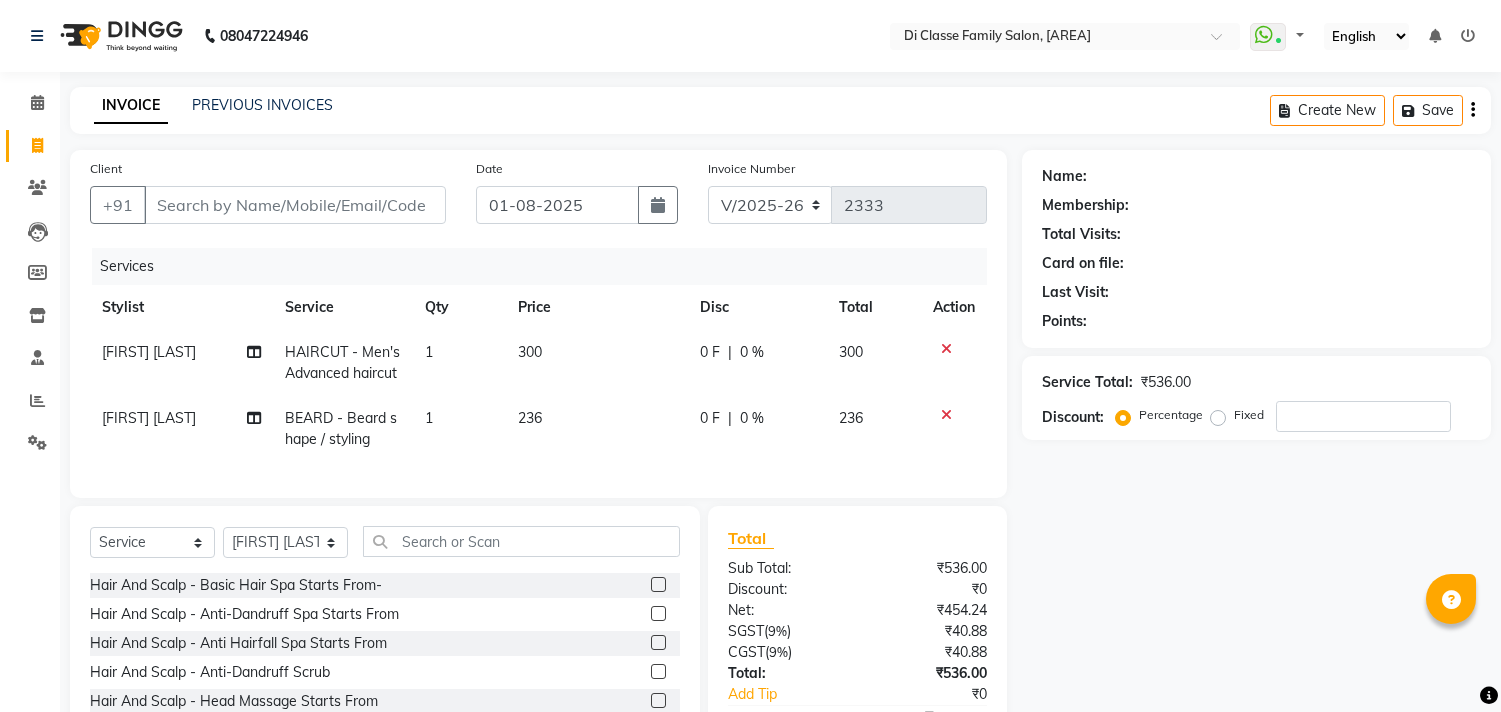 select on "4704" 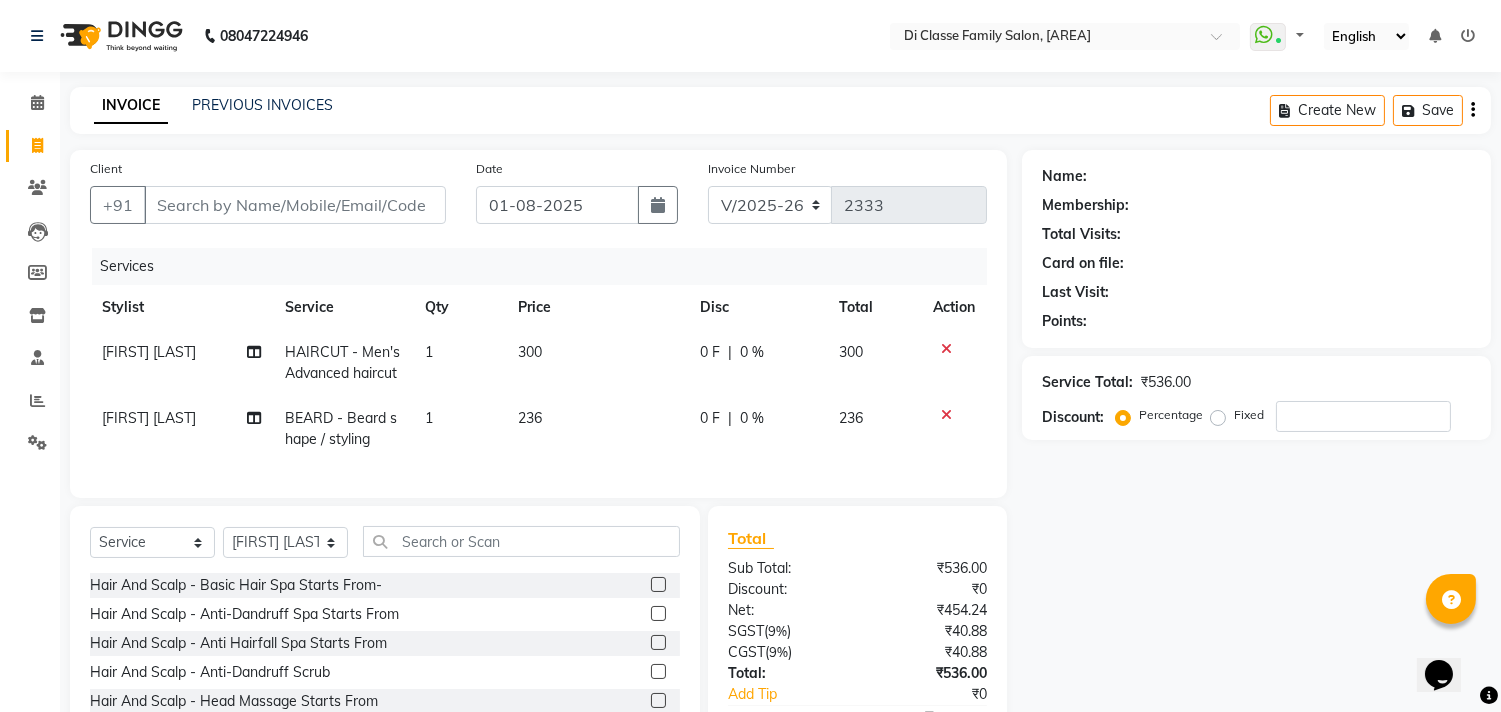 scroll, scrollTop: 0, scrollLeft: 0, axis: both 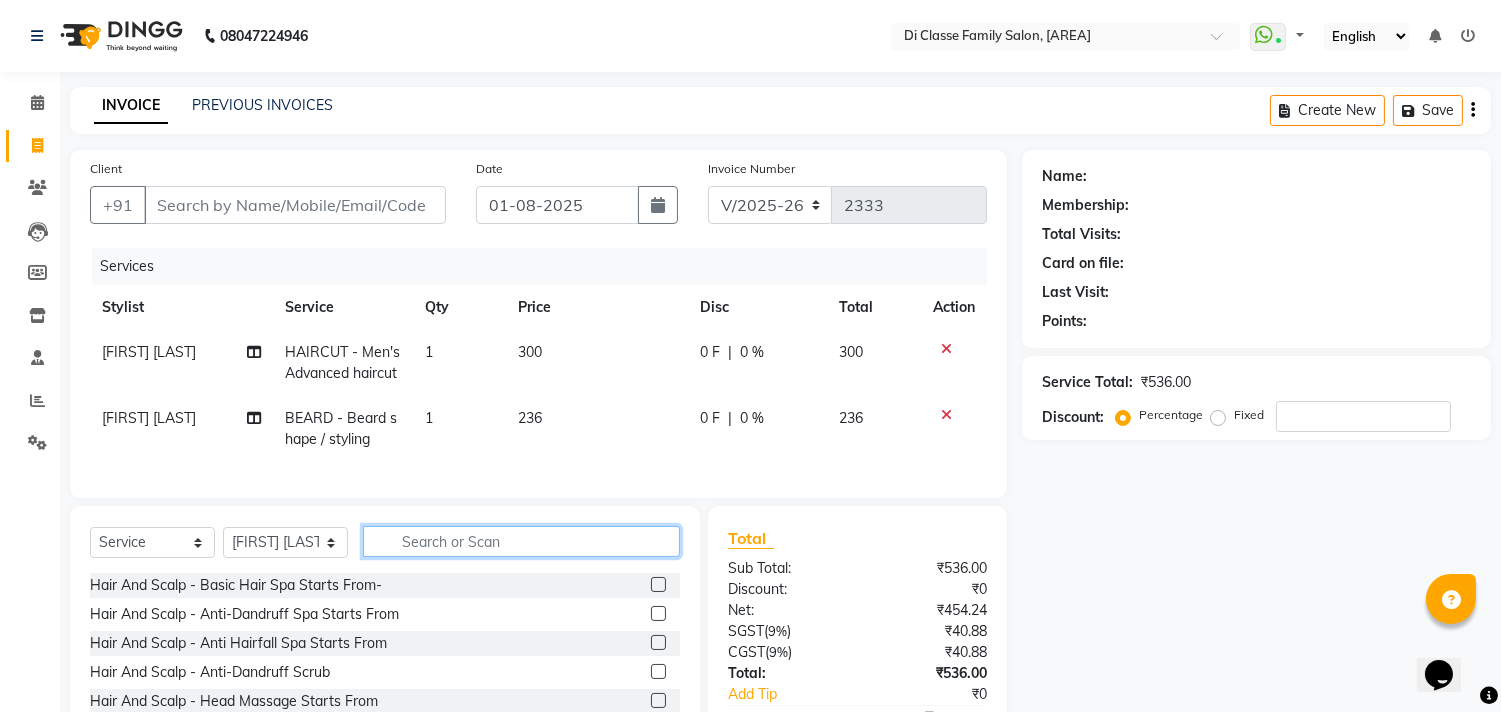 click 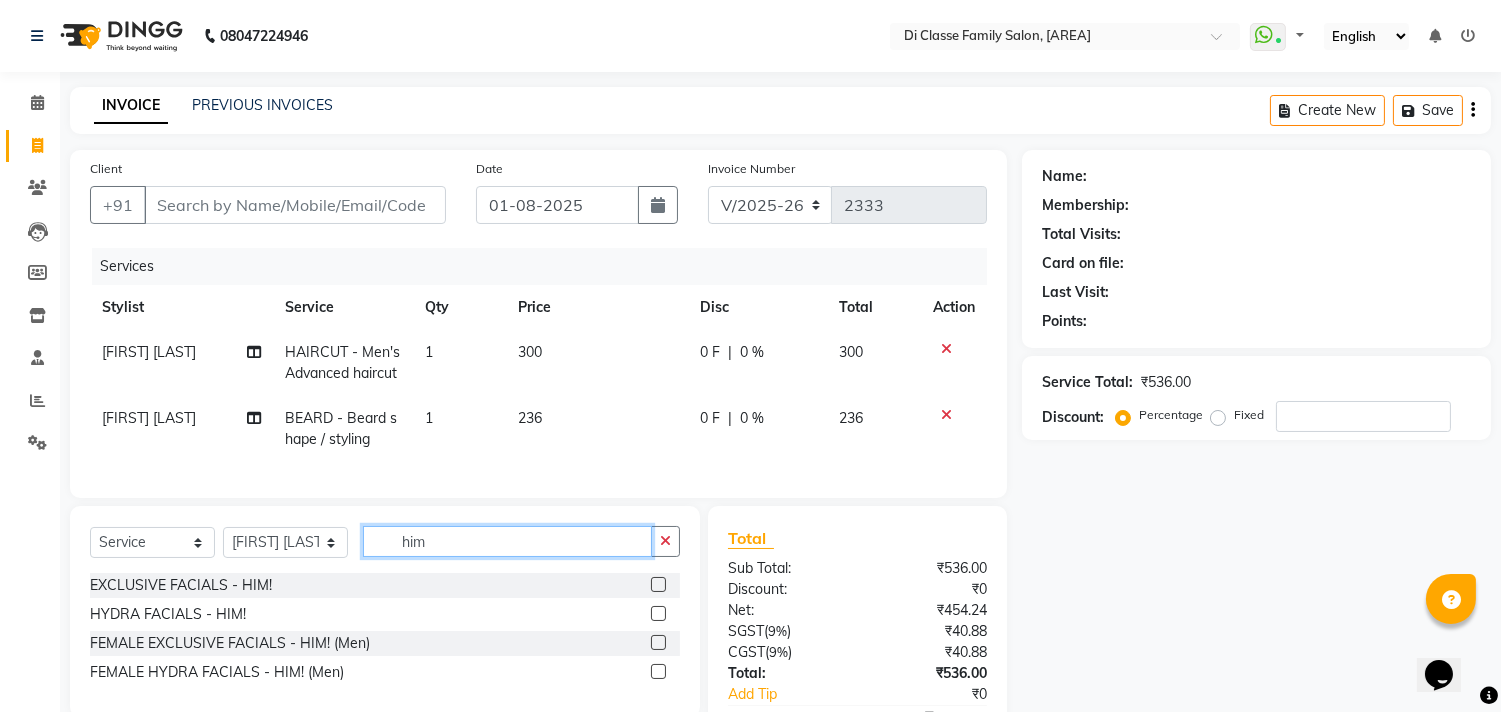 type on "him" 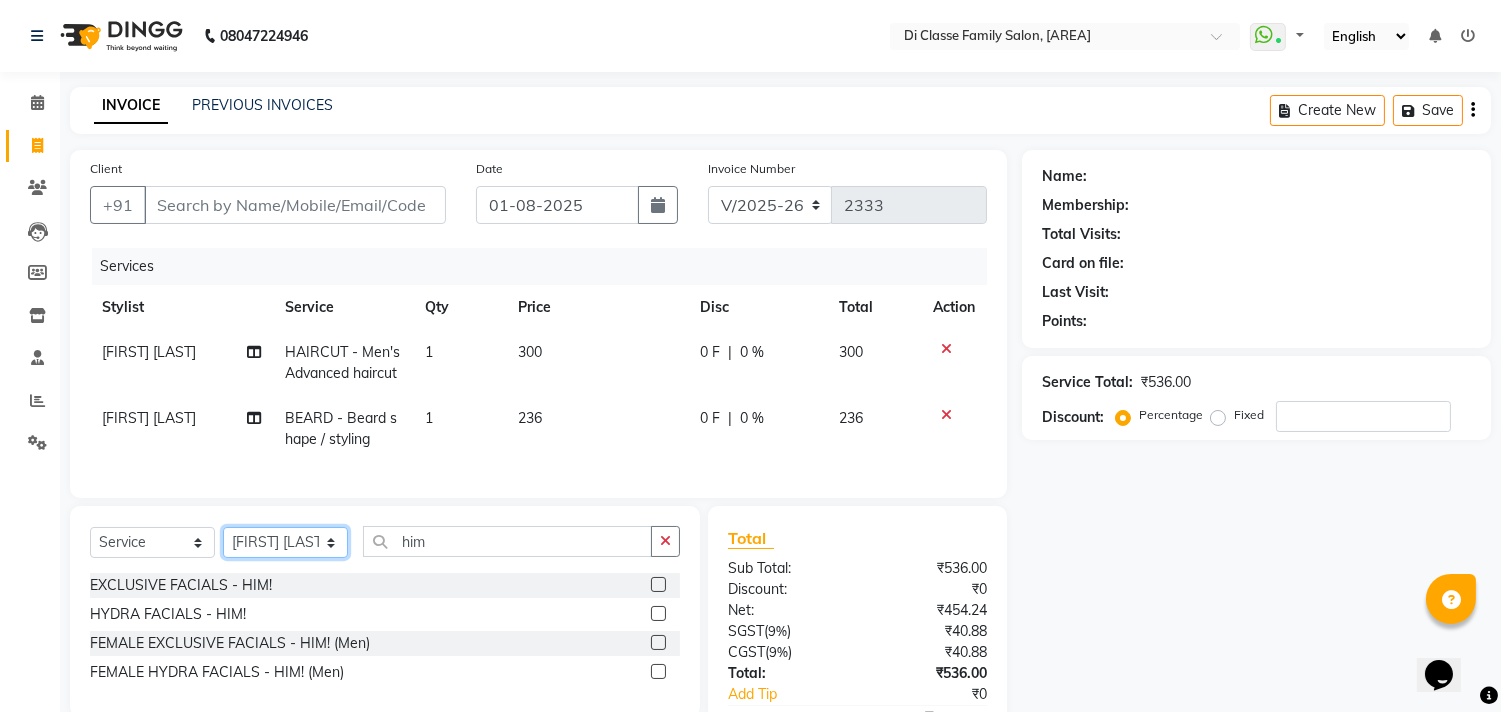 click on "Select Stylist [FIRST] [LAST]  [FIRST] [LAST]  [FIRST] [LAST]  [FIRST] [LAST] [FIRST] [LAST] [FIRST] [LAST] [FIRST] [LAST] [FIRST] [LAST] [FIRST] [LAST] [FIRST] [LAST] [FIRST] [LAST] [FIRST] [LAST] [FIRST] [LAST] [FIRST] [LAST] [FIRST] [LAST] [FIRST] [LAST] [FIRST] [LAST] [FIRST] [LAST] [FIRST] [LAST] [FIRST] [LAST] [FIRST] [LAST]" 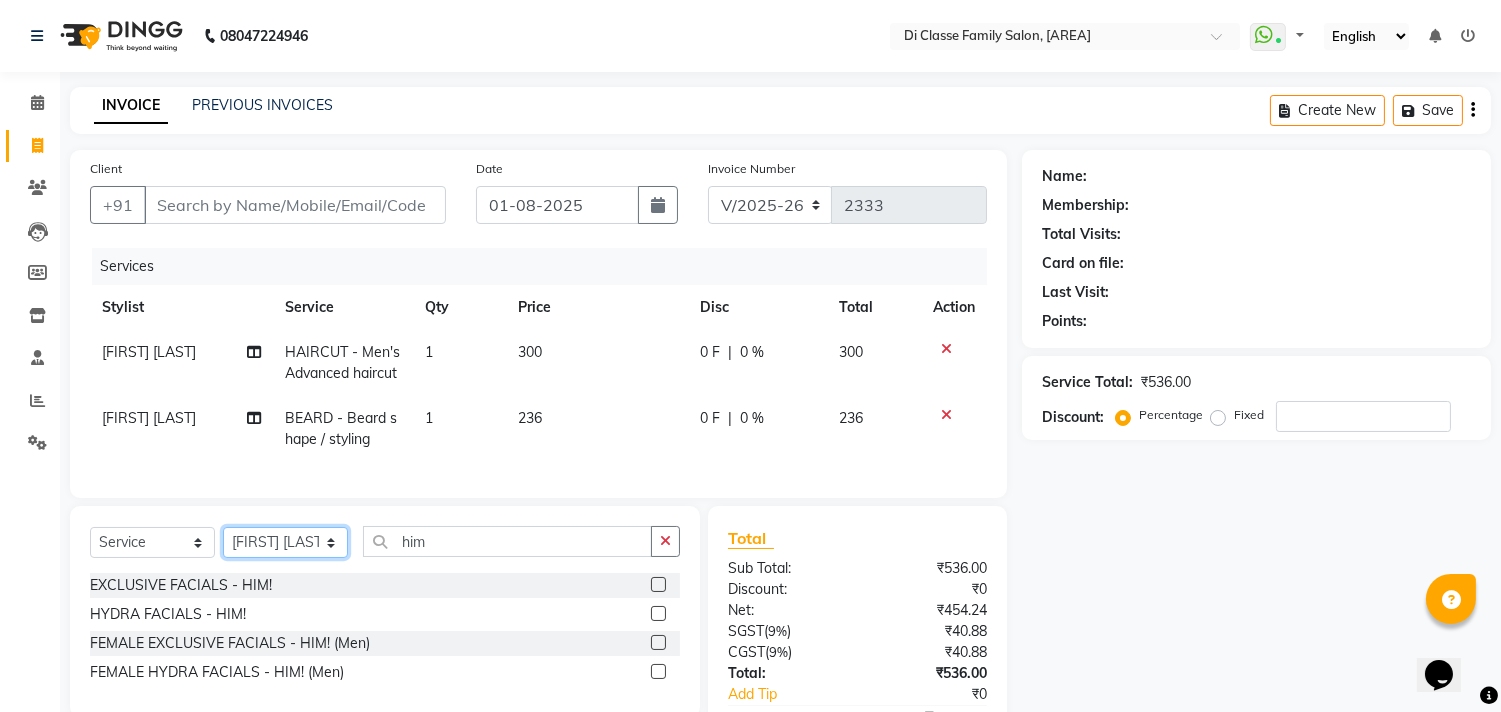 select on "28411" 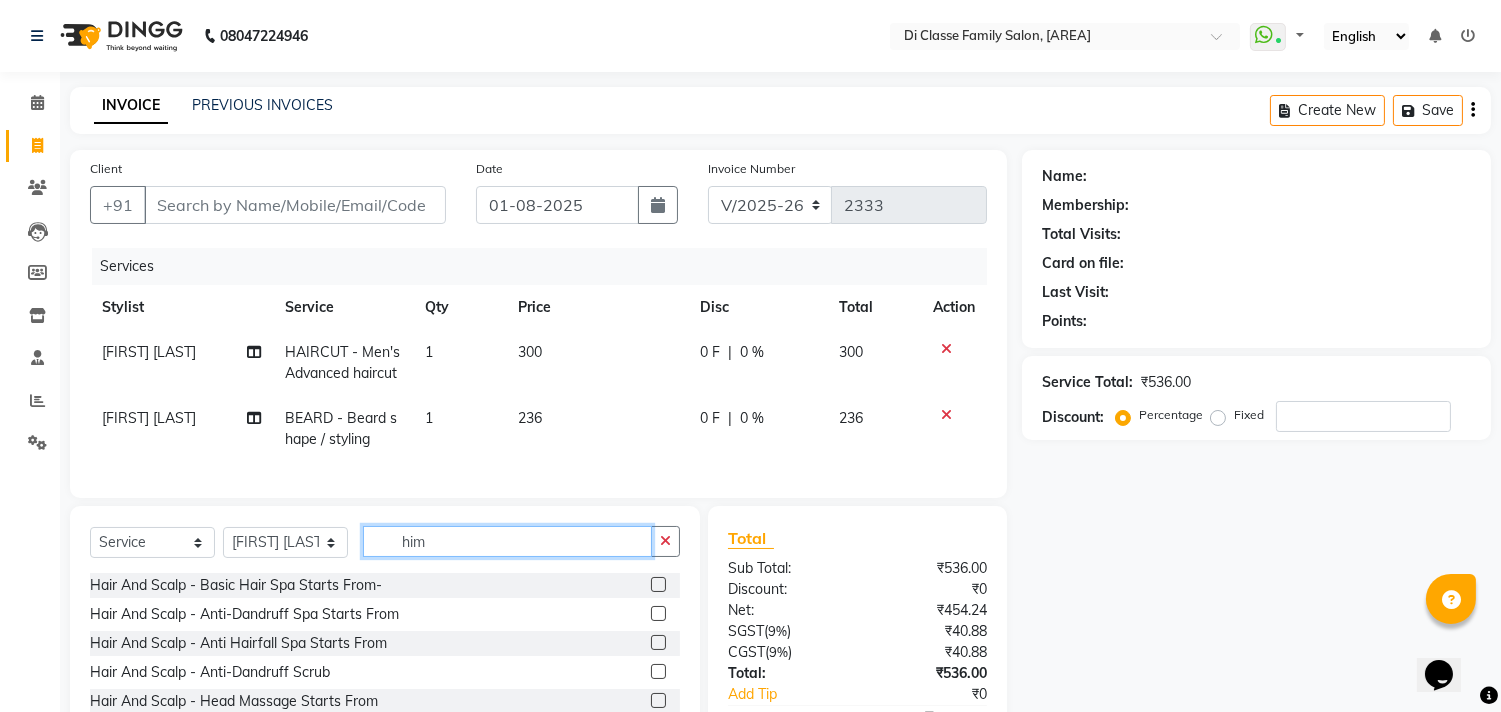 click on "him" 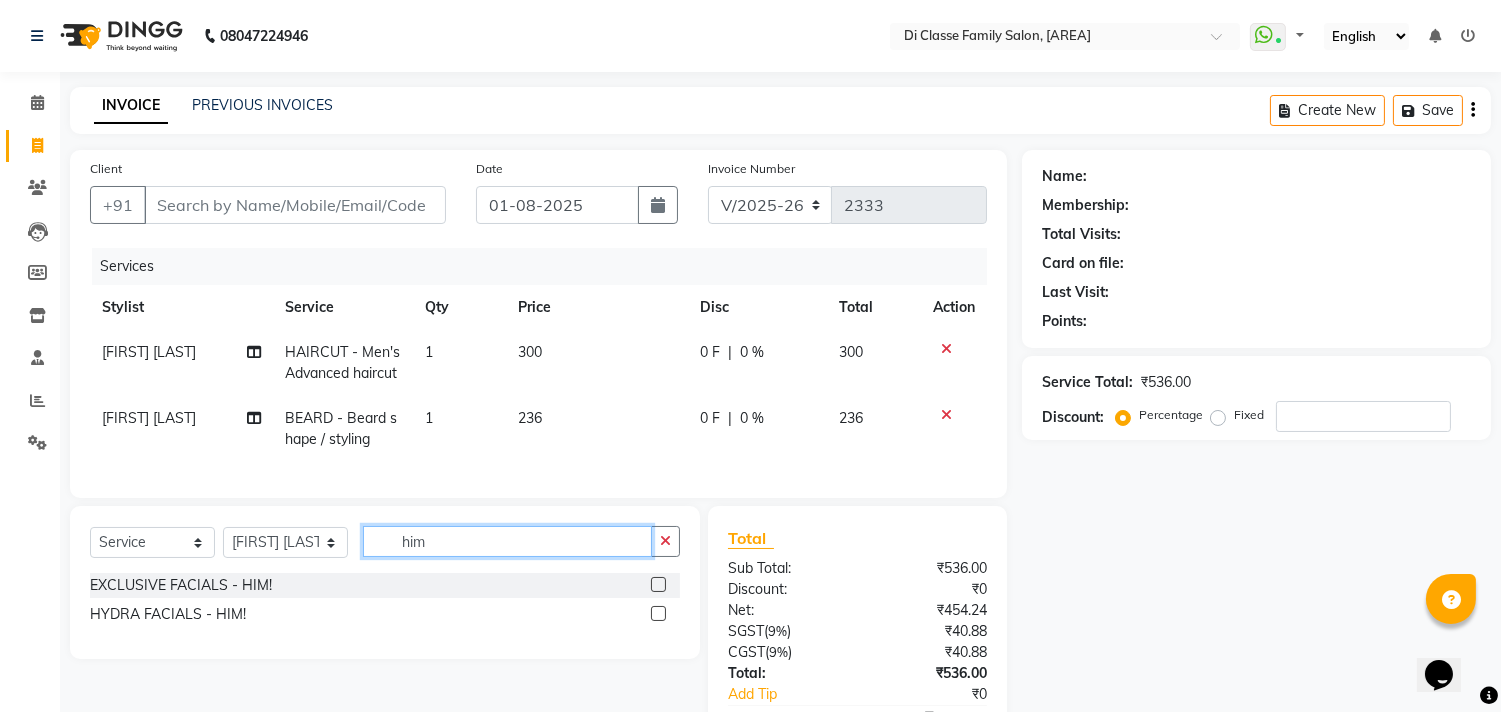 type on "him" 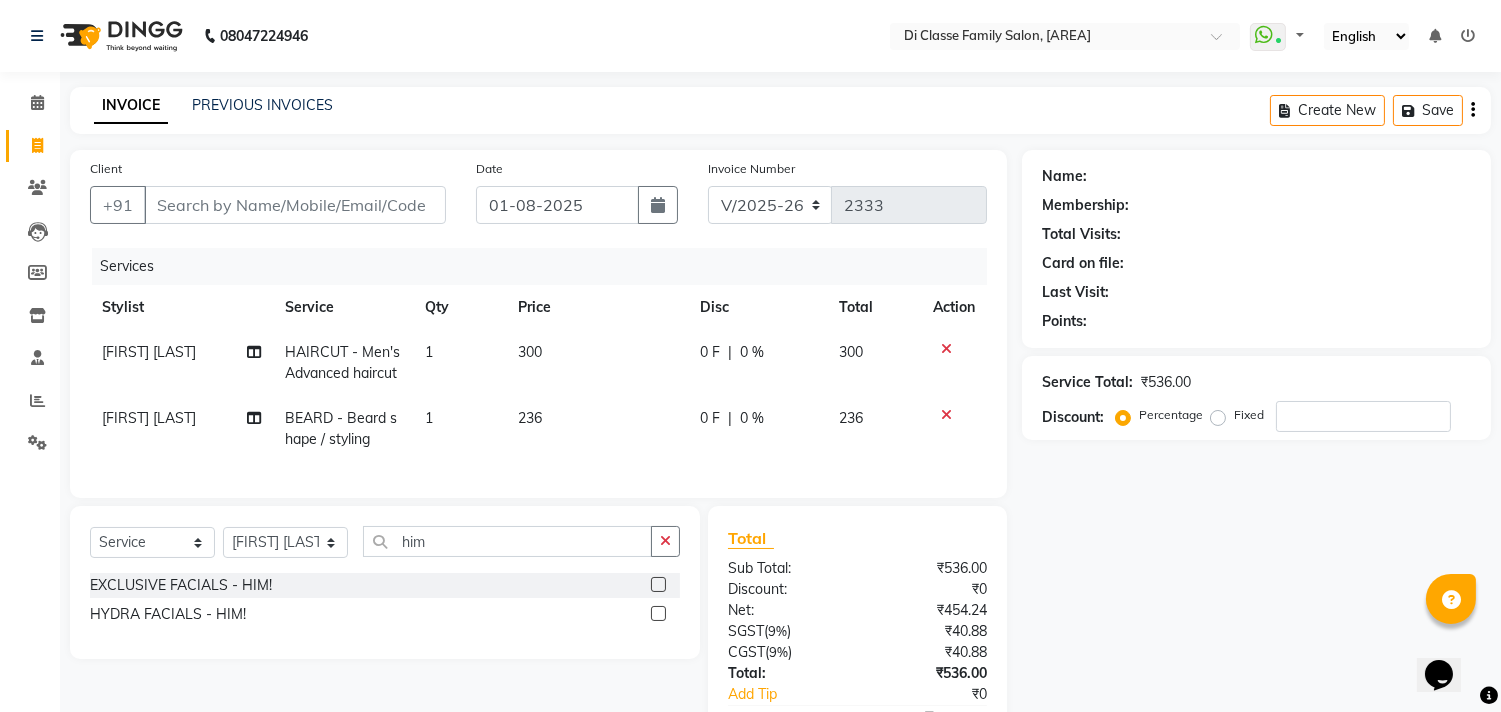 click 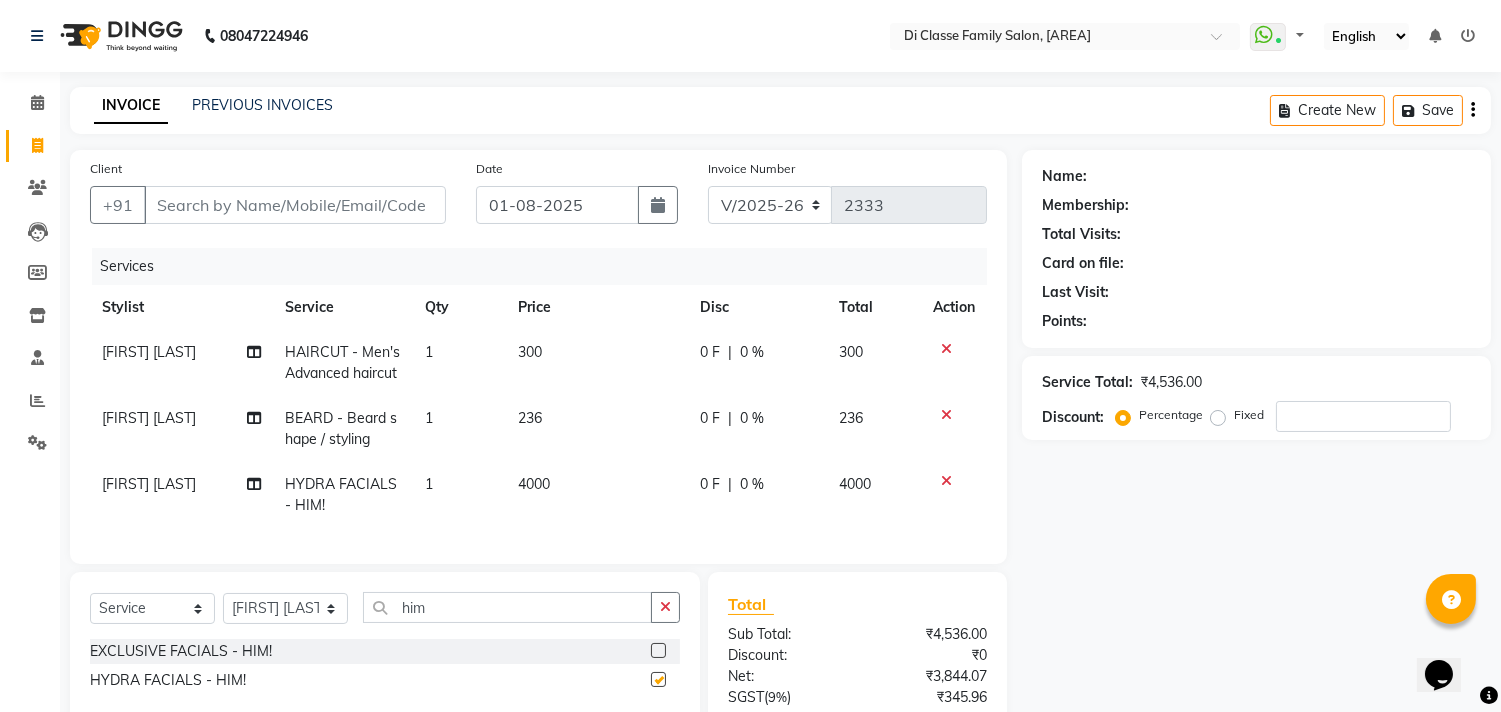 checkbox on "false" 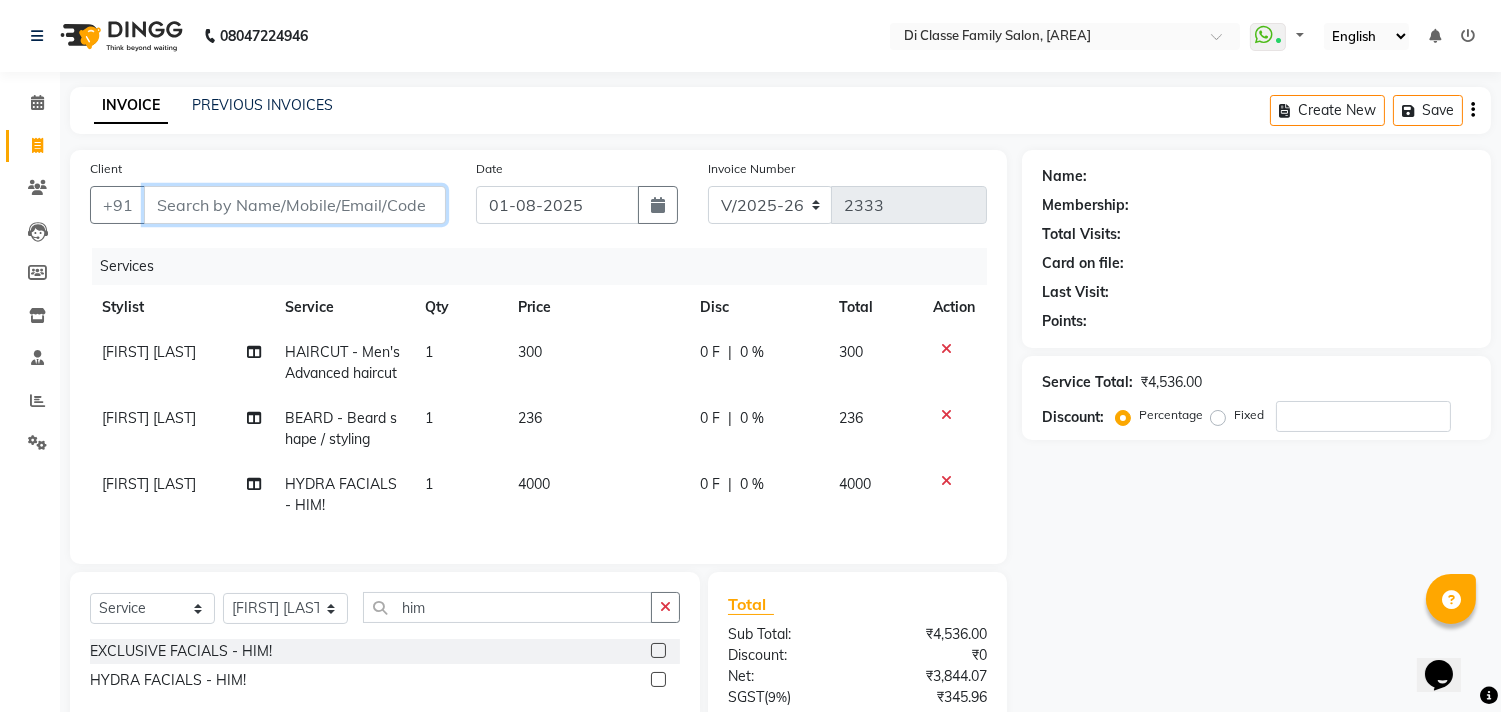 click on "Client" at bounding box center [295, 205] 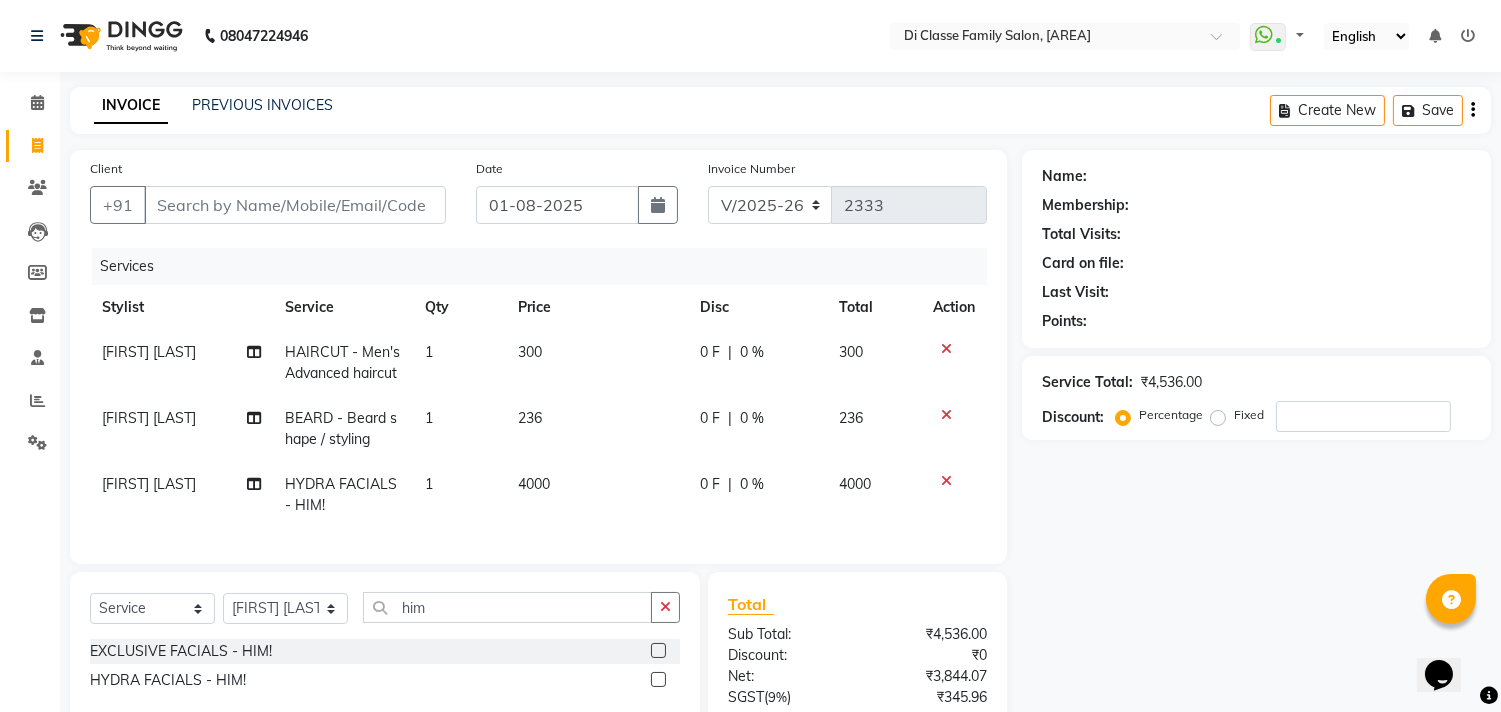 click on "Client +91" 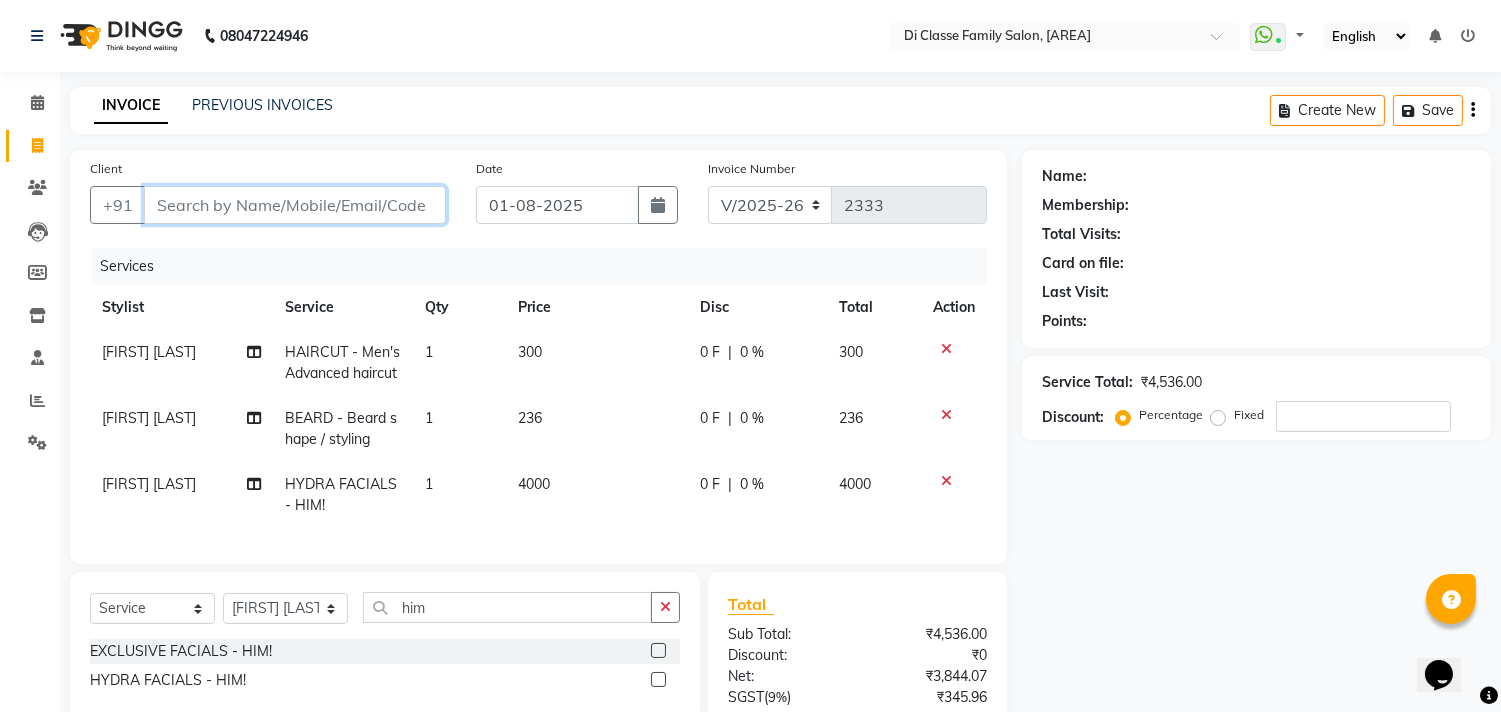 click on "Client" at bounding box center [295, 205] 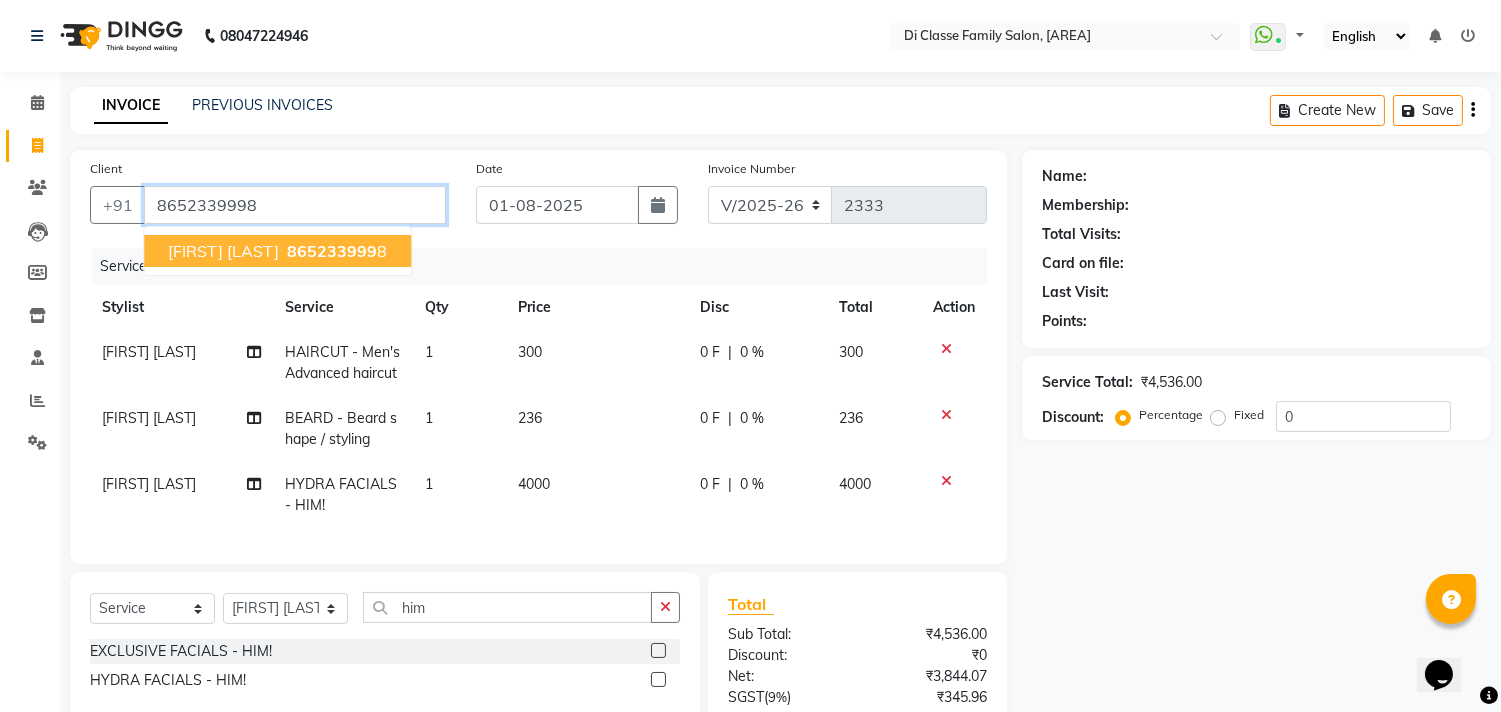type on "8652339998" 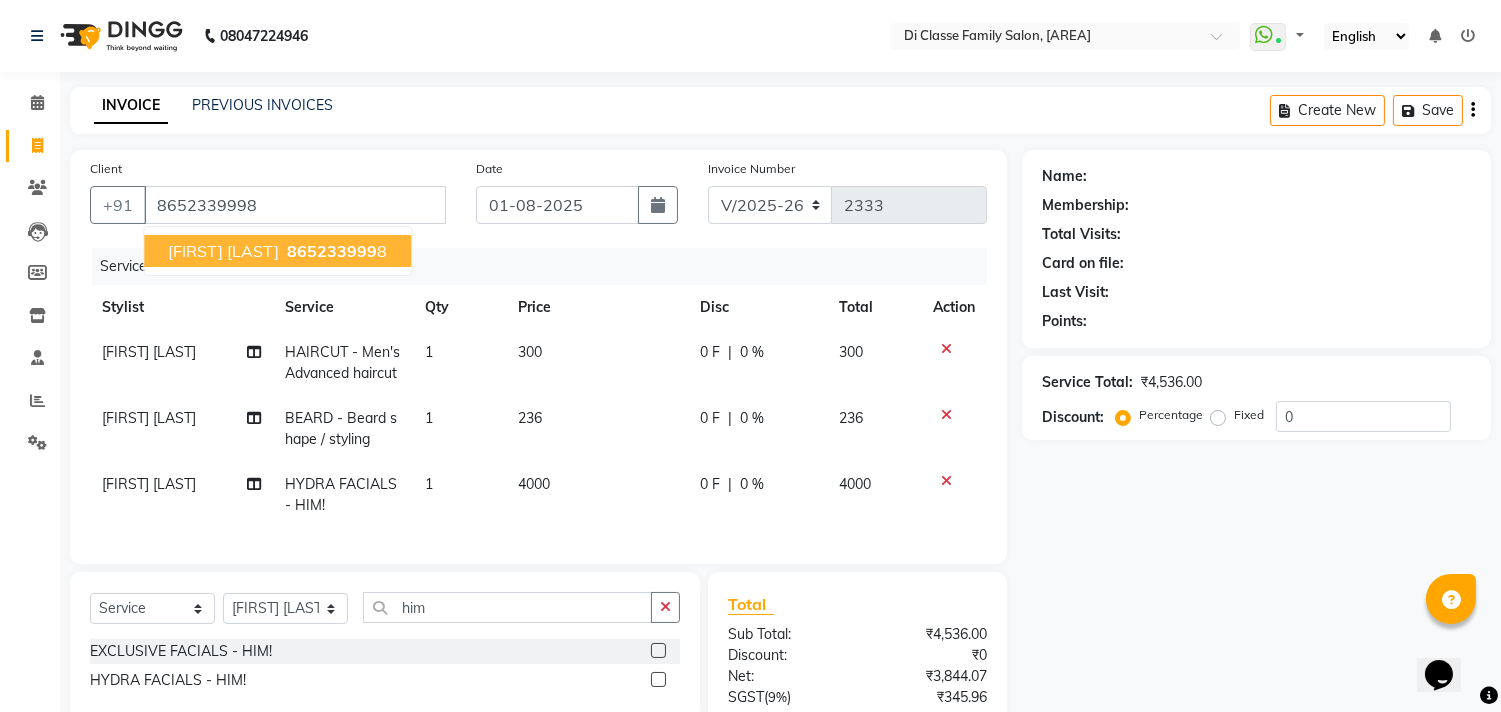 type on "15" 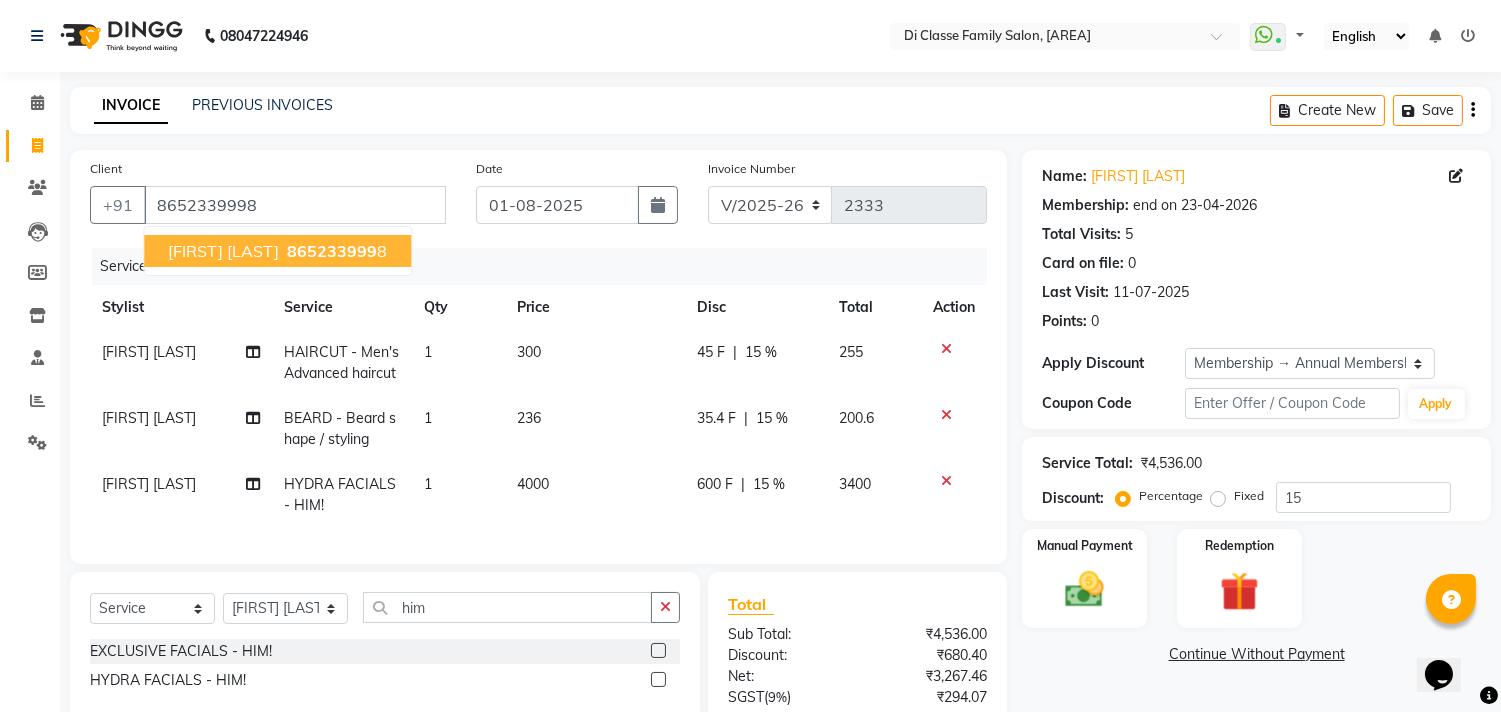 click on "865233999" at bounding box center [332, 251] 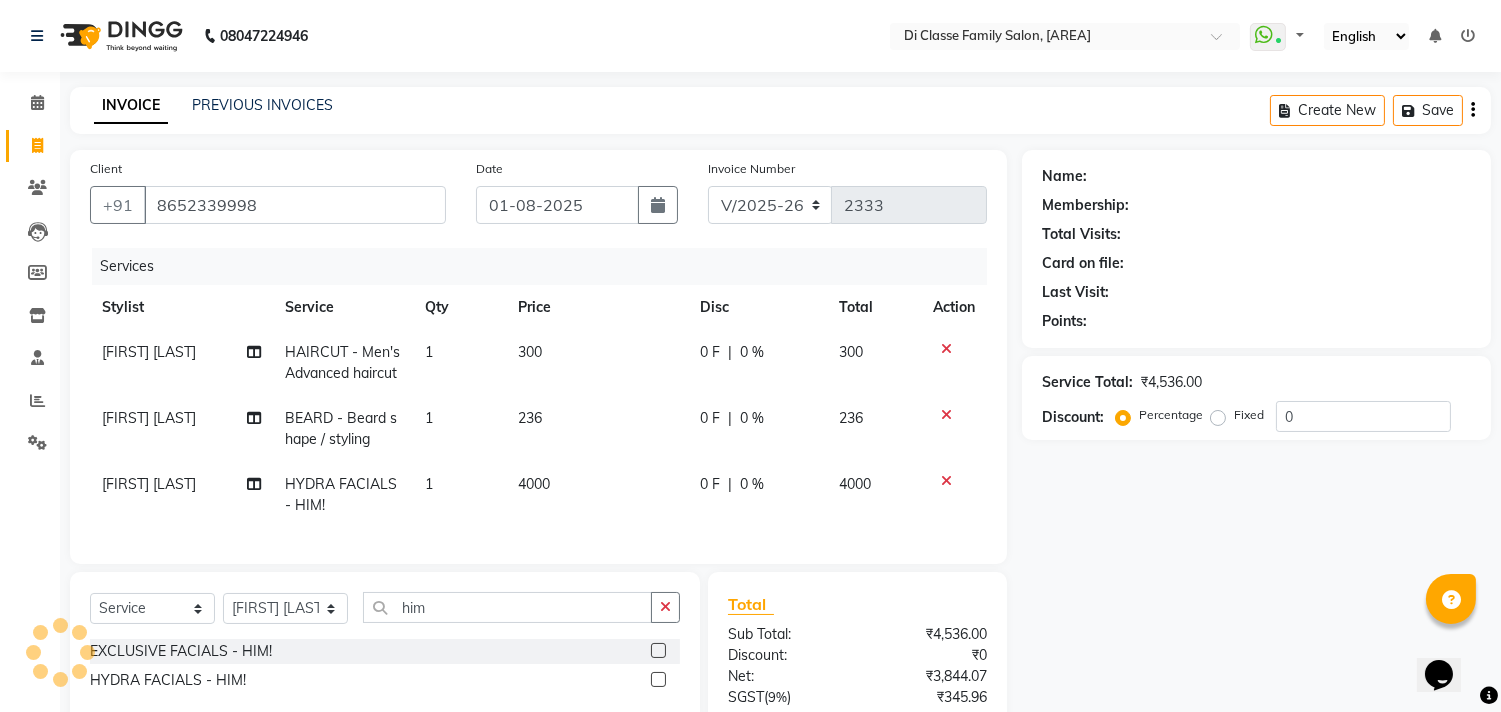 type on "15" 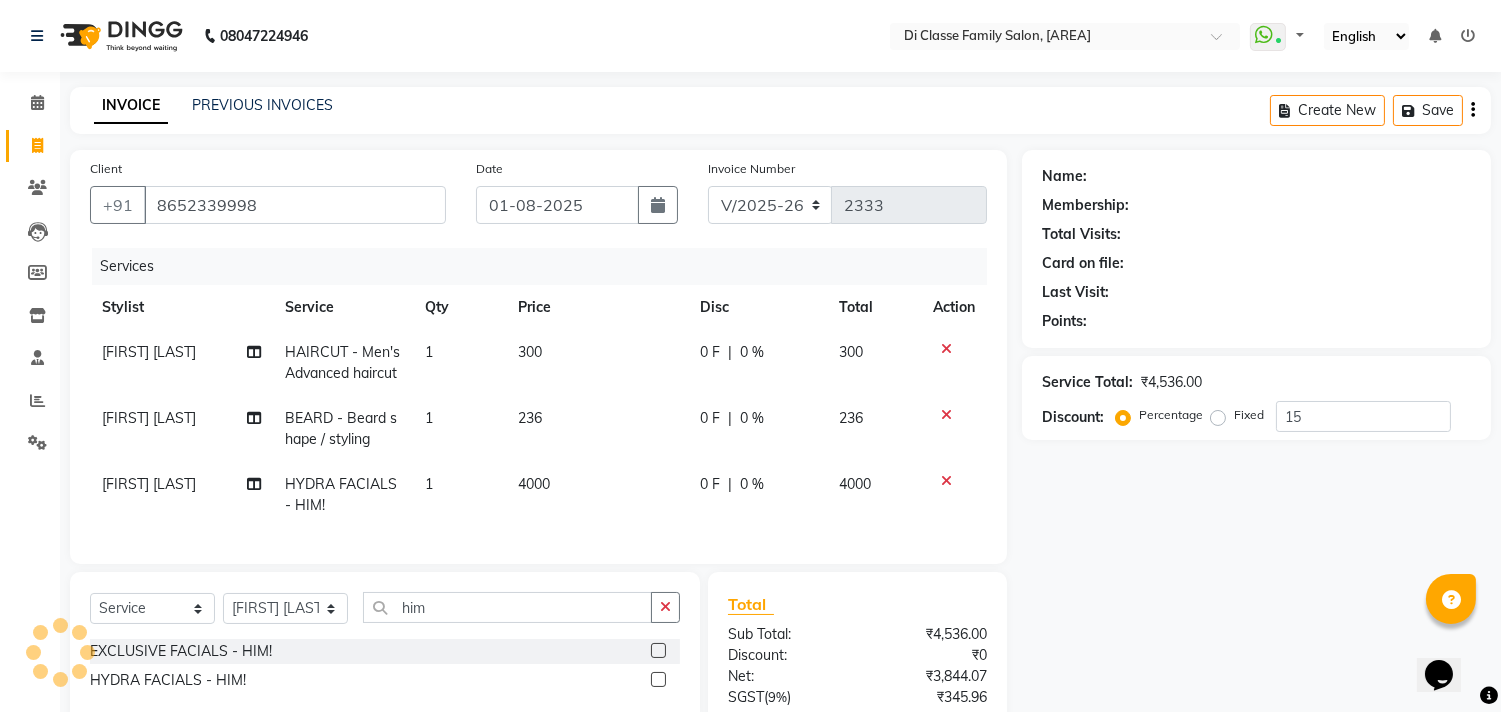 select on "1: Object" 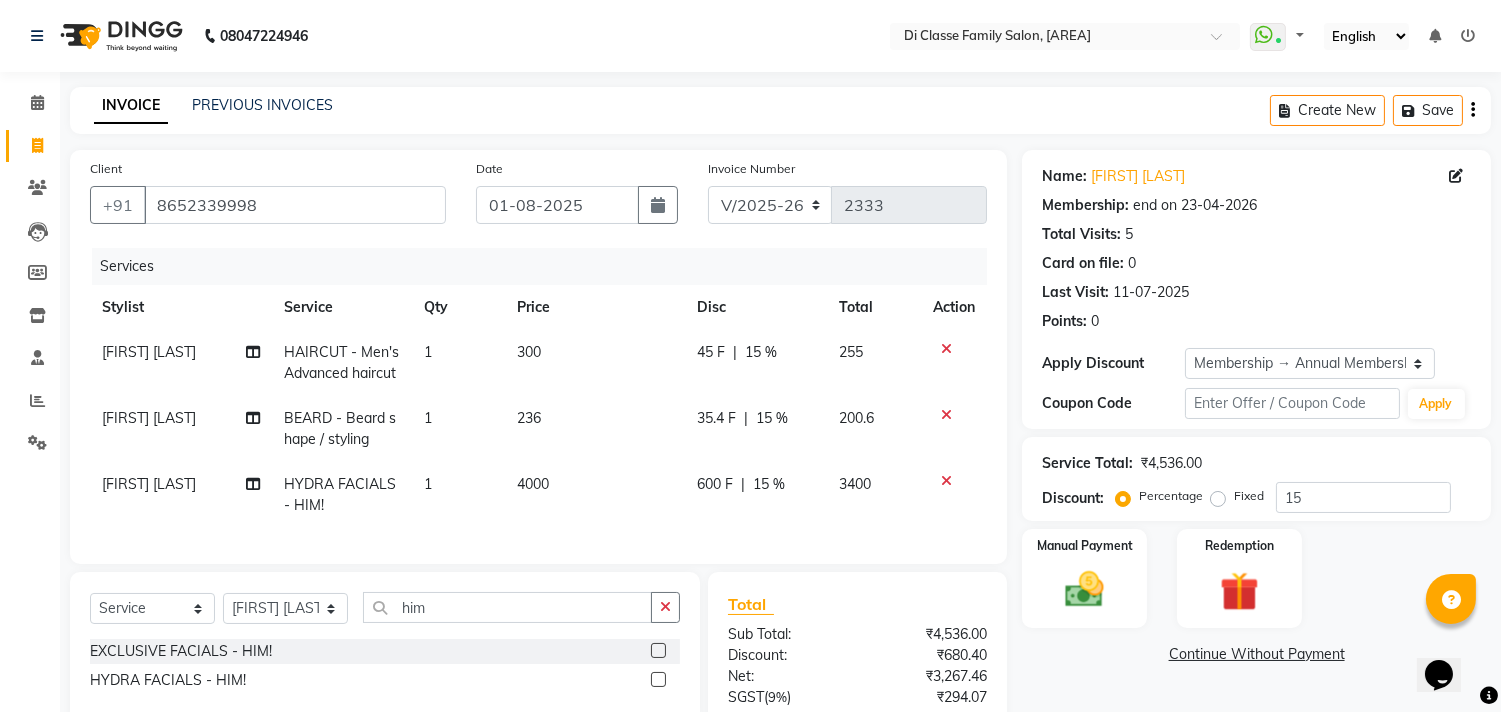 scroll, scrollTop: 201, scrollLeft: 0, axis: vertical 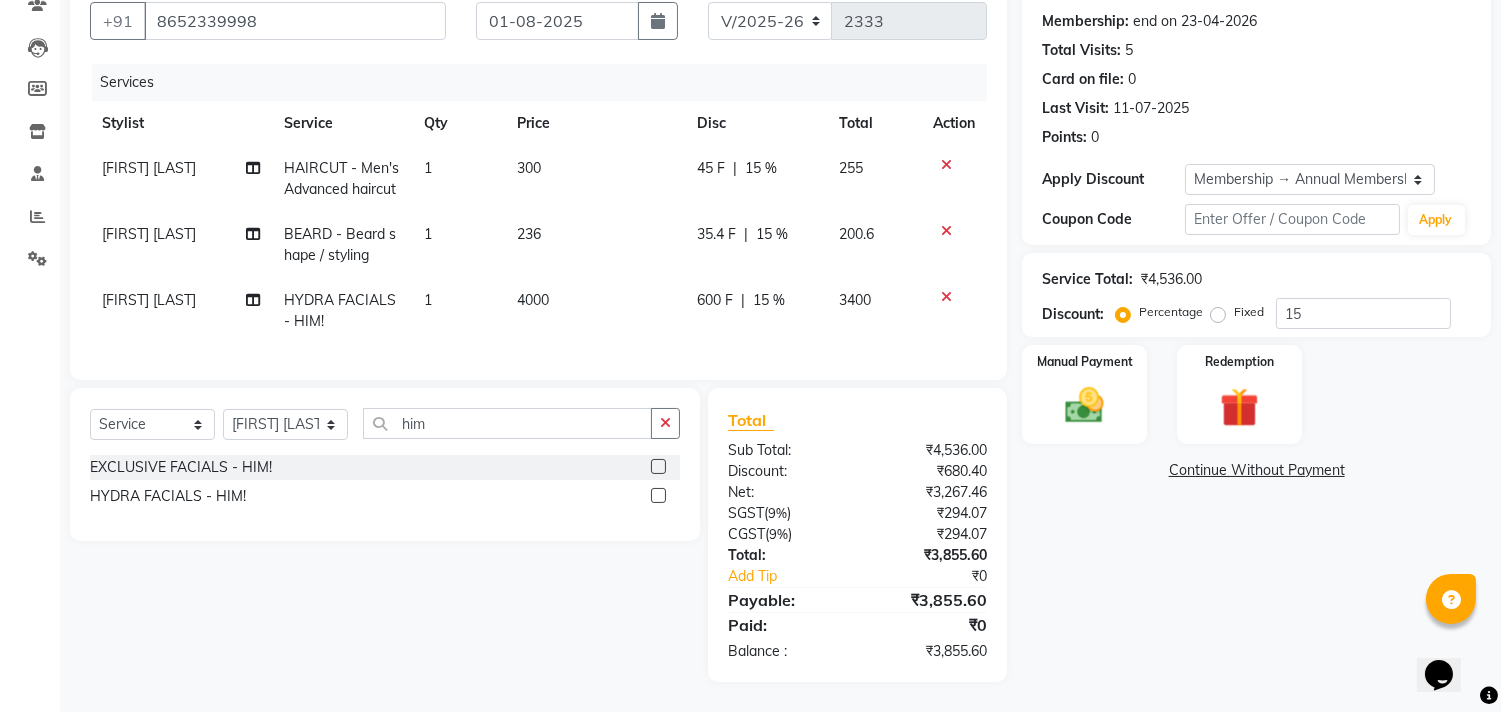 click on "600 F | 15 %" 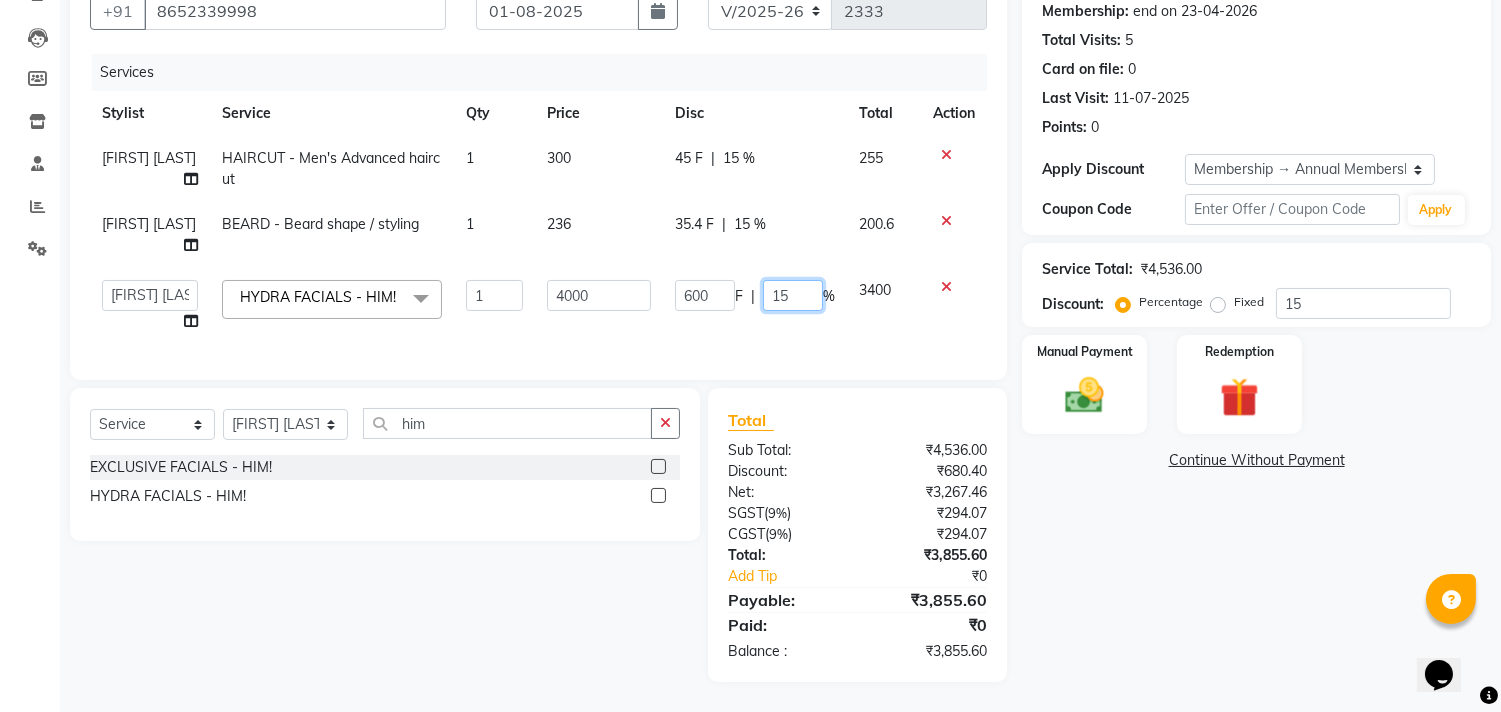 click on "15" 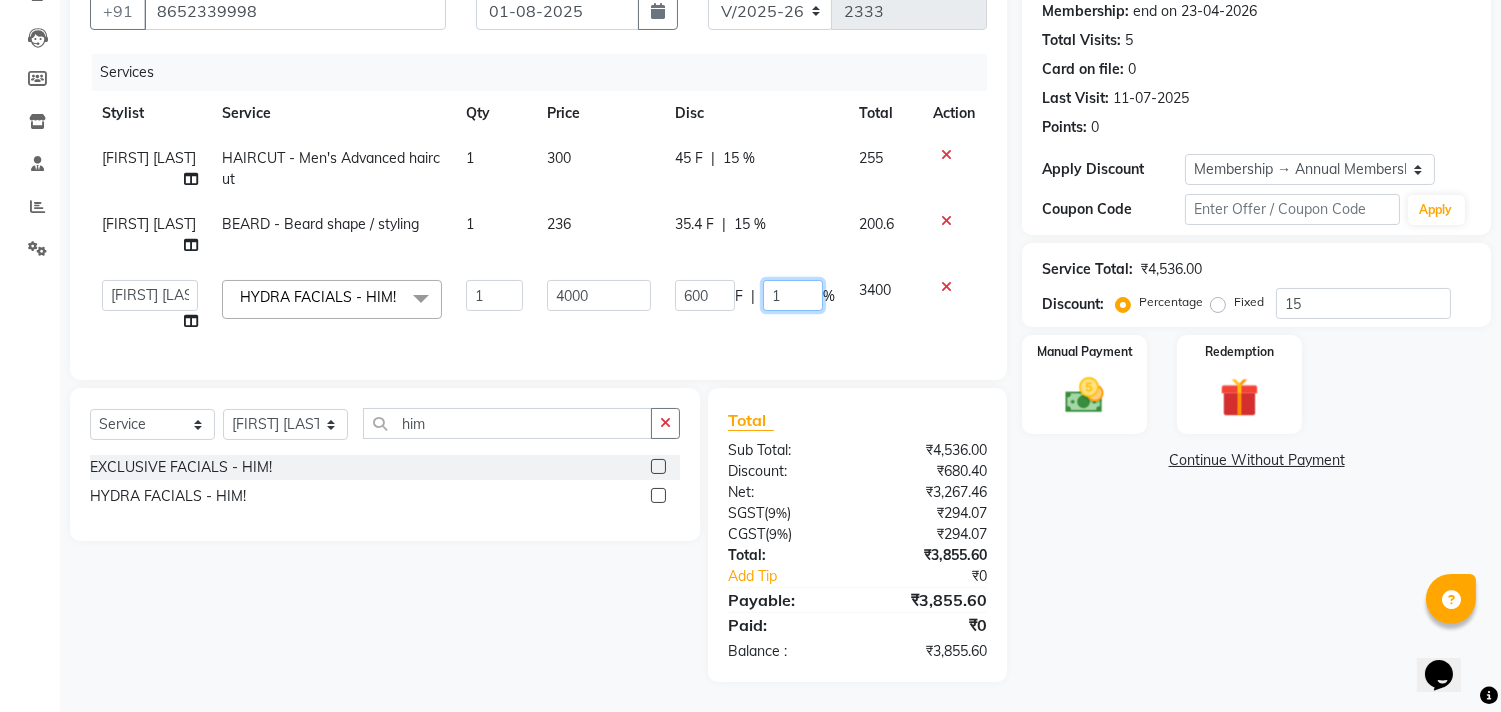 type on "10" 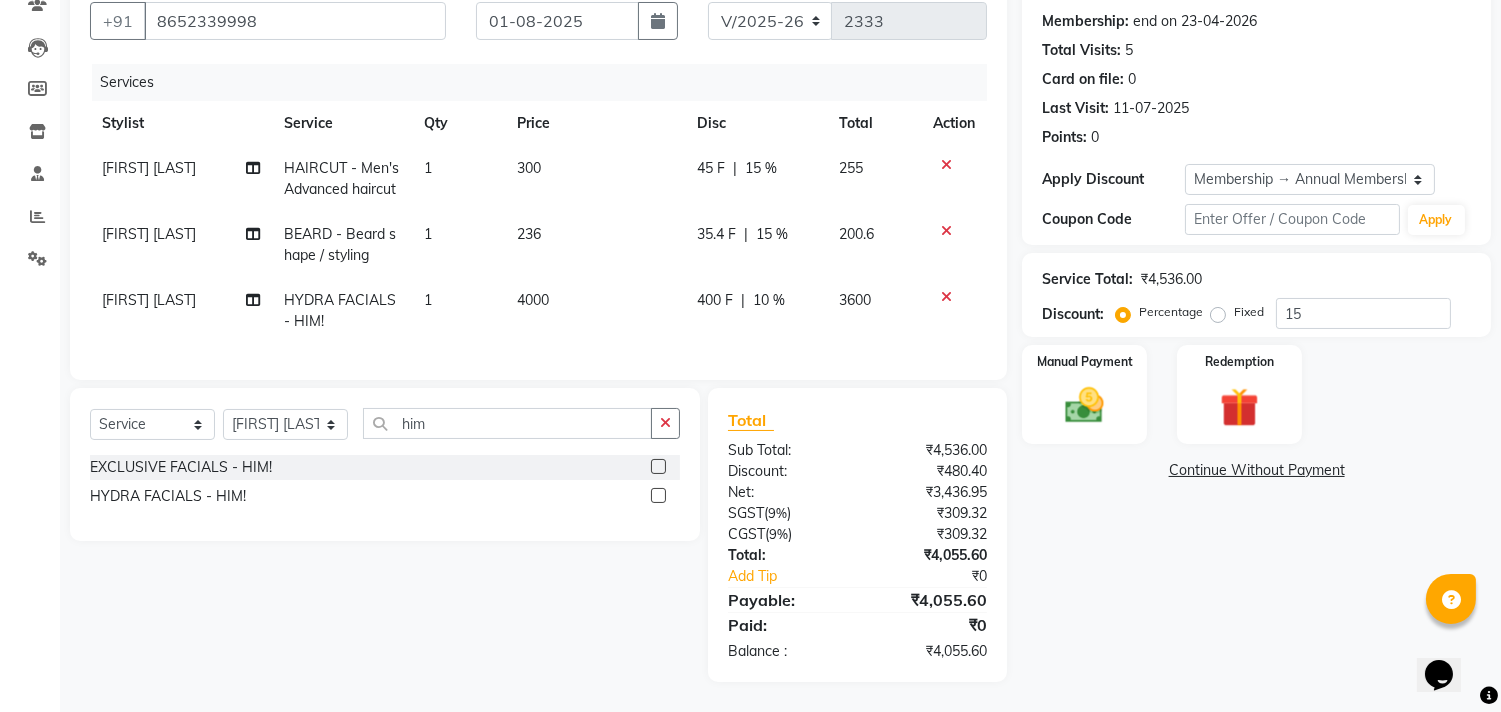 click on "Name: Amol Sankhe  Membership: end on 23-04-2026 Total Visits:  5 Card on file:  0 Last Visit:   11-07-2025 Points:   0  Apply Discount Select Membership → Annual Membership Coupon Code Apply Service Total:  ₹4,536.00  Discount:  Percentage   Fixed  15 Manual Payment Redemption  Continue Without Payment" 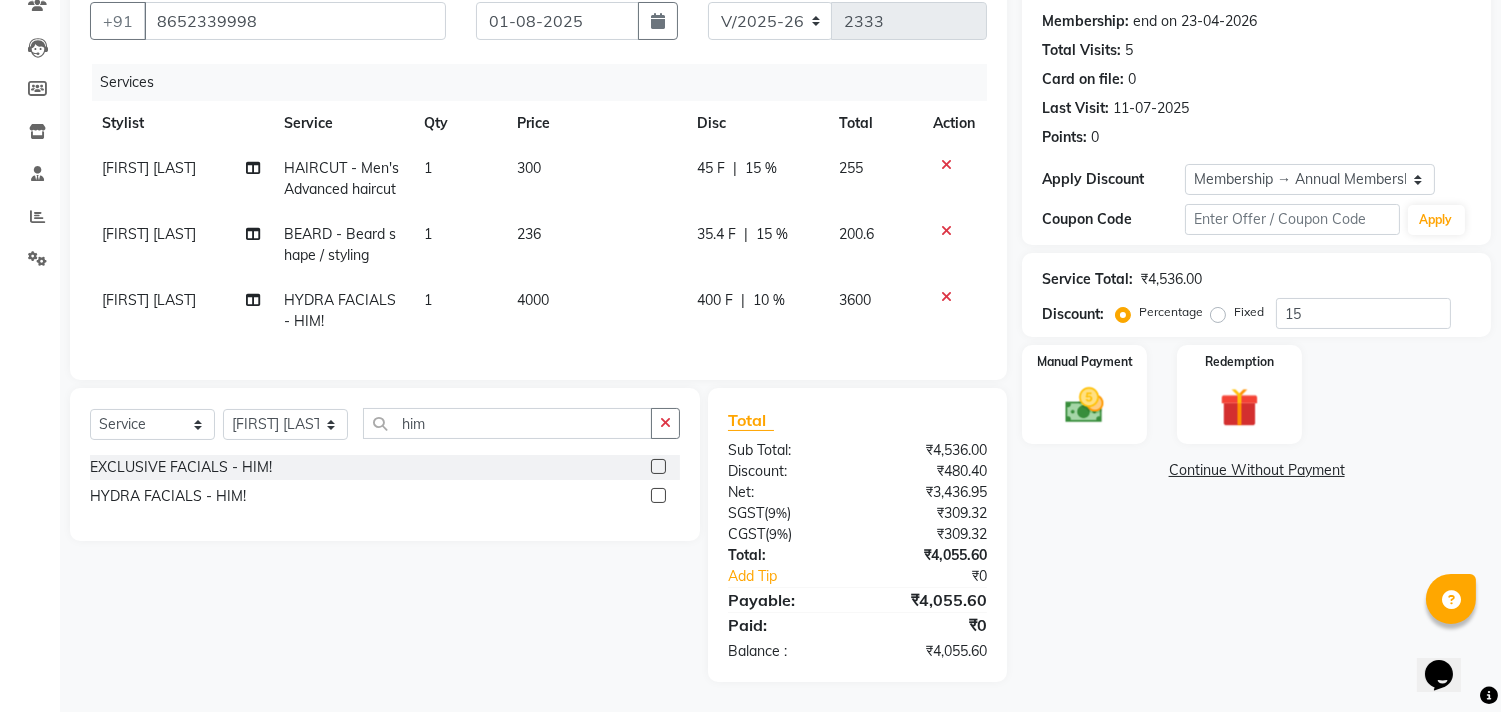 click on "[FIRST] [LAST]" 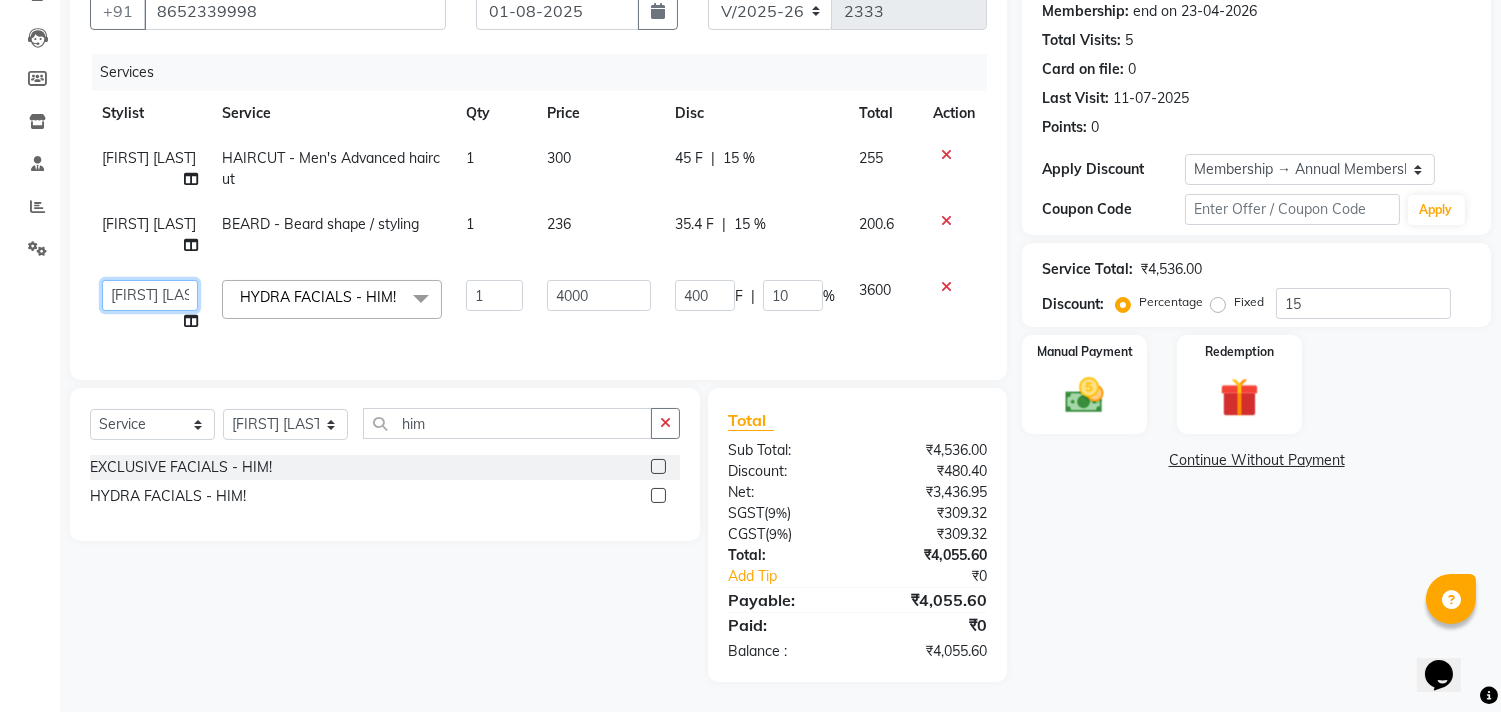 click on "aniket    Anu    AYAZ KADRI    Front Desk   Javed   kapil   KOMAL    Payal    Pooja Jadhav   Rahul Datkhile   RESHMA SHAIKH   rutik shinde   SACHIN SAKPAL   SADDAM   SAHAJAN   SAKSHI CHAVAN   Sameer    sampada   Sanjana    SANU   SHUBHAM PEDNEKAR   Sikandar Ansari" 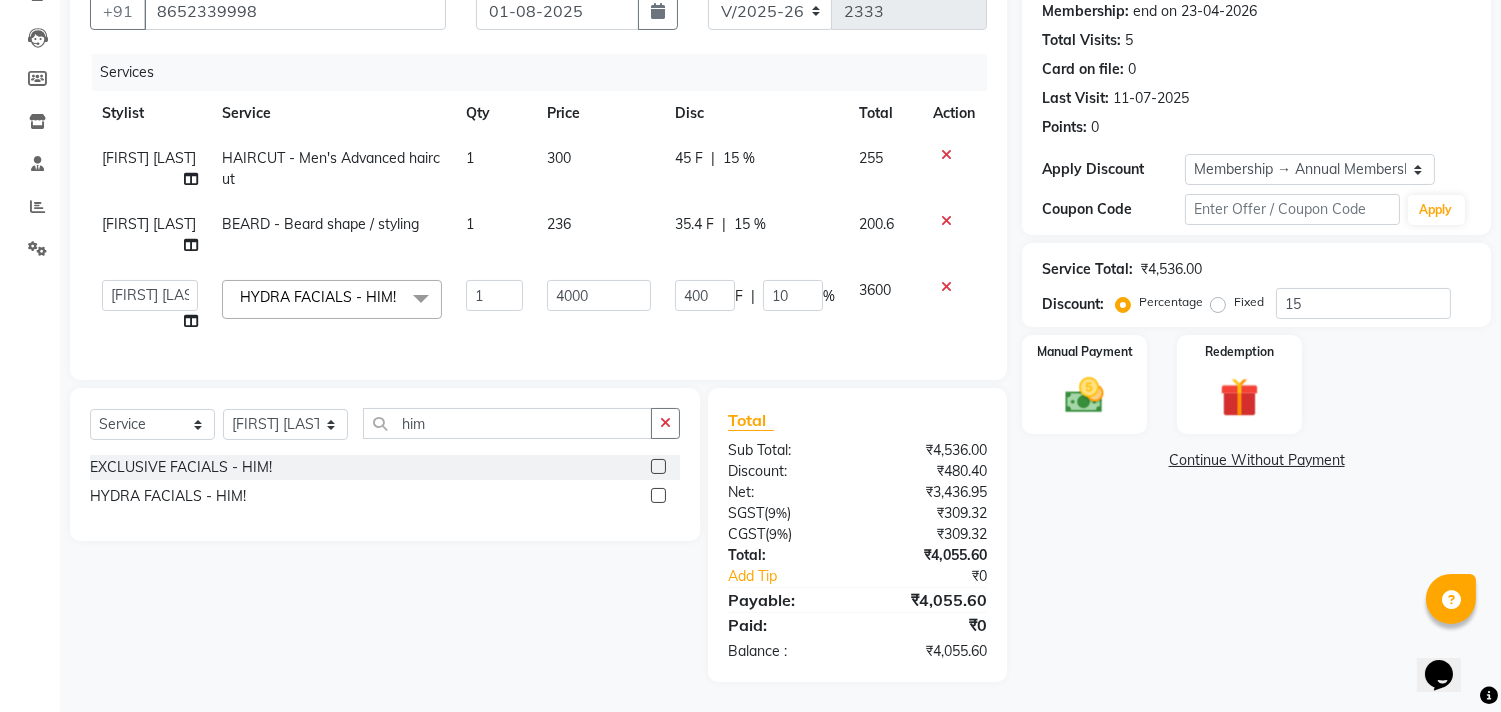click on "35.4 F | 15 %" 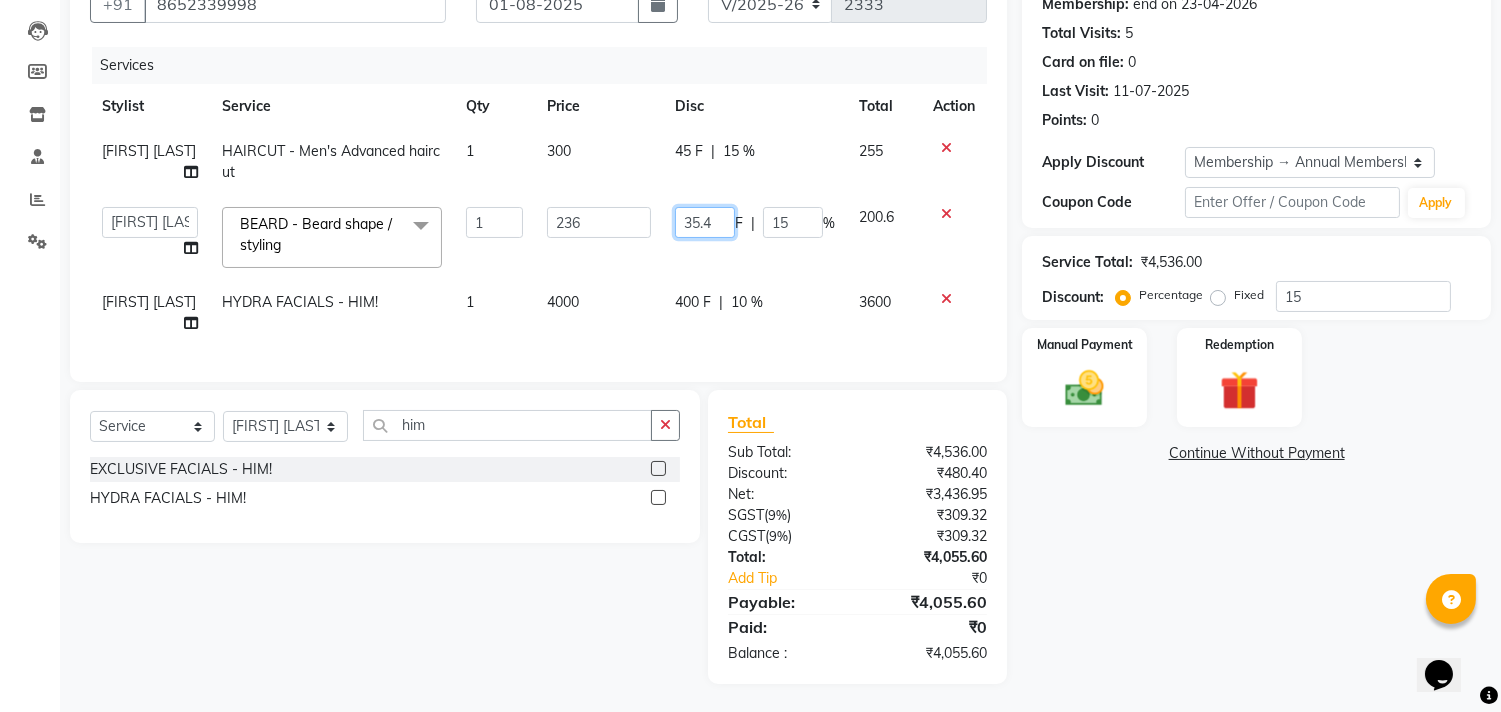 click on "35.4" 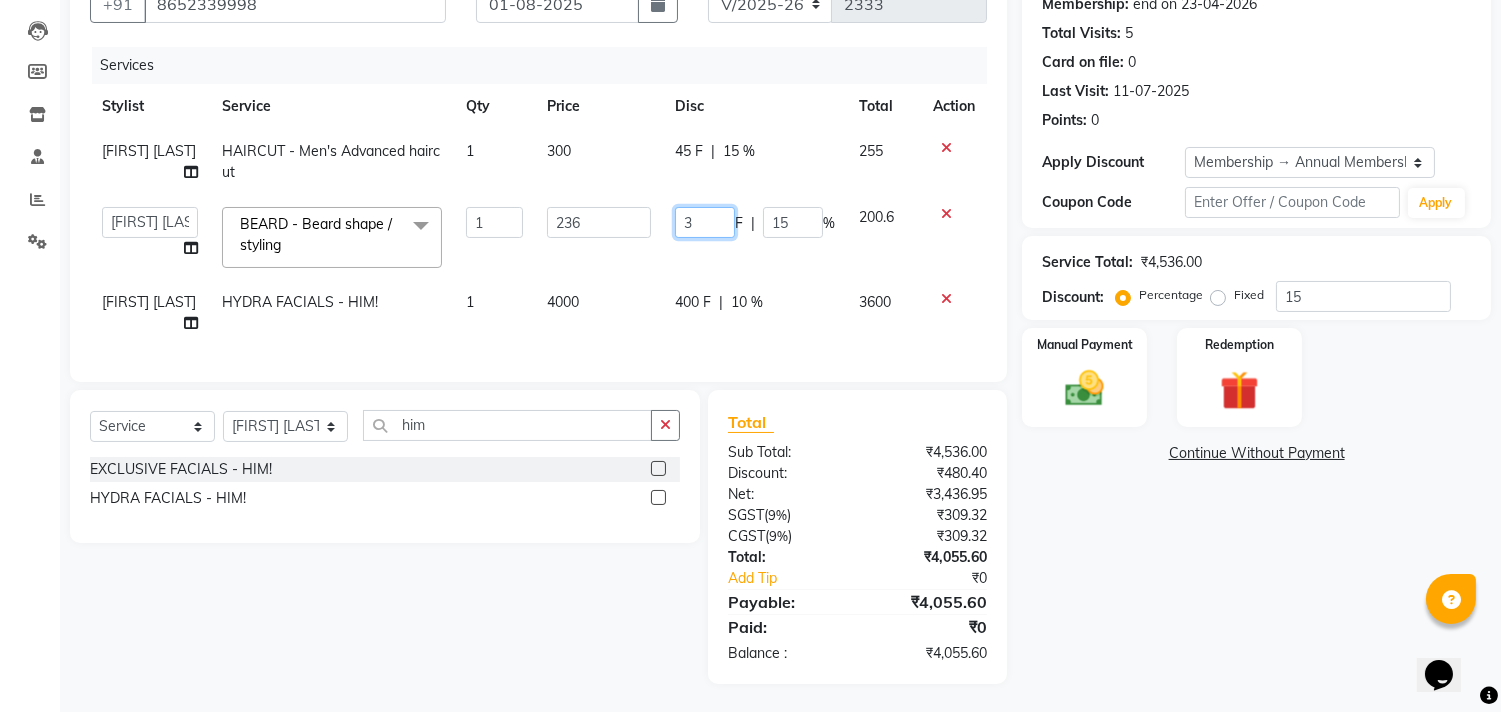 type on "36" 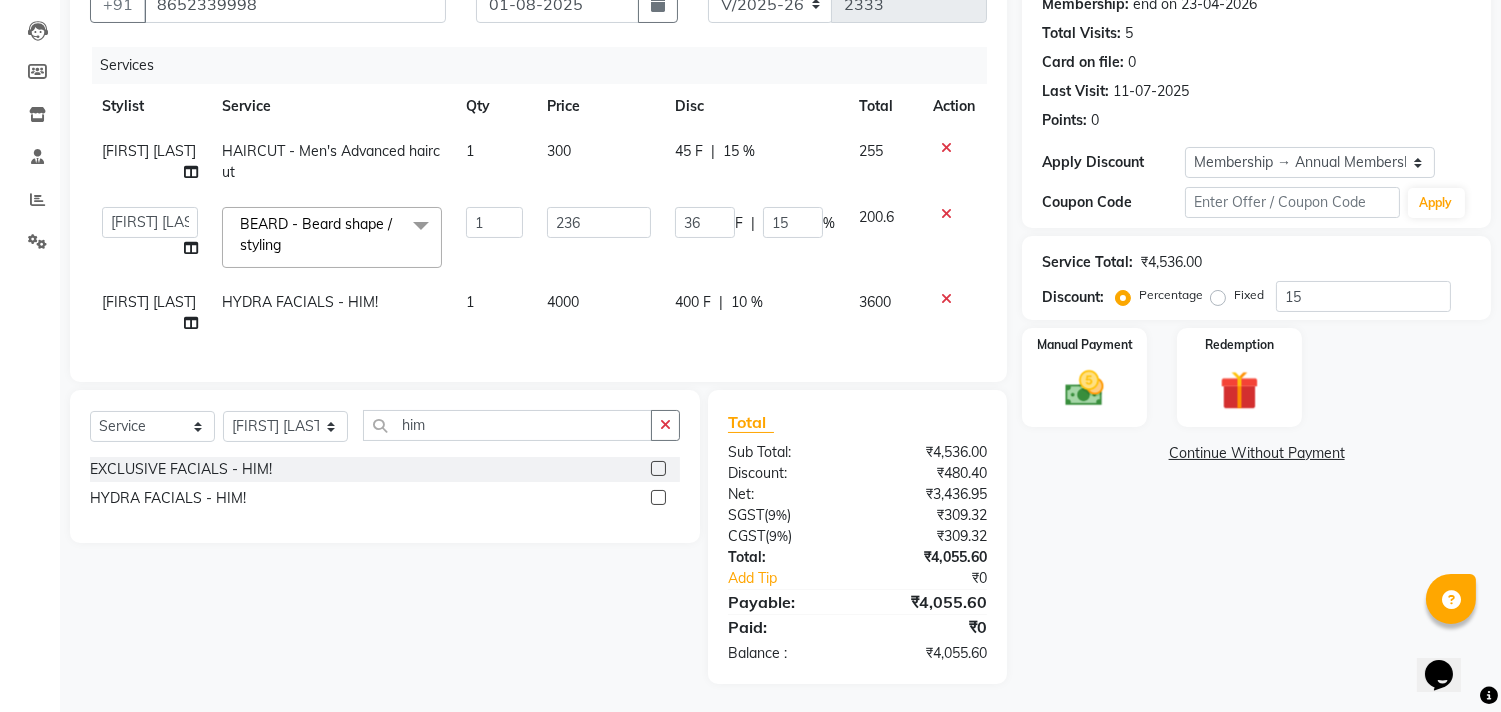 click on "45 F | 15 %" 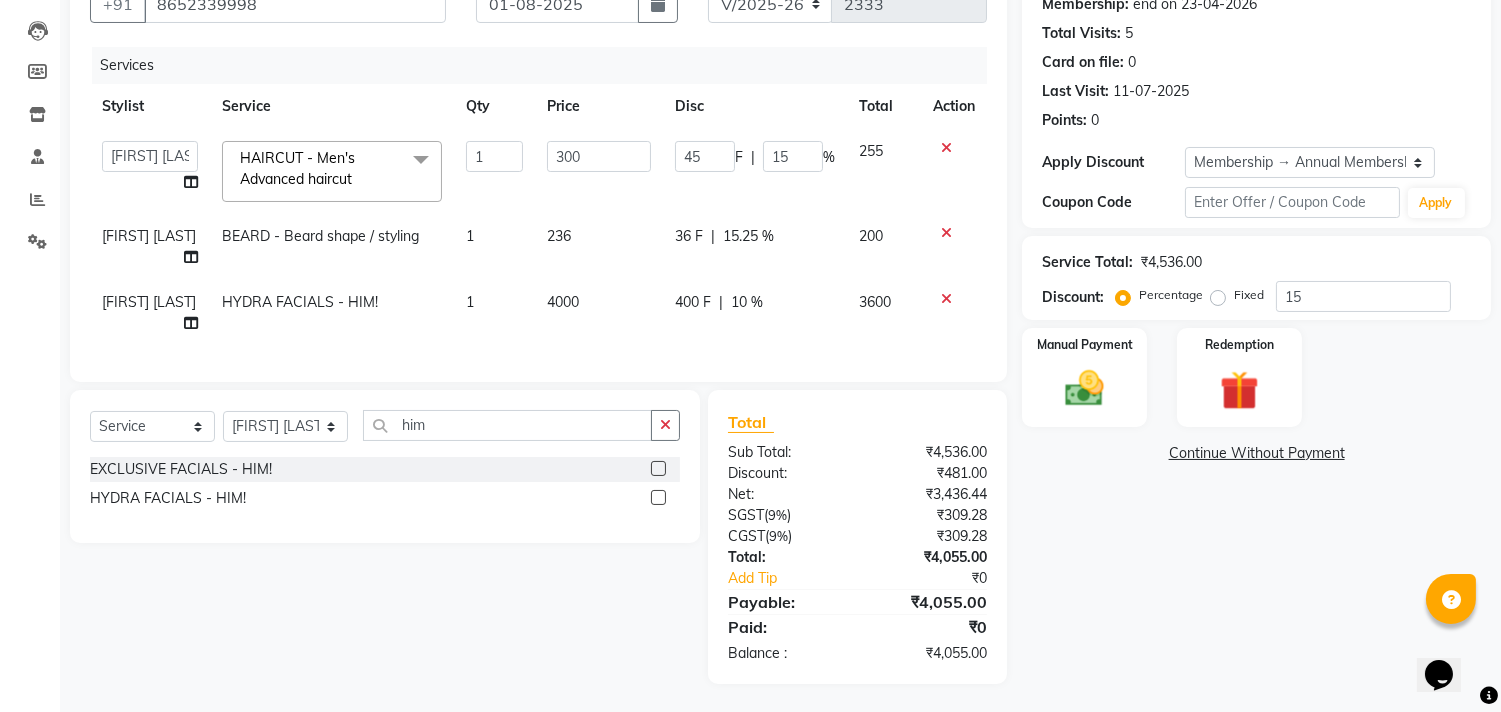 scroll, scrollTop: 220, scrollLeft: 0, axis: vertical 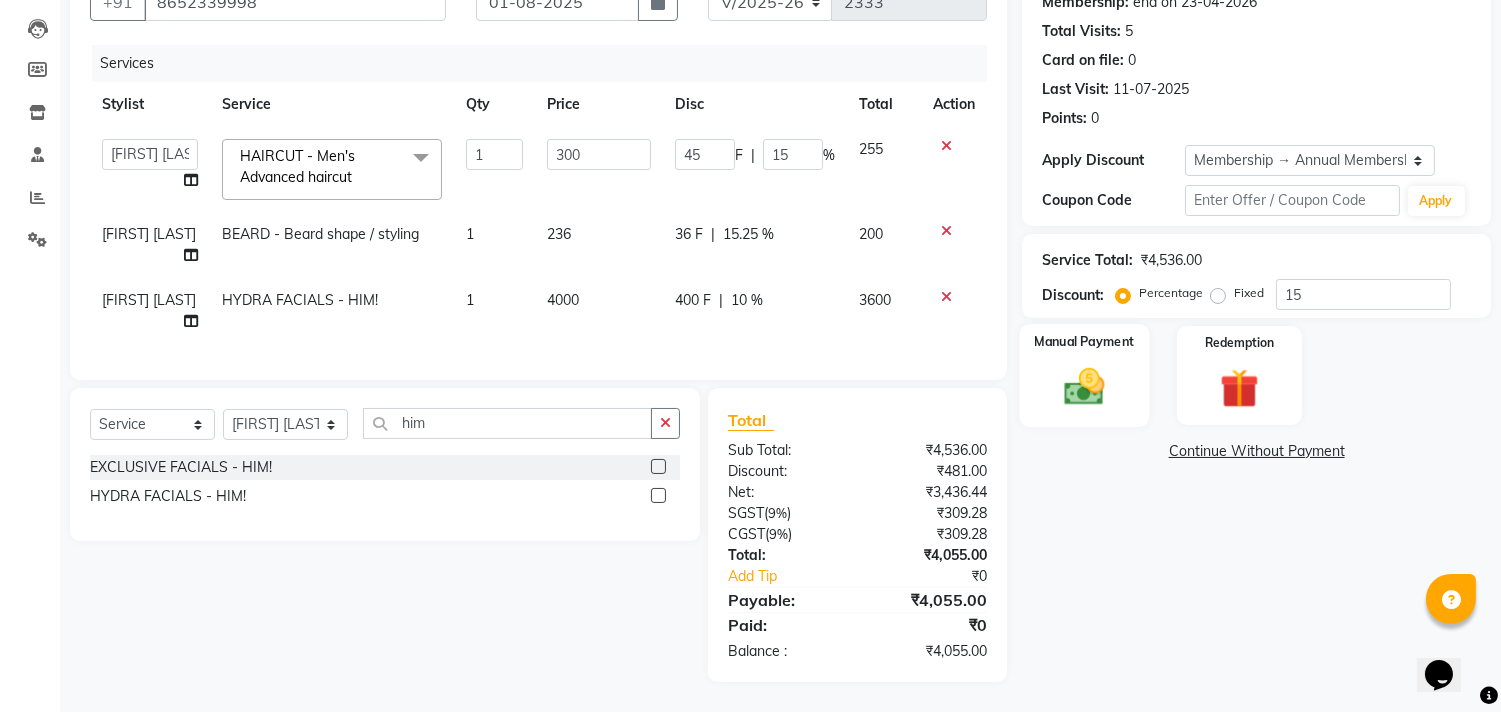 click 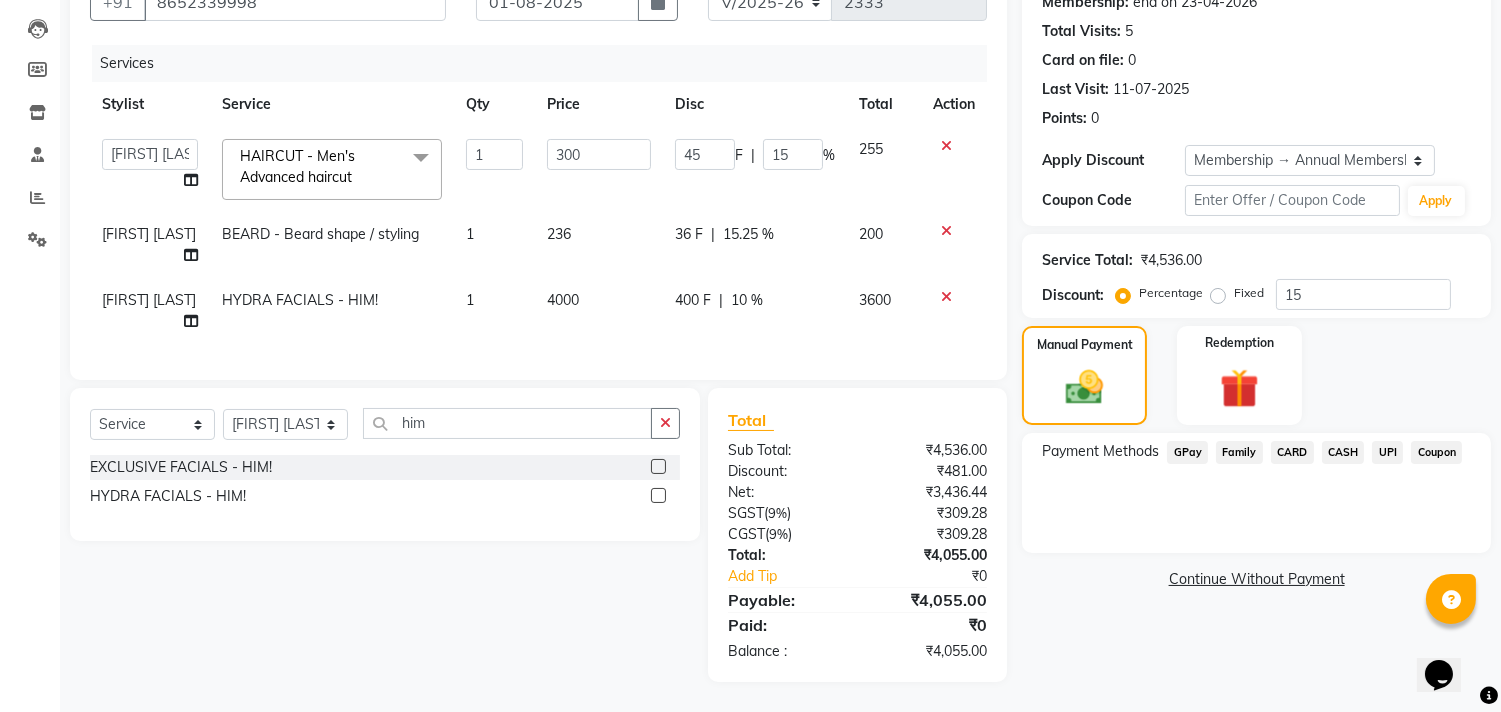 click on "UPI" 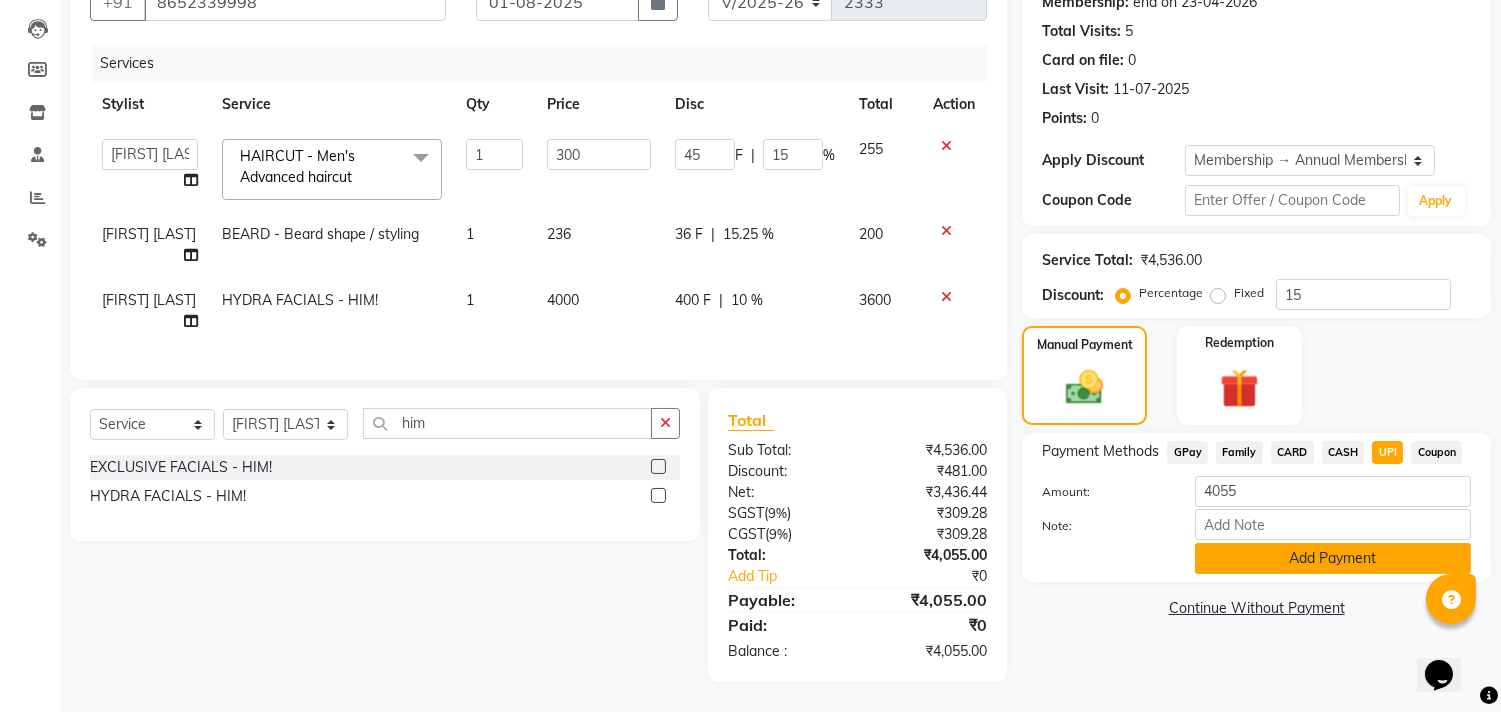 click on "Add Payment" 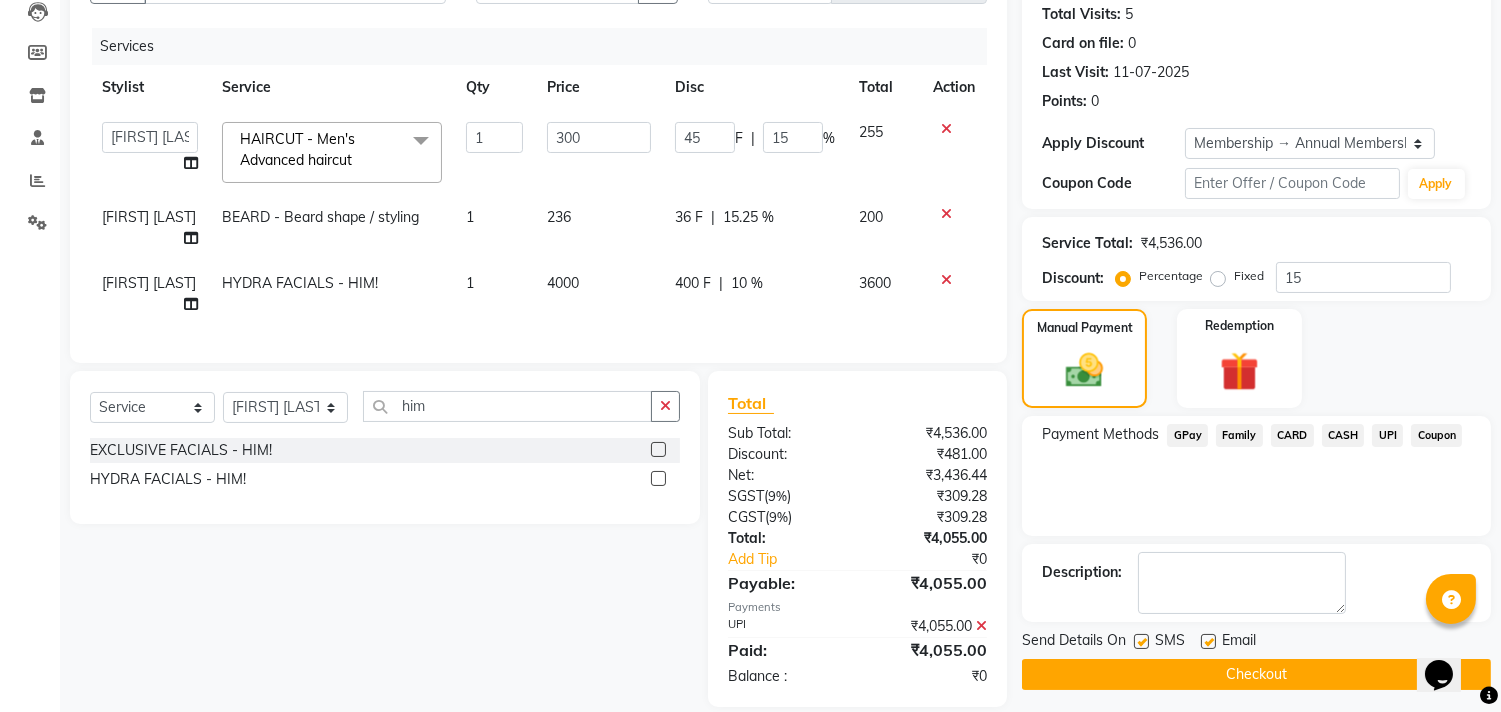 drag, startPoint x: 1282, startPoint y: 677, endPoint x: 1294, endPoint y: 675, distance: 12.165525 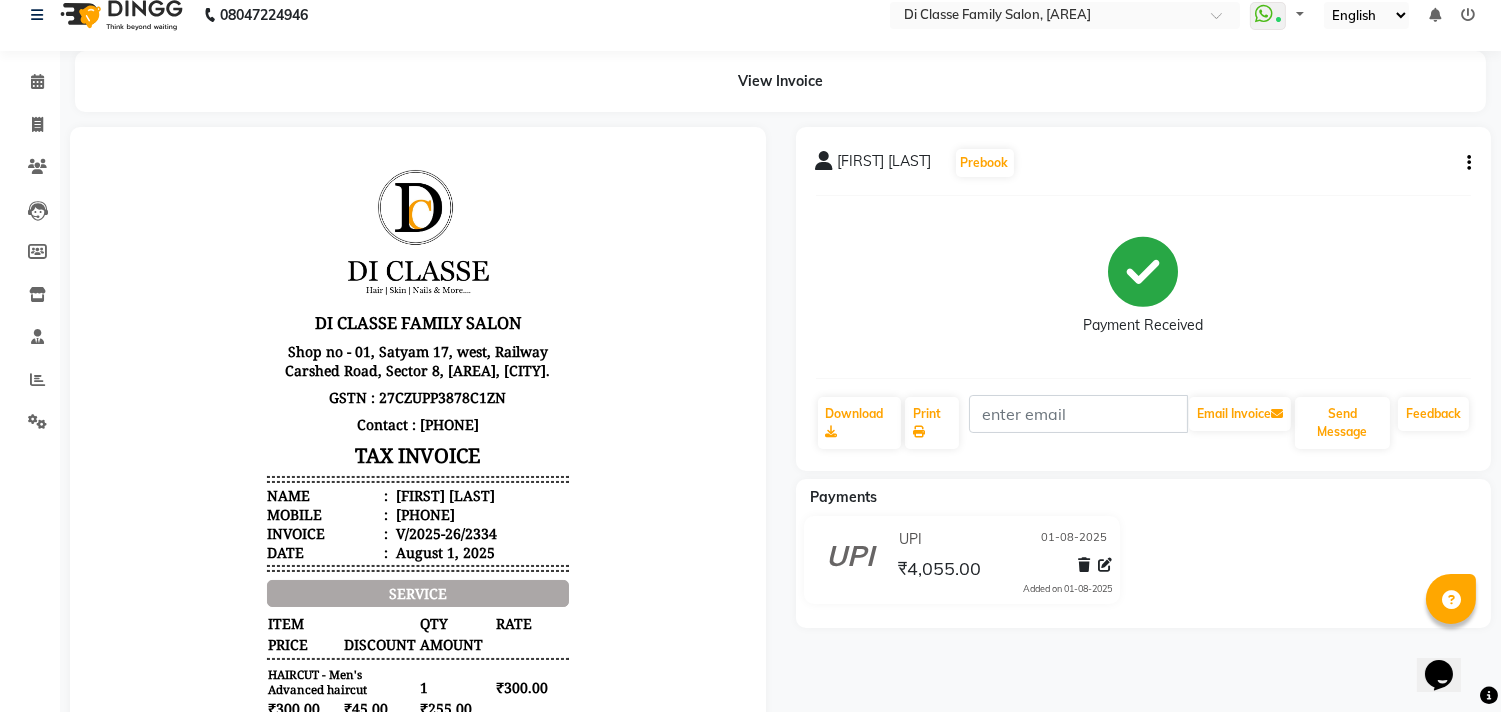 scroll, scrollTop: 0, scrollLeft: 0, axis: both 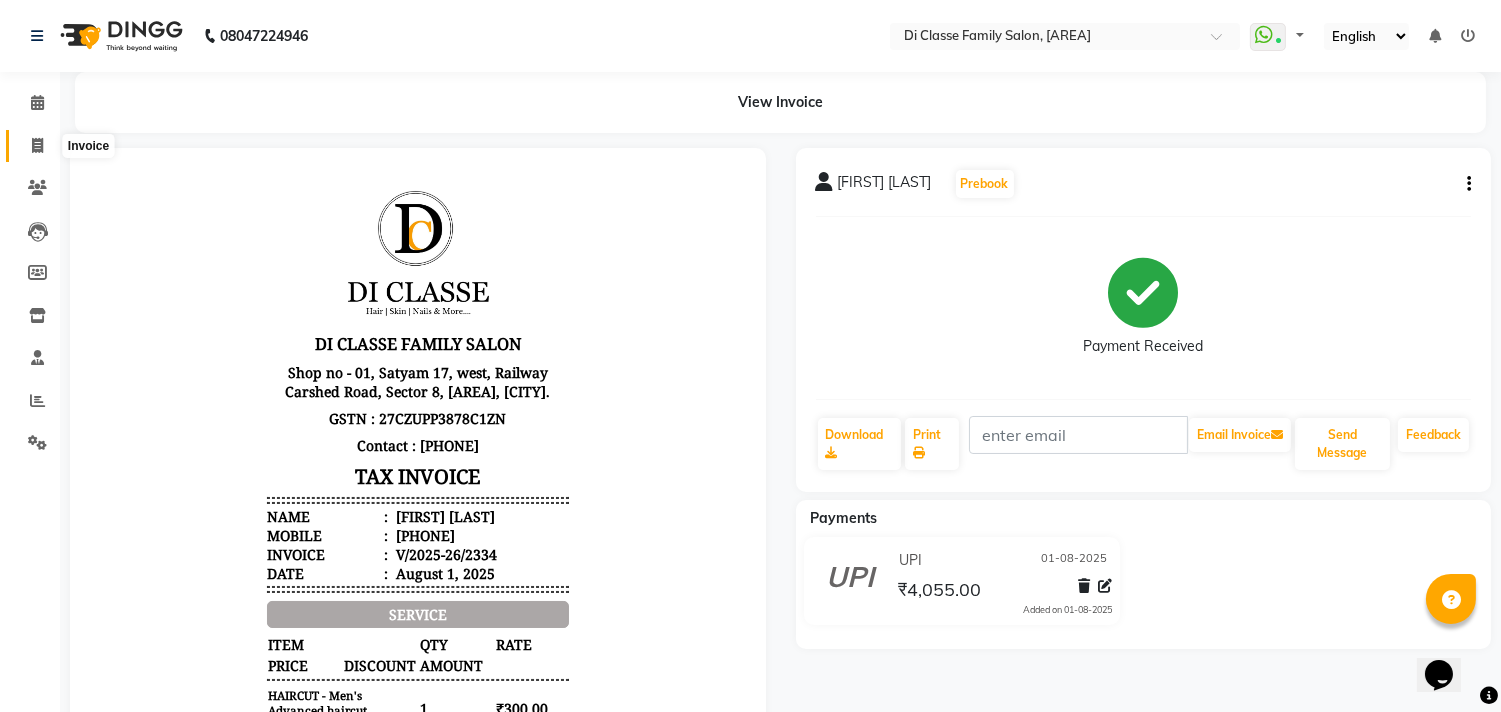 click 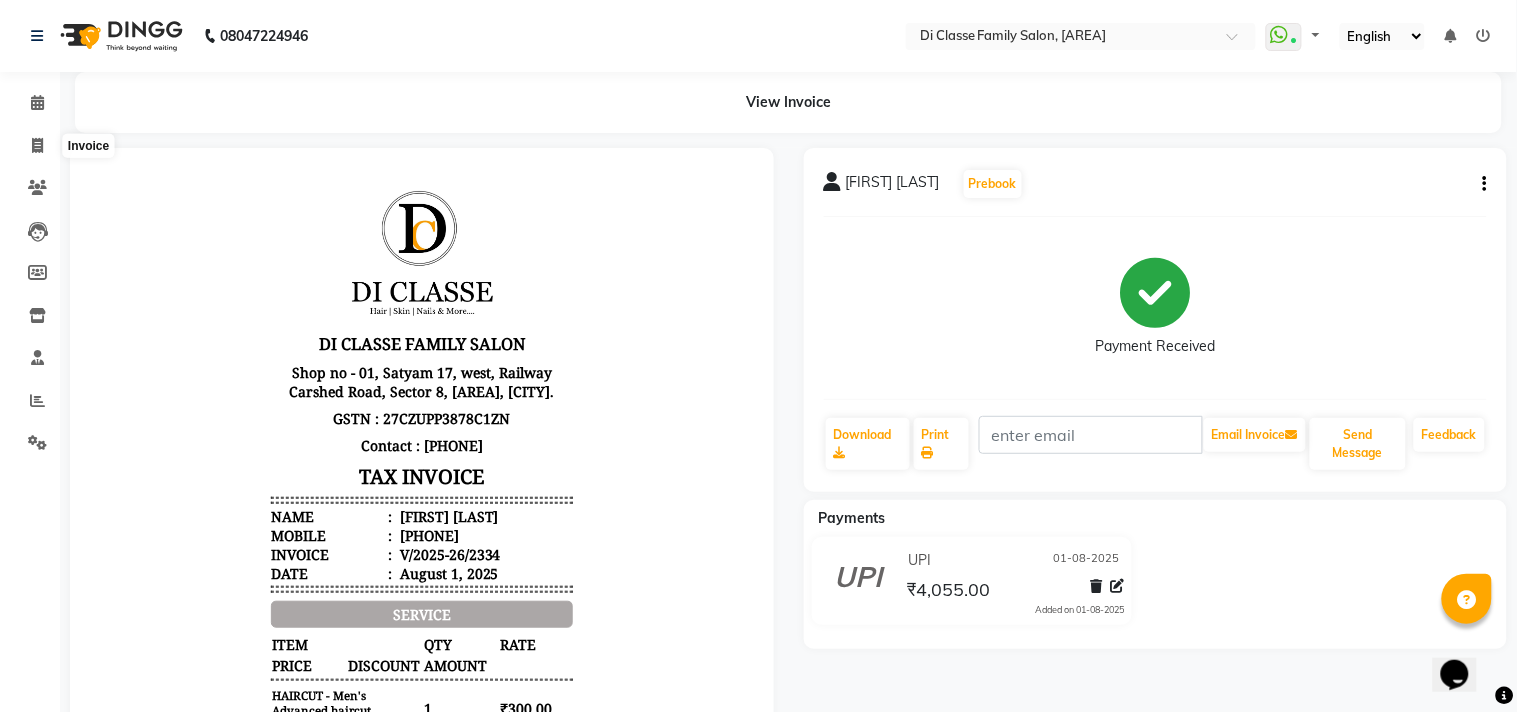 select on "4704" 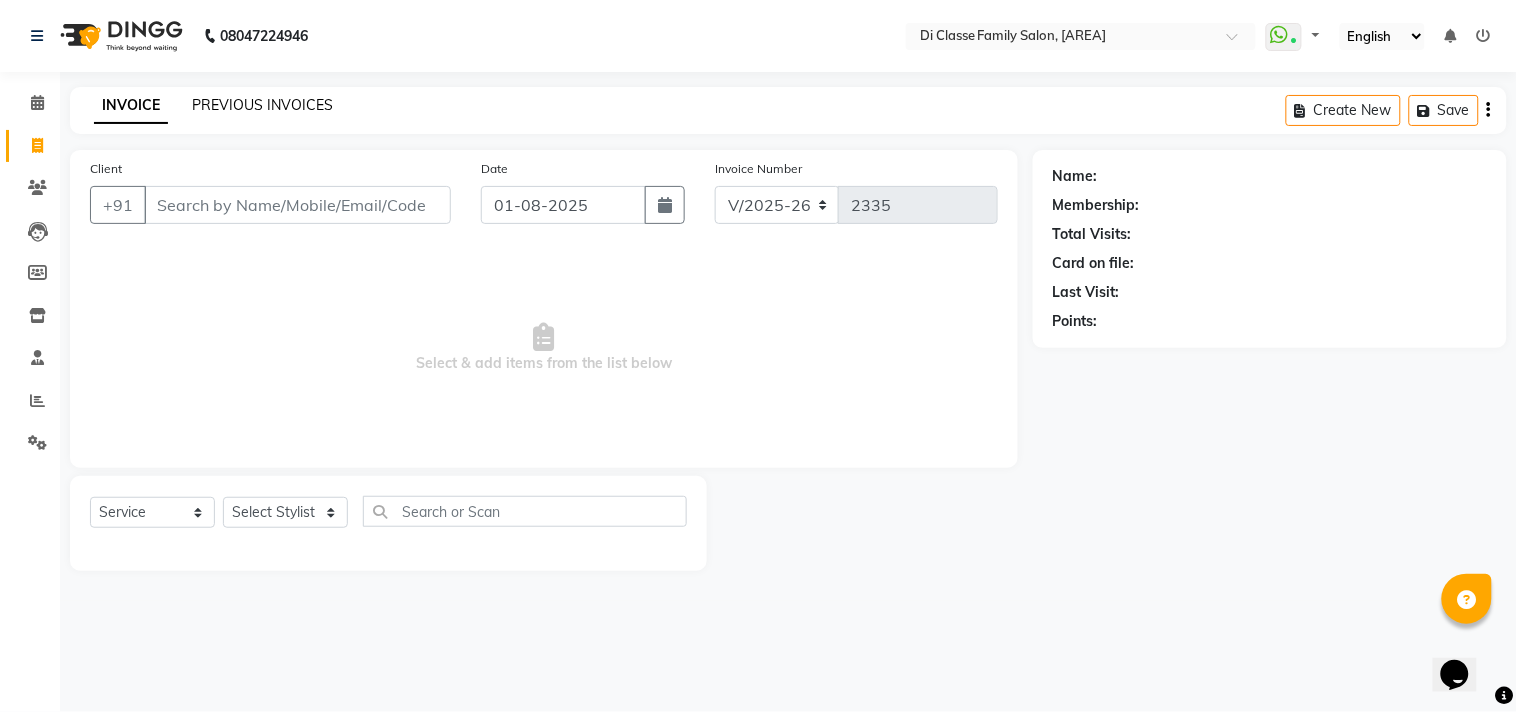 click on "PREVIOUS INVOICES" 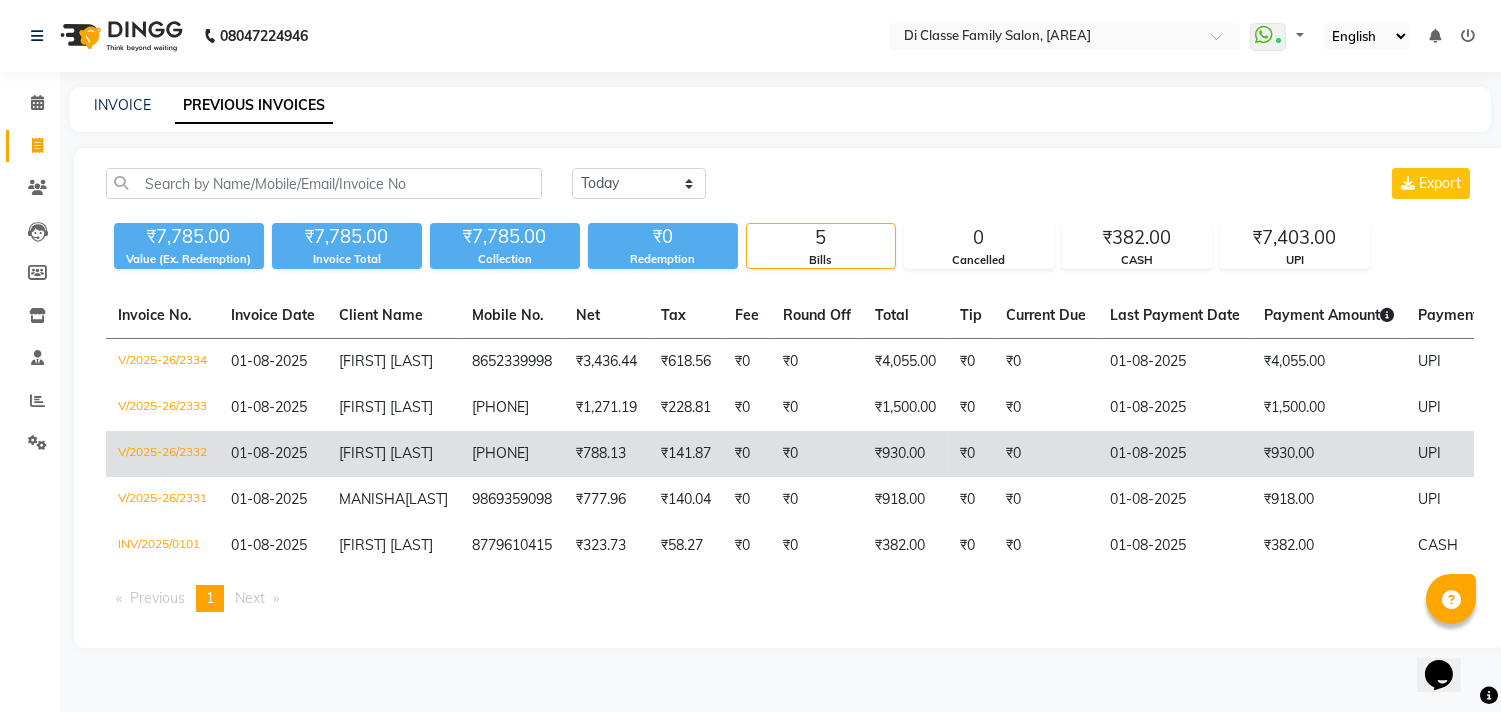 scroll, scrollTop: 0, scrollLeft: 0, axis: both 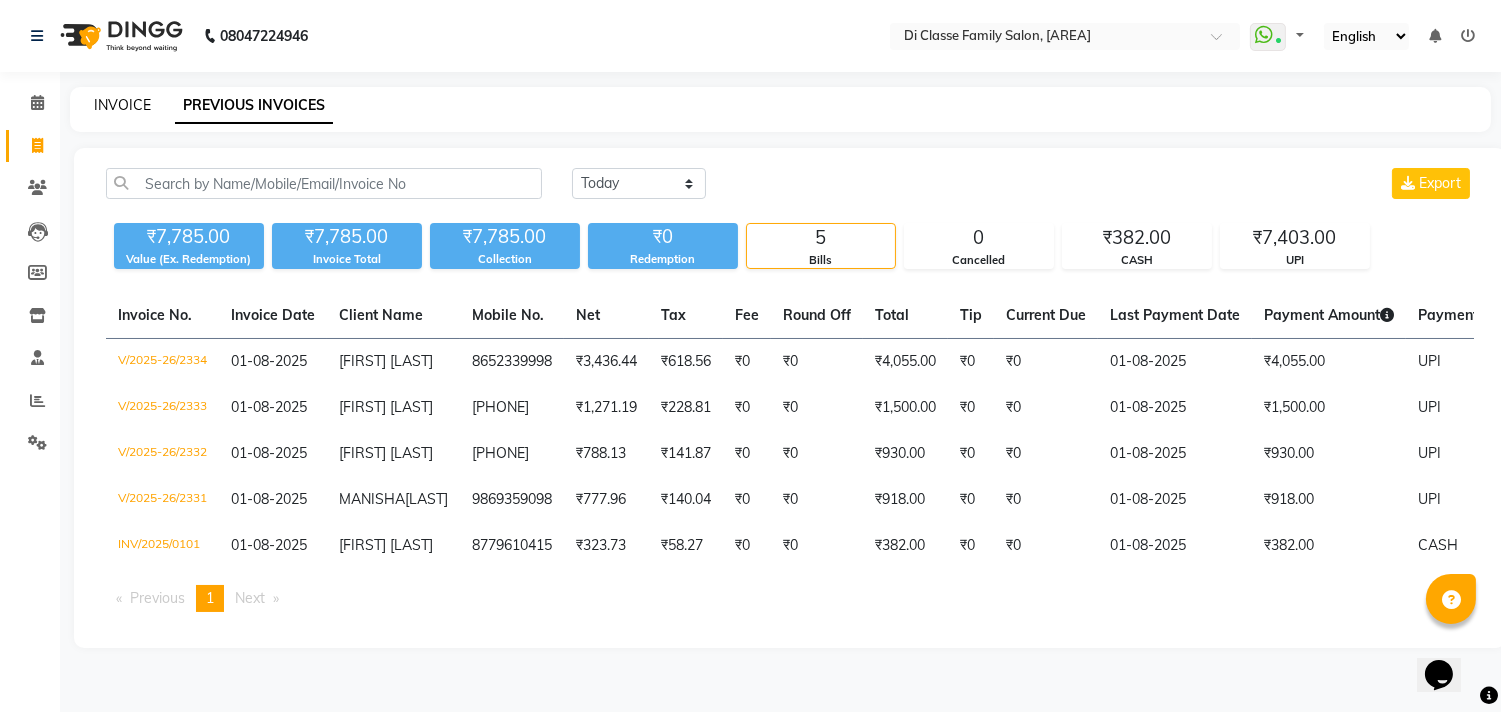 click on "INVOICE" 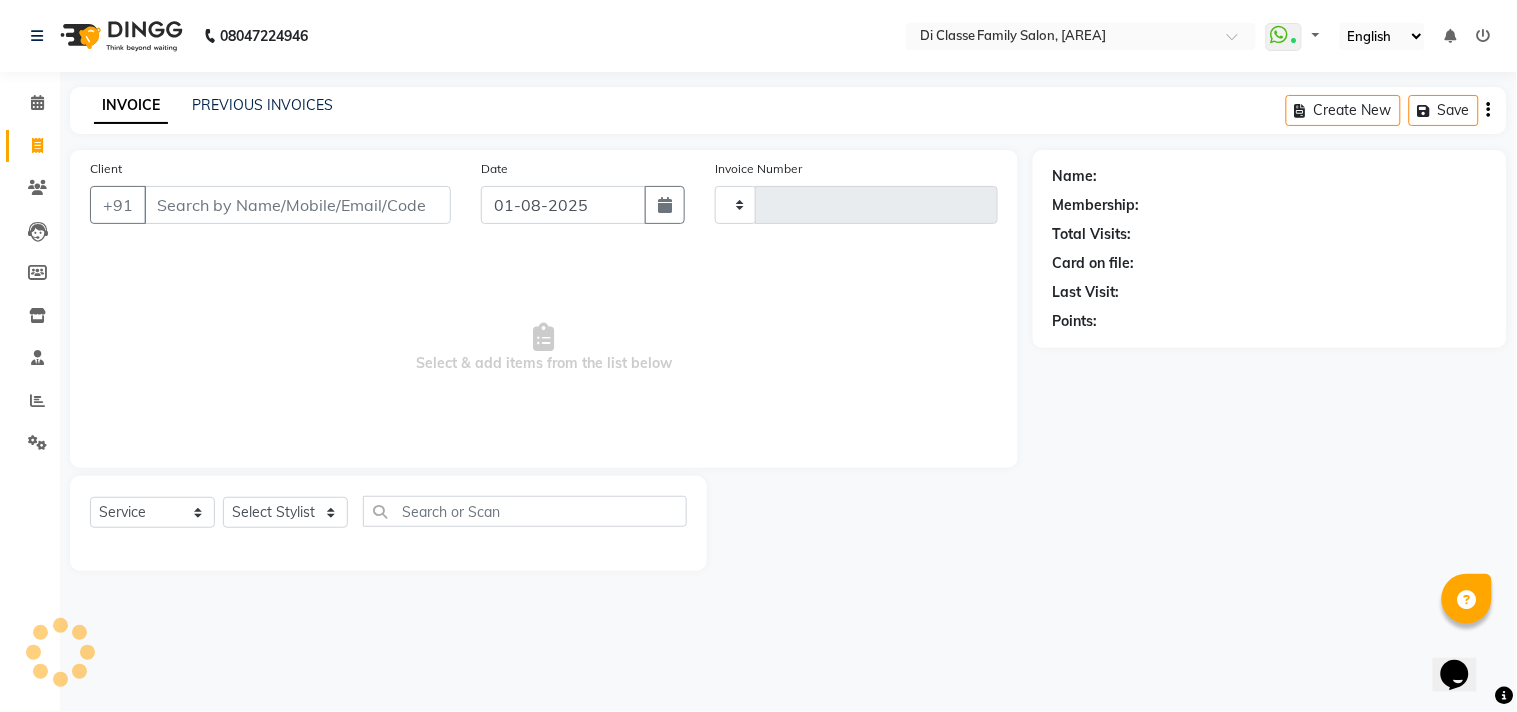 type on "2335" 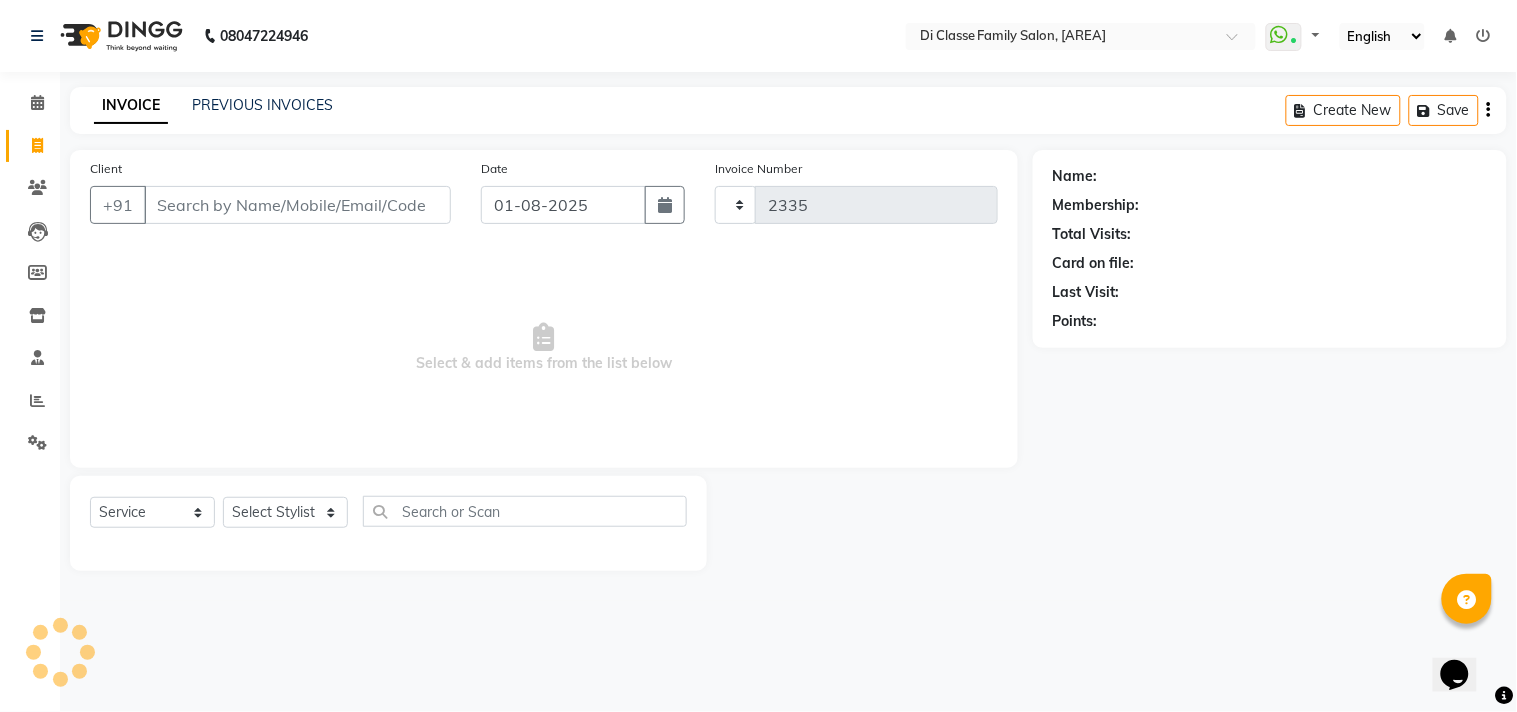 select on "4704" 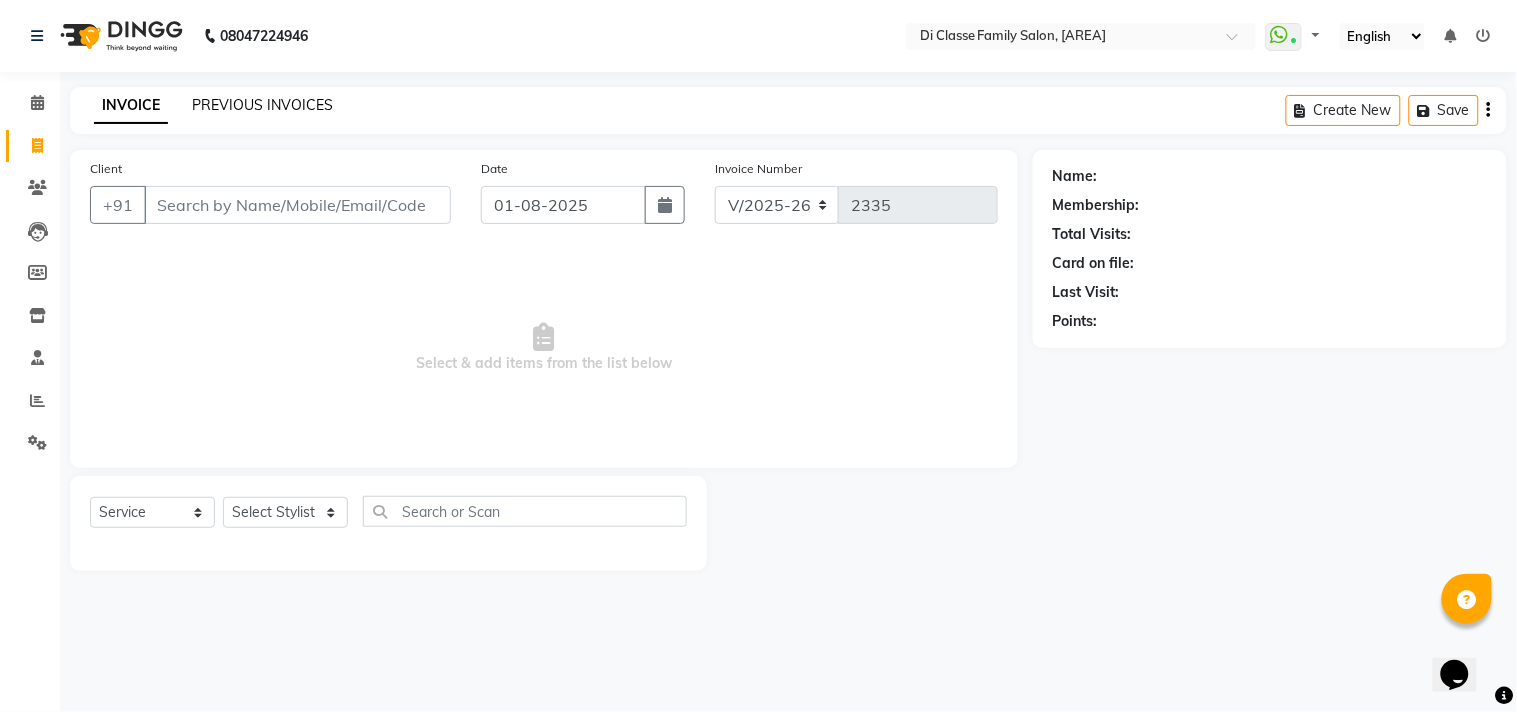 click on "PREVIOUS INVOICES" 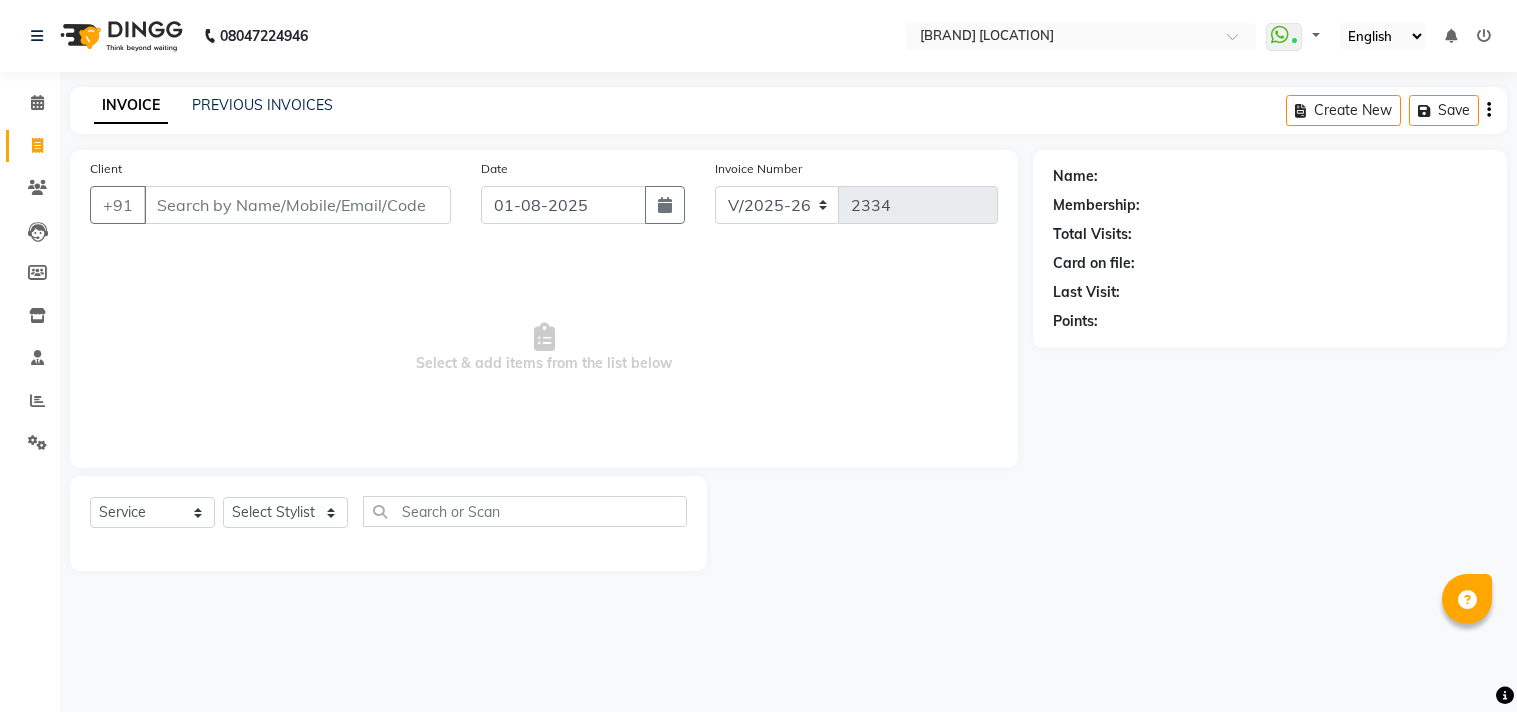 select on "4704" 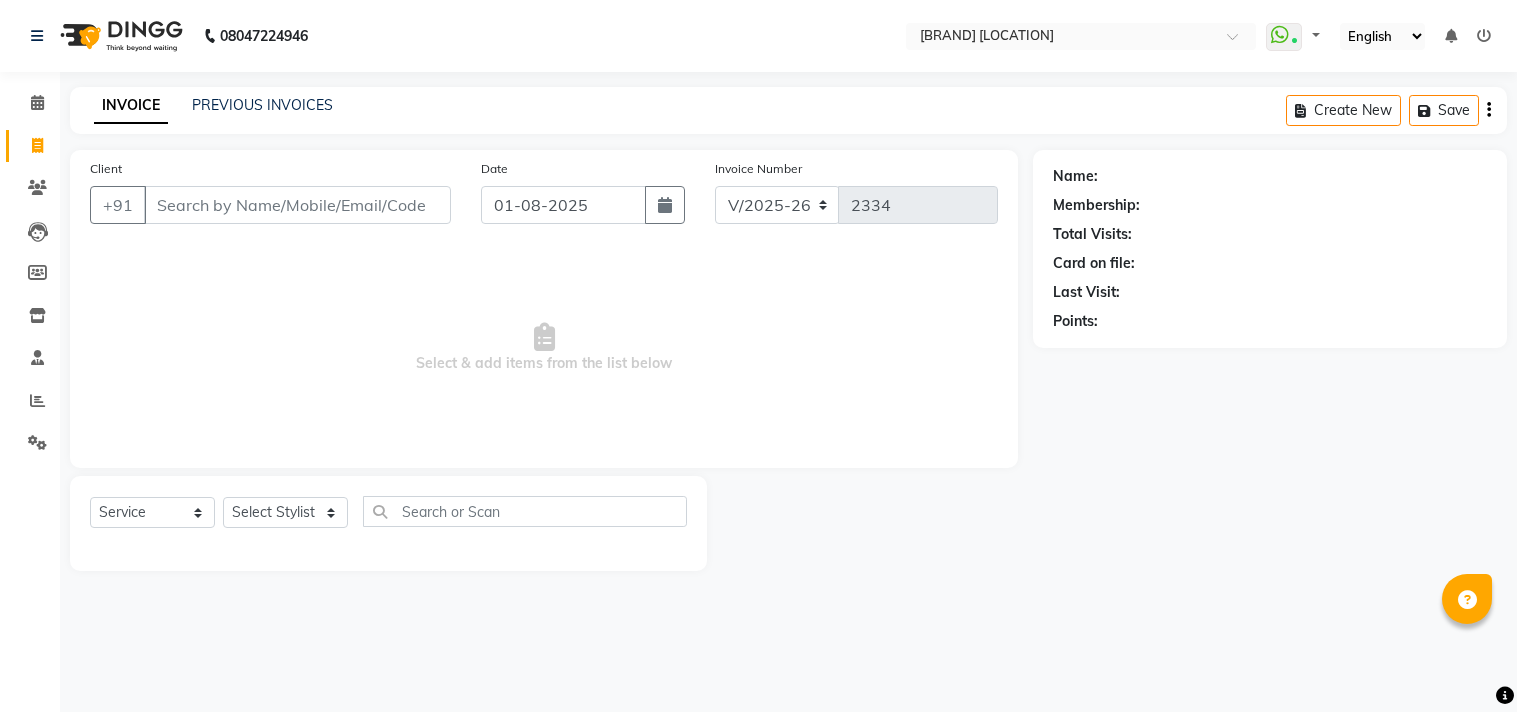scroll, scrollTop: 0, scrollLeft: 0, axis: both 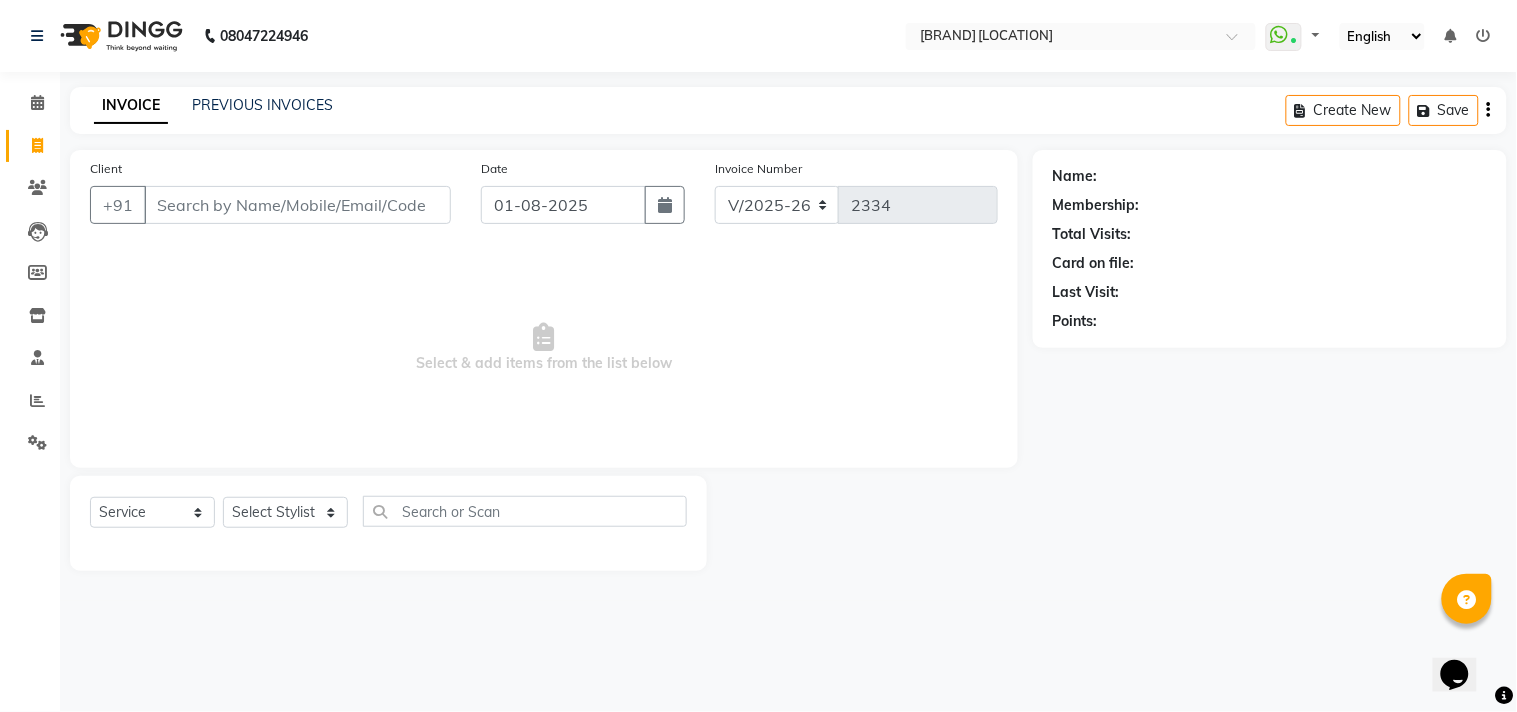 click on "Select Service Product Membership Package Voucher Prepaid Gift Card Select Stylist [STAFF] [STAFF] [STAFF] [LAST] Front Desk [STAFF] [STAFF] [STAFF] [STAFF] [STAFF] [LAST] [STAFF] [LAST] [STAFF] [LAST] [STAFF] [LAST] [STAFF] [LAST] [STAFF] [STAFF] [STAFF] [LAST] [STAFF] [STAFF] [STAFF] [STAFF] [STAFF] [LAST] [STAFF] [LAST]" 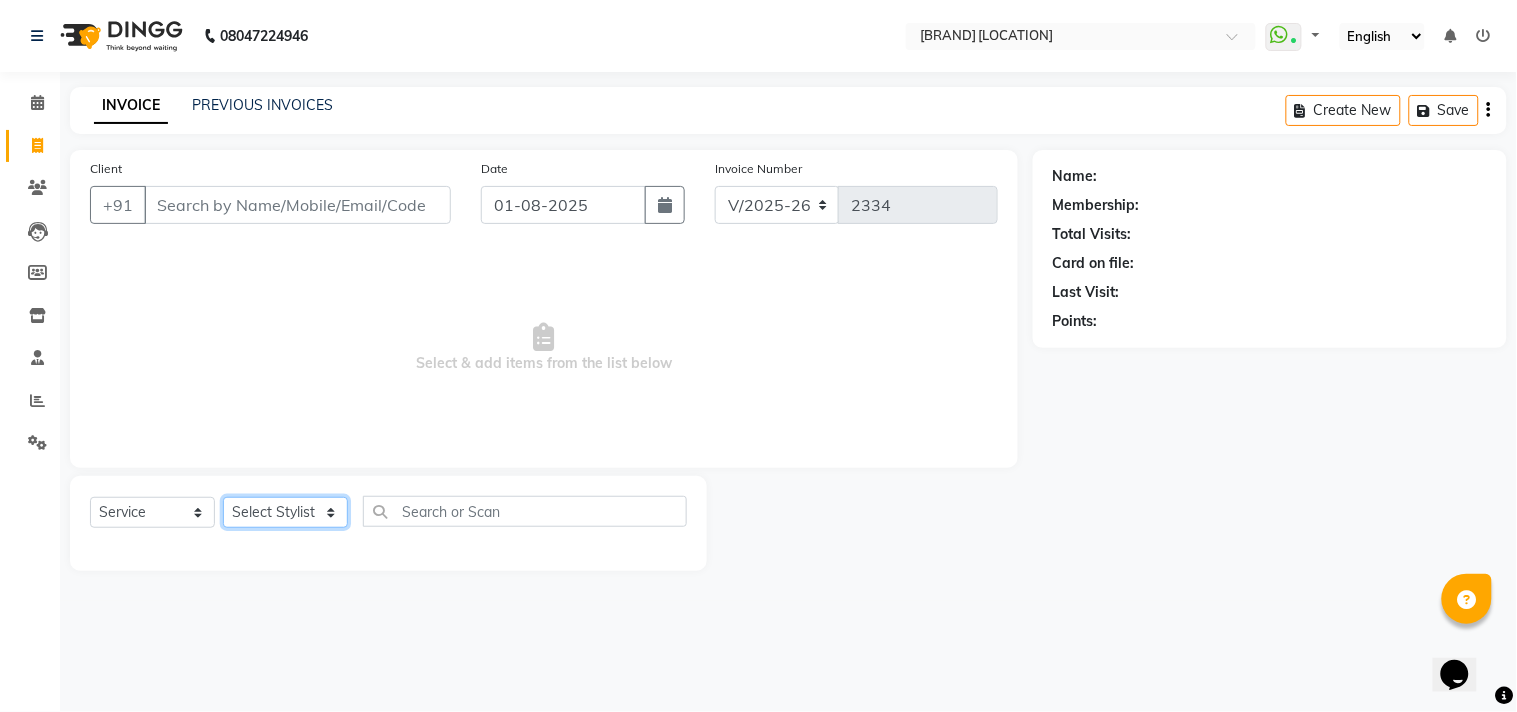 click on "Select Stylist [FIRST] [LAST]  [FIRST] [LAST]  [FIRST] [LAST]  [FIRST] [LAST] [FIRST] [LAST] [FIRST] [LAST] [FIRST] [LAST] [FIRST] [LAST] [FIRST] [LAST] [FIRST] [LAST] [FIRST] [LAST] [FIRST] [LAST] [FIRST] [LAST] [FIRST] [LAST] [FIRST] [LAST] [FIRST] [LAST] [FIRST] [LAST] [FIRST] [LAST] [FIRST] [LAST] [FIRST] [LAST] [FIRST] [LAST]" 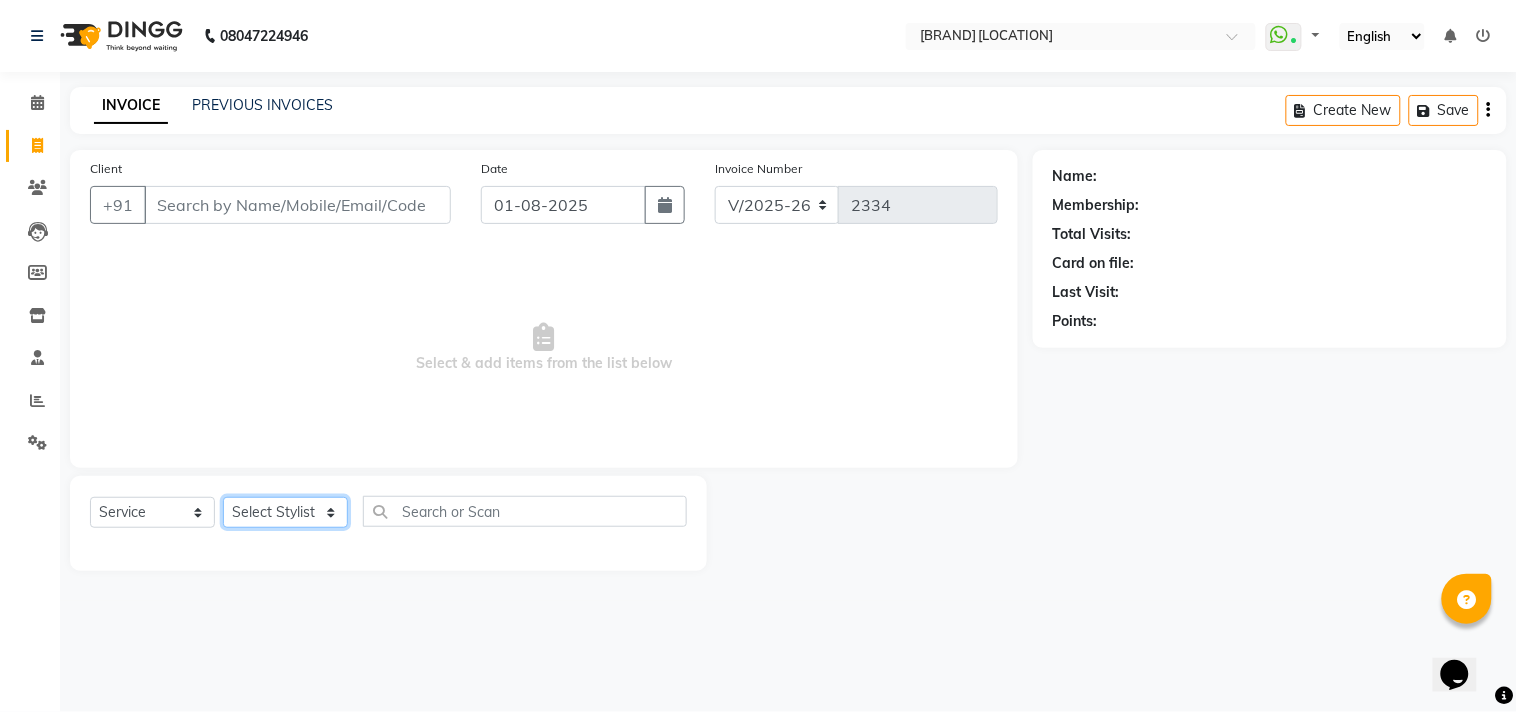 select on "51560" 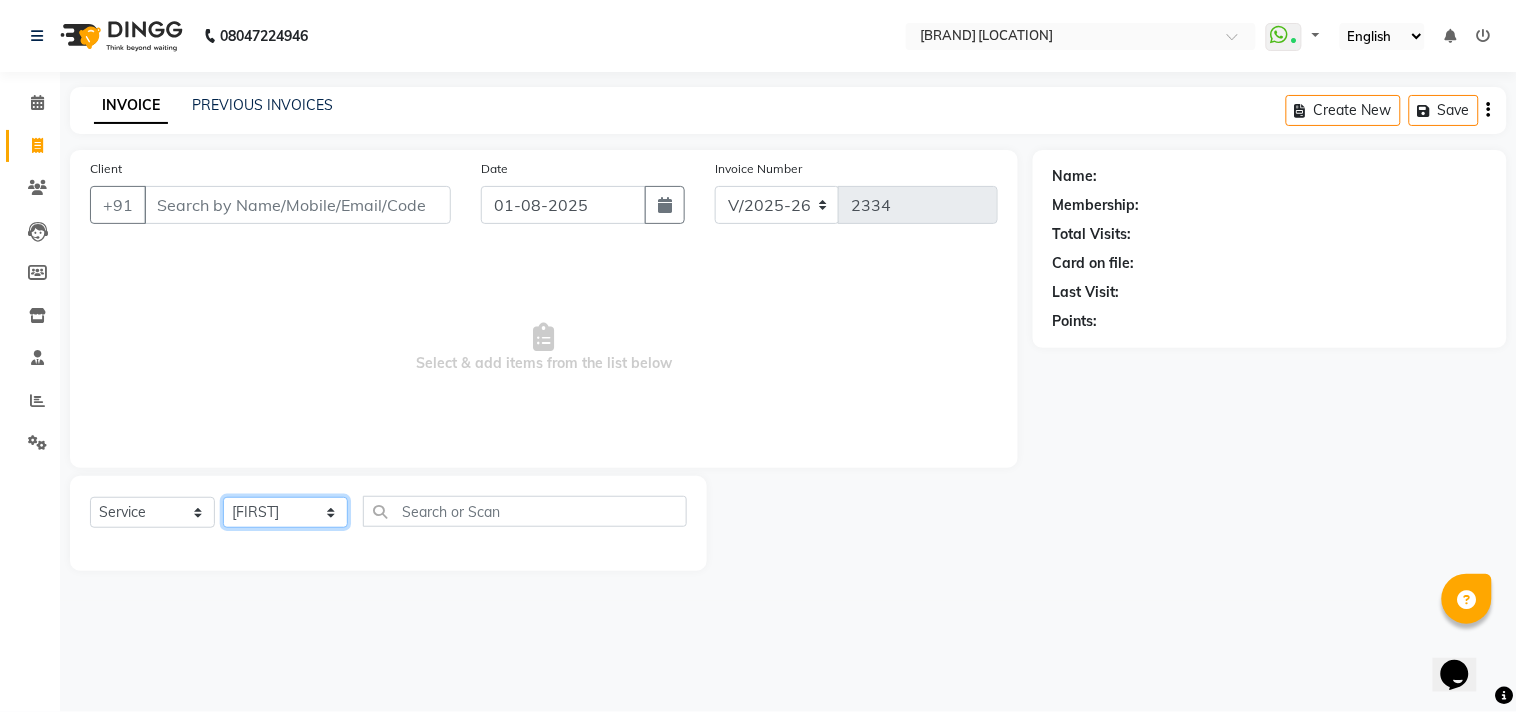click on "Select Stylist [FIRST] [LAST]  [FIRST] [LAST]  [FIRST] [LAST]  [FIRST] [LAST] [FIRST] [LAST] [FIRST] [LAST] [FIRST] [LAST] [FIRST] [LAST] [FIRST] [LAST] [FIRST] [LAST] [FIRST] [LAST] [FIRST] [LAST] [FIRST] [LAST] [FIRST] [LAST] [FIRST] [LAST] [FIRST] [LAST] [FIRST] [LAST] [FIRST] [LAST] [FIRST] [LAST] [FIRST] [LAST] [FIRST] [LAST]" 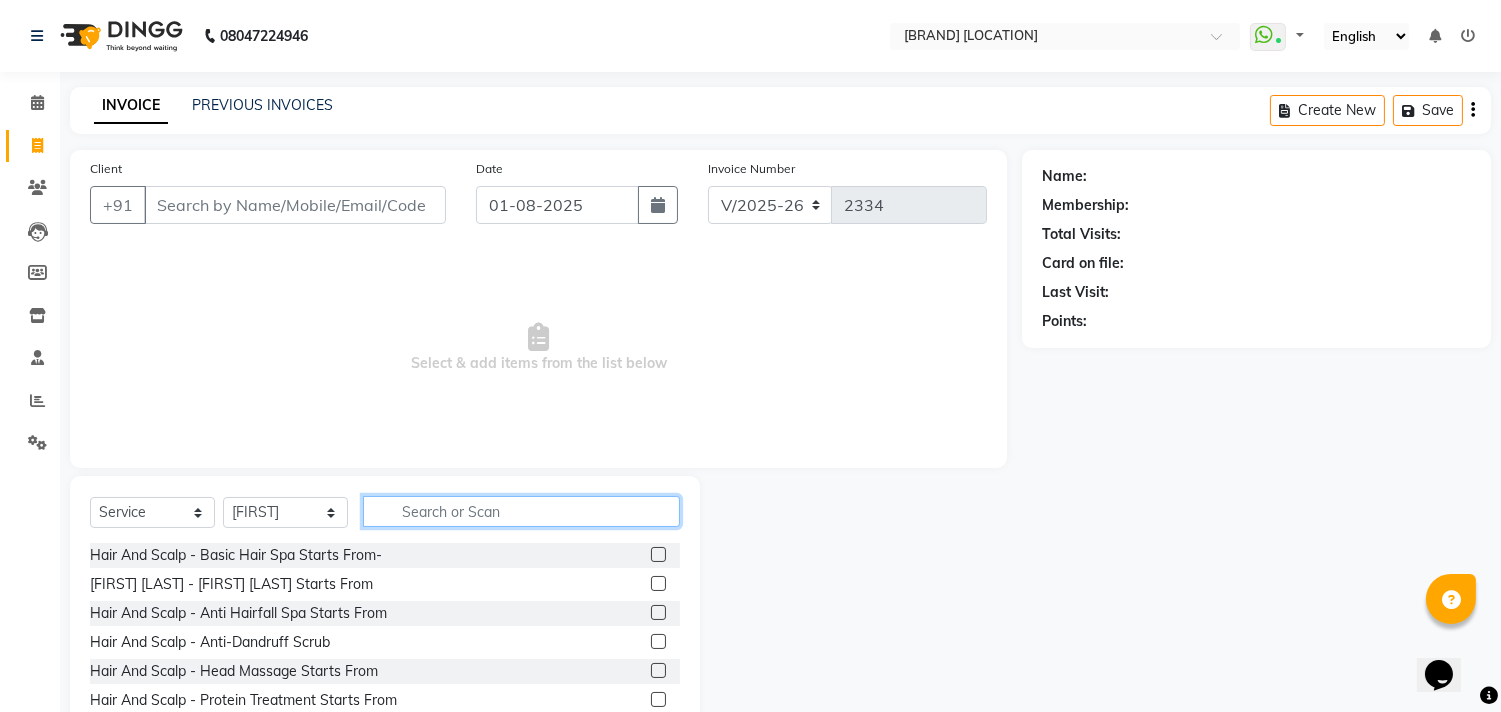 click 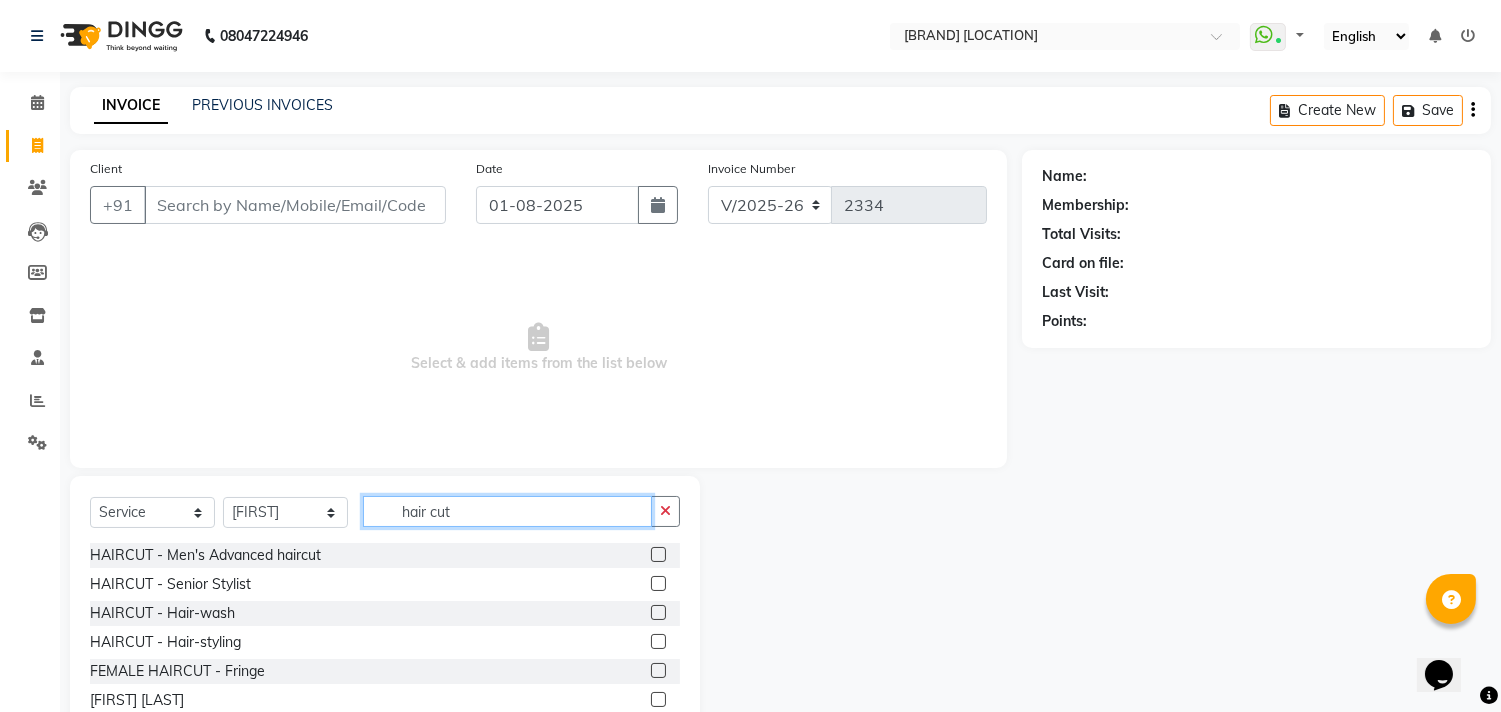 type on "hair cut" 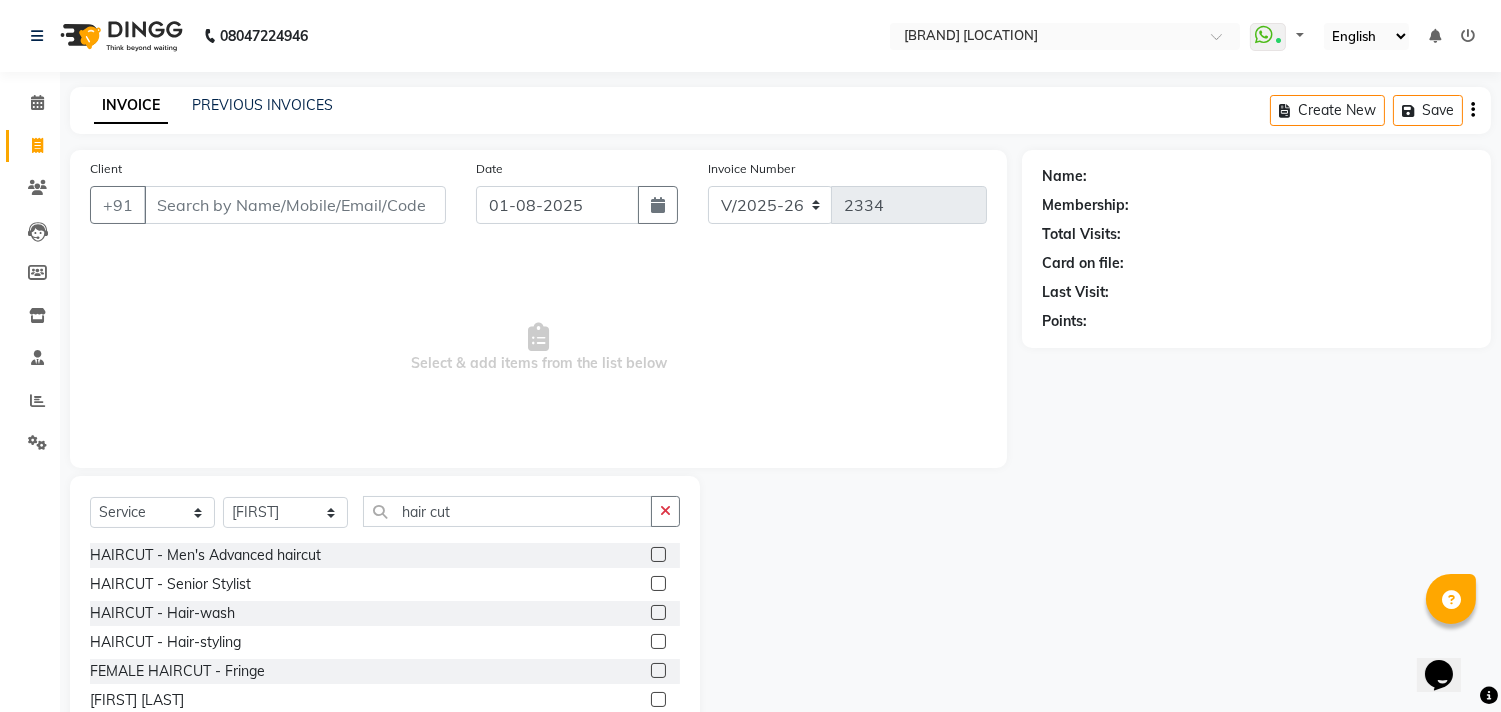 click 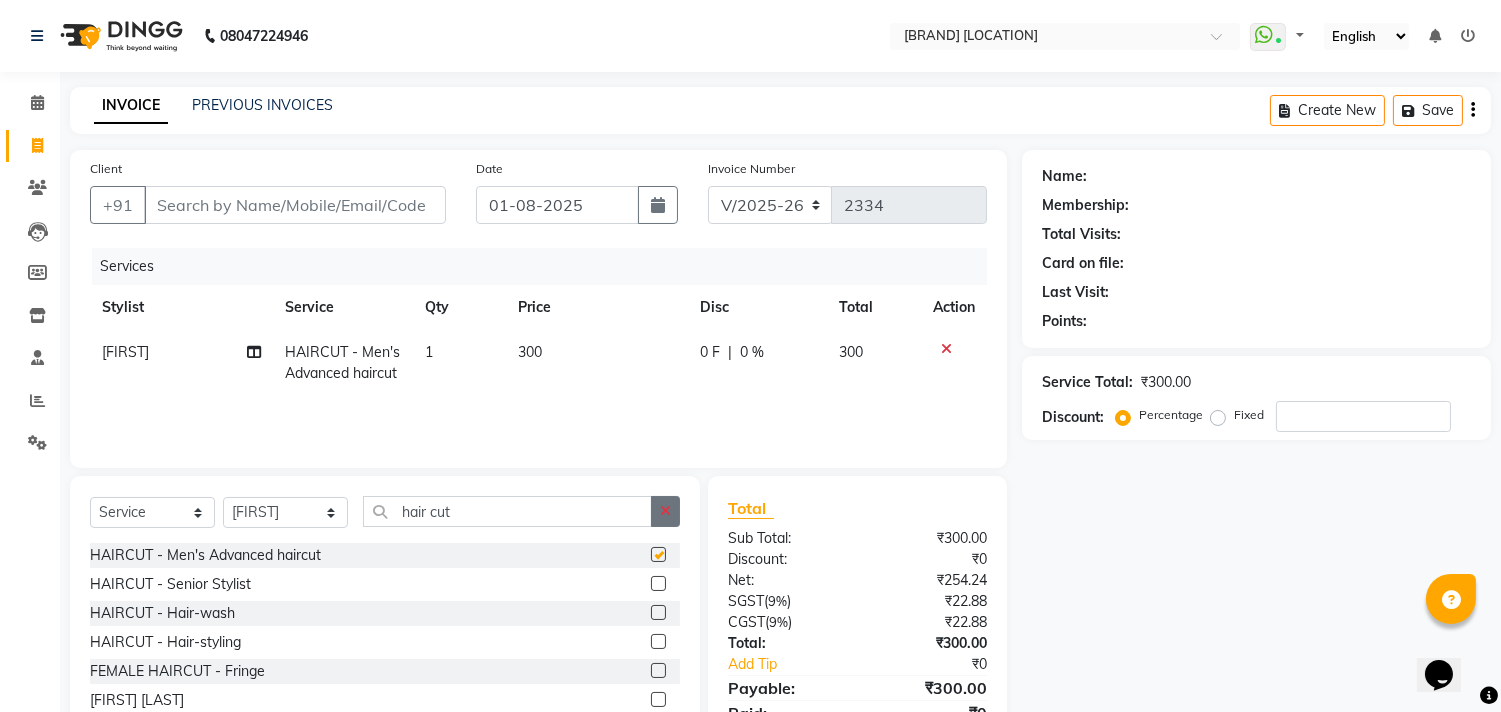 checkbox on "false" 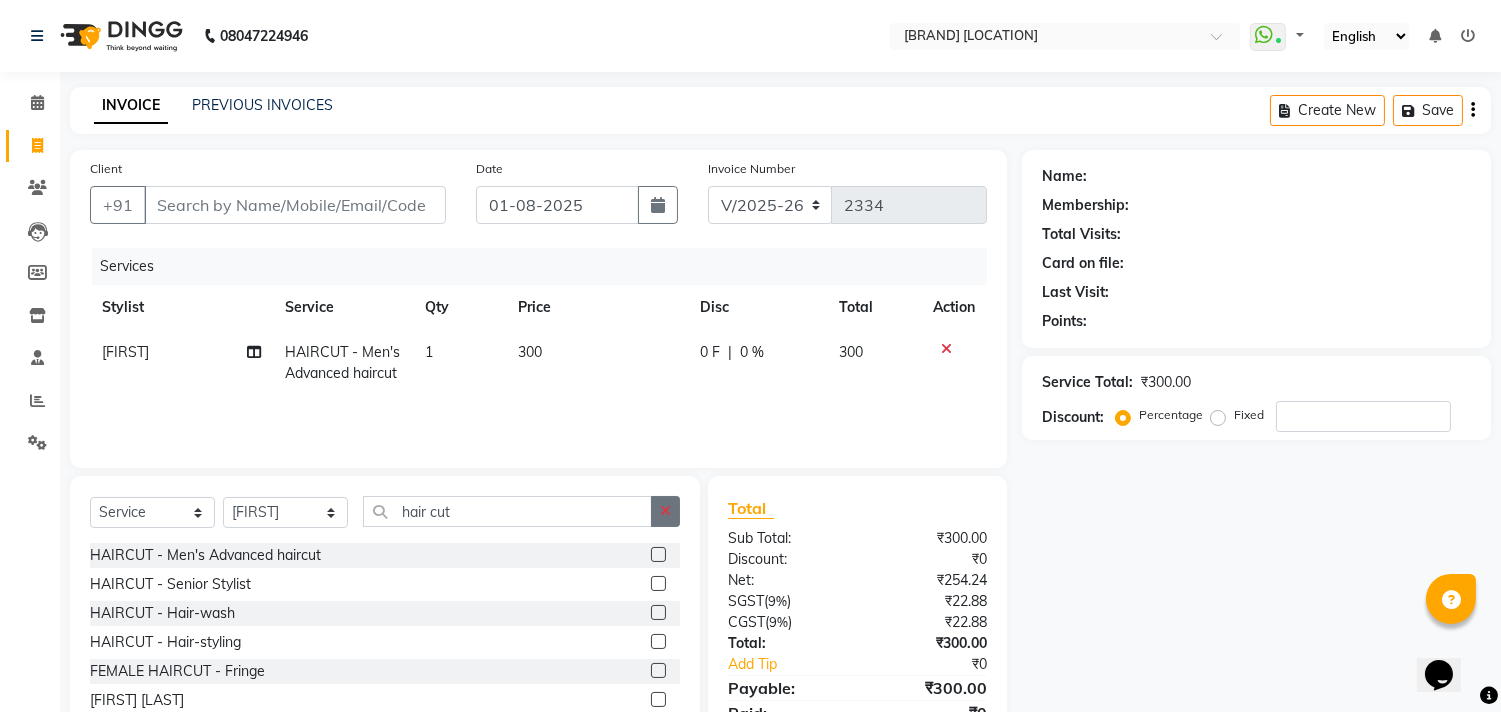 click 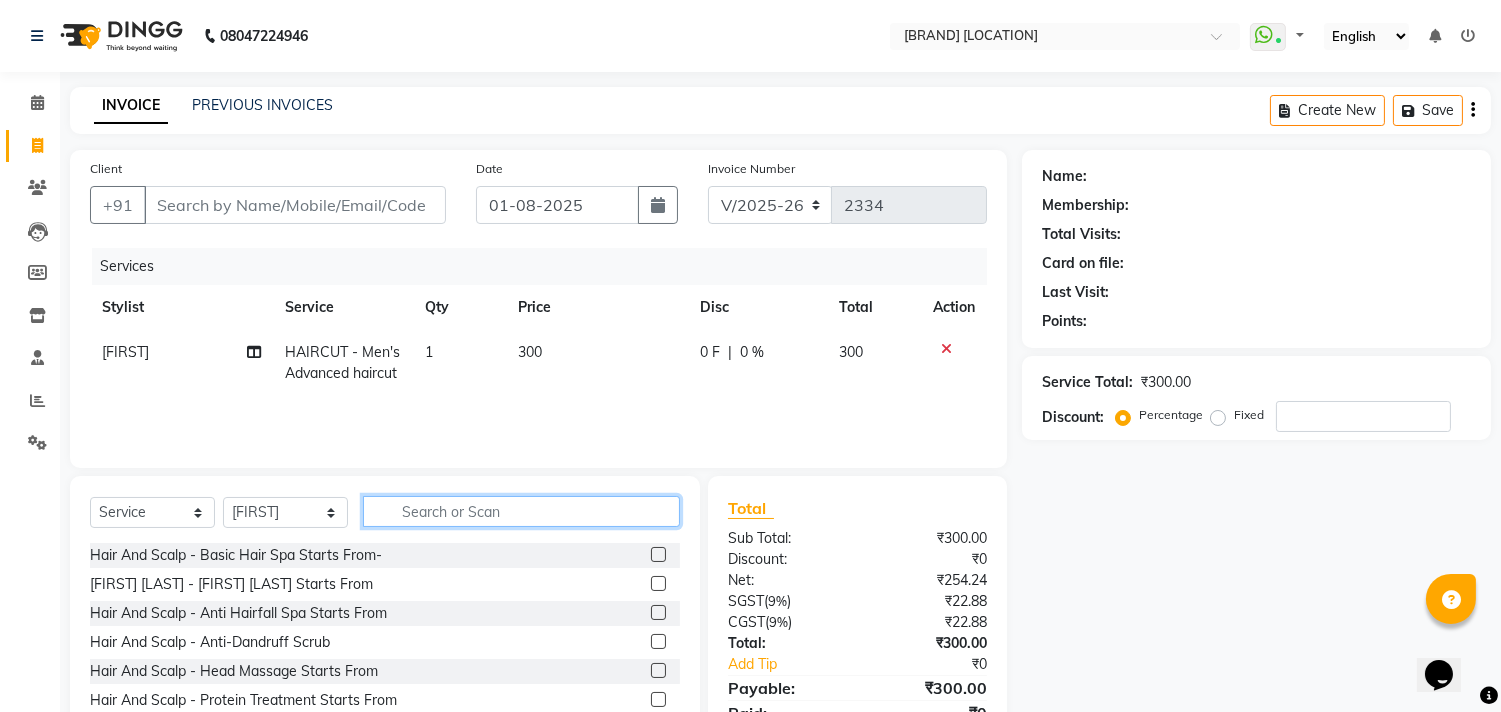 click 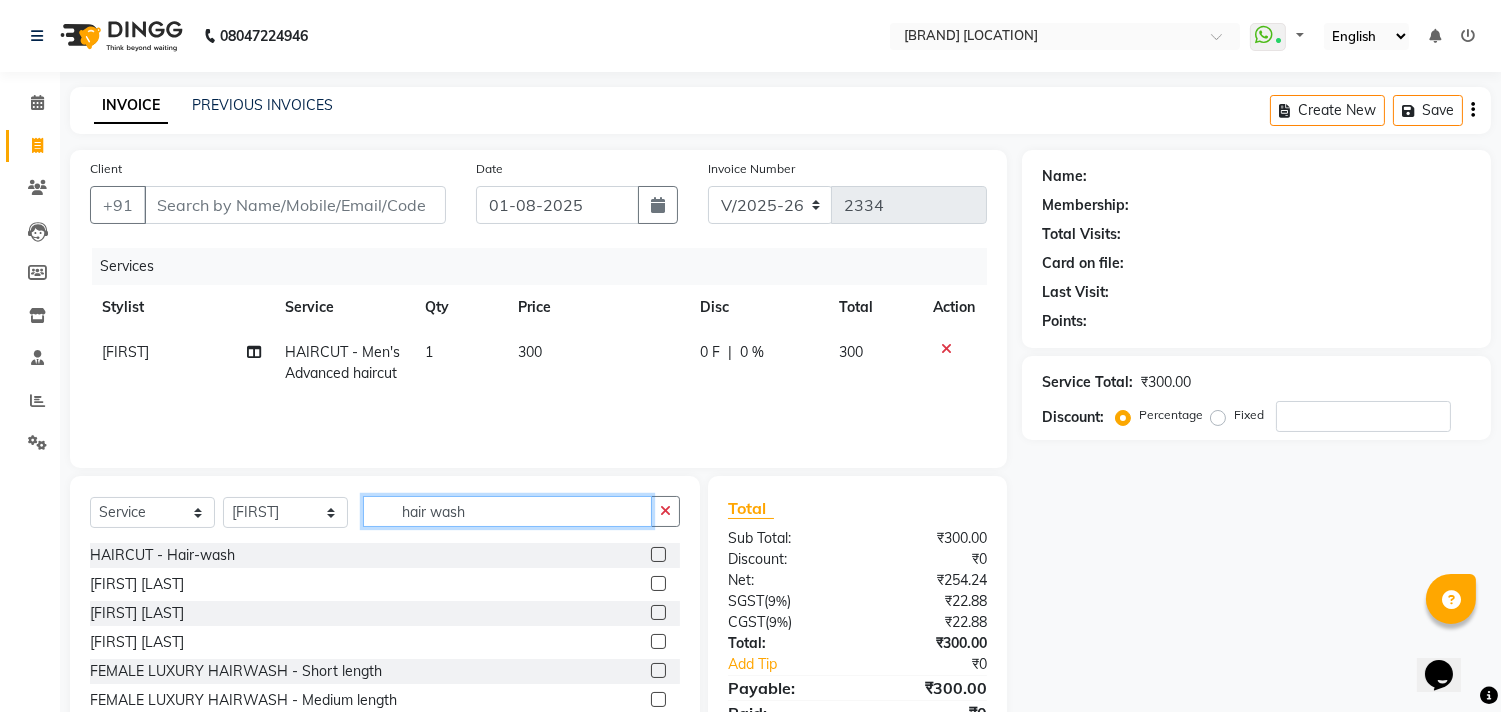 type on "hair wash" 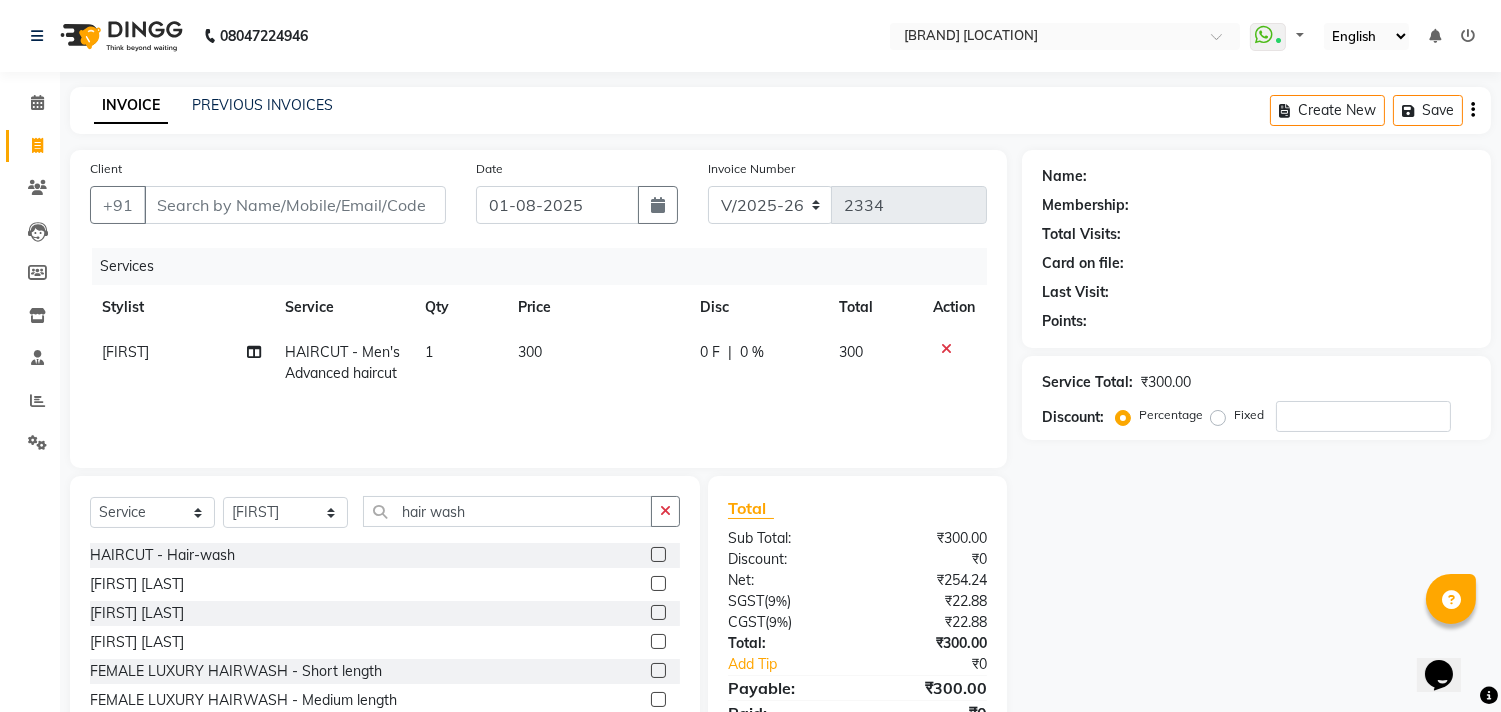 click 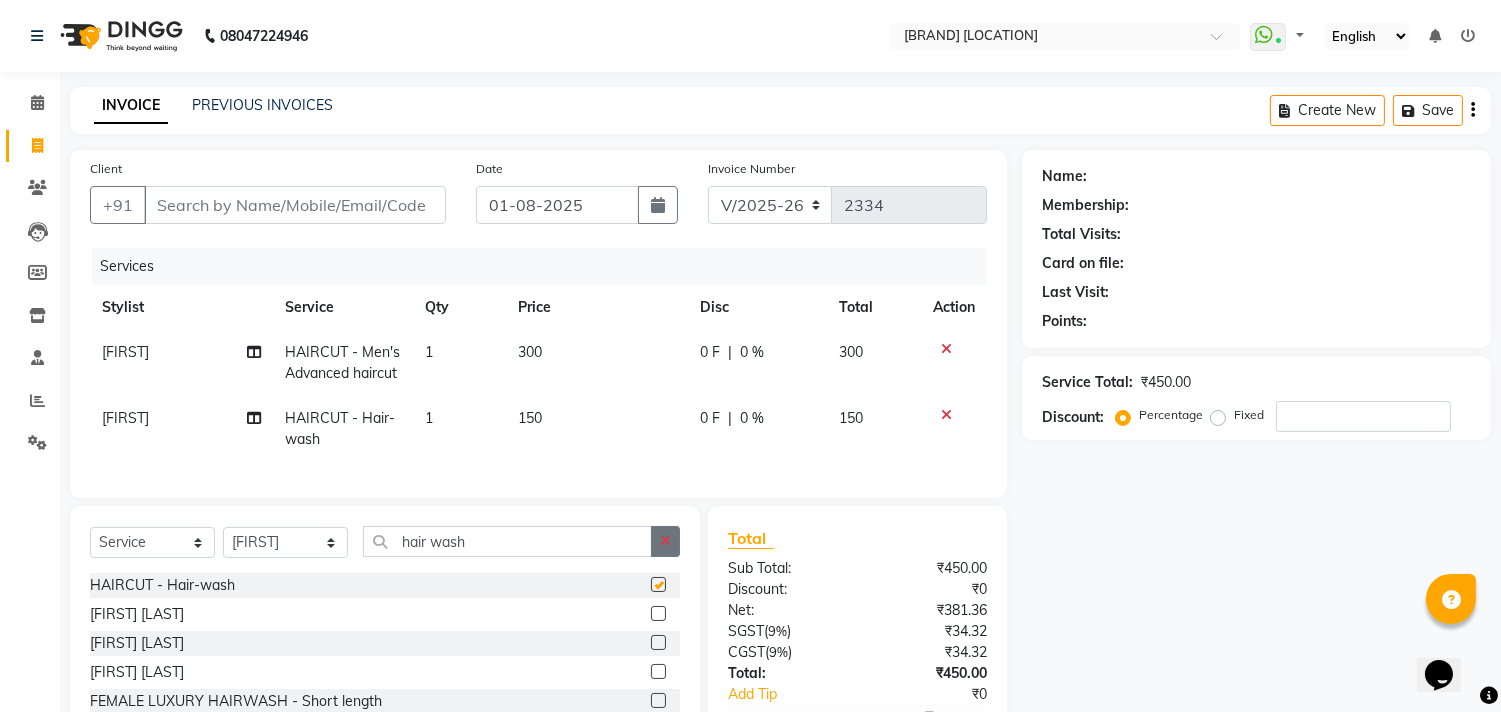 checkbox on "false" 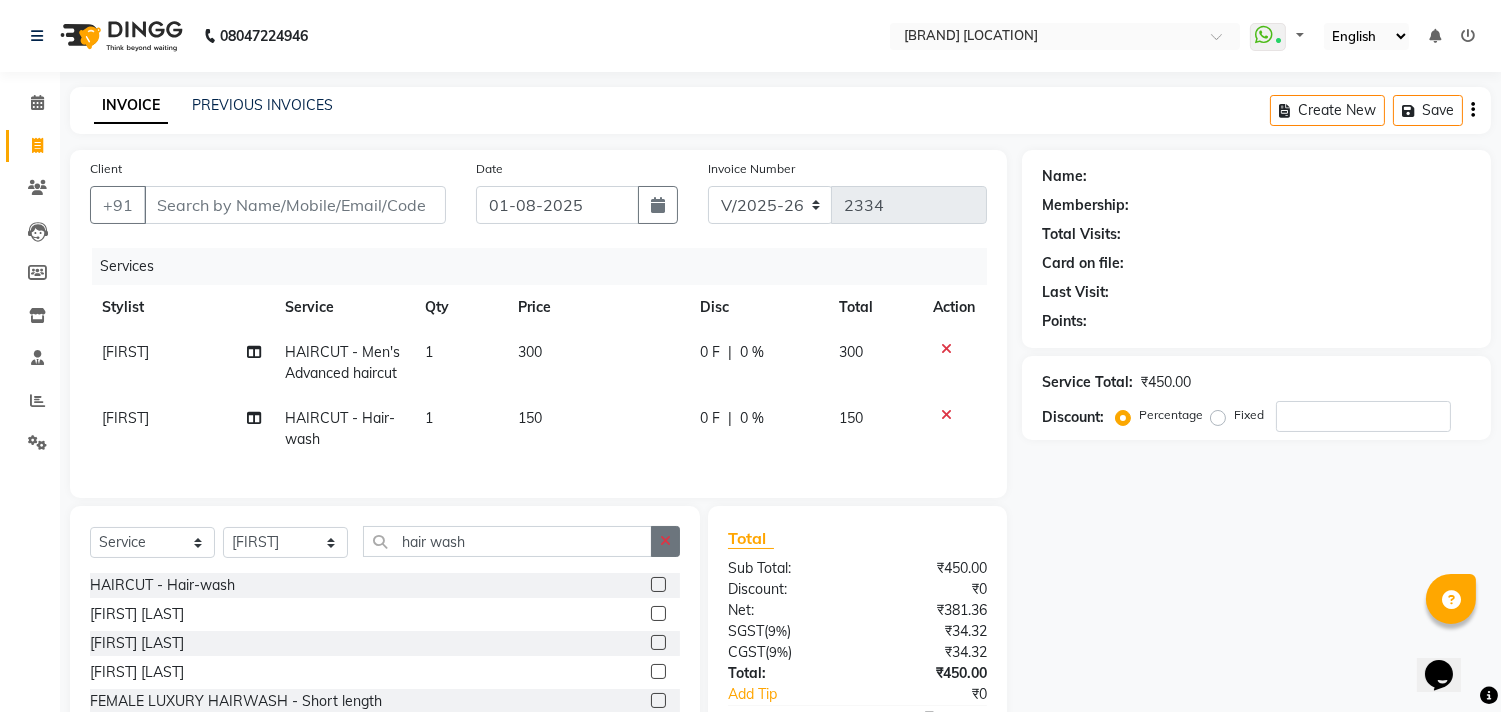 click 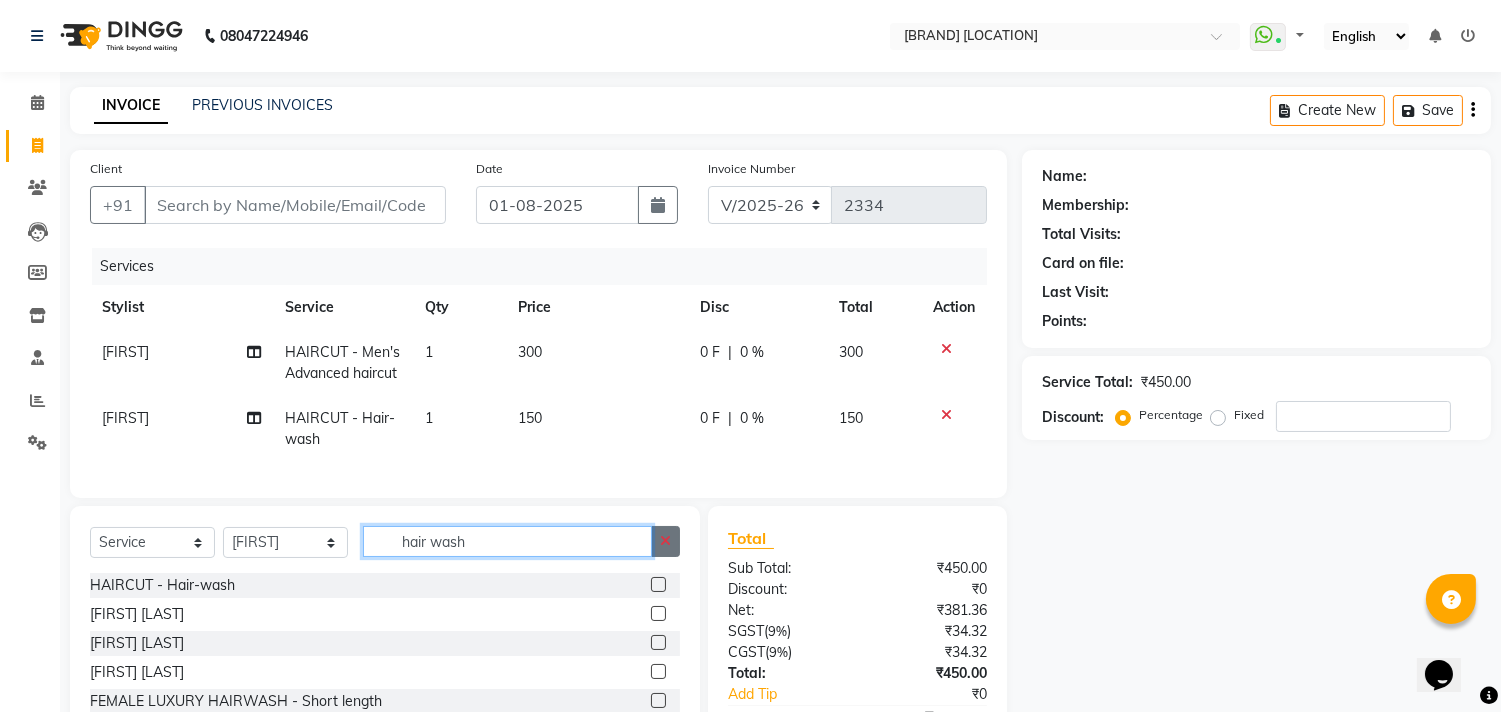 type 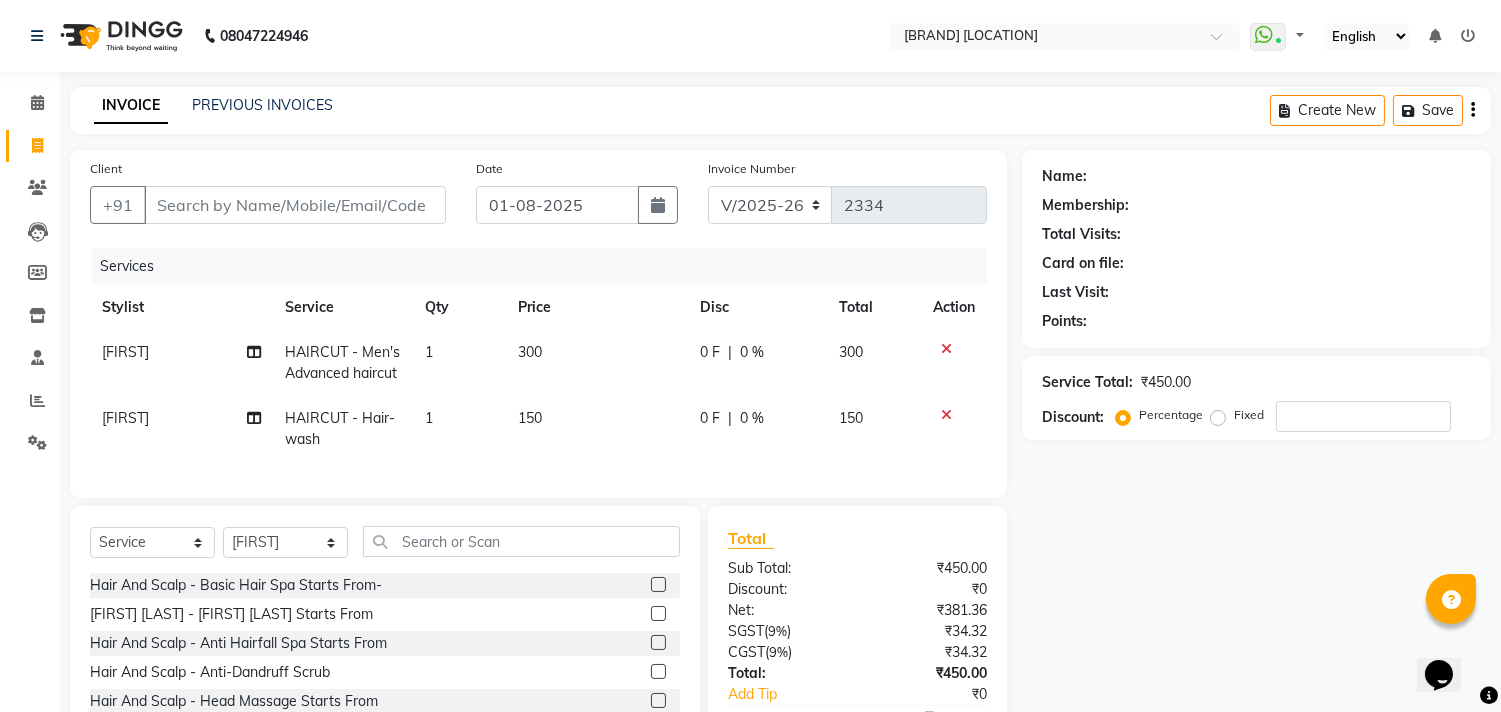 click on "Client +91" 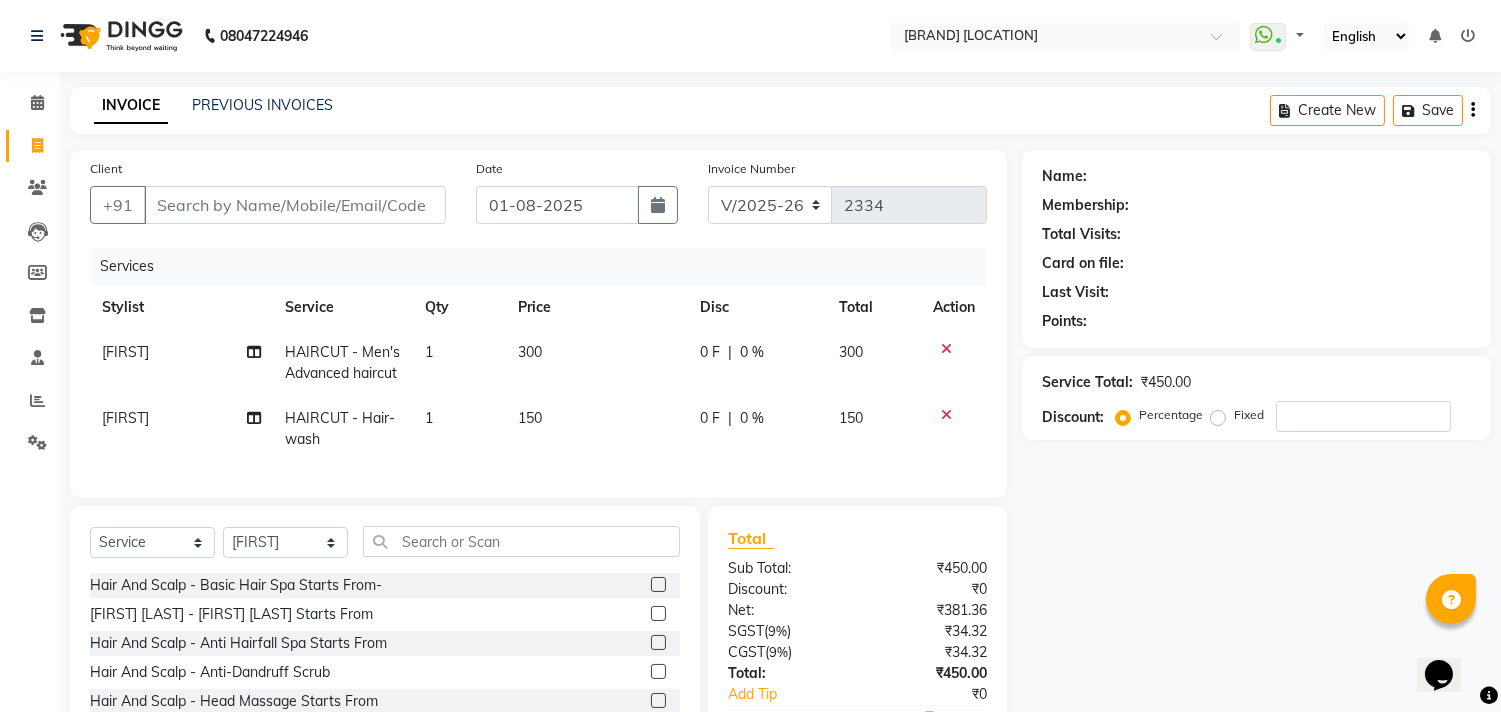 click on "Client +91" 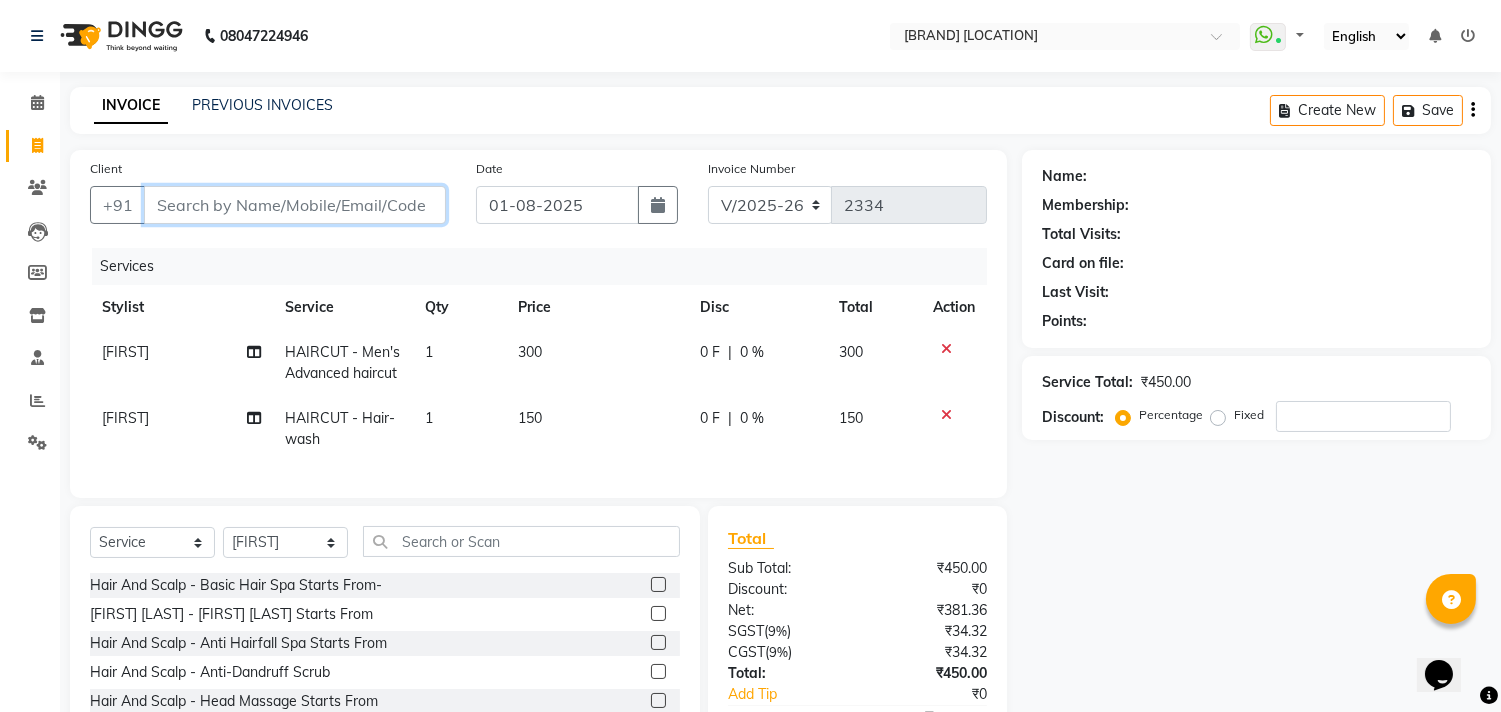 click on "Client" at bounding box center [295, 205] 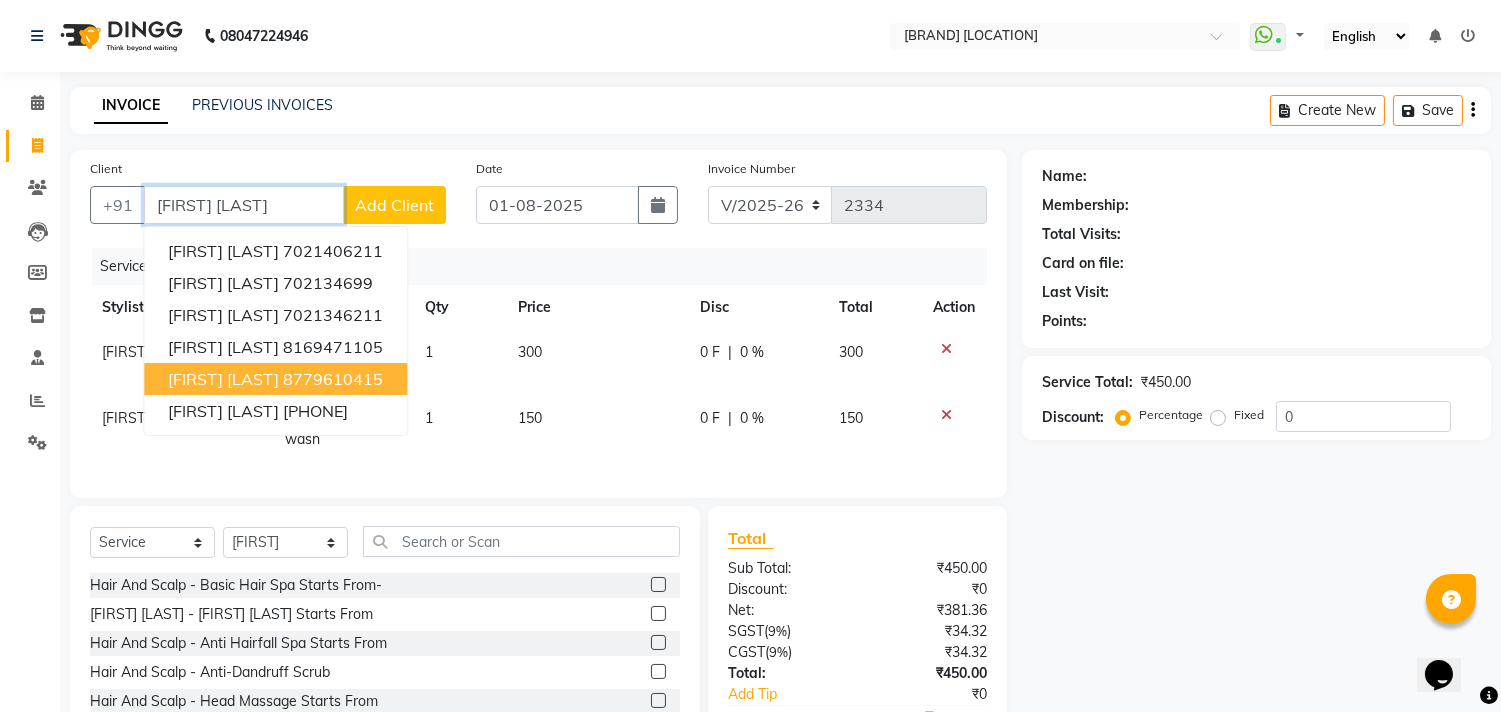 click on "[FIRST] [LAST] [PHONE]" at bounding box center (275, 379) 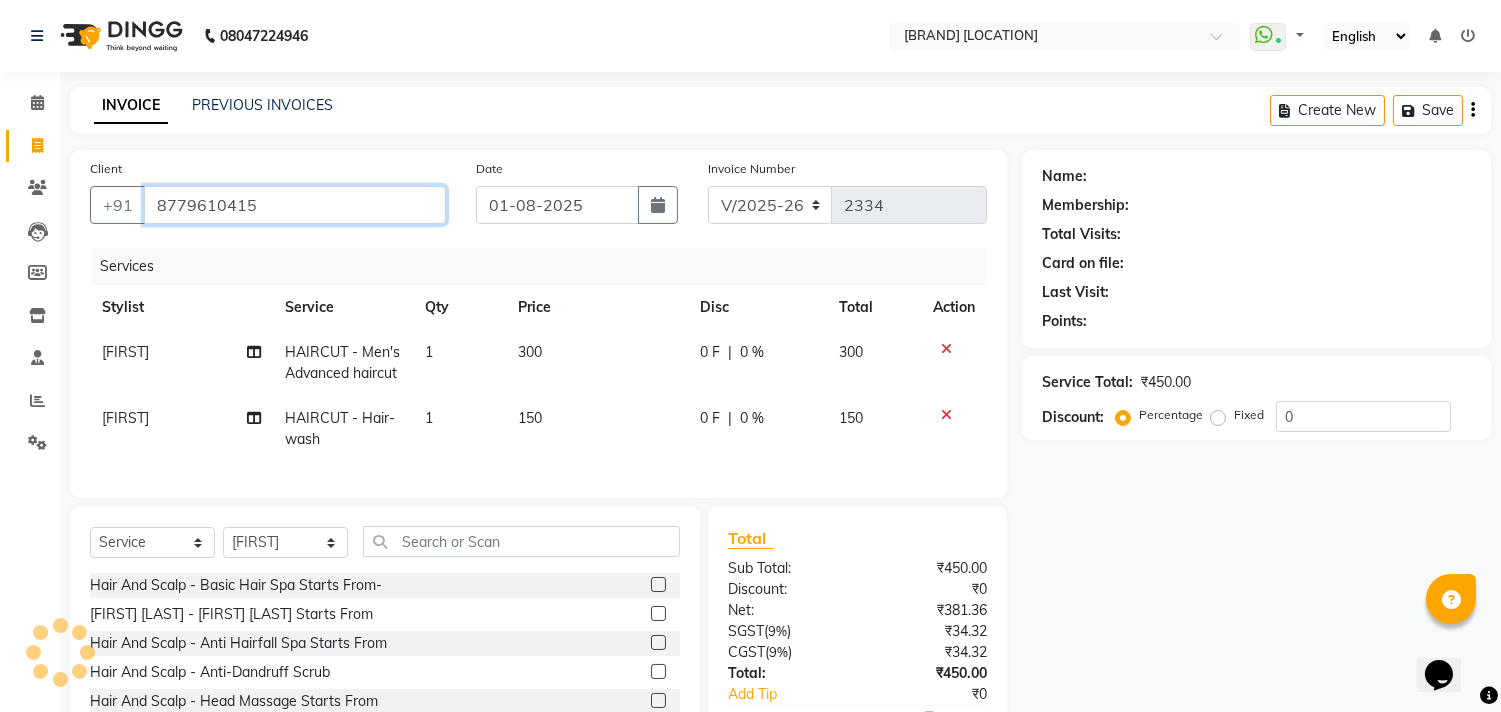 type on "8779610415" 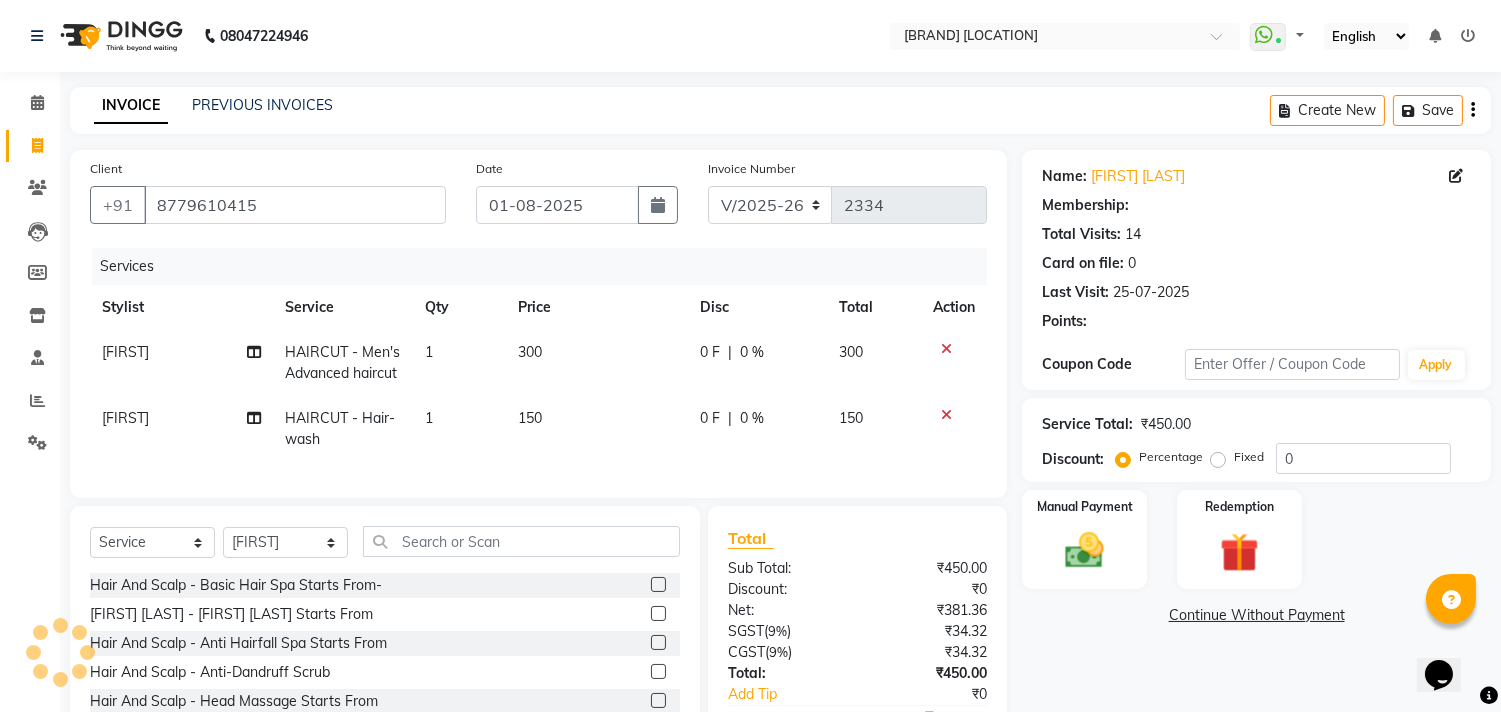 type on "15" 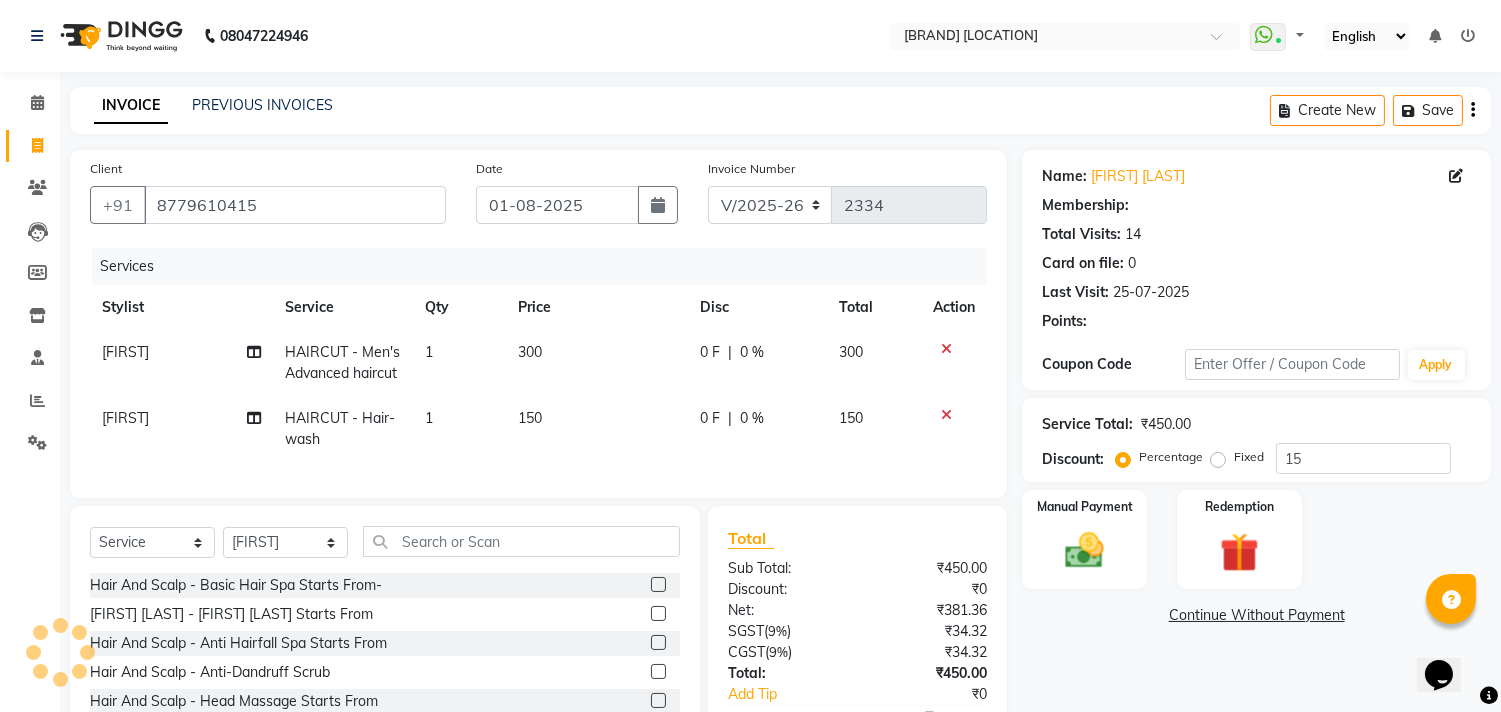 select on "1: Object" 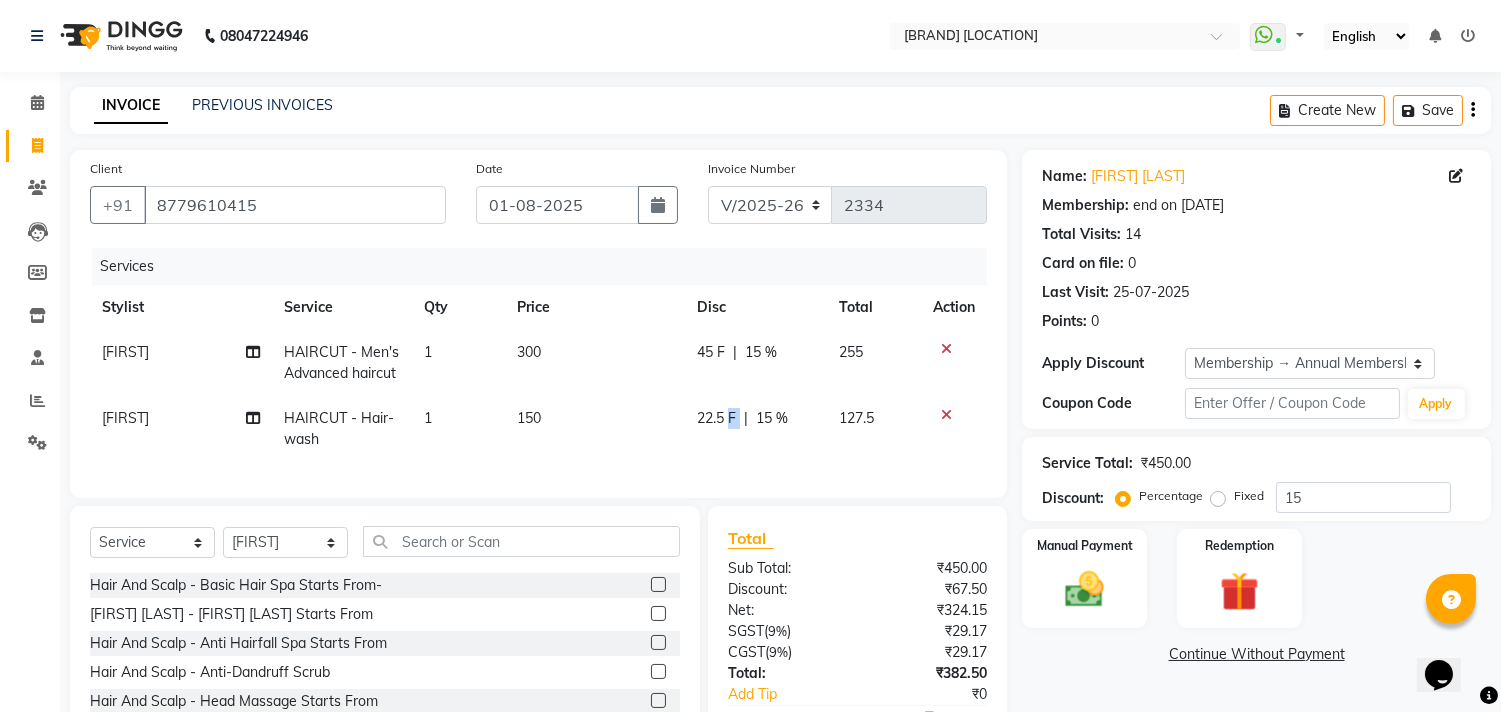 drag, startPoint x: 726, startPoint y: 424, endPoint x: 741, endPoint y: 426, distance: 15.132746 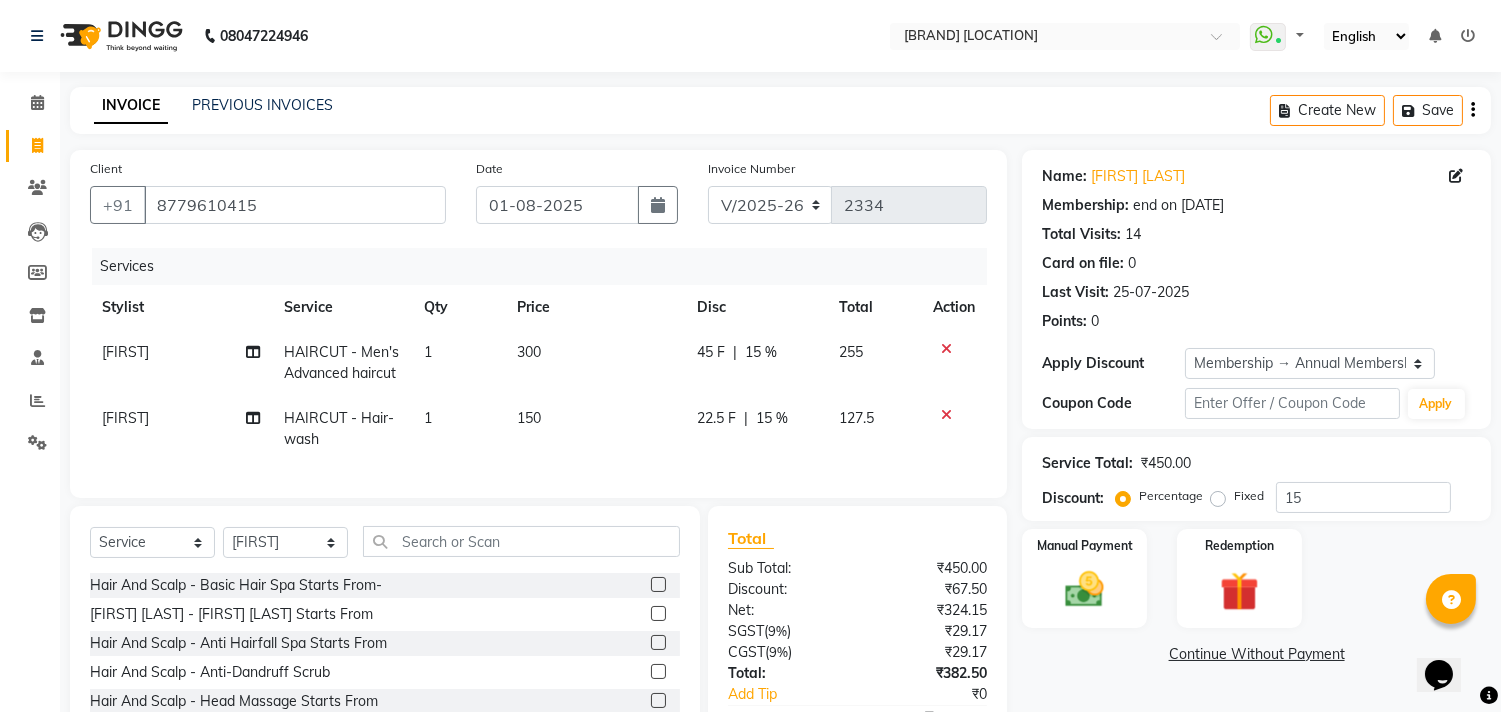 select on "51560" 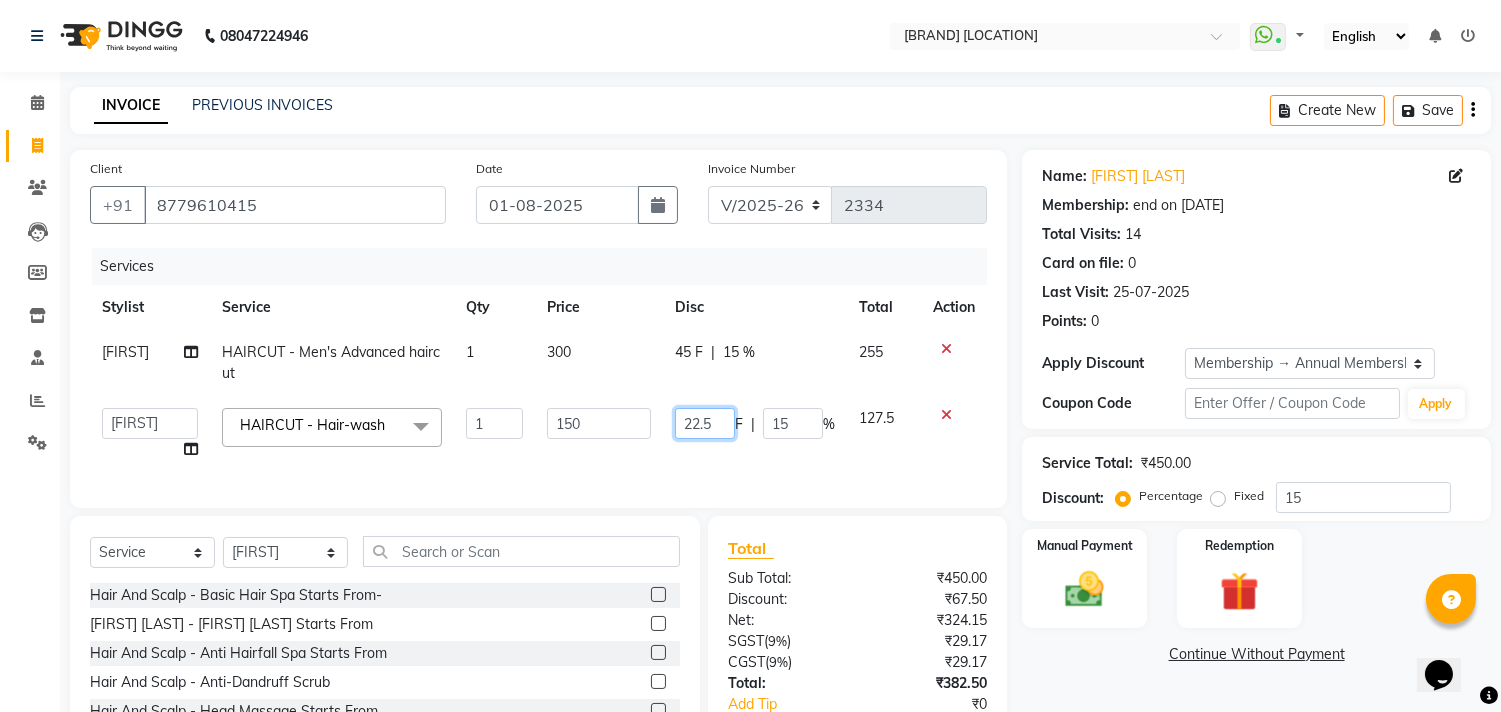 click on "22.5" 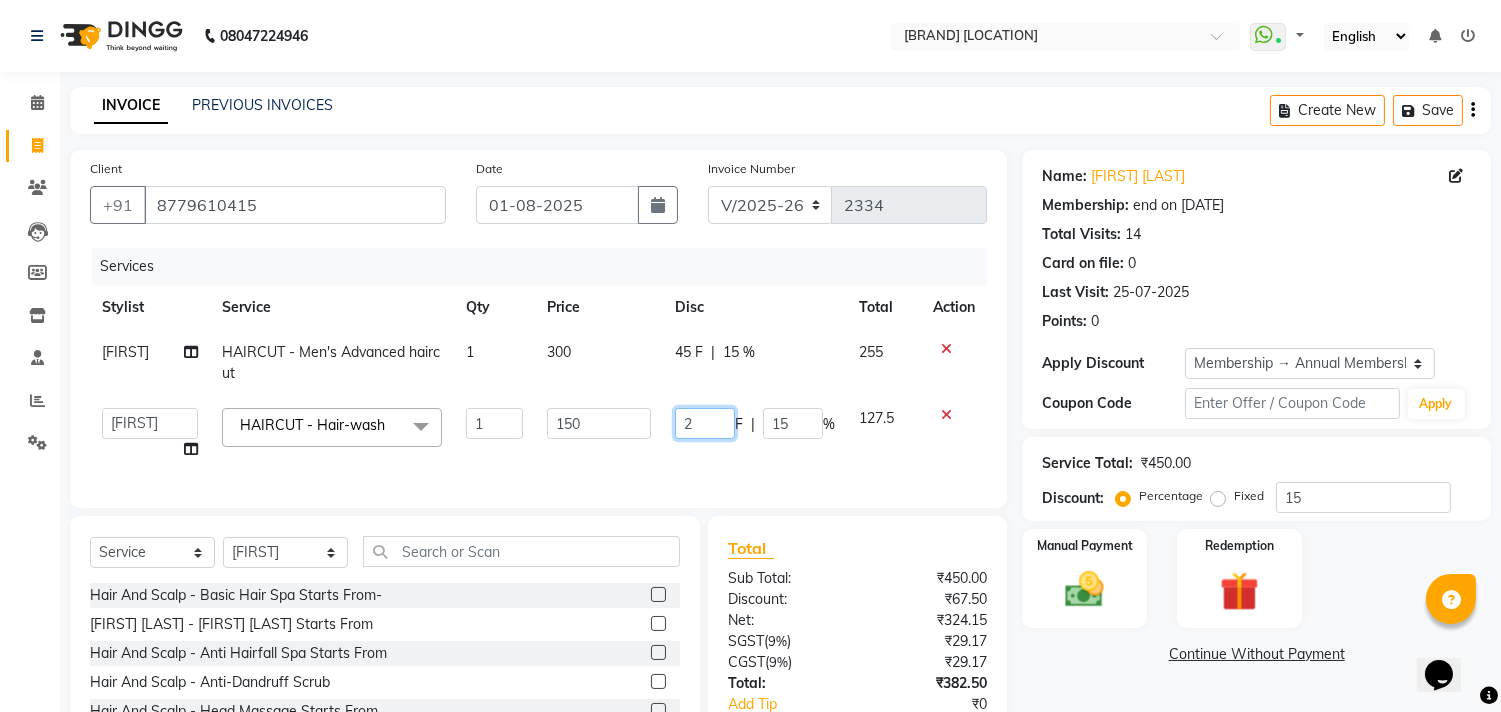 type on "23" 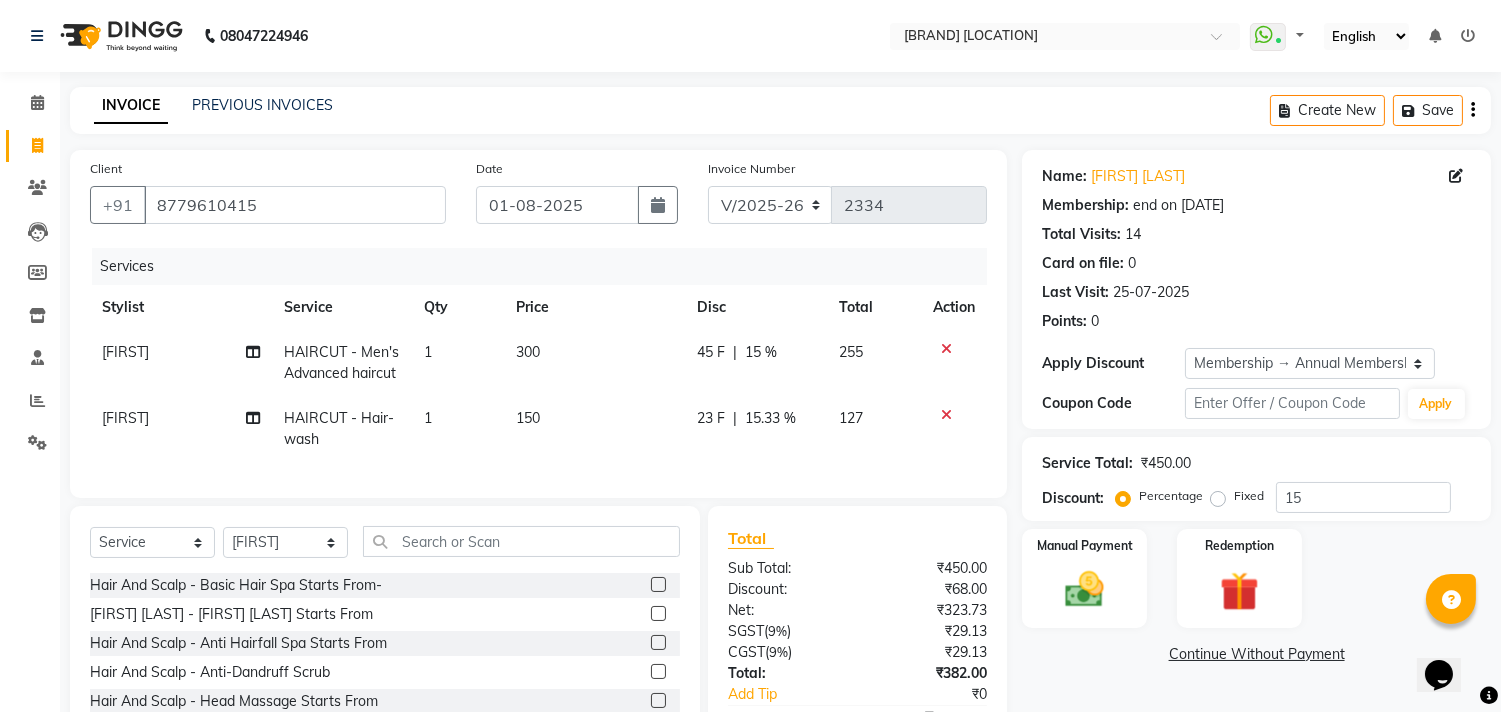 click on "Name: [FIRST] [LAST] Membership: end on [DATE] Total Visits:  14 Card on file:  0 Last Visit:   [DATE] Points:   0  Apply Discount Select Membership → Annual Membership Coupon Code Apply Service Total:  ₹450.00  Discount:  Percentage   Fixed  15 Manual Payment Redemption  Continue Without Payment" 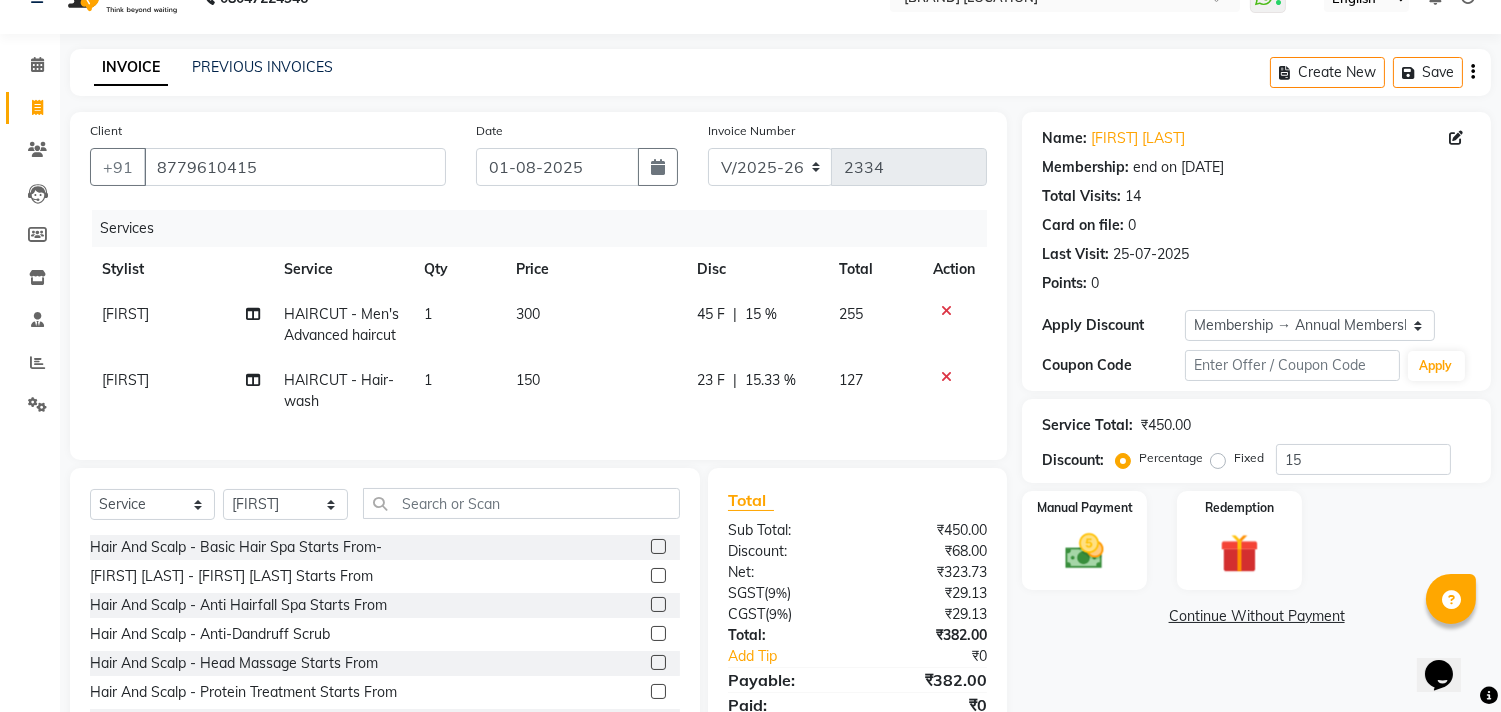 scroll, scrollTop: 135, scrollLeft: 0, axis: vertical 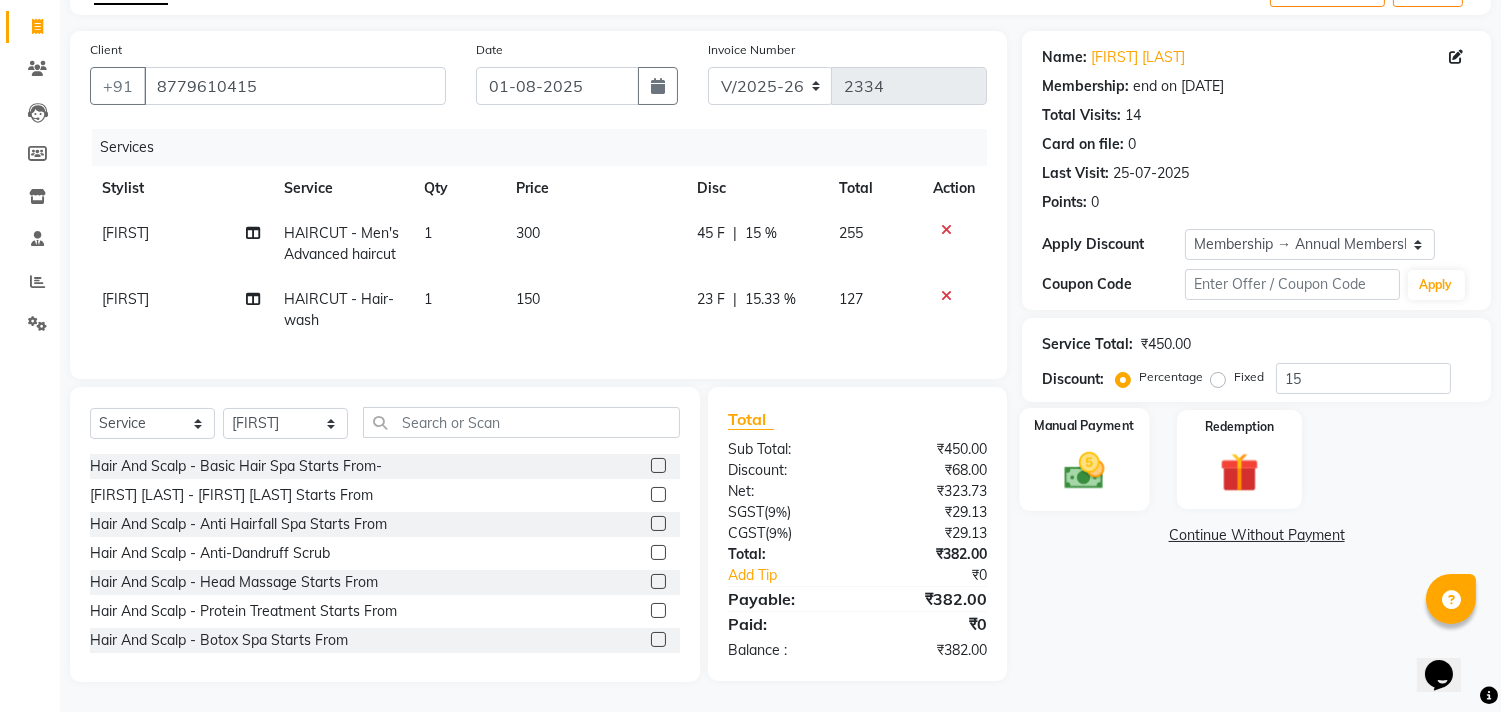 click 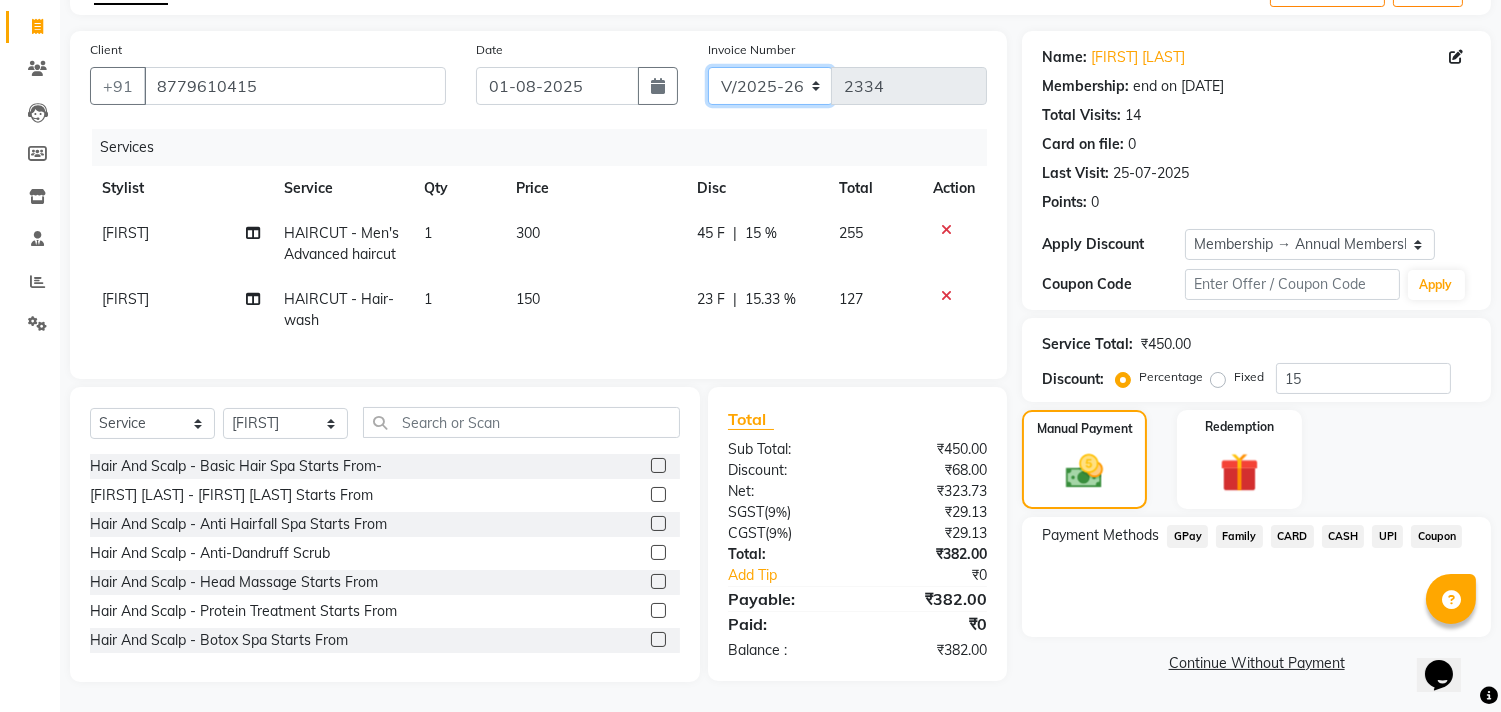 click on "INV/2025 V/2025-26" 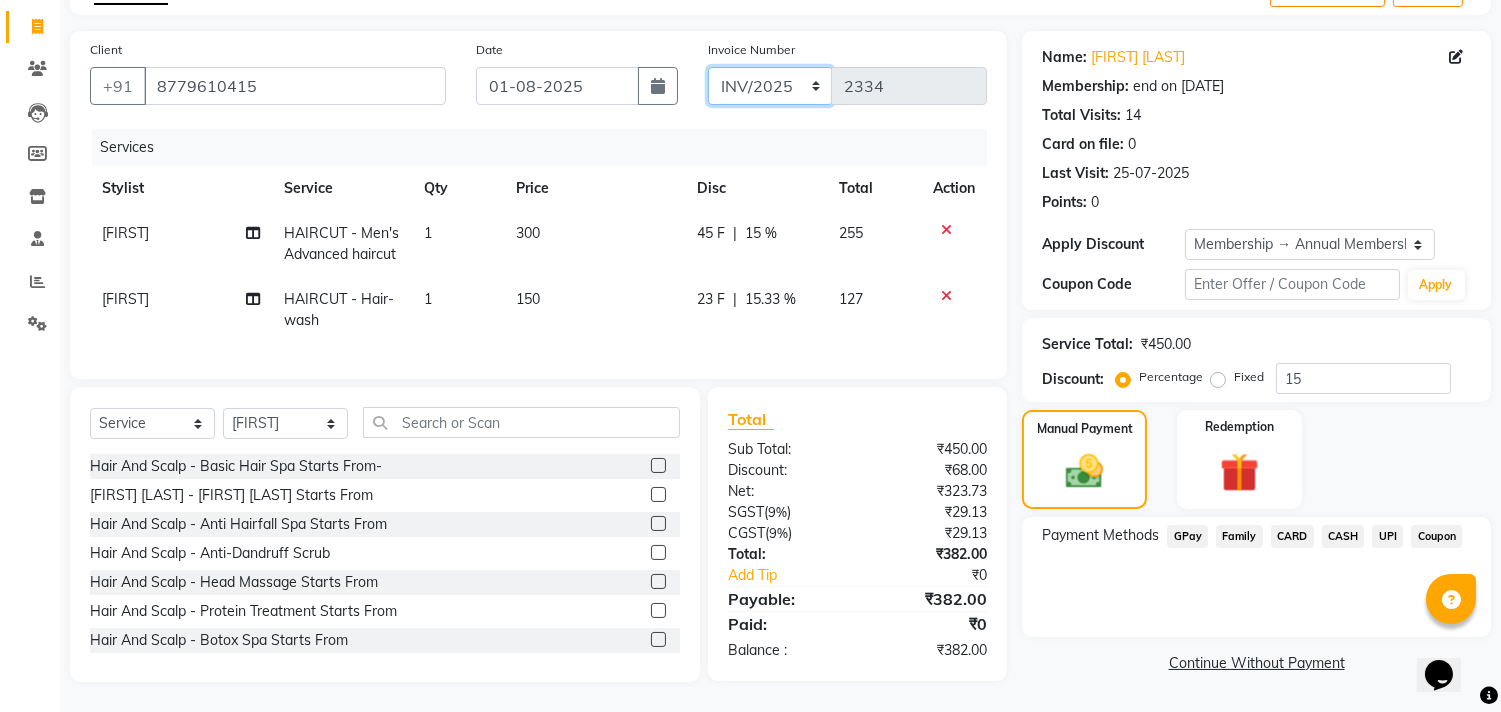 click on "INV/2025 V/2025-26" 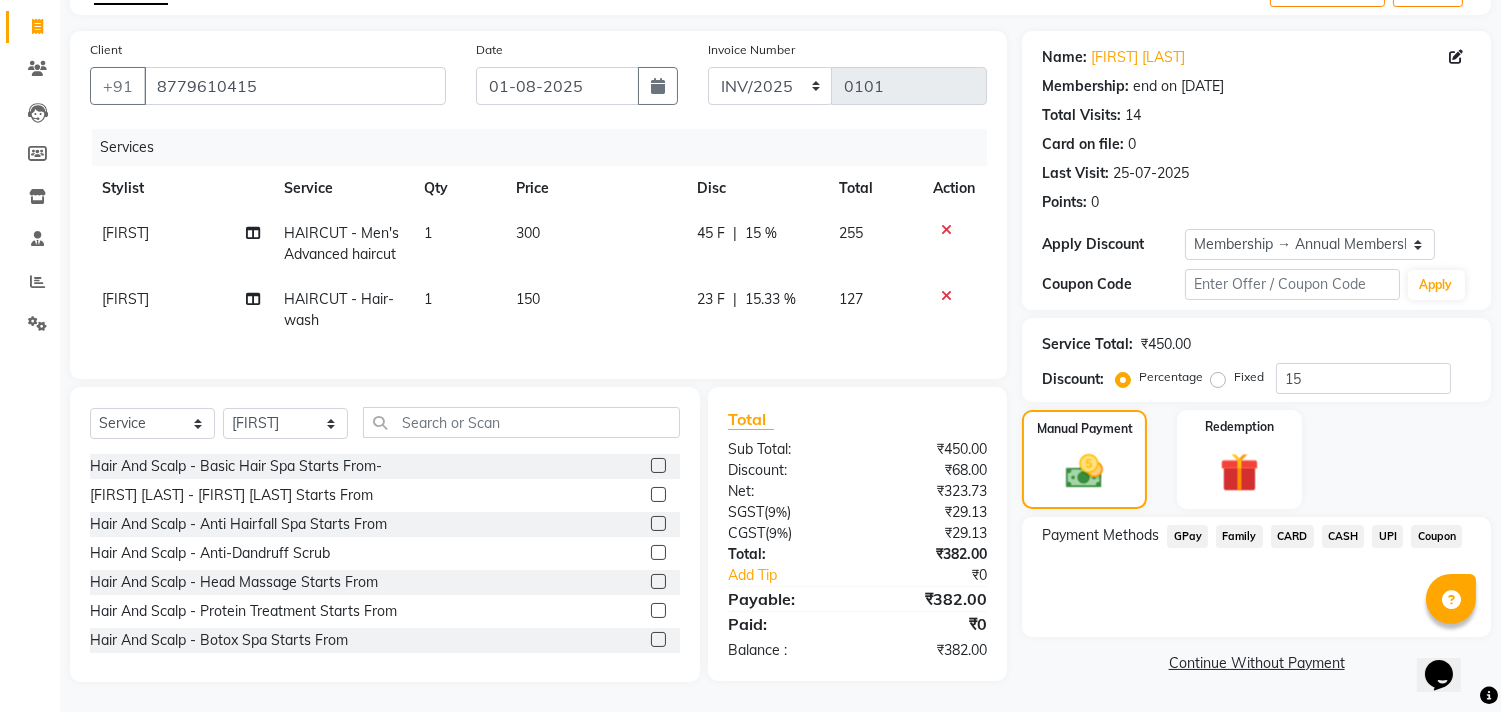 click on "CASH" 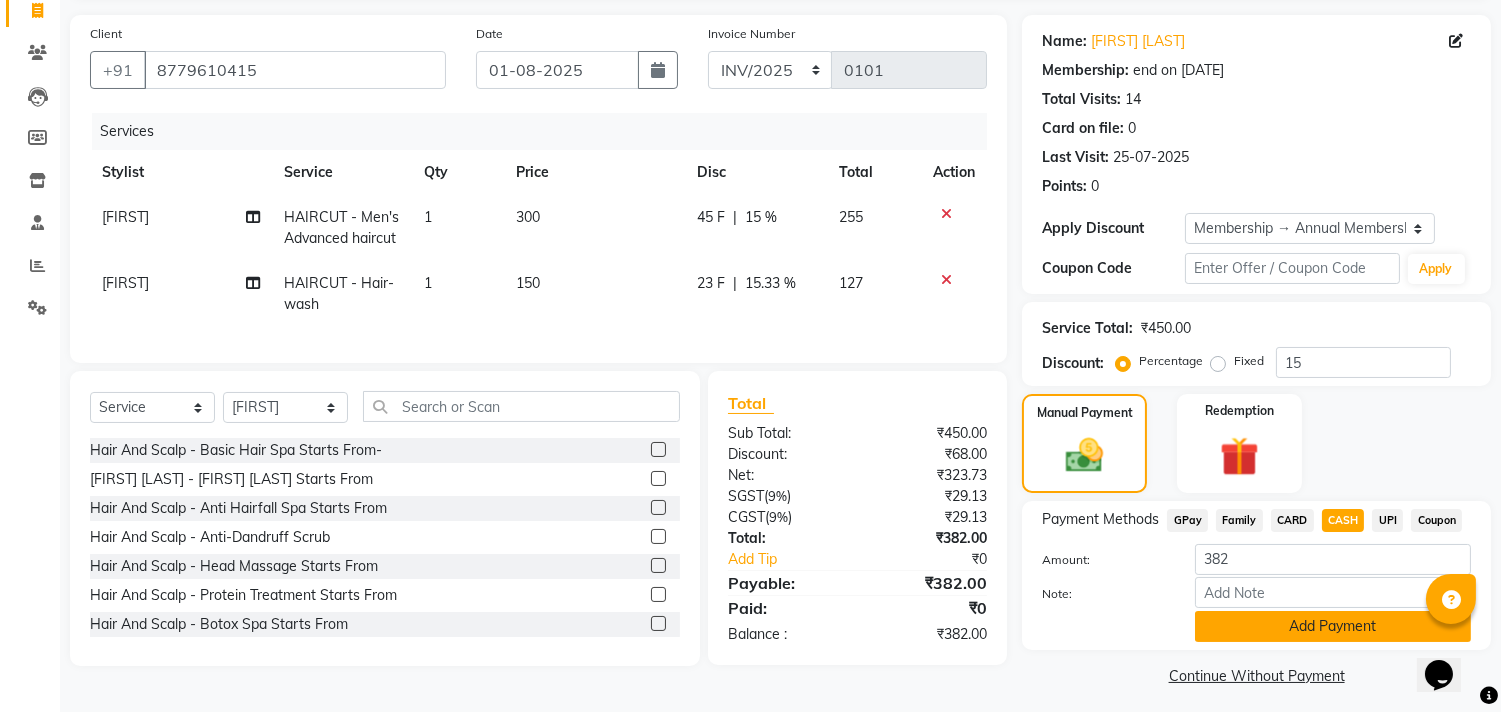 click on "Add Payment" 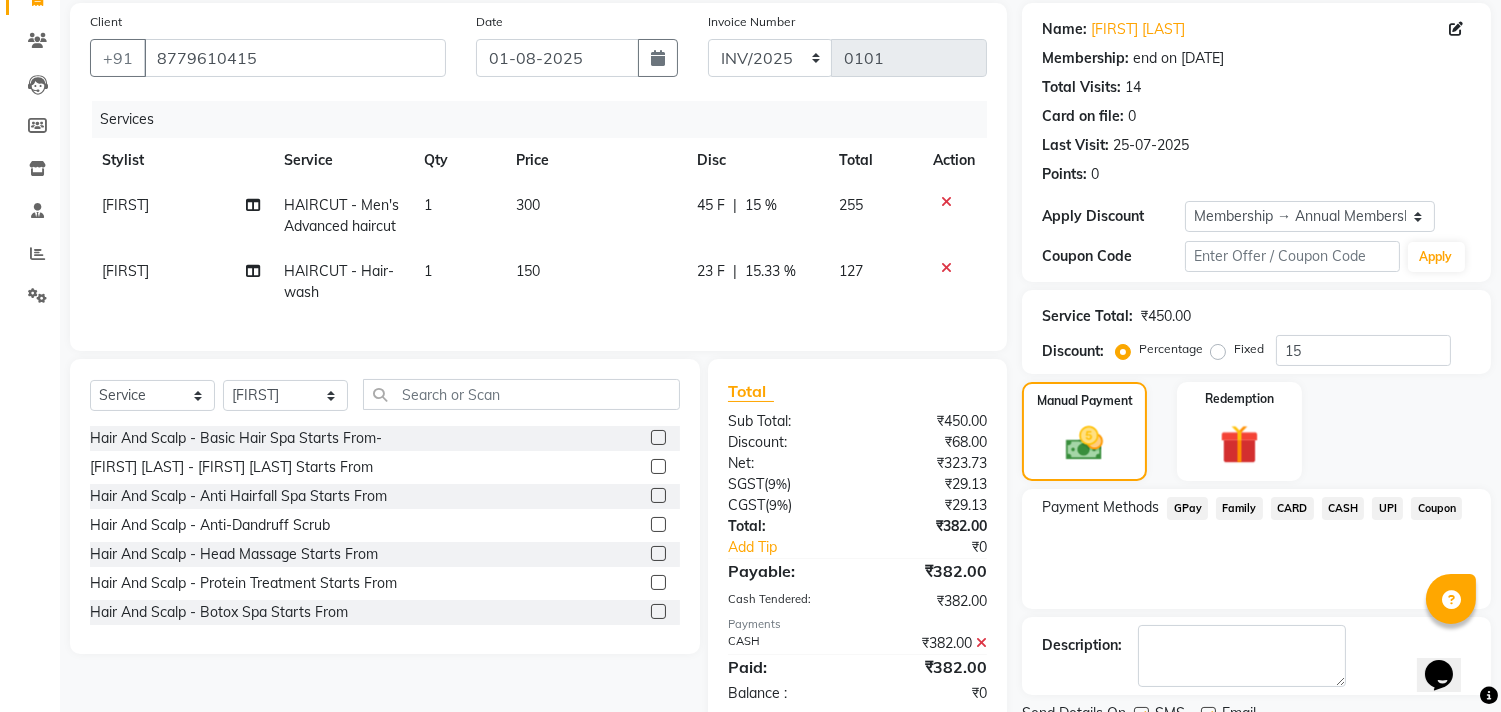 scroll, scrollTop: 227, scrollLeft: 0, axis: vertical 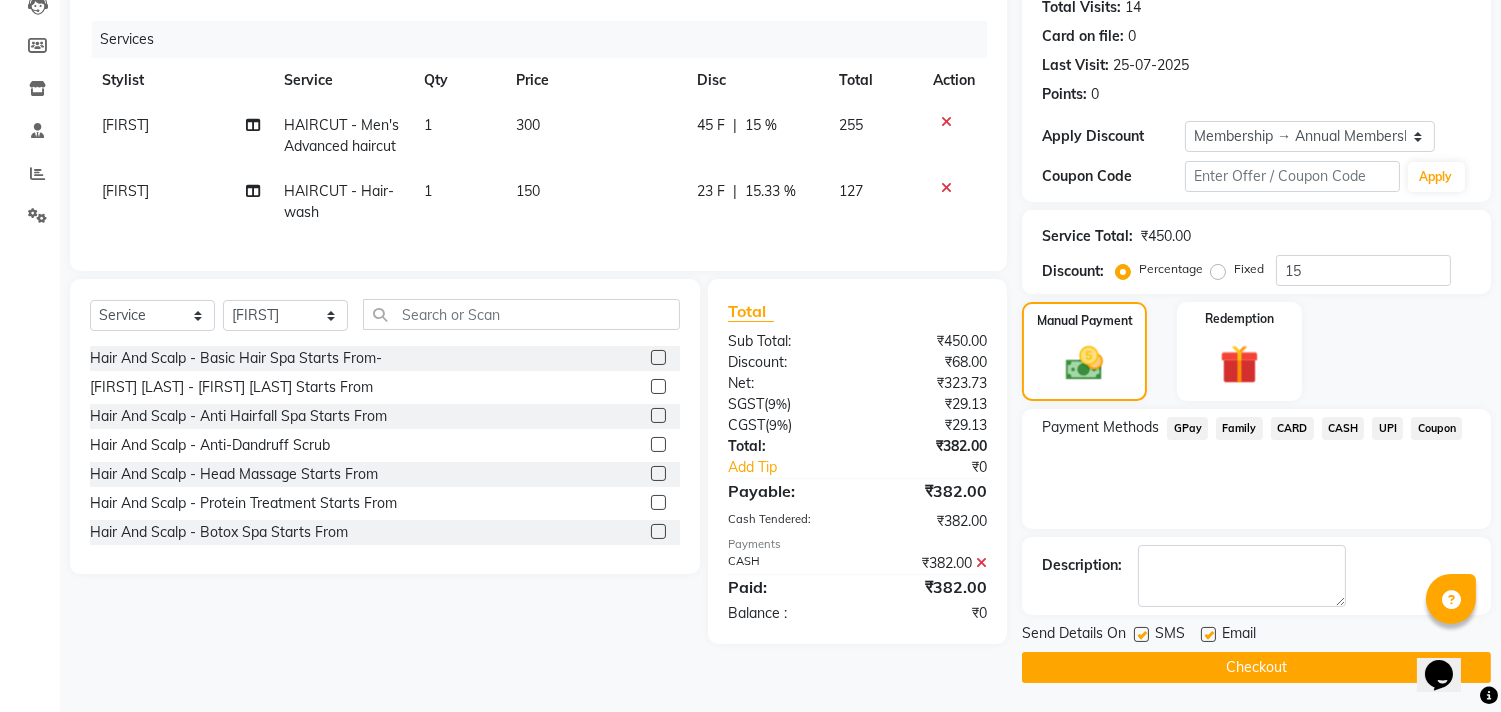 click on "Checkout" 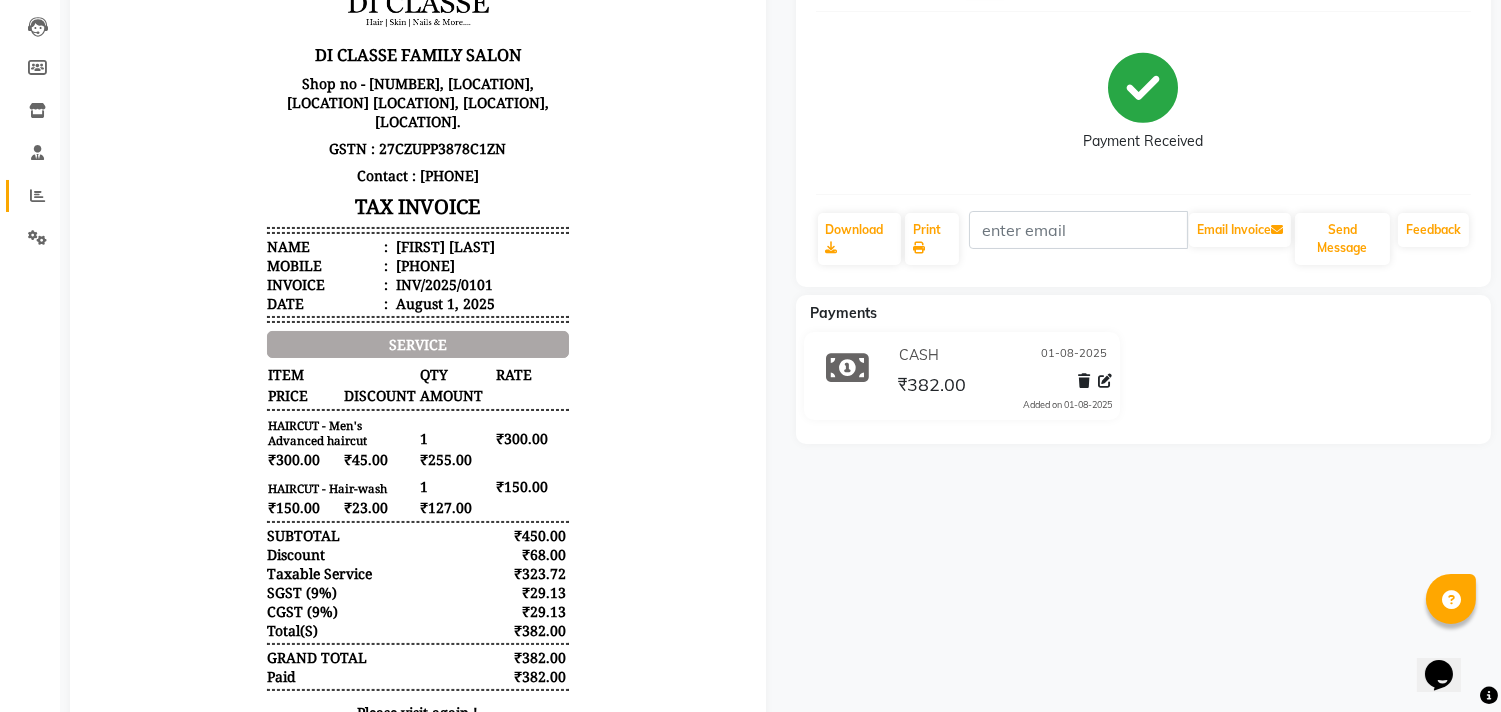 scroll, scrollTop: 0, scrollLeft: 0, axis: both 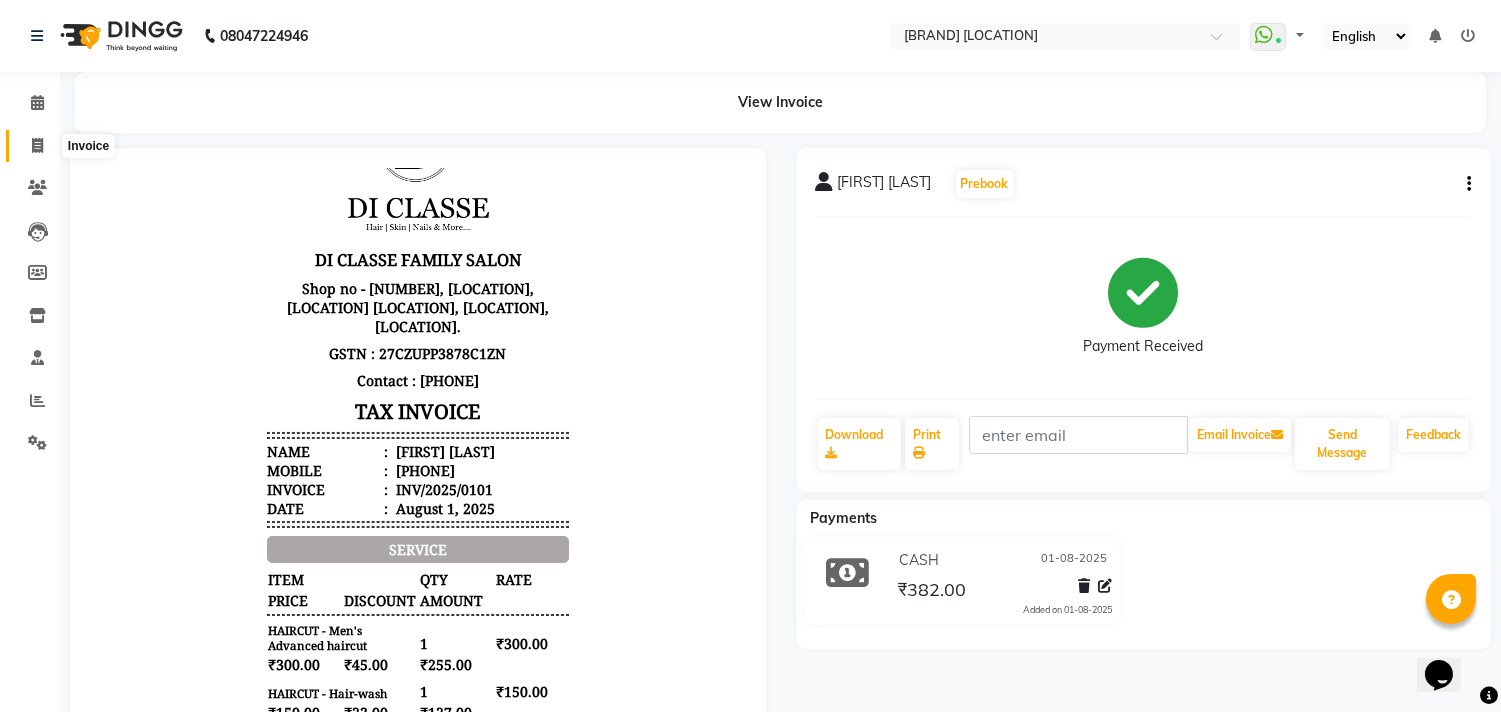 click 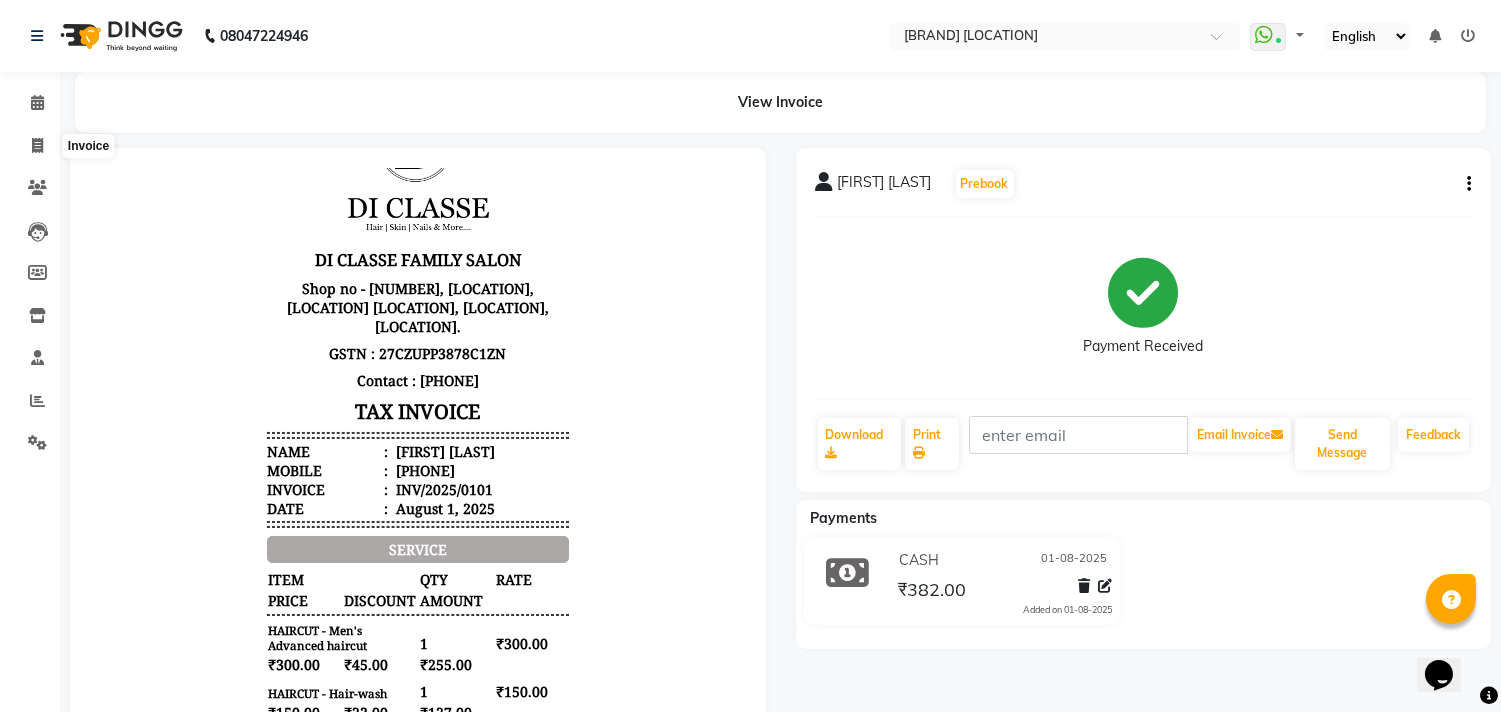 select on "4704" 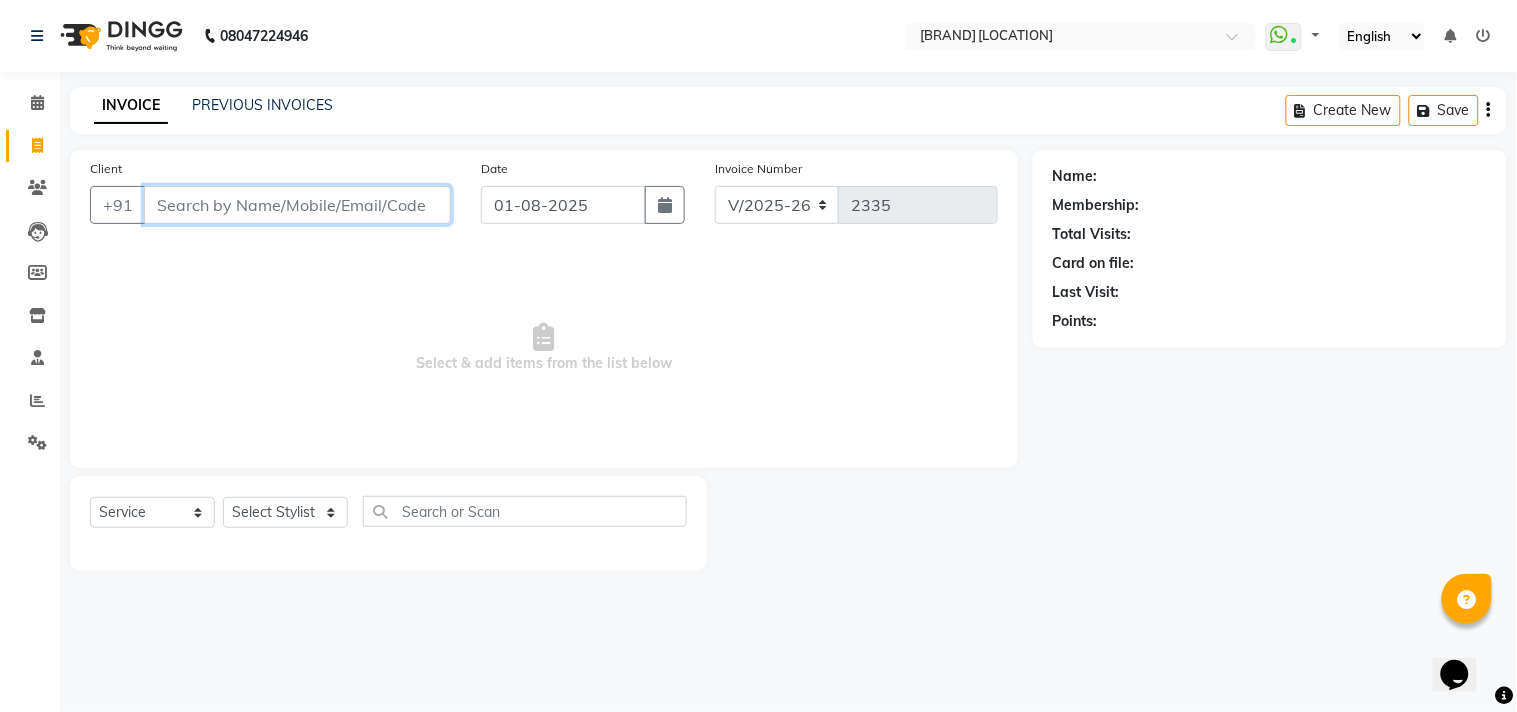 click on "Client" at bounding box center [297, 205] 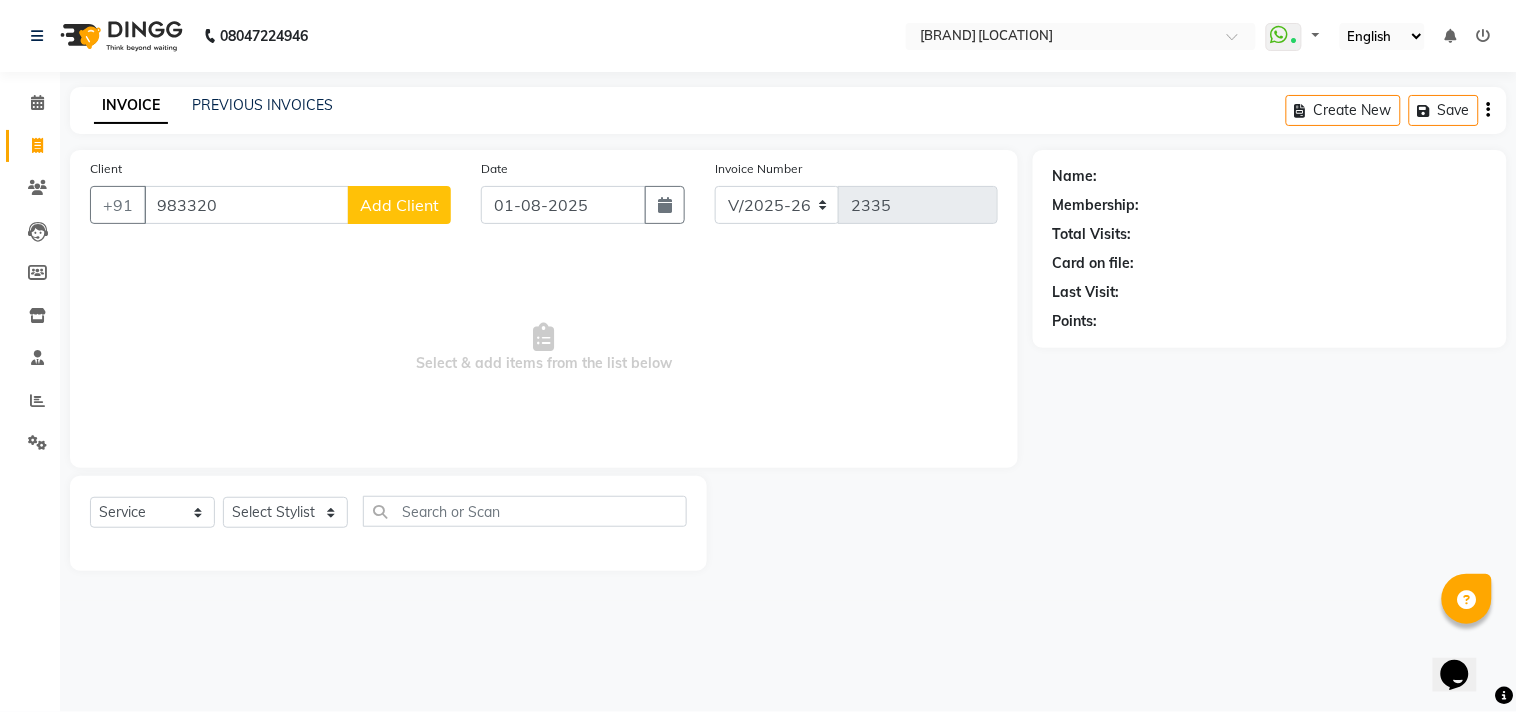 click on "08047224946 Select Location × Di Classe Family Salon, Sanpada WhatsApp Status ✕ Status: Connected Most Recent Message: [DATE] 01:11 PM Recent Service Activity: [DATE] 01:24 PM Default Panel My Panel English ENGLISH Español العربية मराठी हिंदी ગુજરાતી தமிழ் 中文 Notifications nothing to show ☀ Di Classe Family Salon, Ghansoli ☀ DI CLASSE FAMILY SALON, Sanpada Calendar Invoice Clients Leads Members Inventory Staff Reports Settings Completed InProgress Upcoming Dropped Tentative Check-In Confirm Bookings Generate Report Segments Page Builder INVOICE PREVIOUS INVOICES Create New Save Client +91 [PHONE] Add Client Date [DATE] Invoice Number INV/2025 V/2025-26 2335 Select & add items from the list below Select Service Product Membership Package Voucher Prepaid Gift Card Select Stylist [STAFF] [STAFF] [STAFF] [LAST] Front Desk [STAFF] [STAFF] [STAFF] [STAFF] [STAFF] [LAST] [STAFF] [LAST] [STAFF] [LAST] [STAFF] [LAST] [STAFF] [LAST] [STAFF] [STAFF] [STAFF] [LAST] [STAFF] [STAFF] [STAFF] [STAFF] [STAFF] [LAST] [STAFF] [LAST]" at bounding box center [758, 356] 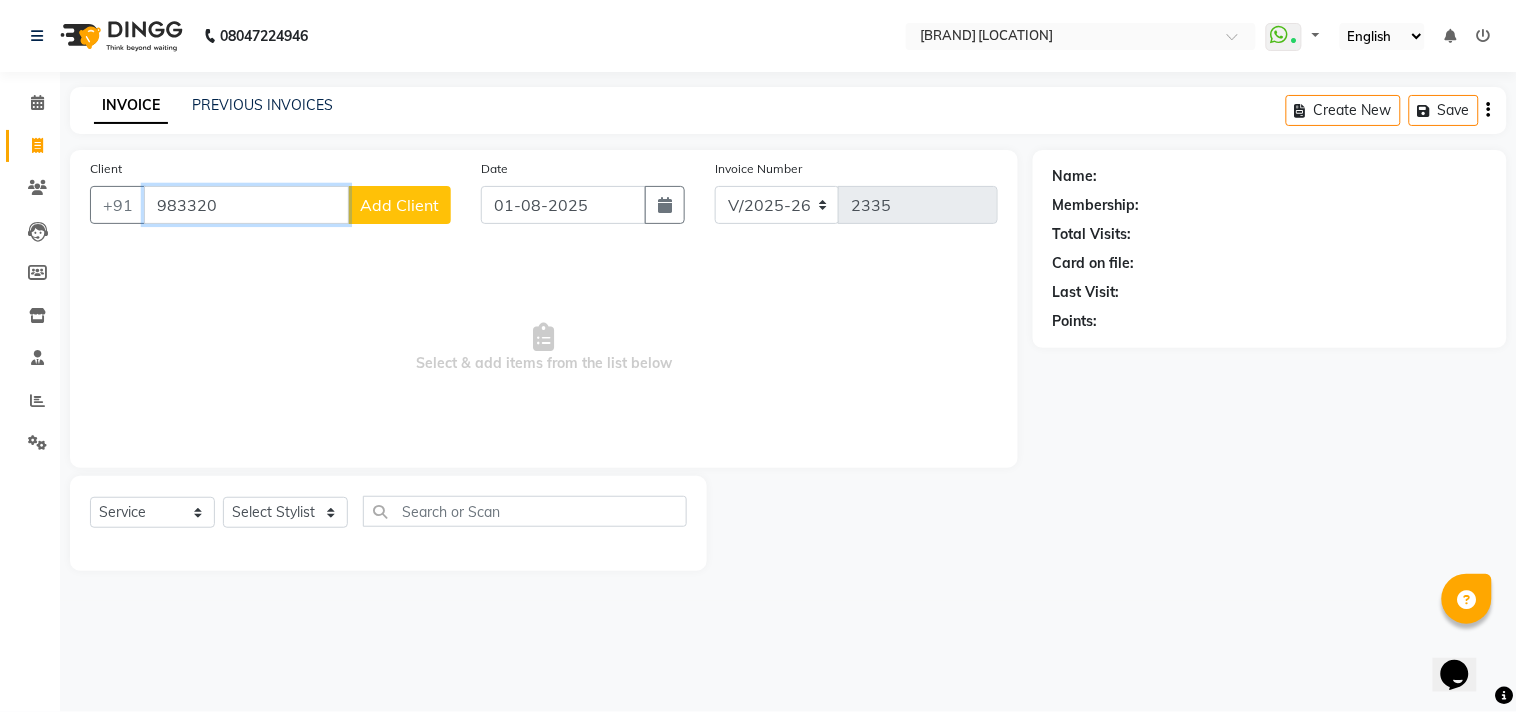 click on "983320" at bounding box center [246, 205] 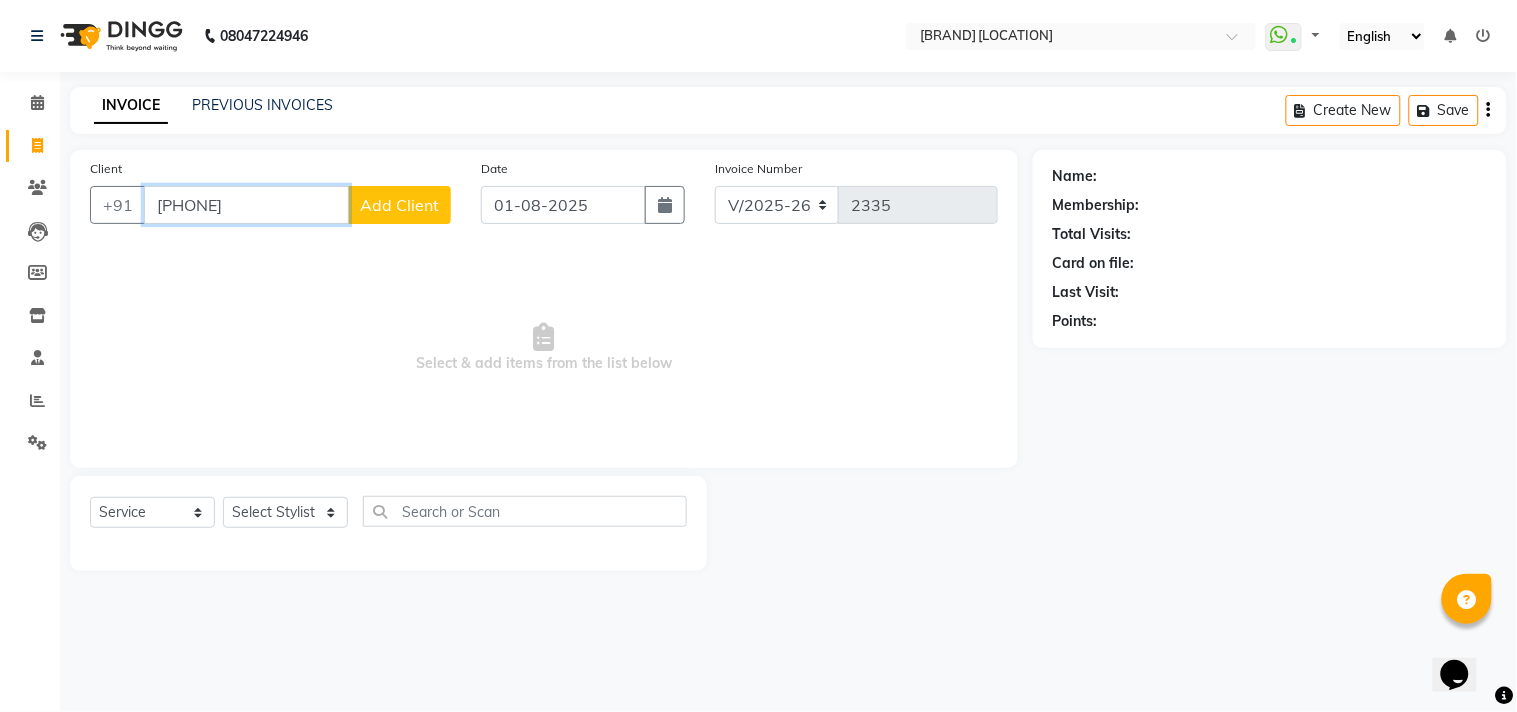 click on "[PHONE]" at bounding box center (246, 205) 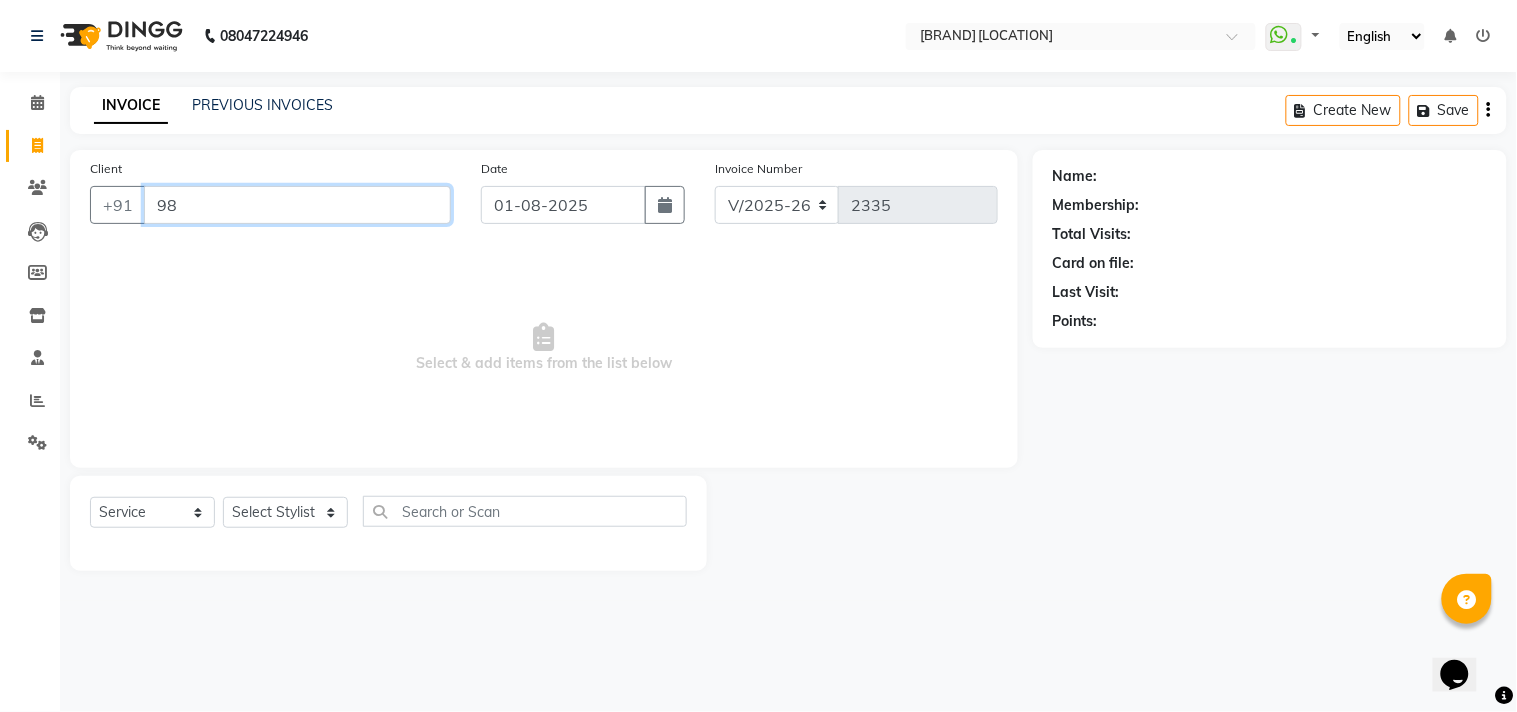 type on "9" 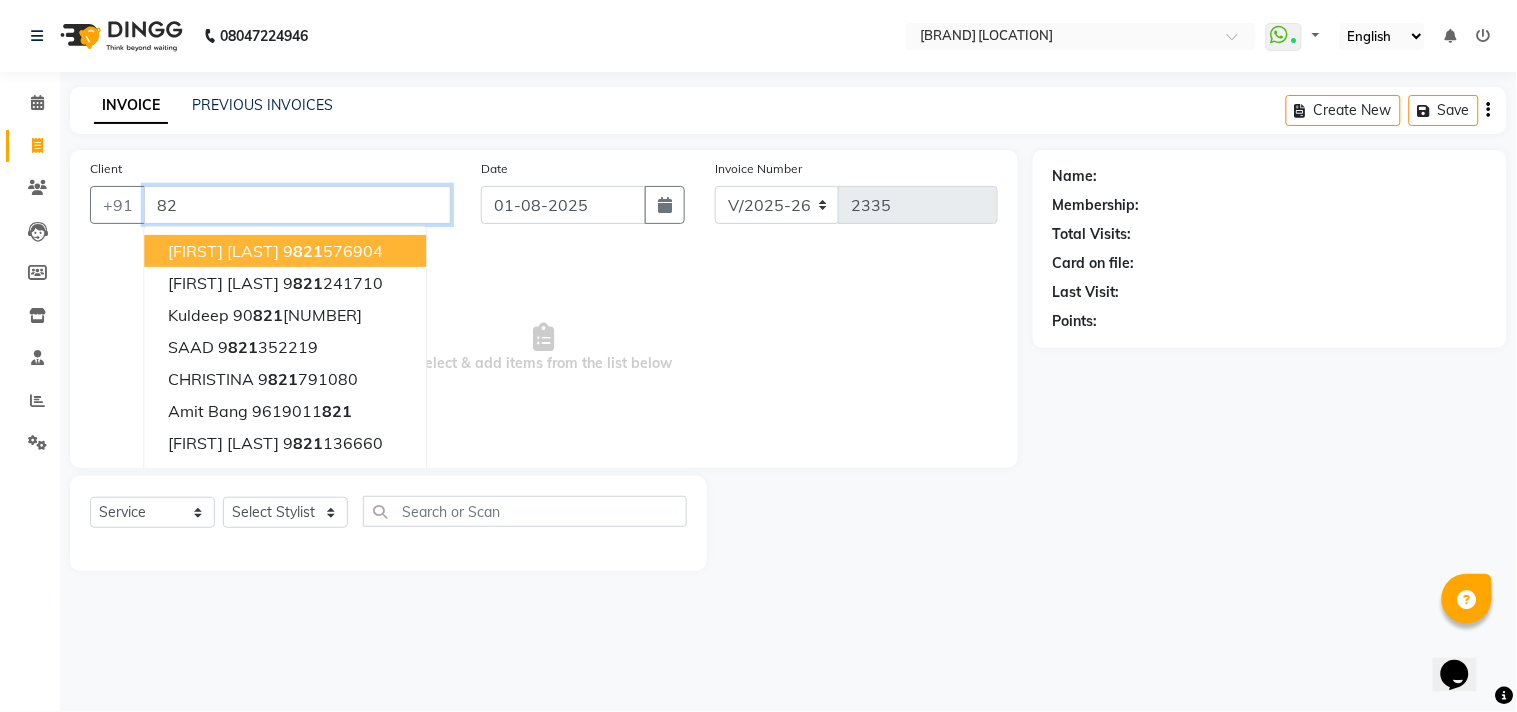 type on "8" 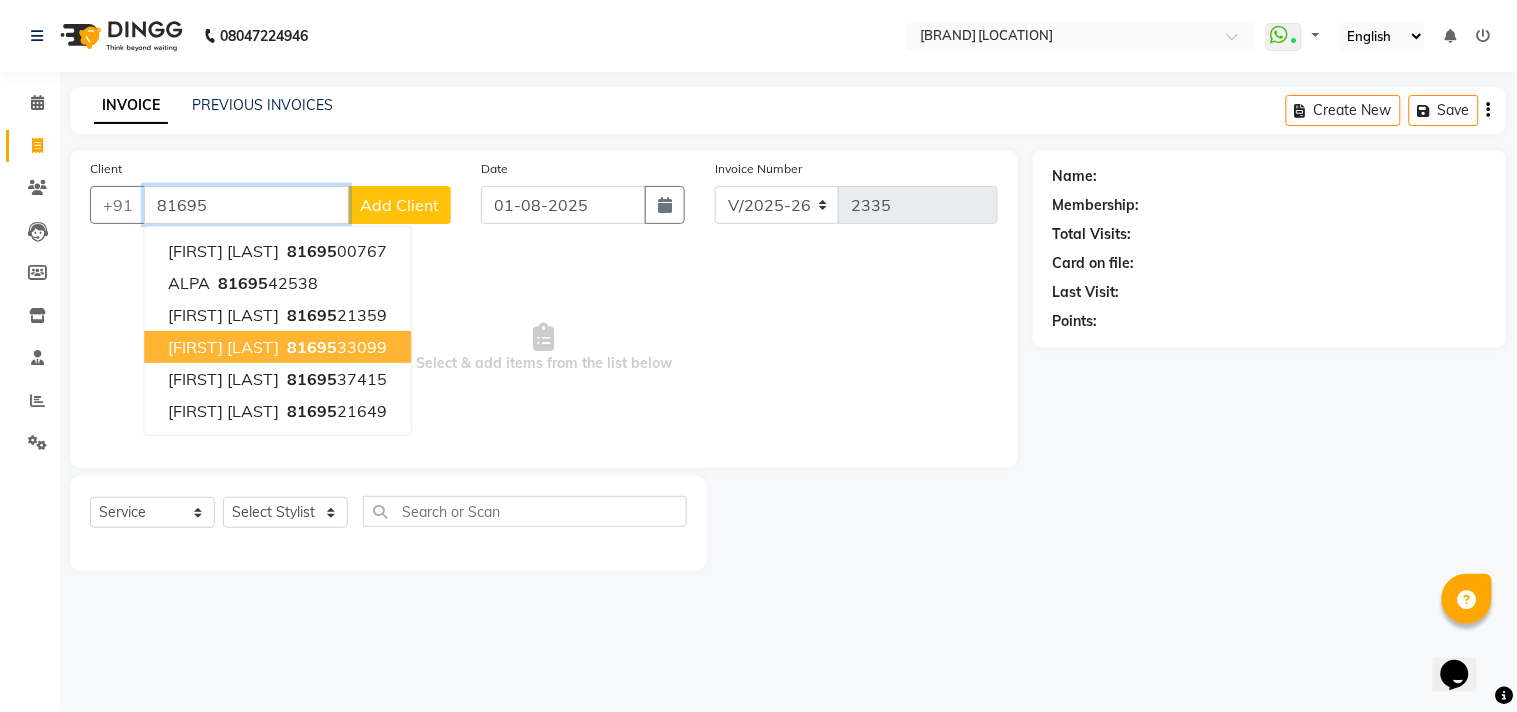 click on "[FIRST] [LAST]" at bounding box center [223, 347] 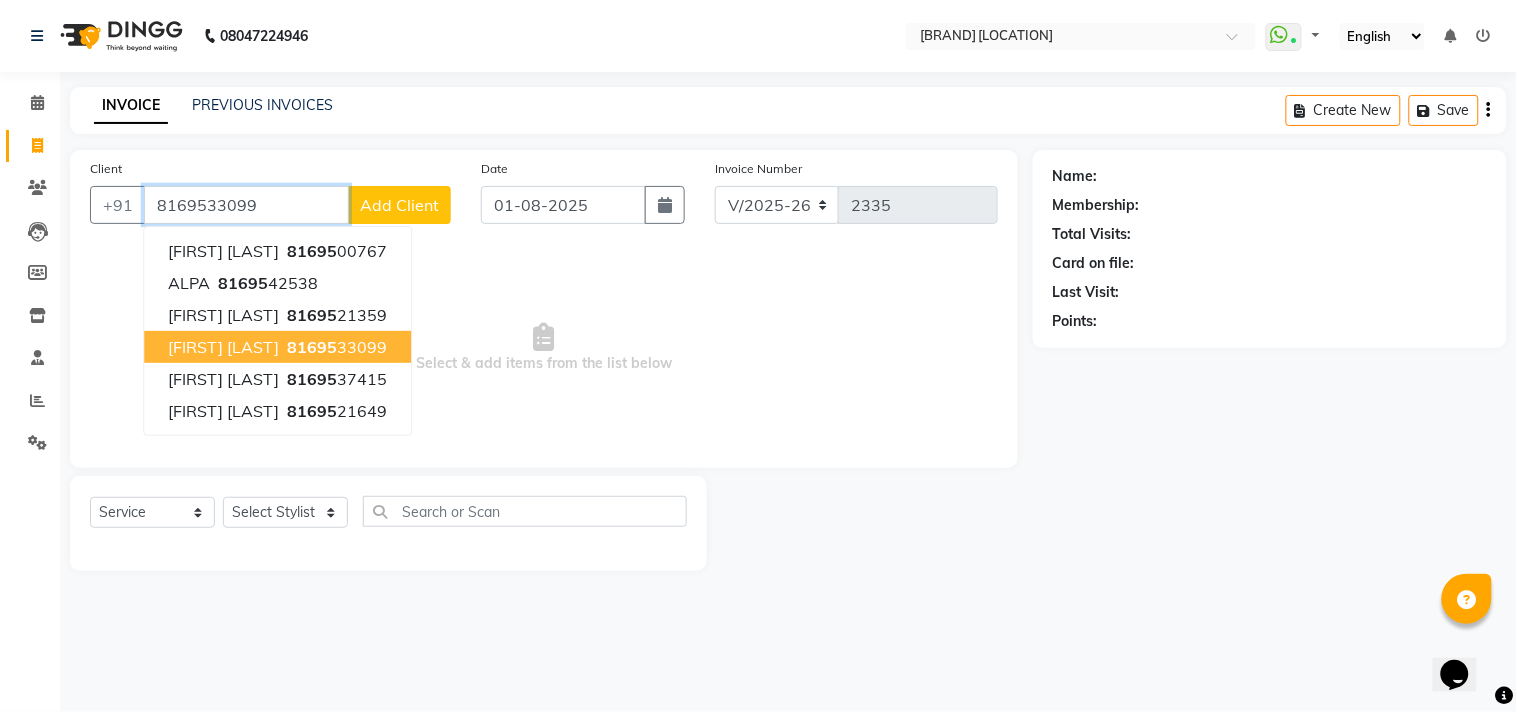 type on "8169533099" 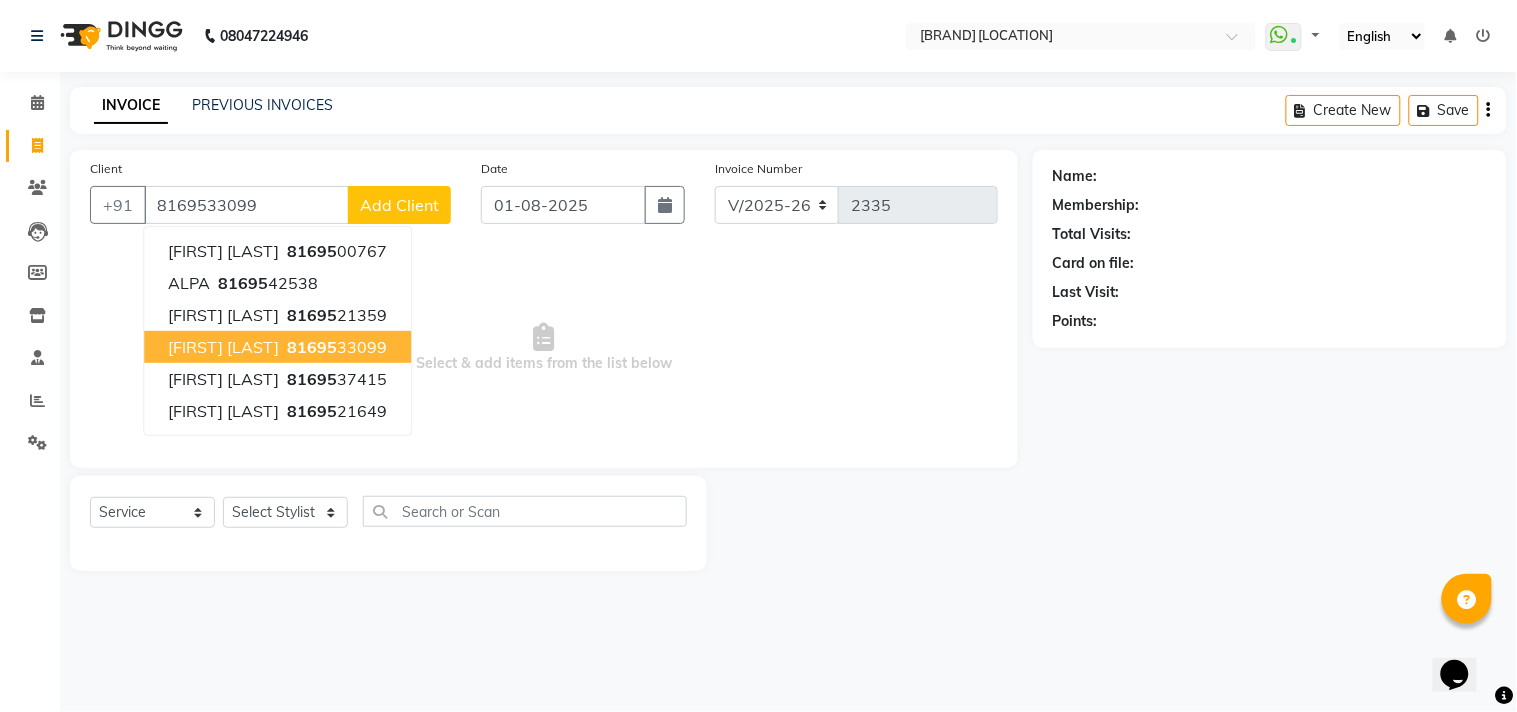select on "1: Object" 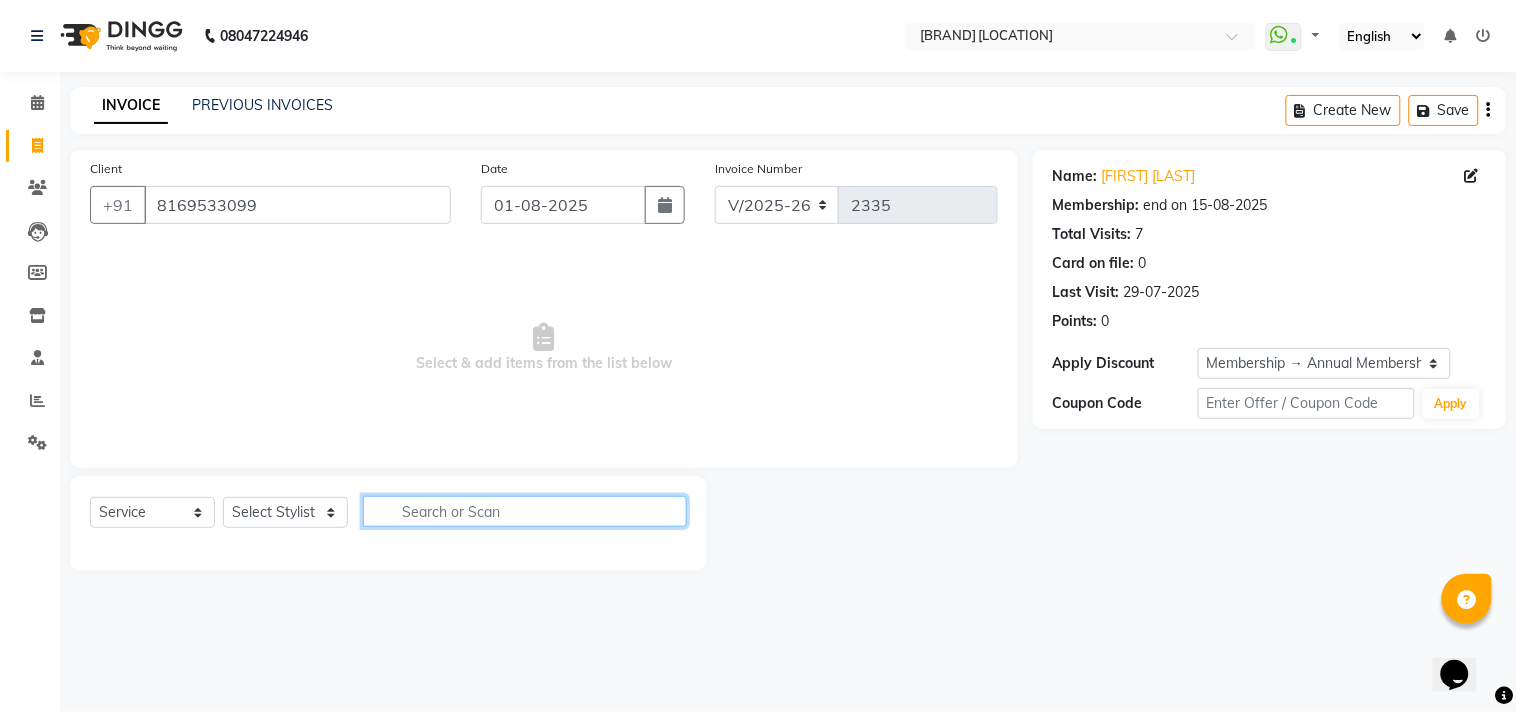 click 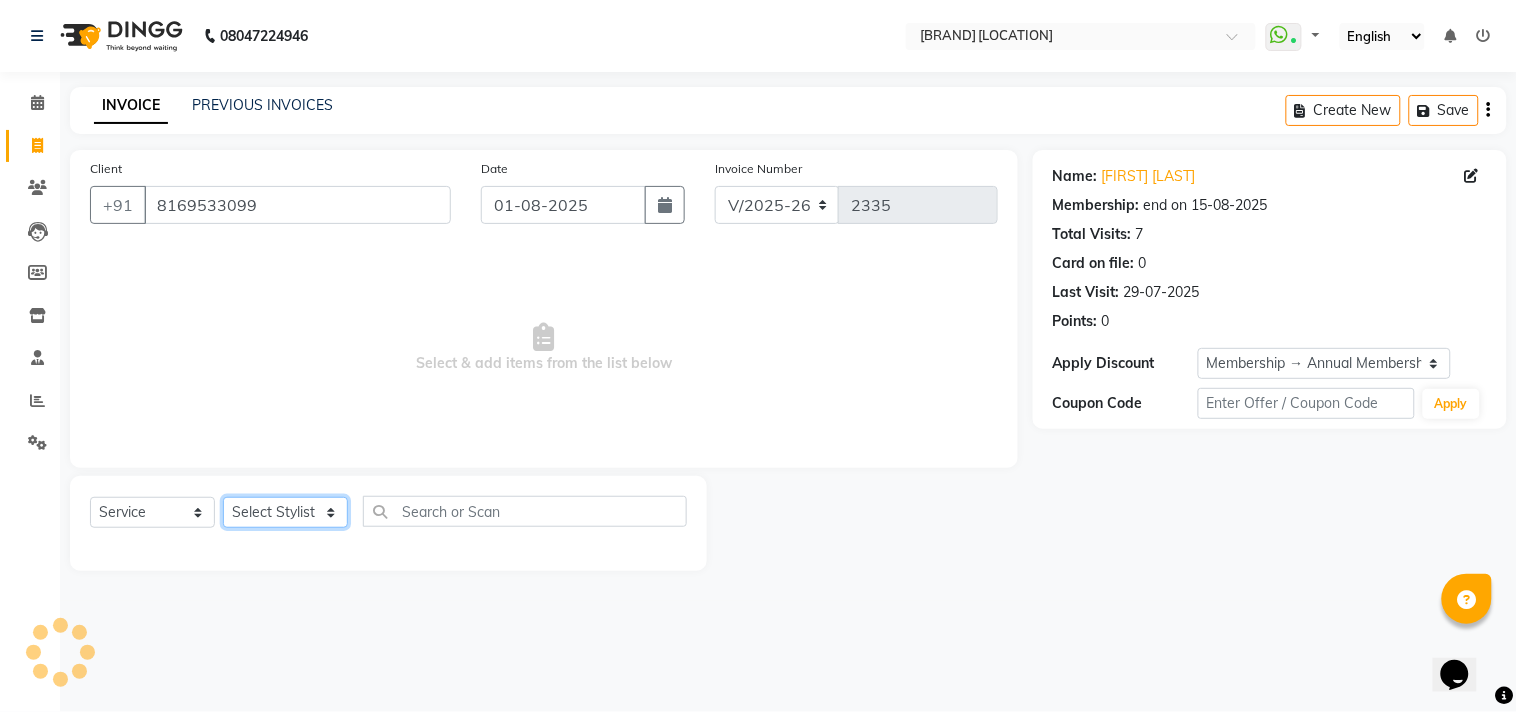 click on "Select Stylist [FIRST] [LAST]  [FIRST] [LAST]  [FIRST] [LAST]  [FIRST] [LAST] [FIRST] [LAST] [FIRST] [LAST] [FIRST] [LAST] [FIRST] [LAST] [FIRST] [LAST] [FIRST] [LAST] [FIRST] [LAST] [FIRST] [LAST] [FIRST] [LAST] [FIRST] [LAST] [FIRST] [LAST] [FIRST] [LAST] [FIRST] [LAST] [FIRST] [LAST] [FIRST] [LAST] [FIRST] [LAST] [FIRST] [LAST]" 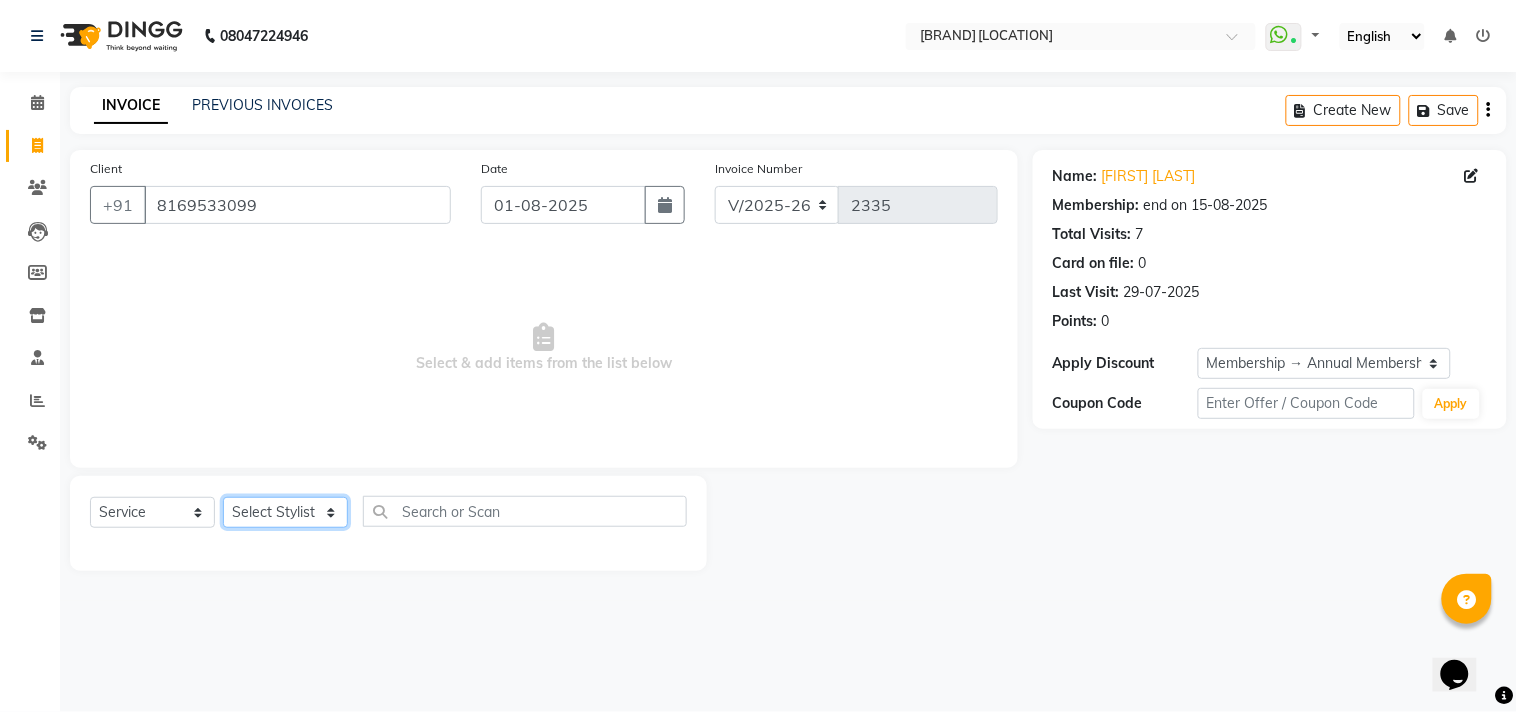 select on "51560" 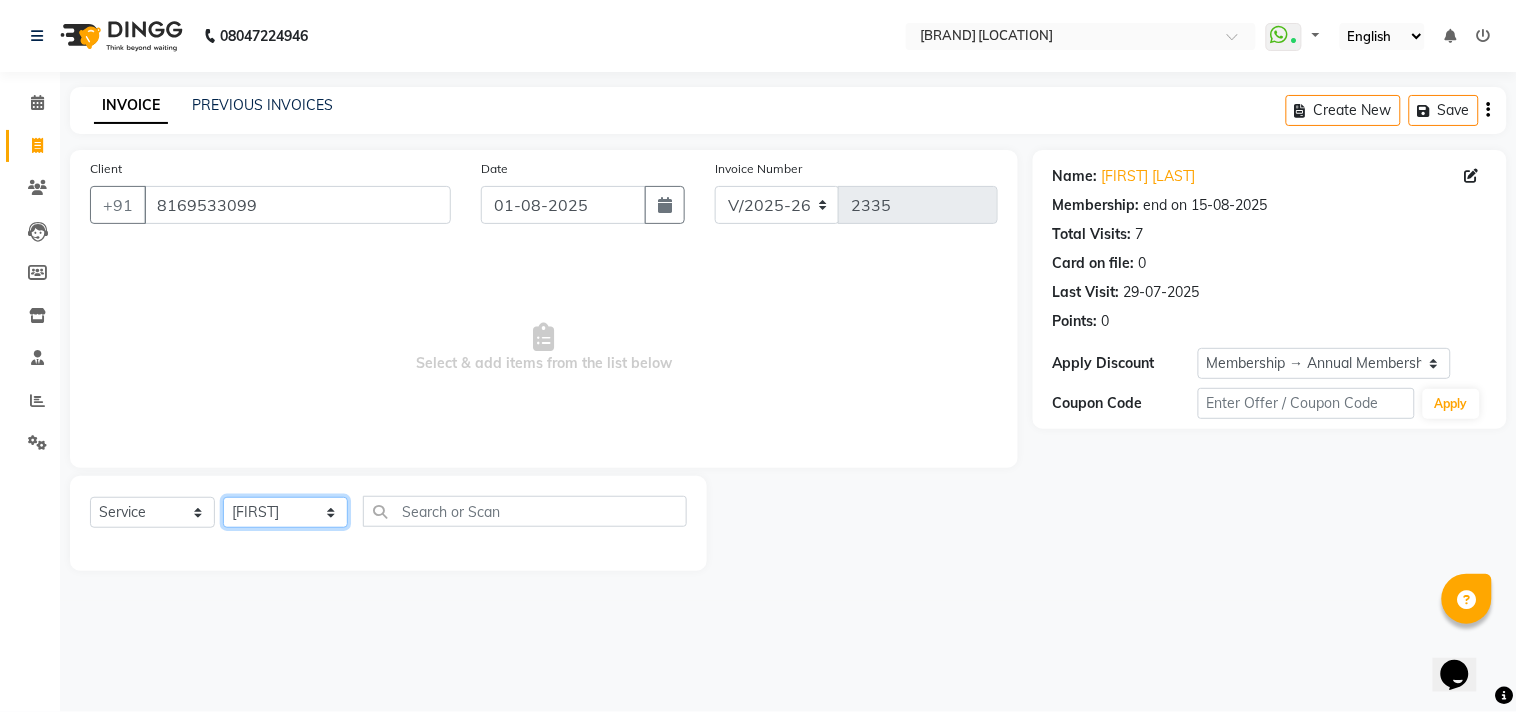 click on "Select Stylist [FIRST] [LAST]  [FIRST] [LAST]  [FIRST] [LAST]  [FIRST] [LAST] [FIRST] [LAST] [FIRST] [LAST] [FIRST] [LAST] [FIRST] [LAST] [FIRST] [LAST] [FIRST] [LAST] [FIRST] [LAST] [FIRST] [LAST] [FIRST] [LAST] [FIRST] [LAST] [FIRST] [LAST] [FIRST] [LAST] [FIRST] [LAST] [FIRST] [LAST] [FIRST] [LAST] [FIRST] [LAST] [FIRST] [LAST]" 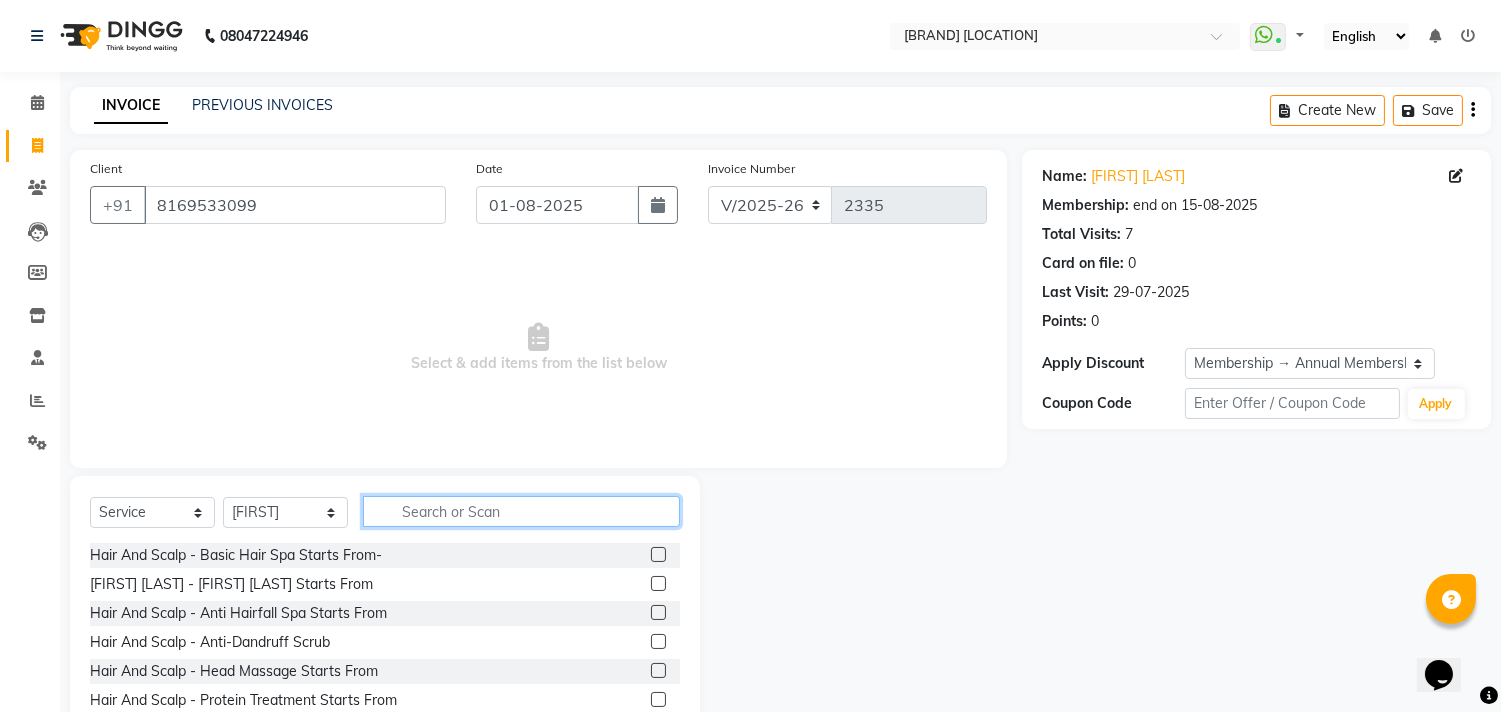 click 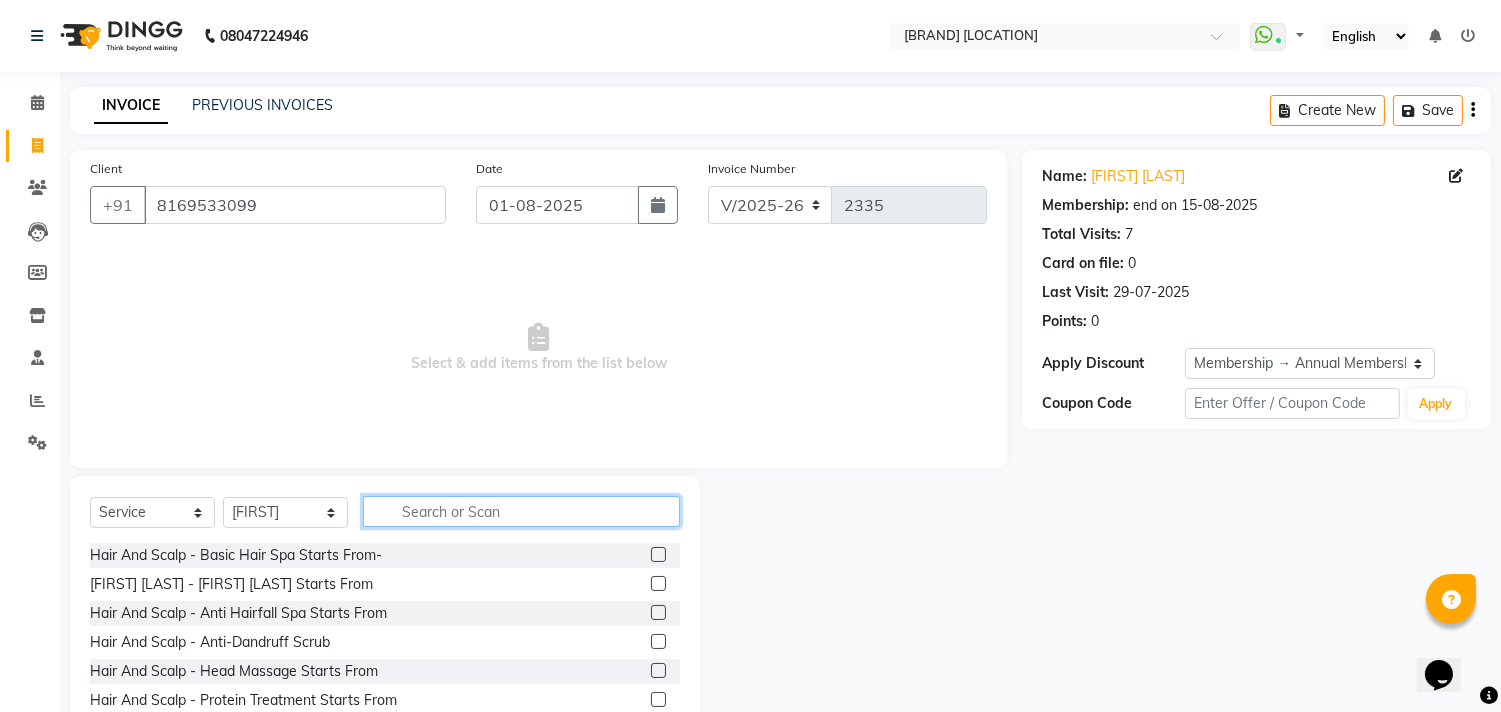 type on "u" 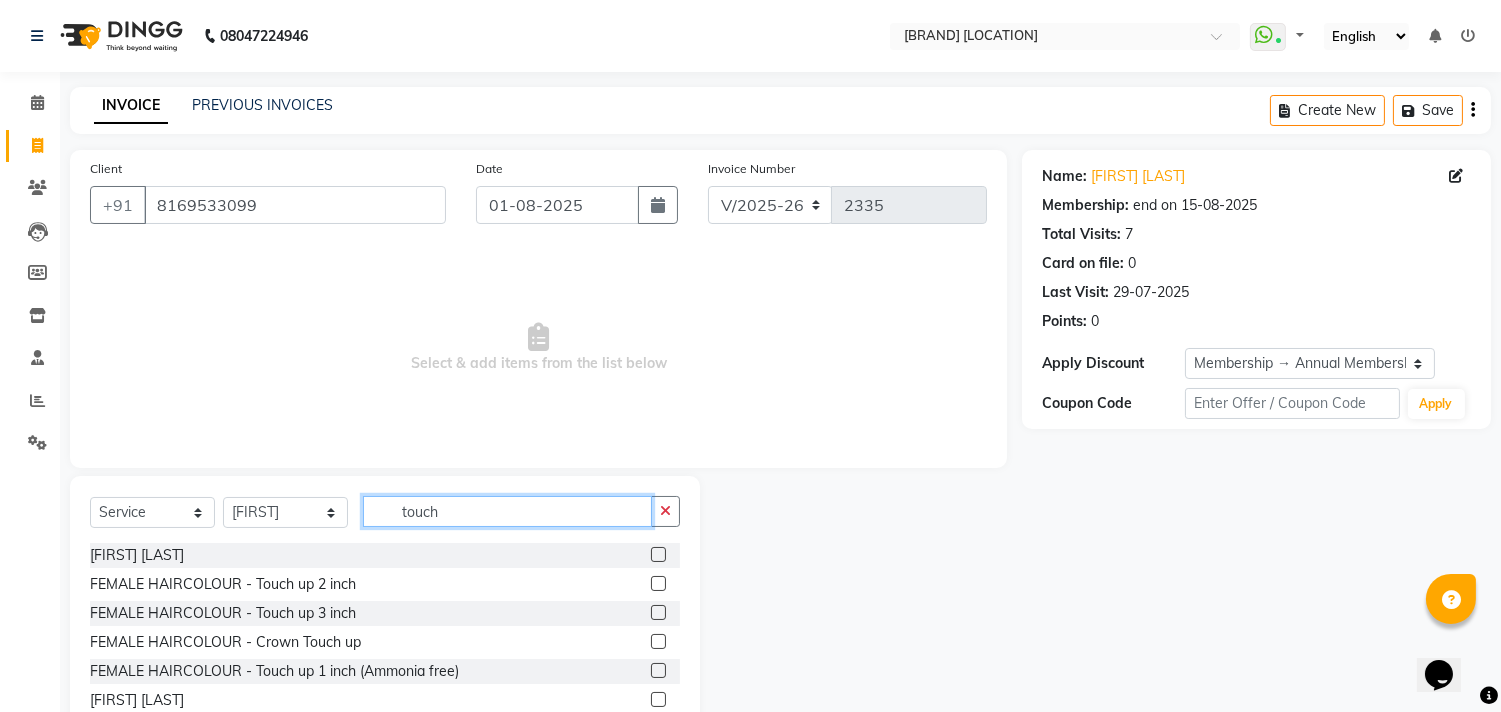type on "touch" 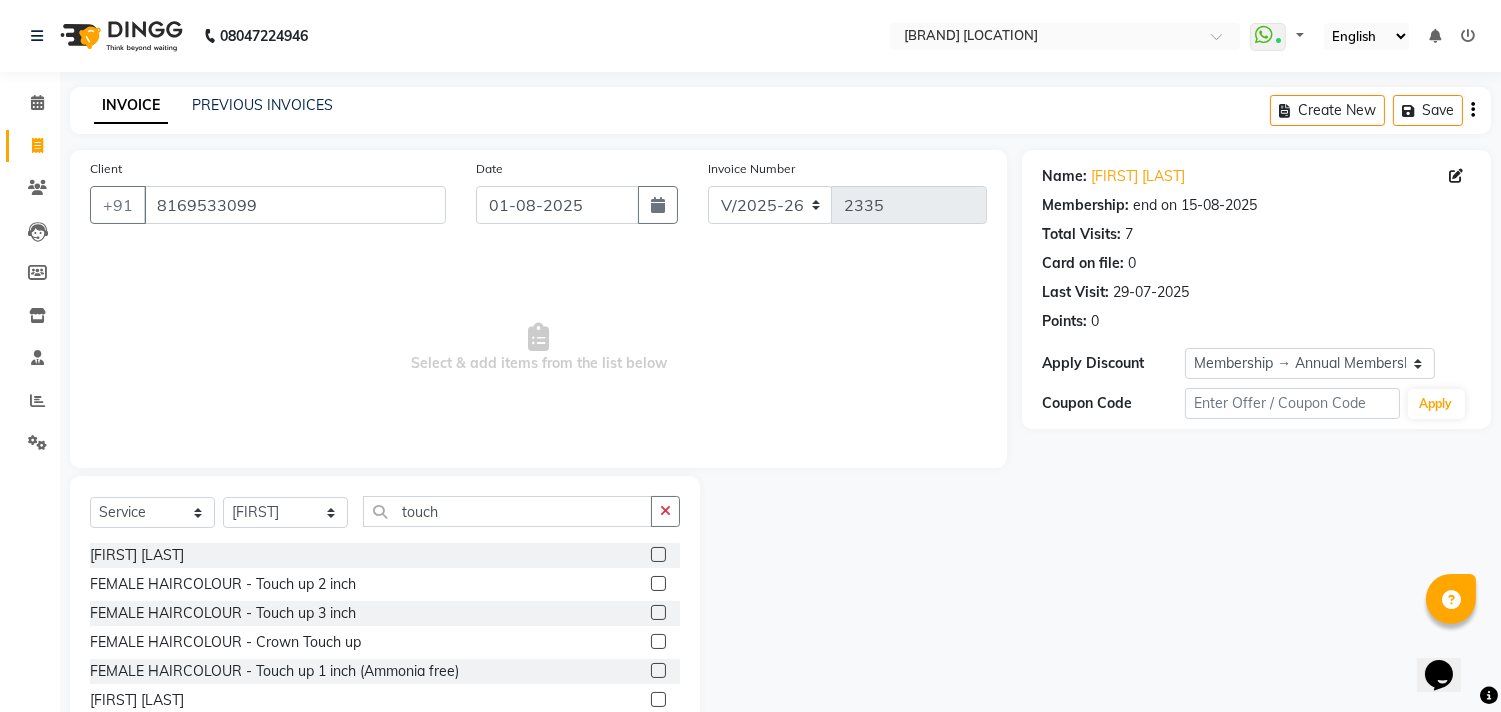 click 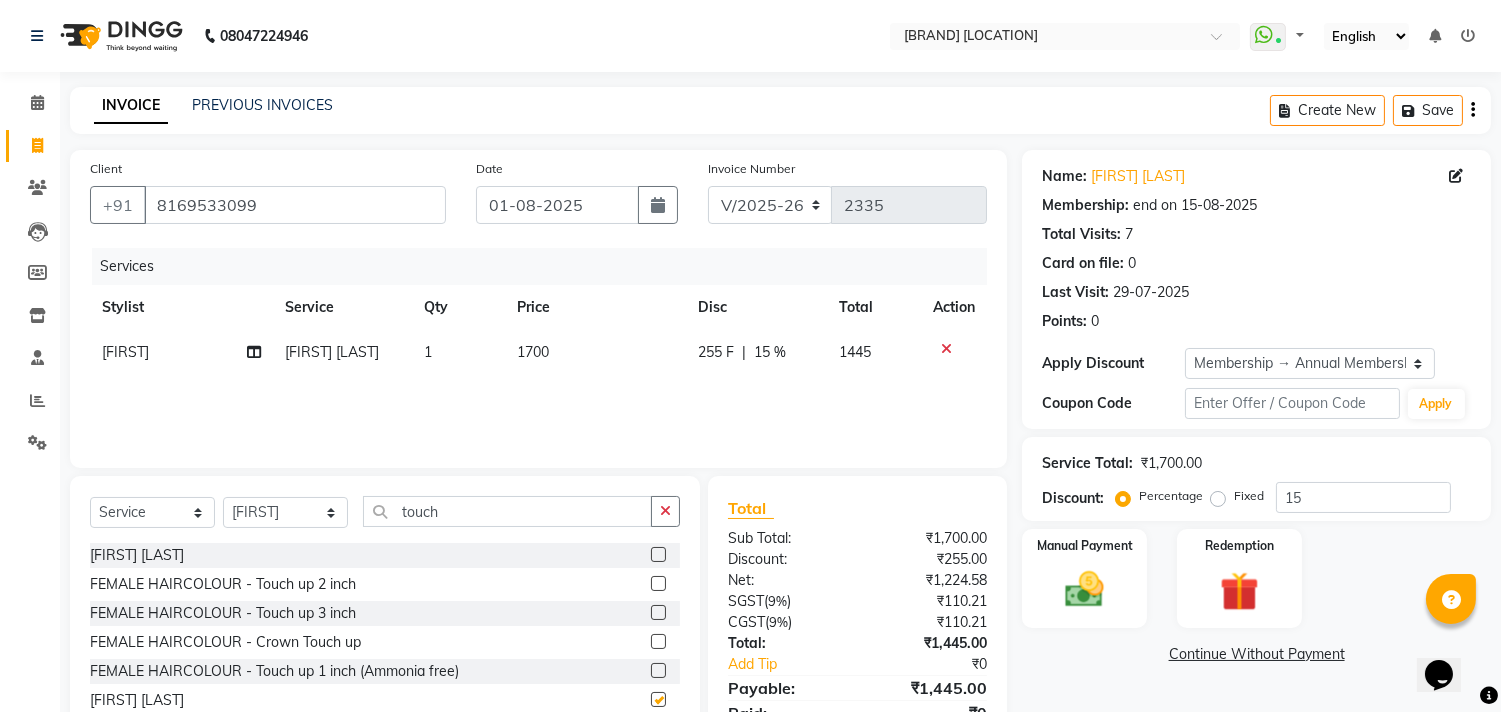 checkbox on "false" 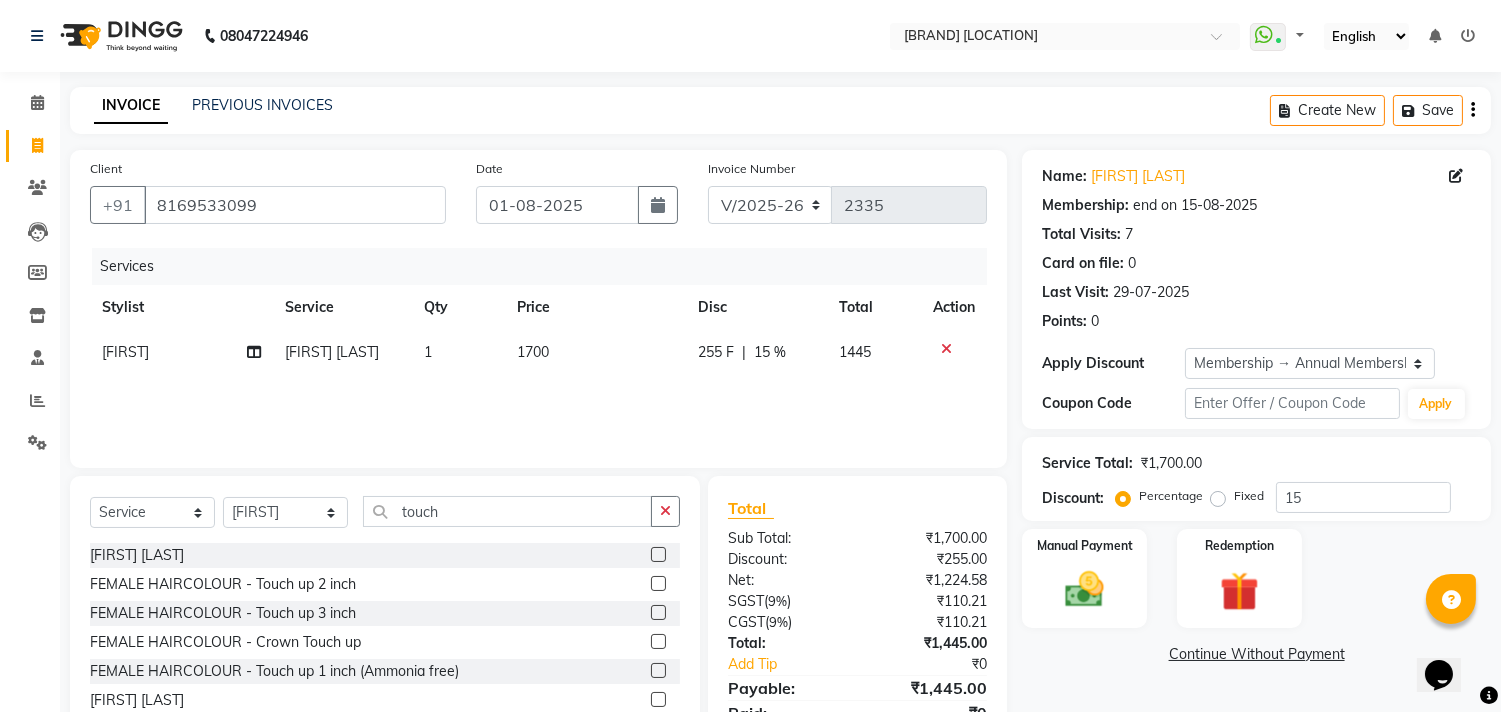 click on "1700" 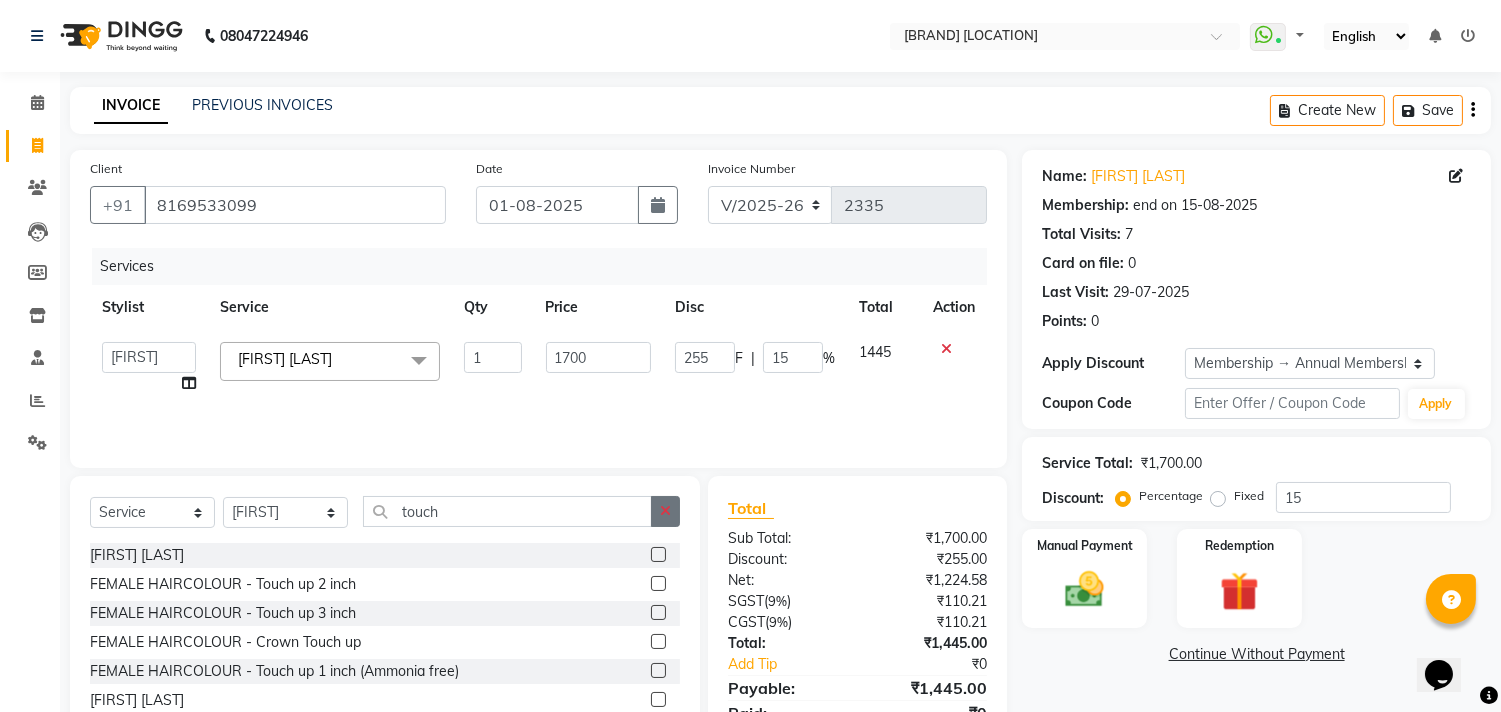 click 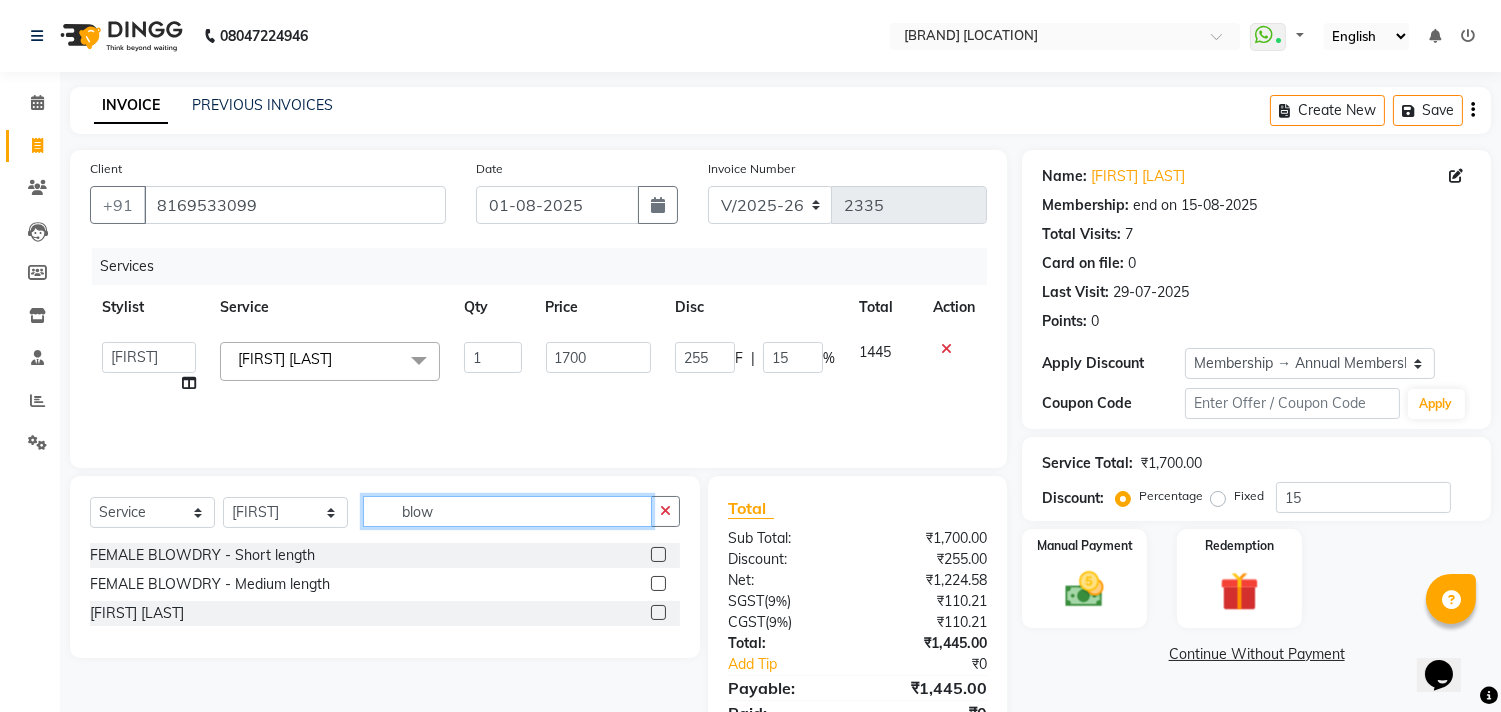 type on "blow" 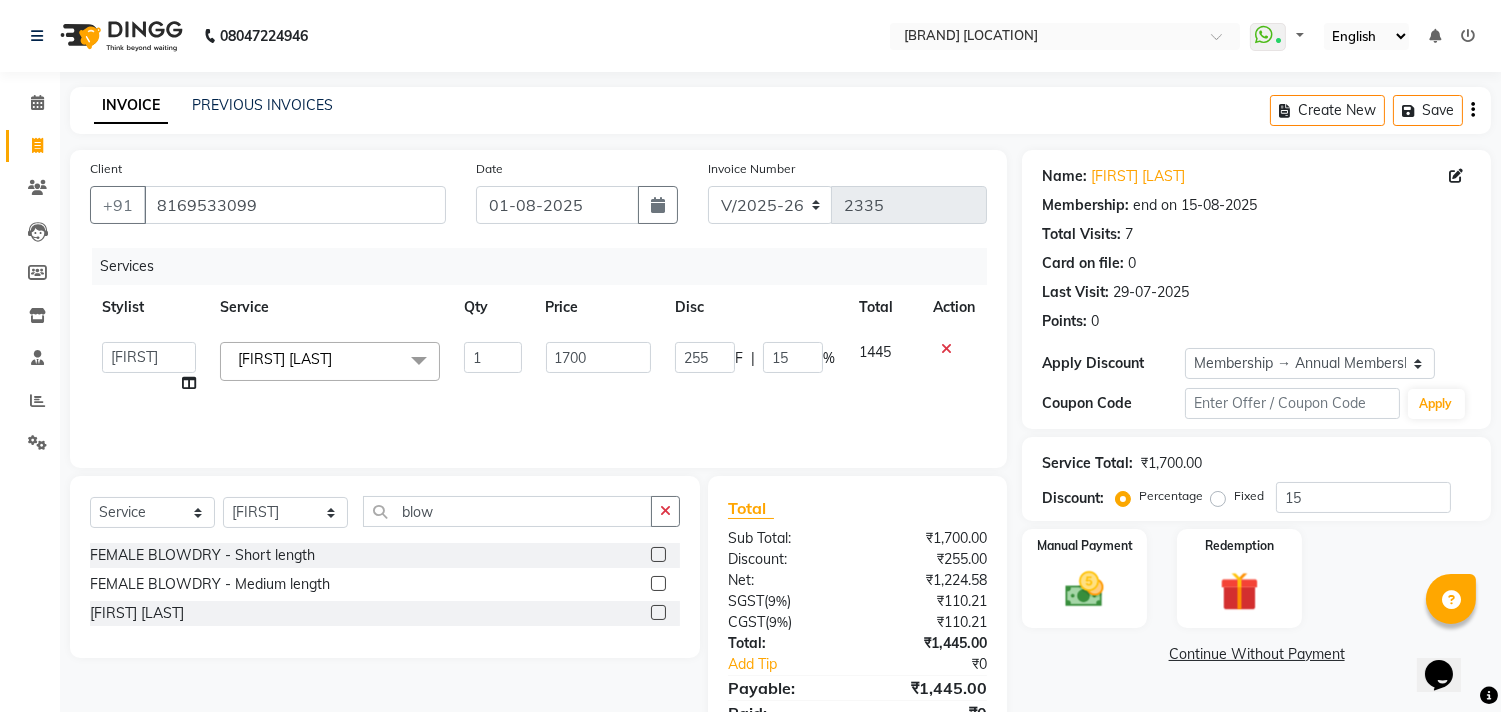 click 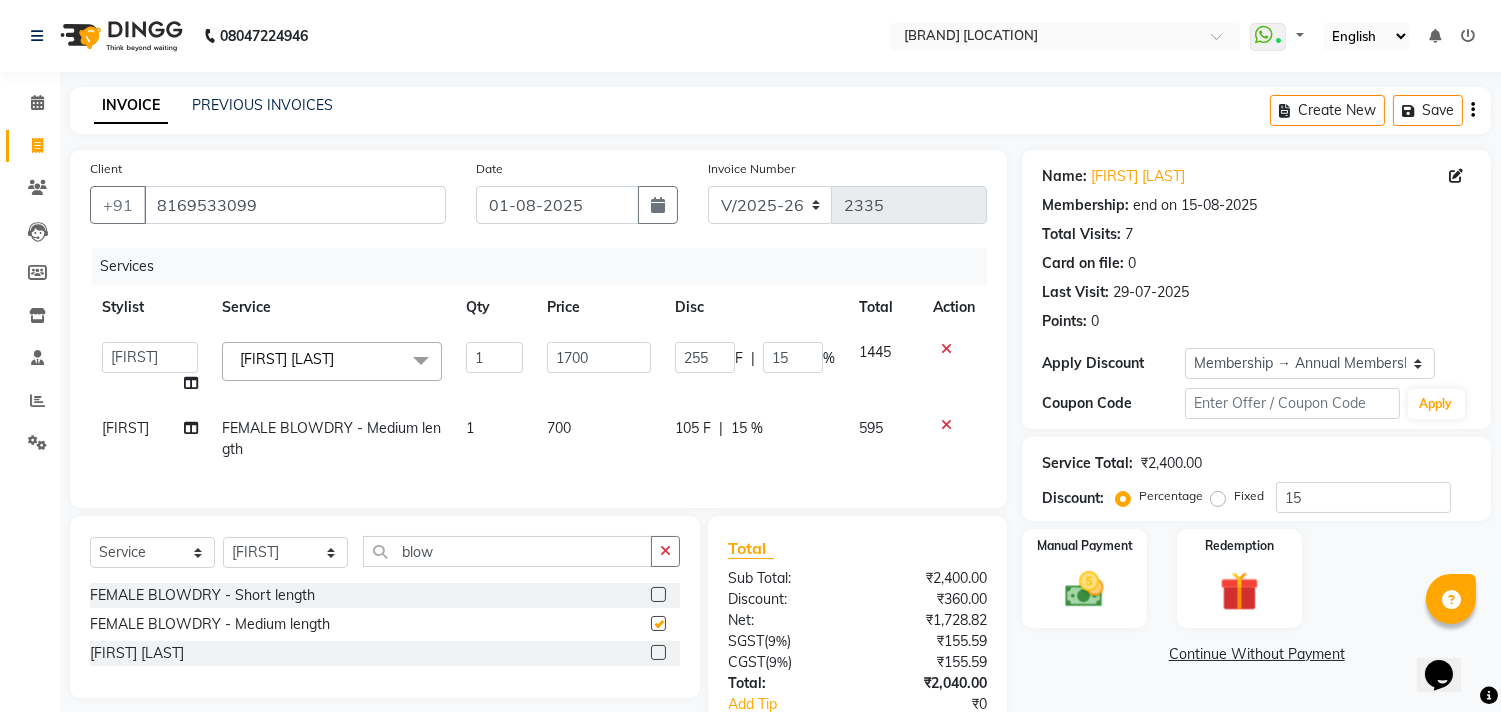 checkbox on "false" 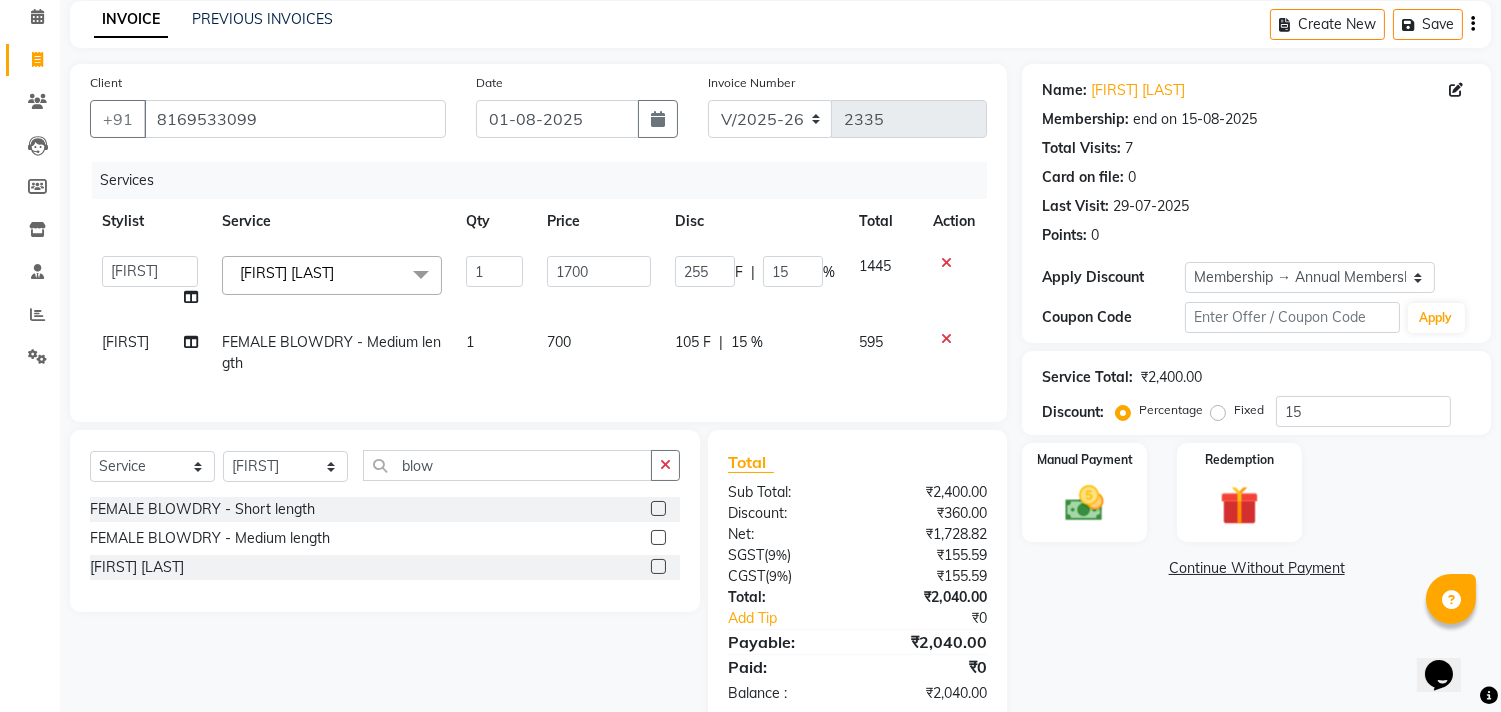 scroll, scrollTop: 175, scrollLeft: 0, axis: vertical 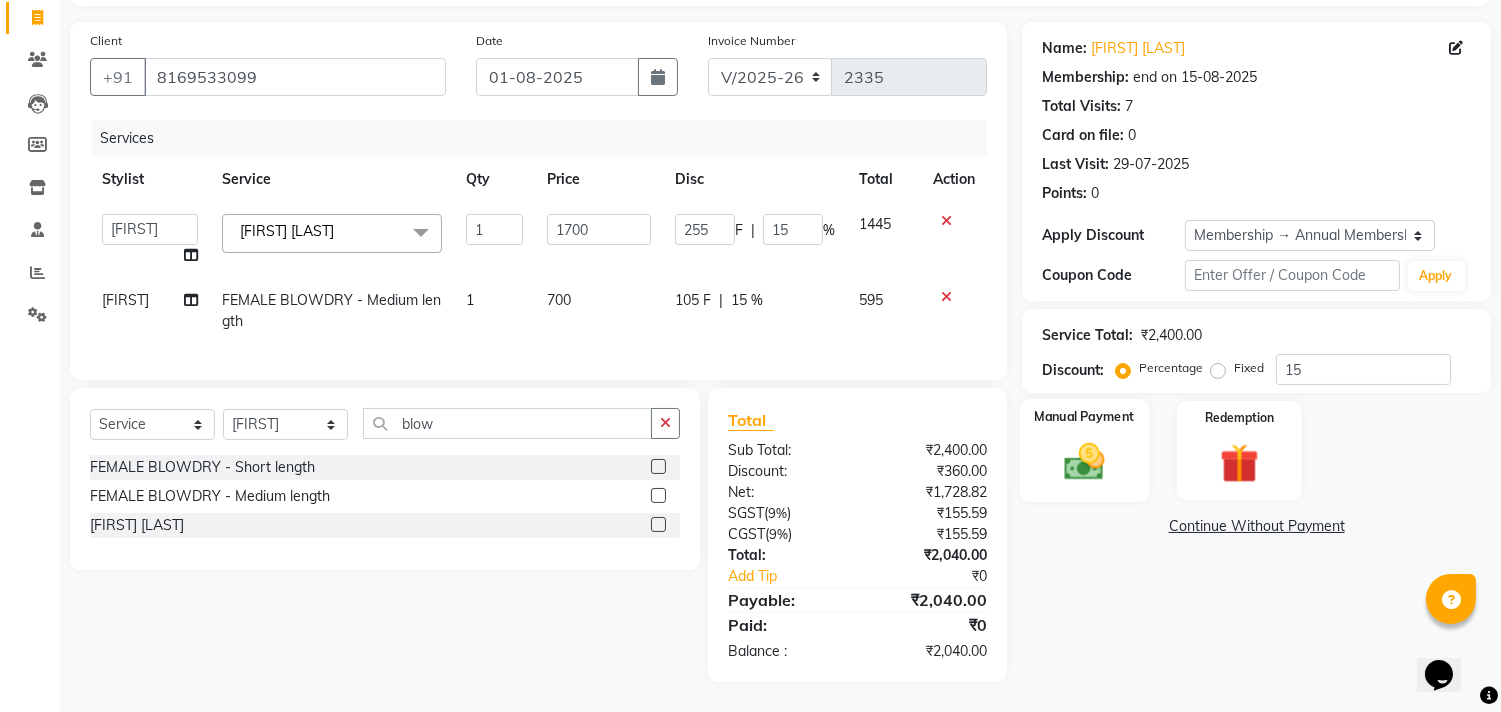 click 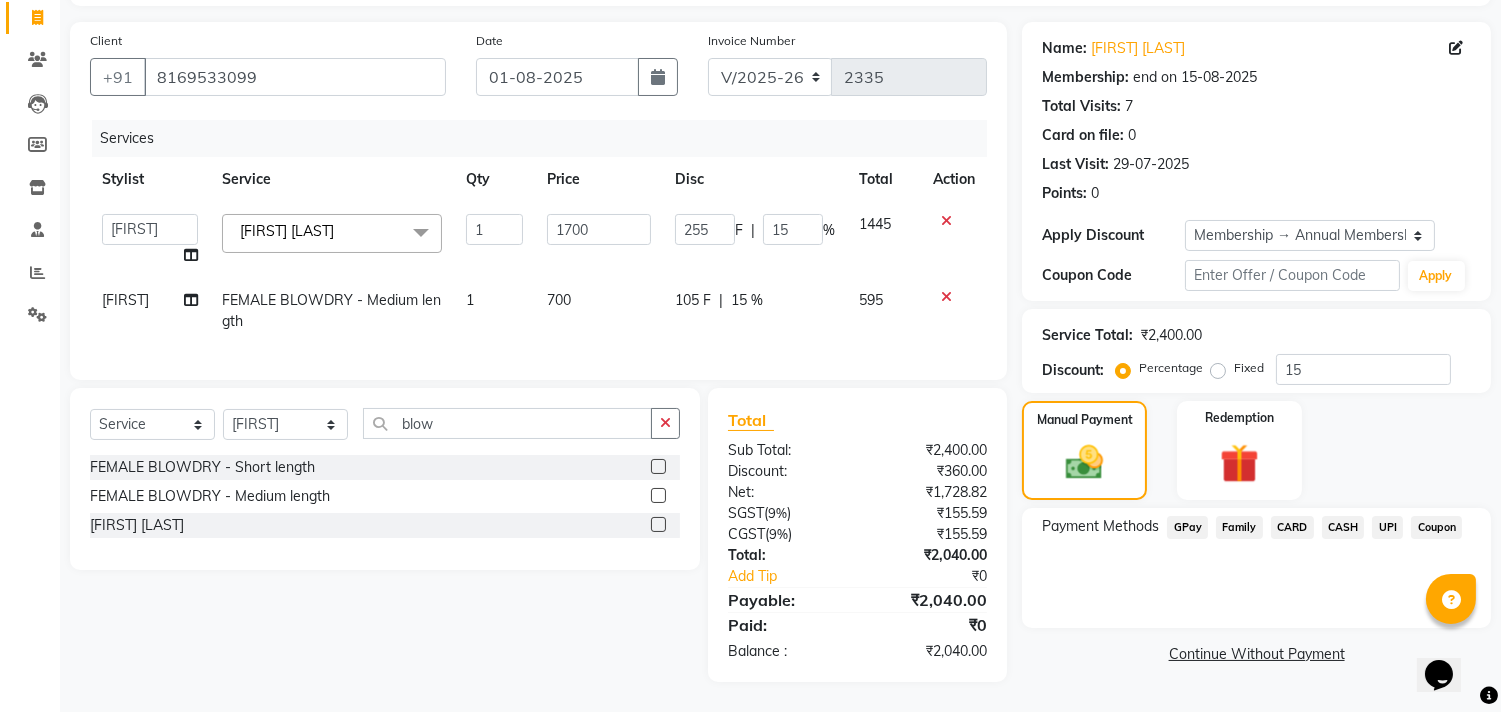 click on "UPI" 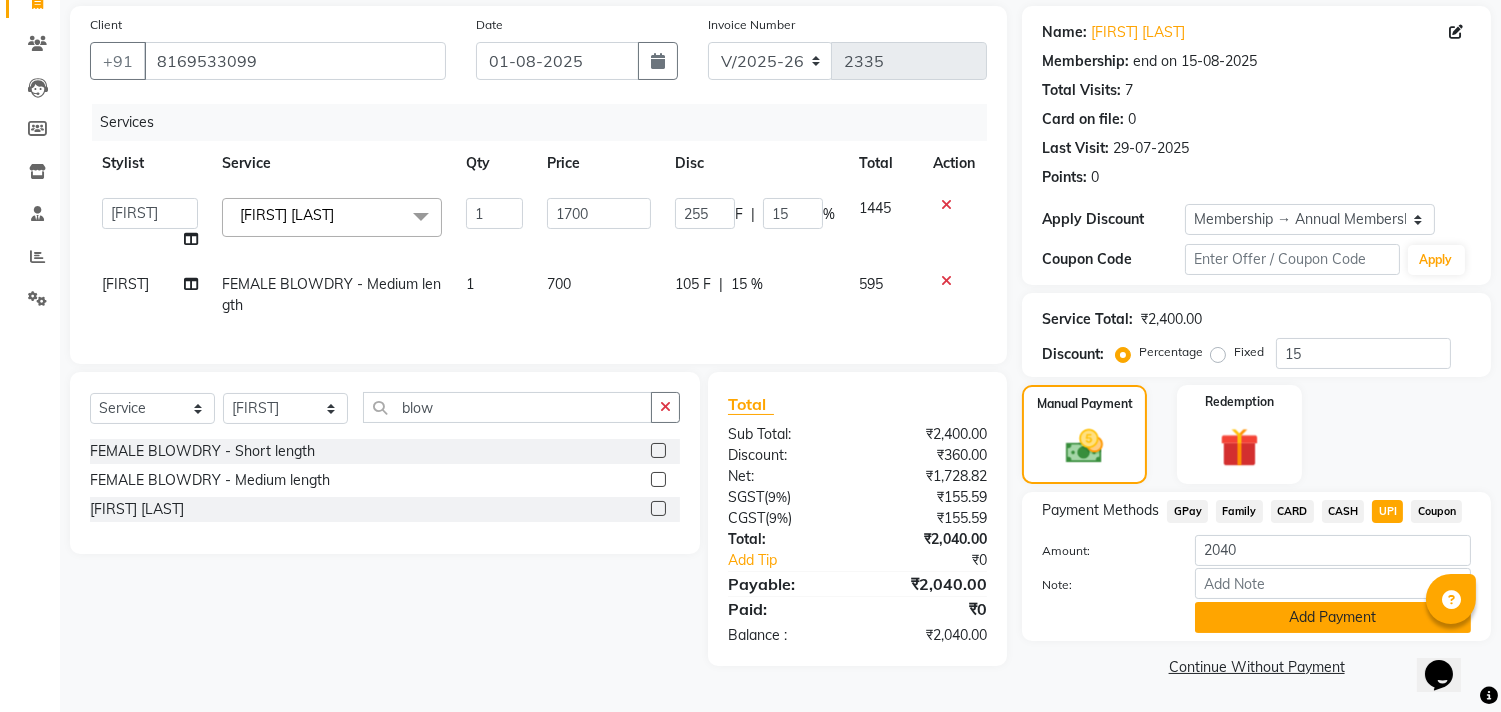 click on "Add Payment" 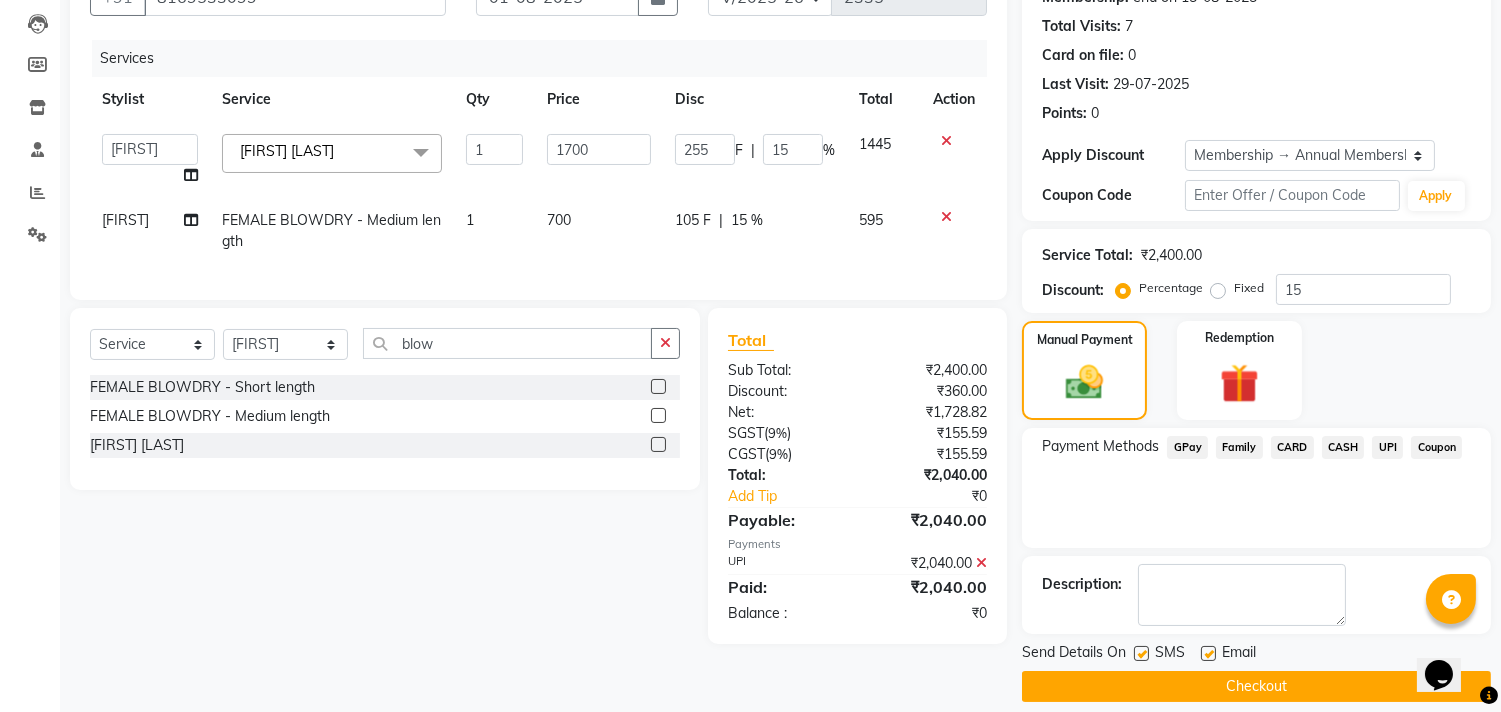 scroll, scrollTop: 227, scrollLeft: 0, axis: vertical 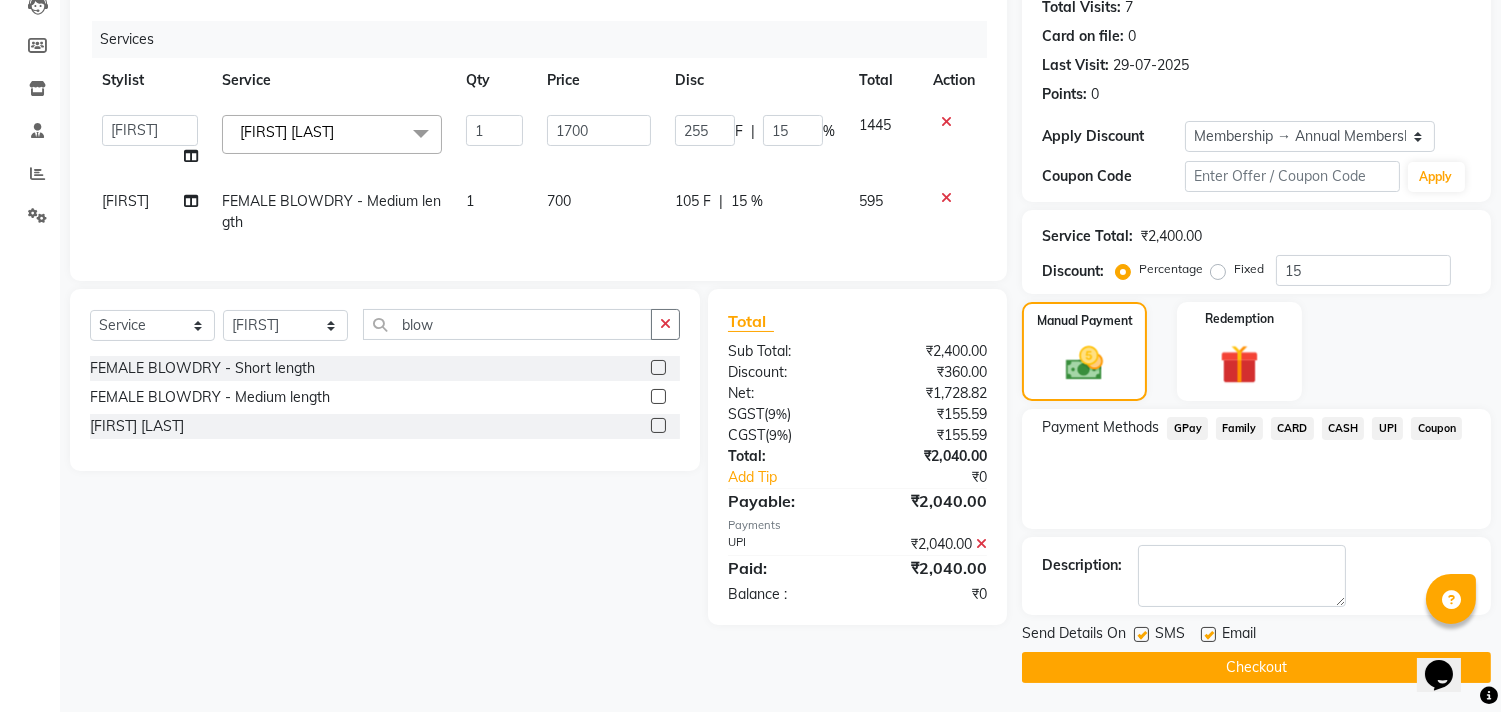 click on "Checkout" 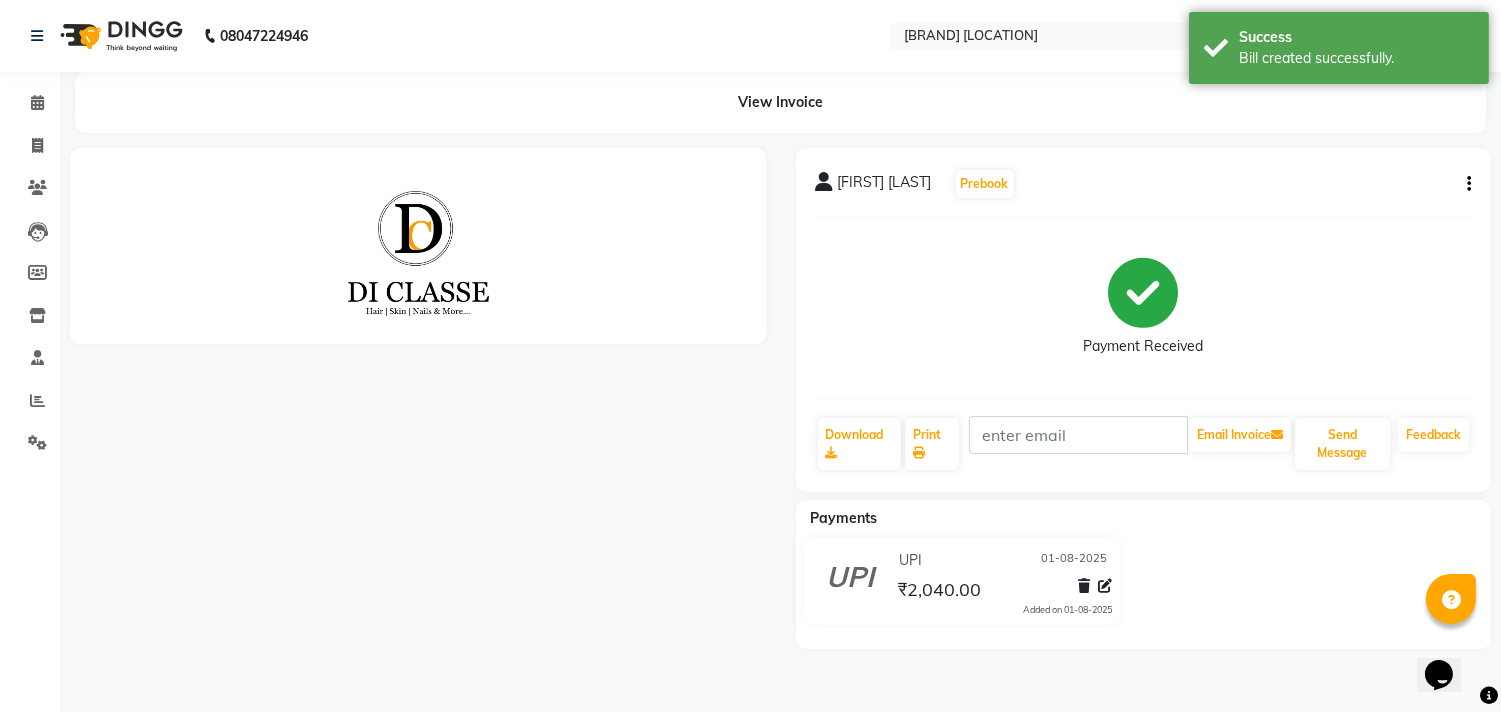 scroll, scrollTop: 0, scrollLeft: 0, axis: both 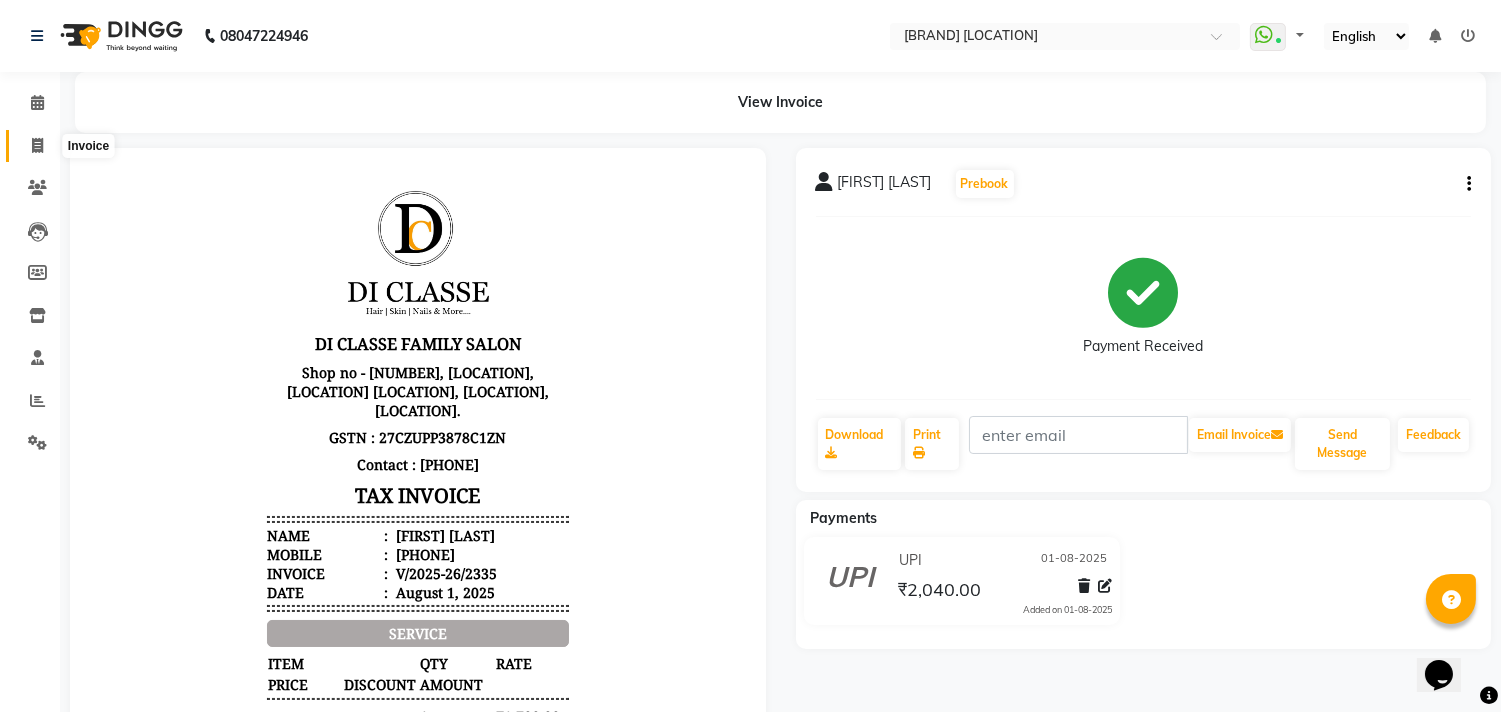 click 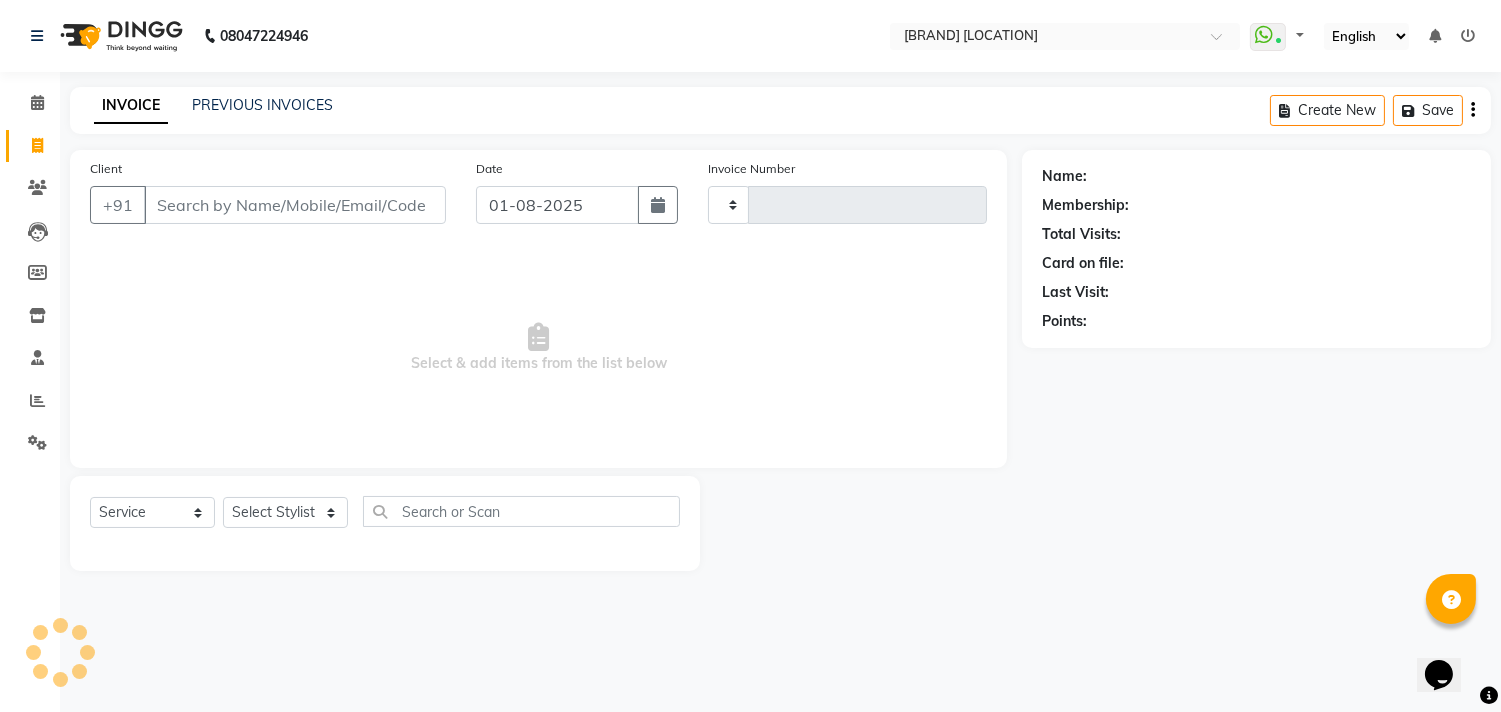 type on "2336" 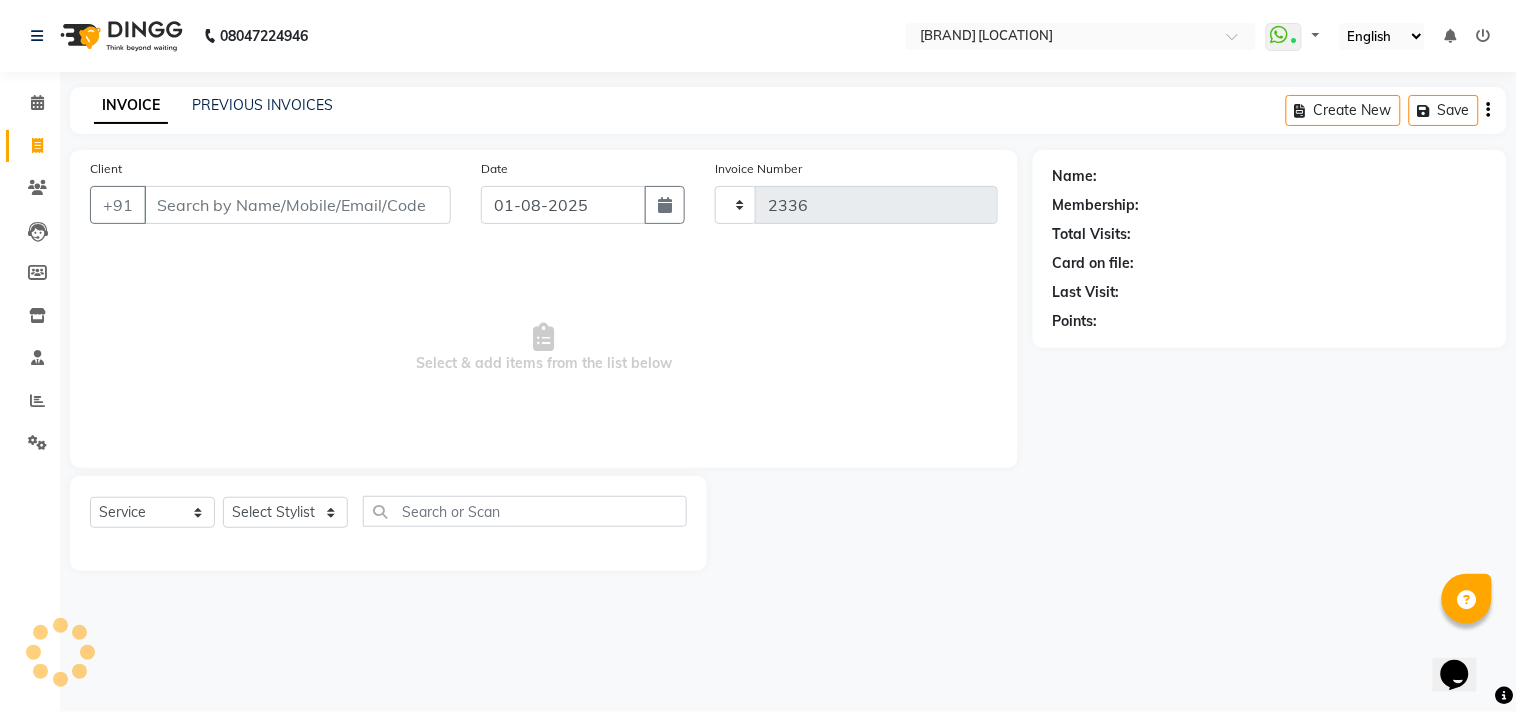 select on "4704" 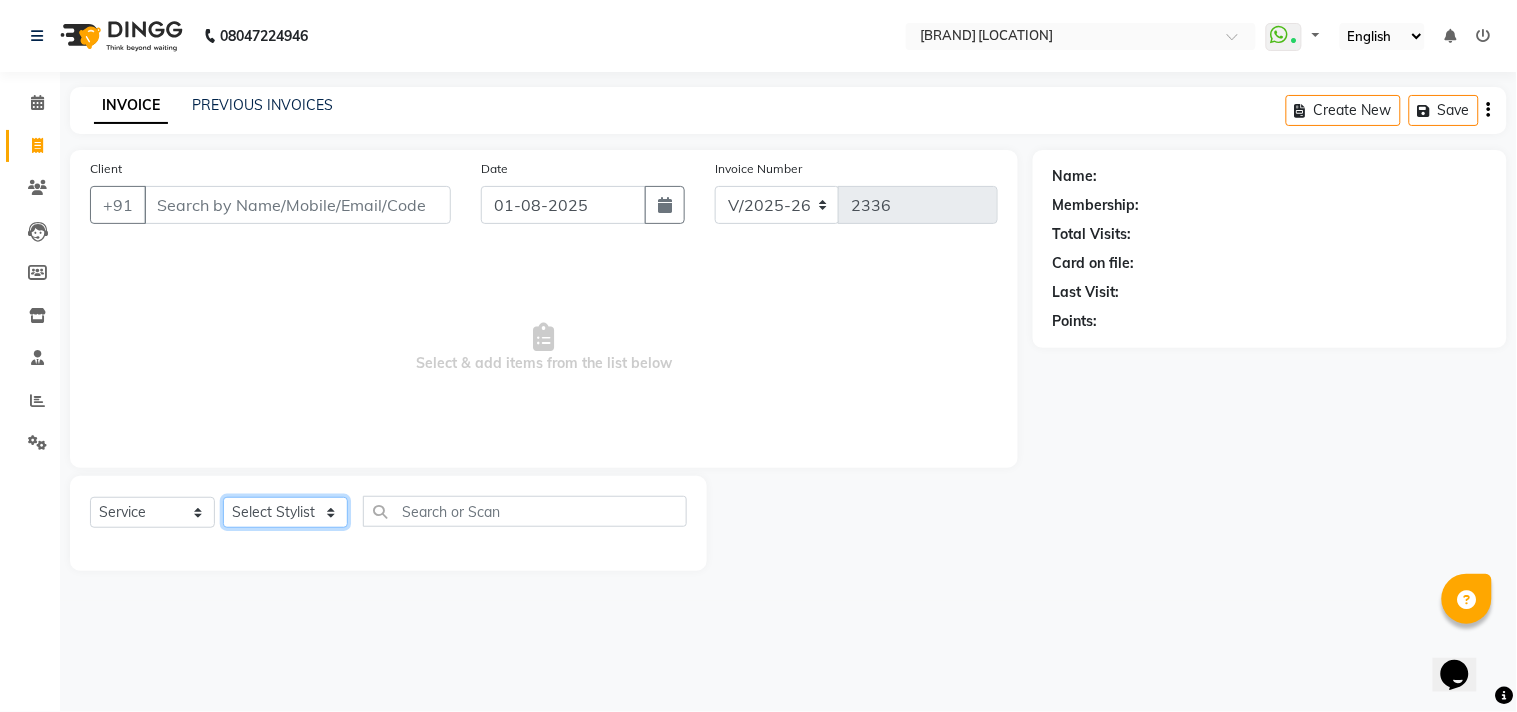 click on "Select Stylist [FIRST] [LAST]  [FIRST] [LAST]  [FIRST] [LAST]  [FIRST] [LAST] [FIRST] [LAST] [FIRST] [LAST] [FIRST] [LAST] [FIRST] [LAST] [FIRST] [LAST] [FIRST] [LAST] [FIRST] [LAST] [FIRST] [LAST] [FIRST] [LAST] [FIRST] [LAST] [FIRST] [LAST] [FIRST] [LAST] [FIRST] [LAST] [FIRST] [LAST] [FIRST] [LAST] [FIRST] [LAST] [FIRST] [LAST]" 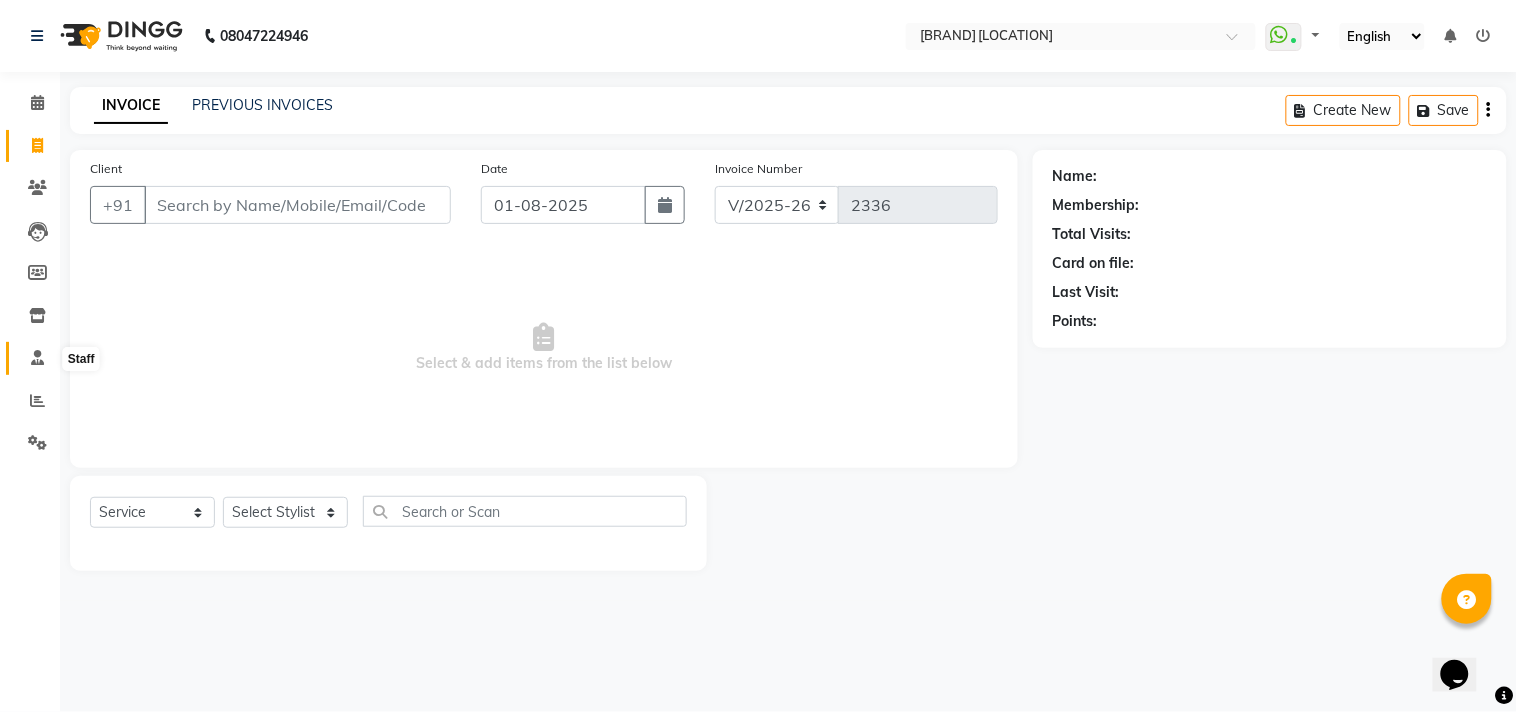 click 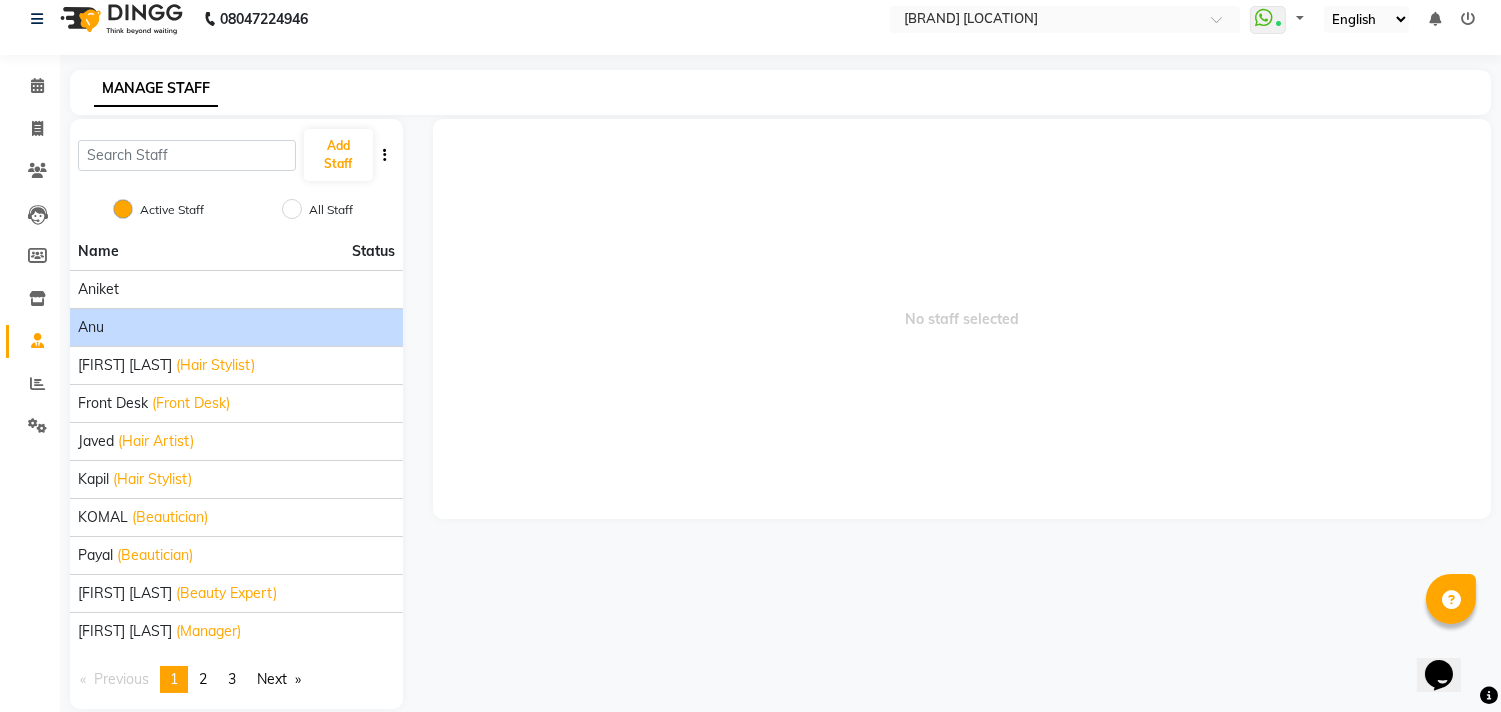 scroll, scrollTop: 44, scrollLeft: 0, axis: vertical 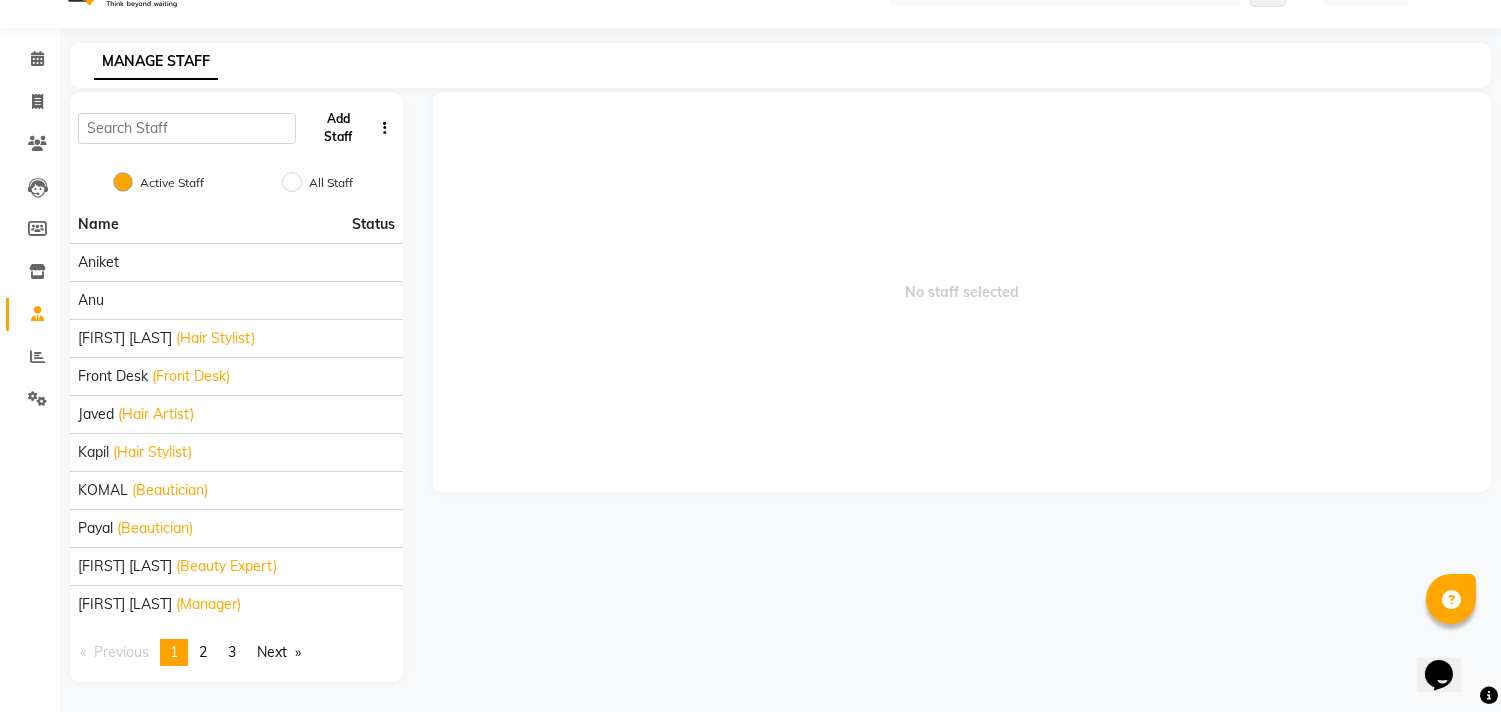 click on "Add Staff" 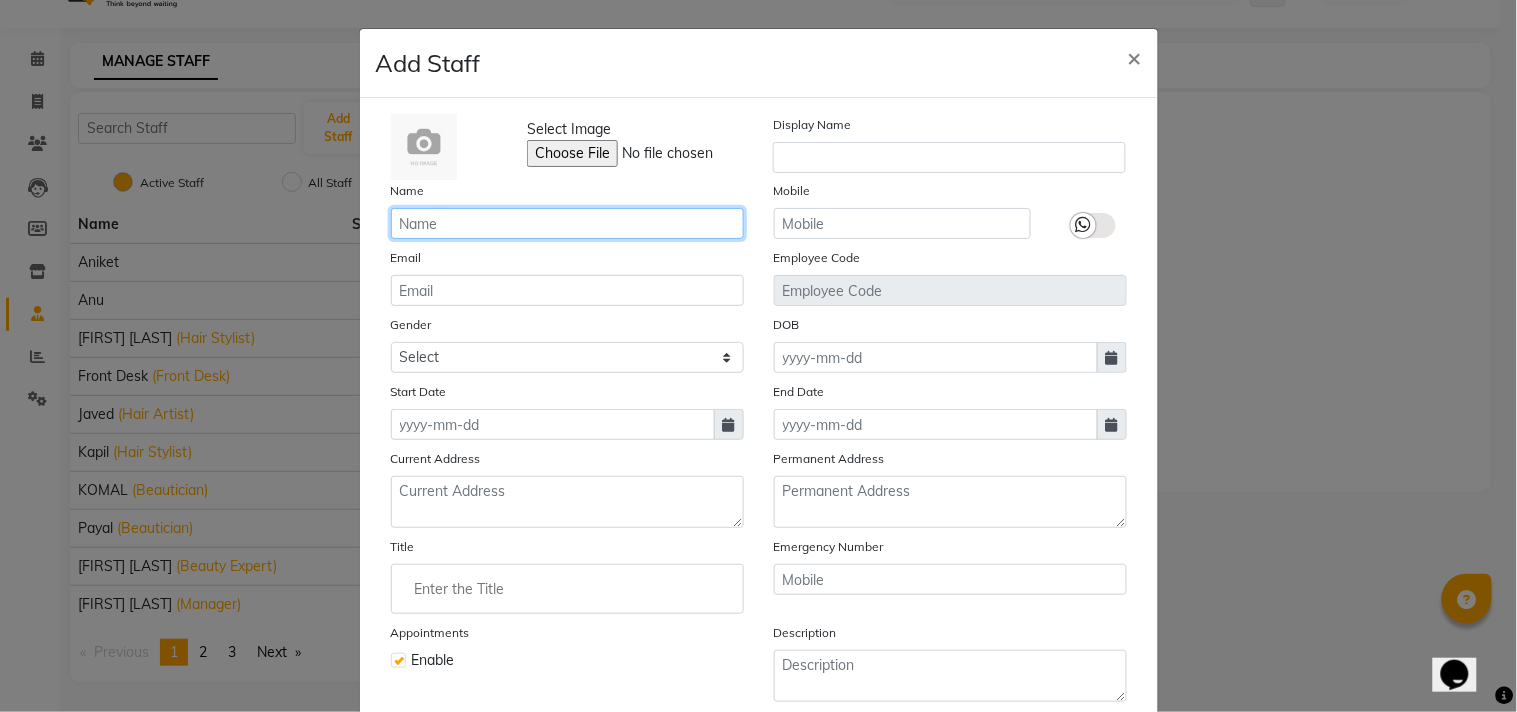 click 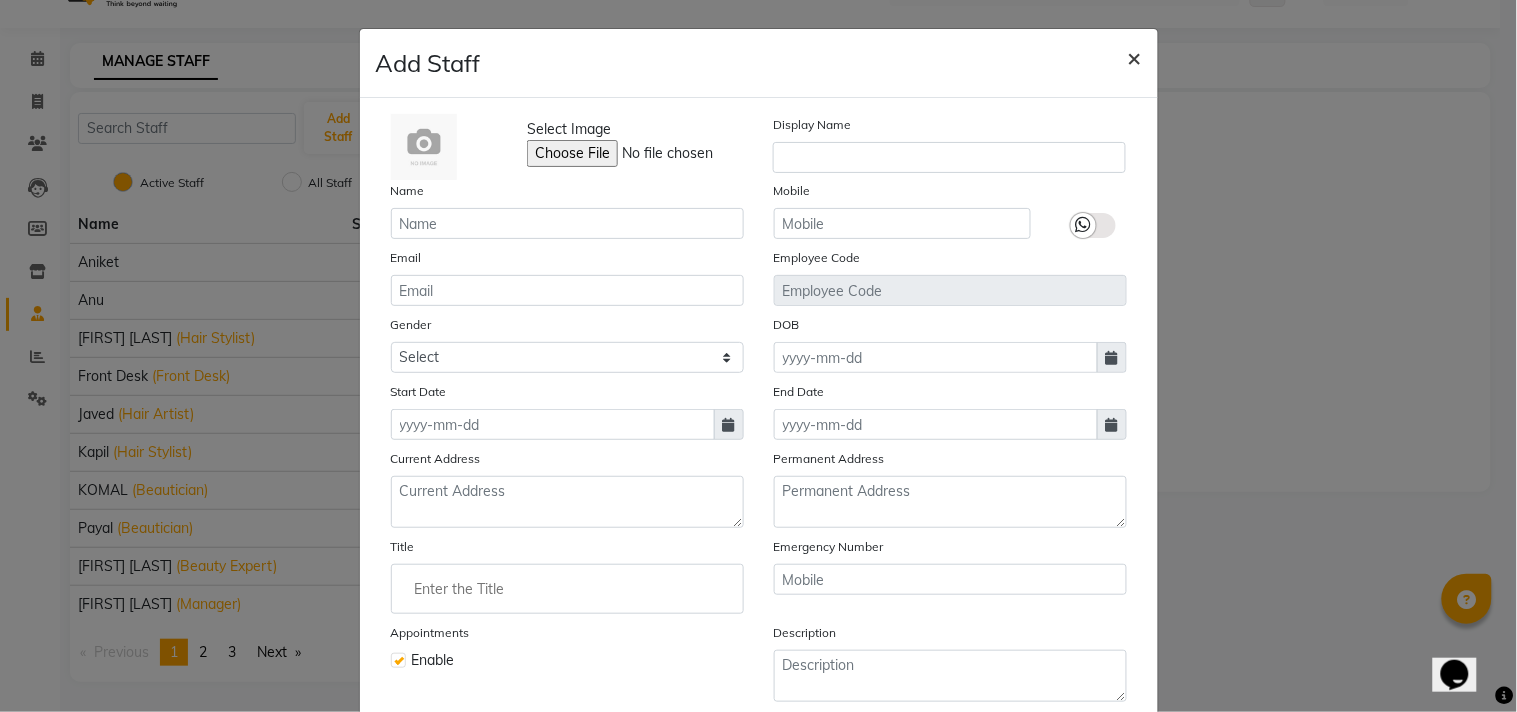 click on "×" 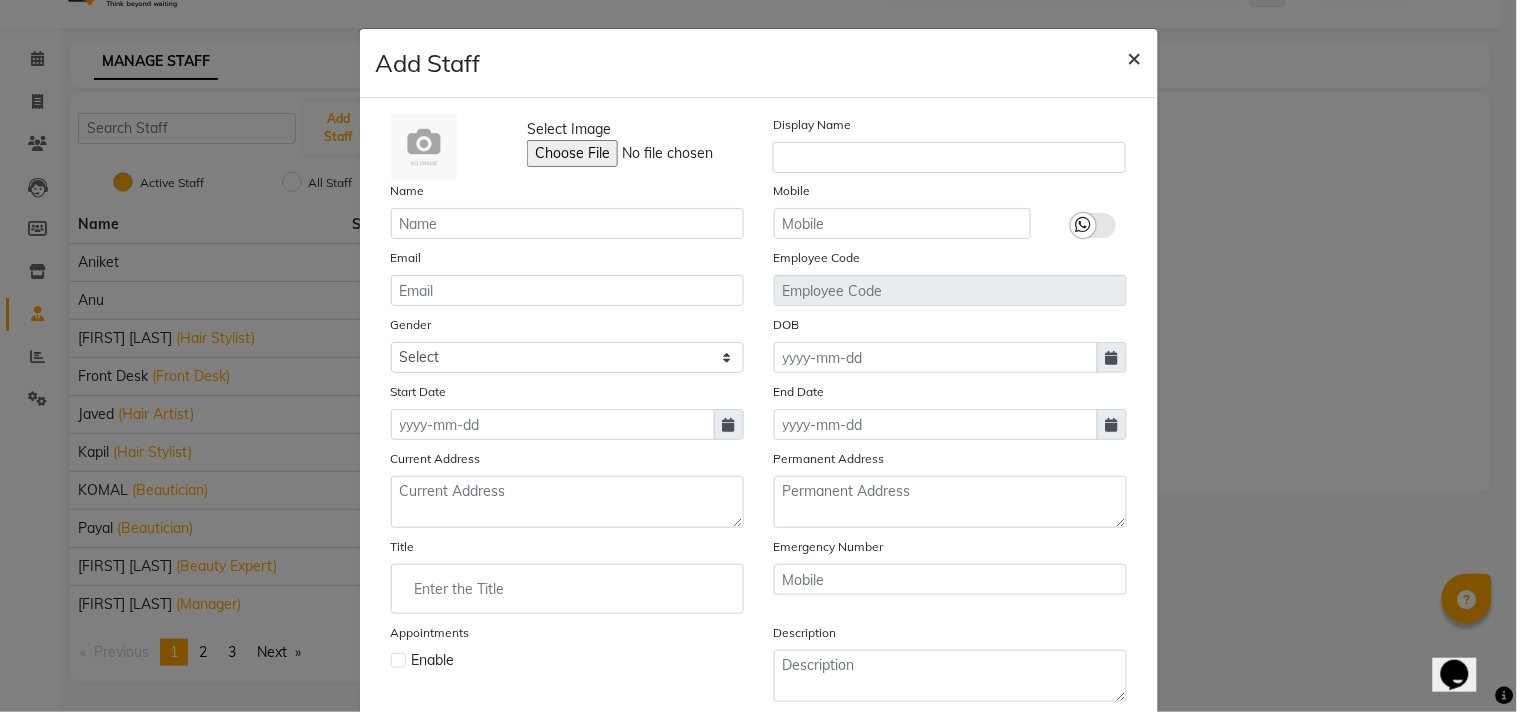 checkbox on "false" 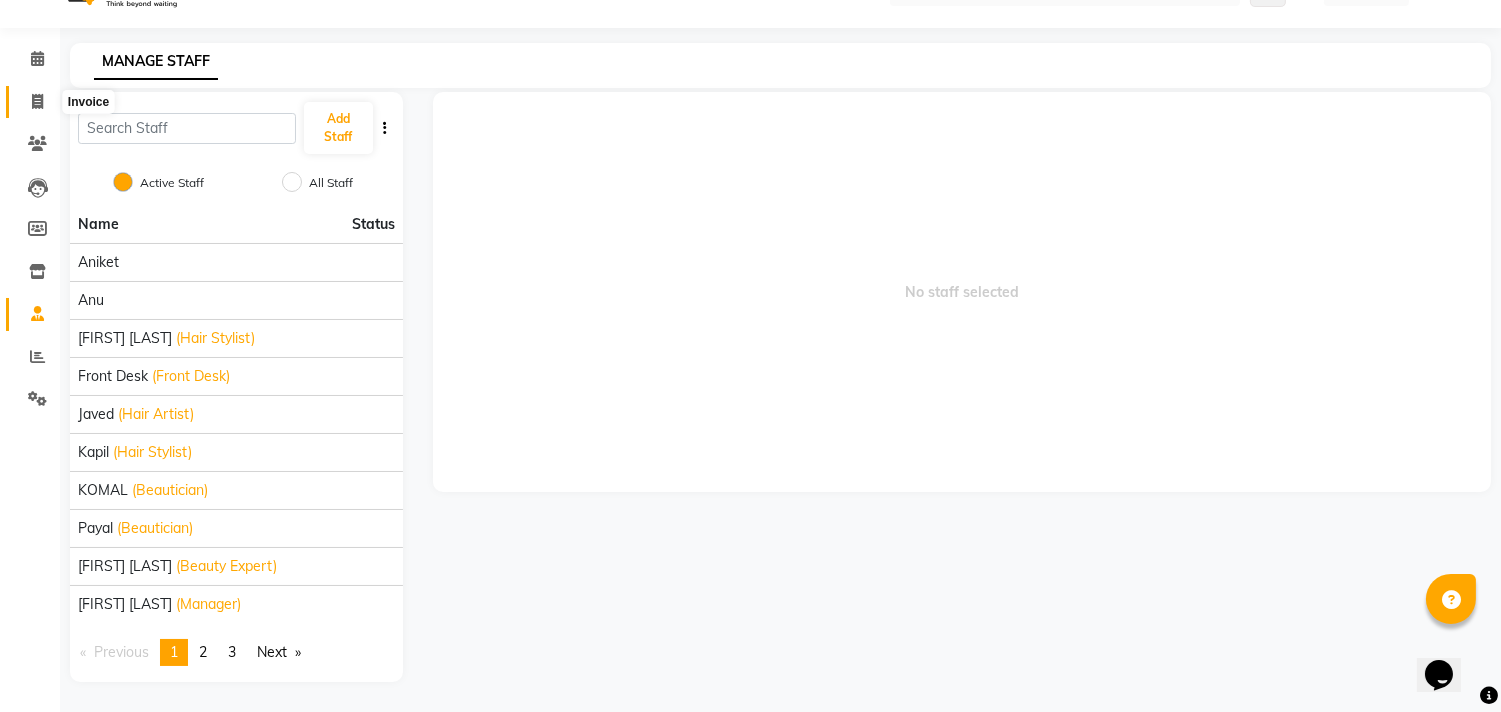 click 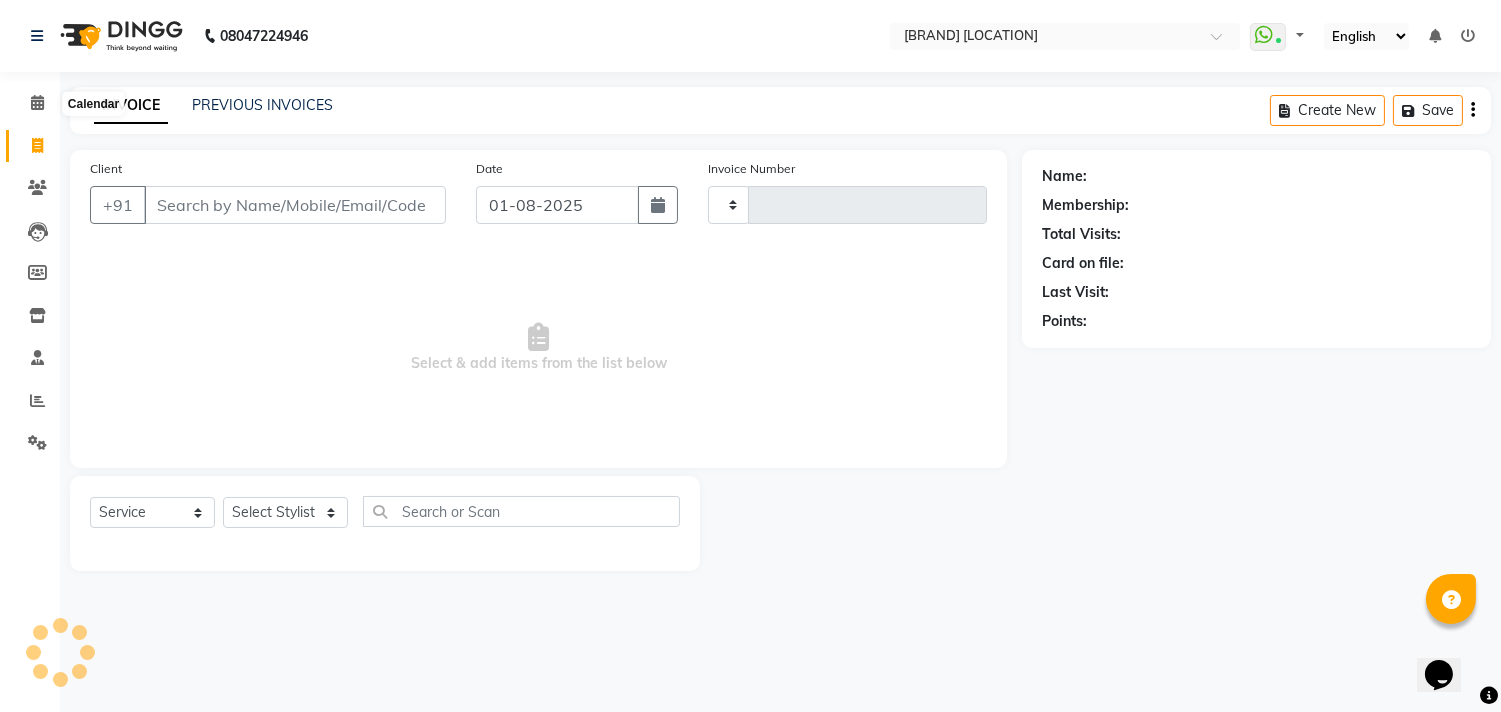 type on "2336" 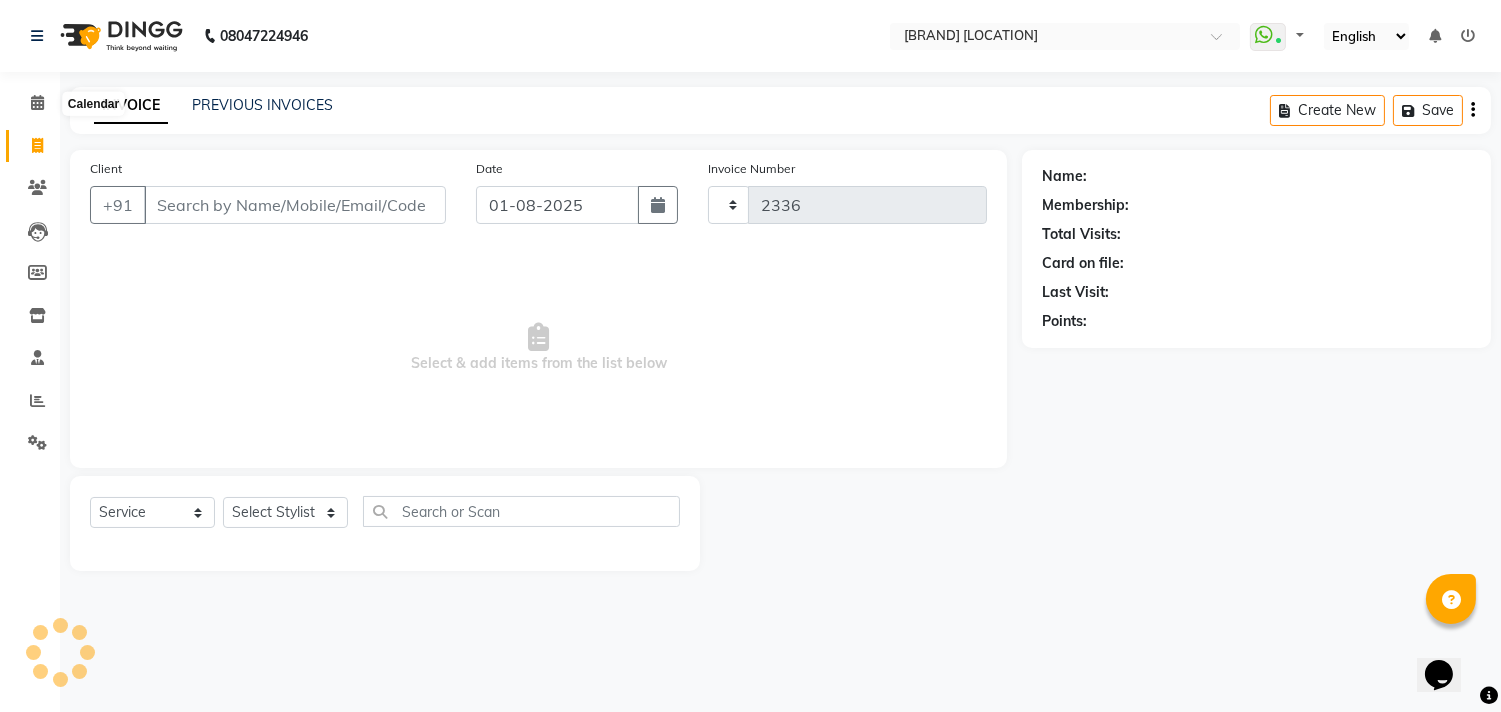 select on "4704" 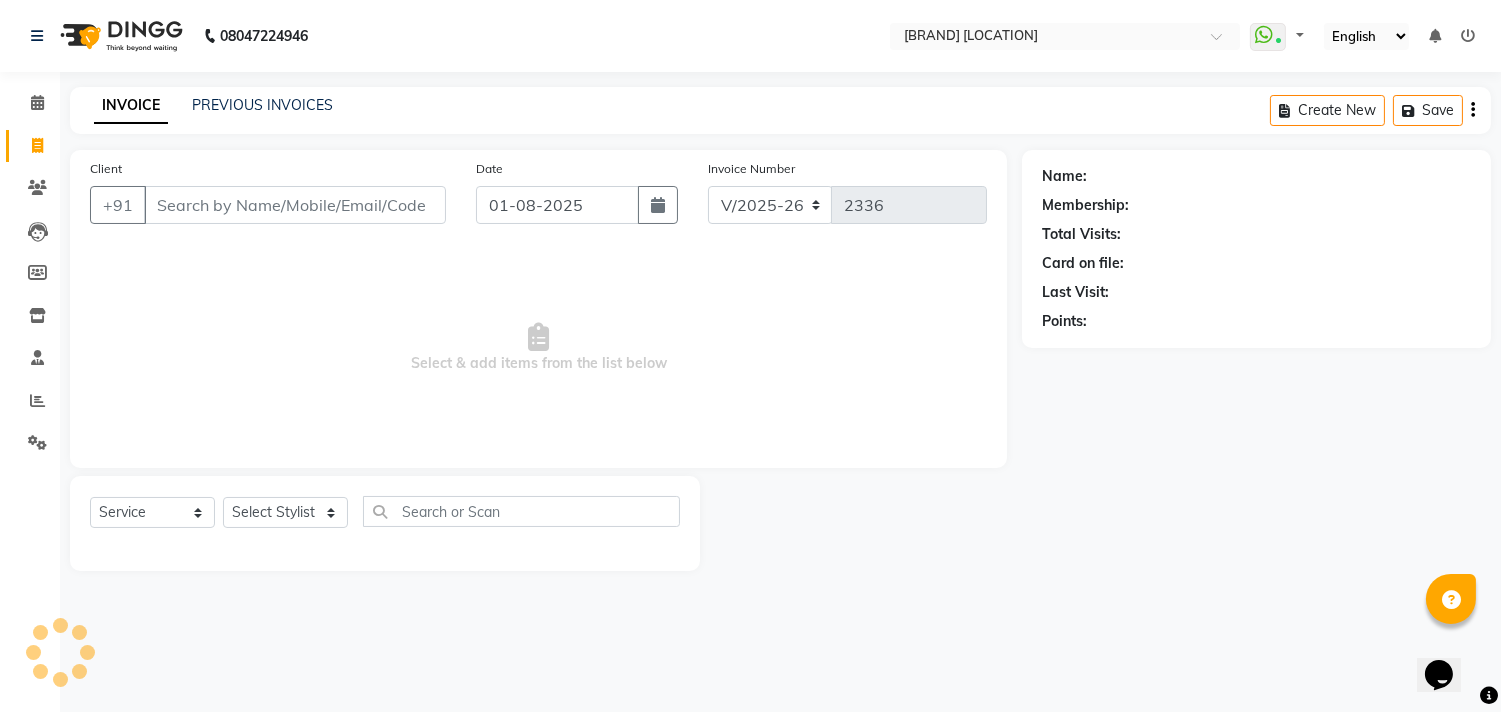 scroll, scrollTop: 0, scrollLeft: 0, axis: both 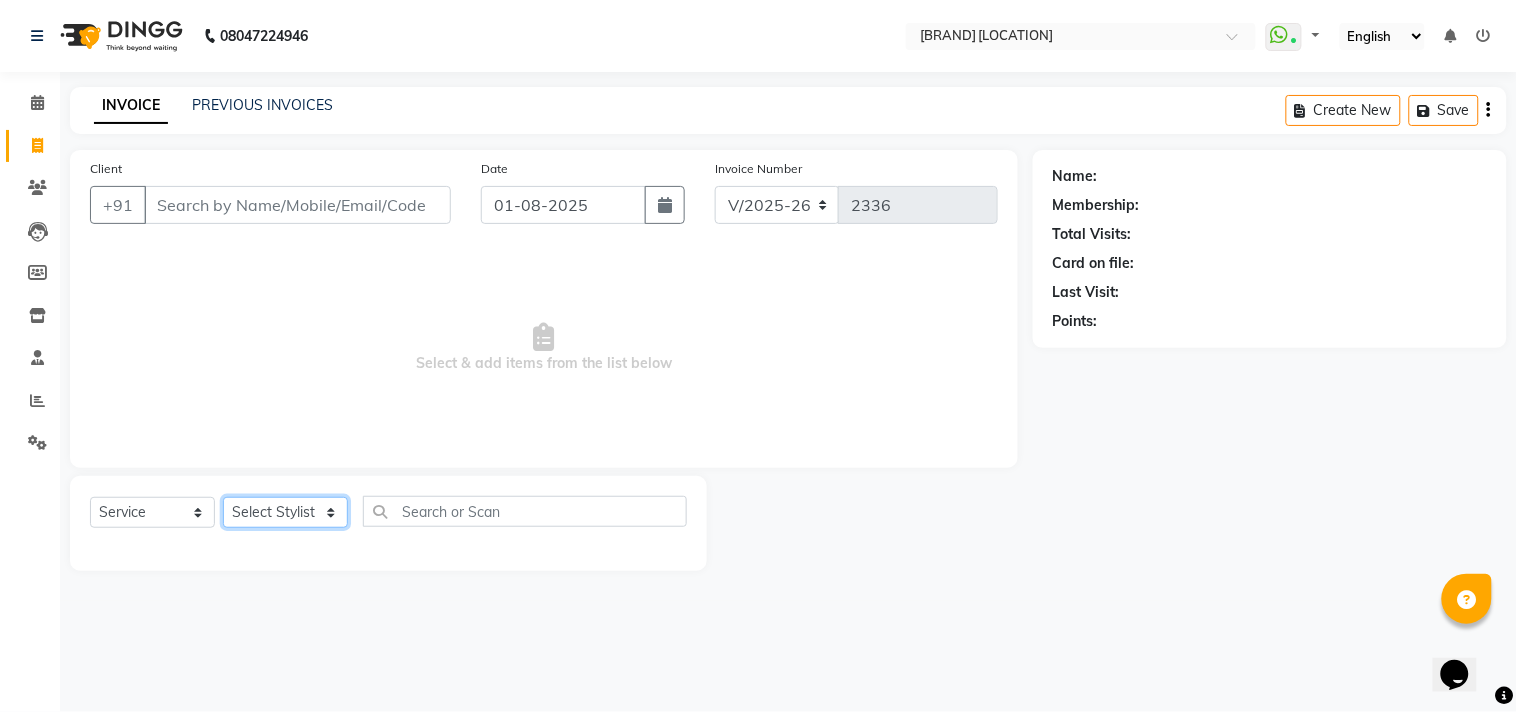 click on "Select Stylist [FIRST] [LAST]  [FIRST] [LAST]  [FIRST] [LAST]  [FIRST] [LAST] [FIRST] [LAST] [FIRST] [LAST] [FIRST] [LAST] [FIRST] [LAST] [FIRST] [LAST] [FIRST] [LAST] [FIRST] [LAST] [FIRST] [LAST] [FIRST] [LAST] [FIRST] [LAST] [FIRST] [LAST] [FIRST] [LAST] [FIRST] [LAST] [FIRST] [LAST] [FIRST] [LAST] [FIRST] [LAST] [FIRST] [LAST]" 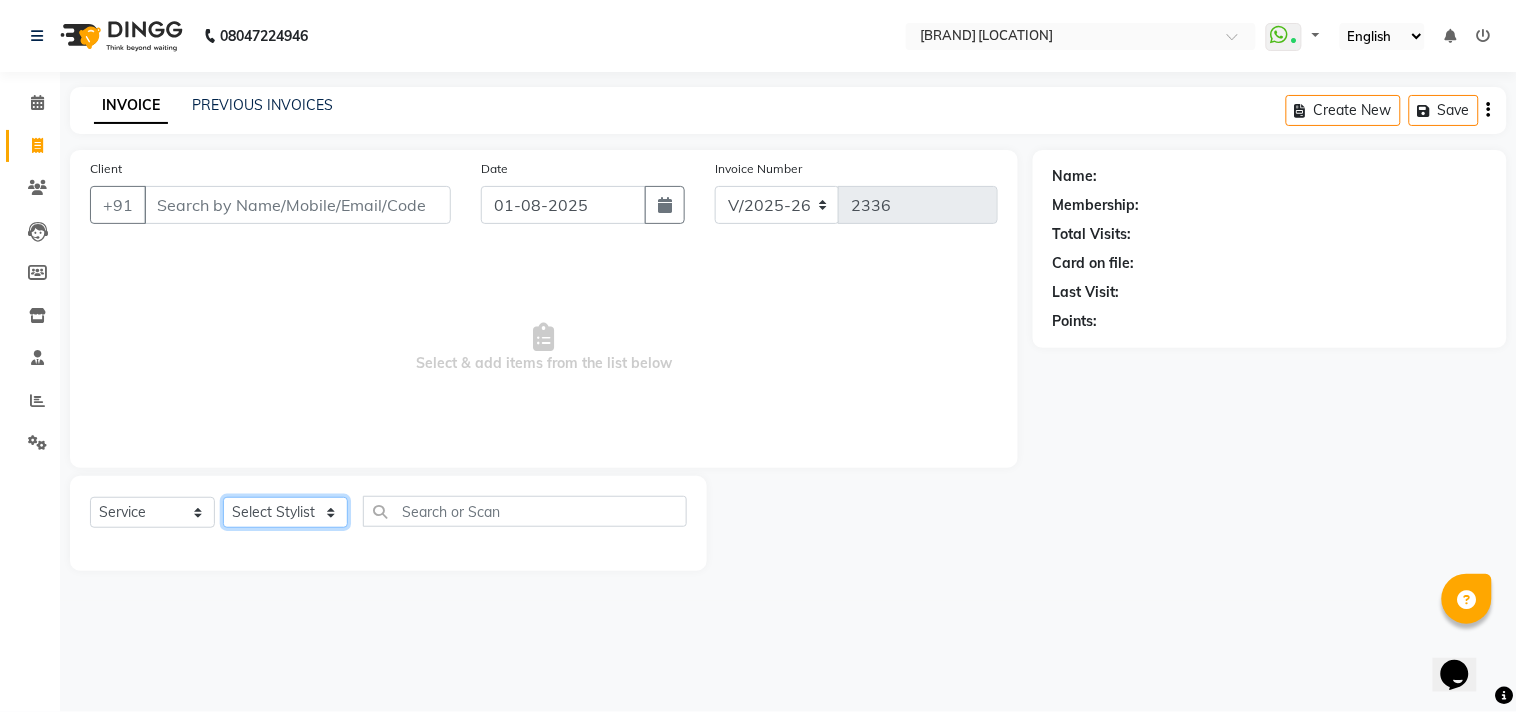 click on "Select Stylist [FIRST] [LAST]  [FIRST] [LAST]  [FIRST] [LAST]  [FIRST] [LAST] [FIRST] [LAST] [FIRST] [LAST] [FIRST] [LAST] [FIRST] [LAST] [FIRST] [LAST] [FIRST] [LAST] [FIRST] [LAST] [FIRST] [LAST] [FIRST] [LAST] [FIRST] [LAST] [FIRST] [LAST] [FIRST] [LAST] [FIRST] [LAST] [FIRST] [LAST] [FIRST] [LAST] [FIRST] [LAST] [FIRST] [LAST]" 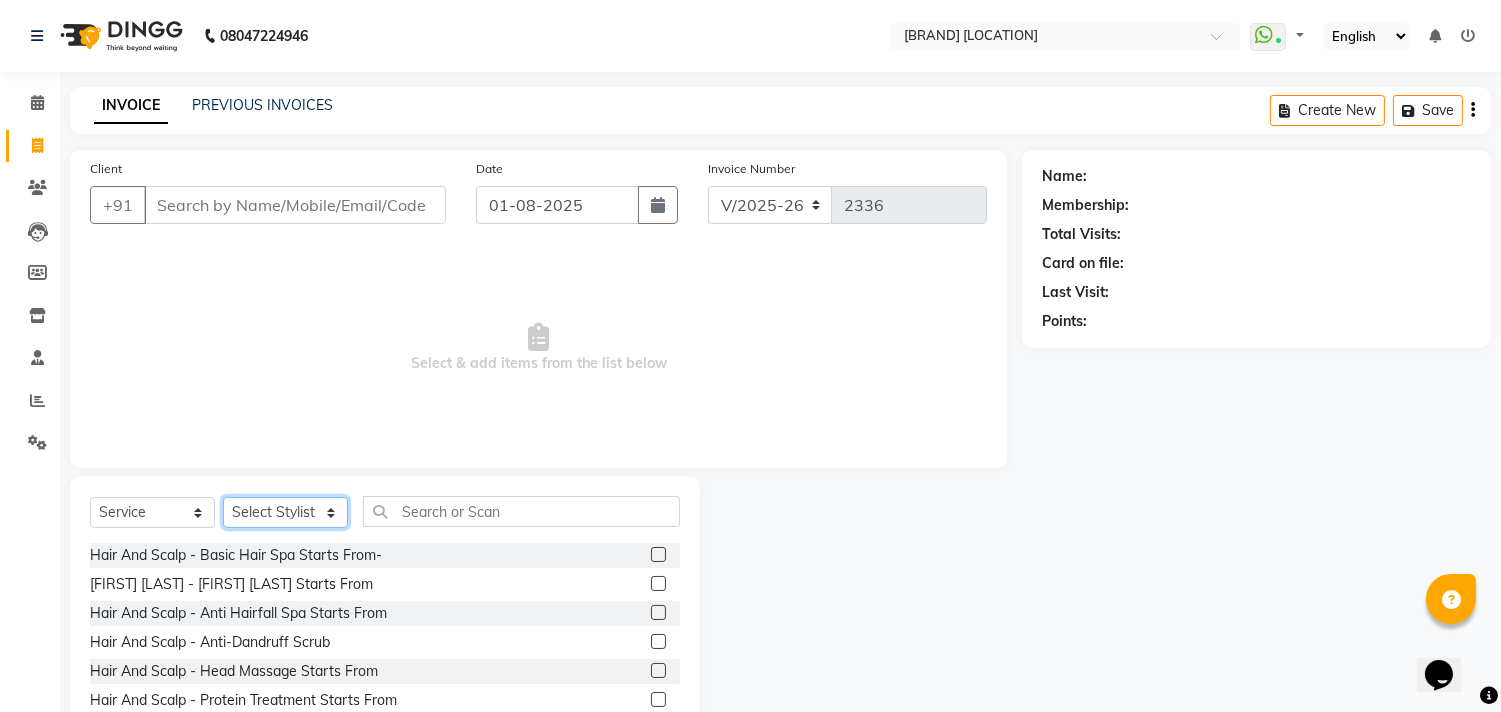 click on "Select Stylist [FIRST] [LAST]  [FIRST] [LAST]  [FIRST] [LAST]  [FIRST] [LAST] [FIRST] [LAST] [FIRST] [LAST] [FIRST] [LAST] [FIRST] [LAST] [FIRST] [LAST] [FIRST] [LAST] [FIRST] [LAST] [FIRST] [LAST] [FIRST] [LAST] [FIRST] [LAST] [FIRST] [LAST] [FIRST] [LAST] [FIRST] [LAST] [FIRST] [LAST] [FIRST] [LAST] [FIRST] [LAST] [FIRST] [LAST]" 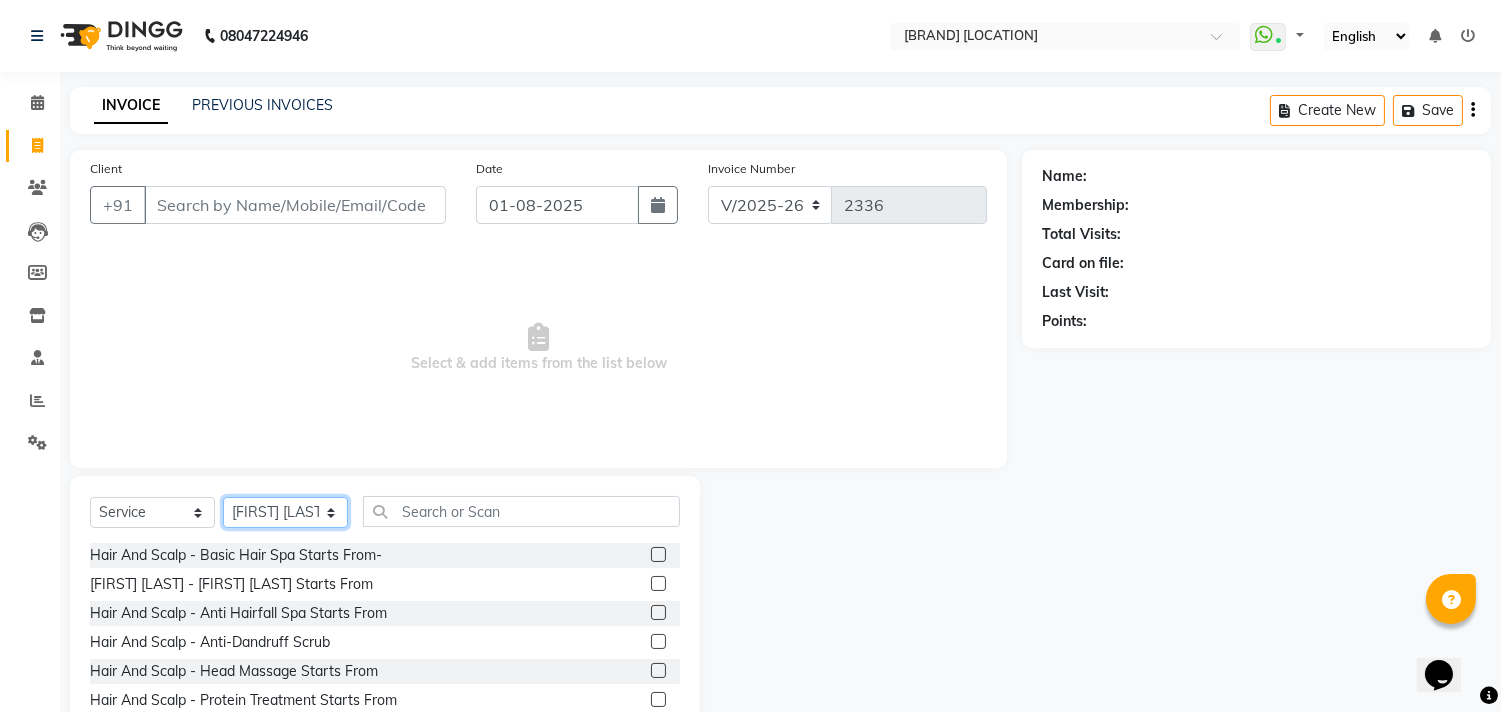 click on "Select Stylist [FIRST] [LAST]  [FIRST] [LAST]  [FIRST] [LAST]  [FIRST] [LAST] [FIRST] [LAST] [FIRST] [LAST] [FIRST] [LAST] [FIRST] [LAST] [FIRST] [LAST] [FIRST] [LAST] [FIRST] [LAST] [FIRST] [LAST] [FIRST] [LAST] [FIRST] [LAST] [FIRST] [LAST] [FIRST] [LAST] [FIRST] [LAST] [FIRST] [LAST] [FIRST] [LAST] [FIRST] [LAST] [FIRST] [LAST]" 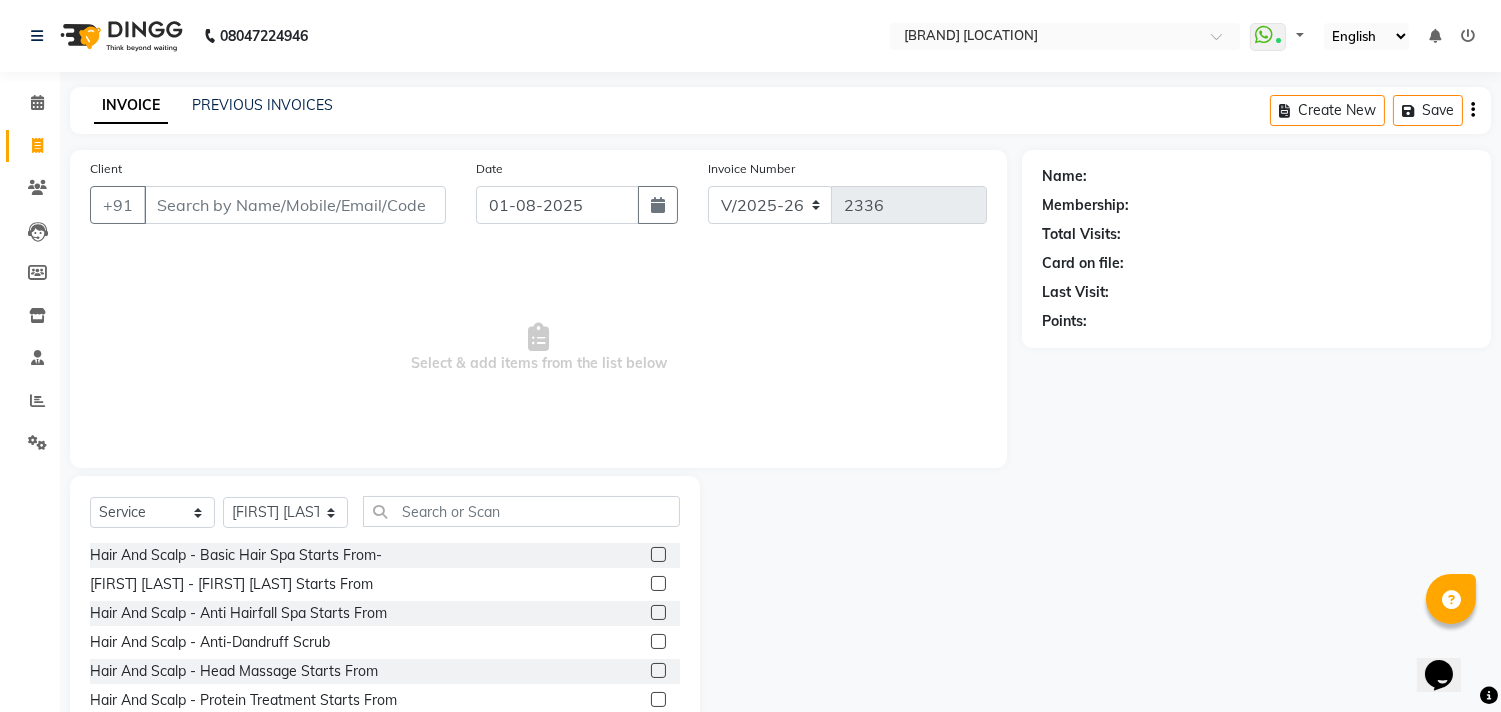 click on "Select Service Product Membership Package Voucher Prepaid Gift Card Select Stylist [STAFF] [STAFF] [STAFF] [LAST] Front Desk [STAFF] [STAFF] [STAFF] [STAFF] [STAFF] [LAST] [STAFF] [LAST] [STAFF] [LAST] [STAFF] [LAST] [STAFF] [LAST] [STAFF] [STAFF] [STAFF] [LAST] [STAFF] [STAFF] [STAFF] [STAFF] [STAFF] [LAST] [STAFF] [LAST]" 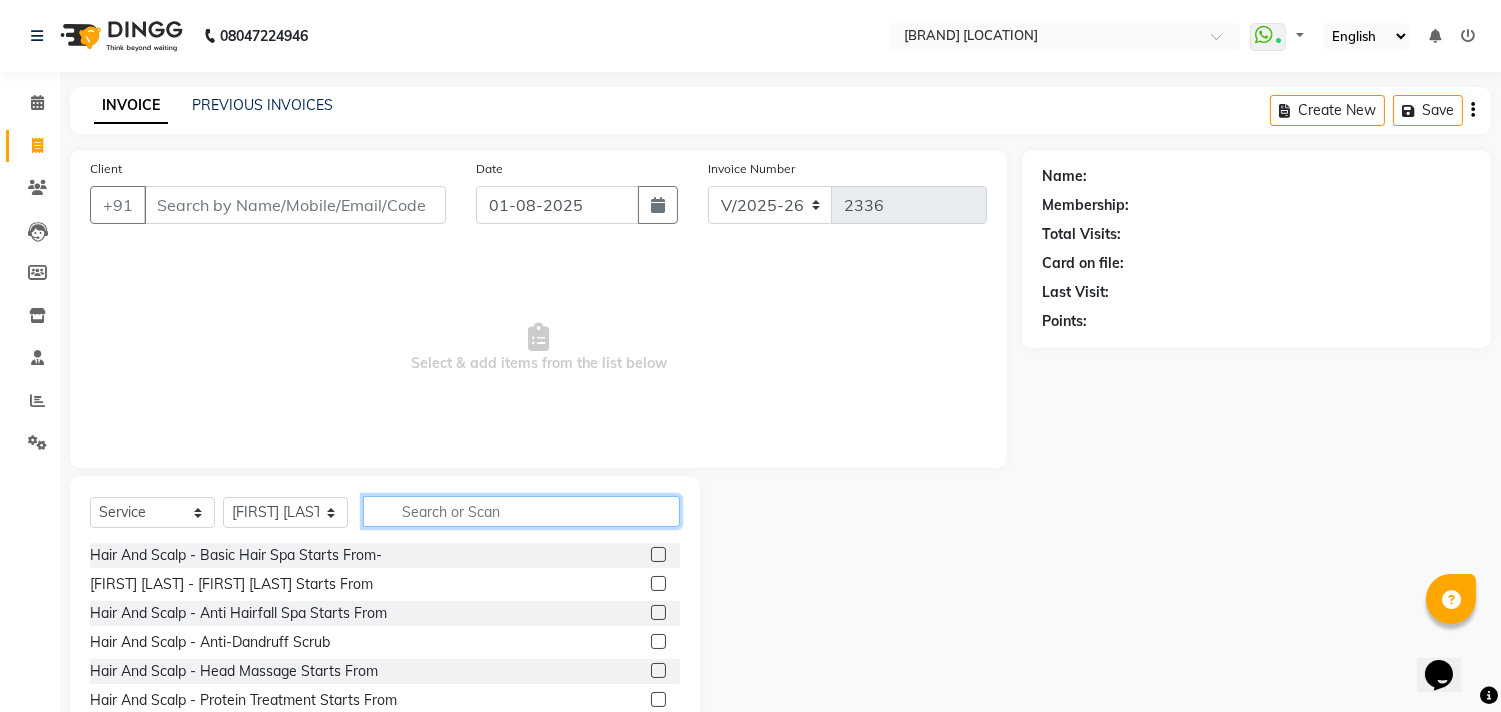 click 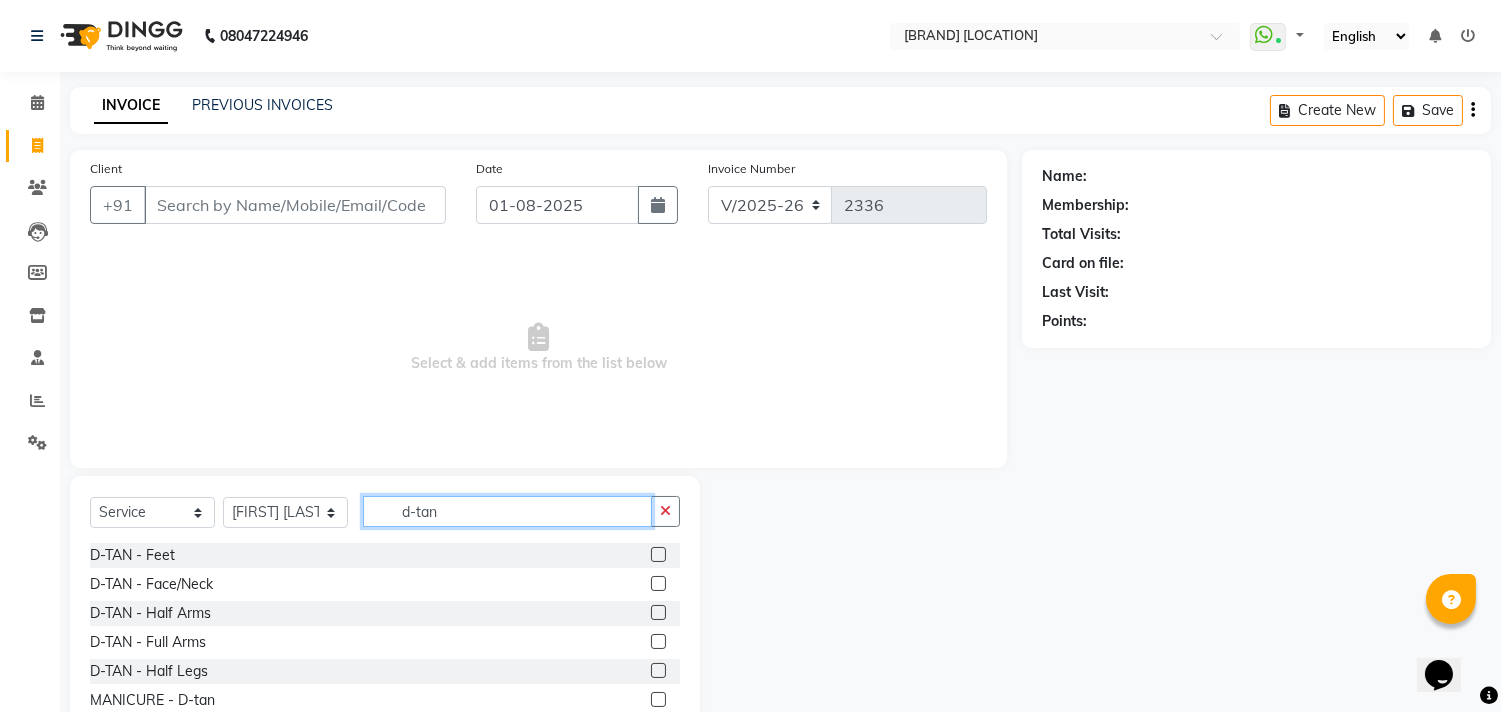 type on "d-tan" 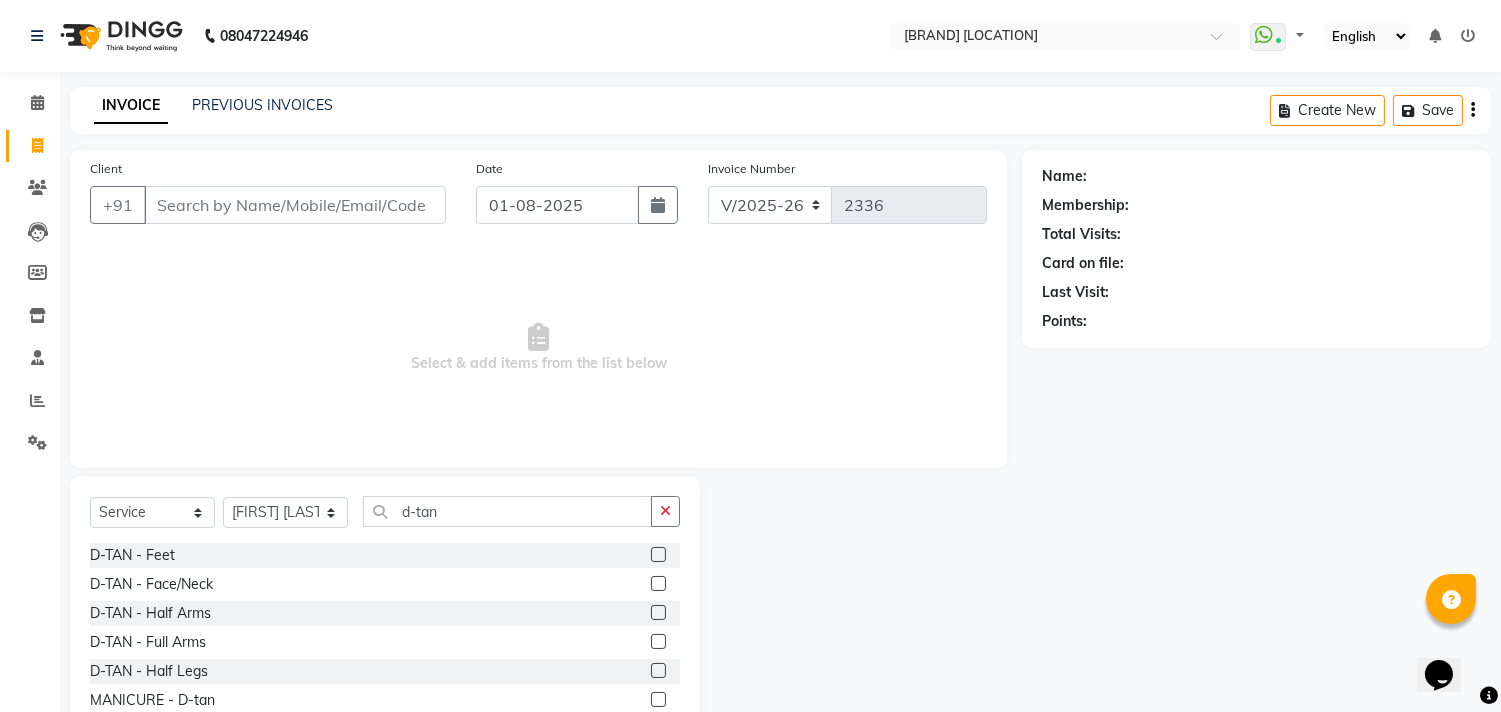 click 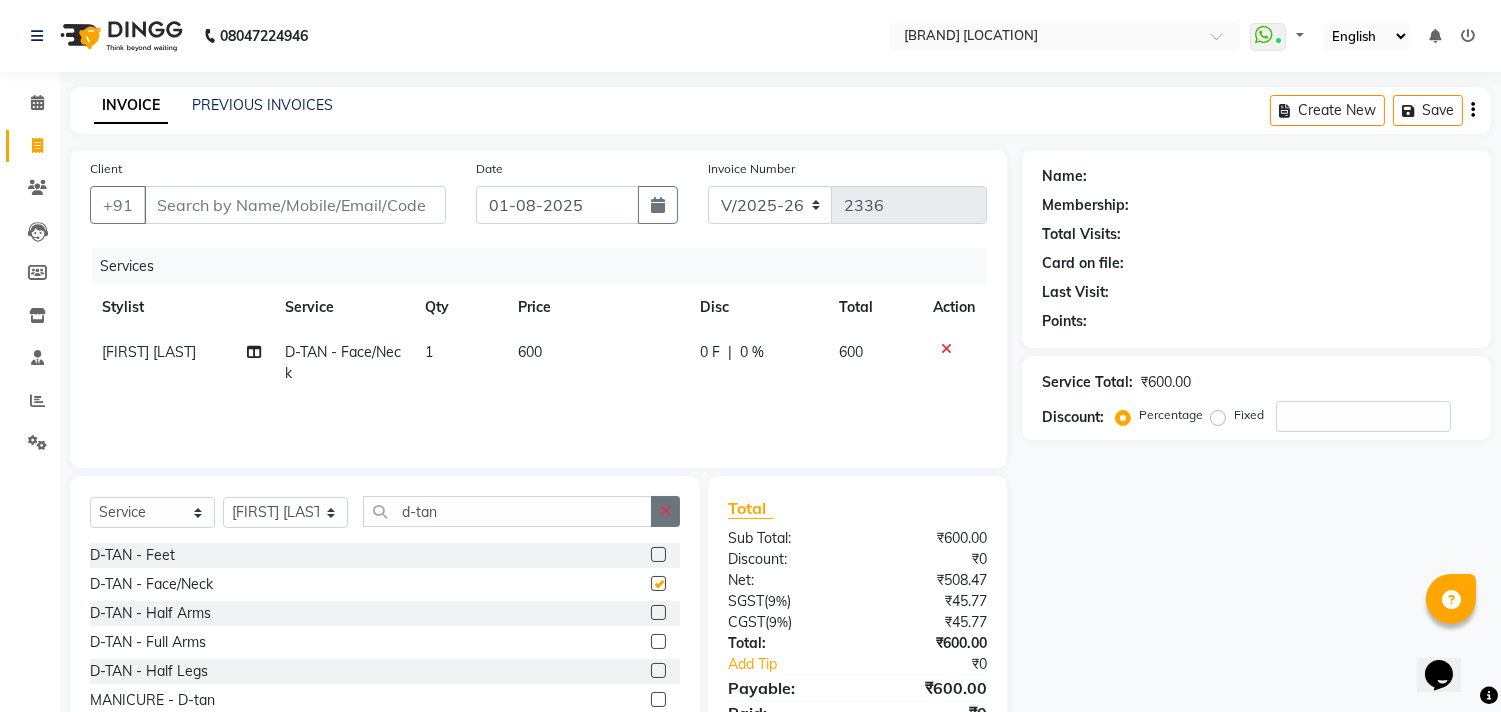checkbox on "false" 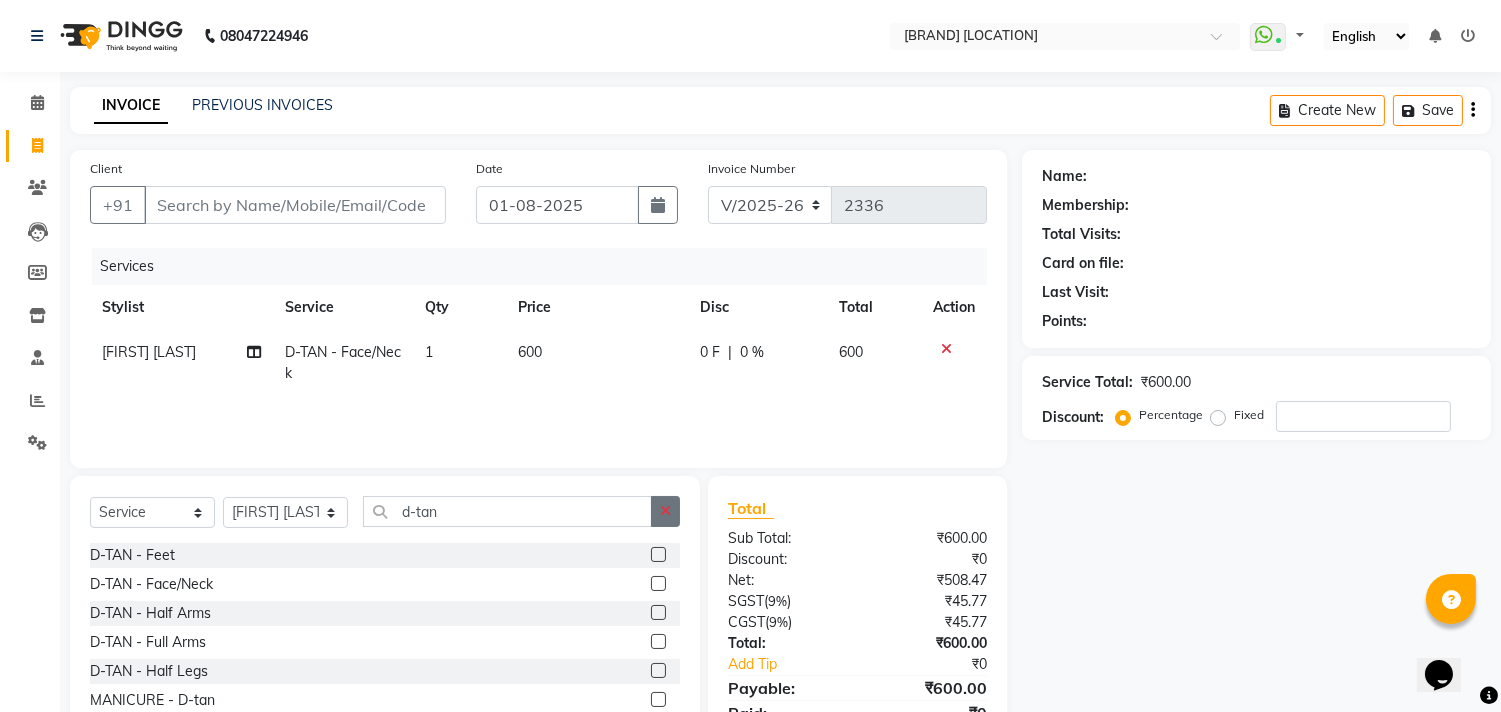 click 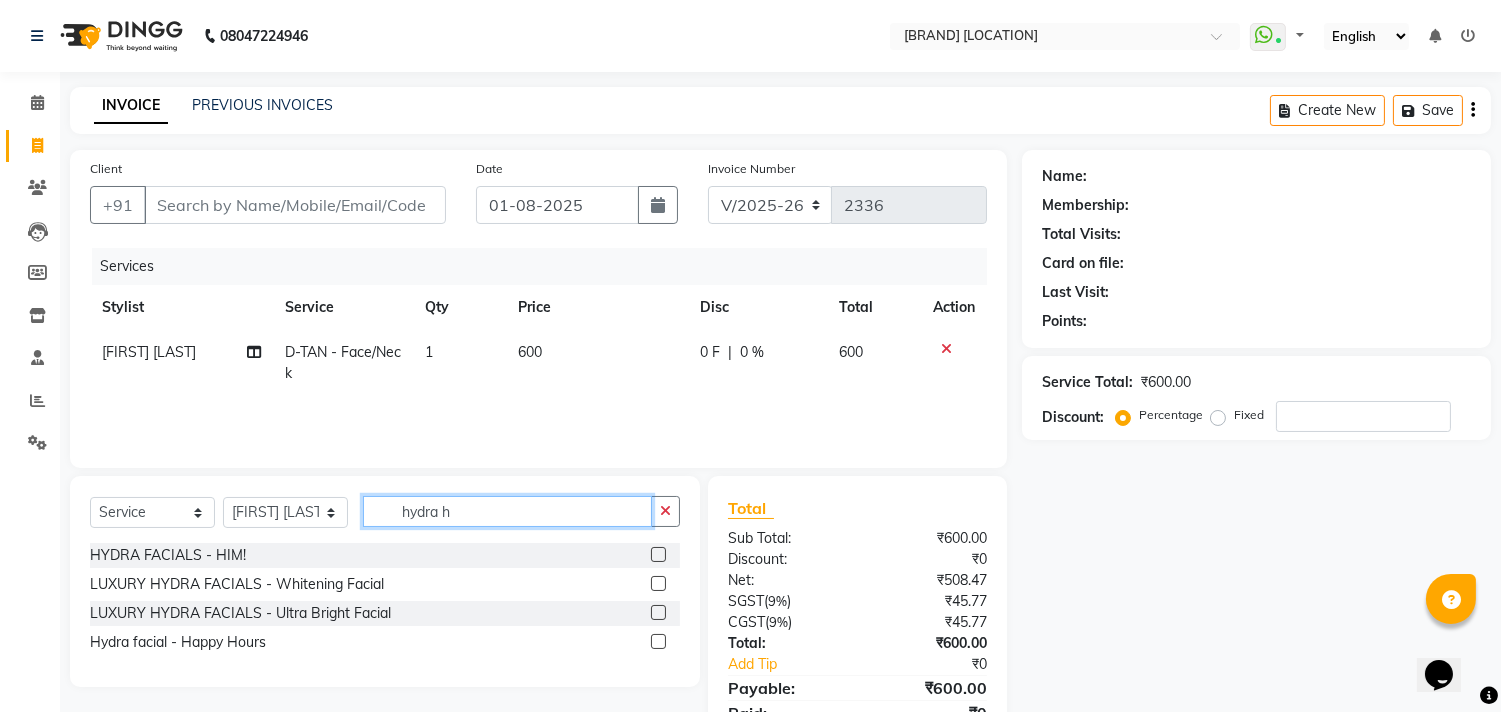 type on "hydra h" 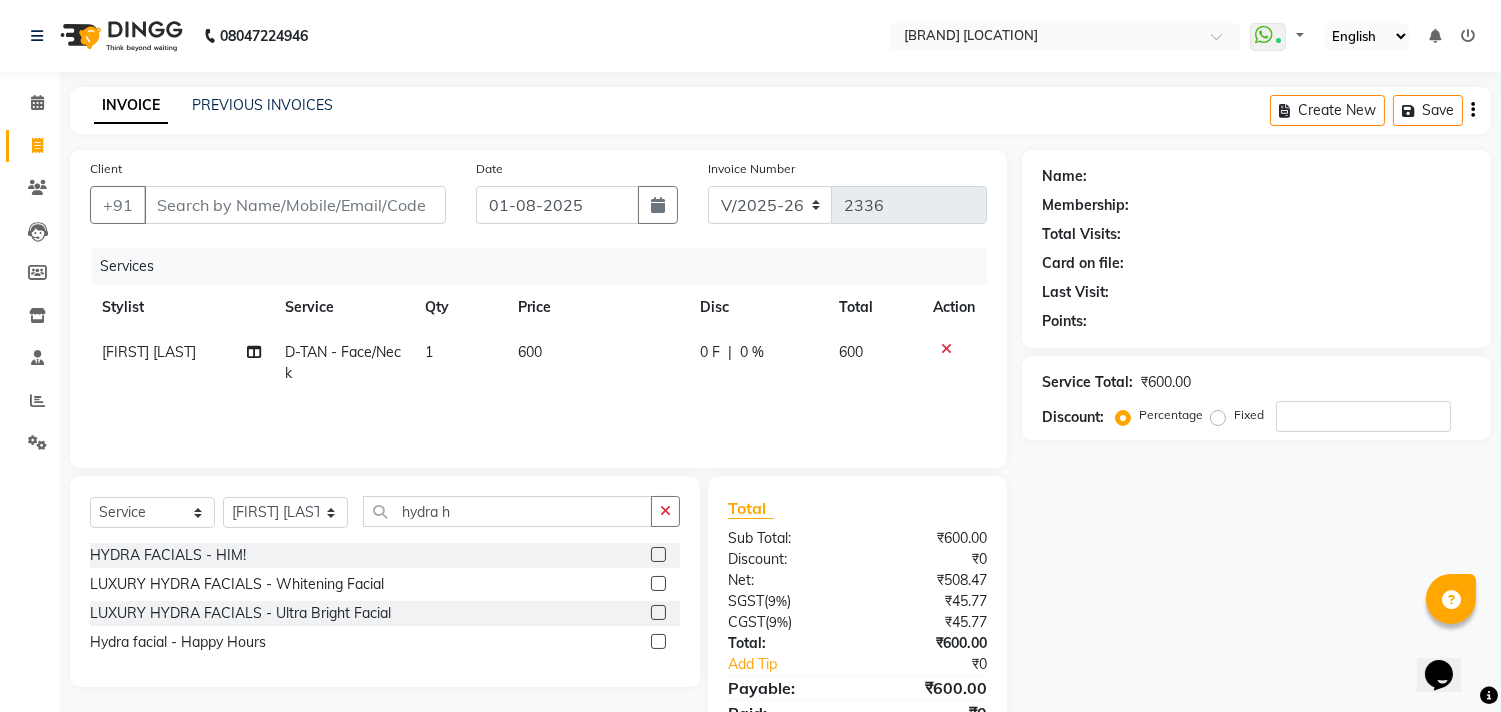 click 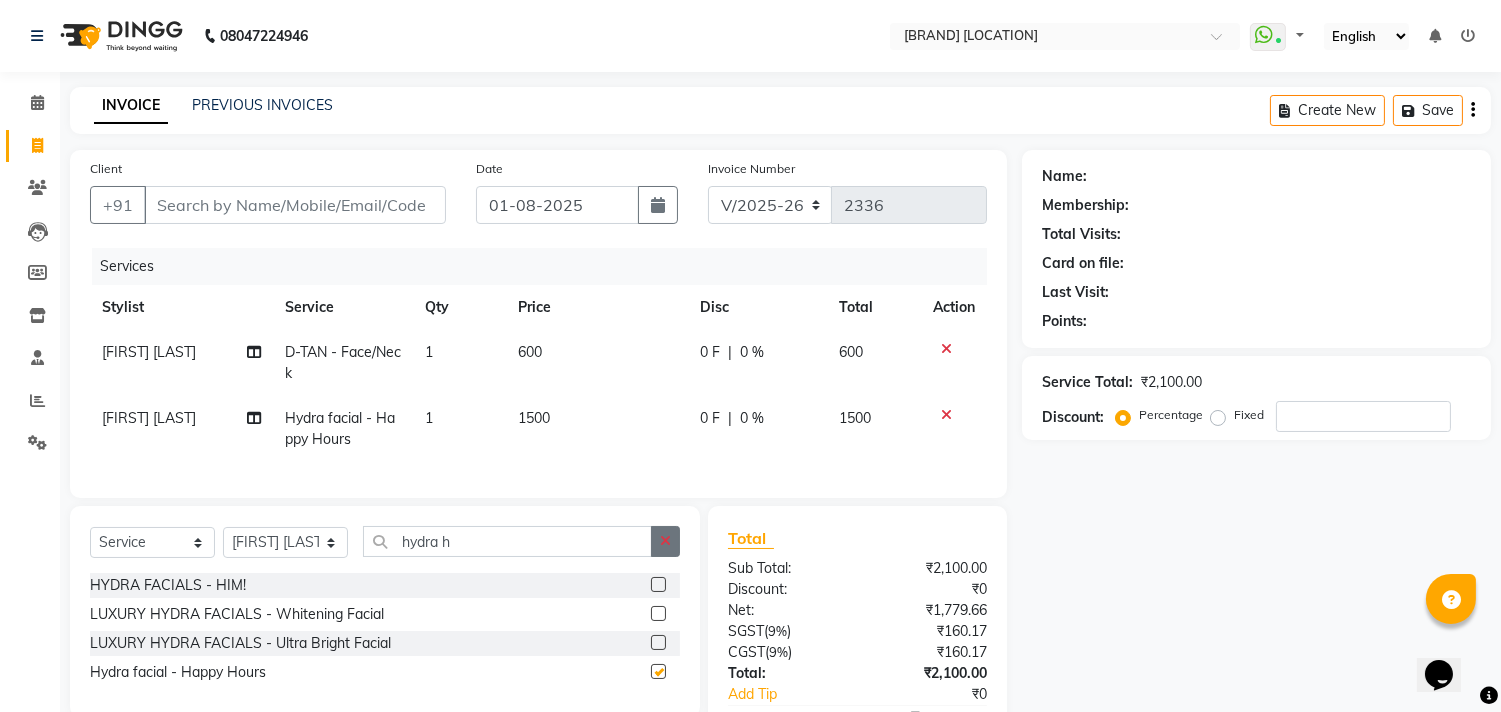 checkbox on "false" 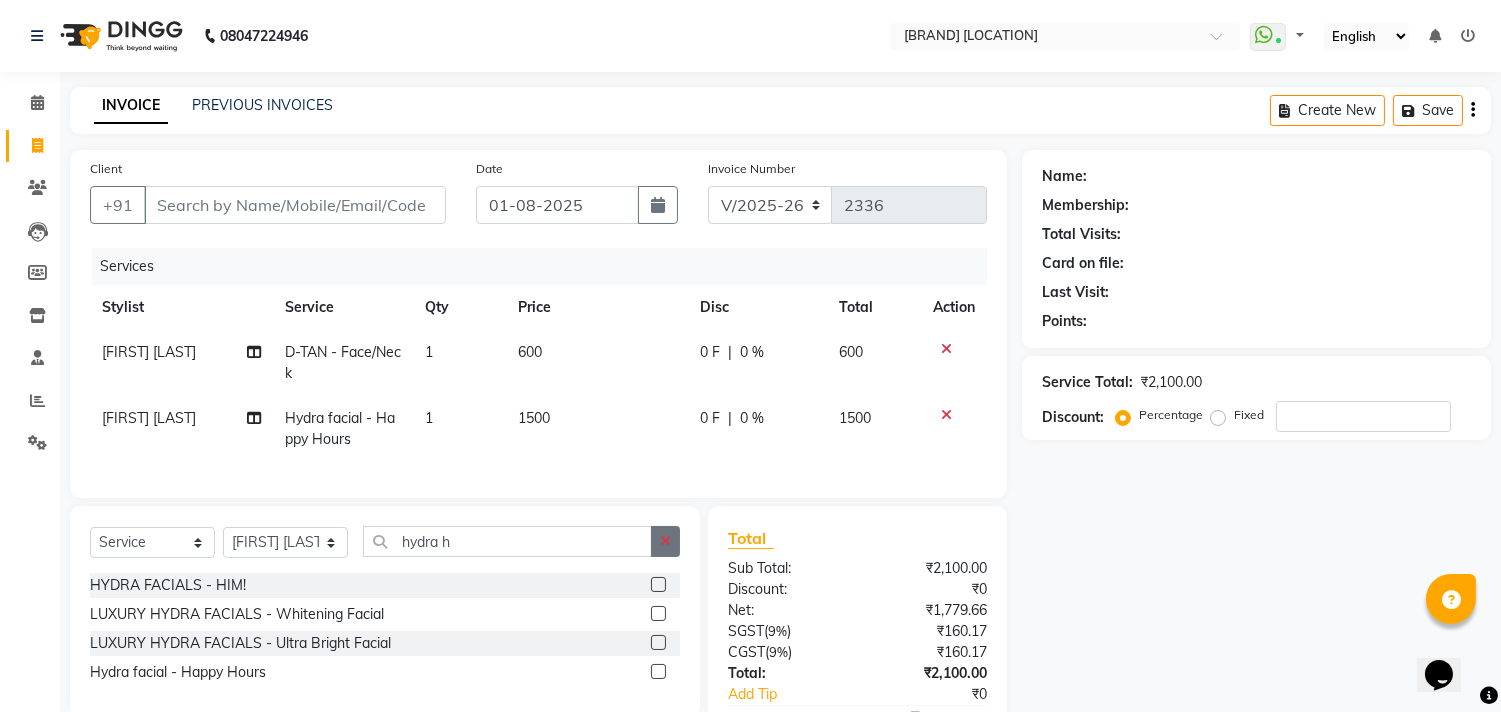 click 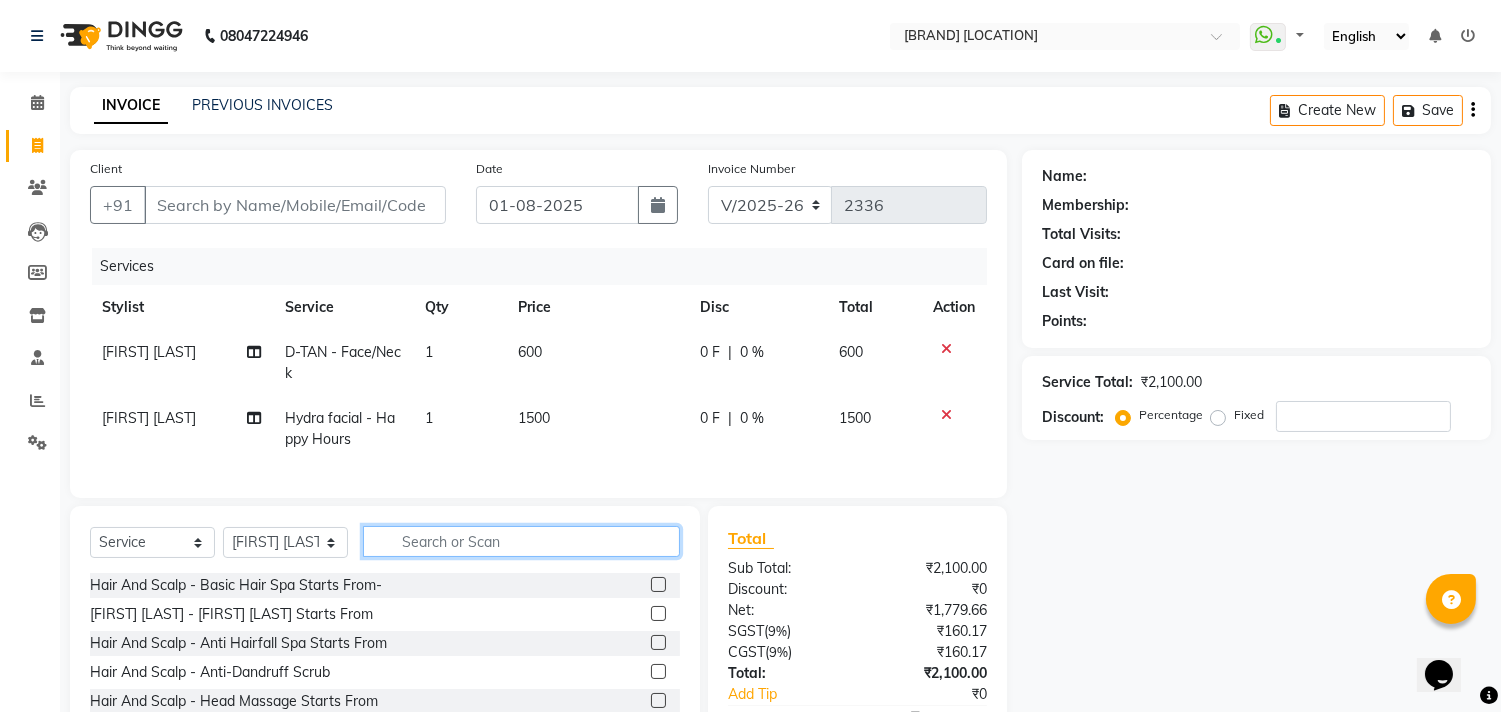 click 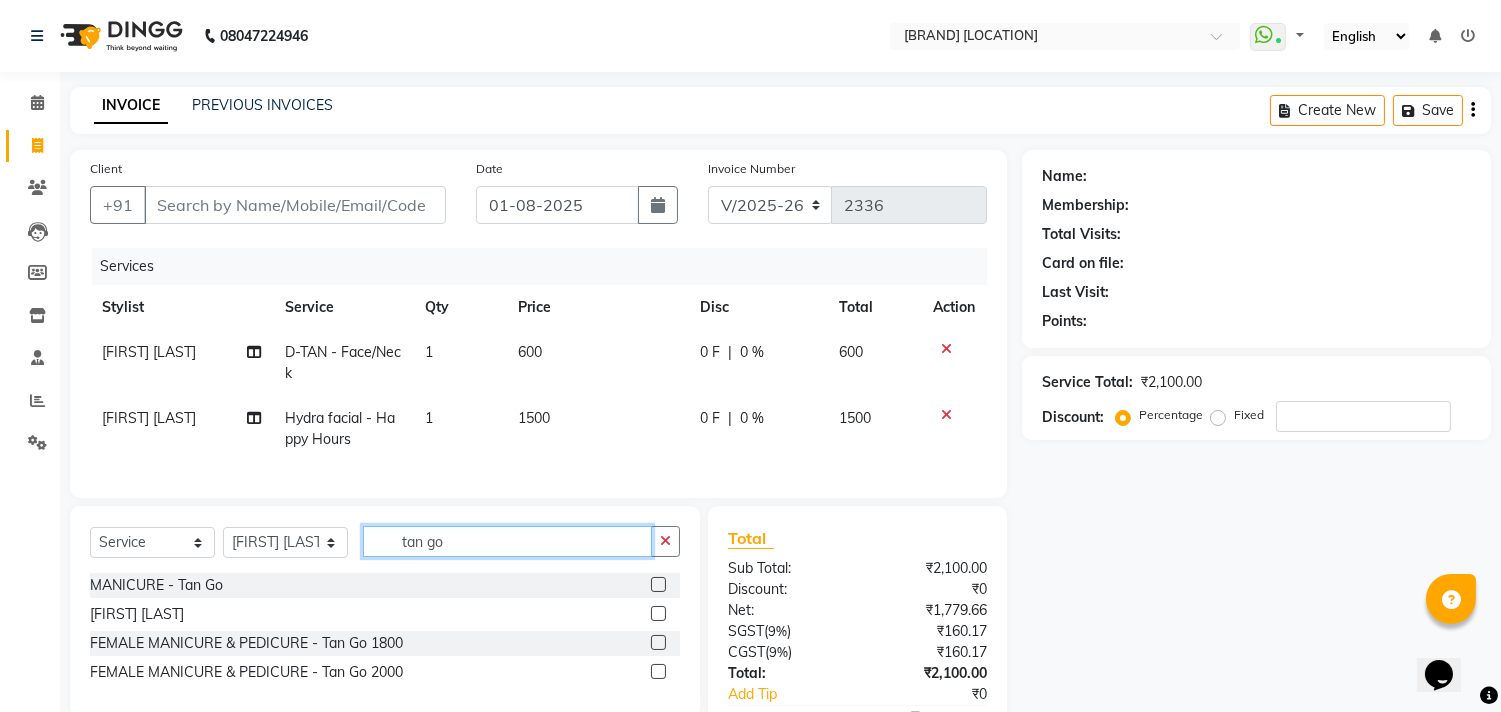 type on "tan go" 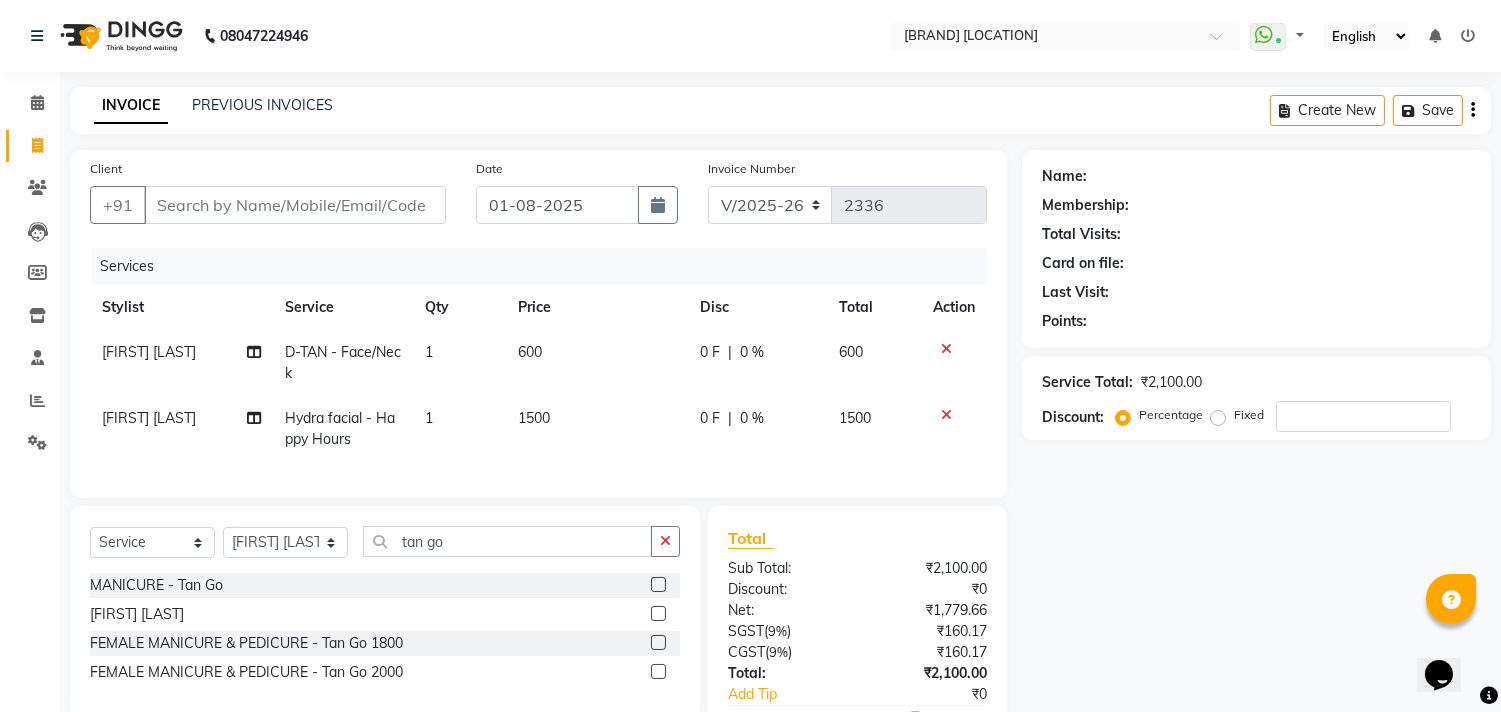 click 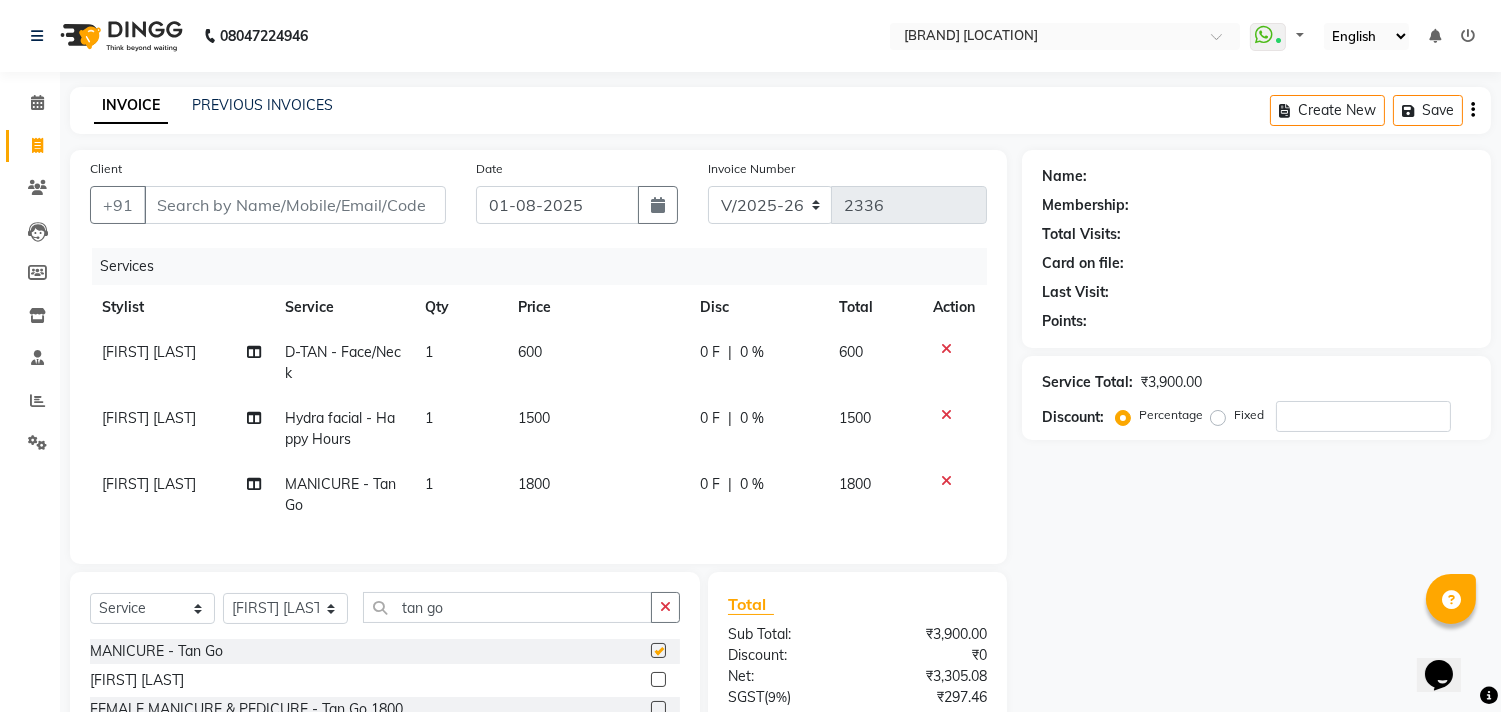 checkbox on "false" 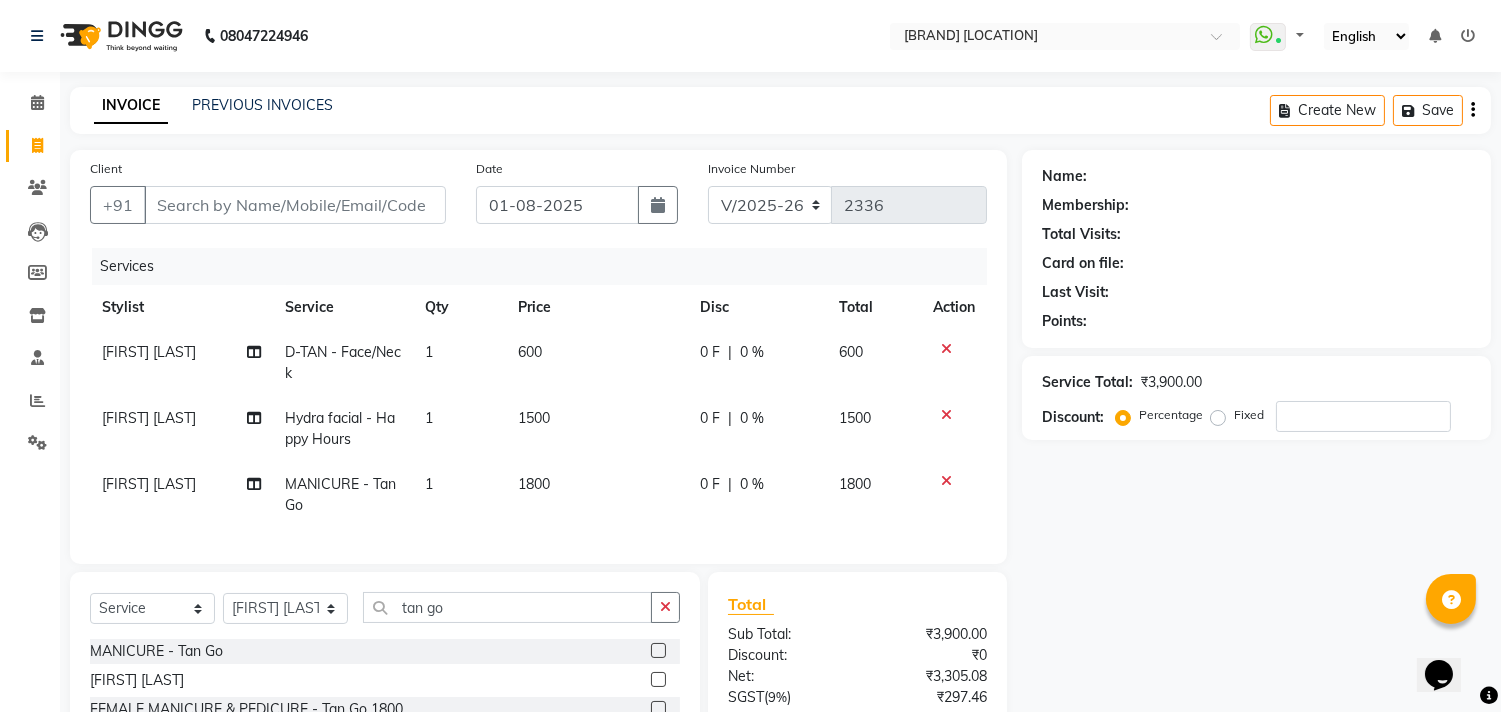 click 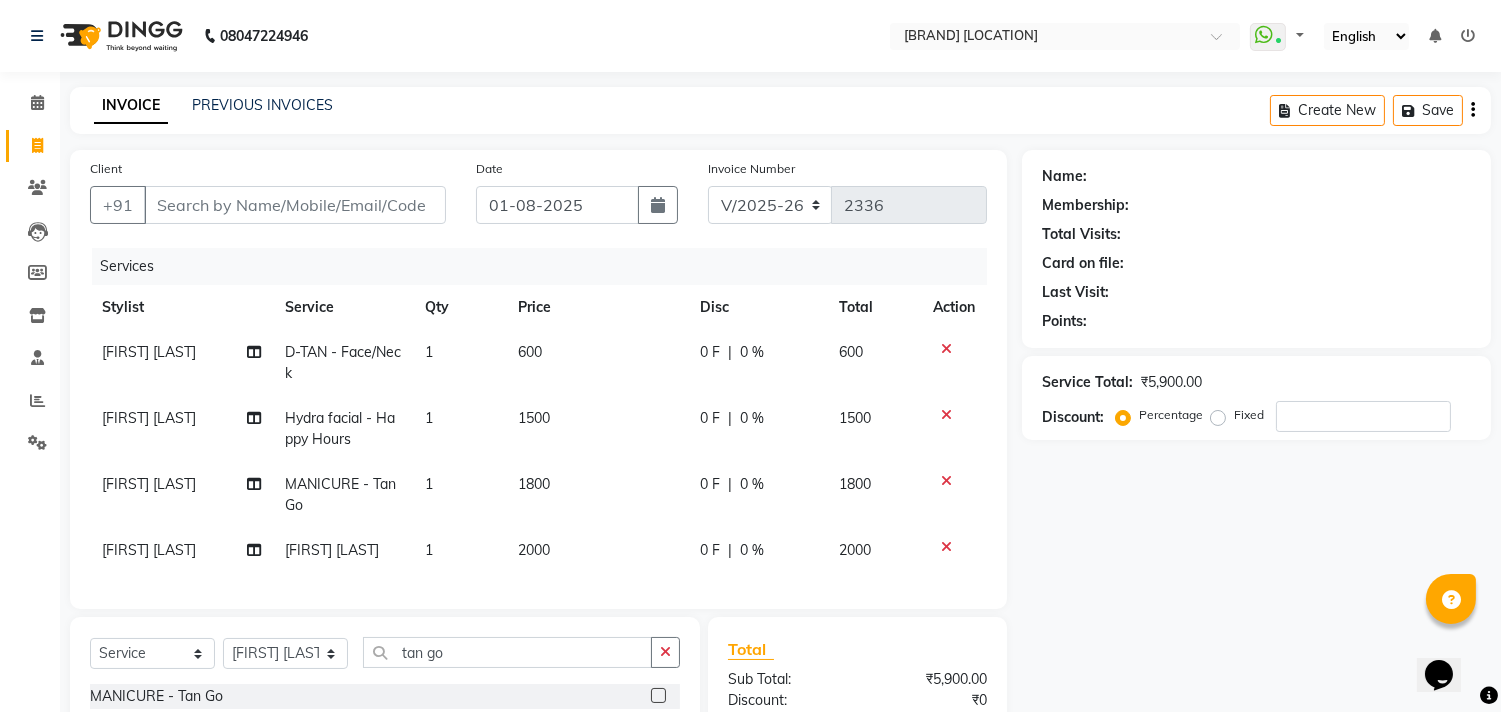 checkbox on "false" 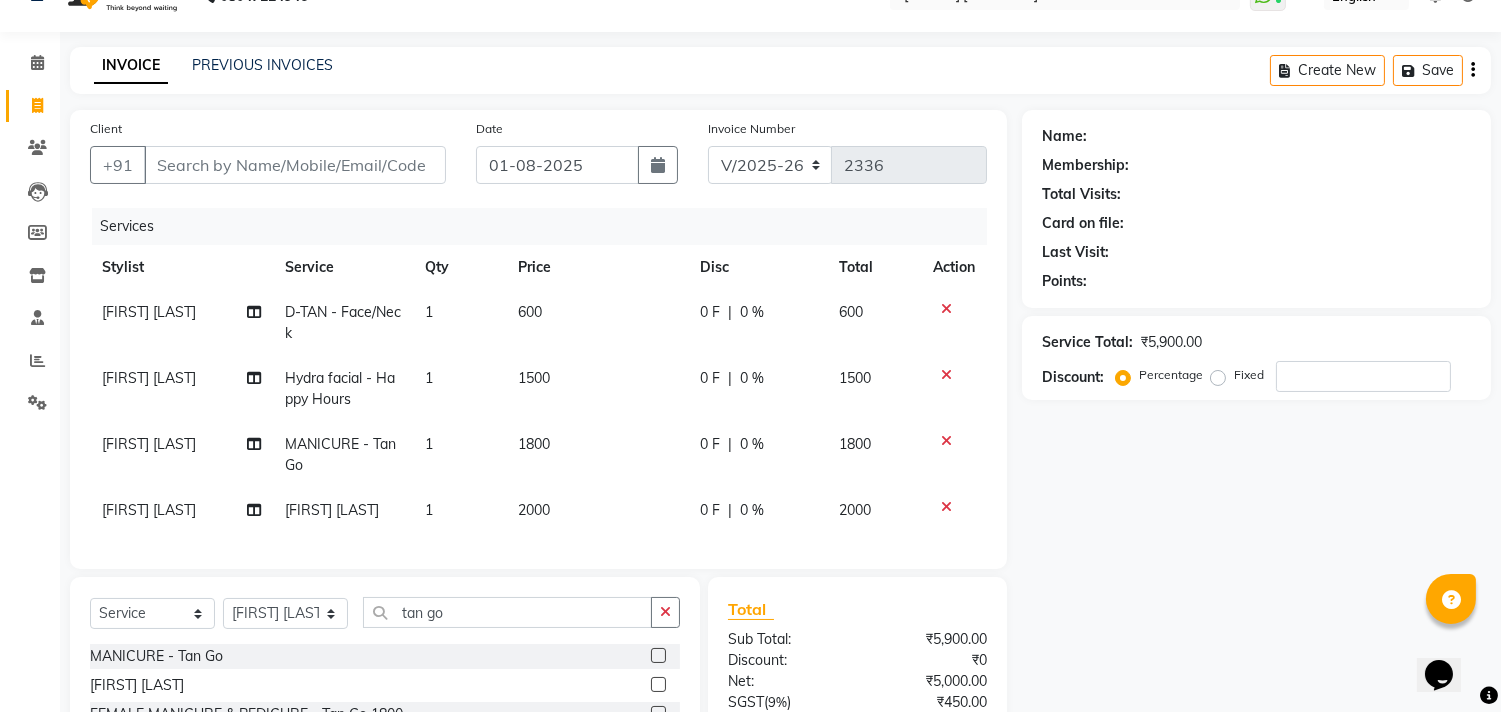 scroll, scrollTop: 111, scrollLeft: 0, axis: vertical 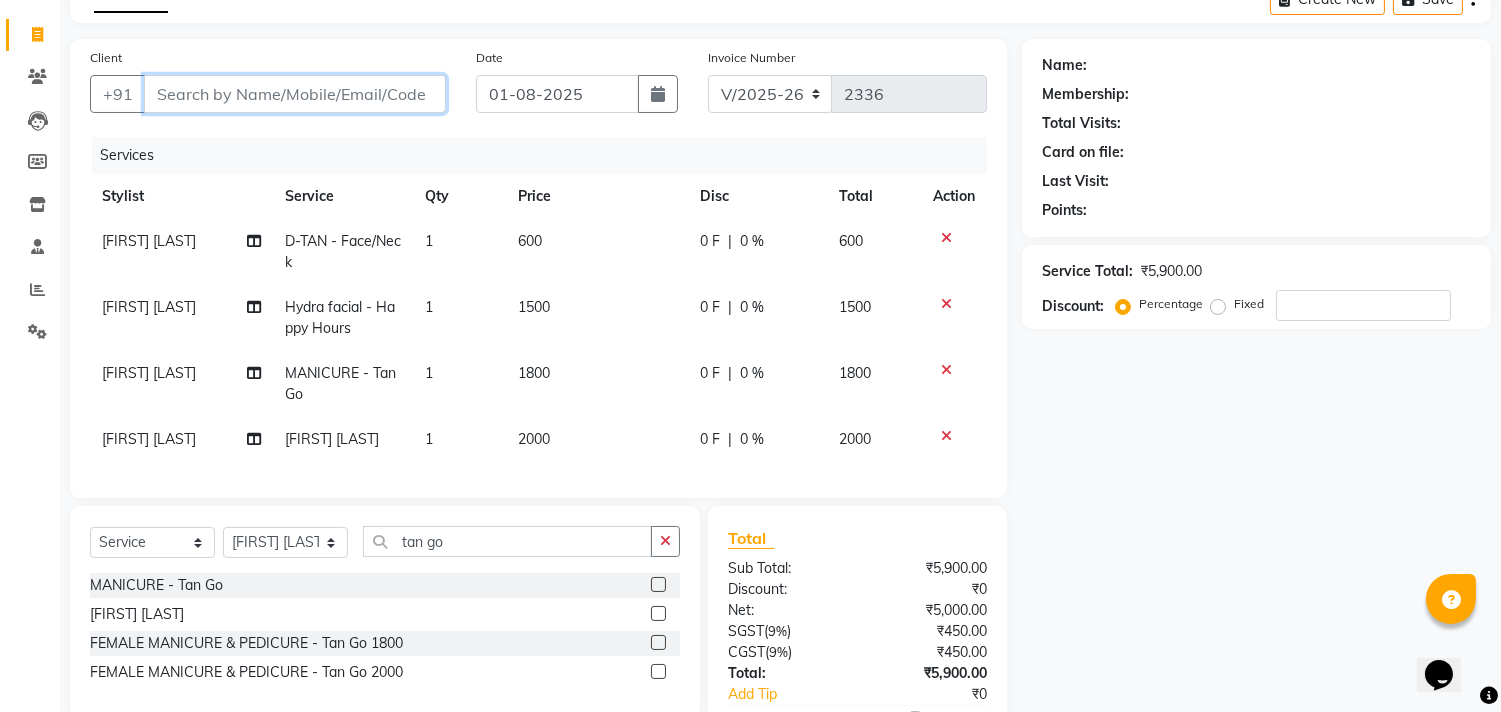 click on "Client" at bounding box center (295, 94) 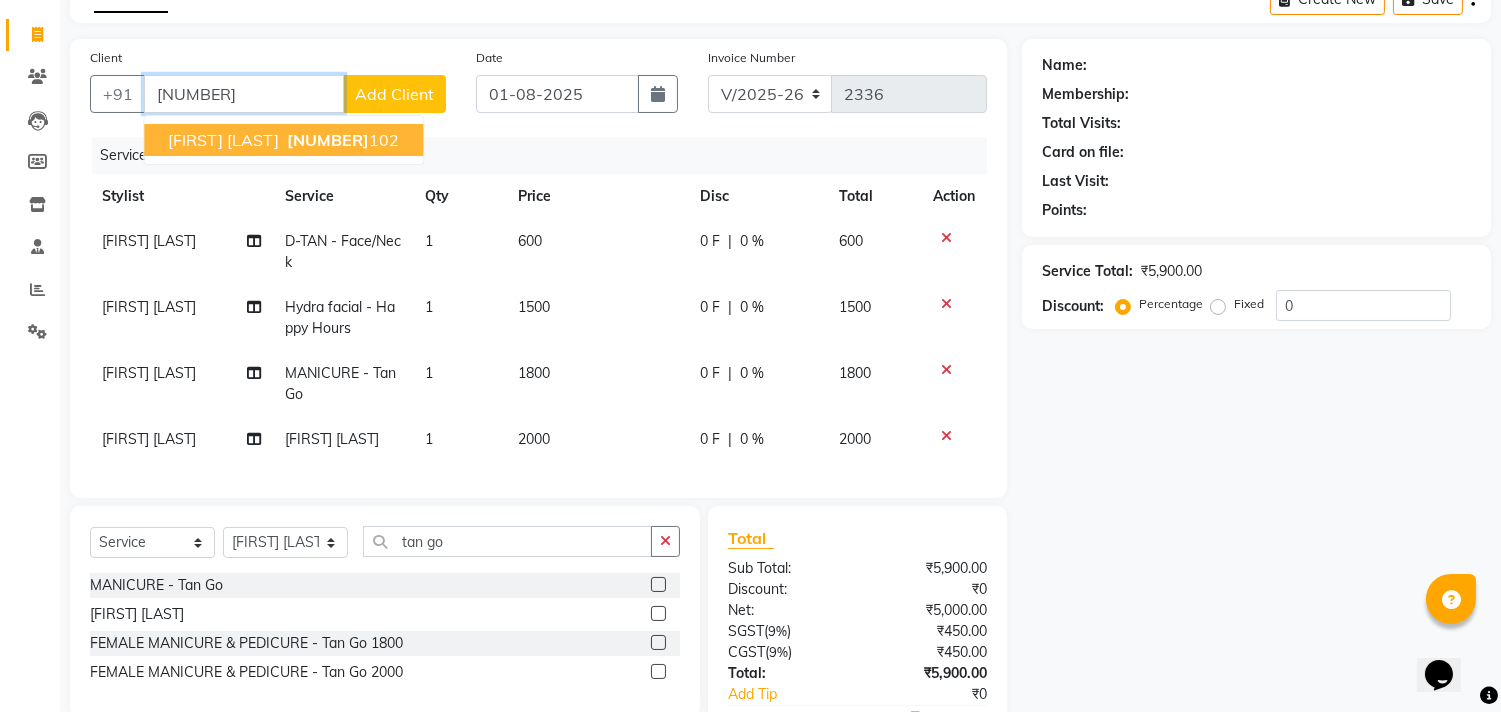 click on "[FIRST] [LAST] [PHONE]" at bounding box center [283, 140] 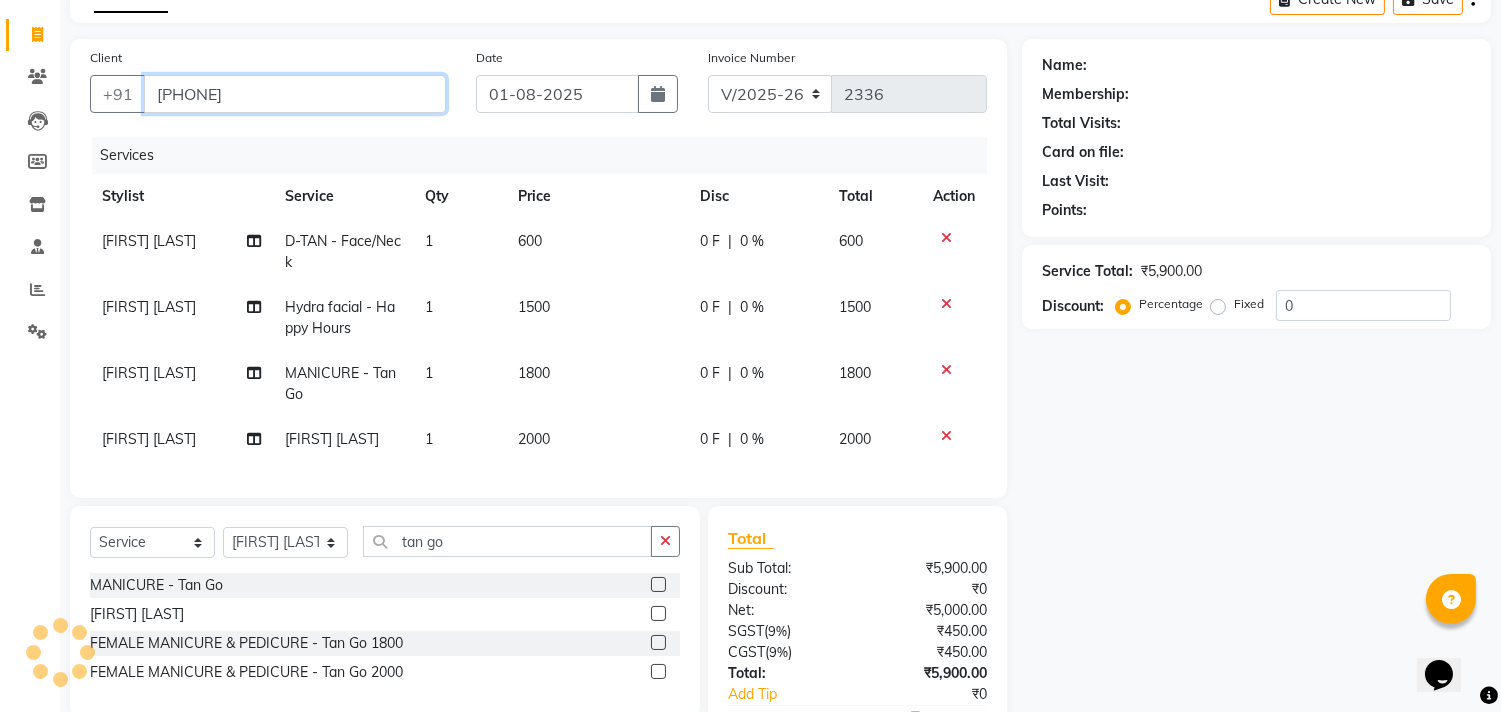 type on "[PHONE]" 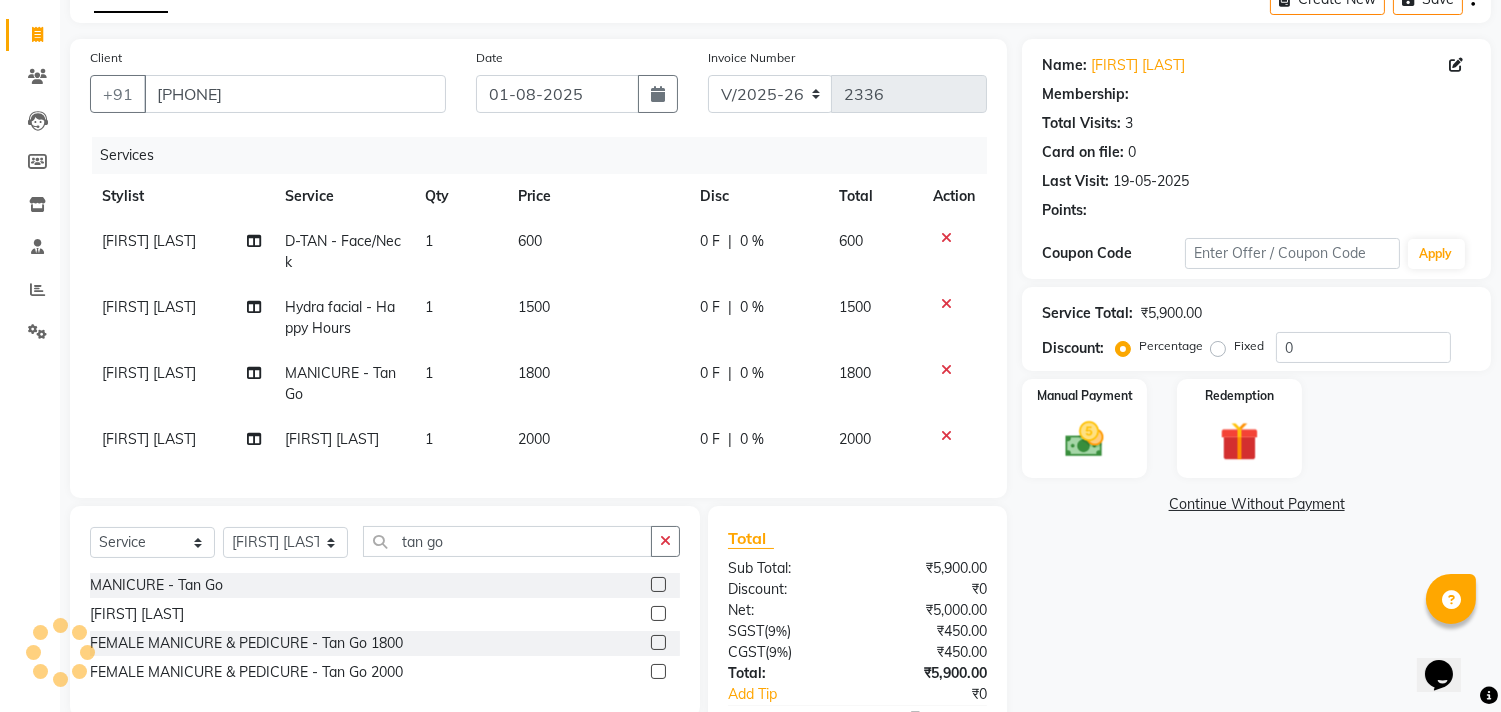 select on "1: Object" 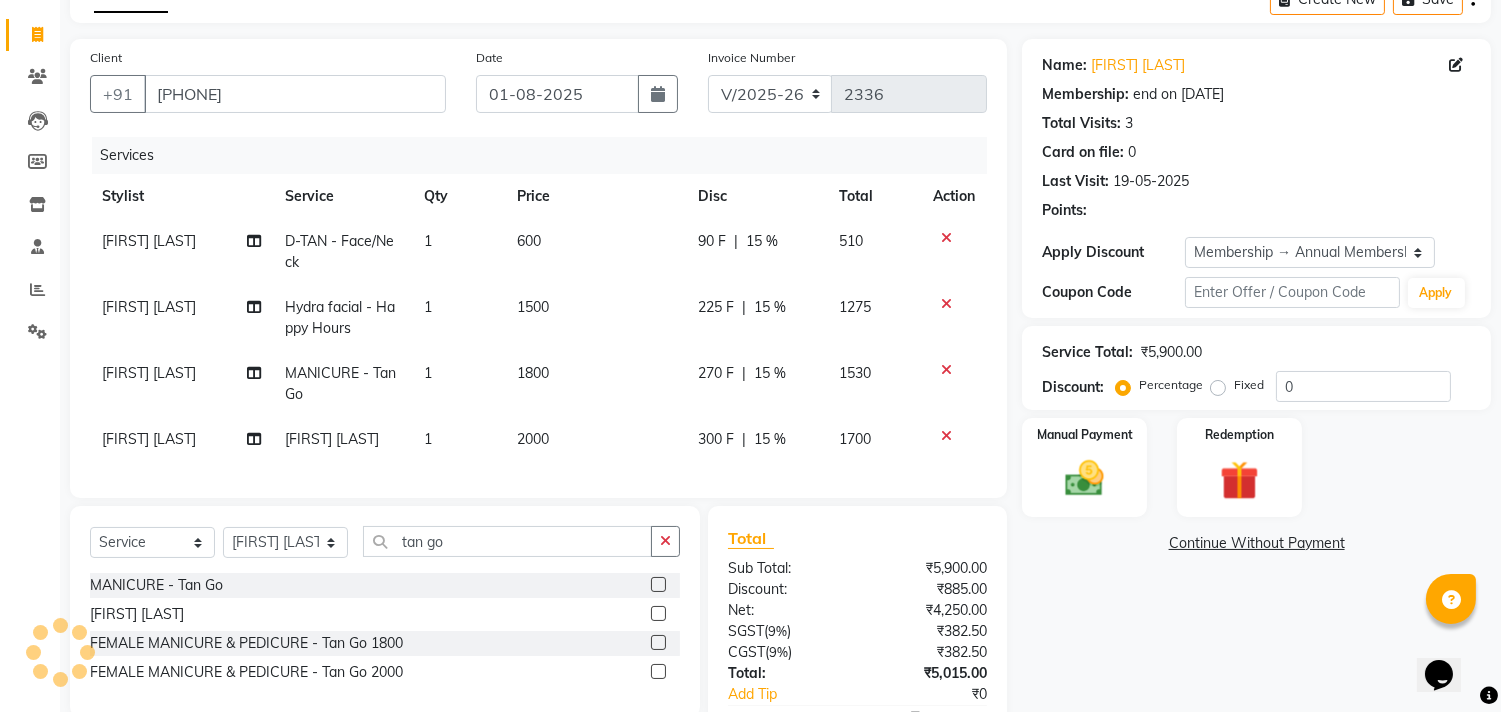 type on "15" 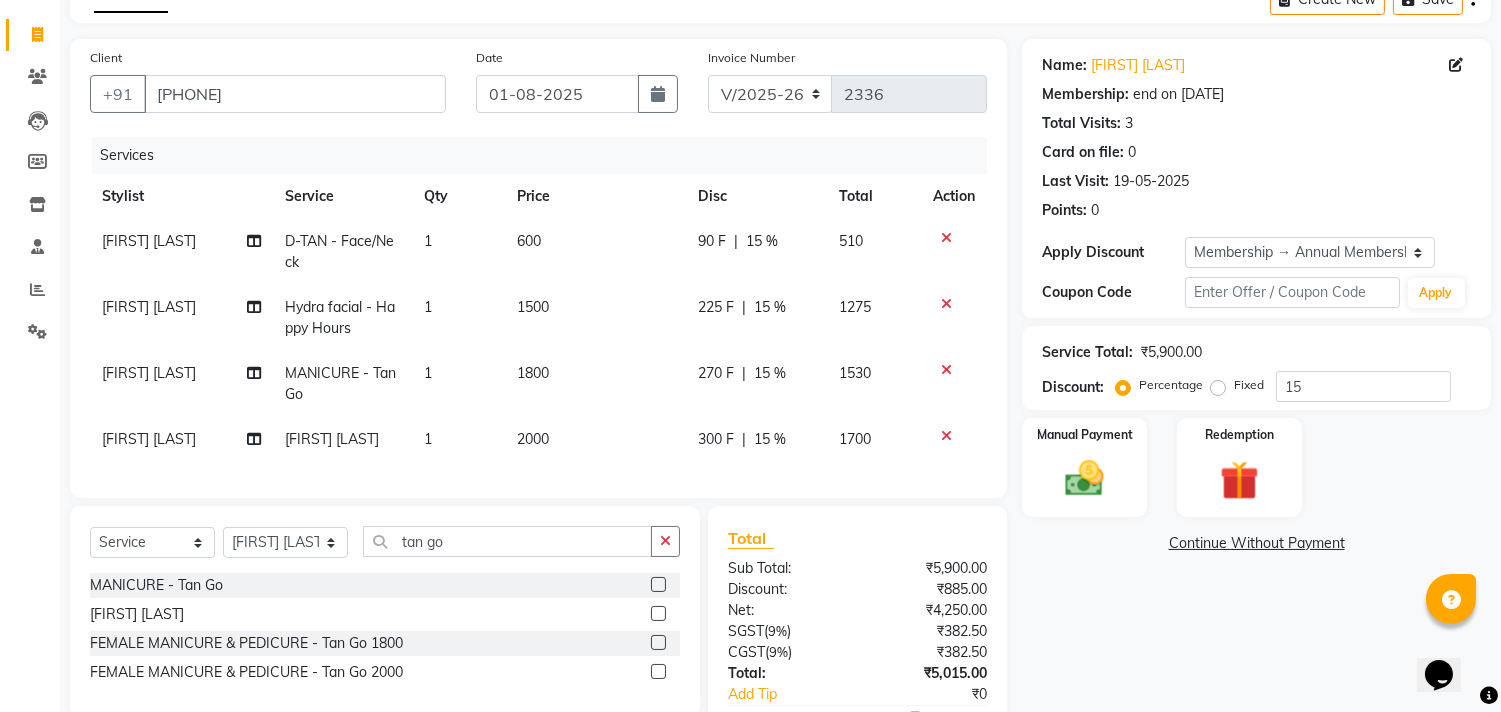 click on "300 F" 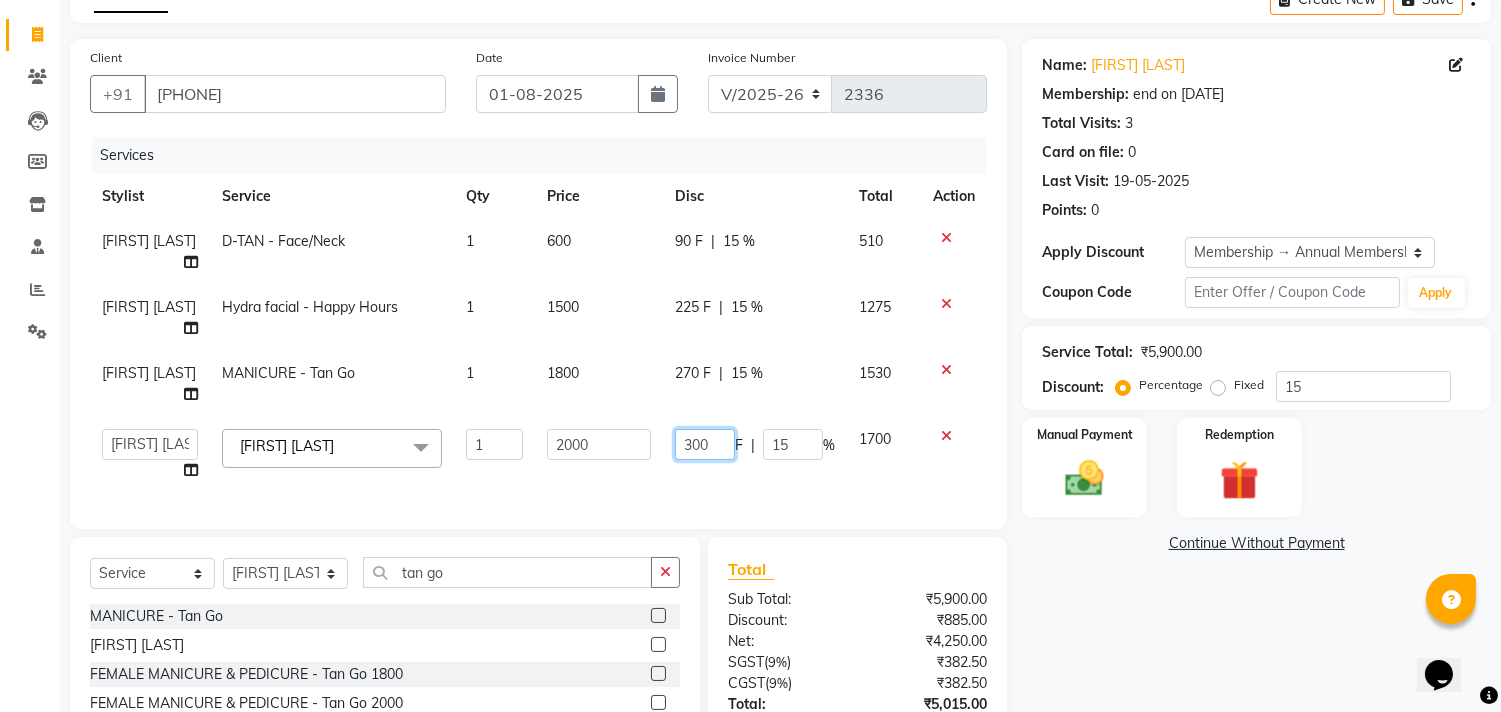 click on "300" 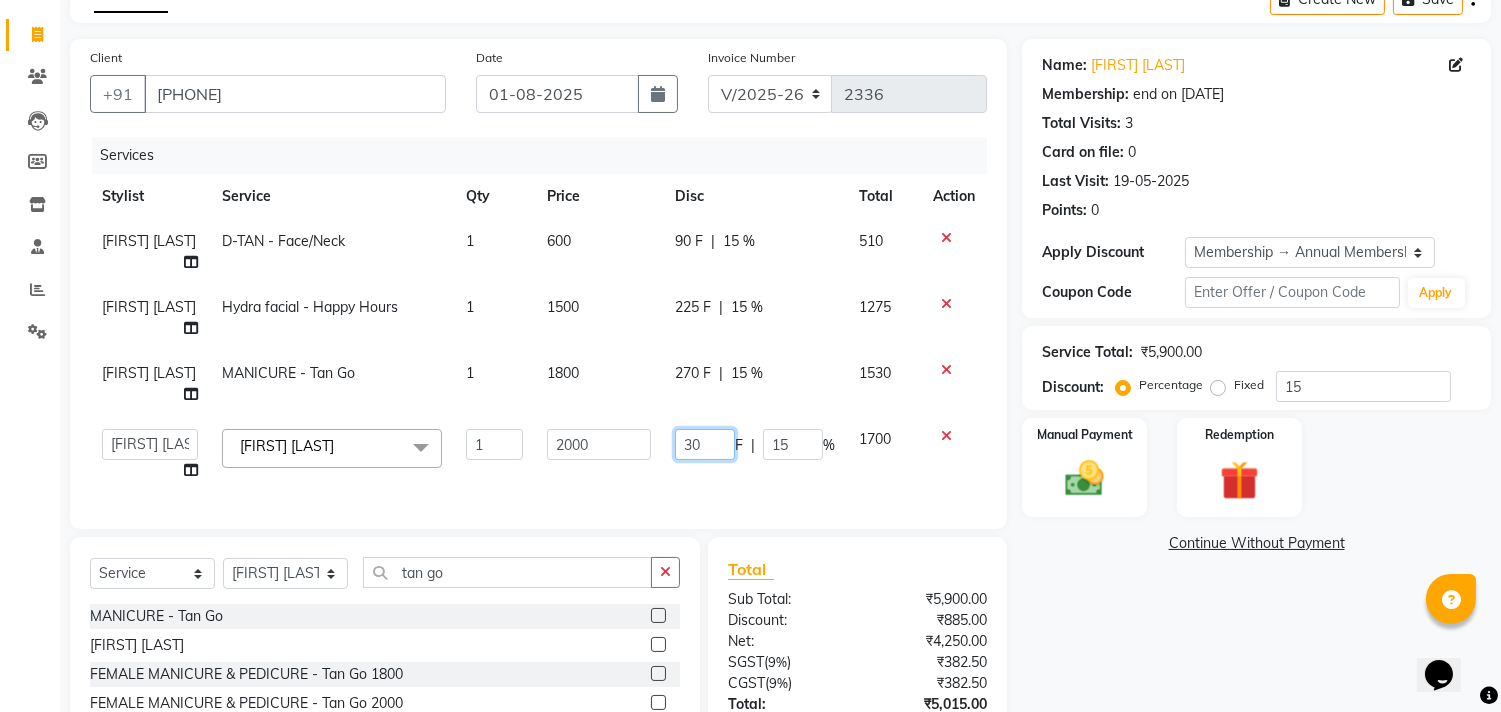 type on "3" 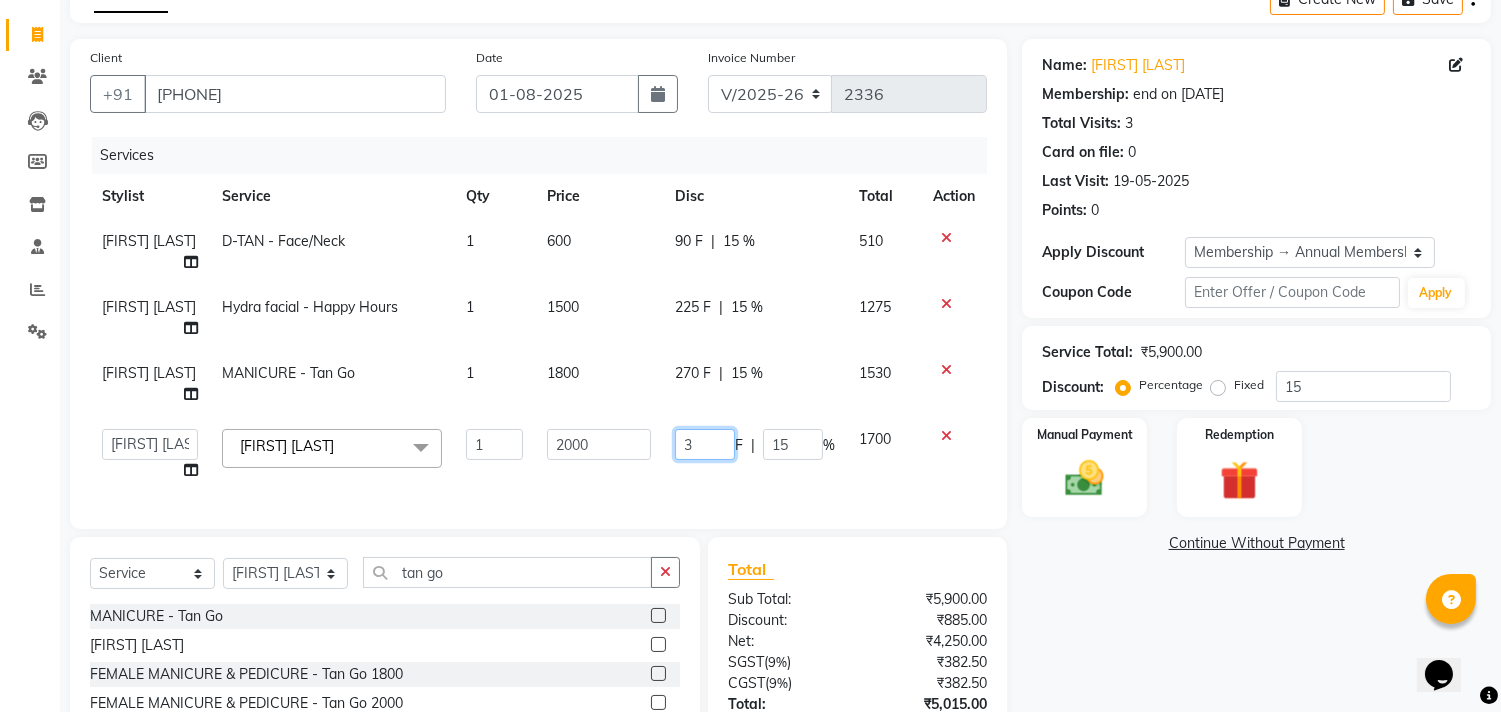 type 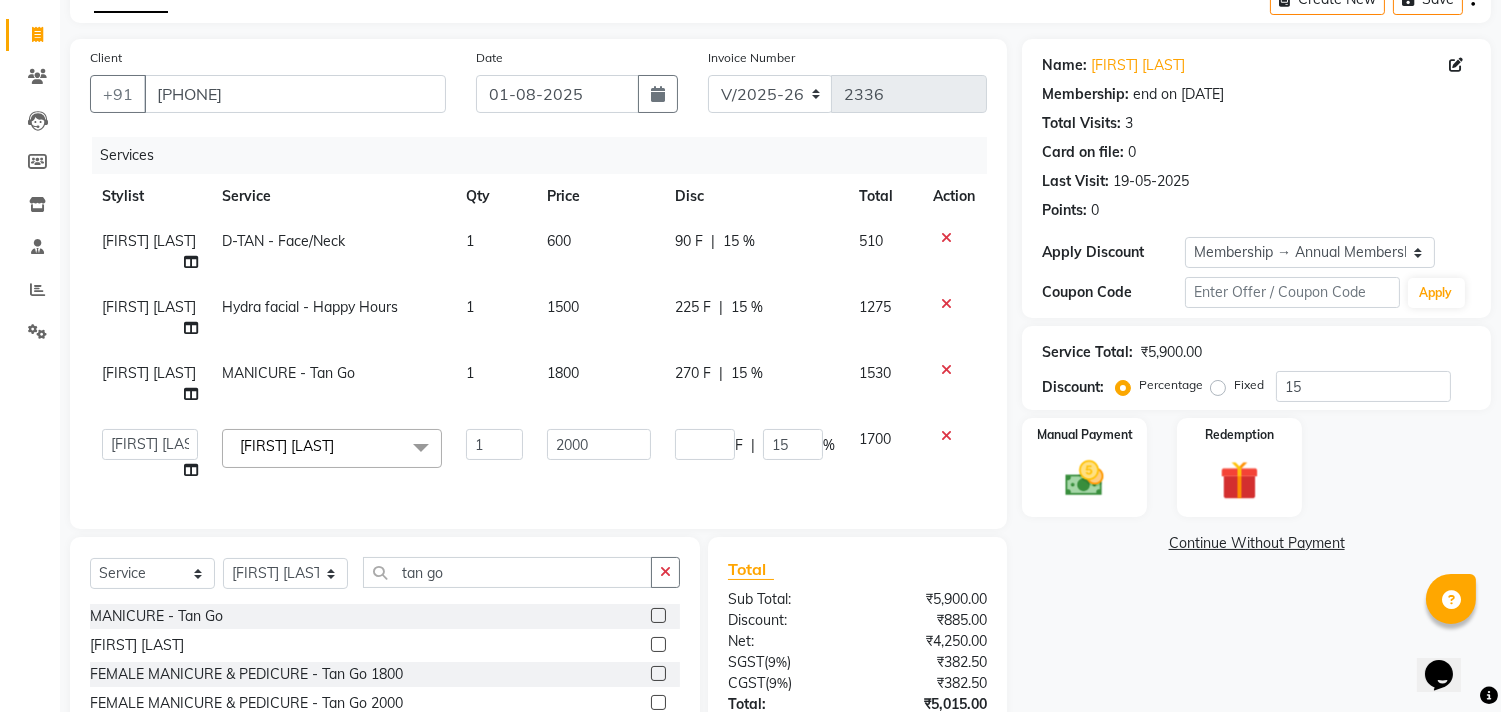 click on "270 F | 15 %" 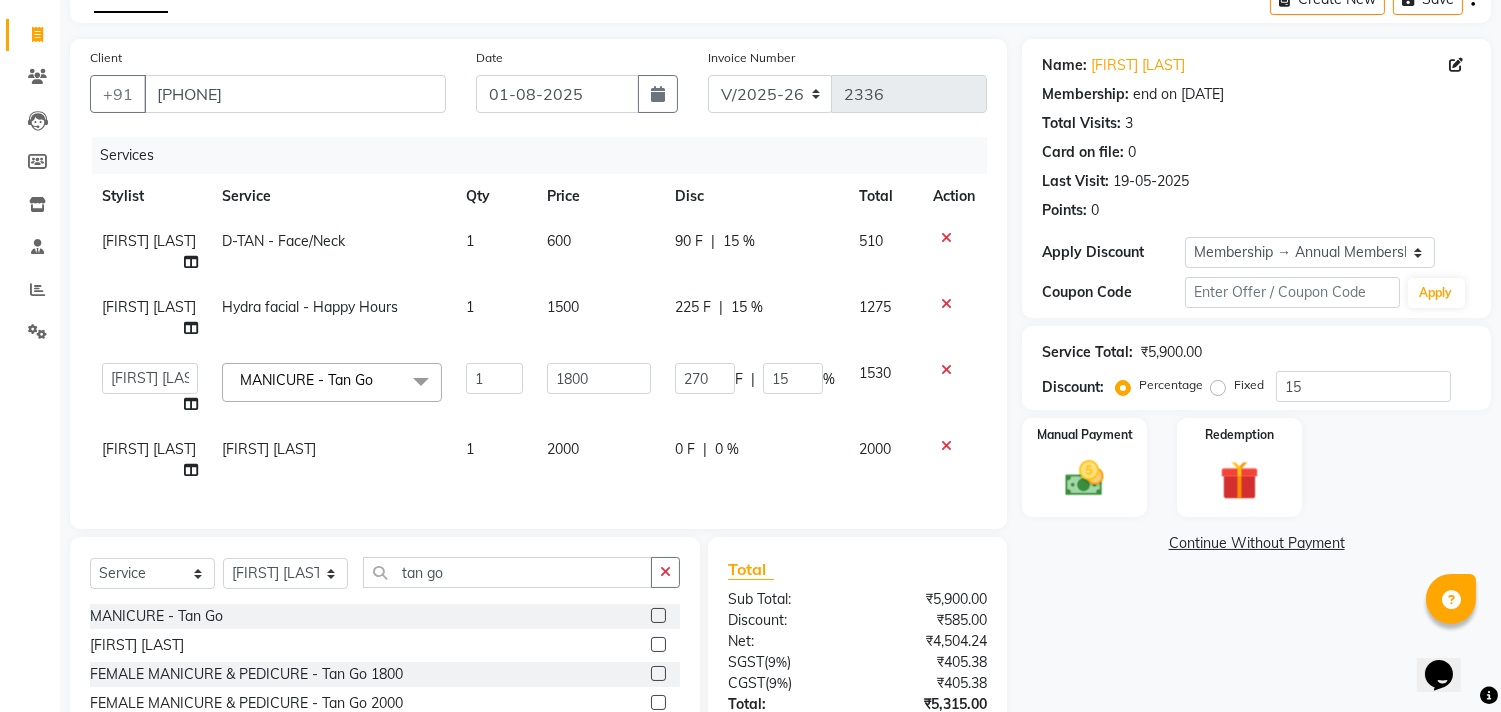 click on "F" 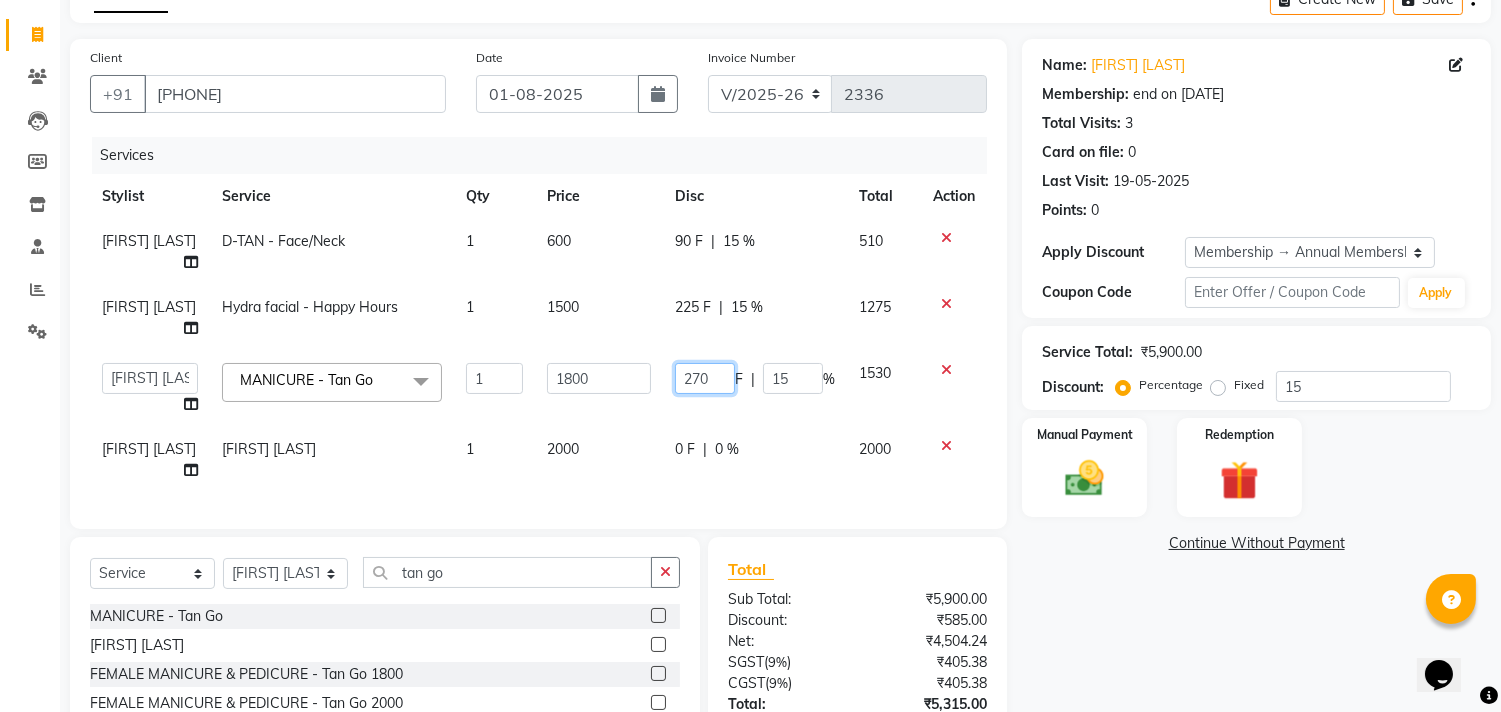 click on "270" 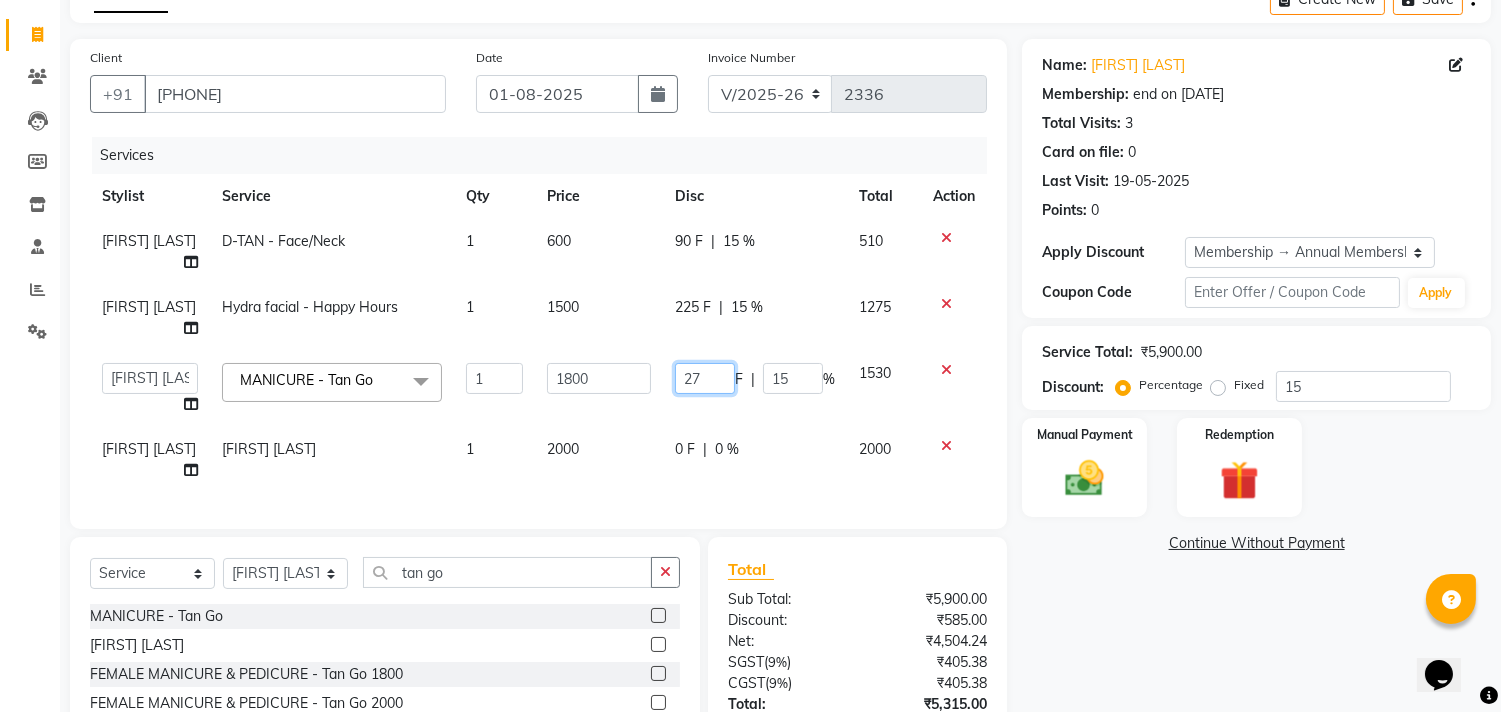 type on "2" 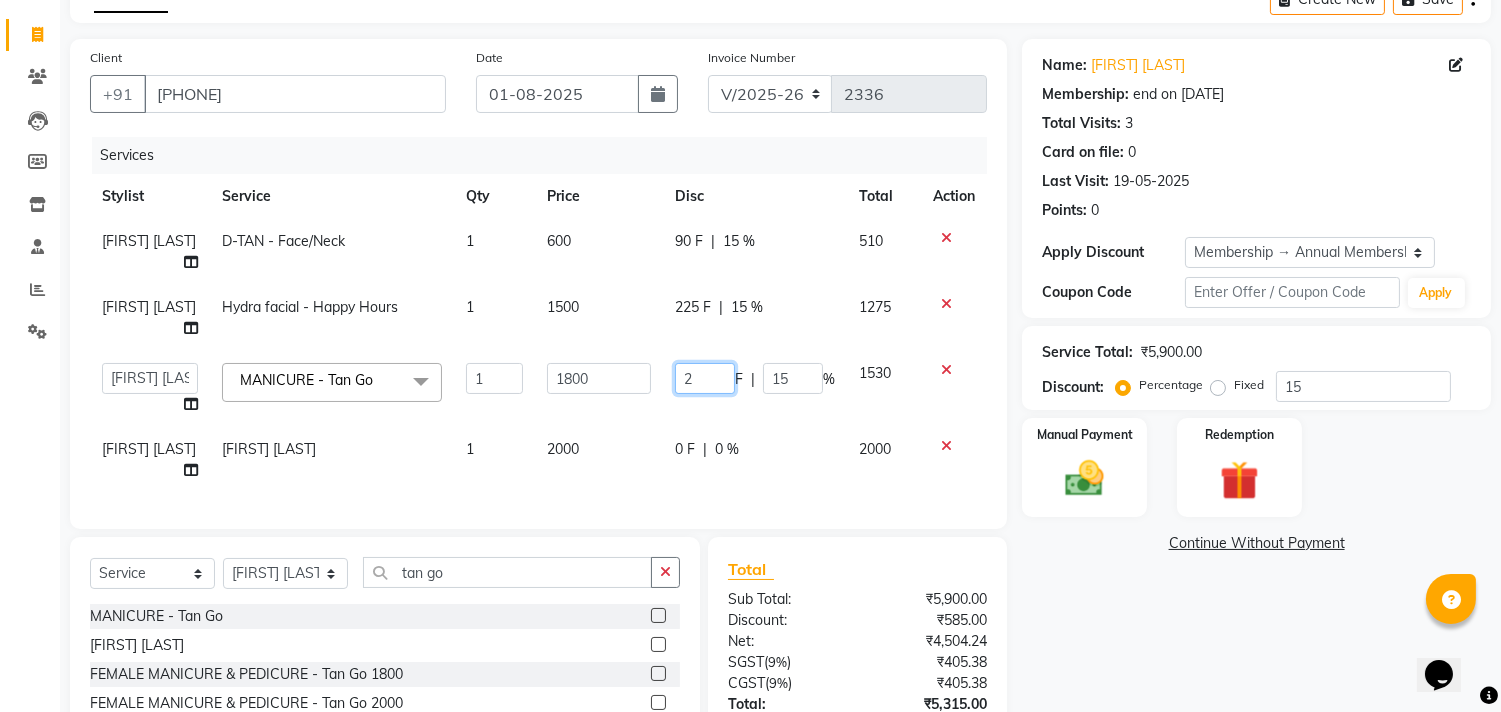 type 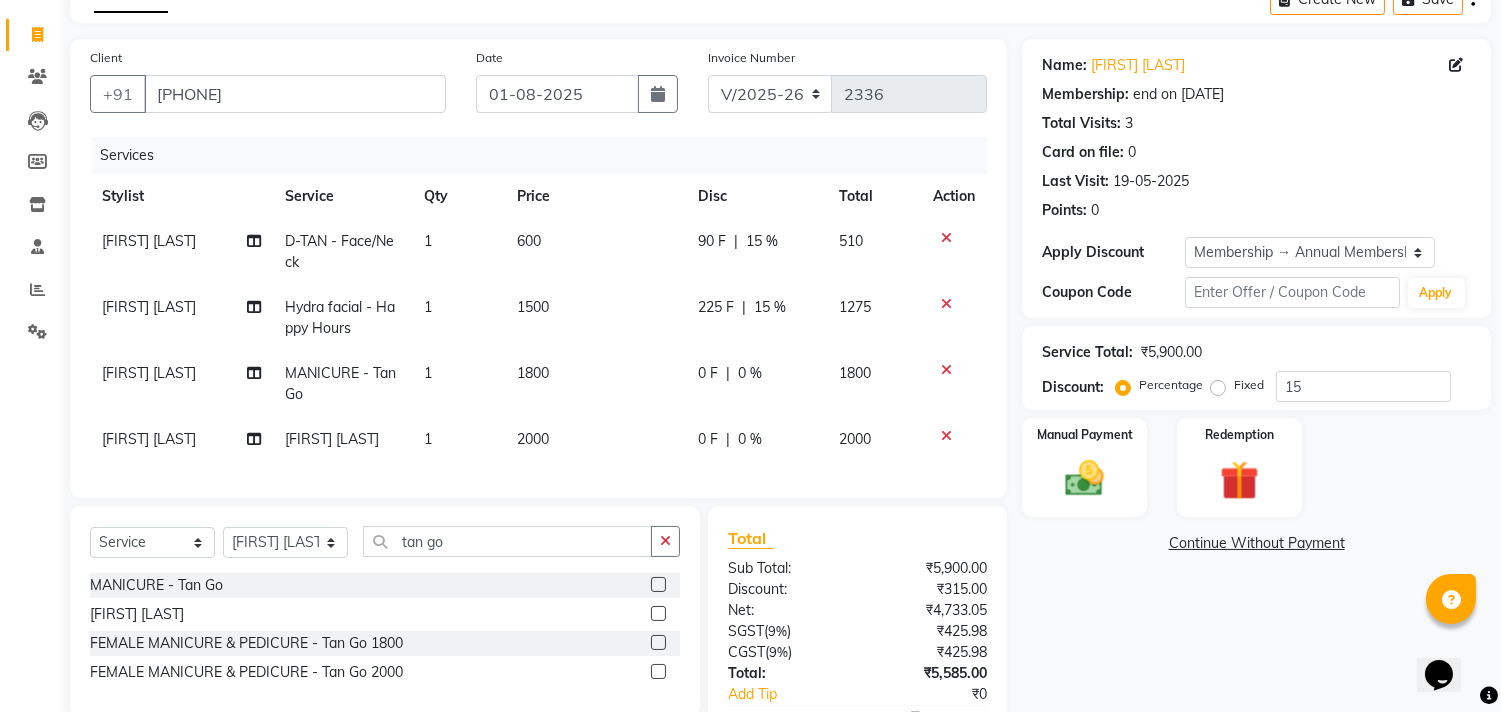 click on "0 F" 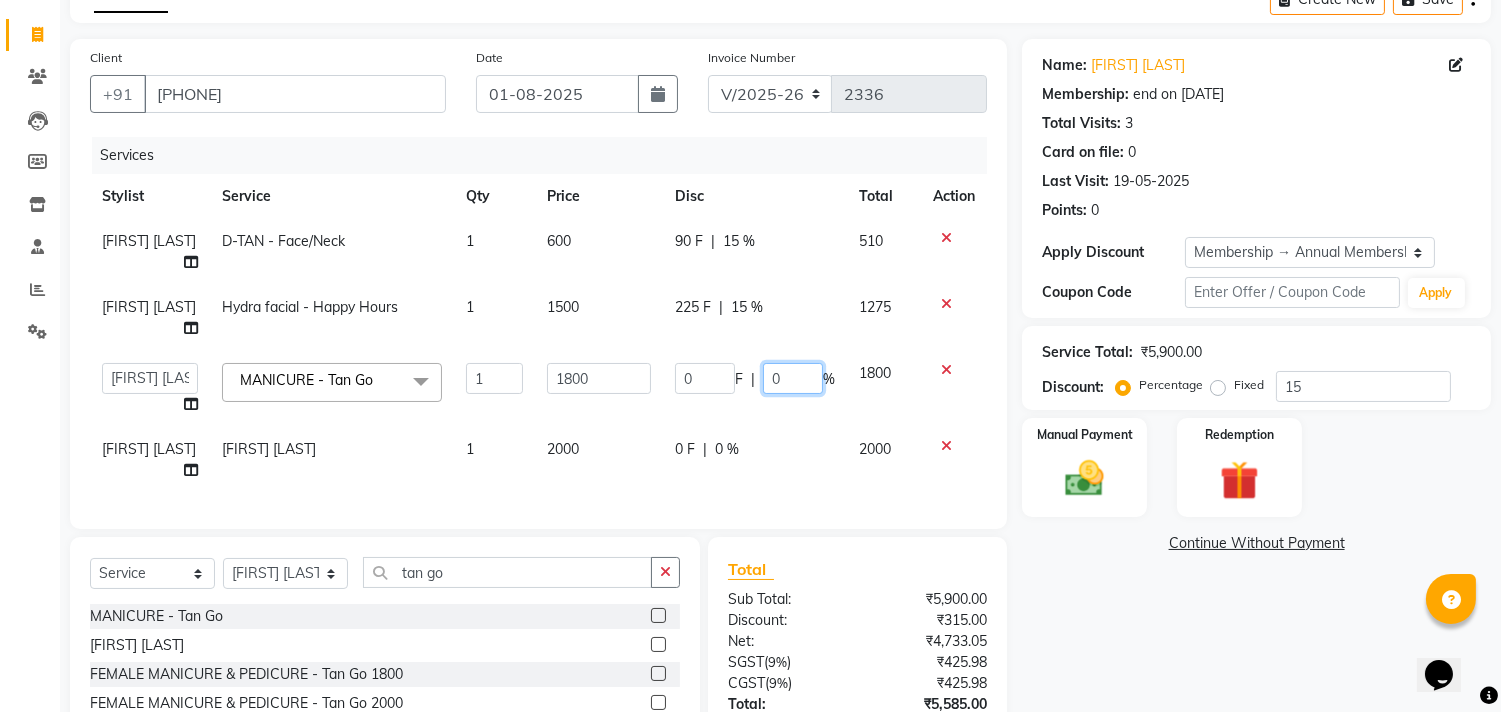 click on "0" 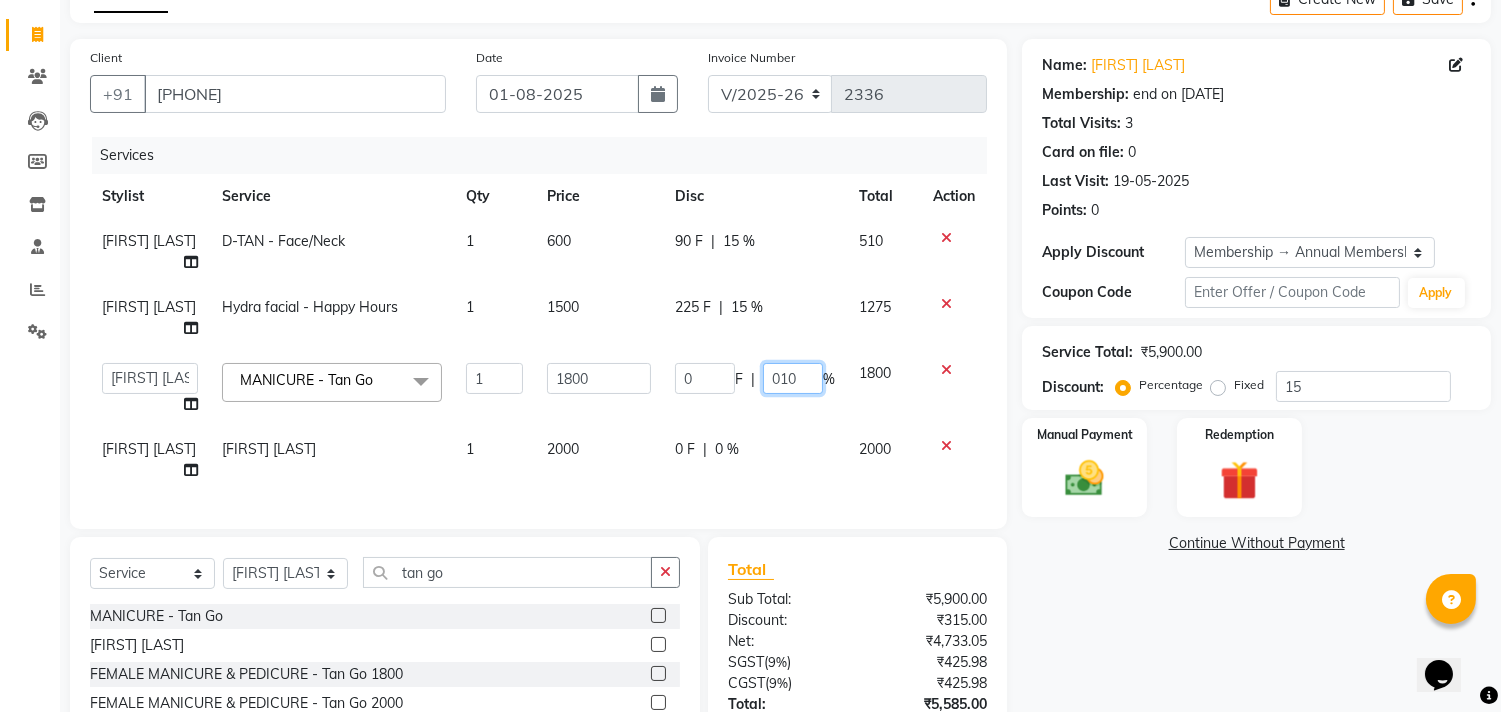 type on "0100" 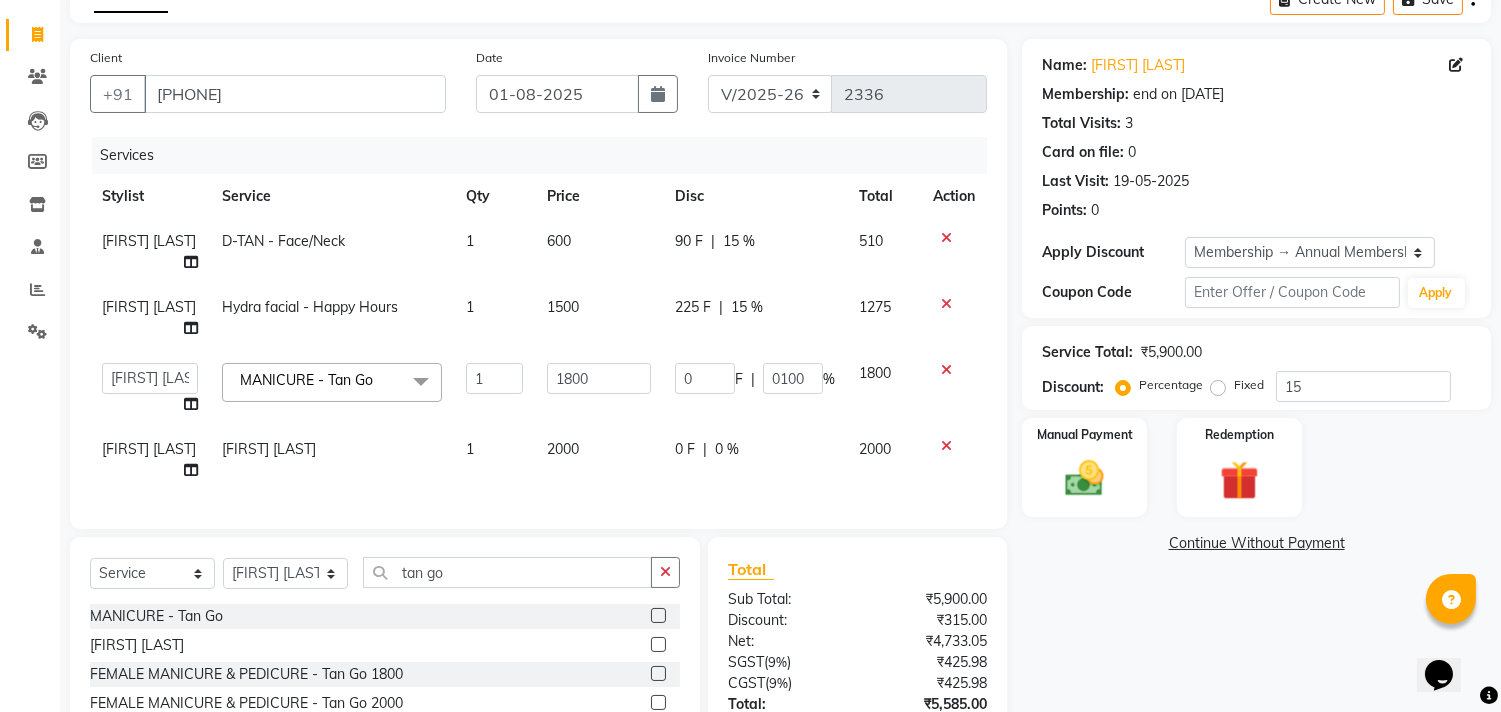 click on "15 %" 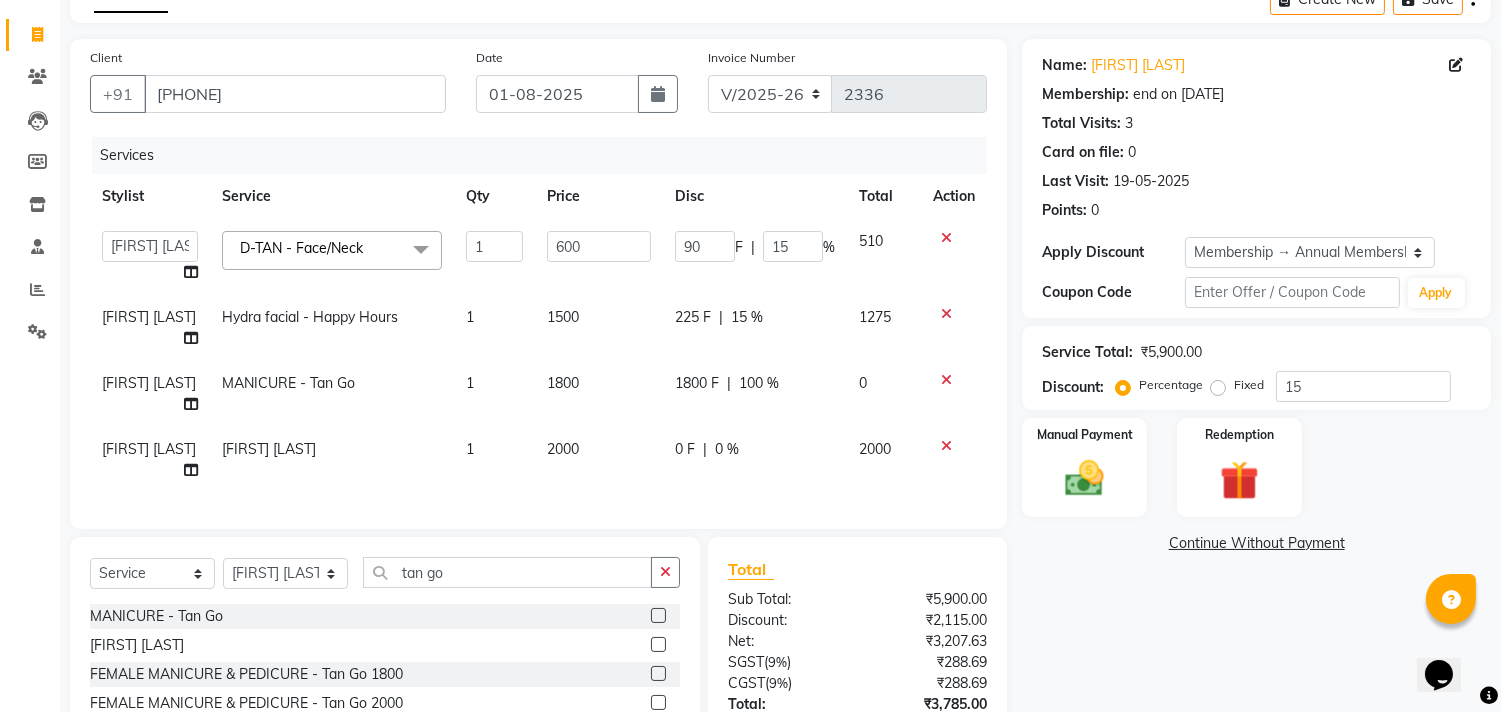 click on "225 F" 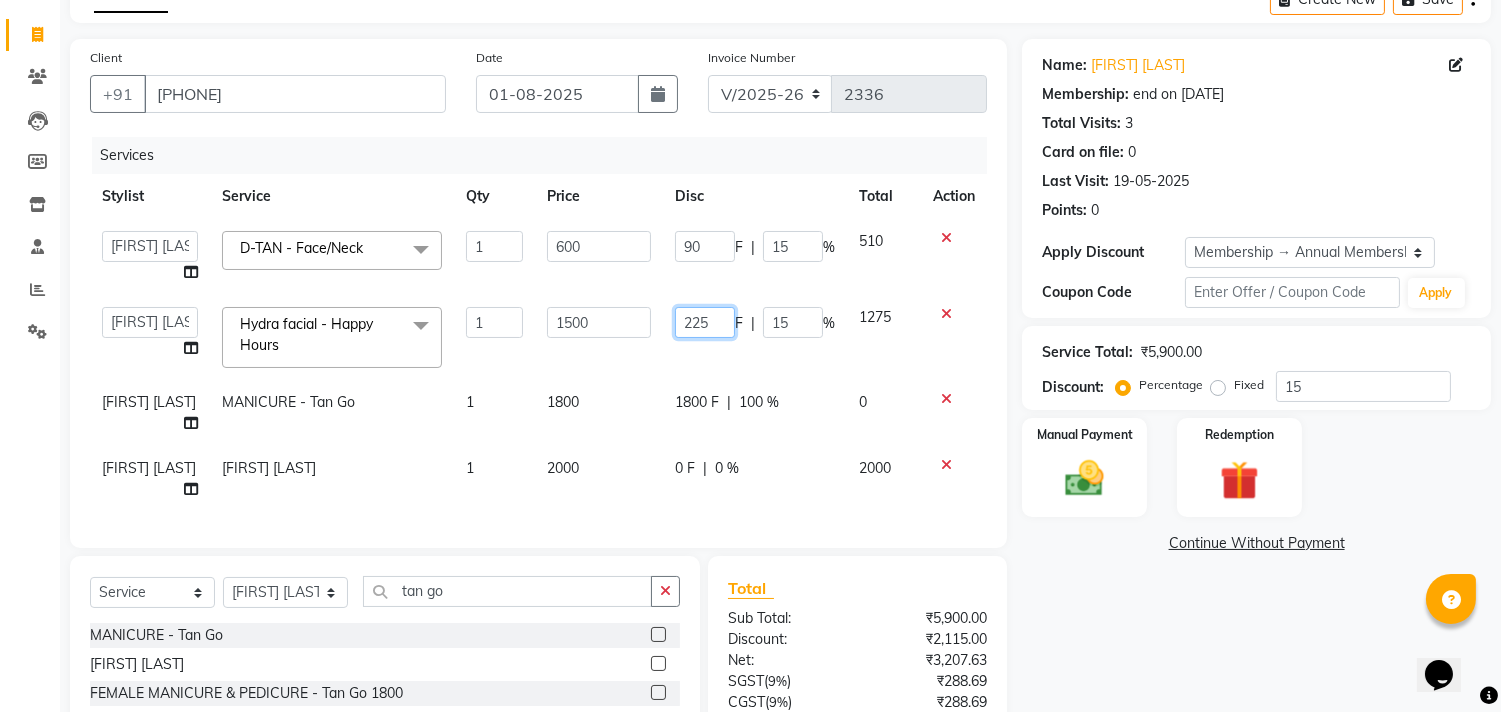 click on "225" 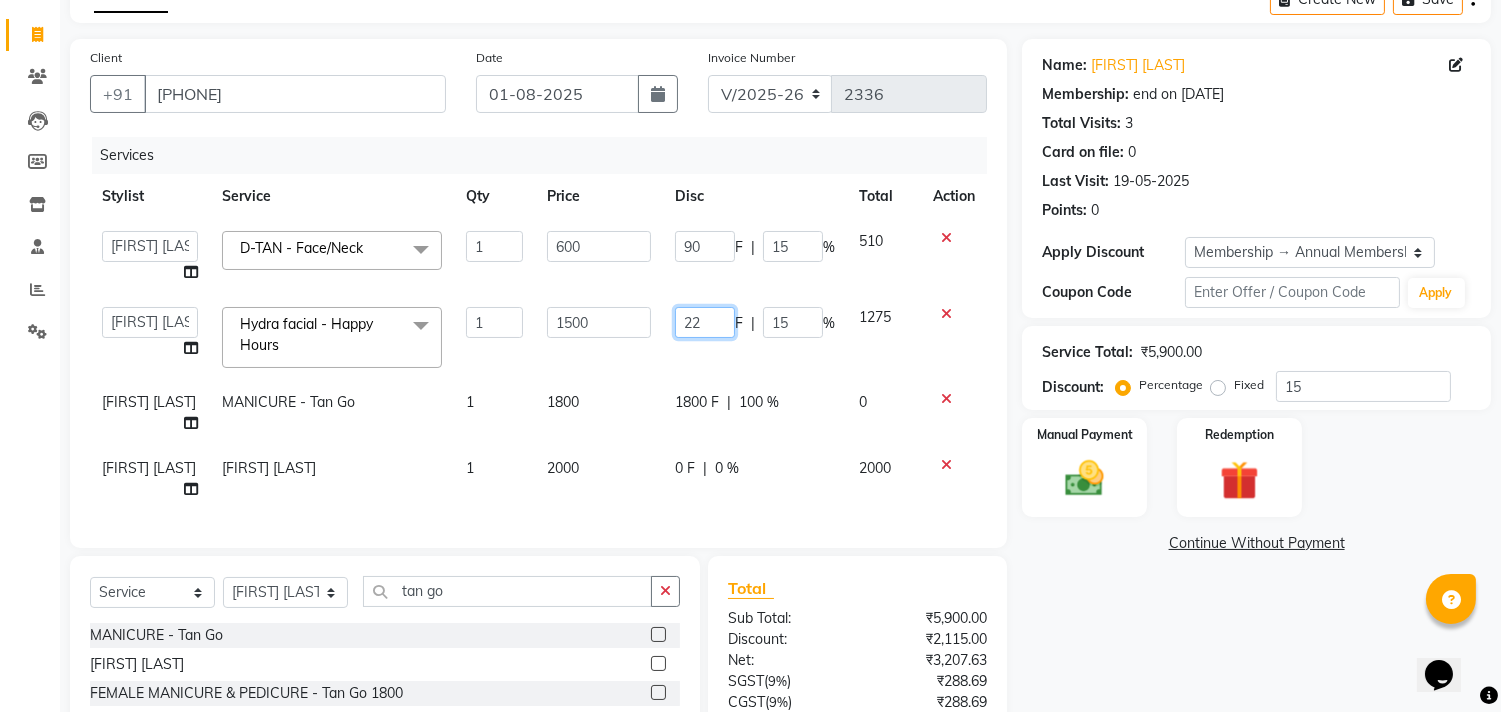 type on "2" 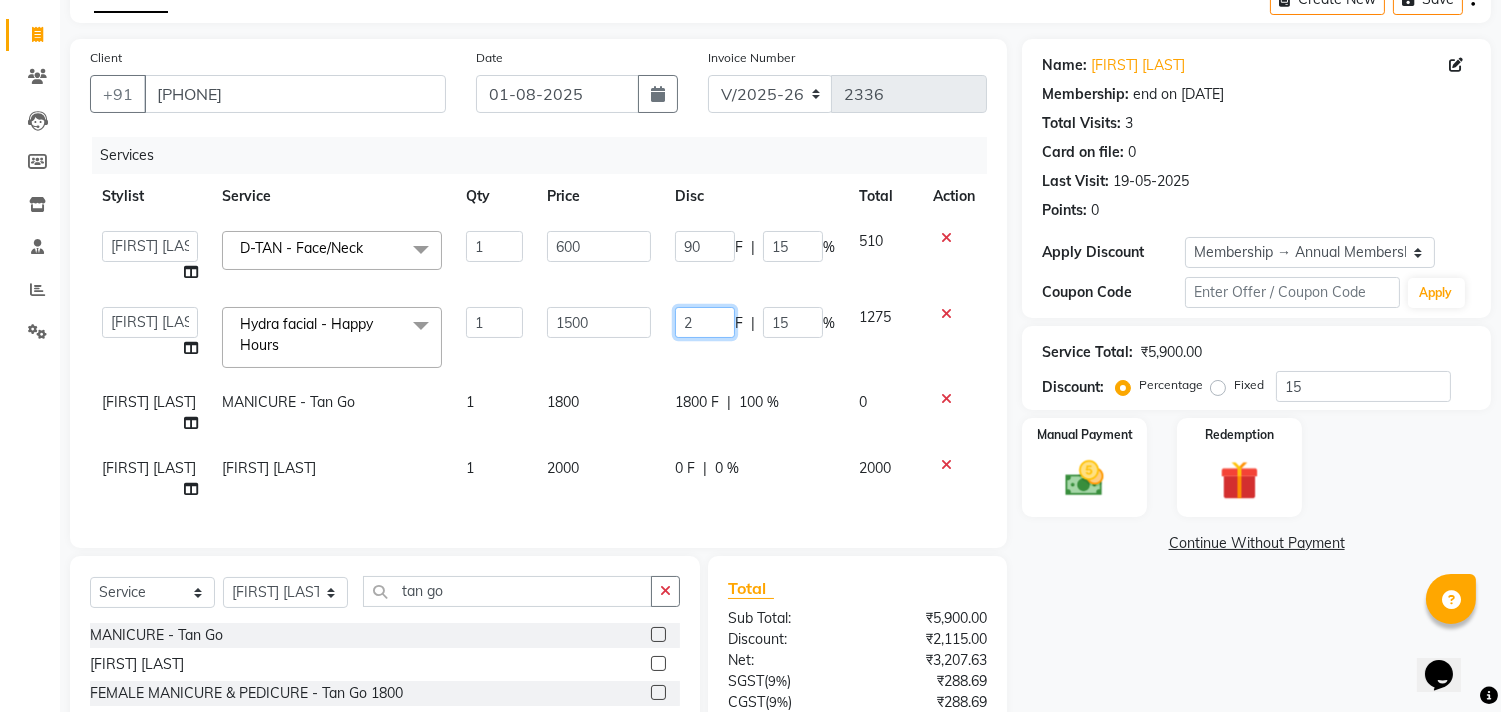 type 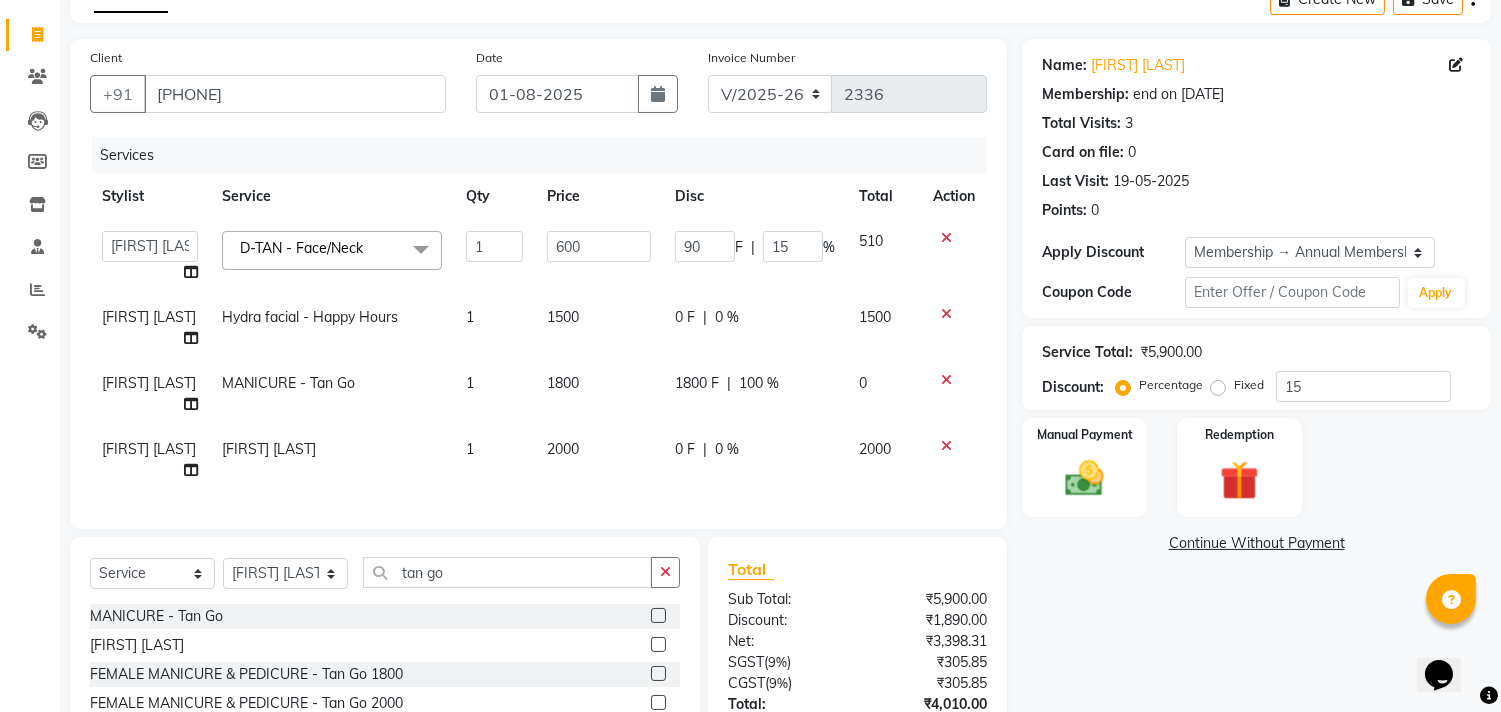 click on "[STAFF] [STAFF] [STAFF] [LAST] Front Desk [STAFF] [STAFF] [STAFF] [STAFF] [STAFF] [LAST] [STAFF] [LAST] [STAFF] [LAST] [STAFF] [LAST] [STAFF] [LAST] [STAFF] [STAFF] [STAFF] [LAST] [STAFF] [STAFF] [STAFF] [STAFF] [STAFF] [LAST] [STAFF] [LAST] D-TAN - Face/Neck x Hair And Scalp - Basic Hair Spa Starts From- Hair And Scalp - Anti-Dandruff Spa Starts From Hair And Scalp - Anti Hairfall Spa Starts From Hair And Scalp - Anti-Dandruff Scrub Hair And Scalp - Head Massage Starts From Hair And Scalp - Protein Treatment Starts From Hair And Scalp - Botox Spa Starts From Hair and Scalp - Golden spa starts from Hair and scalp - Ultime repair Hair and scalp - Ampoule HAIRCUT - Men's Advanced haircut HAIRCUT - Senior Stylist HAIRCUT - Hair-wash HAIRCUT - Hair-styling BEARD - Clean shave BEARD - Beard shape / styling BEARD - Moustache HAIR COLOUR - Highlights (per streak) HAIR COLOUR - Beard colour HAIR COLOUR - Beard colour (ammonia free) HAIR COLOUR - Hair colour HAIR & SCALP - Head Massage 1 F" 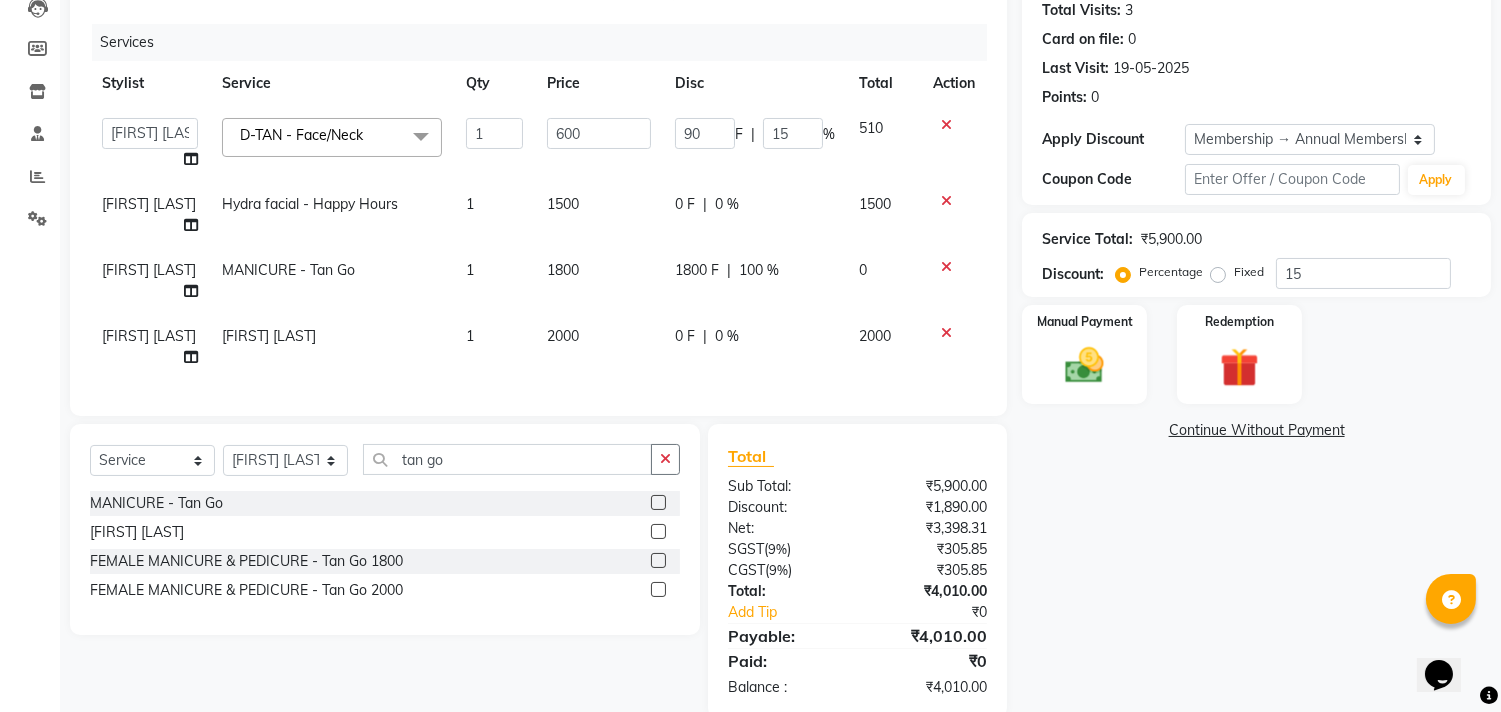 scroll, scrollTop: 276, scrollLeft: 0, axis: vertical 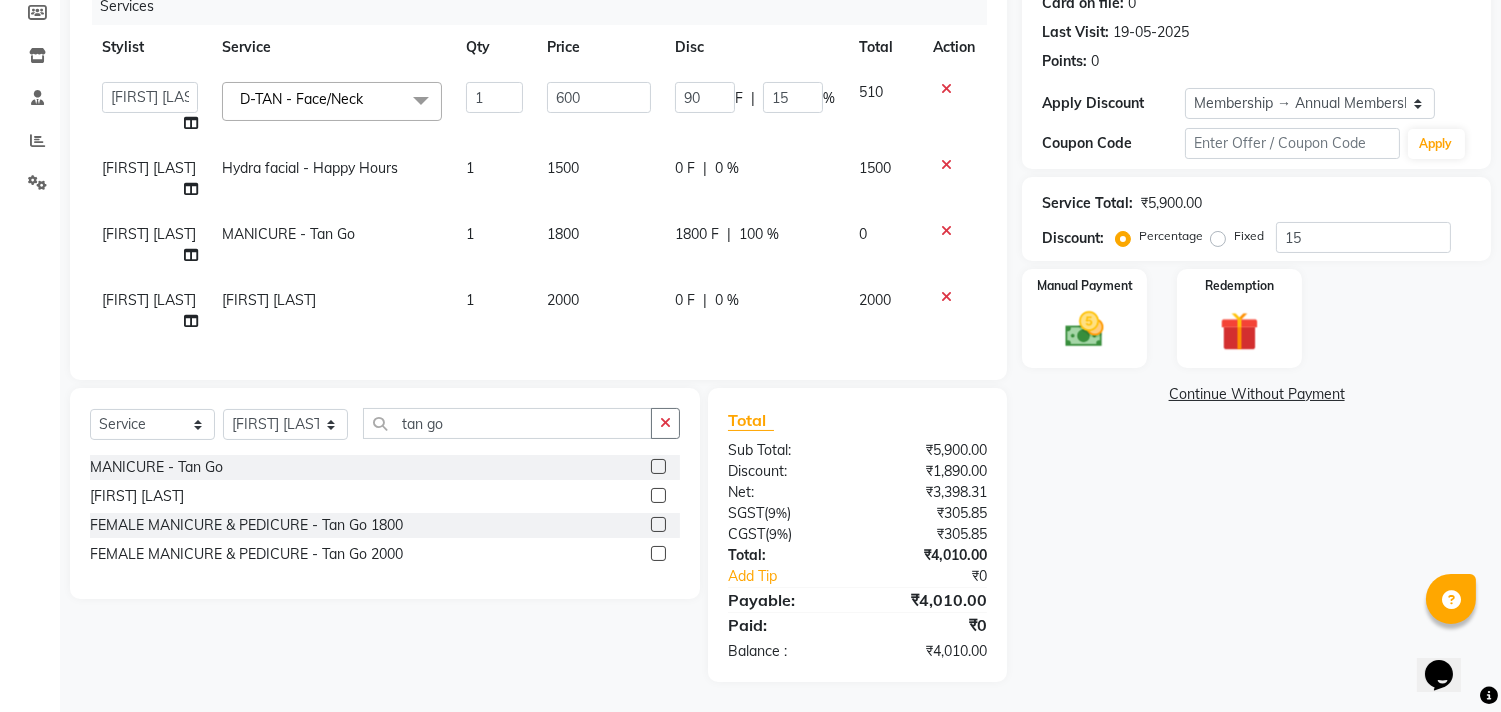 click on "Client +91 [PHONE] Date [DATE] Invoice Number INV/2025 V/2025-26 2336 Services Stylist Service Qty Price Disc Total Action [STAFF] [STAFF] [FIRST] [LAST] Front Desk [STAFF] [STAFF] [STAFF] [STAFF] [STAFF] [LAST] [STAFF] [LAST] [STAFF] [LAST] [STAFF] [LAST] [STAFF] [LAST] [STAFF] [STAFF] [STAFF] [LAST] [STAFF] [STAFF] [STAFF] [STAFF] [STAFF] [LAST] [STAFF] [LAST] D-TAN - Face/Neck x Hair And Scalp - Basic Hair Spa Starts From- Hair And Scalp - Anti-Dandruff Spa Starts From Hair And Scalp - Anti Hairfall Spa Starts From Hair And Scalp - Anti-Dandruff Scrub Hair And Scalp - Head Massage Starts From Hair And Scalp - Protein Treatment Starts From Hair And Scalp - Botox Spa Starts From Hair and Scalp - Golden spa starts from Hair and scalp - Ultime repair Hair and scalp - Ampoule HAIRCUT - Men's Advanced haircut HAIRCUT - Senior Stylist HAIRCUT - Hair-wash HAIRCUT - Hair-styling BEARD - Clean shave BEARD - Beard shape / styling BEARD - Moustache HAIR COLOUR - Beard colour 1 600 F" 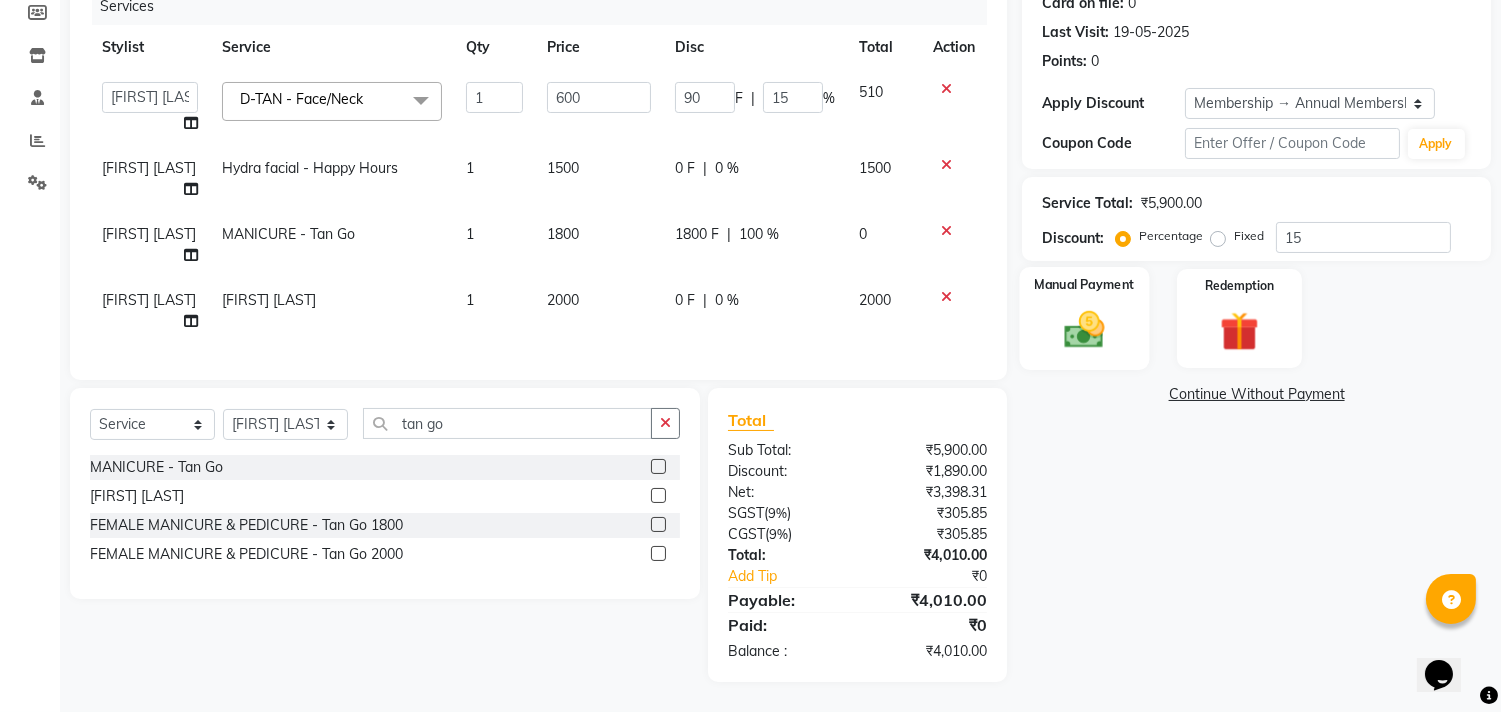 click on "Manual Payment" 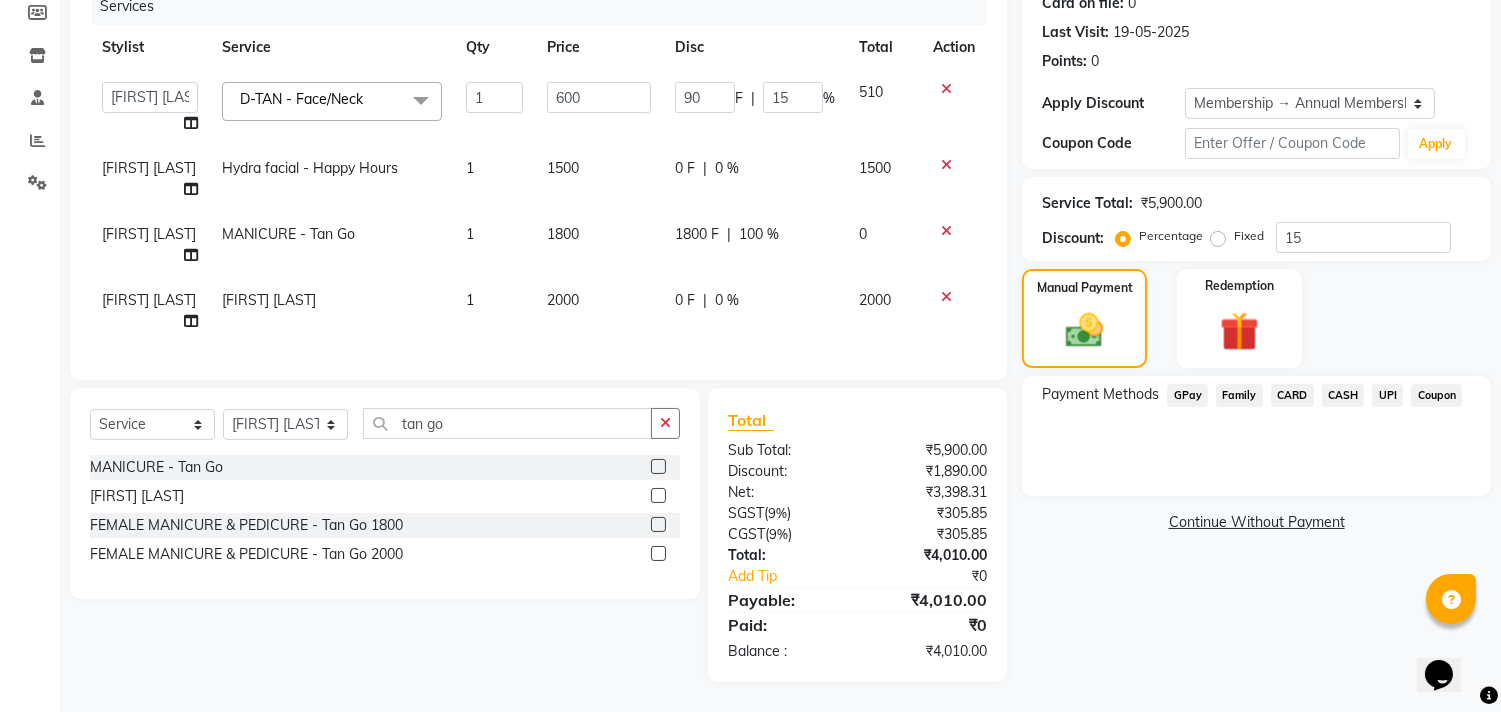 click on "UPI" 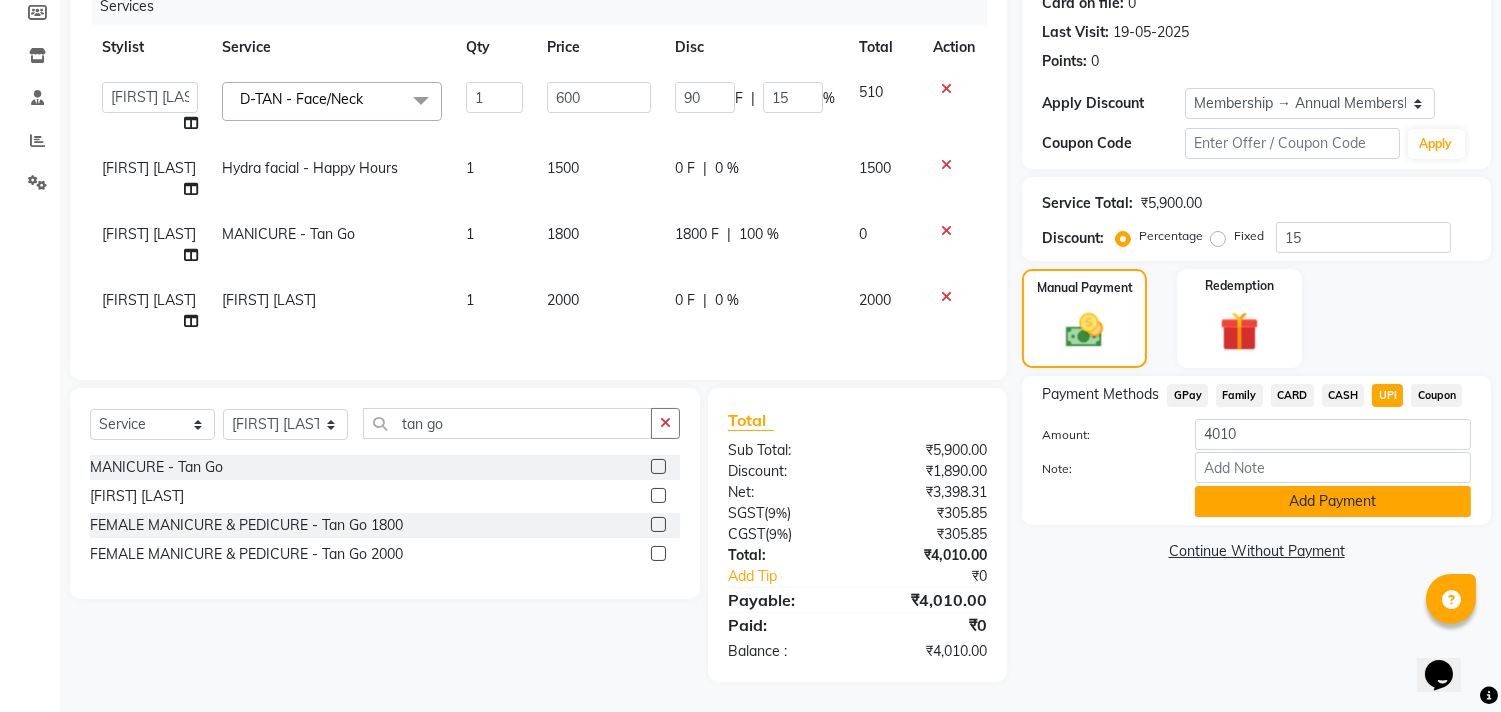 click on "Add Payment" 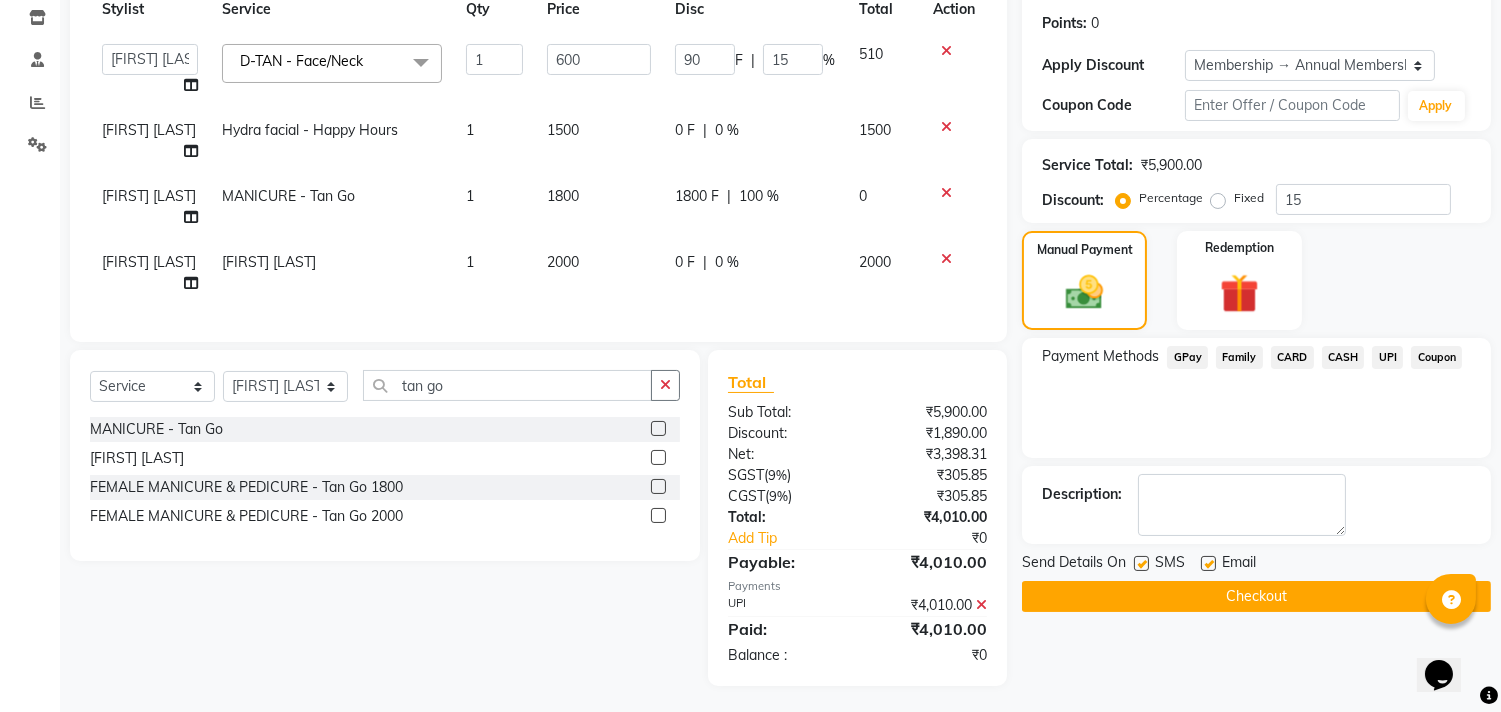 scroll, scrollTop: 318, scrollLeft: 0, axis: vertical 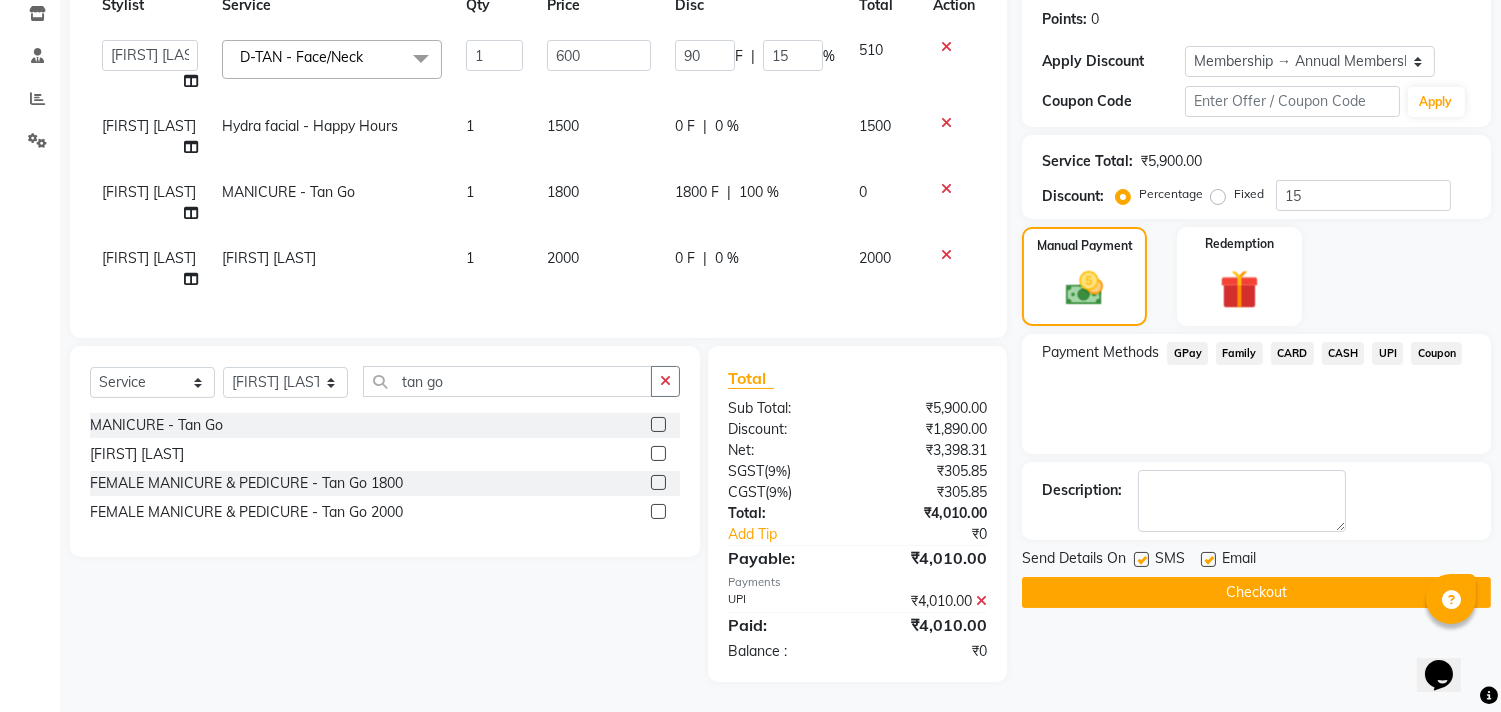 click on "Checkout" 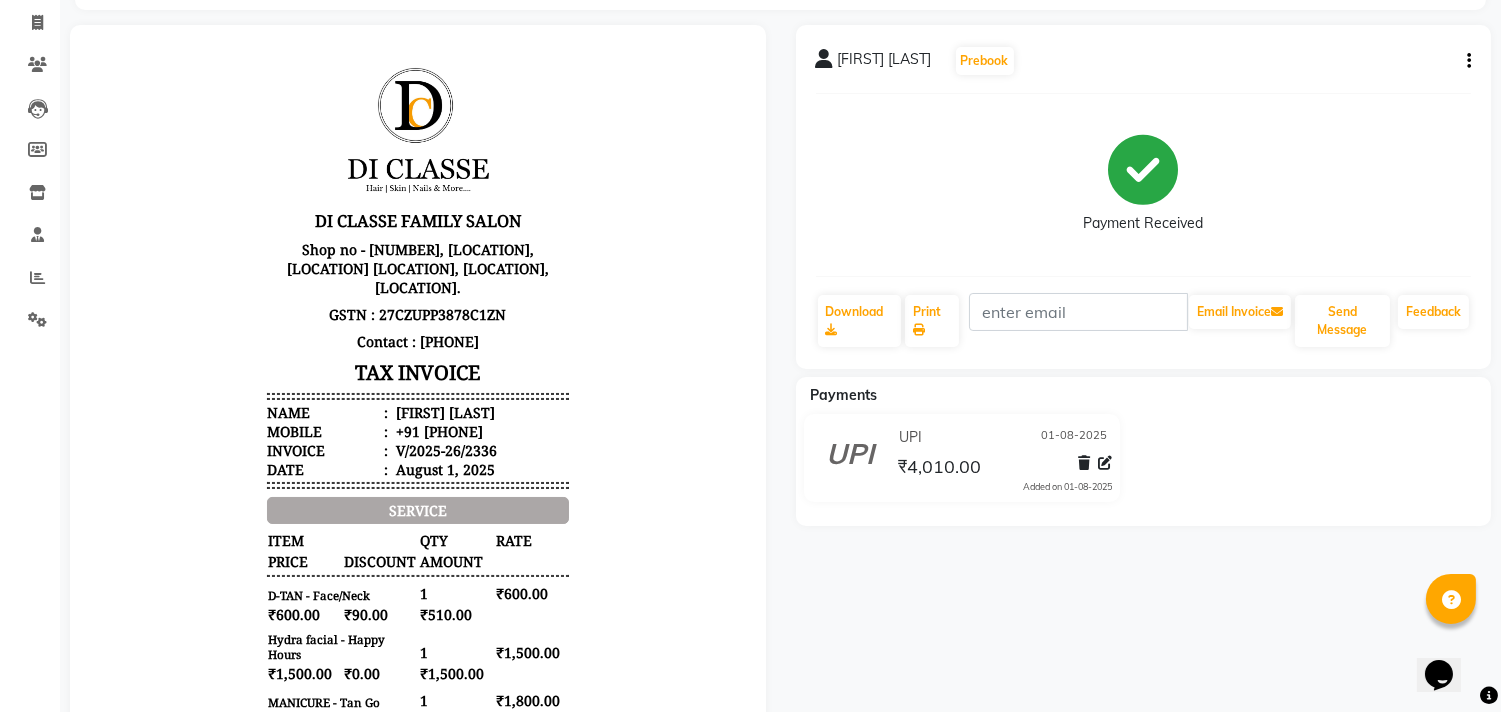 scroll, scrollTop: 111, scrollLeft: 0, axis: vertical 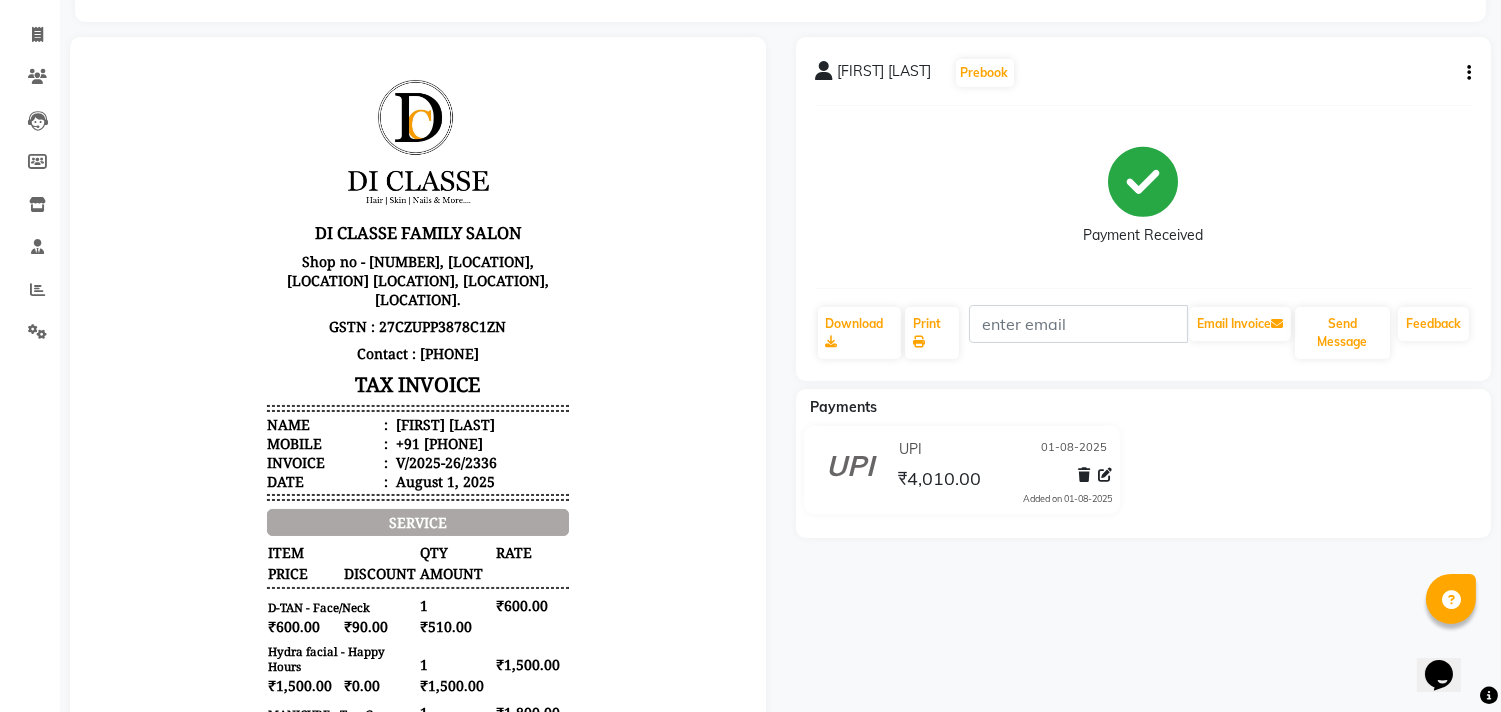 click 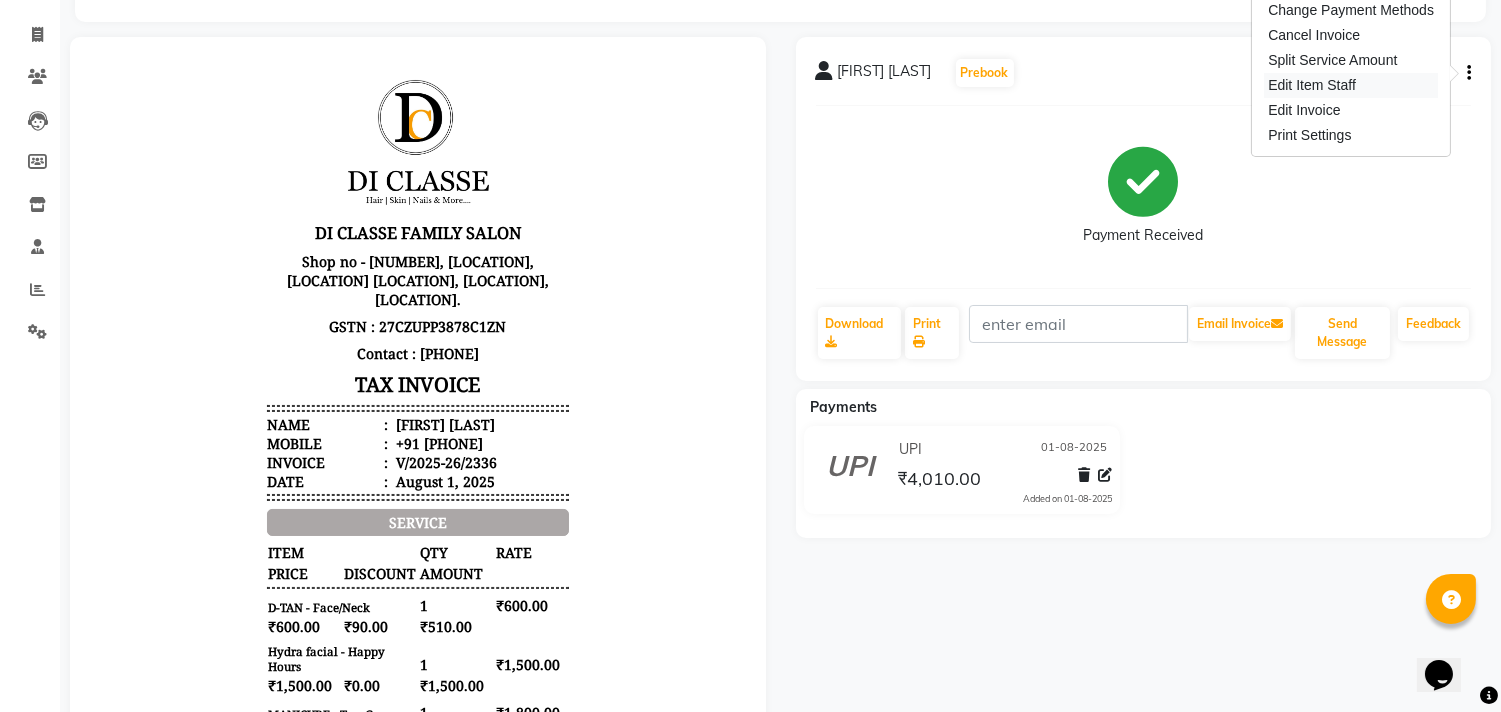 click on "Edit Item Staff" at bounding box center [1351, 85] 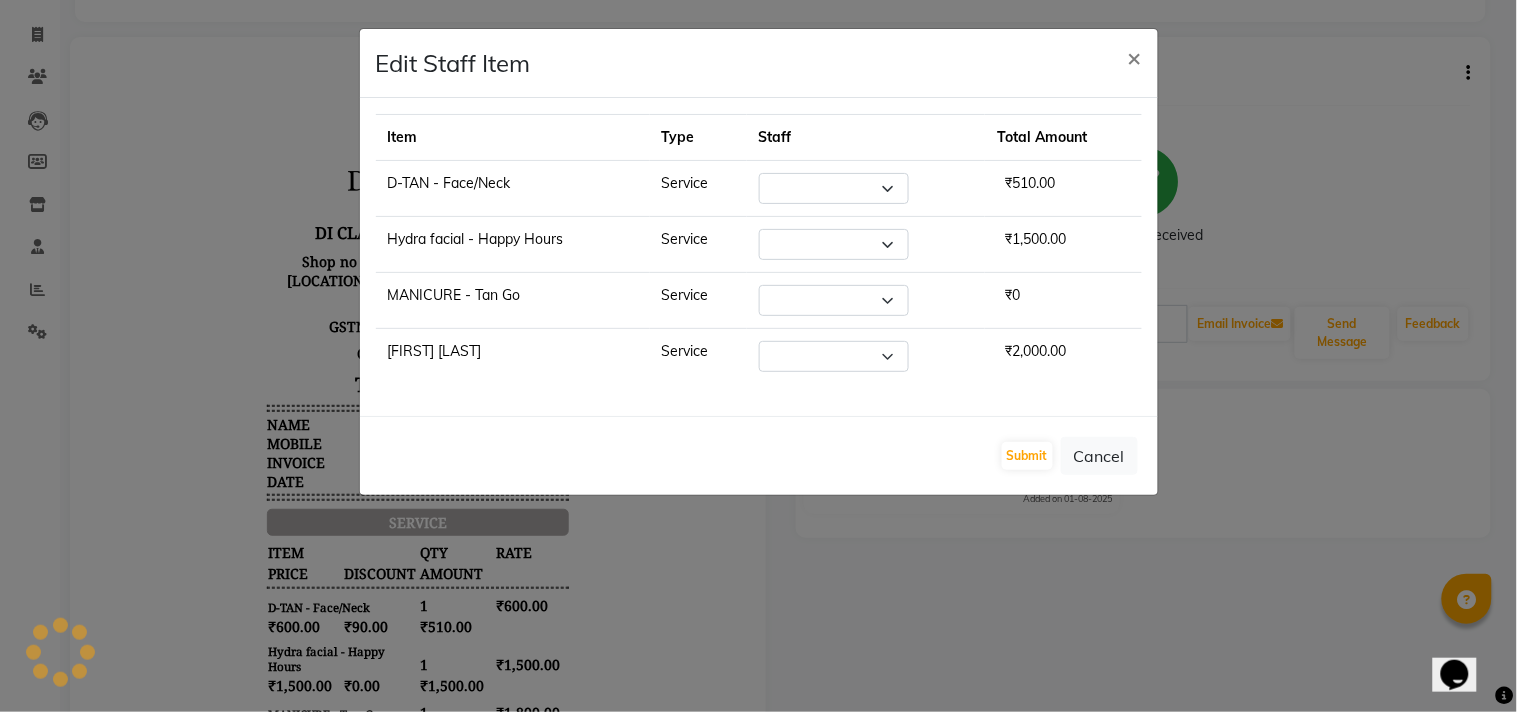 select on "28414" 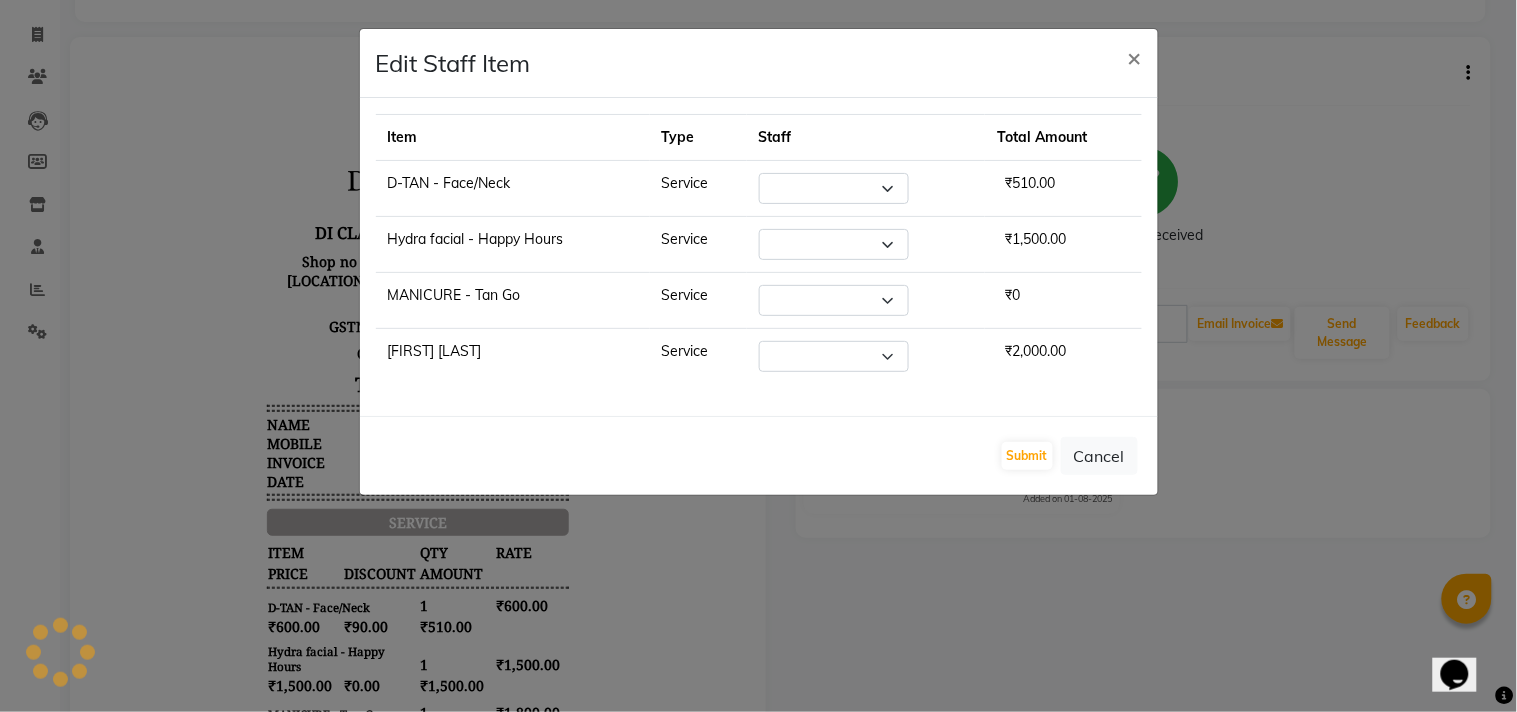 select on "28414" 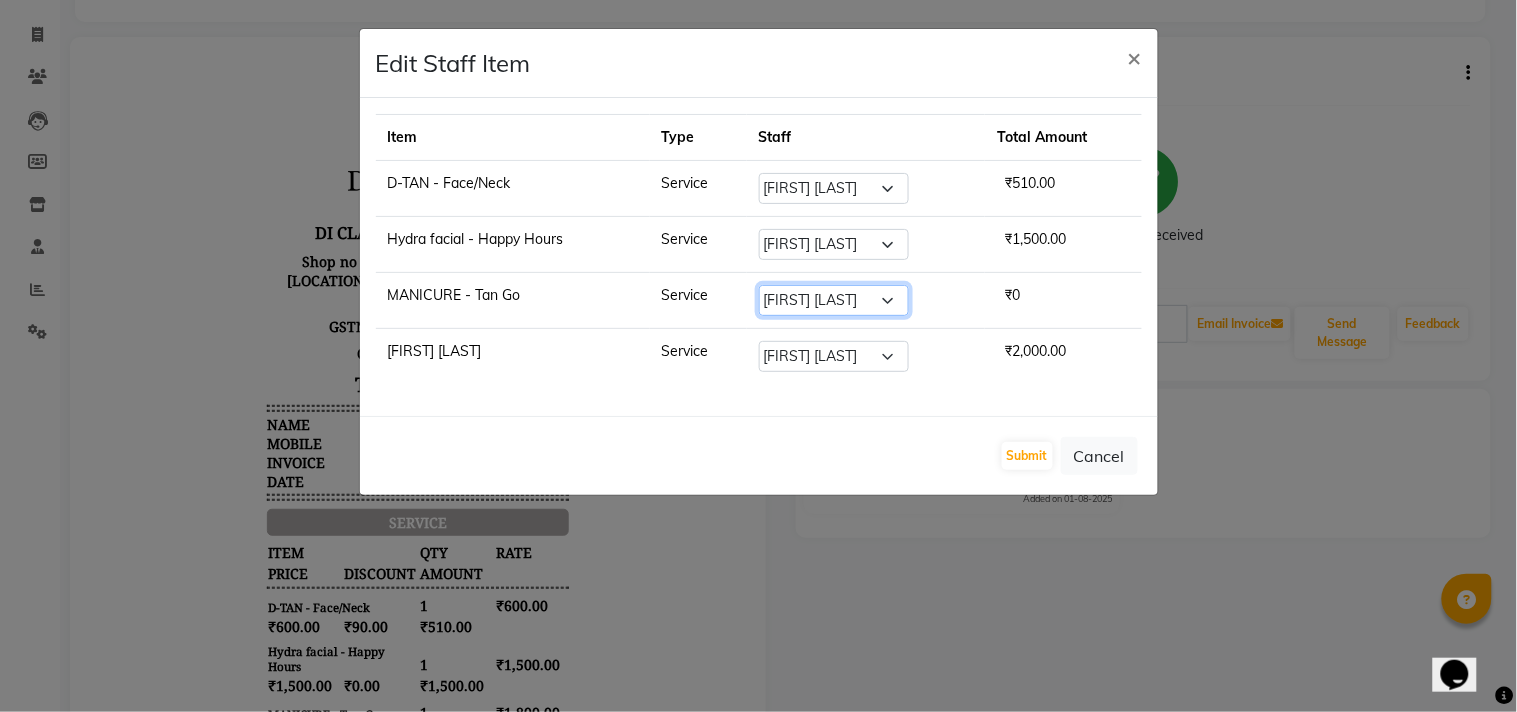 click on "Select [FIRST] [LAST]  [FIRST] [LAST]   [FIRST] [LAST]   [FIRST] [LAST]  [FIRST] [LAST]  [FIRST] [LAST]  [FIRST] [LAST]  [FIRST] [LAST]  [FIRST] [LAST]  [FIRST] [LAST]  [FIRST] [LAST]  [FIRST] [LAST]  [FIRST] [LAST]  [FIRST] [LAST]  [FIRST] [LAST]  [FIRST] [LAST]  [FIRST] [LAST]  [FIRST] [LAST]  [FIRST] [LAST]  [FIRST] [LAST]  [FIRST] [LAST]  [FIRST] [LAST]" 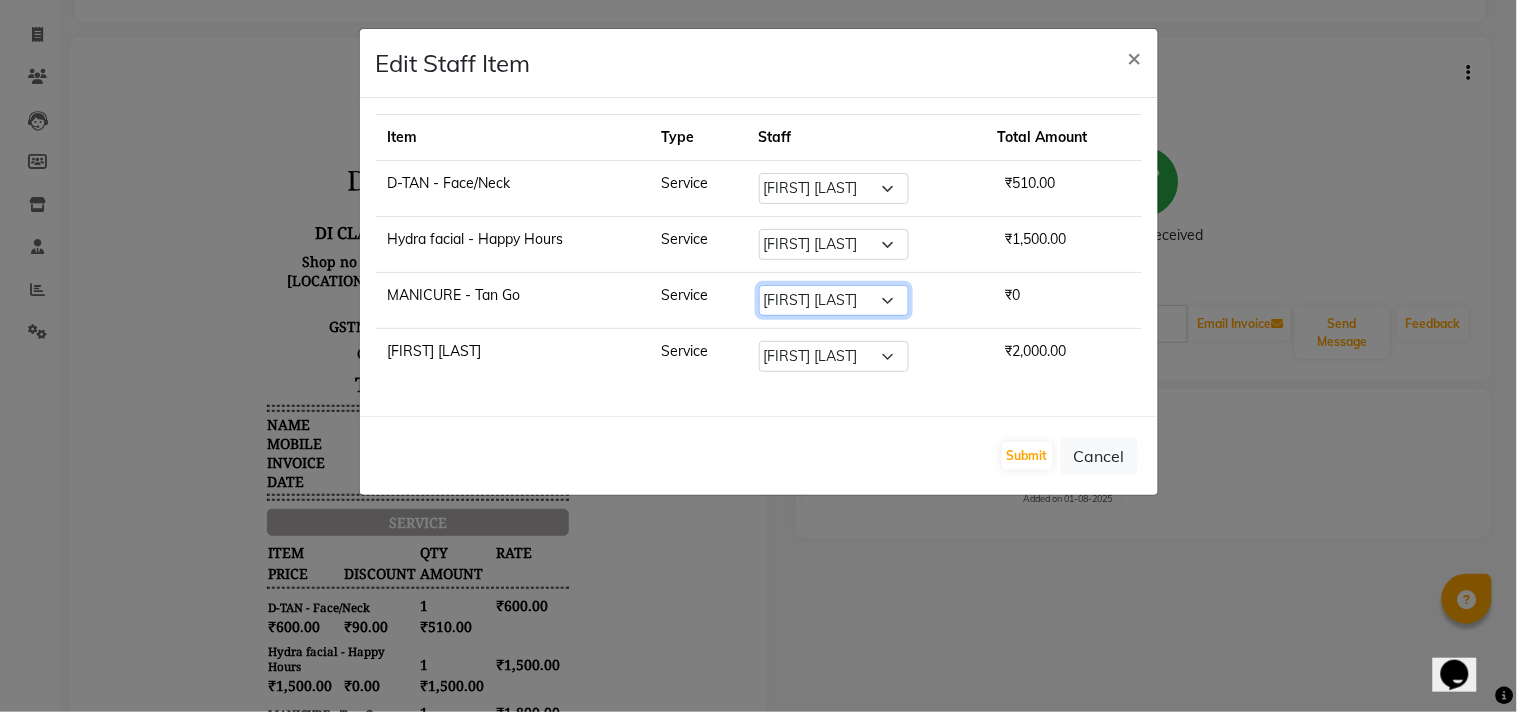 select on "87852" 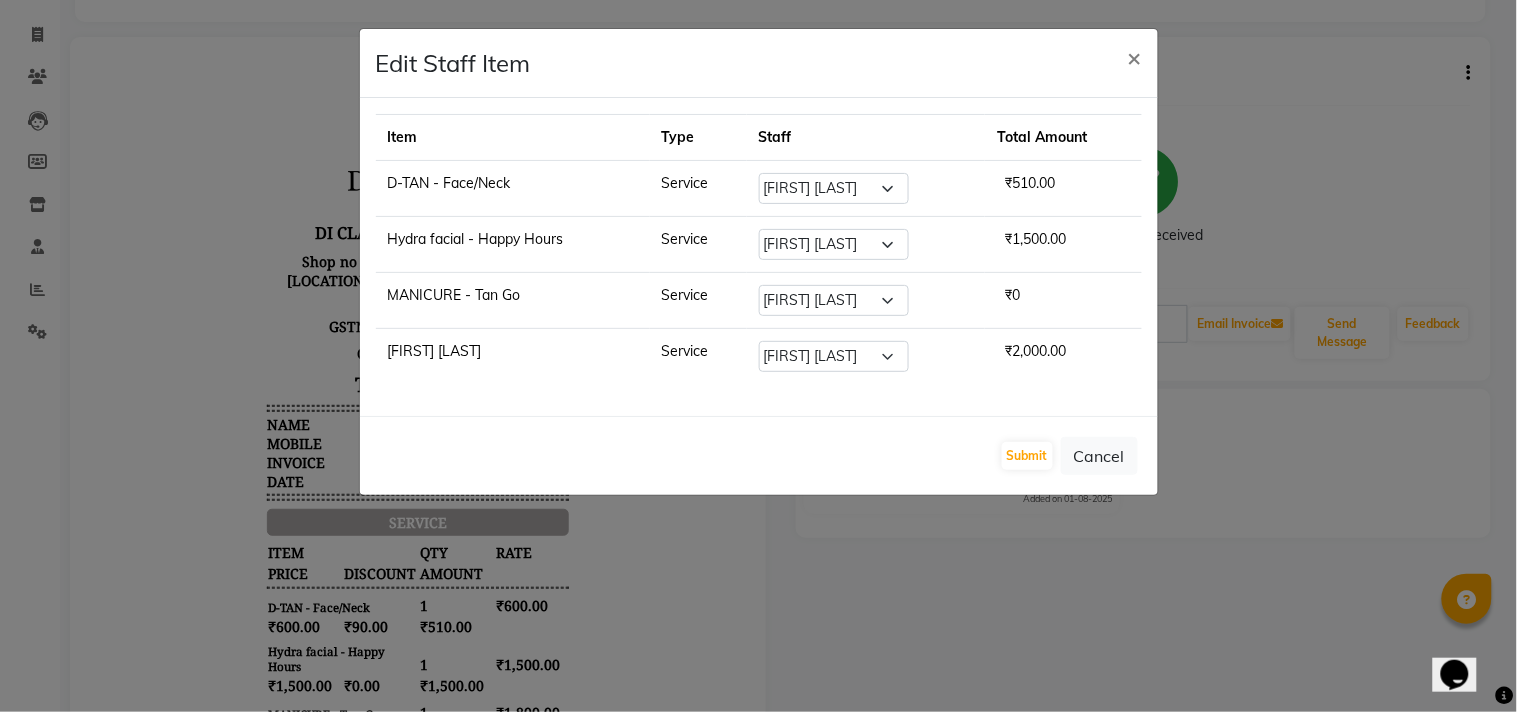 click on "Select [FIRST] [LAST]  [FIRST] [LAST]   [FIRST] [LAST]   [FIRST] [LAST]  [FIRST] [LAST]  [FIRST] [LAST]  [FIRST] [LAST]  [FIRST] [LAST]  [FIRST] [LAST]  [FIRST] [LAST]  [FIRST] [LAST]  [FIRST] [LAST]  [FIRST] [LAST]  [FIRST] [LAST]  [FIRST] [LAST]  [FIRST] [LAST]  [FIRST] [LAST]  [FIRST] [LAST]  [FIRST] [LAST]  [FIRST] [LAST]  [FIRST] [LAST]  [FIRST] [LAST]" 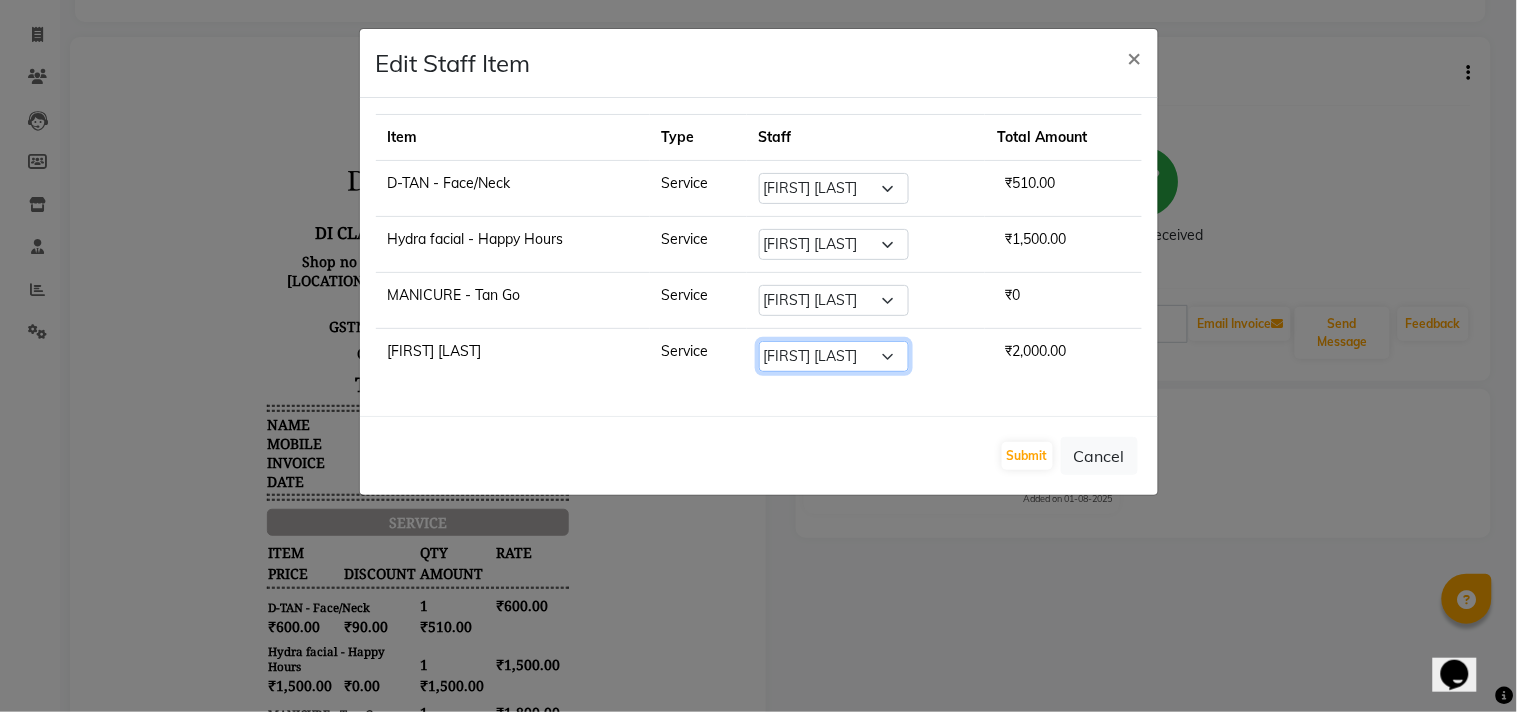 click on "Select [FIRST] [LAST]  [FIRST] [LAST]   [FIRST] [LAST]   [FIRST] [LAST]  [FIRST] [LAST]  [FIRST] [LAST]  [FIRST] [LAST]  [FIRST] [LAST]  [FIRST] [LAST]  [FIRST] [LAST]  [FIRST] [LAST]  [FIRST] [LAST]  [FIRST] [LAST]  [FIRST] [LAST]  [FIRST] [LAST]  [FIRST] [LAST]  [FIRST] [LAST]  [FIRST] [LAST]  [FIRST] [LAST]  [FIRST] [LAST]  [FIRST] [LAST]  [FIRST] [LAST]" 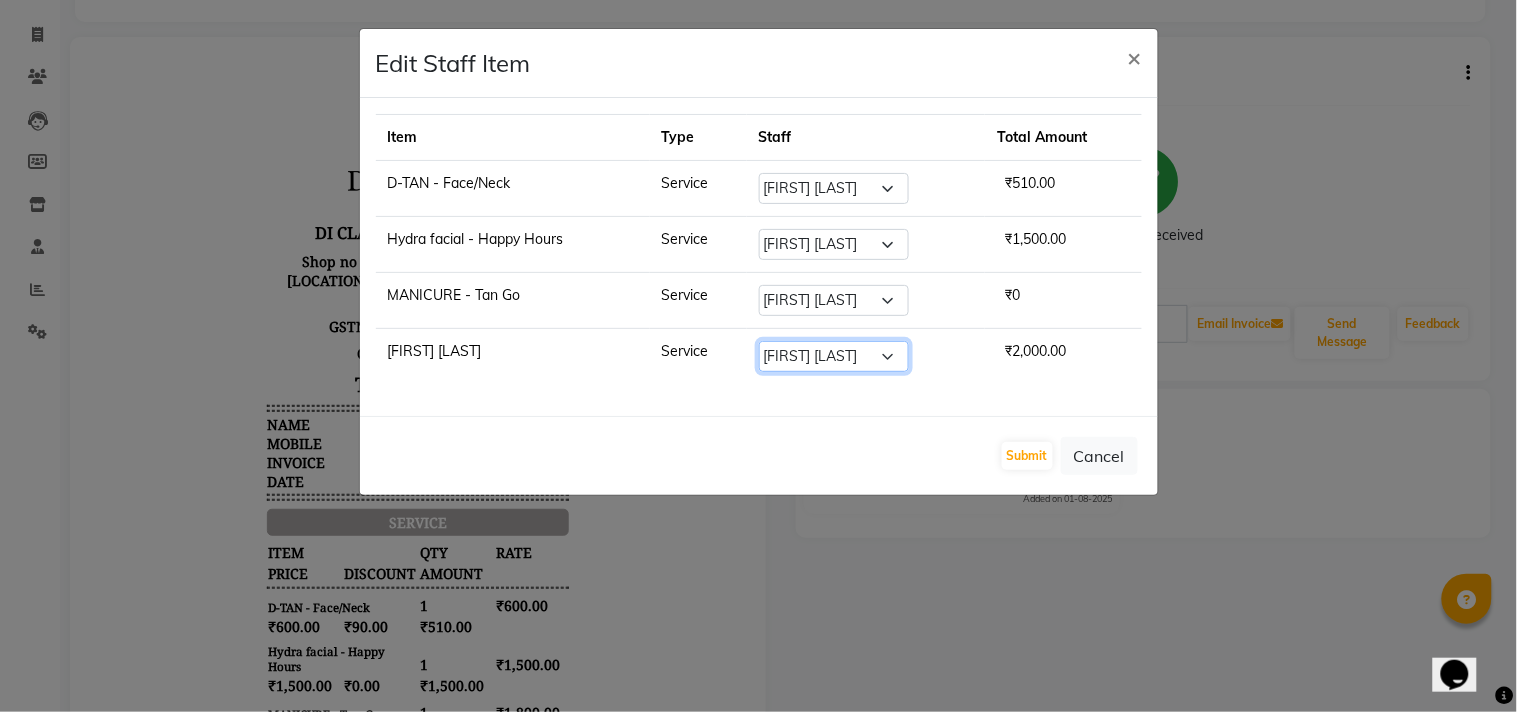 select on "87852" 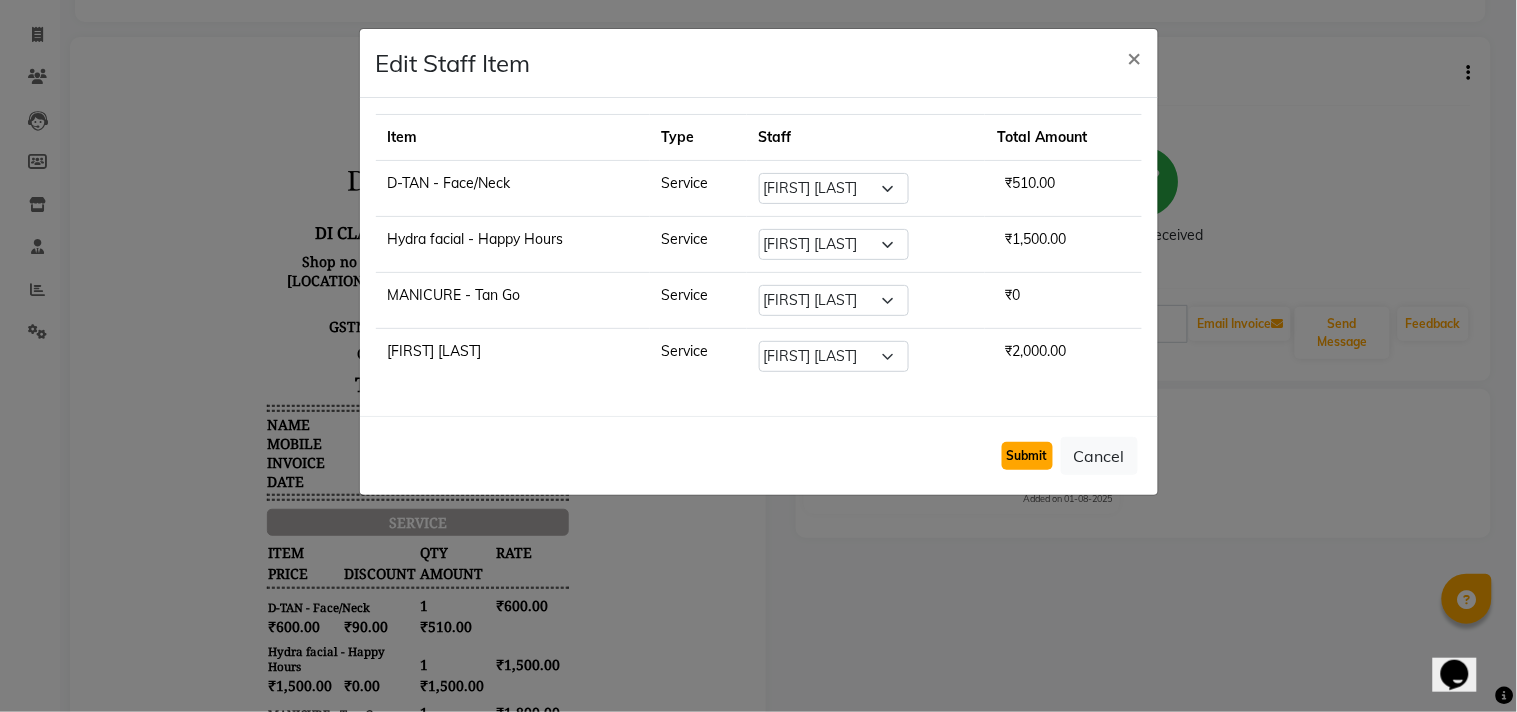 click on "Submit" 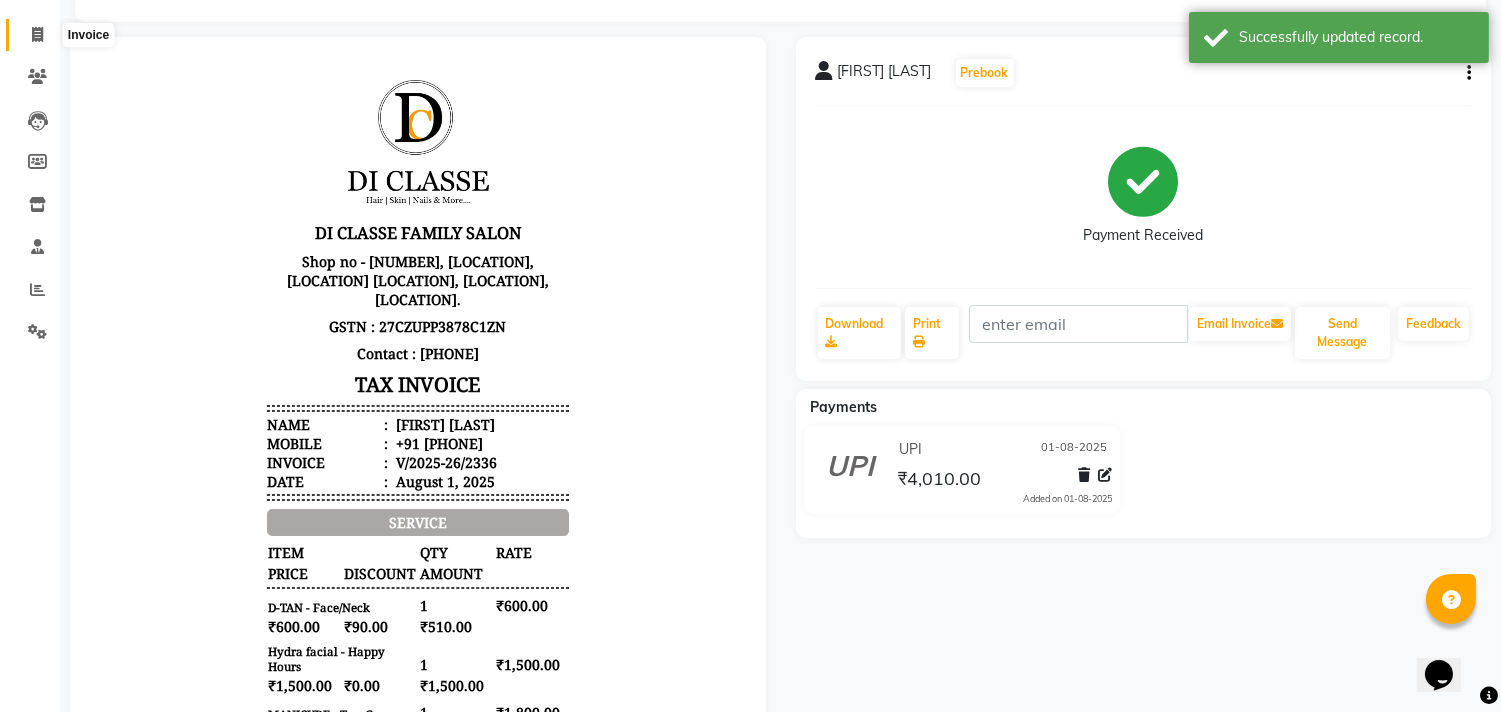 click 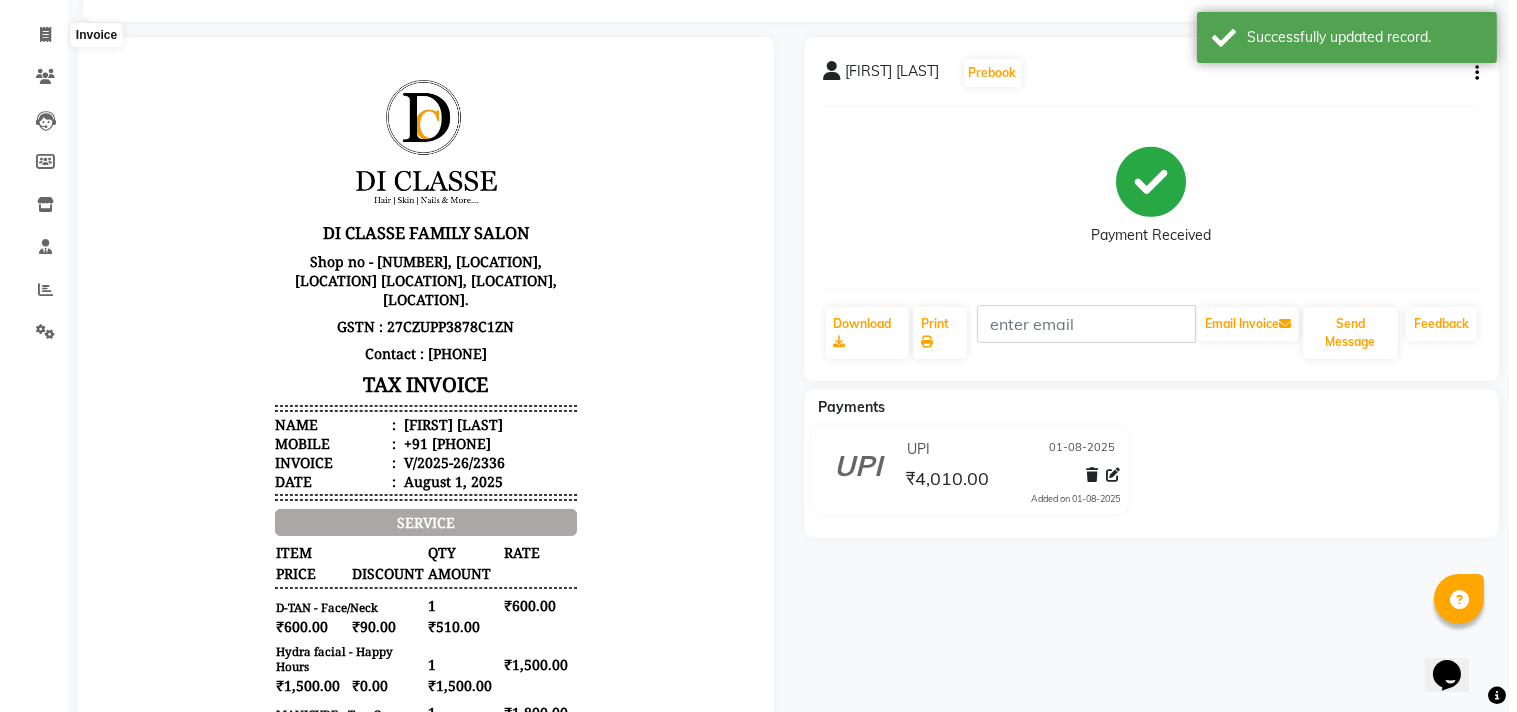scroll, scrollTop: 0, scrollLeft: 0, axis: both 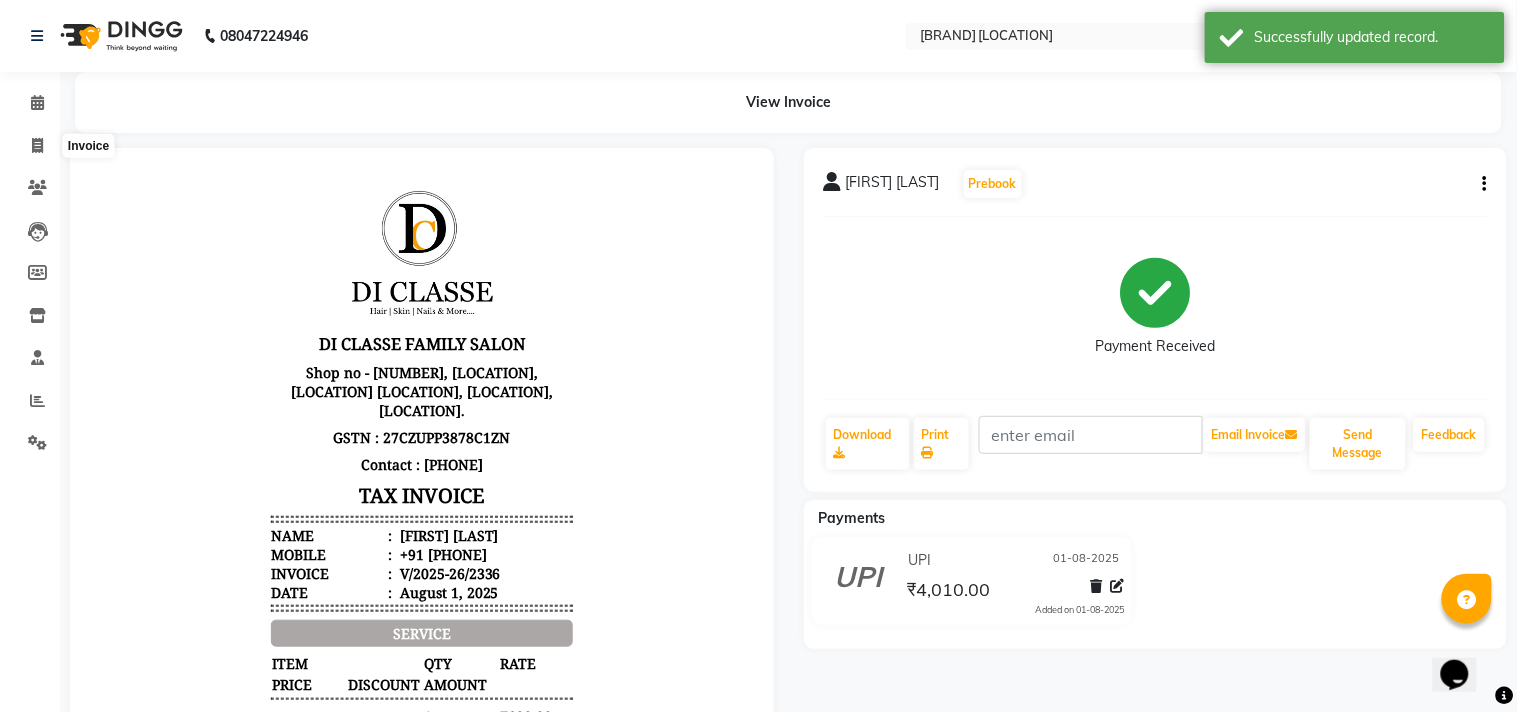 select on "4704" 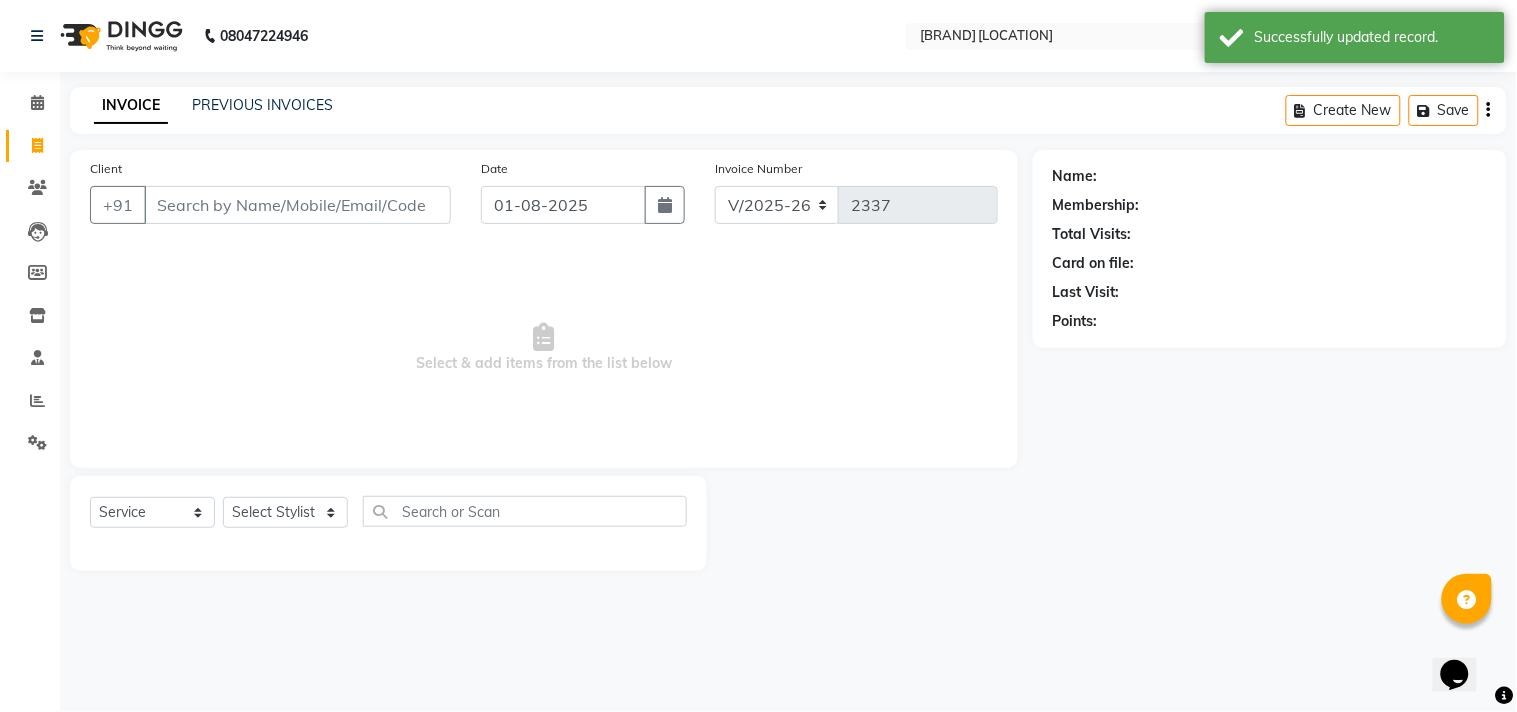 click on "Client" at bounding box center [297, 205] 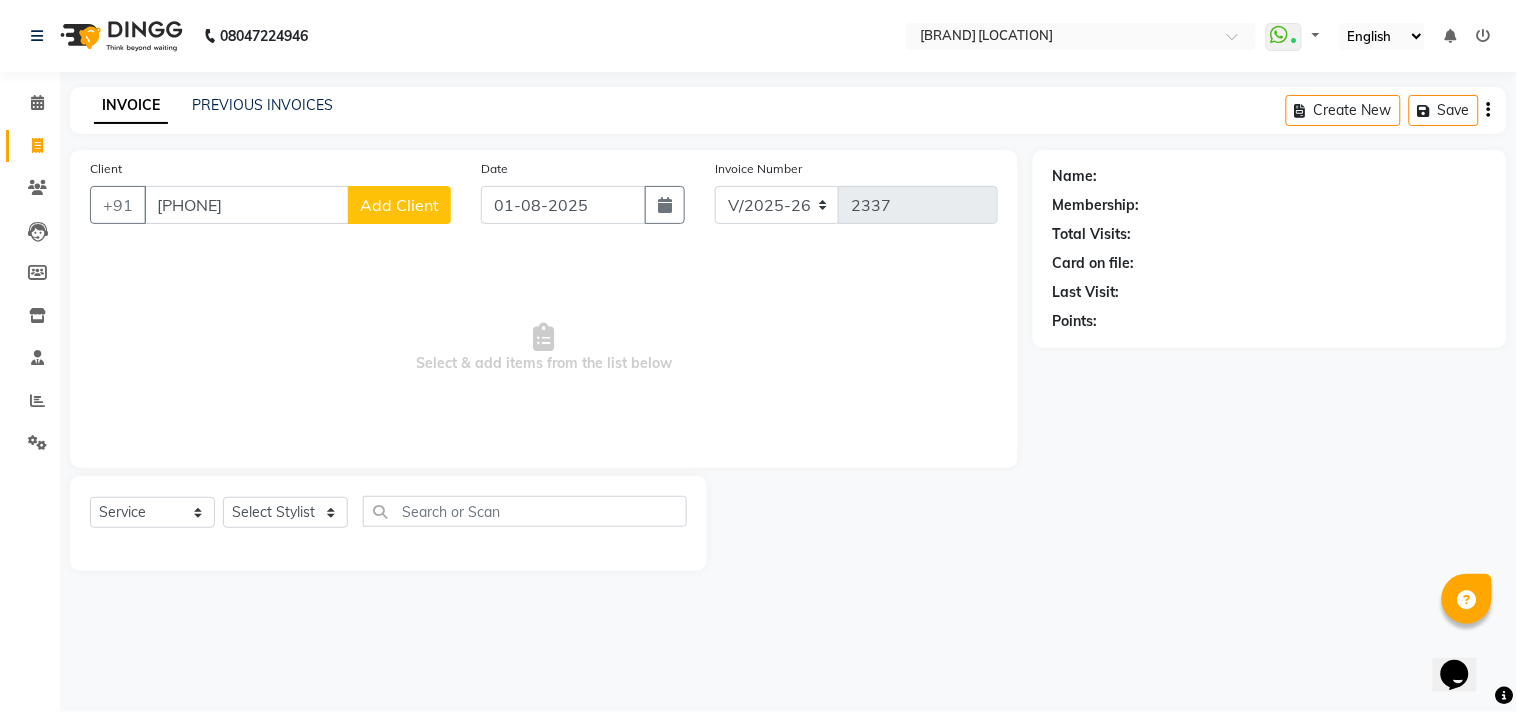 type on "[PHONE]" 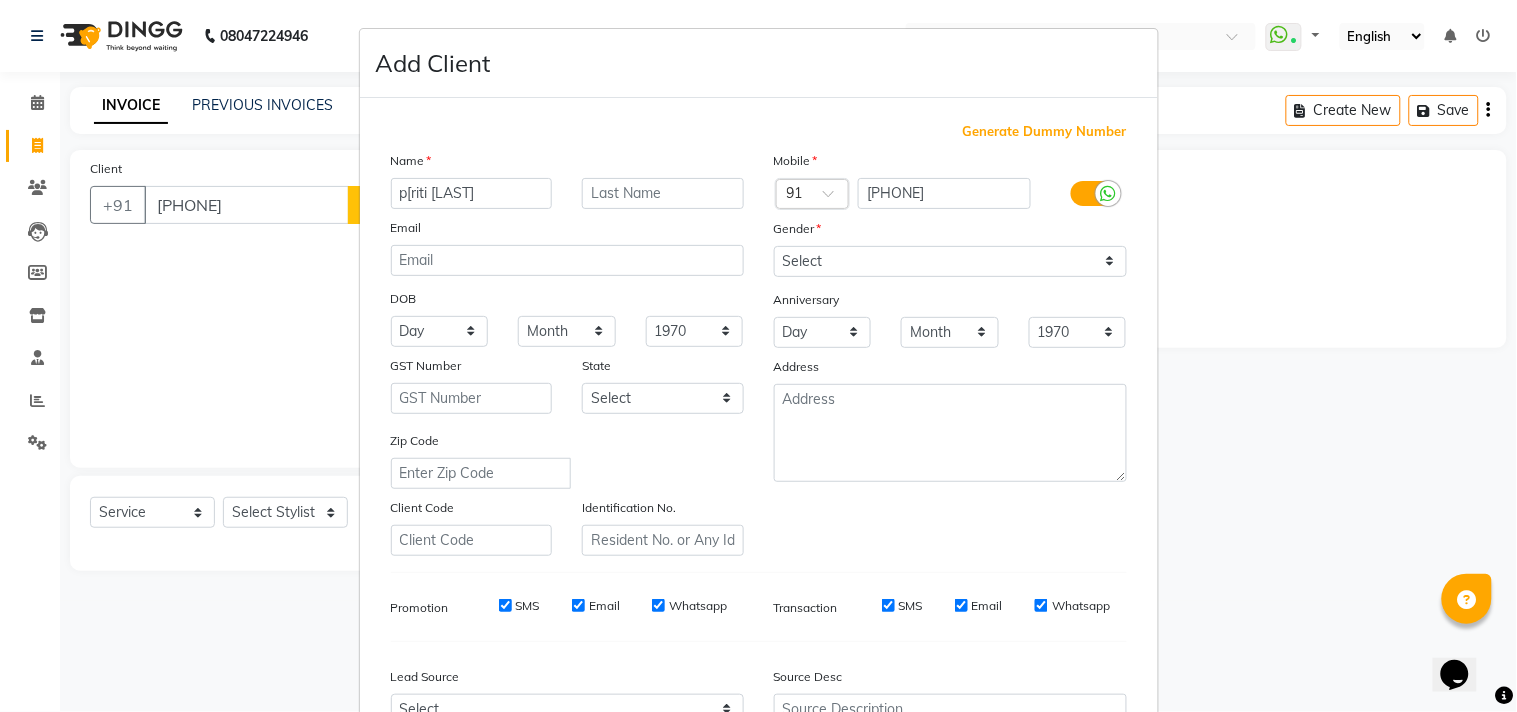 click on "p[riti [LAST]" at bounding box center (472, 193) 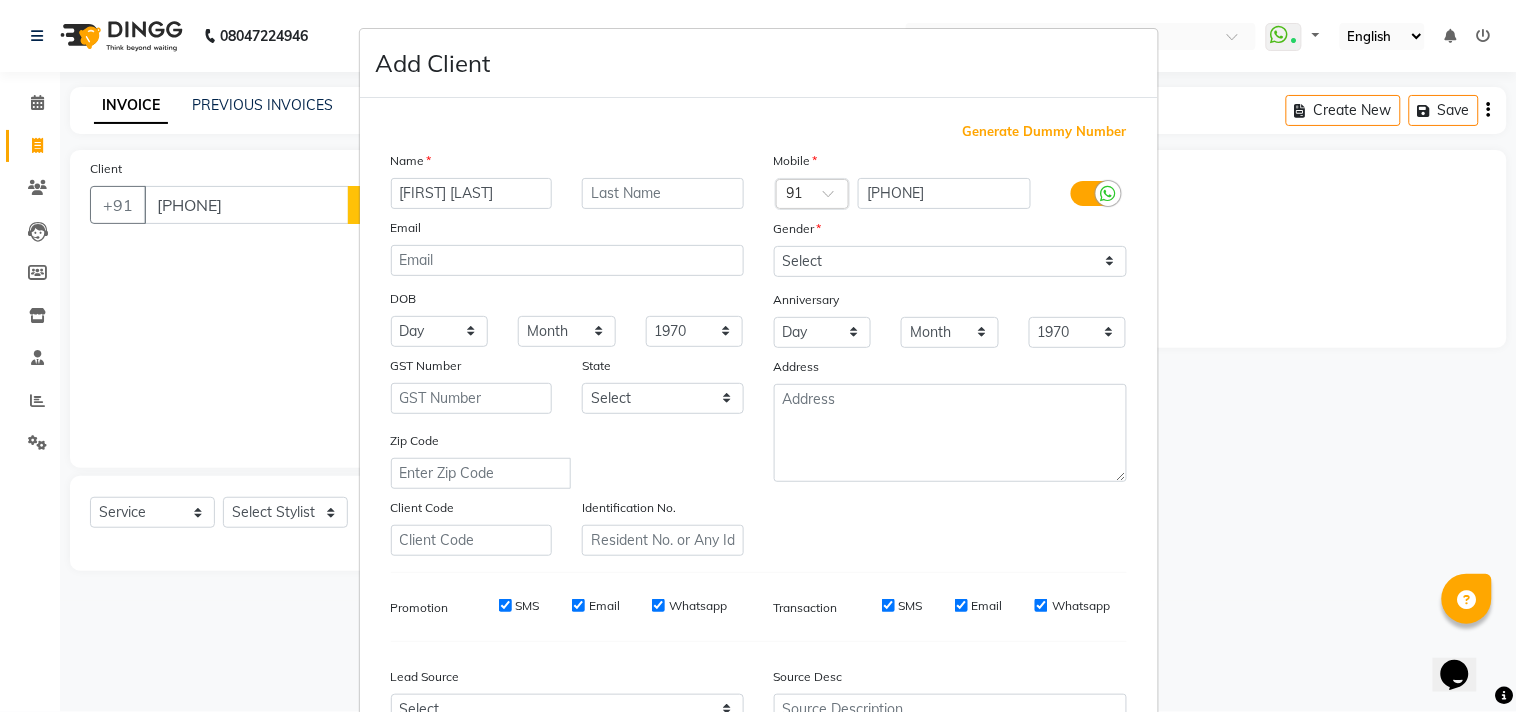 type on "[FIRST] [LAST]" 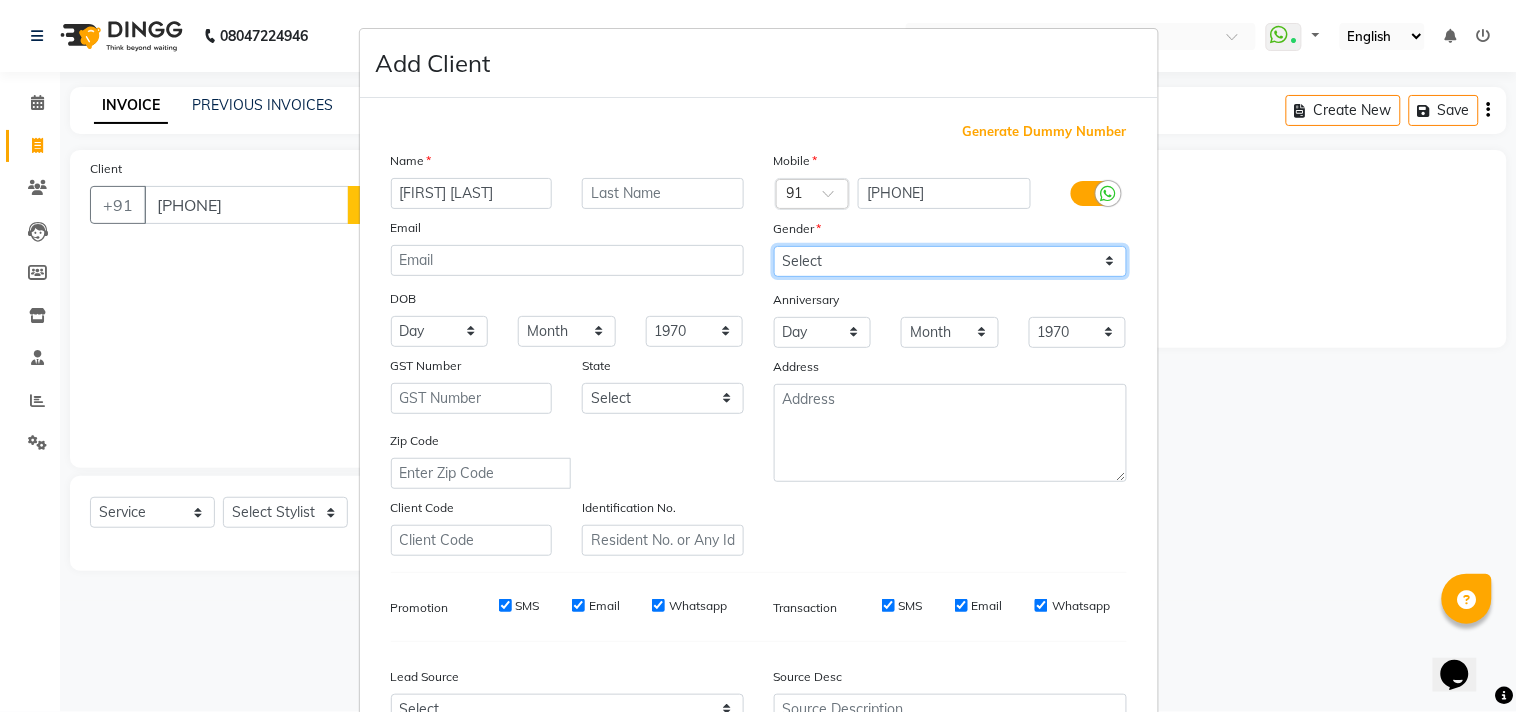 click on "Select Male Female Other Prefer Not To Say" at bounding box center [950, 261] 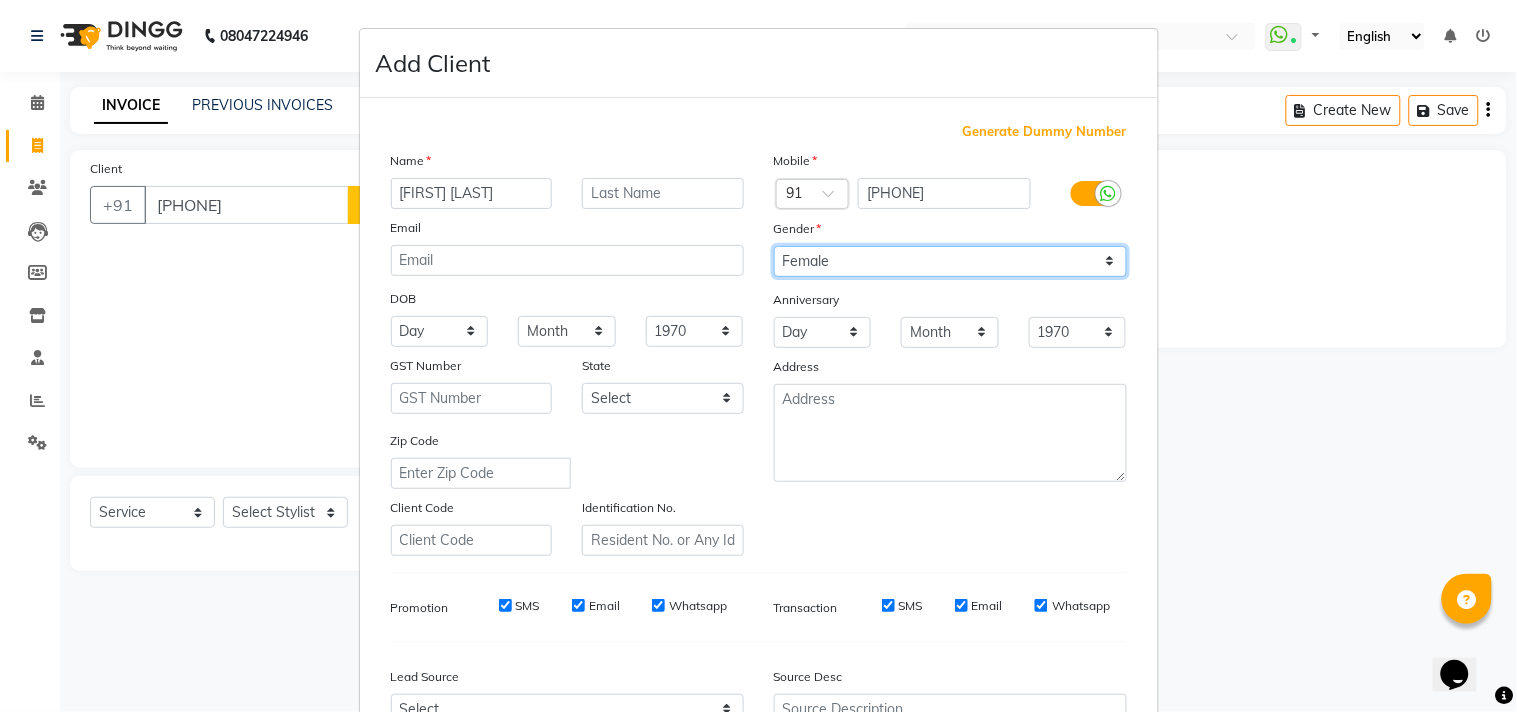 click on "Select Male Female Other Prefer Not To Say" at bounding box center [950, 261] 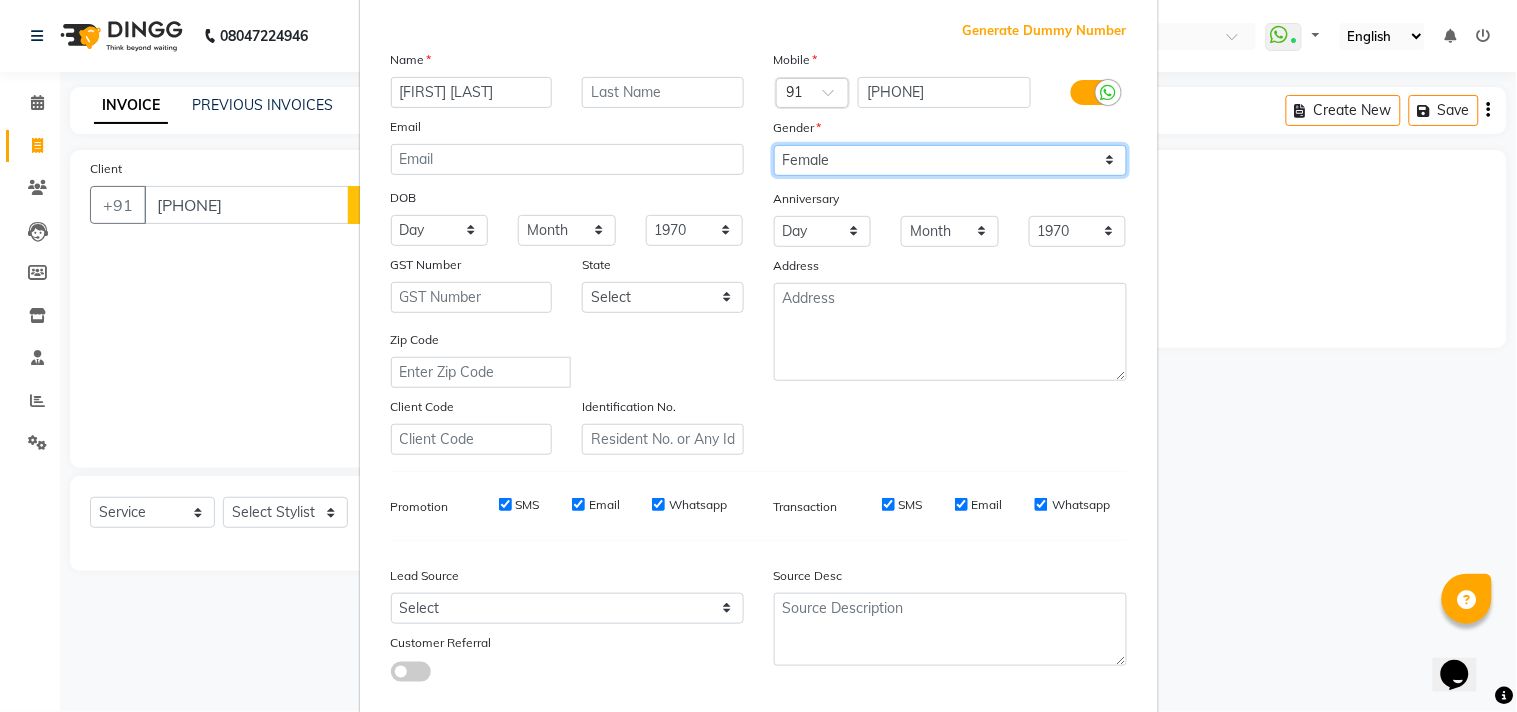 scroll, scrollTop: 212, scrollLeft: 0, axis: vertical 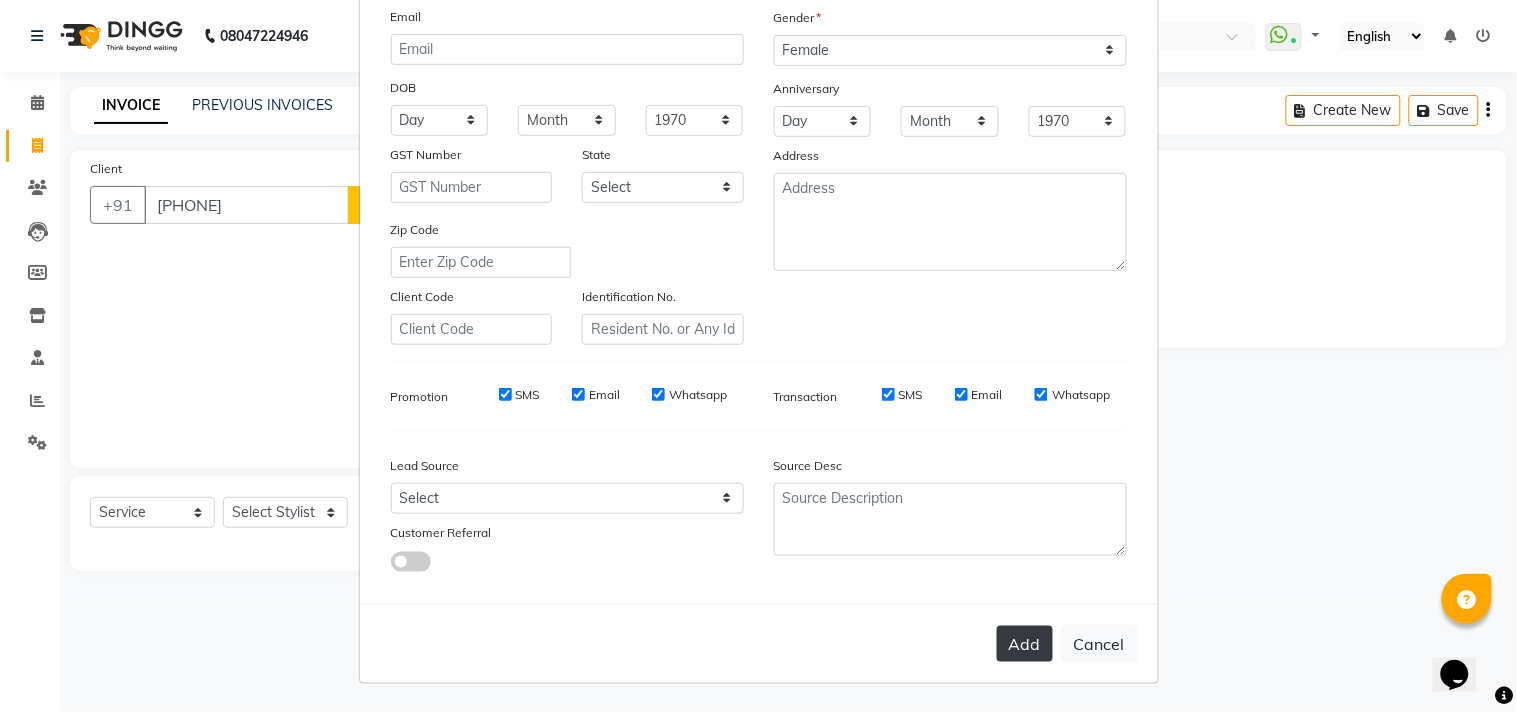click on "Add" at bounding box center [1025, 644] 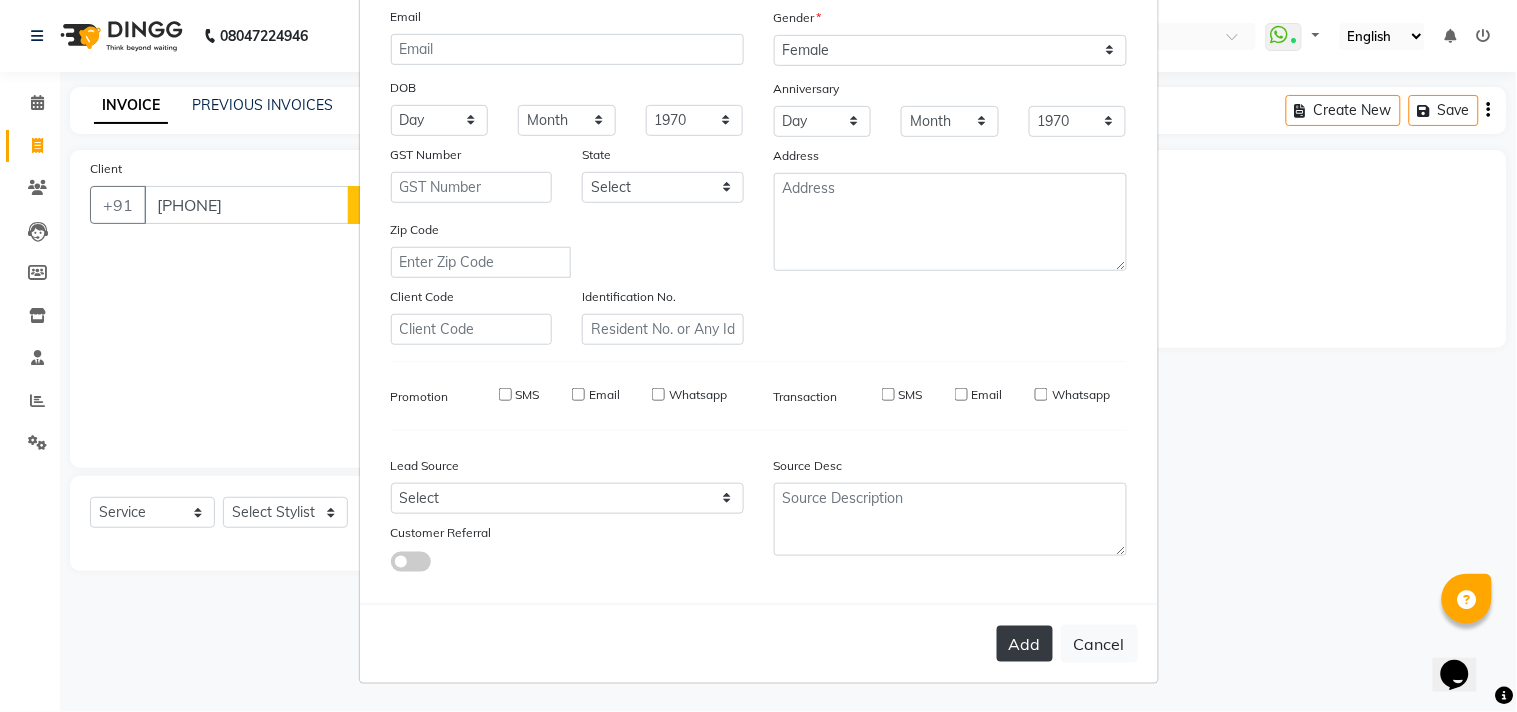 type 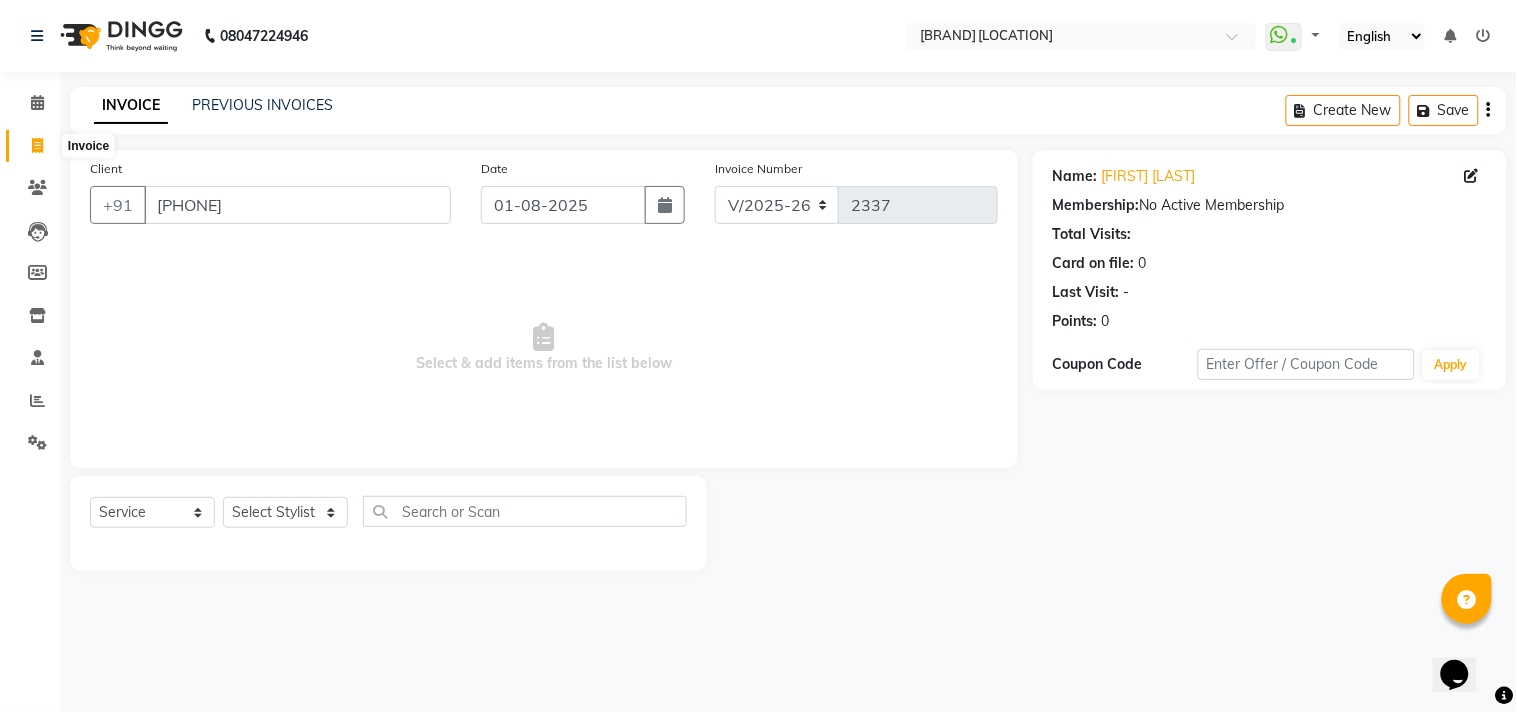 click 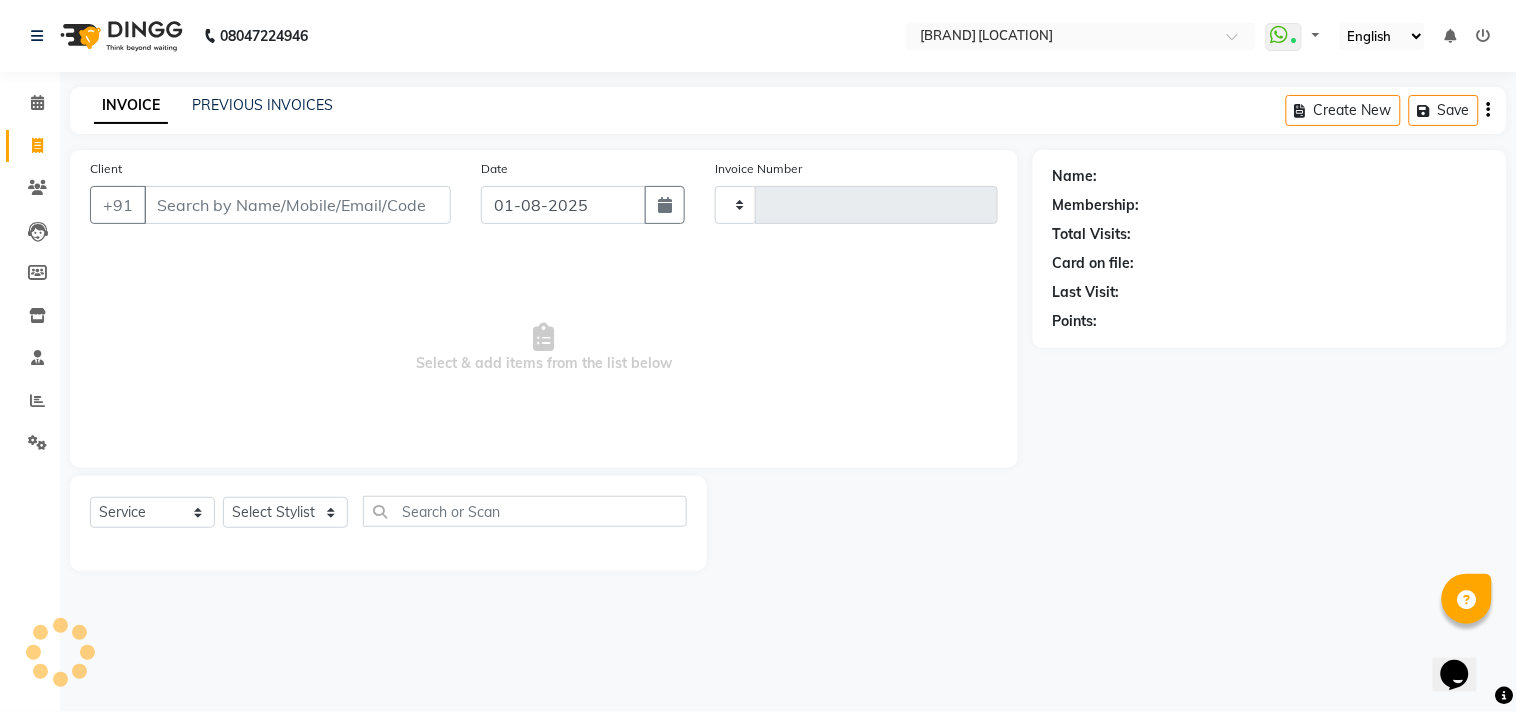 type on "2337" 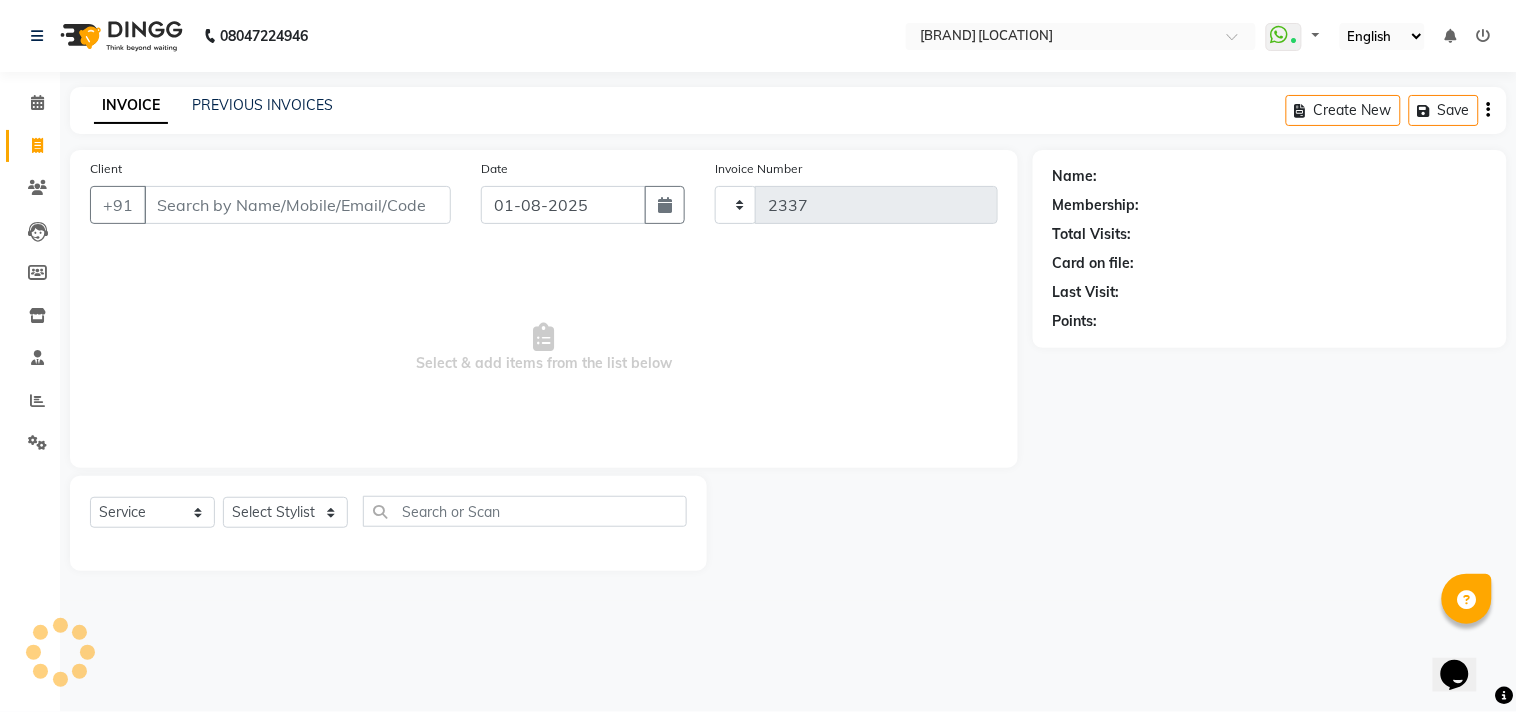 select on "4704" 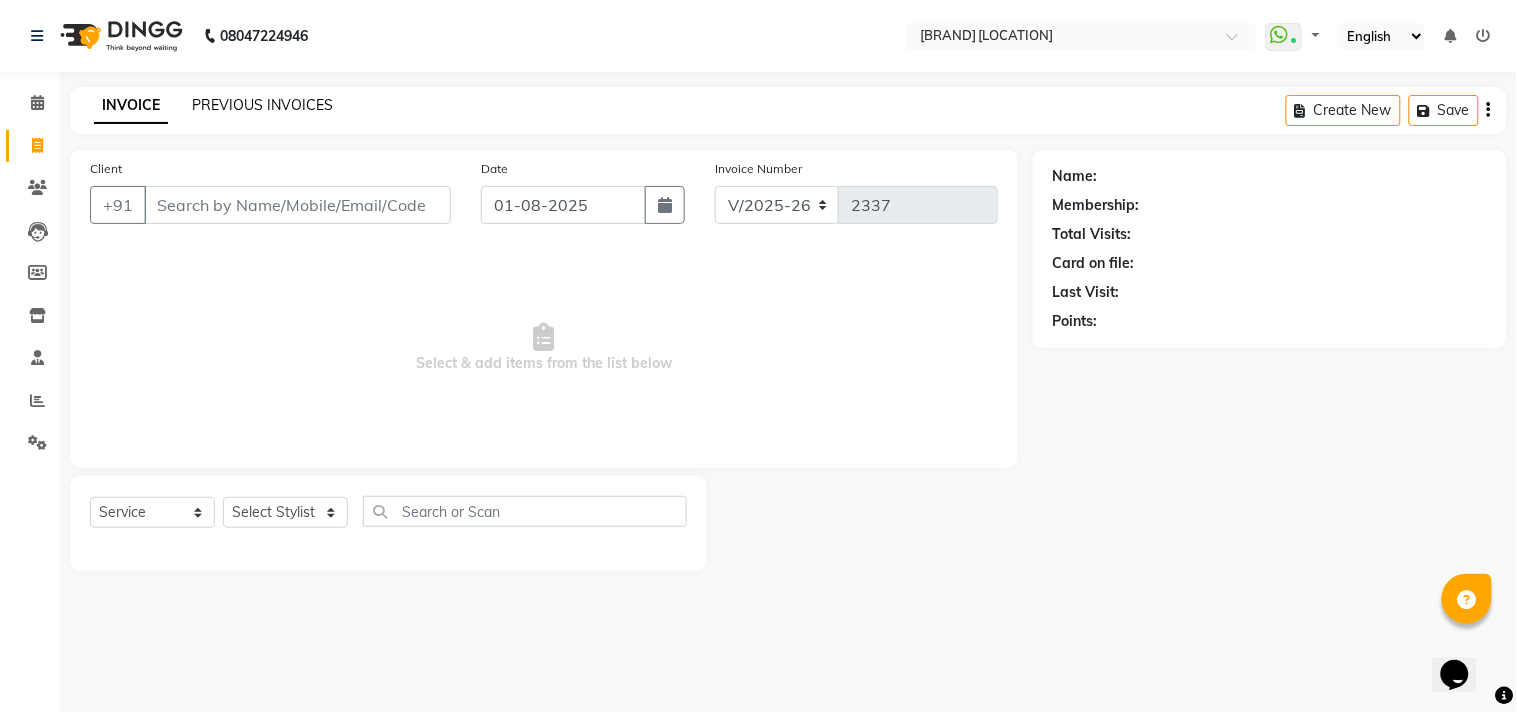 click on "PREVIOUS INVOICES" 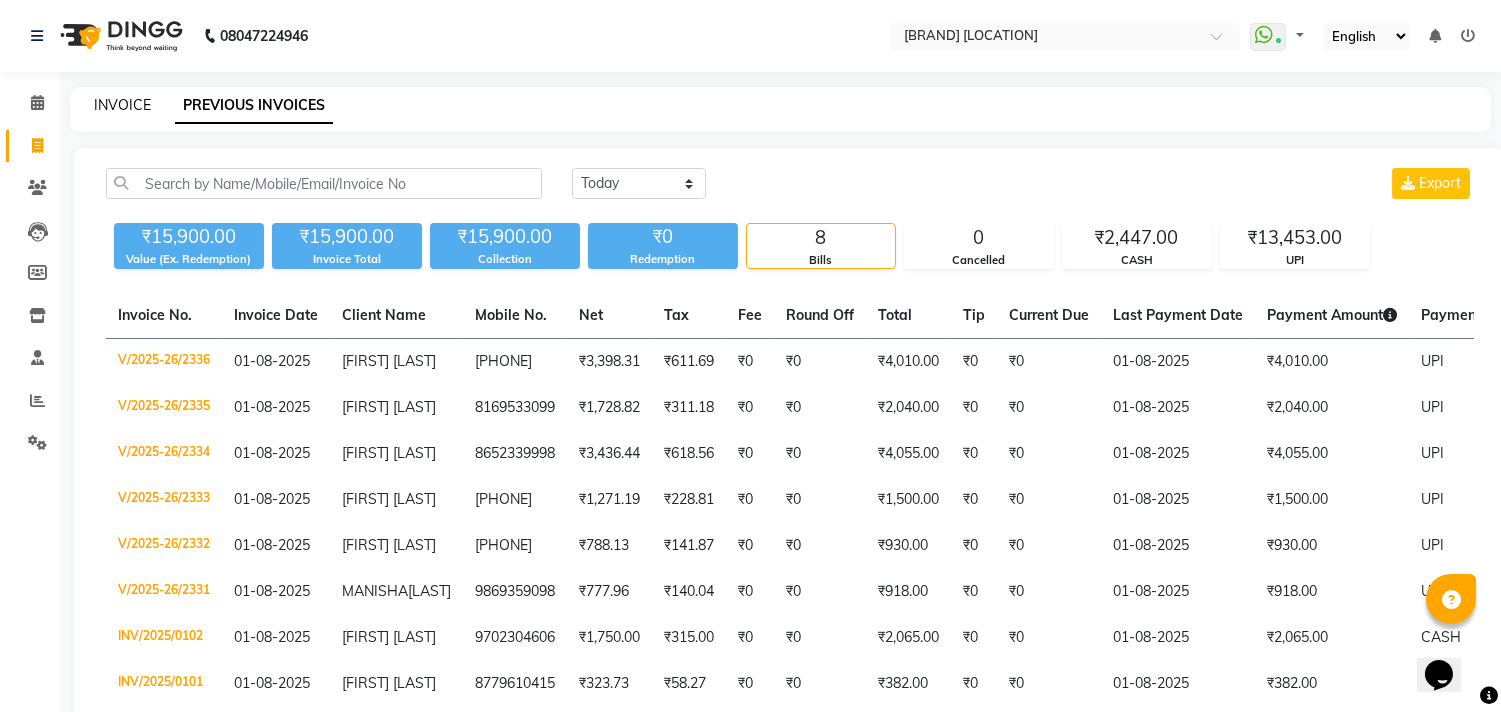 click on "INVOICE" 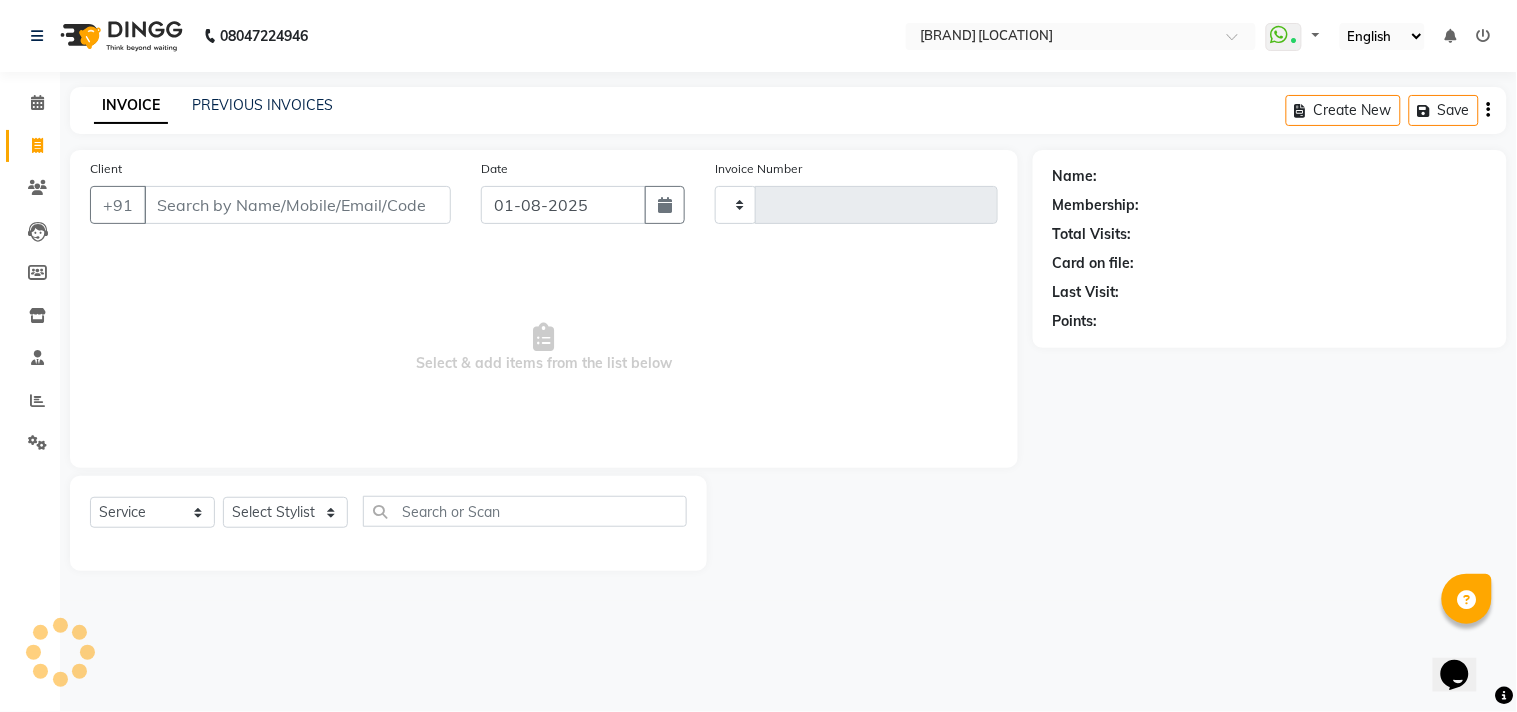 type on "2337" 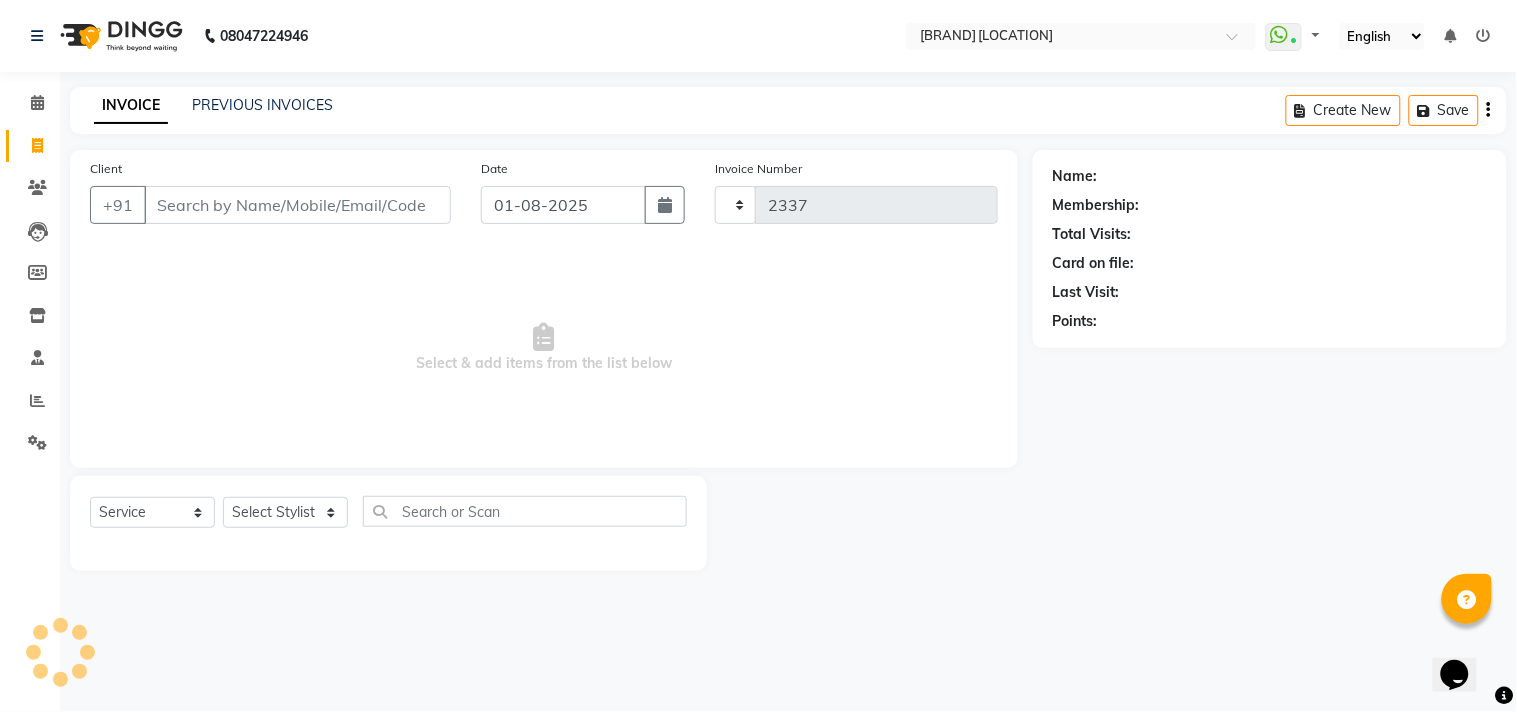 select on "4704" 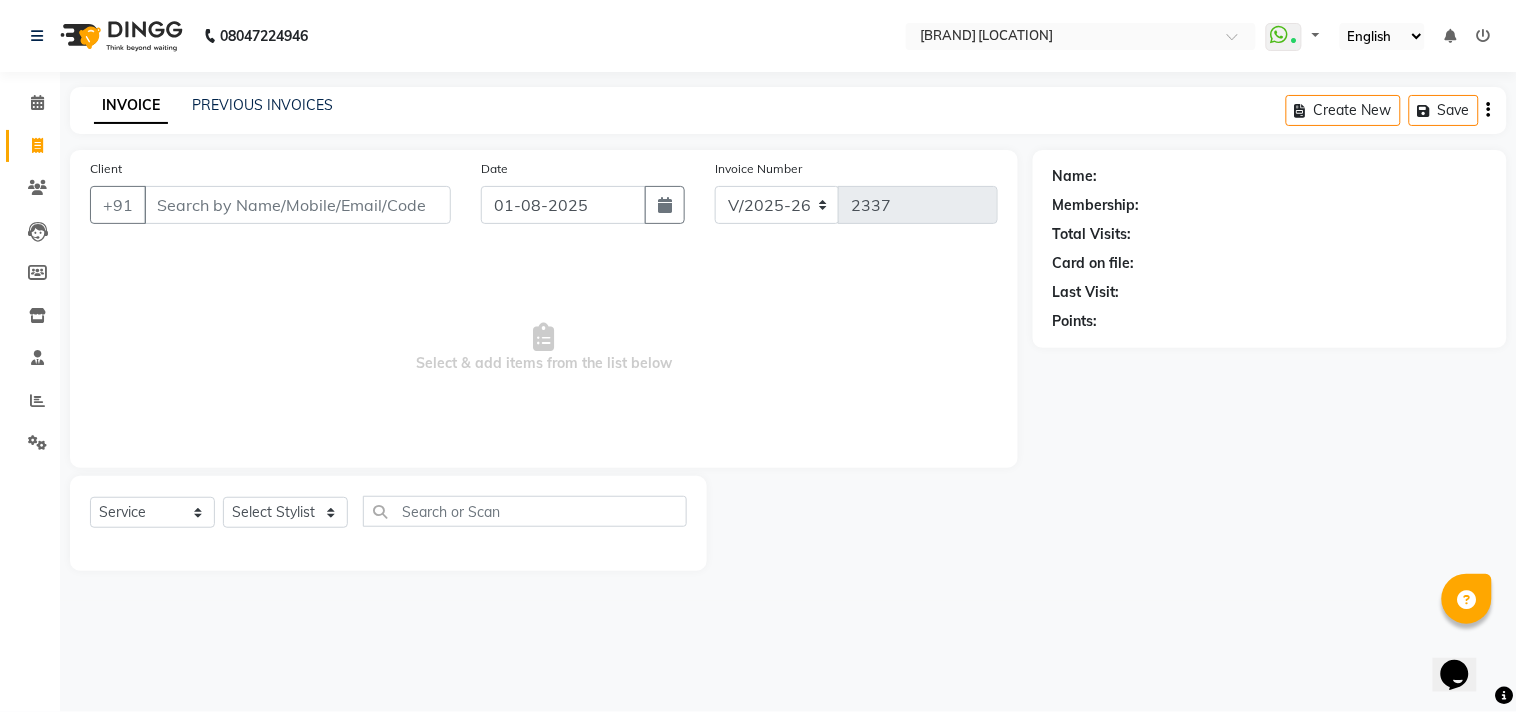 click on "PREVIOUS INVOICES" 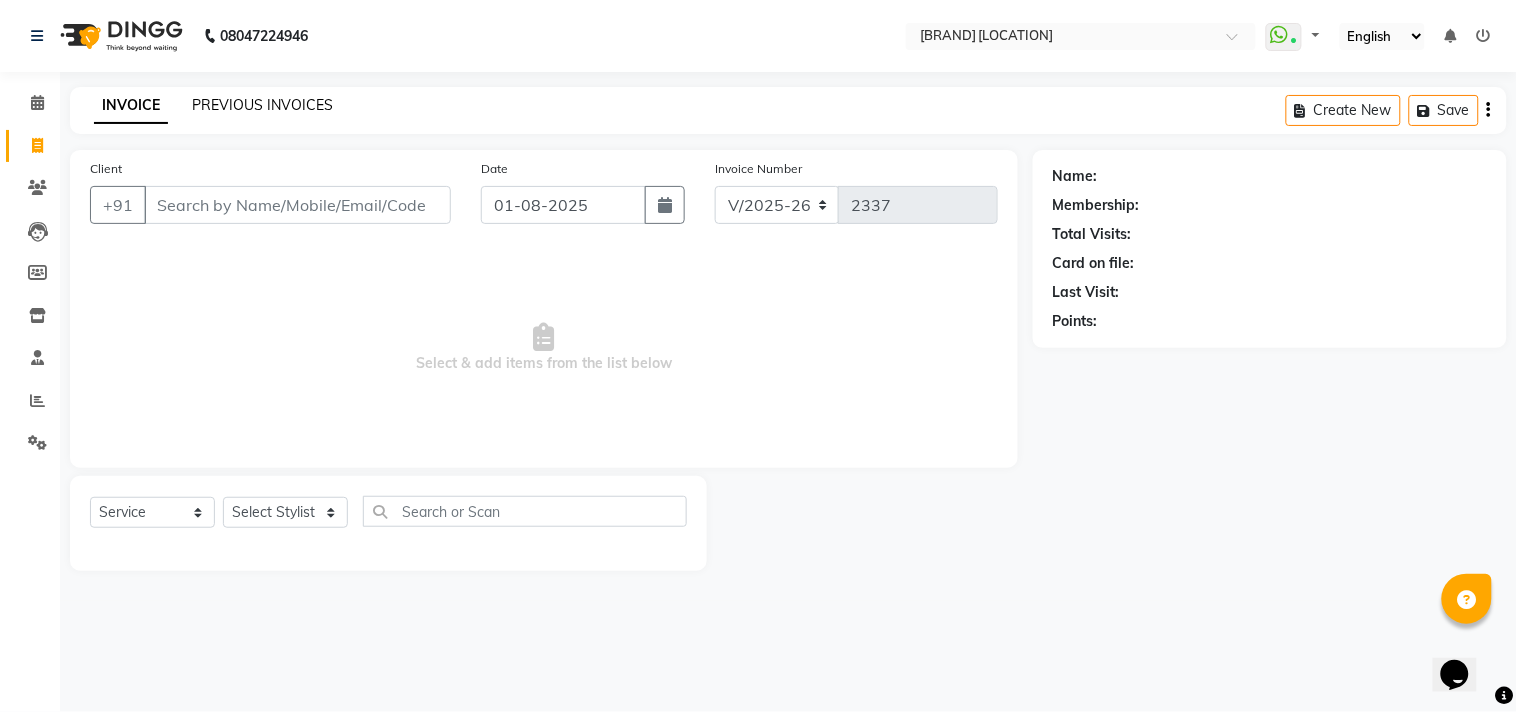 click on "PREVIOUS INVOICES" 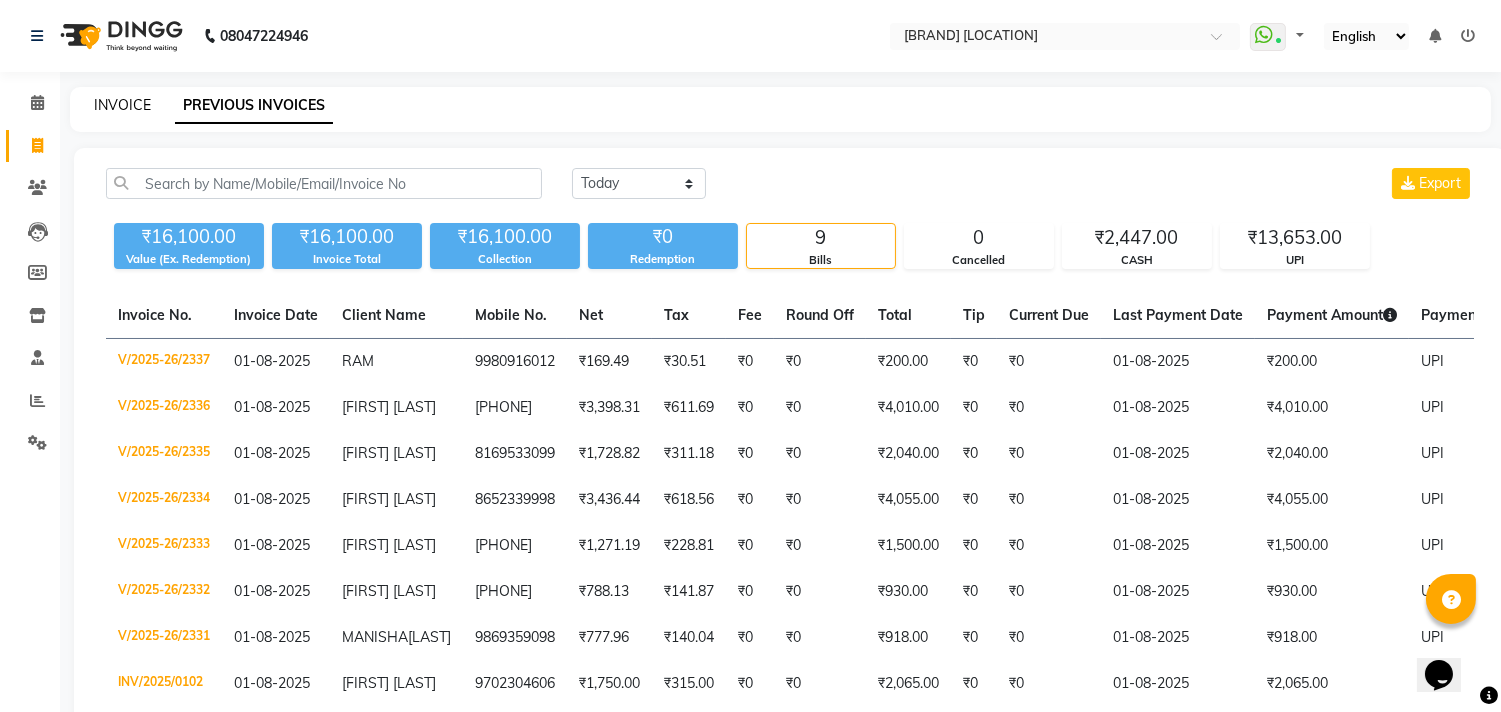 click on "INVOICE" 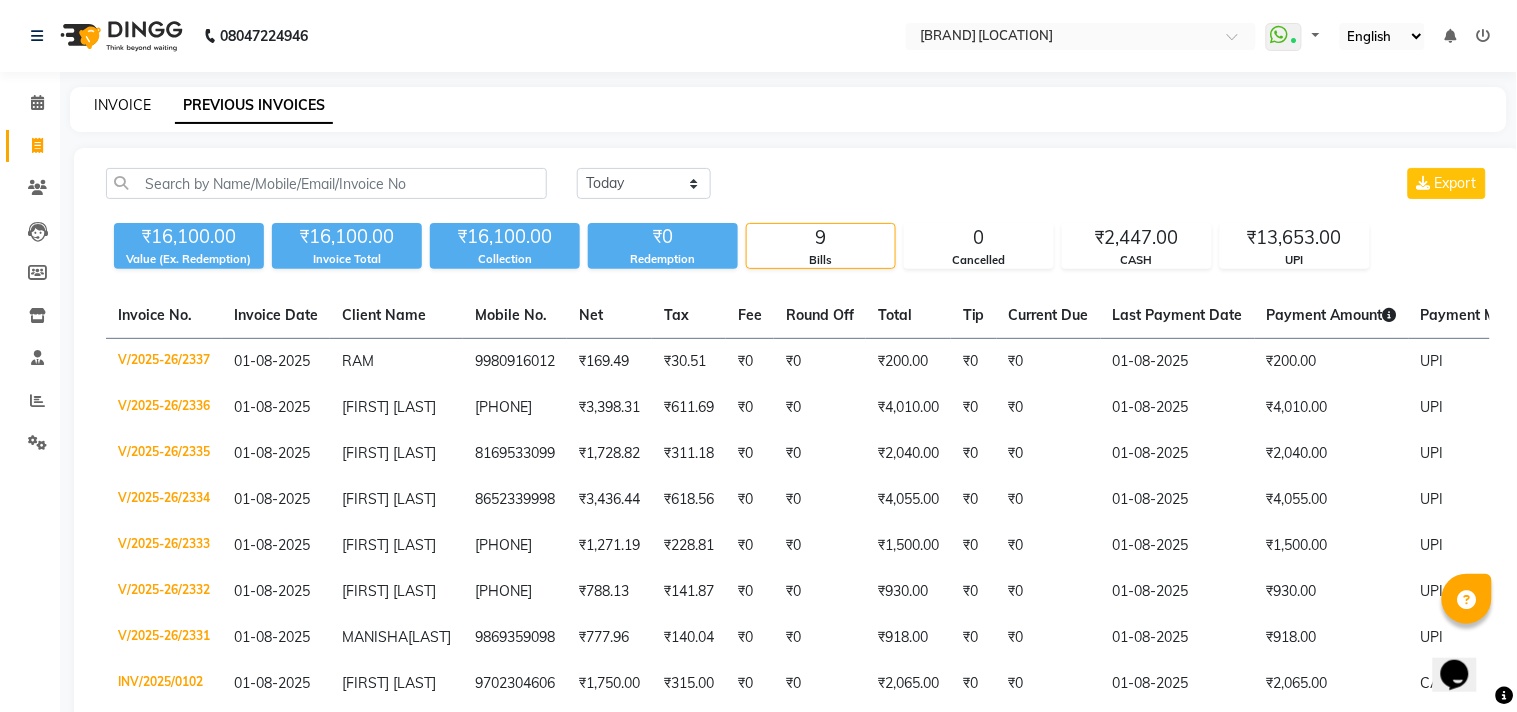 select on "4704" 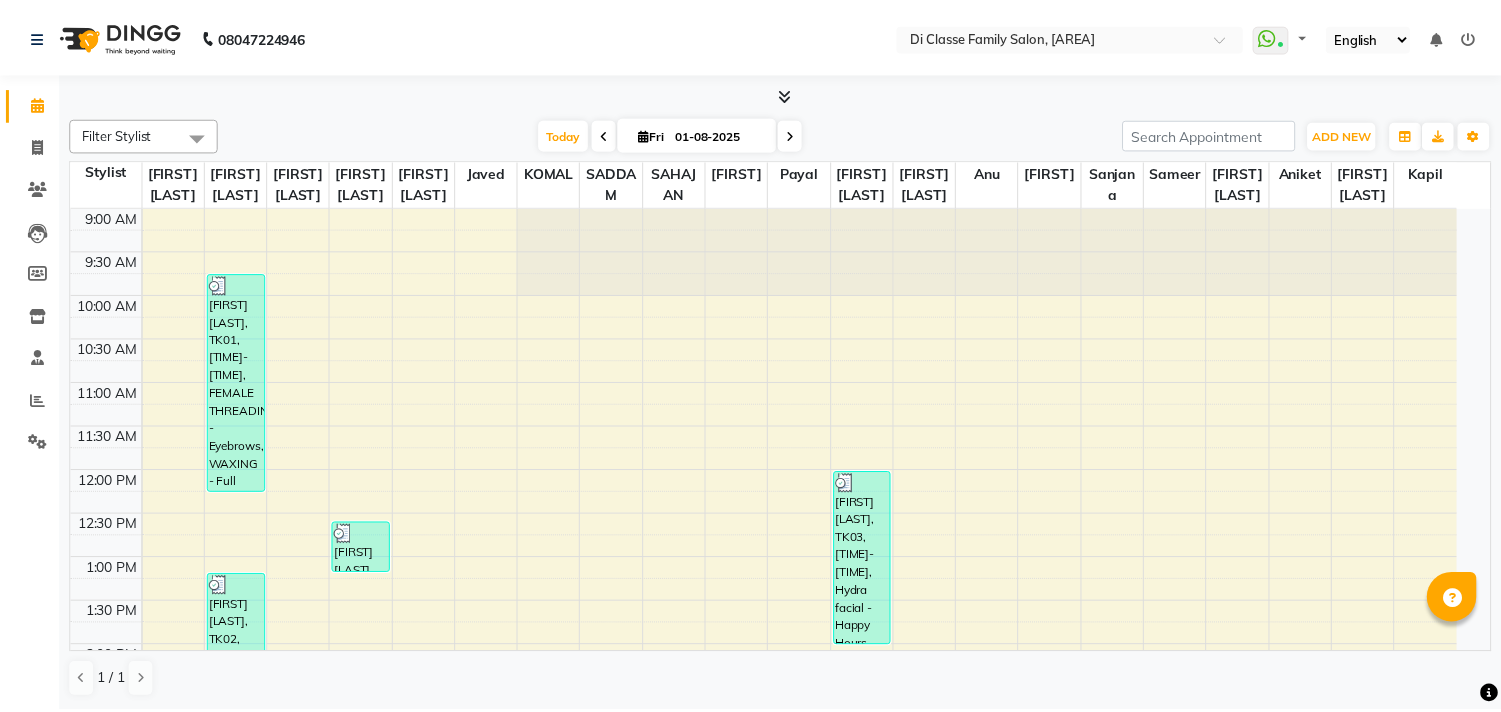 scroll, scrollTop: 0, scrollLeft: 0, axis: both 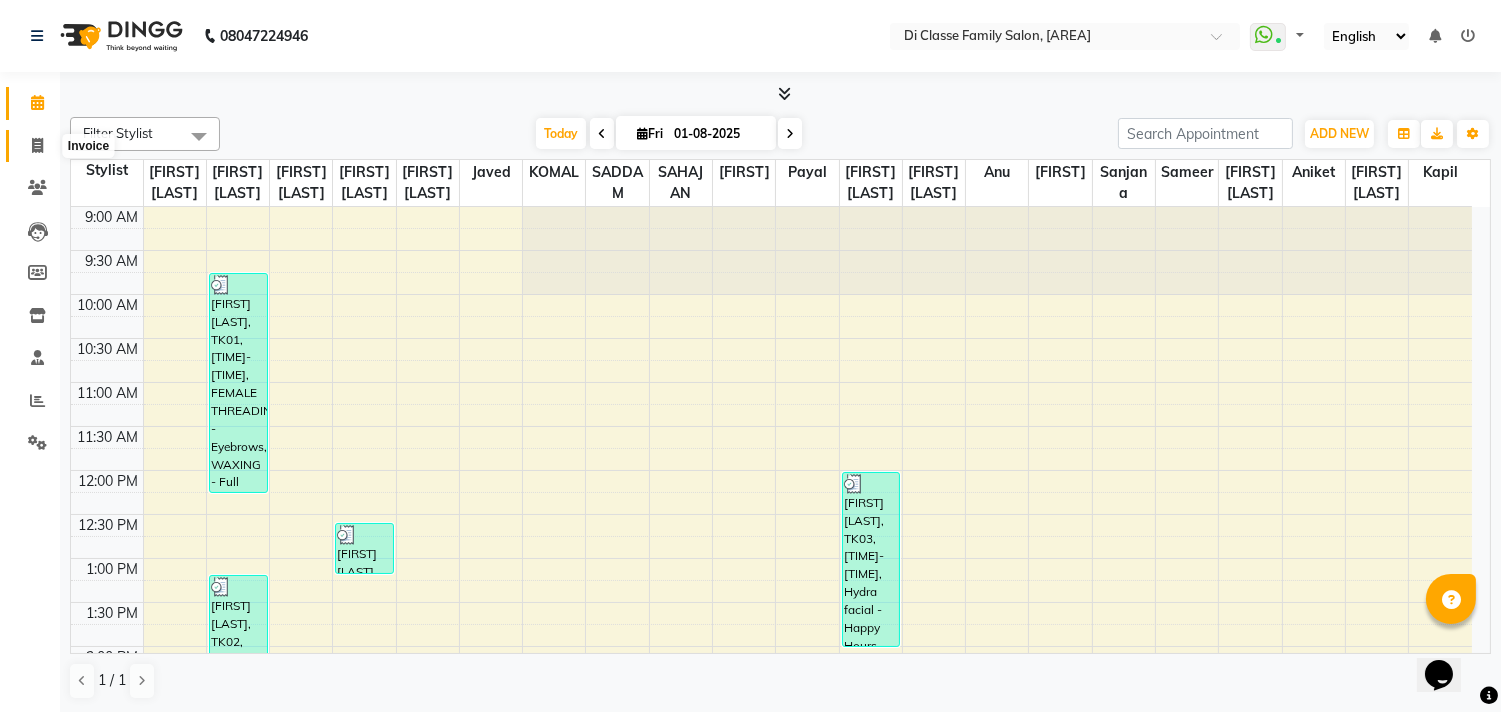 click 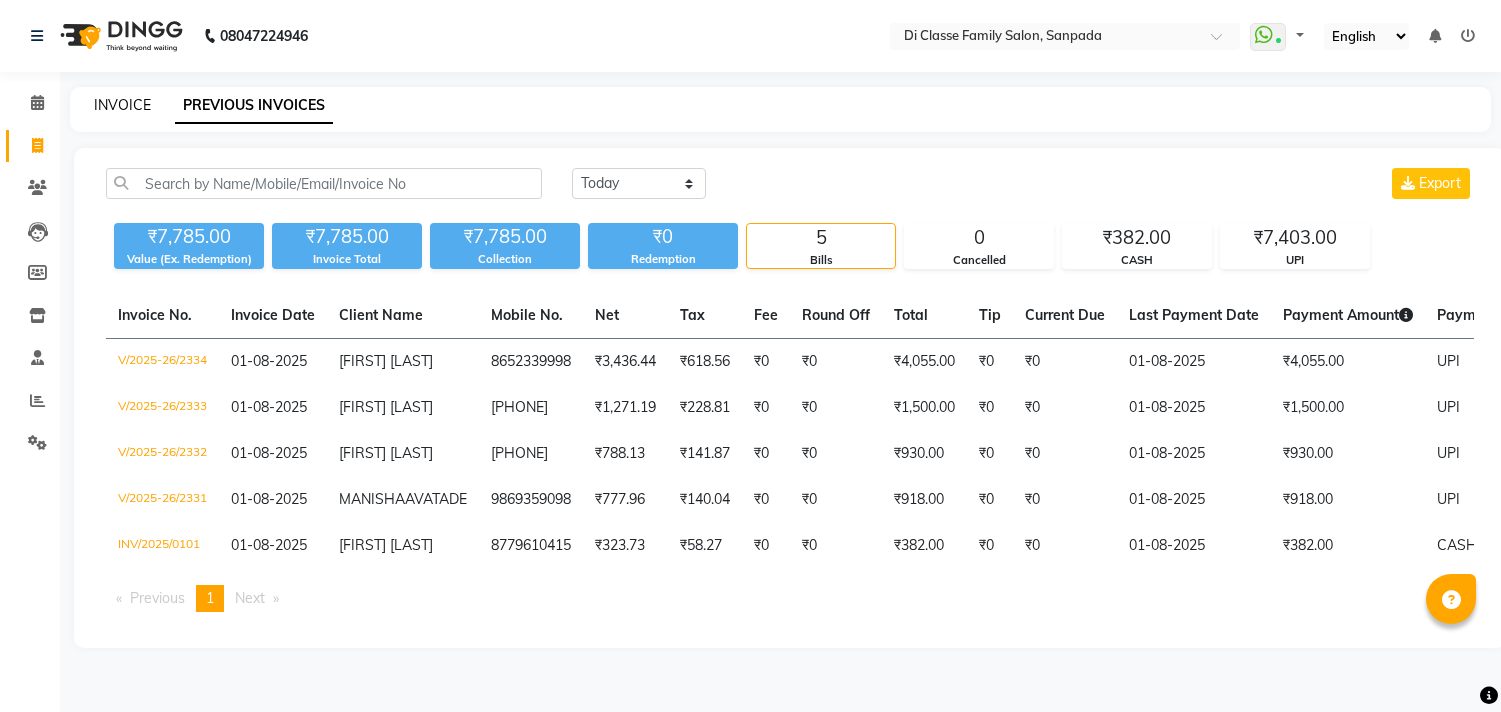 scroll, scrollTop: 0, scrollLeft: 0, axis: both 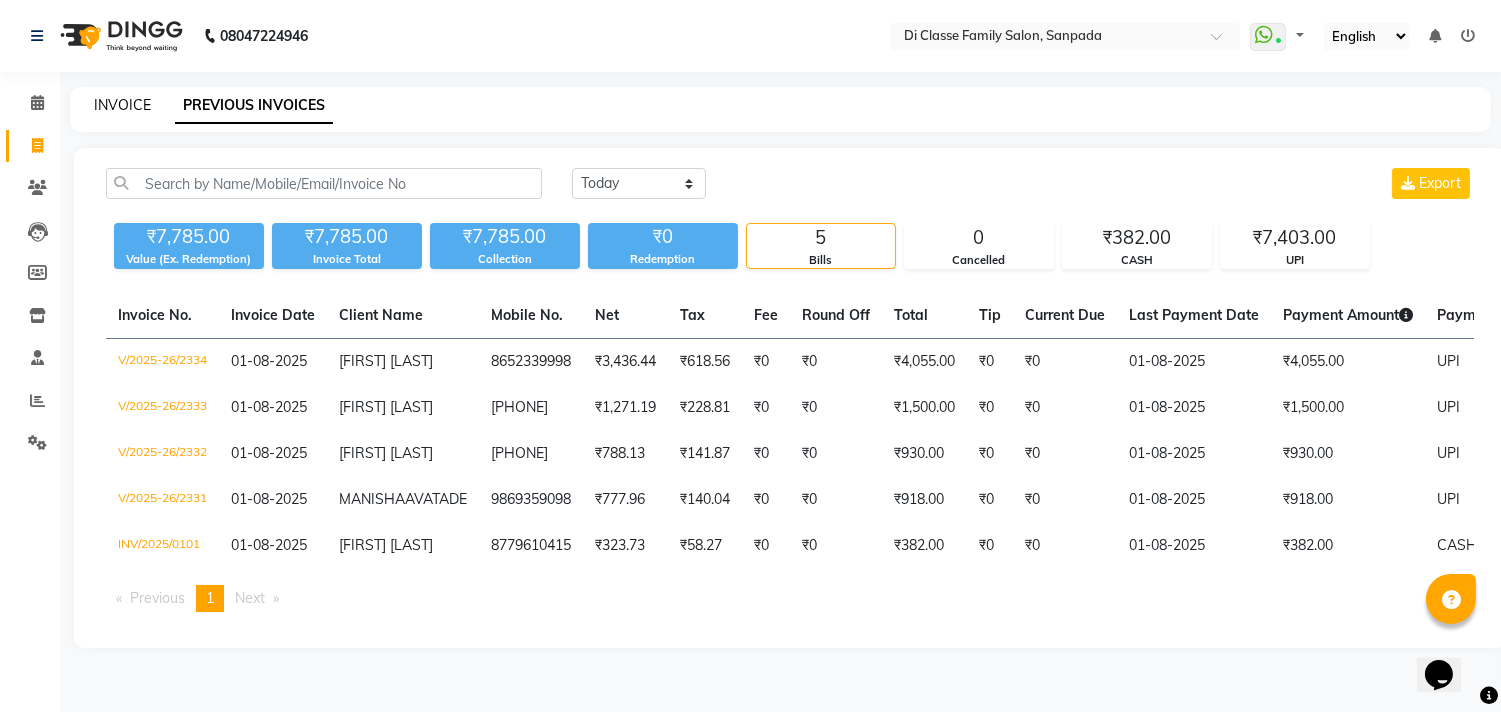 click on "INVOICE" 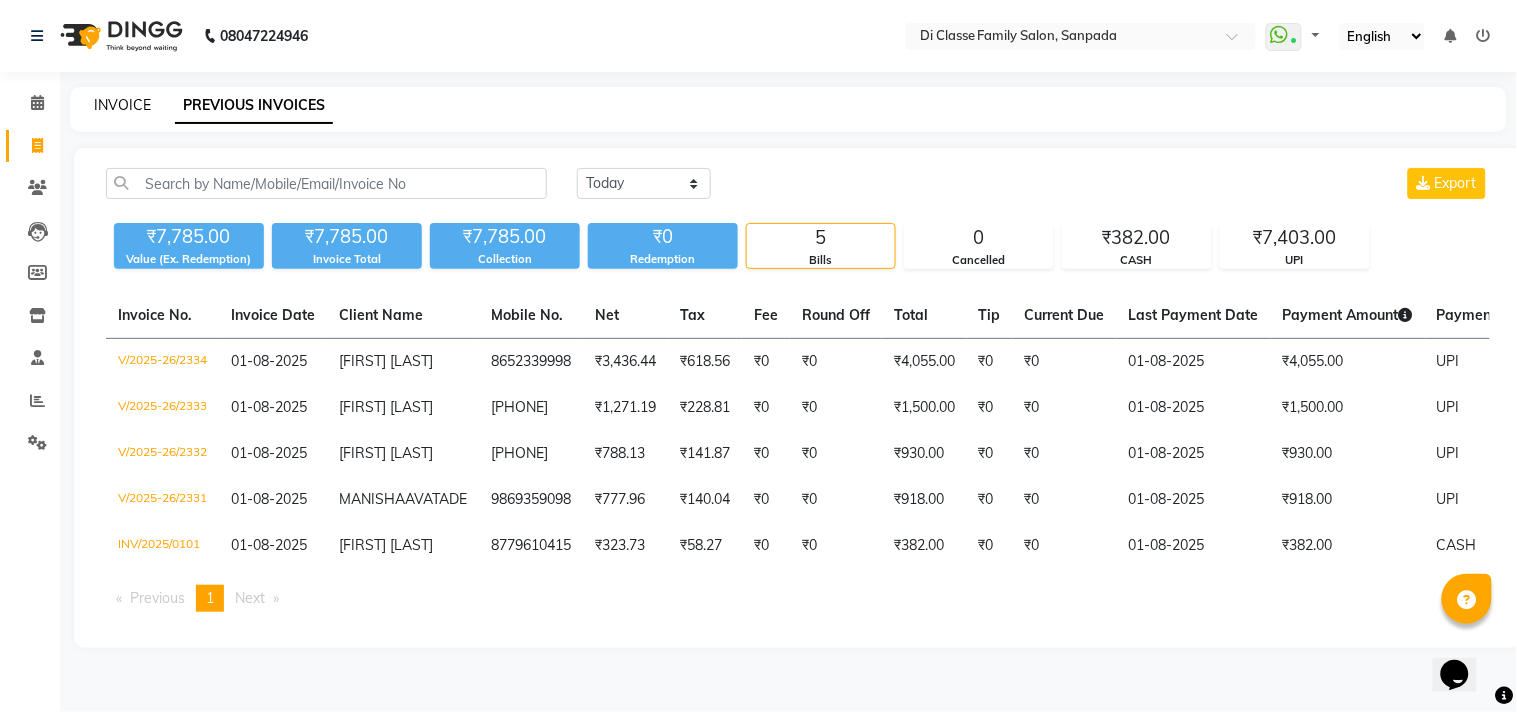 select on "4704" 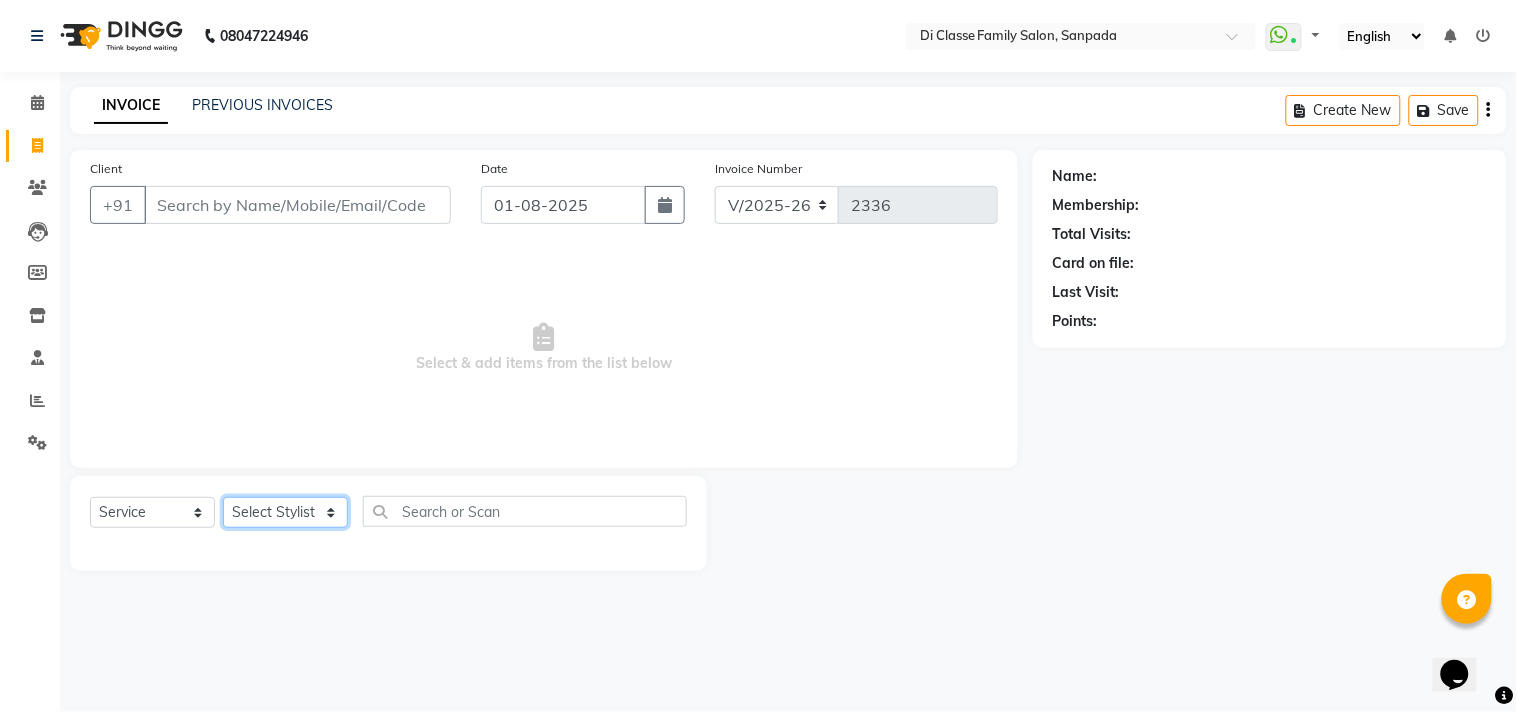 click on "Select Stylist aniket  Anu  AYAZ KADRI  Front Desk Javed kapil KOMAL  Payal  Pooja Jadhav Rahul Datkhile RESHMA SHAIKH rutik shinde SACHIN SAKPAL SADDAM SAHAJAN SAKSHI CHAVAN Sameer  sampada Sanjana  SANU SHUBHAM PEDNEKAR Sikandar Ansari" 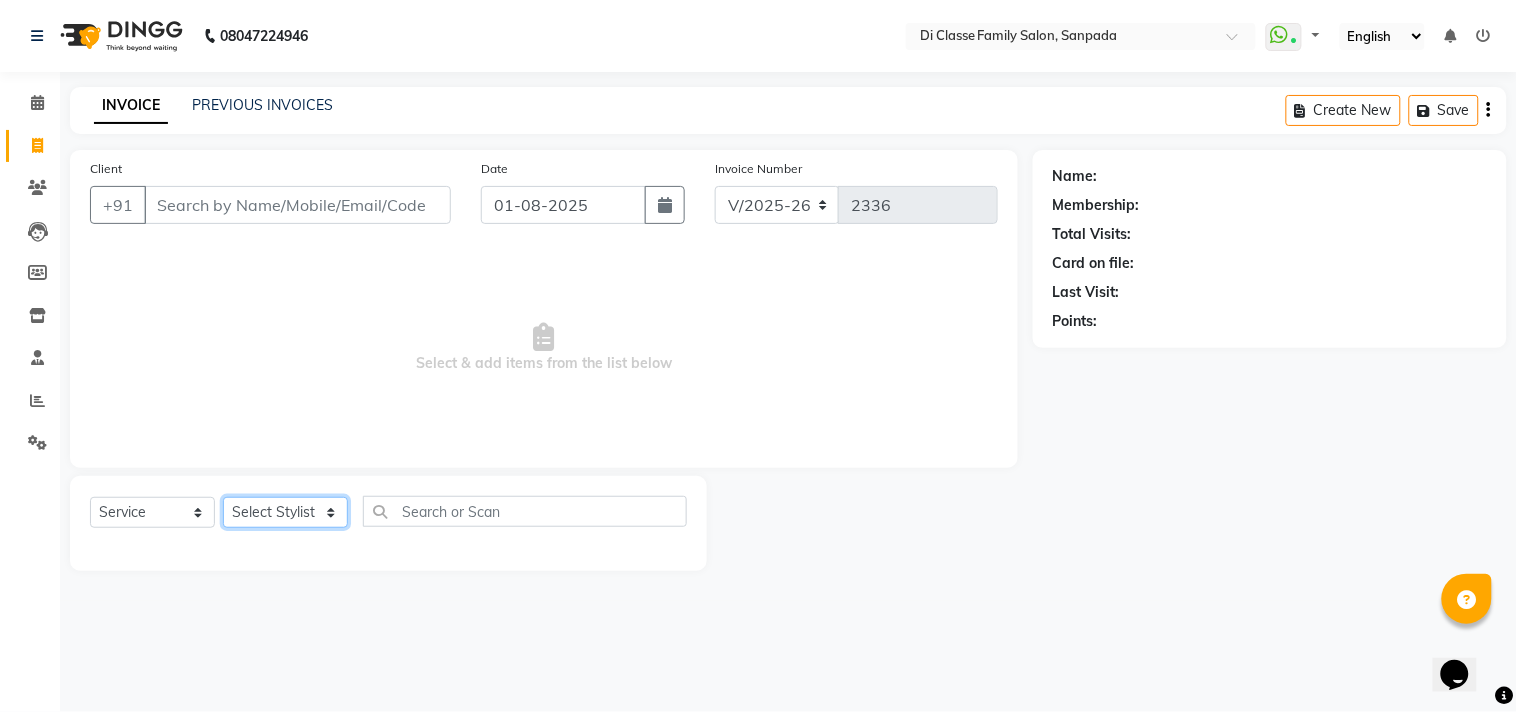 select on "59601" 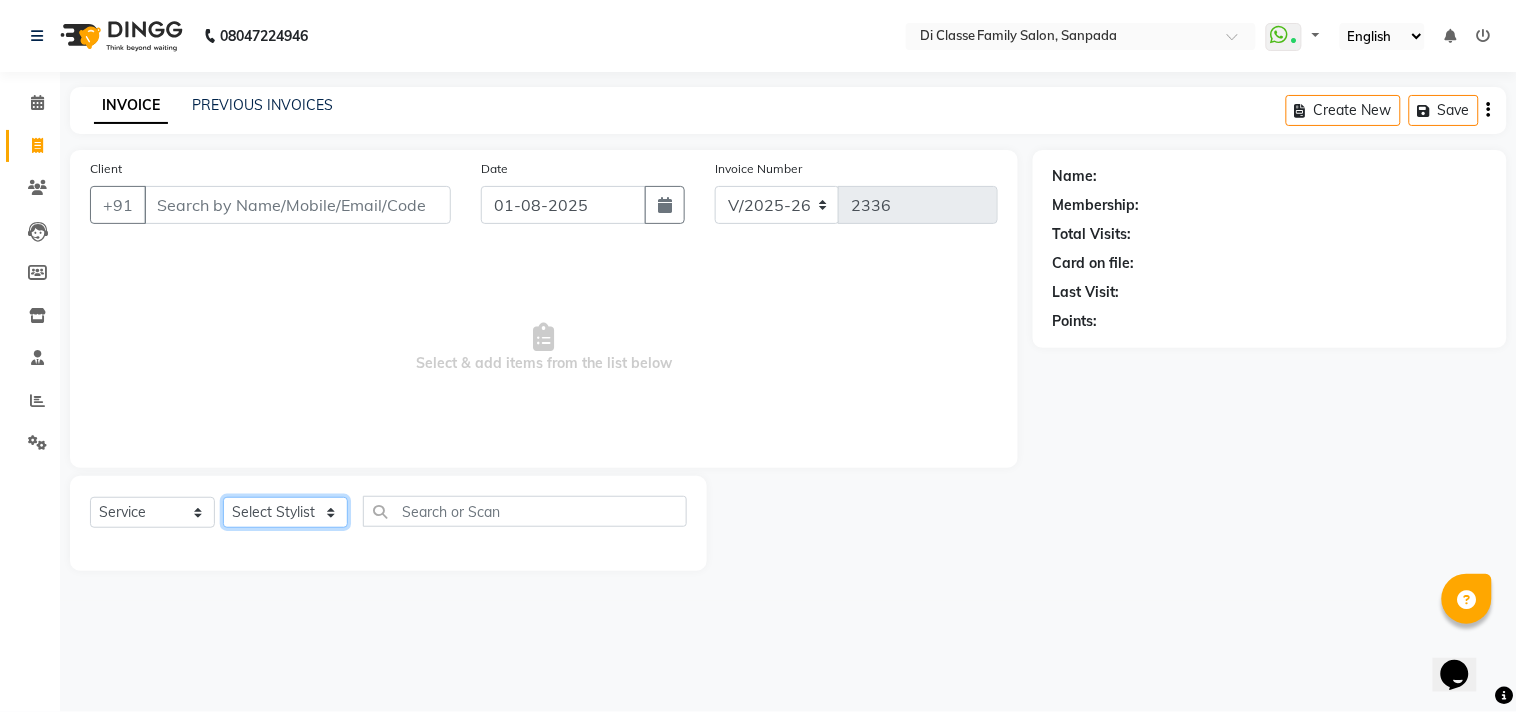 click on "Select Stylist aniket  Anu  AYAZ KADRI  Front Desk Javed kapil KOMAL  Payal  Pooja Jadhav Rahul Datkhile RESHMA SHAIKH rutik shinde SACHIN SAKPAL SADDAM SAHAJAN SAKSHI CHAVAN Sameer  sampada Sanjana  SANU SHUBHAM PEDNEKAR Sikandar Ansari" 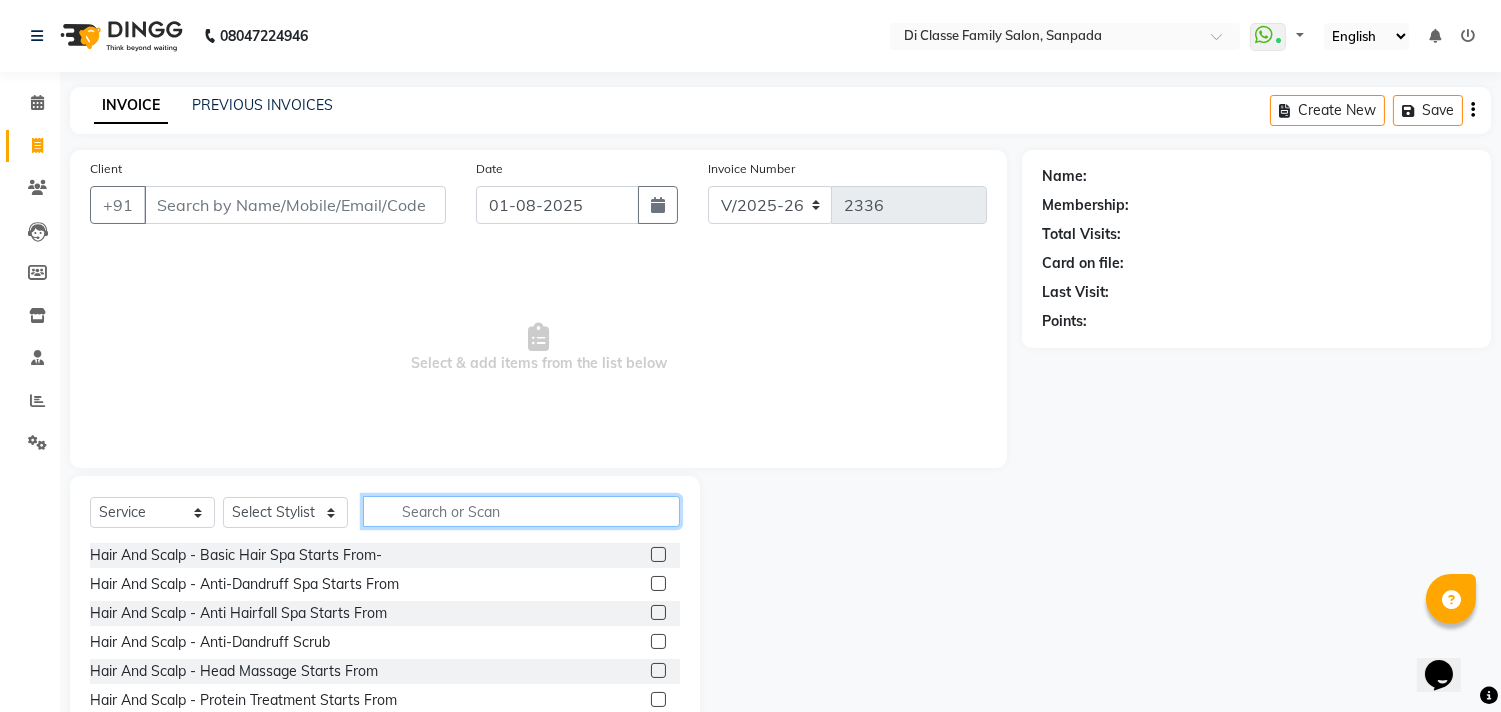 click 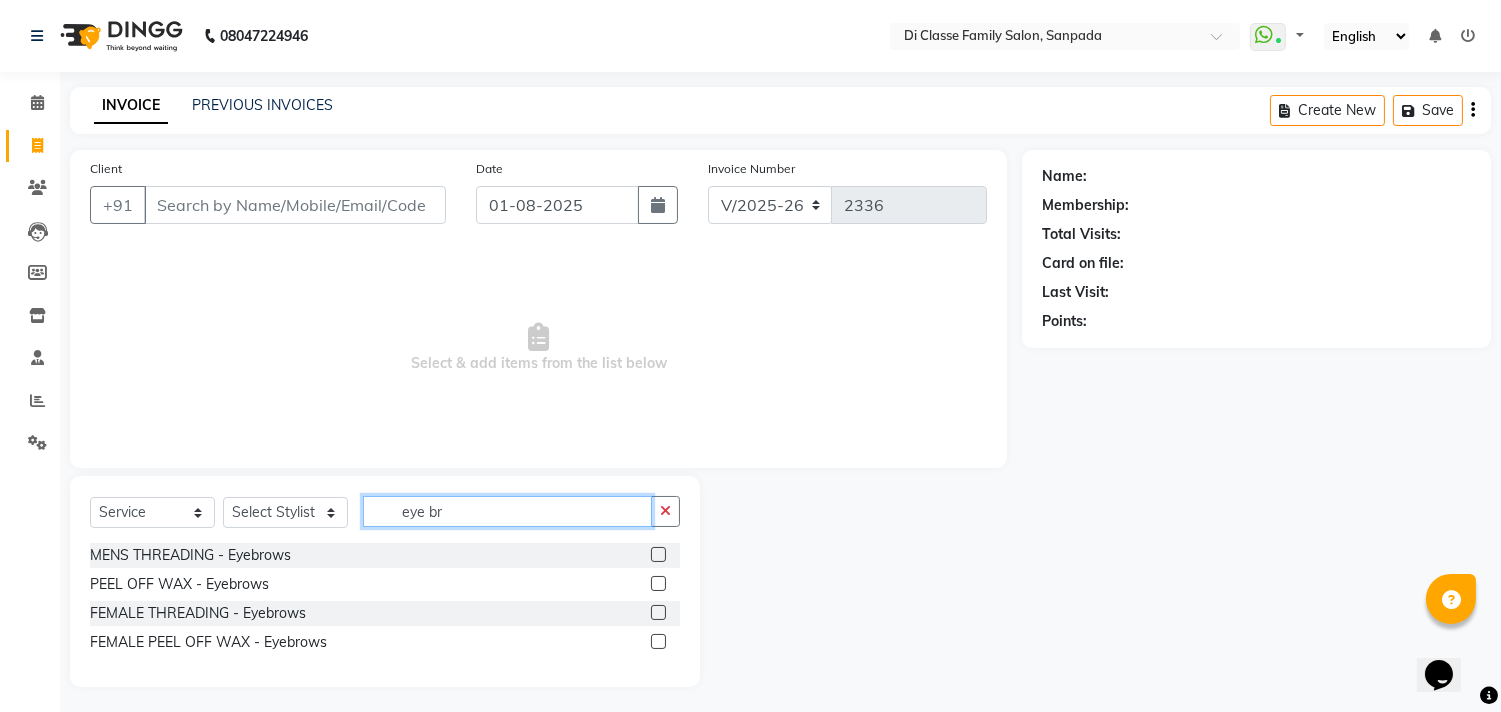type on "eye br" 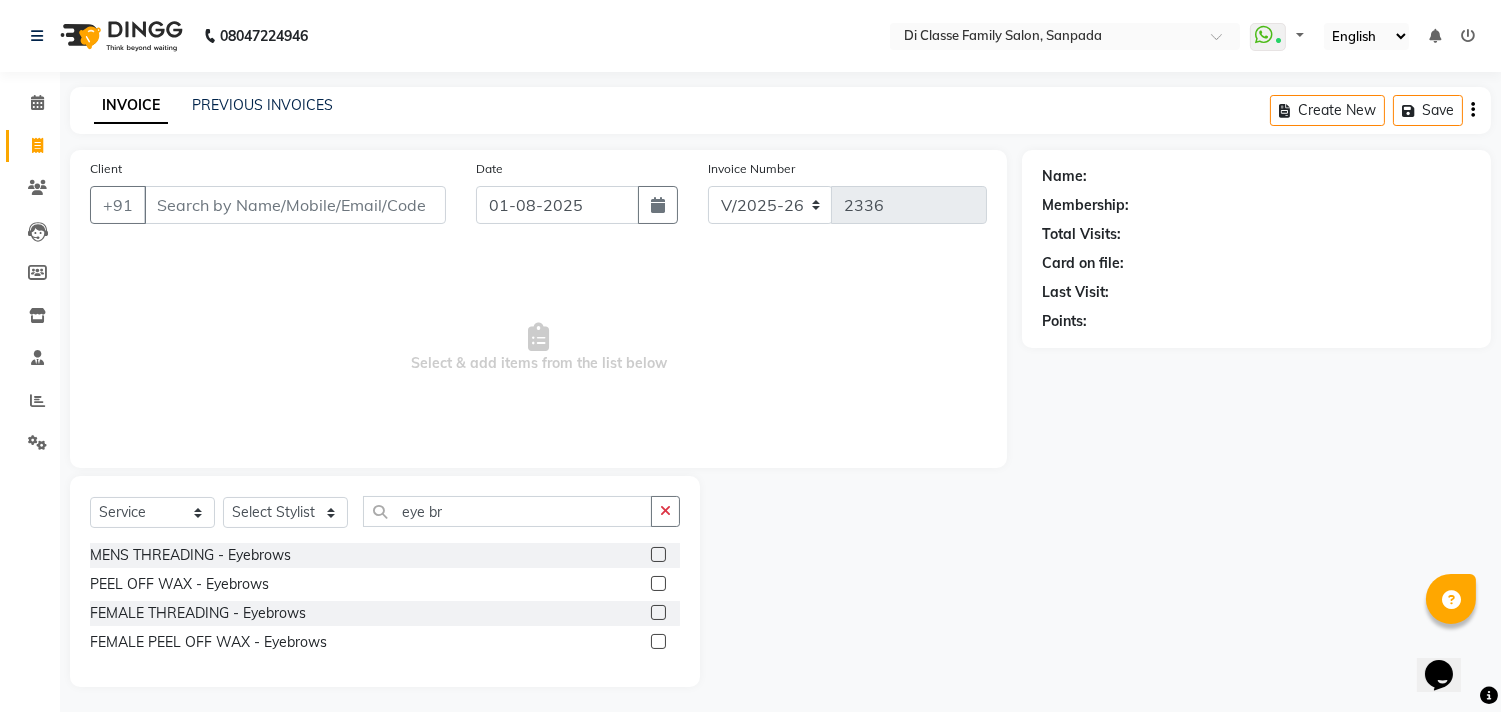 click 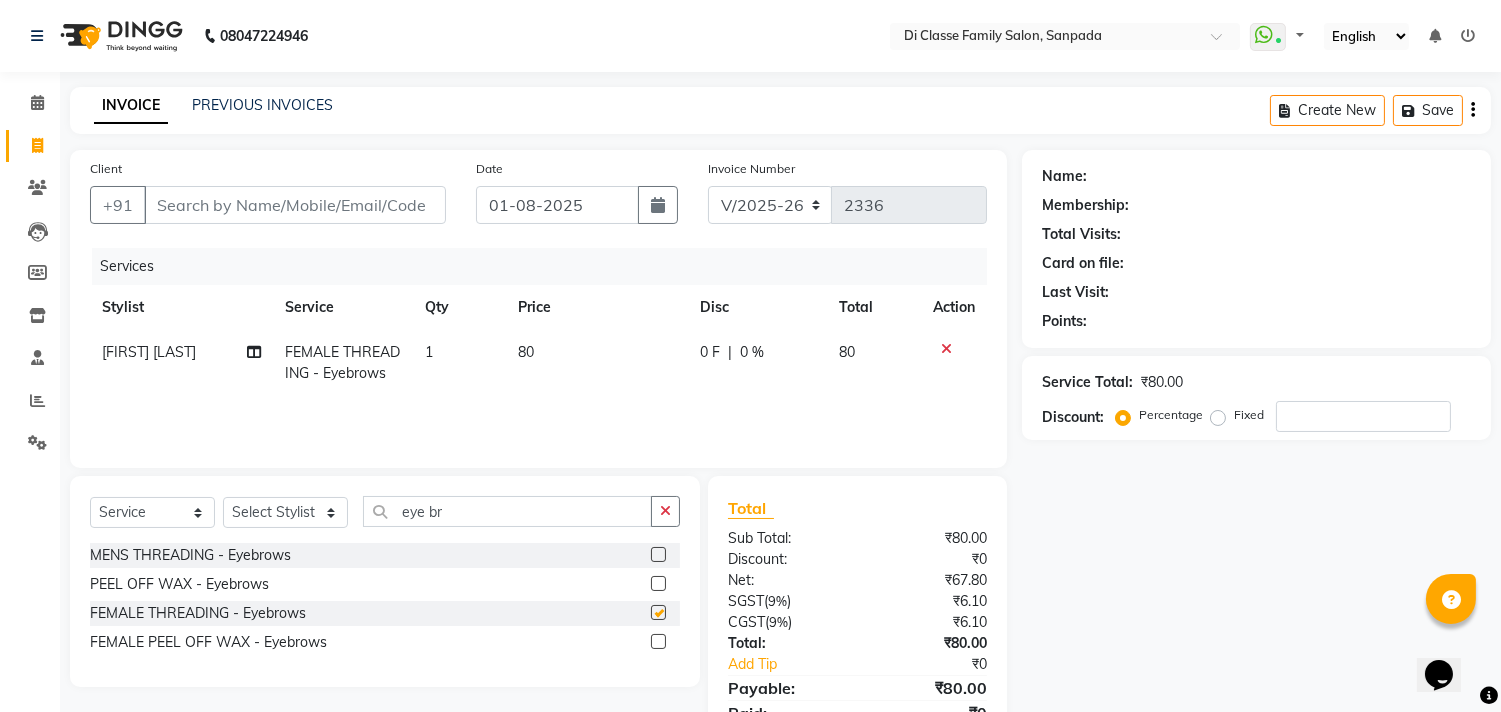 checkbox on "false" 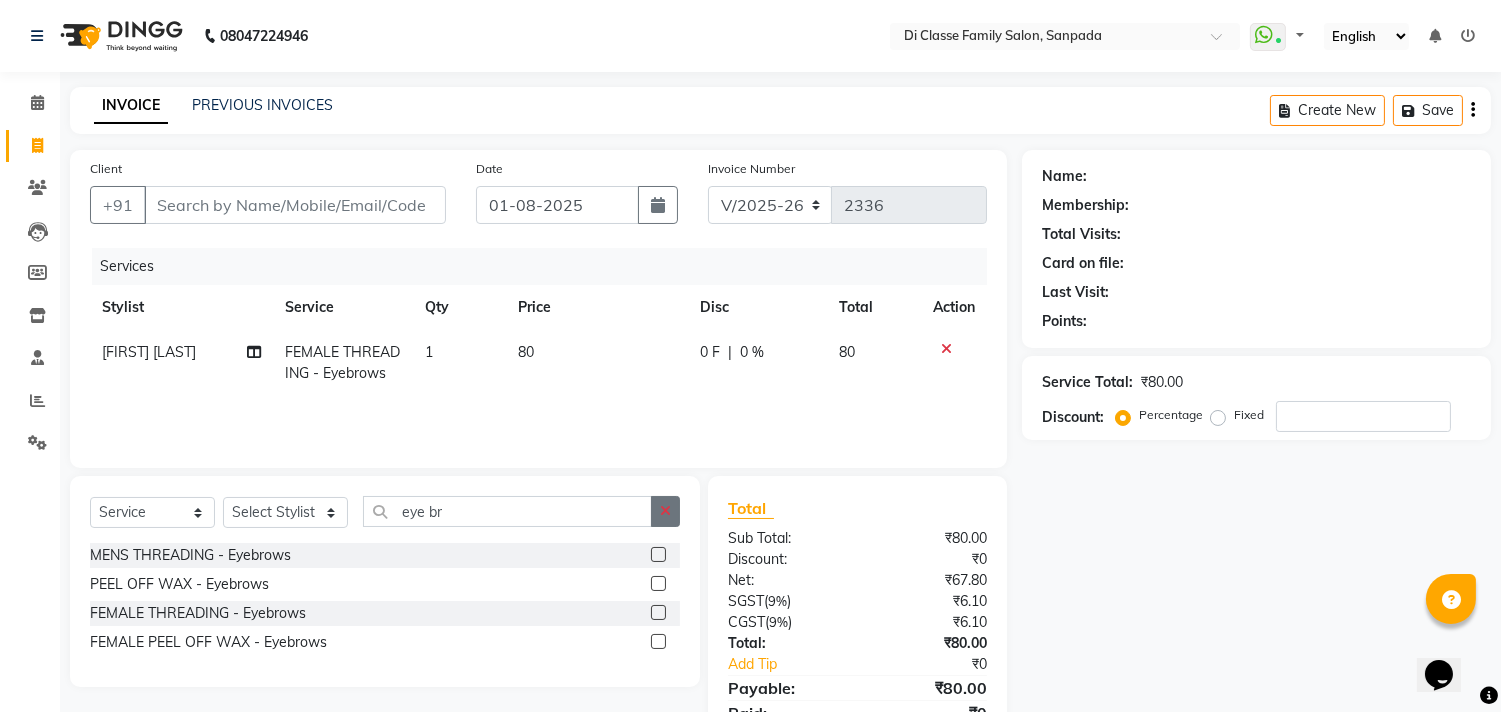 click 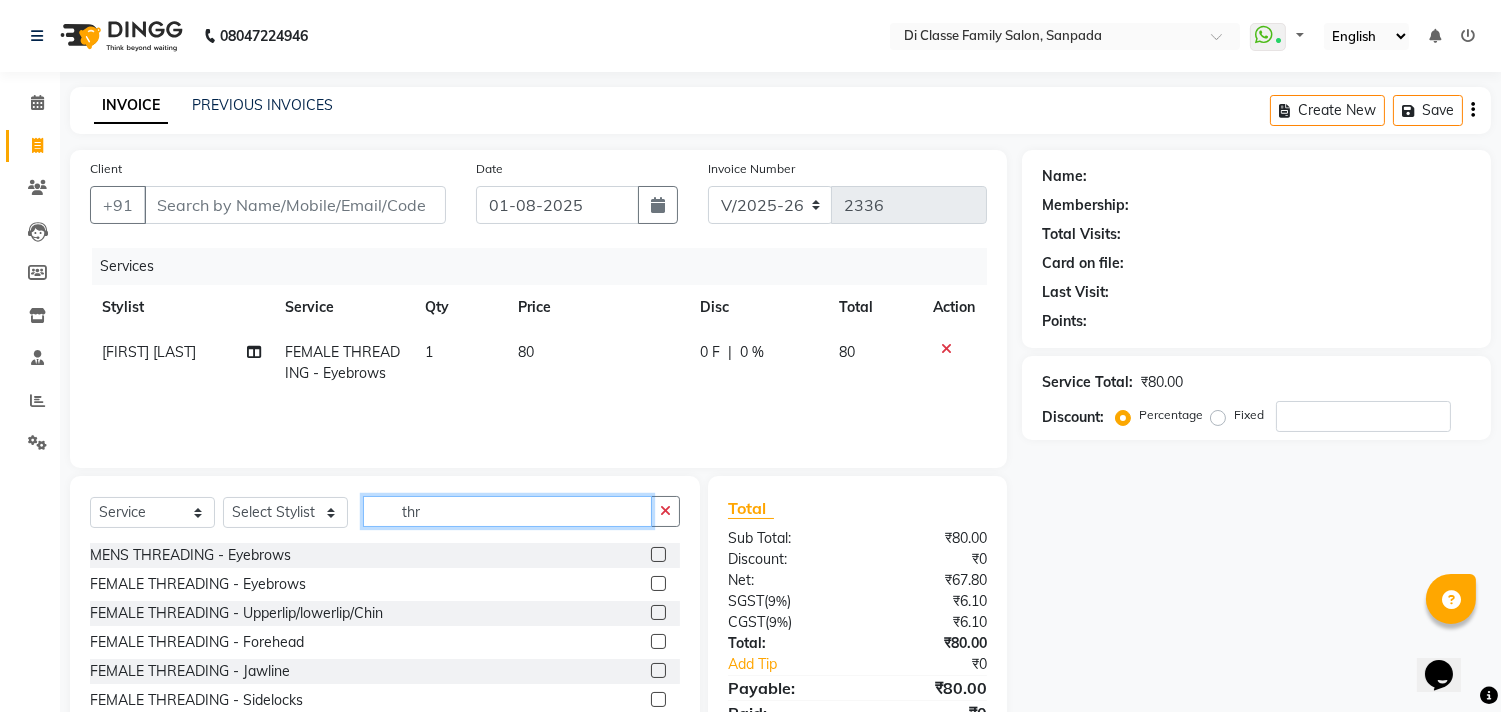 type on "thr" 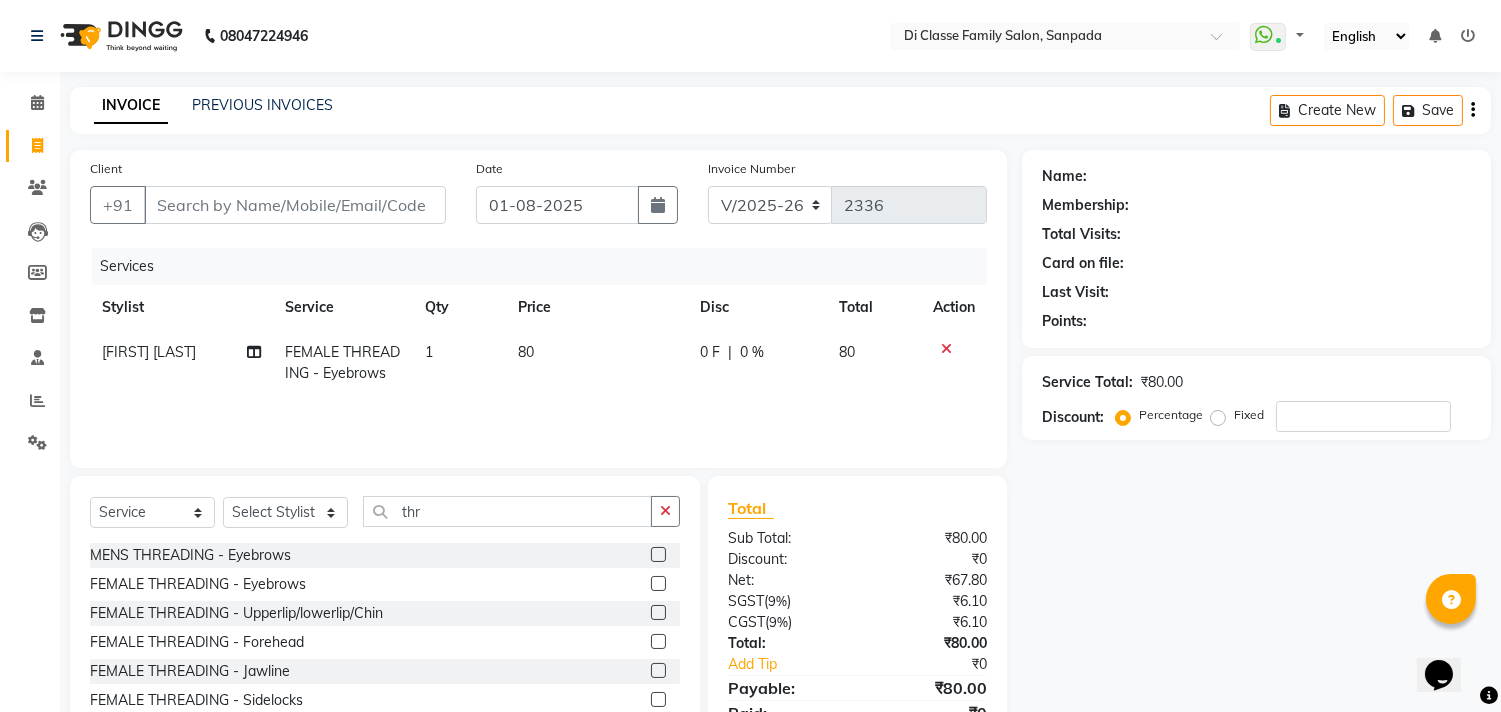 click 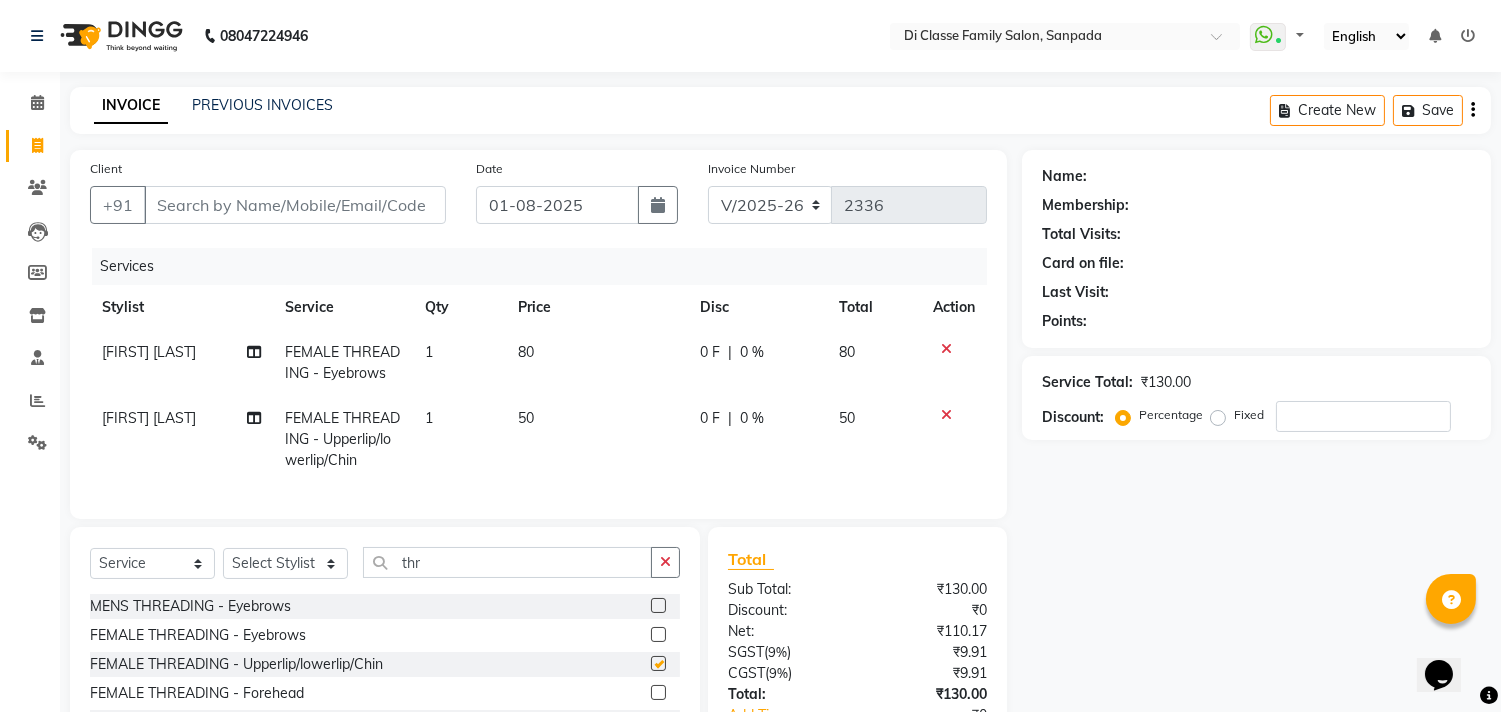 checkbox on "false" 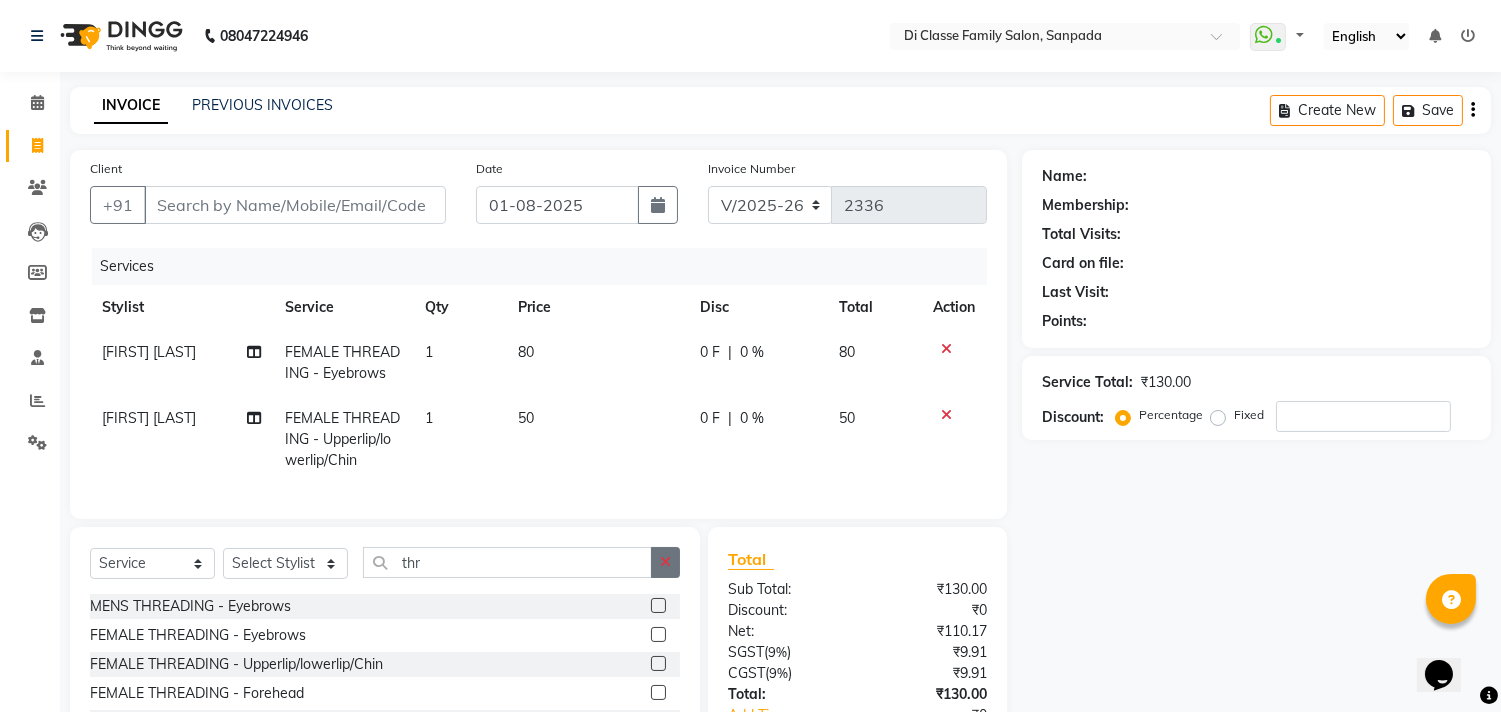 click 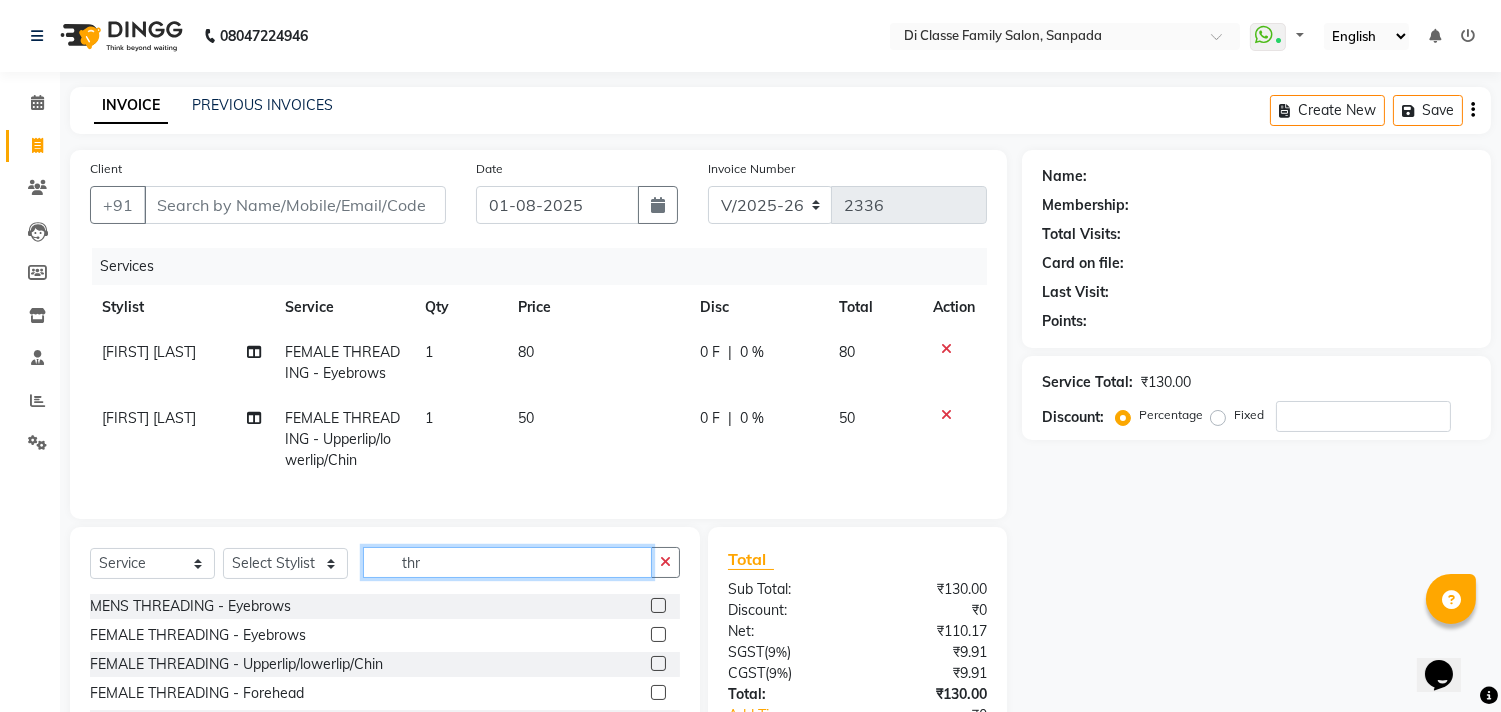 type 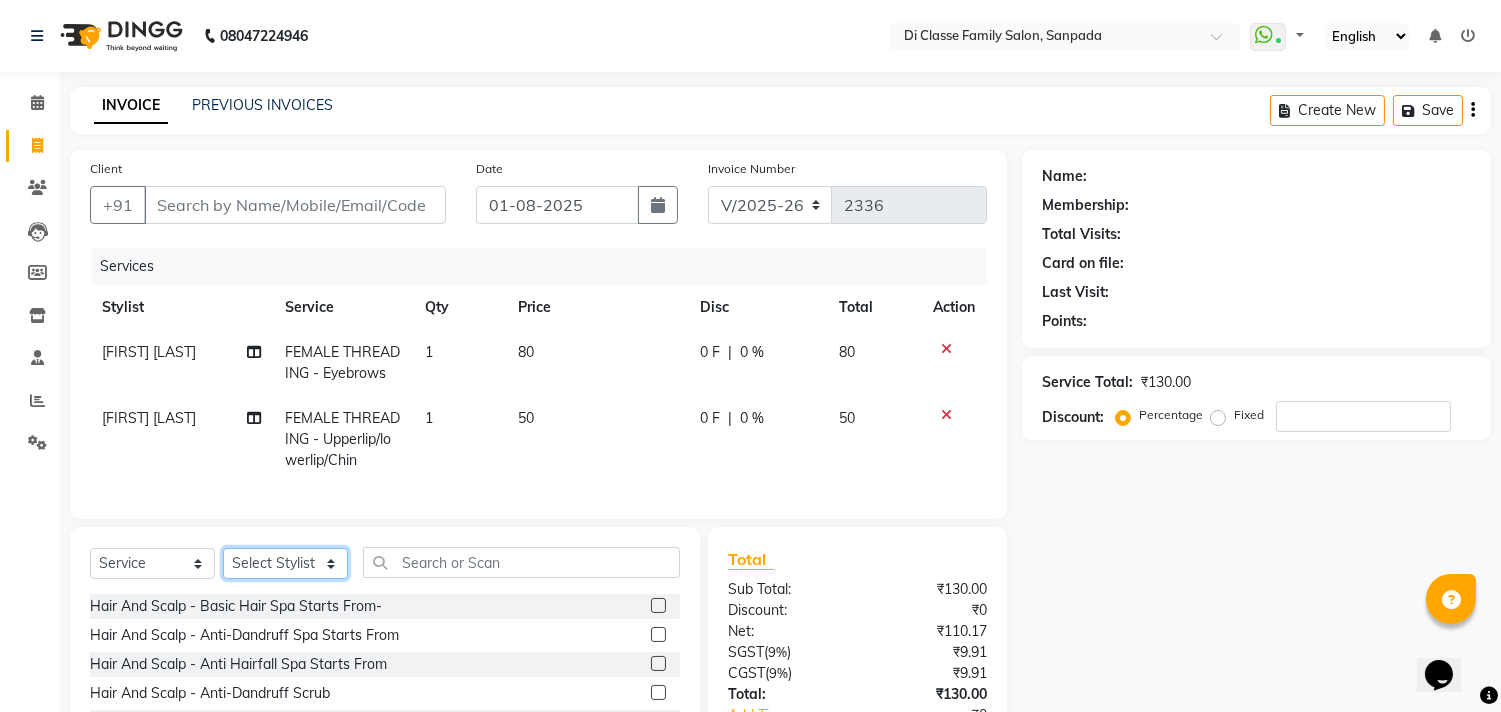 click on "Select Stylist [FIRST] [LAST]  [FIRST] [LAST]  [FIRST] [LAST]  [FIRST] [LAST] [FIRST] [LAST] [FIRST] [LAST] [FIRST] [LAST] [FIRST] [LAST] [FIRST] [LAST] [FIRST] [LAST] [FIRST] [LAST] [FIRST] [LAST] [FIRST] [LAST] [FIRST] [LAST] [FIRST] [LAST] [FIRST] [LAST] [FIRST] [LAST] [FIRST] [LAST] [FIRST] [LAST] [FIRST] [LAST] [FIRST] [LAST]" 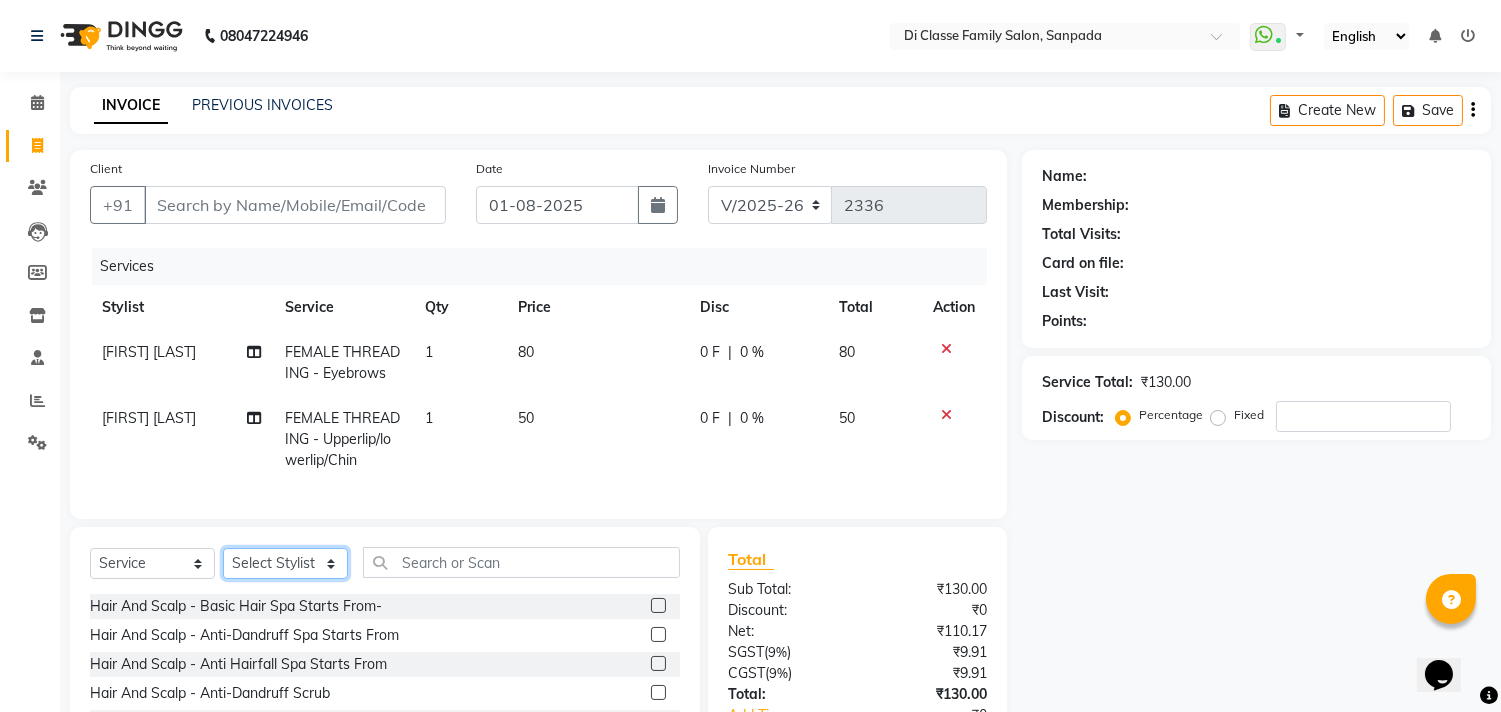 select on "76830" 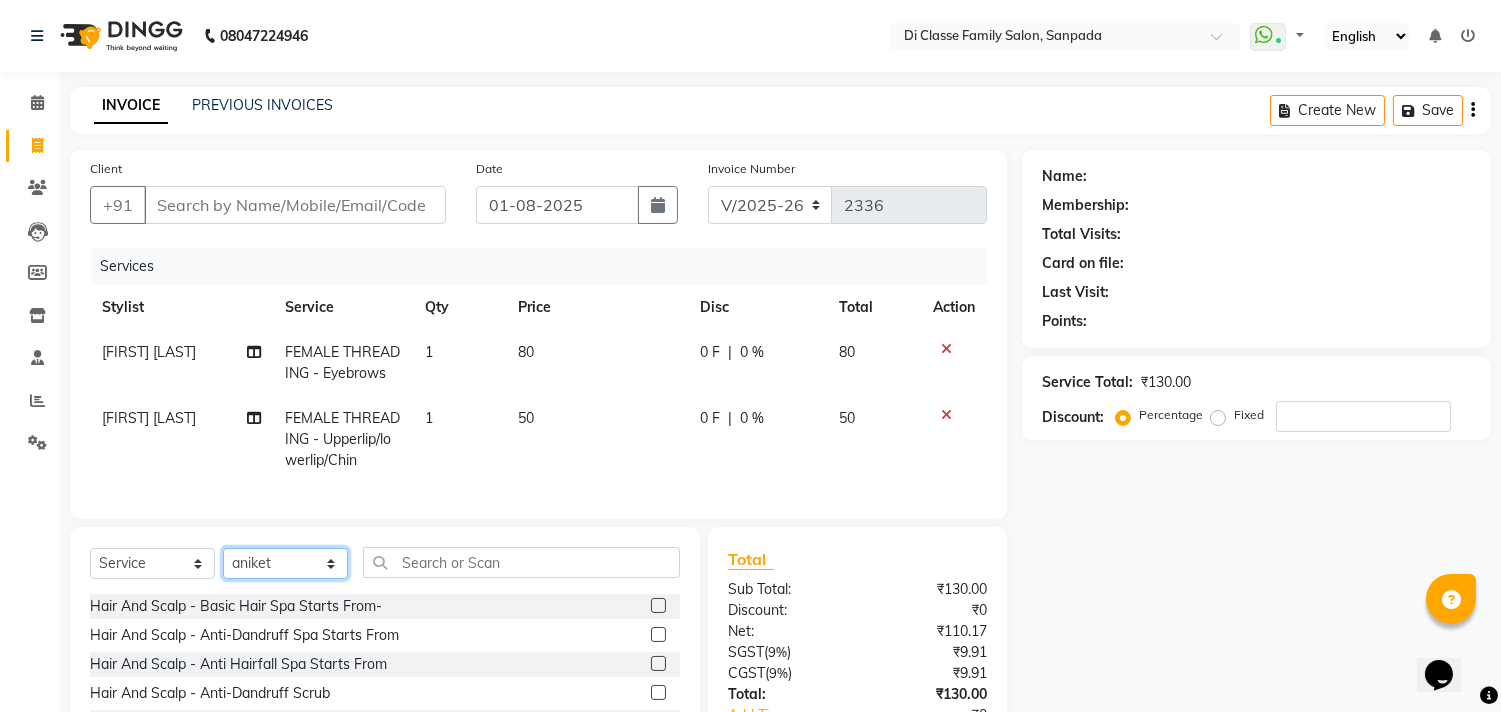 click on "Select Stylist [FIRST] [LAST]  [FIRST] [LAST]  [FIRST] [LAST]  [FIRST] [LAST] [FIRST] [LAST] [FIRST] [LAST] [FIRST] [LAST] [FIRST] [LAST] [FIRST] [LAST] [FIRST] [LAST] [FIRST] [LAST] [FIRST] [LAST] [FIRST] [LAST] [FIRST] [LAST] [FIRST] [LAST] [FIRST] [LAST] [FIRST] [LAST] [FIRST] [LAST] [FIRST] [LAST] [FIRST] [LAST] [FIRST] [LAST]" 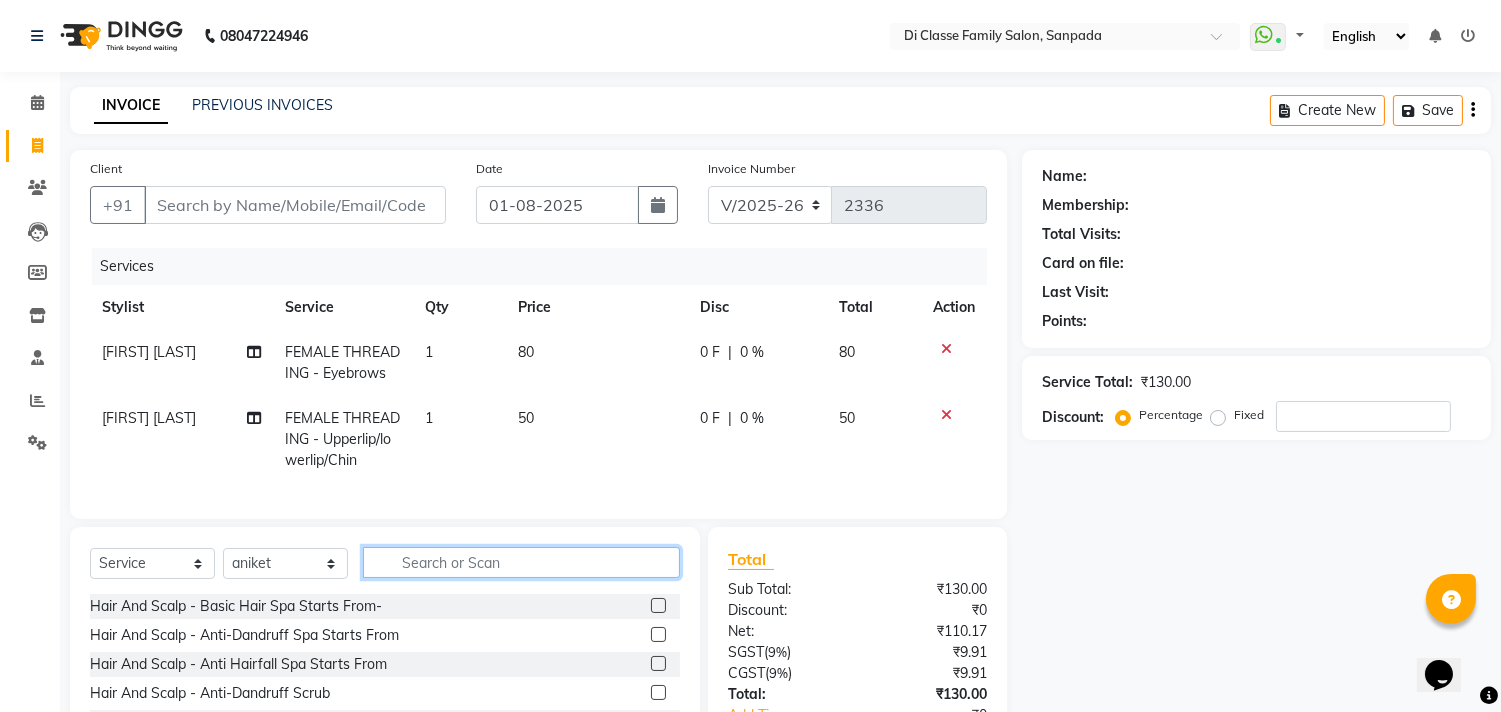 drag, startPoint x: 511, startPoint y: 577, endPoint x: 502, endPoint y: 572, distance: 10.29563 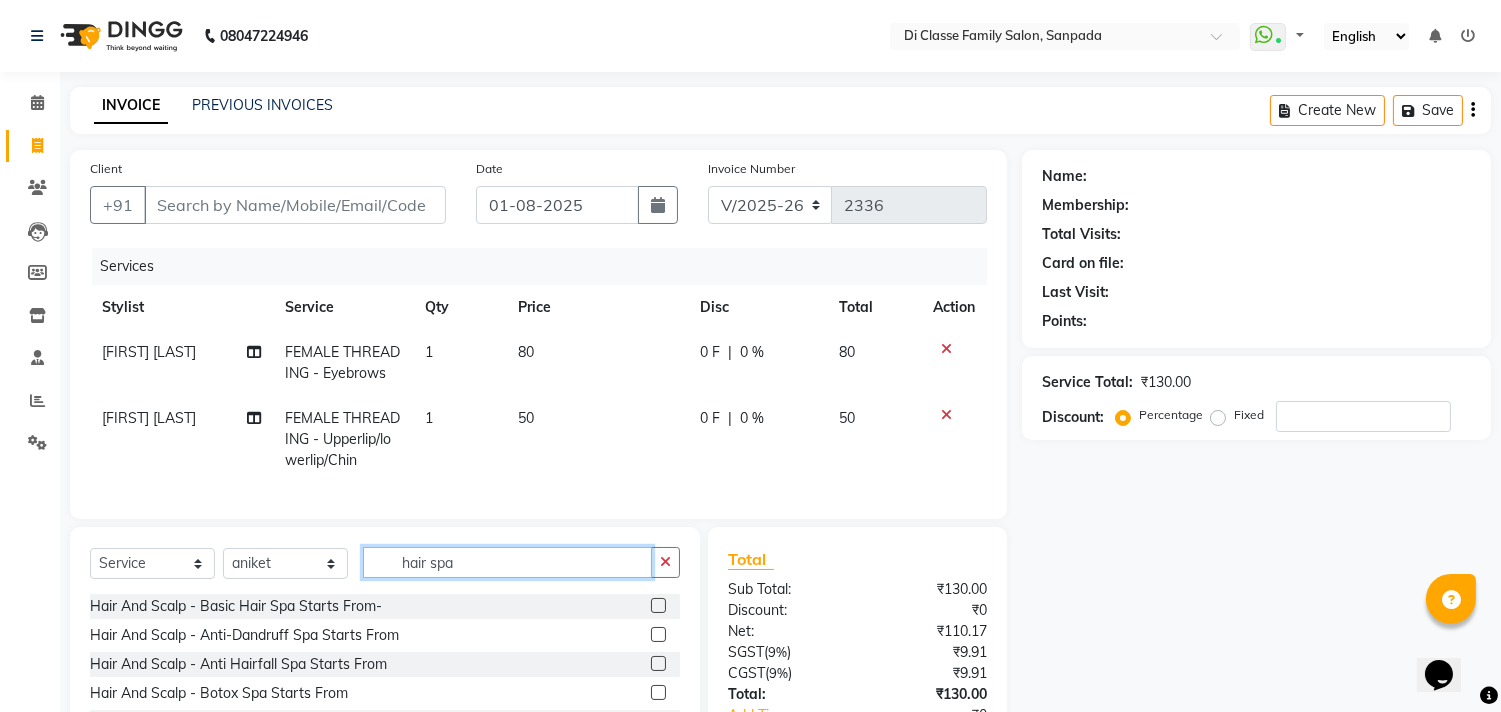 type on "hair spa" 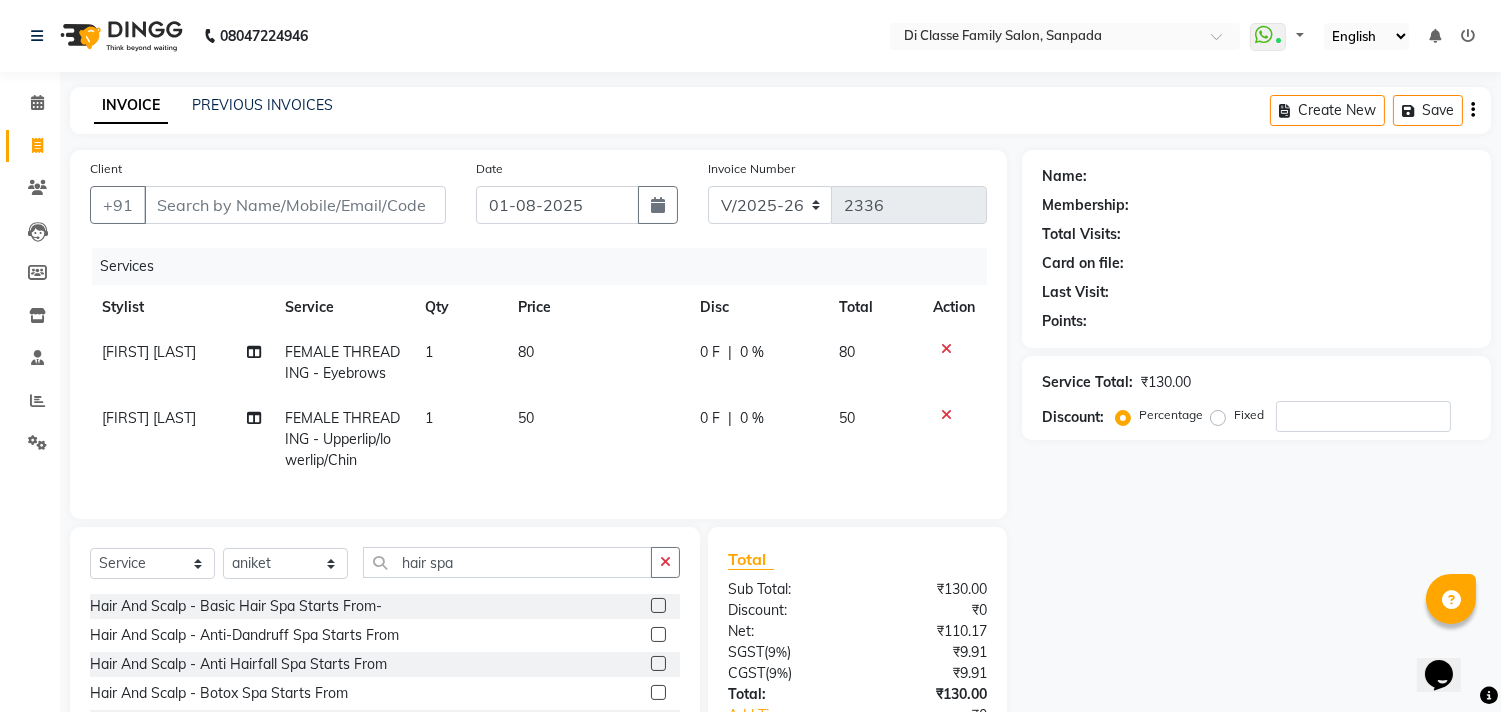 click 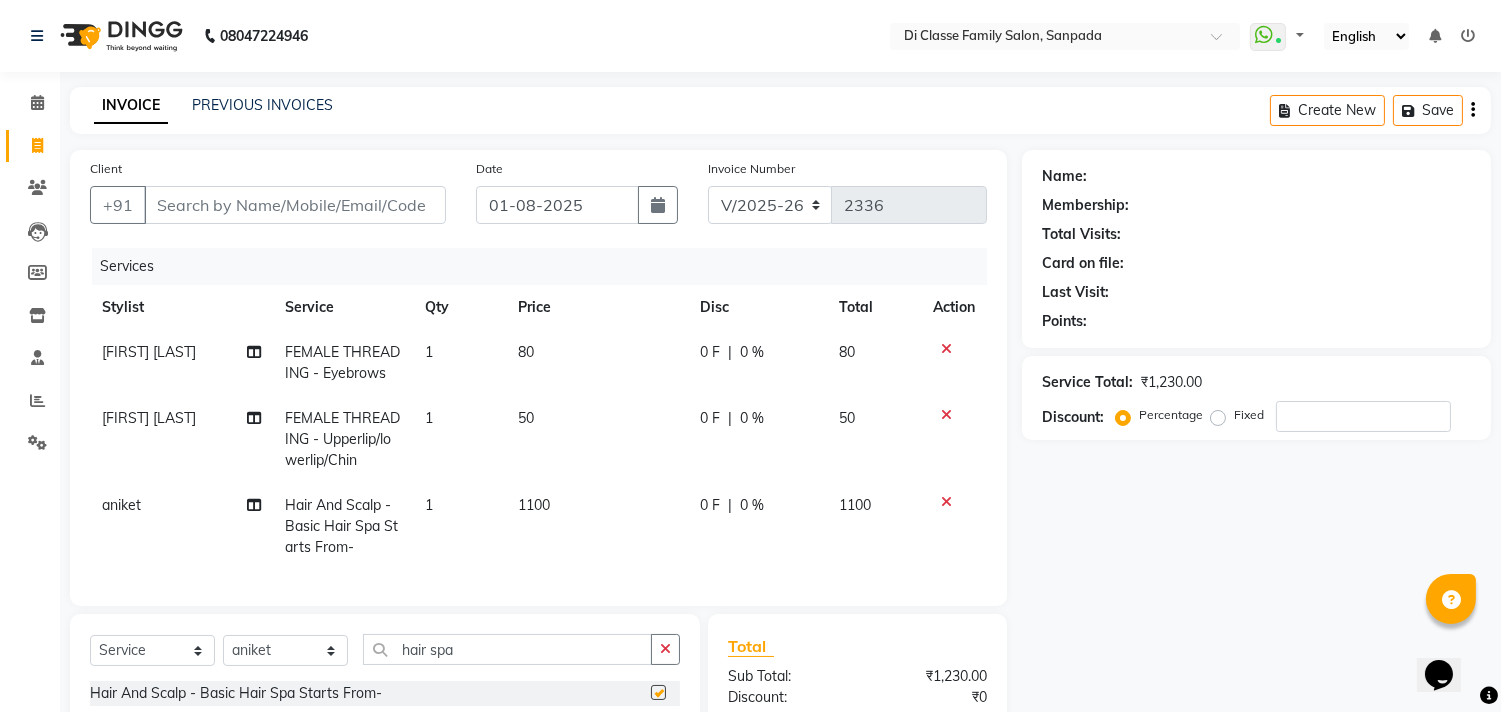 checkbox on "false" 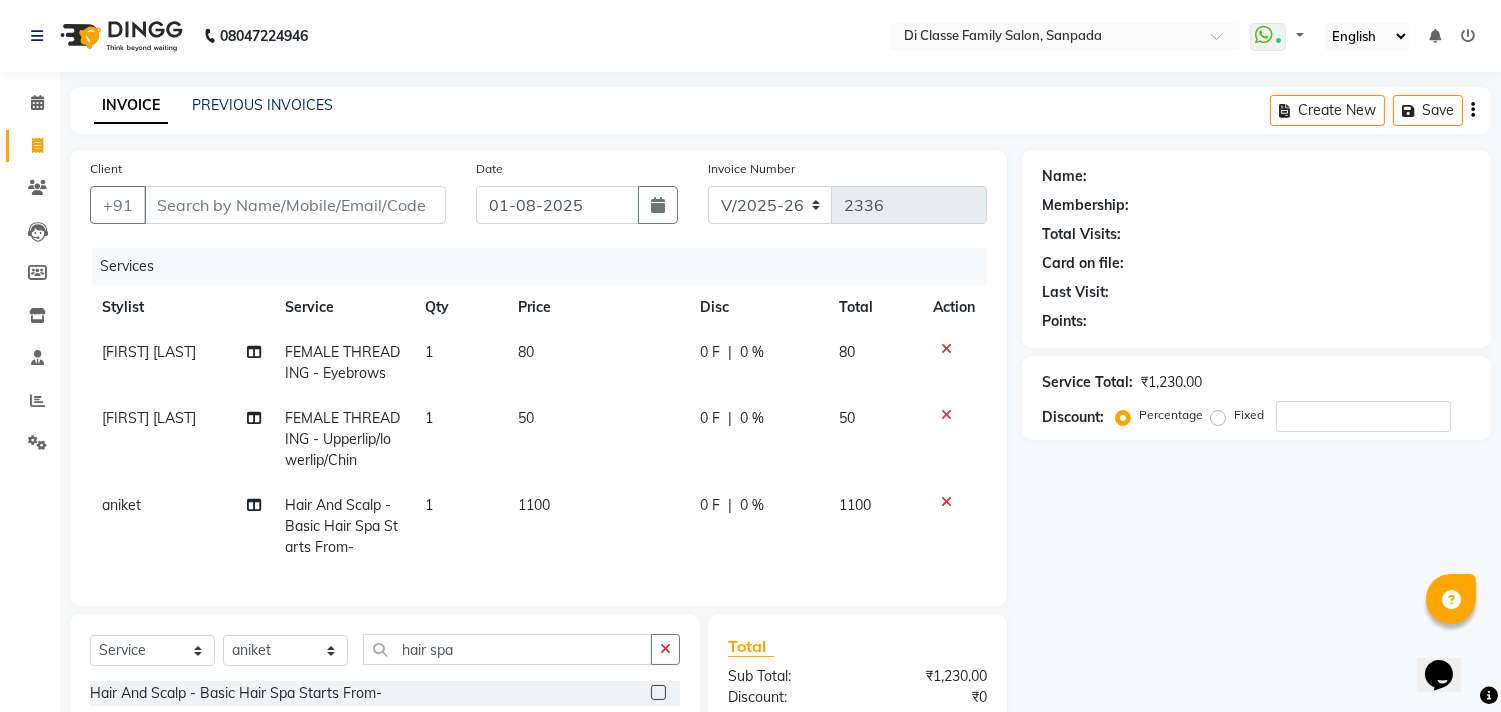 click on "1100" 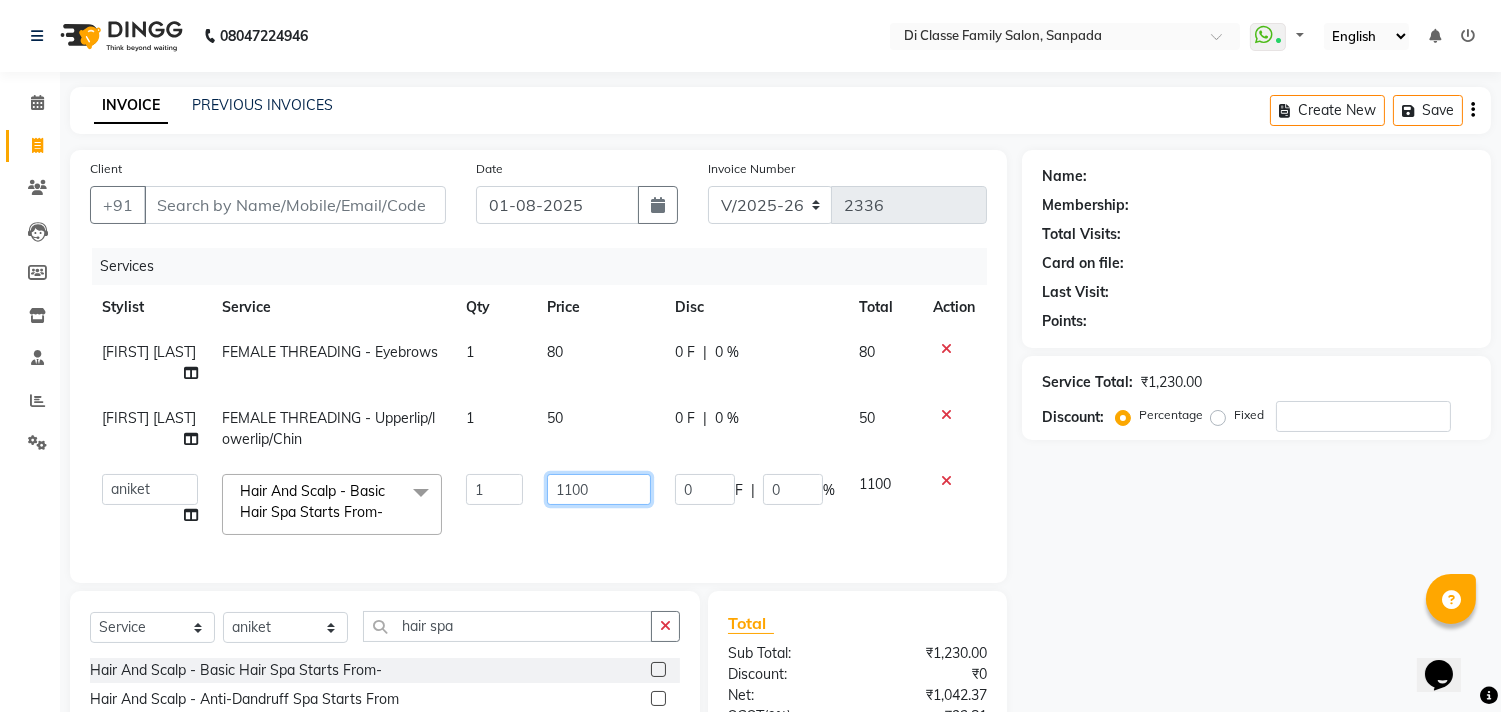 click on "1100" 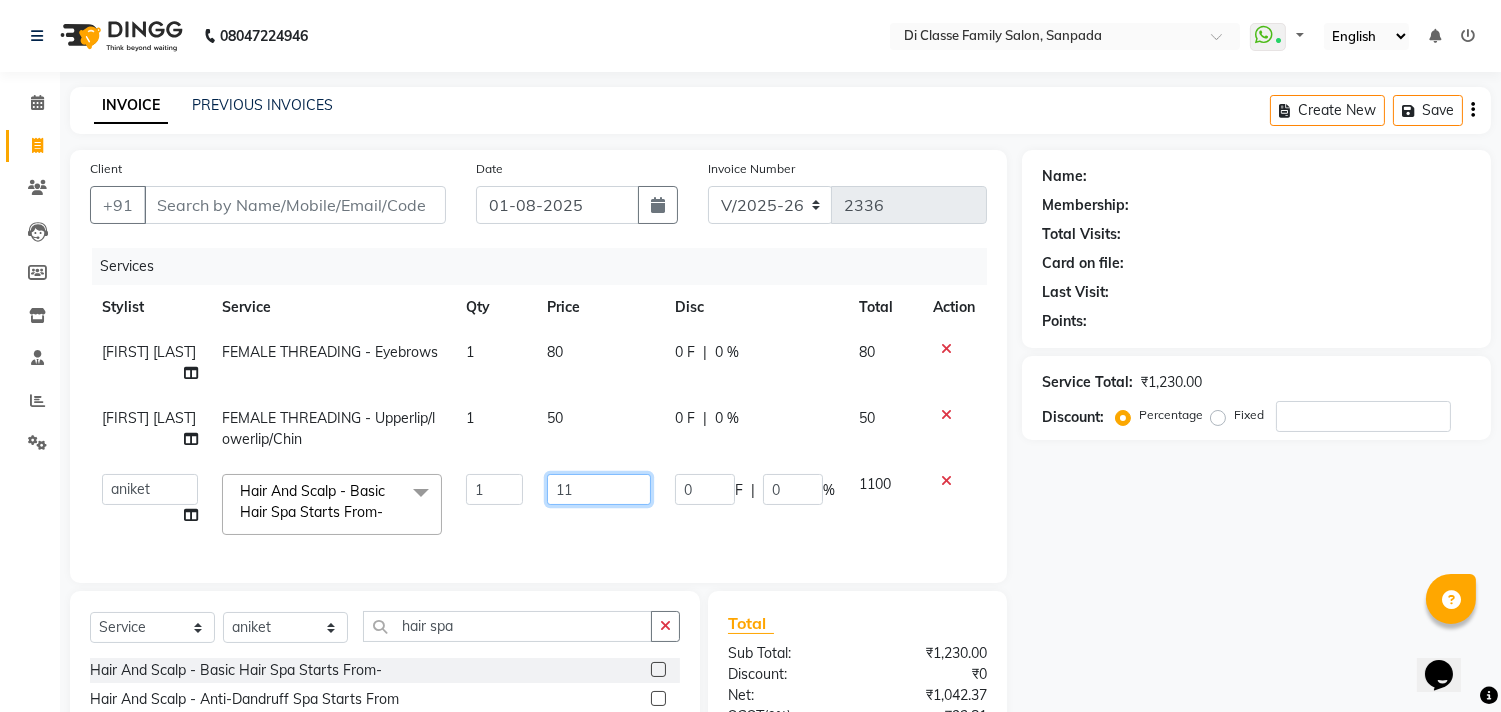 type on "1" 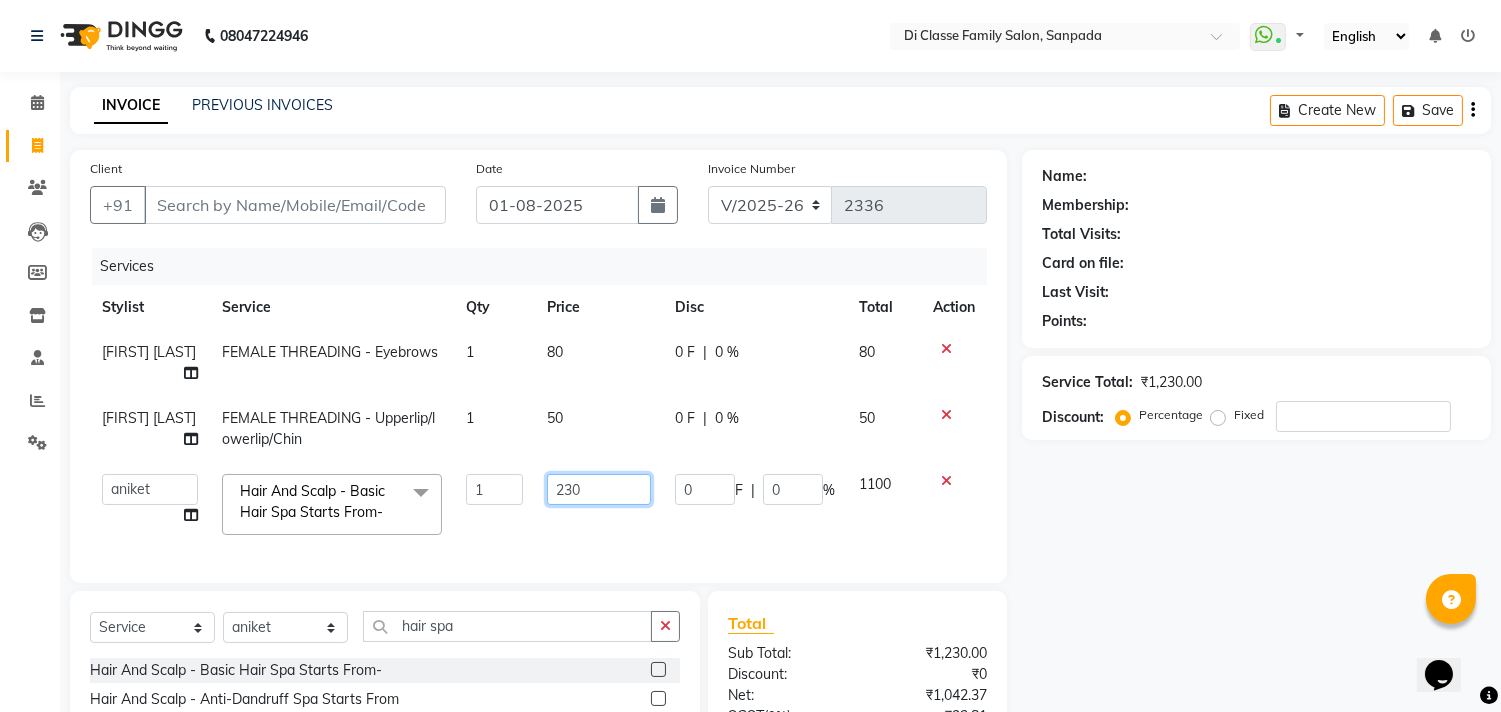 type on "2300" 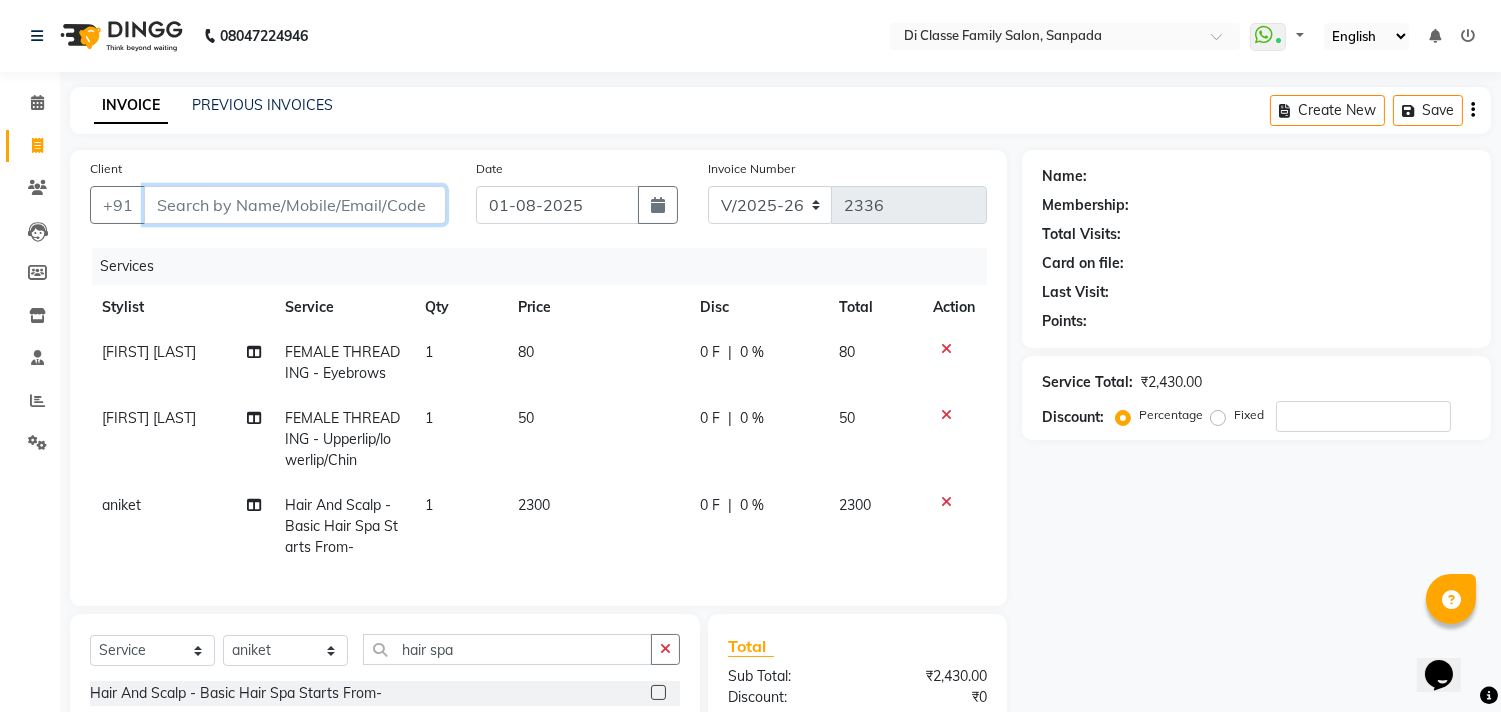 click on "Client" at bounding box center (295, 205) 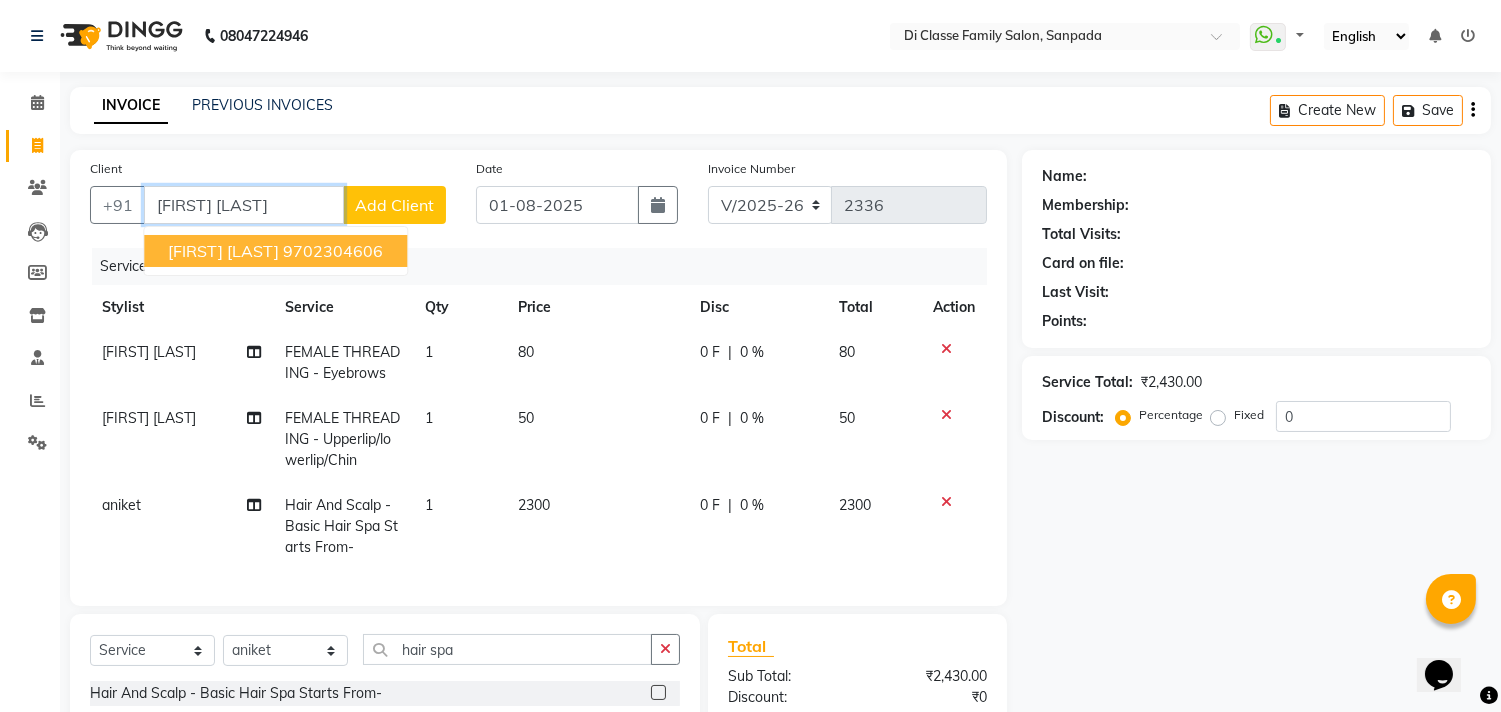 click on "[FIRST] [LAST]" at bounding box center [223, 251] 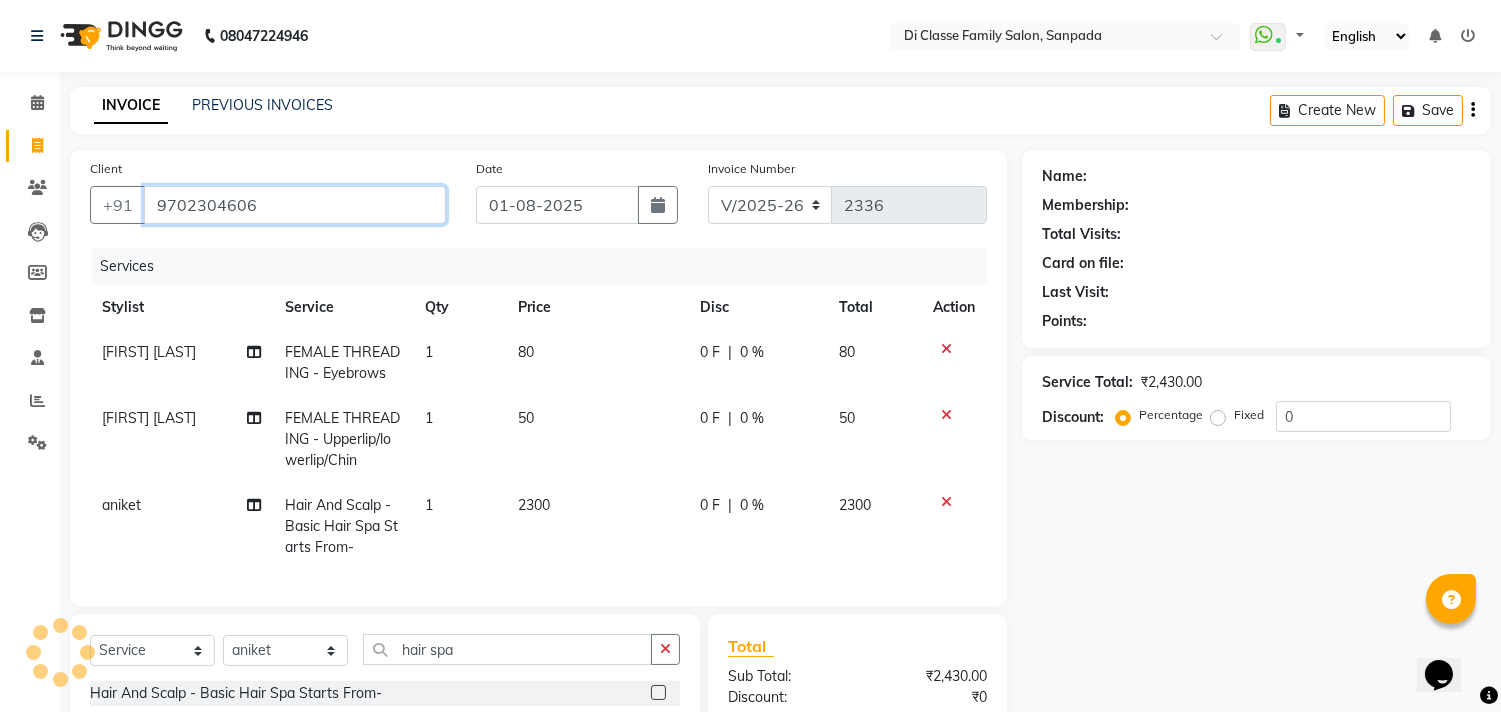 type on "9702304606" 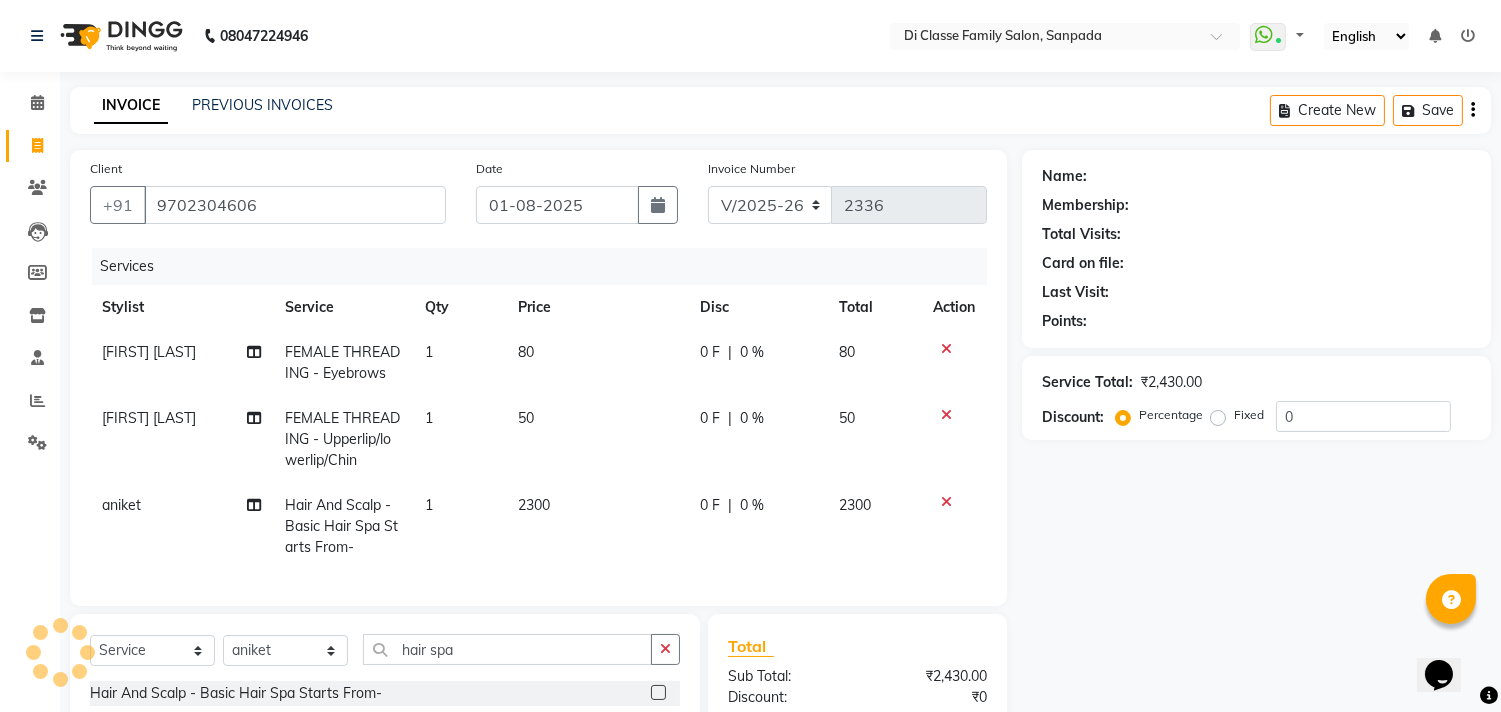 select on "1: Object" 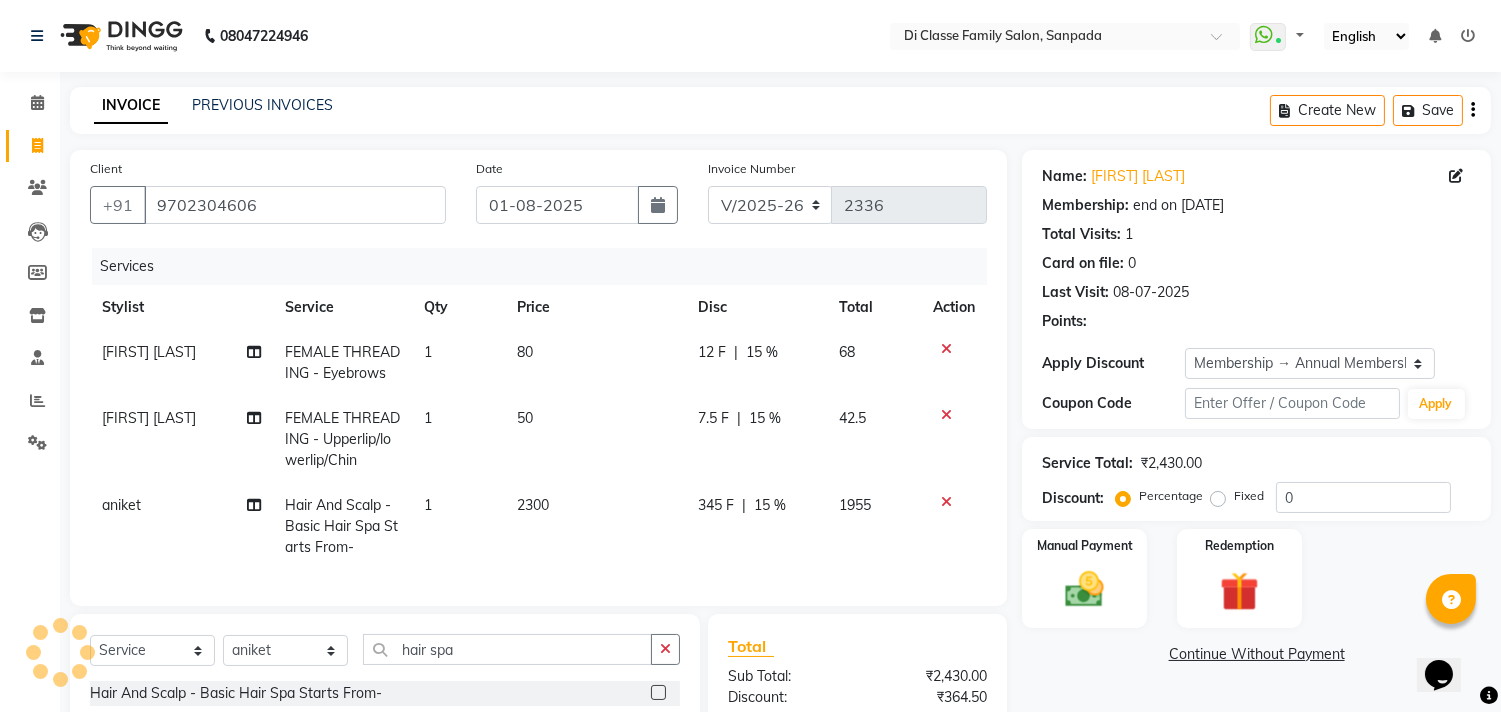 type on "15" 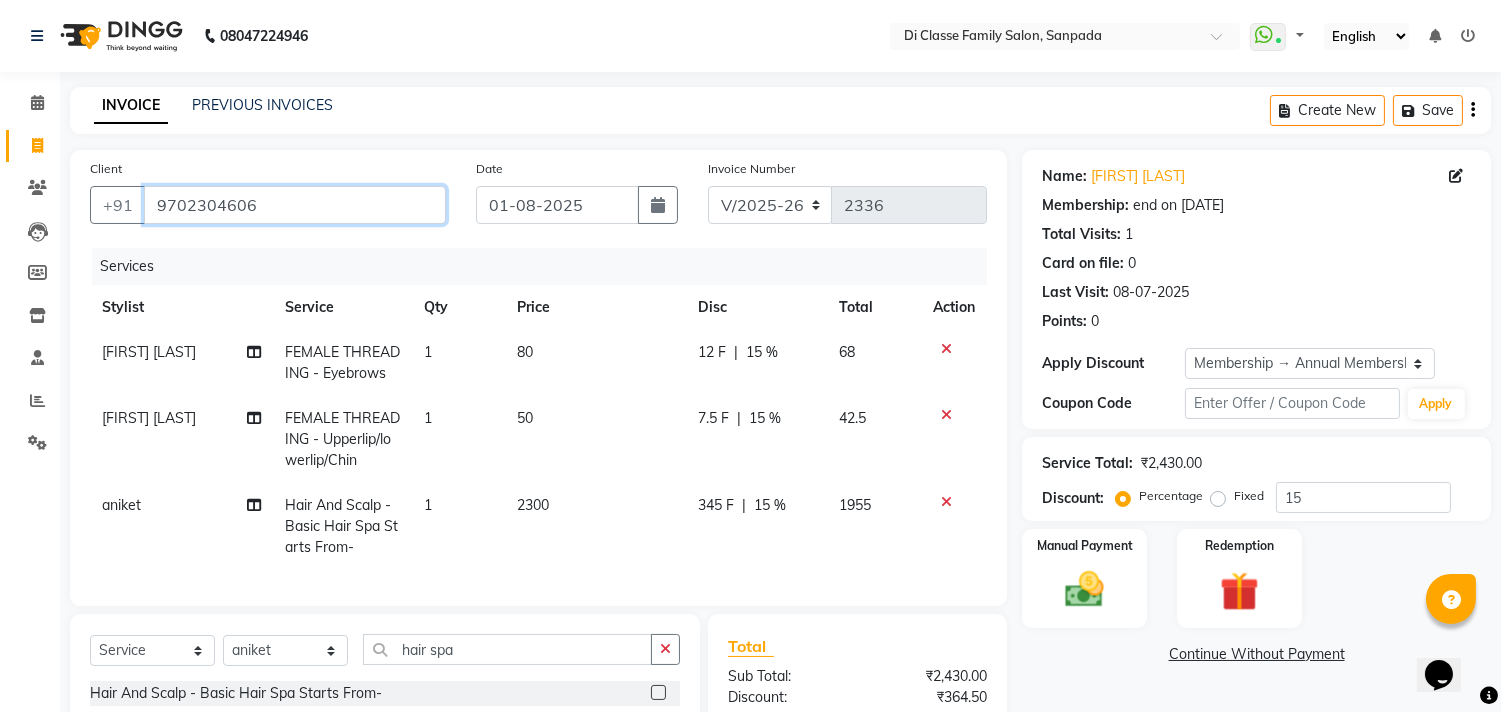click on "9702304606" at bounding box center [295, 205] 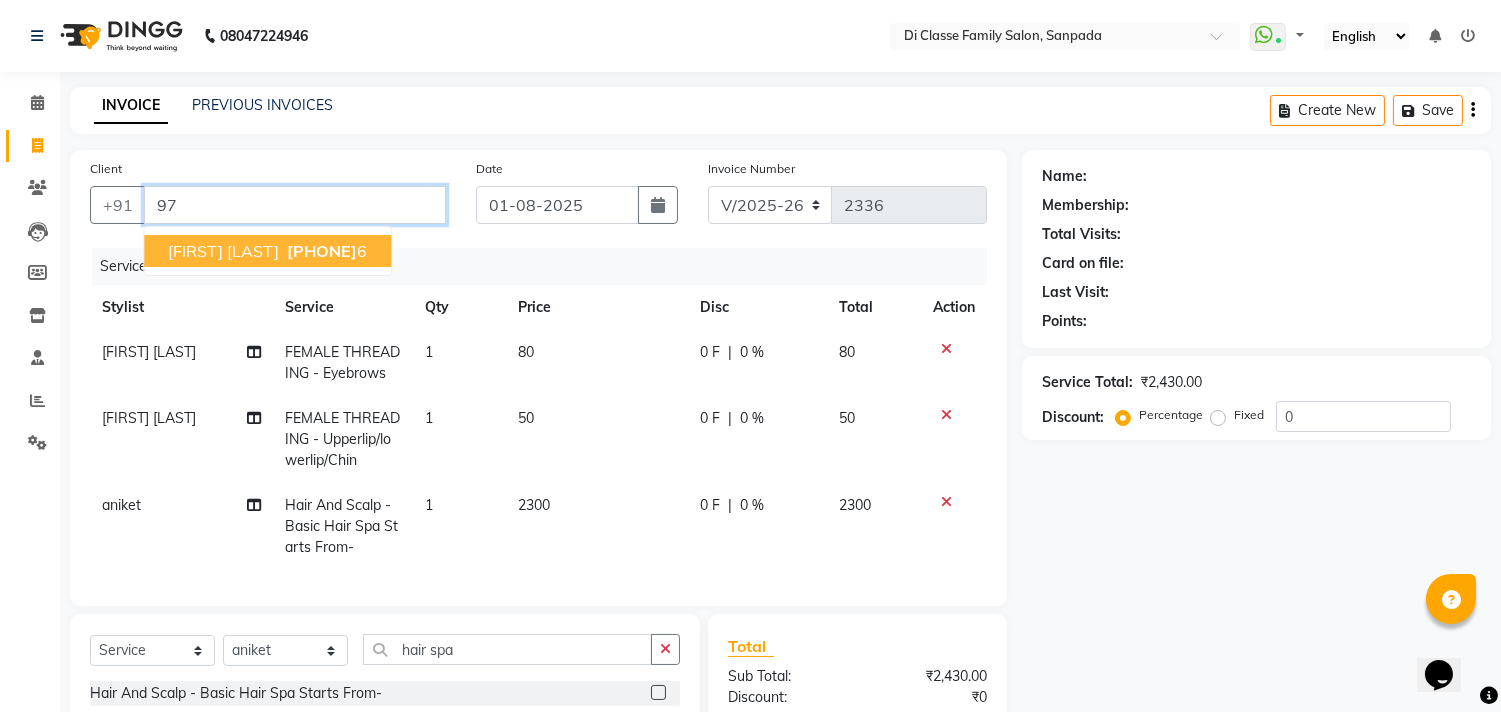 type on "9" 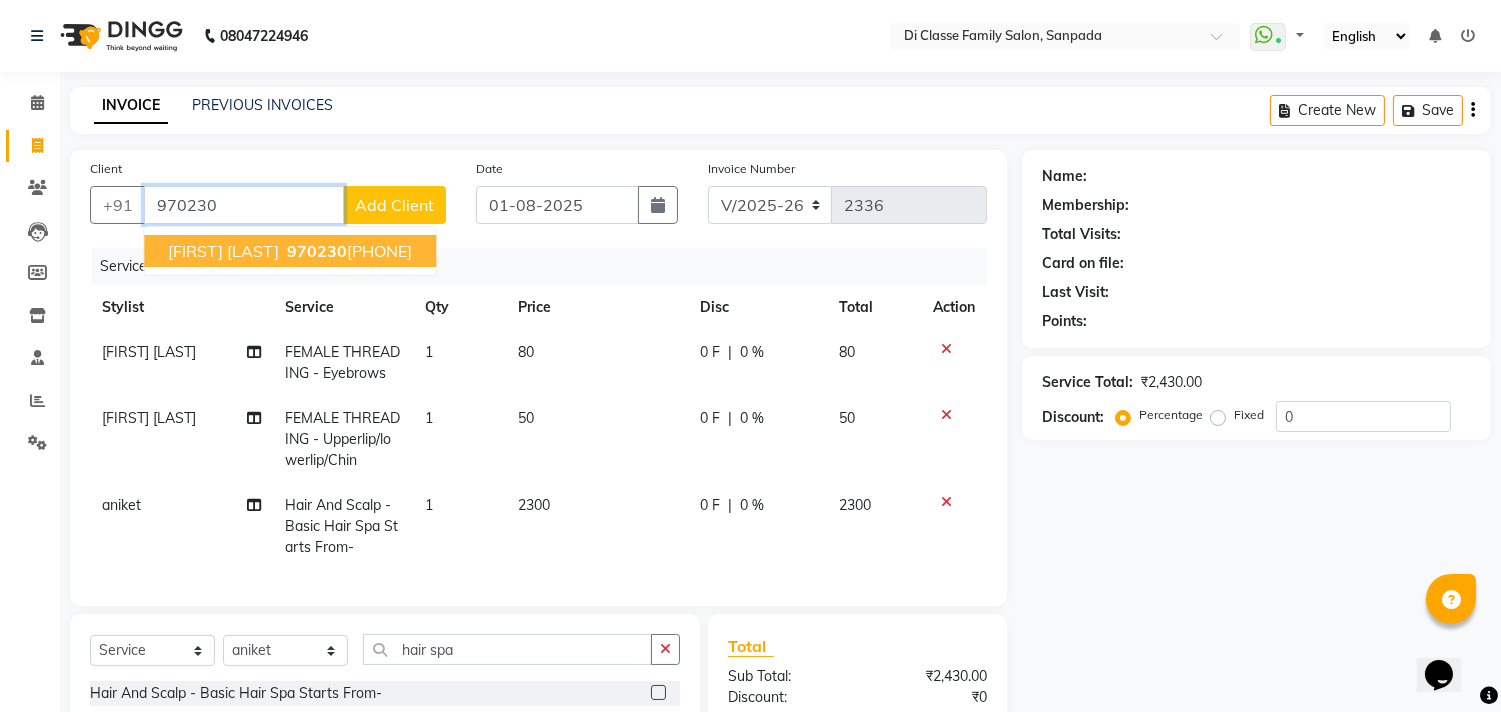 click on "VAISHALI SHINDE   970230 4606" at bounding box center (290, 251) 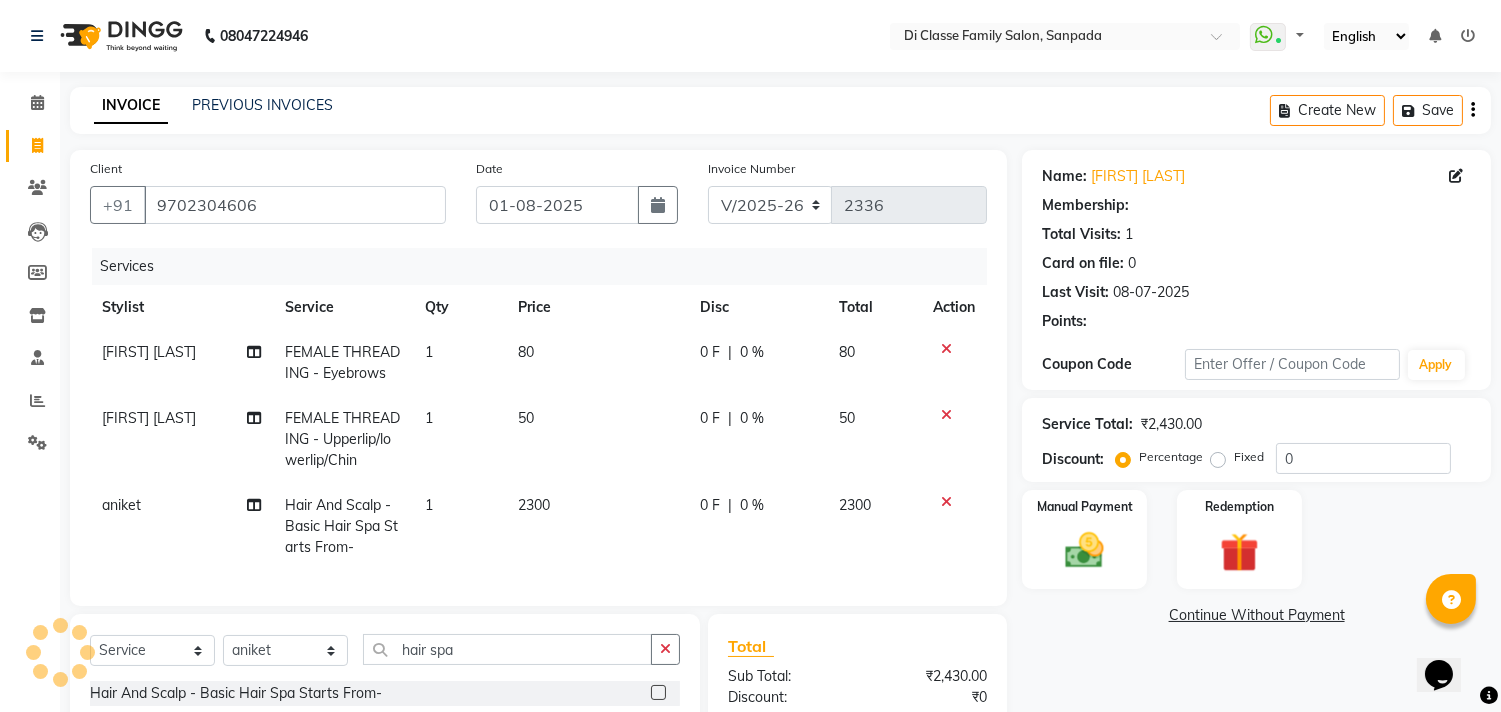 type on "15" 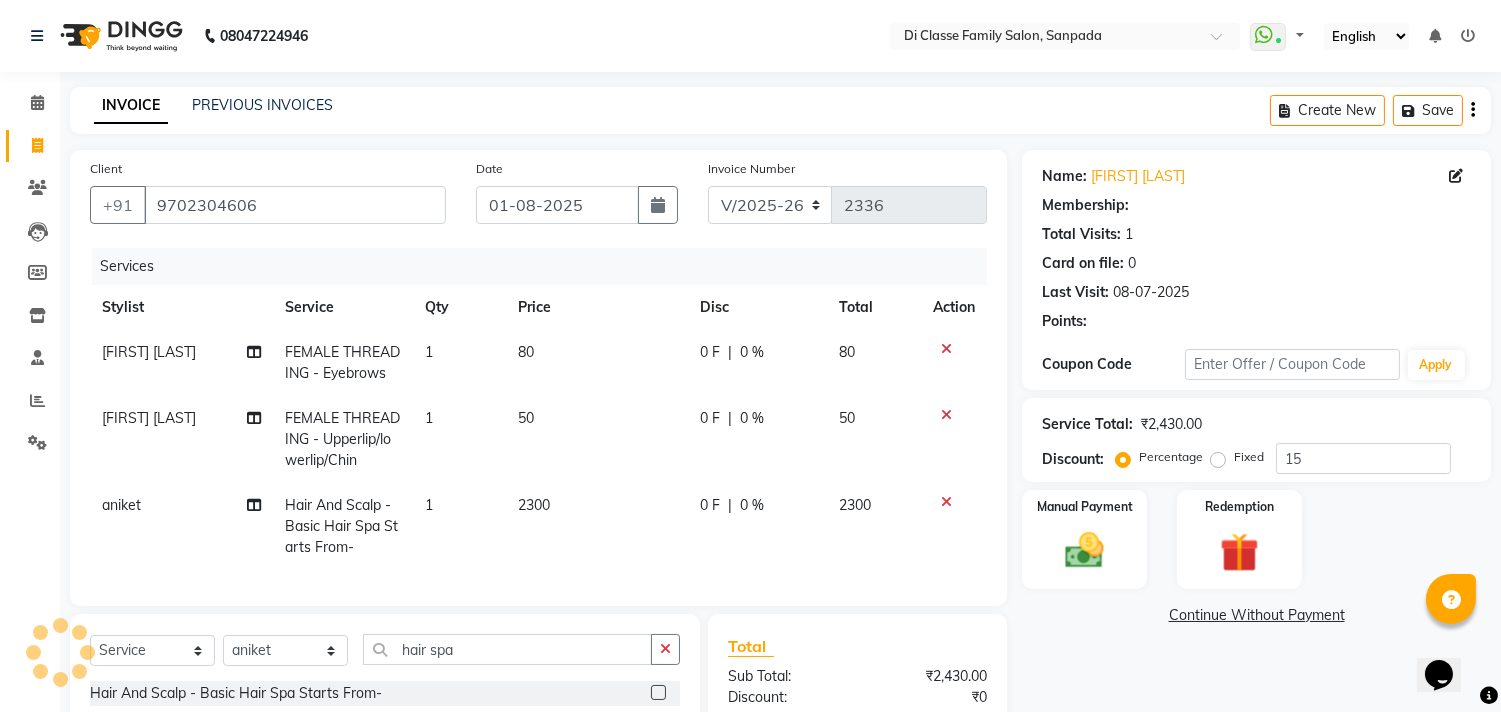 select on "1: Object" 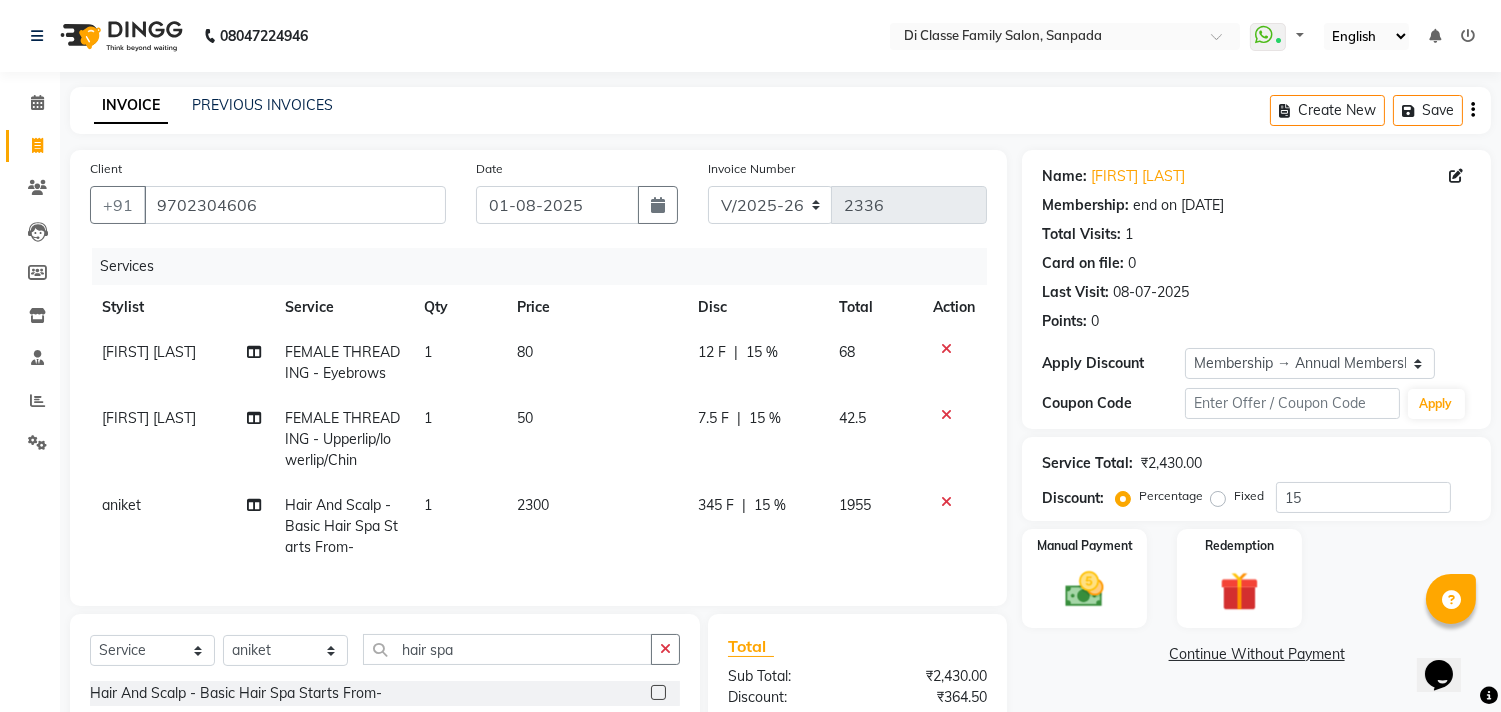 click on "15 %" 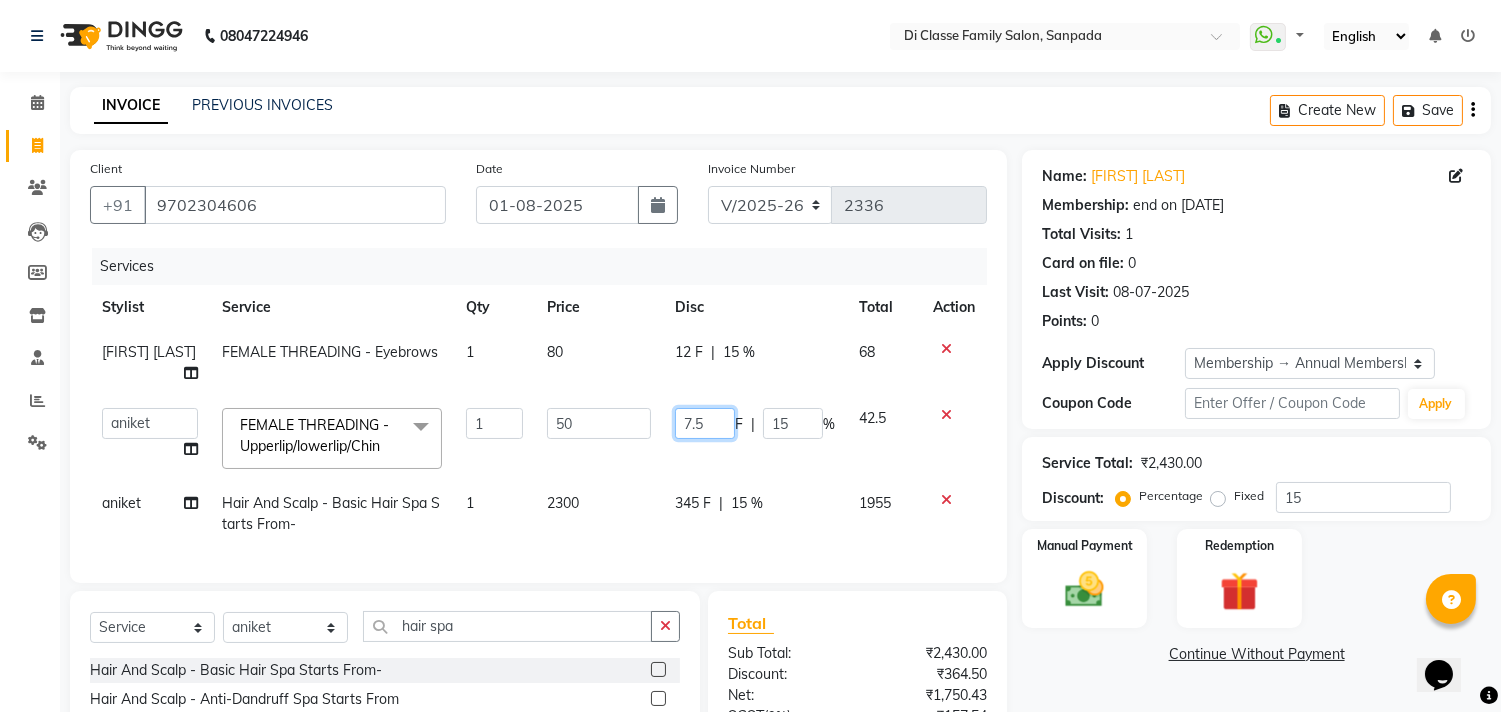 click on "7.5" 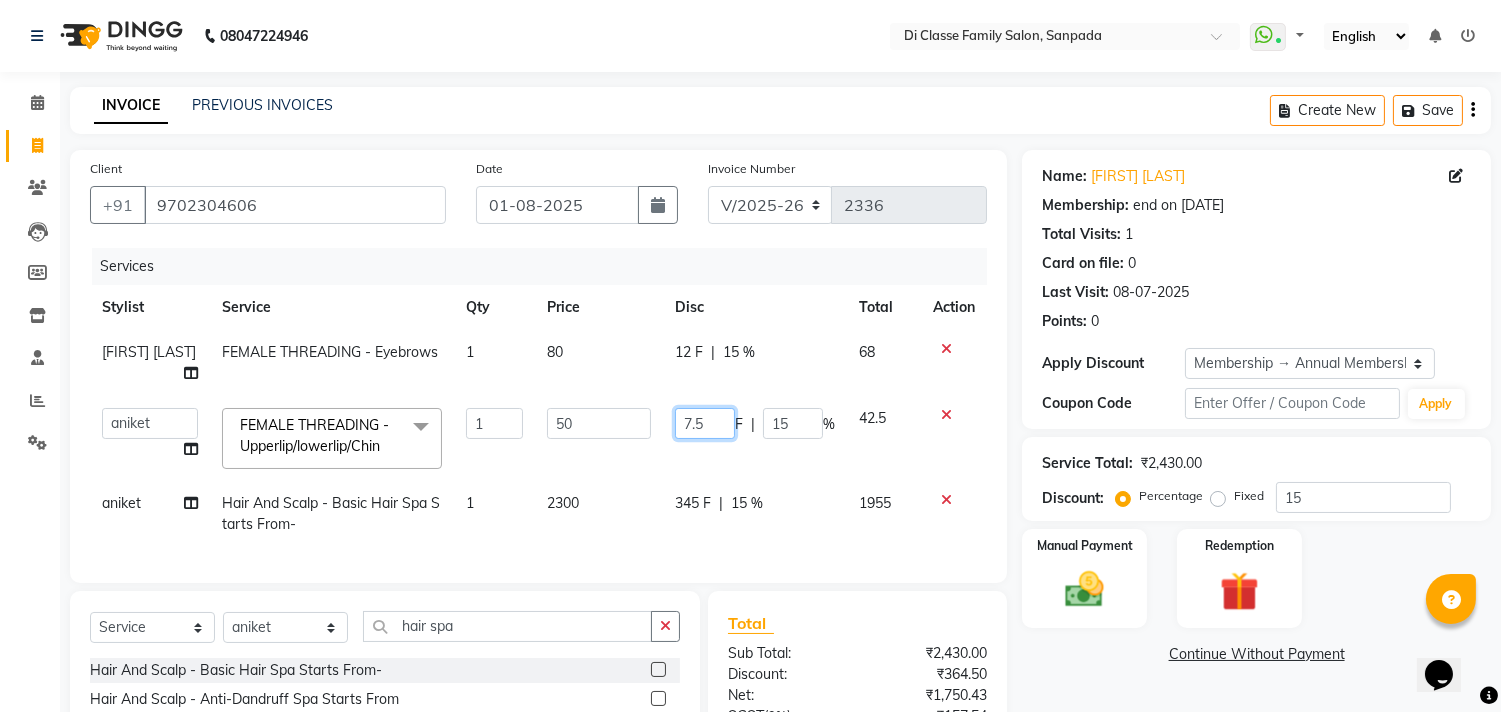 type on "7" 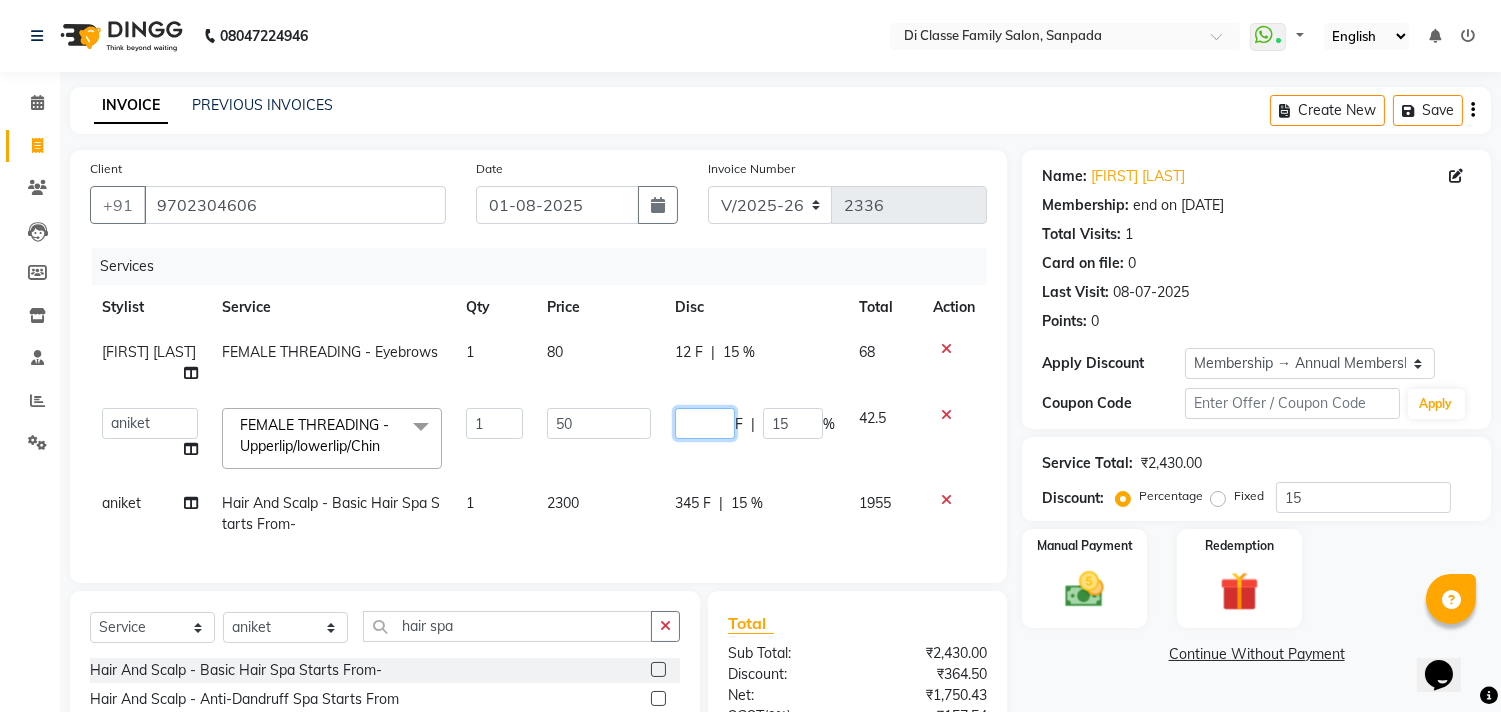 type on "8" 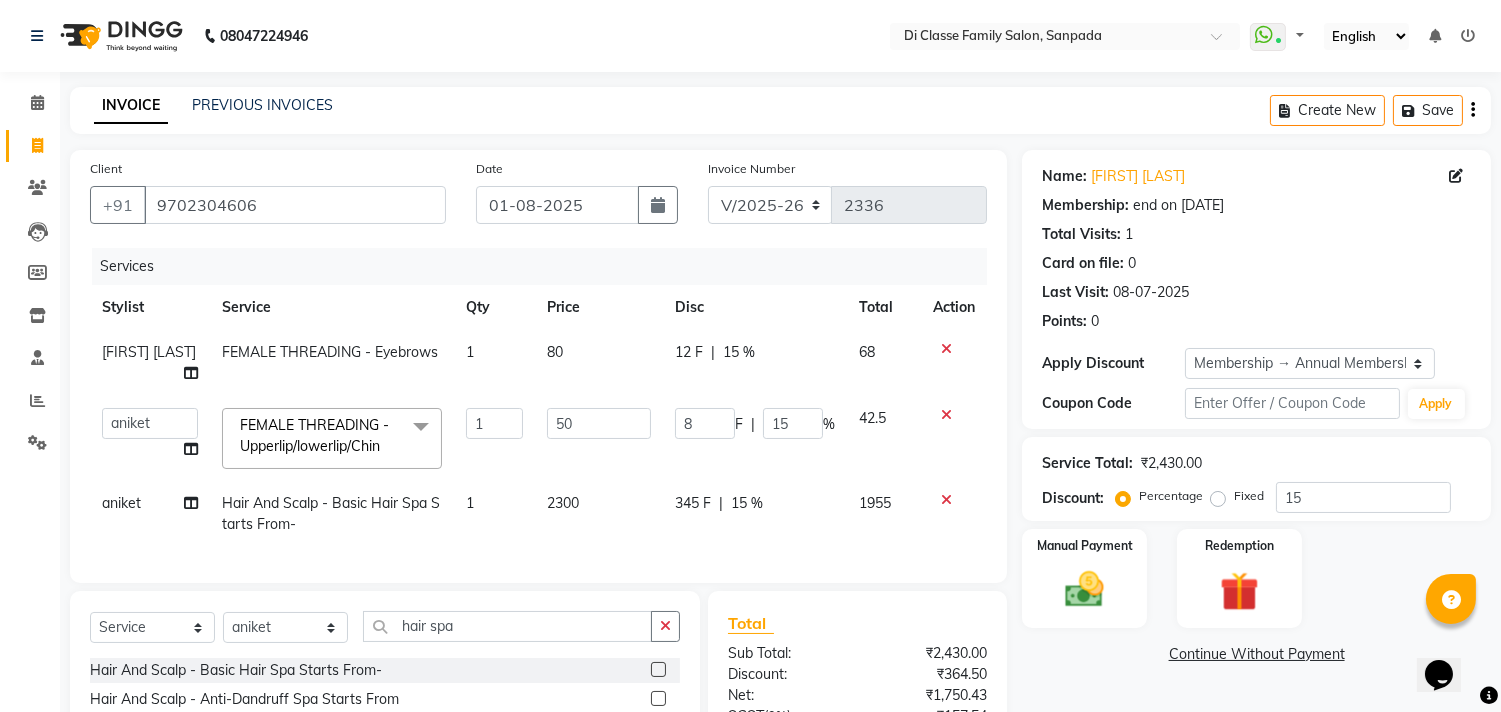 click on "8 F | 15 %" 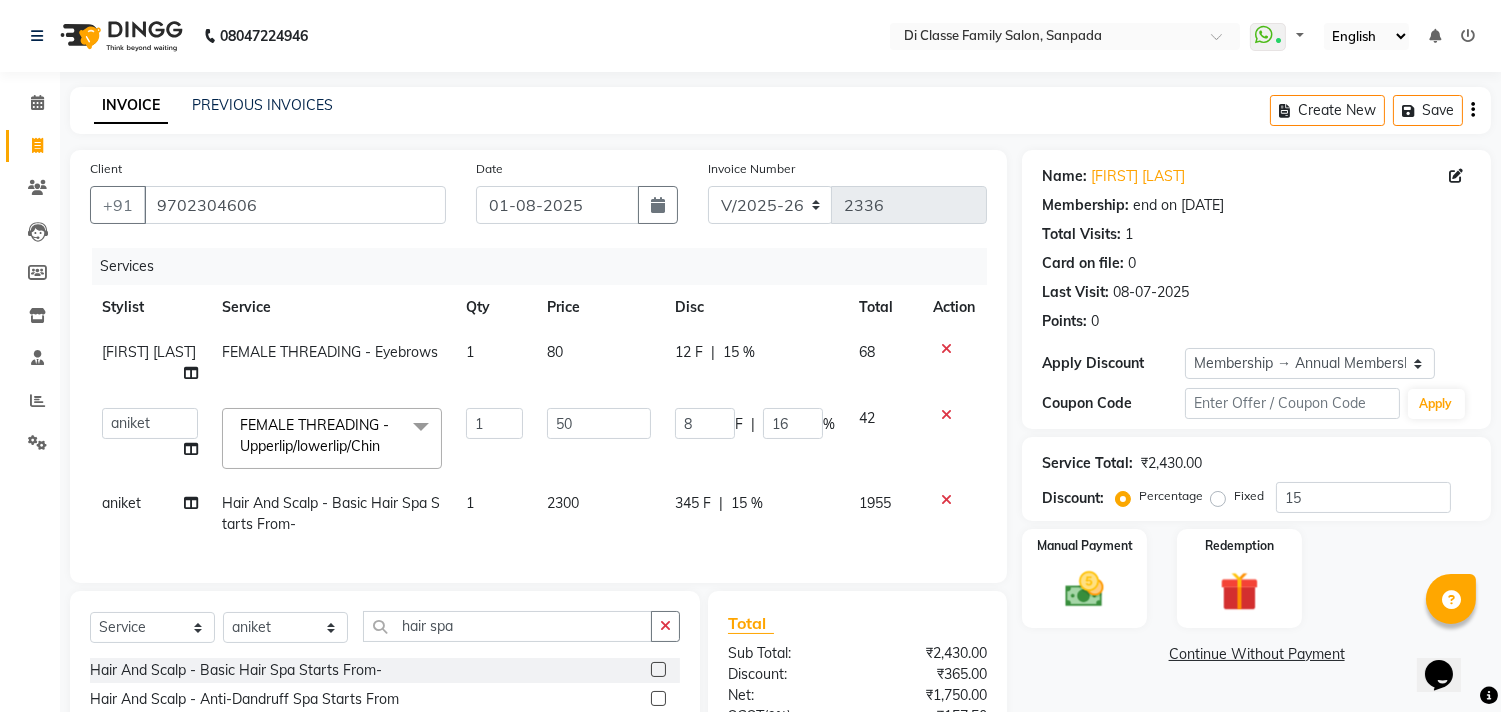 scroll, scrollTop: 221, scrollLeft: 0, axis: vertical 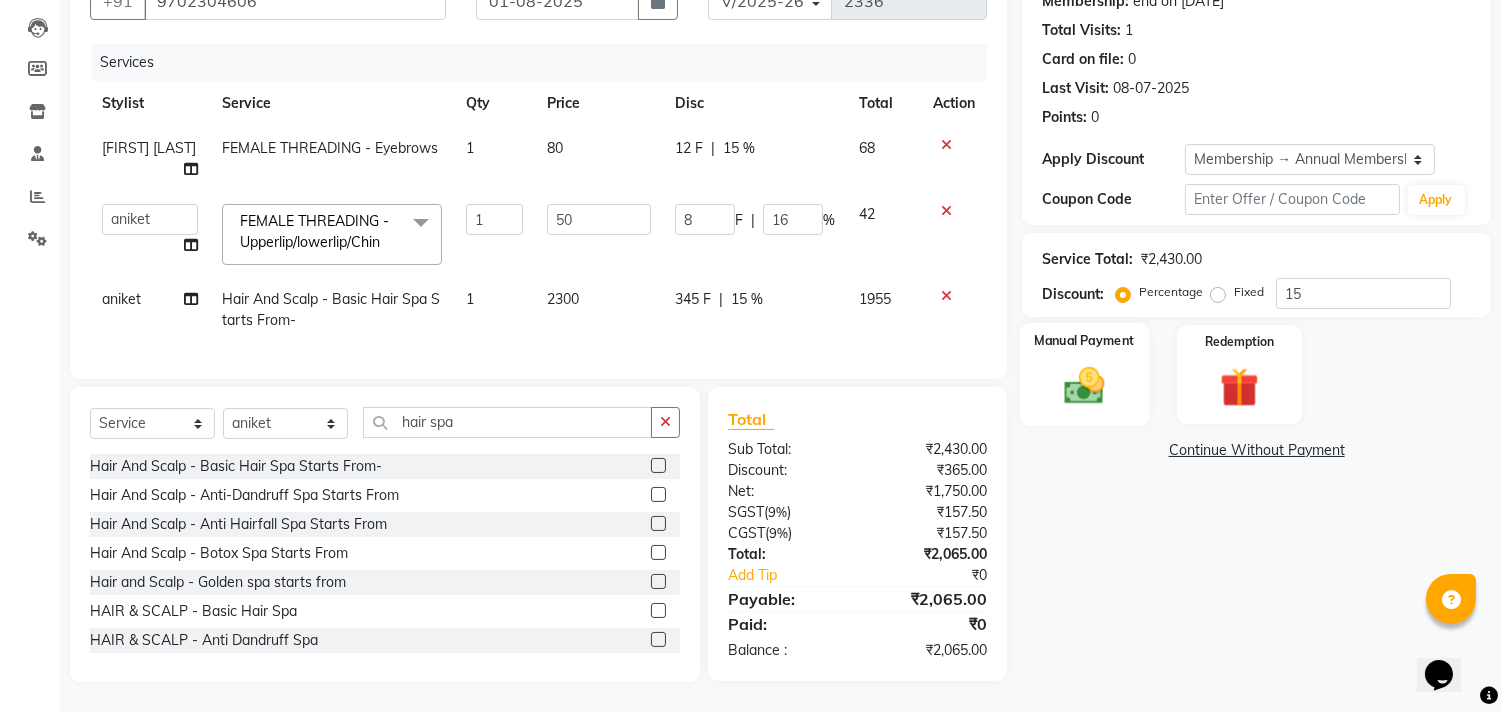 click on "Manual Payment" 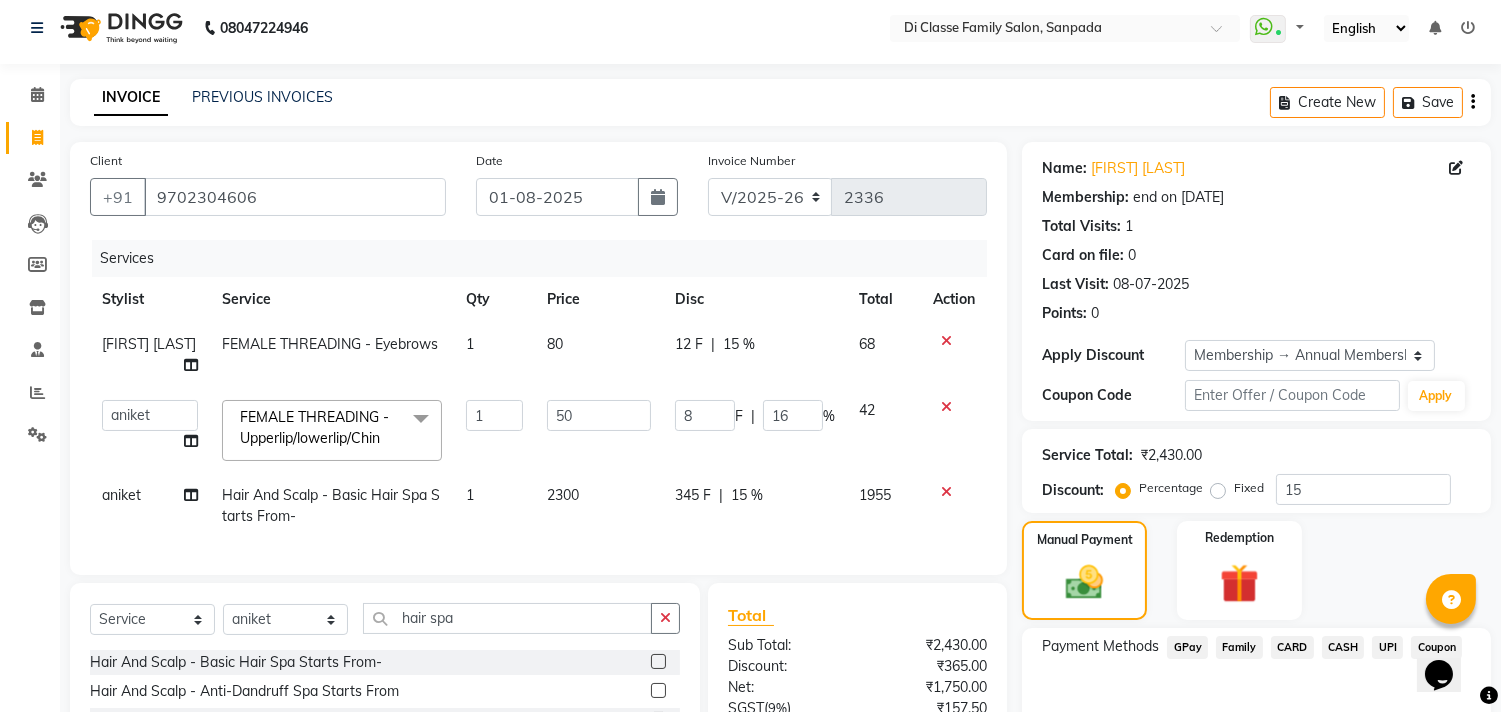 scroll, scrollTop: 0, scrollLeft: 0, axis: both 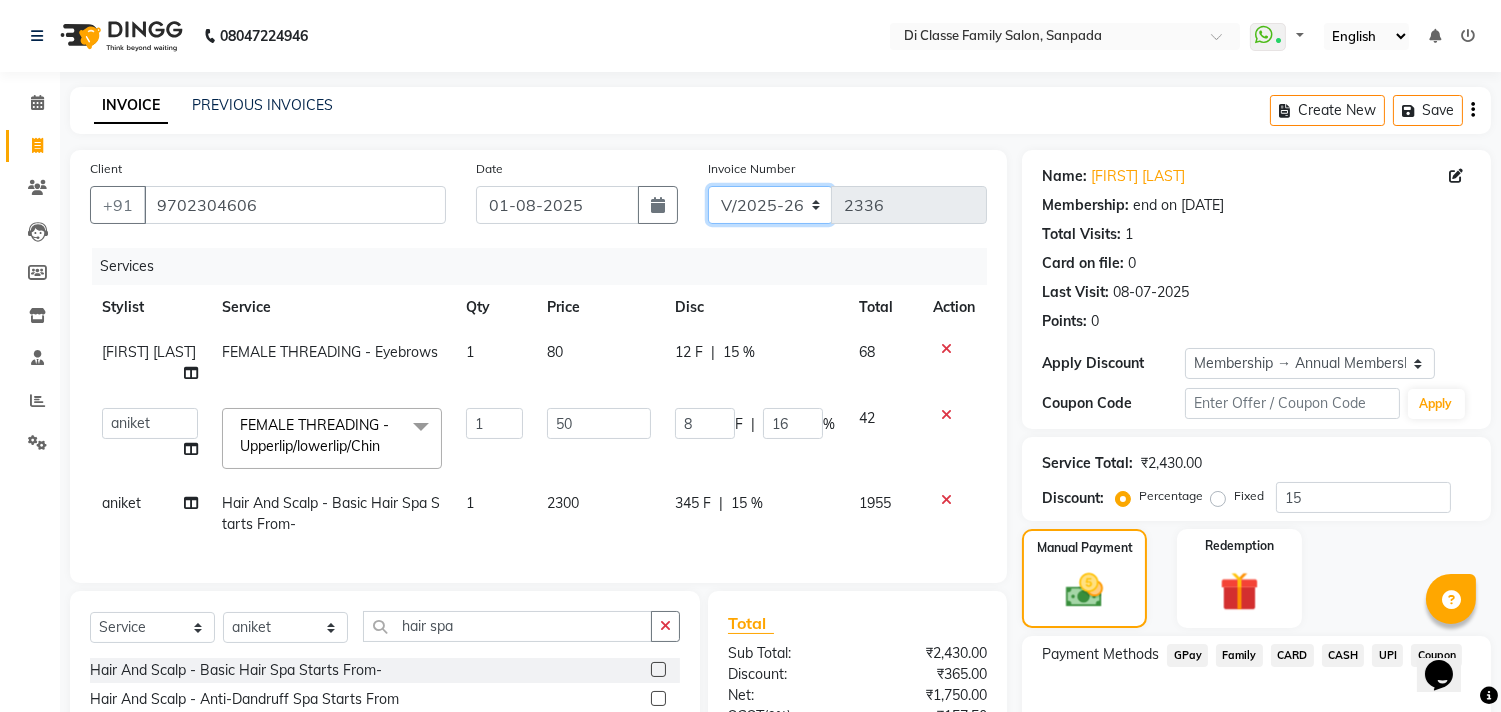 click on "INV/2025 V/2025-26" 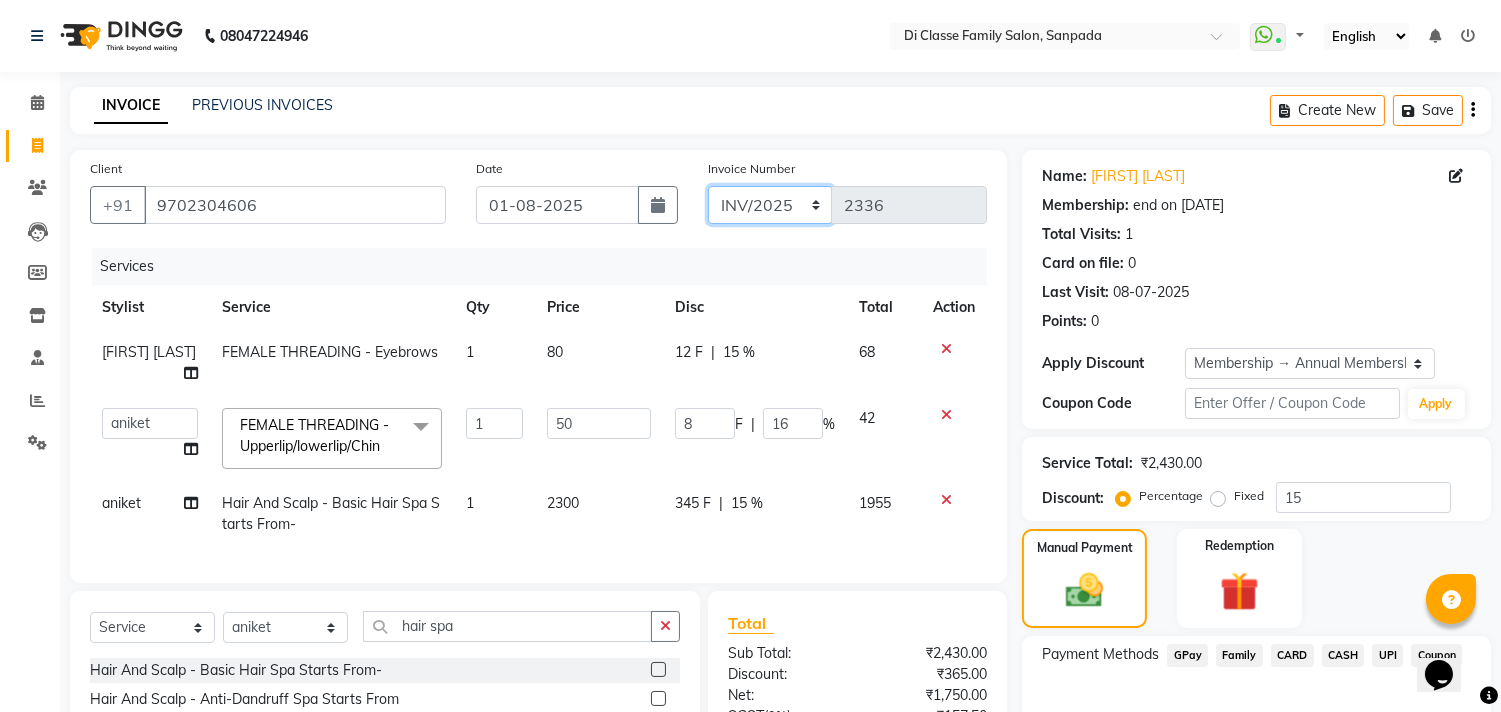 click on "INV/2025 V/2025-26" 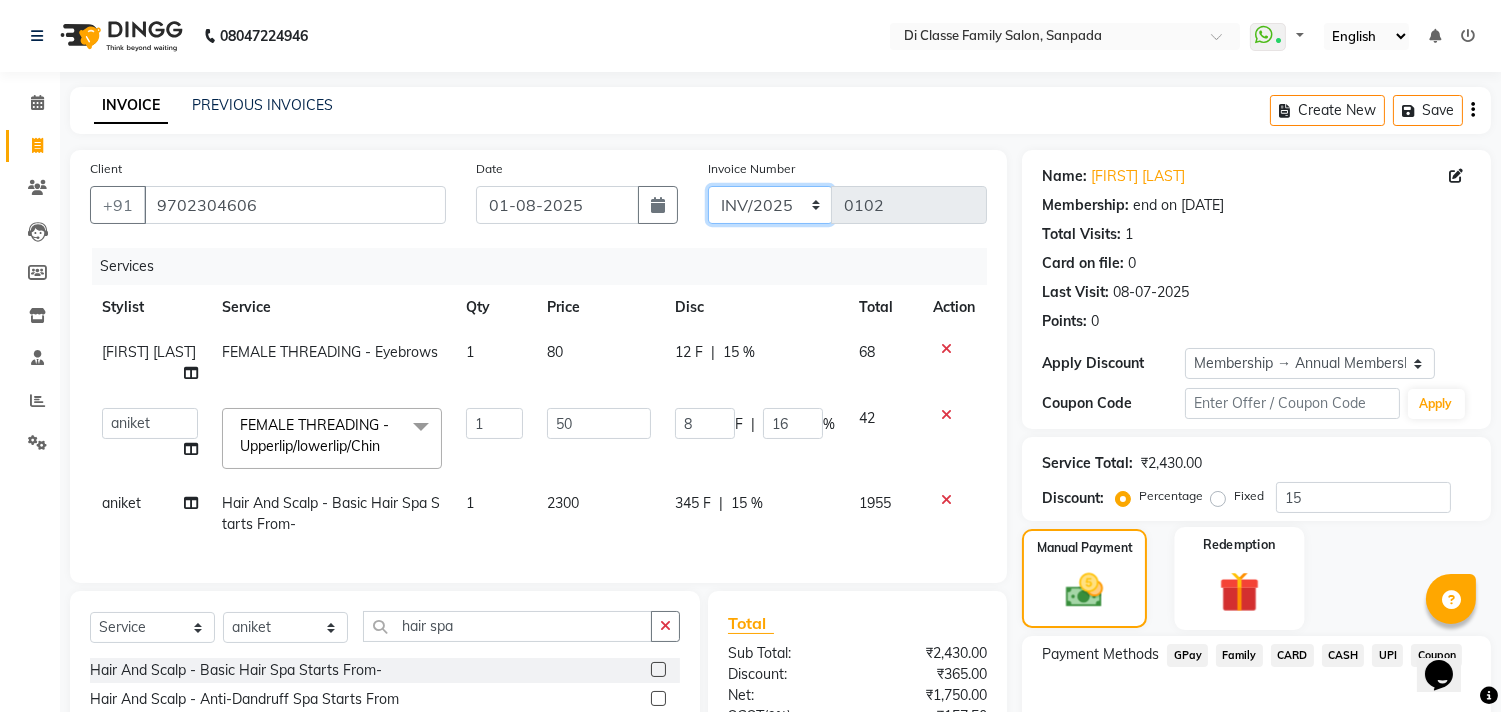 scroll, scrollTop: 221, scrollLeft: 0, axis: vertical 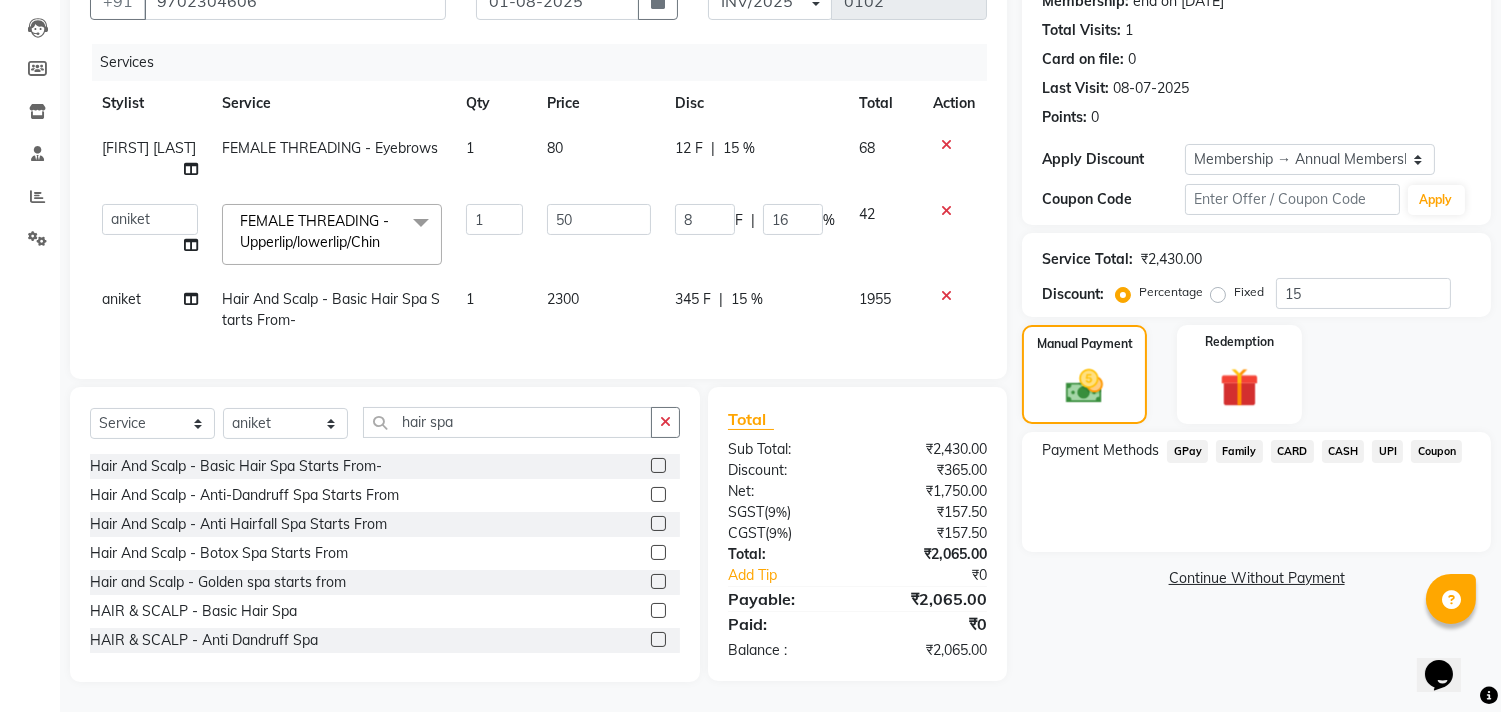 click on "CASH" 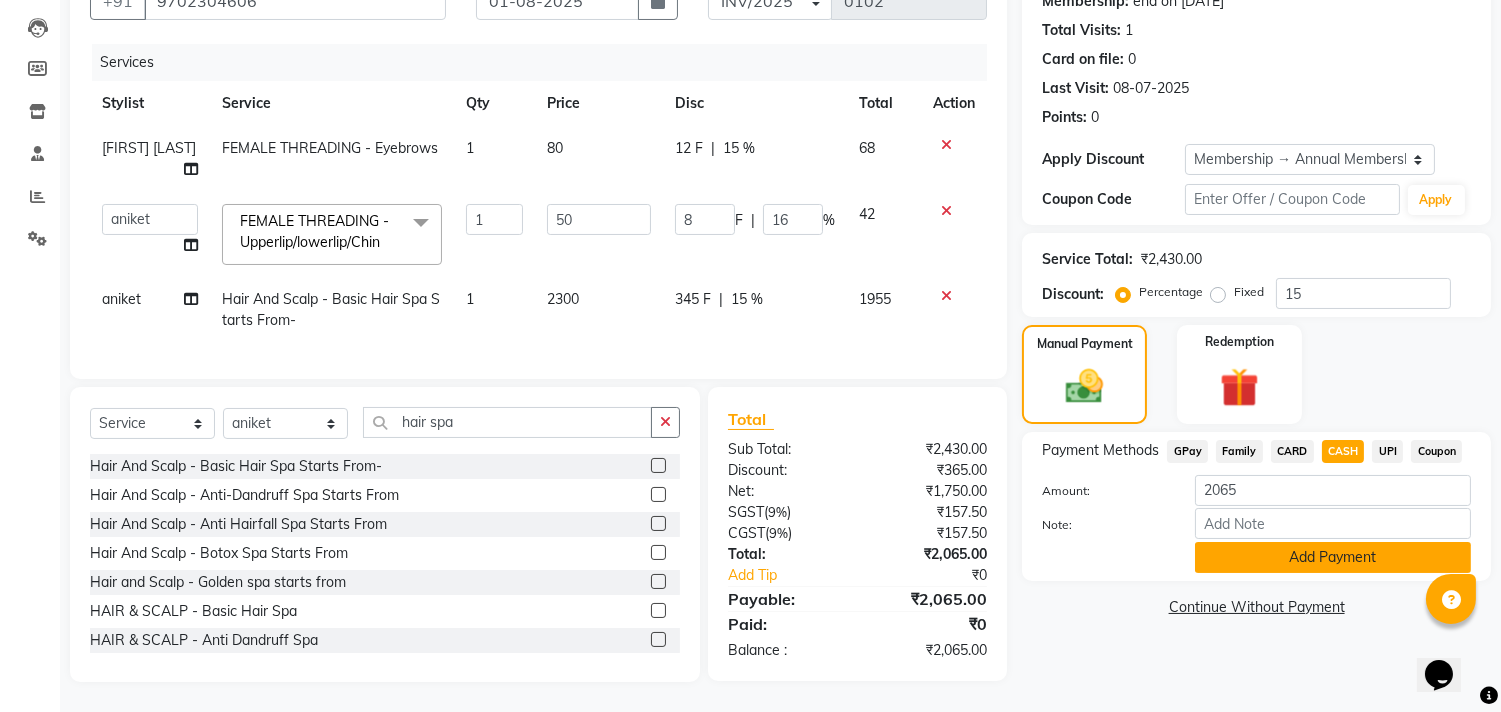 click on "Add Payment" 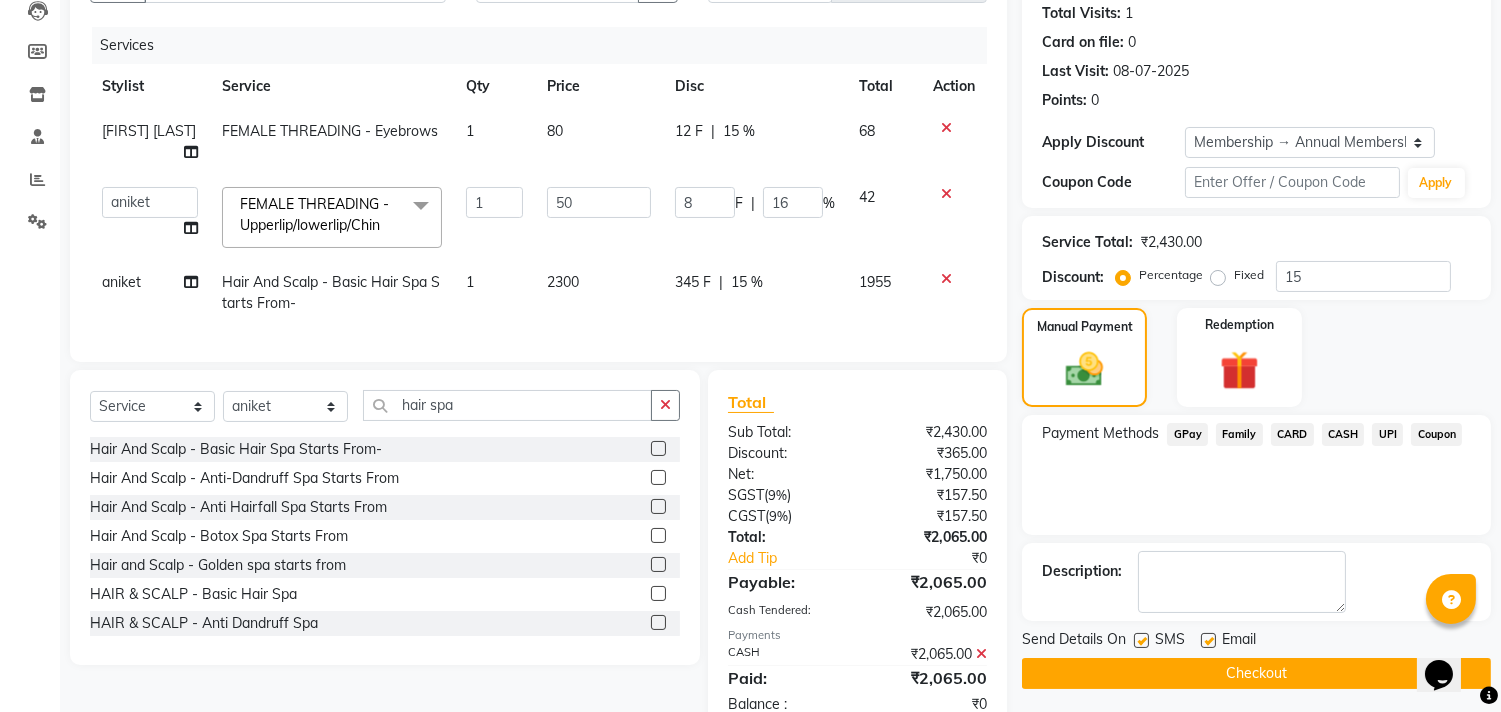 scroll, scrollTop: 290, scrollLeft: 0, axis: vertical 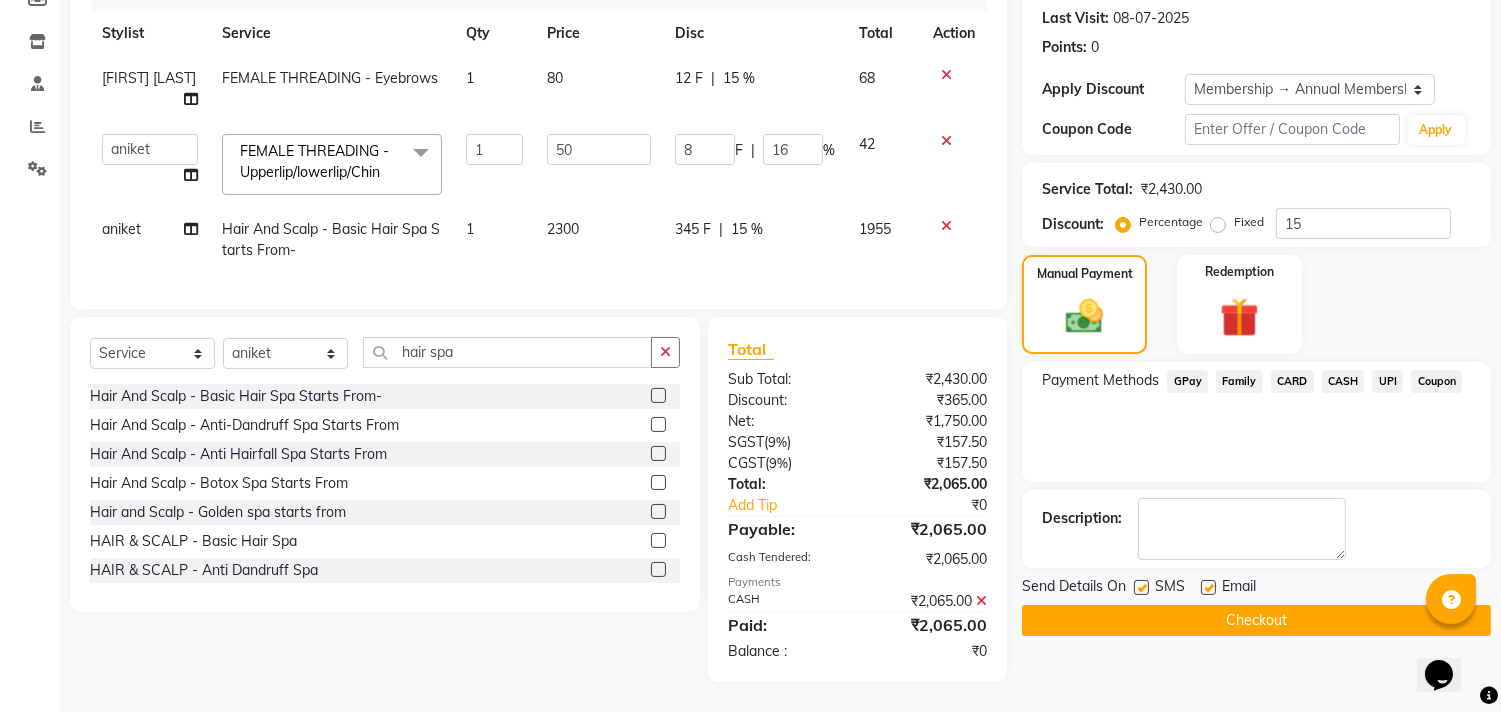 click on "Checkout" 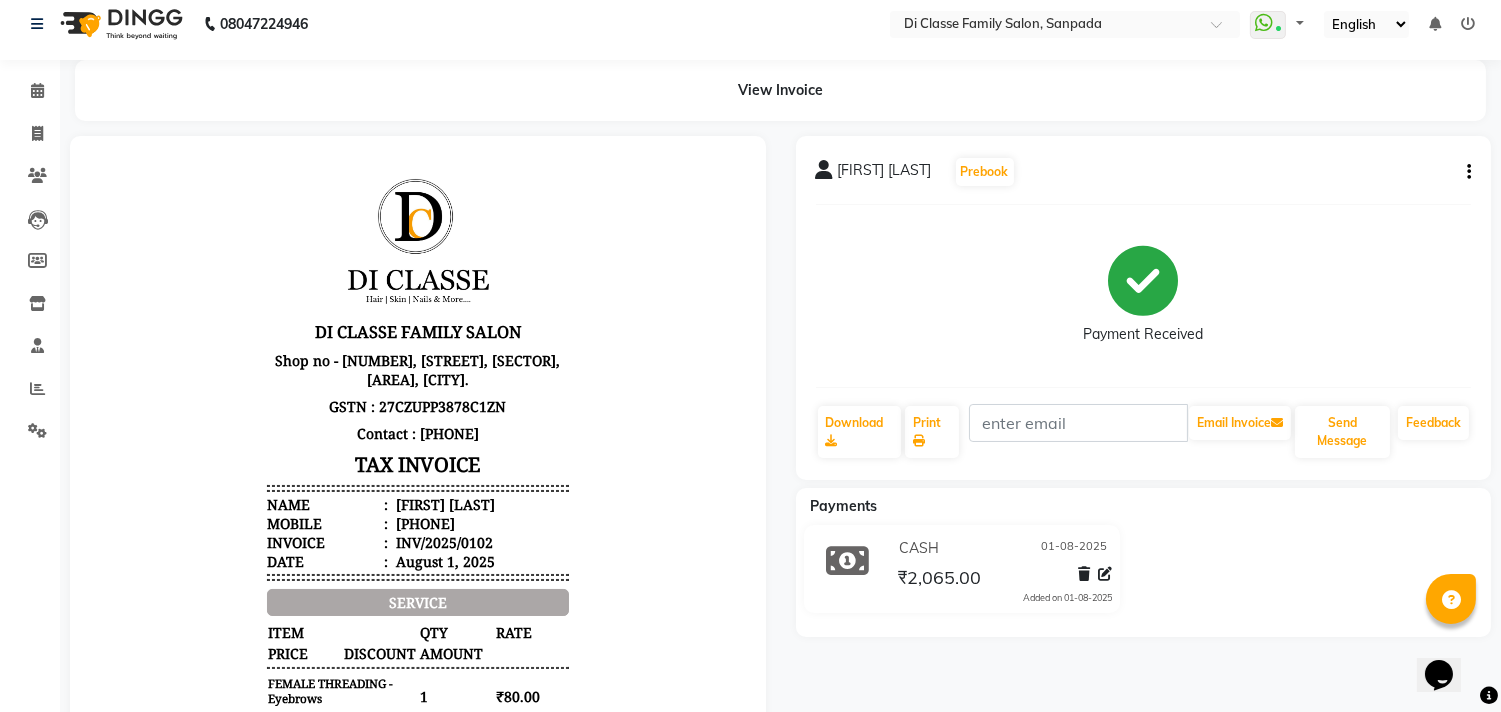 scroll, scrollTop: 0, scrollLeft: 0, axis: both 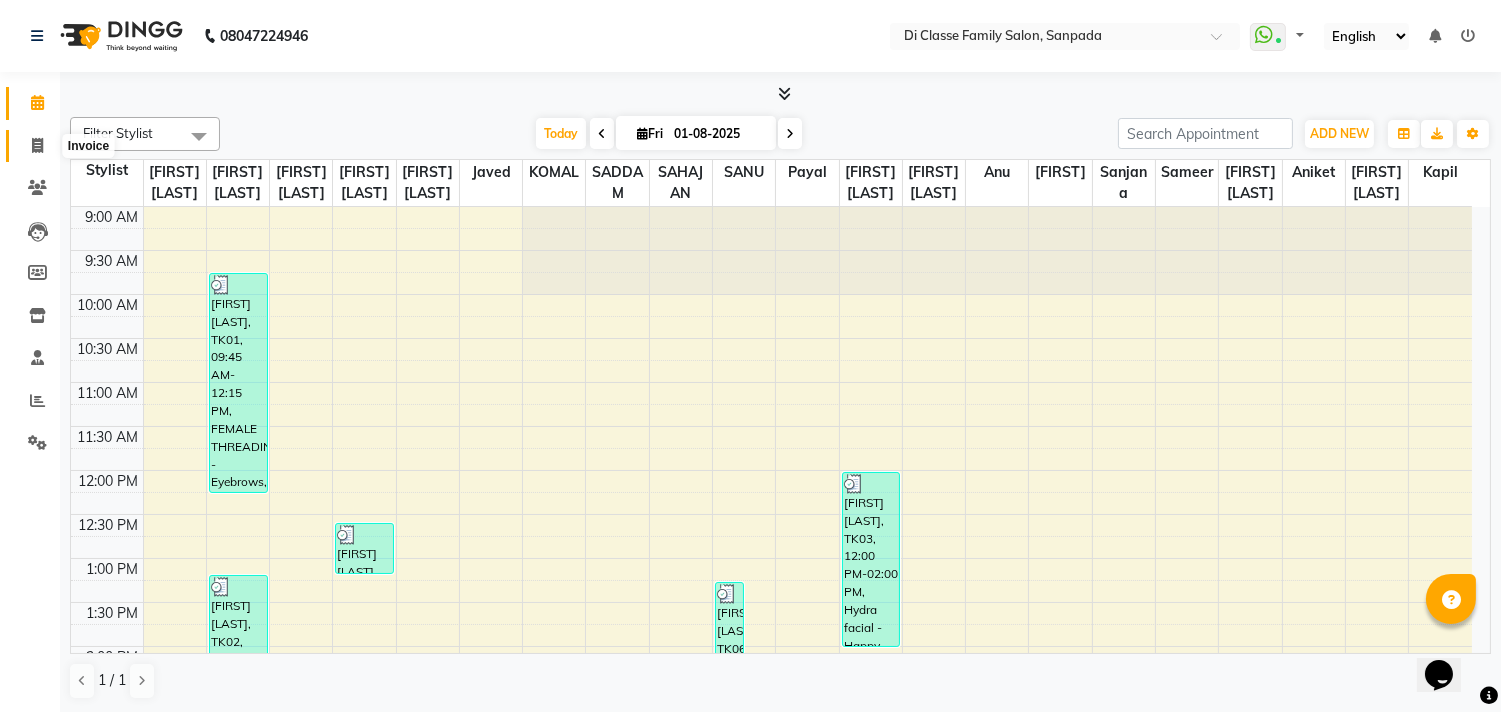 click 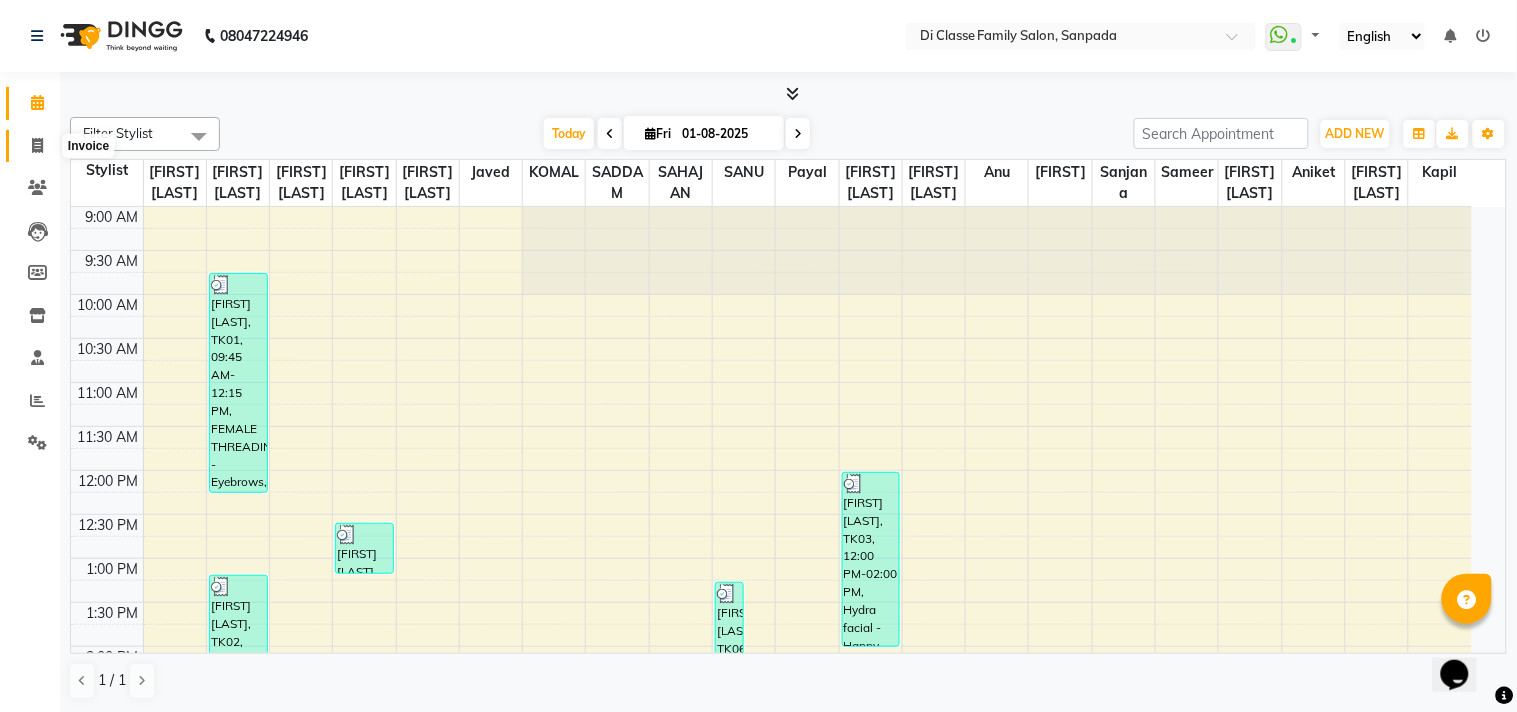 select on "4704" 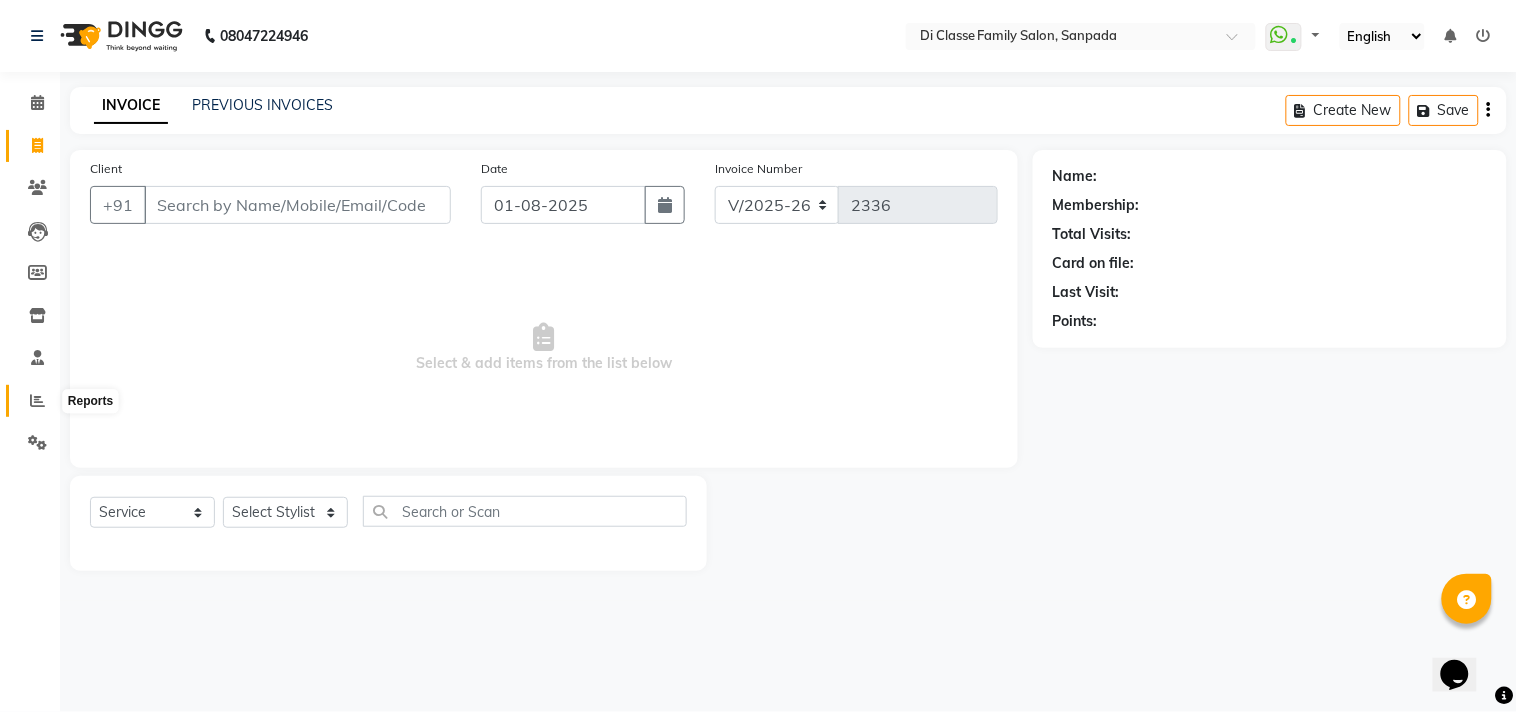 click 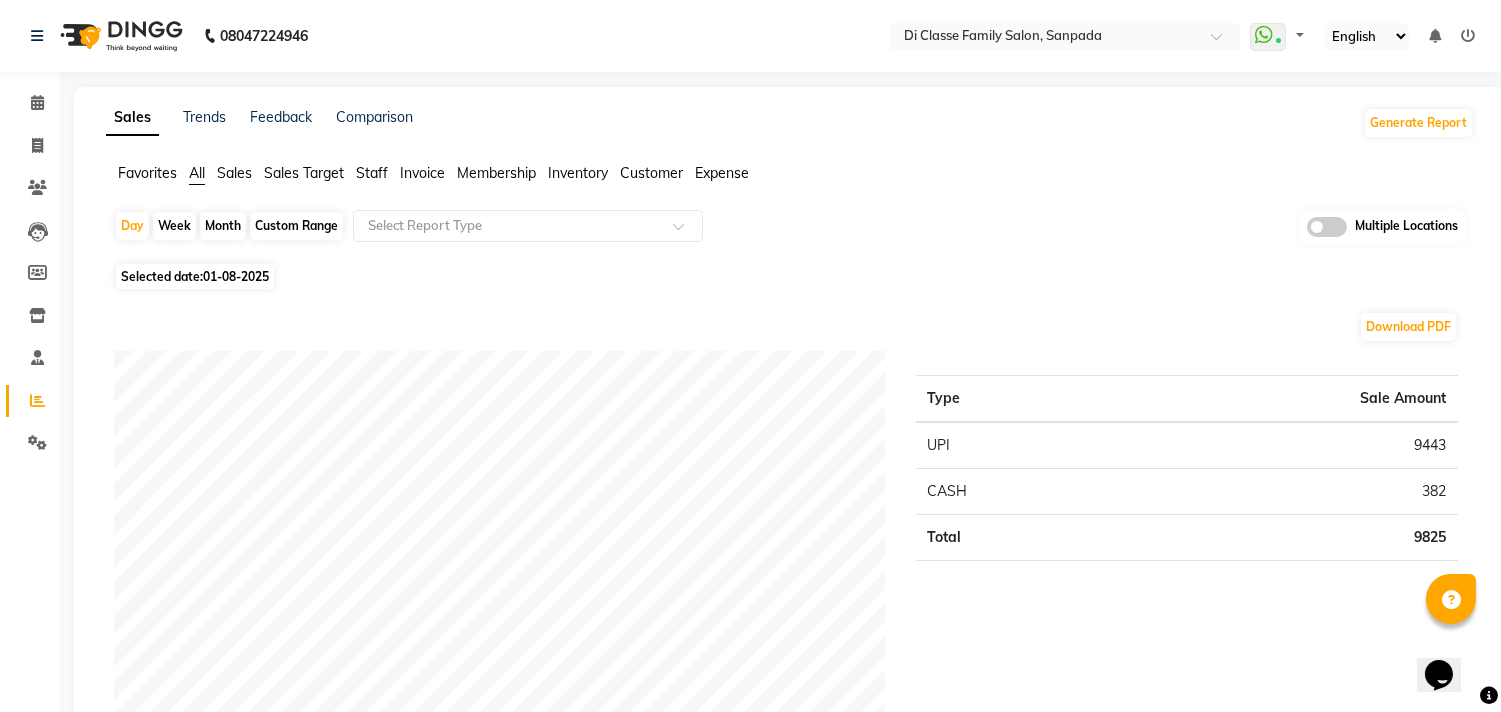 click on "Staff" 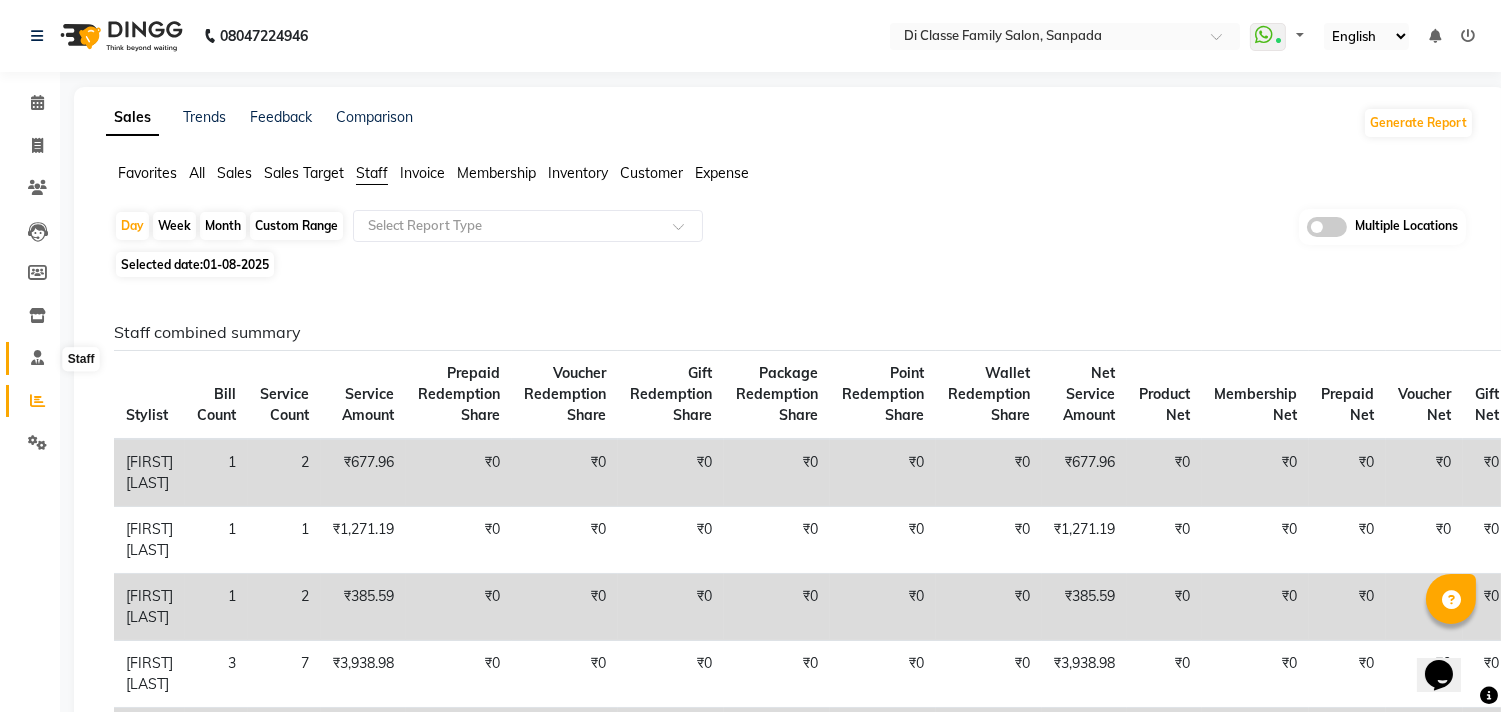 click 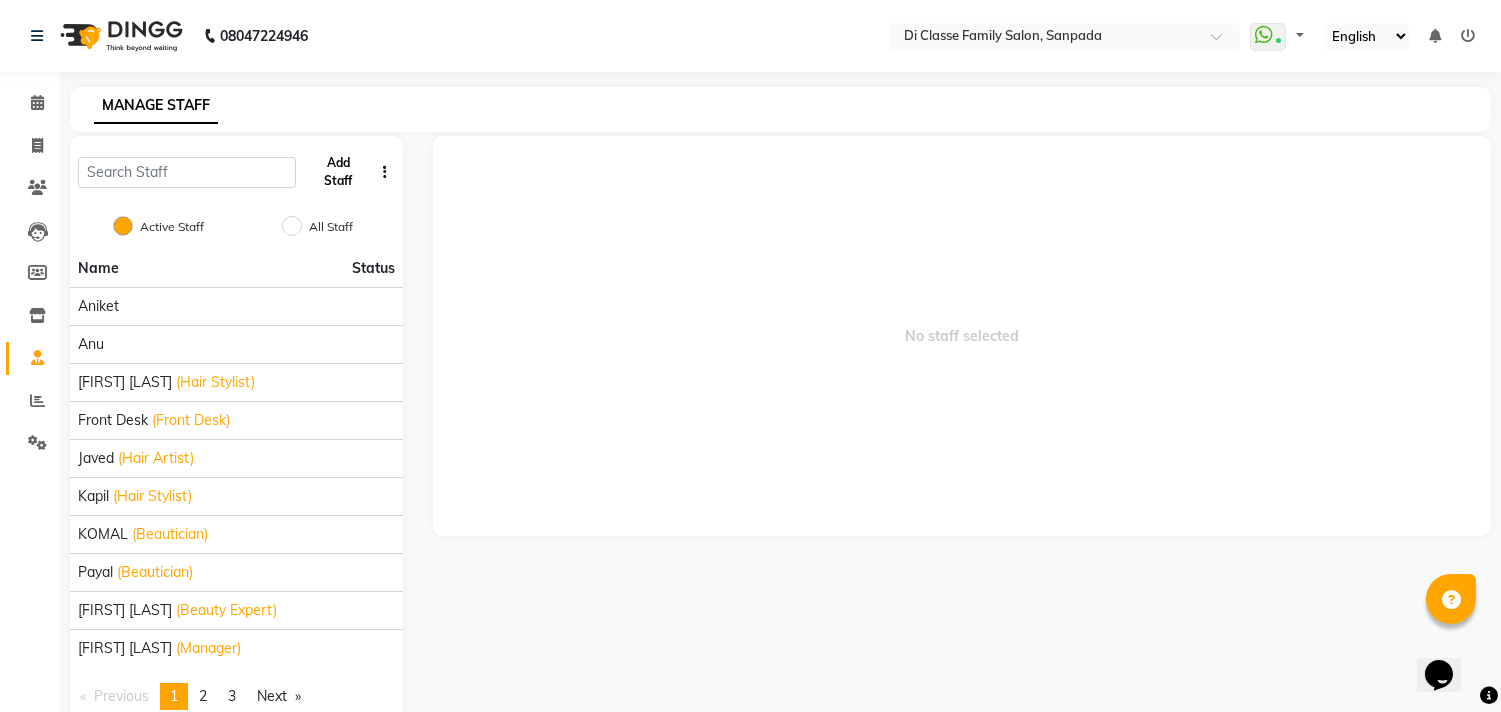click on "Add Staff" 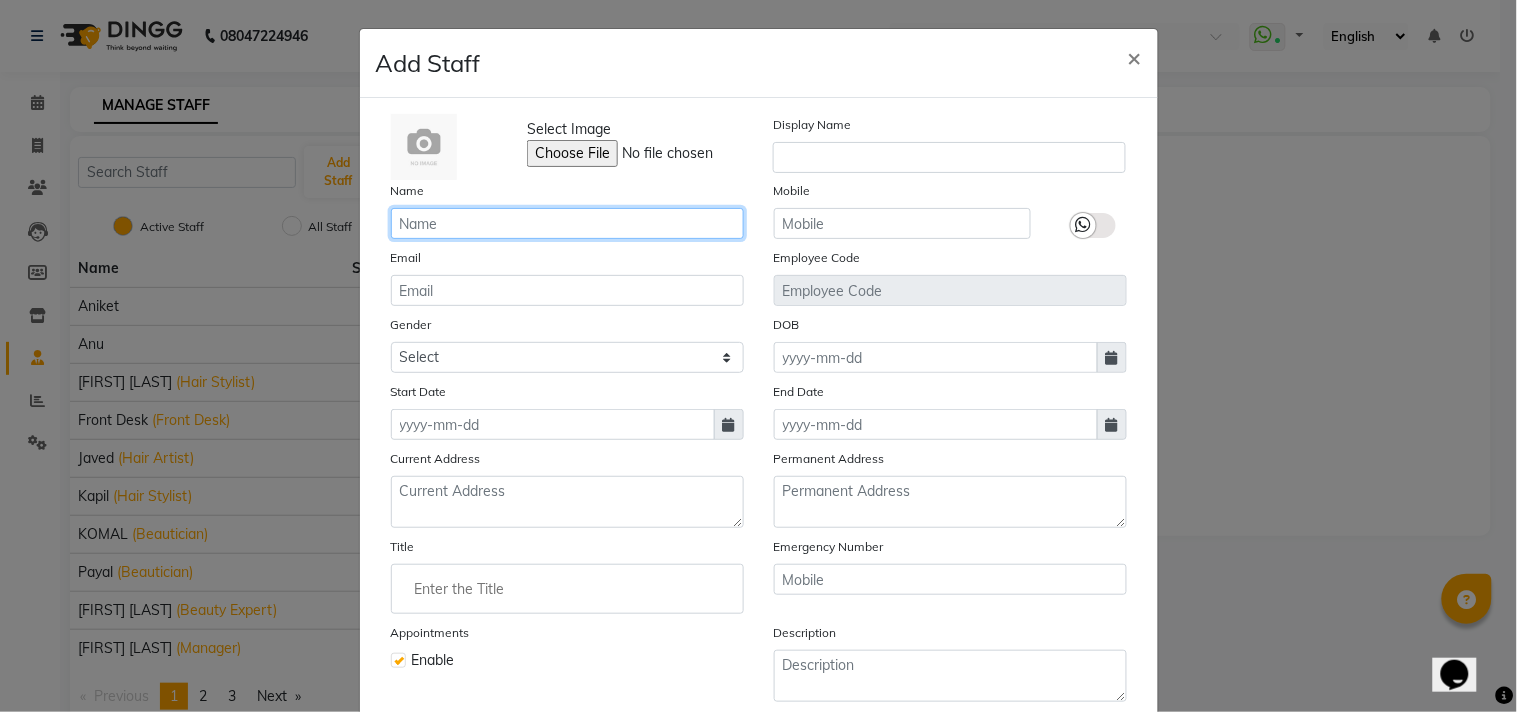 click 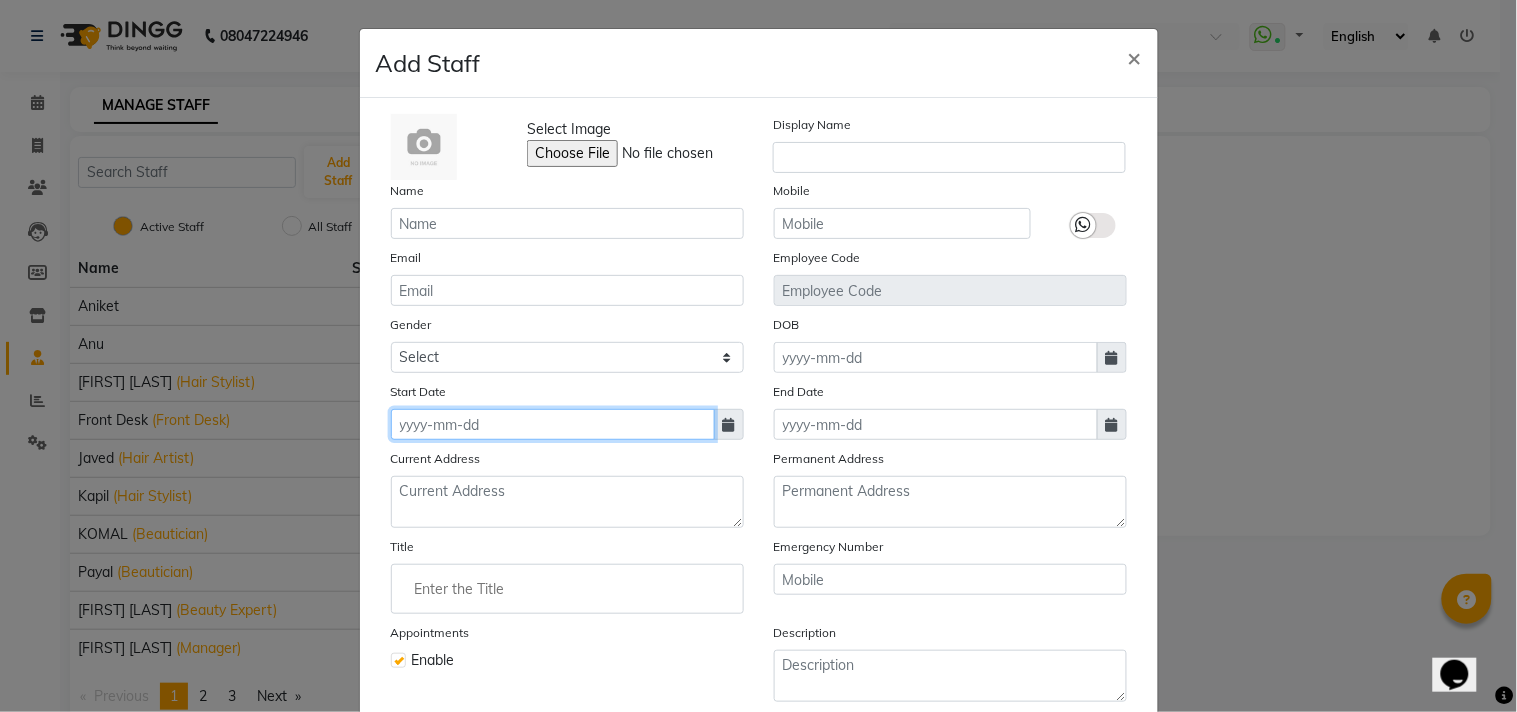 click 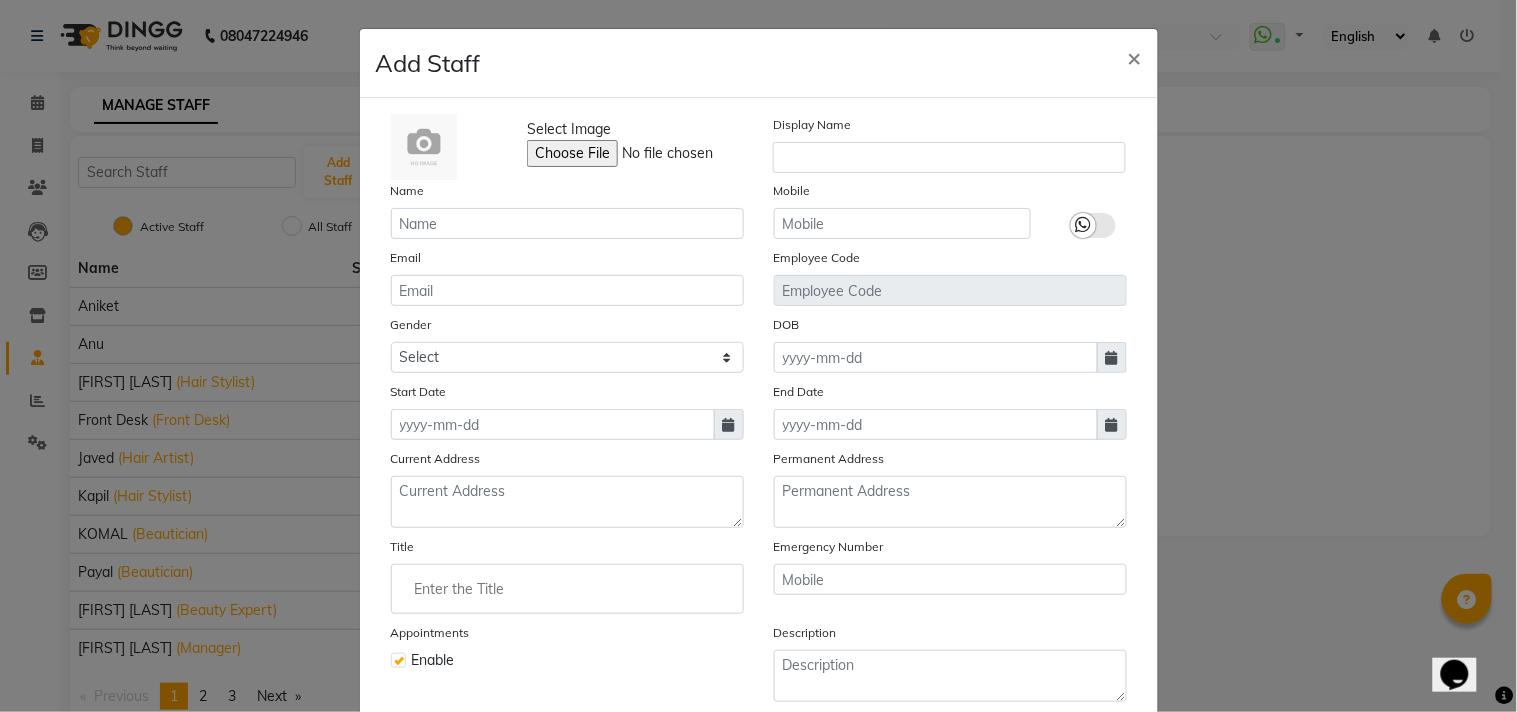 select on "8" 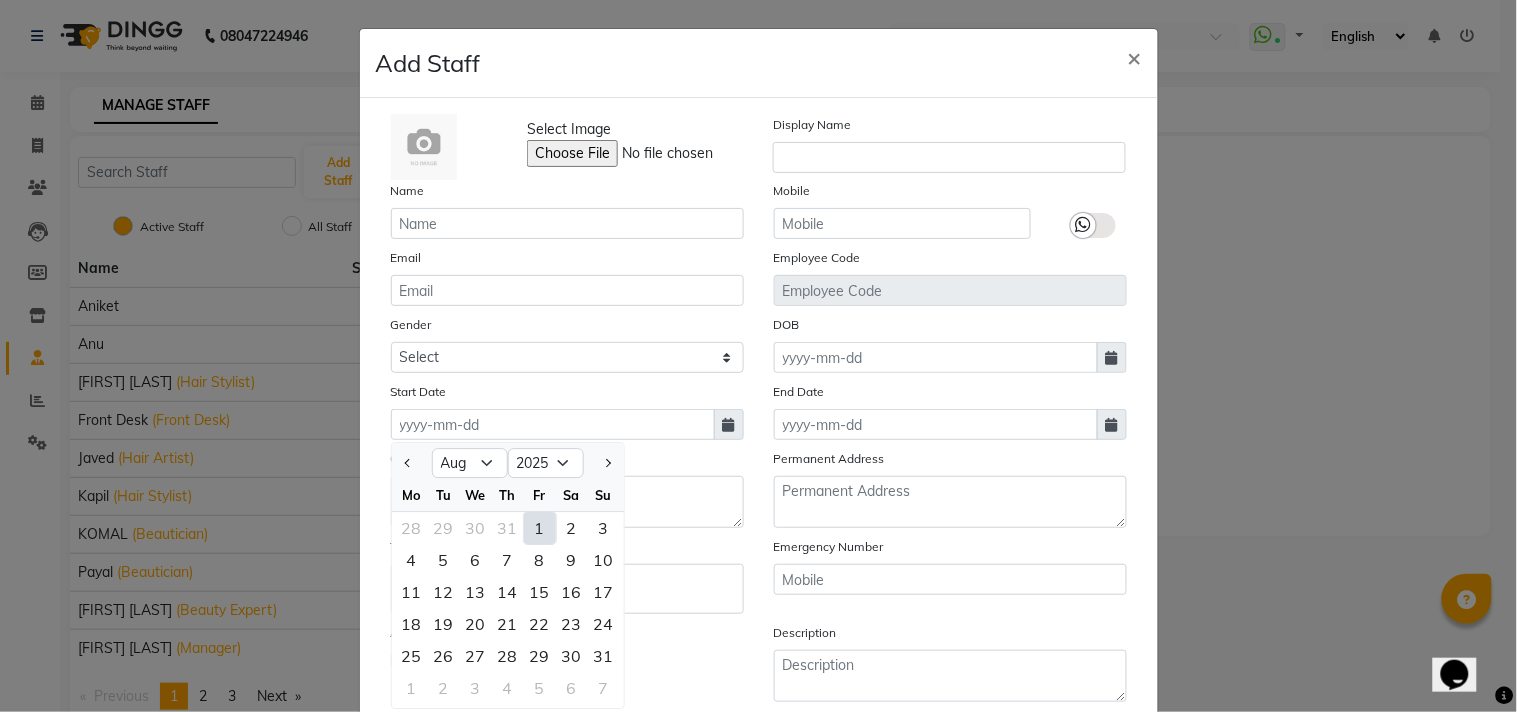 click on "1" 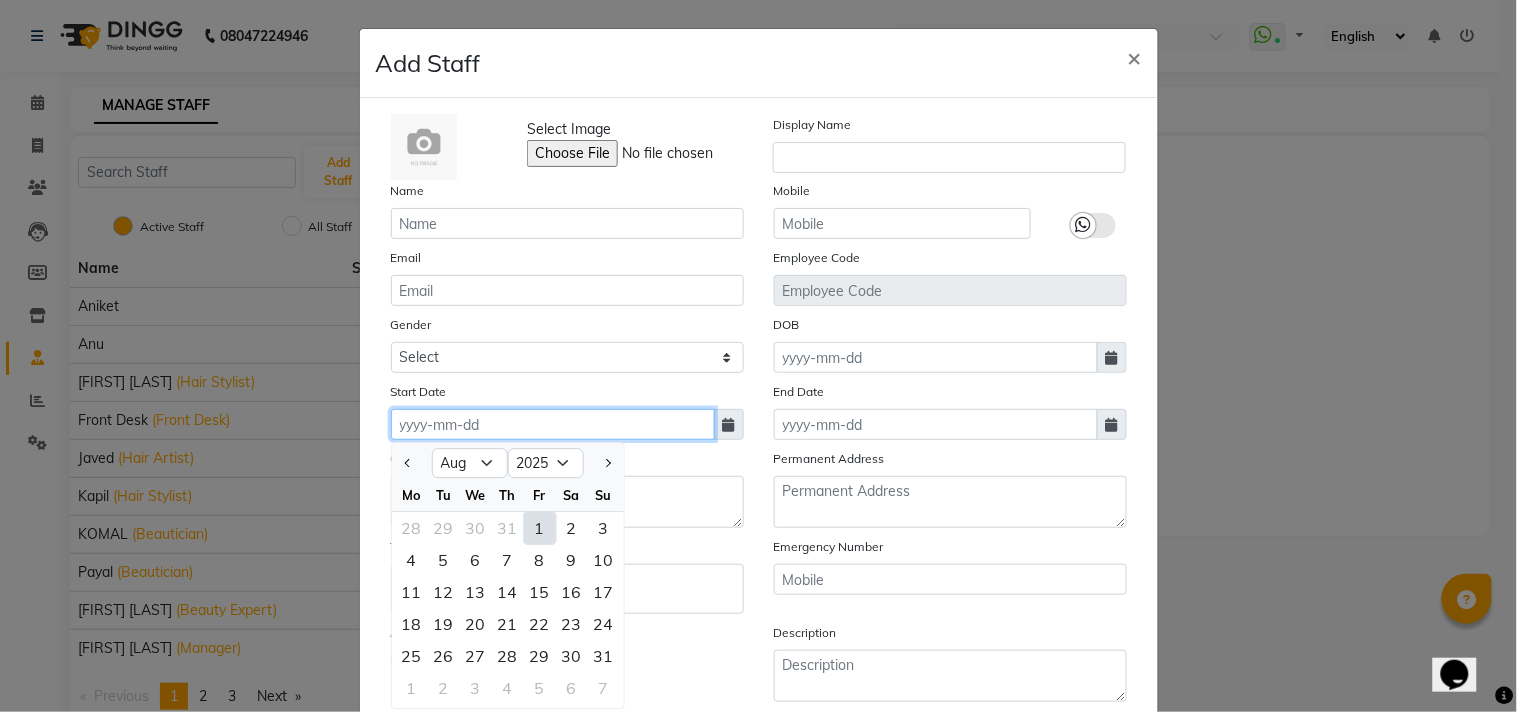 type on "01-08-2025" 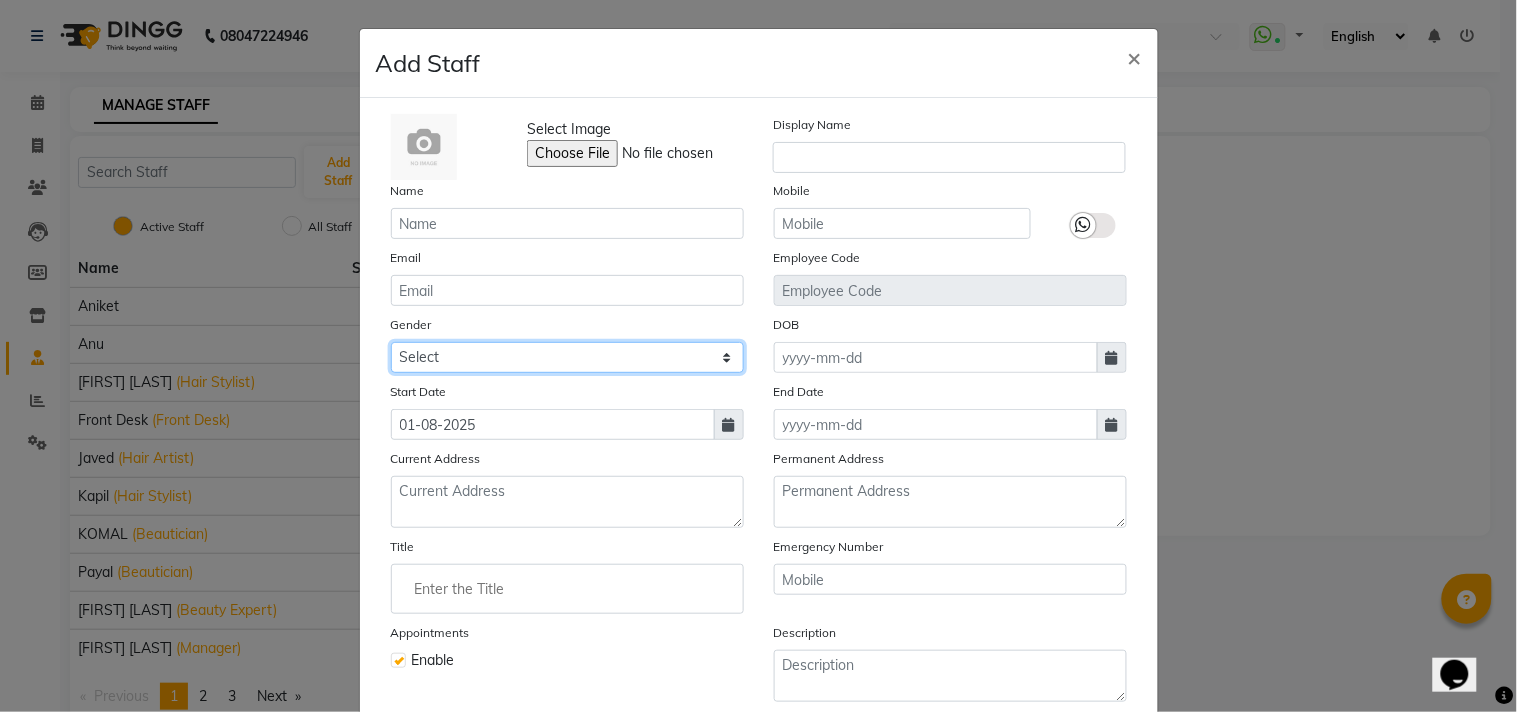 click on "Select Male Female Other Prefer Not To Say" 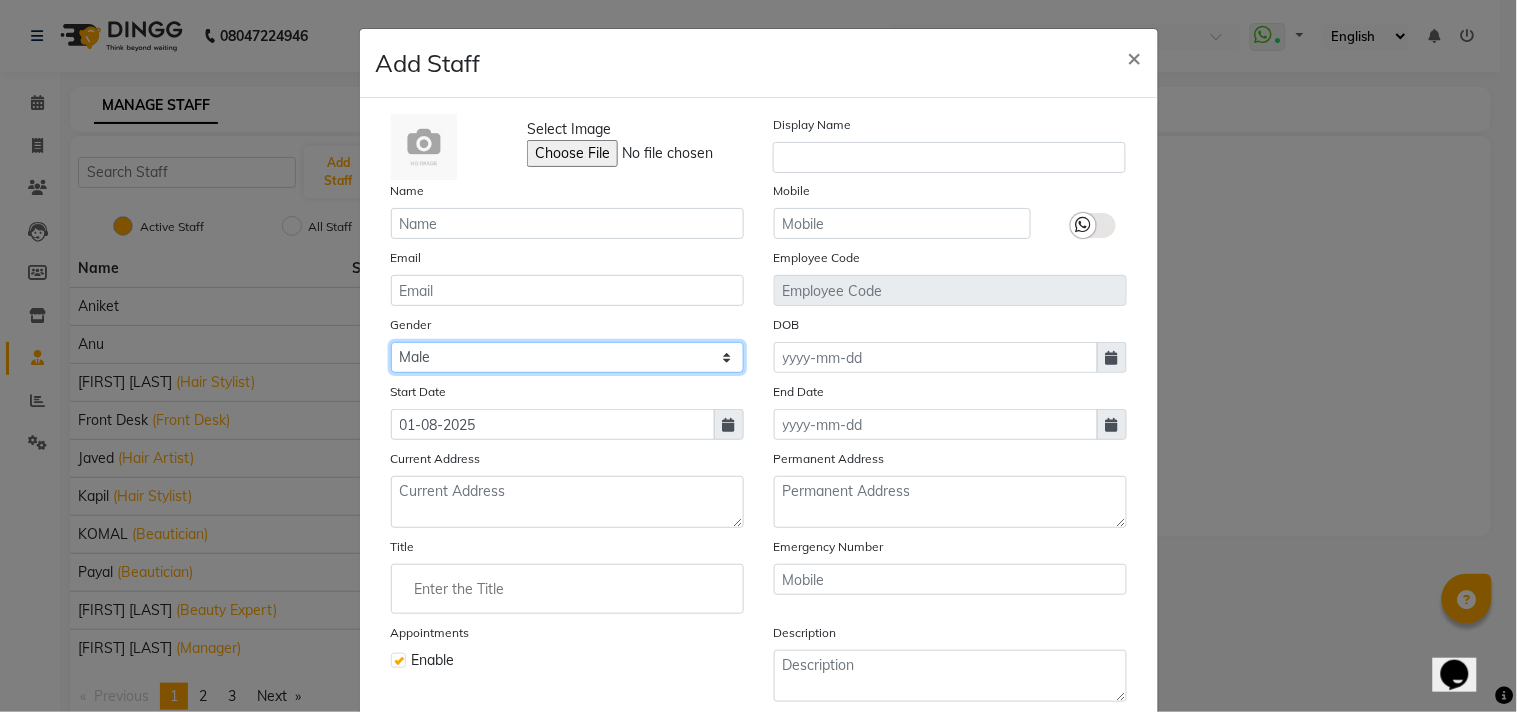 click on "Select Male Female Other Prefer Not To Say" 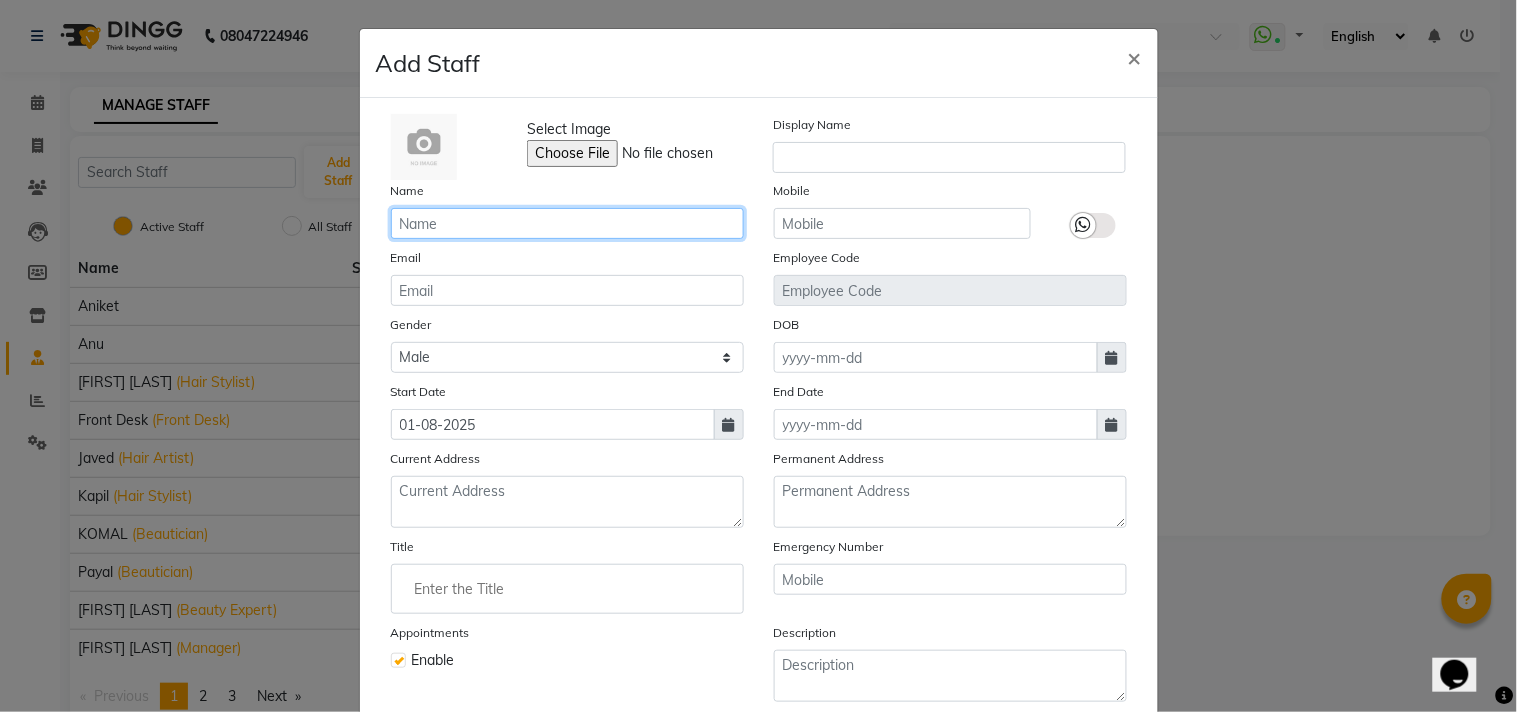 click 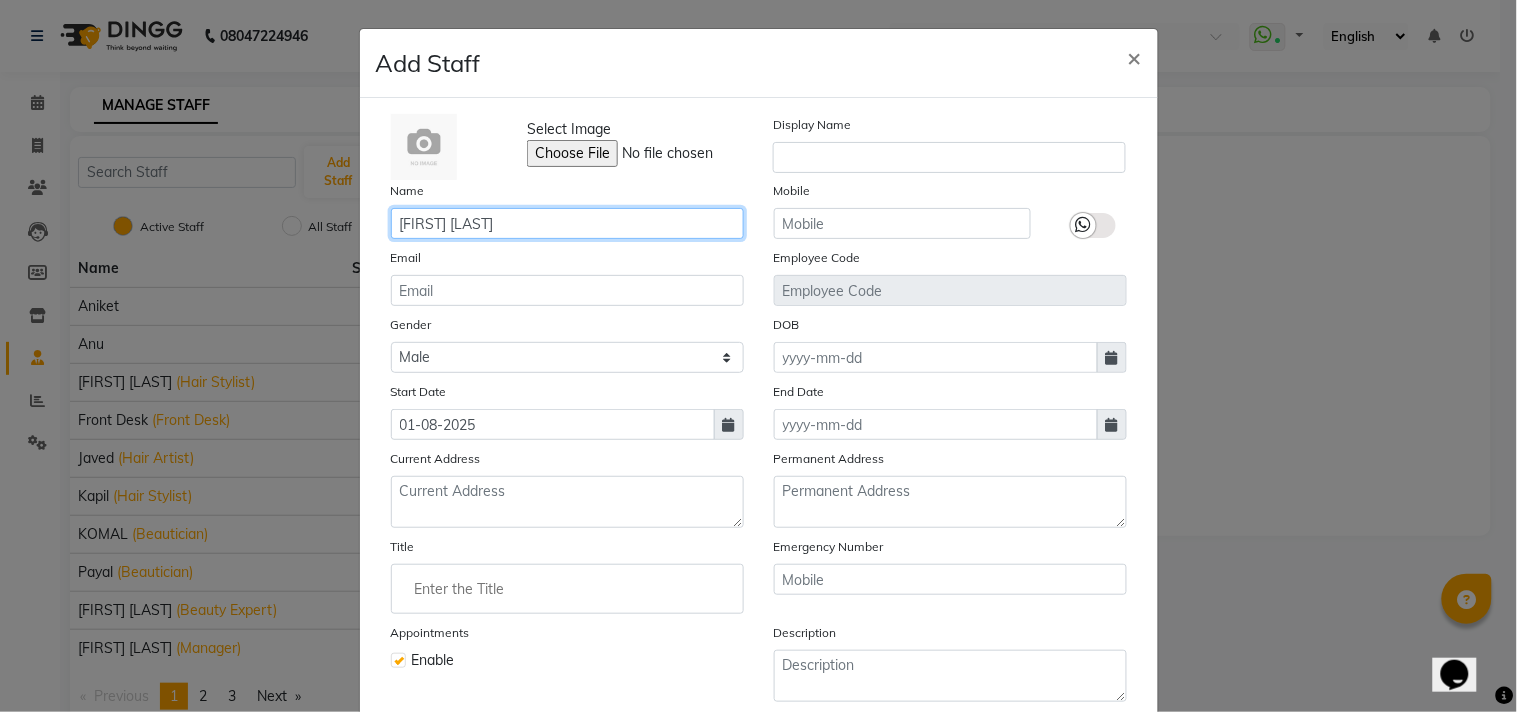 type on "[FIRST] [LAST]" 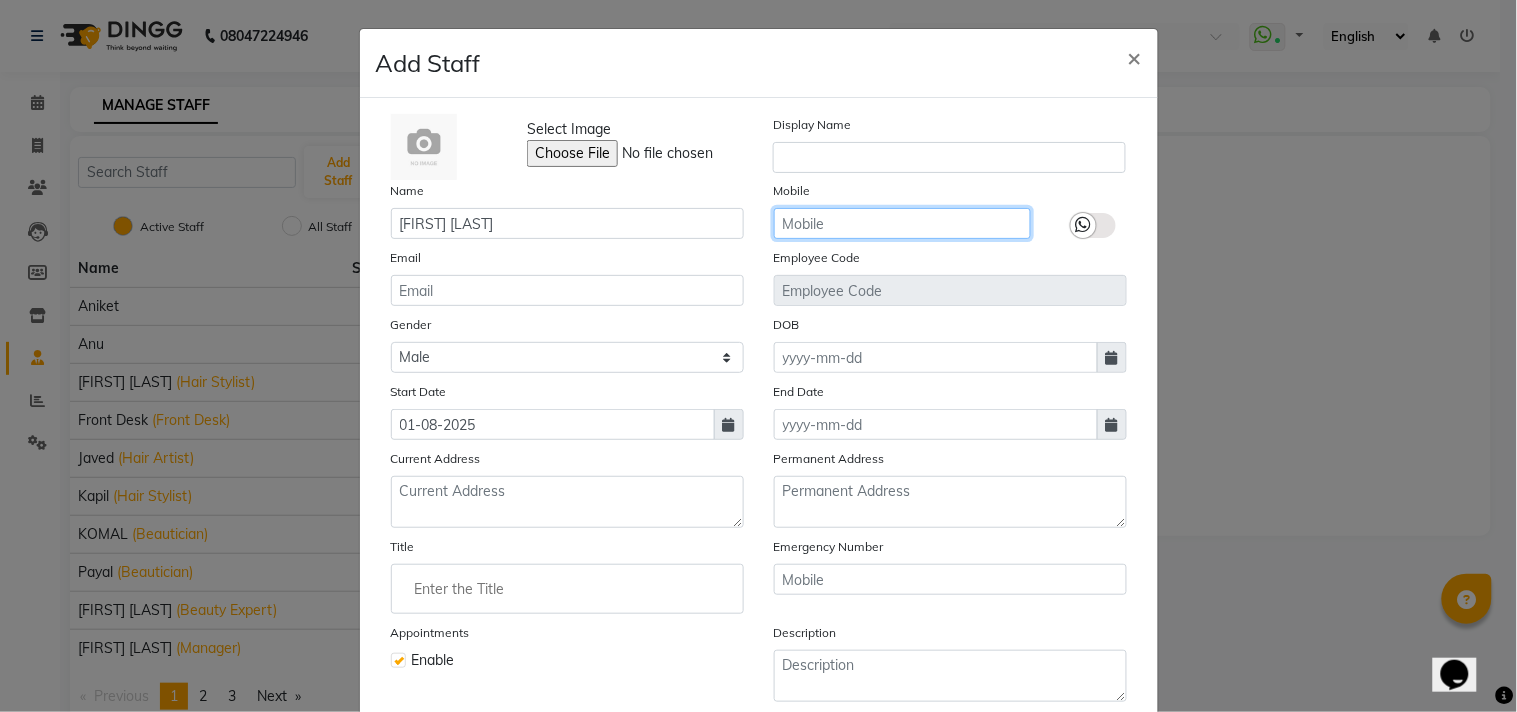 click 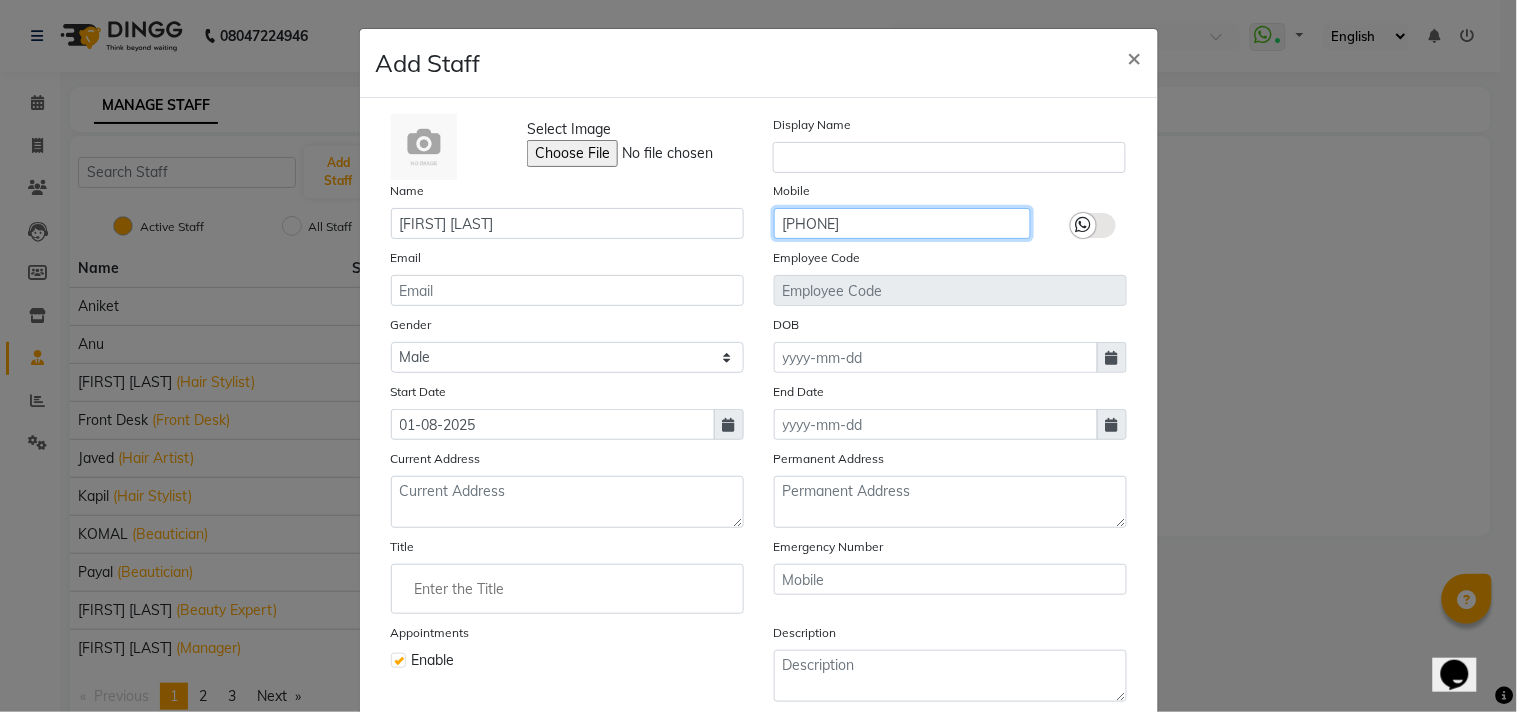 type on "9372636336" 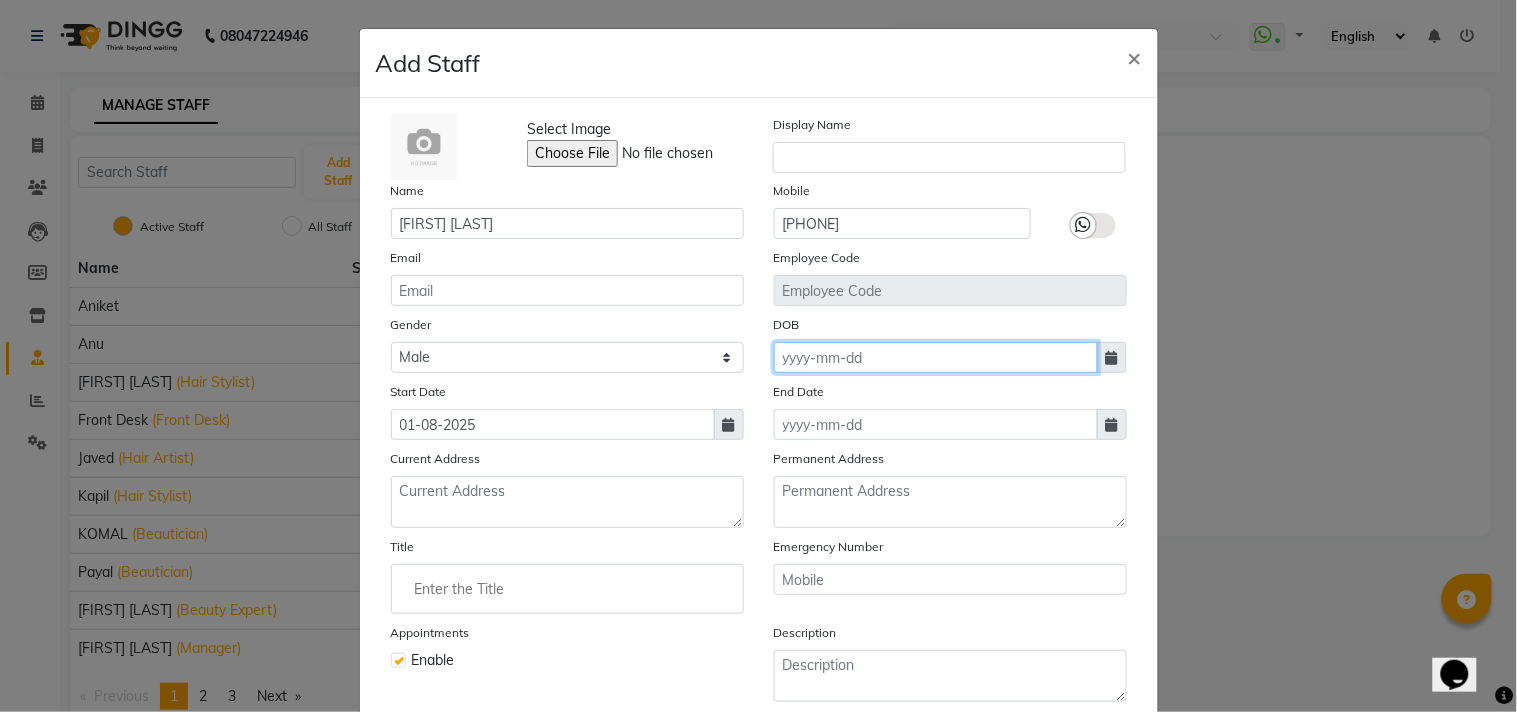 click 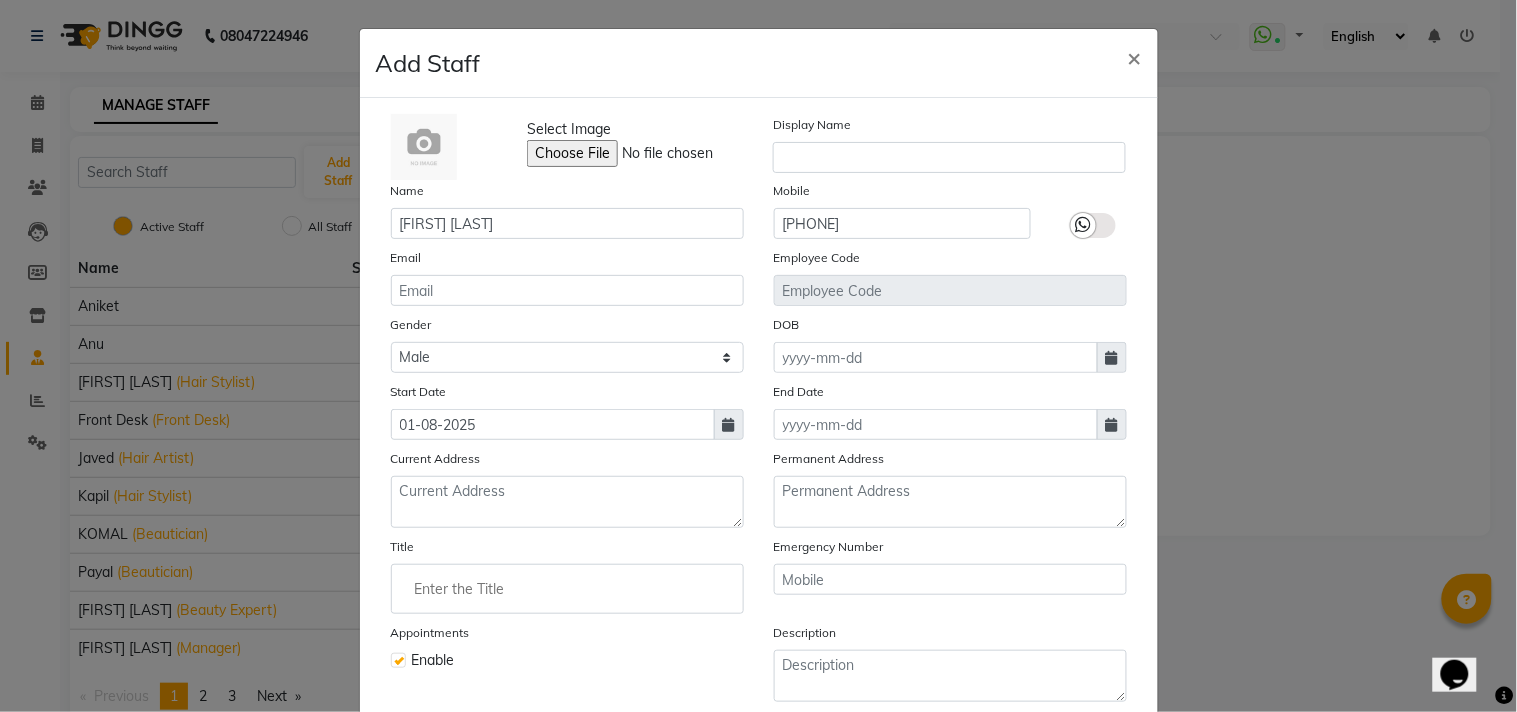 select on "8" 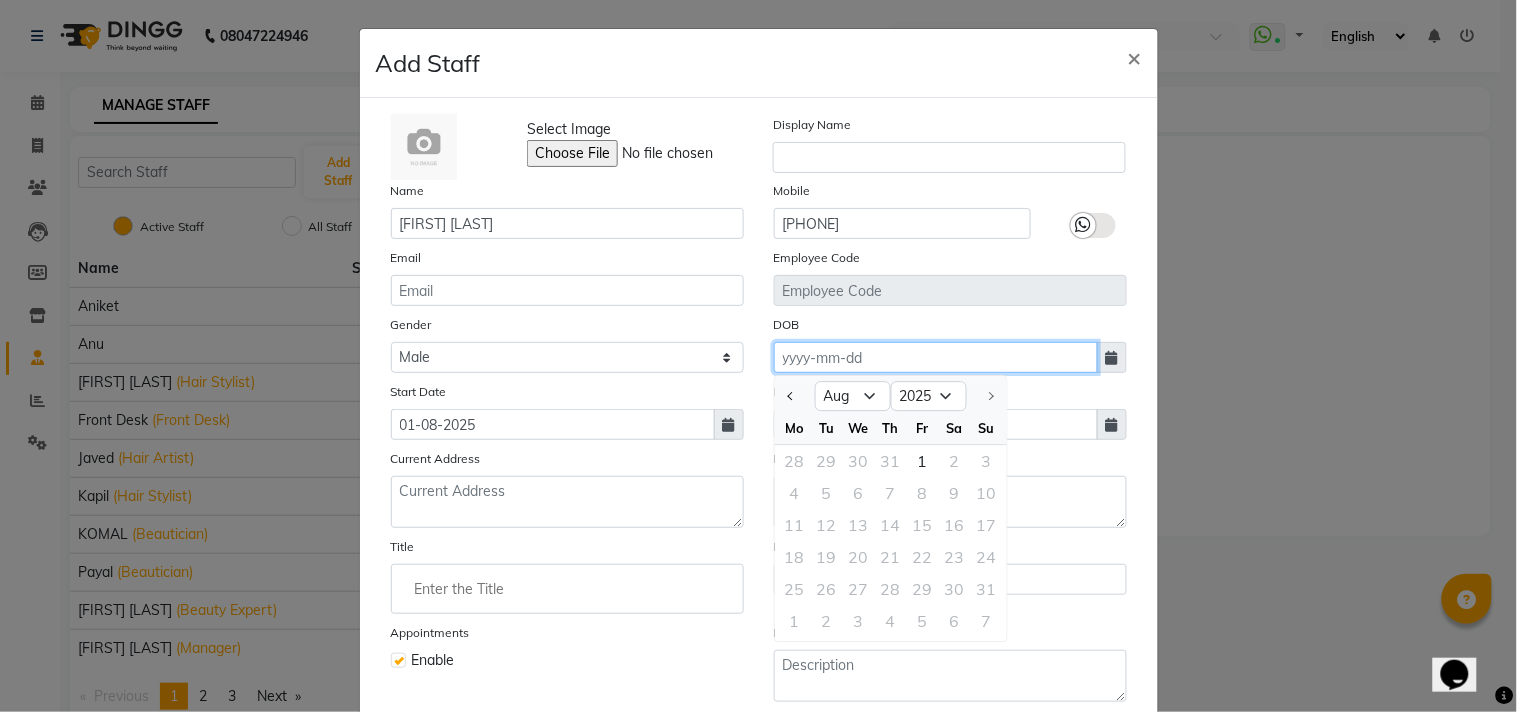 click 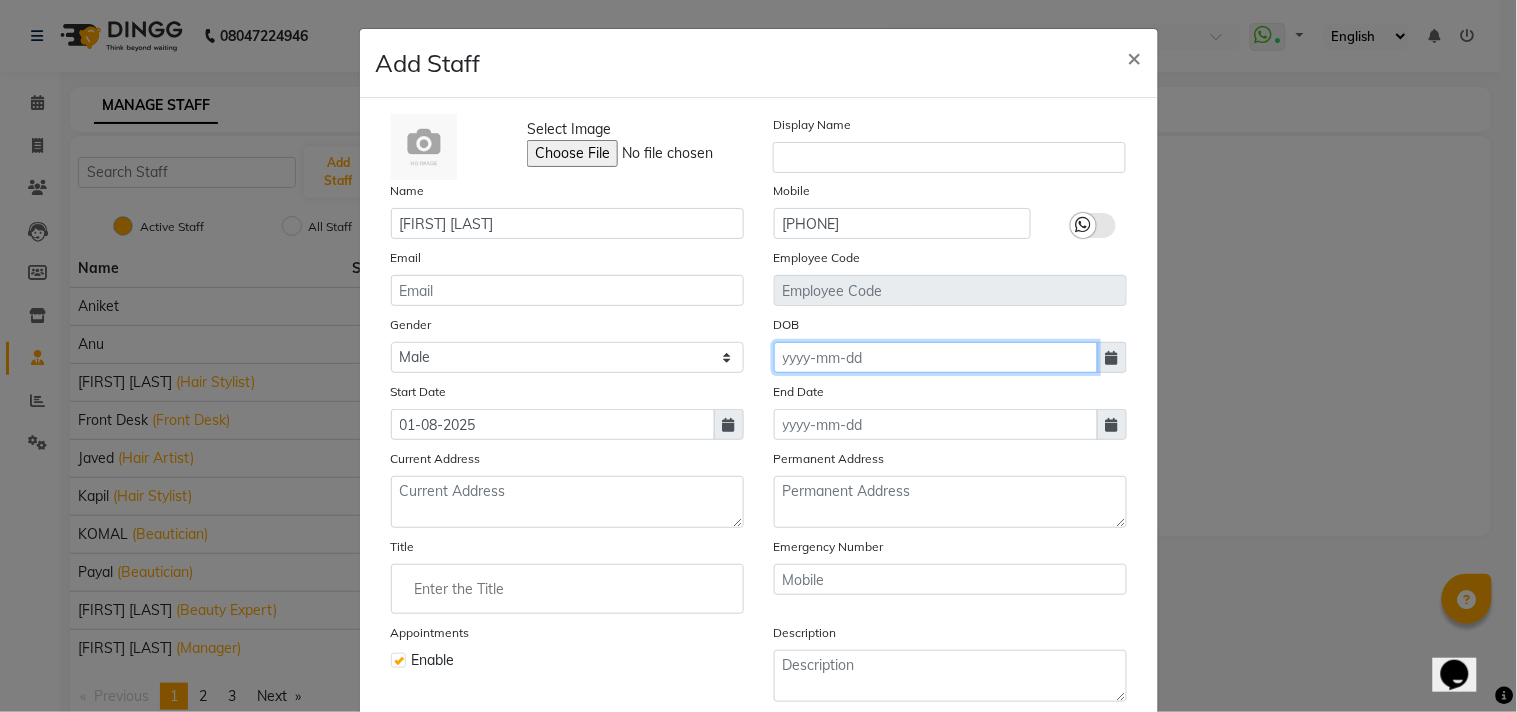 click 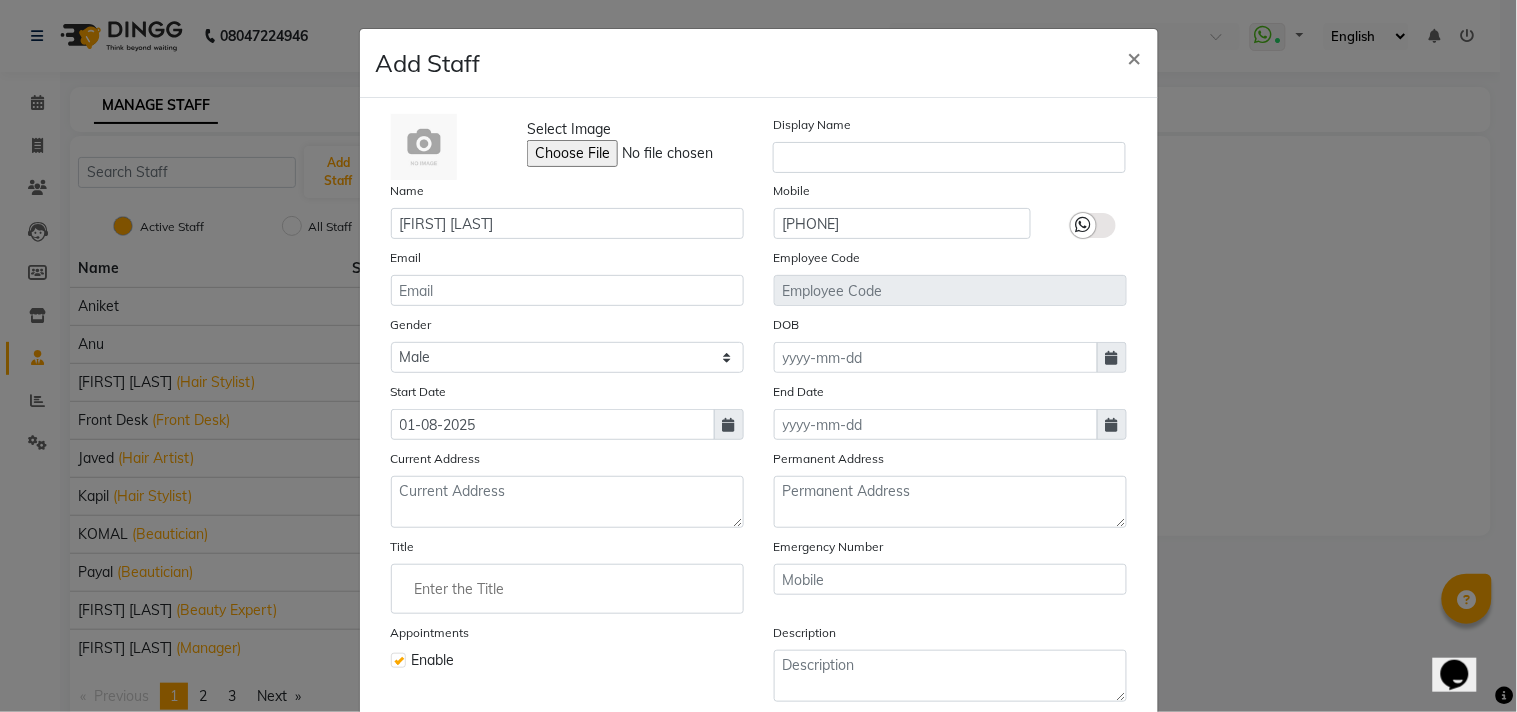 select on "8" 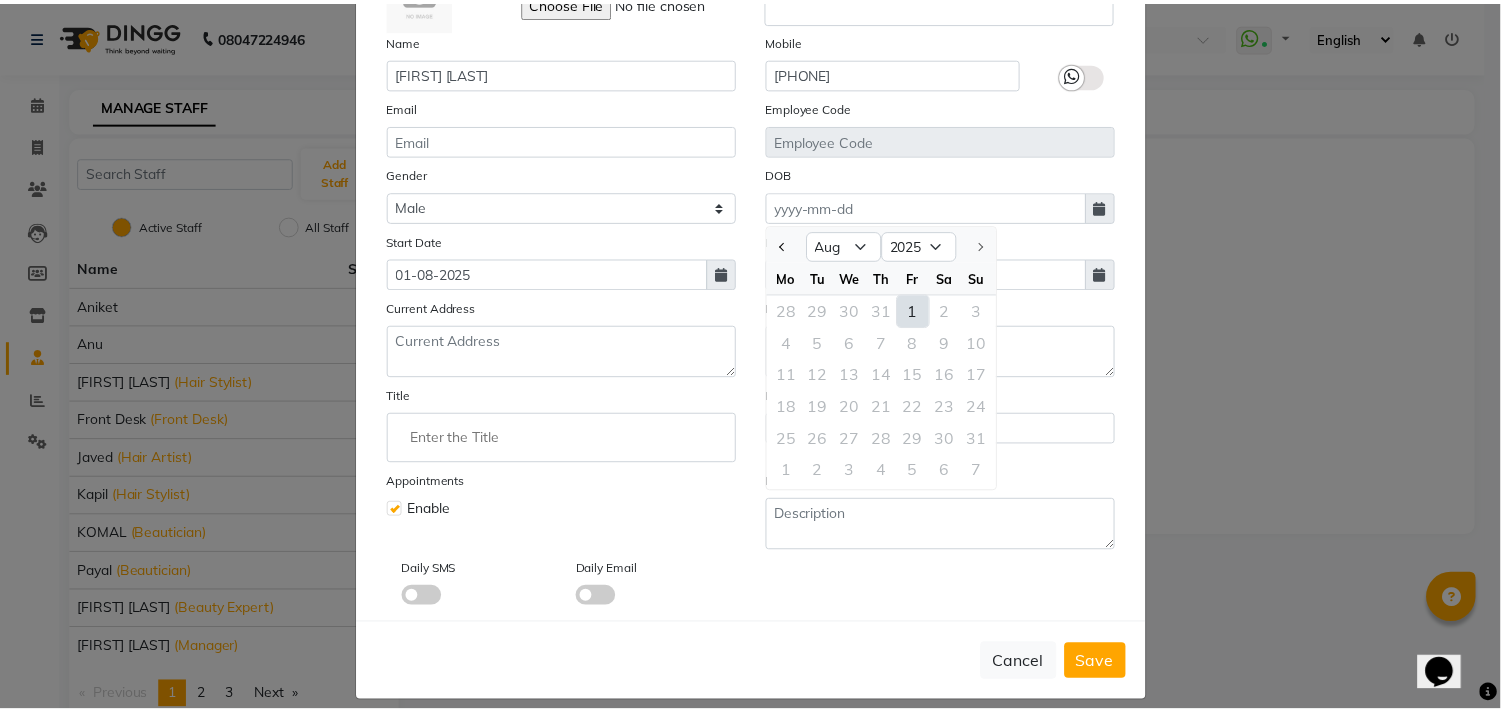 scroll, scrollTop: 172, scrollLeft: 0, axis: vertical 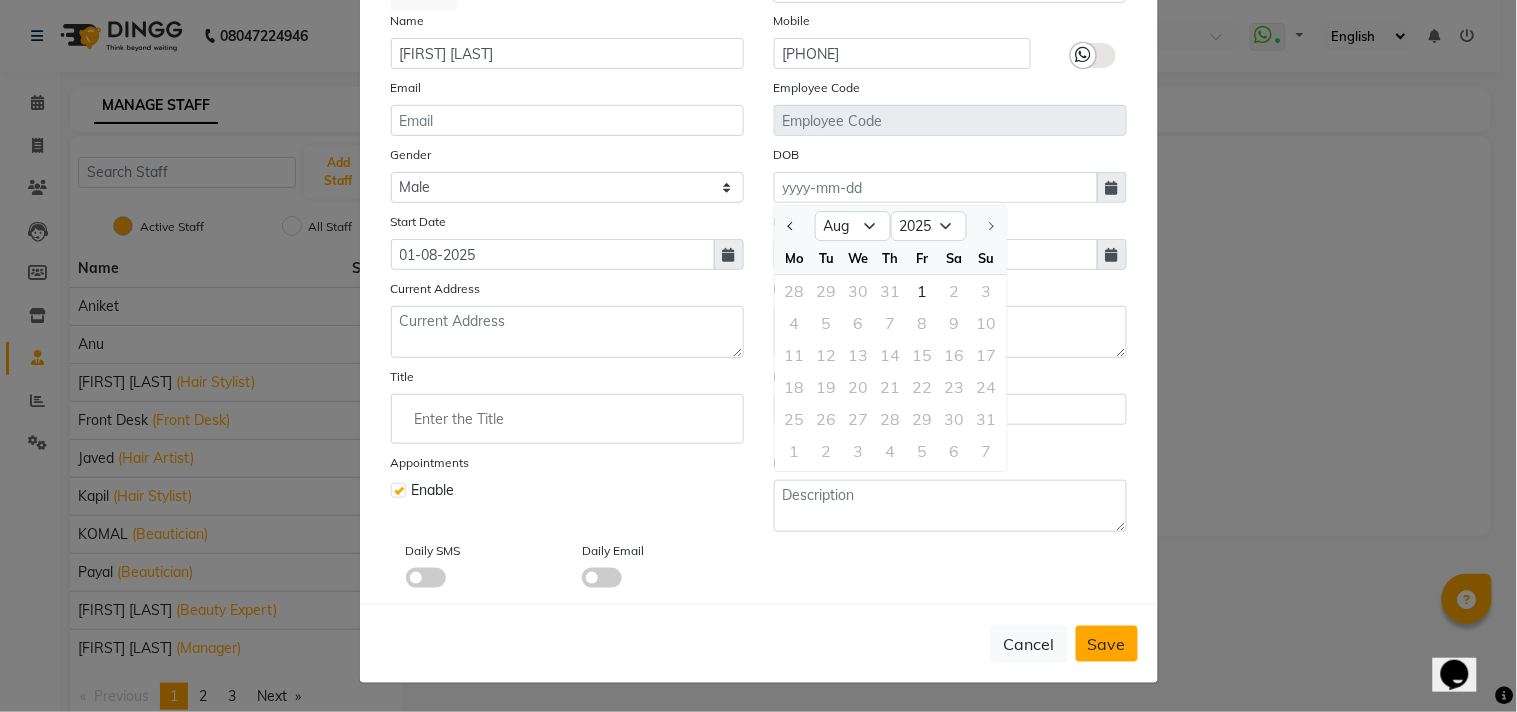 click on "Save" at bounding box center [1107, 644] 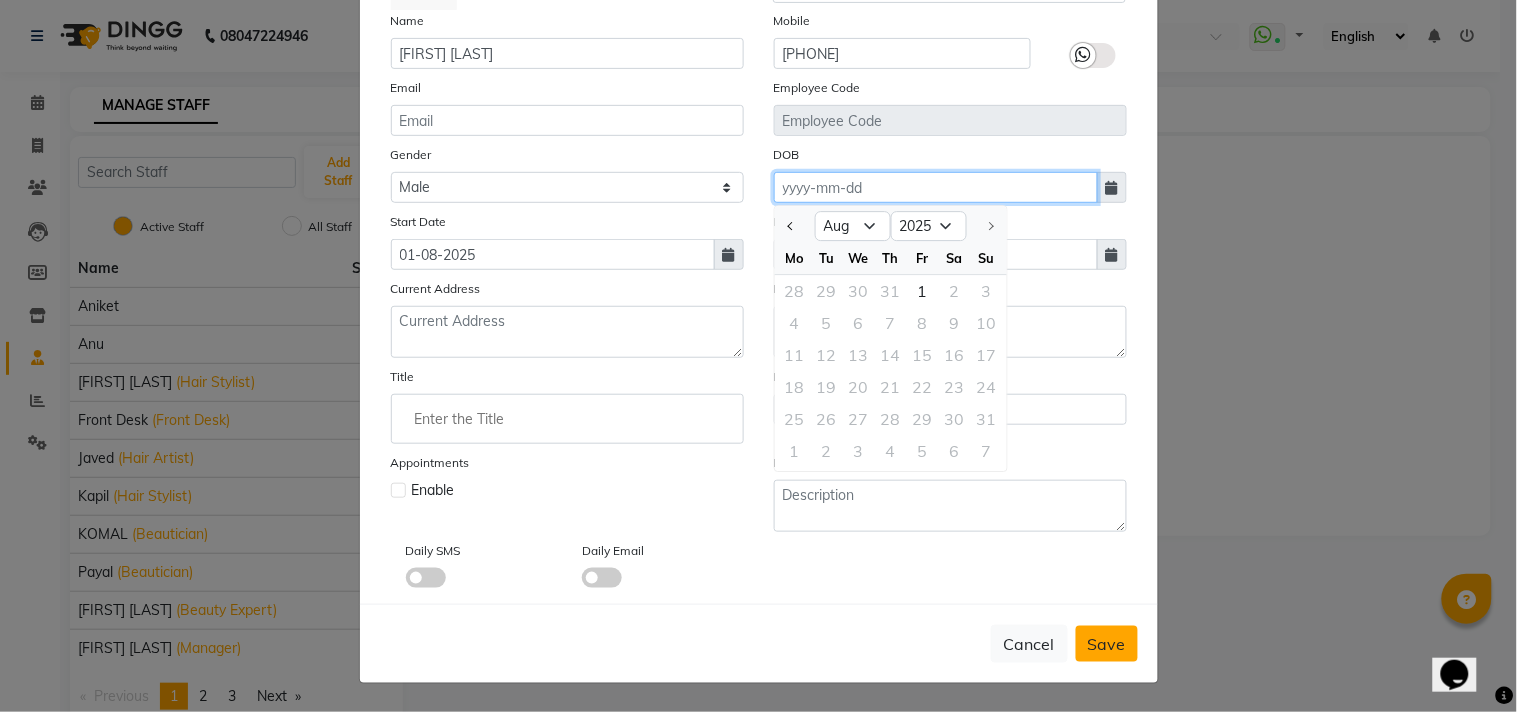 type 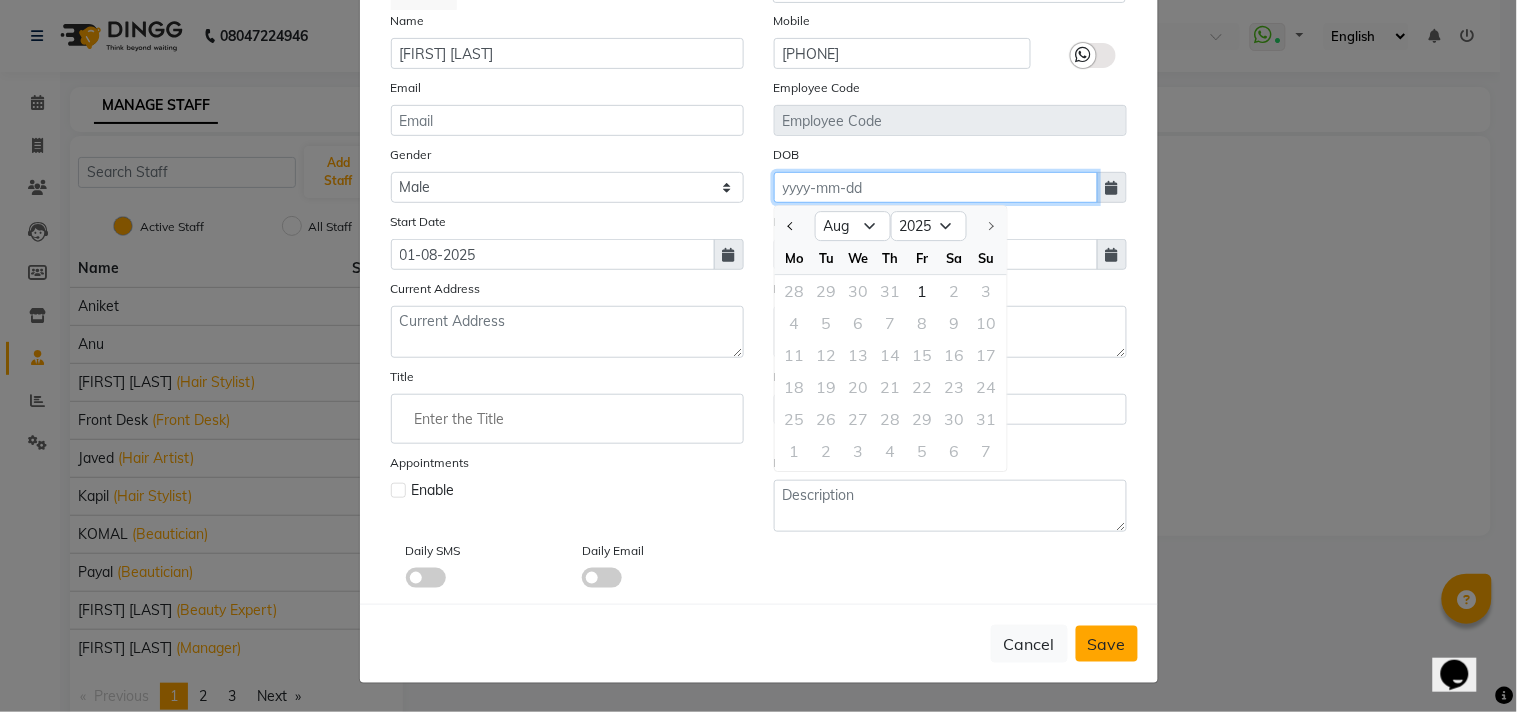 type 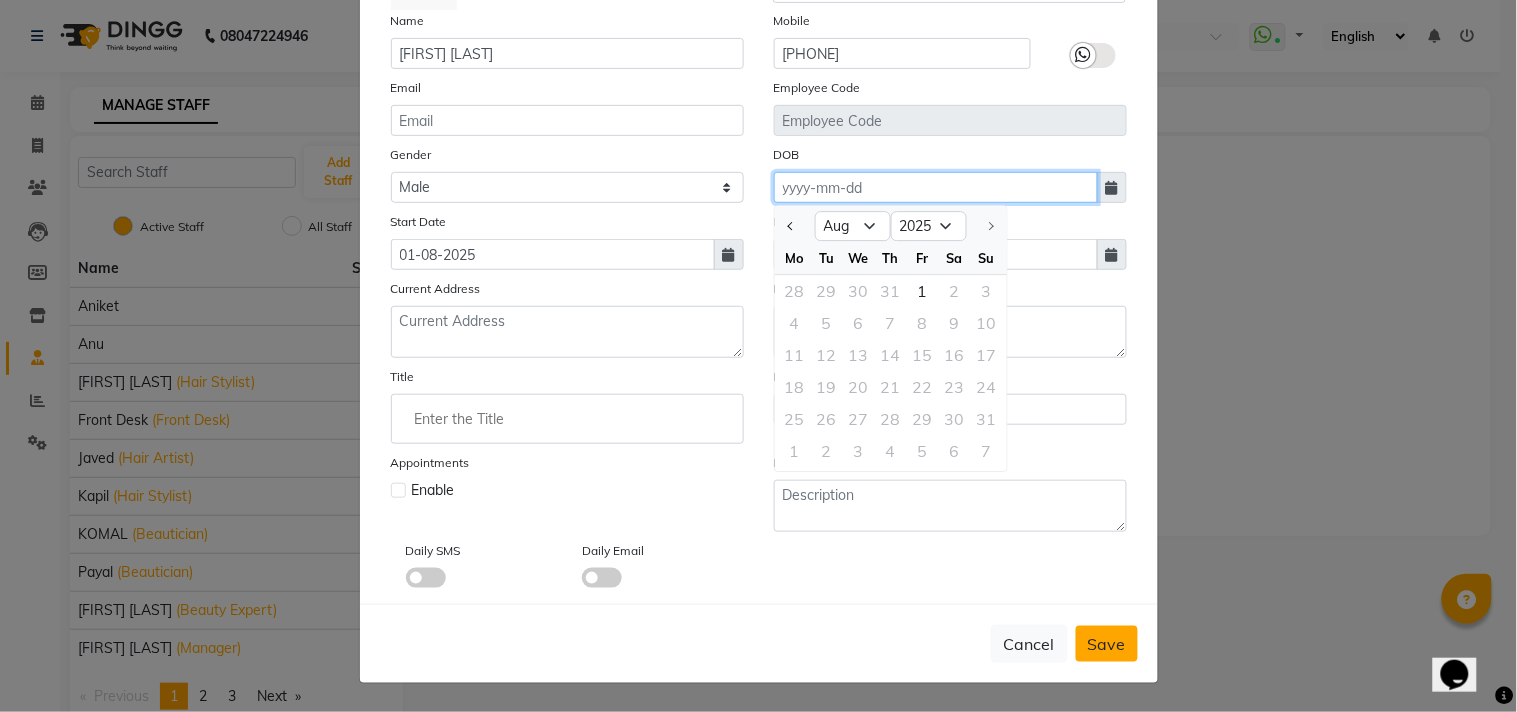 select 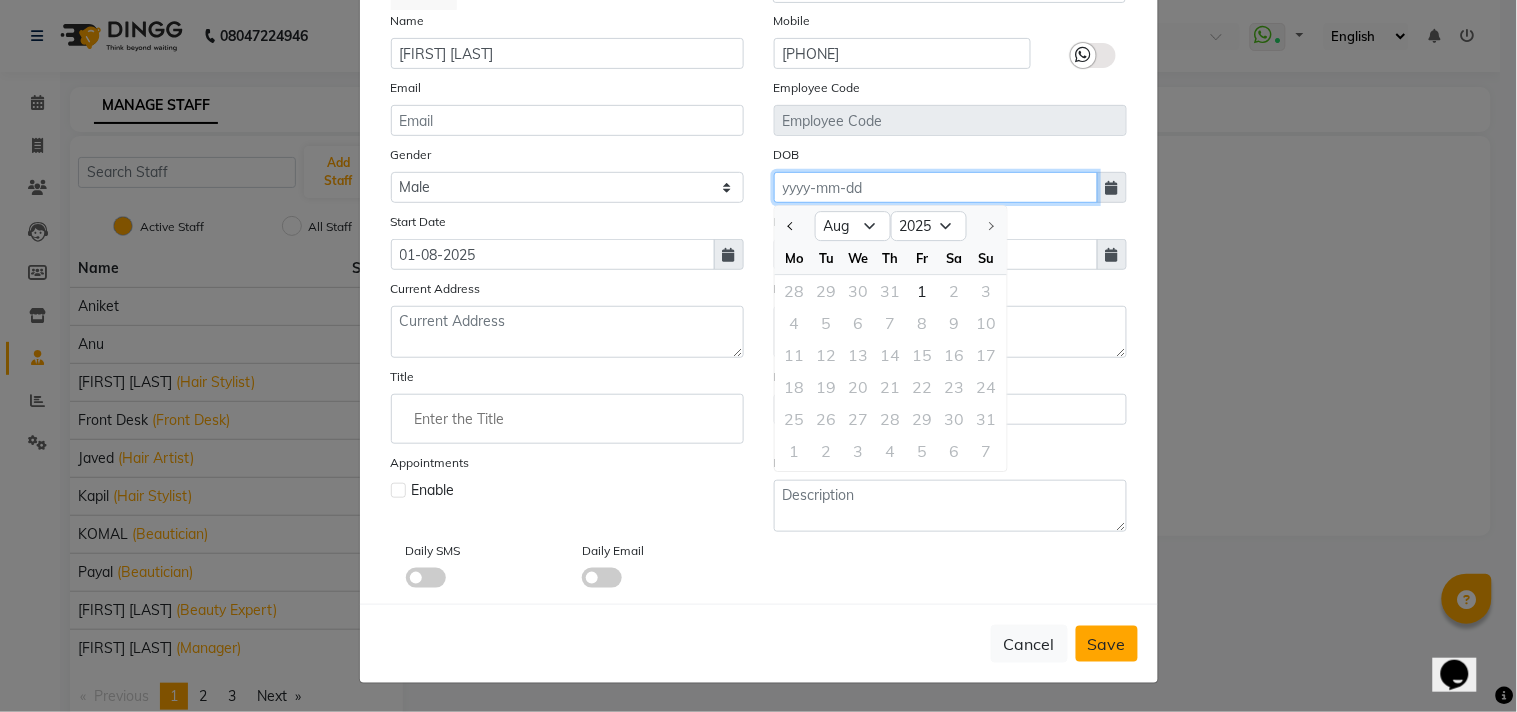 type 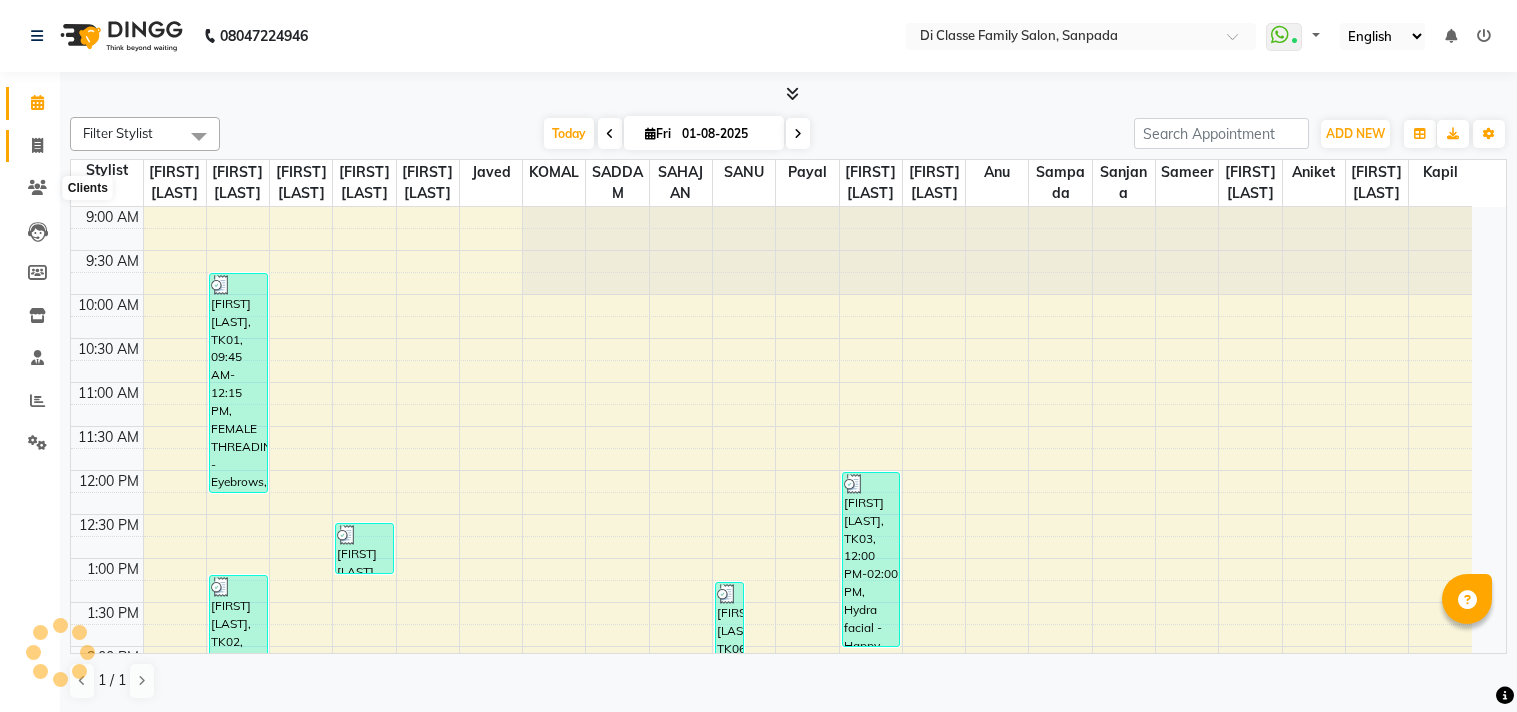 scroll, scrollTop: 0, scrollLeft: 0, axis: both 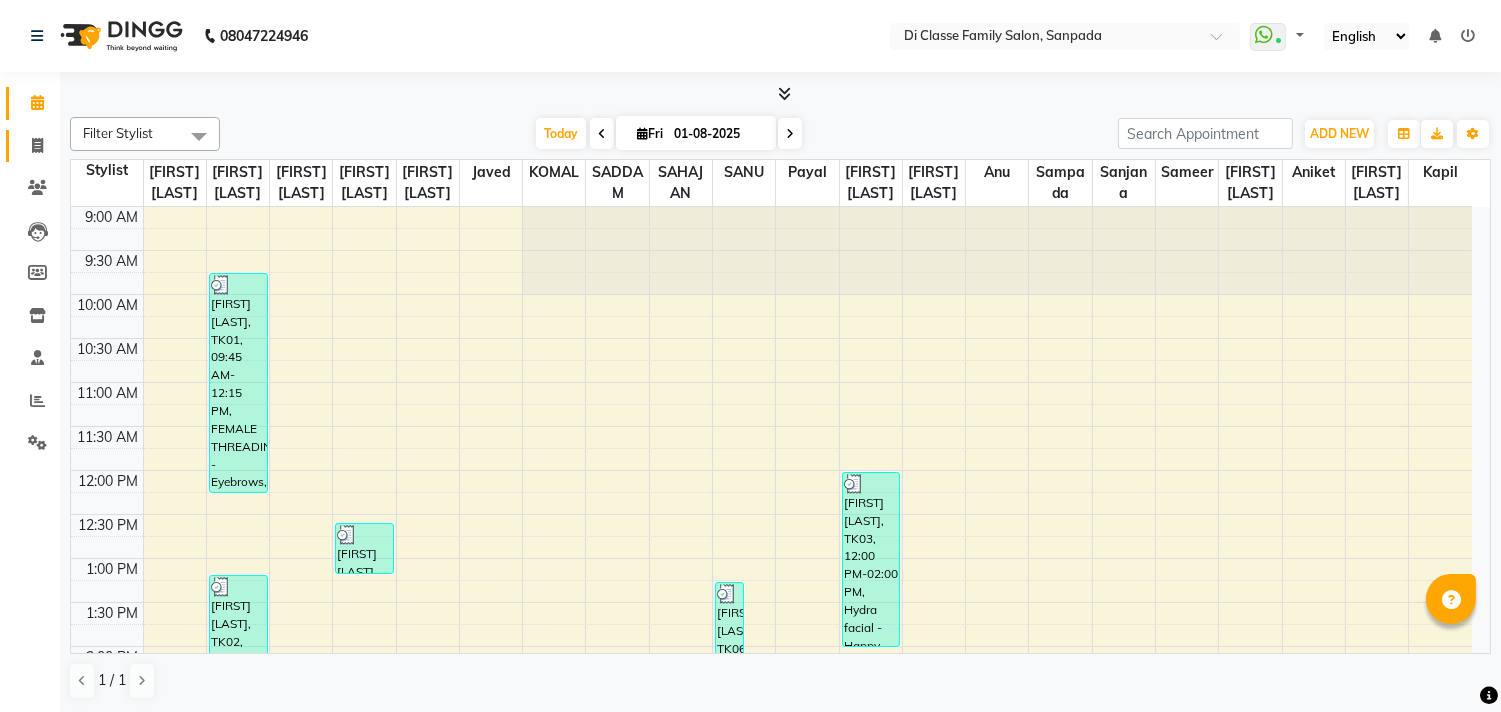 click on "Invoice" 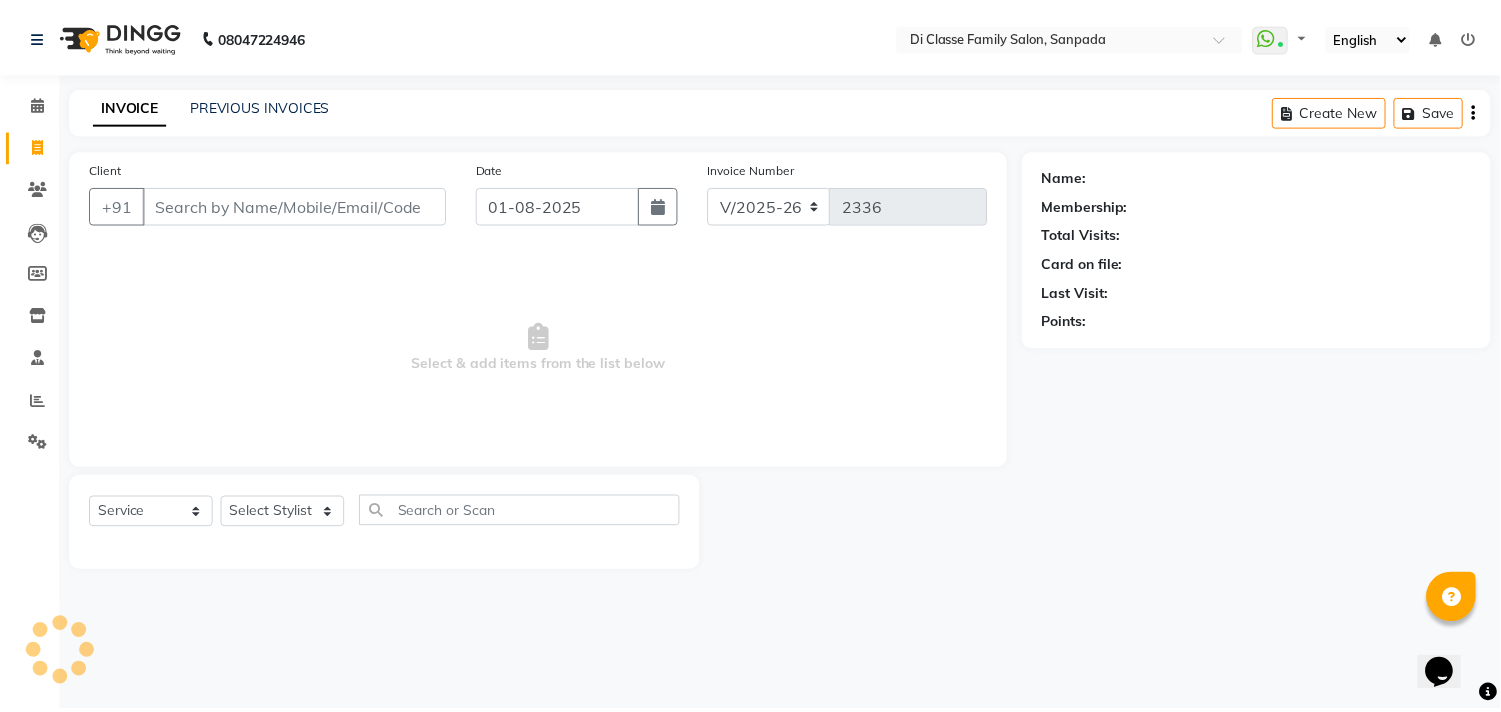scroll, scrollTop: 0, scrollLeft: 0, axis: both 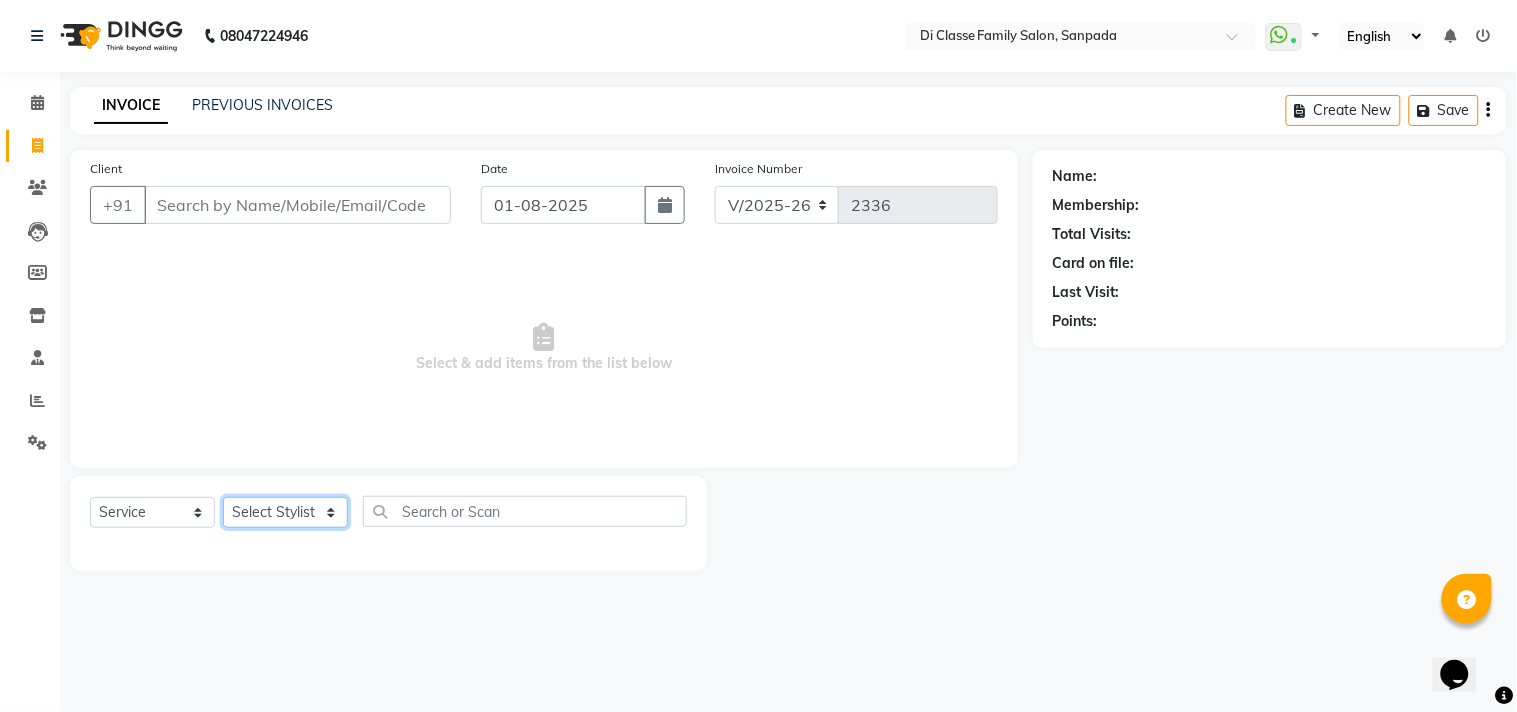 click on "Select Stylist" 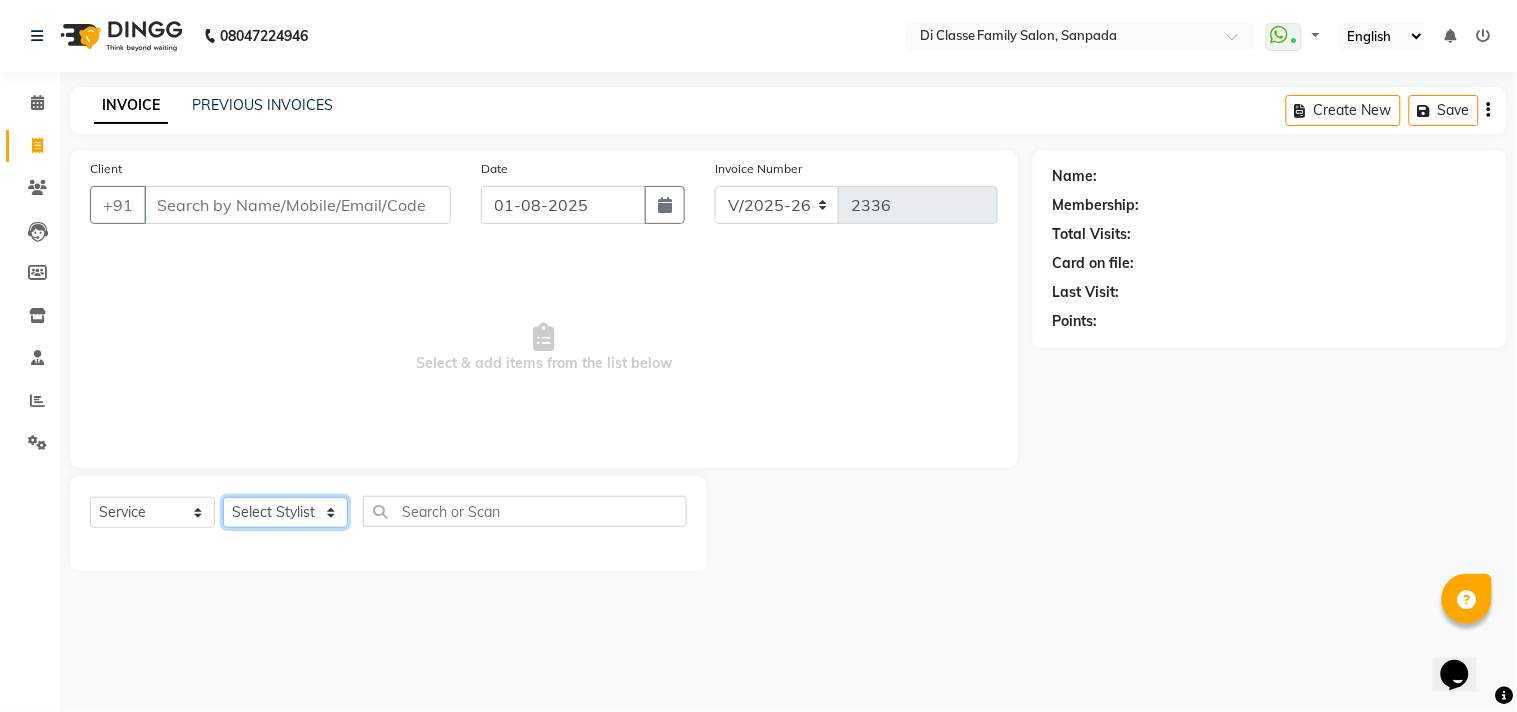 select on "75587" 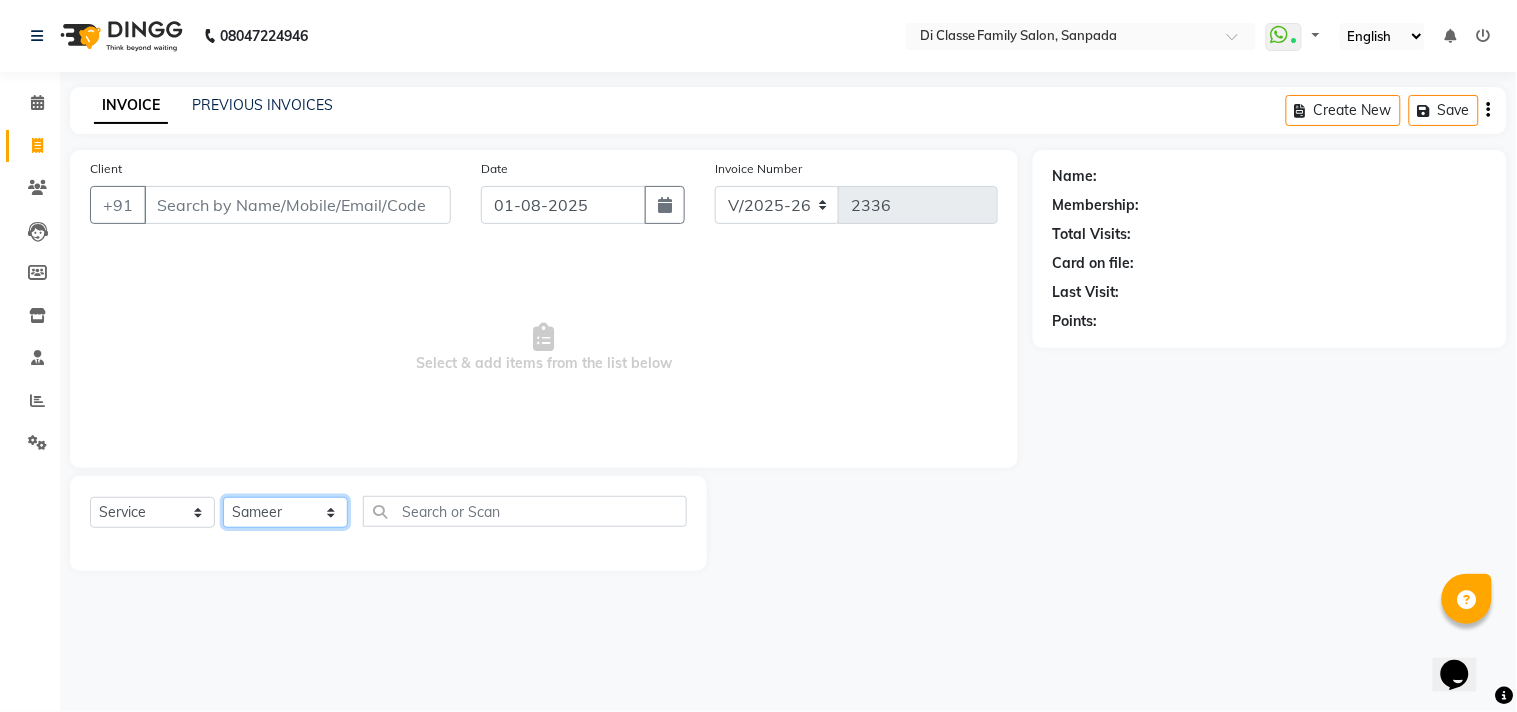 click on "Select Stylist aniket  Anu  AYAZ KADRI  Front Desk Javed kapil KOMAL  Payal  Pooja Jadhav Rahul Datkhile RESHMA SHAIKH rutik shinde SACHIN SAKPAL SADDAM SAHAJAN SAKSHI CHAVAN Sameer  sampada Sanjana  SANU SHUBHAM PEDNEKAR Sikandar Ansari" 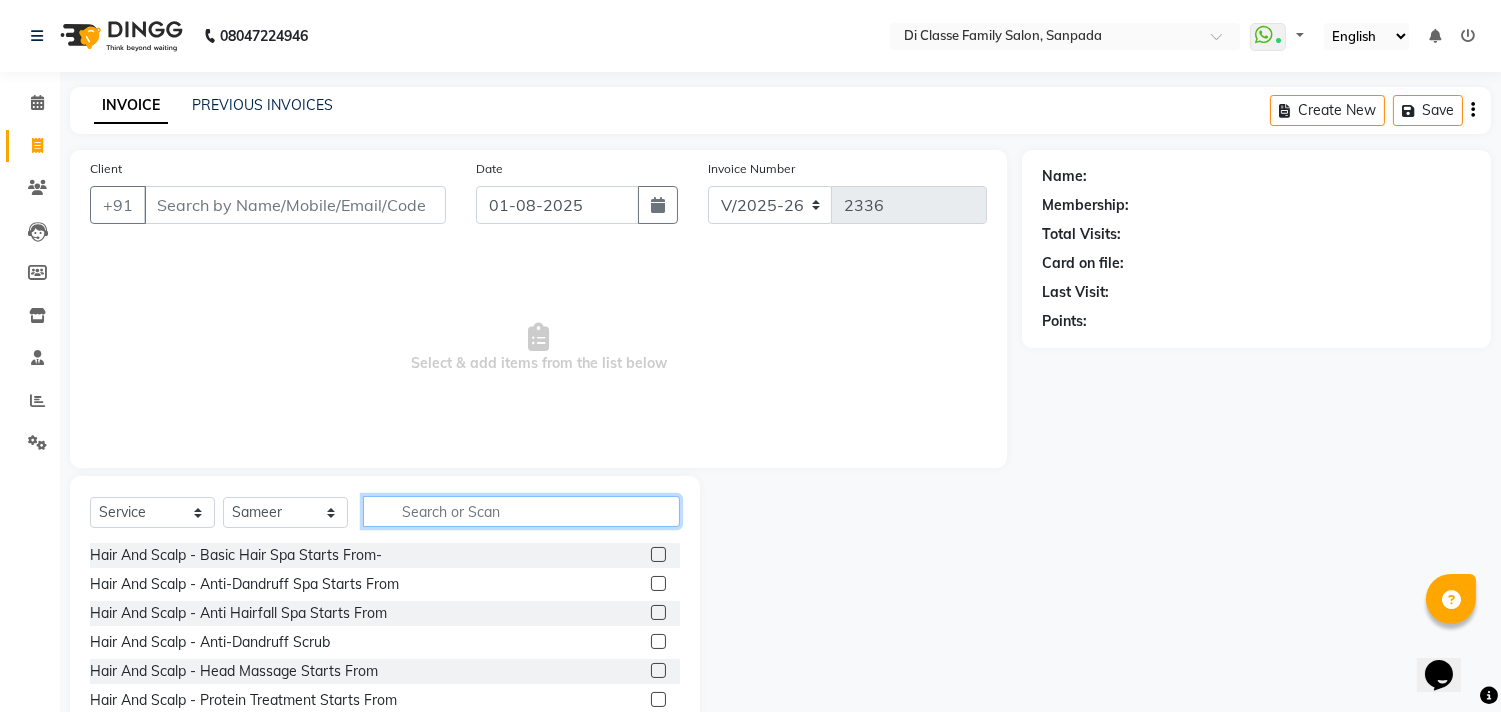 click 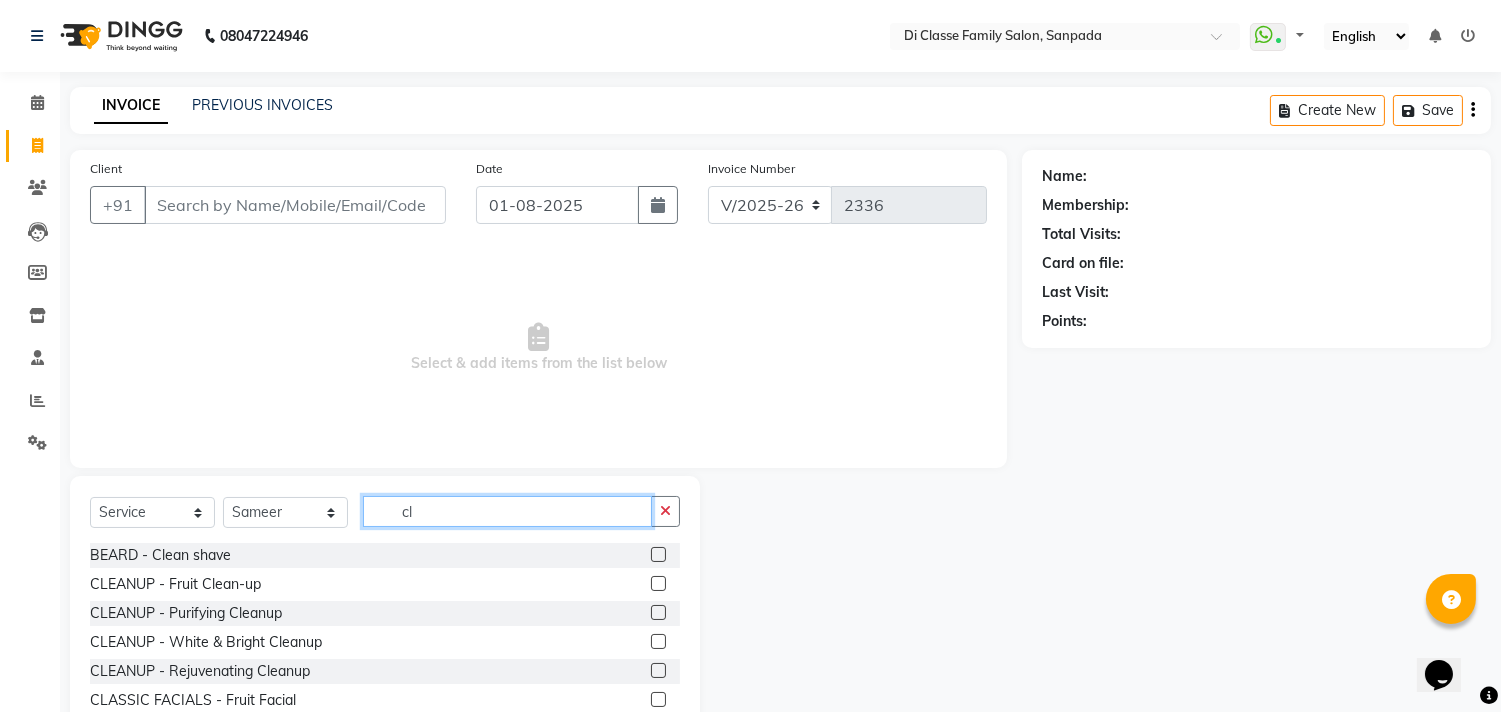 type on "c" 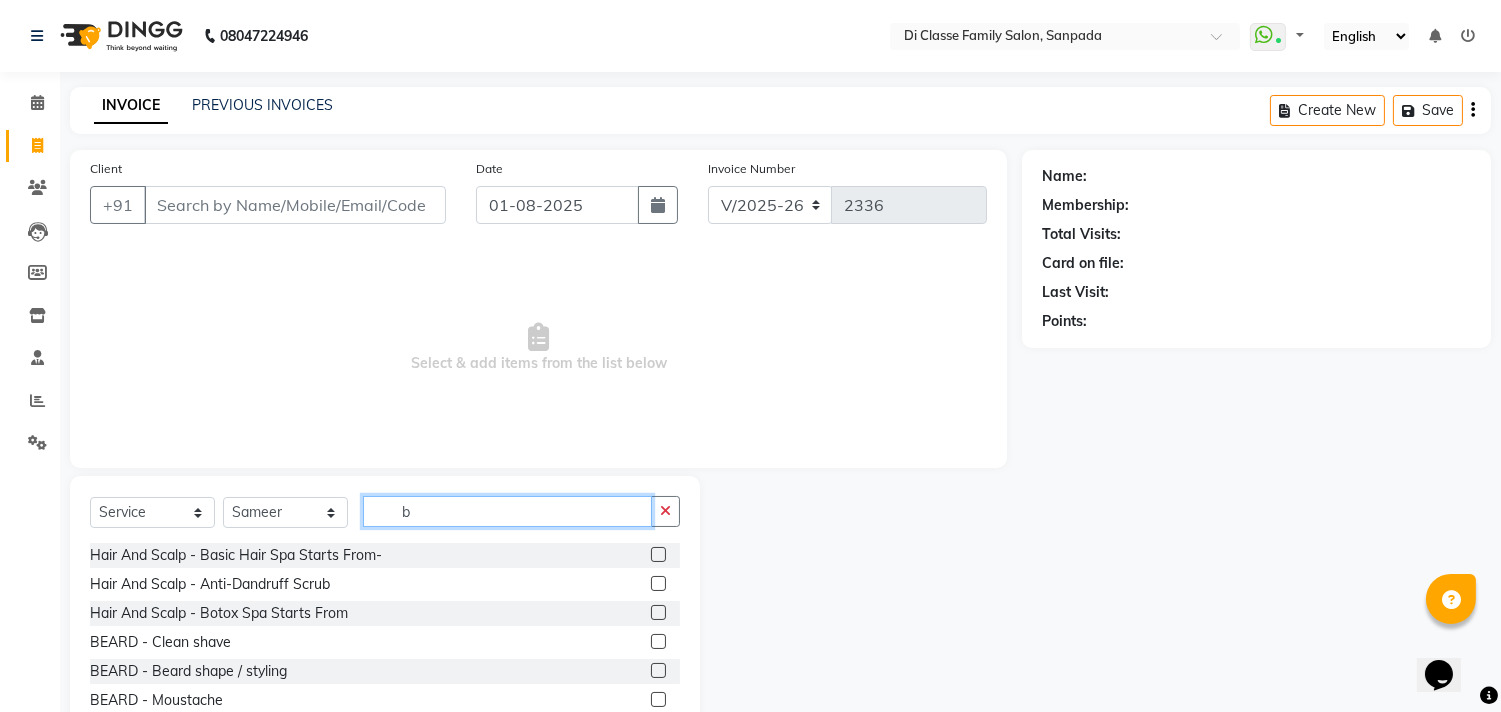 type on "b" 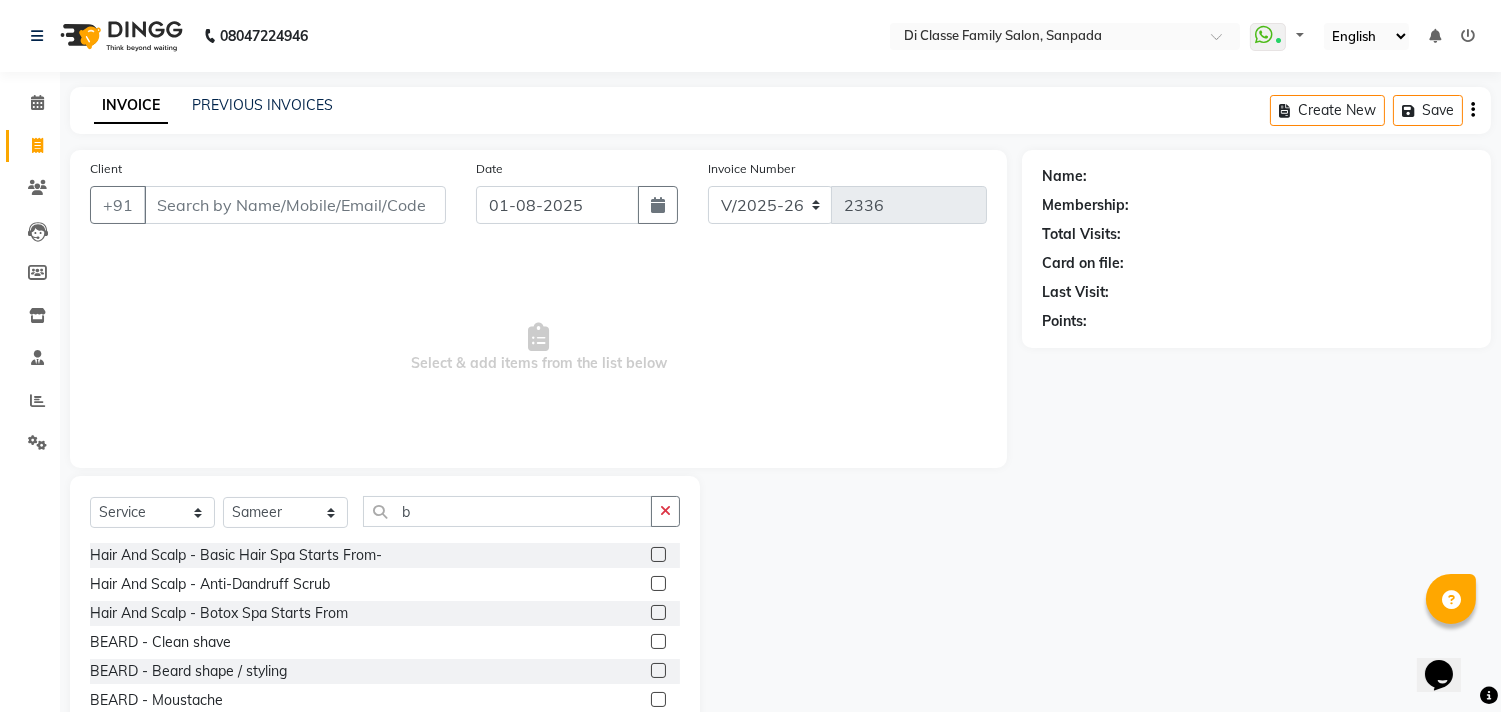click 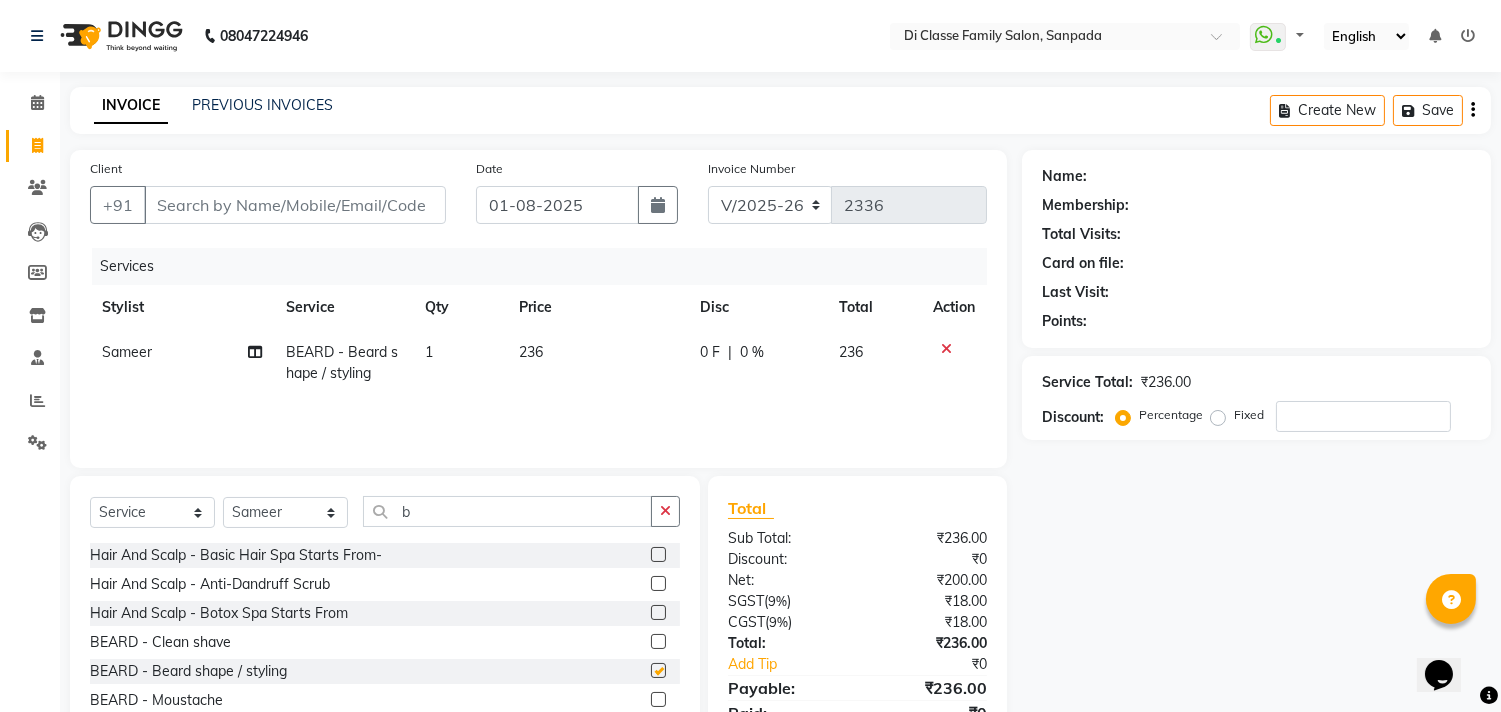 checkbox on "false" 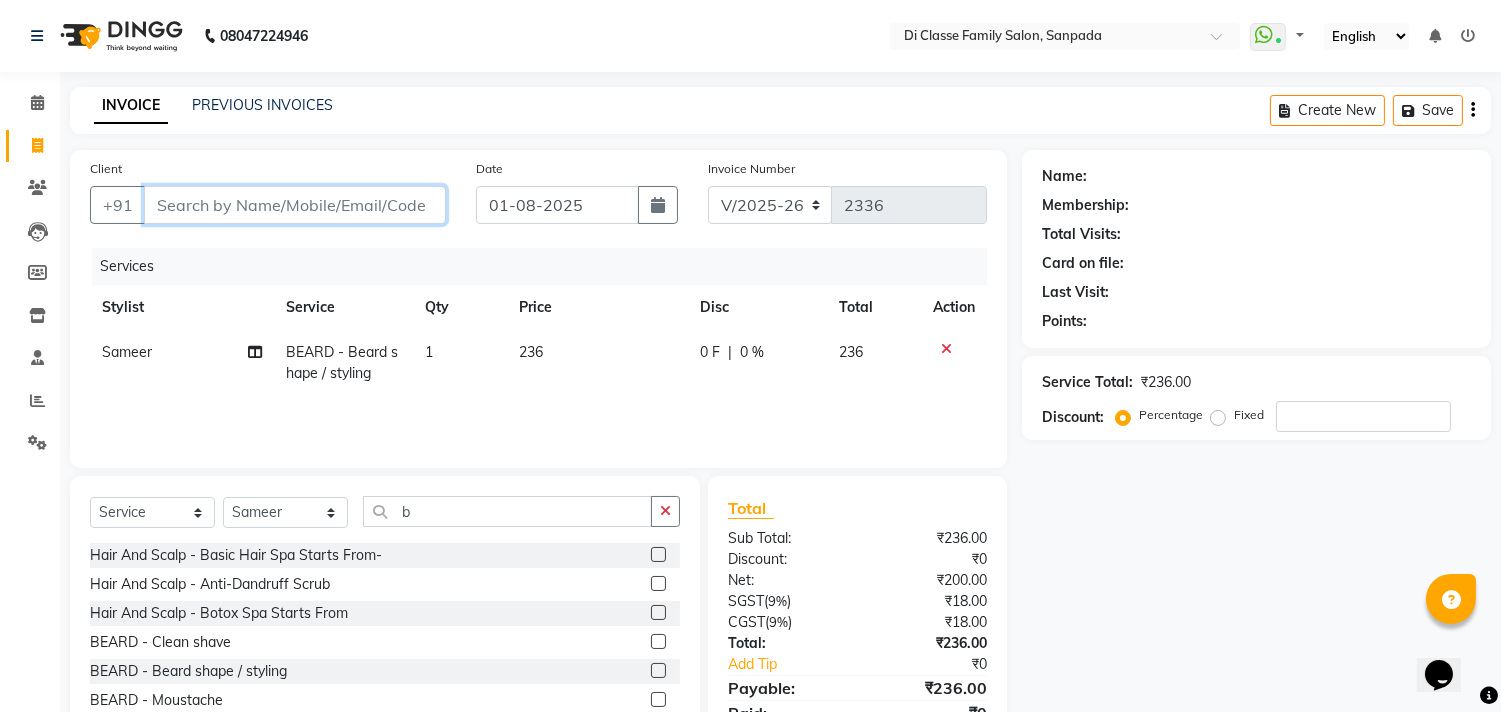 click on "Client" at bounding box center (295, 205) 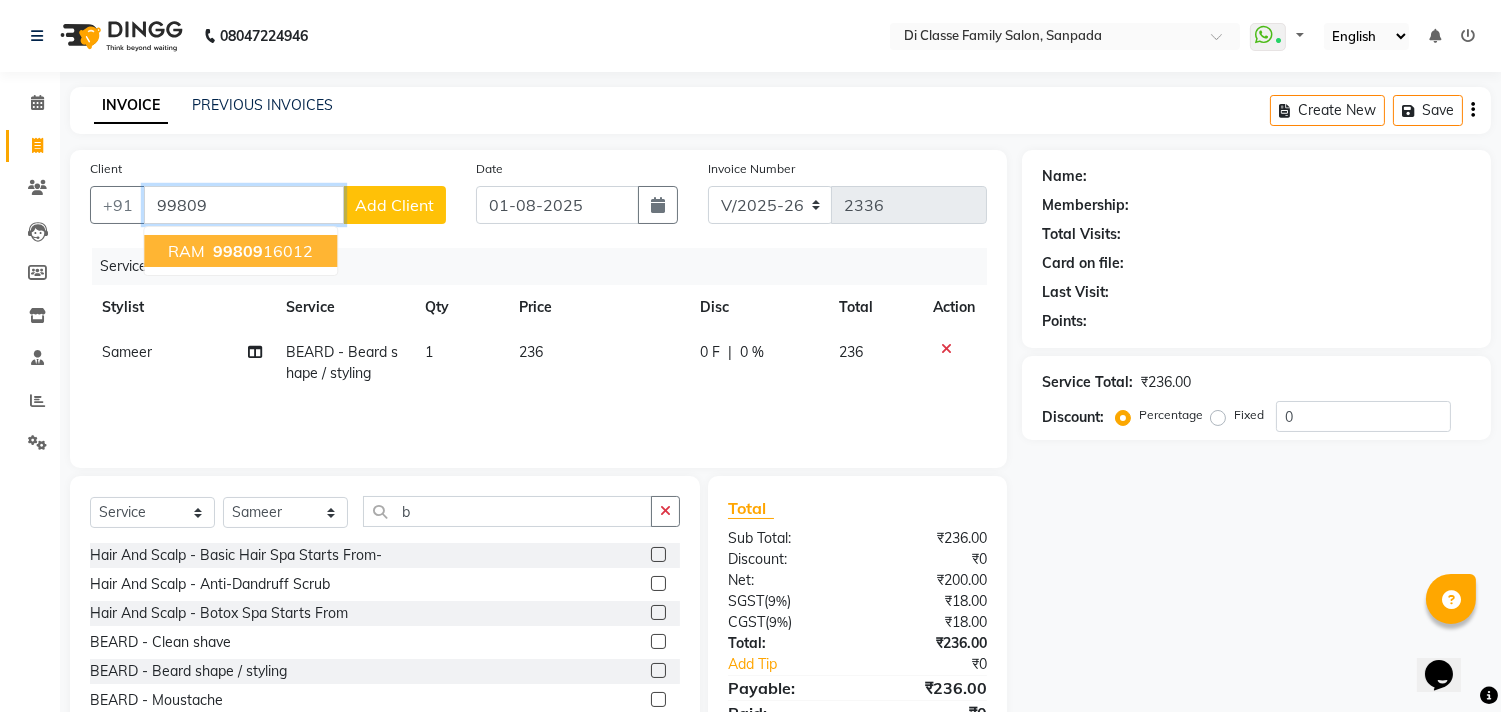 click on "99809 16012" at bounding box center [261, 251] 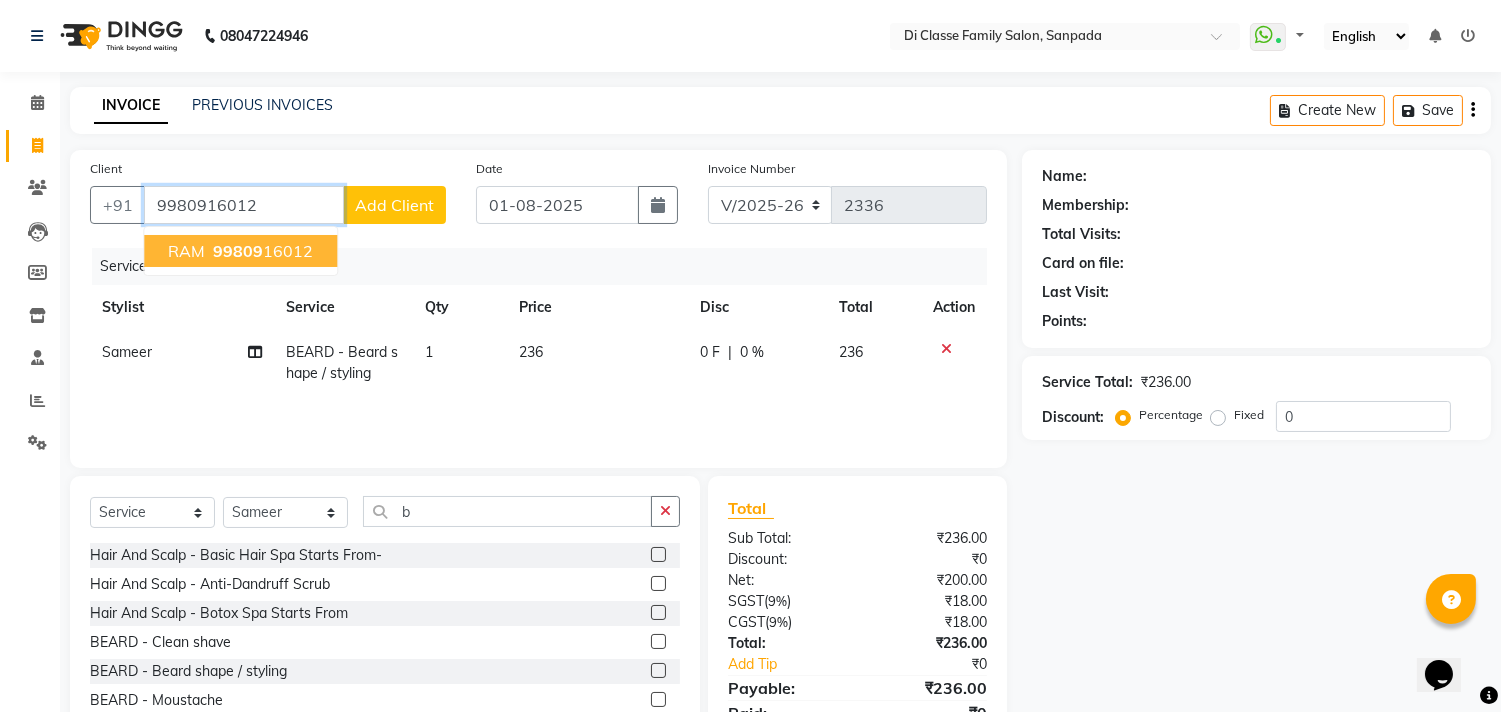 type on "9980916012" 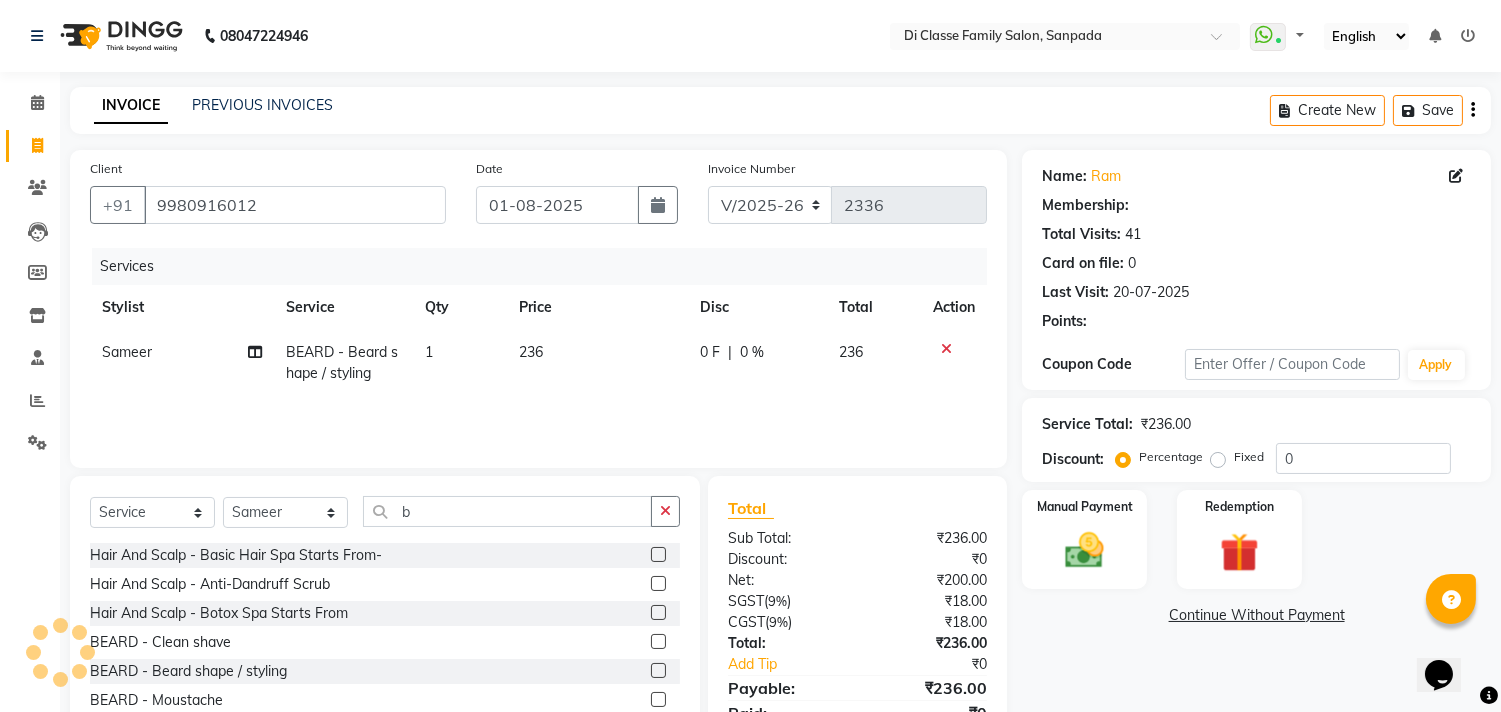type on "15" 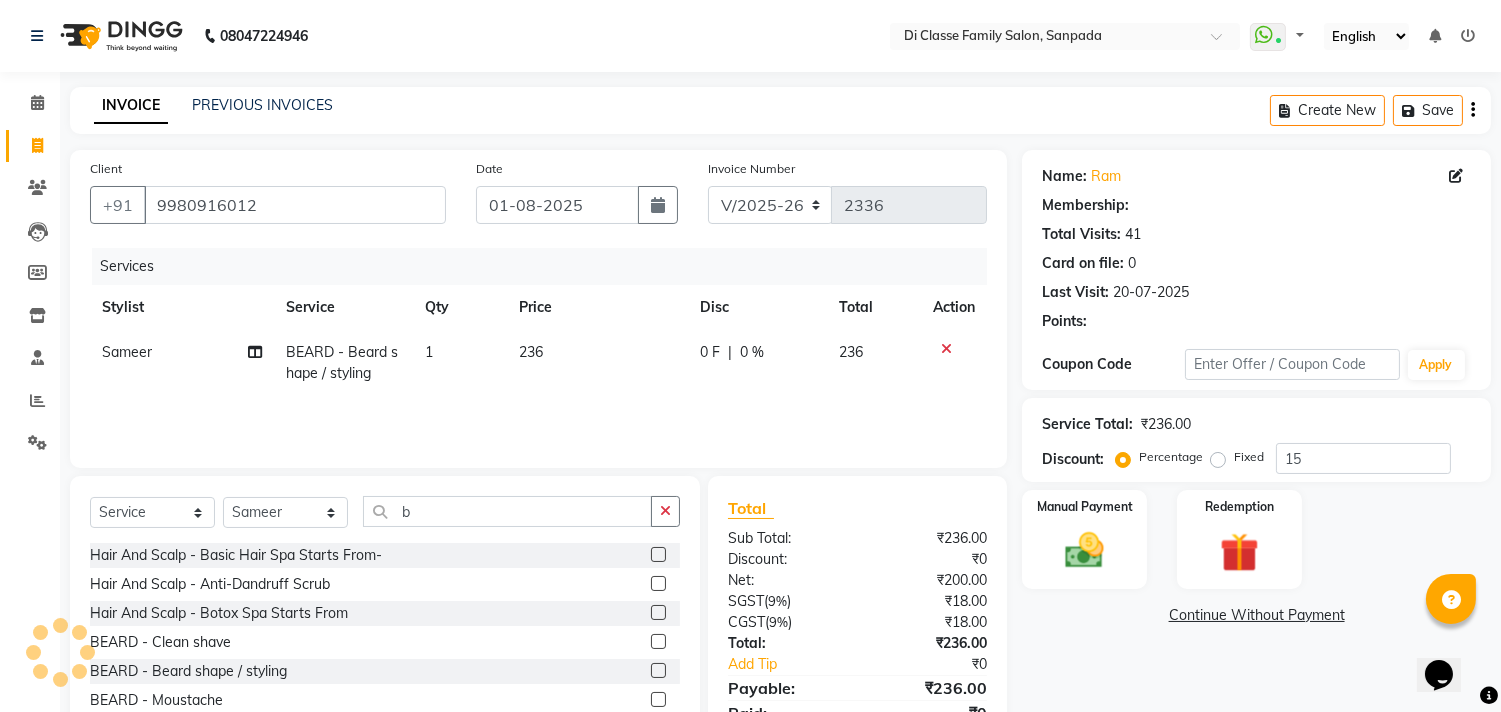 select on "1: Object" 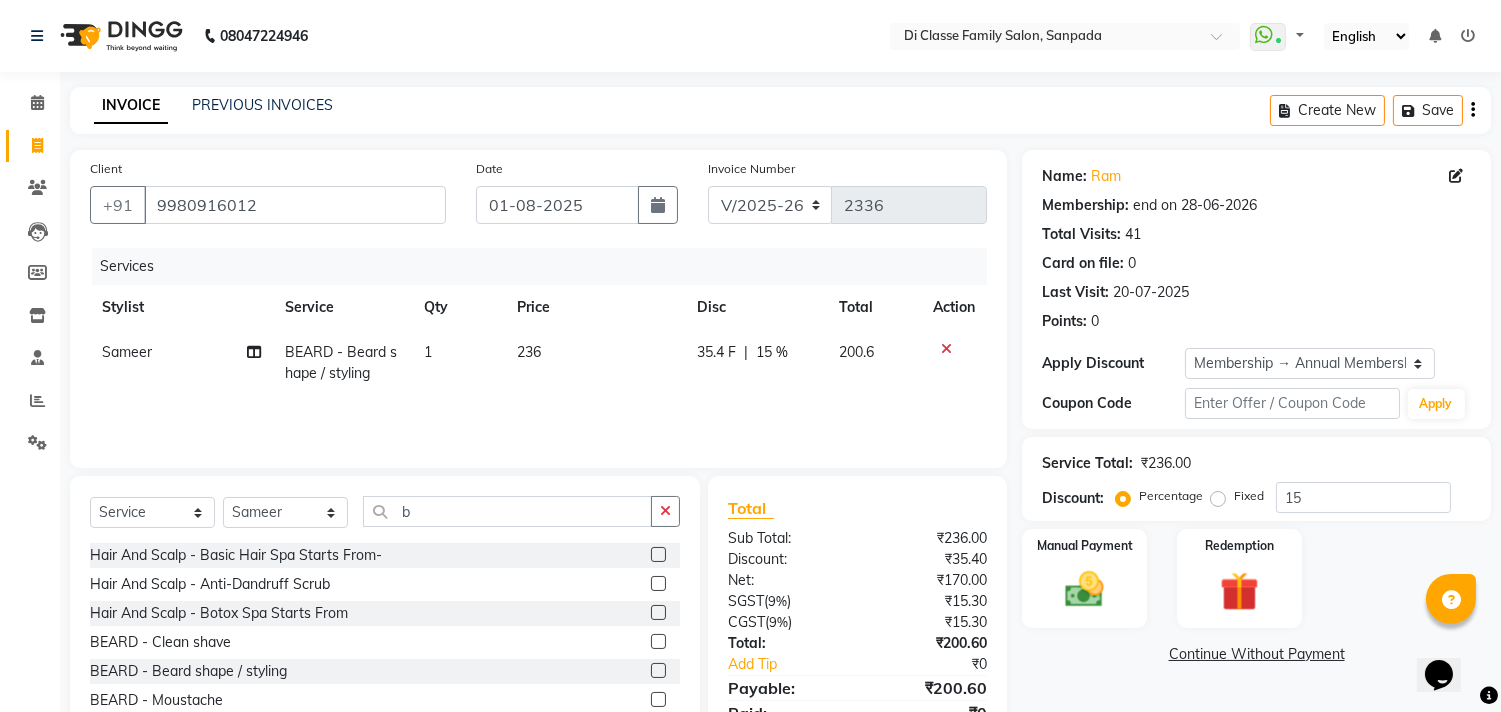 click on "35.4 F | 15 %" 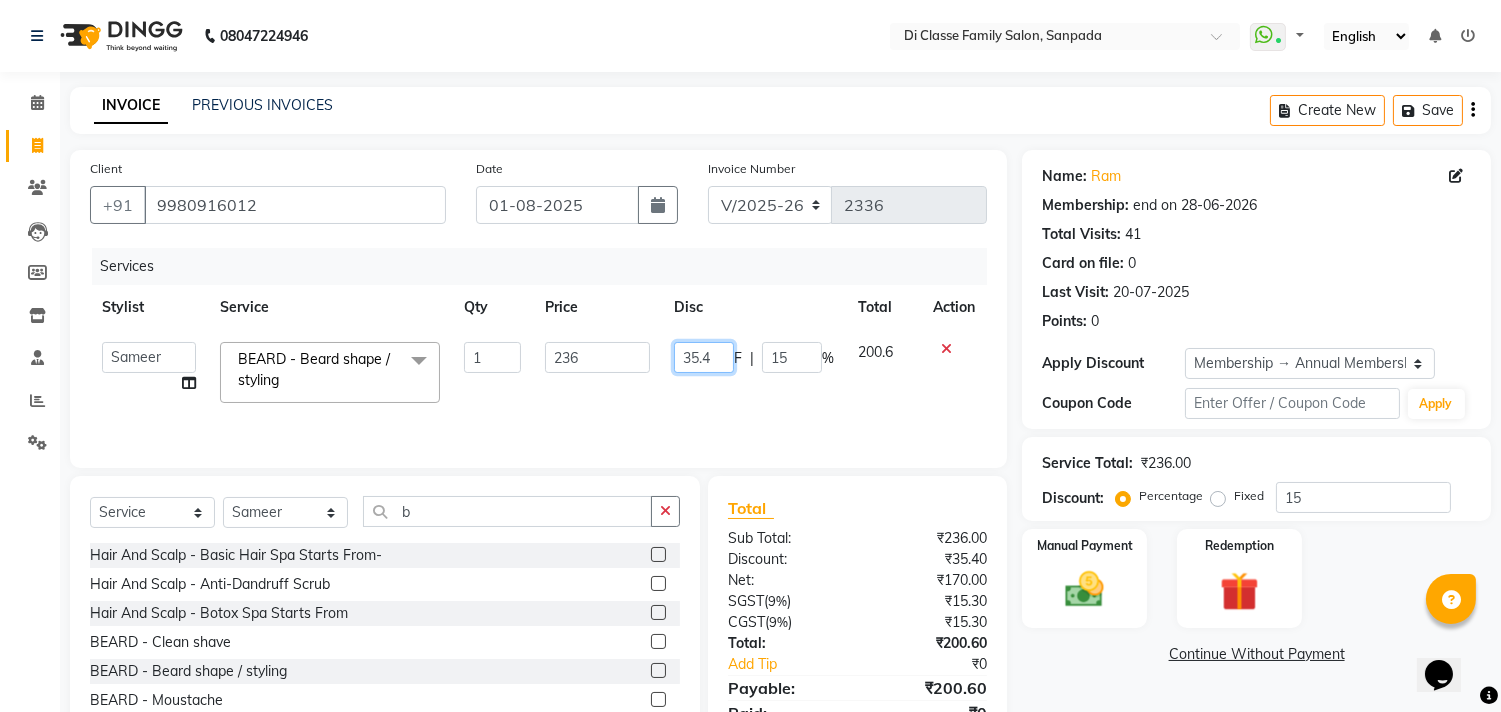 click on "35.4" 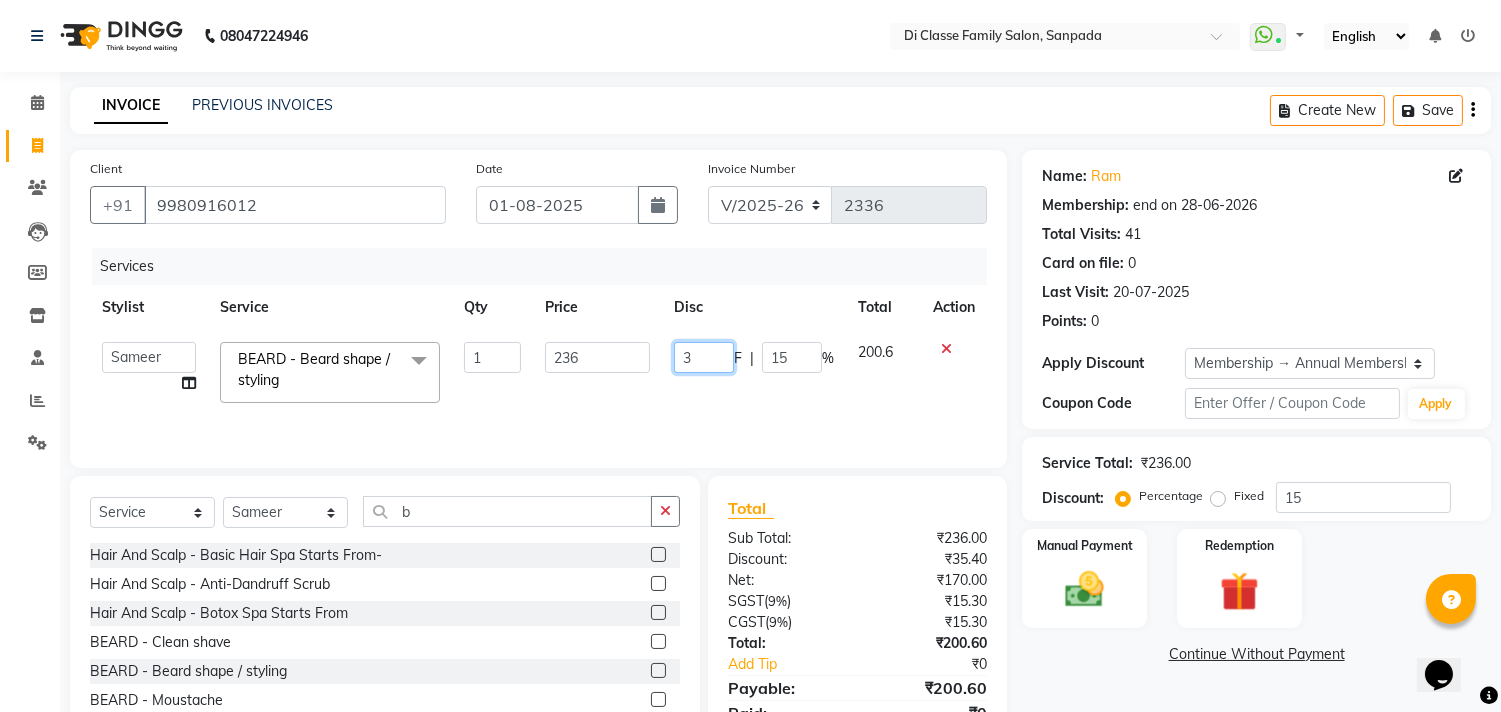 type on "36" 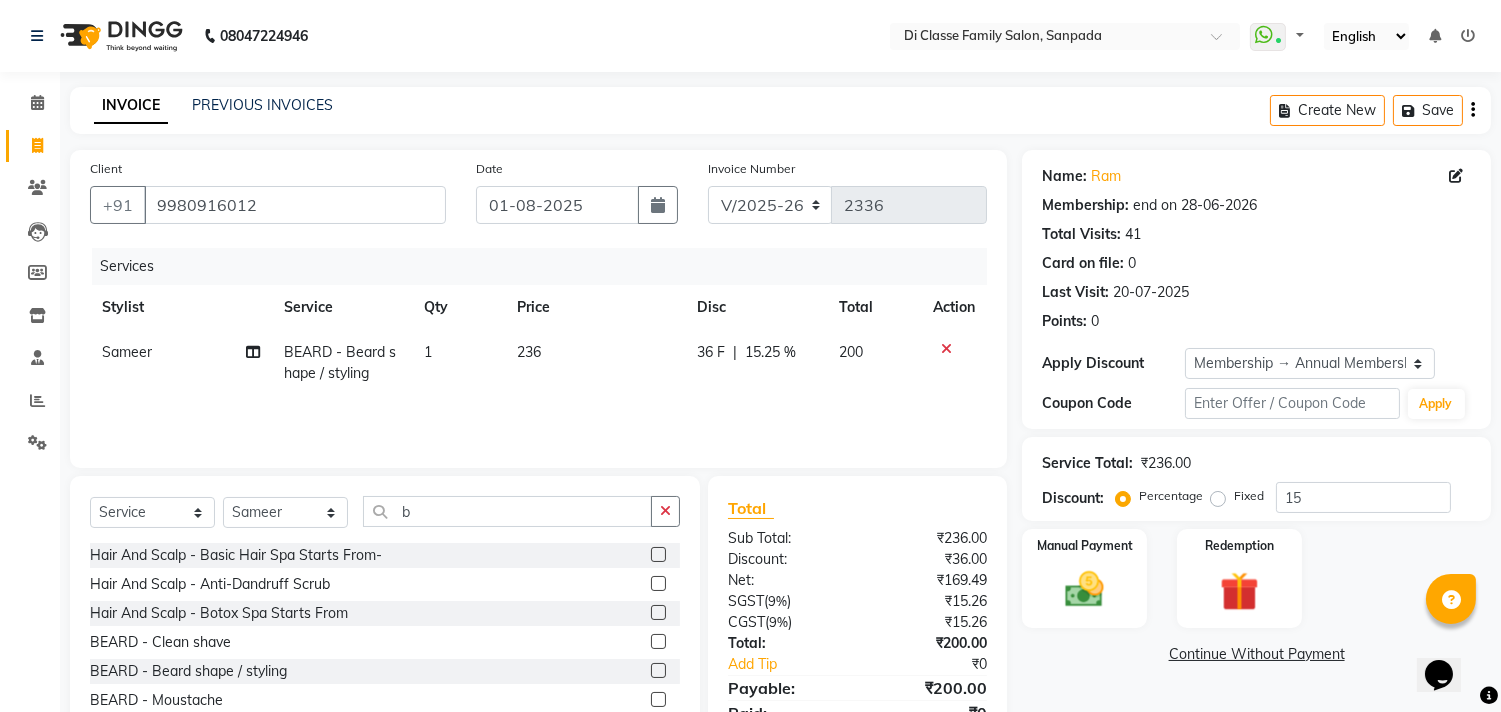click on "Name: Ram  Membership: end on 28-06-2026 Total Visits:  41 Card on file:  0 Last Visit:   20-07-2025 Points:   0  Apply Discount Select Membership → Annual Membership Coupon Code Apply Service Total:  ₹236.00  Discount:  Percentage   Fixed  15 Manual Payment Redemption  Continue Without Payment" 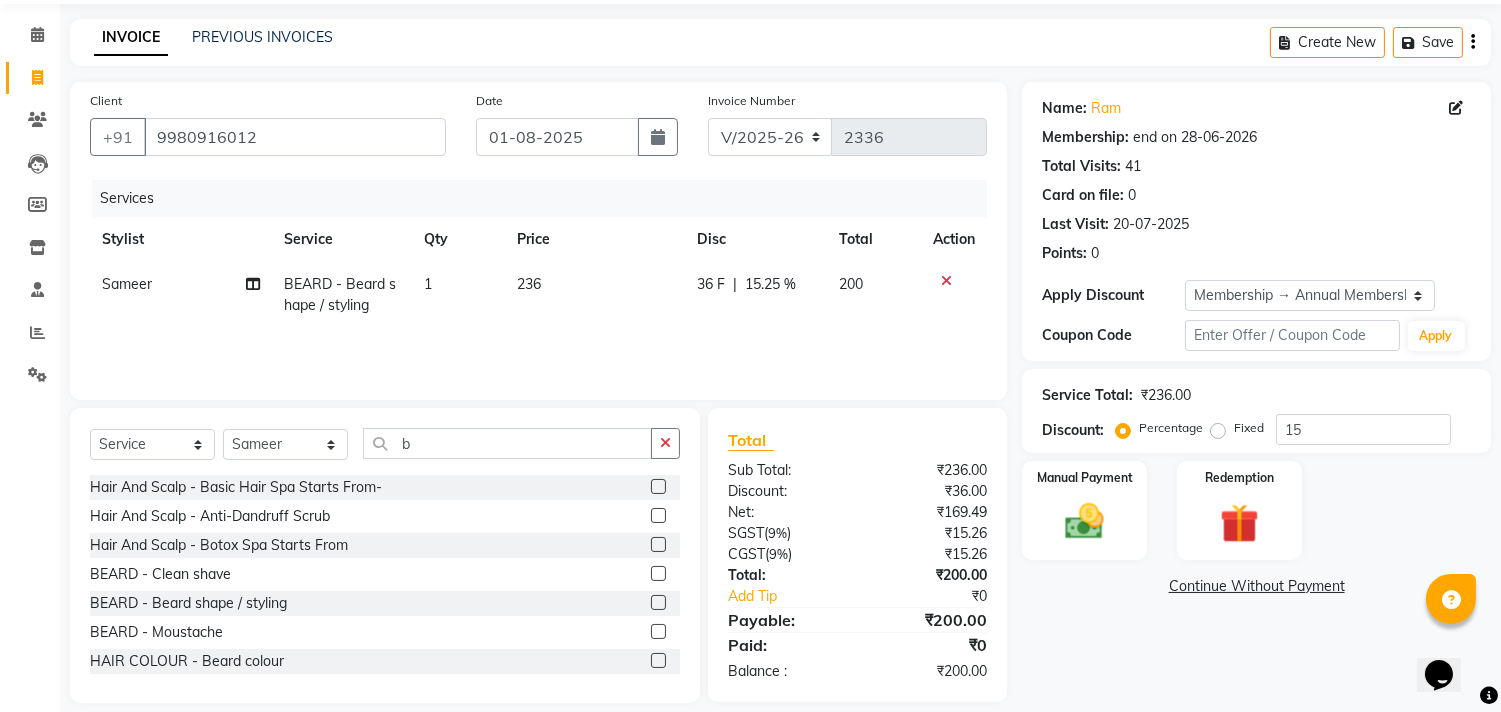 scroll, scrollTop: 88, scrollLeft: 0, axis: vertical 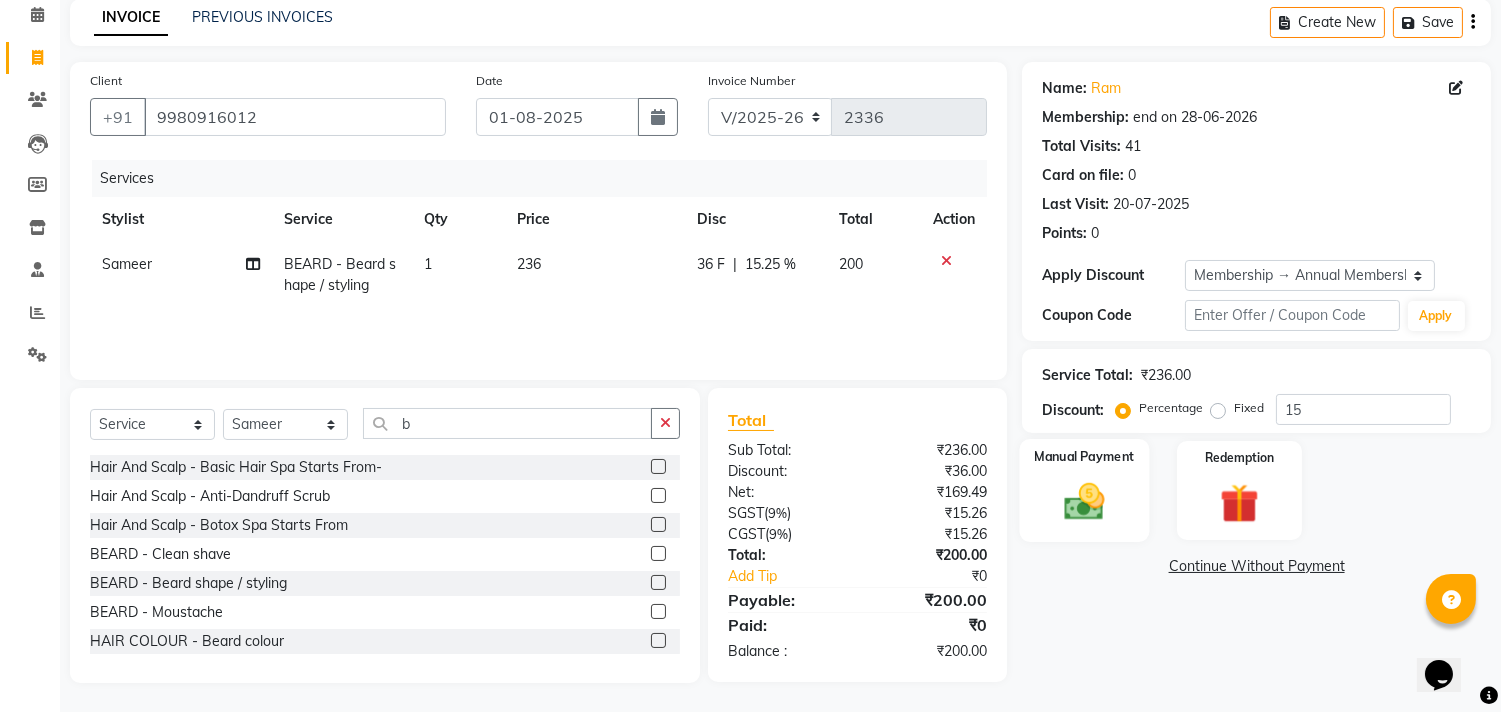 click 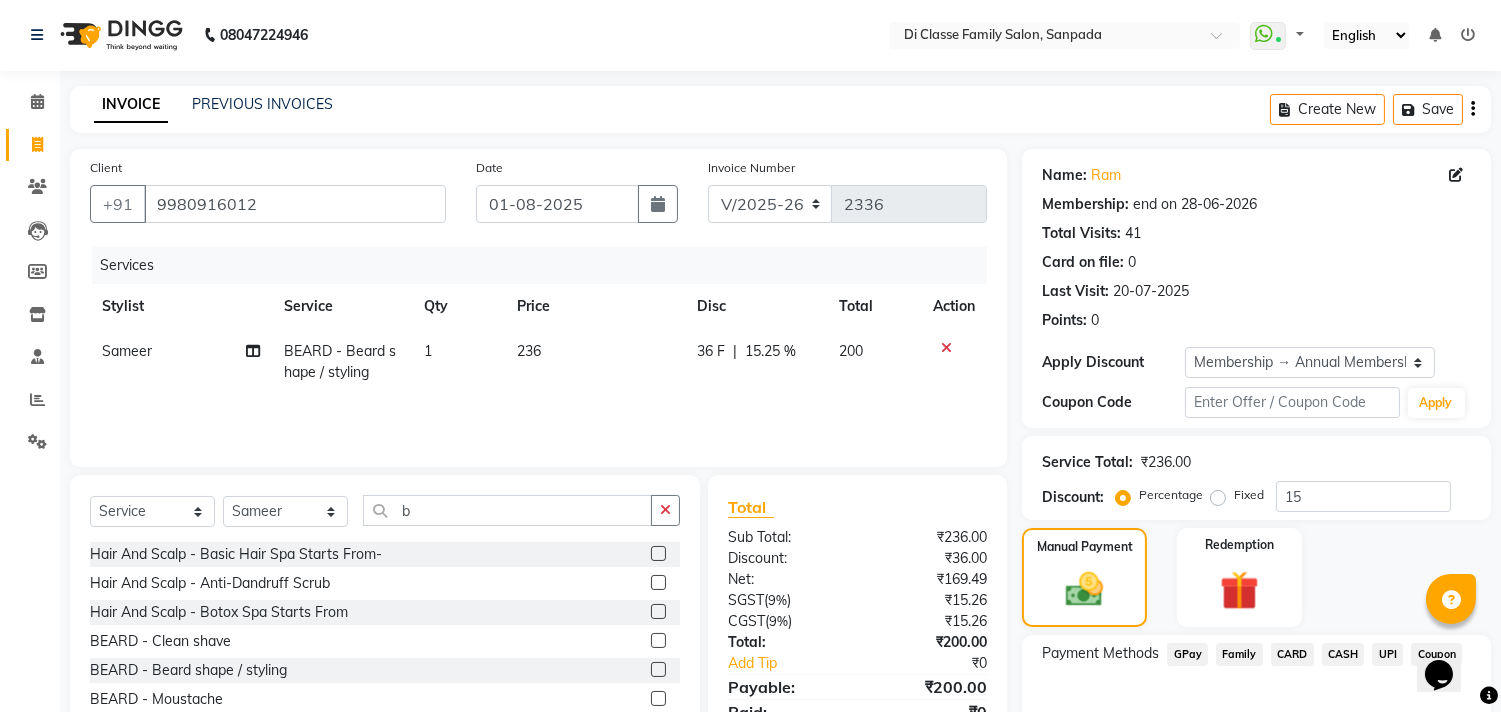 scroll, scrollTop: 0, scrollLeft: 0, axis: both 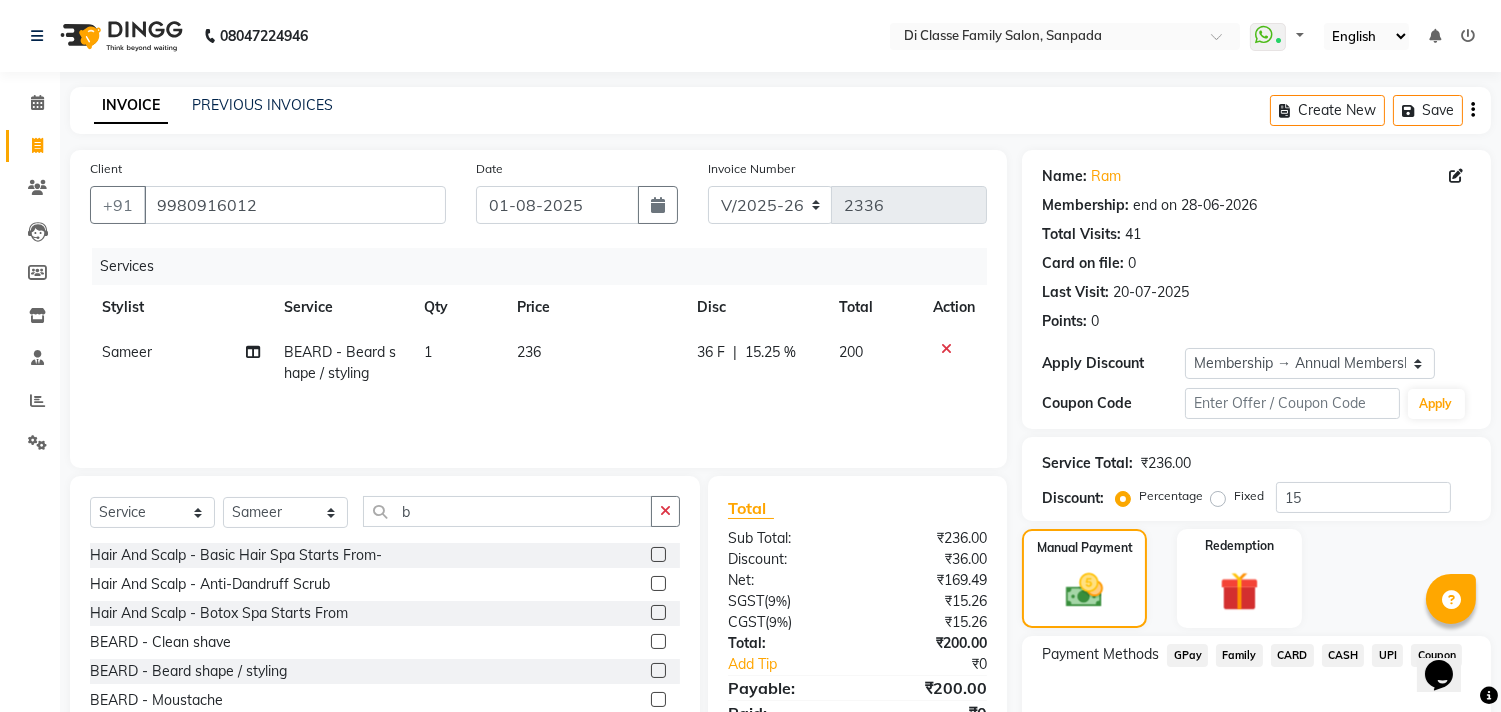 click on "08047224946 Select Location × Di Classe Family Salon, Sanpada  WhatsApp Status  ✕ Status:  Connected Most Recent Message: 01-08-2025     04:12 PM Recent Service Activity: 01-08-2025     04:14 PM Default Panel My Panel English ENGLISH Español العربية मराठी हिंदी ગુજરાતી தமிழ் 中文 Notifications nothing to show" 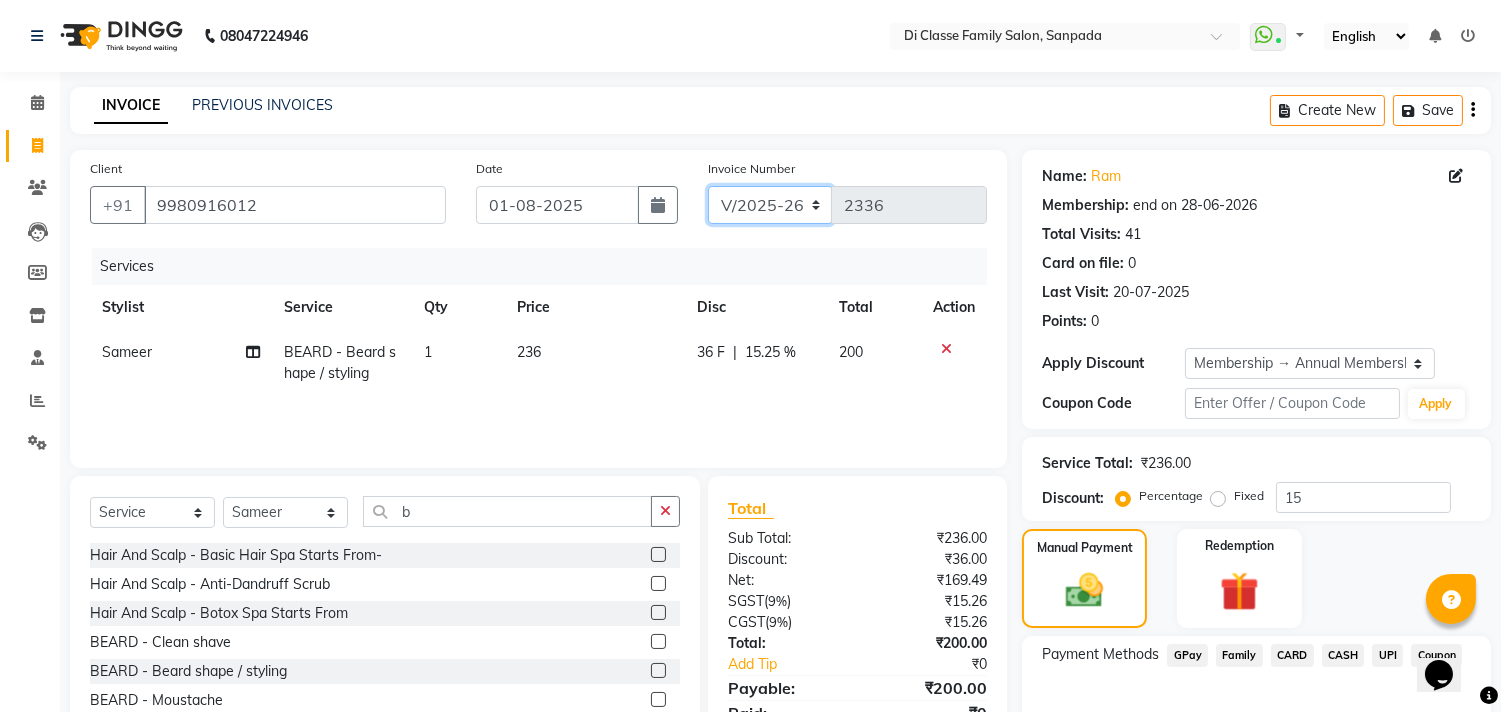 click on "INV/2025 V/2025-26" 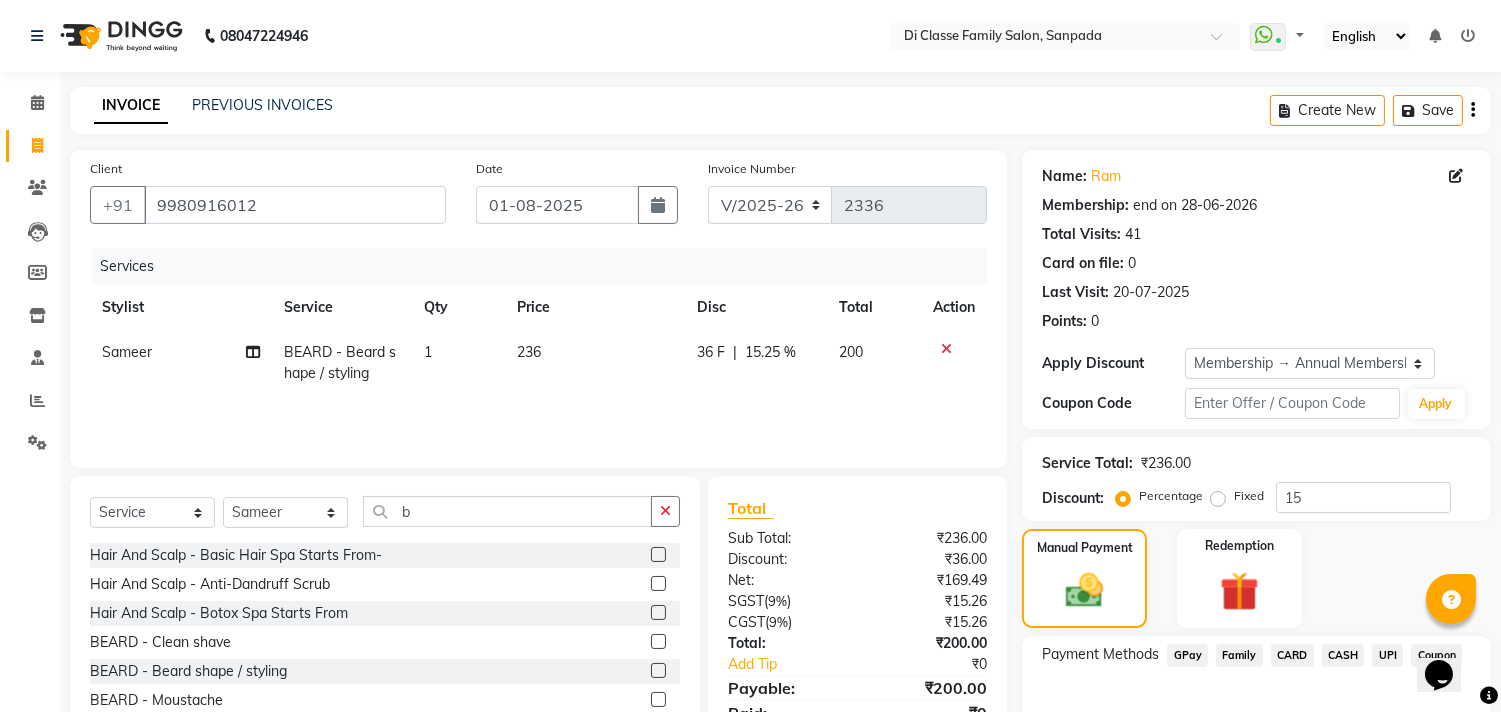 click on "Invoice Number INV/2025 V/2025-26 2336" 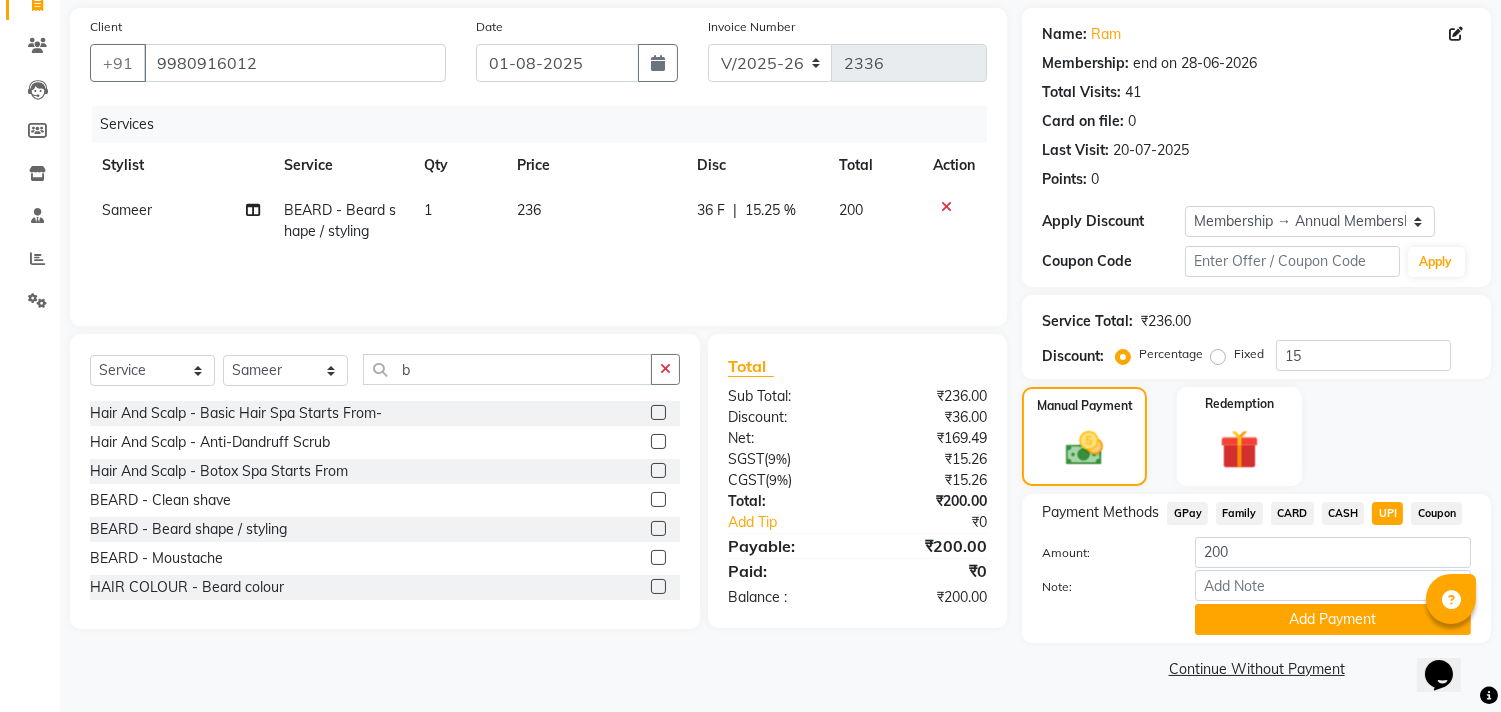 scroll, scrollTop: 143, scrollLeft: 0, axis: vertical 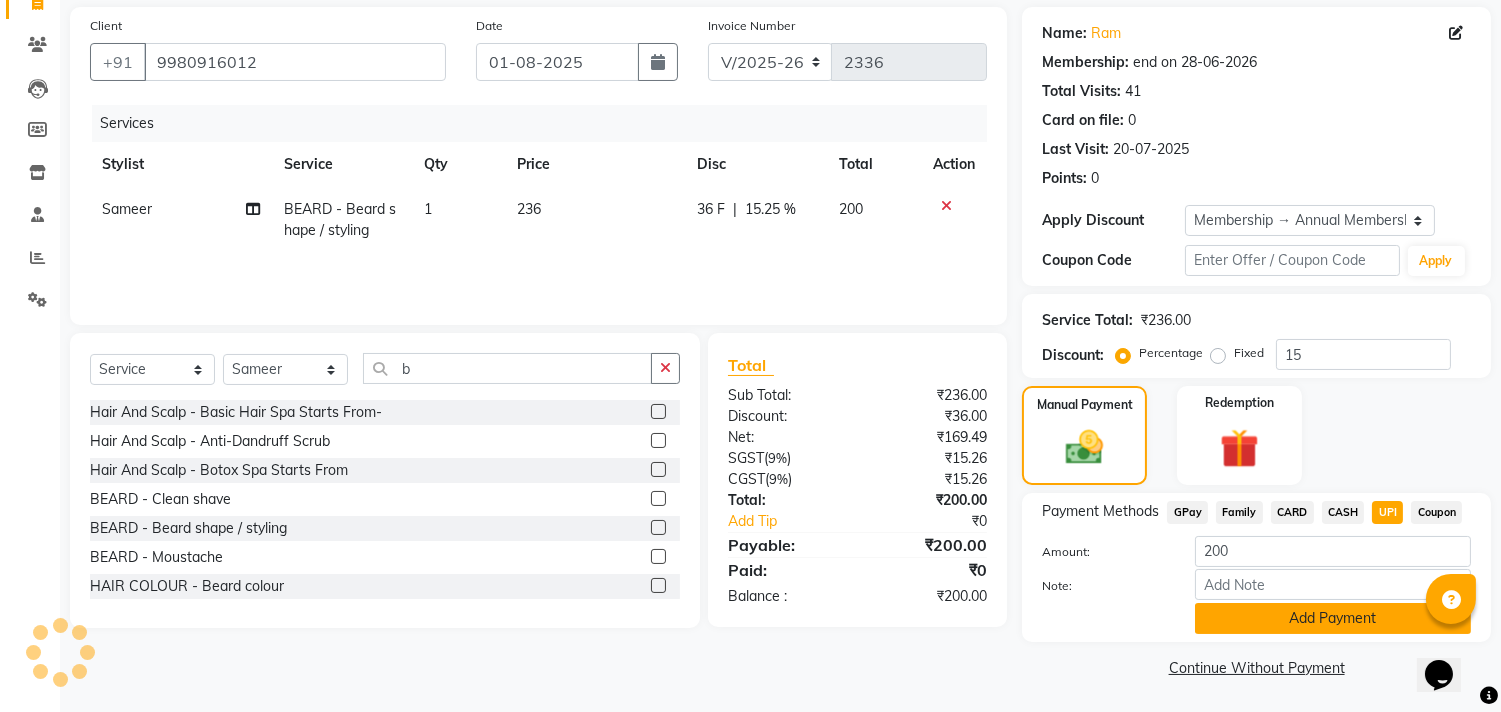 click on "Add Payment" 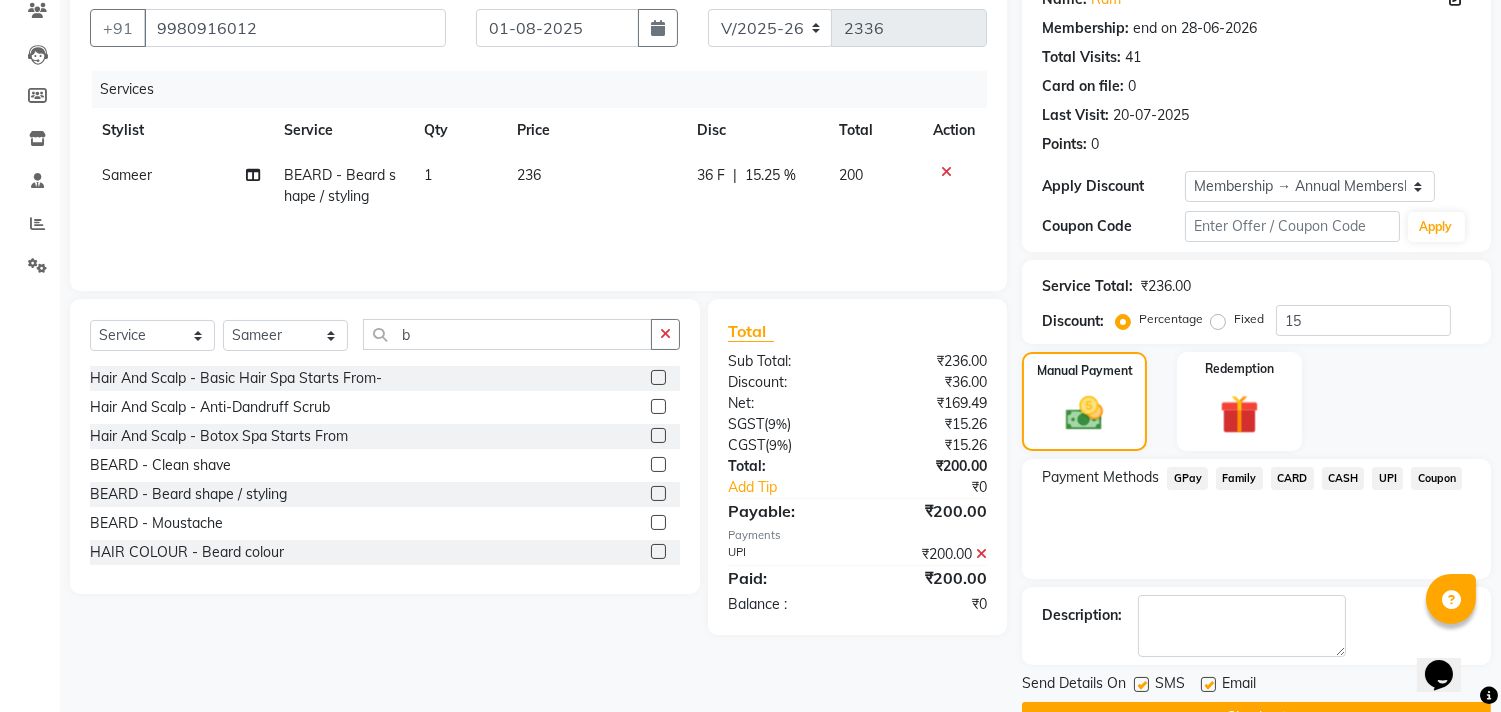 scroll, scrollTop: 227, scrollLeft: 0, axis: vertical 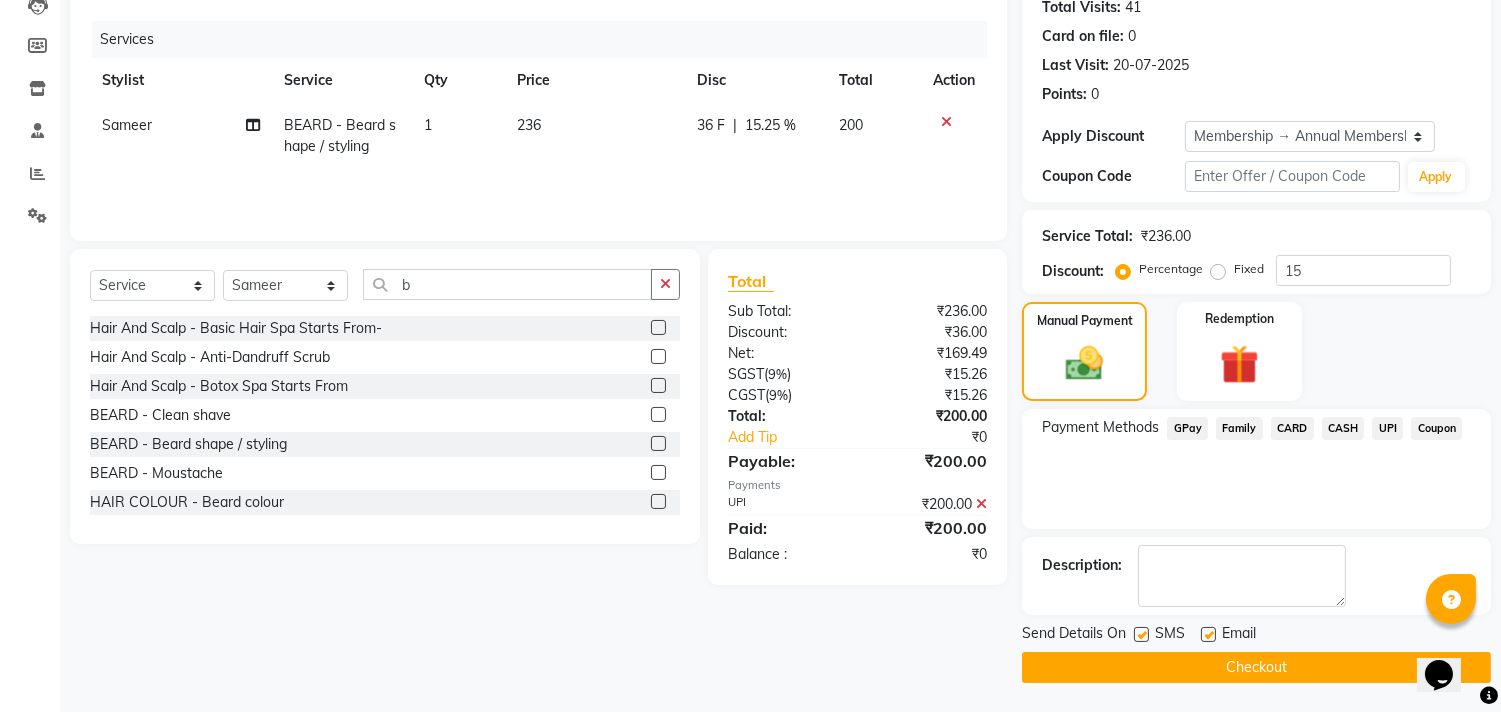 click on "Checkout" 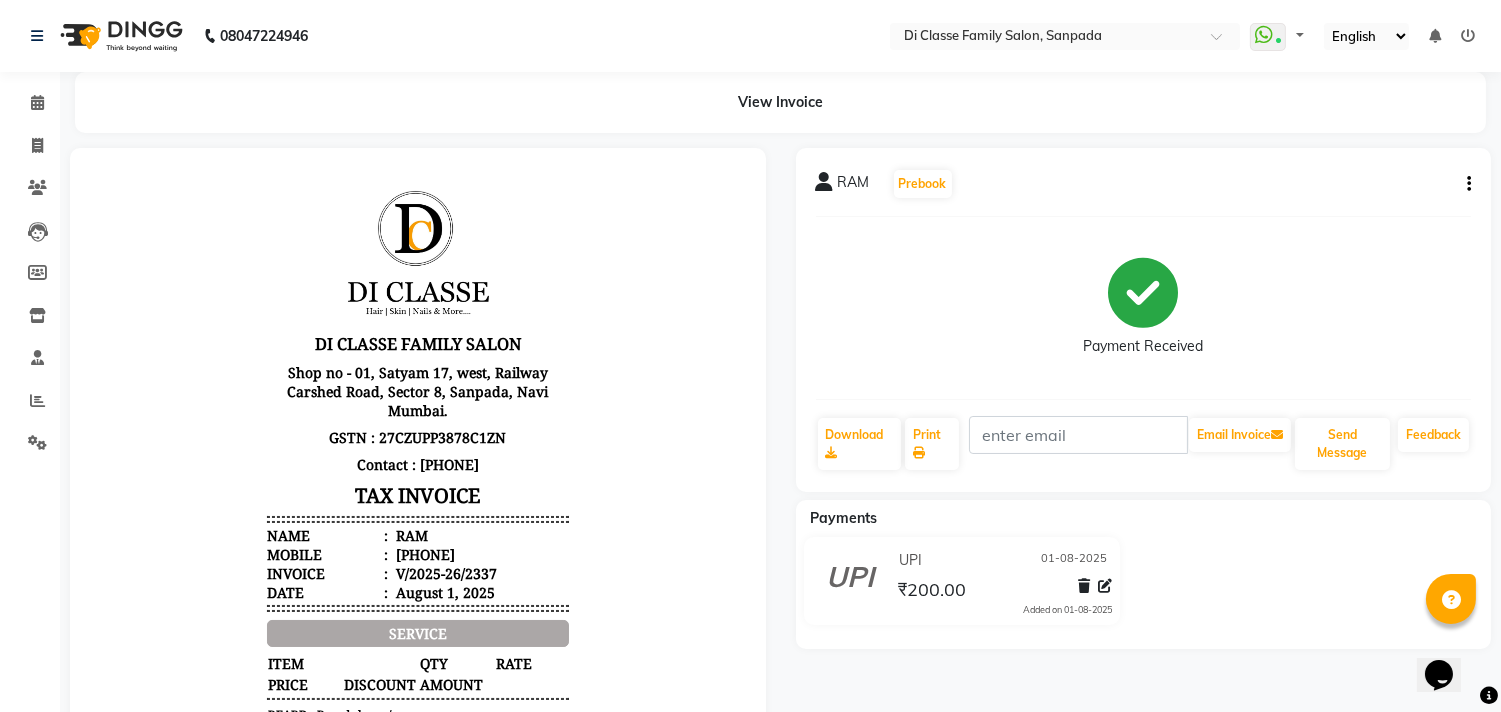 scroll, scrollTop: 0, scrollLeft: 0, axis: both 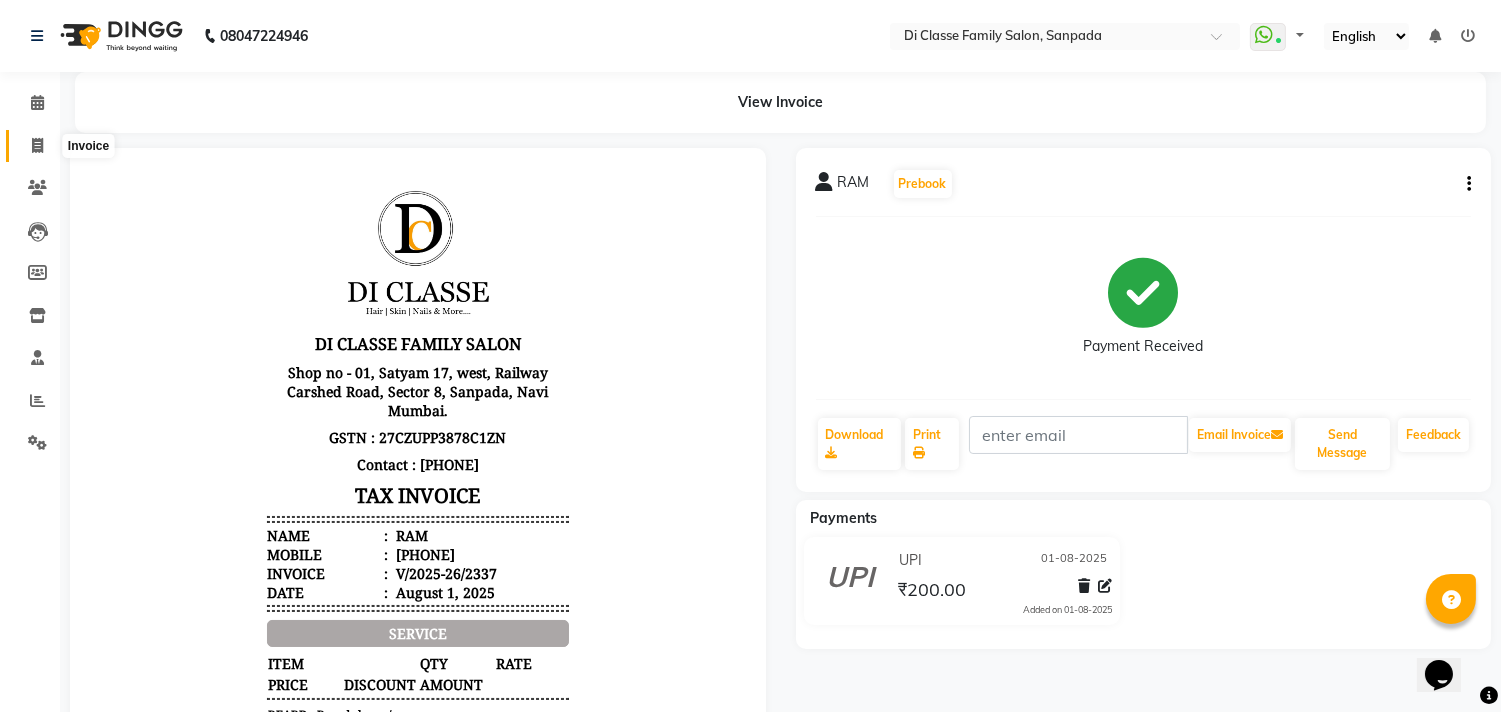 click 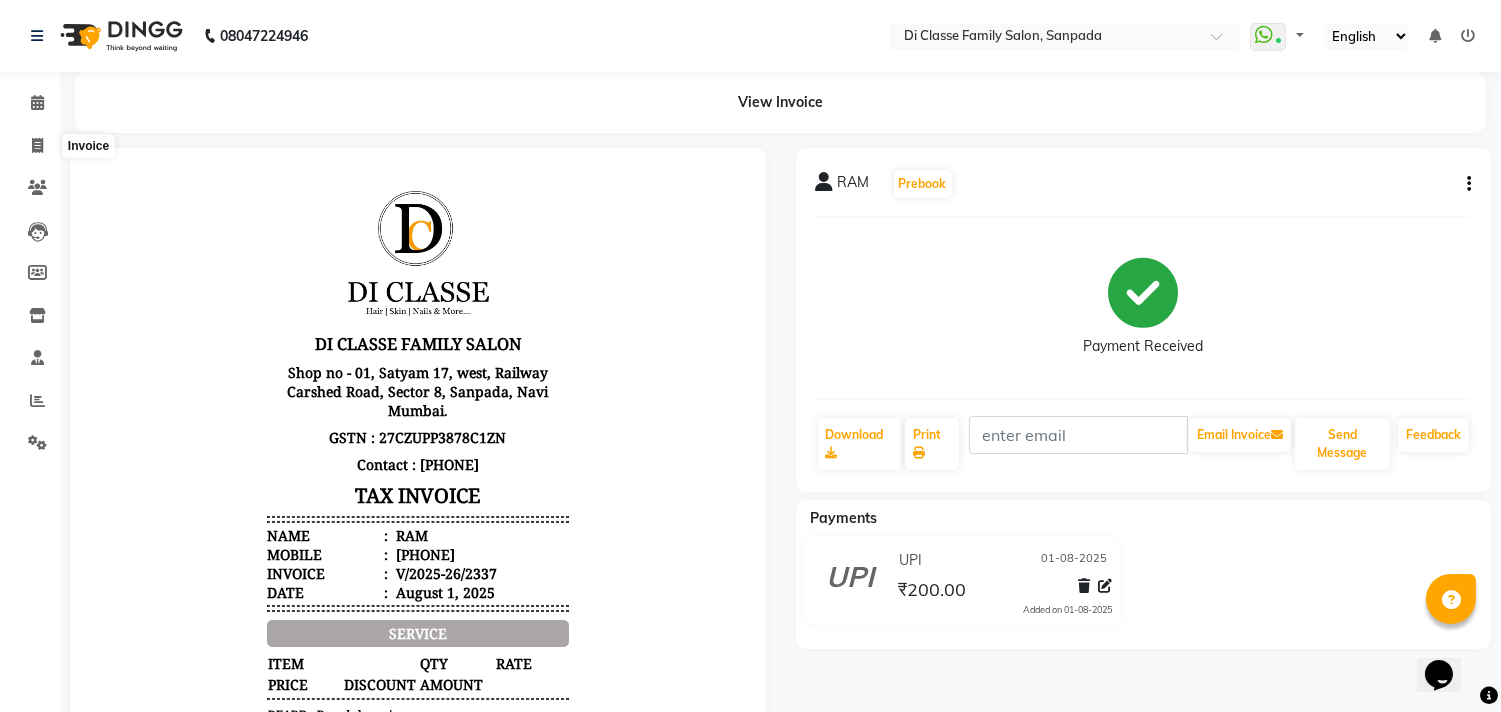 select on "service" 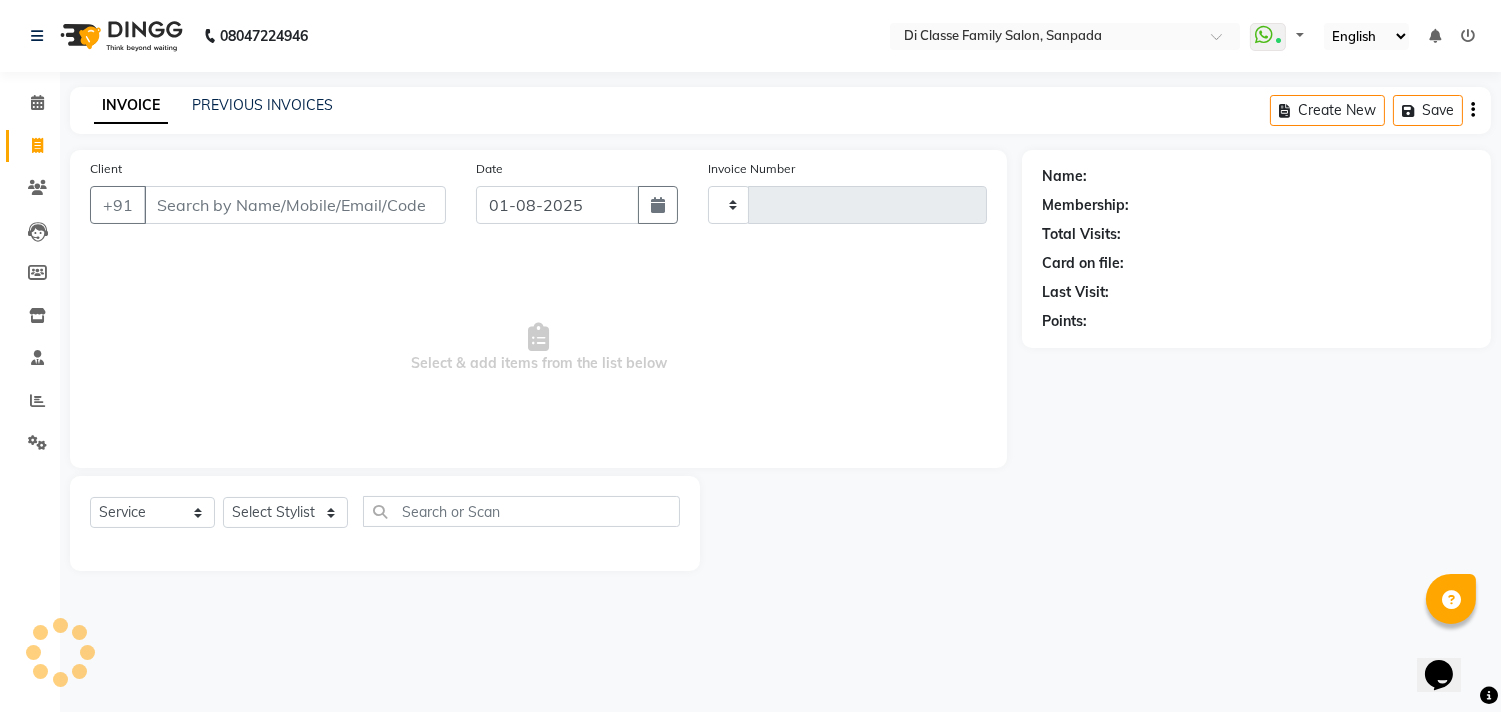 type on "2339" 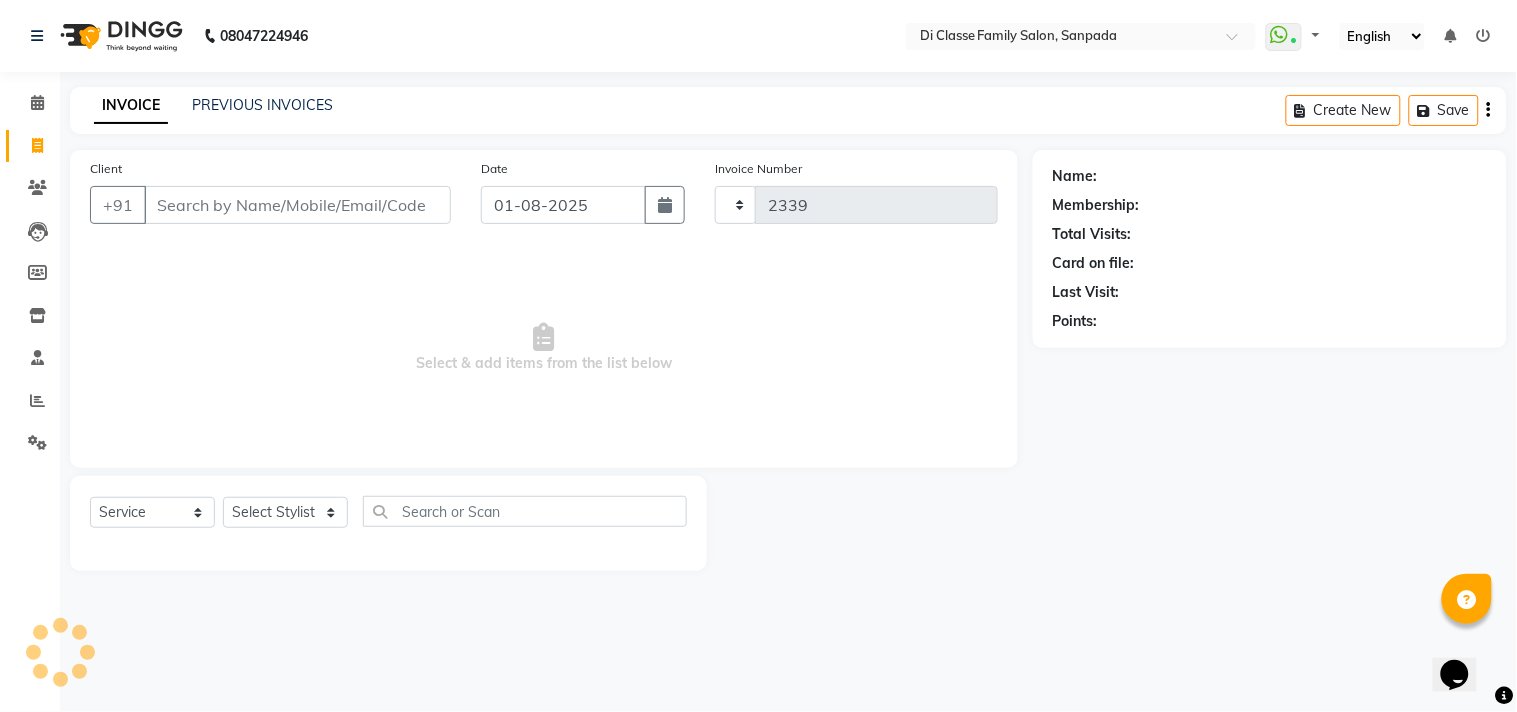 select on "4704" 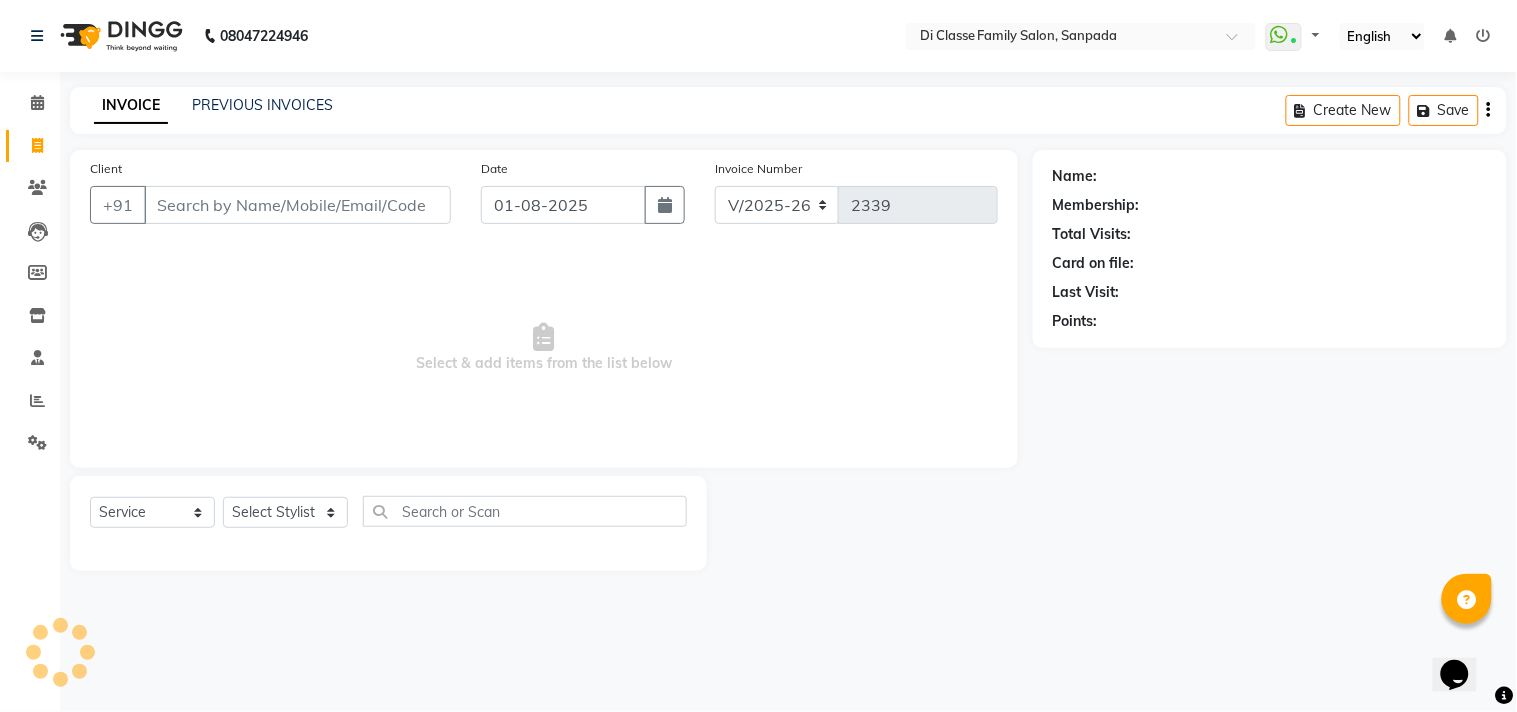 click on "Client" at bounding box center (297, 205) 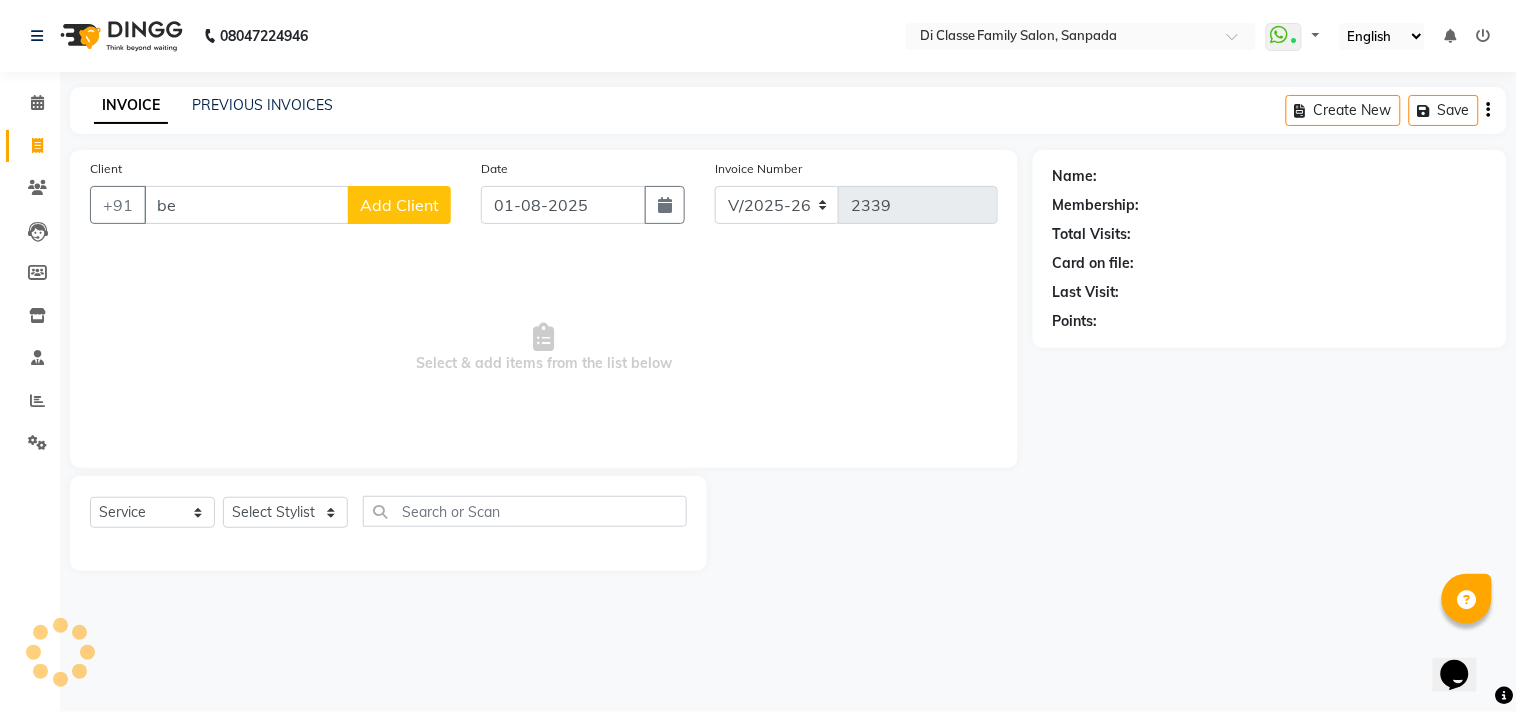 type on "b" 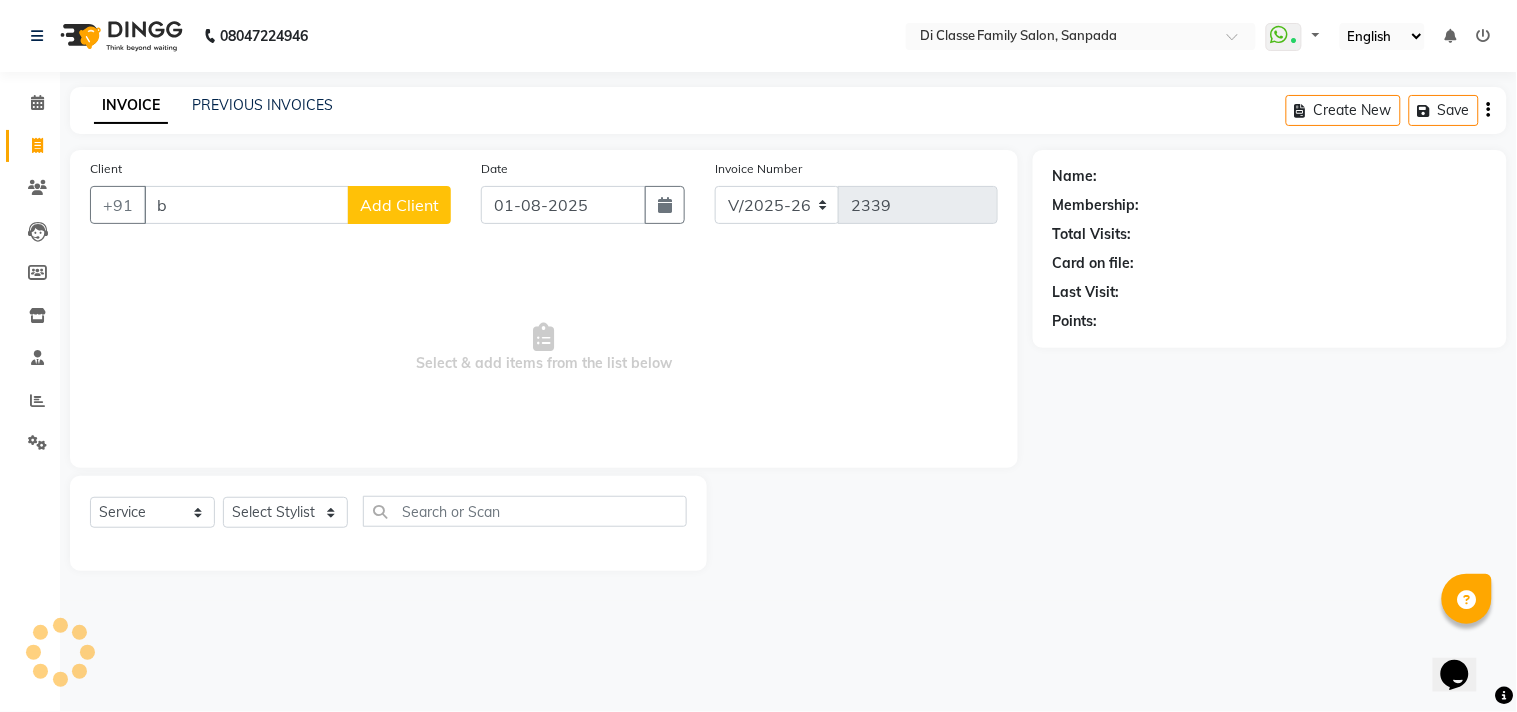 type 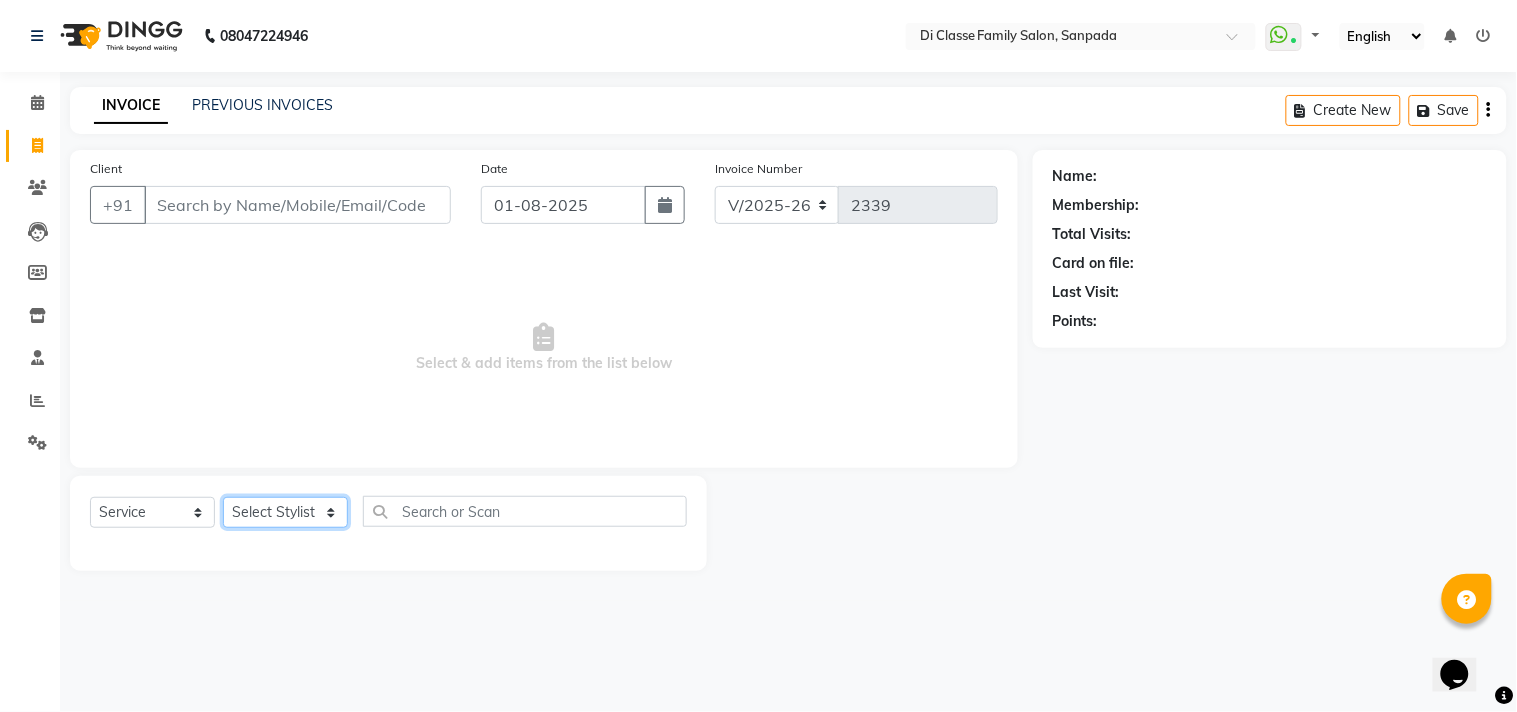 click on "Select Stylist [FIRST]  [FIRST]  [FIRST] [LAST]  Front Desk [FIRST] [FIRST] [FIRST]  Payal  [FIRST] [LAST] [FIRST] [LAST] [FIRST] [LAST] [FIRST] [LAST] [FIRST] [LAST] [FIRST]  [FIRST]  [FIRST]  [FIRST] [LAST] [FIRST] [LAST] [FIRST] [LAST]" 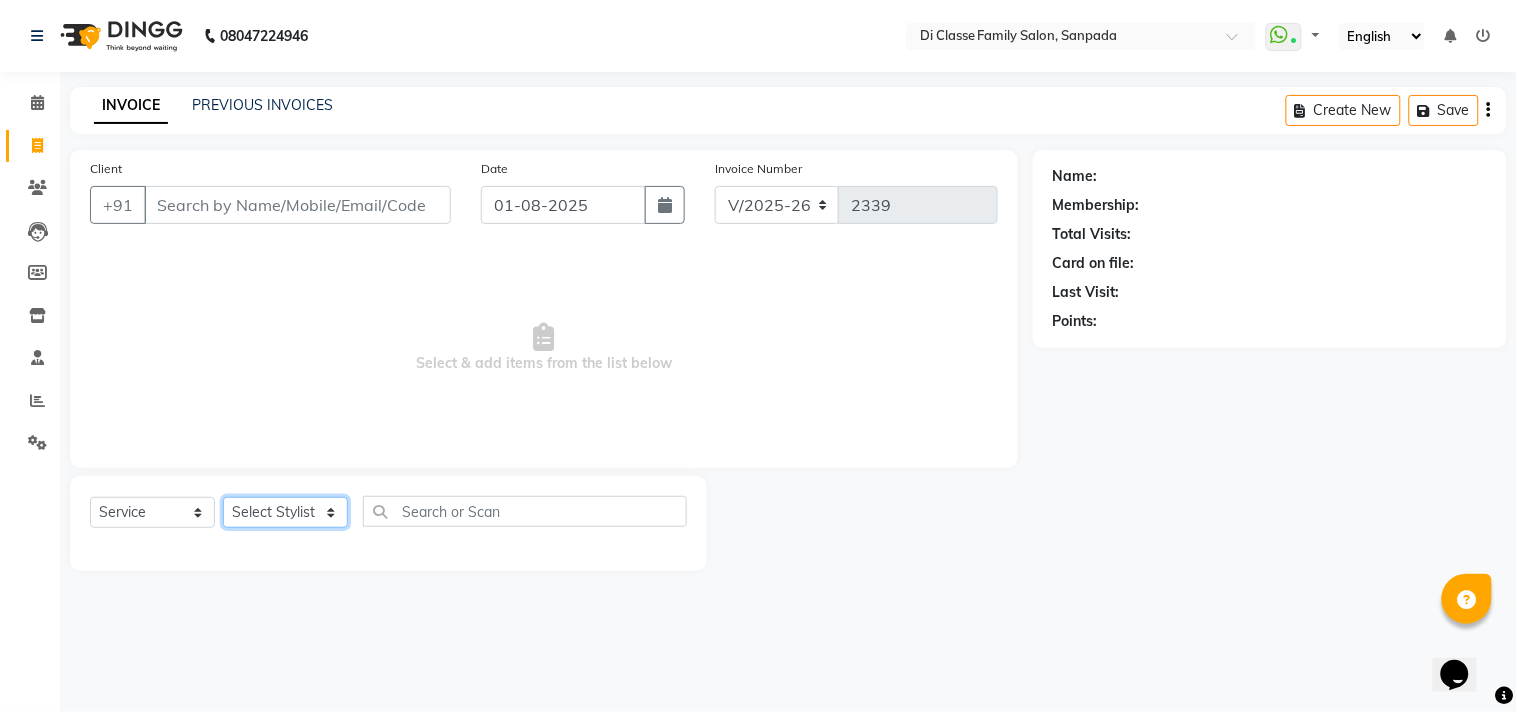 select on "79582" 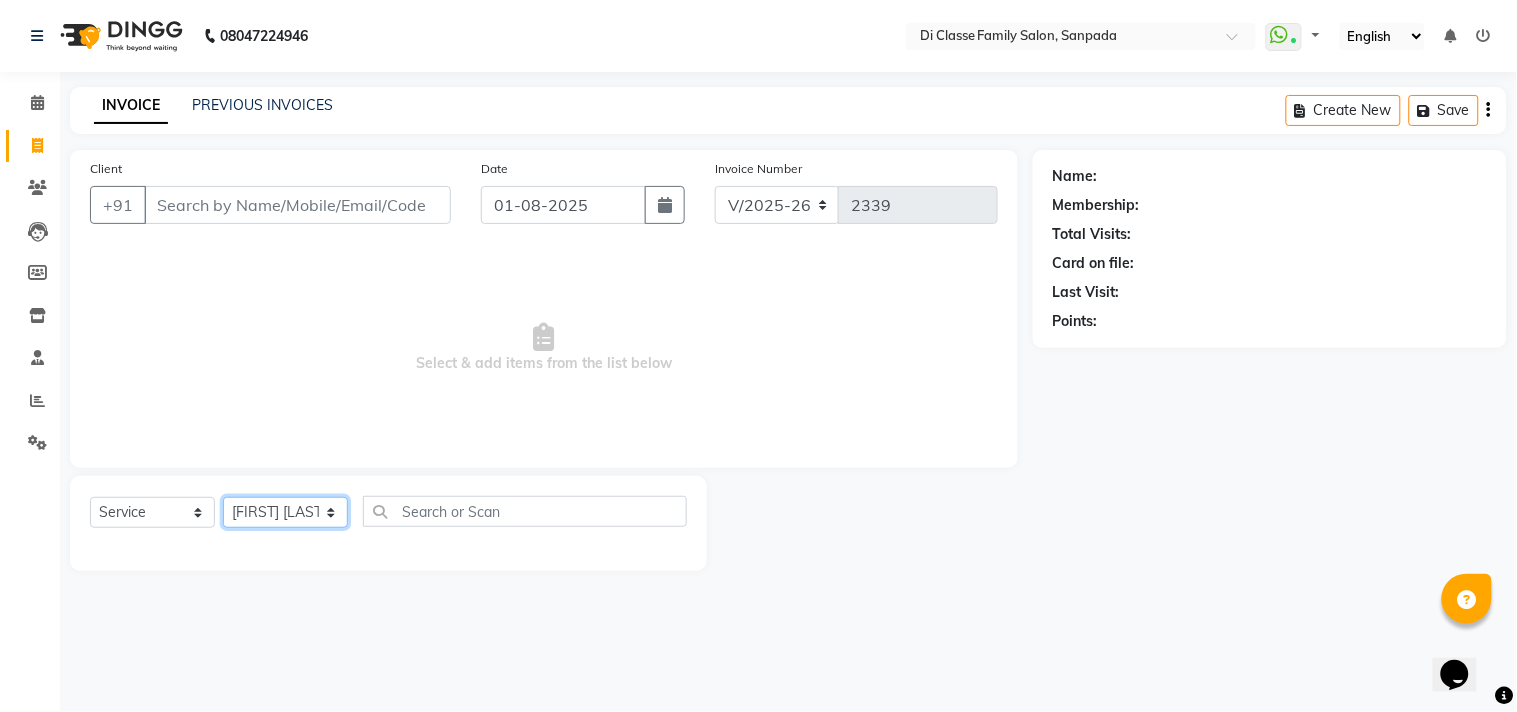click on "Select Stylist [FIRST]  [FIRST]  [FIRST] [LAST]  Front Desk [FIRST] [FIRST] [FIRST]  Payal  [FIRST] [LAST] [FIRST] [LAST] [FIRST] [LAST] [FIRST] [LAST] [FIRST] [LAST] [FIRST]  [FIRST]  [FIRST]  [FIRST] [LAST] [FIRST] [LAST] [FIRST] [LAST]" 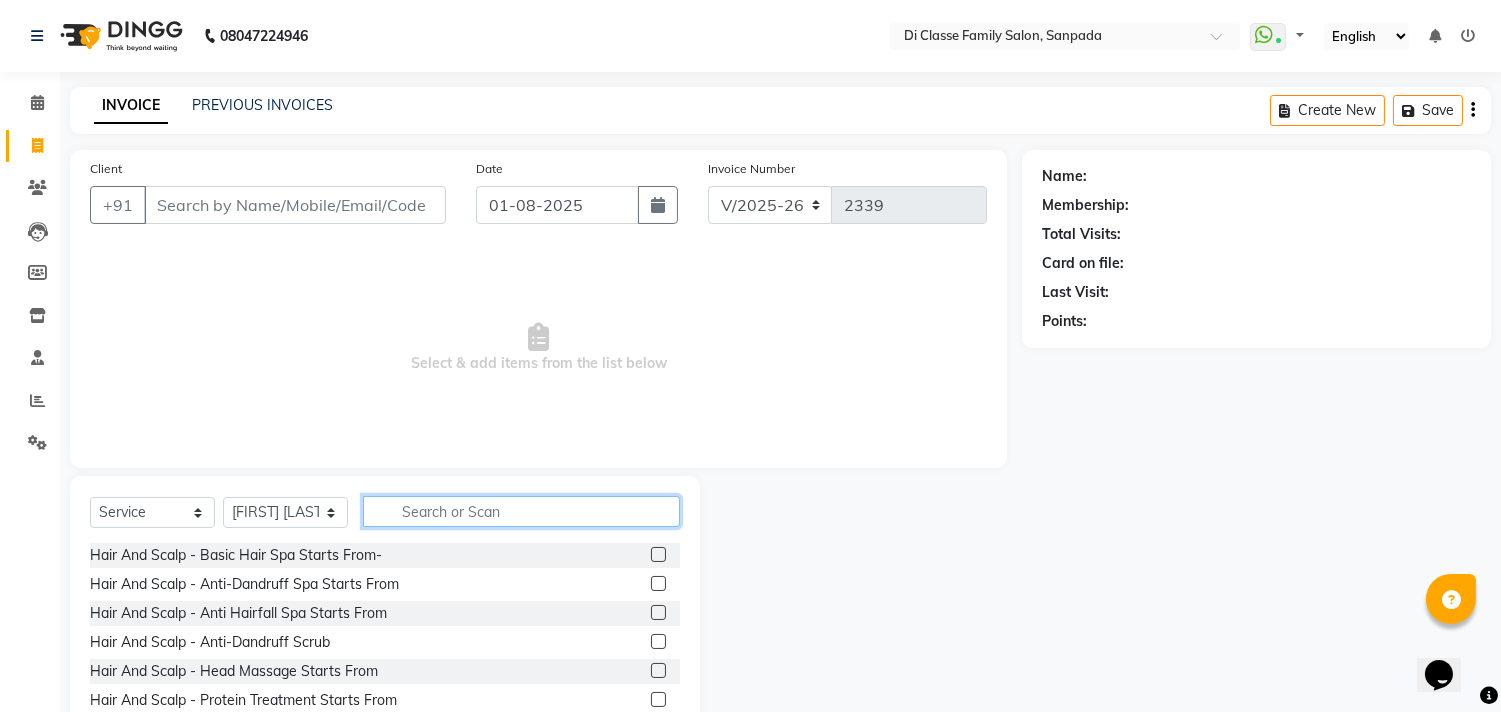 click 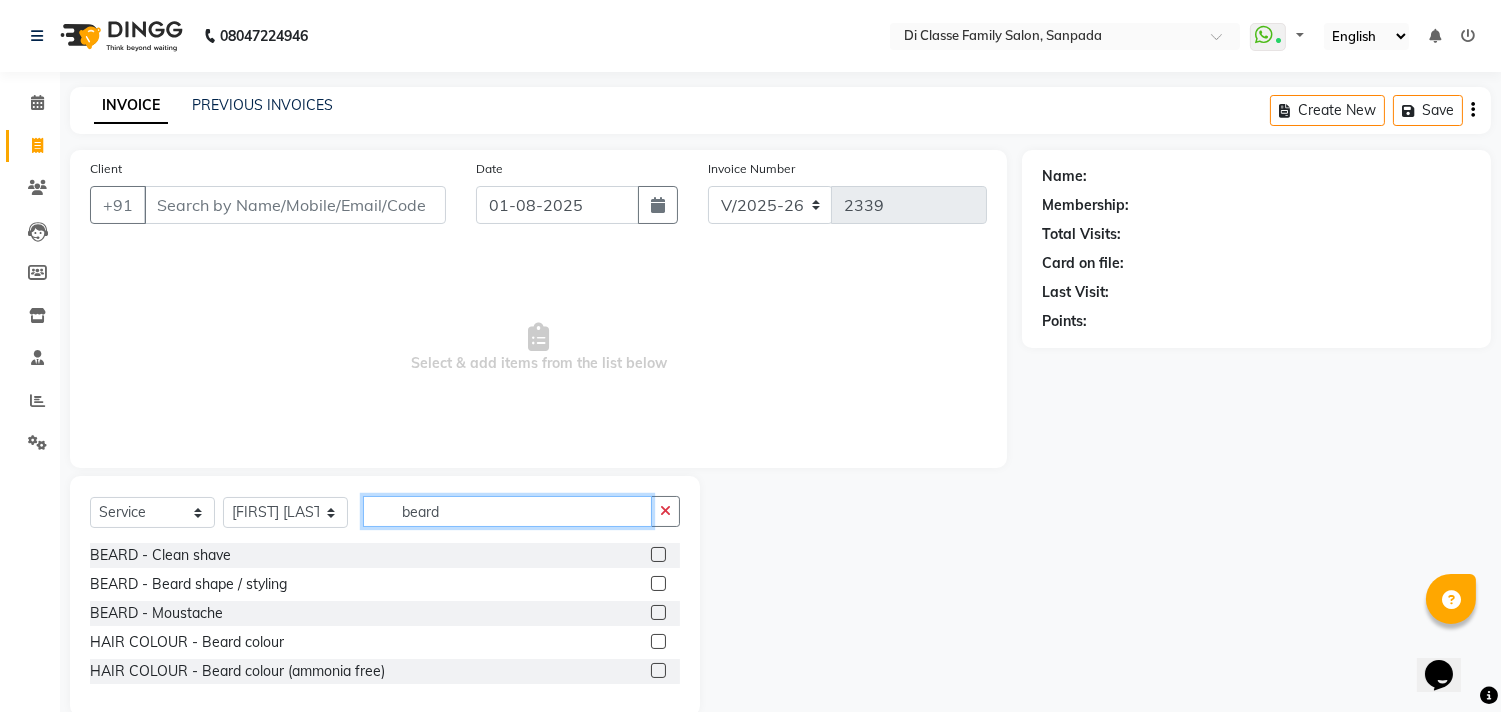 type on "beard" 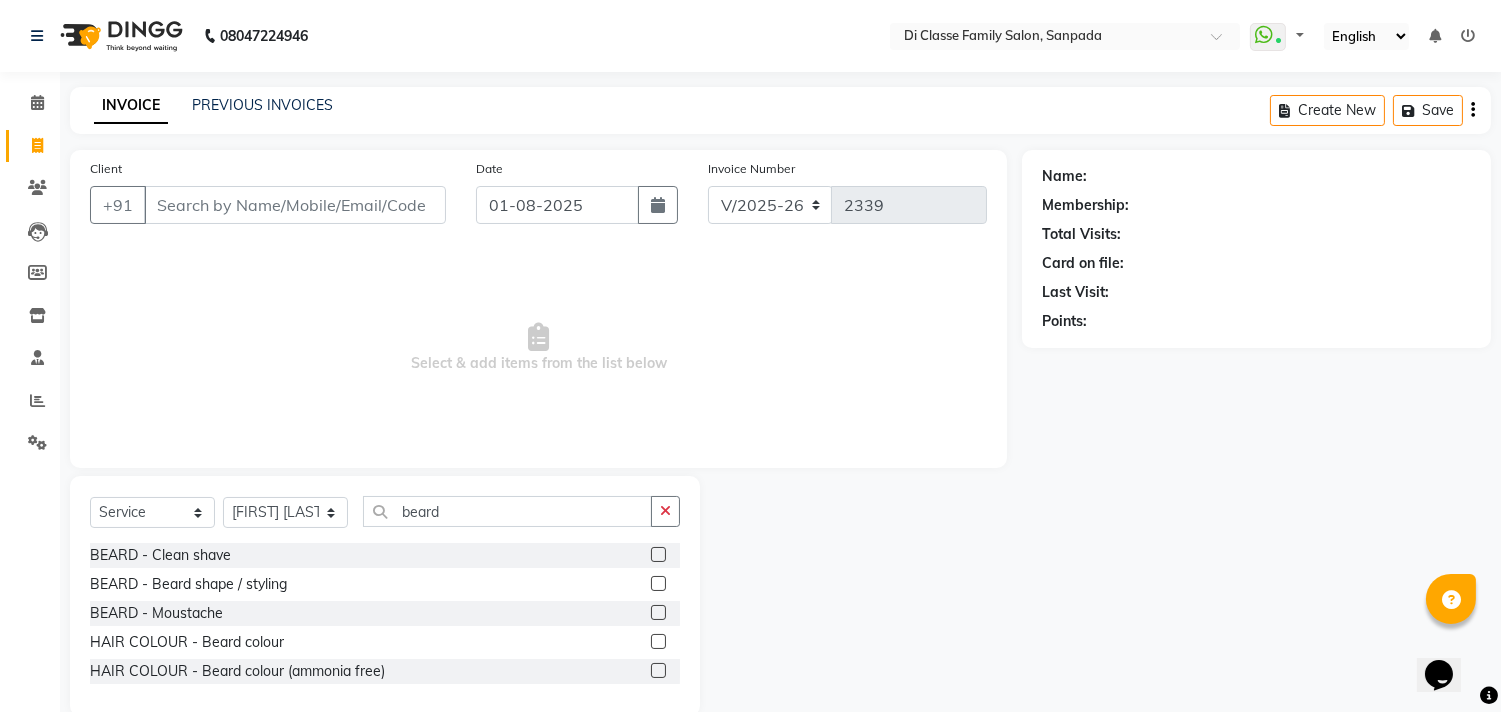 click 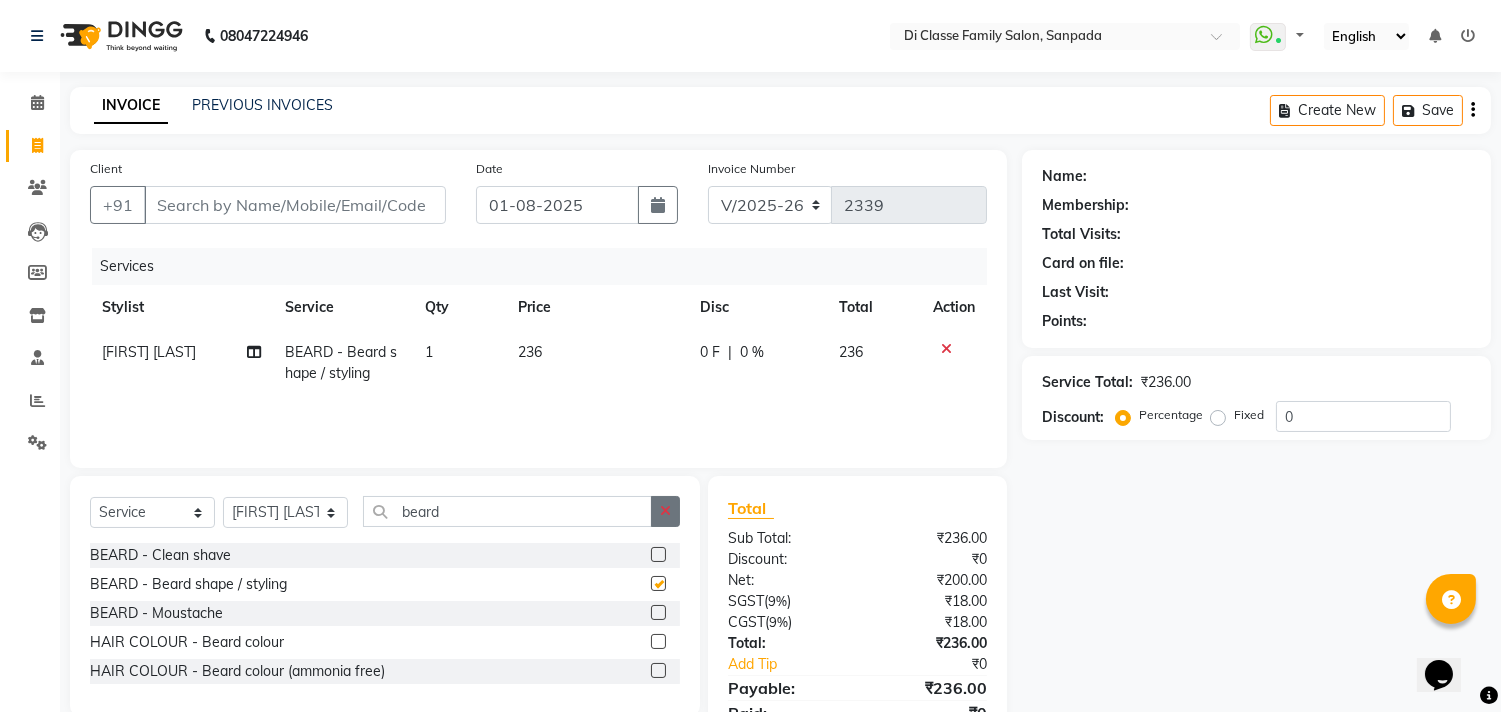 checkbox on "false" 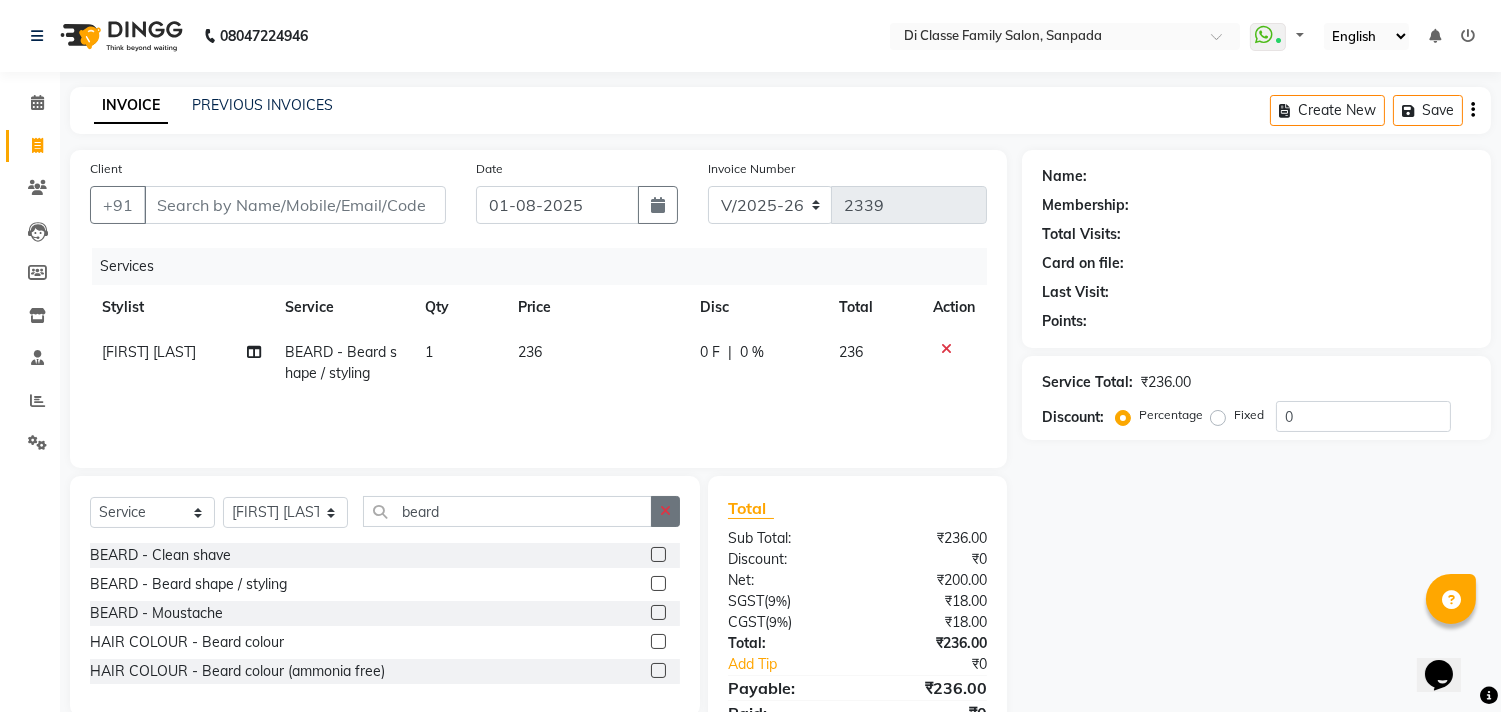 click 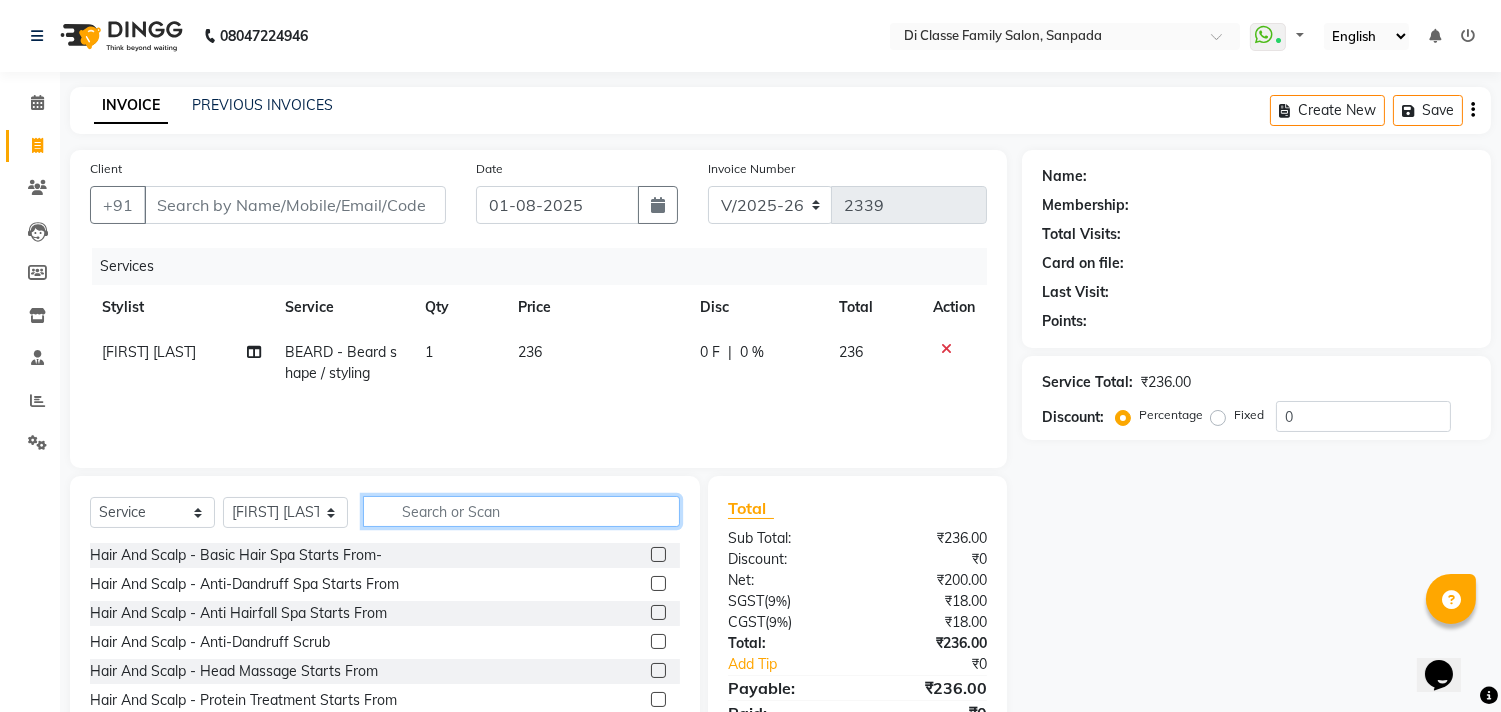 click 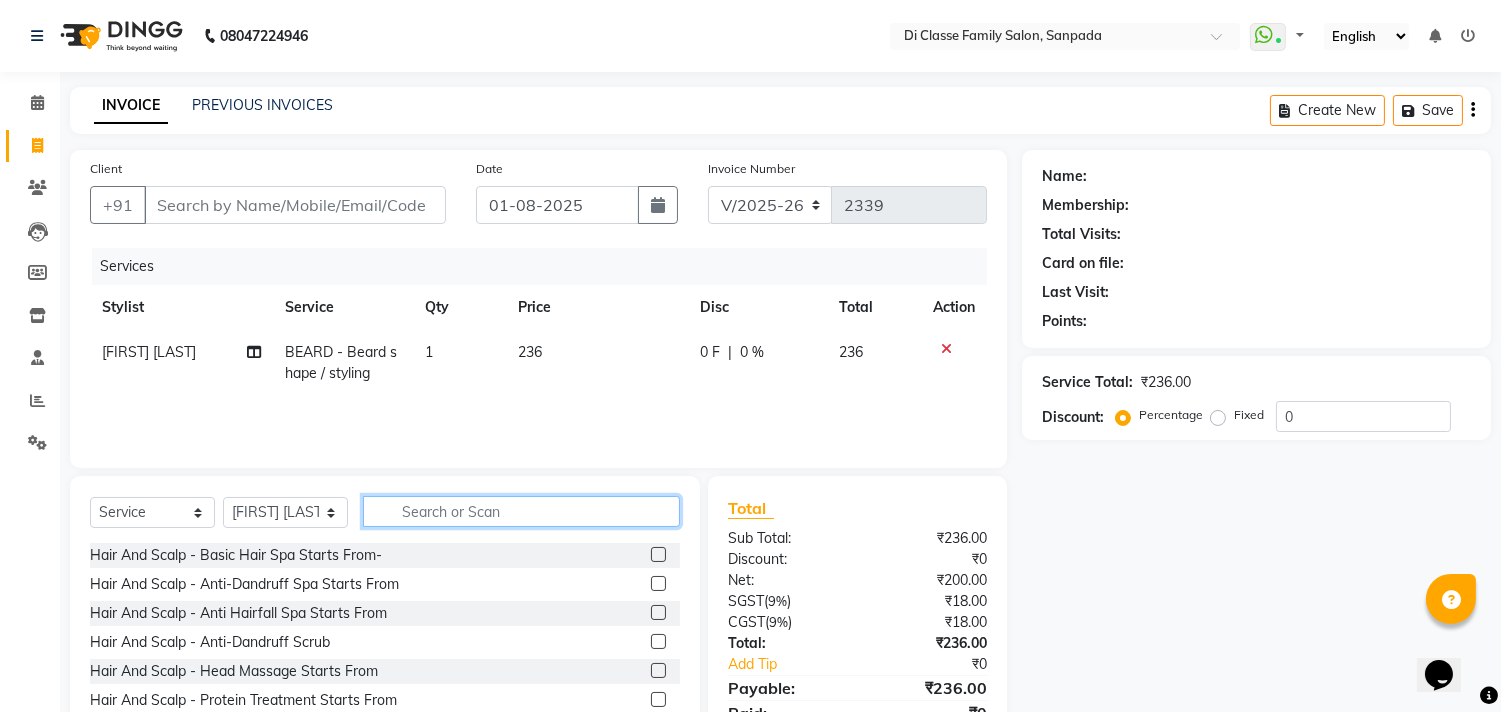 type on "t" 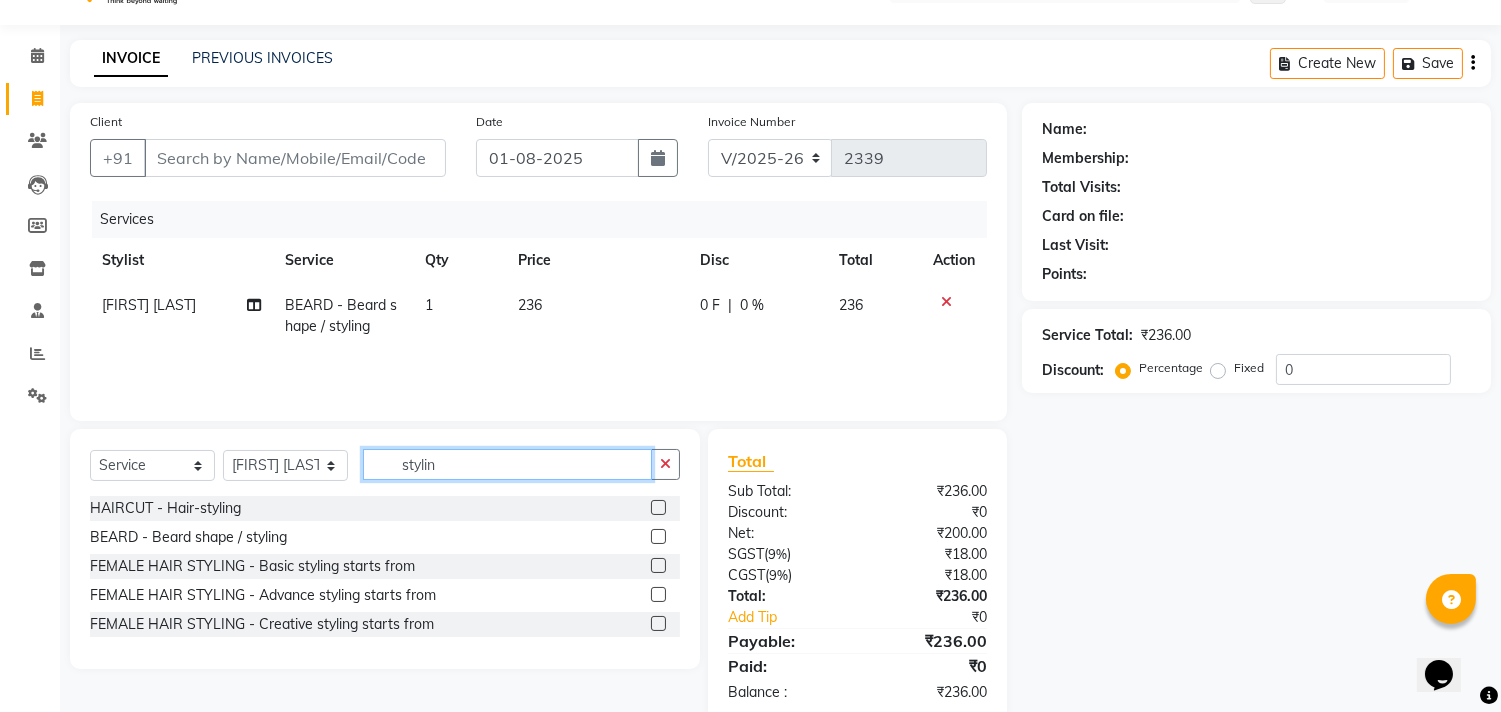 scroll, scrollTop: 87, scrollLeft: 0, axis: vertical 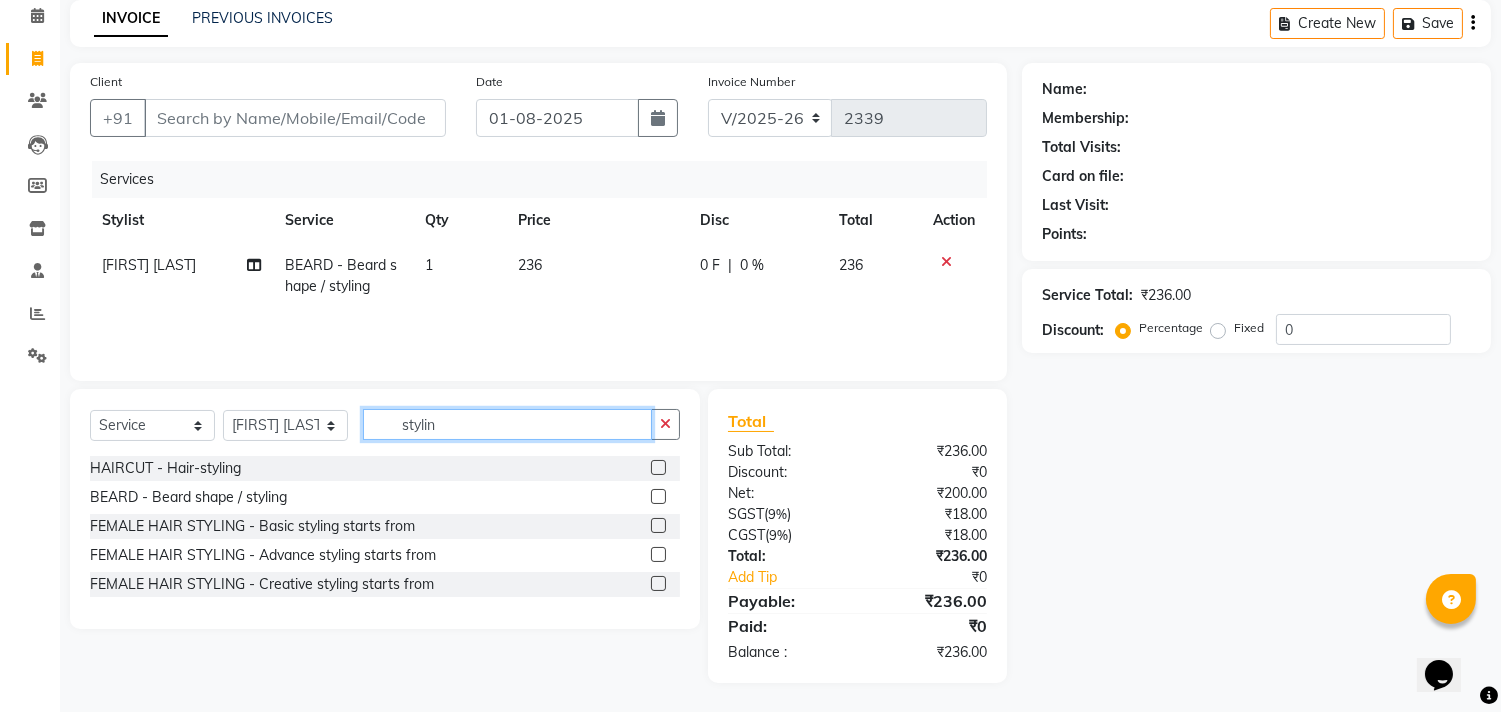 type on "stylin" 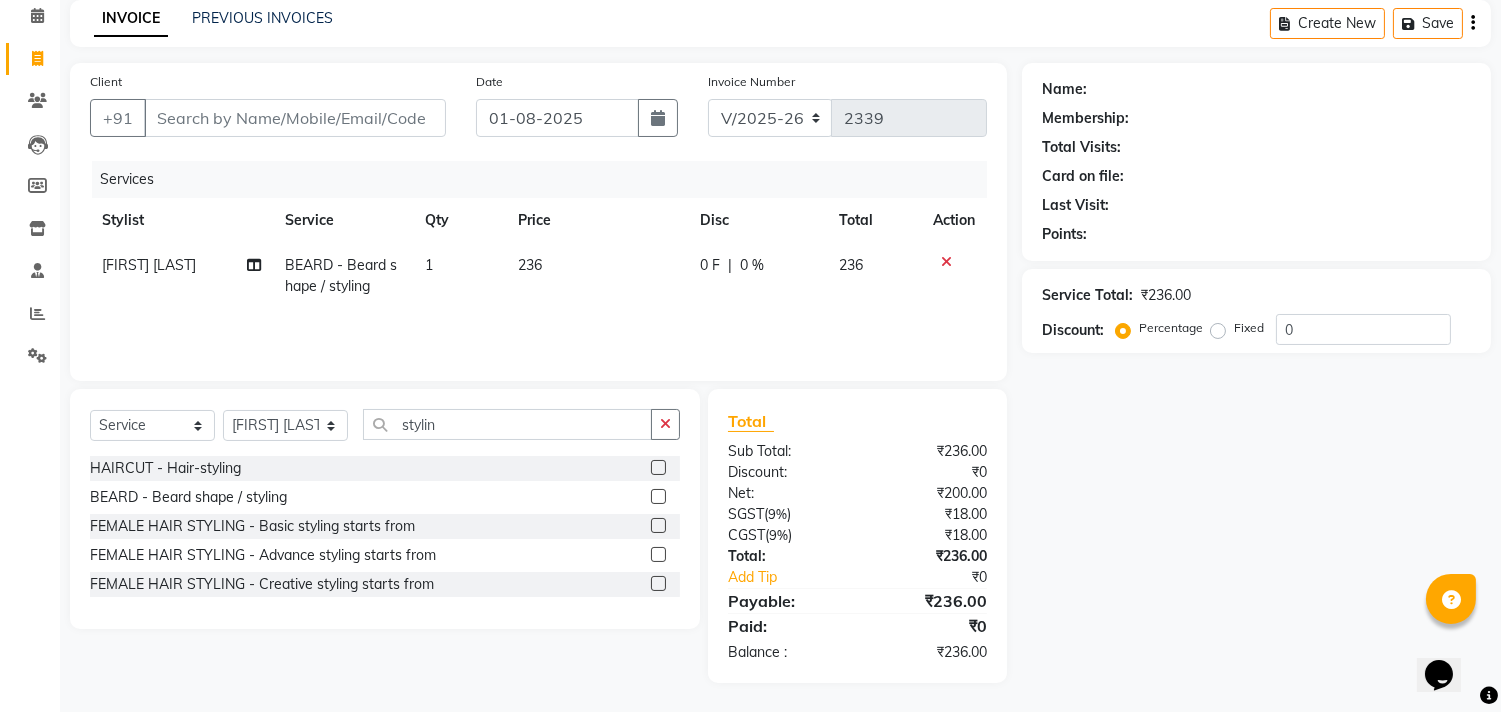 click 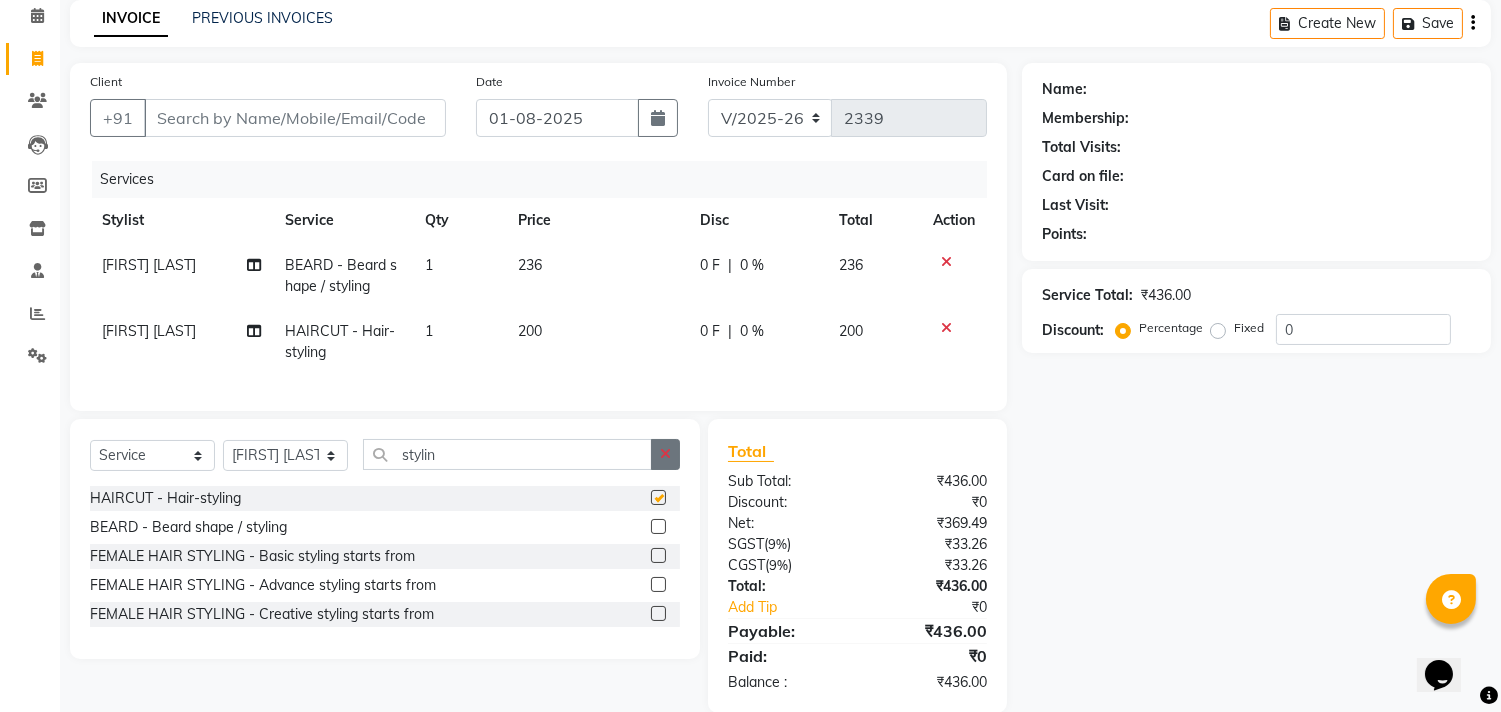 checkbox on "false" 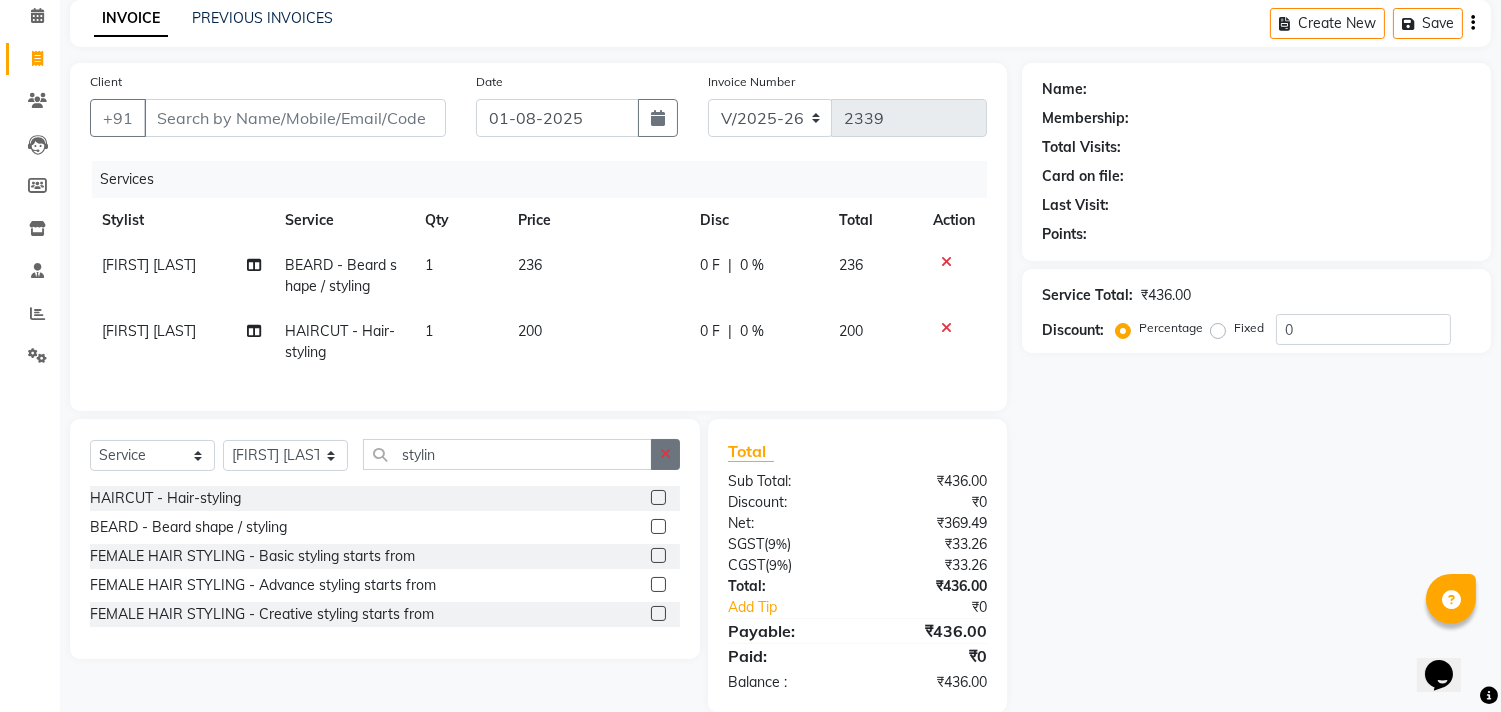 click 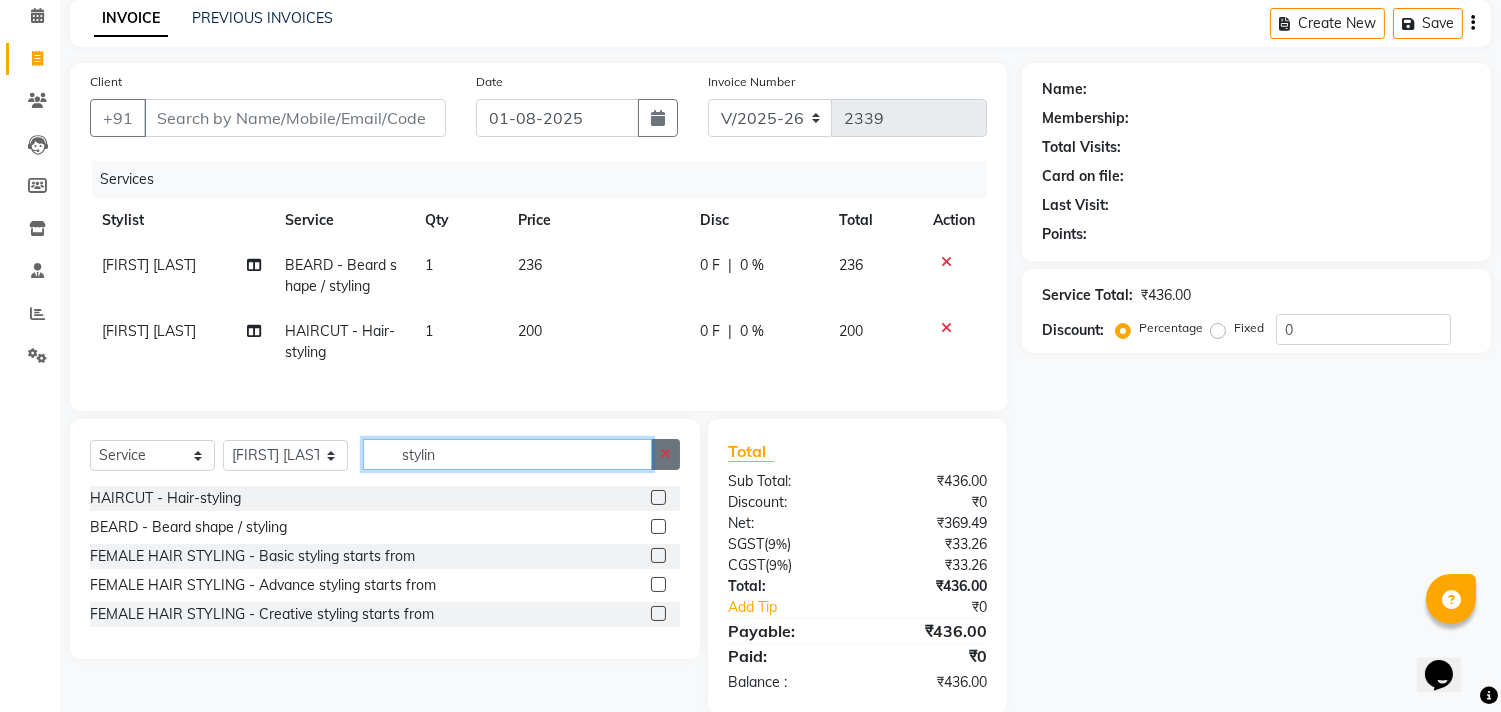 type 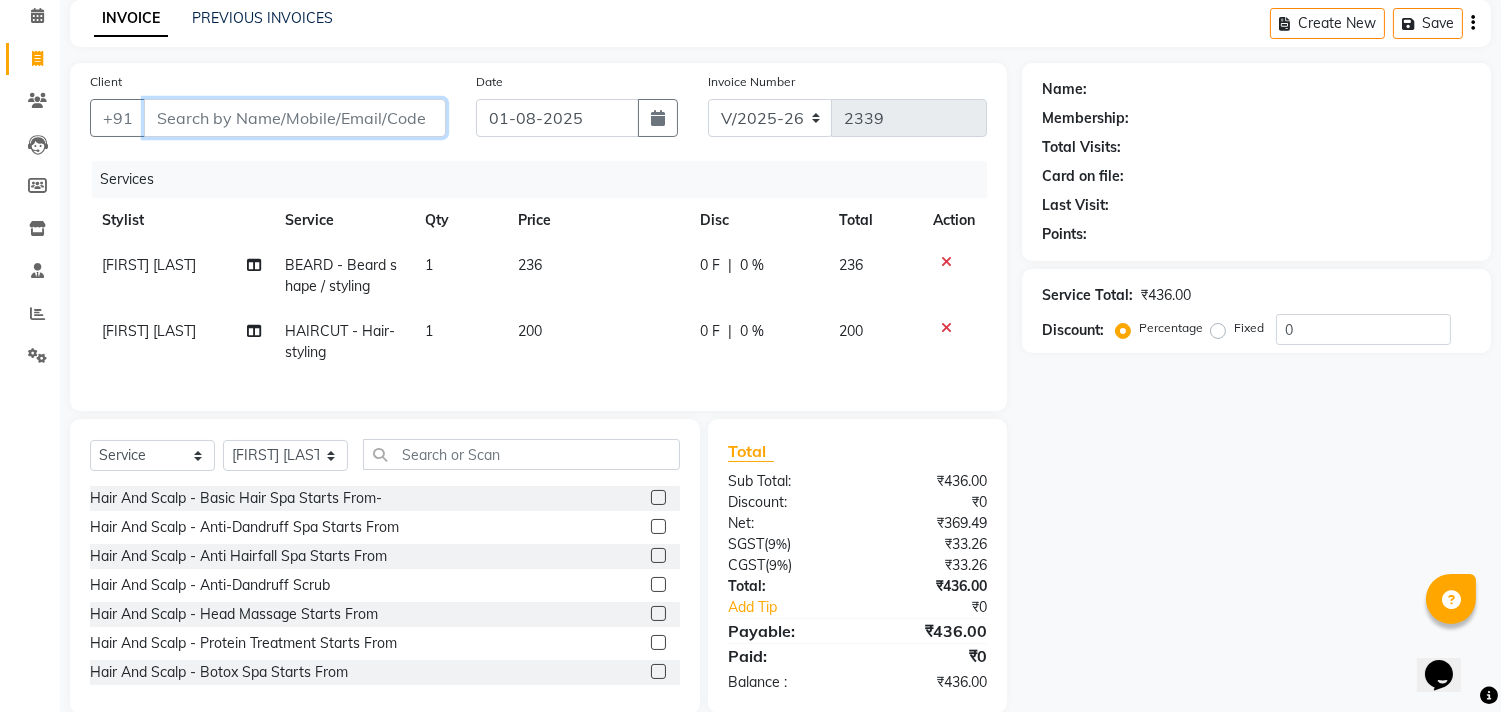 click on "Client" at bounding box center (295, 118) 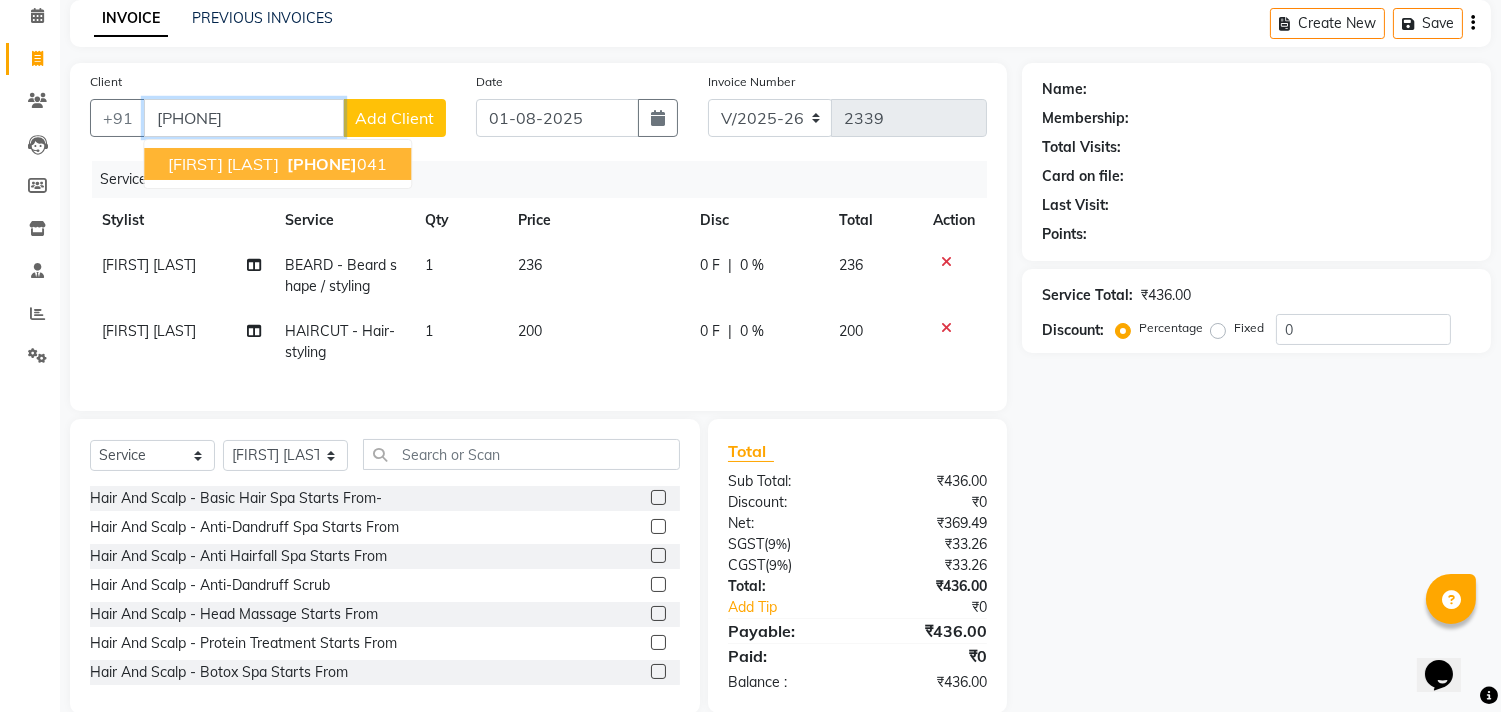 click on "[FIRST] [LAST]" at bounding box center (223, 164) 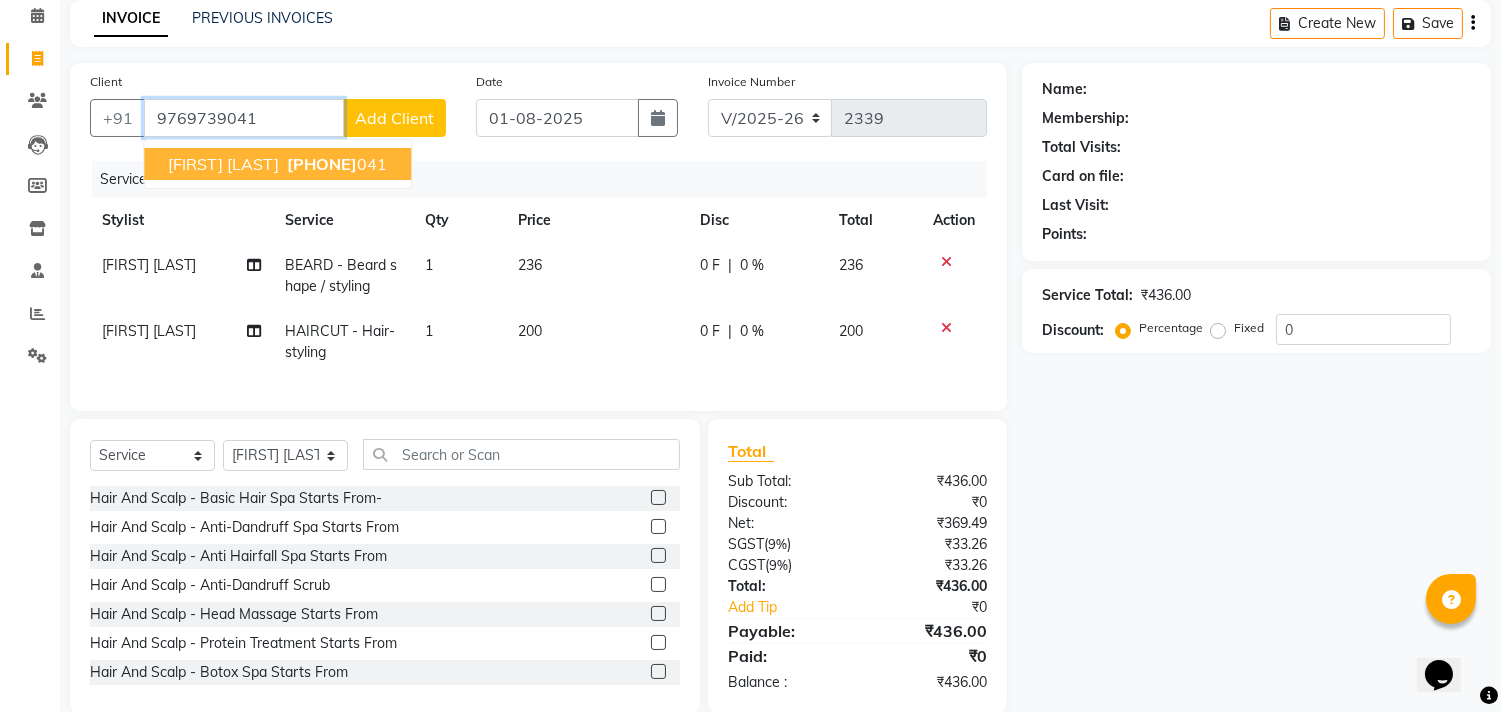 type on "9769739041" 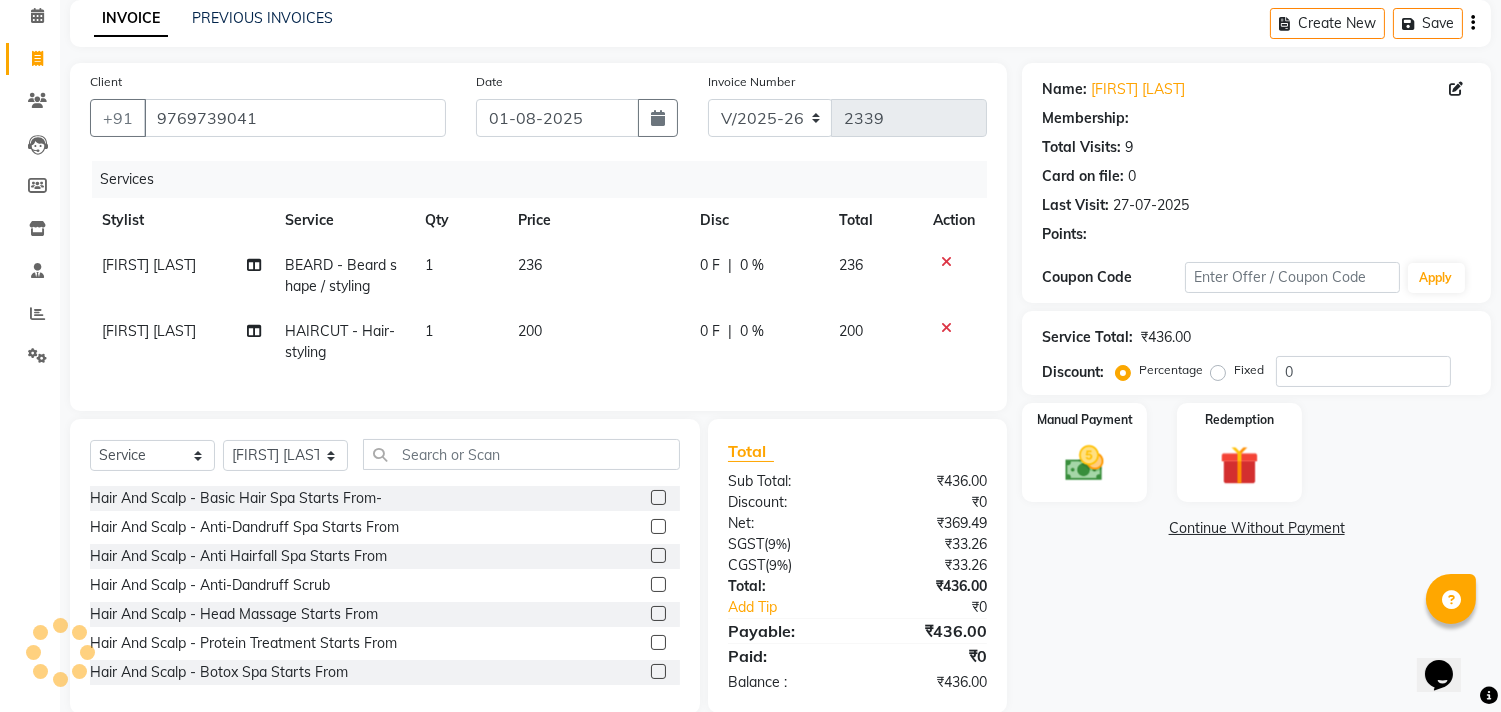 type on "15" 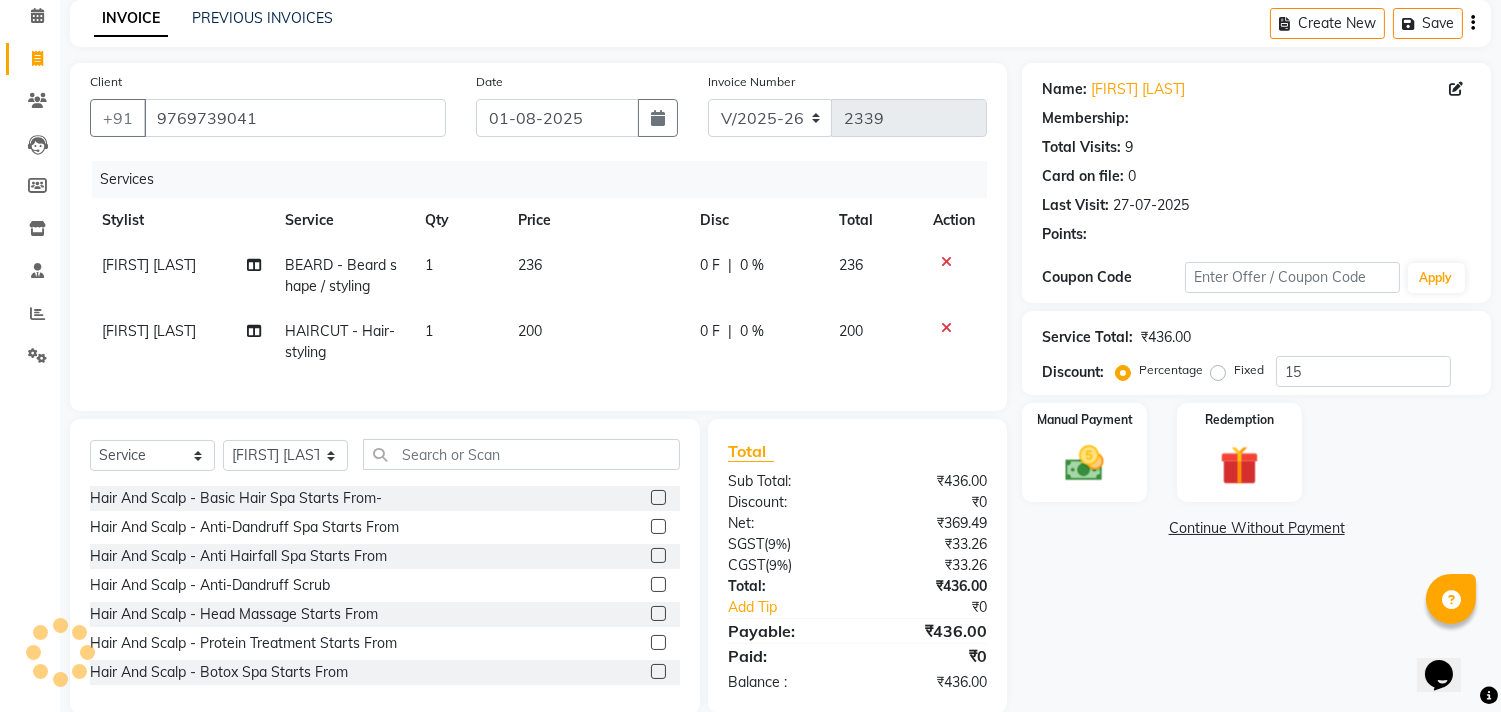 select on "1: Object" 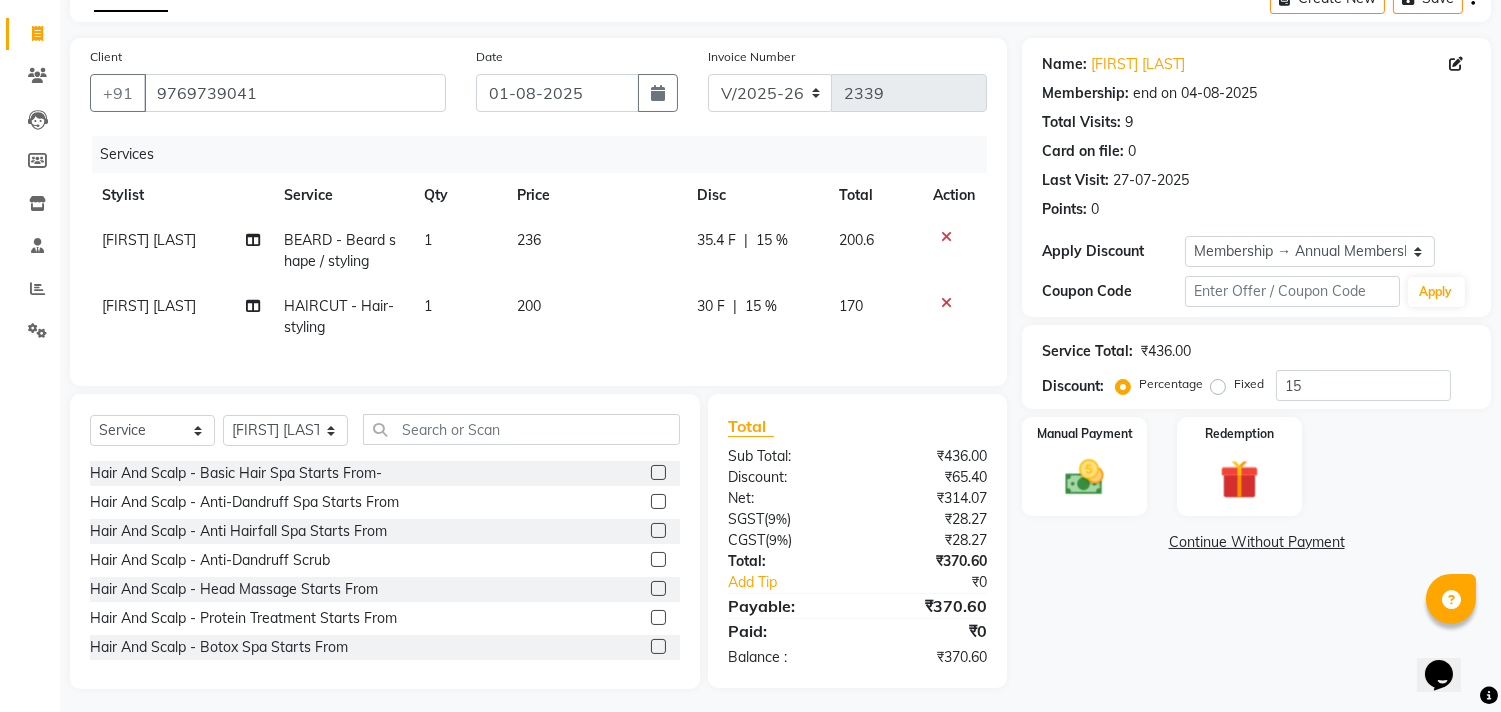 scroll, scrollTop: 135, scrollLeft: 0, axis: vertical 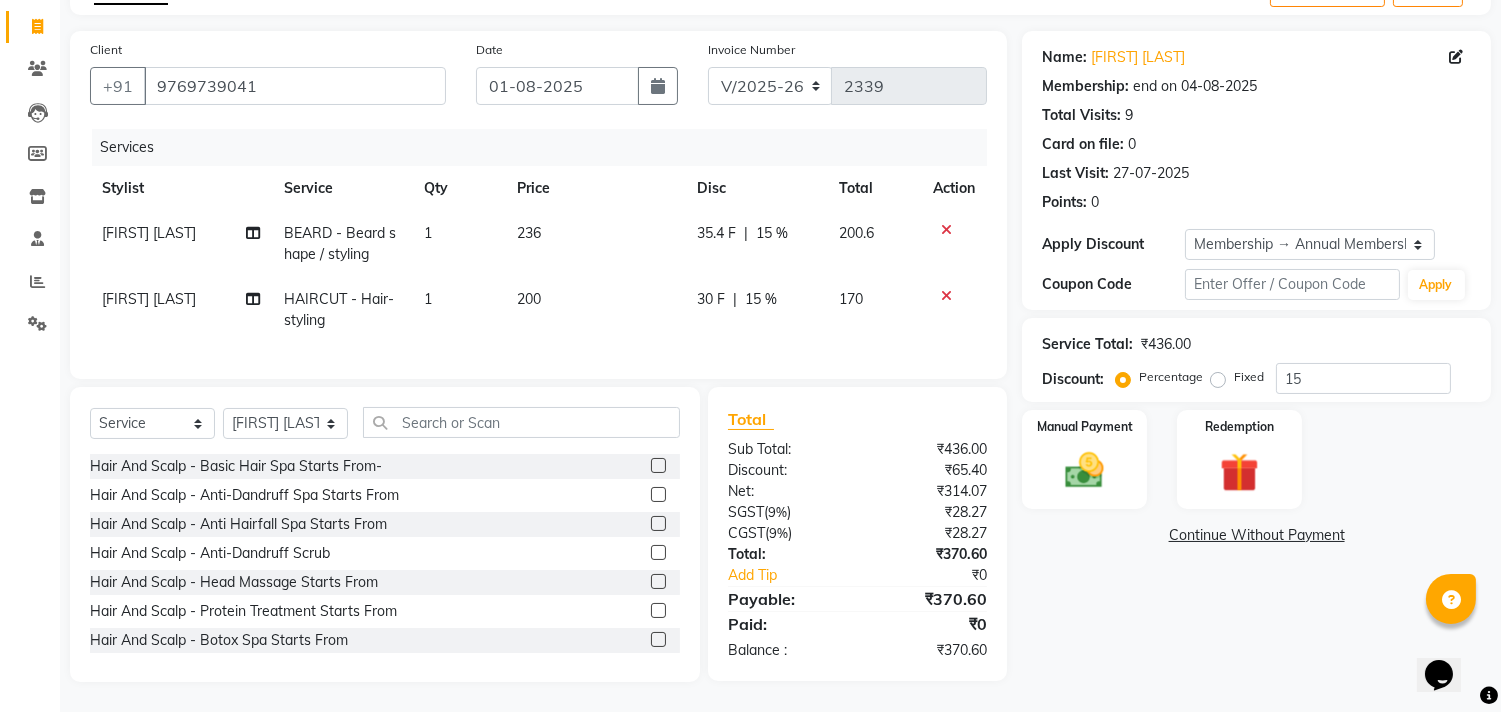 click on "200" 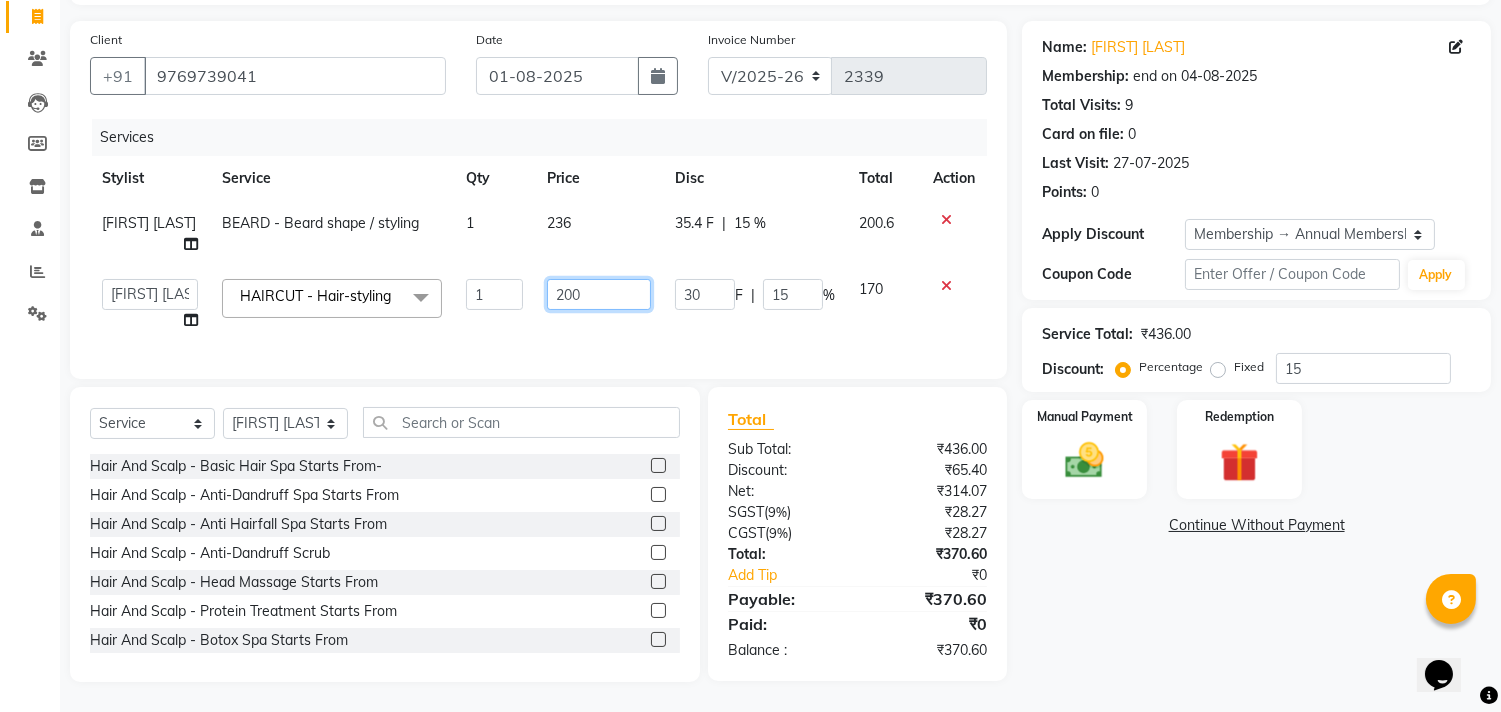 click on "200" 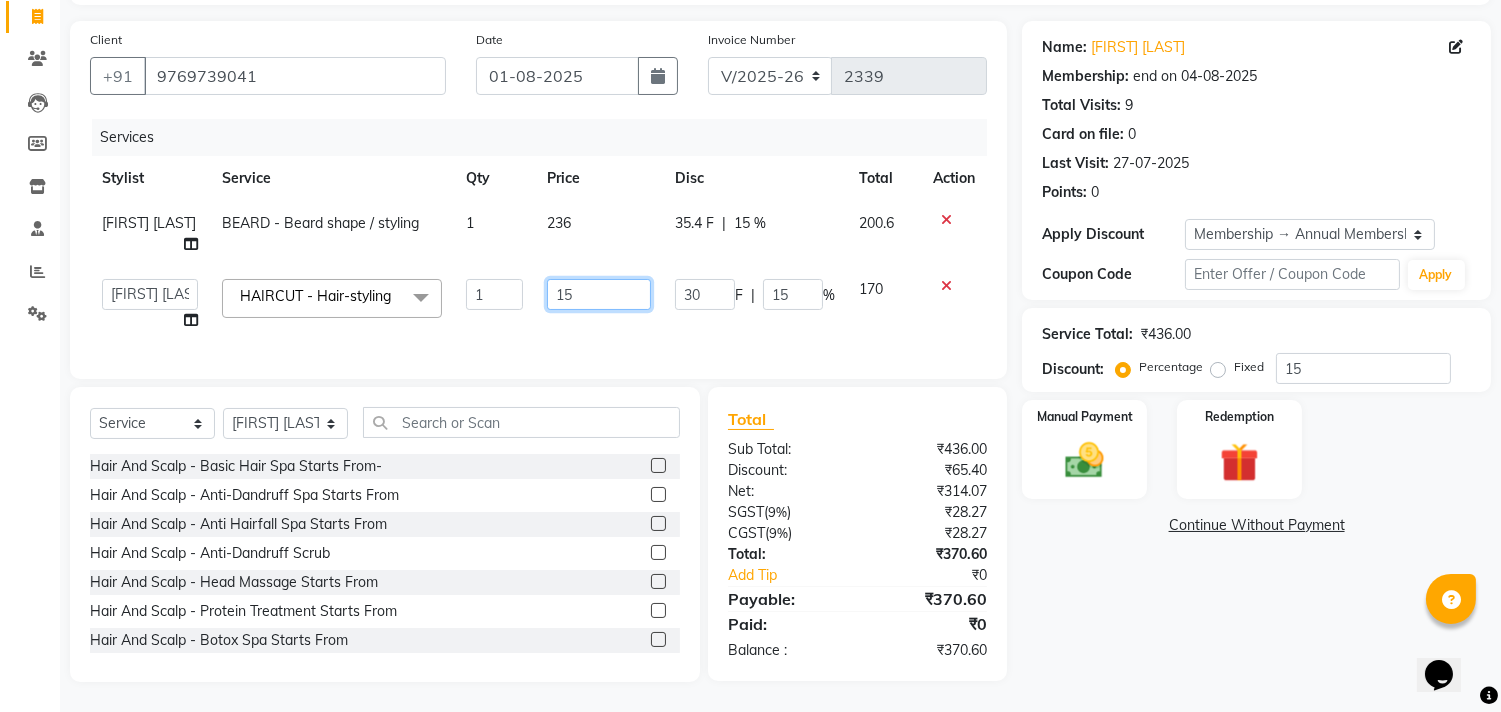 type on "150" 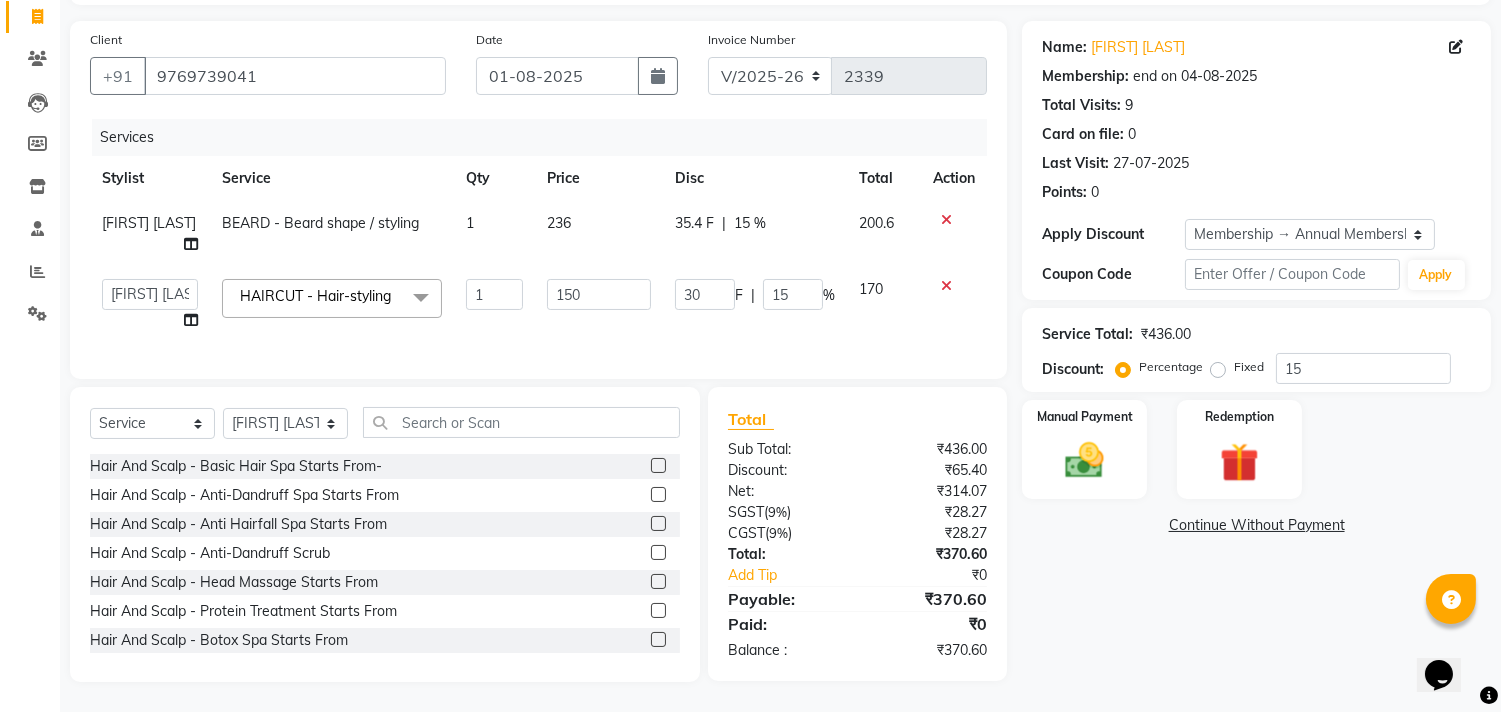 click on "Services Stylist Service Qty Price Disc Total Action SACHIN SAKPAL BEARD - Beard shape / styling 1 236 35.4 F | 15 % 200.6  aniket    Anu    AYAZ KADRI    Front Desk   Javed   kapil   KOMAL    Payal    Pooja Jadhav   Rahul Datkhile   RESHMA SHAIKH   rutik shinde   SACHIN SAKPAL   SADDAM   SAHAJAN   SAKSHI CHAVAN   Sameer    sampada   Sanjana    SANU   SHUBHAM PEDNEKAR   Sikandar Ansari   Vijay kharat  HAIRCUT - Hair-styling  x Hair And Scalp - Basic Hair Spa Starts From- Hair And Scalp - Anti-Dandruff Spa Starts From Hair And Scalp - Anti Hairfall Spa Starts From Hair And Scalp - Anti-Dandruff Scrub Hair And Scalp - Head Massage Starts From Hair And Scalp - Protein Treatment Starts From Hair And Scalp - Botox Spa Starts From Hair and Scalp - Golden spa starts from  Hair and scalp - Ultime repair  Hair and scalp - Ampoule HAIRCUT - Men's Advanced haircut HAIRCUT - Senior Stylist HAIRCUT - Hair-wash HAIRCUT - Hair-styling BEARD - Clean shave BEARD - Beard shape / styling BEARD - Moustache HYDRA FACIALS - HIM!" 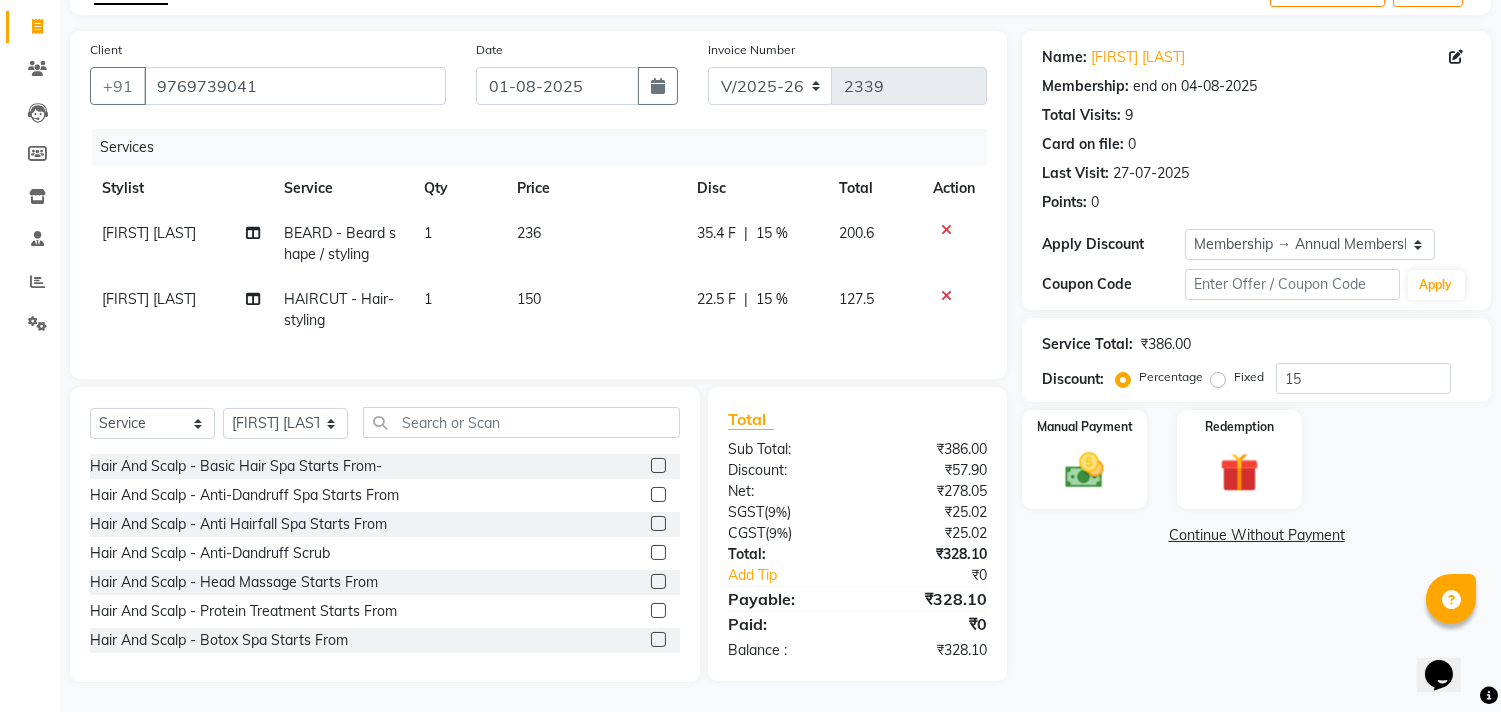 drag, startPoint x: 782, startPoint y: 253, endPoint x: 770, endPoint y: 274, distance: 24.186773 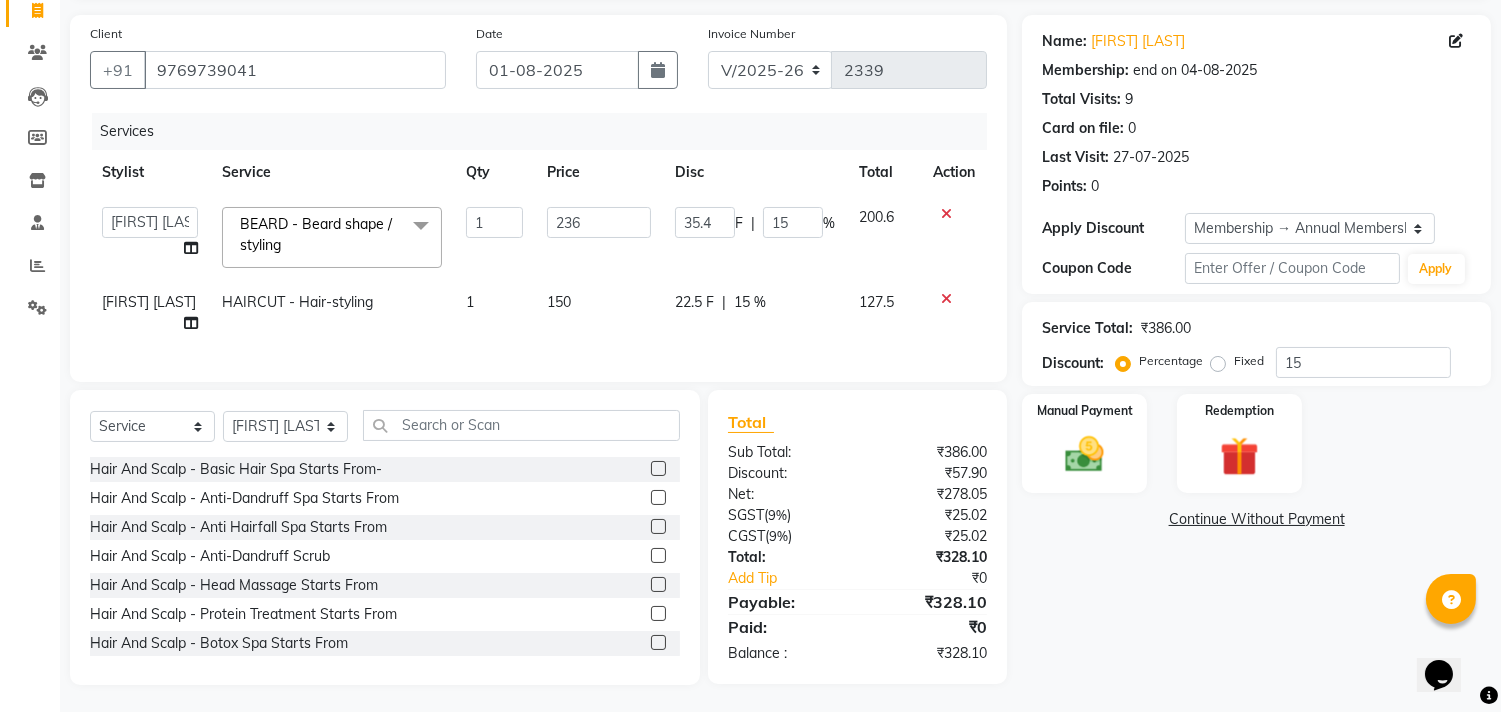 drag, startPoint x: 708, startPoint y: 281, endPoint x: 694, endPoint y: 283, distance: 14.142136 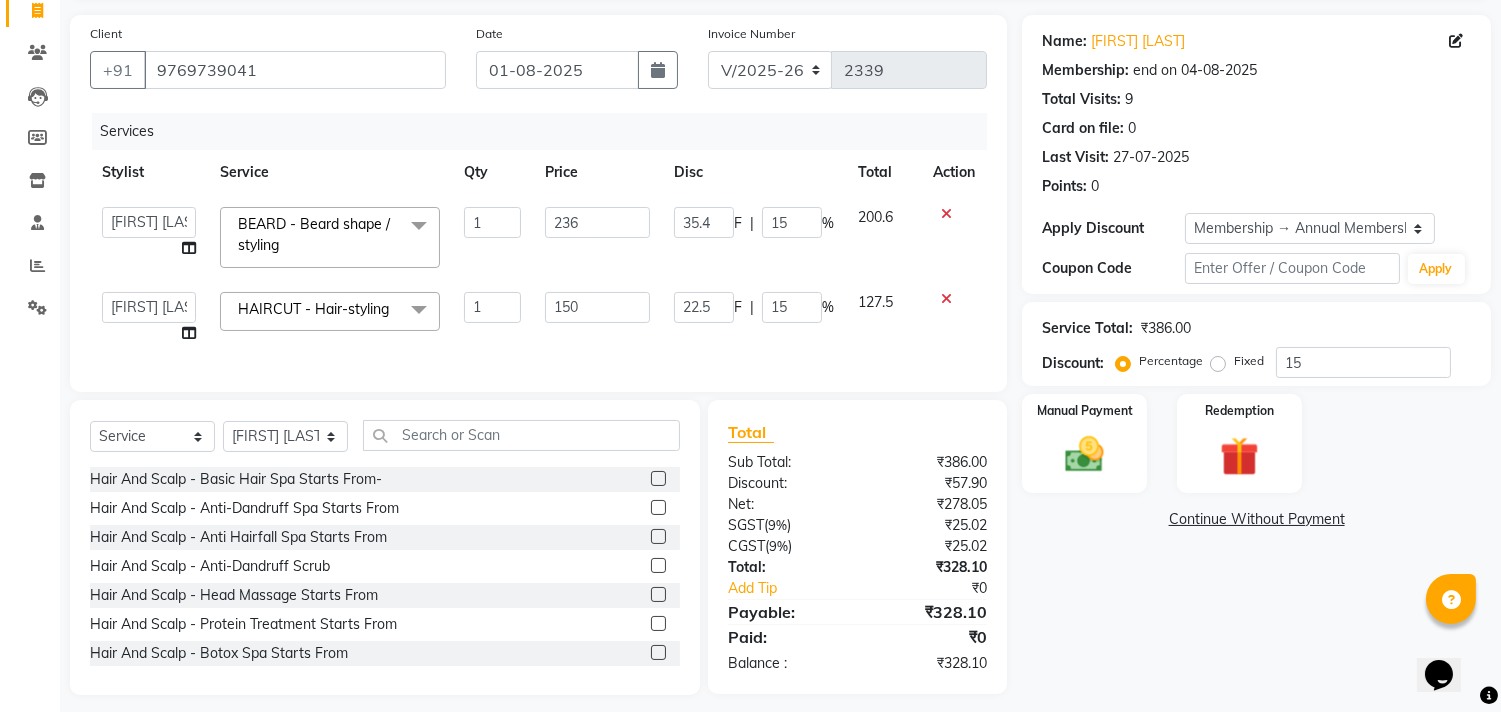 click on "22.5 F | 15 %" 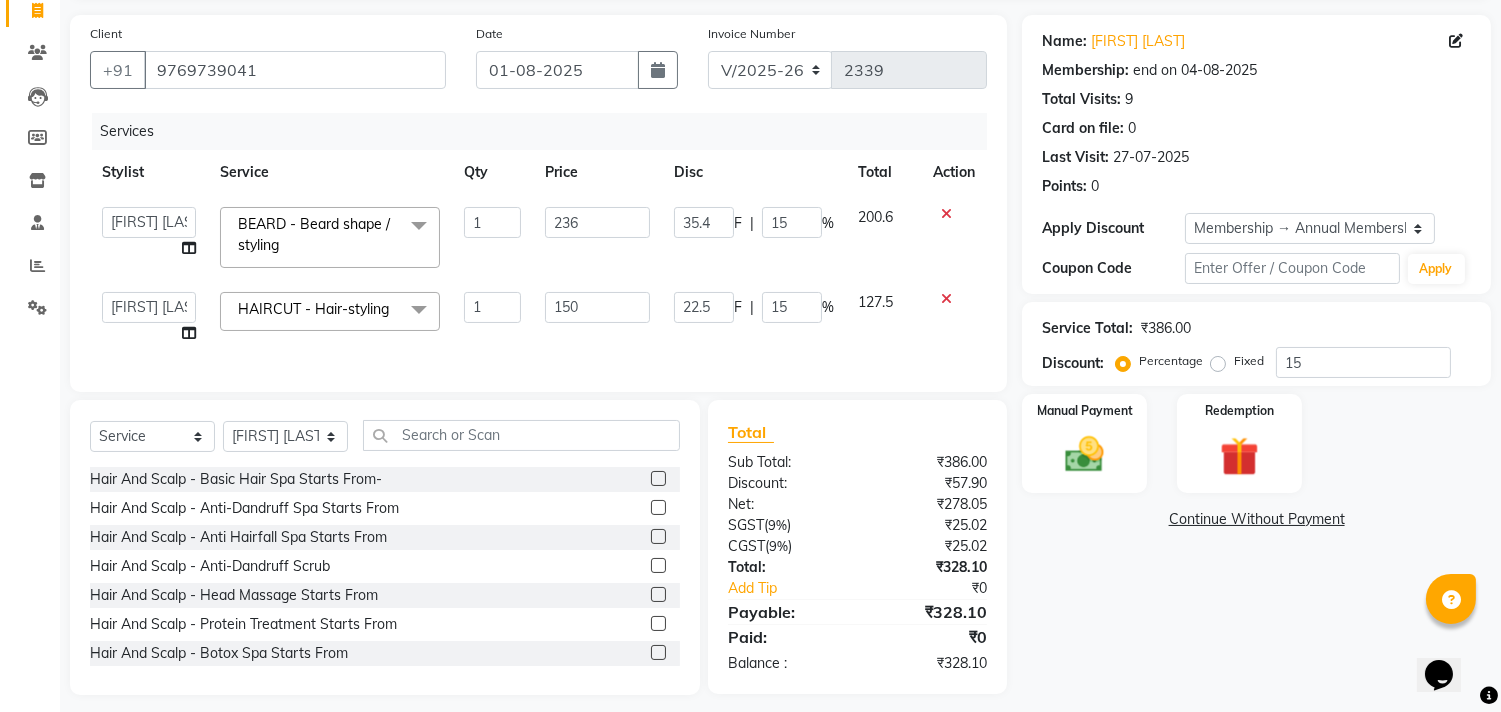 click on "22.5 F | 15 %" 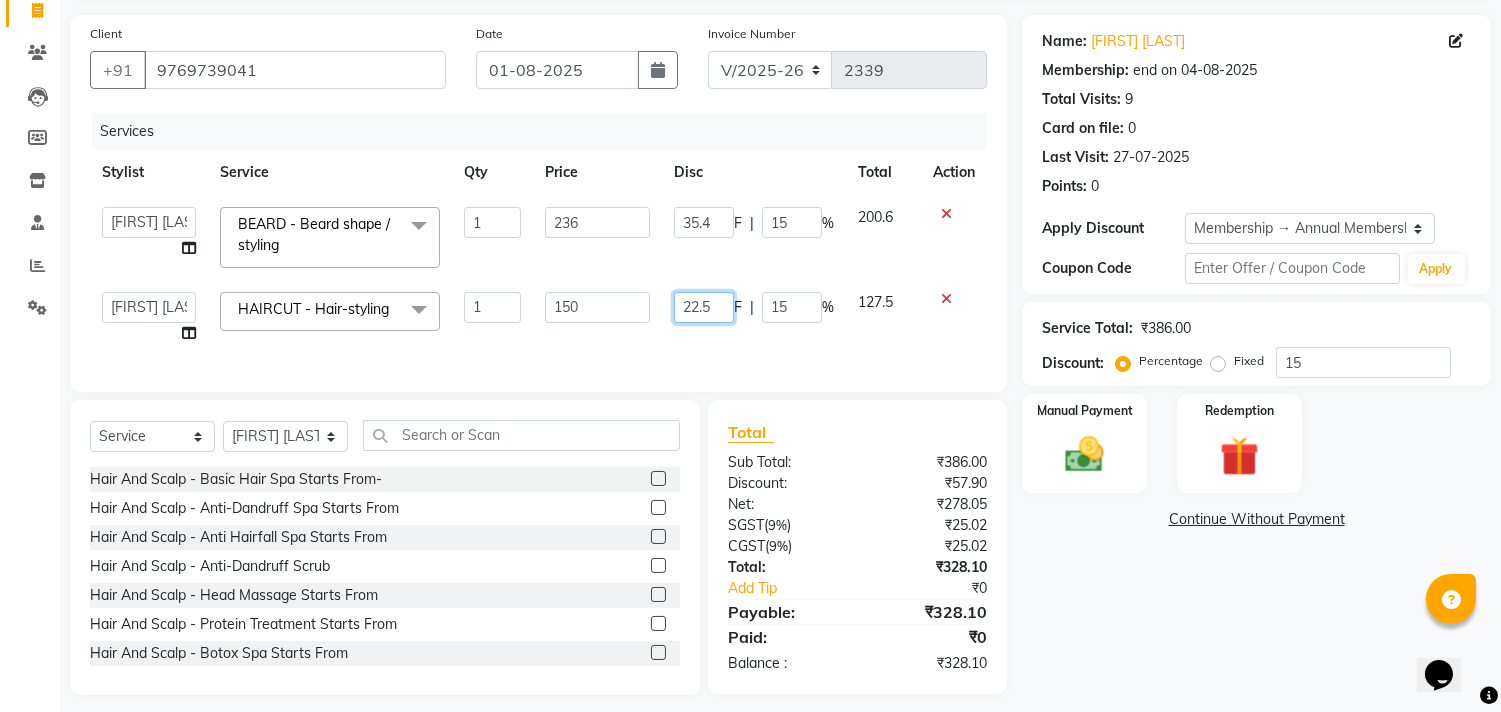 click on "22.5" 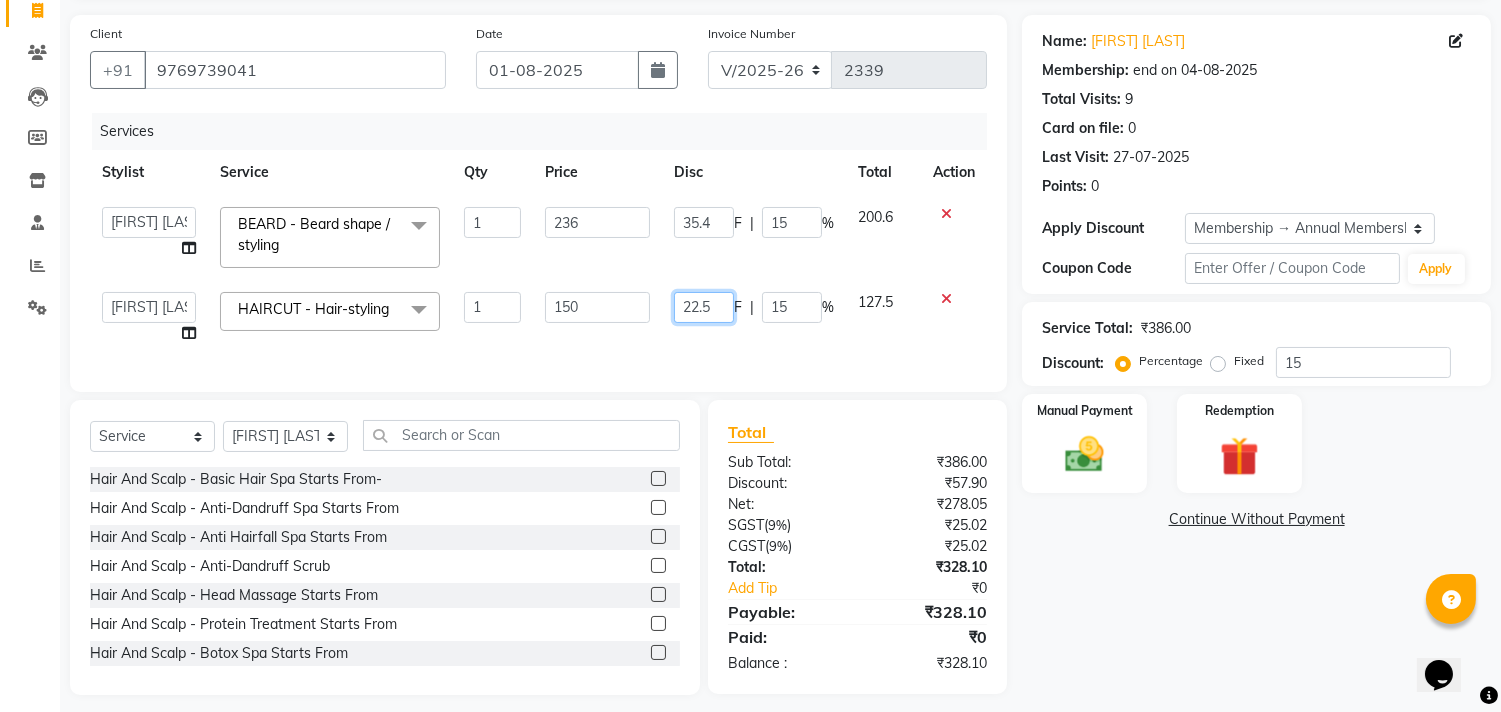 click on "22.5" 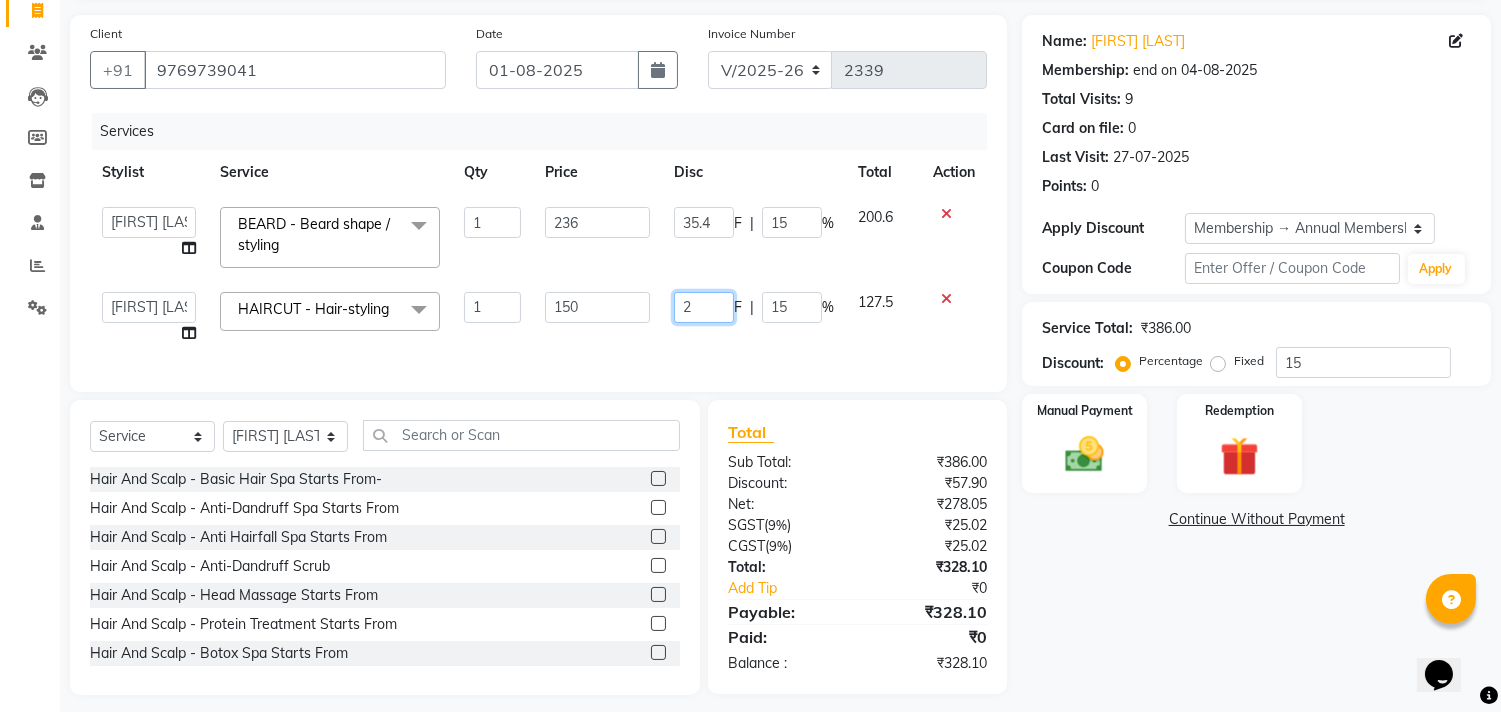 type on "22" 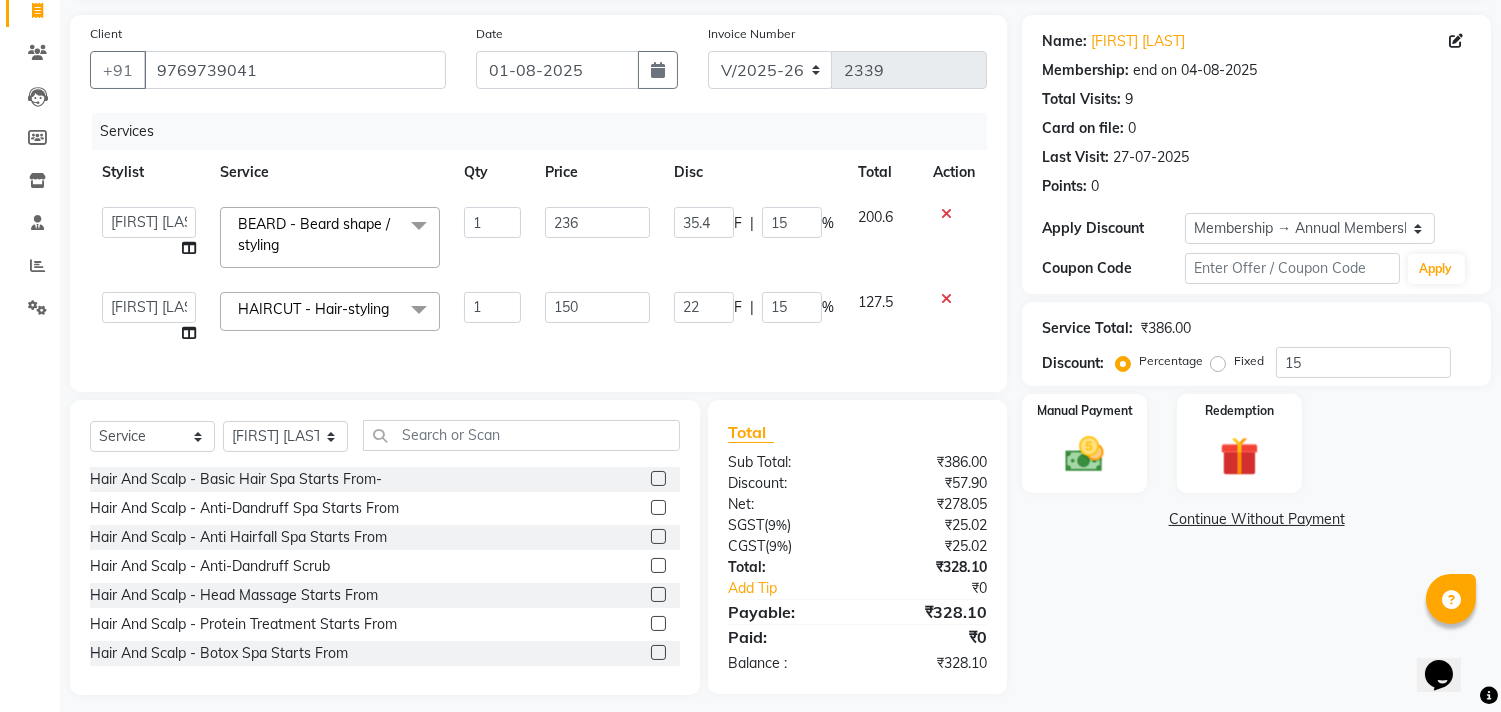 click on "22 F | 15 %" 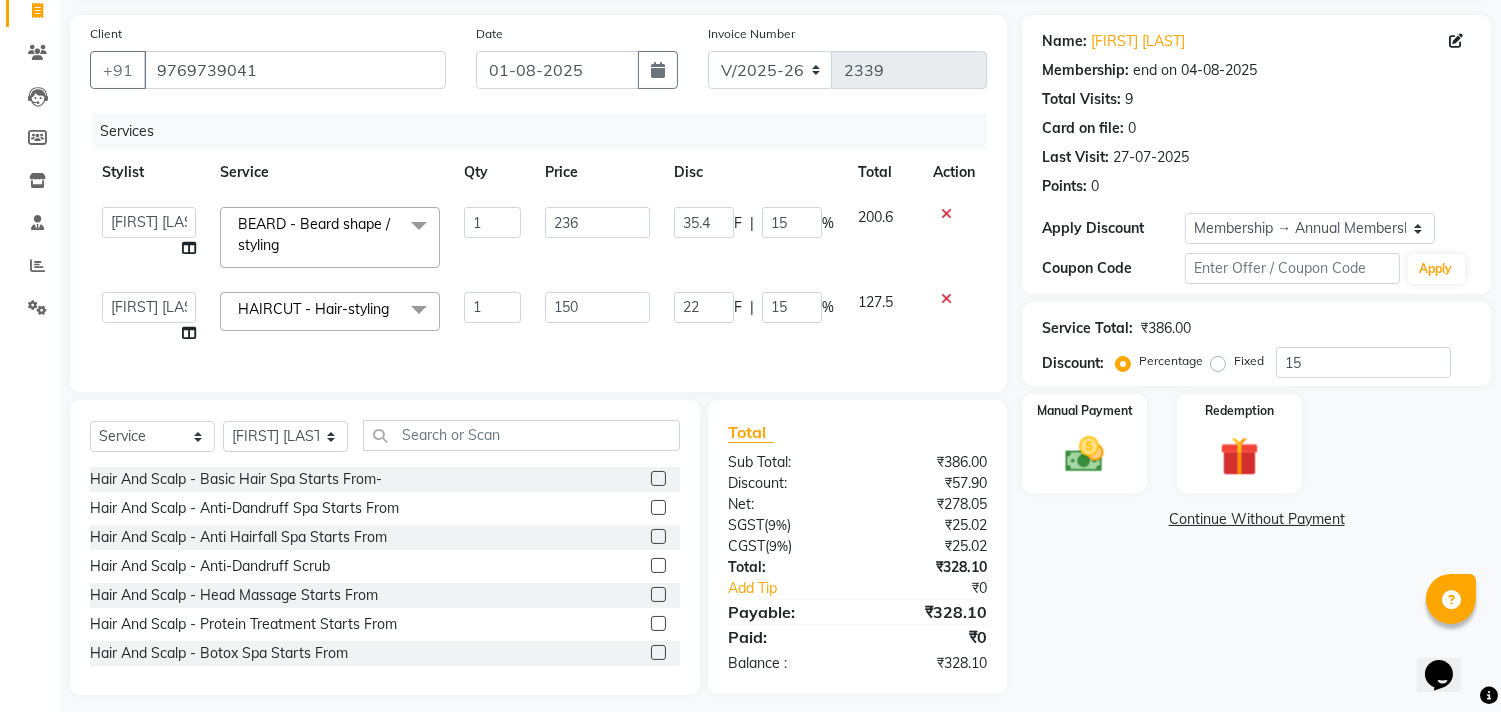 select on "79582" 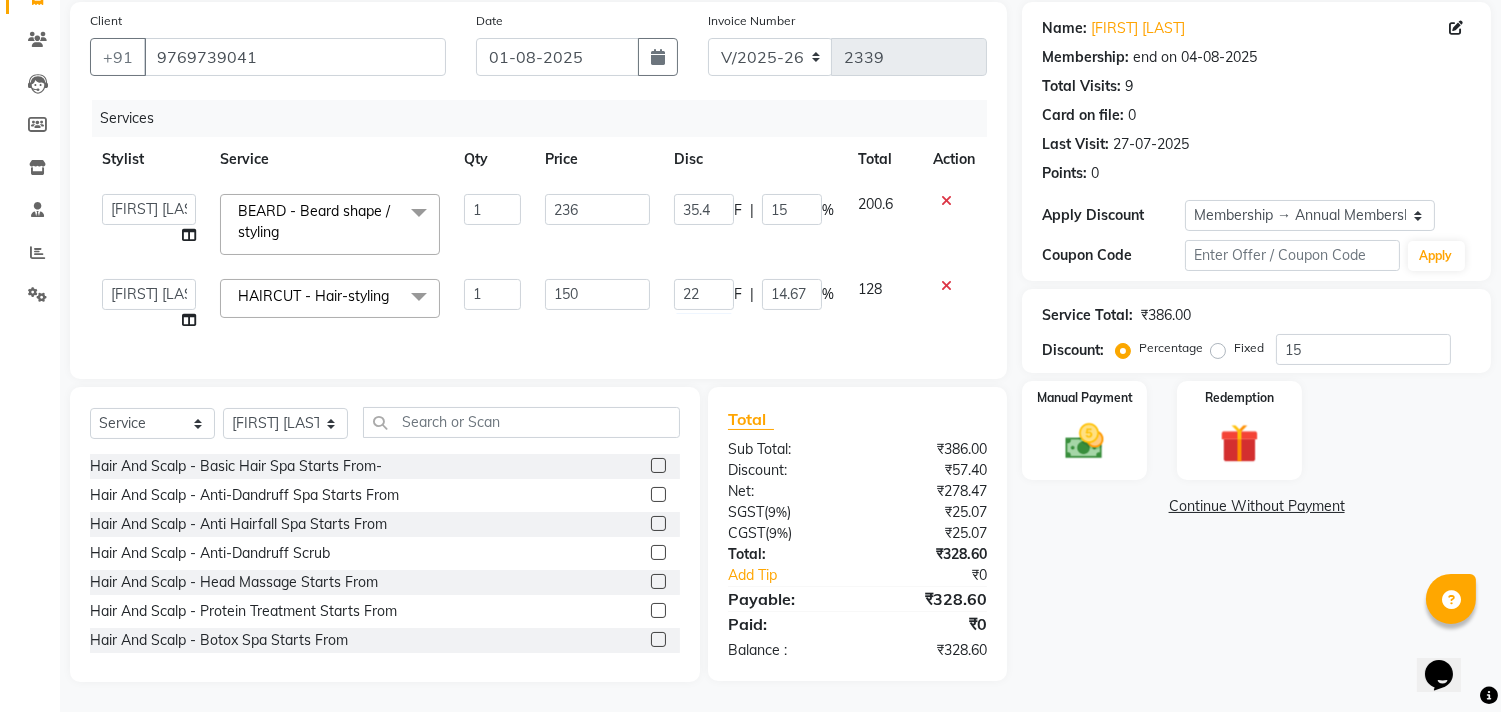 scroll, scrollTop: 164, scrollLeft: 0, axis: vertical 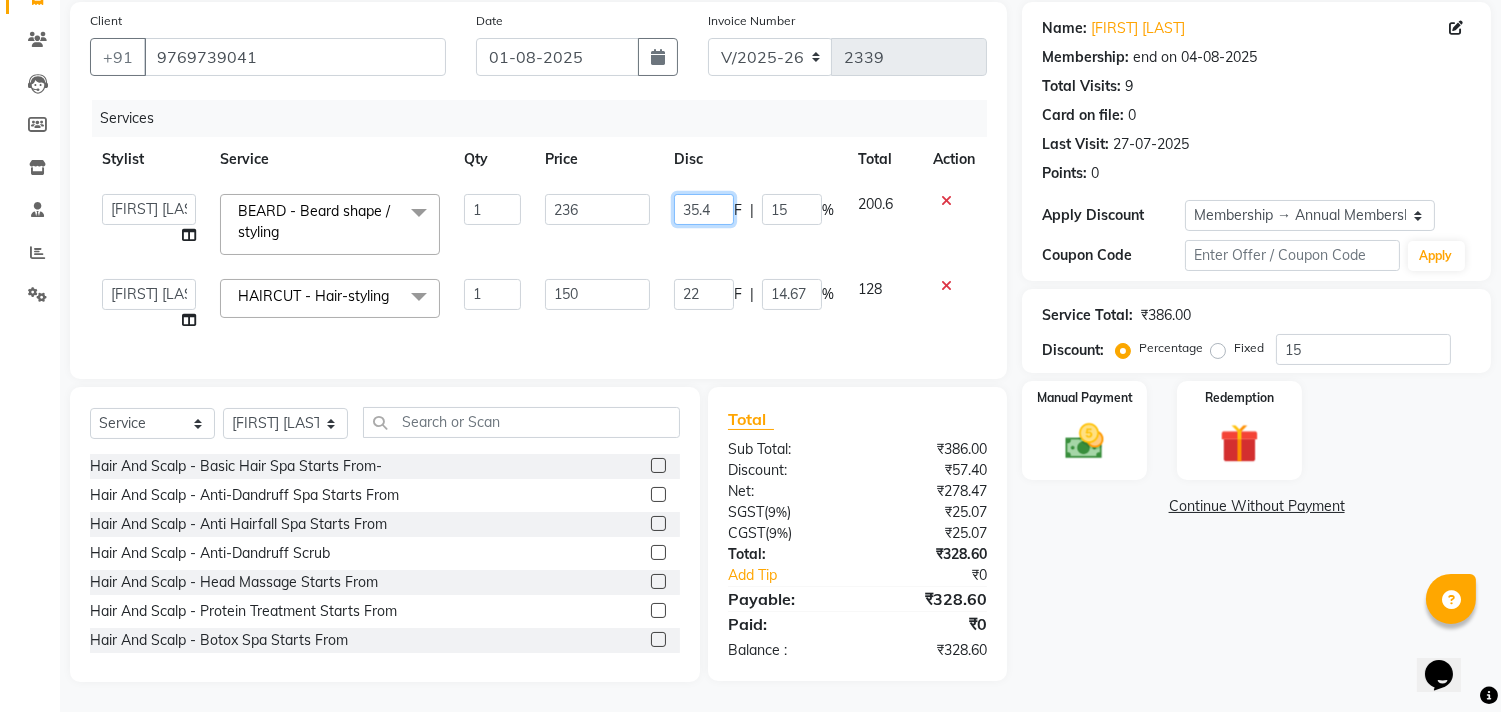 drag, startPoint x: 728, startPoint y: 242, endPoint x: 718, endPoint y: 214, distance: 29.732138 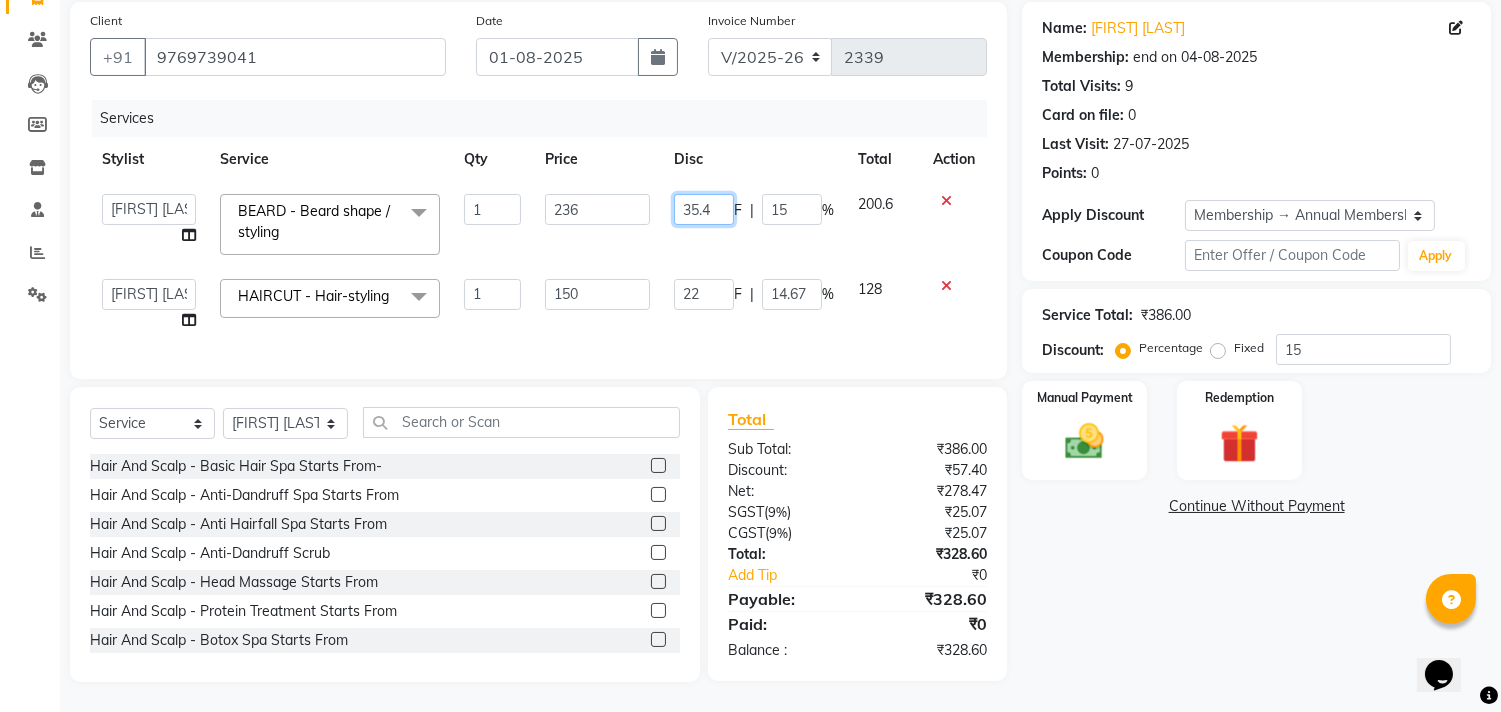 click on "35.4 F | 15 %" 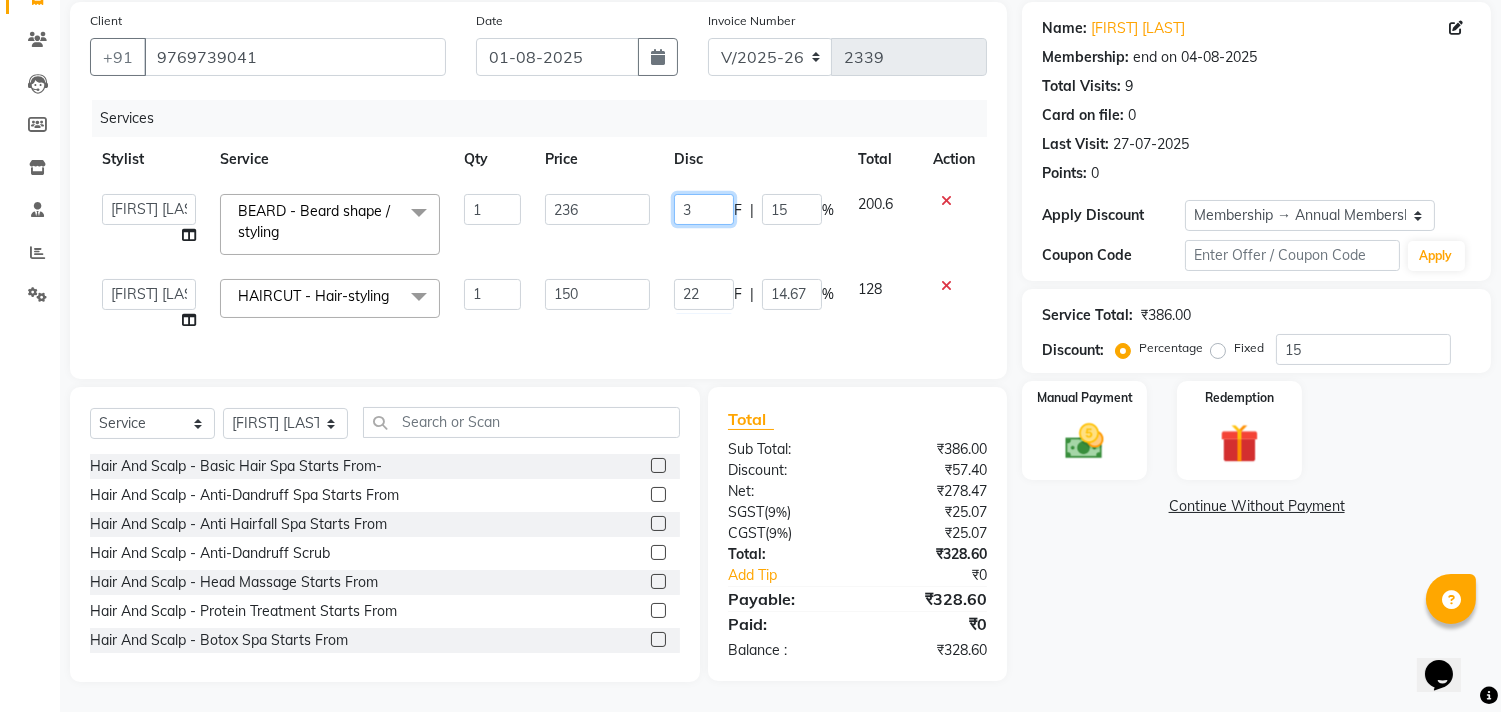 type on "36" 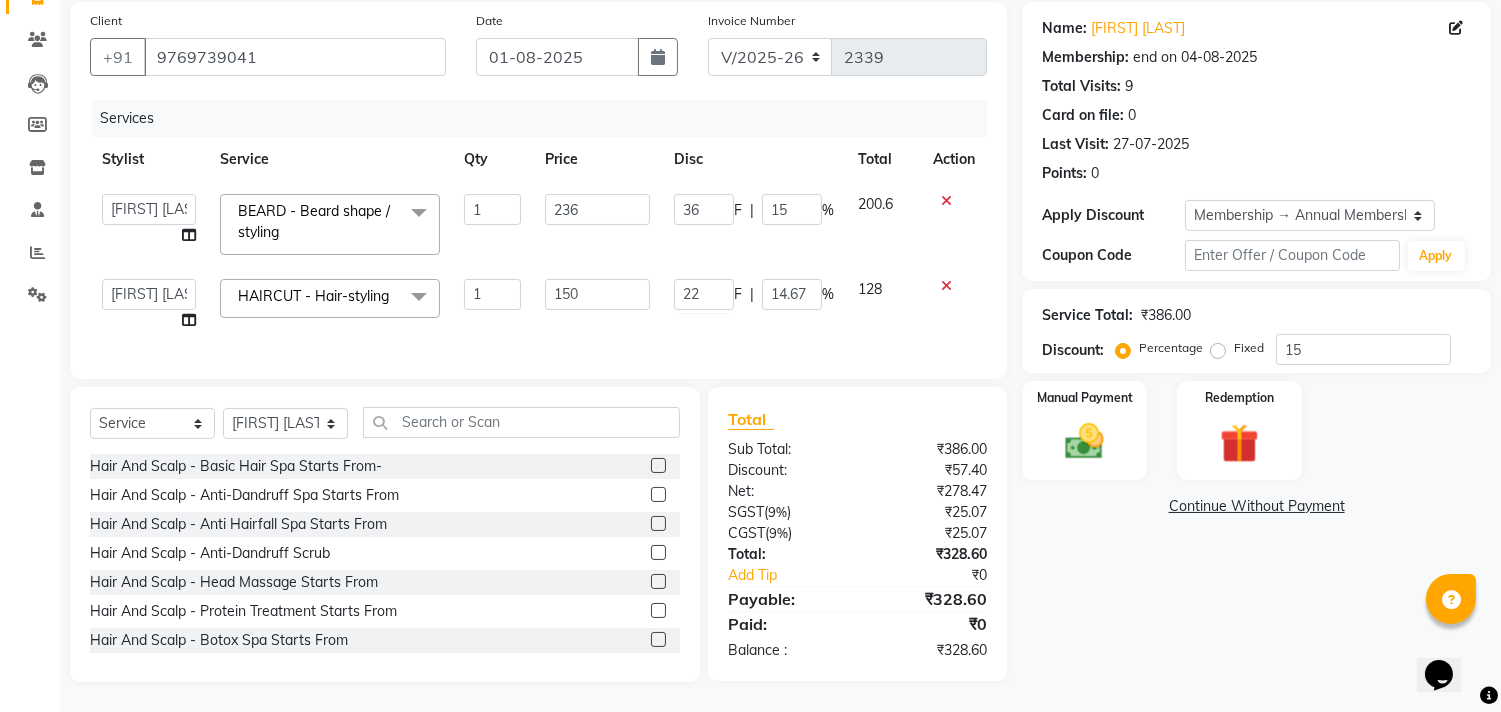 scroll, scrollTop: 145, scrollLeft: 0, axis: vertical 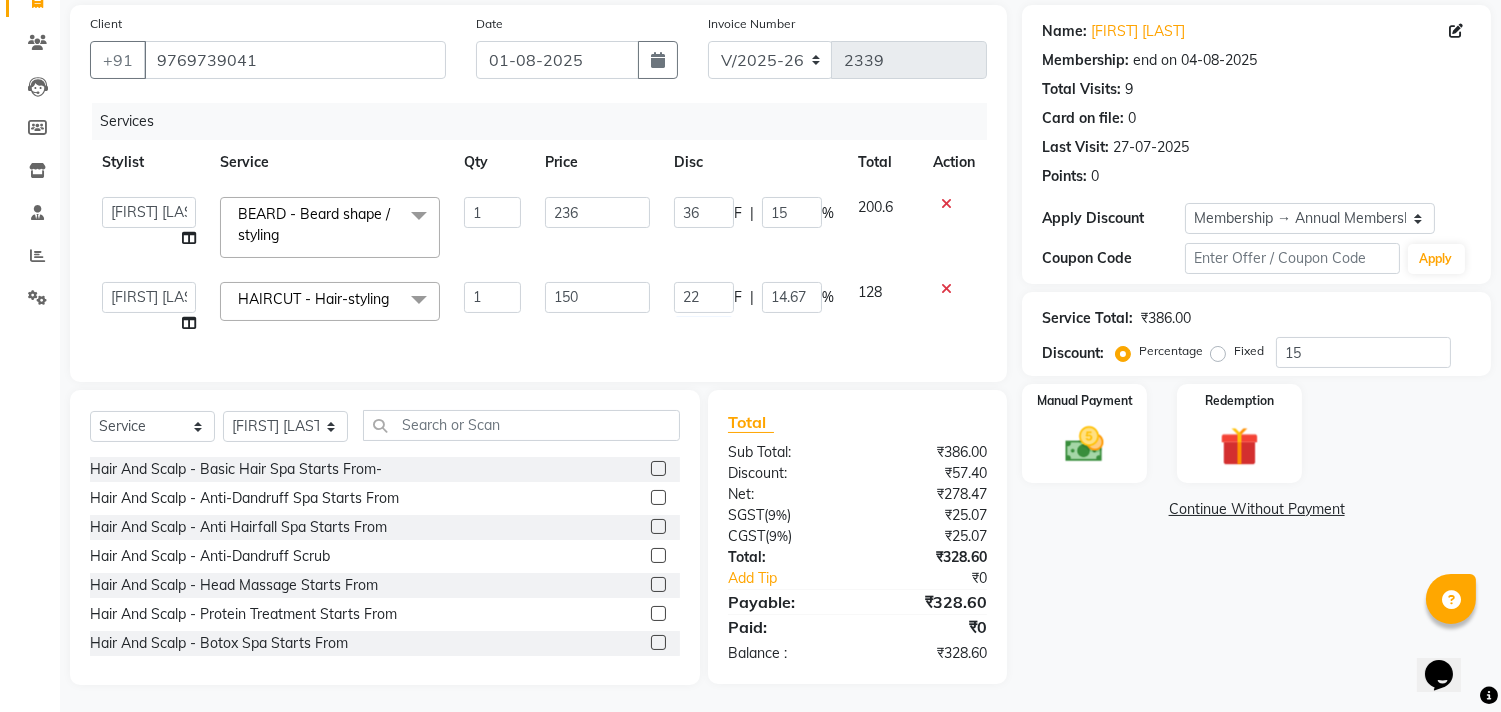 click on "Services Stylist Service Qty Price Disc Total Action  aniket    Anu    AYAZ KADRI    Front Desk   Javed   kapil   KOMAL    Payal    Pooja Jadhav   Rahul Datkhile   RESHMA SHAIKH   rutik shinde   SACHIN SAKPAL   SADDAM   SAHAJAN   SAKSHI CHAVAN   Sameer    sampada   Sanjana    SANU   SHUBHAM PEDNEKAR   Sikandar Ansari   Vijay kharat  BEARD - Beard shape / styling  x Hair And Scalp - Basic Hair Spa Starts From- Hair And Scalp - Anti-Dandruff Spa Starts From Hair And Scalp - Anti Hairfall Spa Starts From Hair And Scalp - Anti-Dandruff Scrub Hair And Scalp - Head Massage Starts From Hair And Scalp - Protein Treatment Starts From Hair And Scalp - Botox Spa Starts From Hair and Scalp - Golden spa starts from  Hair and scalp - Ultime repair  Hair and scalp - Ampoule HAIRCUT - Men's Advanced haircut HAIRCUT - Senior Stylist HAIRCUT - Hair-wash HAIRCUT - Hair-styling BEARD - Clean shave BEARD - Beard shape / styling BEARD - Moustache HAIR COLOUR - Highlights (per streak) HAIR COLOUR - Beard colour D-TAN - Feet 1 236" 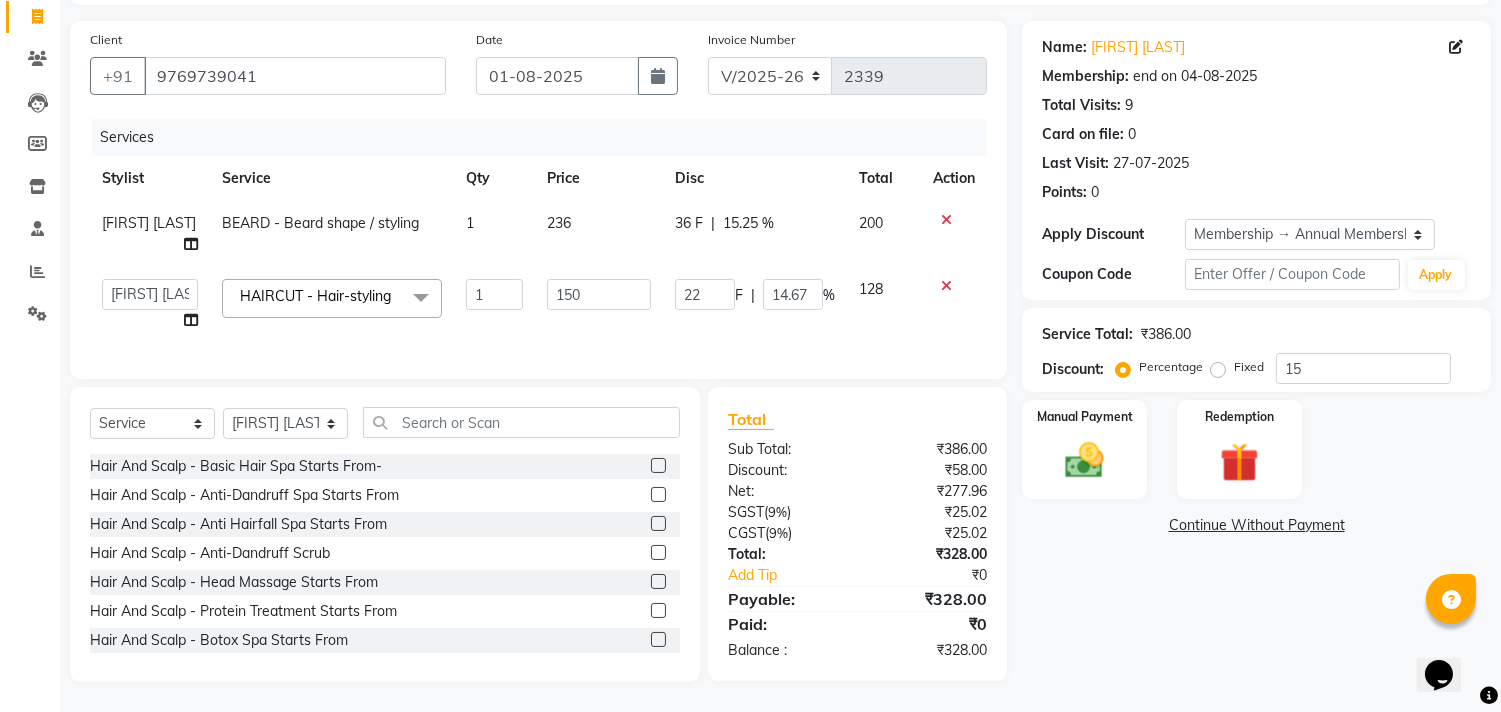 click on "Name: Hrishikesh Desai  Membership: end on 04-08-2025 Total Visits:  9 Card on file:  0 Last Visit:   27-07-2025 Points:   0  Apply Discount Select Membership → Annual Membership Coupon Code Apply Service Total:  ₹386.00  Discount:  Percentage   Fixed  15 Manual Payment Redemption  Continue Without Payment" 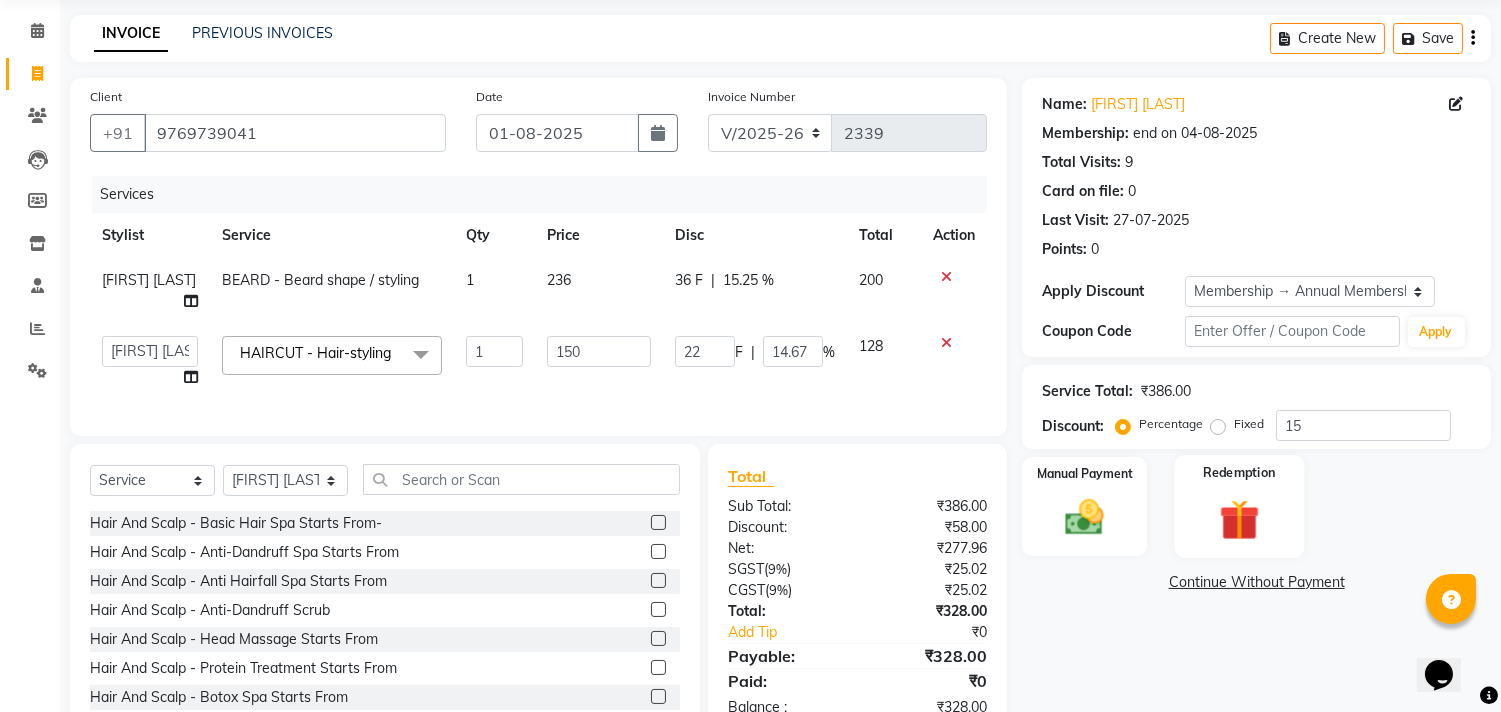 scroll, scrollTop: 145, scrollLeft: 0, axis: vertical 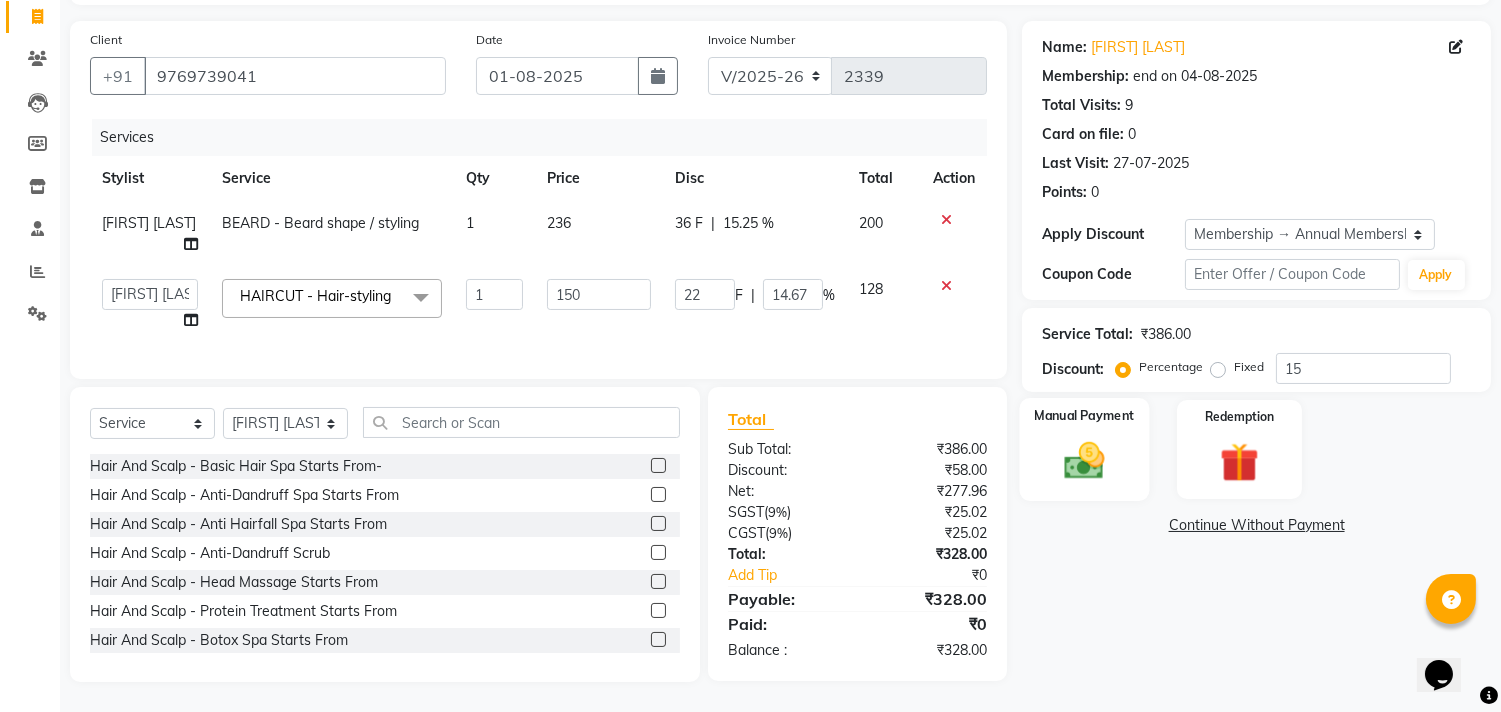 click 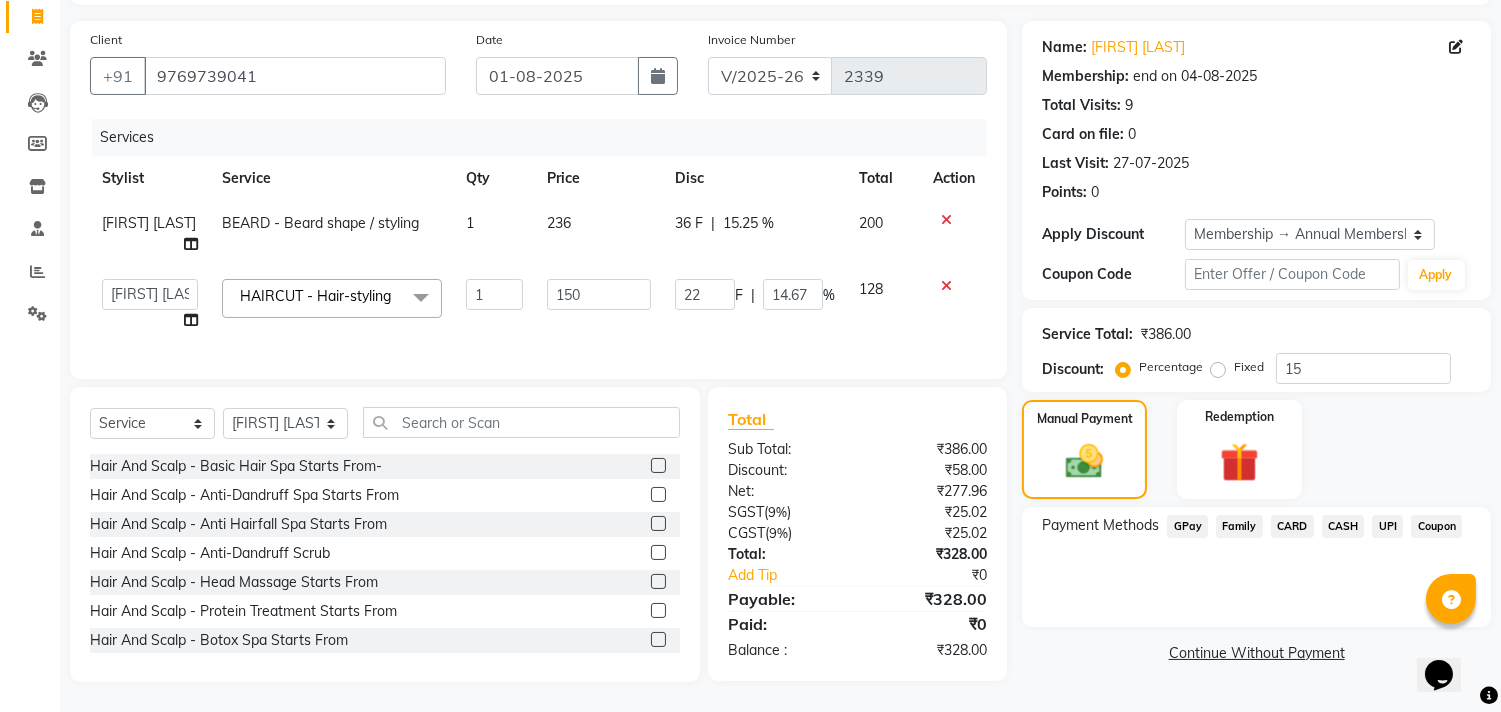 click on "UPI" 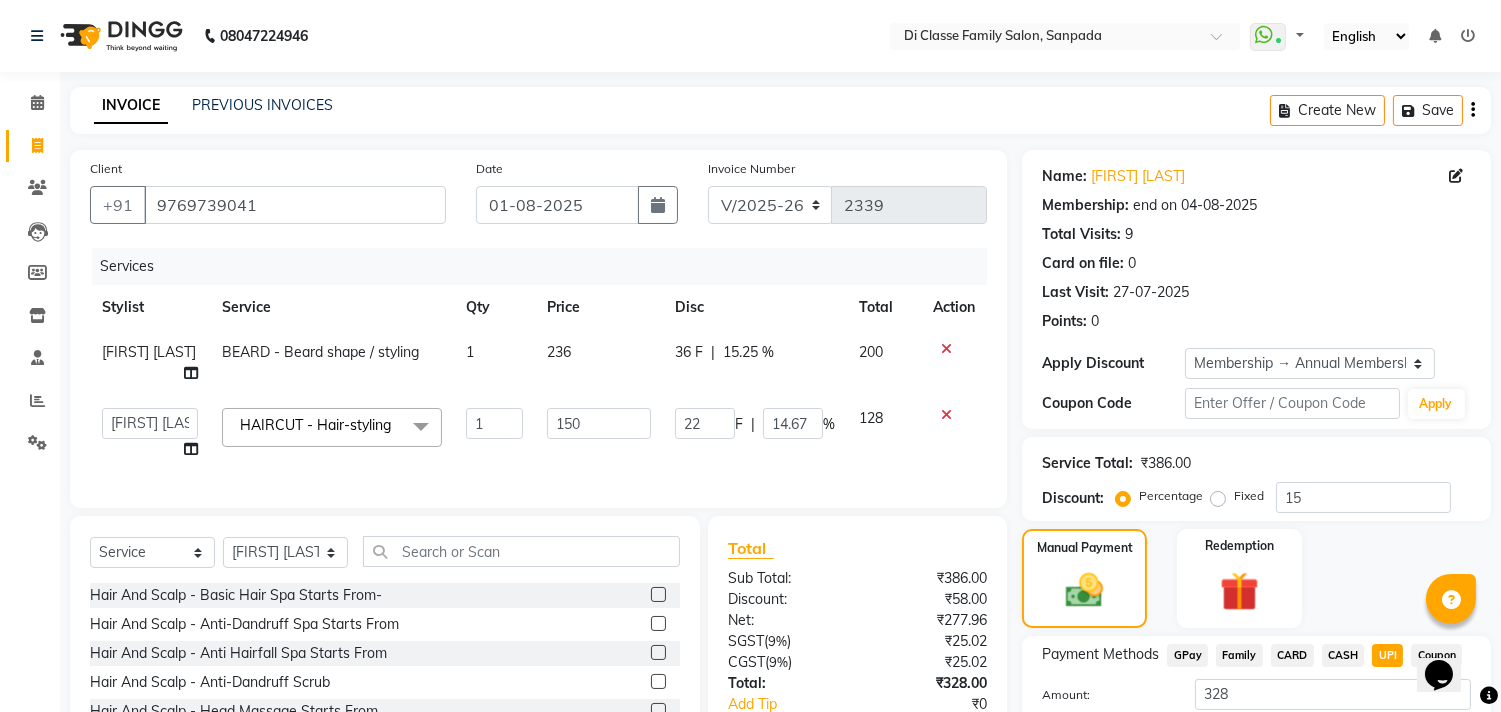 scroll, scrollTop: 145, scrollLeft: 0, axis: vertical 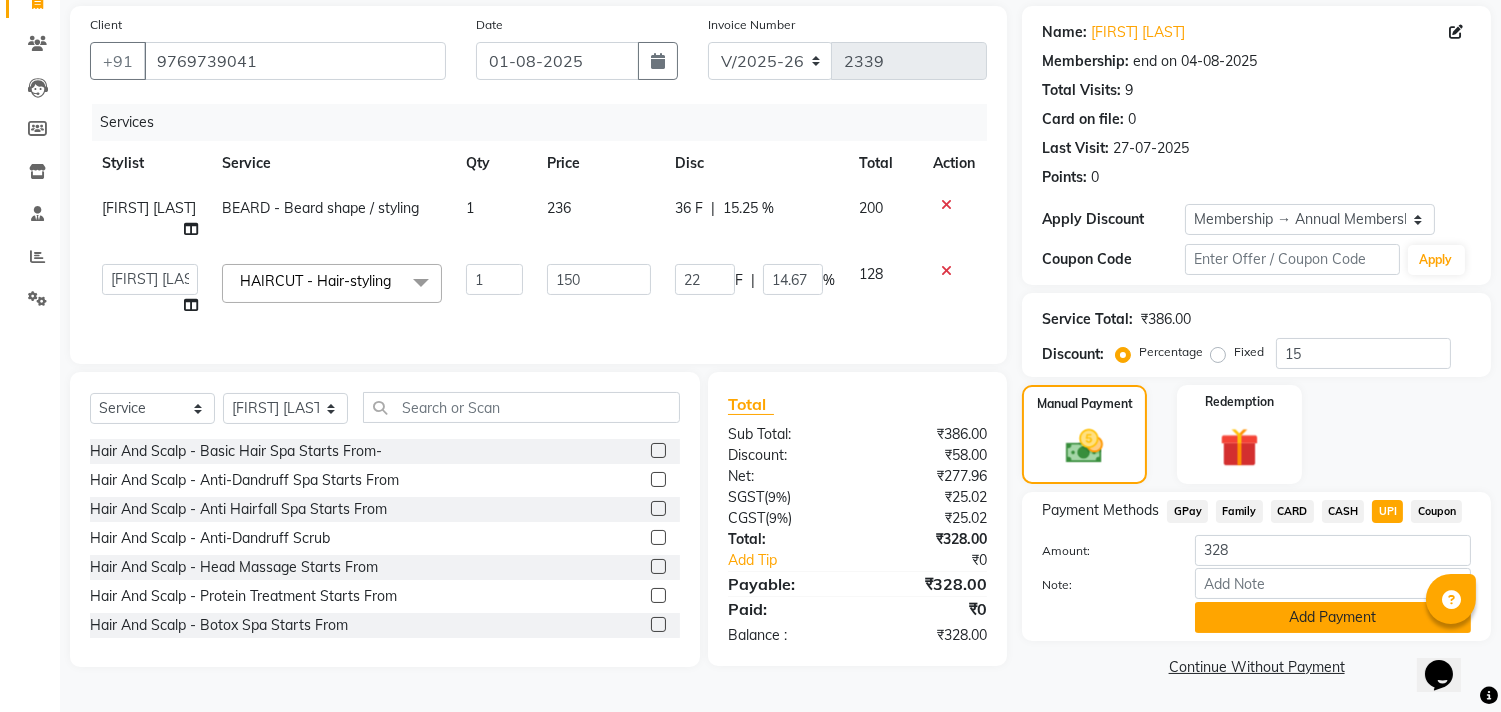 click on "Add Payment" 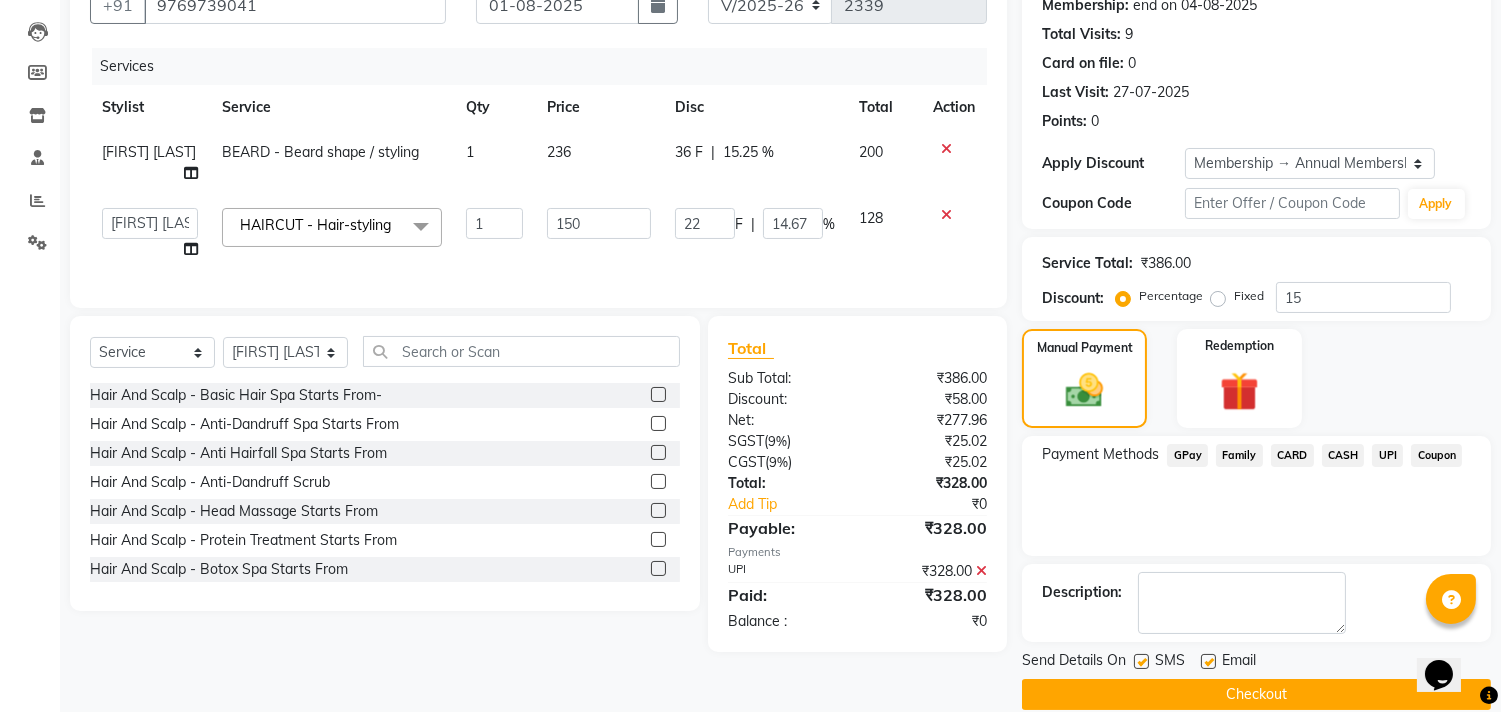 scroll, scrollTop: 227, scrollLeft: 0, axis: vertical 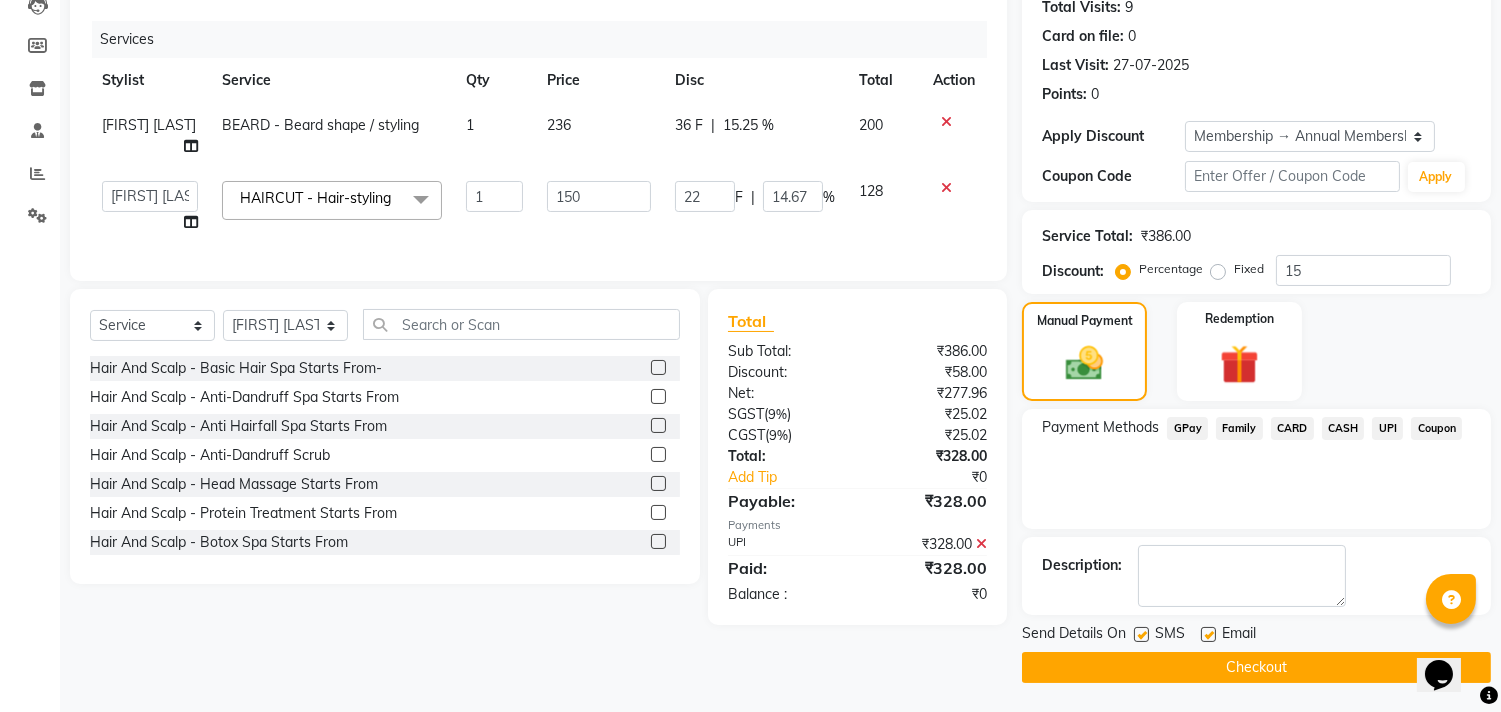 click on "Checkout" 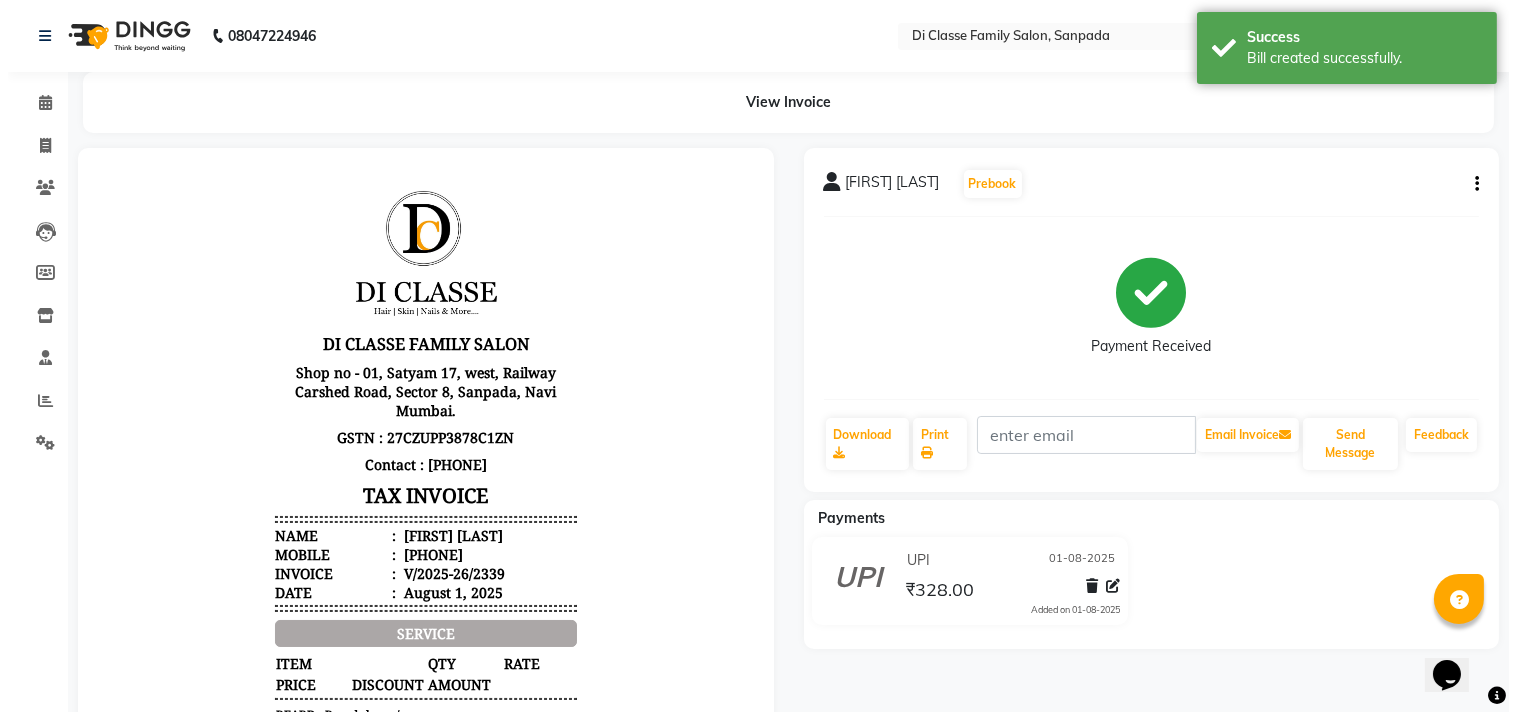 scroll, scrollTop: 0, scrollLeft: 0, axis: both 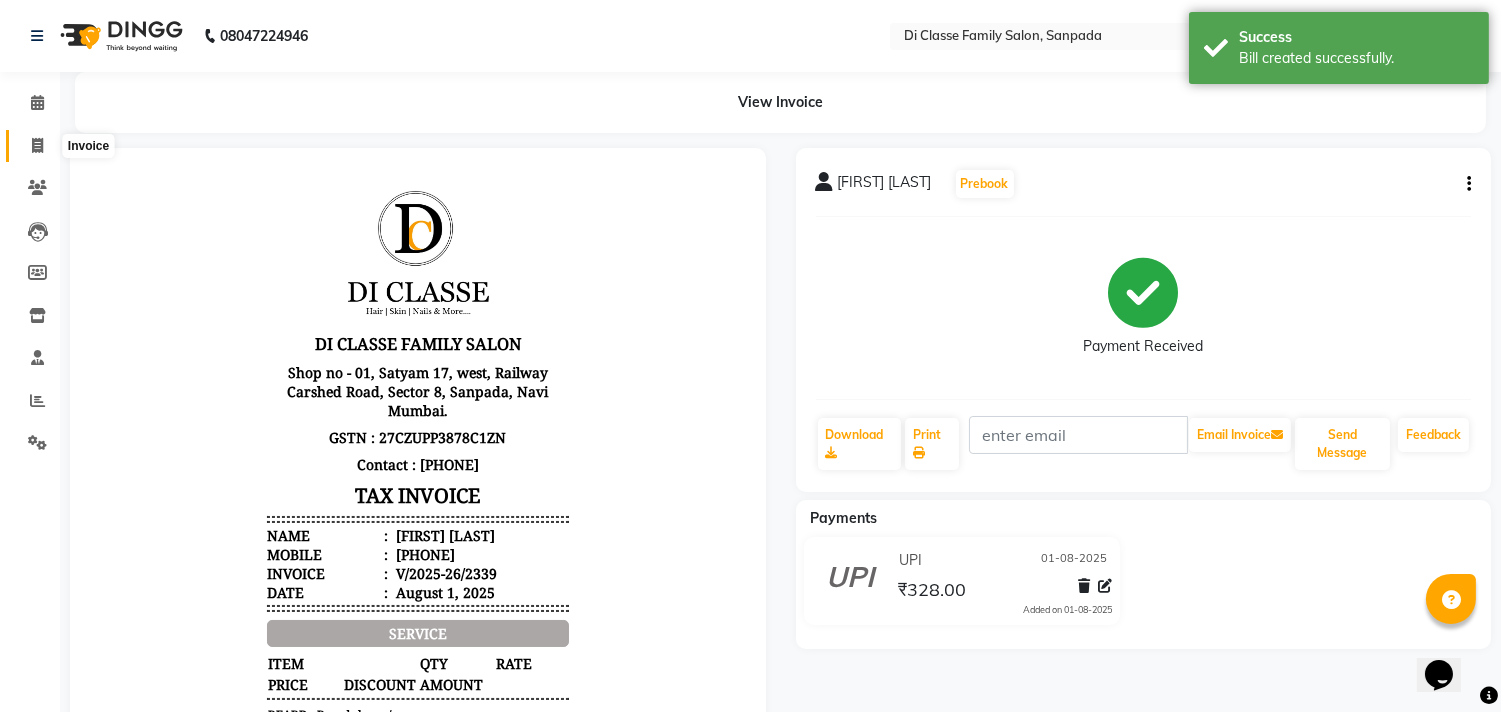 click 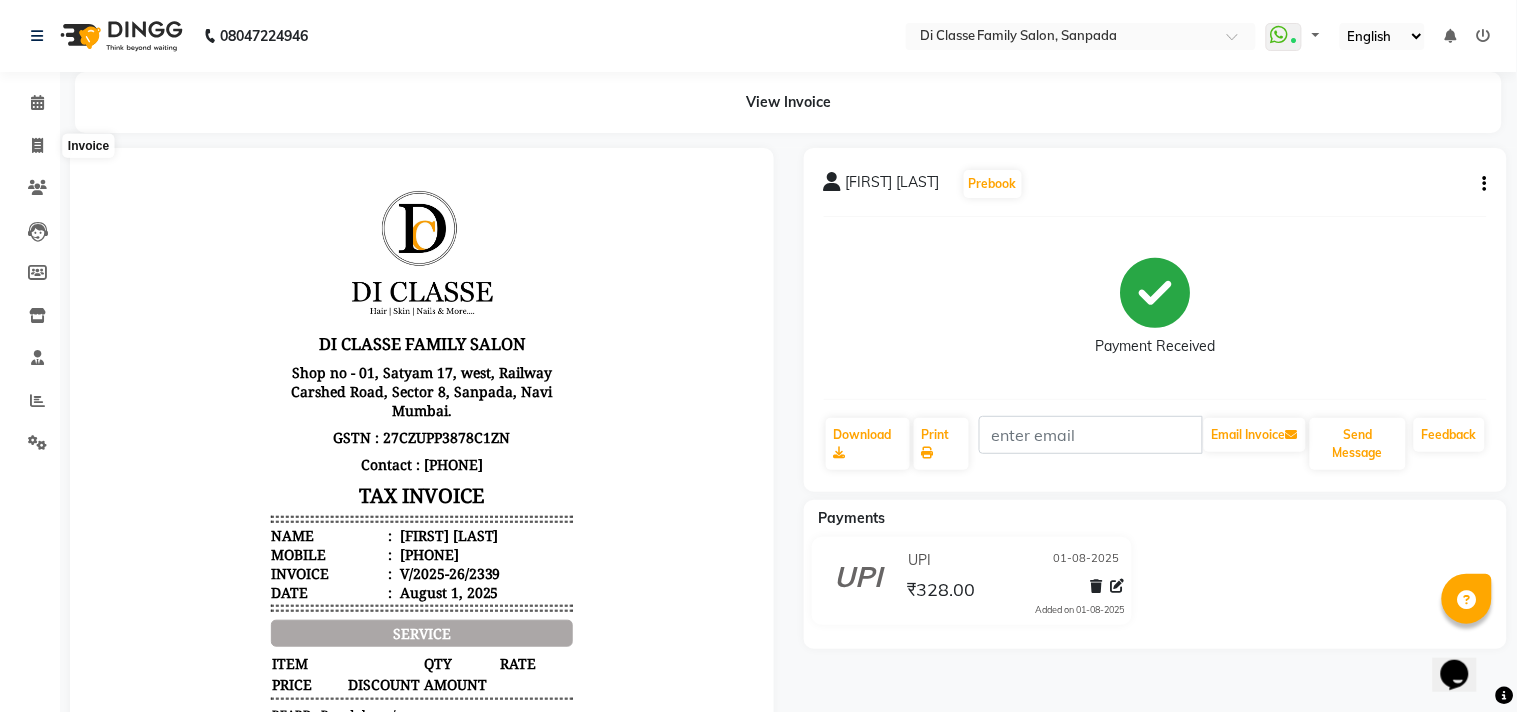 select on "service" 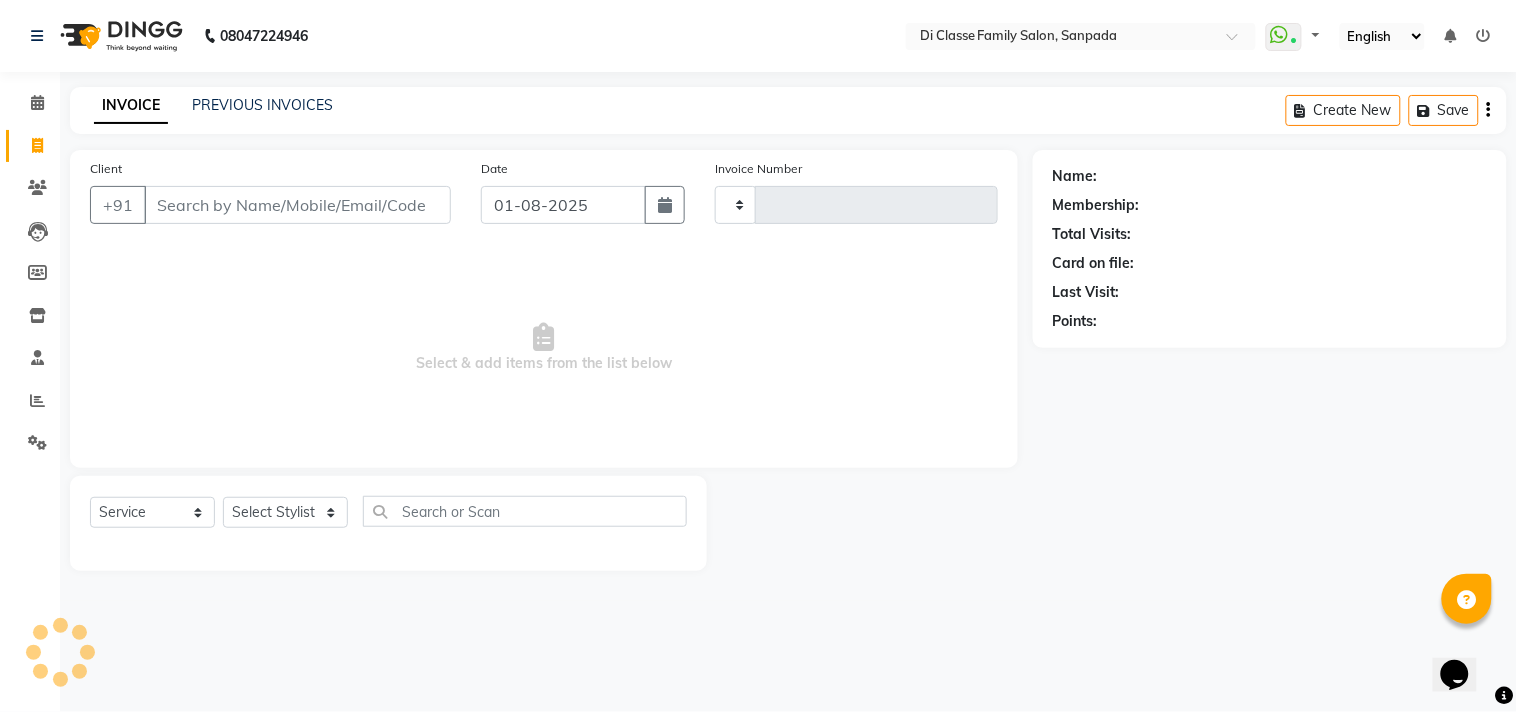 type on "2340" 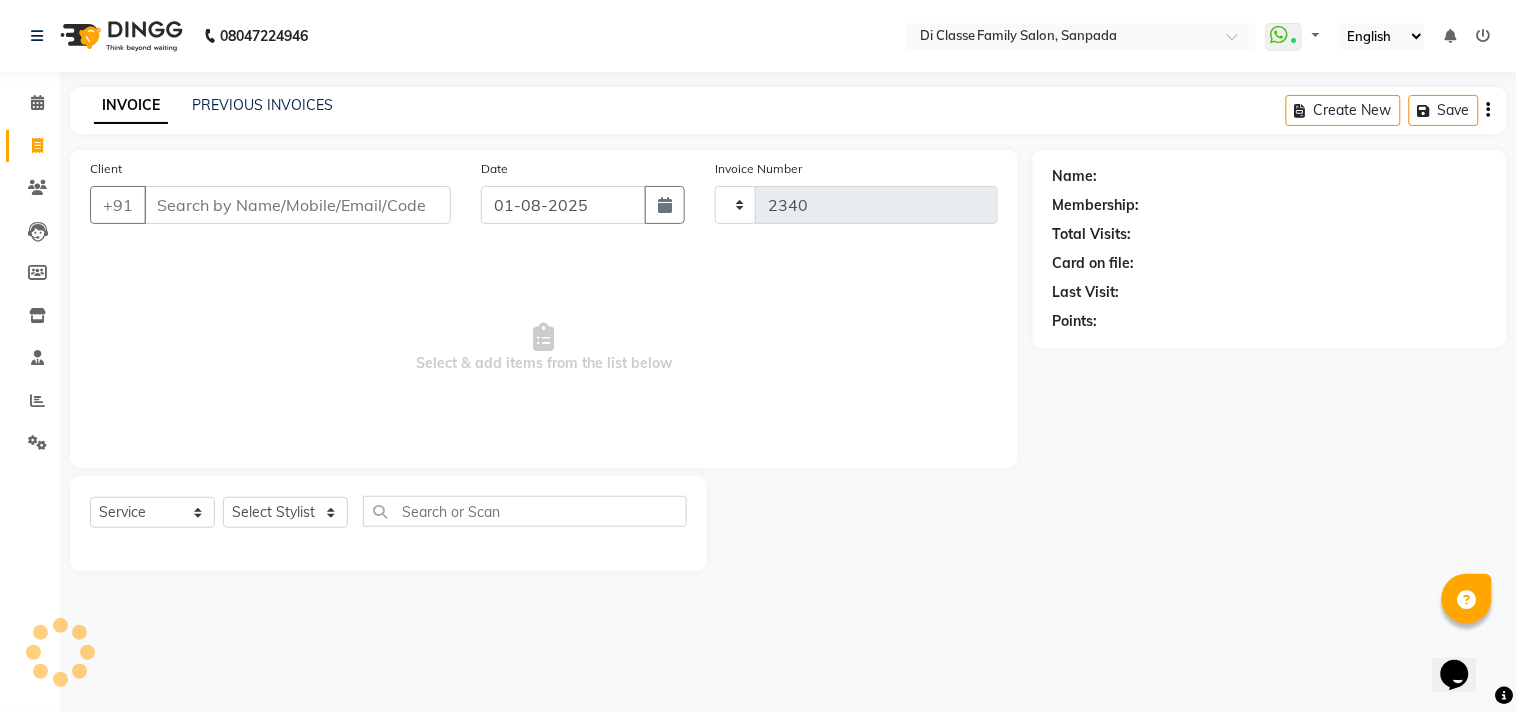 select on "4704" 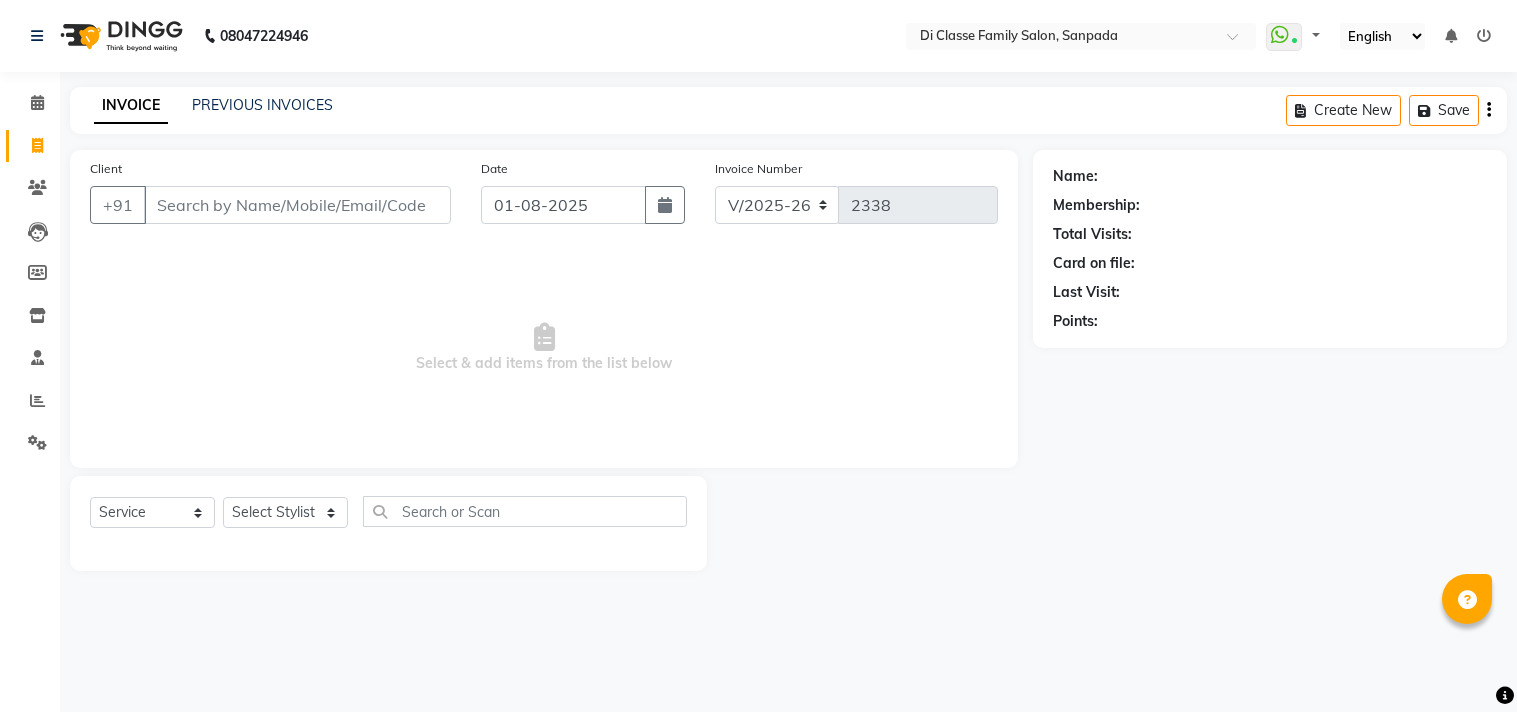 select on "4704" 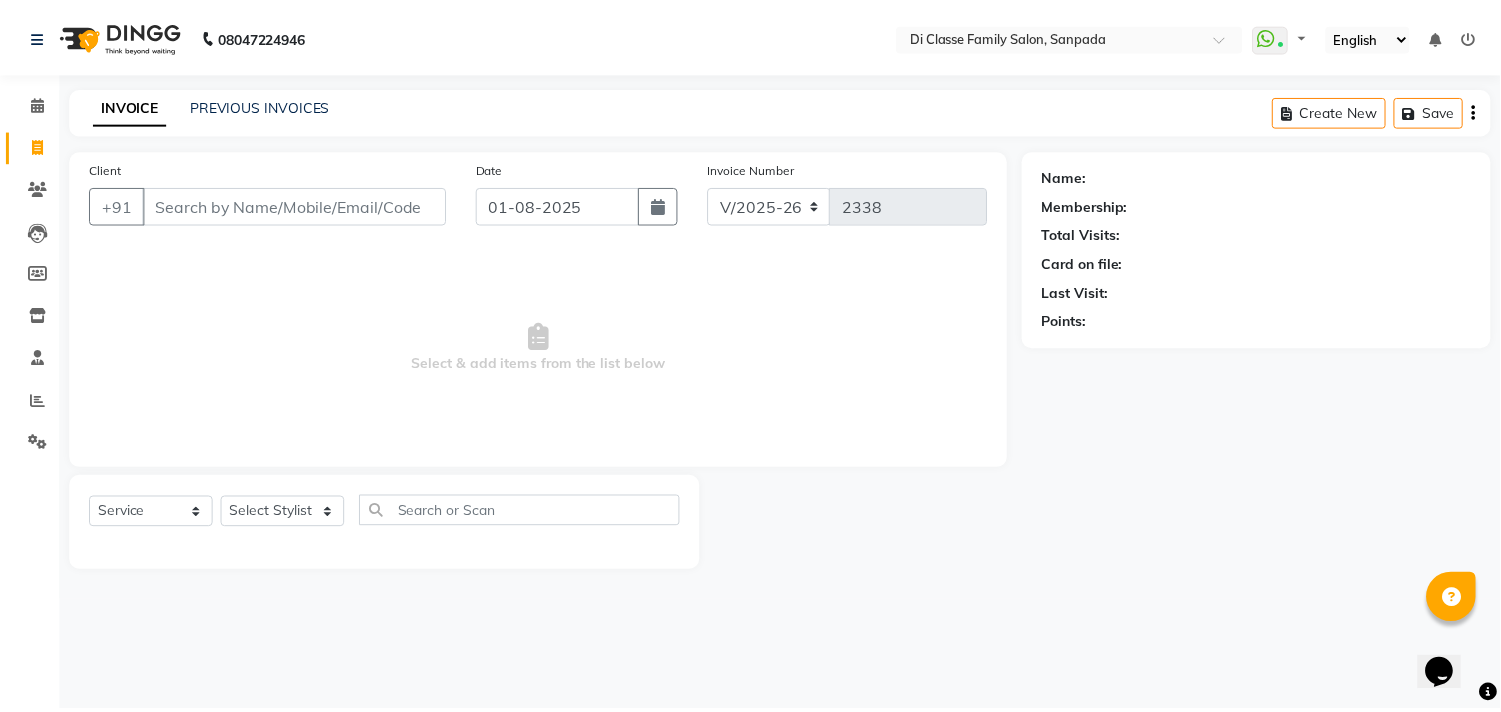 scroll, scrollTop: 0, scrollLeft: 0, axis: both 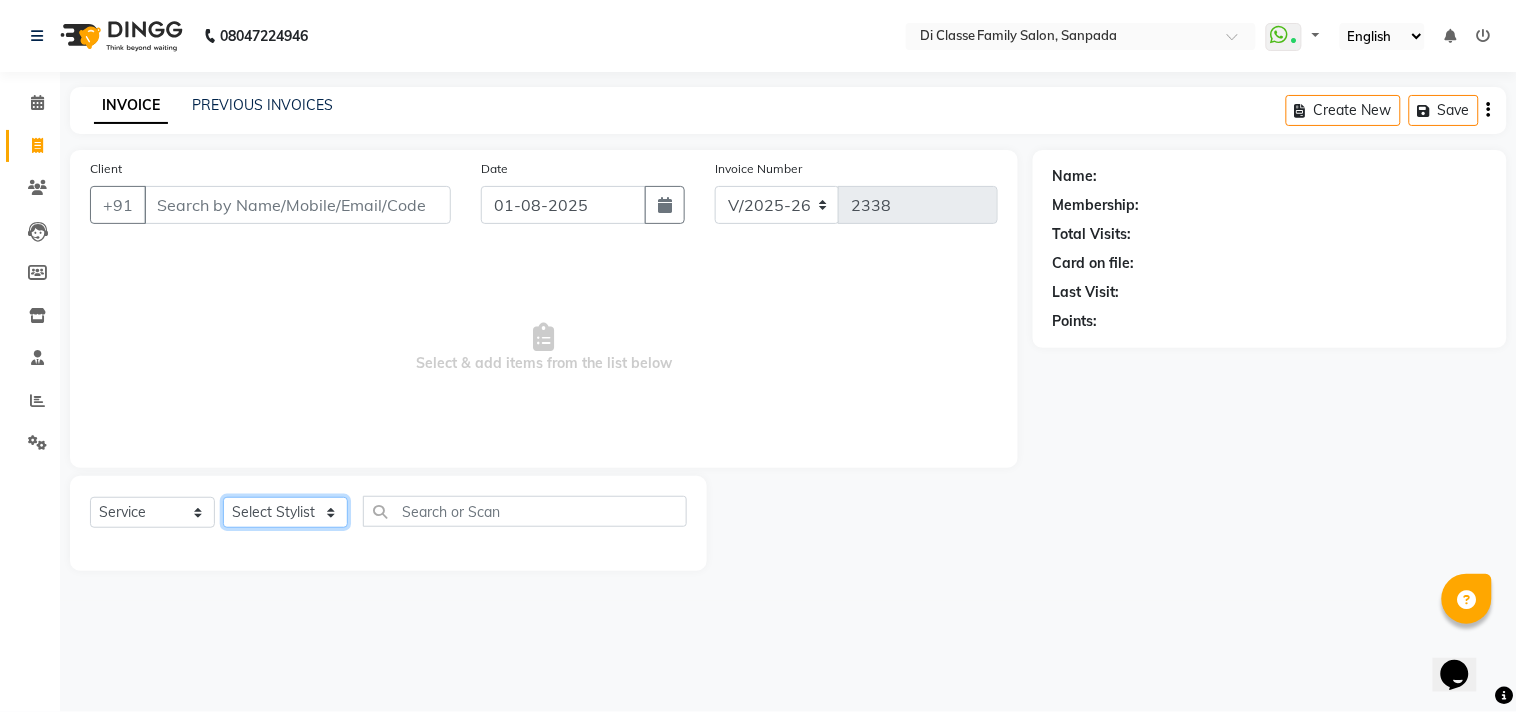 drag, startPoint x: 0, startPoint y: 0, endPoint x: 266, endPoint y: 518, distance: 582.3058 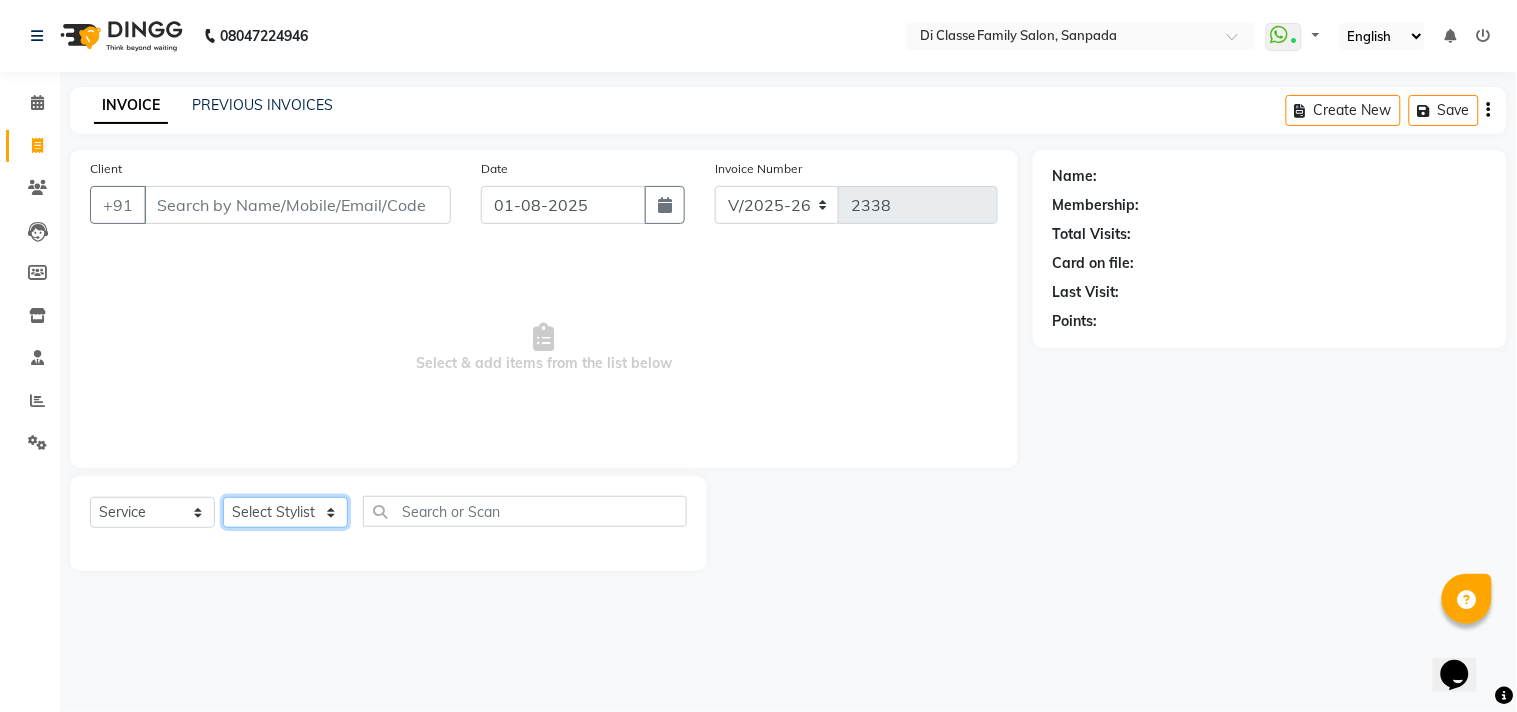 select on "51560" 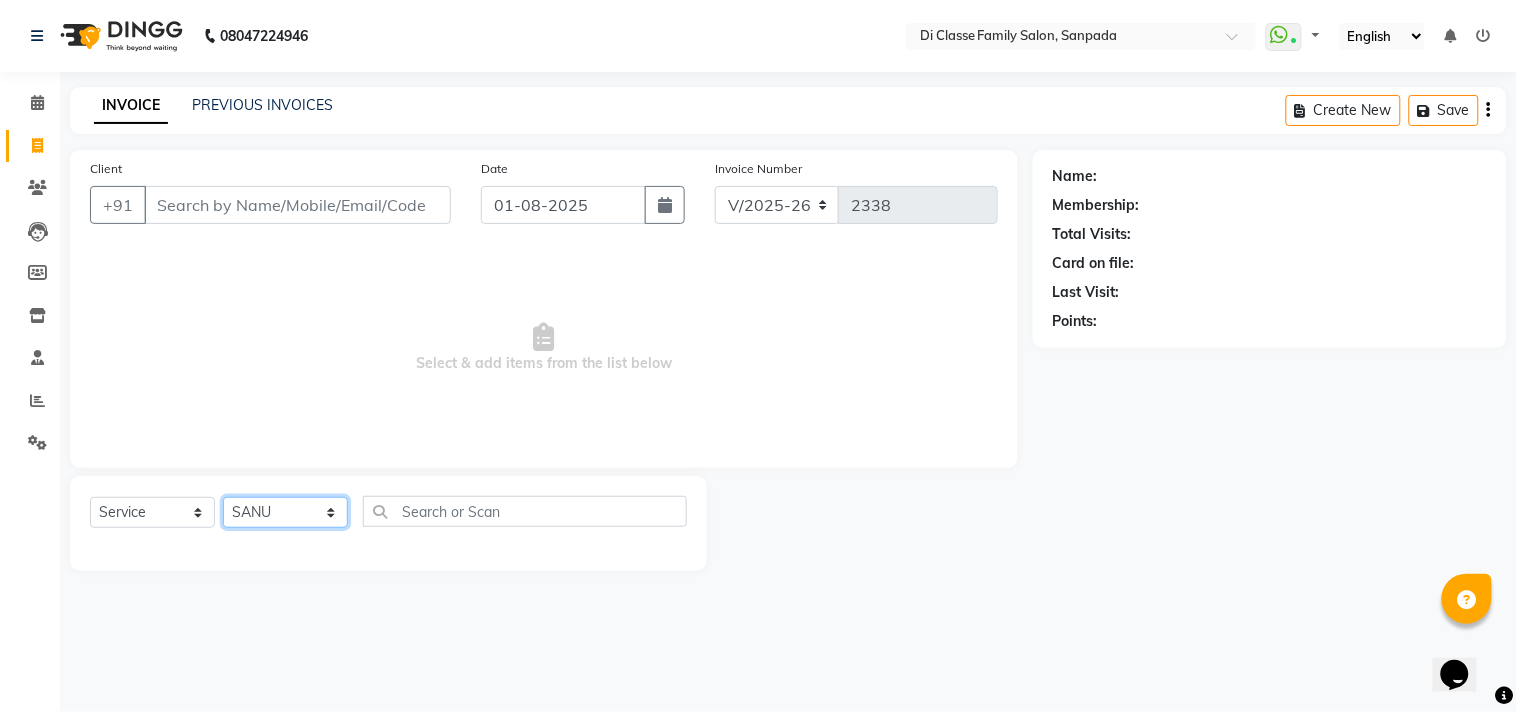 click on "Select Stylist [FIRST]  [FIRST]  [FIRST] [LAST]  Front Desk [FIRST] [FIRST] [FIRST]  Payal  [FIRST] [LAST] [FIRST] [LAST] [FIRST] [LAST] [FIRST] [LAST] [FIRST] [LAST] [FIRST]  [FIRST]  [FIRST]  [FIRST] [LAST] [FIRST] [LAST] [FIRST] [LAST]" 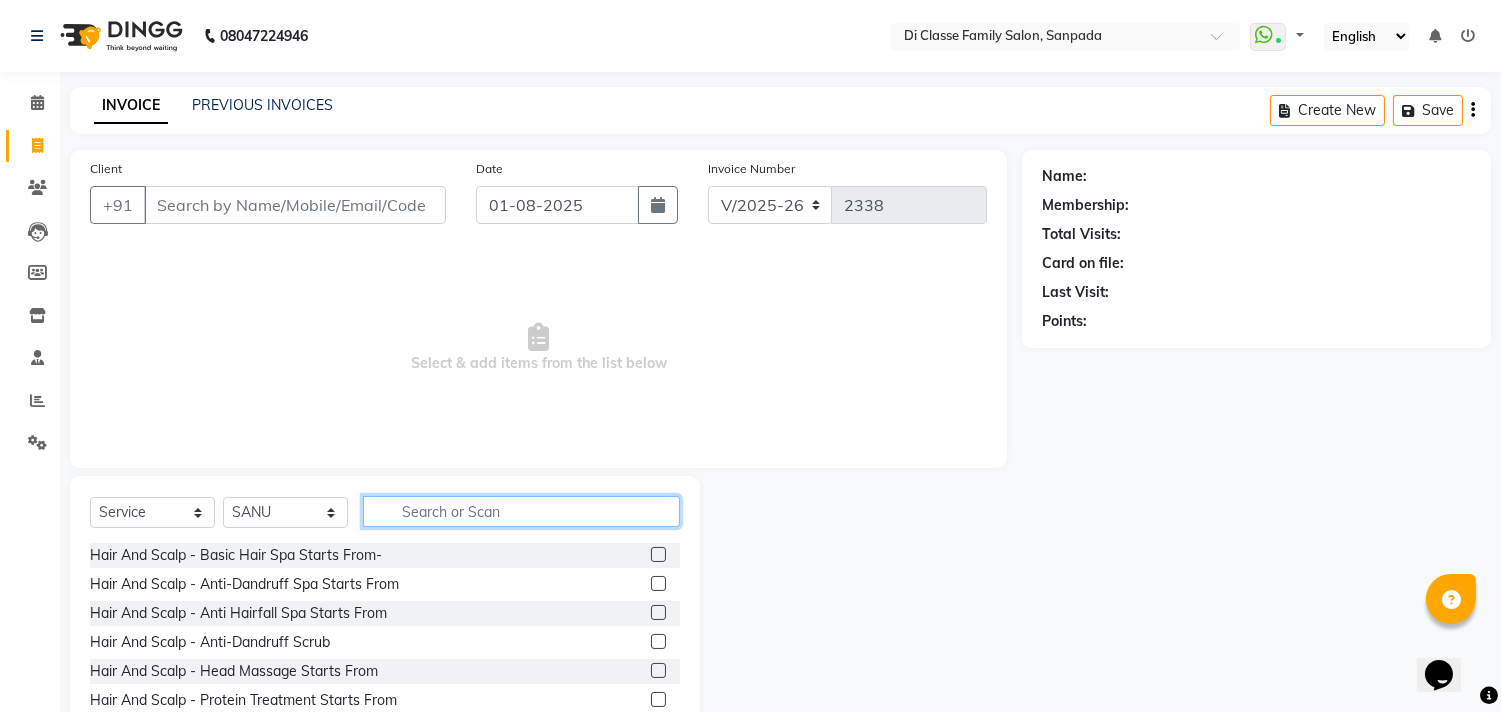 click 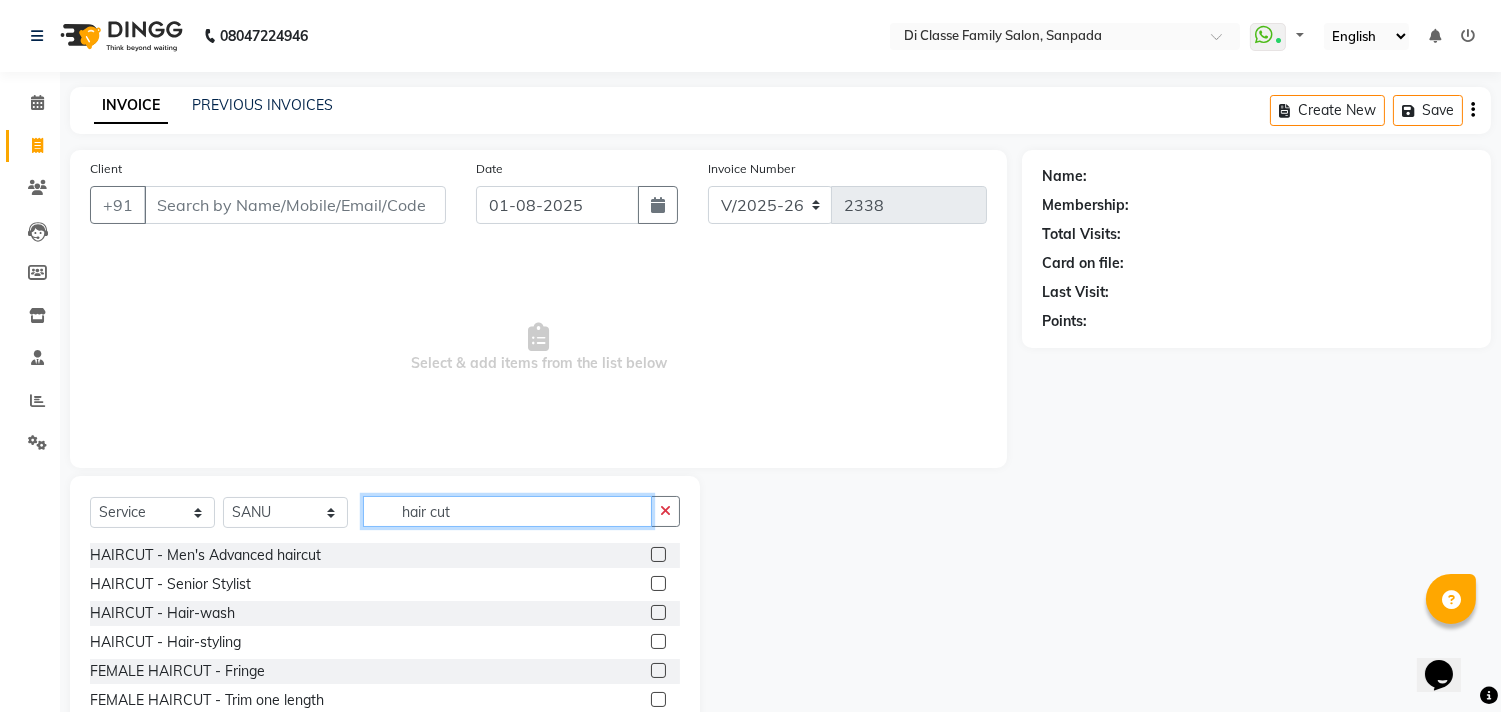 type on "hair cut" 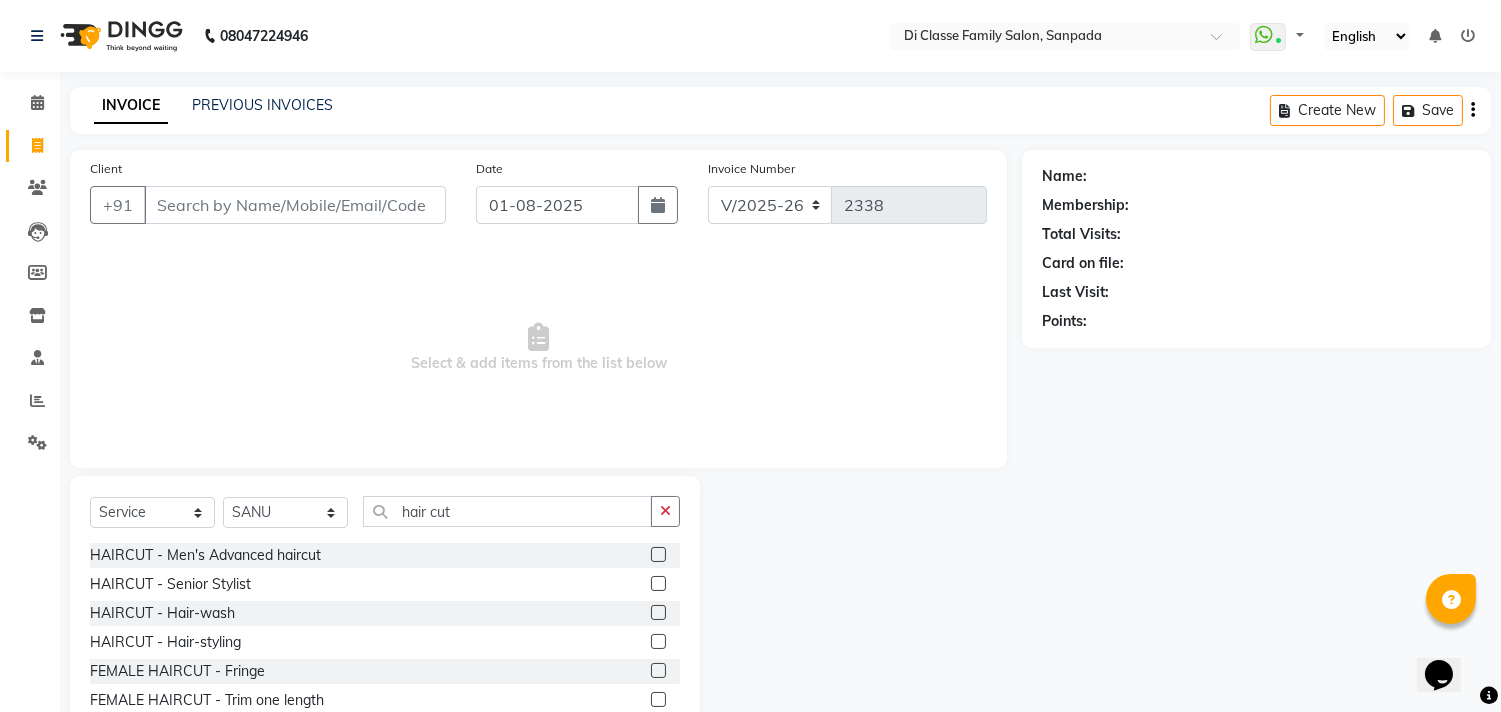 click 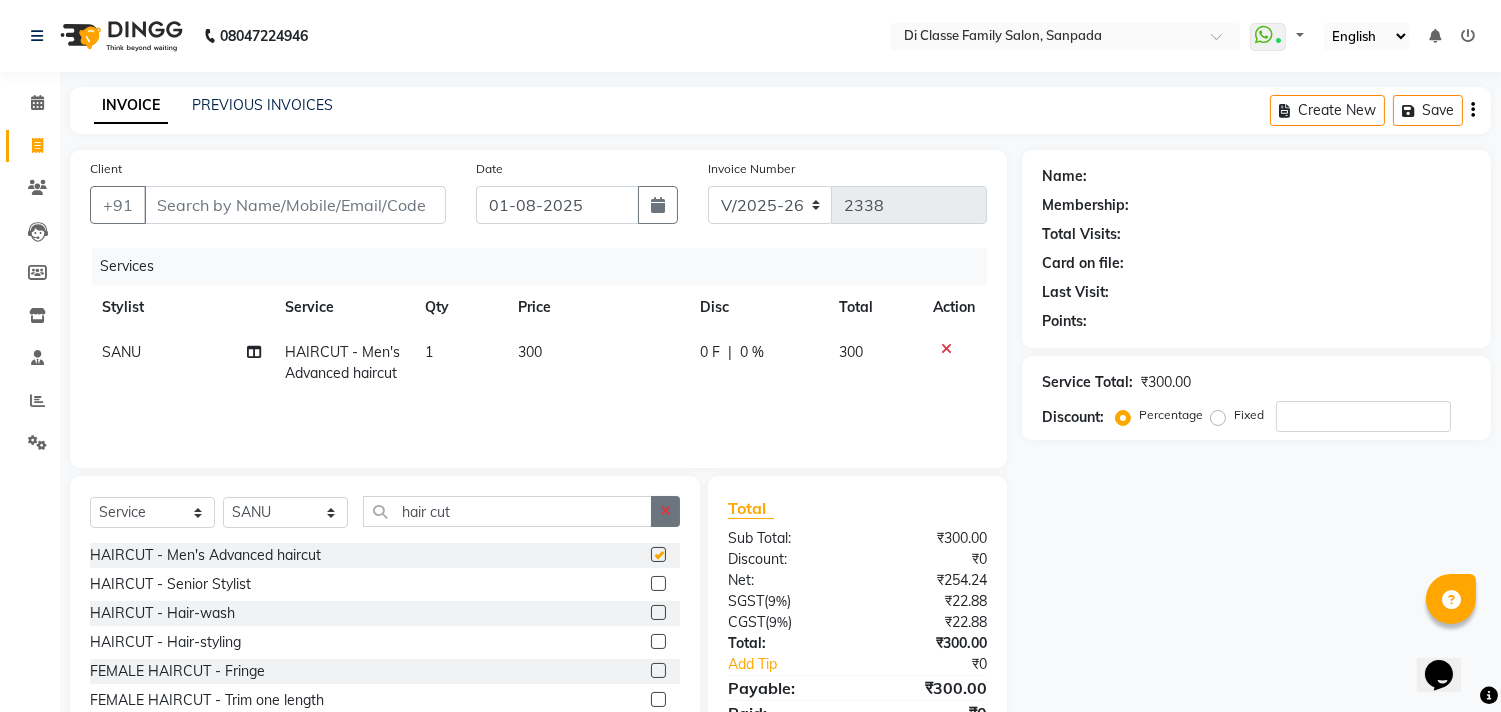 checkbox on "false" 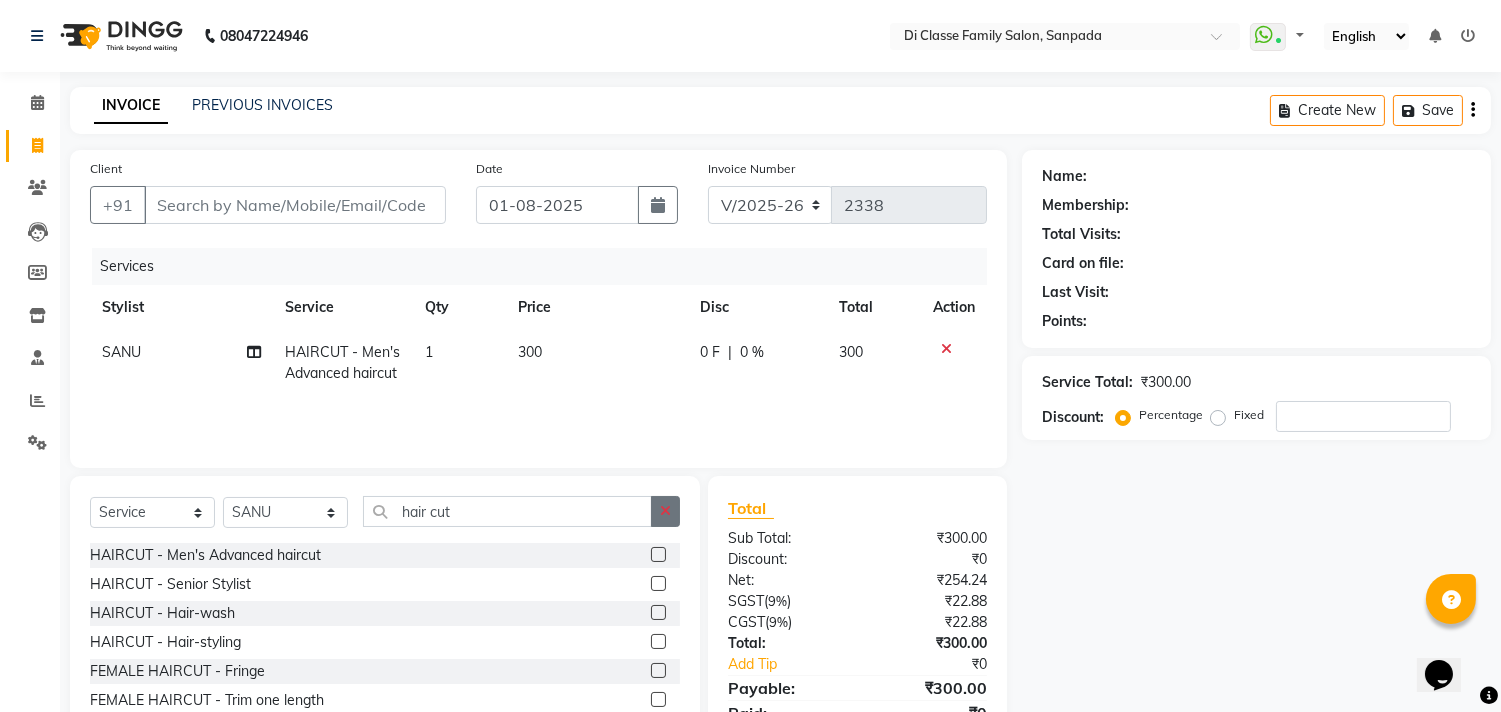 drag, startPoint x: 675, startPoint y: 508, endPoint x: 653, endPoint y: 510, distance: 22.090721 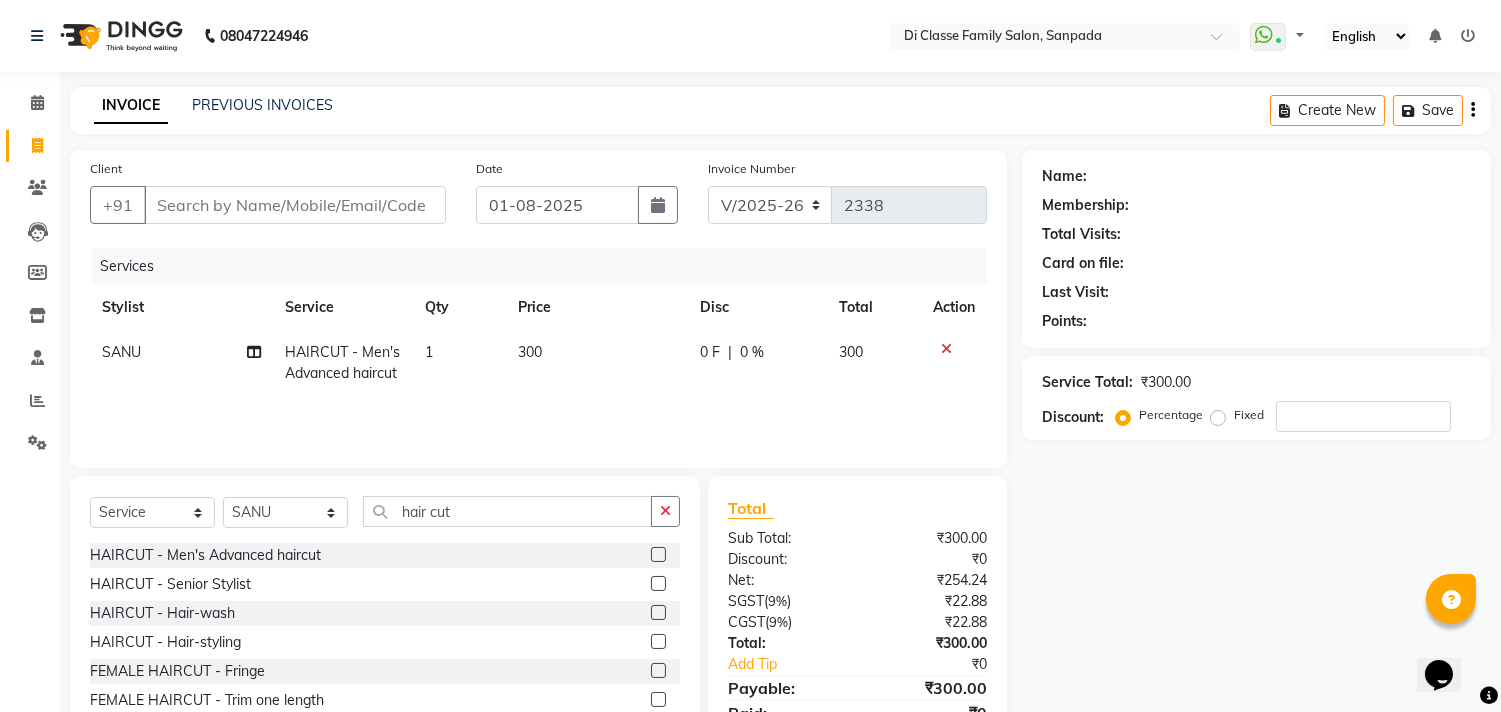 click 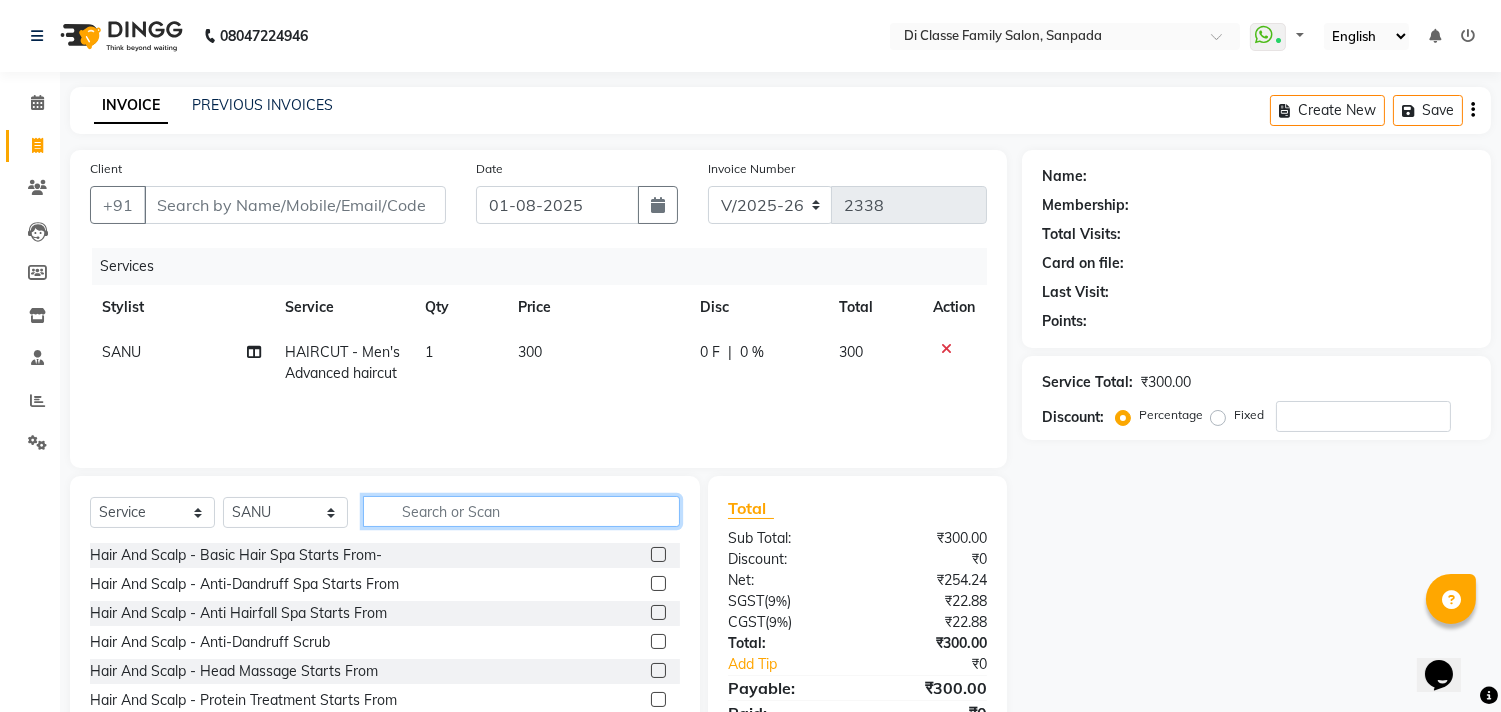 click 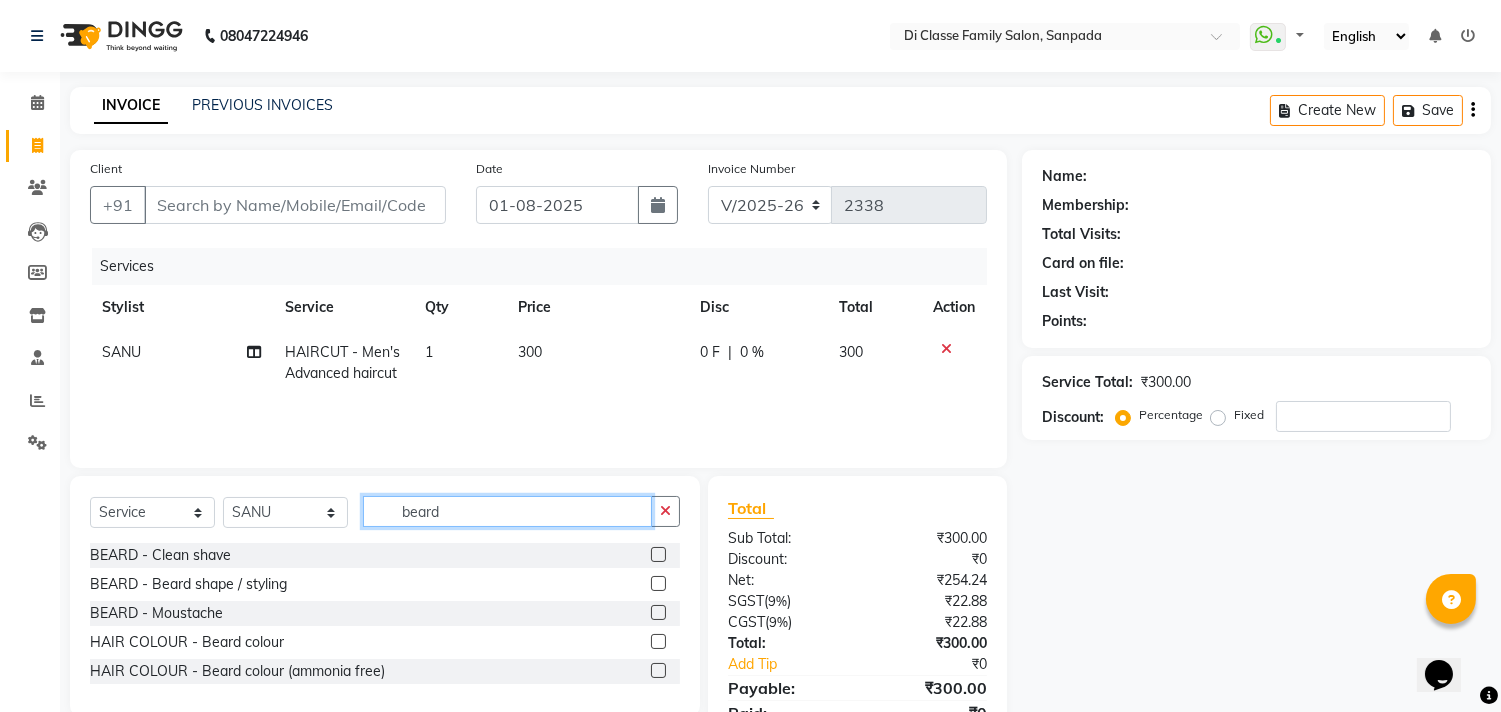 type on "beard" 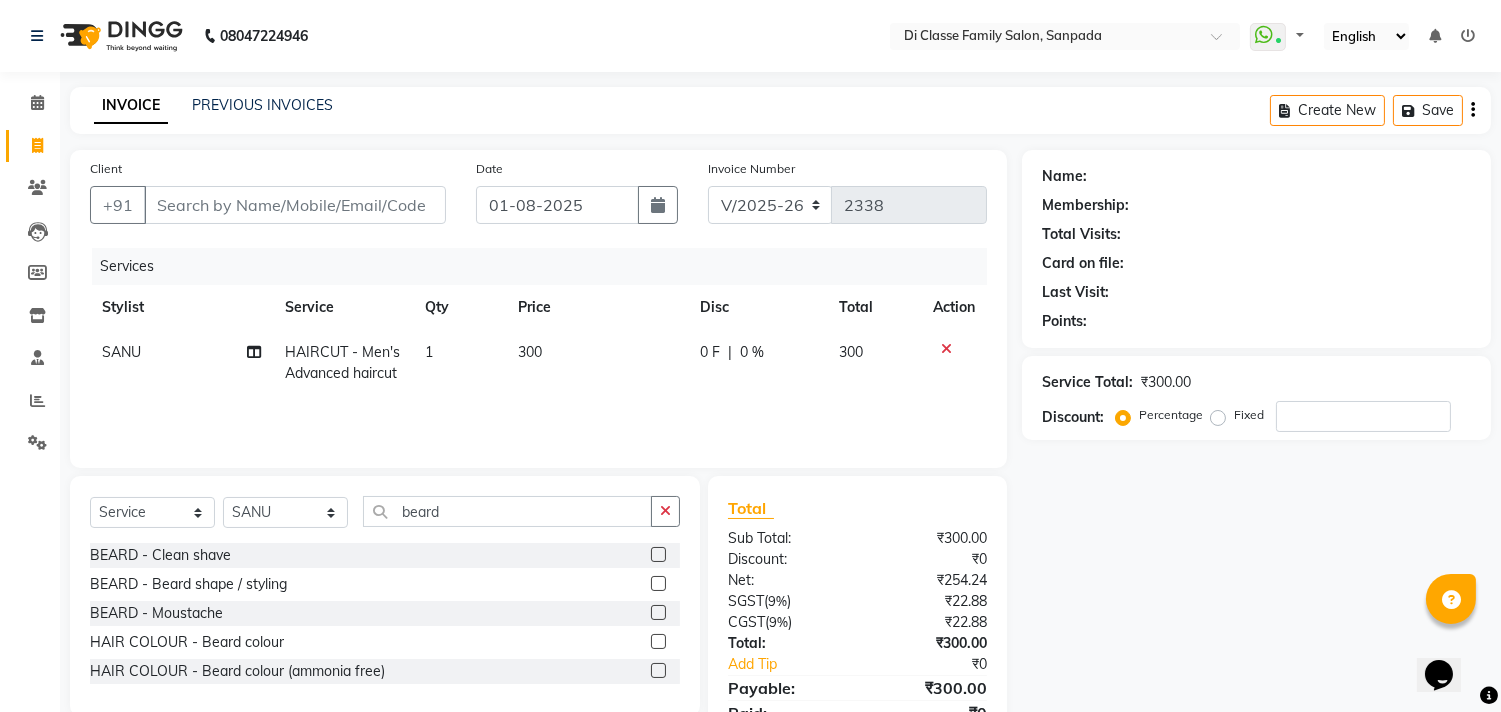 click 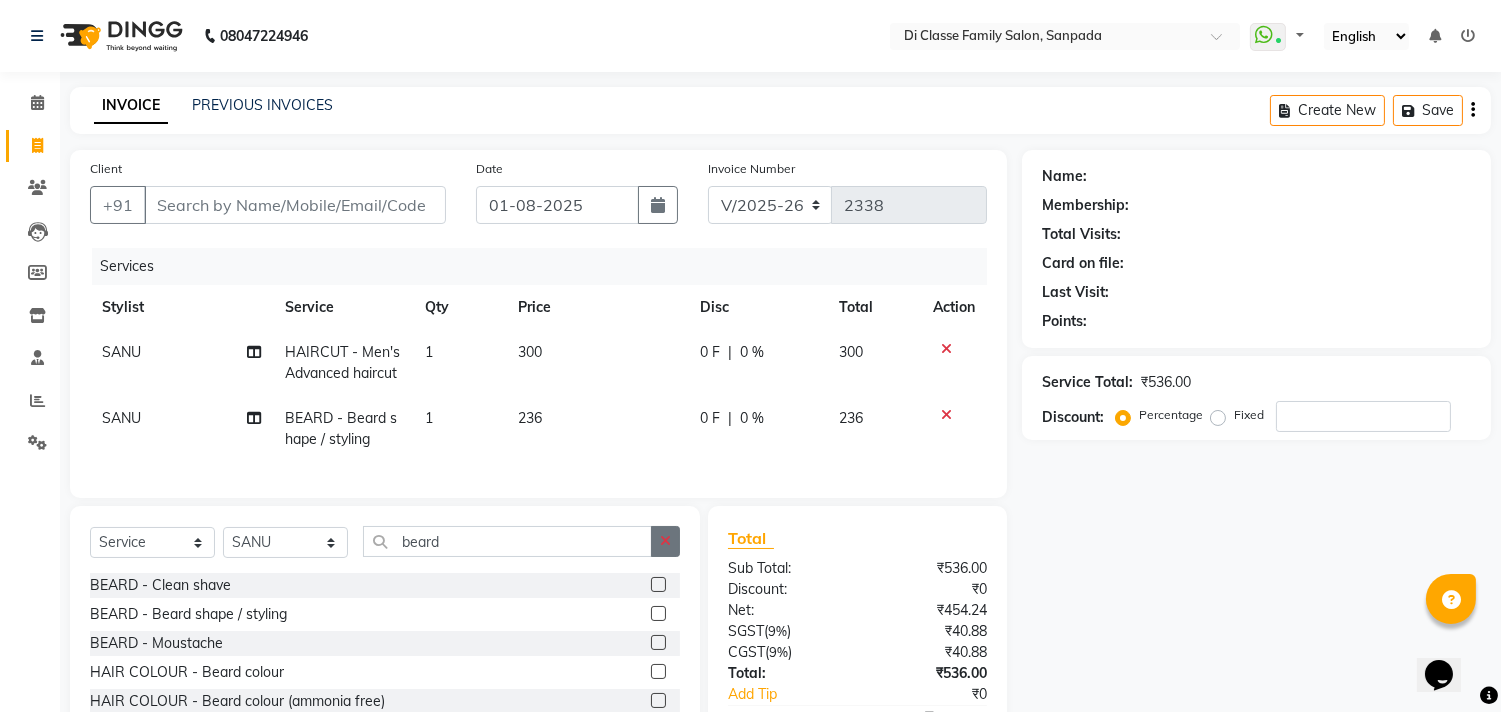checkbox on "false" 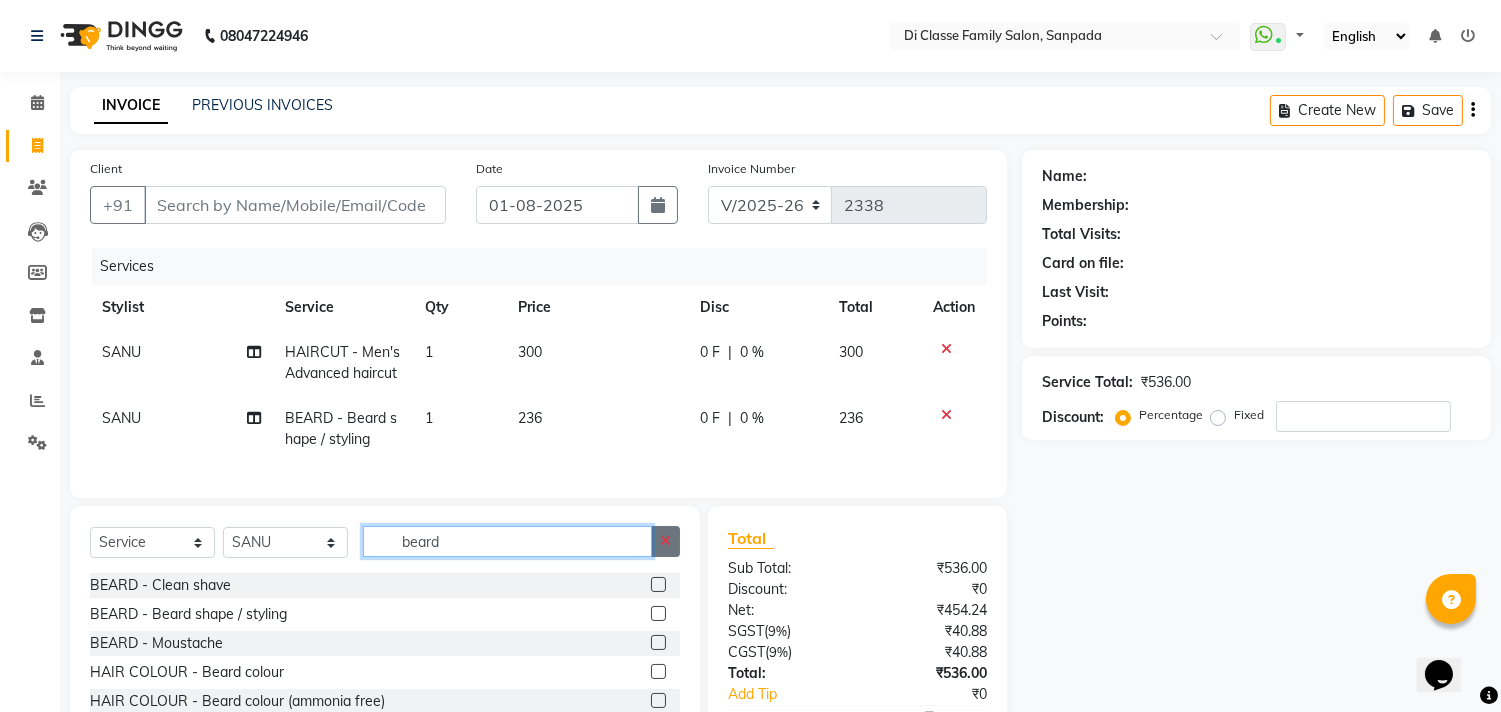 type 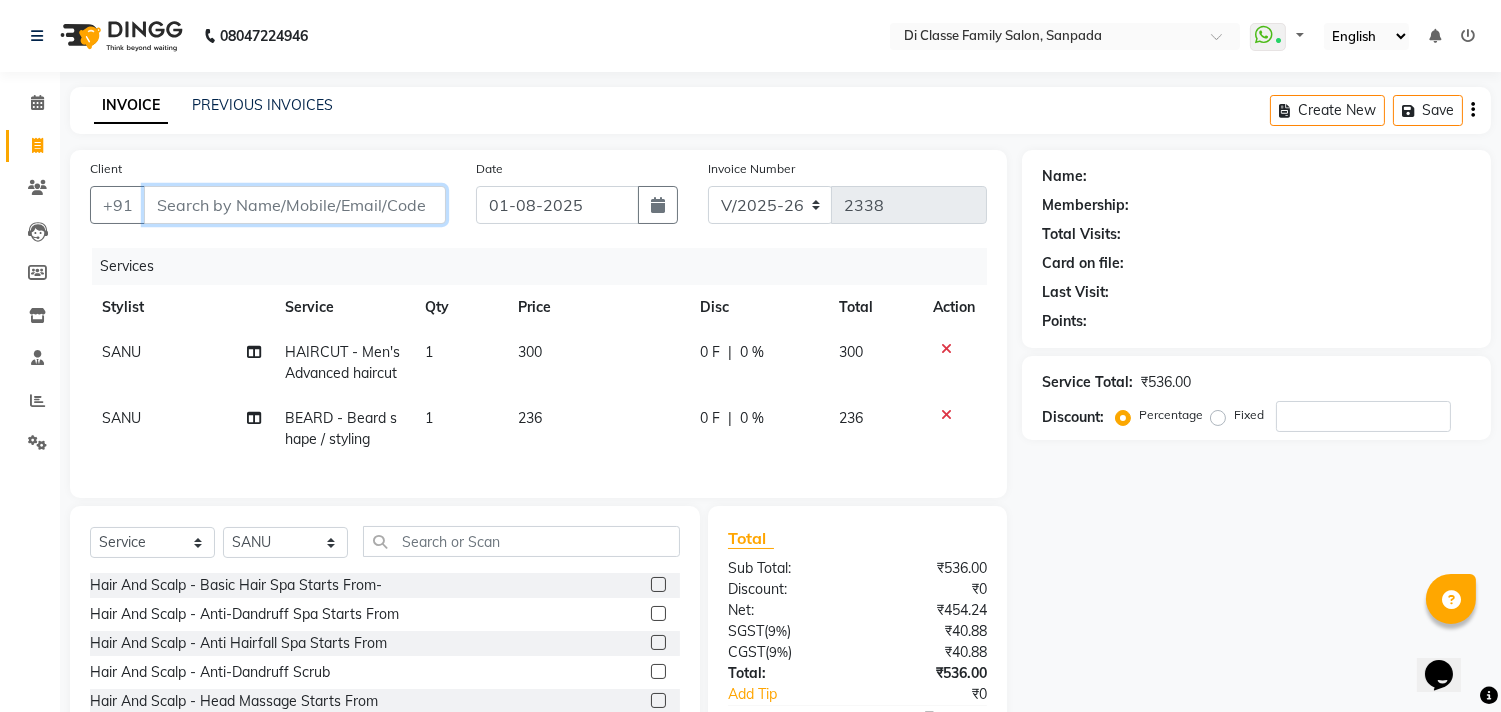 click on "Client" at bounding box center (295, 205) 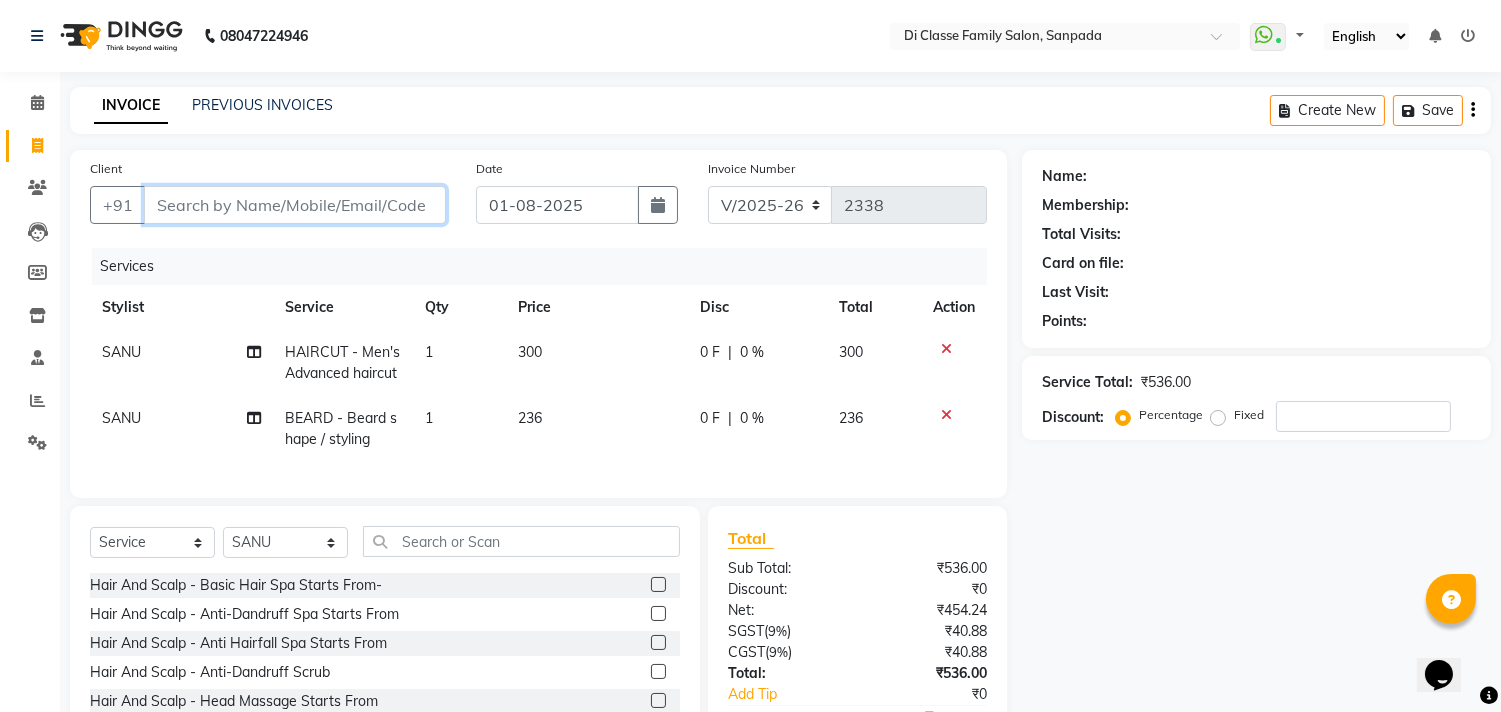 type on "9" 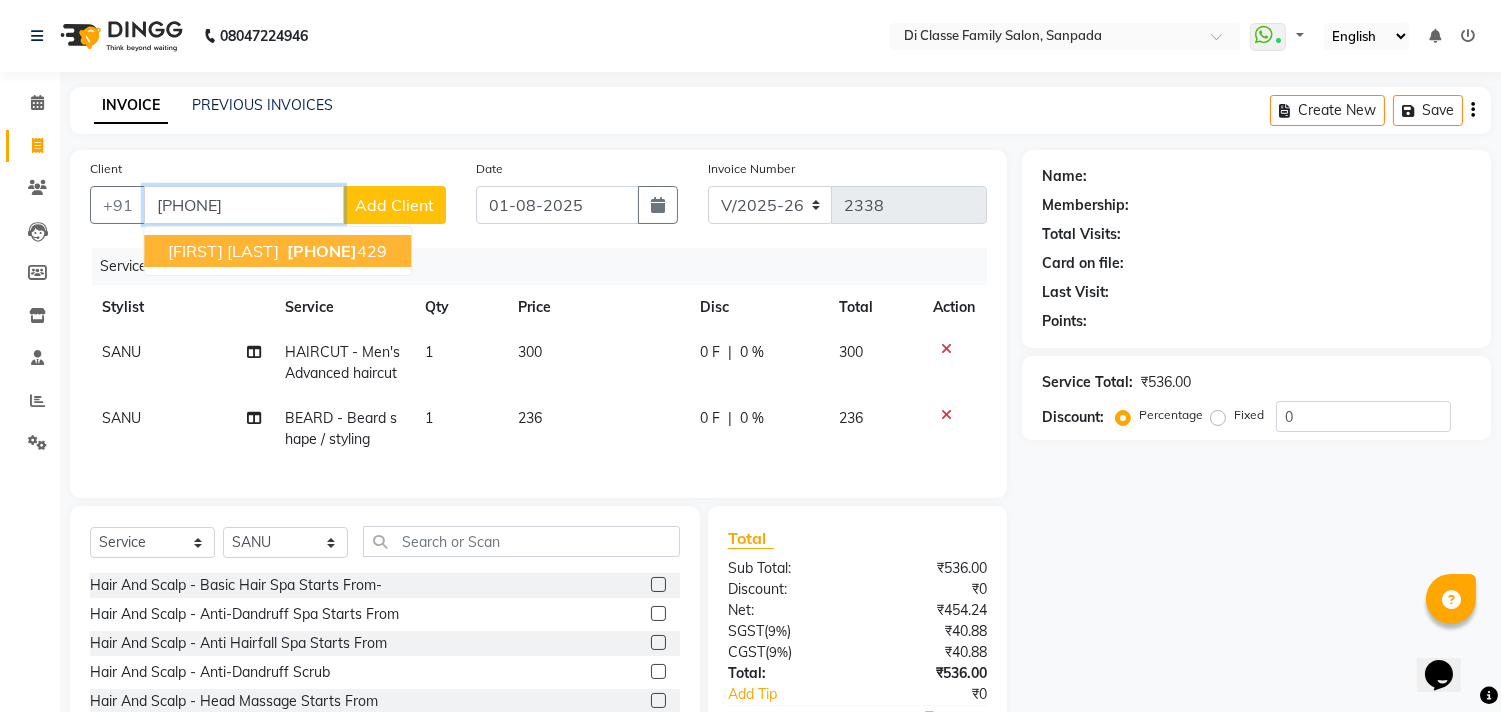click on "[PHONE]" at bounding box center [322, 251] 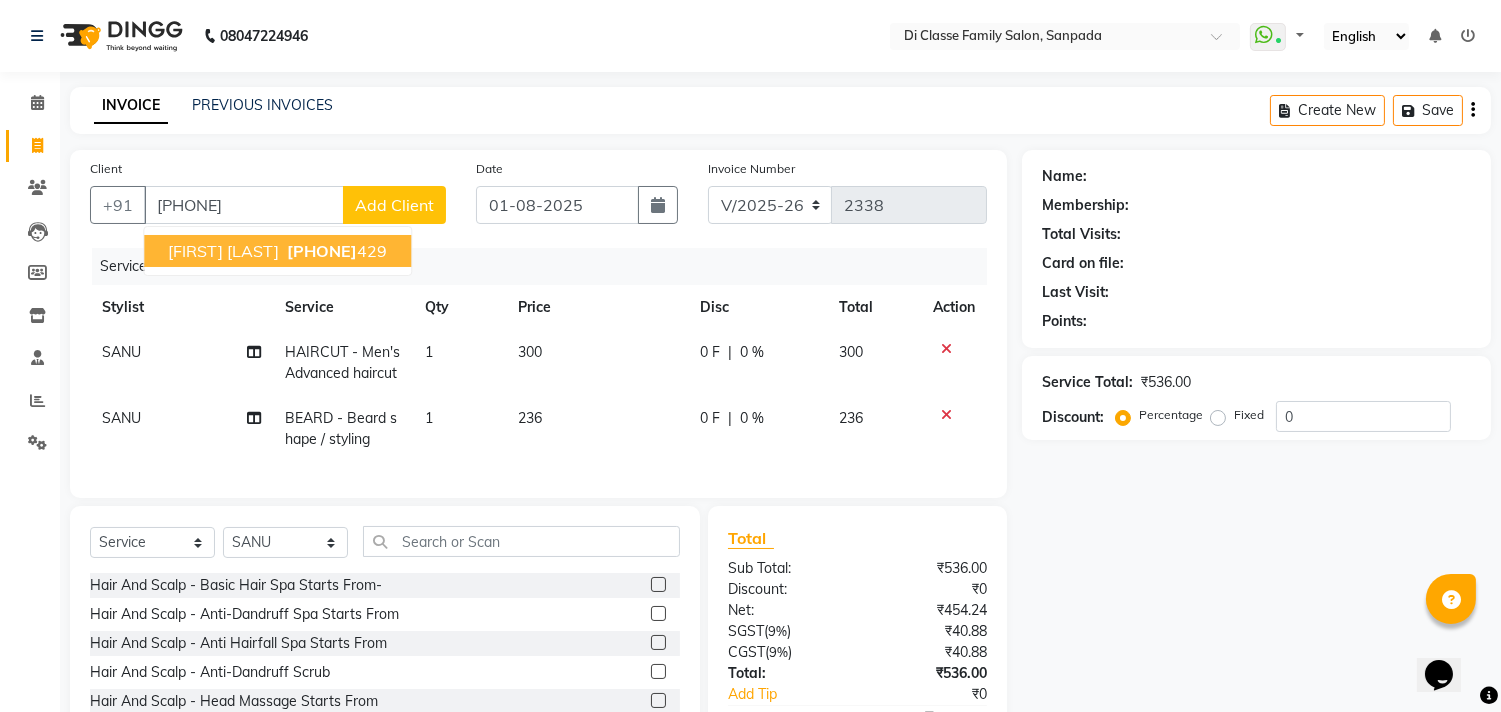 select on "1: Object" 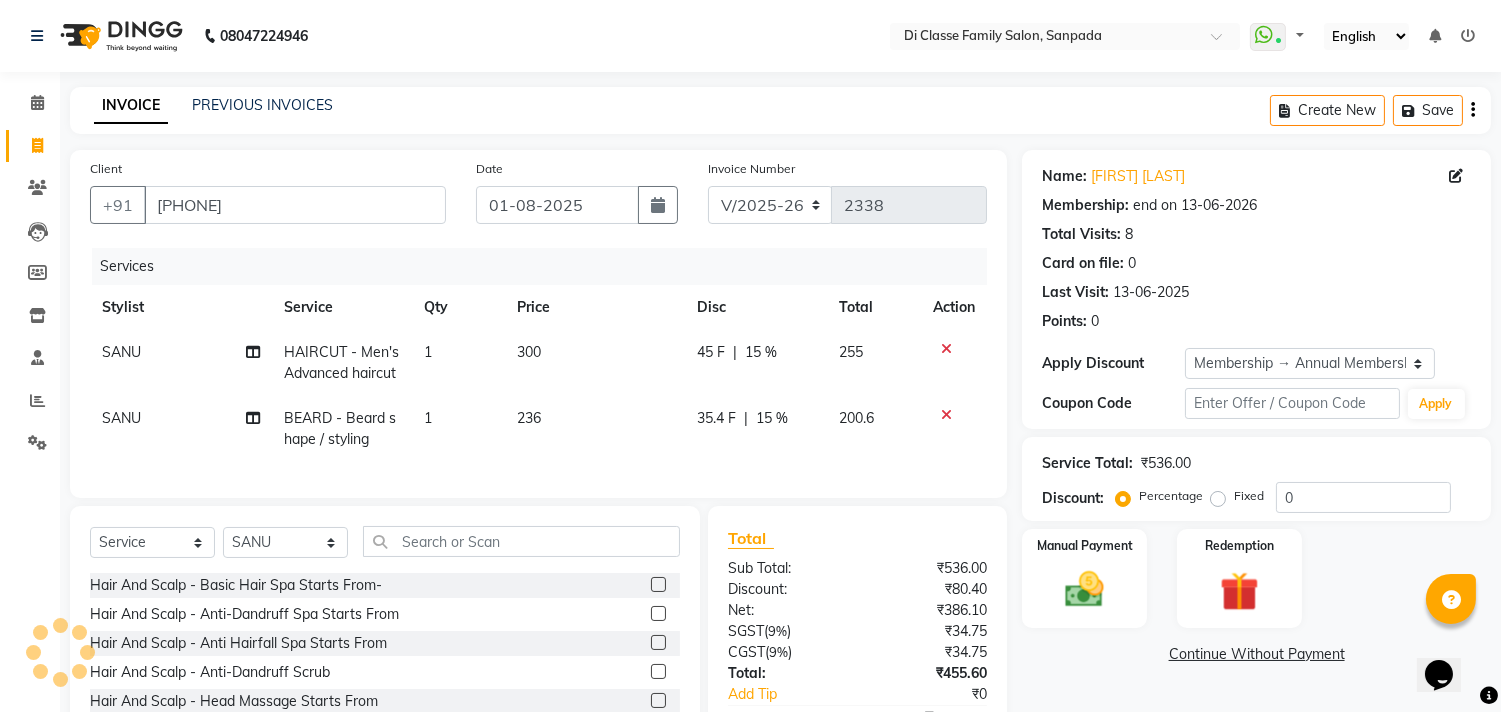 type on "15" 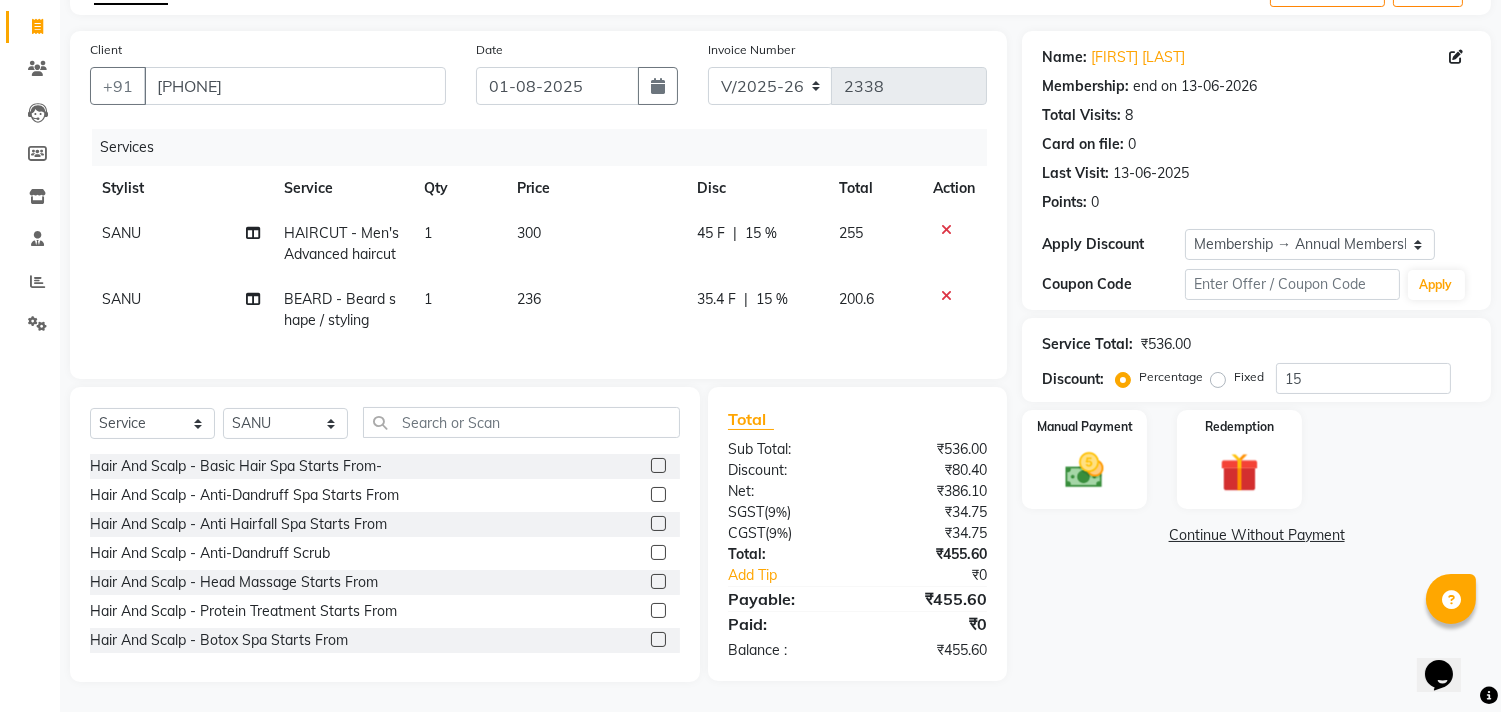scroll, scrollTop: 135, scrollLeft: 0, axis: vertical 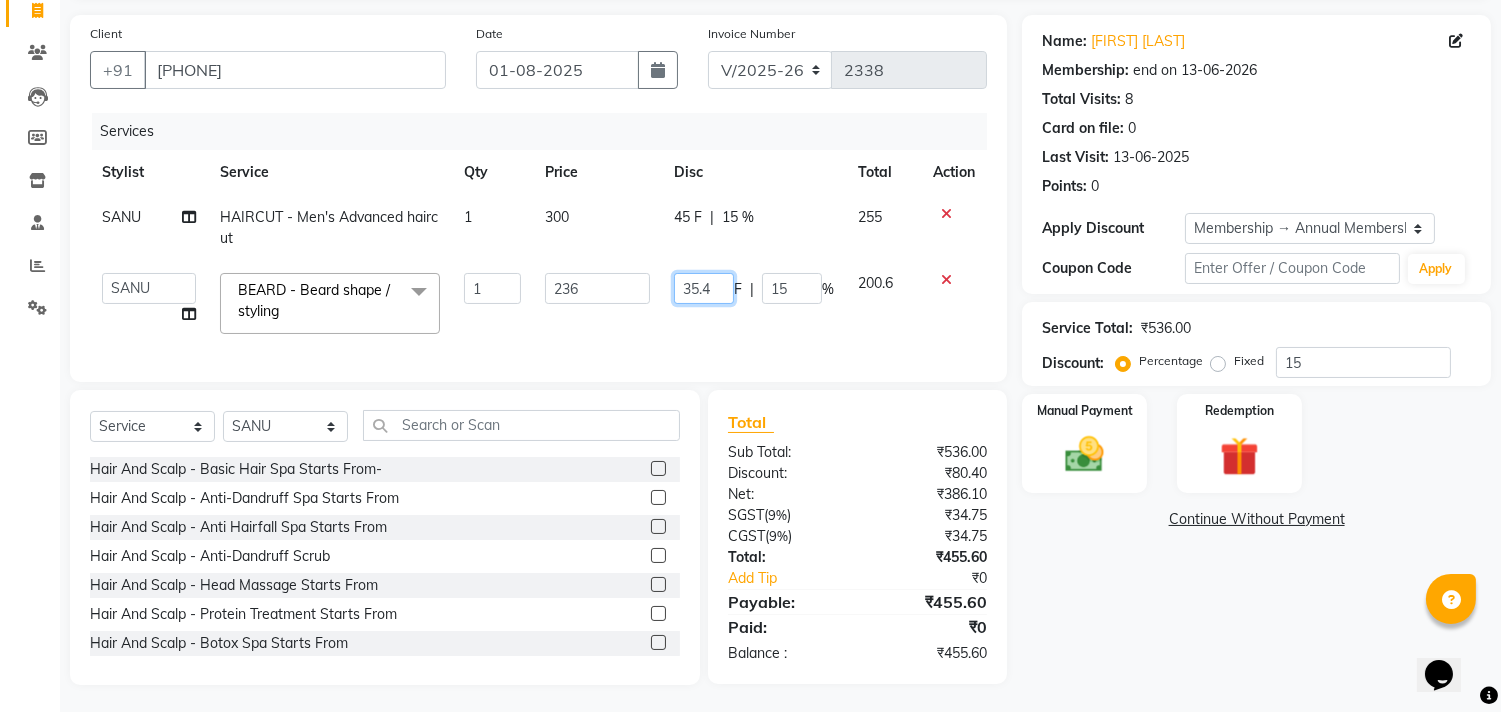 click on "35.4" 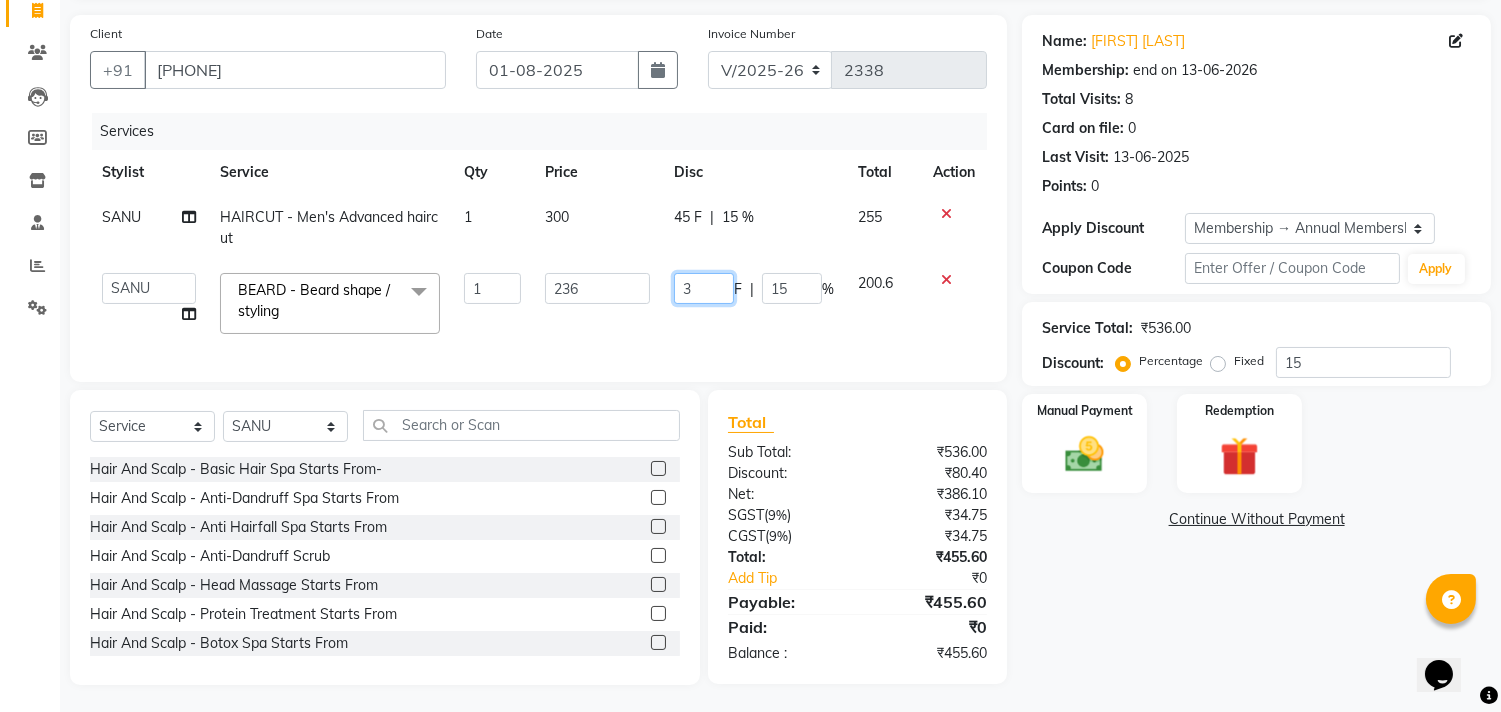 type on "36" 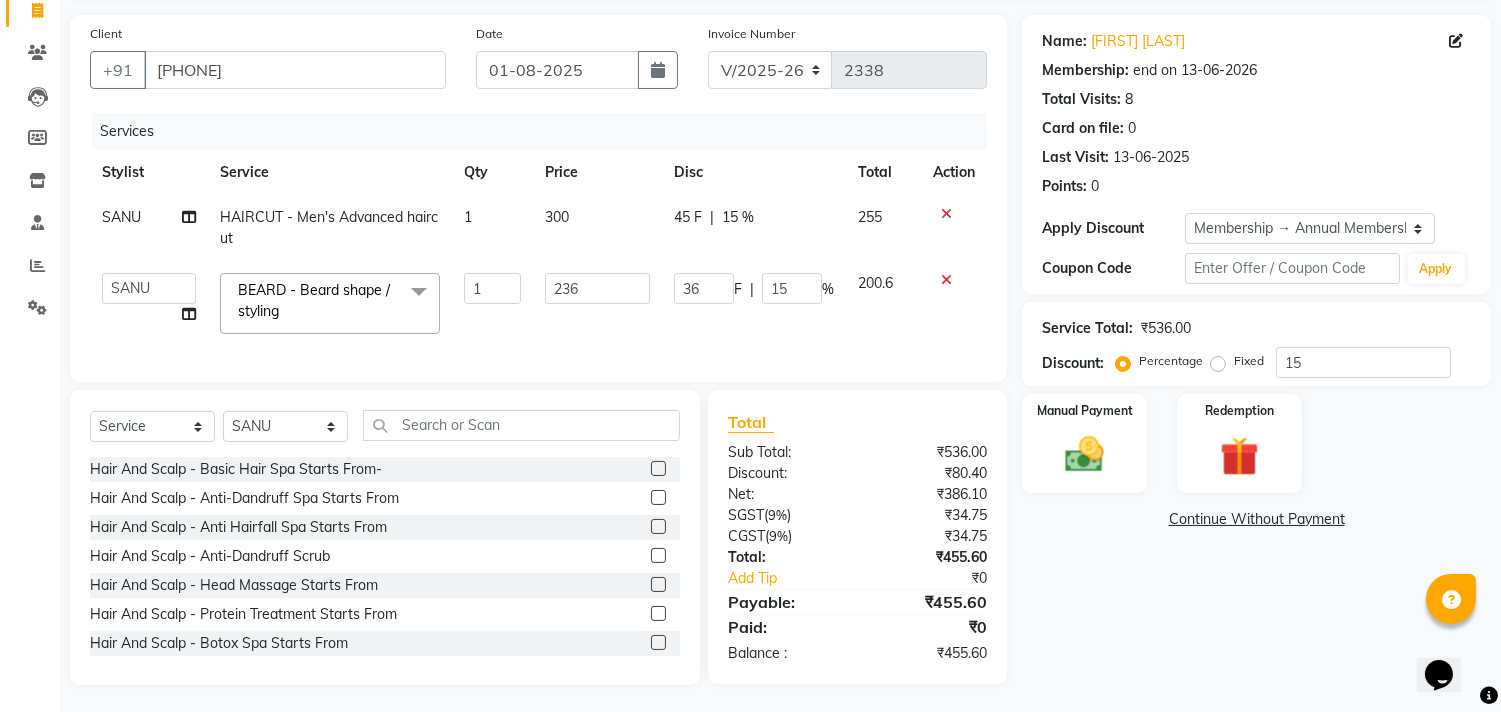 click on "Name: [FIRST] [LAST]  Membership: end on [DATE] Total Visits:  8 Card on file:  0 Last Visit:   [DATE] Points:   0  Apply Discount Select Membership → Annual Membership Coupon Code Apply Service Total:  [PRICE]  Discount:  Percentage   Fixed  15 Manual Payment Redemption  Continue Without Payment" 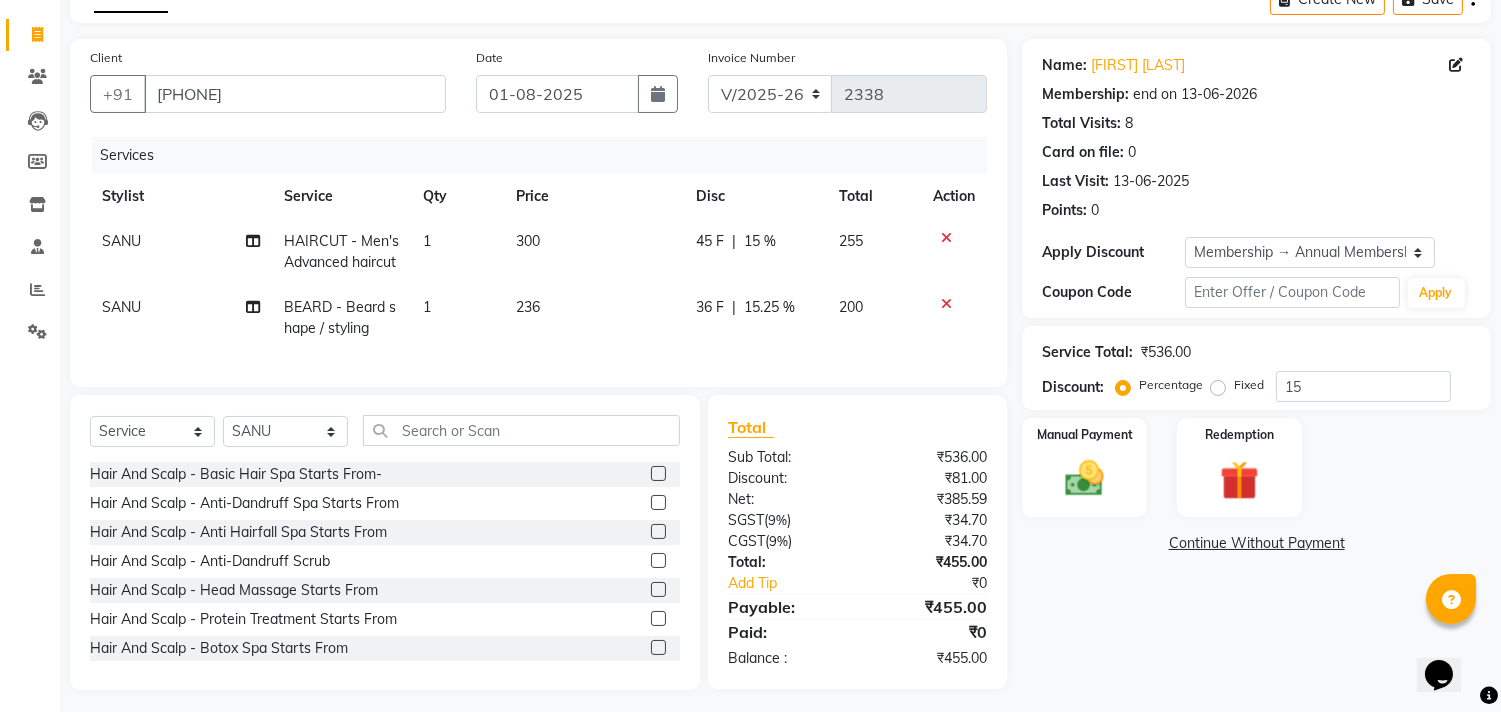 scroll, scrollTop: 135, scrollLeft: 0, axis: vertical 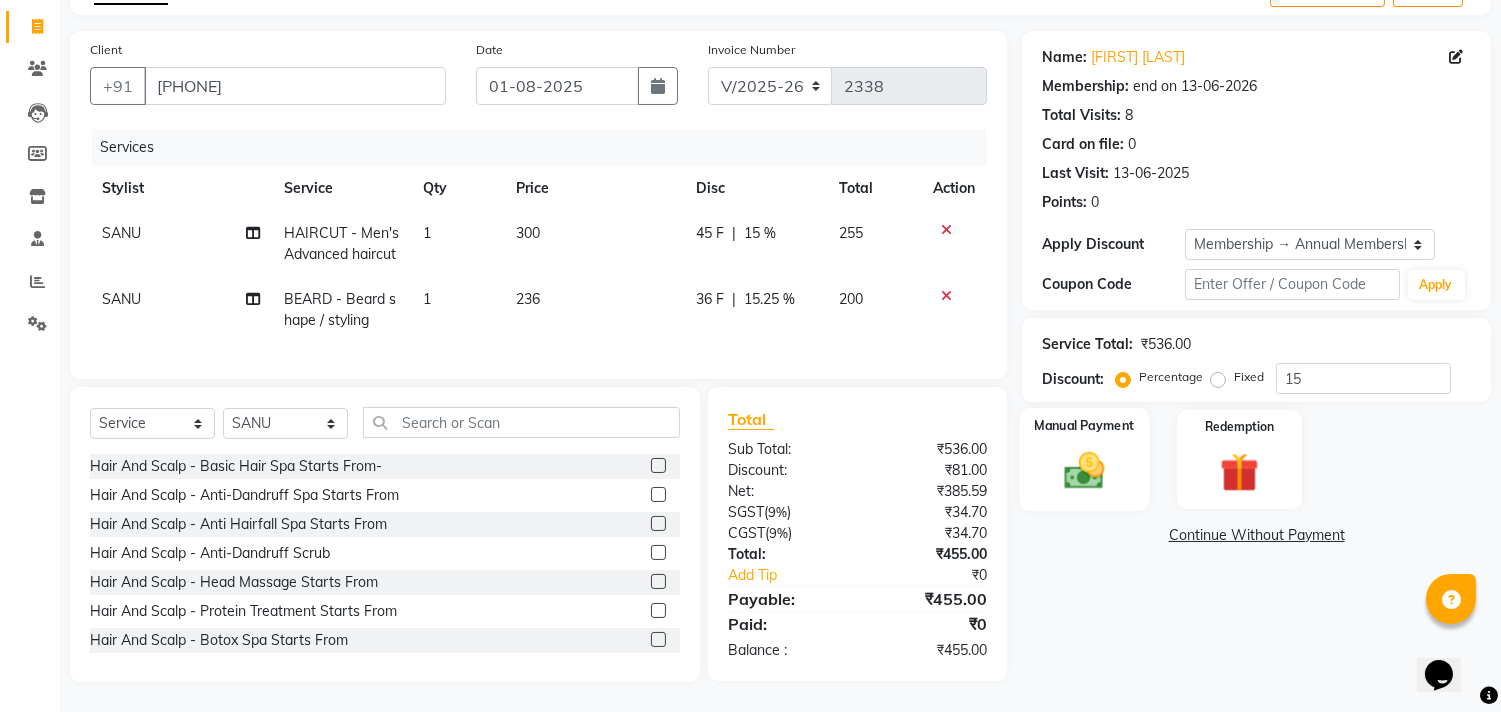 click 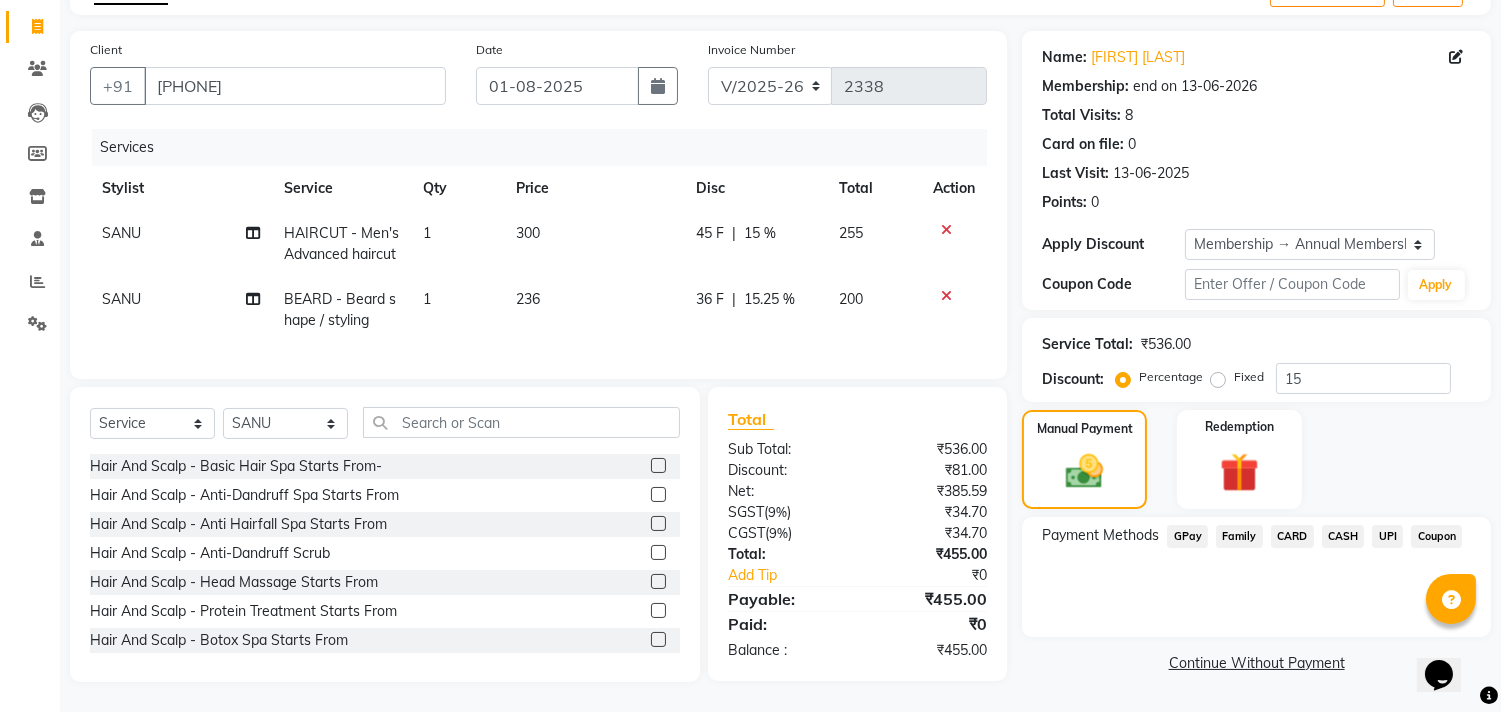 click on "UPI" 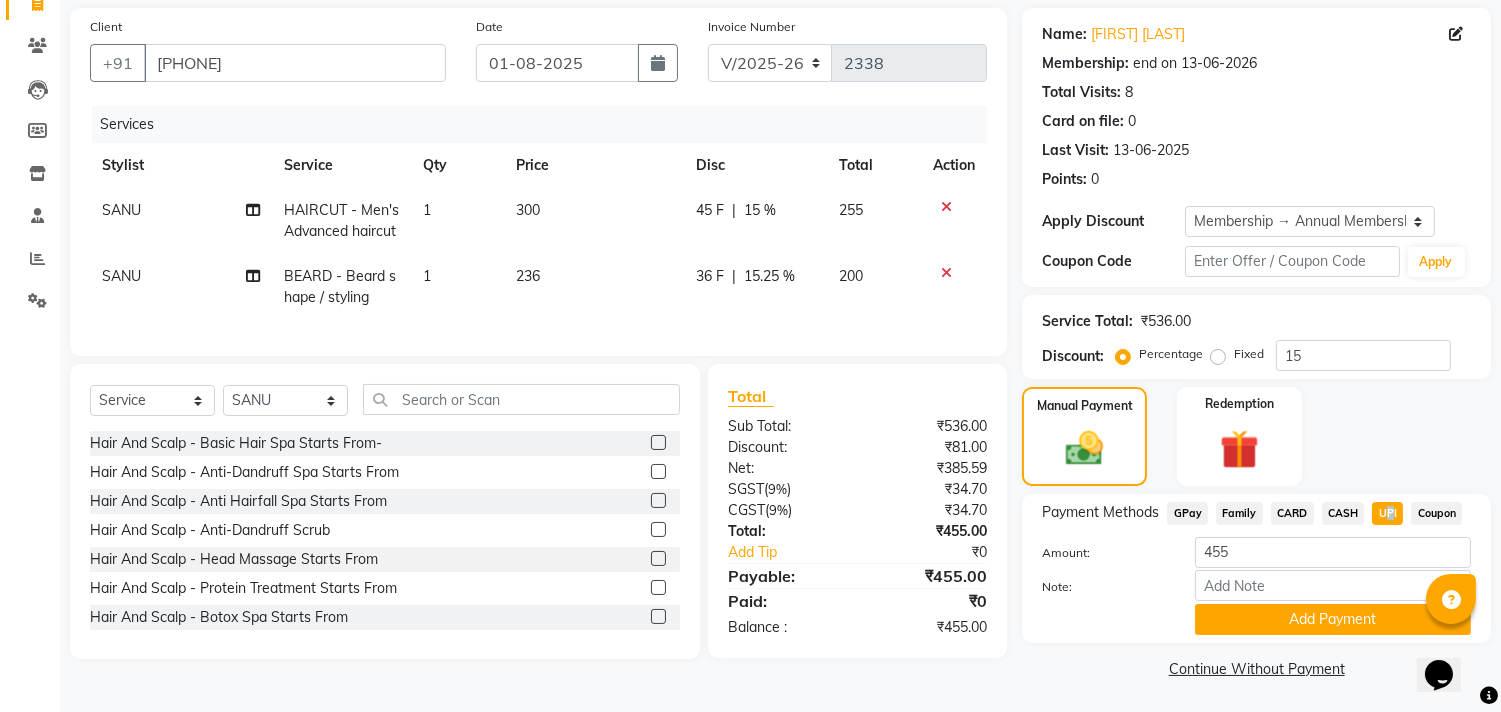 scroll, scrollTop: 143, scrollLeft: 0, axis: vertical 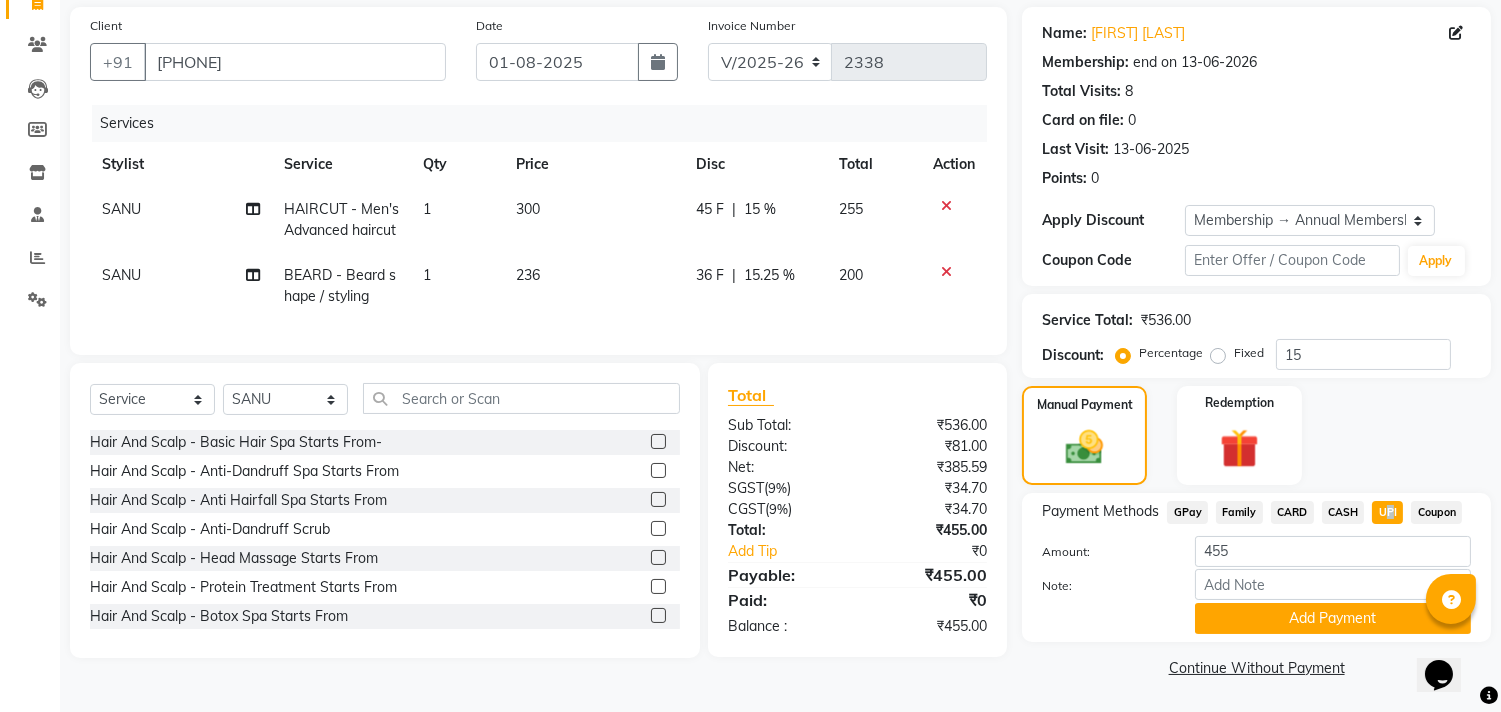click on "Add Payment" 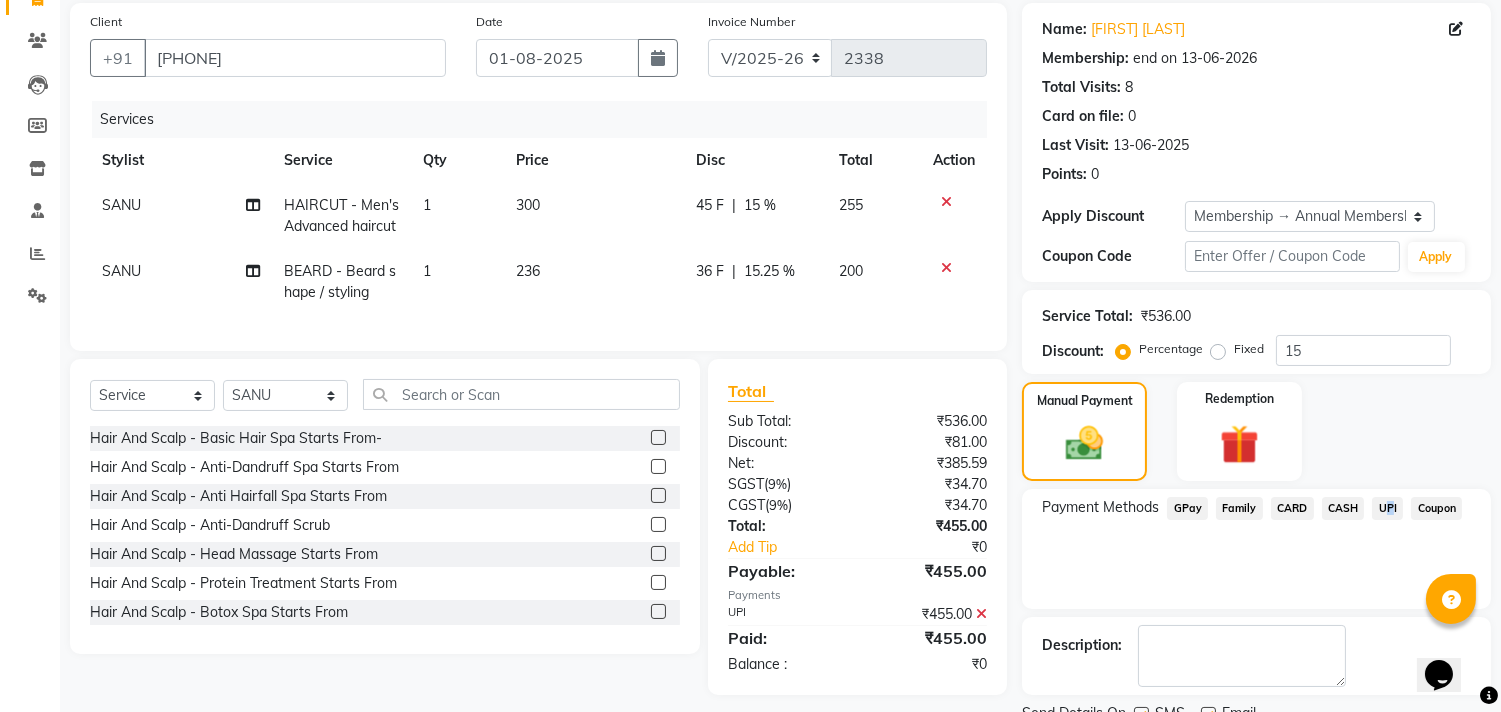 scroll, scrollTop: 227, scrollLeft: 0, axis: vertical 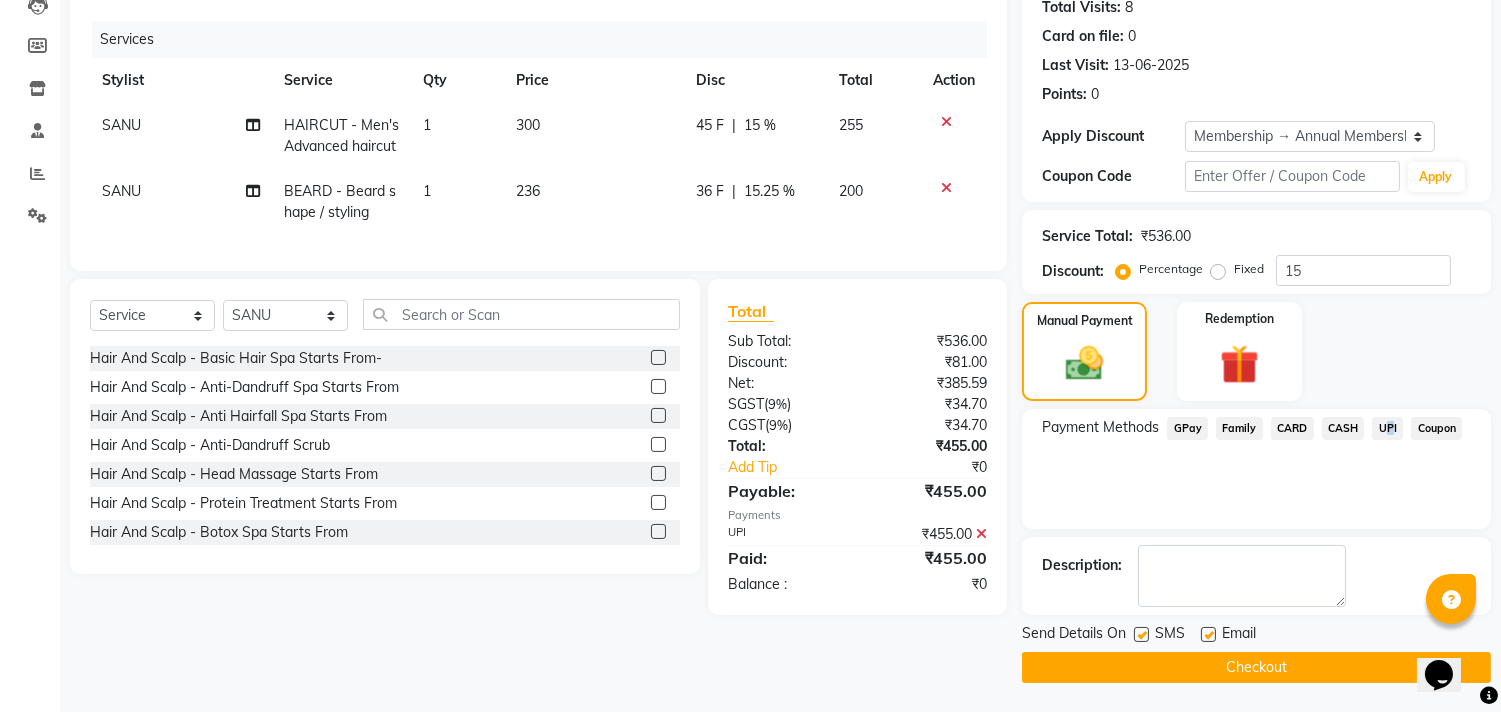 click on "Checkout" 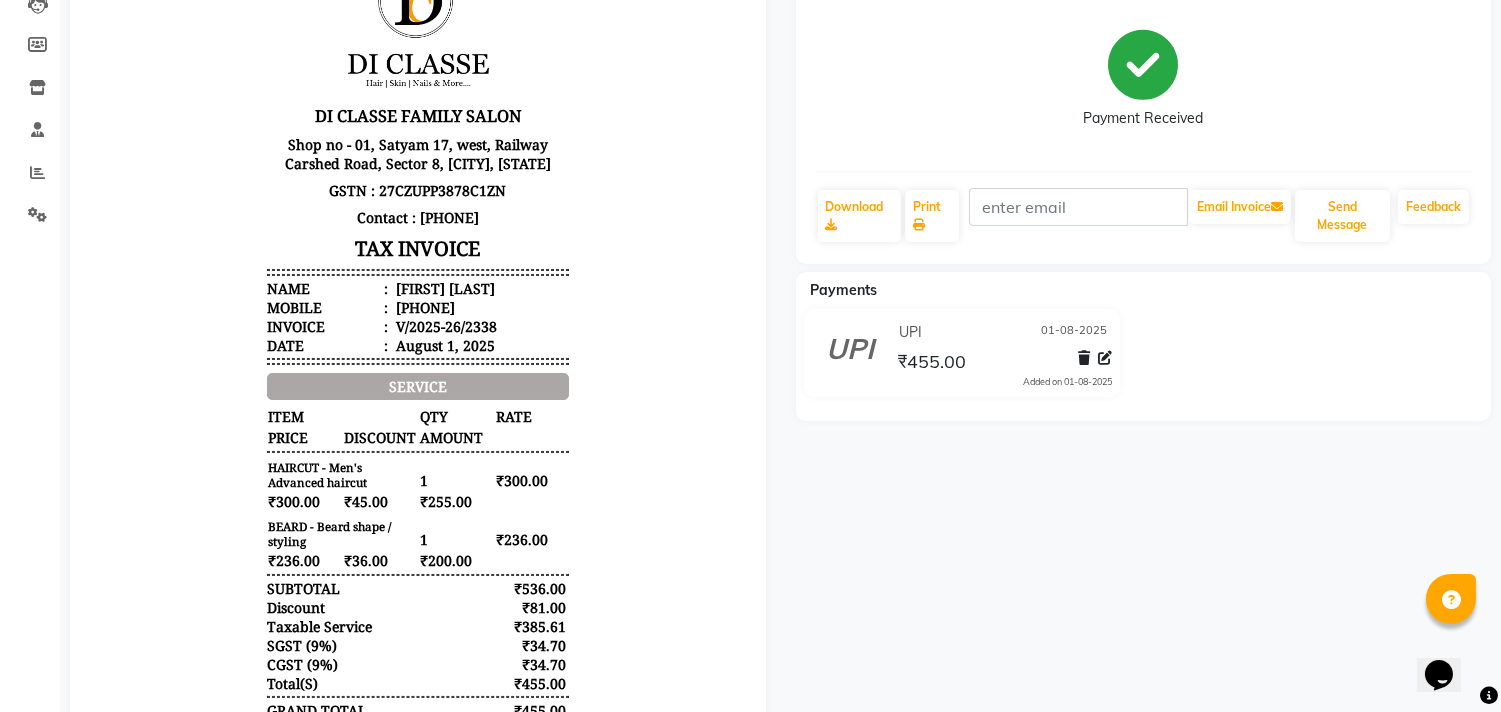 scroll, scrollTop: 0, scrollLeft: 0, axis: both 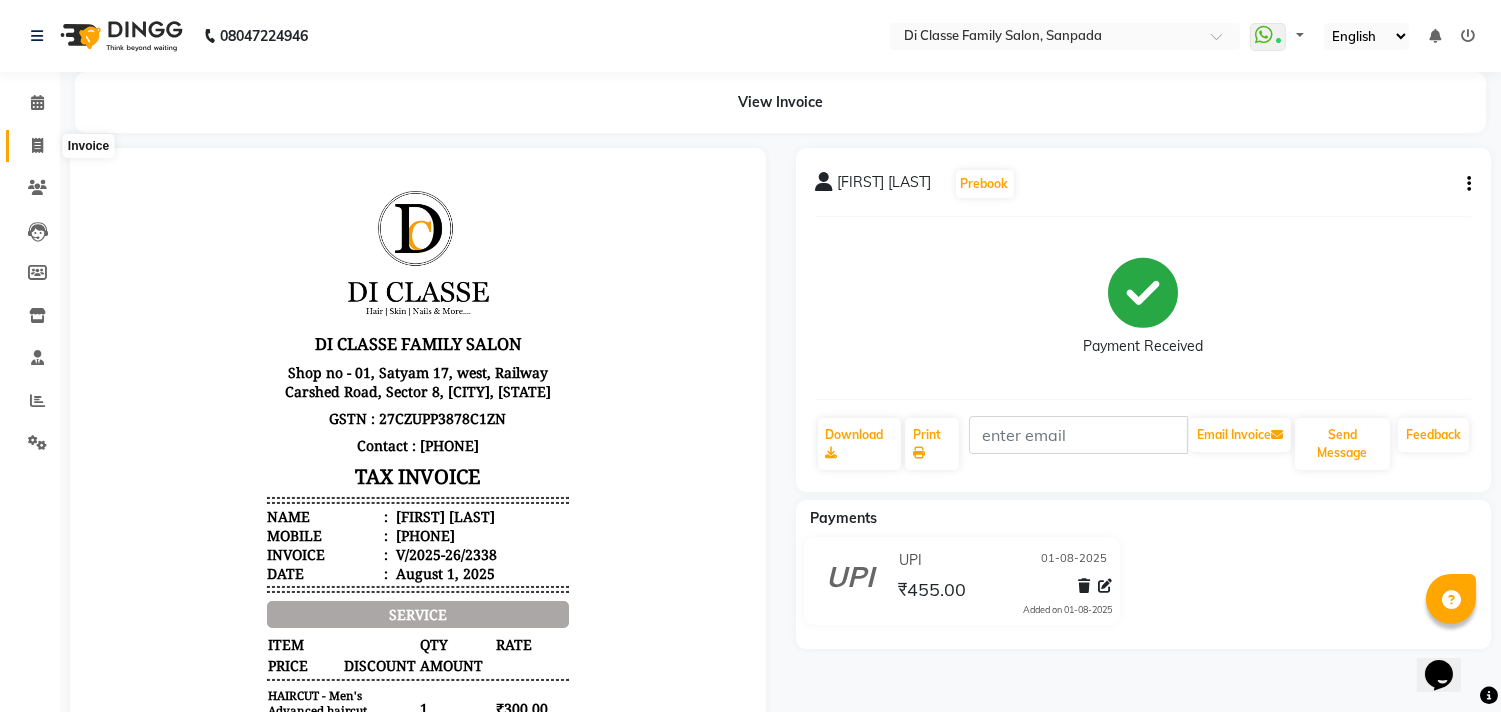 click 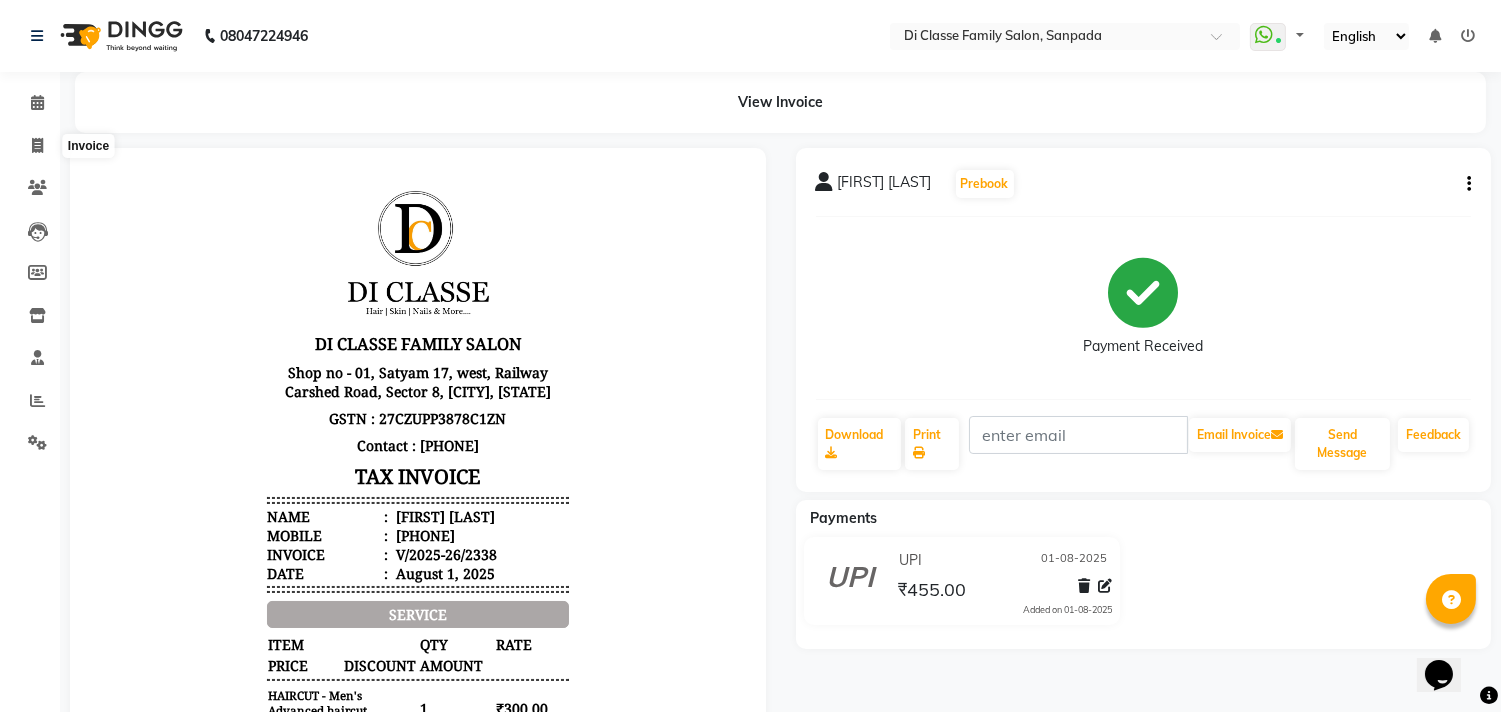 select on "service" 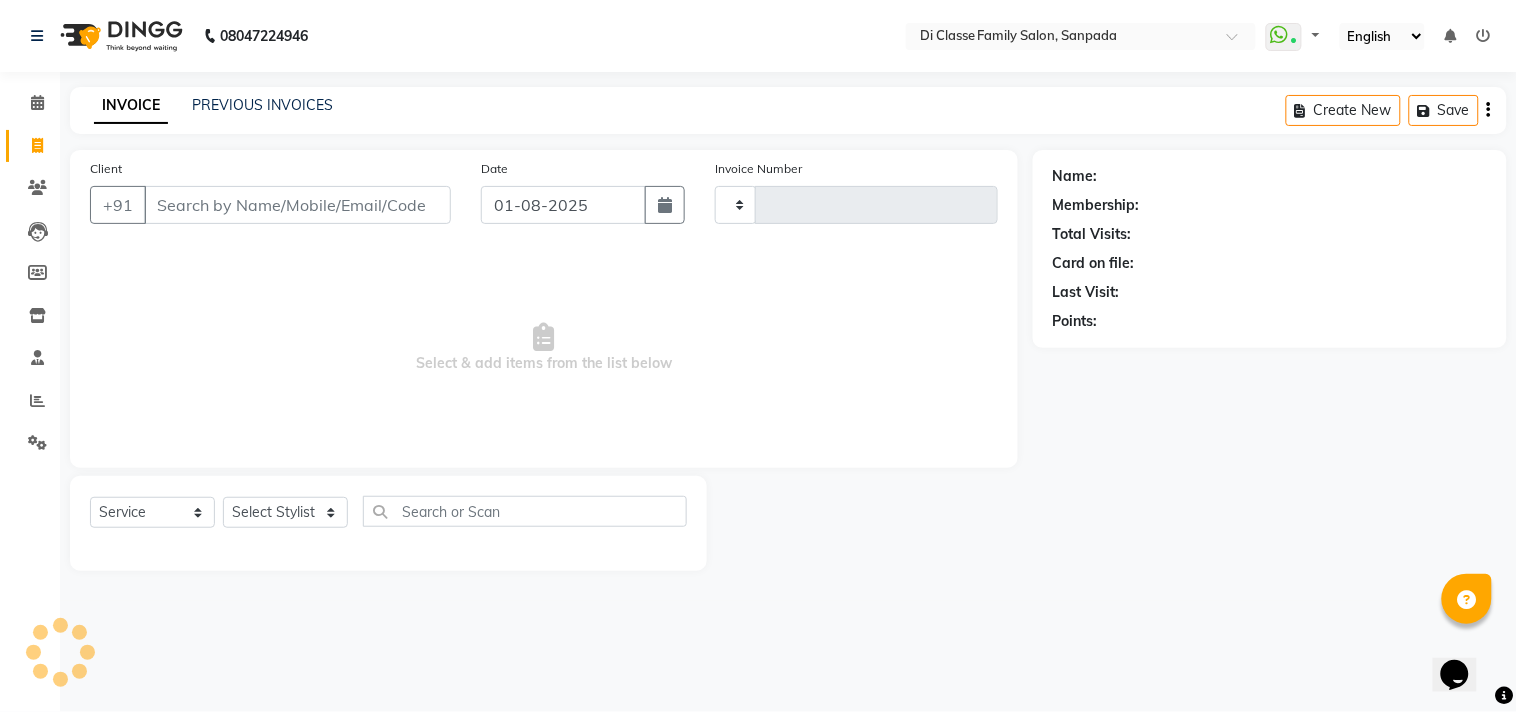 type on "2339" 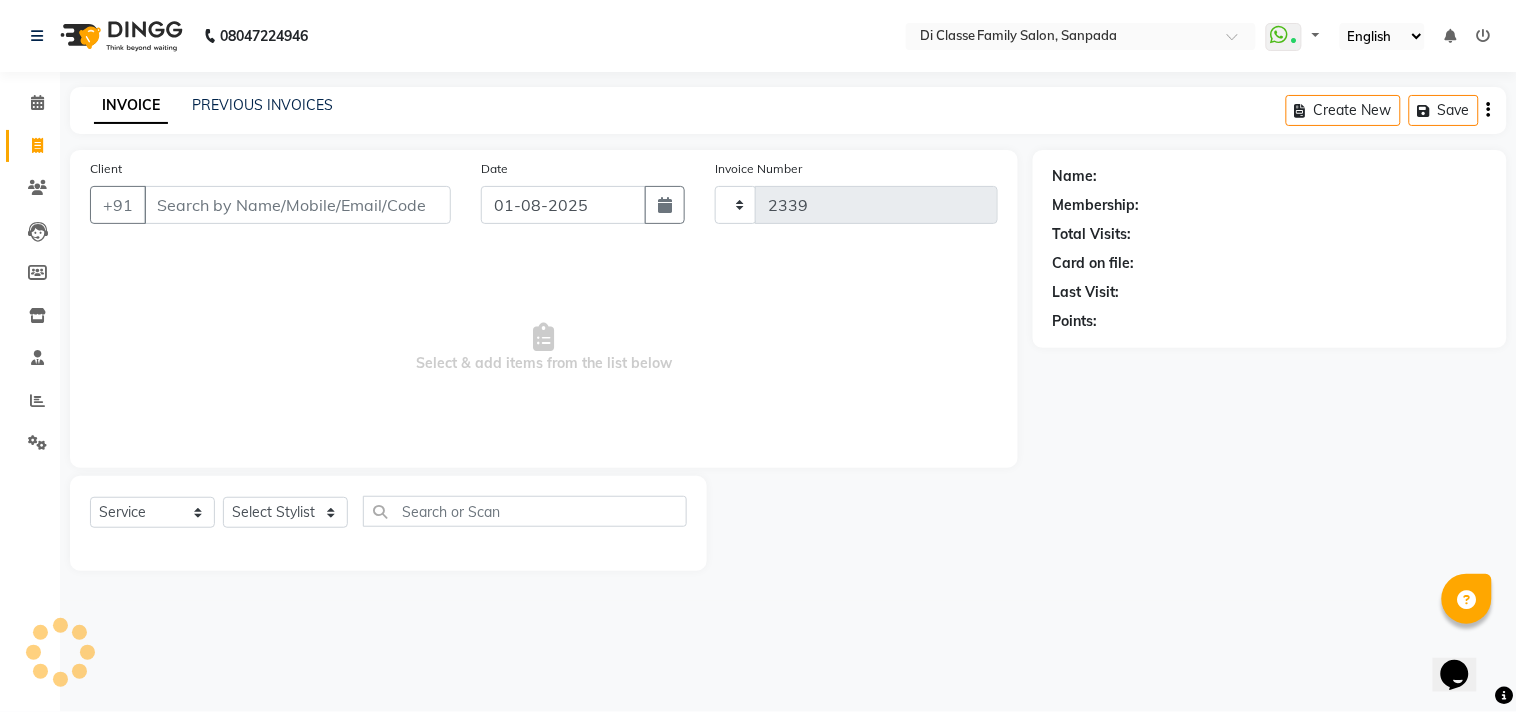 select on "4704" 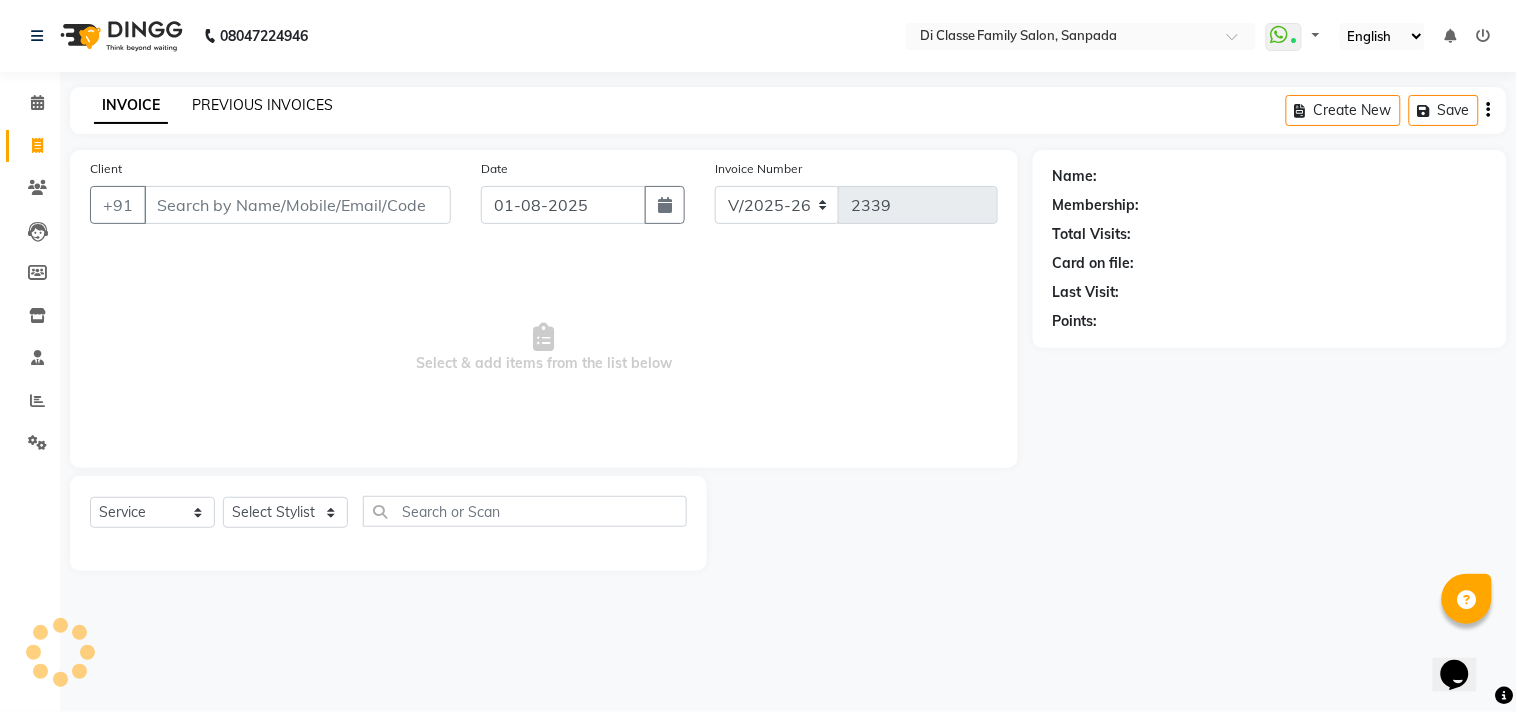 click on "PREVIOUS INVOICES" 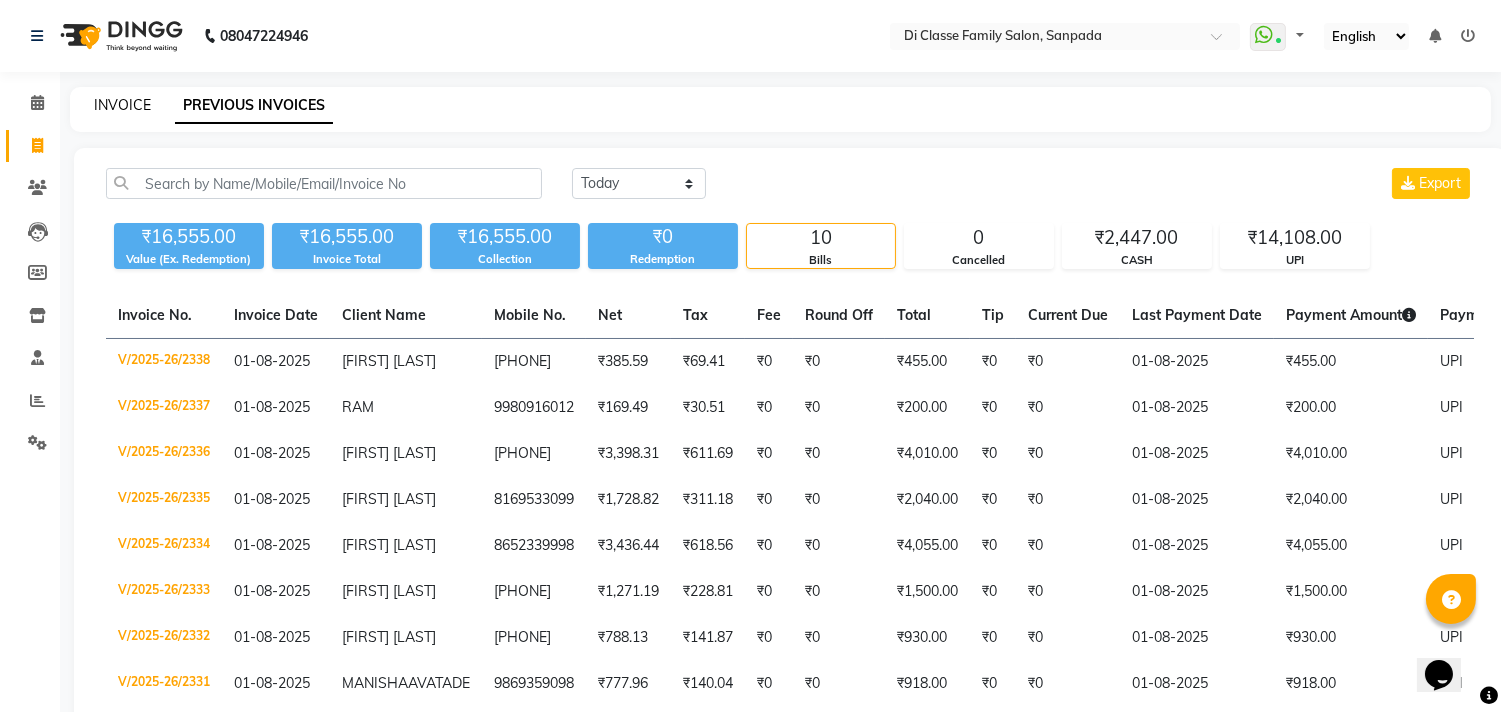 click on "INVOICE" 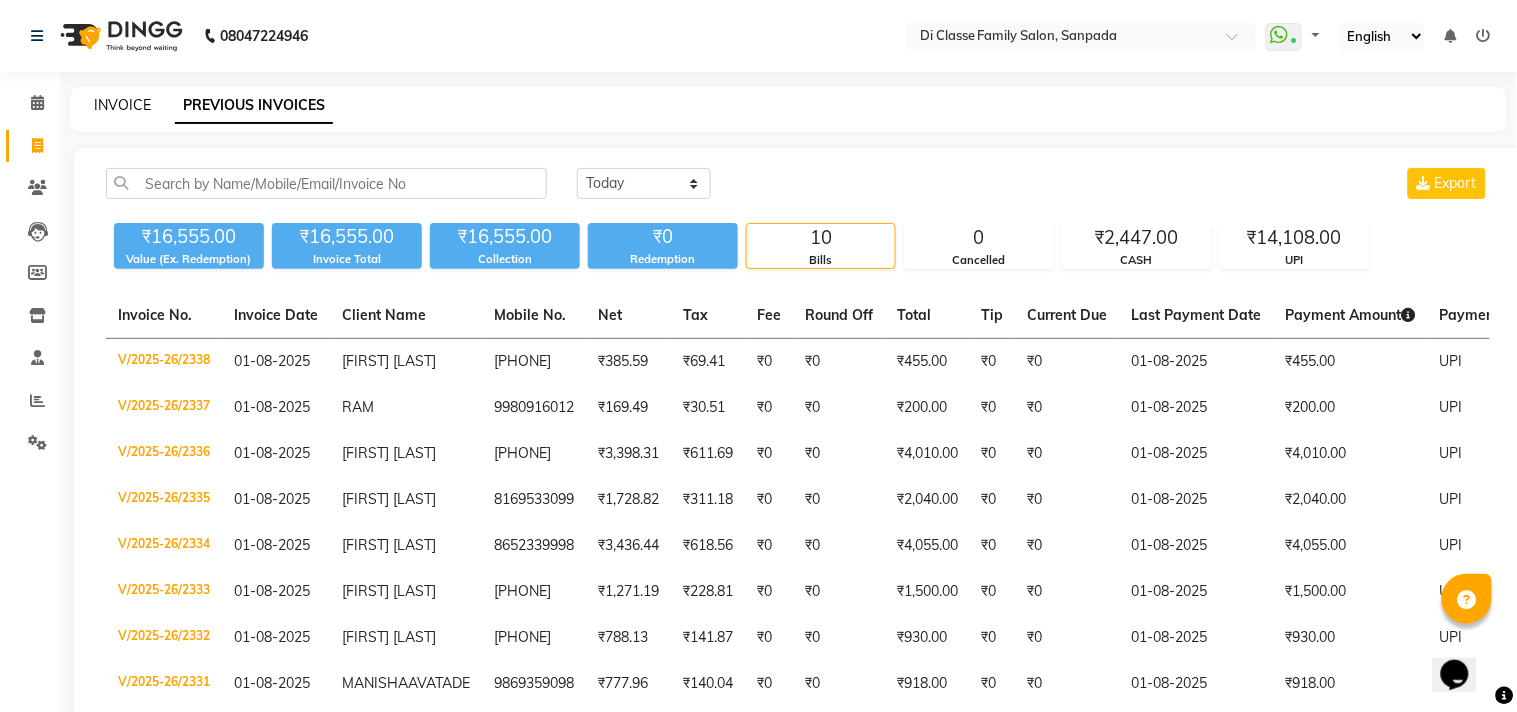 select on "service" 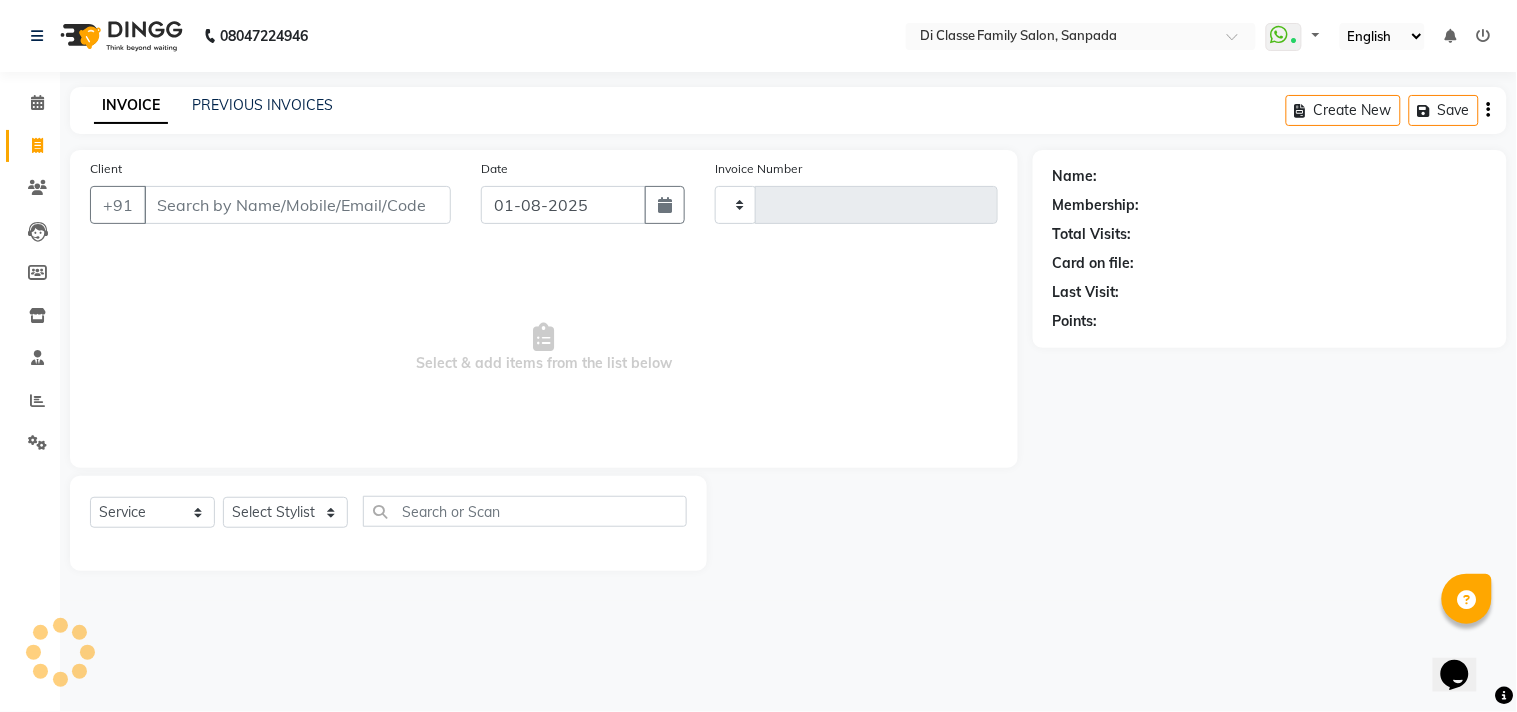 type on "2339" 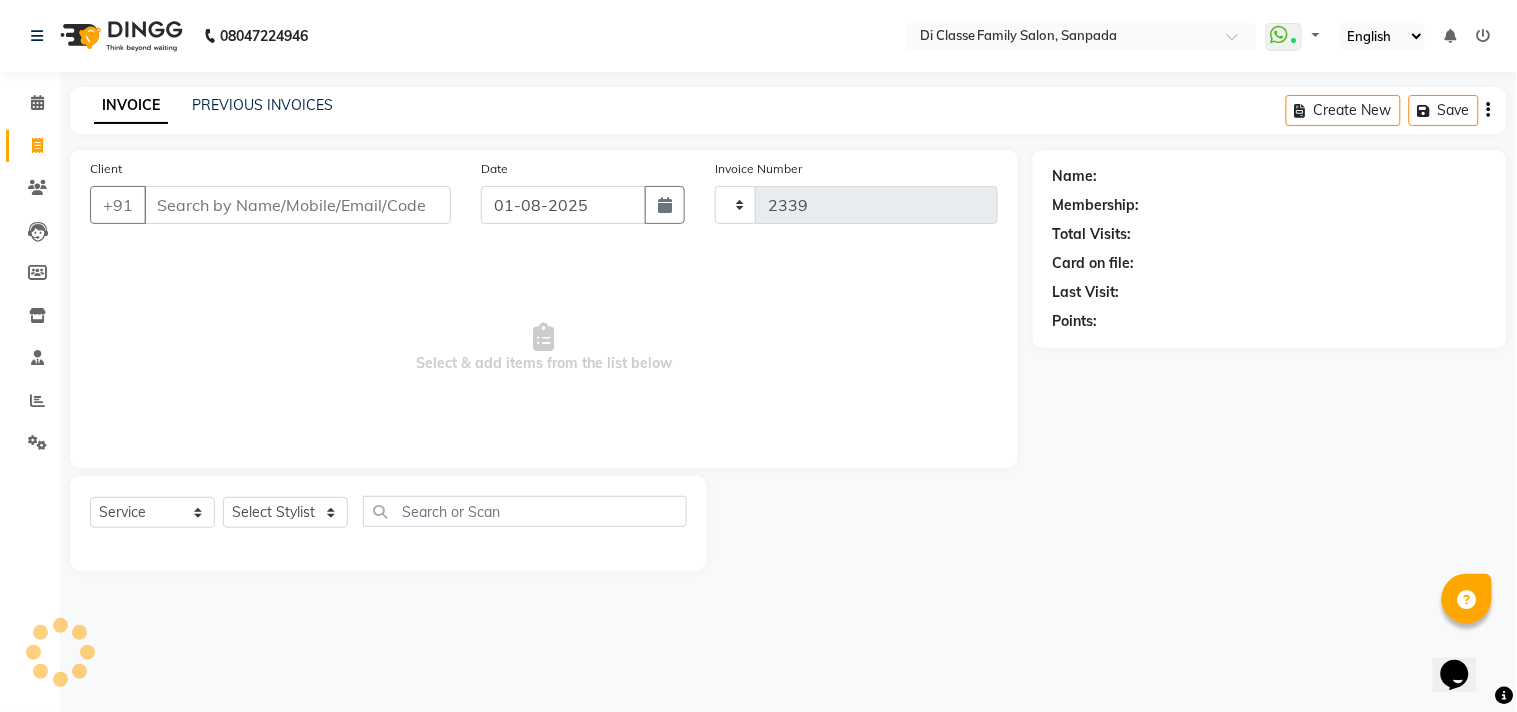 select on "4704" 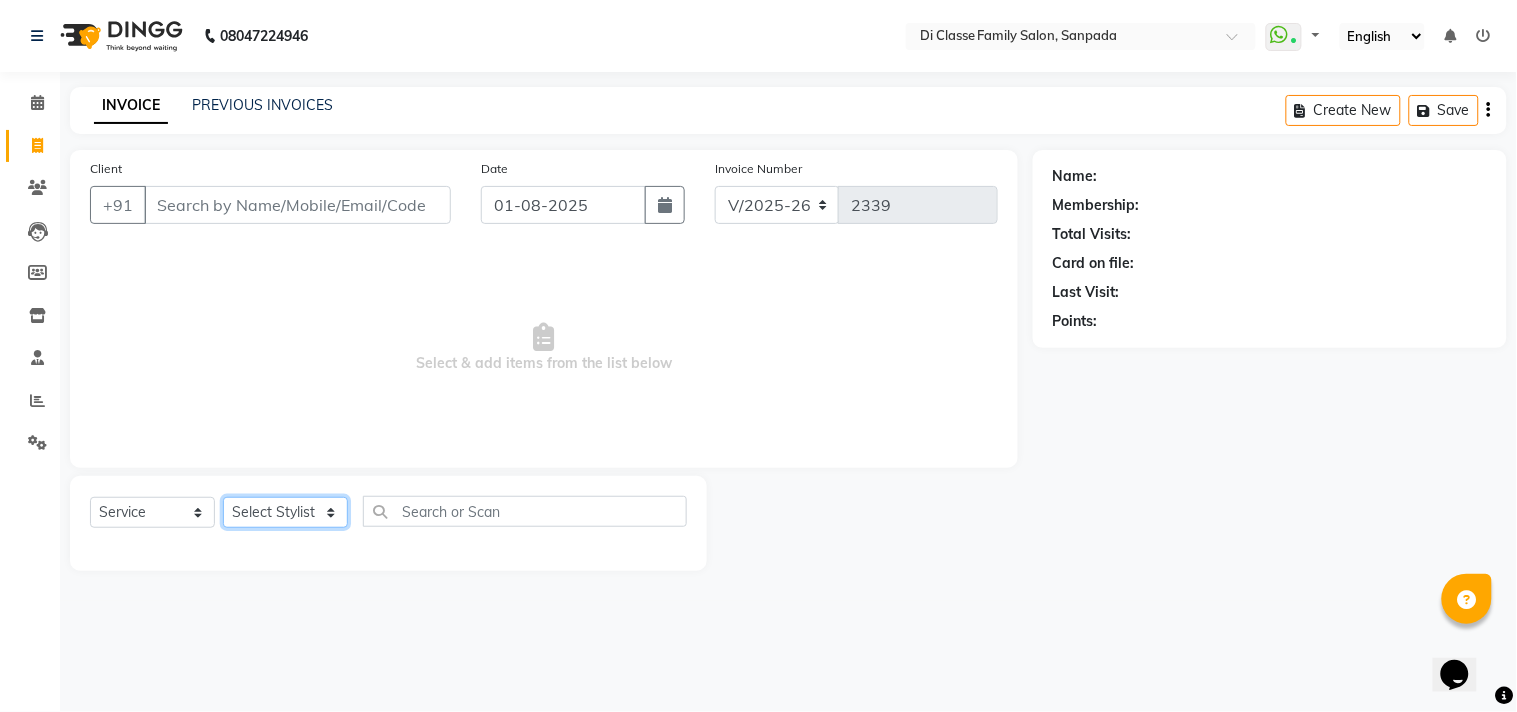 click on "Select Stylist [FIRST]  [FIRST]  [FIRST] [LAST]  Front Desk [FIRST] [FIRST] [FIRST]  Payal  [FIRST] [LAST] [FIRST] [LAST] [FIRST] [LAST] [FIRST] [LAST] [FIRST] [LAST] [FIRST]  [FIRST]  [FIRST]  [FIRST] [LAST] [FIRST] [LAST] [FIRST] [LAST]" 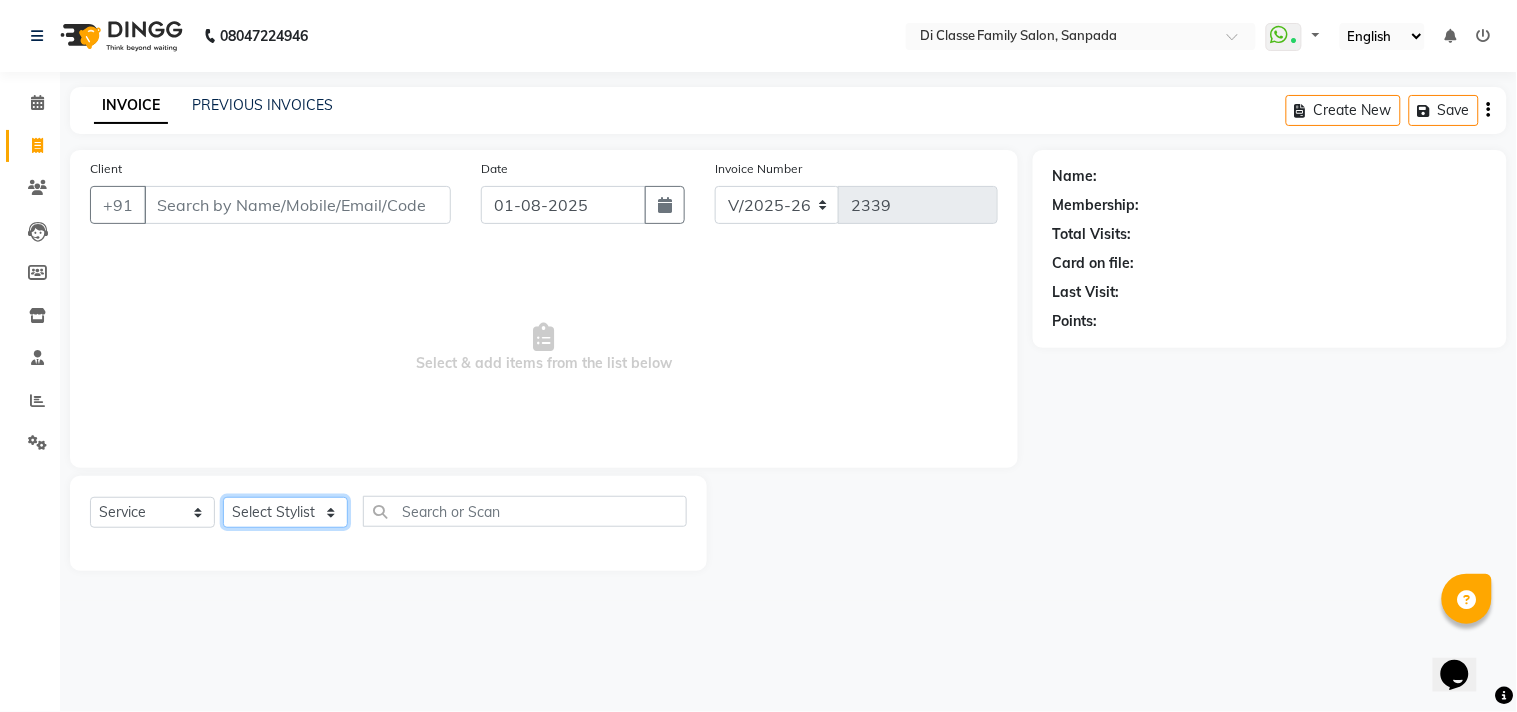 select on "[PHONE]" 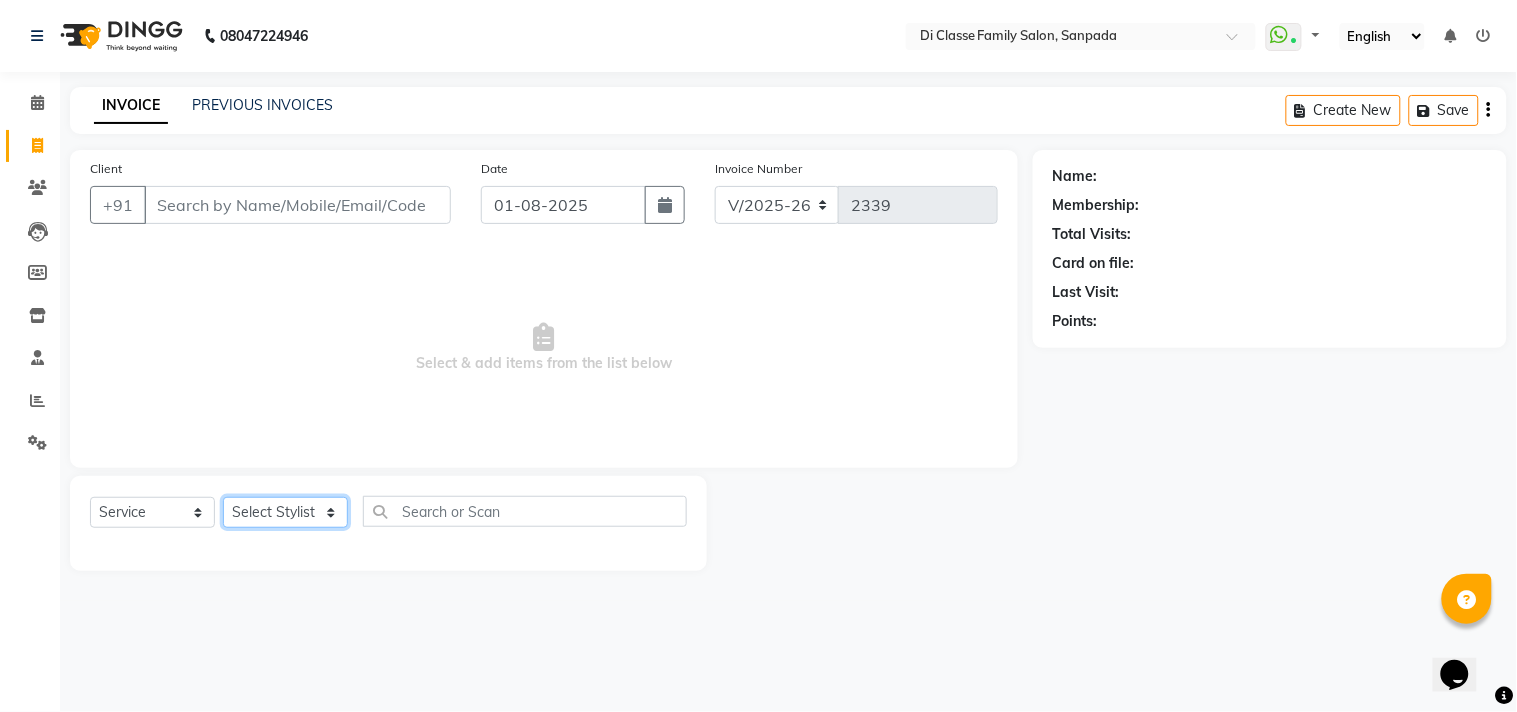 click on "Select Stylist [FIRST]  [FIRST]  [FIRST] [LAST]  Front Desk [FIRST] [FIRST] [FIRST]  Payal  [FIRST] [LAST] [FIRST] [LAST] [FIRST] [LAST] [FIRST] [LAST] [FIRST] [LAST] [FIRST]  [FIRST]  [FIRST]  [FIRST] [LAST] [FIRST] [LAST] [FIRST] [LAST]" 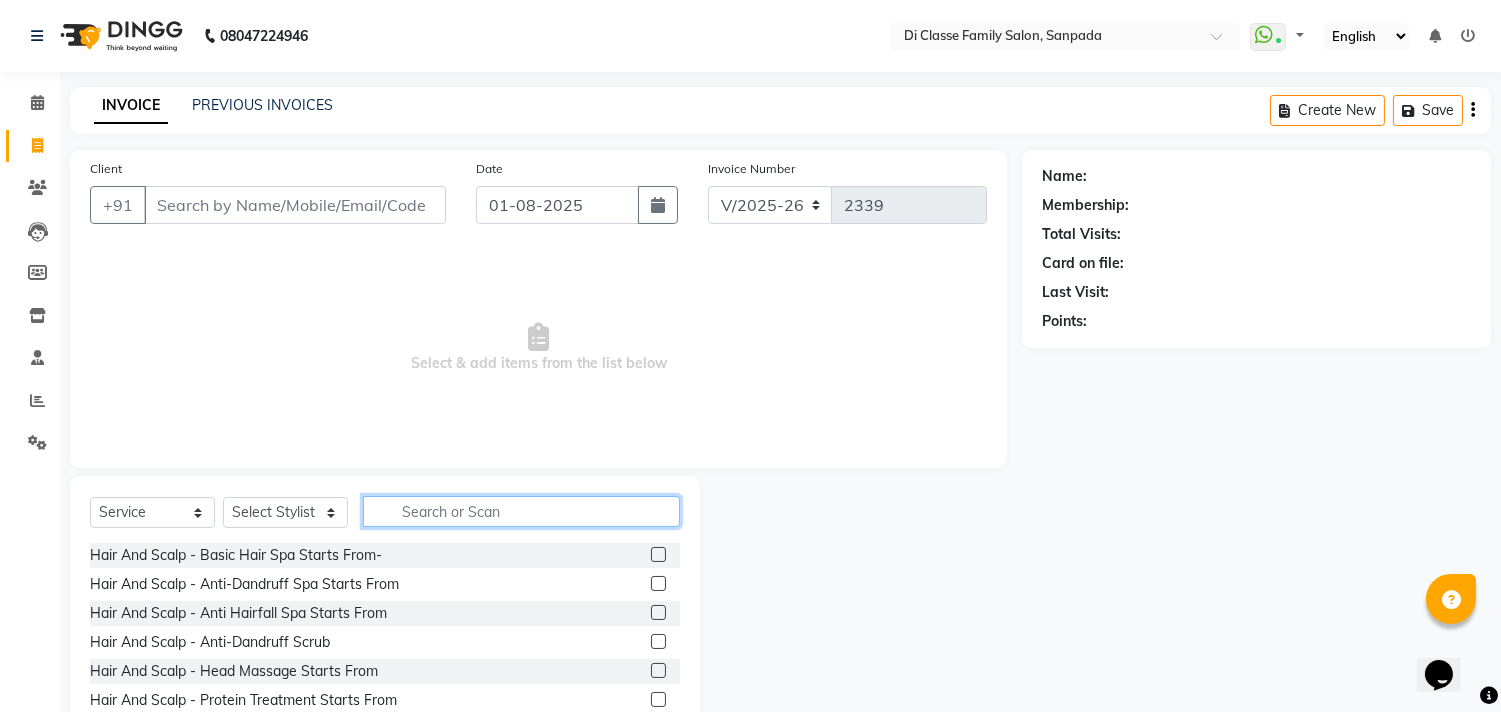 click 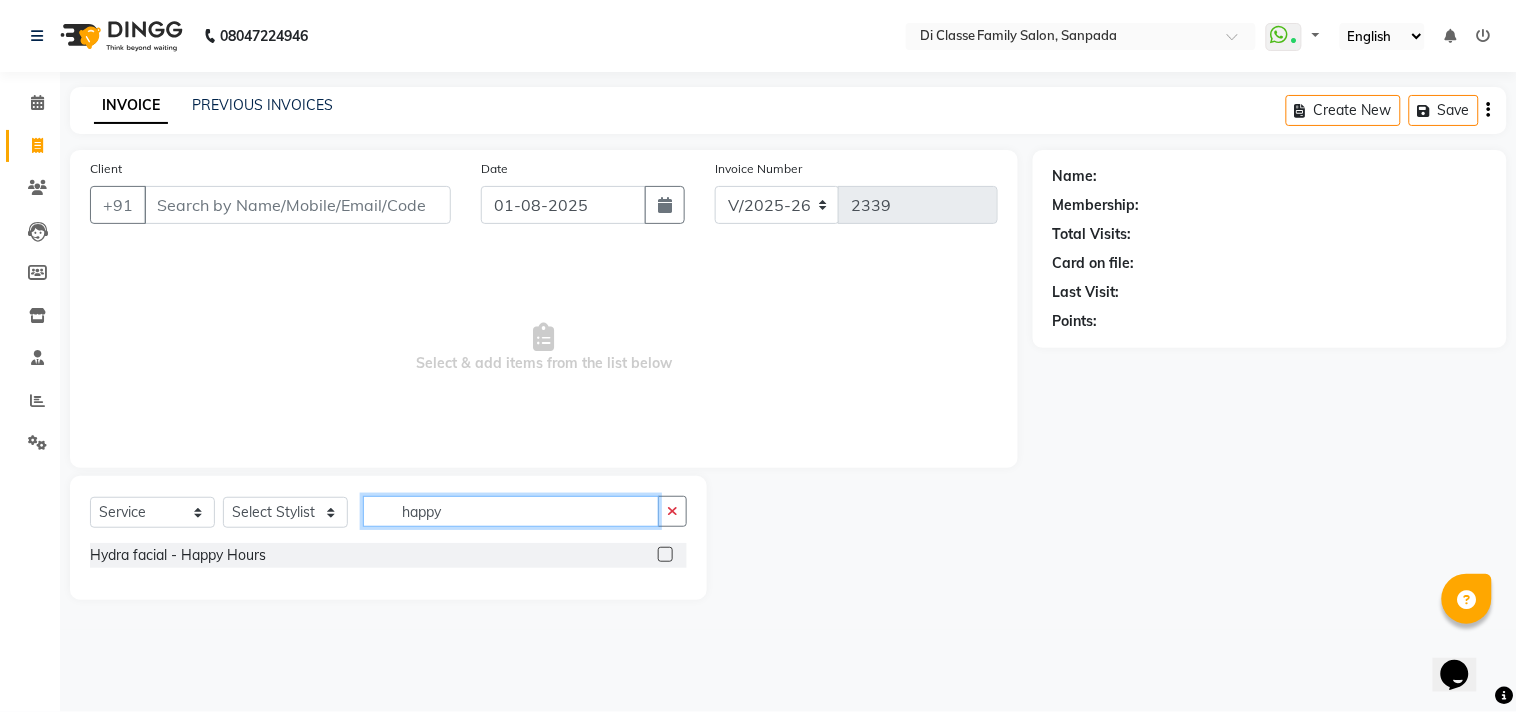 type on "happy" 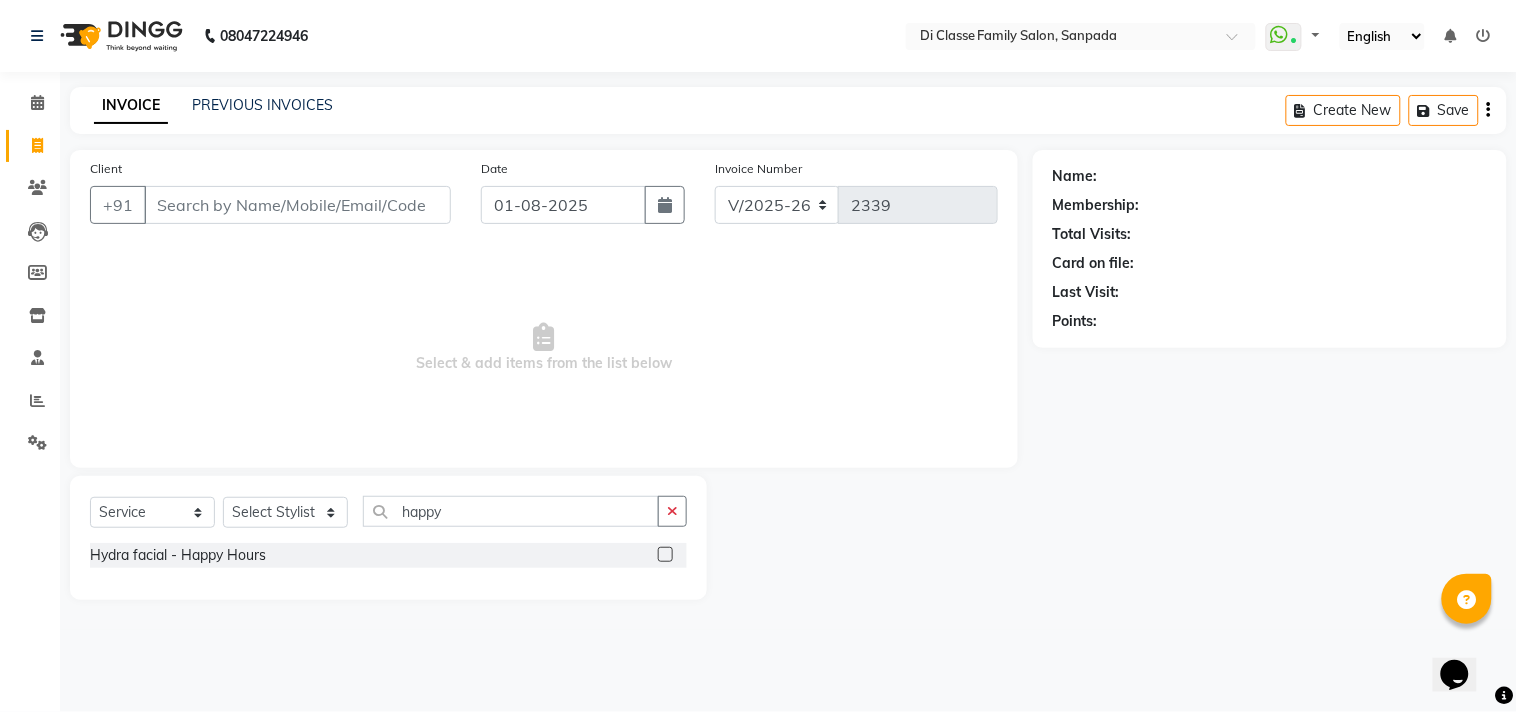 click 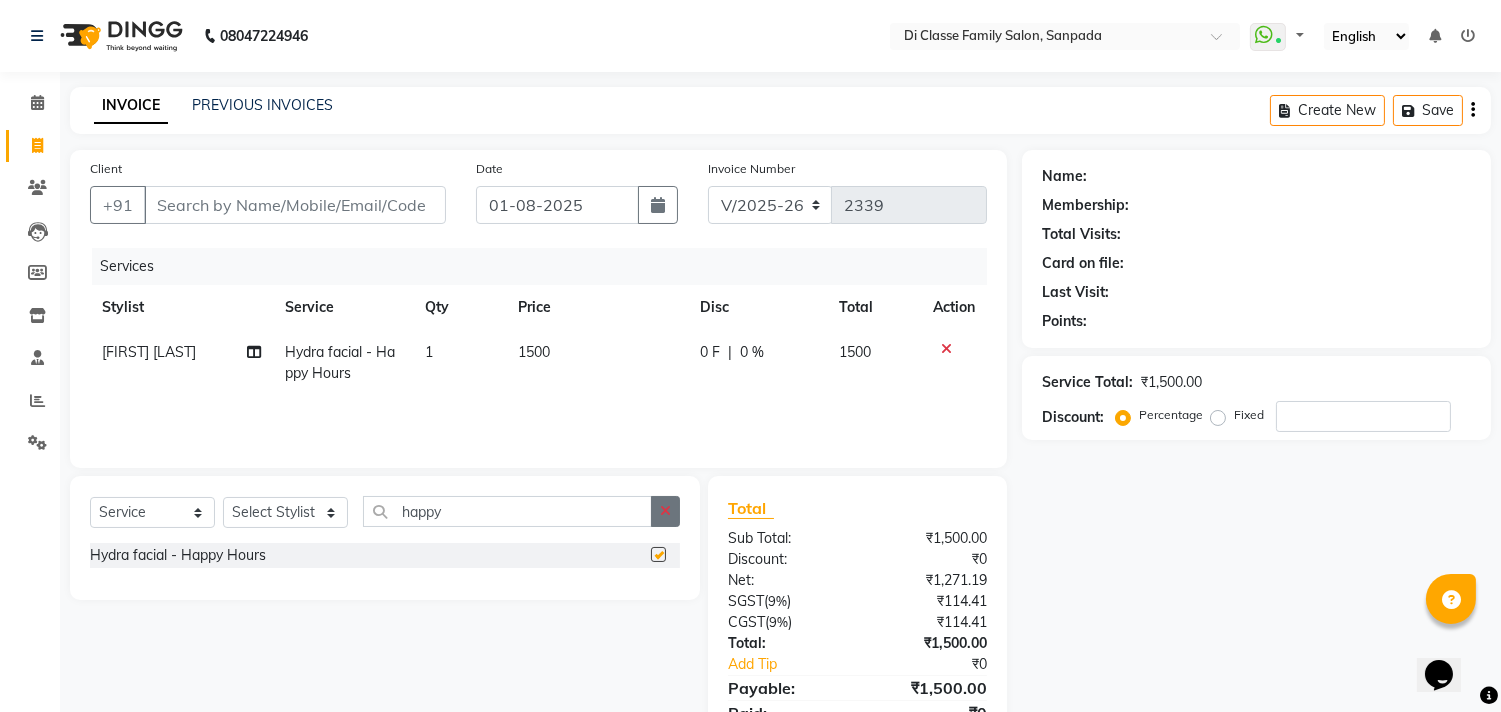 checkbox on "false" 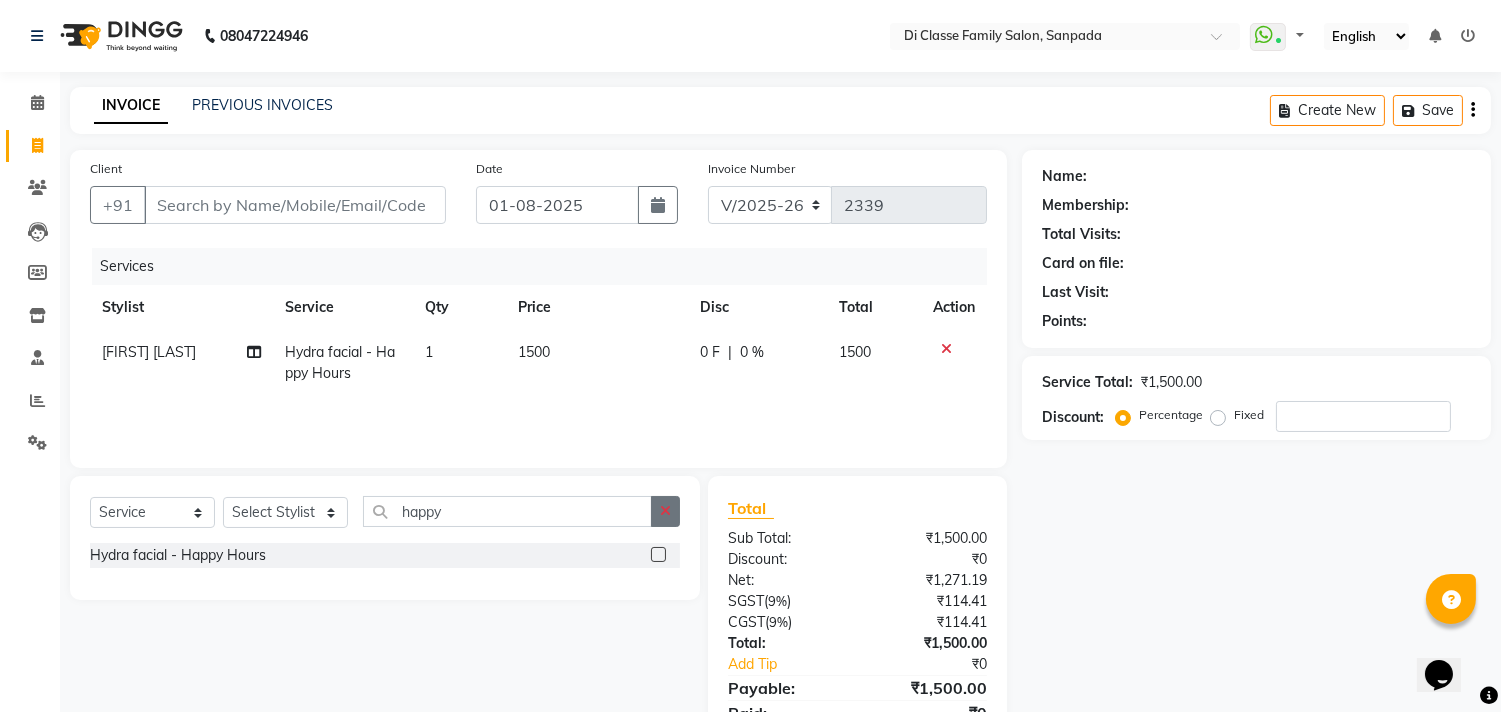 click 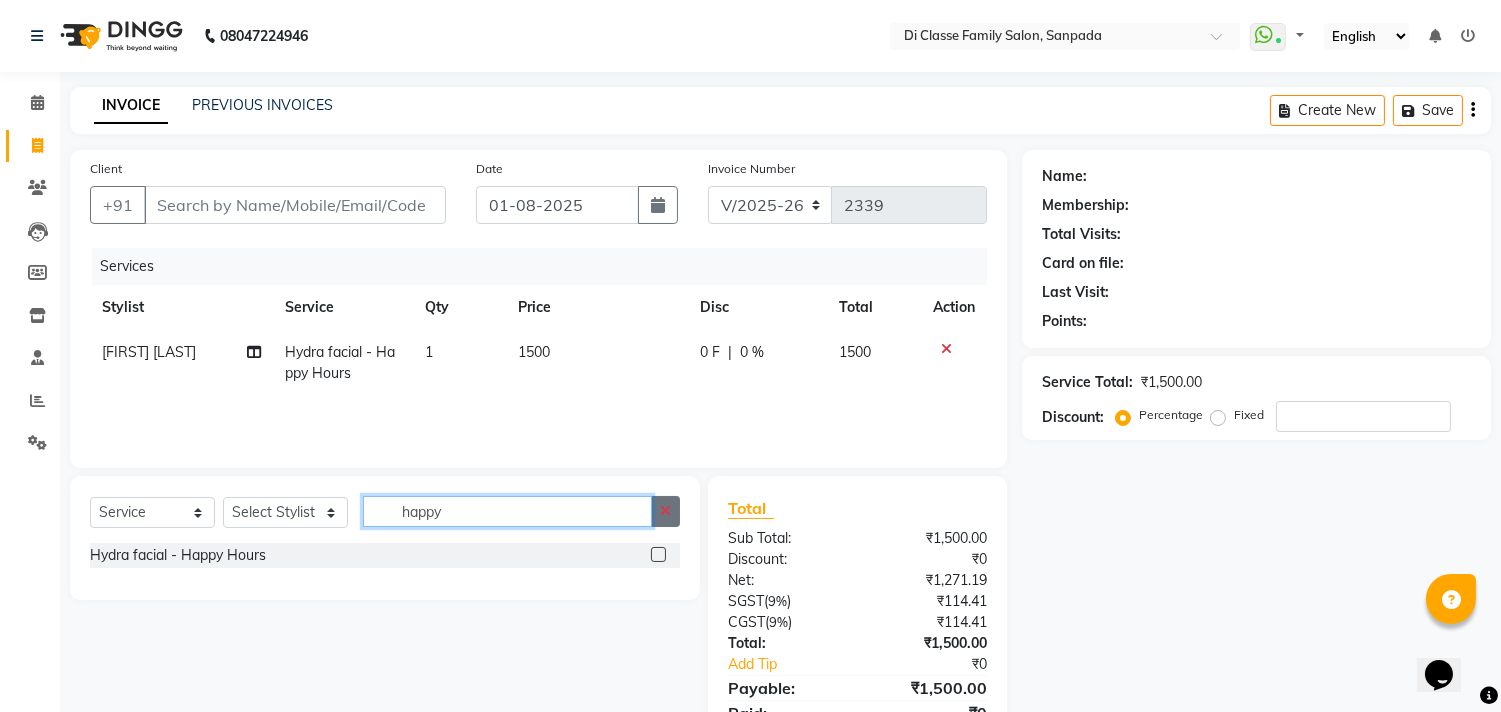 type 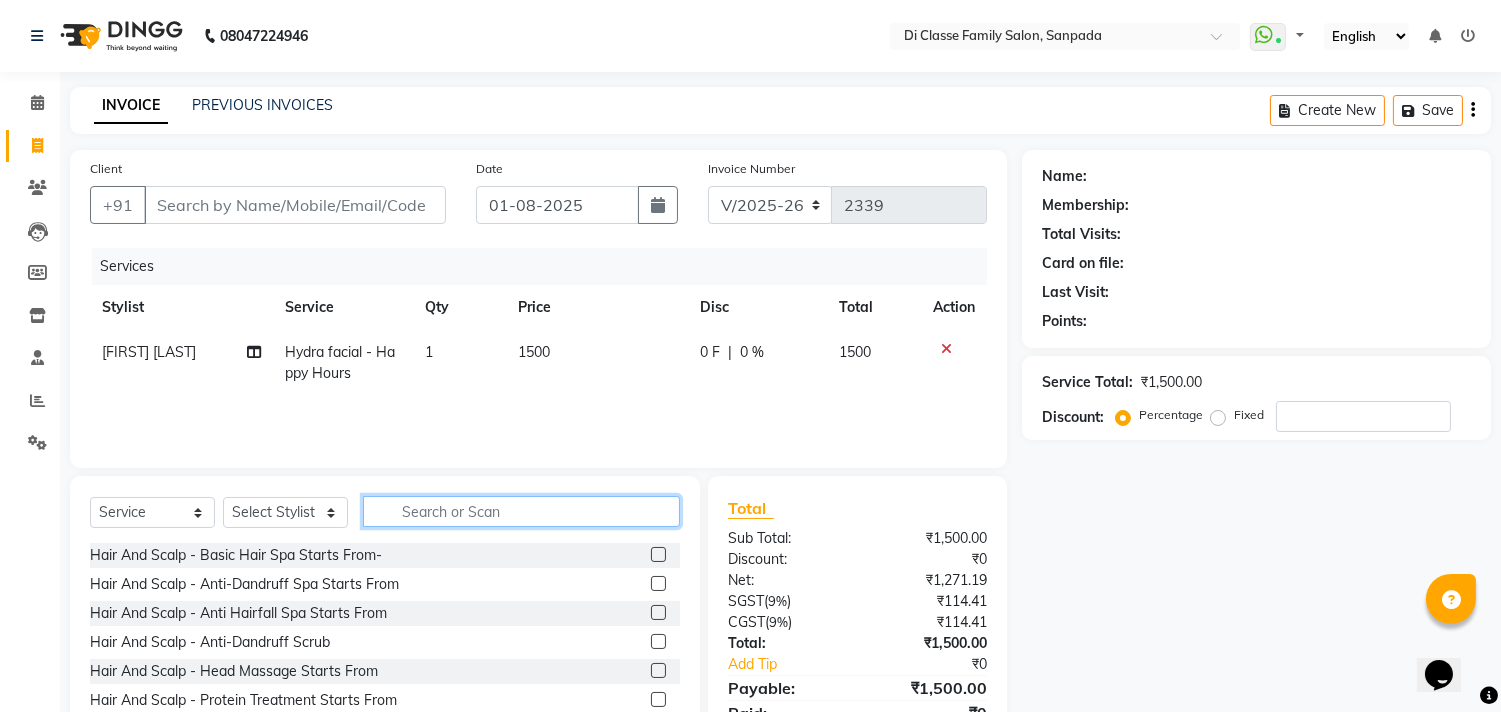 click 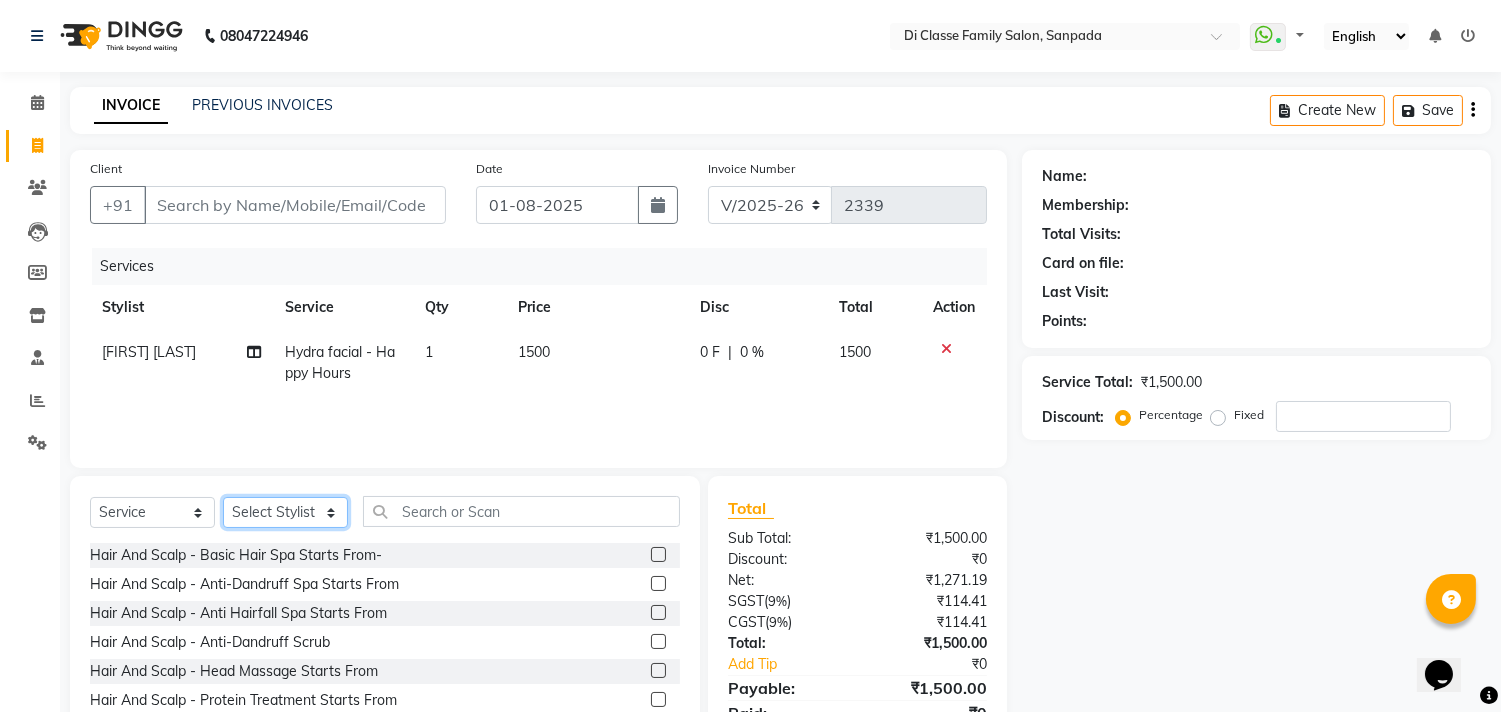 click on "Select Stylist [FIRST]  [FIRST]  [FIRST] [LAST]  Front Desk [FIRST] [FIRST] [FIRST]  Payal  [FIRST] [LAST] [FIRST] [LAST] [FIRST] [LAST] [FIRST] [LAST] [FIRST] [LAST] [FIRST]  [FIRST]  [FIRST]  [FIRST] [LAST] [FIRST] [LAST] [FIRST] [LAST]" 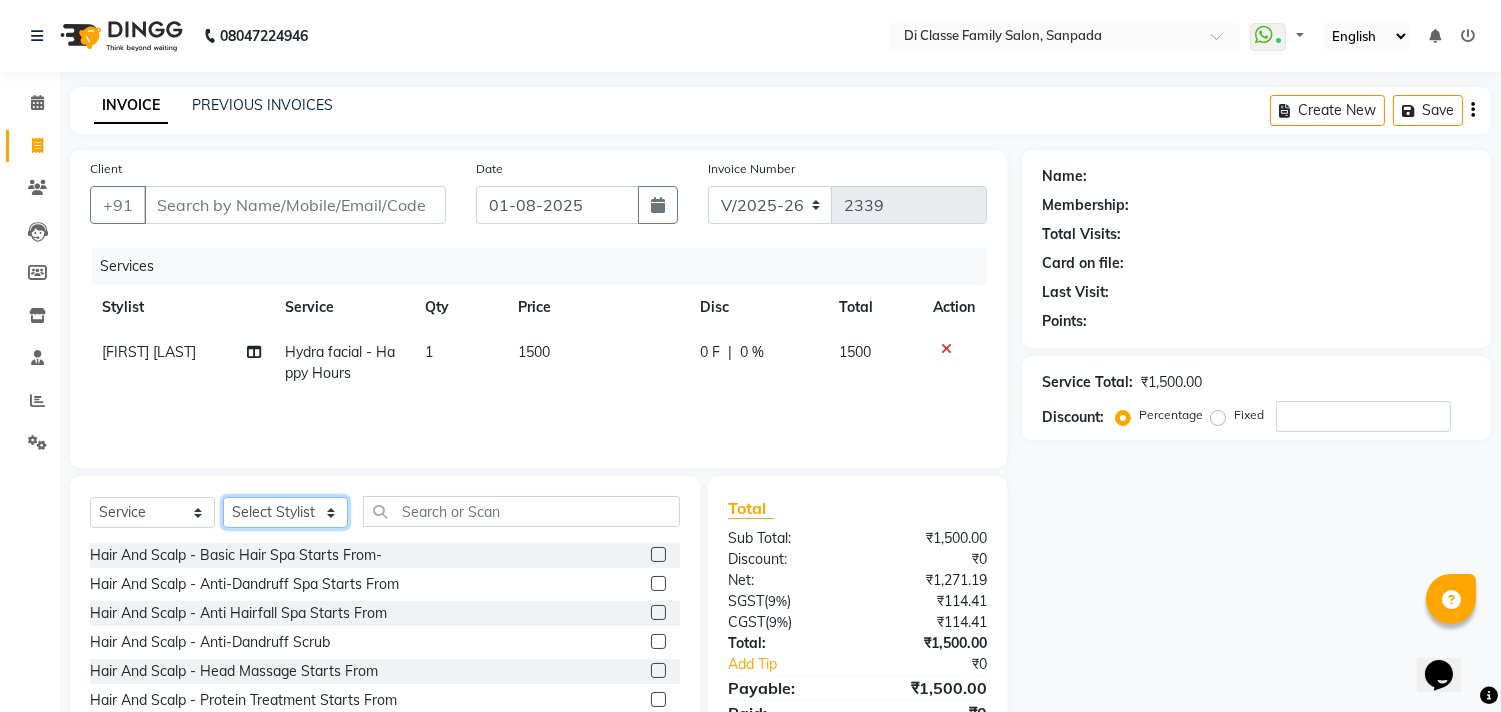 select on "28411" 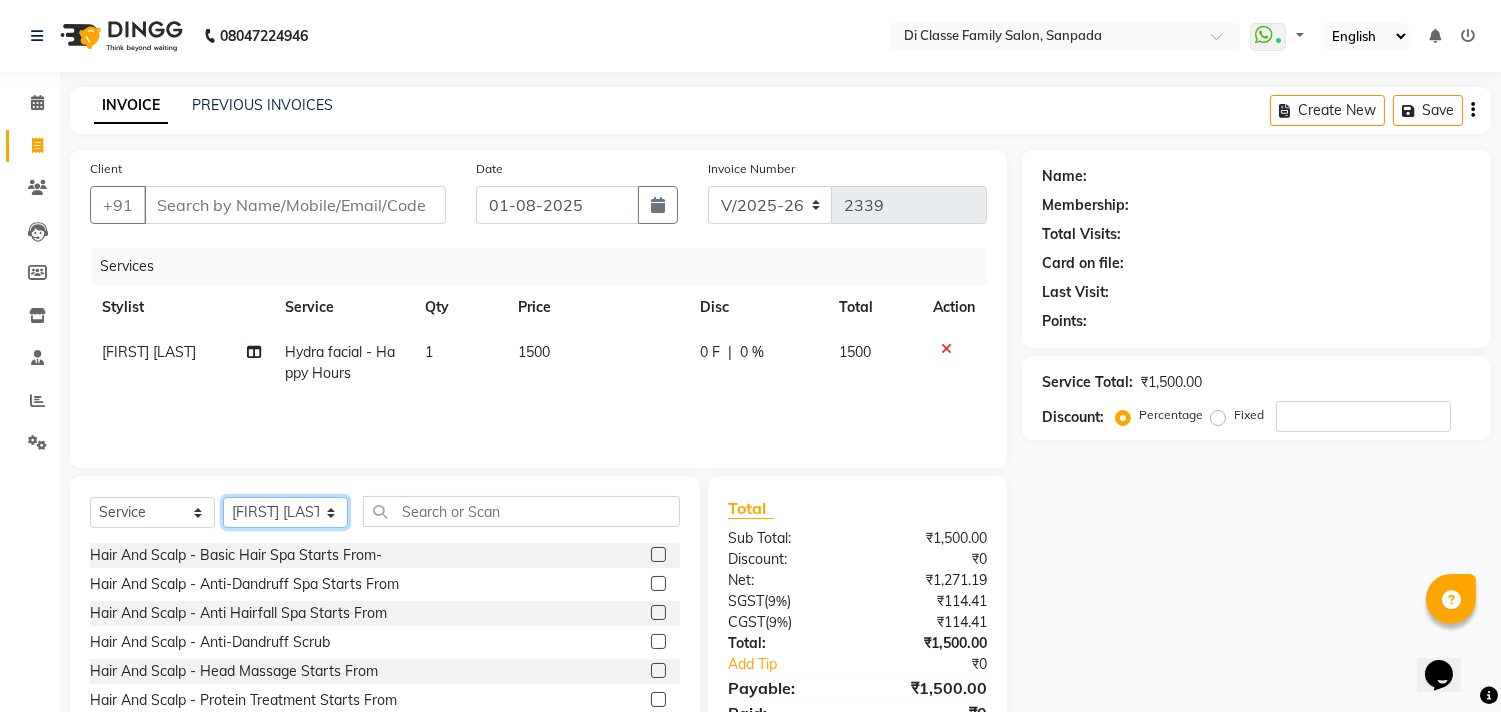 click on "Select Stylist [FIRST]  [FIRST]  [FIRST] [LAST]  Front Desk [FIRST] [FIRST] [FIRST]  Payal  [FIRST] [LAST] [FIRST] [LAST] [FIRST] [LAST] [FIRST] [LAST] [FIRST] [LAST] [FIRST]  [FIRST]  [FIRST]  [FIRST] [LAST] [FIRST] [LAST] [FIRST] [LAST]" 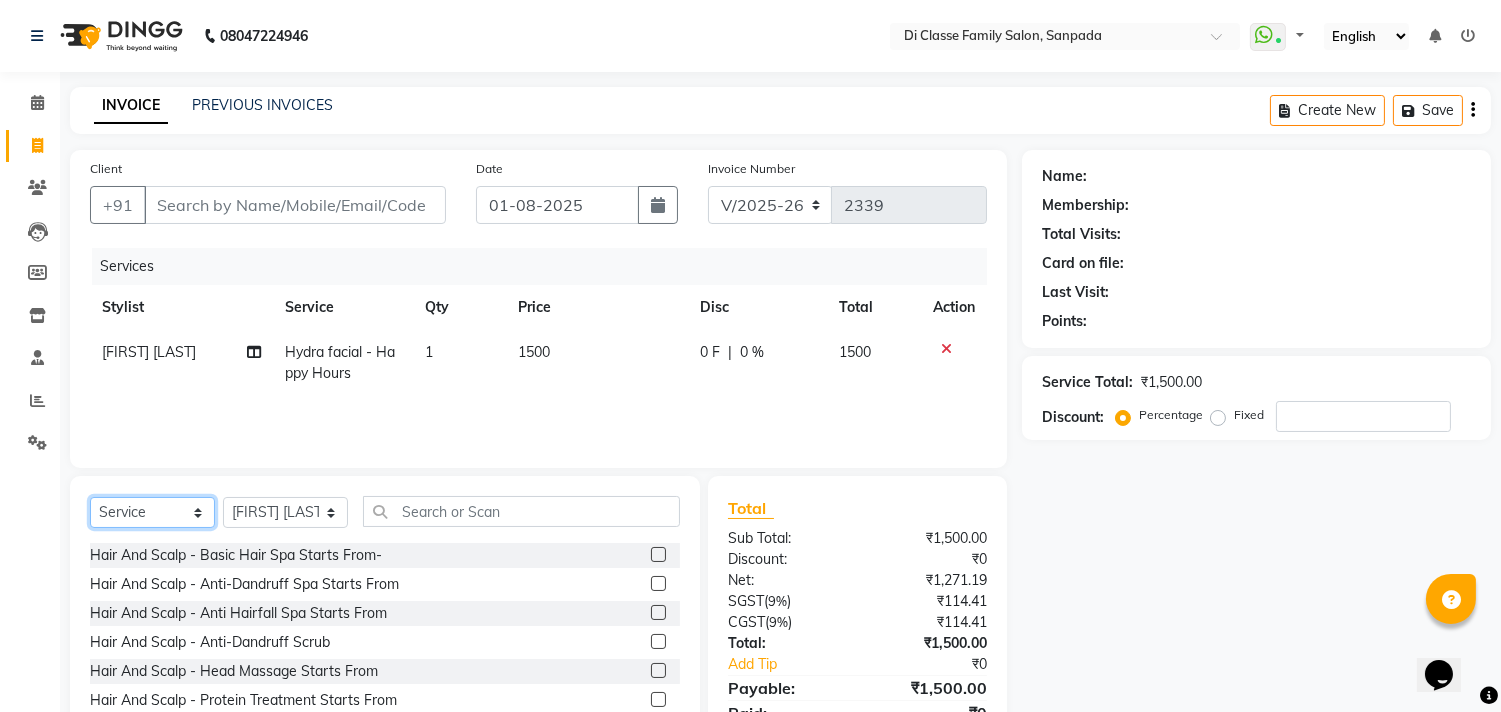 click on "Select  Service  Product  Membership  Package Voucher Prepaid Gift Card" 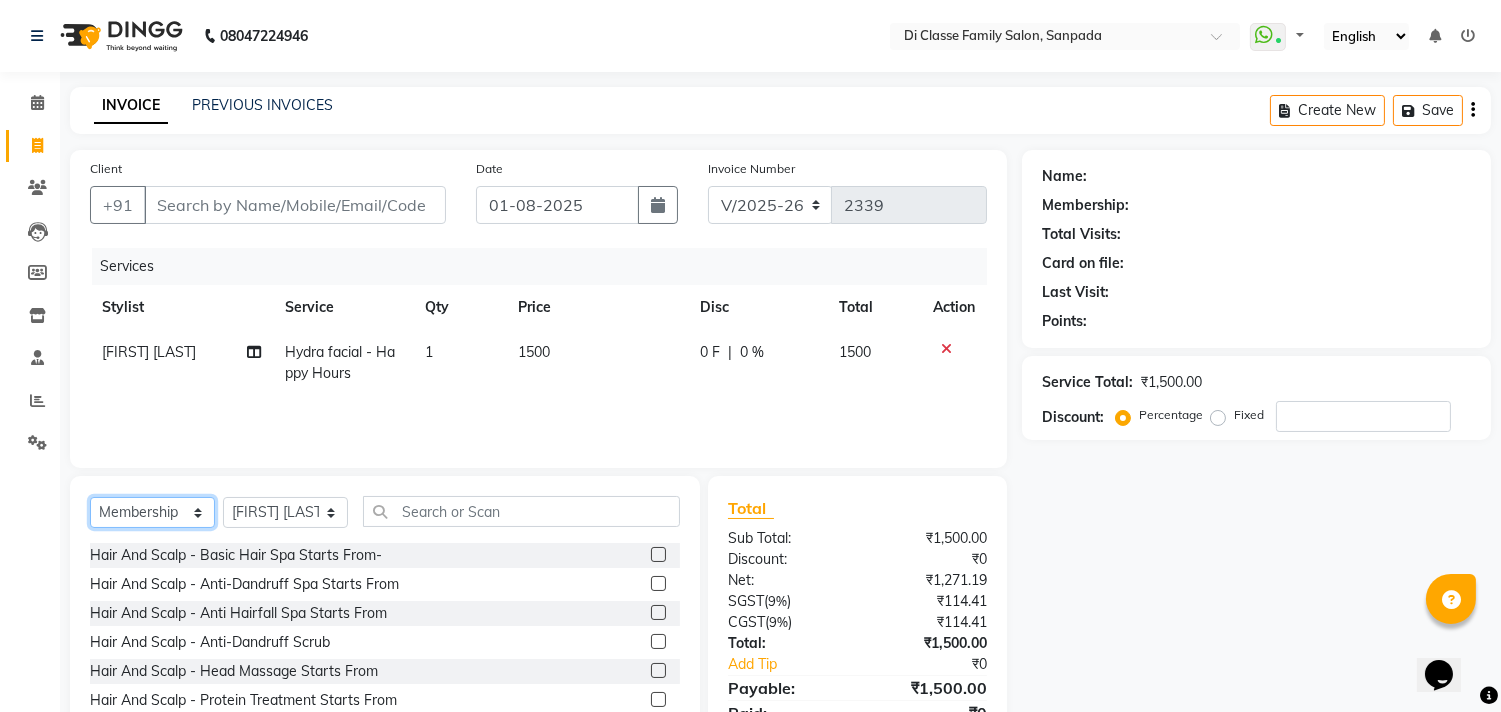 click on "Select  Service  Product  Membership  Package Voucher Prepaid Gift Card" 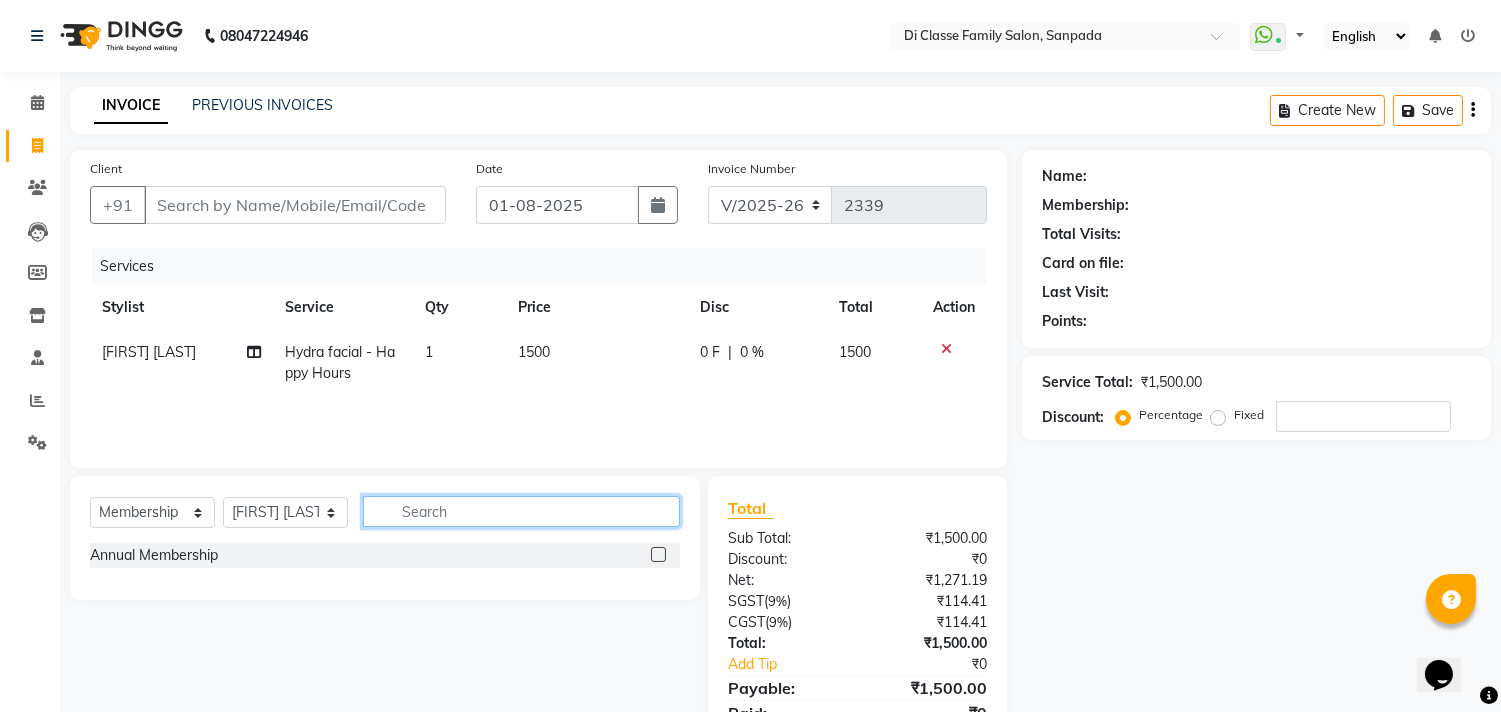 click 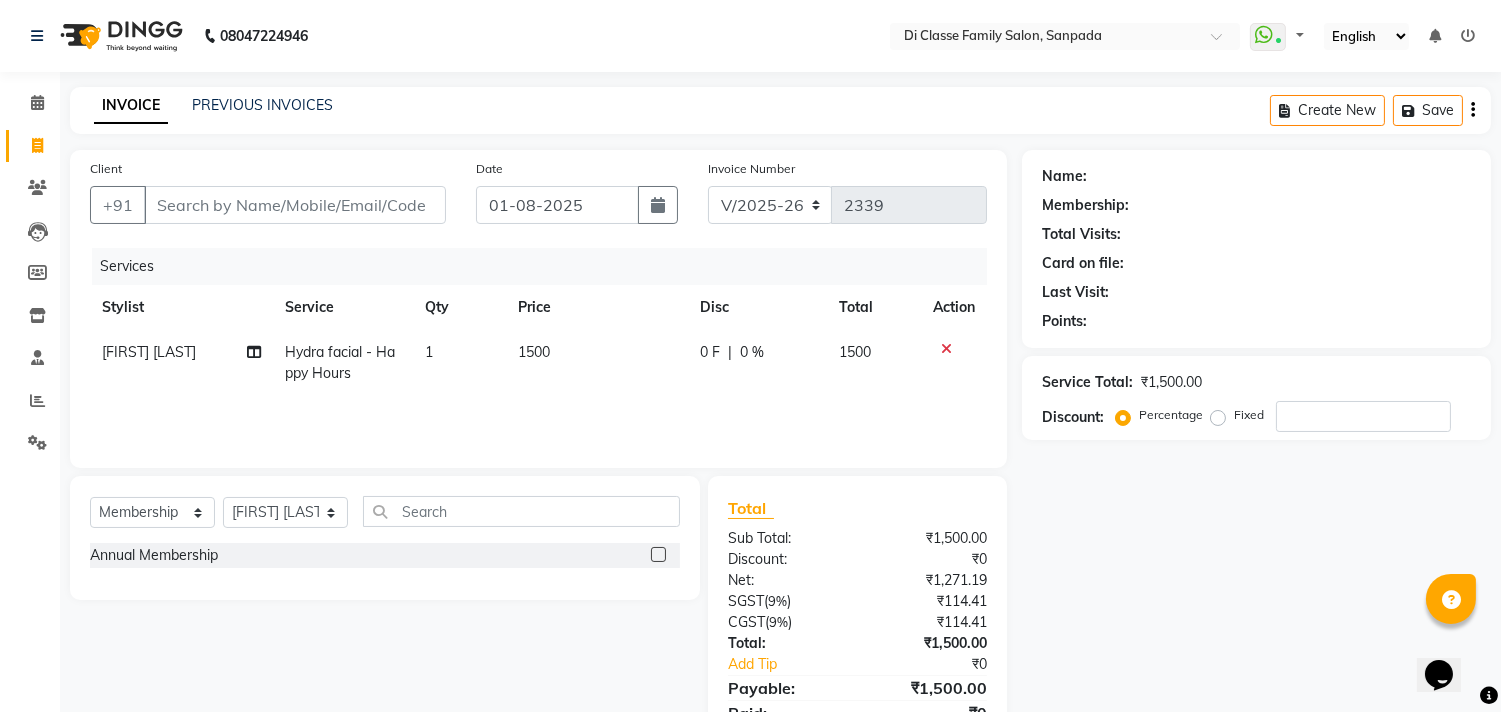 click 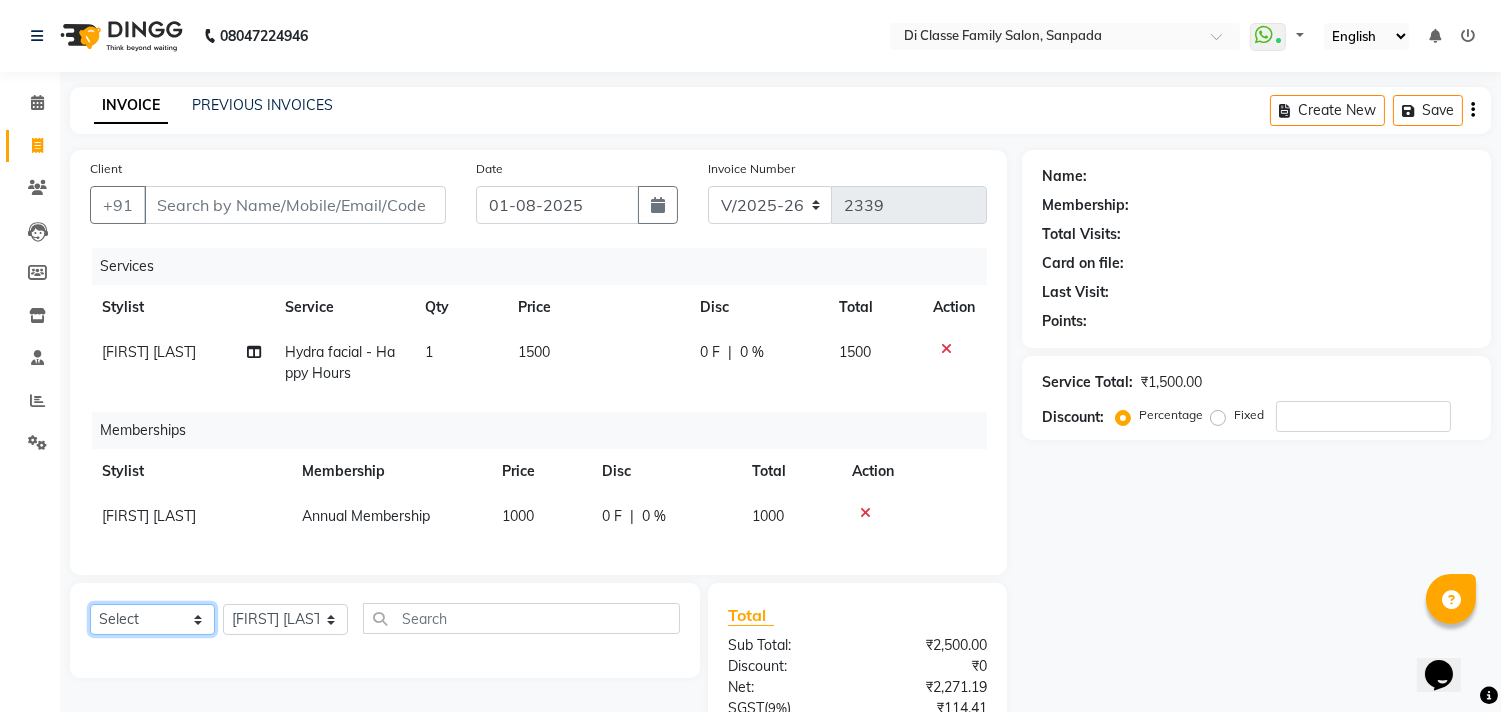 click on "Select  Service  Product  Package Voucher Prepaid Gift Card" 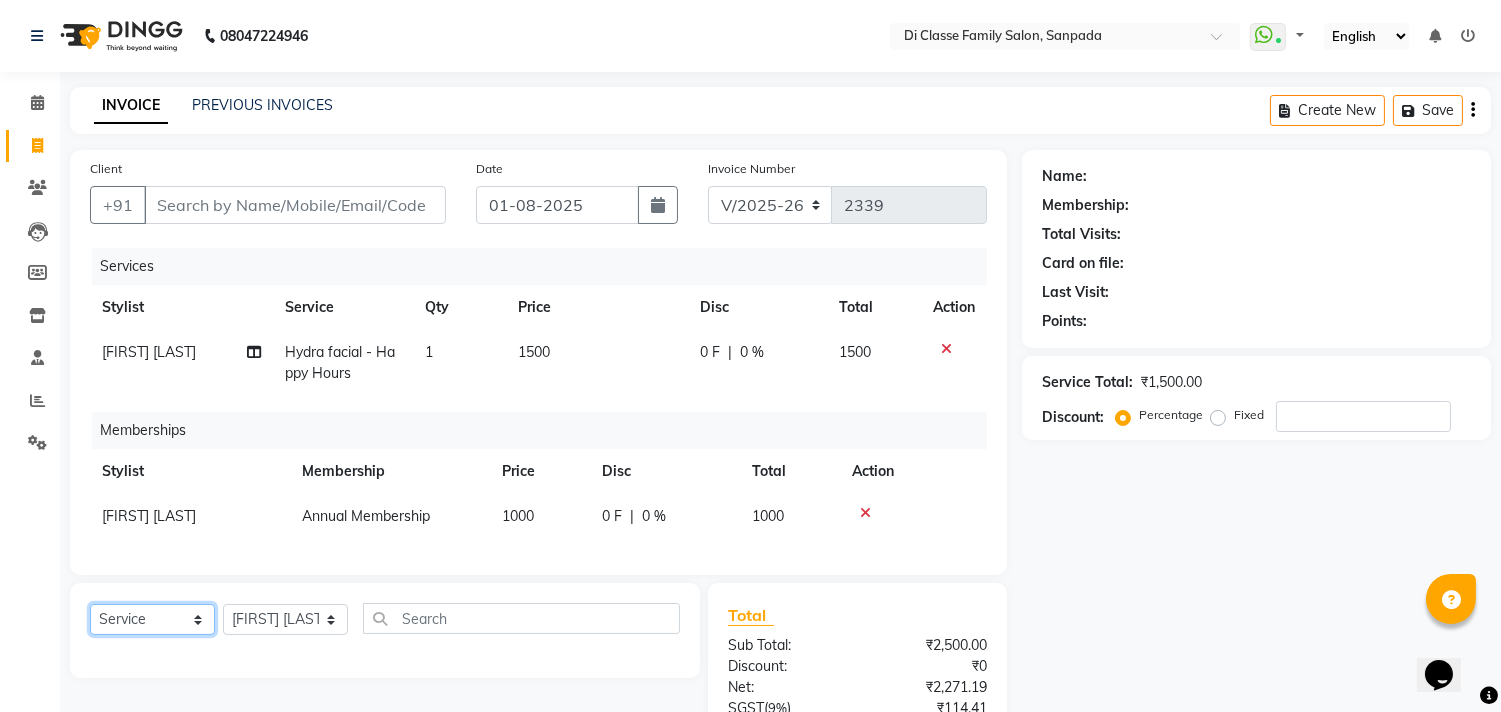 click on "Select  Service  Product  Package Voucher Prepaid Gift Card" 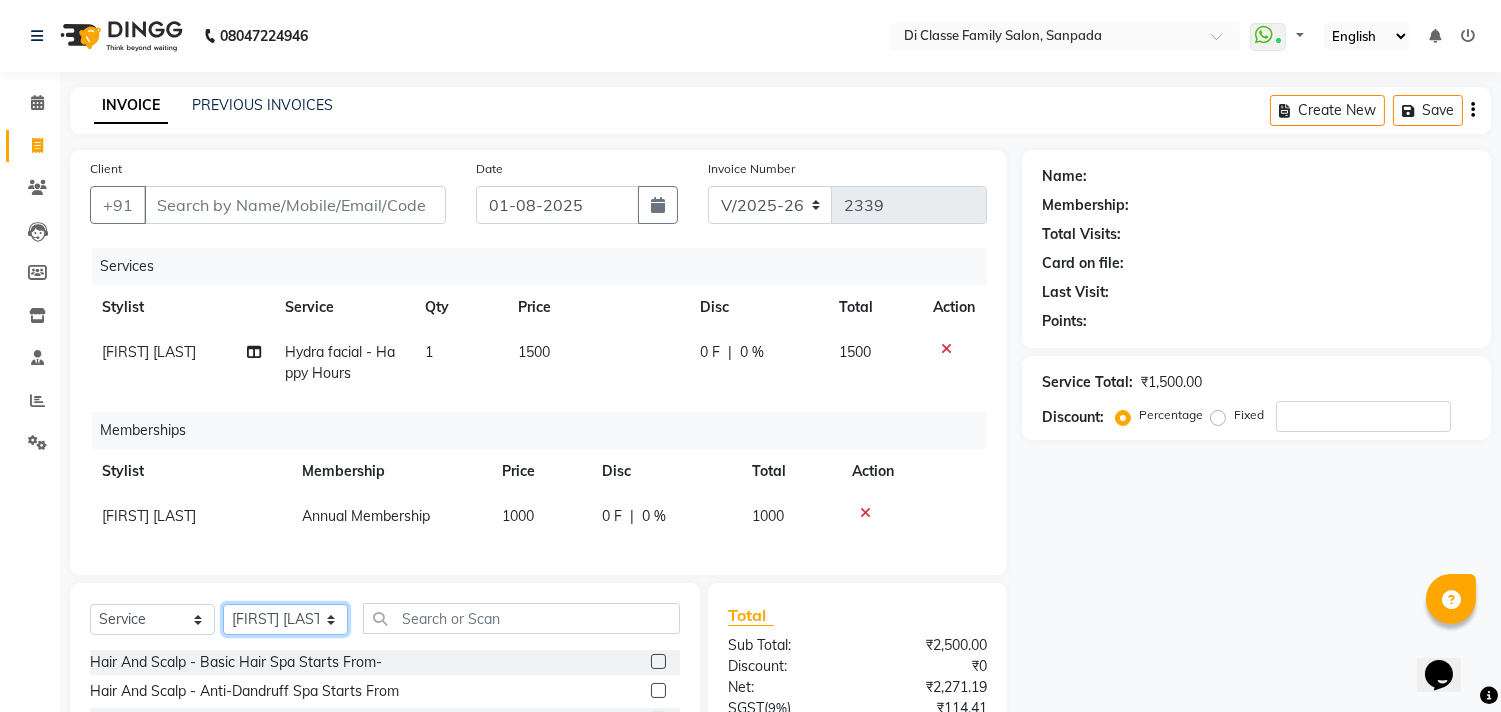 click on "Select Stylist [FIRST]  [FIRST]  [FIRST] [LAST]  Front Desk [FIRST] [FIRST] [FIRST]  Payal  [FIRST] [LAST] [FIRST] [LAST] [FIRST] [LAST] [FIRST] [LAST] [FIRST] [LAST] [FIRST]  [FIRST]  [FIRST]  [FIRST] [LAST] [FIRST] [LAST] [FIRST] [LAST]" 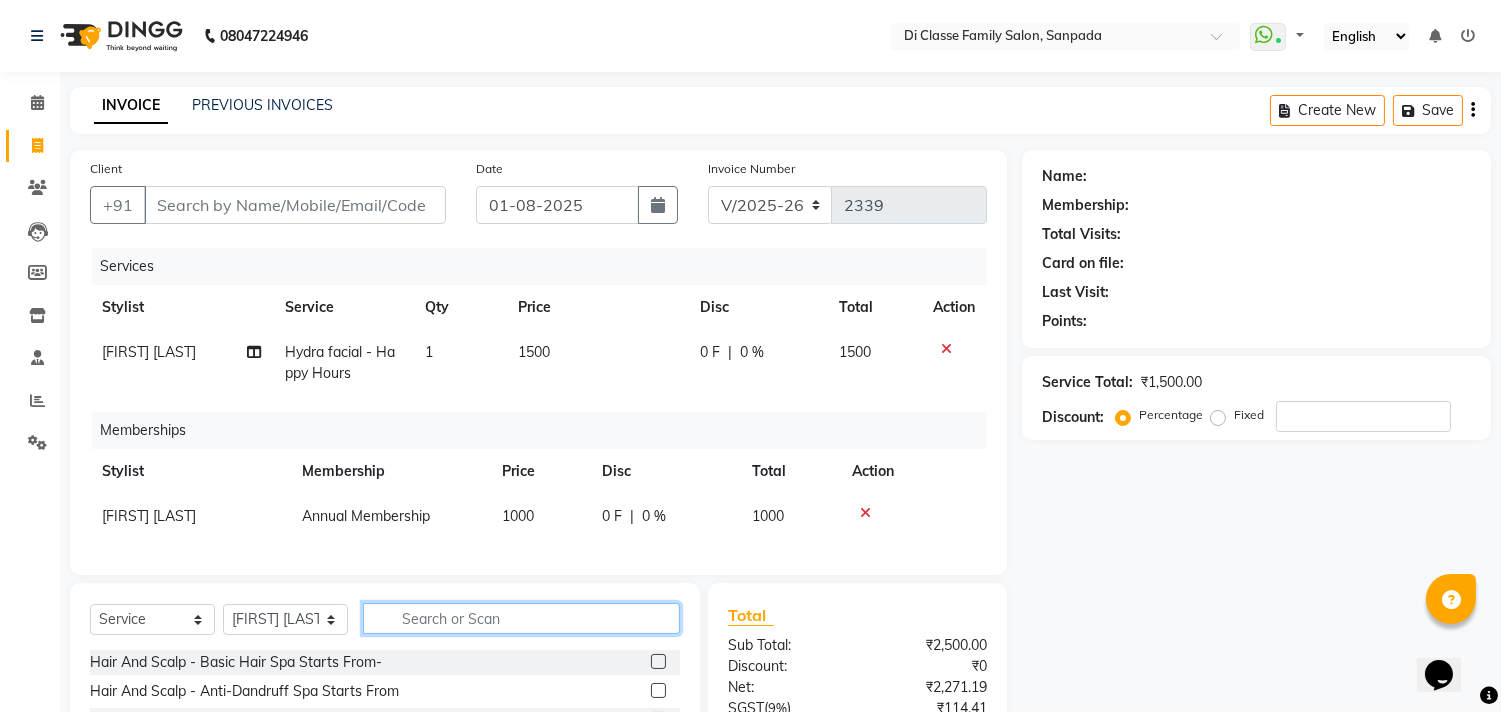 click 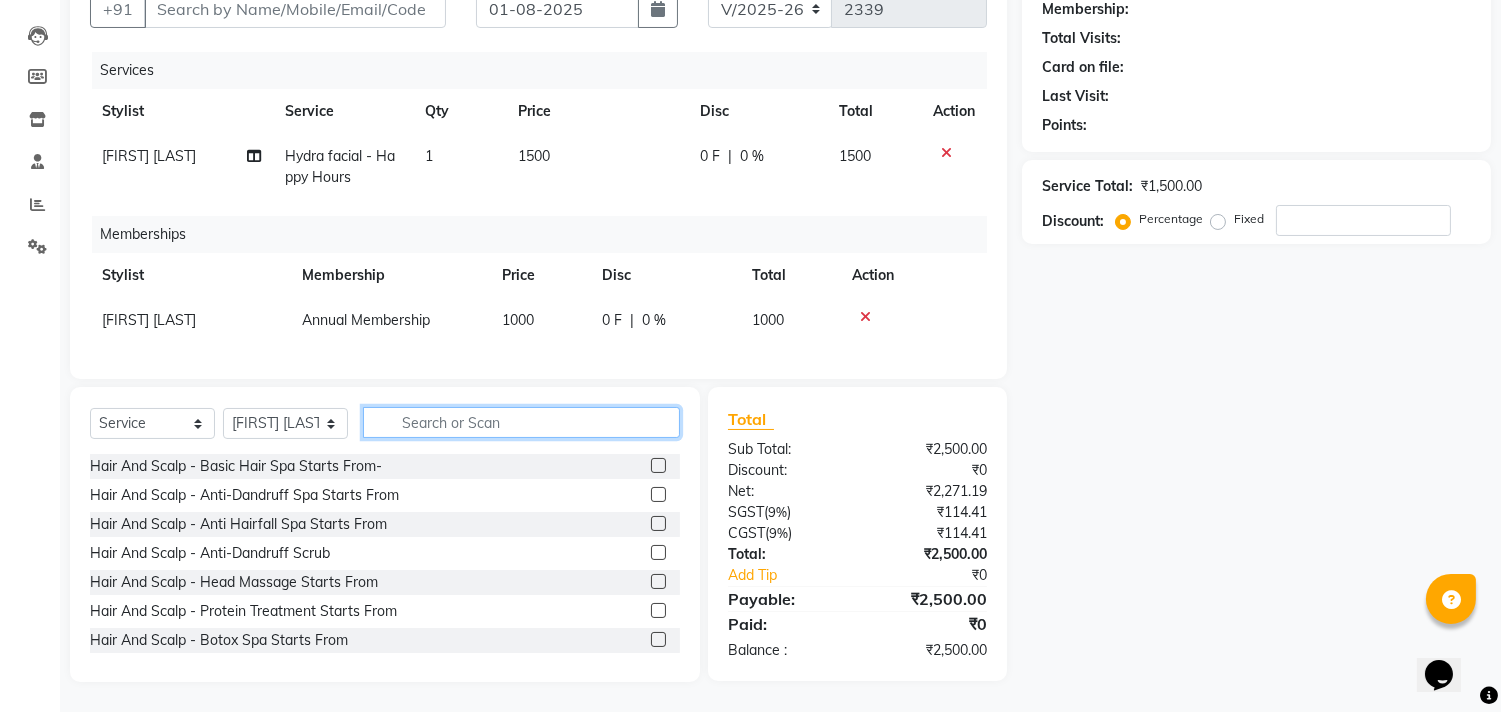 scroll, scrollTop: 212, scrollLeft: 0, axis: vertical 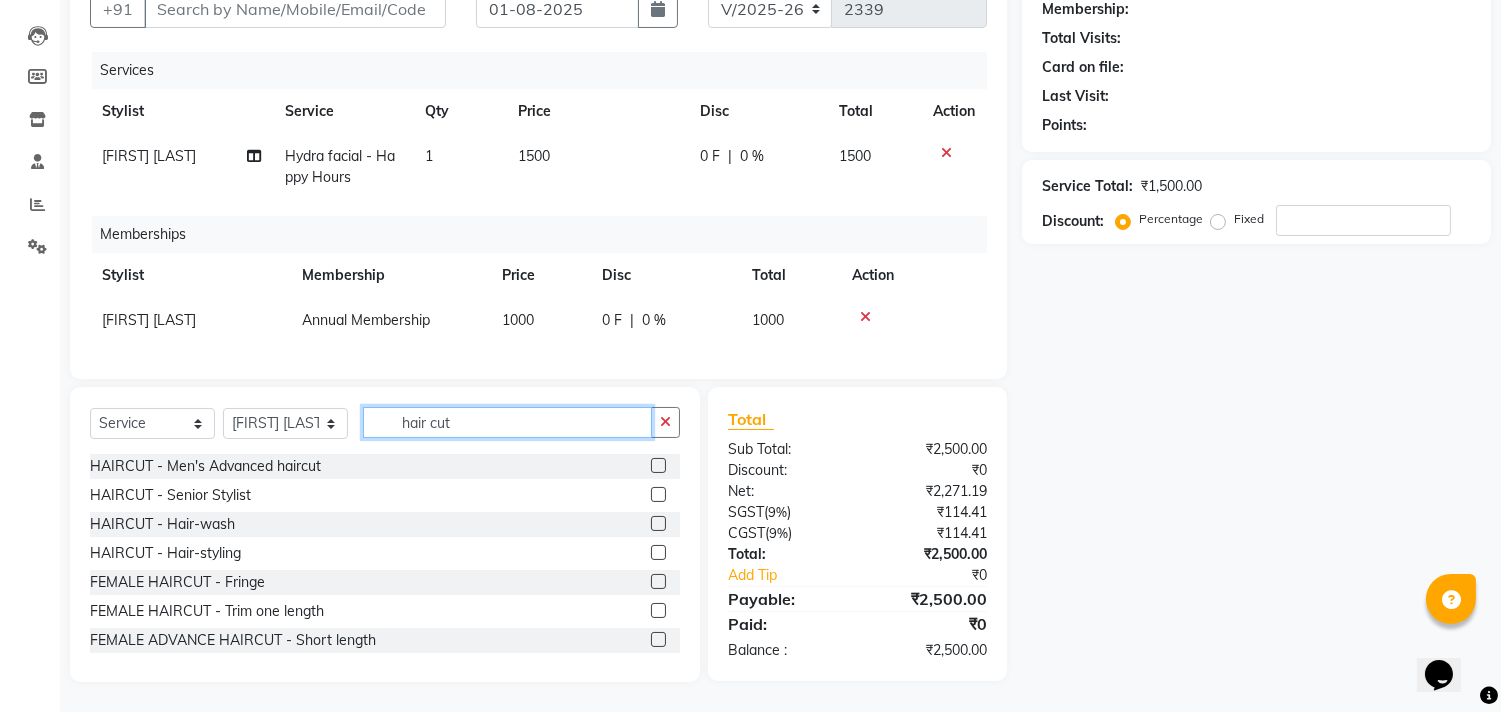 type on "hair cut" 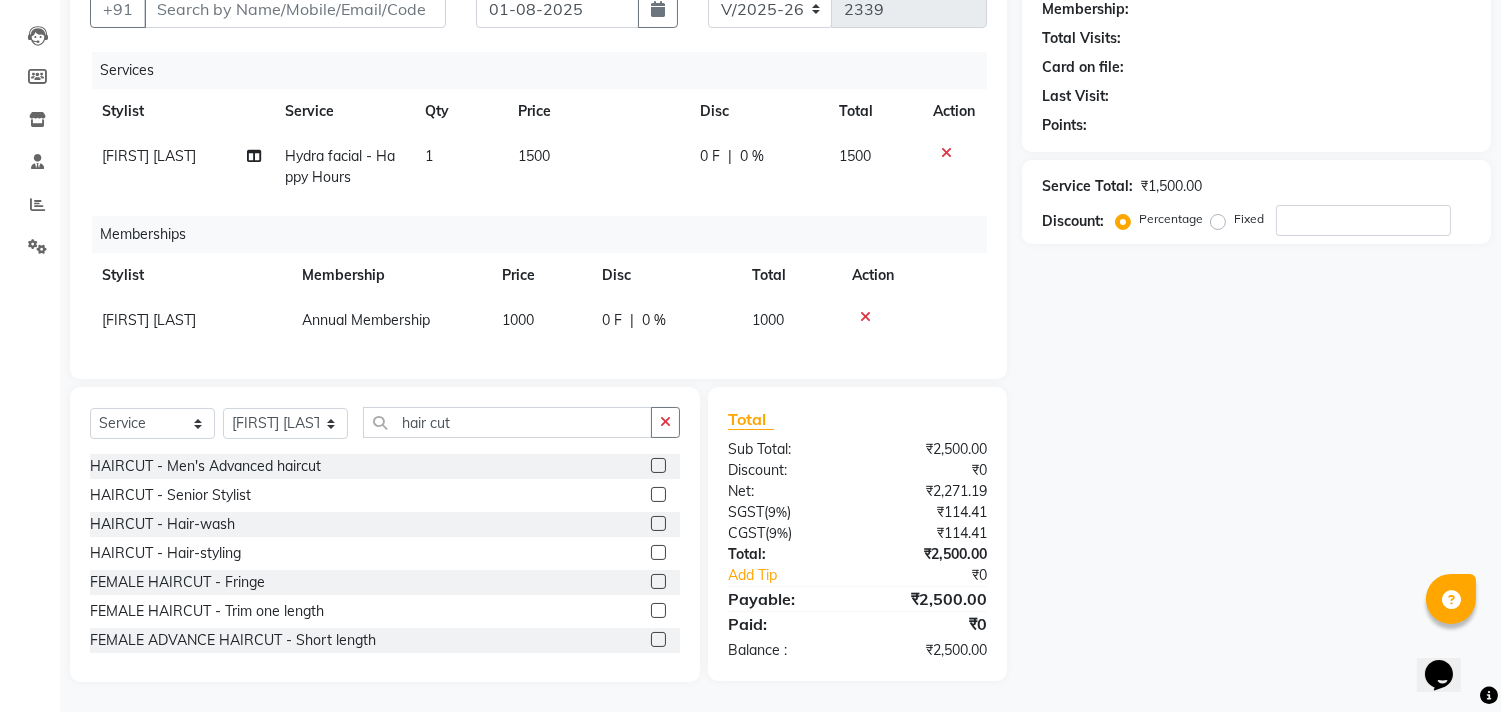 click 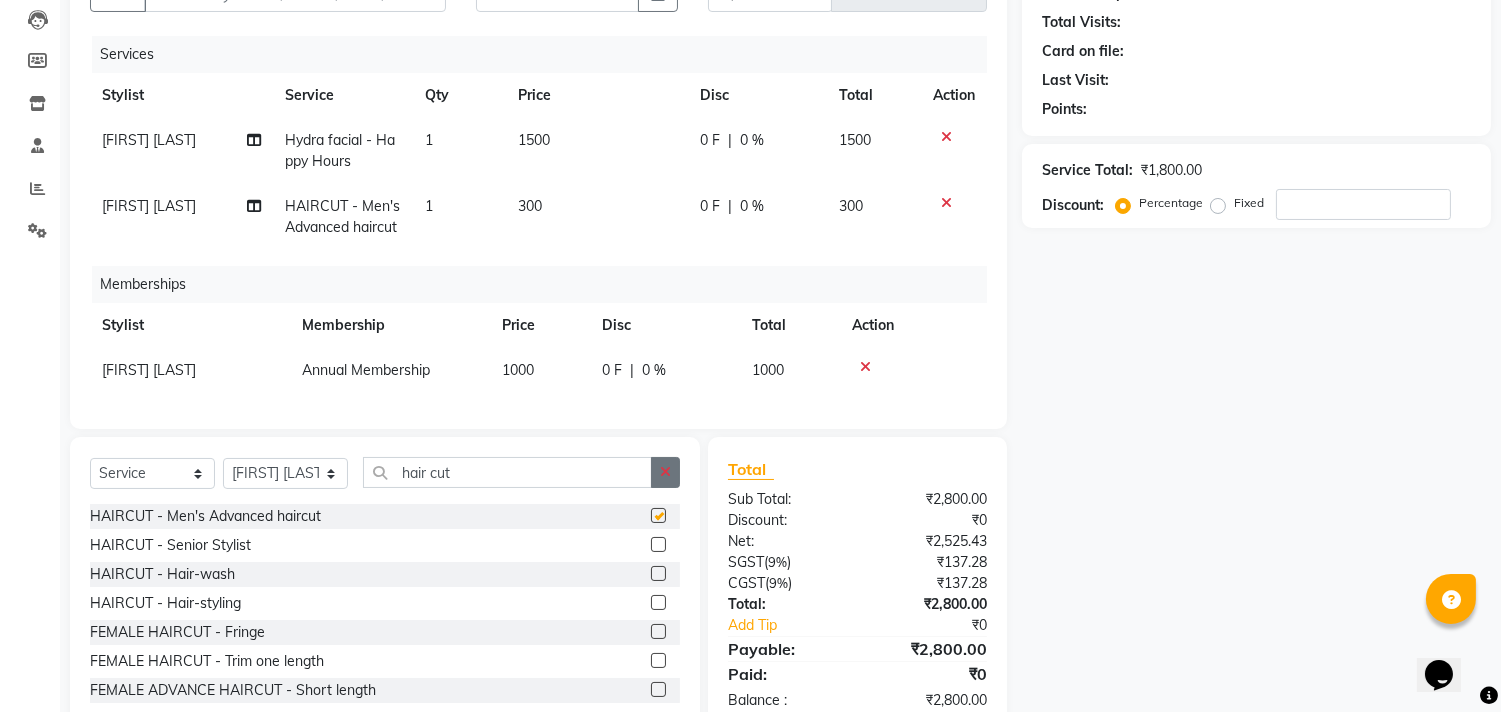 checkbox on "false" 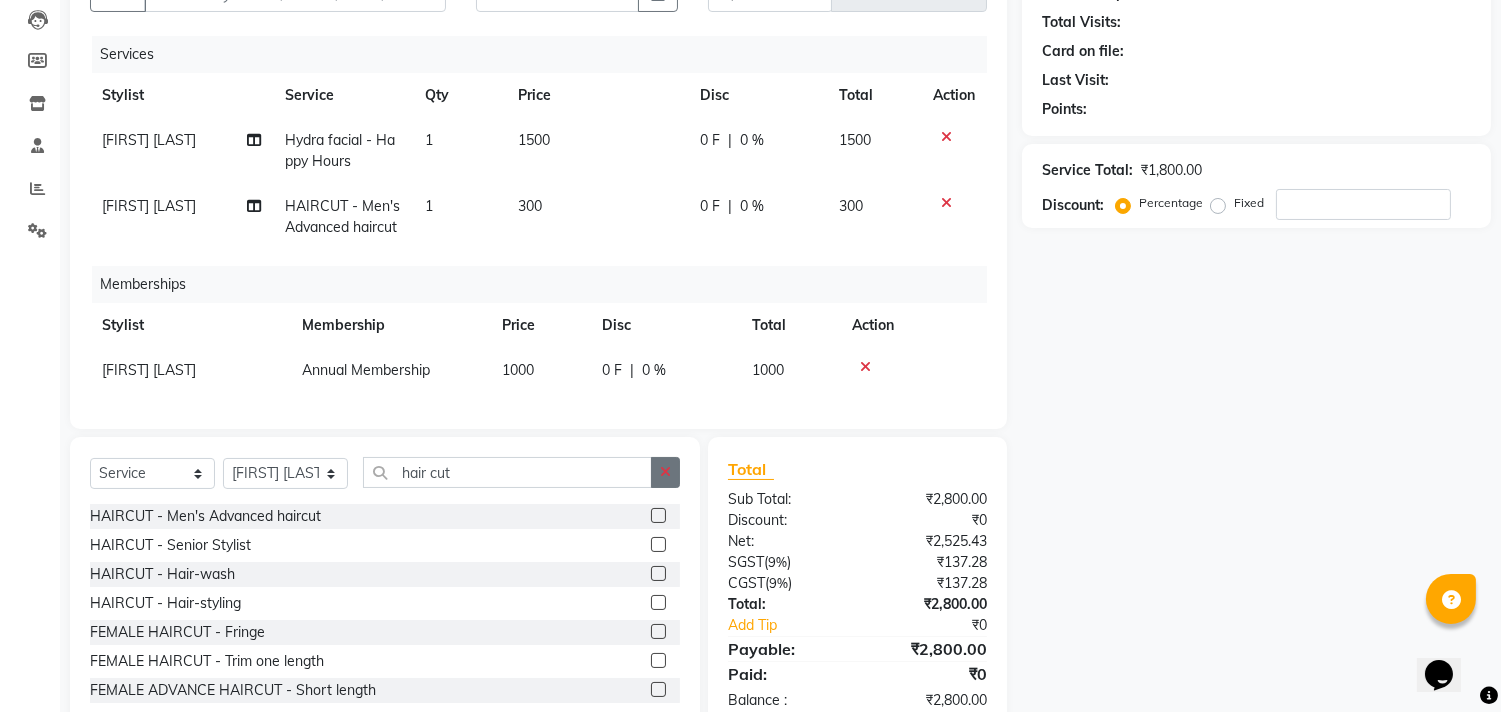 click 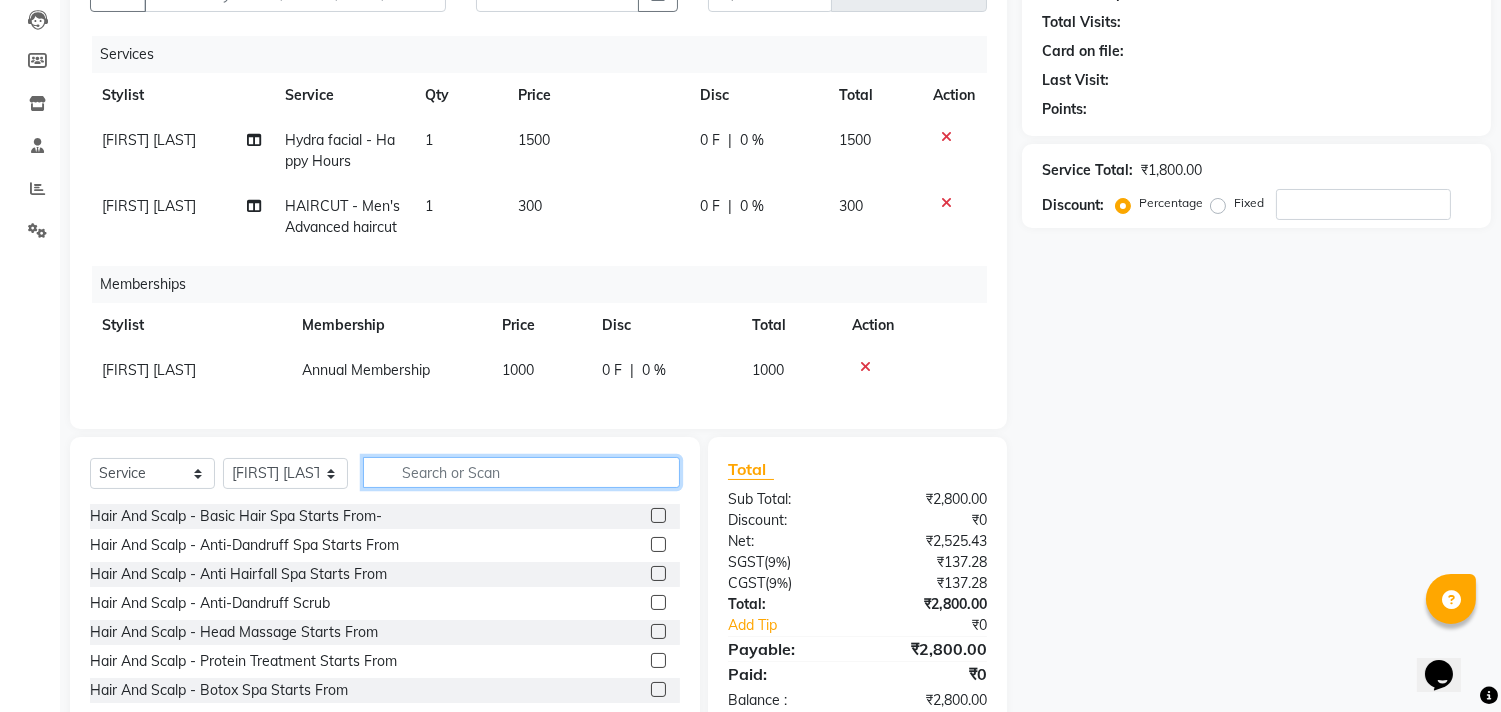 type on "c" 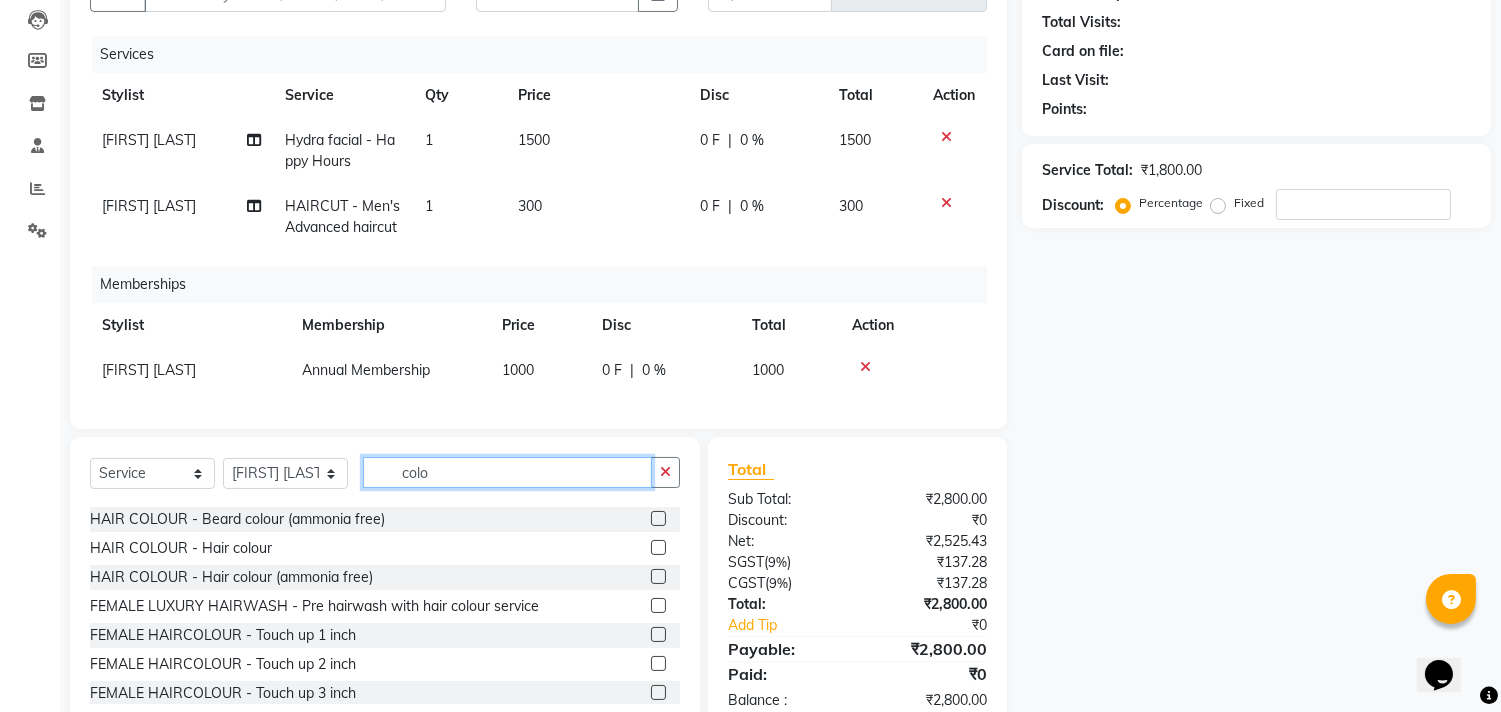 scroll, scrollTop: 0, scrollLeft: 0, axis: both 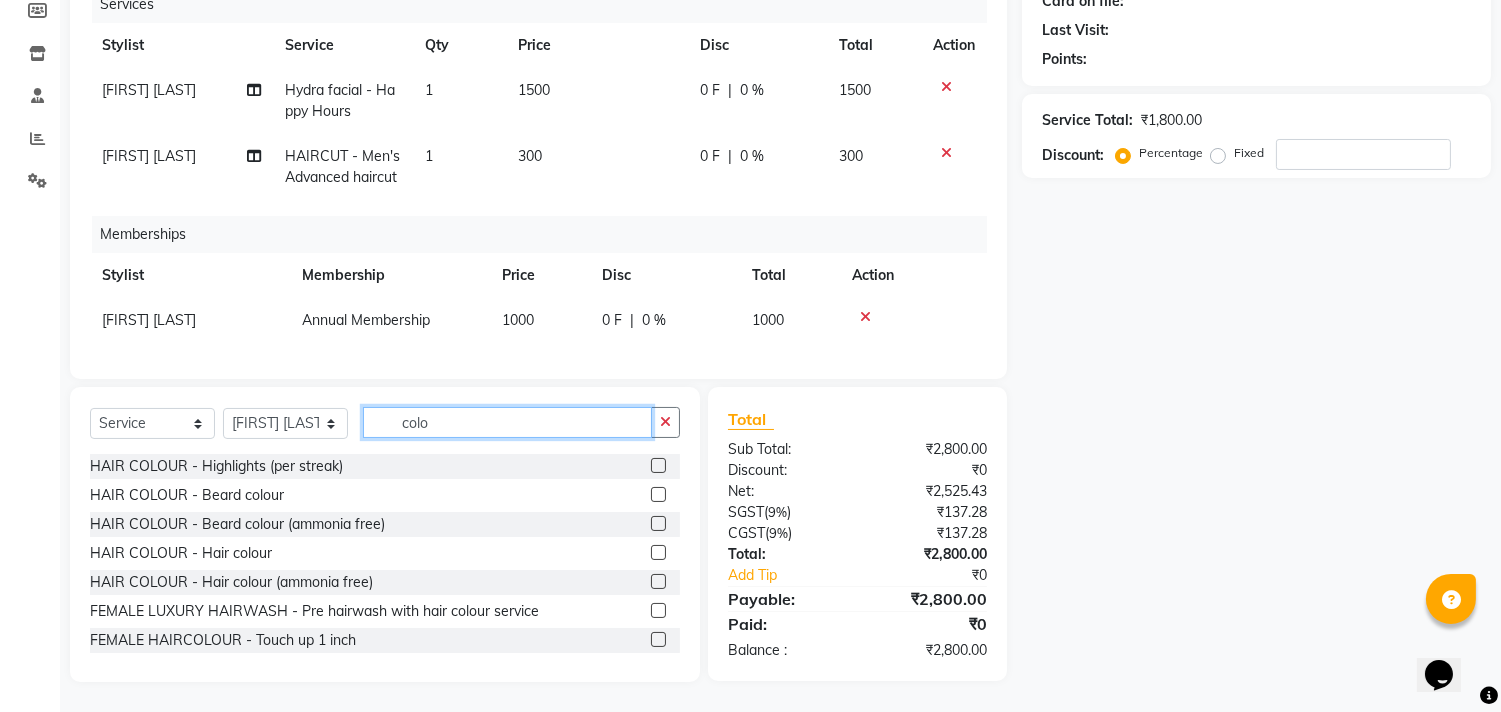 type on "colo" 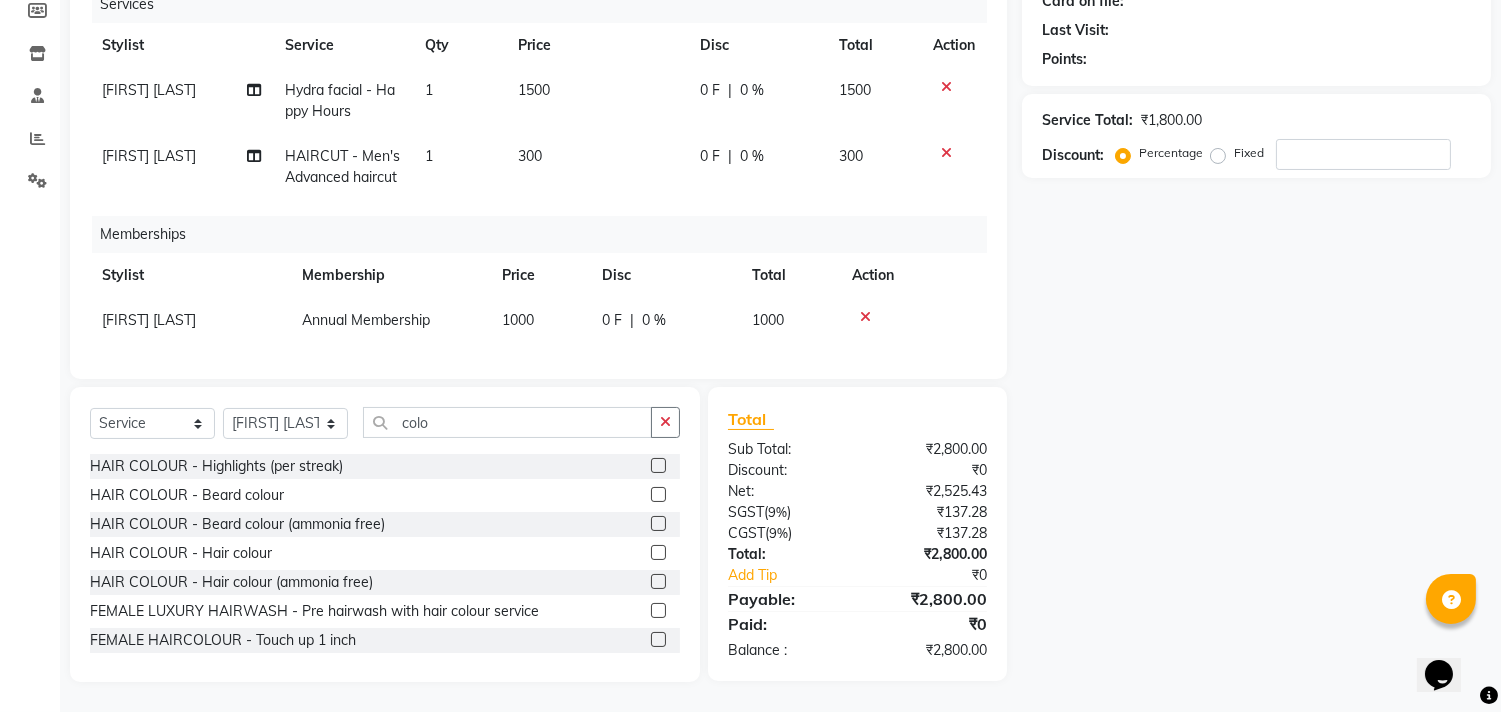 click 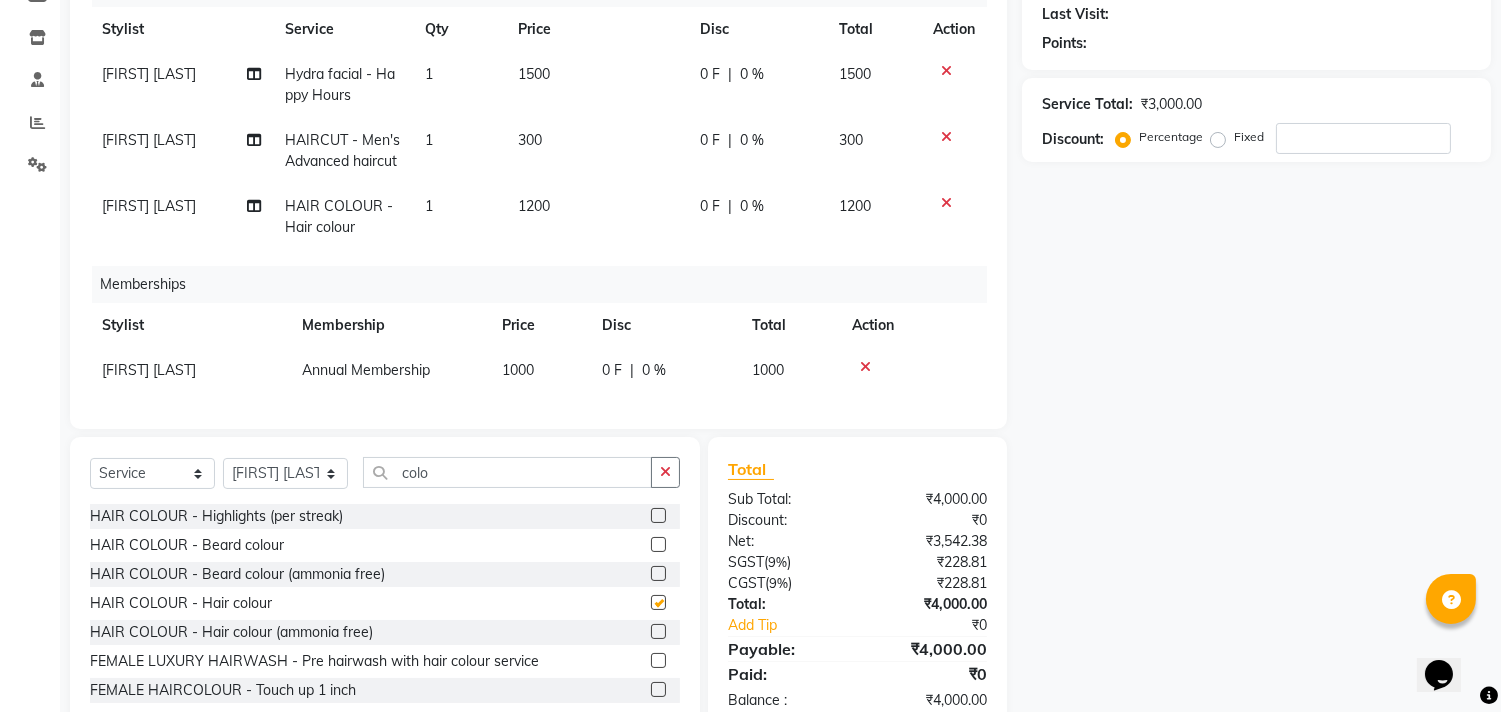 checkbox on "false" 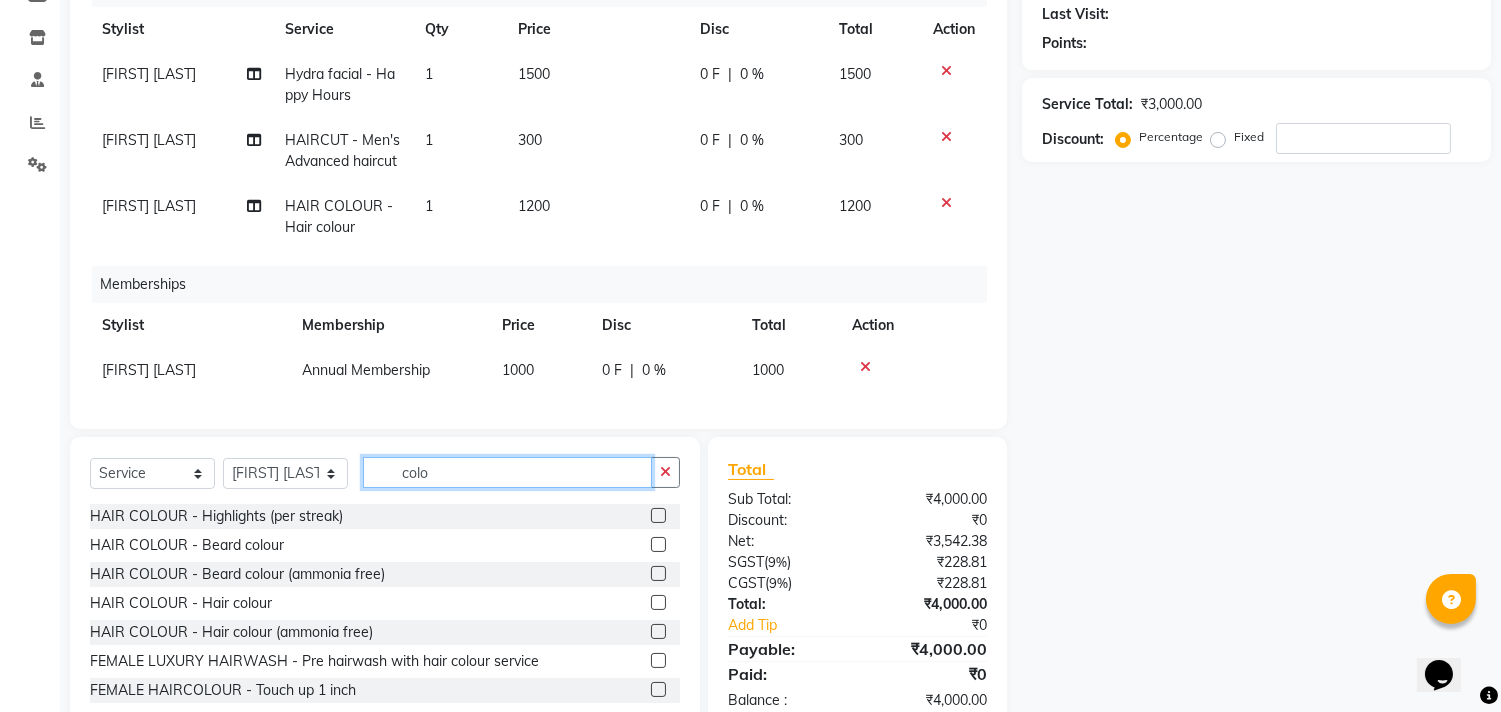 click on "colo" 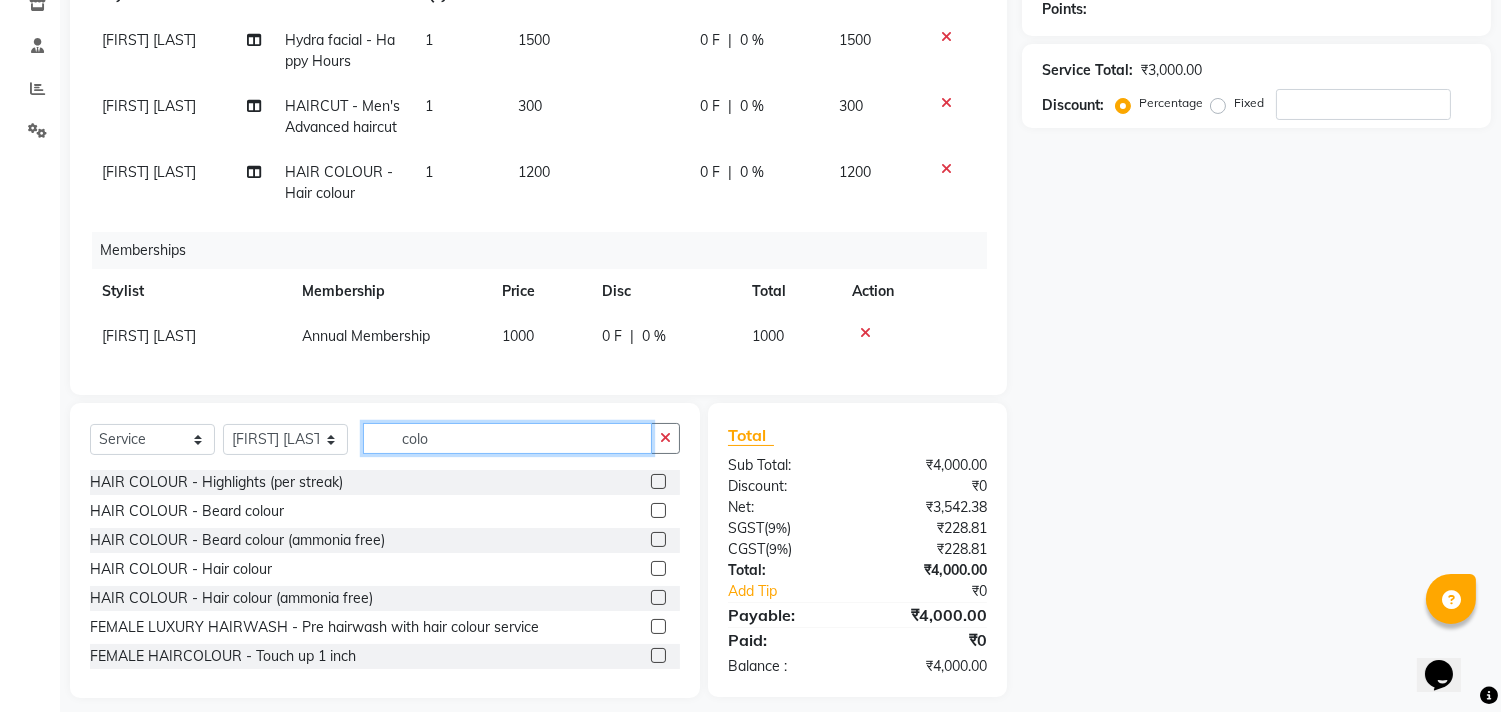 scroll, scrollTop: 344, scrollLeft: 0, axis: vertical 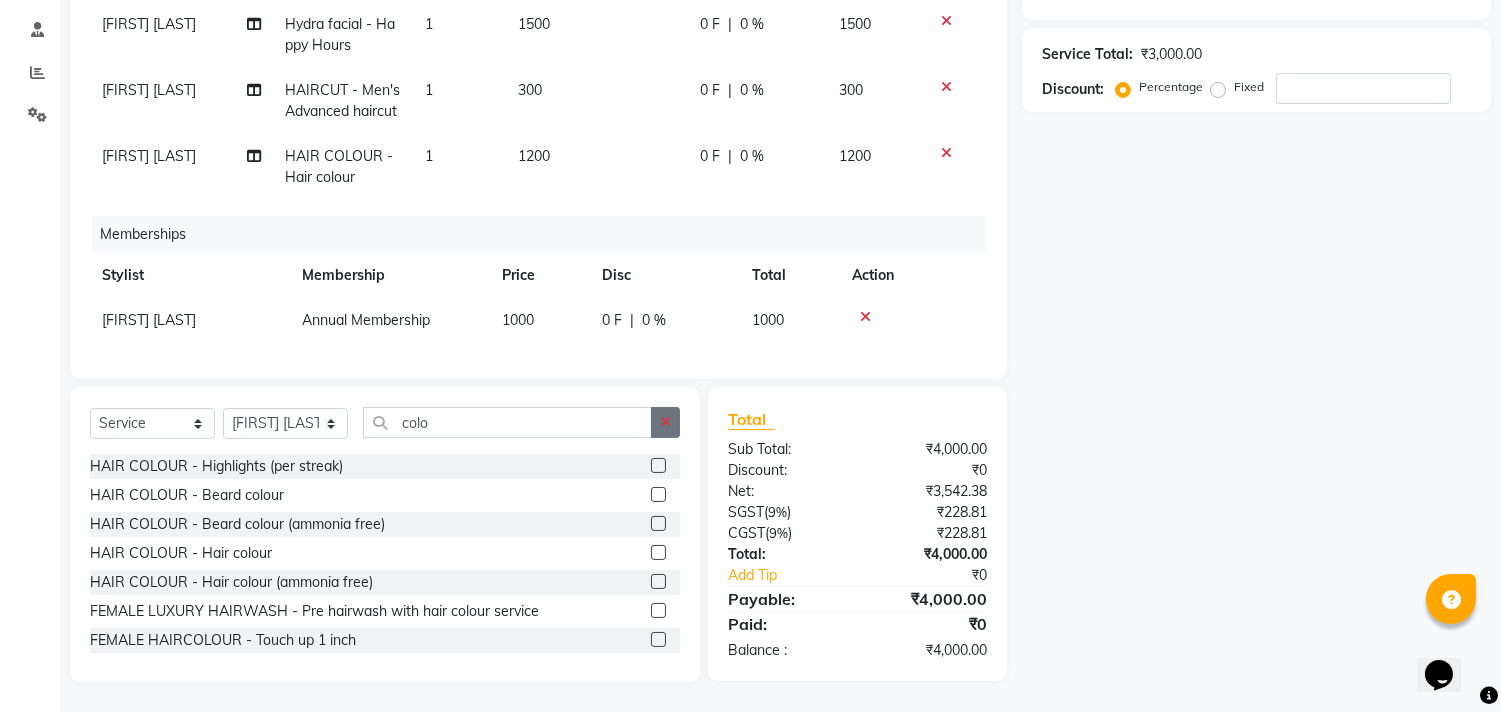 click 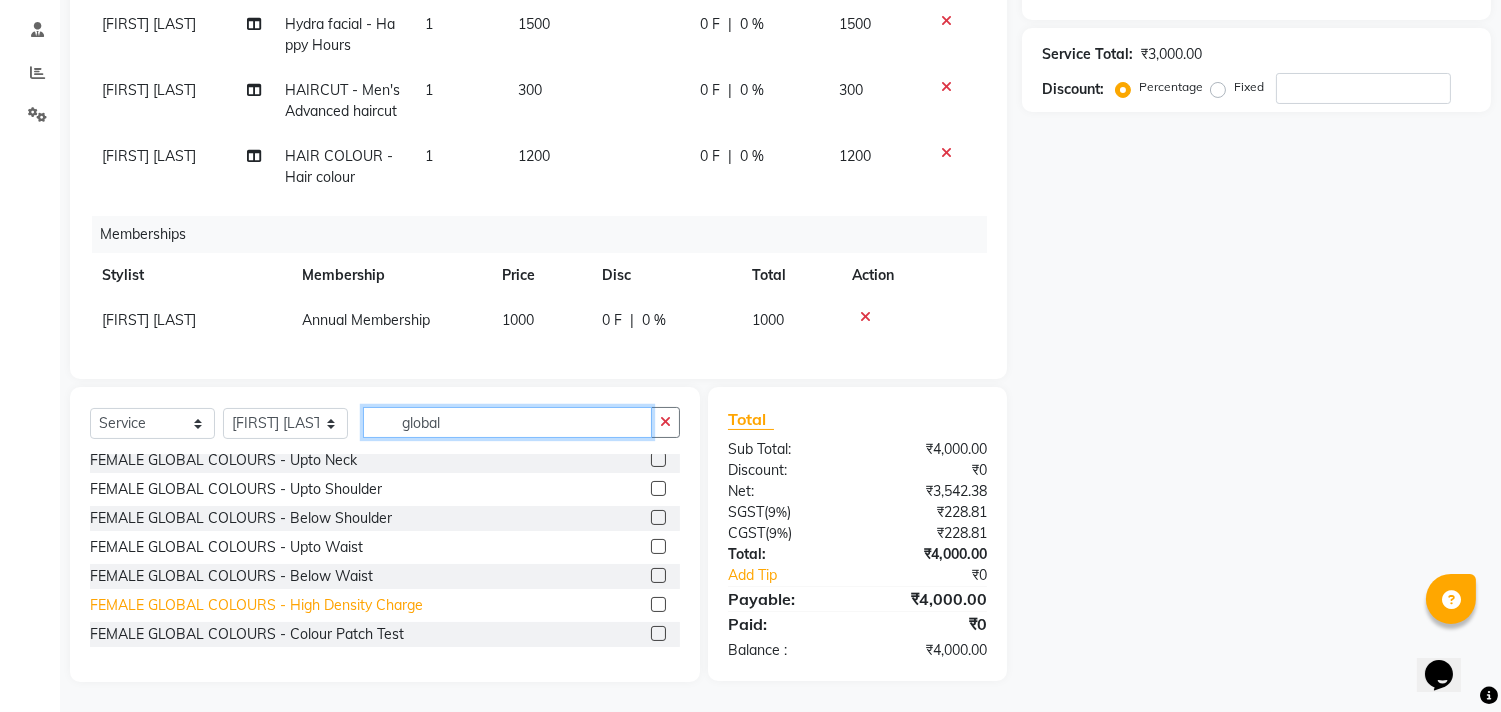 scroll, scrollTop: 0, scrollLeft: 0, axis: both 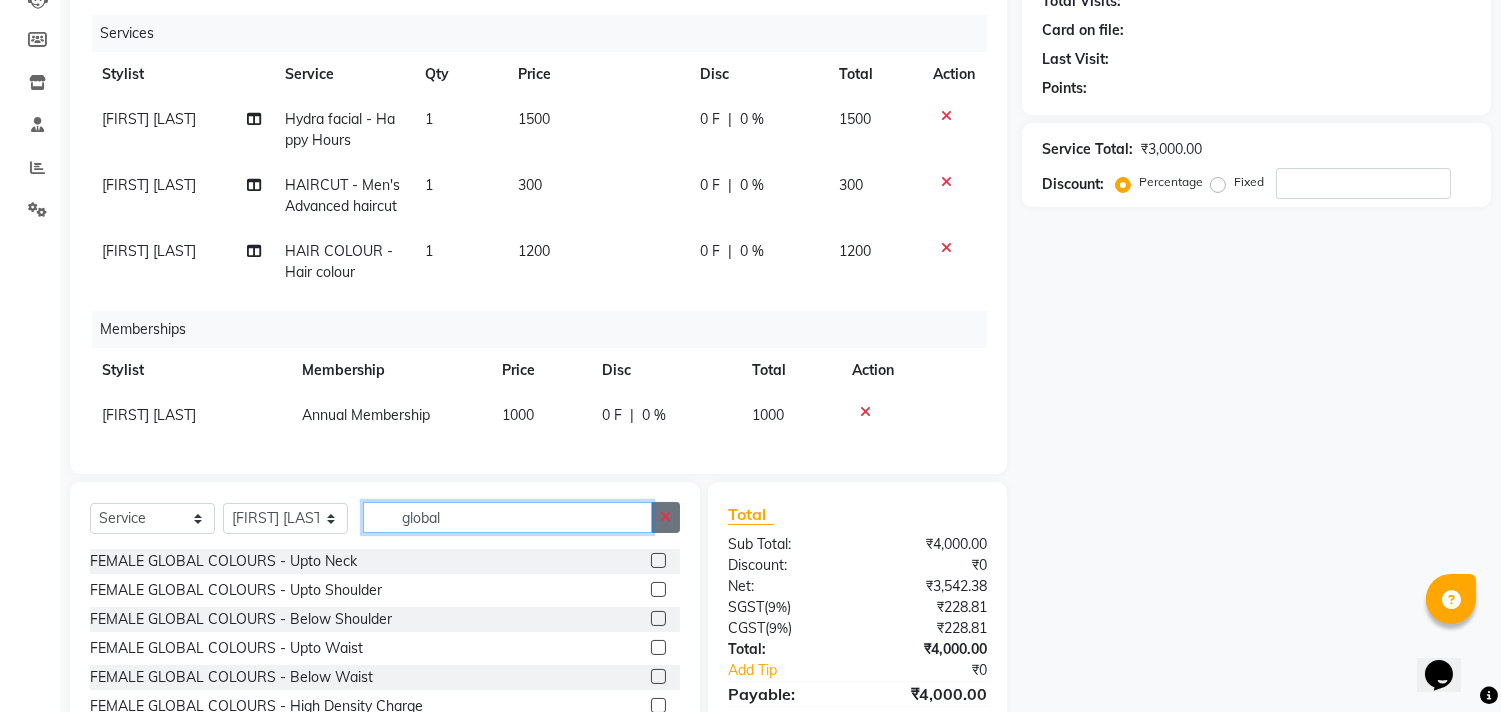 type on "global" 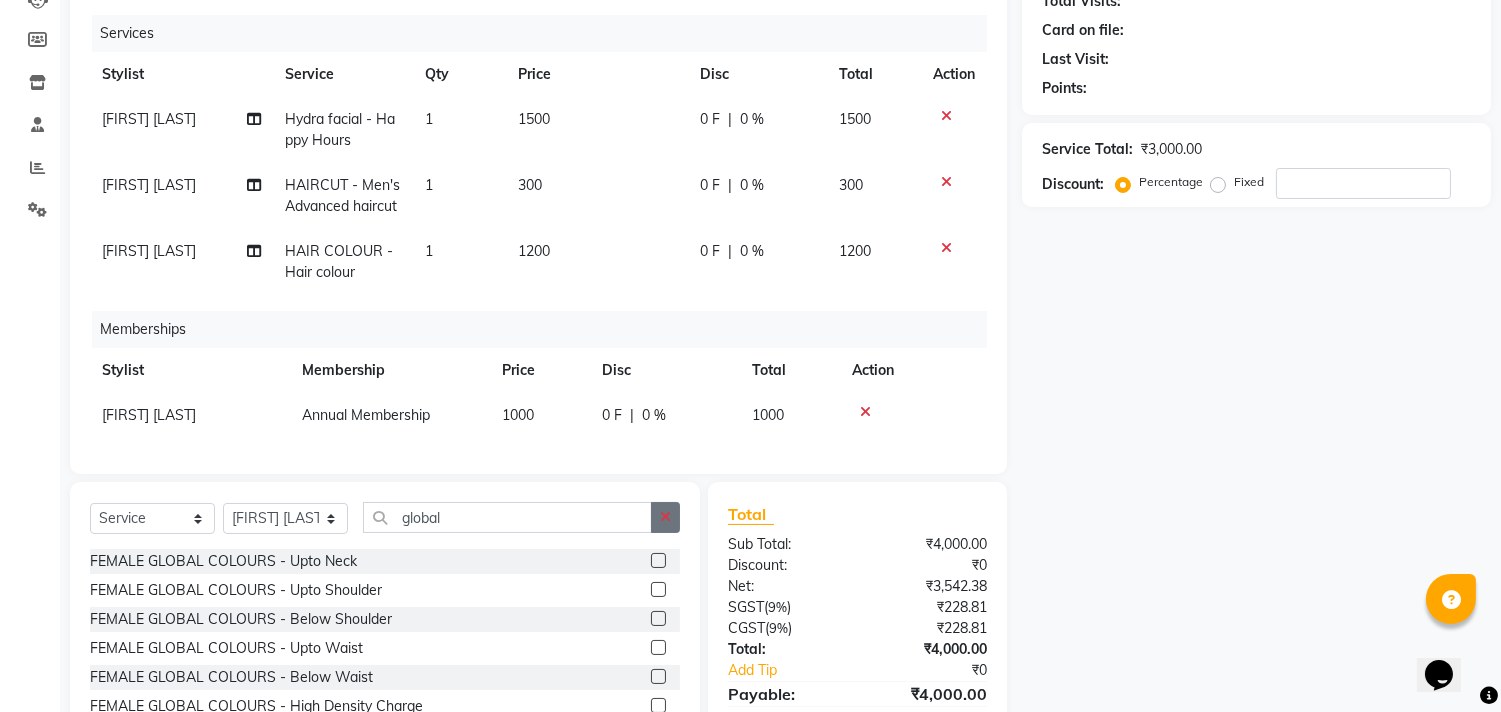 click 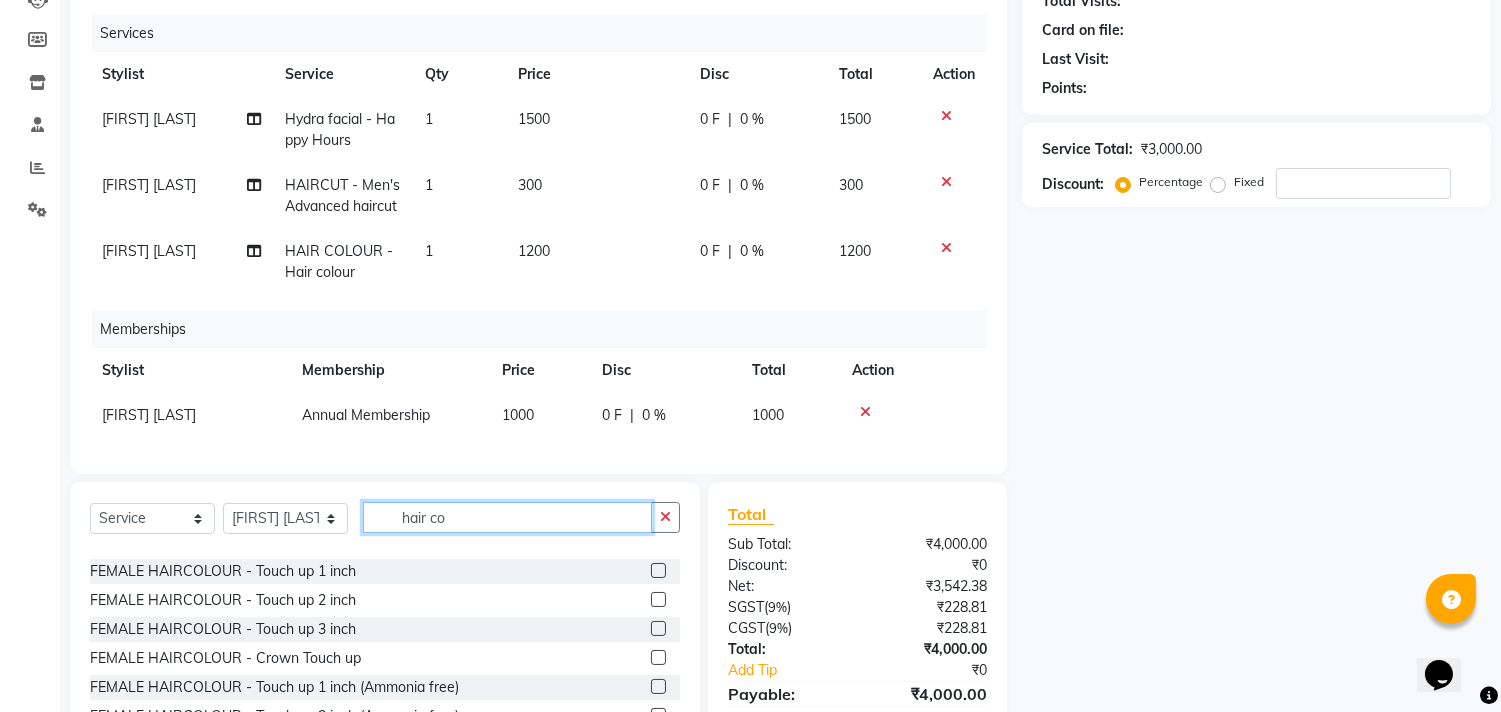 scroll, scrollTop: 0, scrollLeft: 0, axis: both 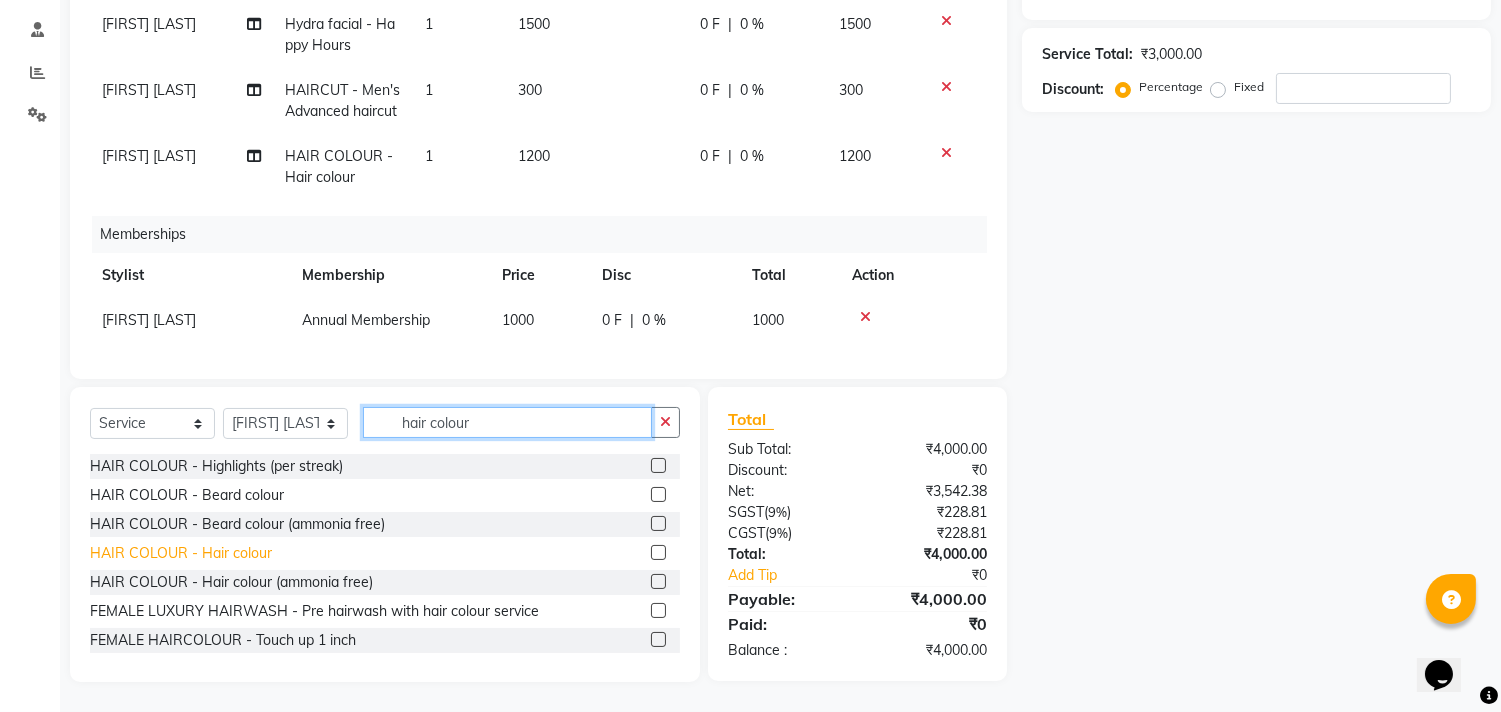 type on "hair colour" 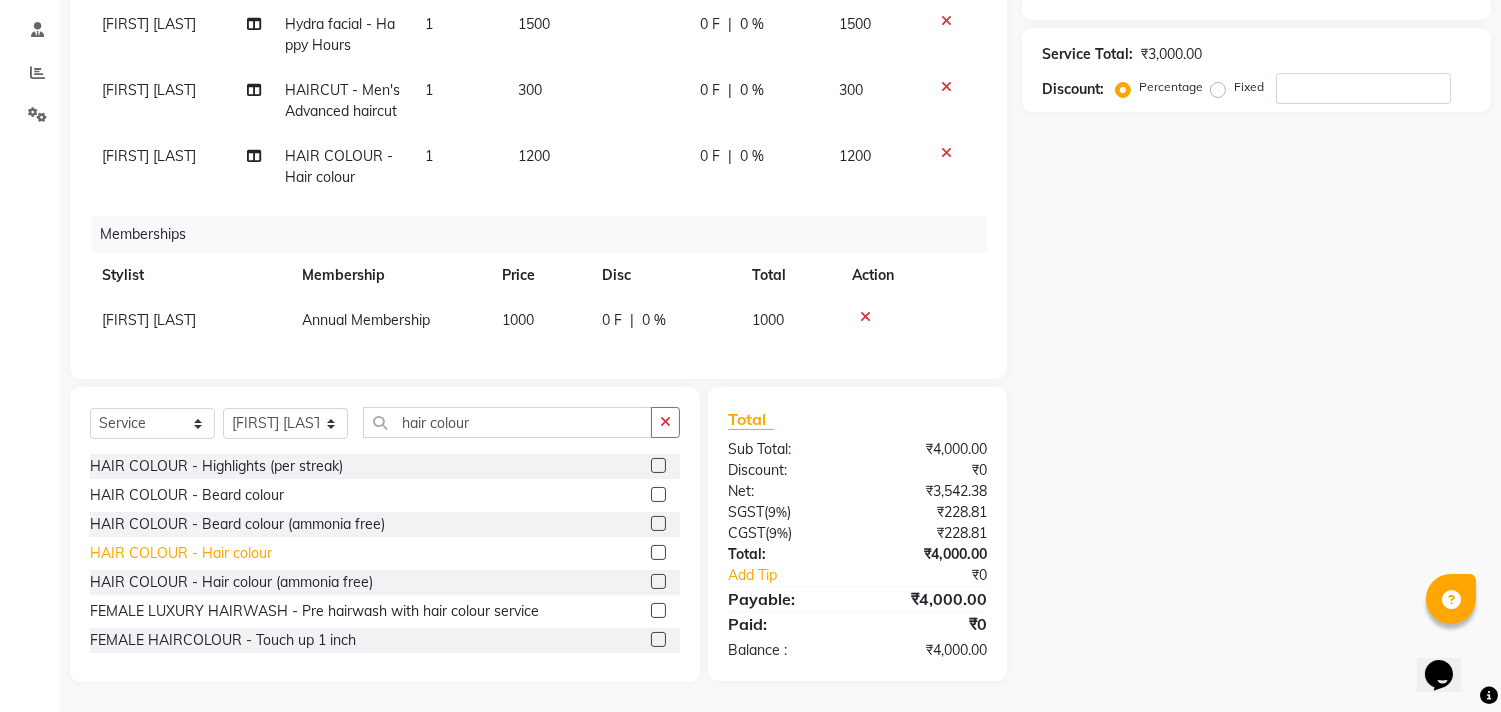 click on "HAIR COLOUR - Hair colour" 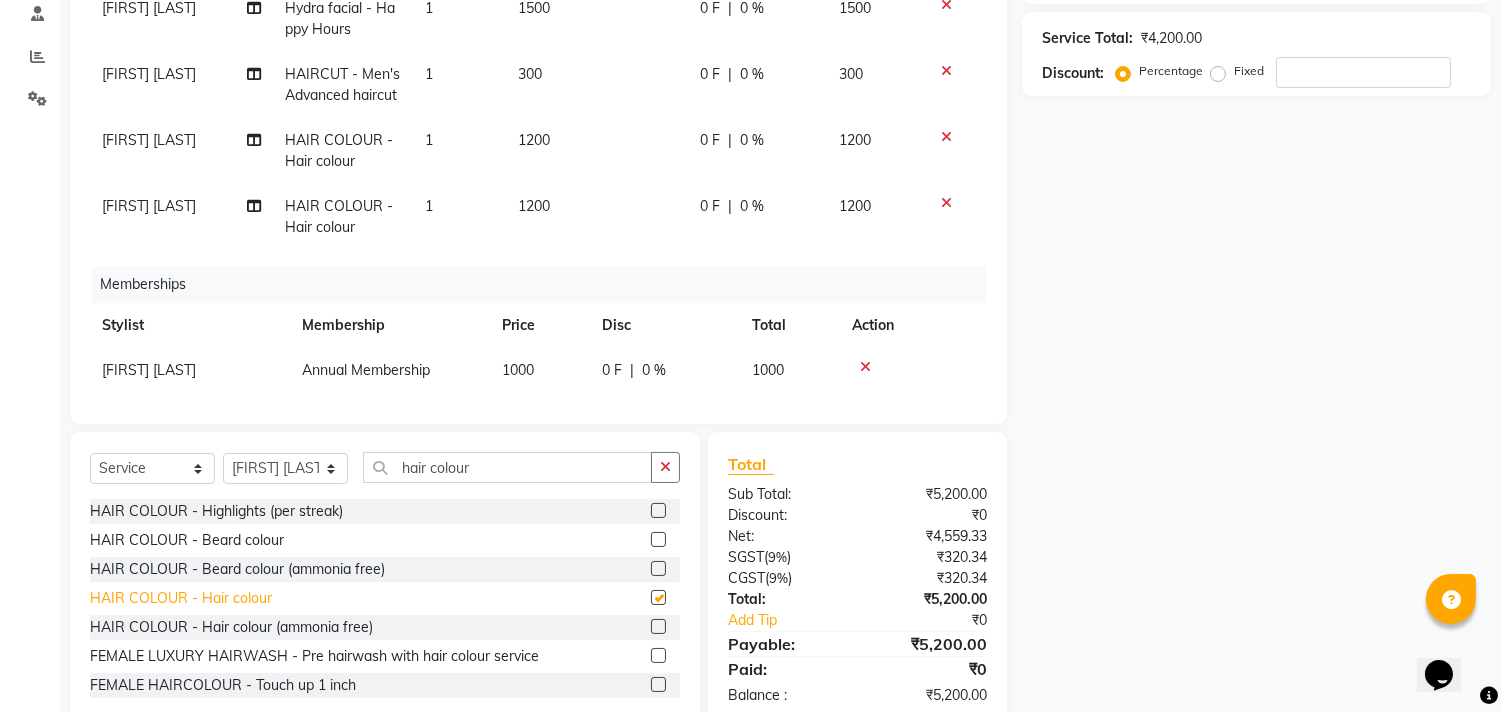 checkbox on "false" 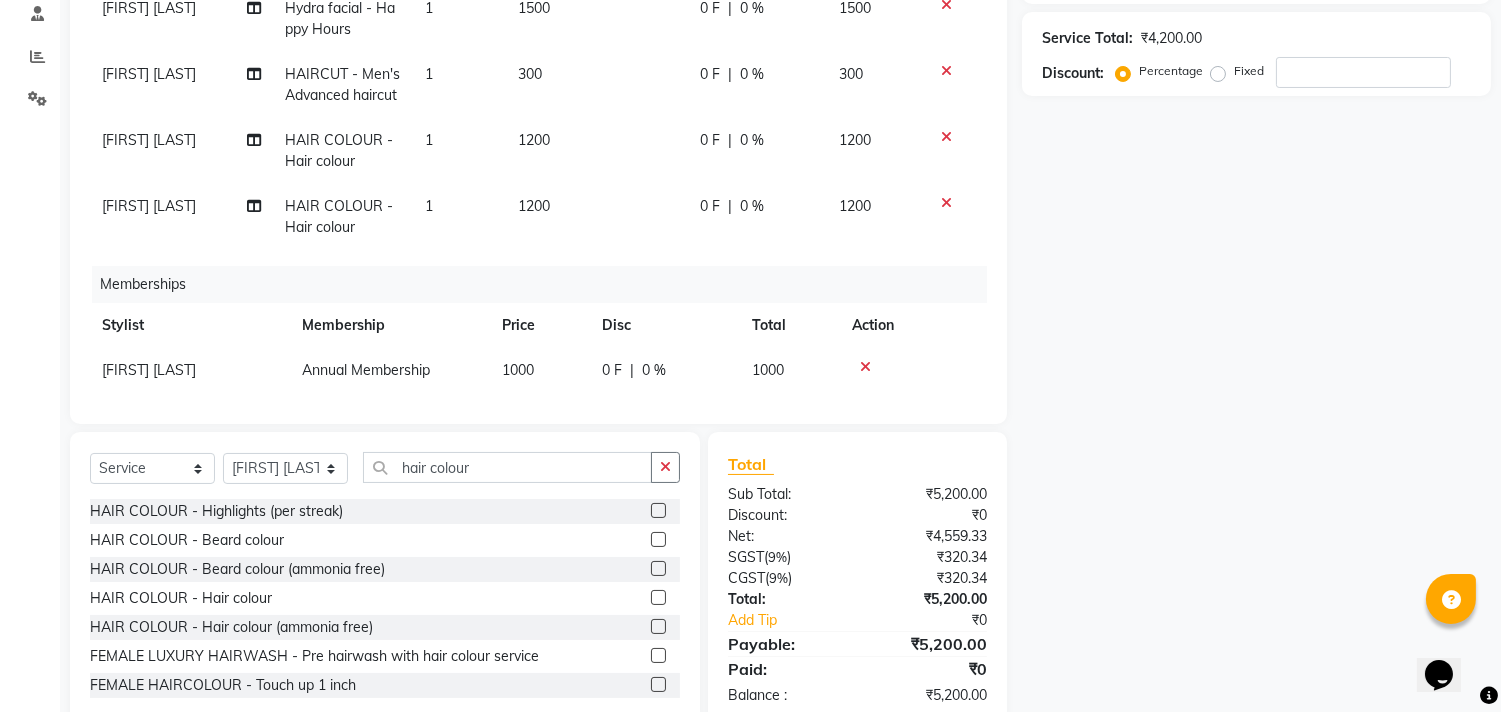 click on "1200" 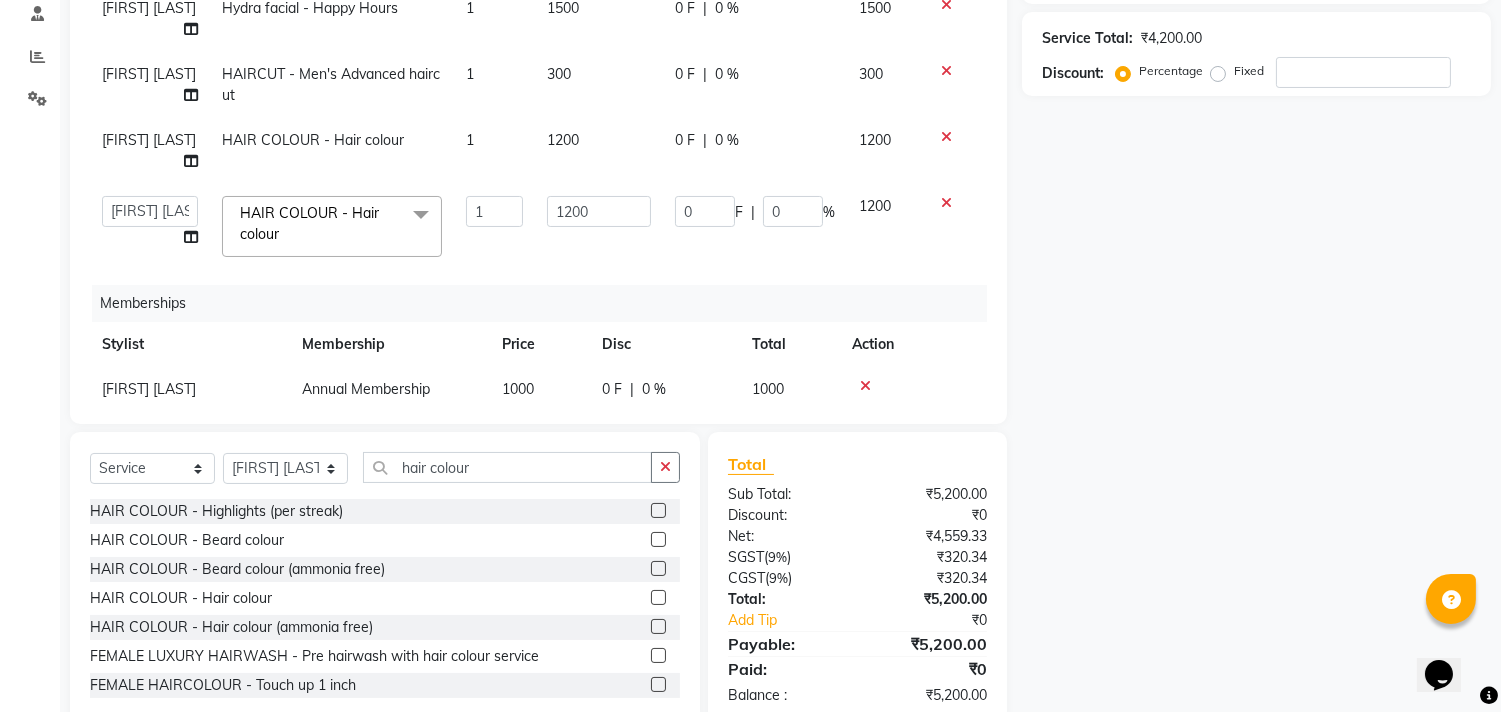 click 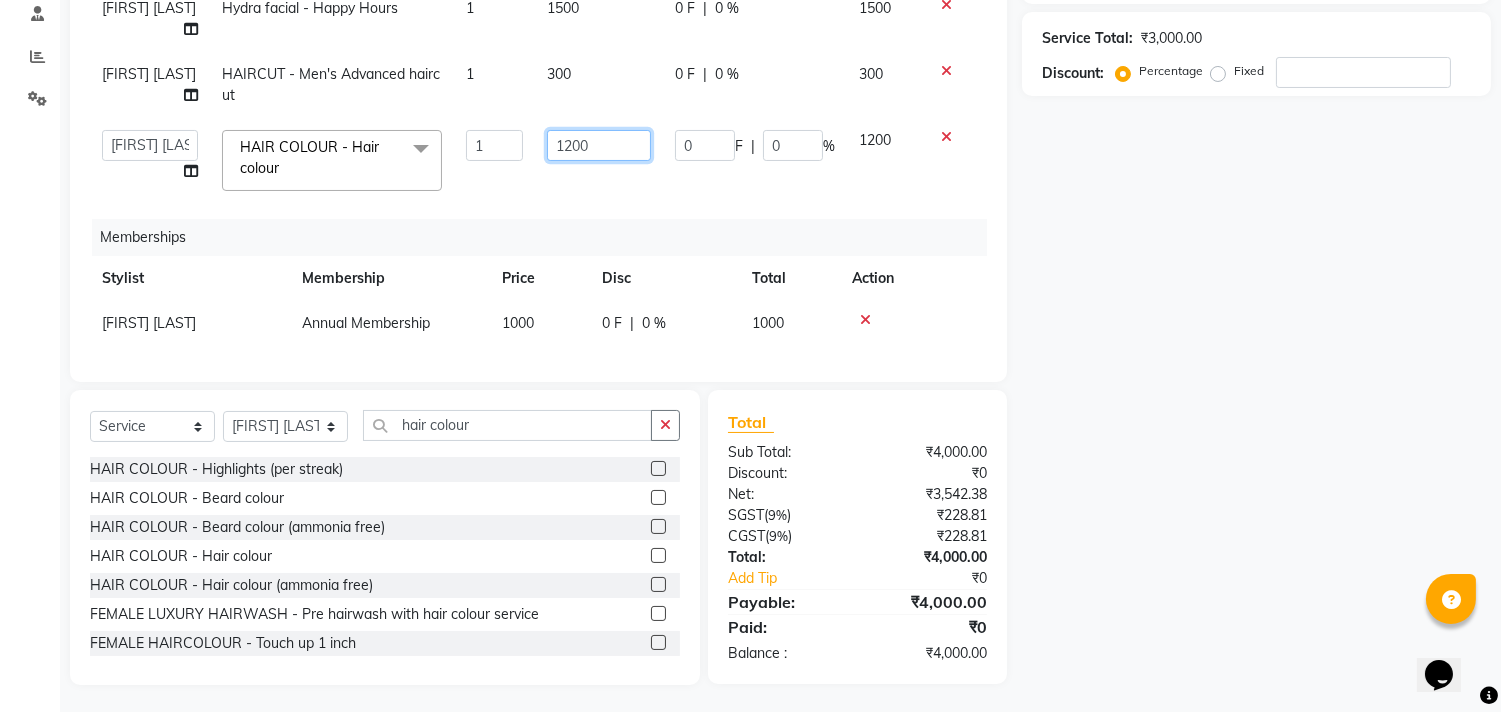 click on "1200" 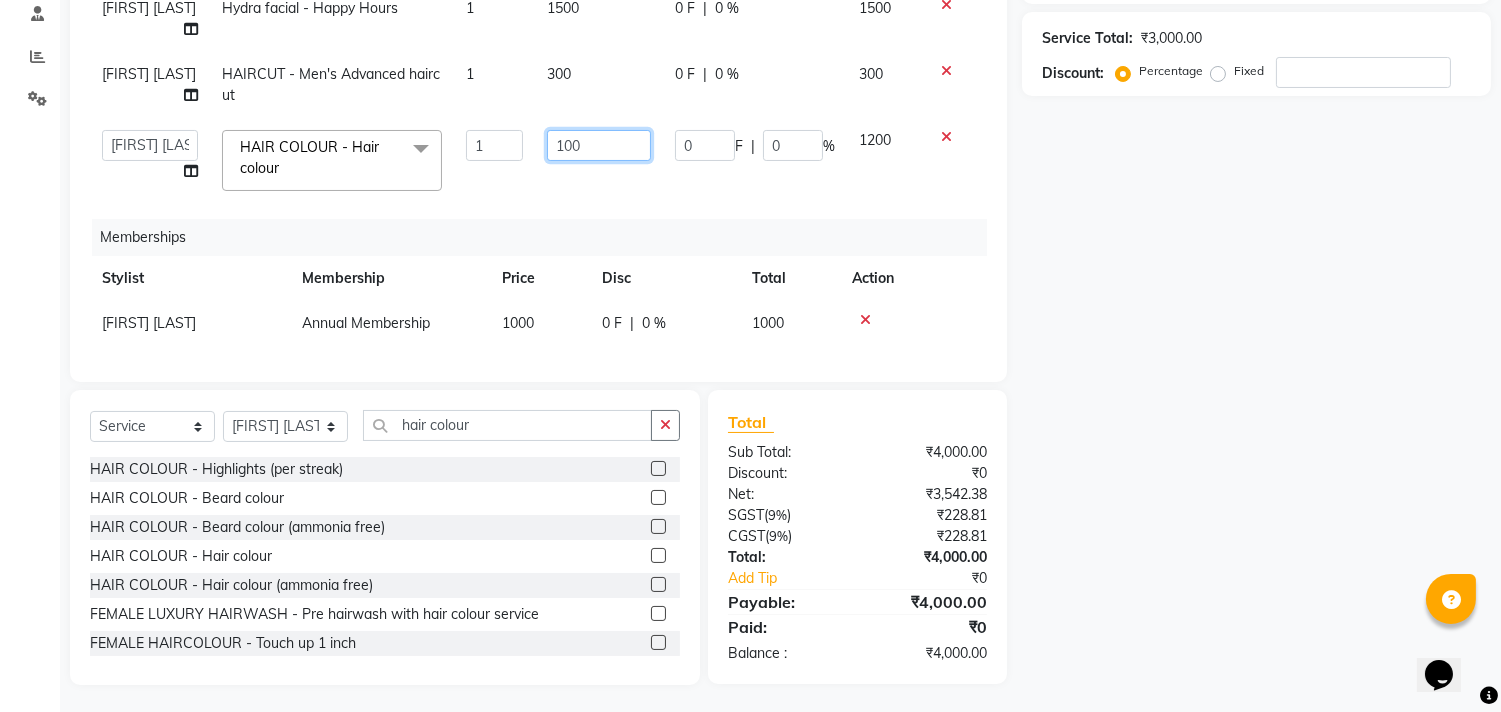 type on "1700" 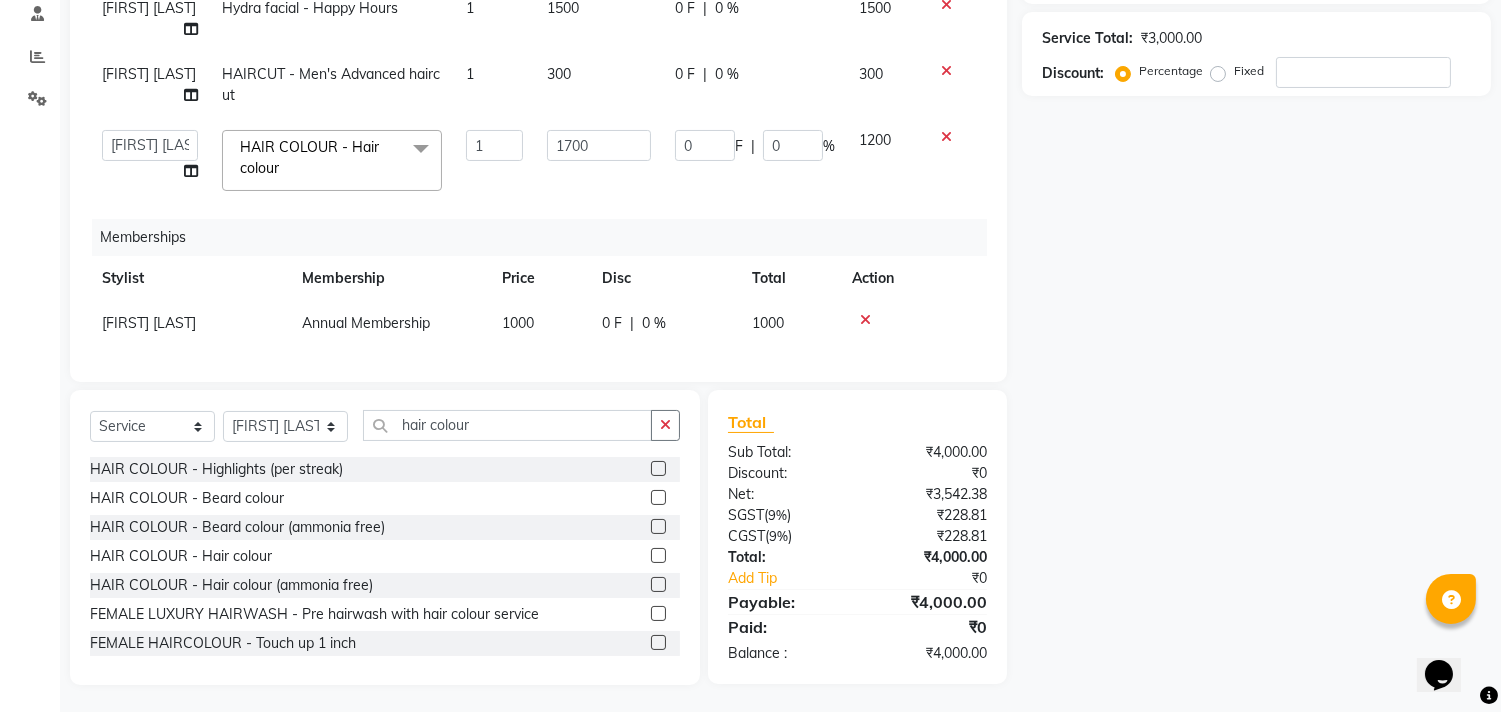 click on "Memberships" 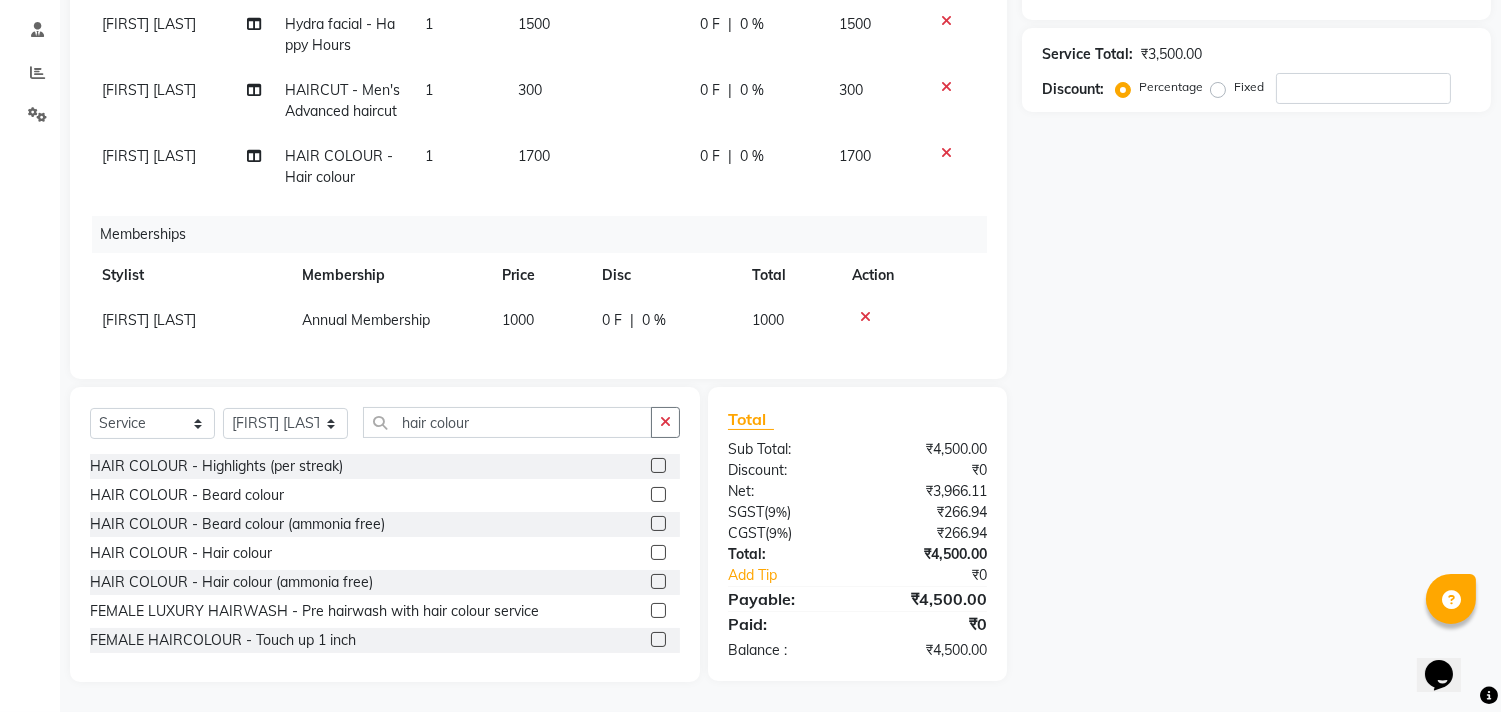 click on "0 %" 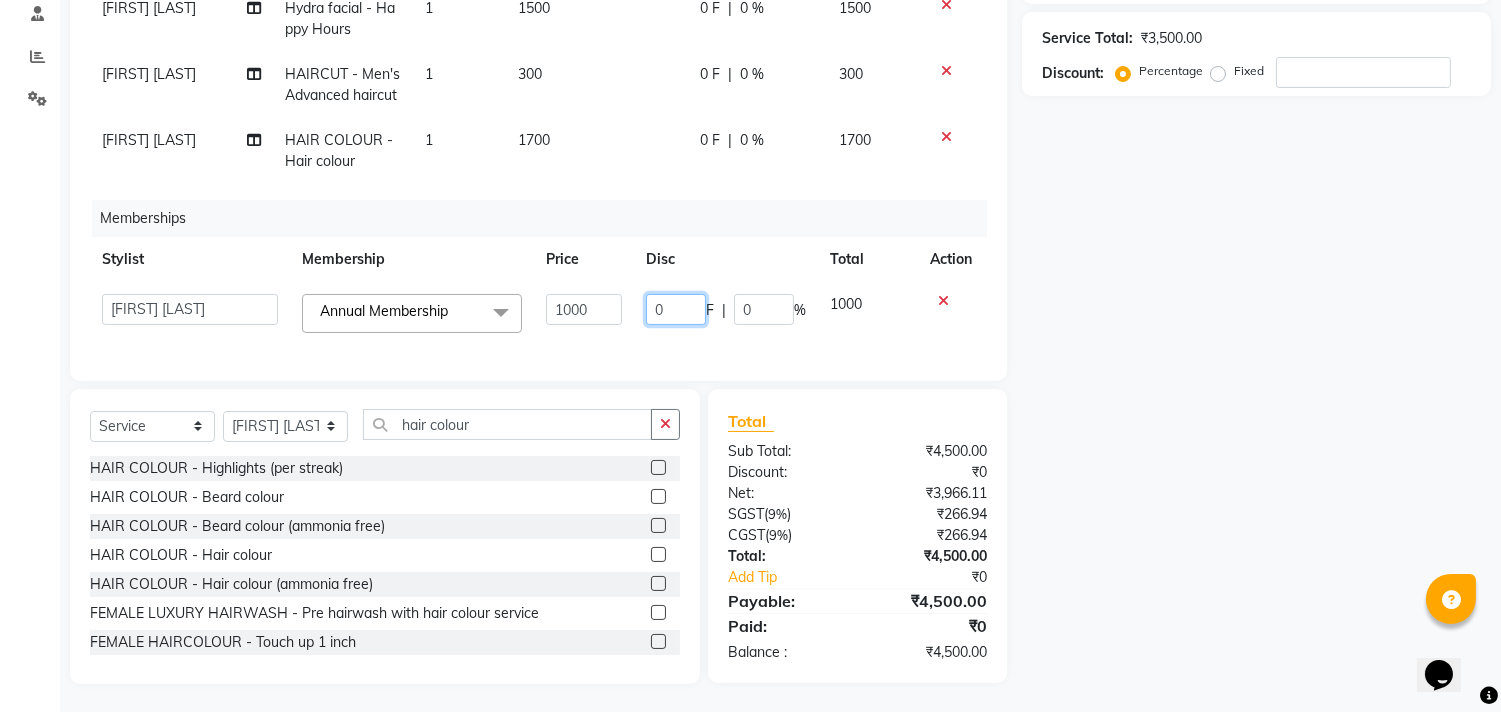 click on "0" 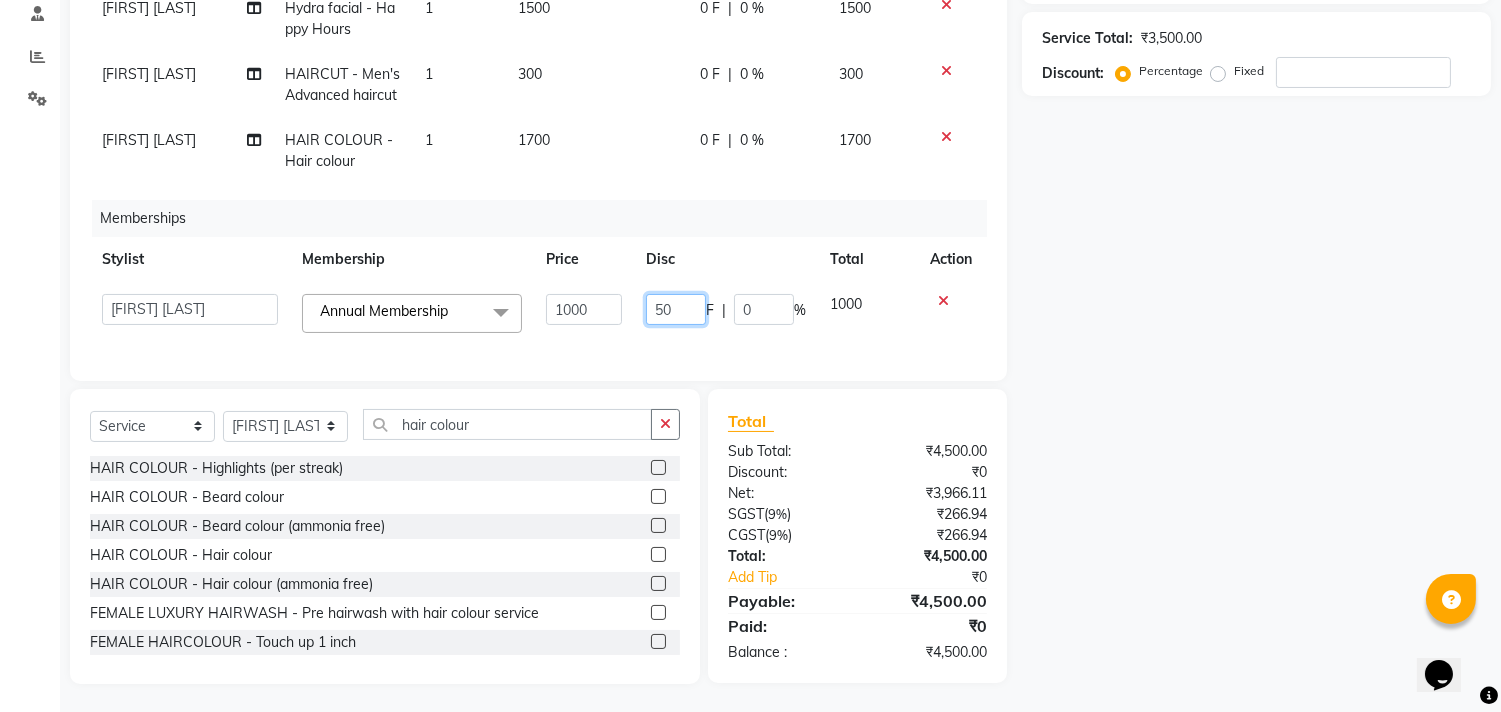 type on "500" 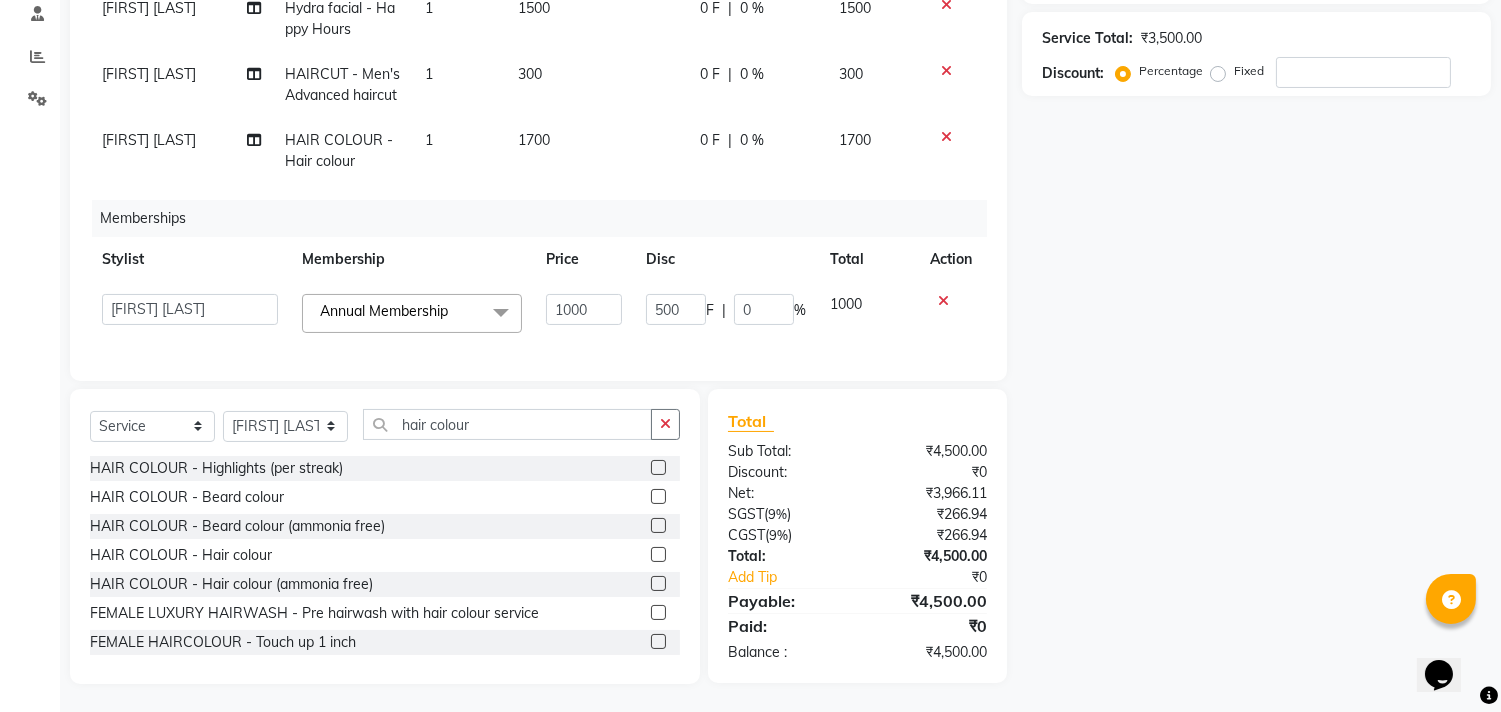 click on "Services Stylist Service Qty Price Disc Total Action [FIRST] [LAST] Hydra facial - Happy Hours 1 1500 0 F | 0 % 1500 [FIRST] [LAST] HAIRCUT - Men's Advanced haircut 1 300 0 F | 0 % 300 [FIRST] [LAST] HAIR COLOUR - Hair colour 1 1700 0 F | 0 % 1700 Memberships Stylist Membership Price Disc Total Action  [FIRST]    [FIRST]    [FIRST] [LAST]   Front Desk   Javed   kapil   [FIRST]    Payal    [FIRST] [LAST]   [FIRST] [LAST]   [FIRST] [LAST]   [FIRST] [LAST]   [FIRST] [LAST]   [FIRST] [LAST]   [FIRST]   [FIRST]    [FIRST]   [FIRST]   [FIRST] [LAST]   [FIRST] [LAST]   [FIRST] [LAST]  Annual Membership  x Annual Membership 1000 500 F | 0 % 1000" 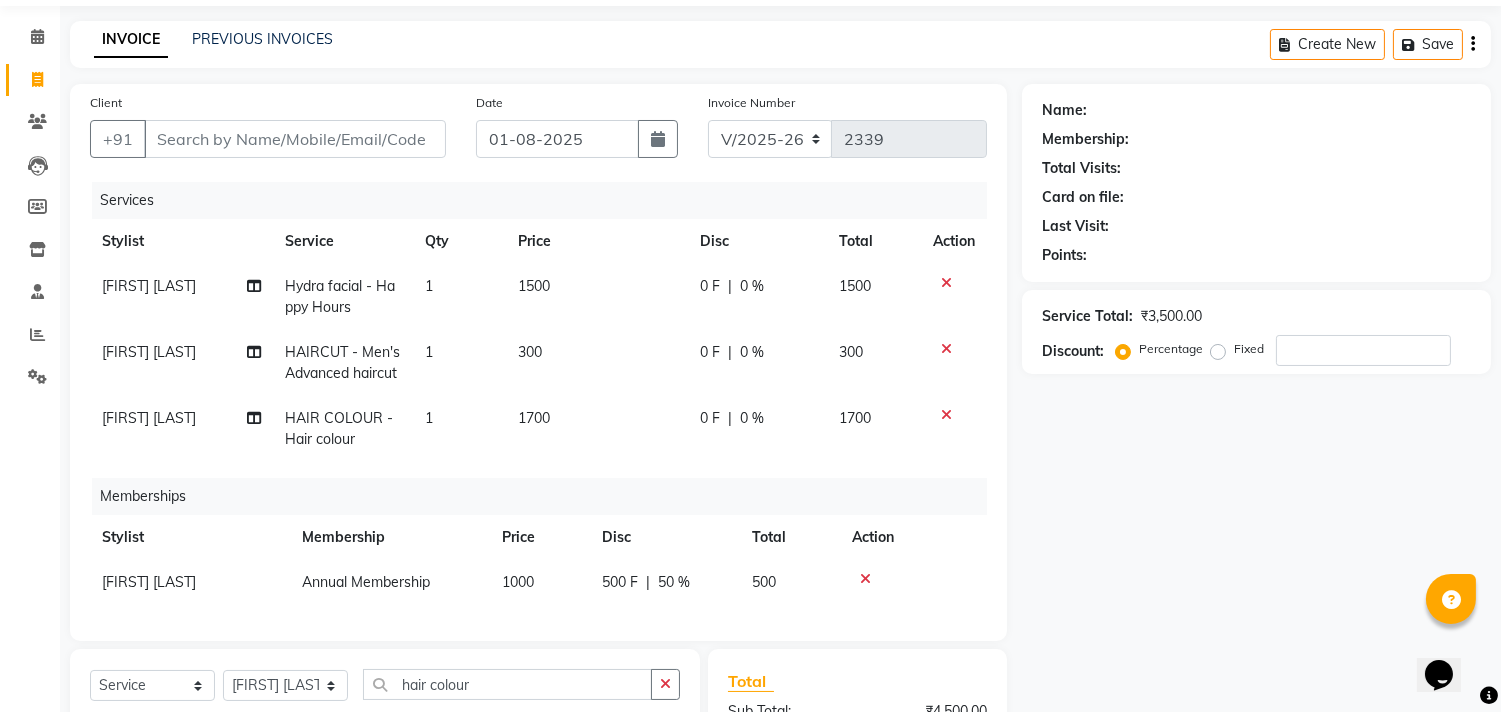 scroll, scrollTop: 11, scrollLeft: 0, axis: vertical 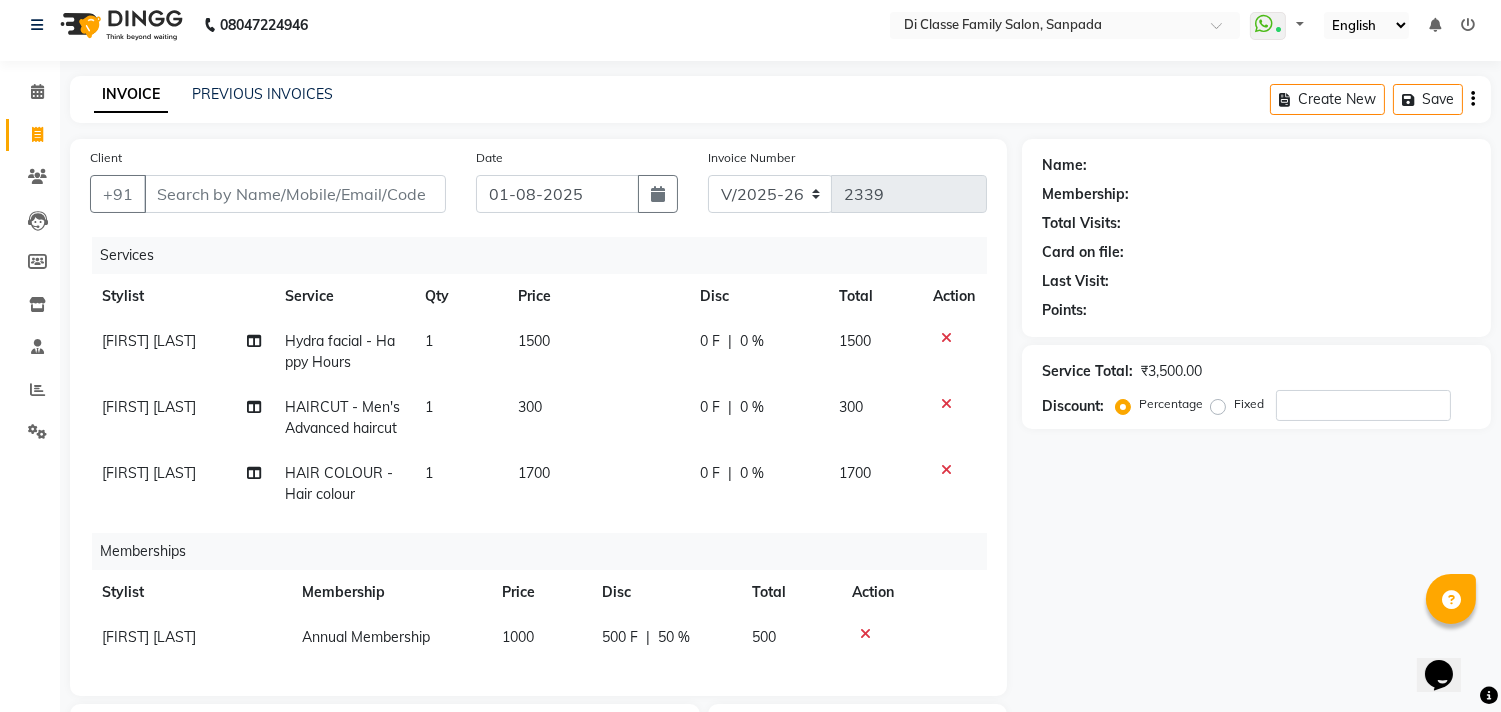 click on "Name: Membership: Total Visits: Card on file: Last Visit:  Points:  Service Total:  ₹3,500.00  Discount:  Percentage   Fixed" 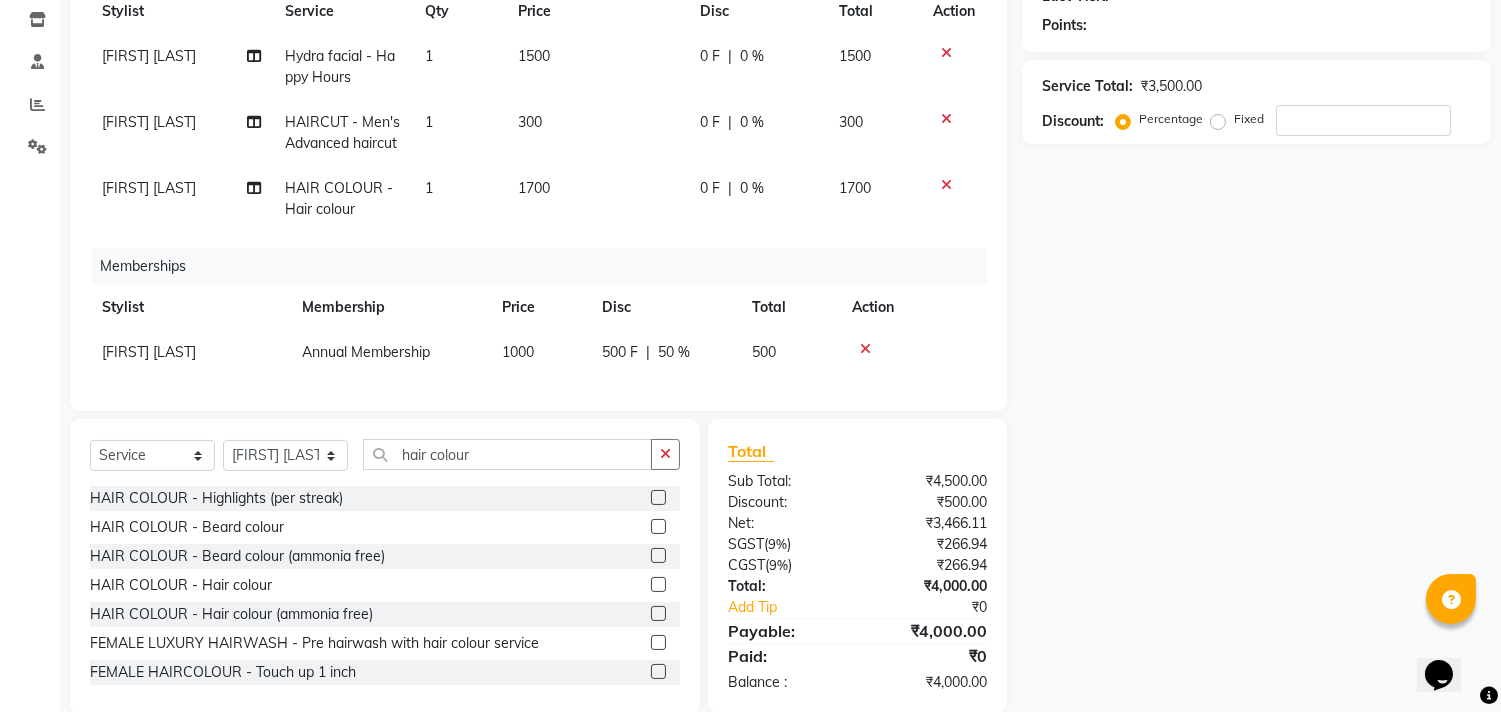 scroll, scrollTop: 344, scrollLeft: 0, axis: vertical 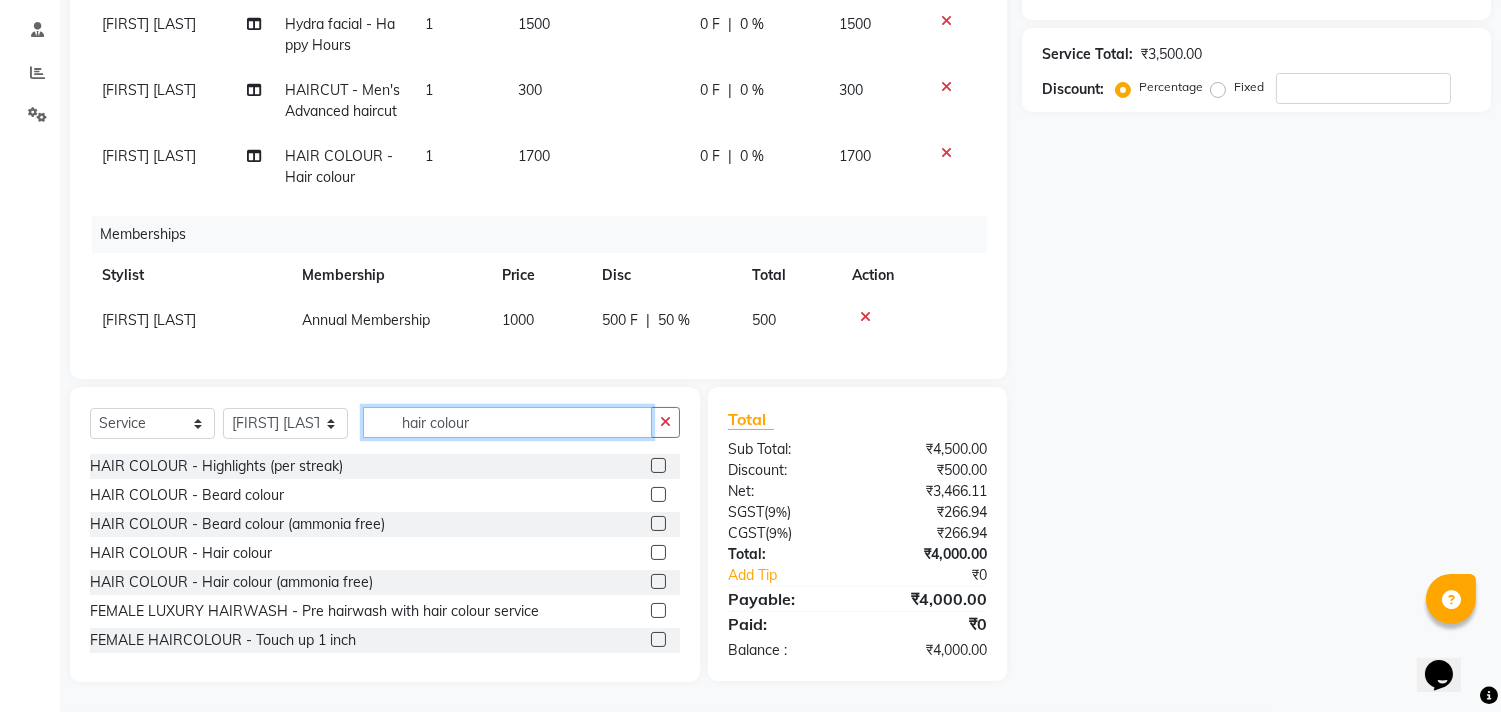 click on "hair colour" 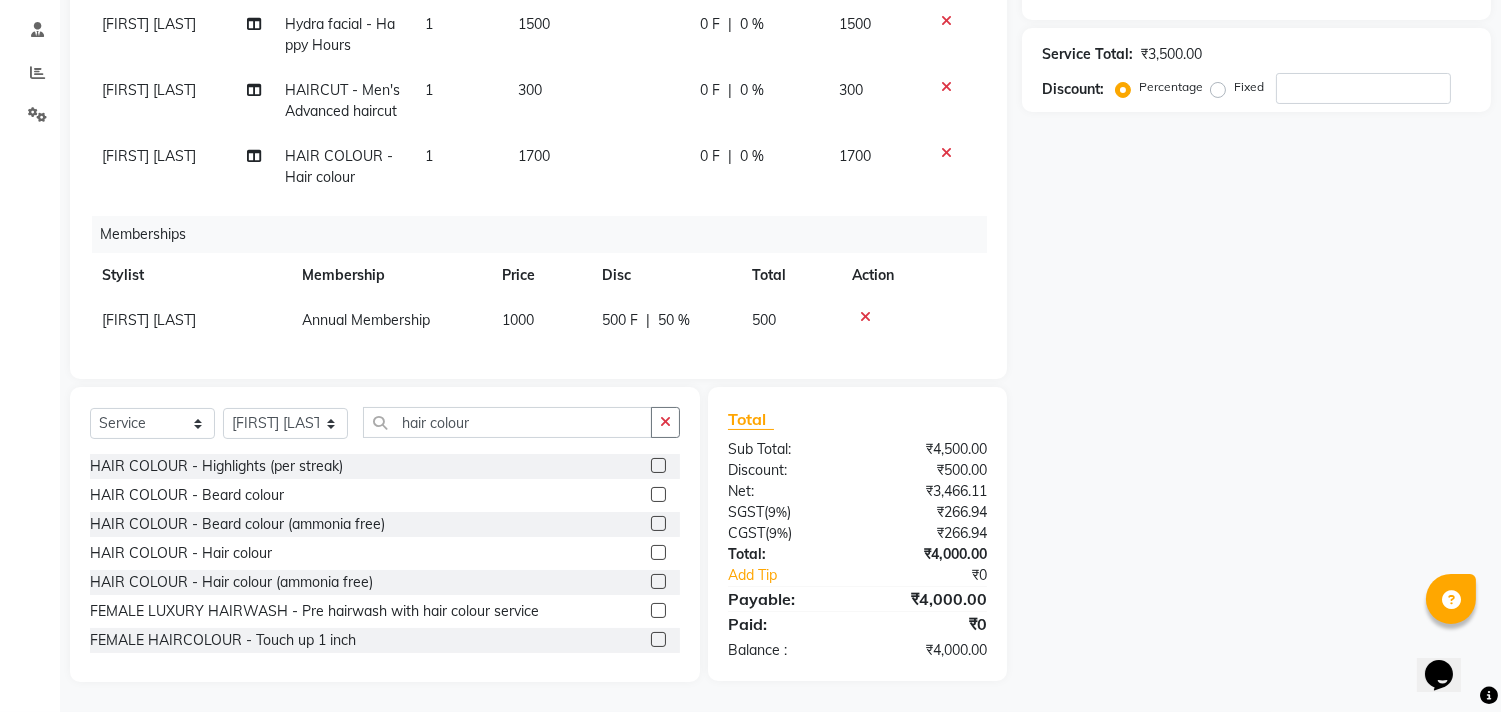click 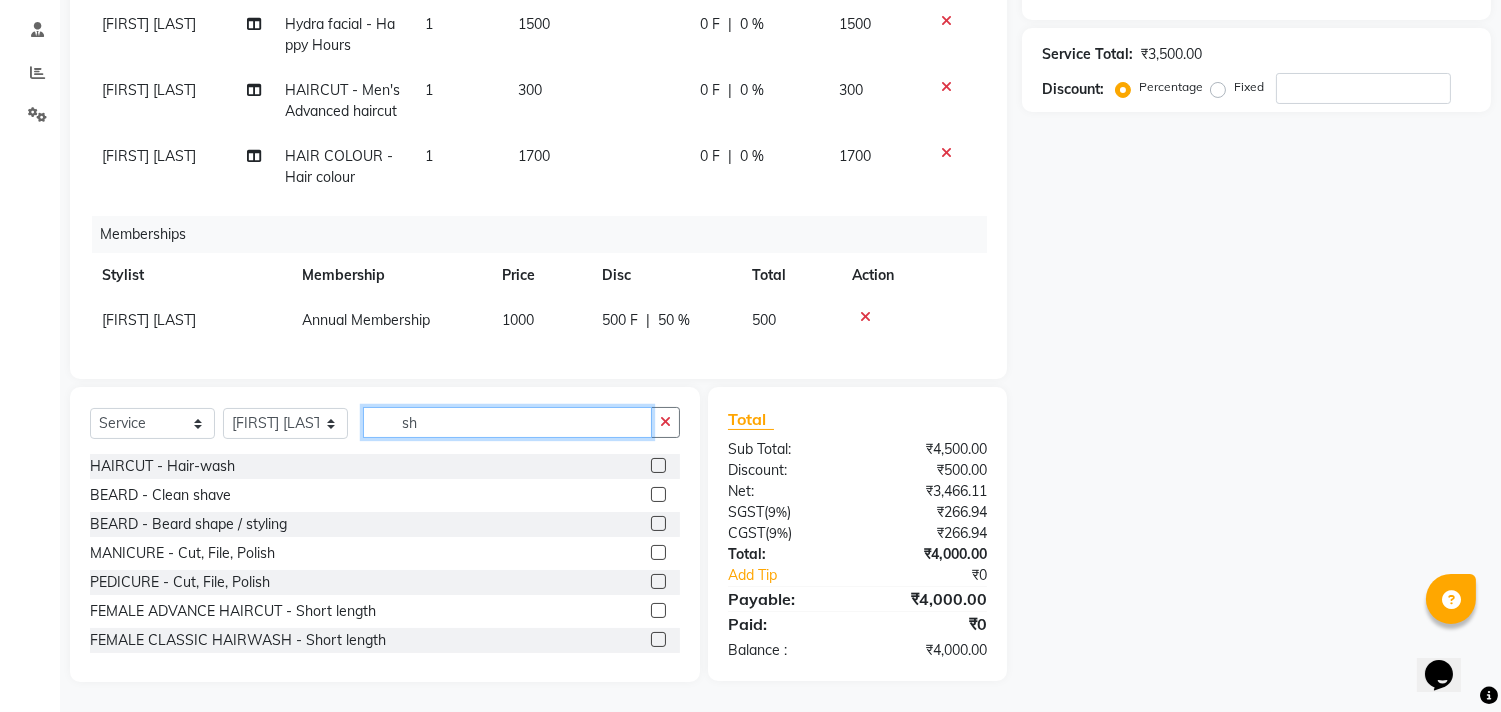 type on "sh" 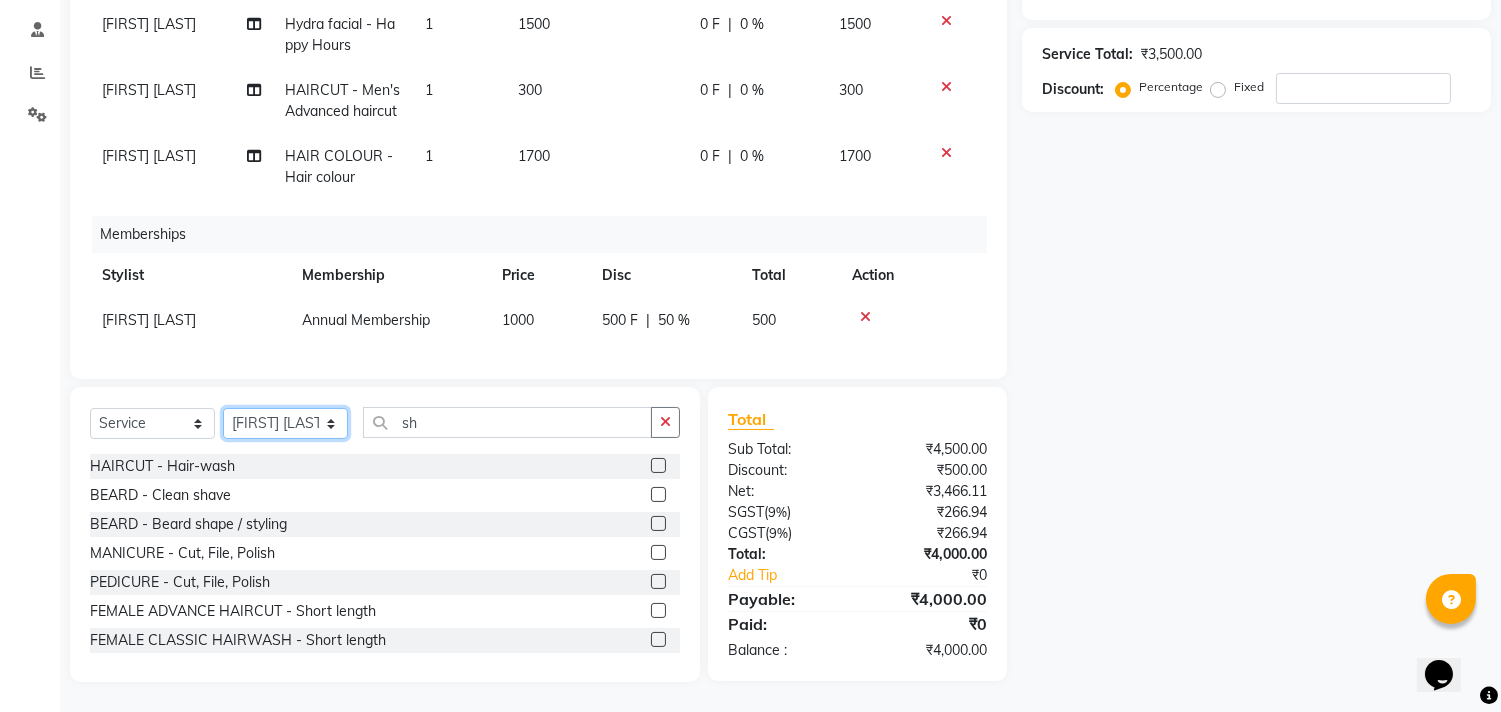 click on "Select Stylist [FIRST]  [FIRST]  [FIRST] [LAST]  Front Desk [FIRST] [FIRST] [FIRST]  Payal  [FIRST] [LAST] [FIRST] [LAST] [FIRST] [LAST] [FIRST] [LAST] [FIRST] [LAST] [FIRST]  [FIRST]  [FIRST]  [FIRST] [LAST] [FIRST] [LAST] [FIRST] [LAST]" 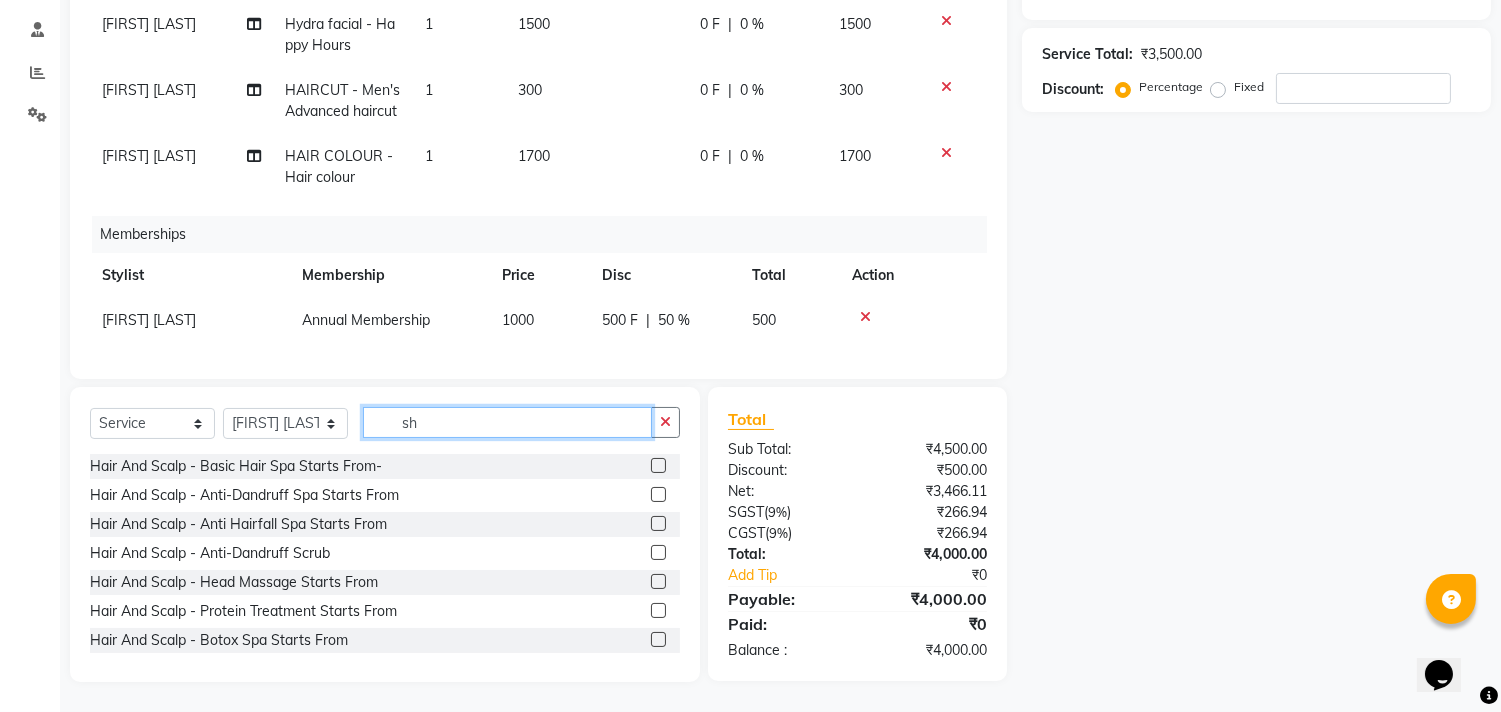 click on "sh" 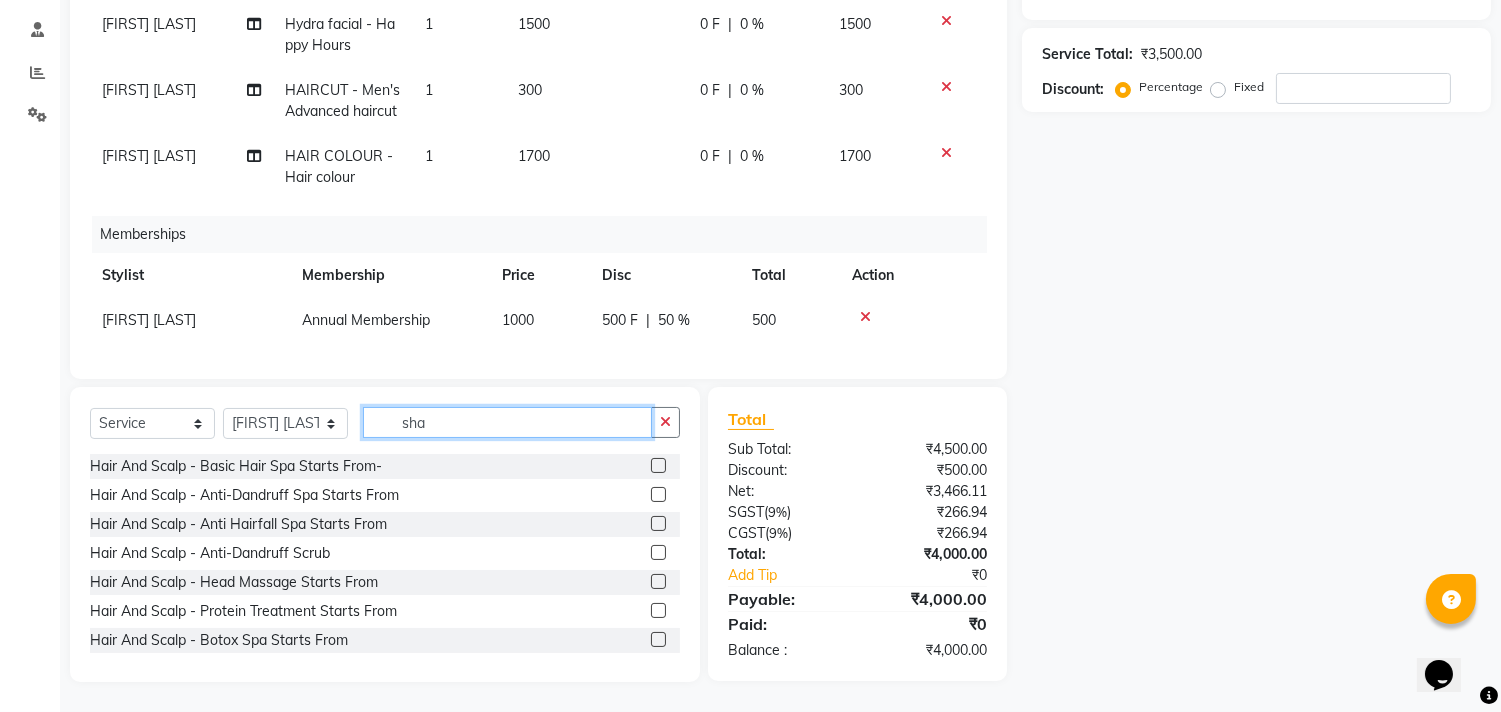 scroll, scrollTop: 343, scrollLeft: 0, axis: vertical 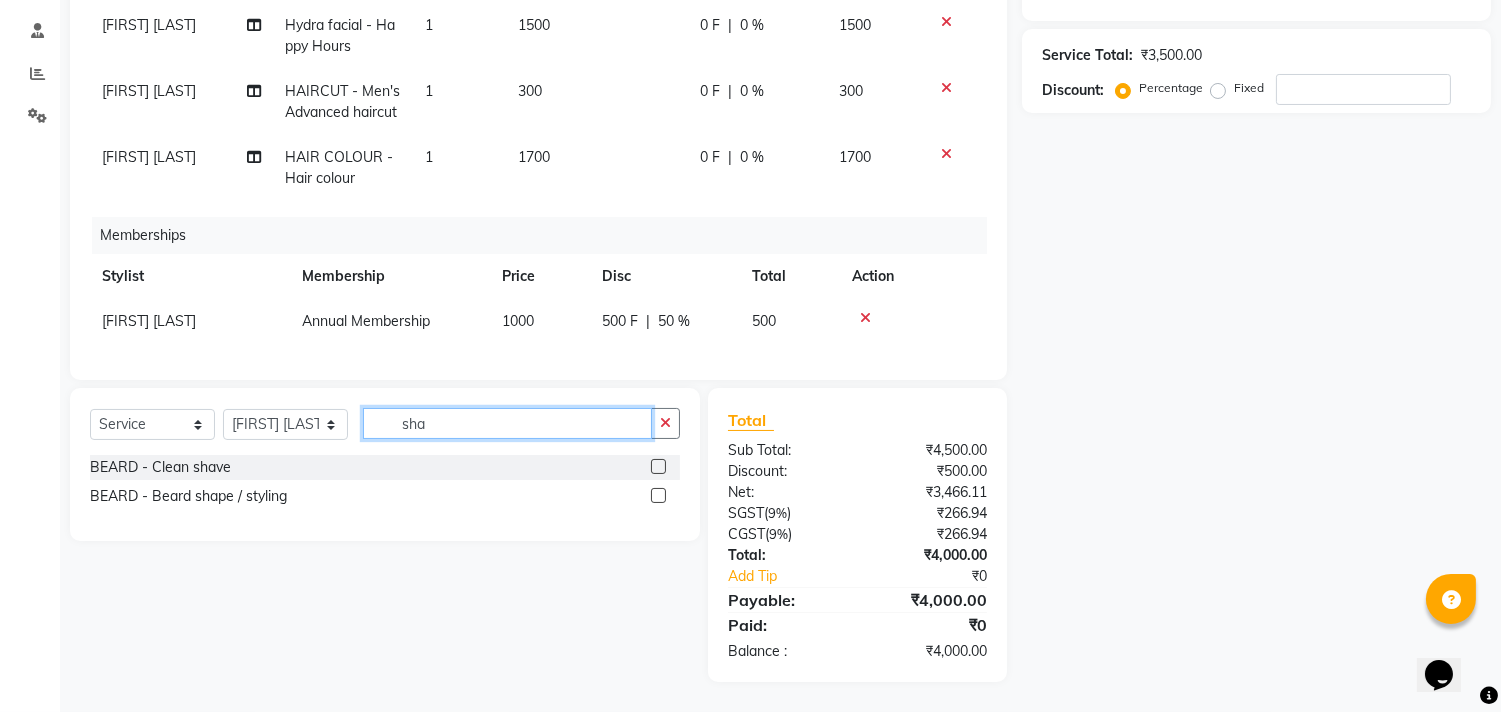 type on "sha" 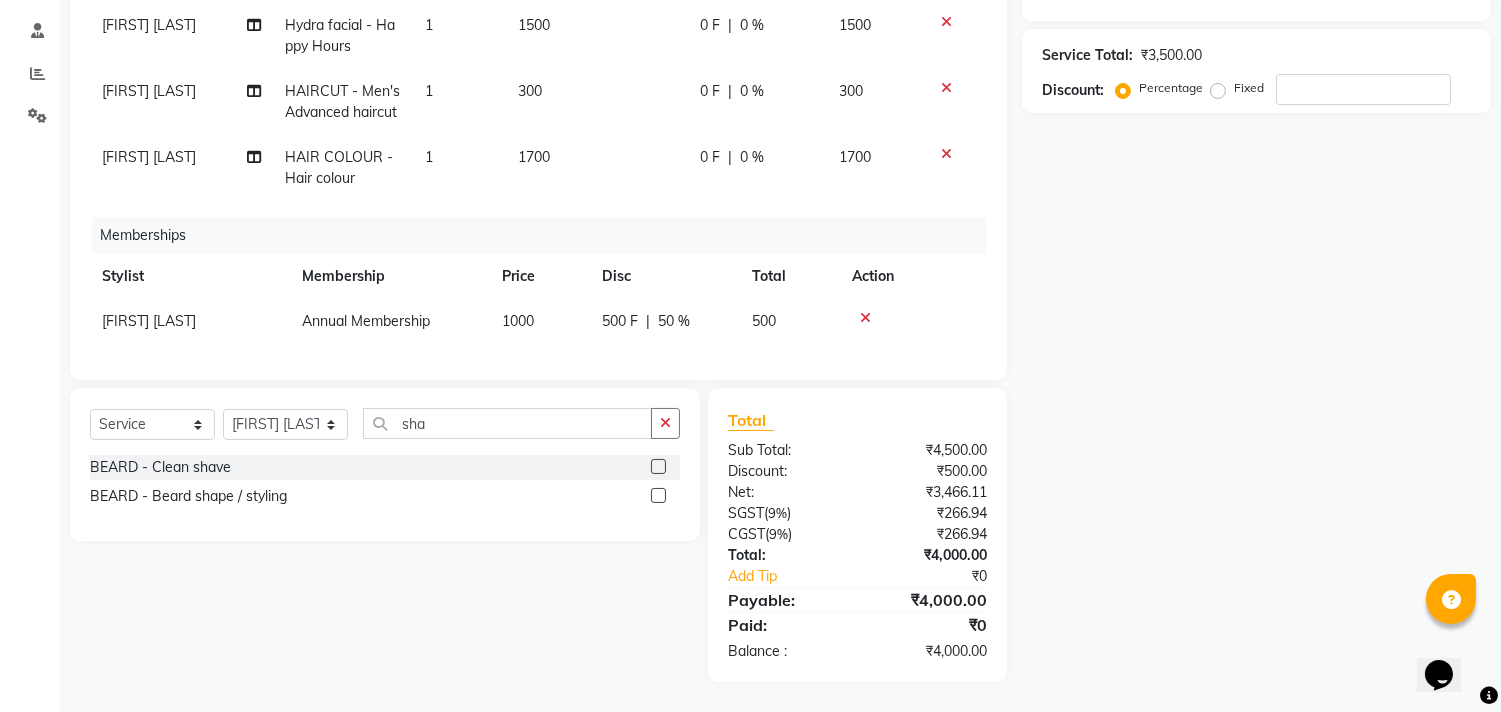 click 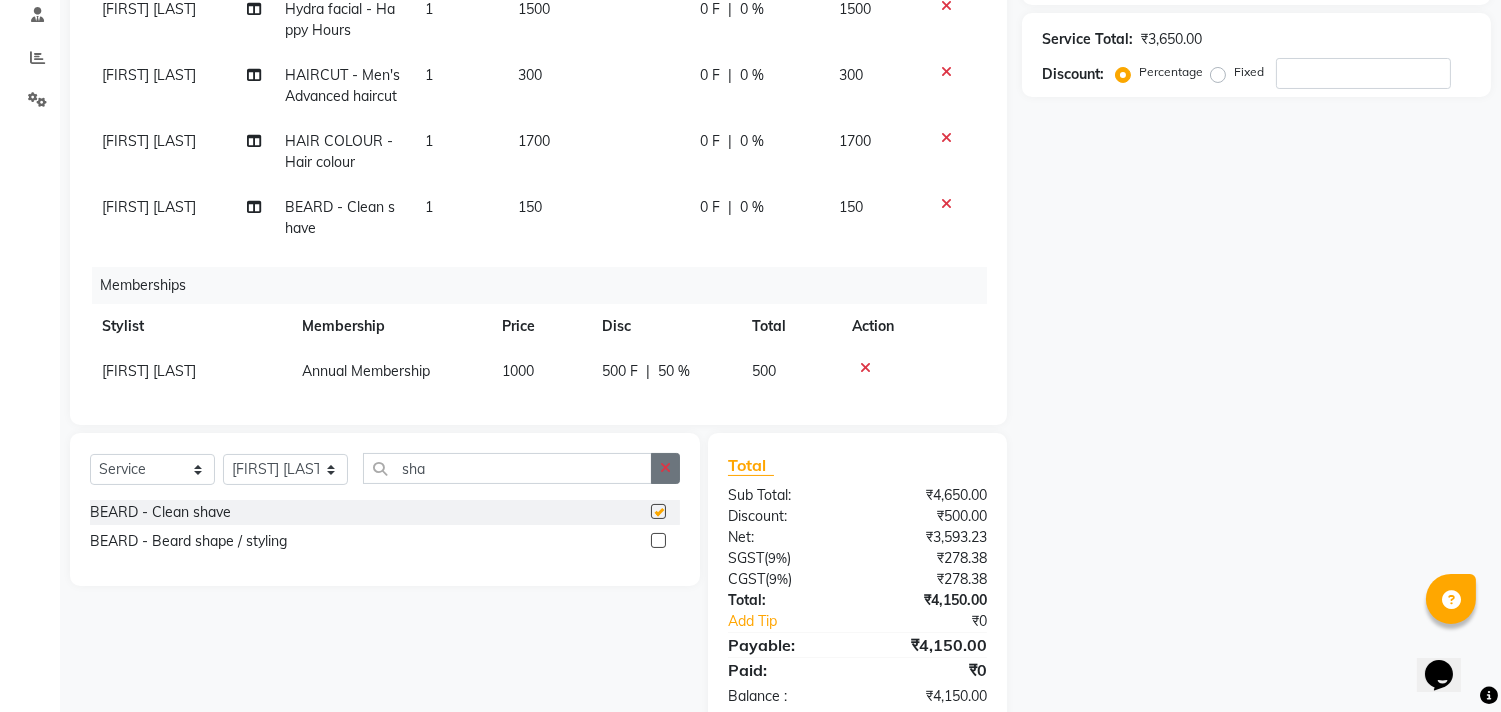 checkbox on "false" 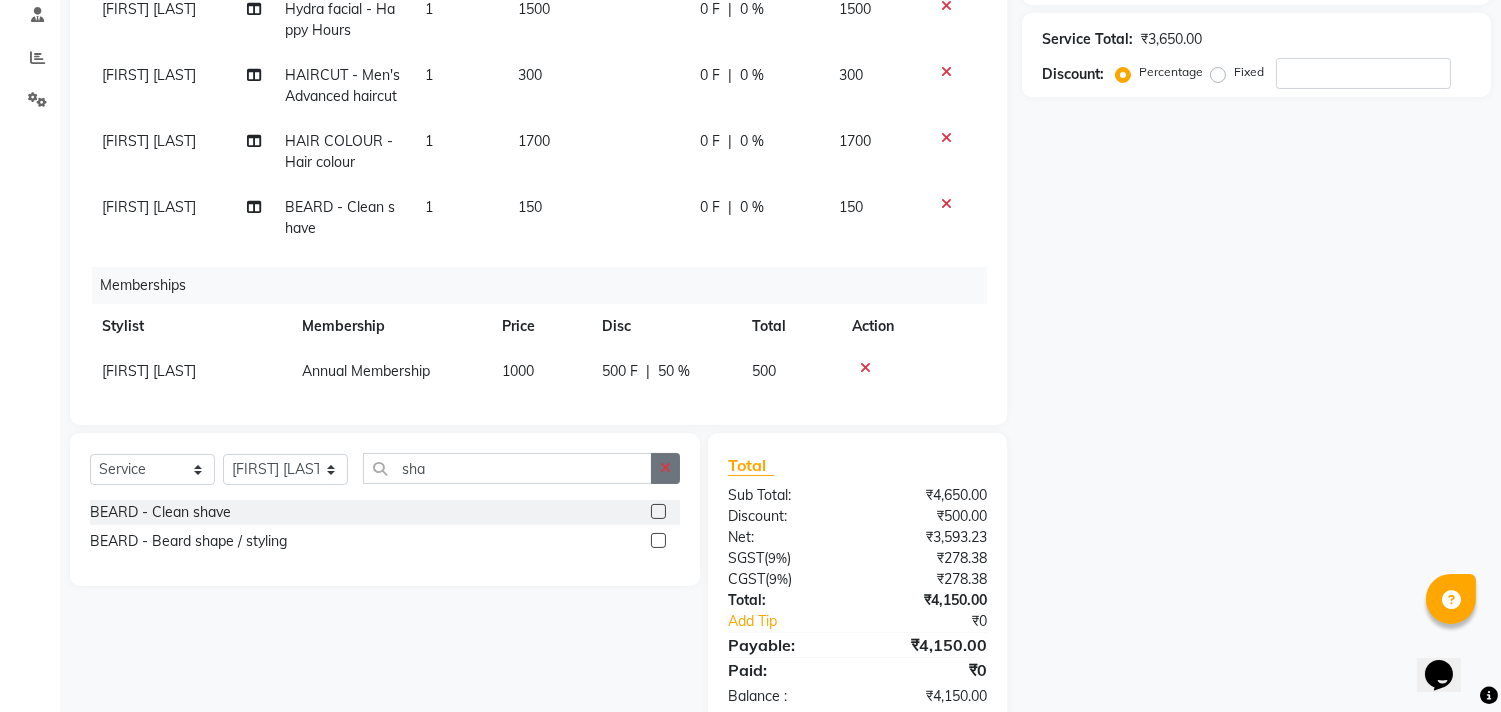 click 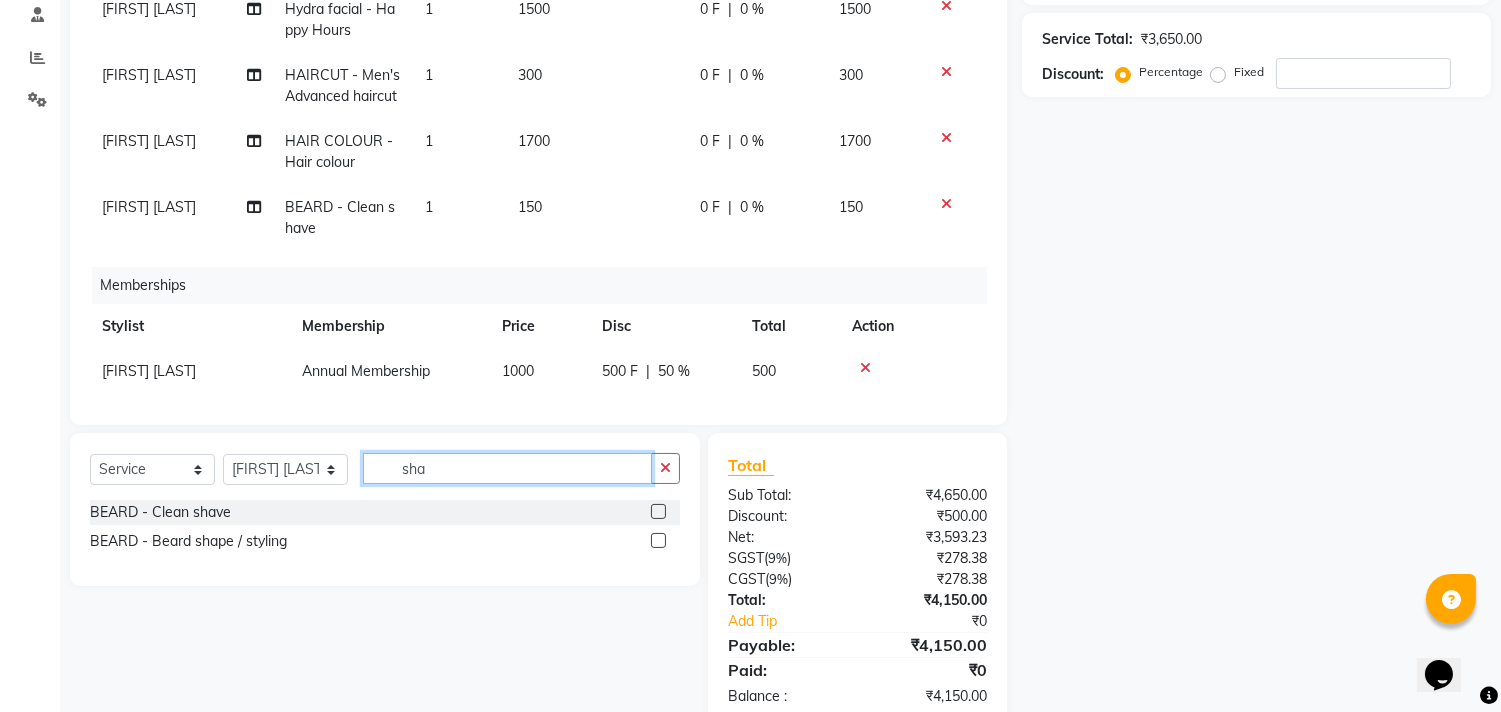 type 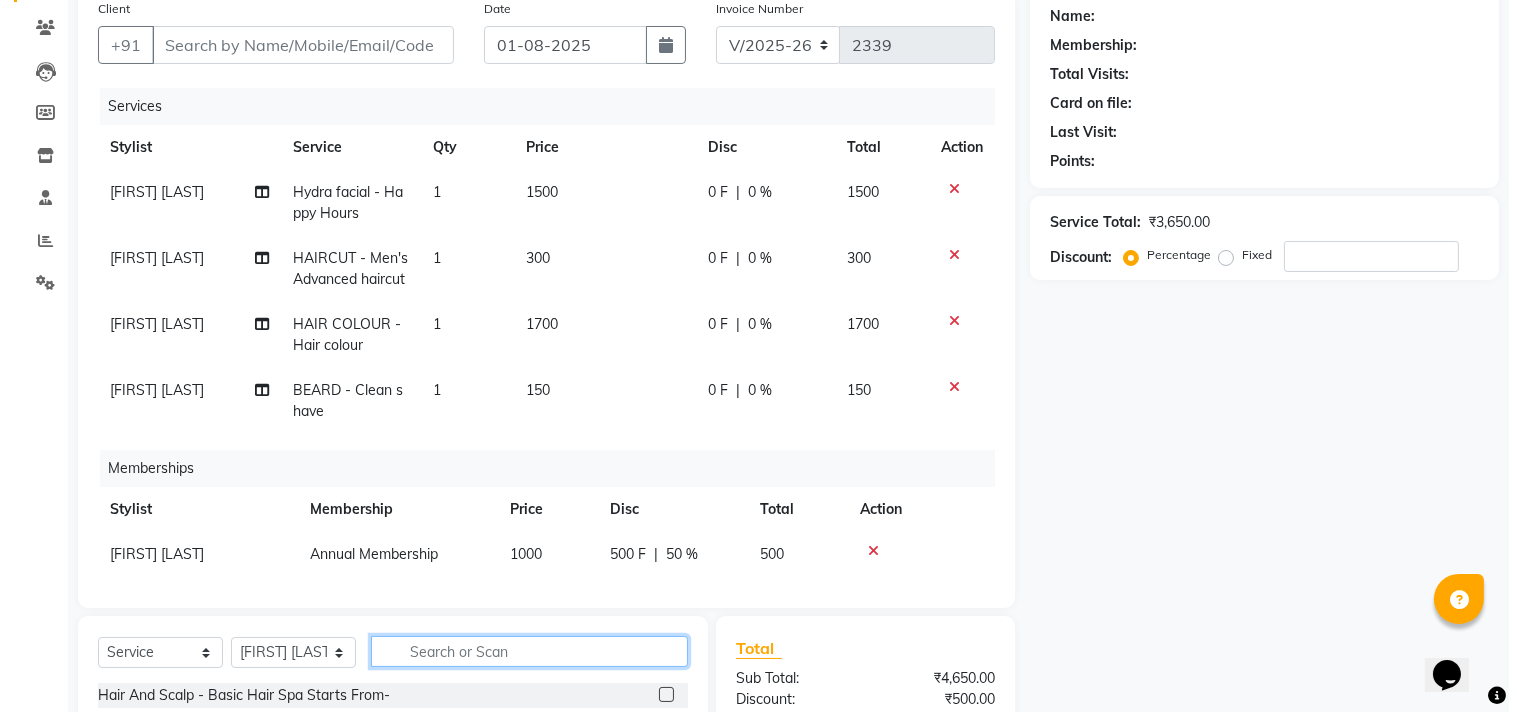 scroll, scrollTop: 121, scrollLeft: 0, axis: vertical 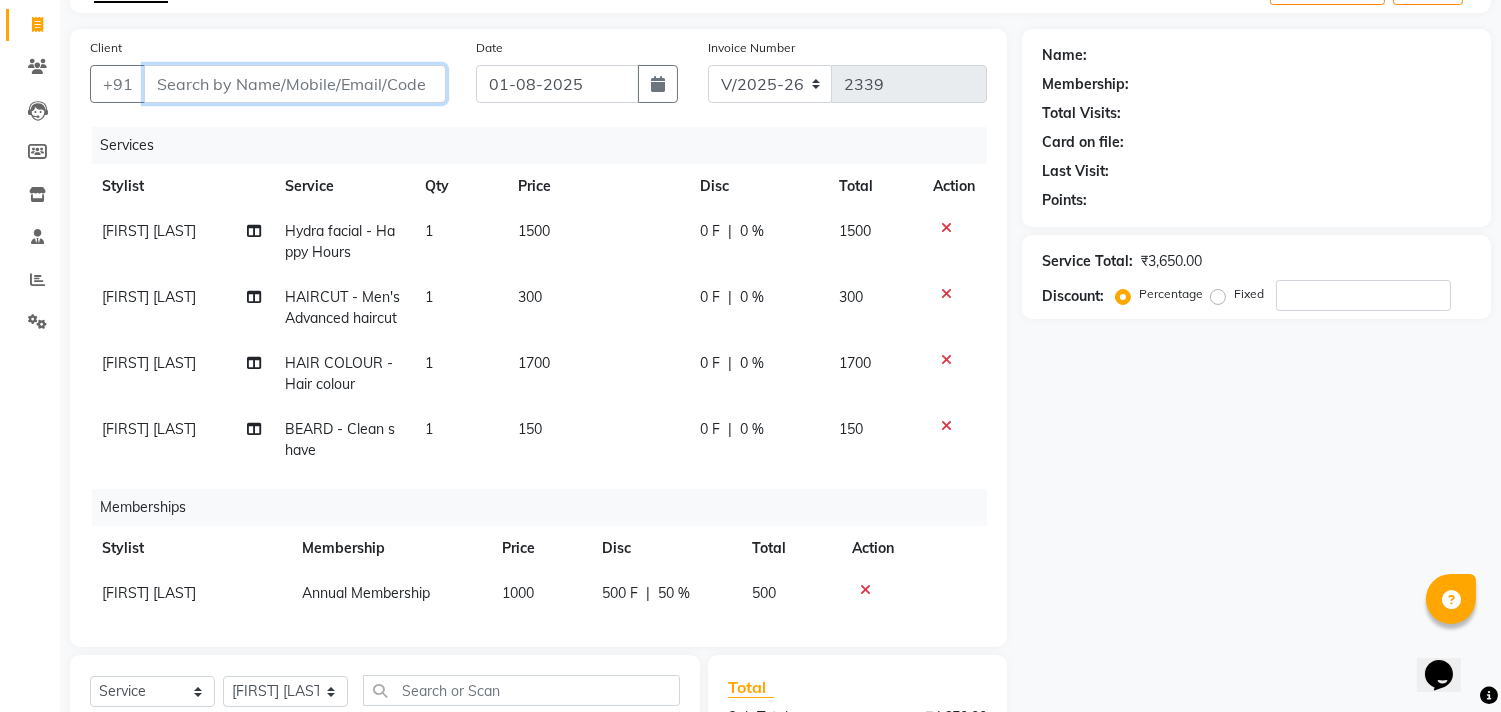 click on "Client" at bounding box center (295, 84) 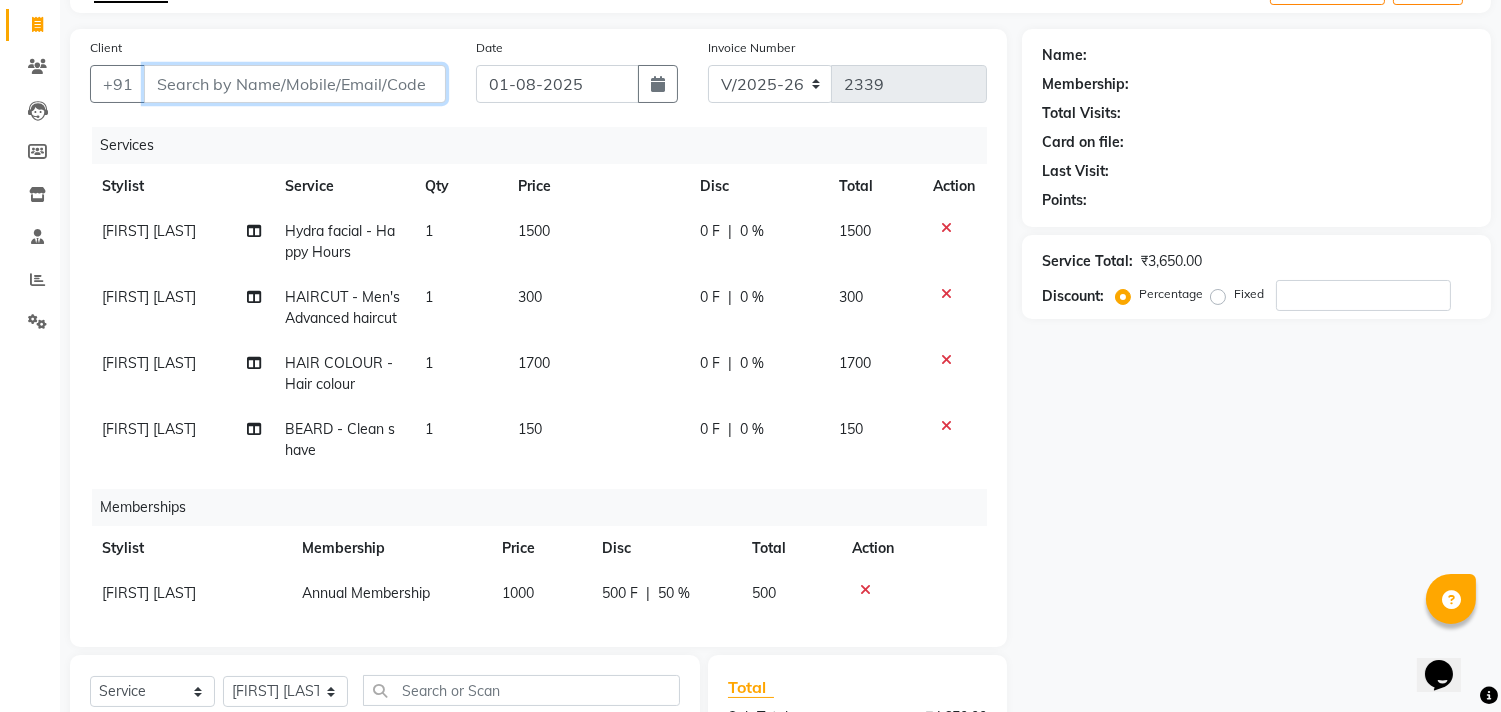 click on "Client" at bounding box center [295, 84] 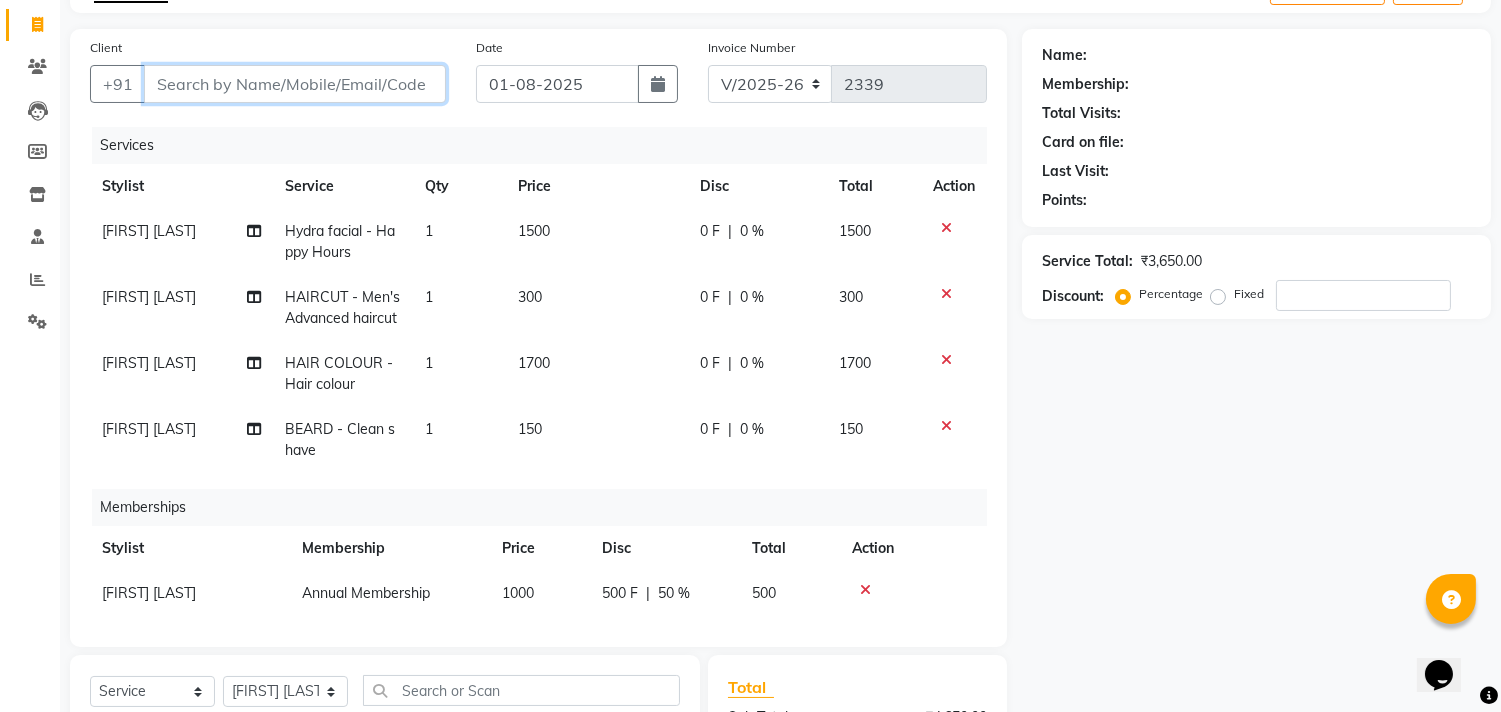 type on "8" 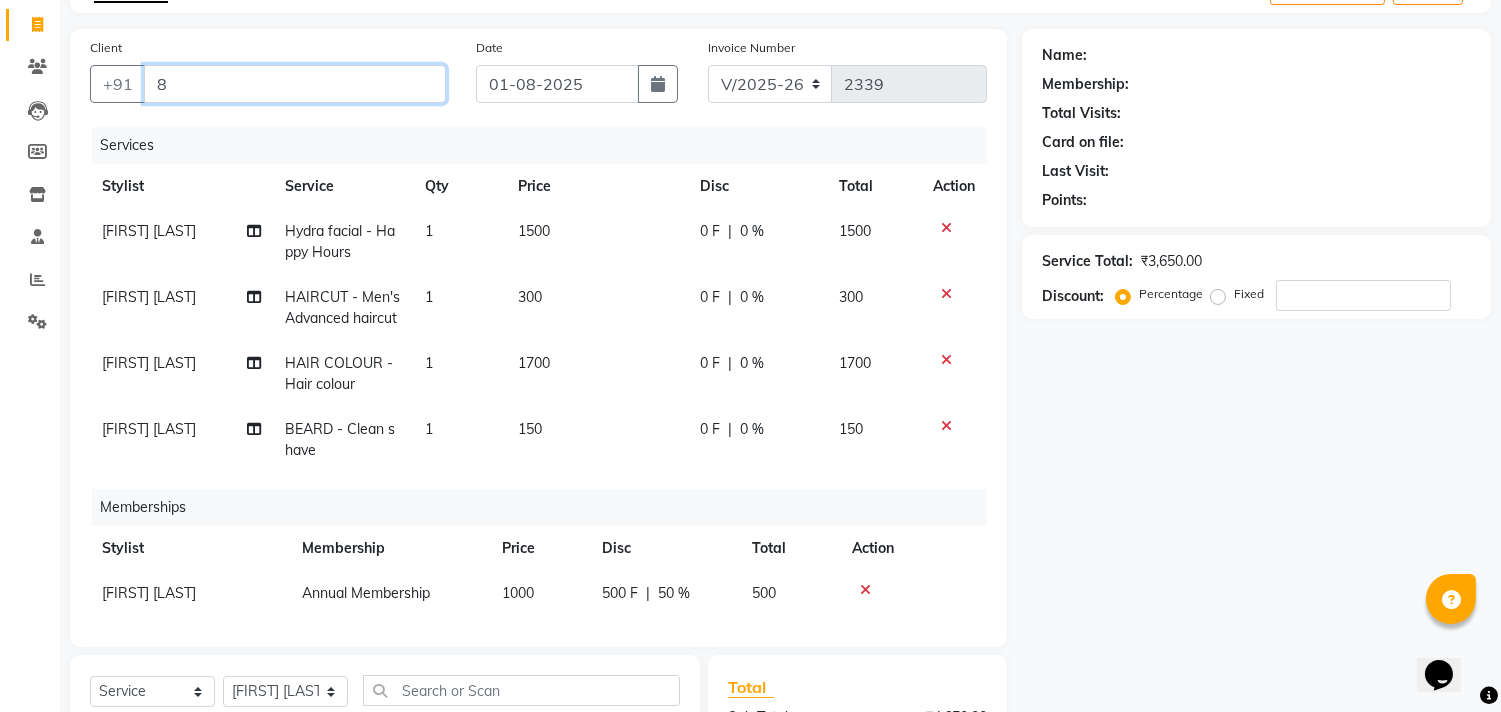 type on "0" 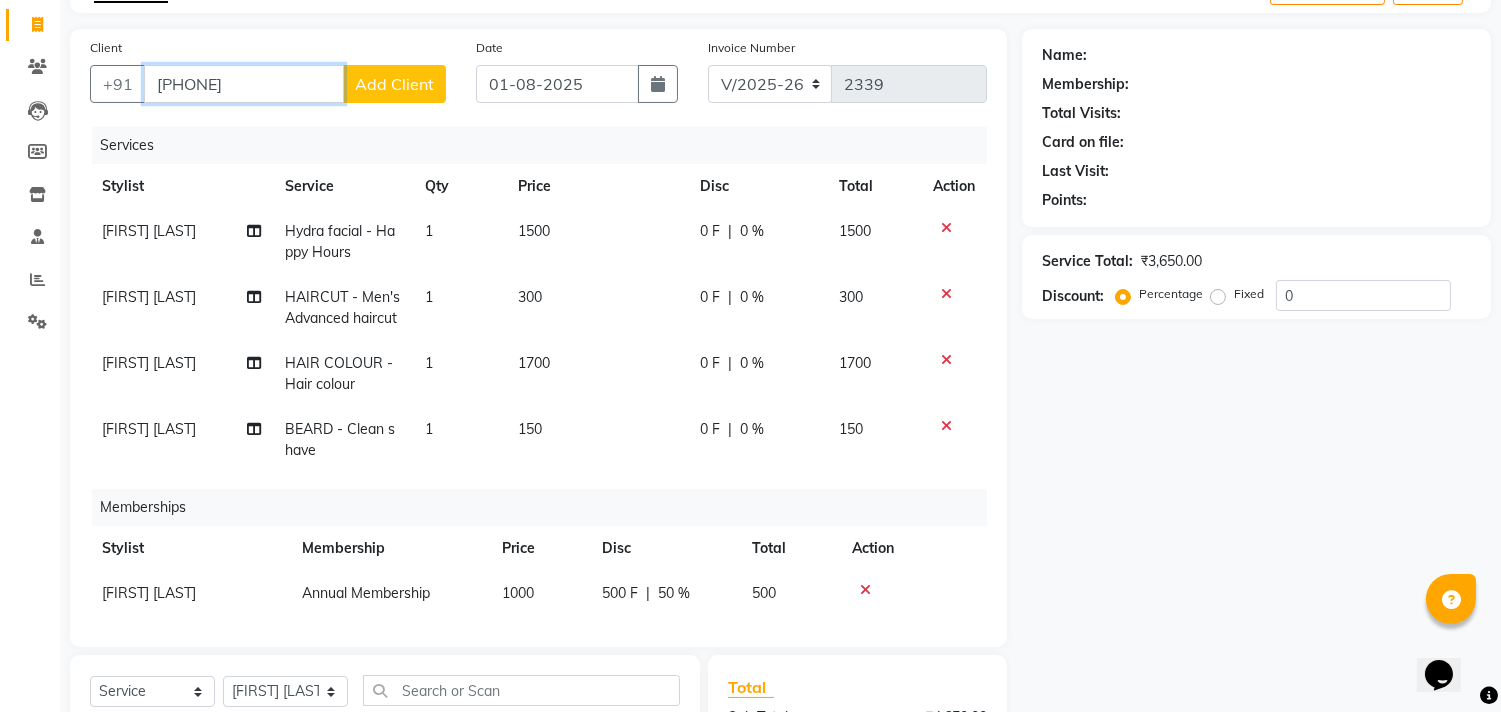 type on "8291886819" 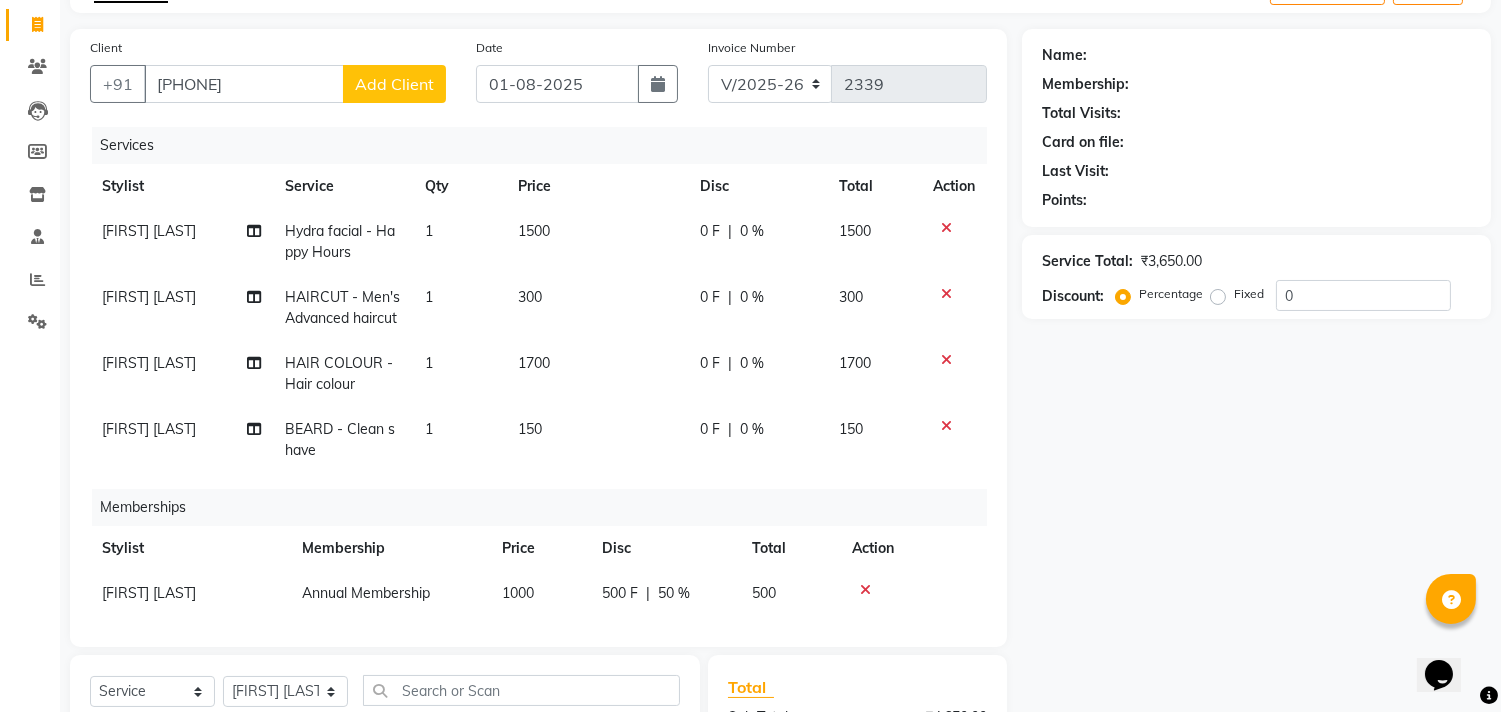 click on "Add Client" 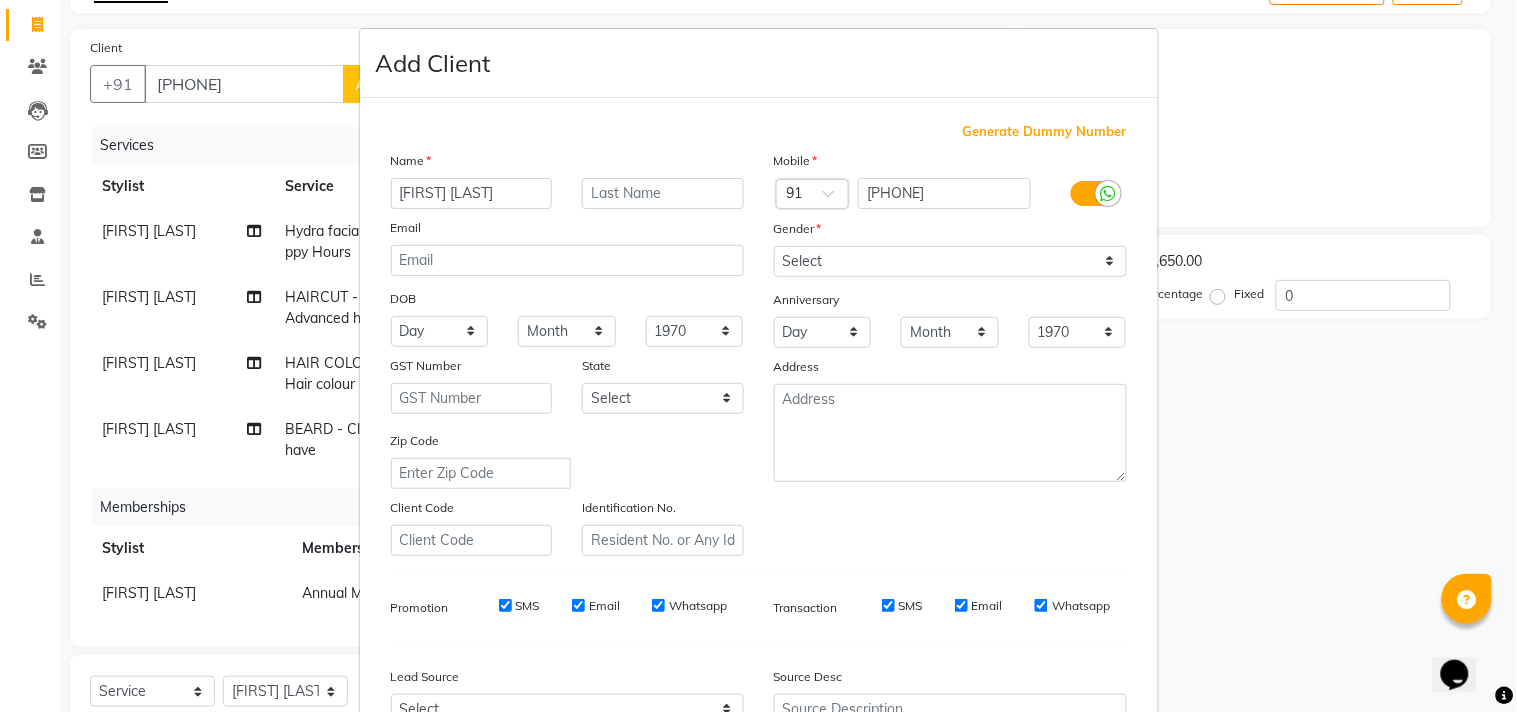type on "[FIRST] [LAST]" 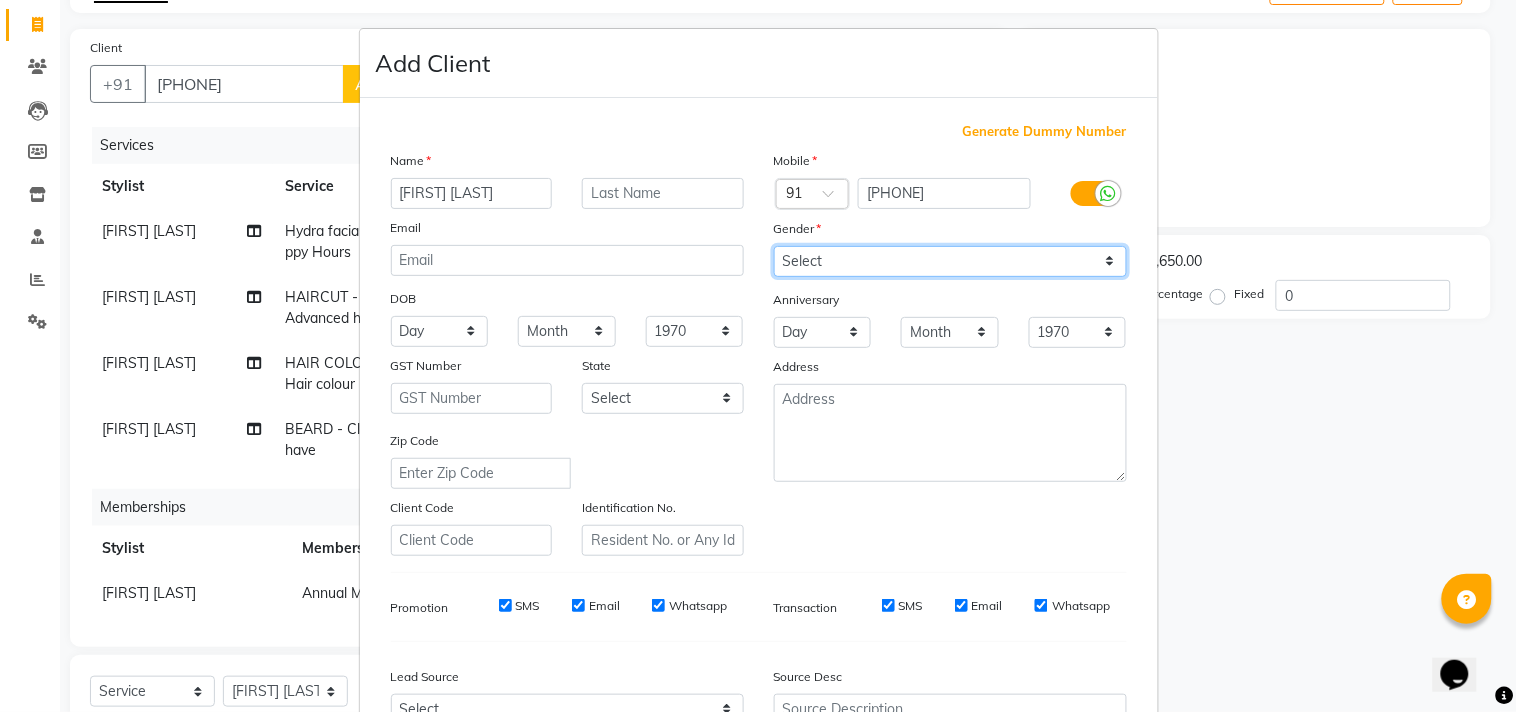 drag, startPoint x: 886, startPoint y: 251, endPoint x: 891, endPoint y: 264, distance: 13.928389 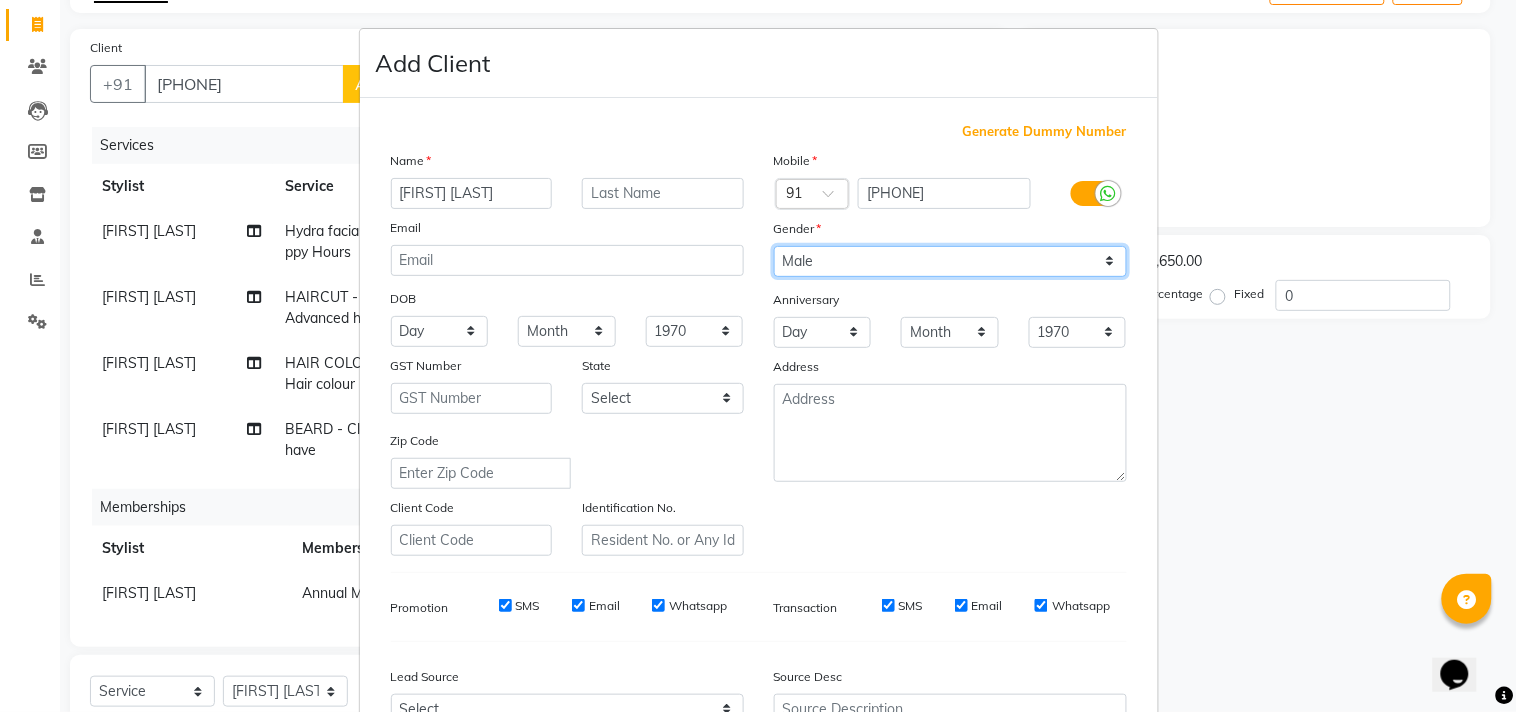 click on "Select Male Female Other Prefer Not To Say" at bounding box center (950, 261) 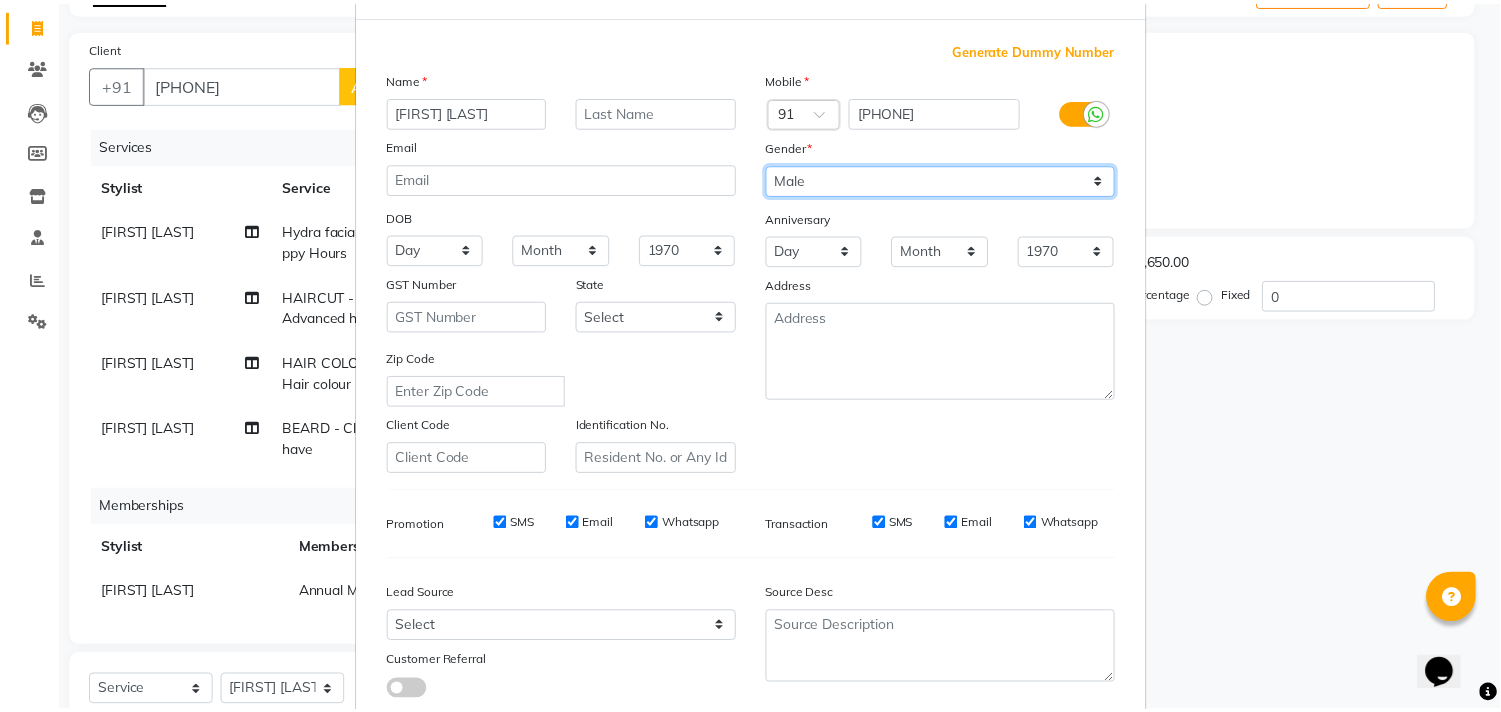 scroll, scrollTop: 212, scrollLeft: 0, axis: vertical 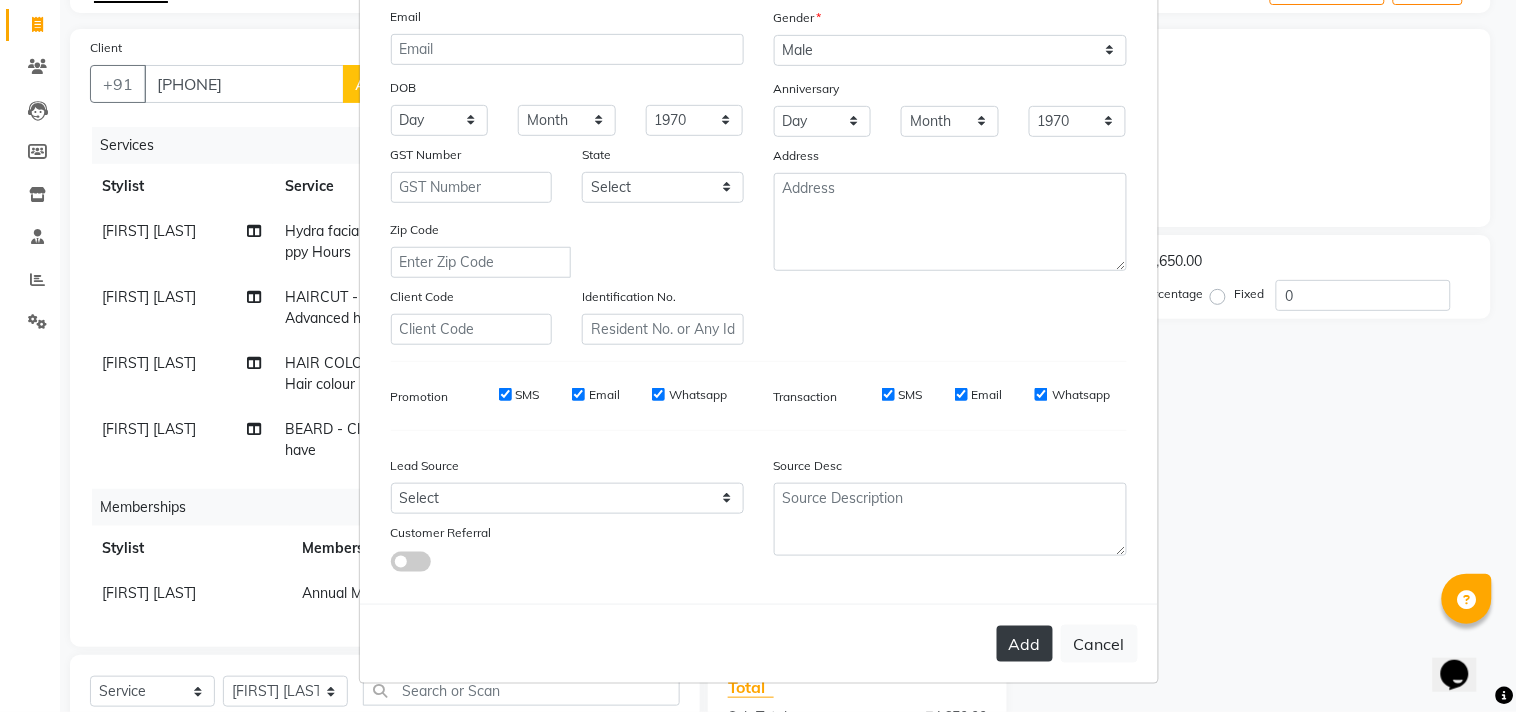 click on "Add" at bounding box center (1025, 644) 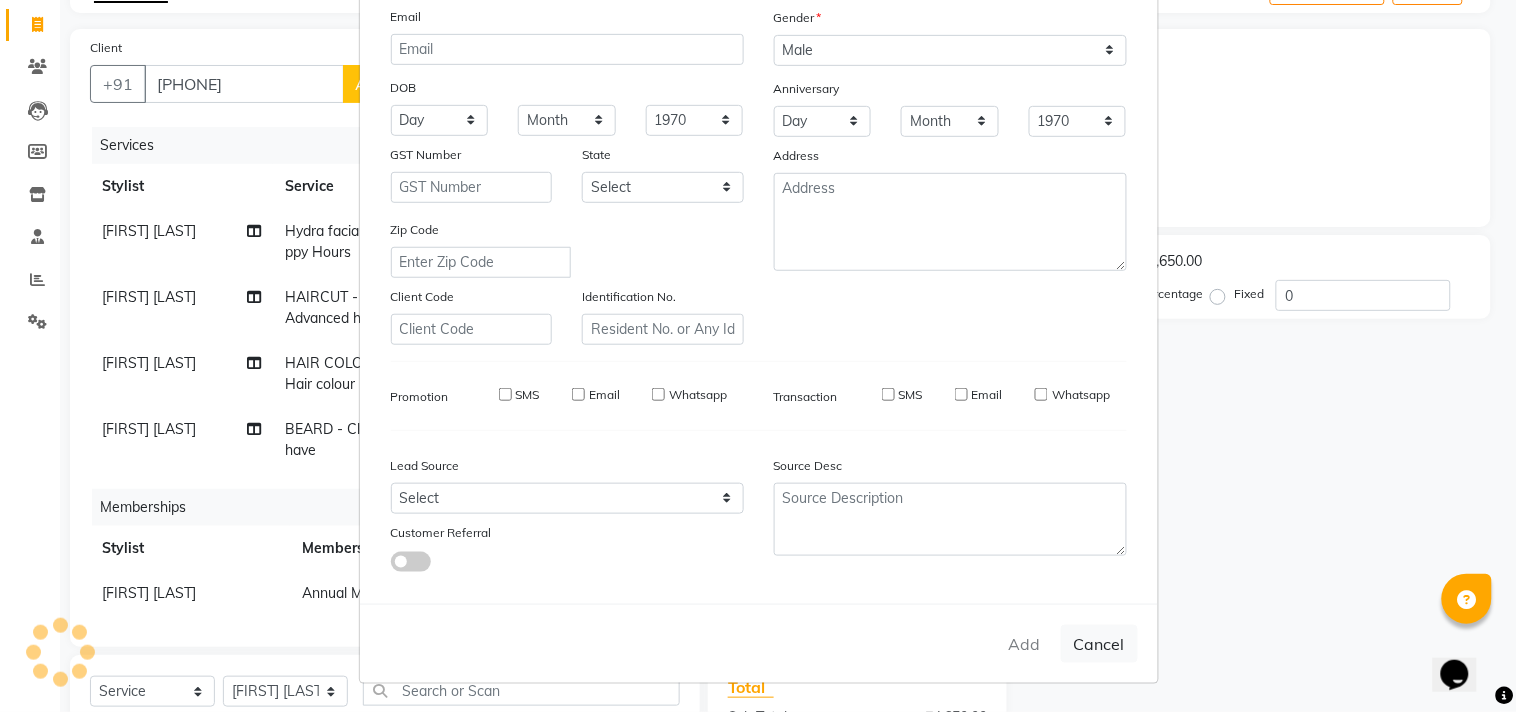 type 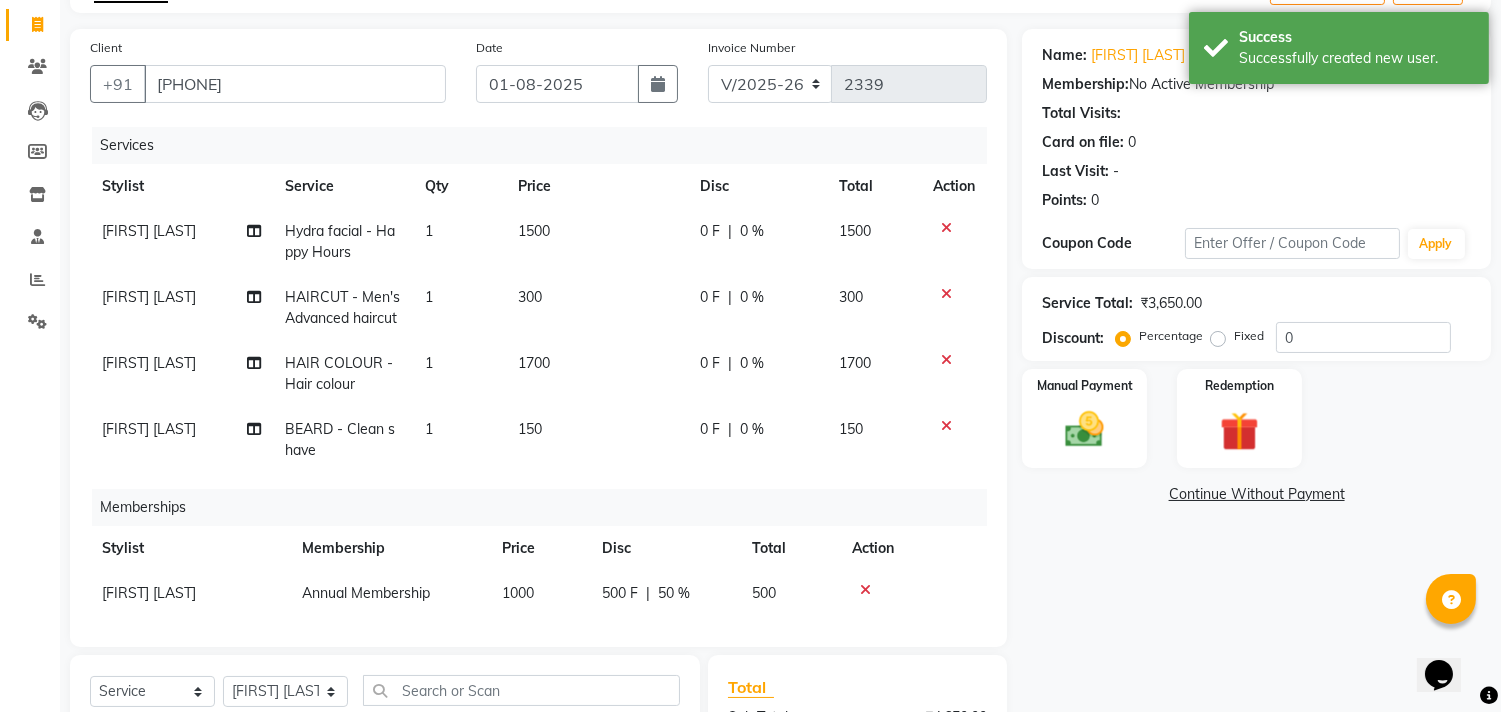 scroll, scrollTop: 42, scrollLeft: 0, axis: vertical 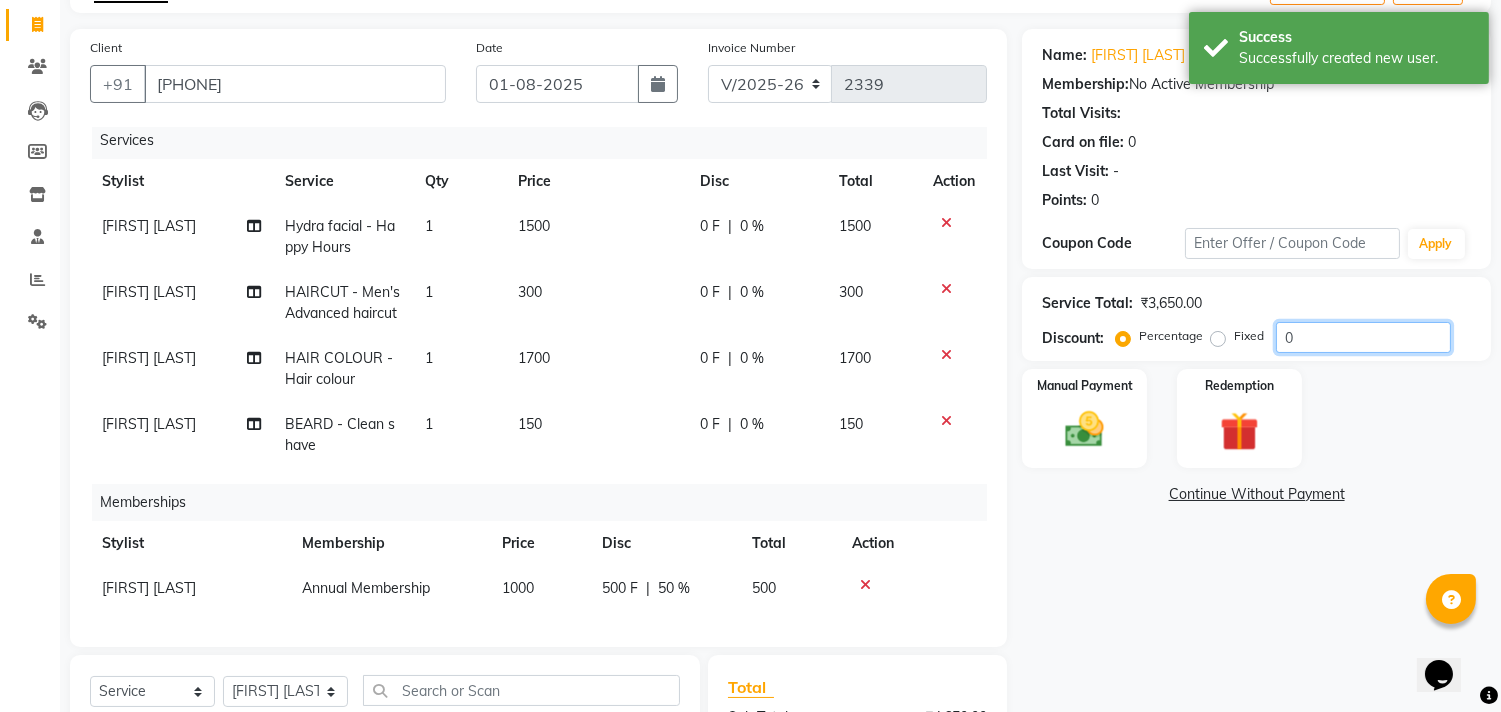 click on "0" 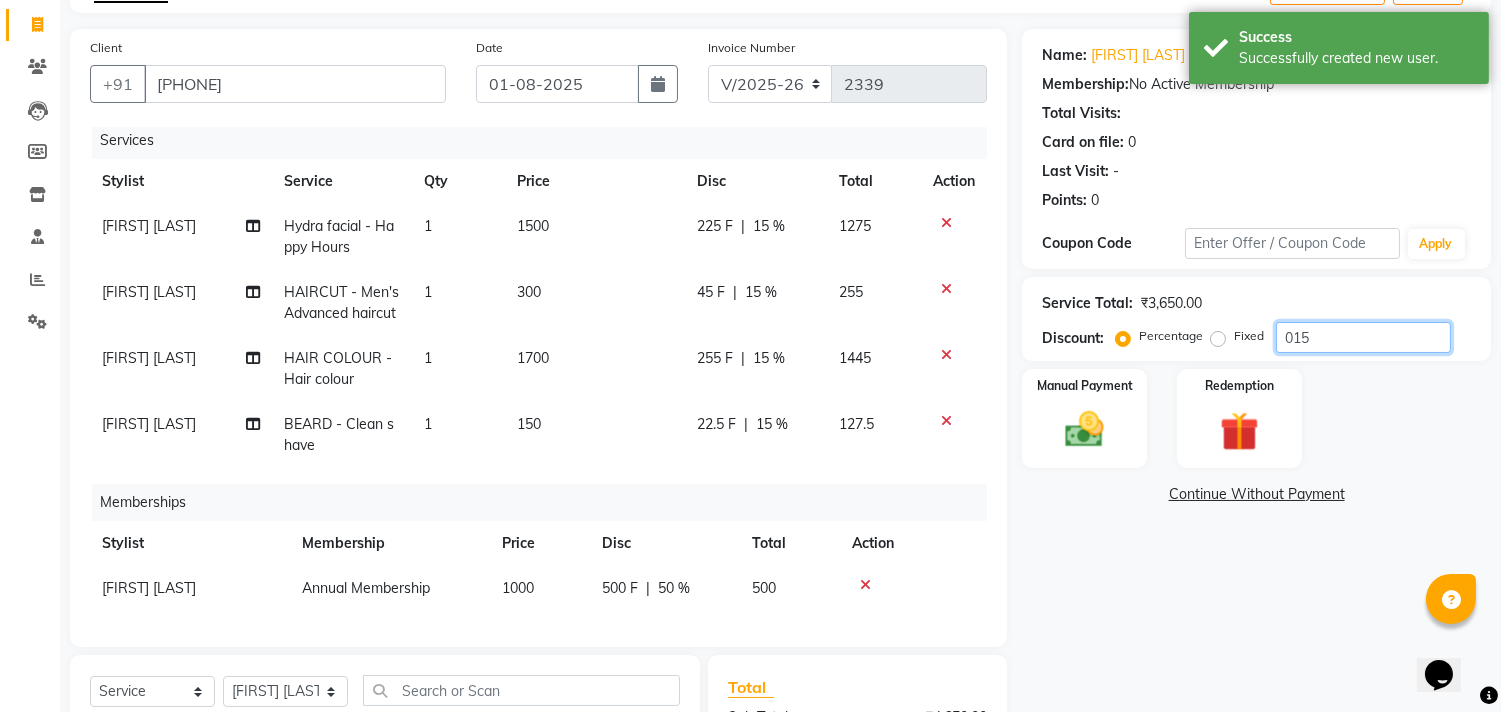 type on "015" 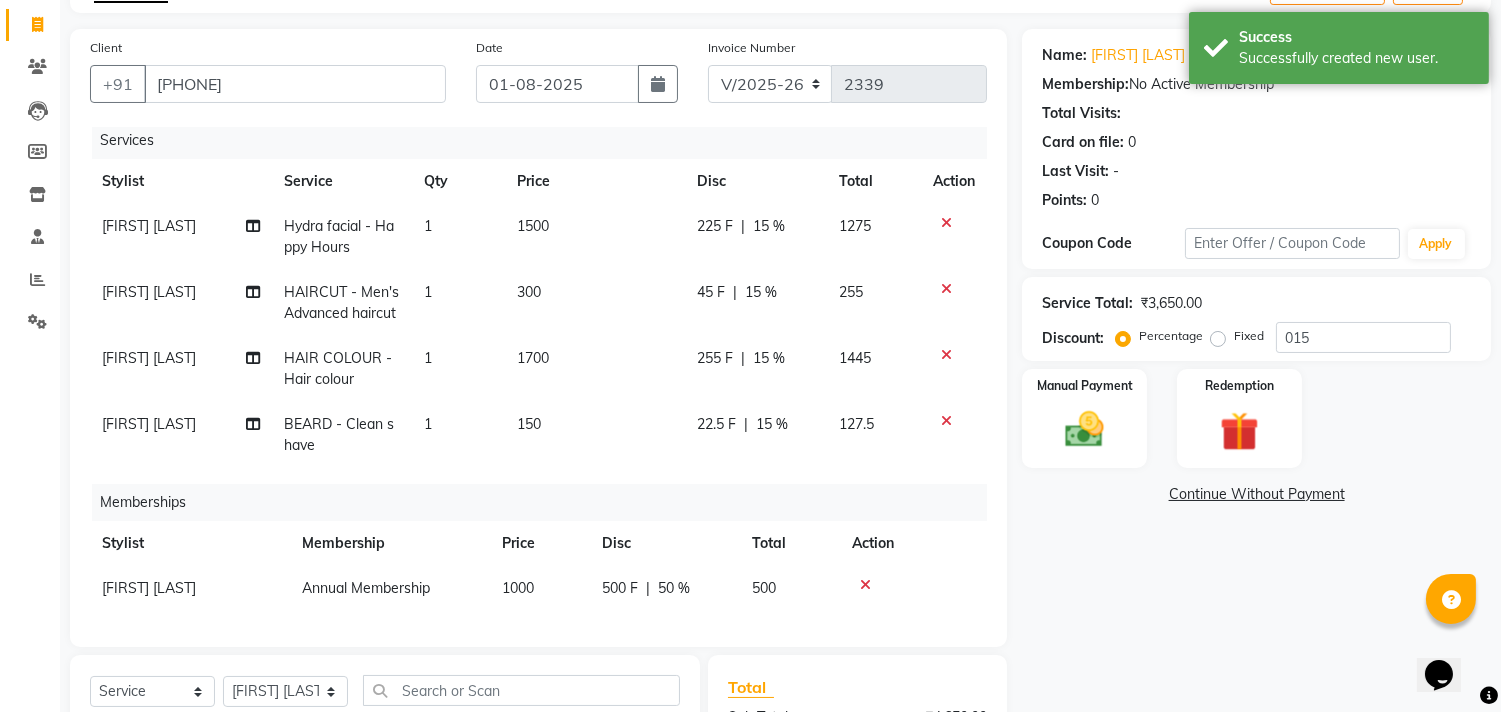click on "225 F | 15 %" 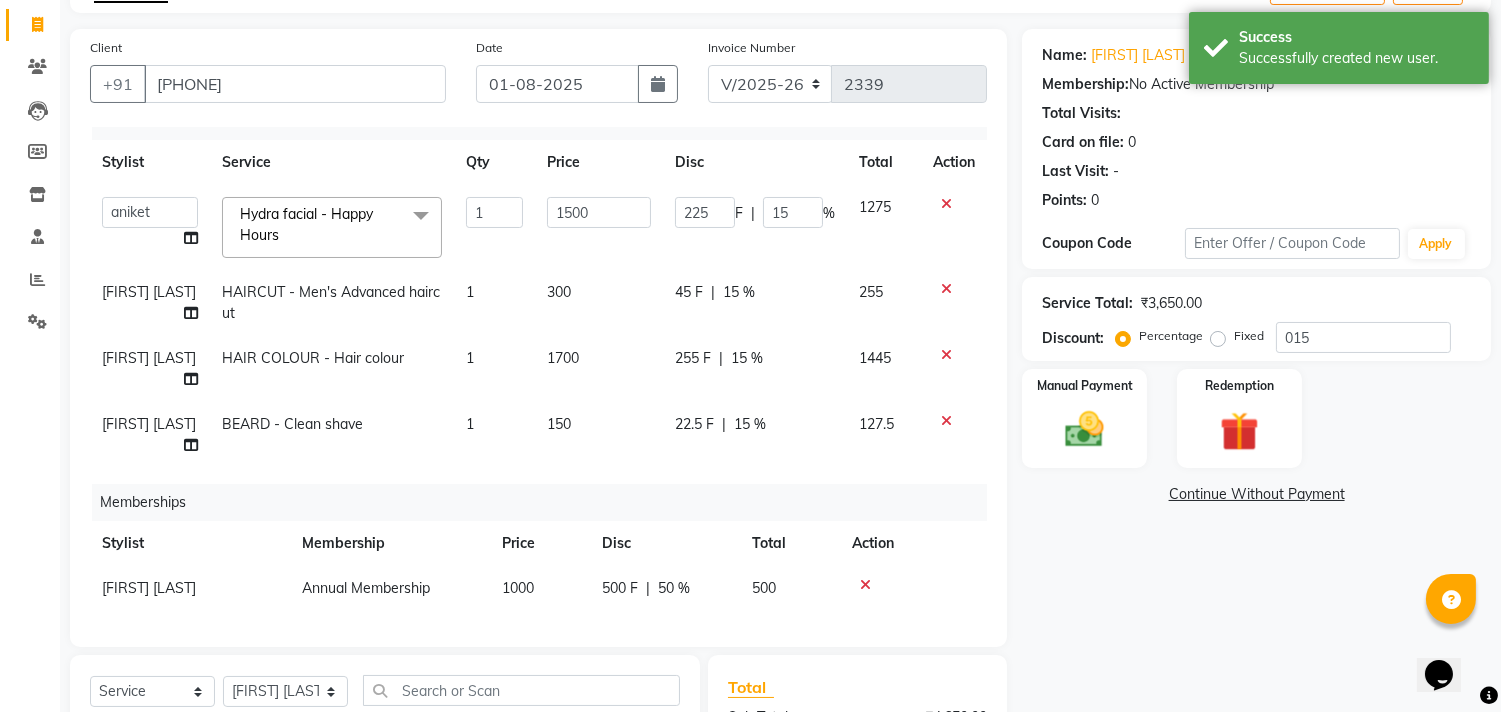 scroll, scrollTop: 40, scrollLeft: 0, axis: vertical 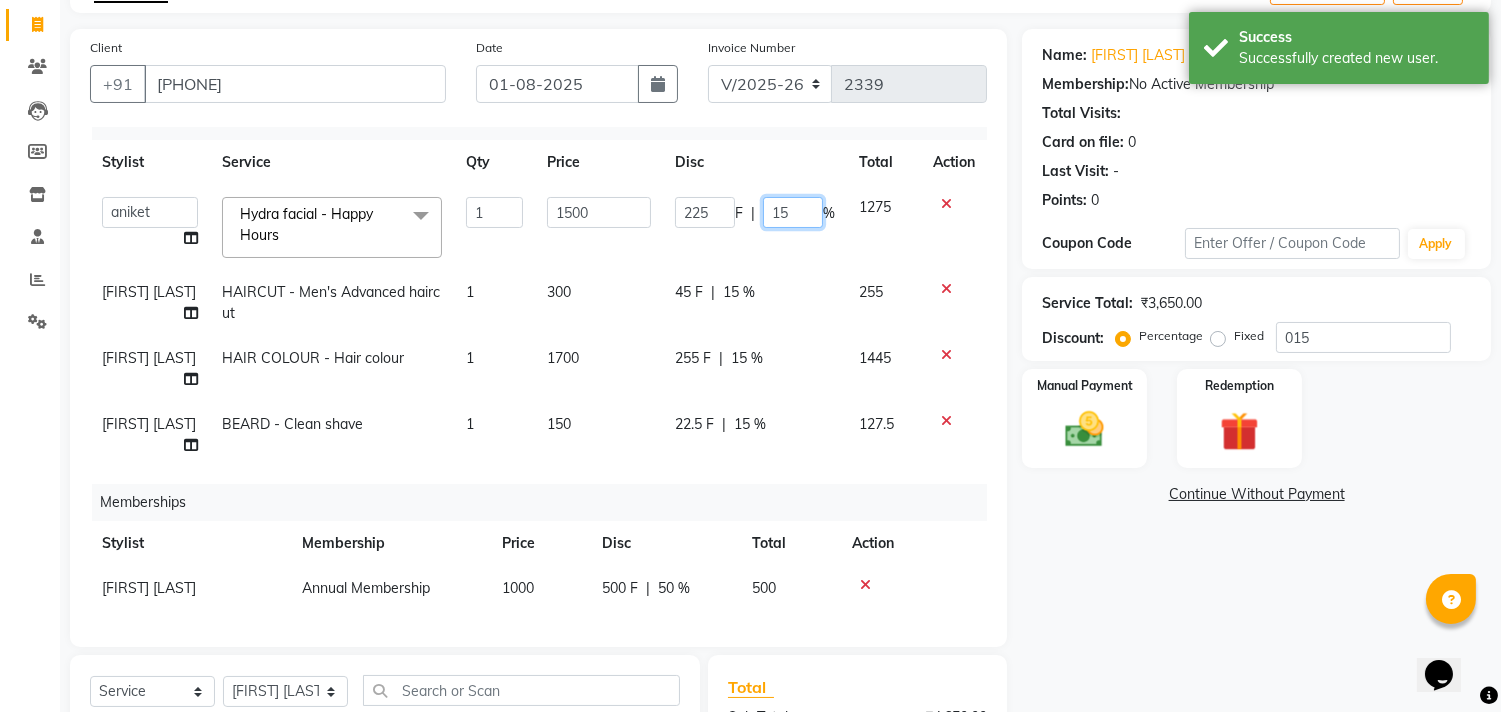 click on "15" 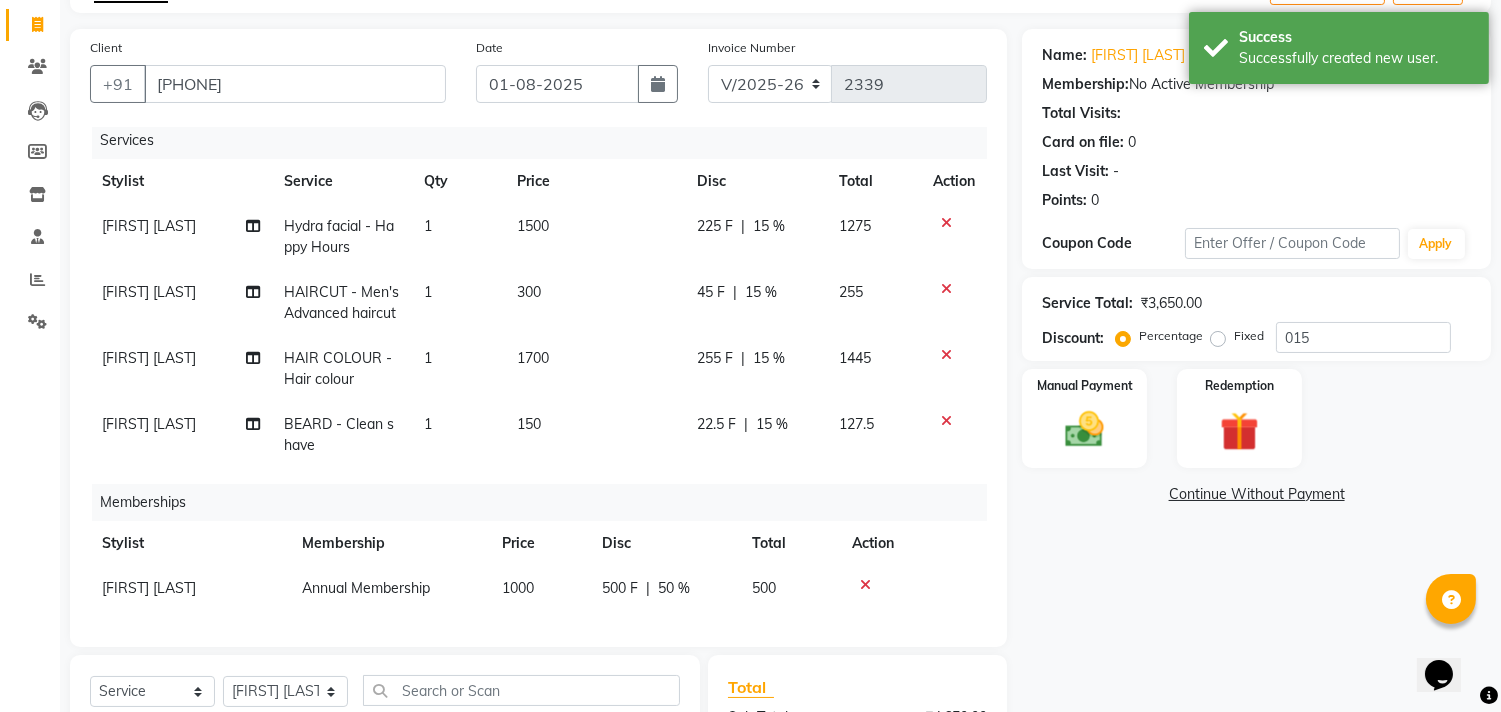 click on "RESHMA SHAIKH Hydra facial - Happy Hours 1 1500 225 F | 15 % 1275 Sikandar Ansari HAIRCUT - Men's Advanced haircut 1 300 45 F | 15 % 255 Sikandar Ansari HAIR COLOUR - Hair colour 1 1700 255 F | 15 % 1445 SACHIN SAKPAL BEARD - Clean shave 1 150 22.5 F | 15 % 127.5" 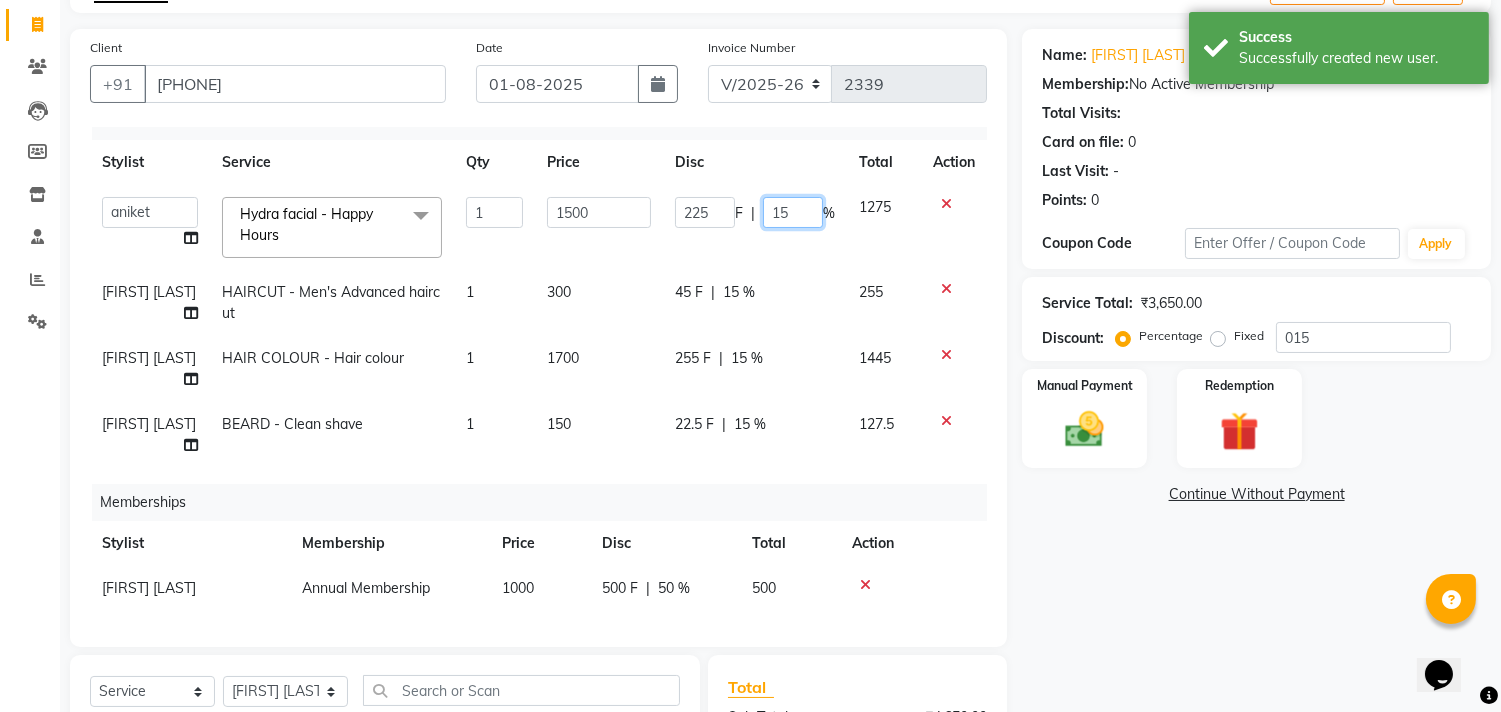 click on "15" 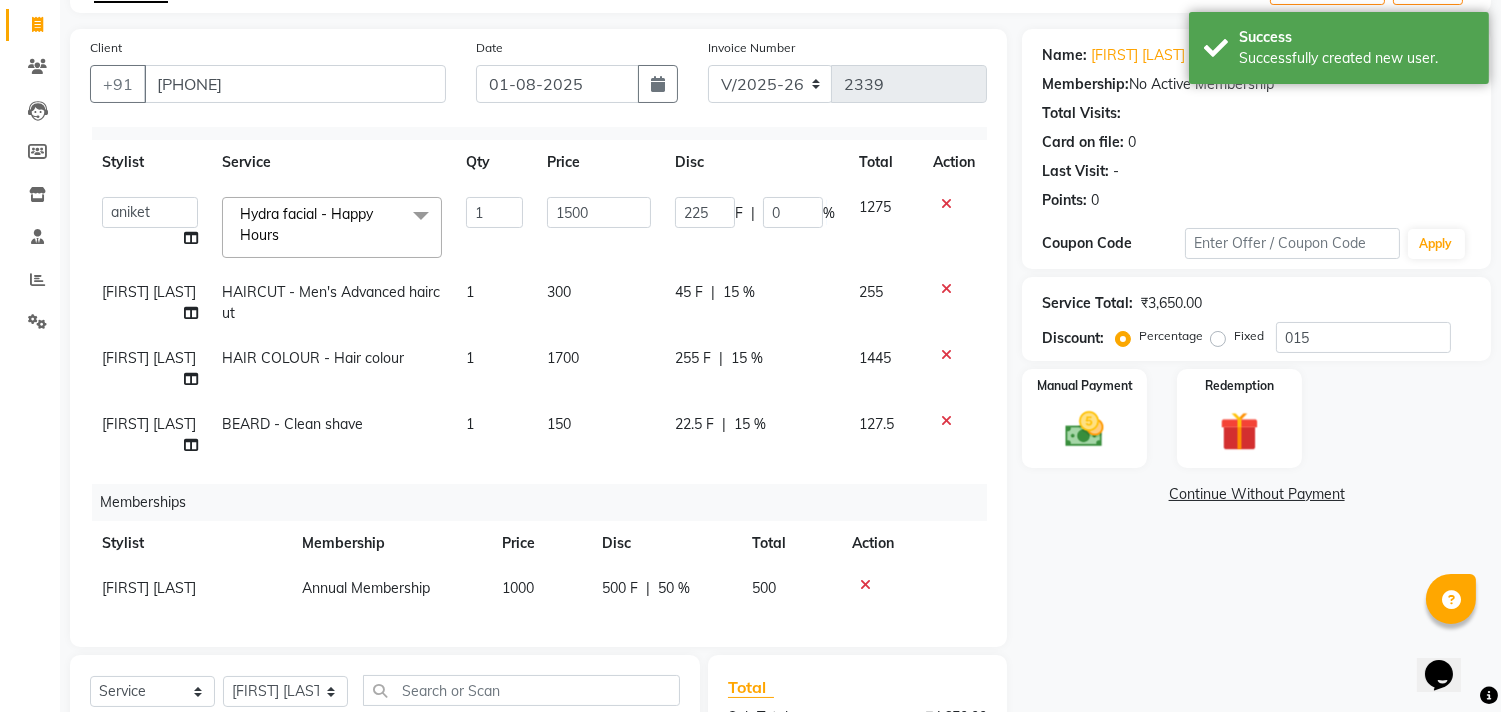 click on "225 F | 0 %" 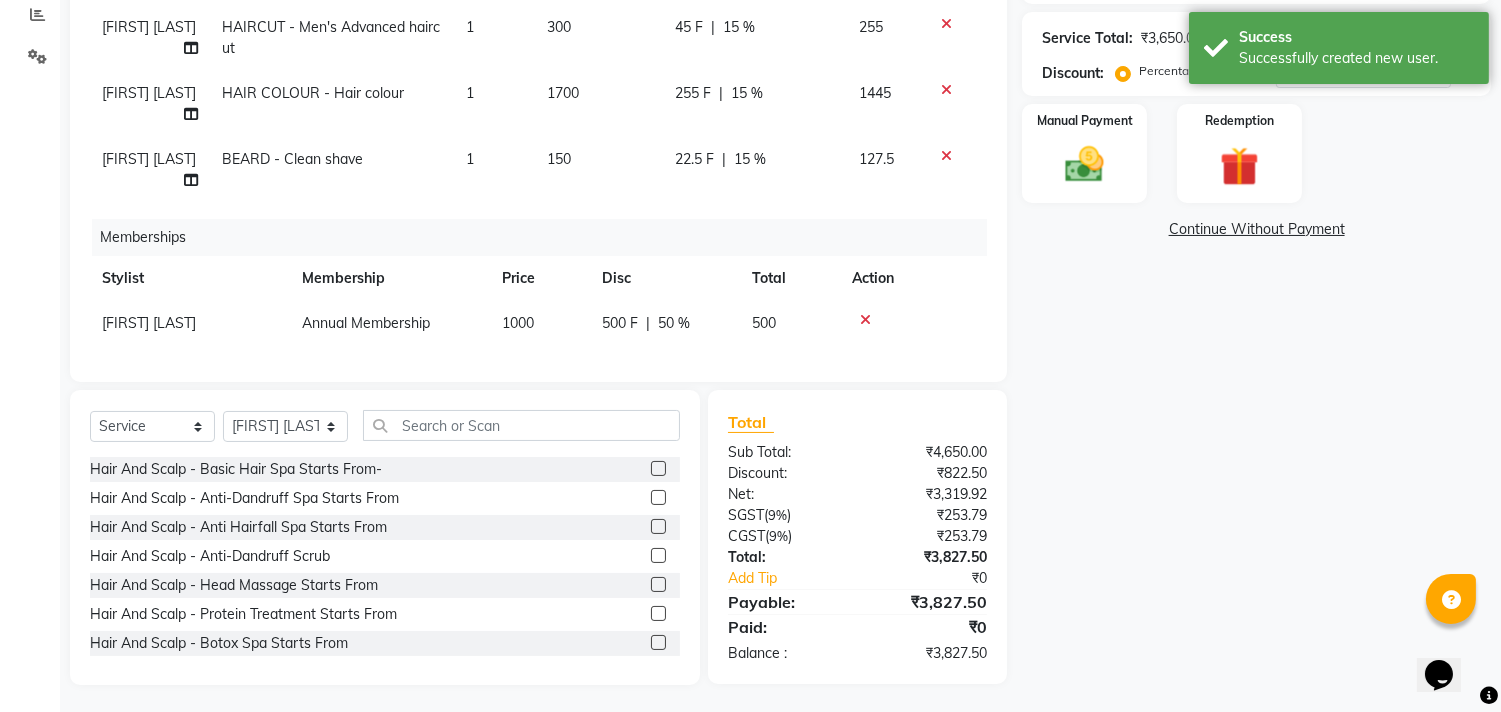 scroll, scrollTop: 388, scrollLeft: 0, axis: vertical 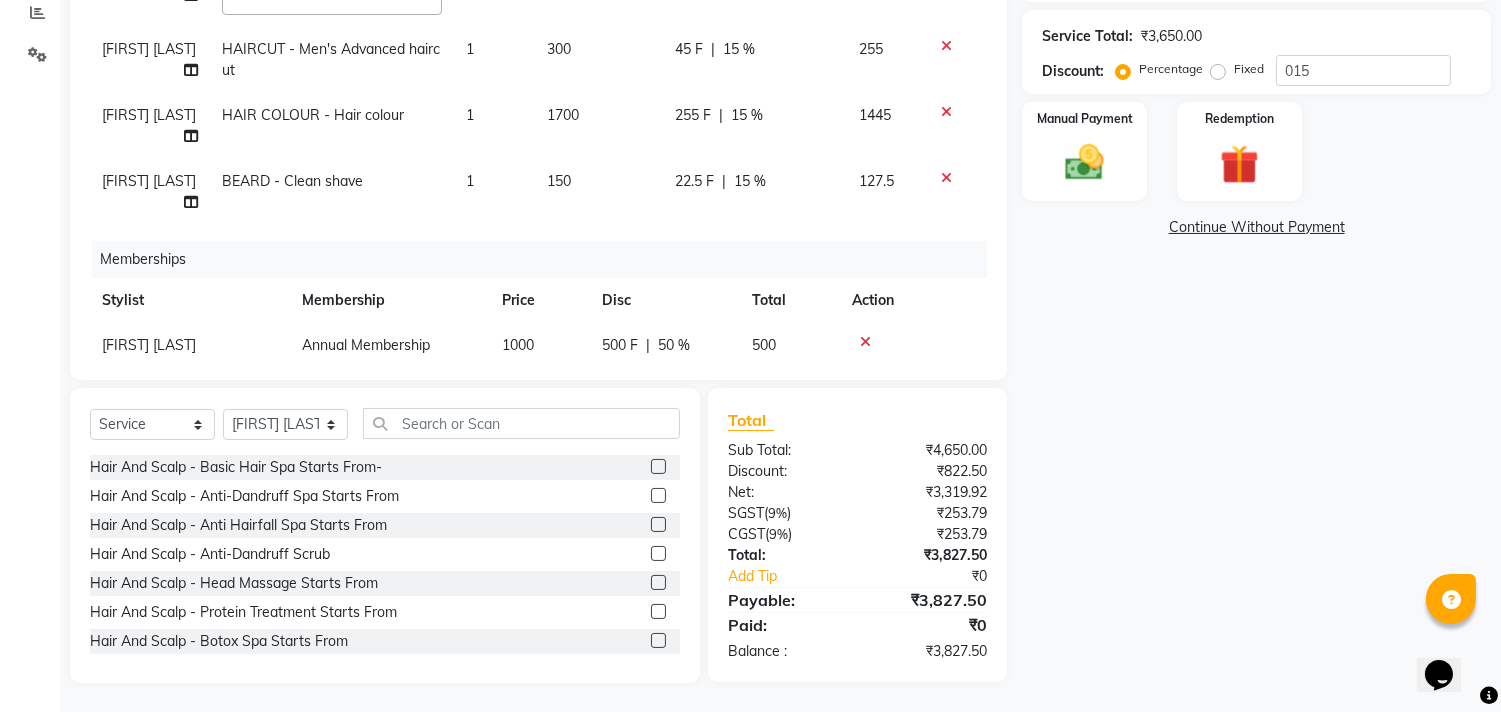 click on "22.5 F" 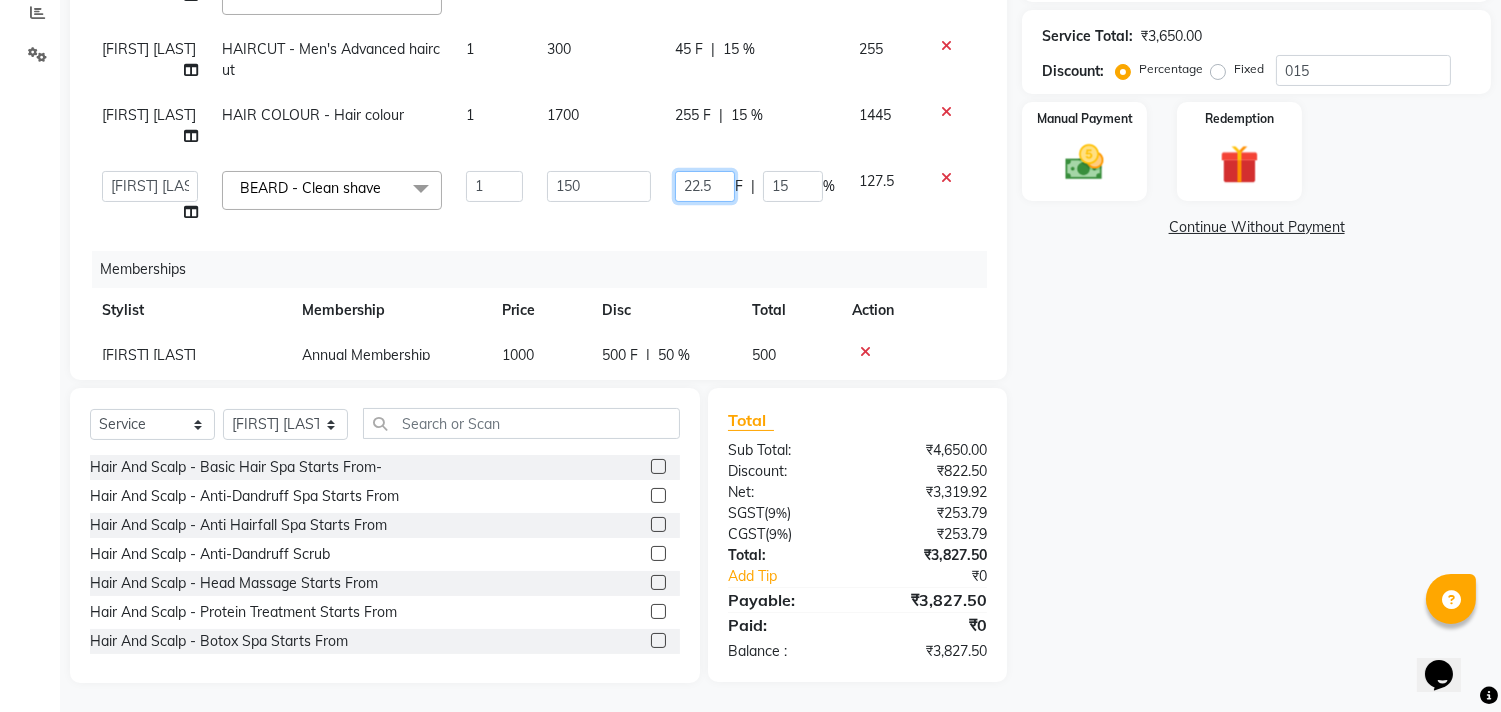 click on "22.5" 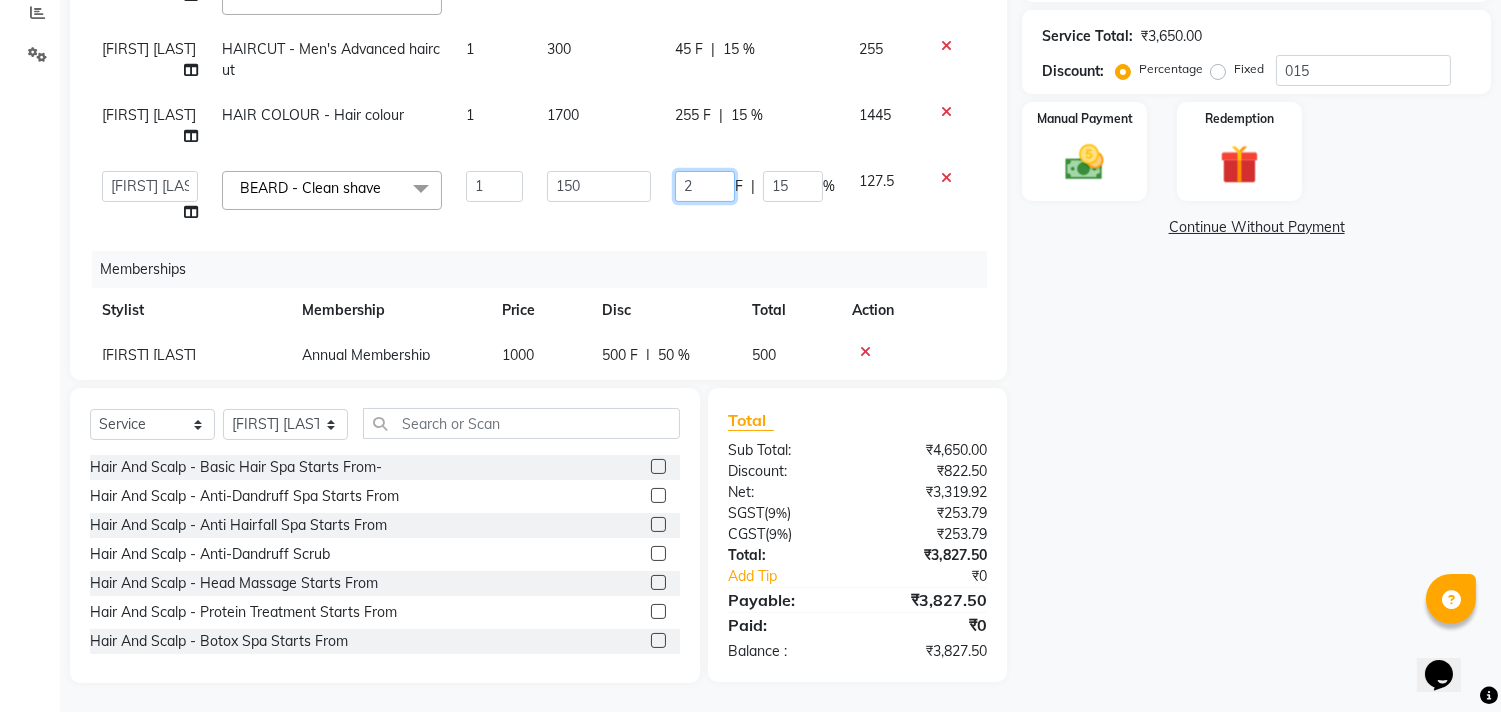 type on "22" 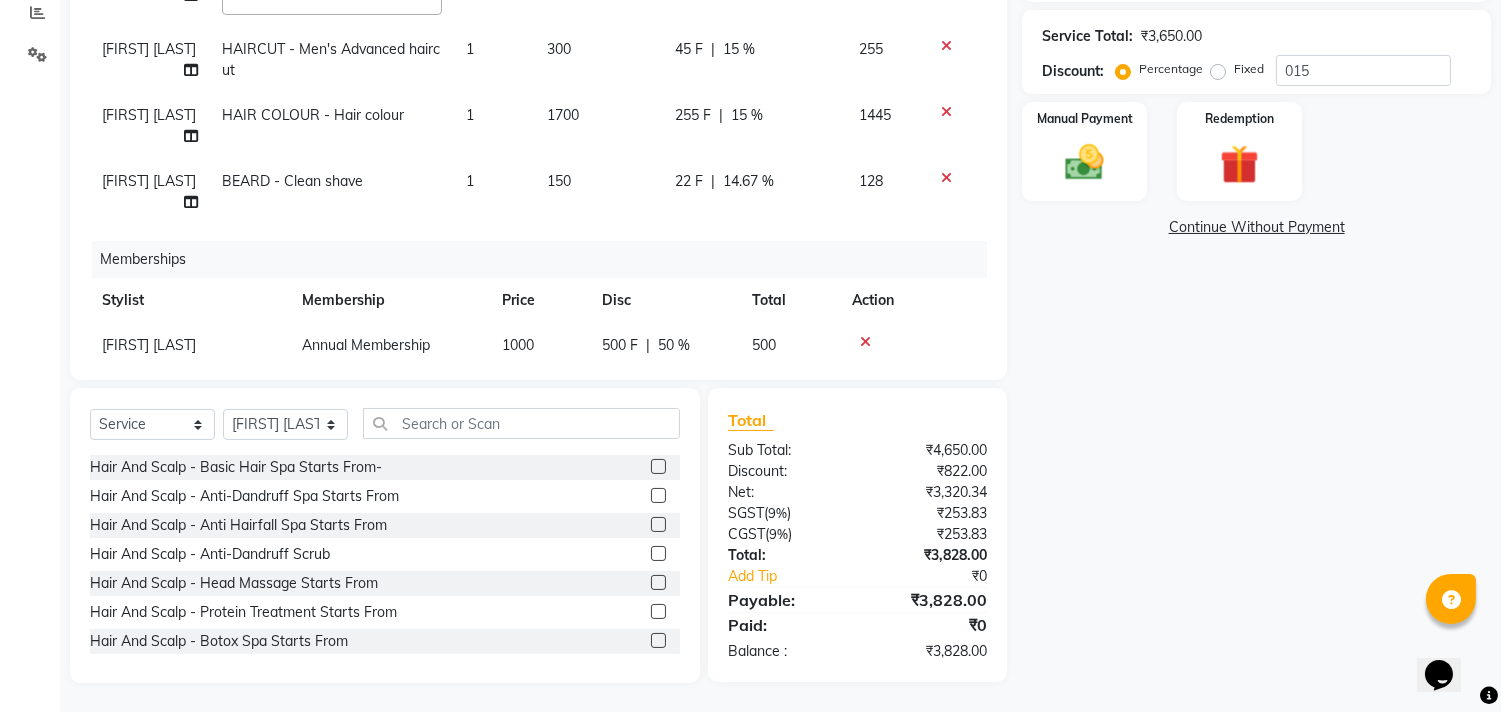 click on "Services Stylist Service Qty Price Disc Total Action  aniket    Anu    AYAZ KADRI    Front Desk   Javed   kapil   KOMAL    Payal    Pooja Jadhav   Rahul Datkhile   RESHMA SHAIKH   rutik shinde   SACHIN SAKPAL   SADDAM   SAHAJAN   SAKSHI CHAVAN   Sameer    sampada   Sanjana    SANU   SHUBHAM PEDNEKAR   Sikandar Ansari   Vijay kharat  Hydra facial - Happy Hours  x Hair And Scalp - Basic Hair Spa Starts From- Hair And Scalp - Anti-Dandruff Spa Starts From Hair And Scalp - Anti Hairfall Spa Starts From Hair And Scalp - Anti-Dandruff Scrub Hair And Scalp - Head Massage Starts From Hair And Scalp - Protein Treatment Starts From Hair And Scalp - Botox Spa Starts From Hair and Scalp - Golden spa starts from  Hair and scalp - Ultime repair  Hair and scalp - Ampoule HAIRCUT - Men's Advanced haircut HAIRCUT - Senior Stylist HAIRCUT - Hair-wash HAIRCUT - Hair-styling BEARD - Clean shave BEARD - Beard shape / styling BEARD - Moustache HAIR COLOUR - Highlights (per streak) HAIR COLOUR - Beard colour HYDRA FACIALS - HIM! 1" 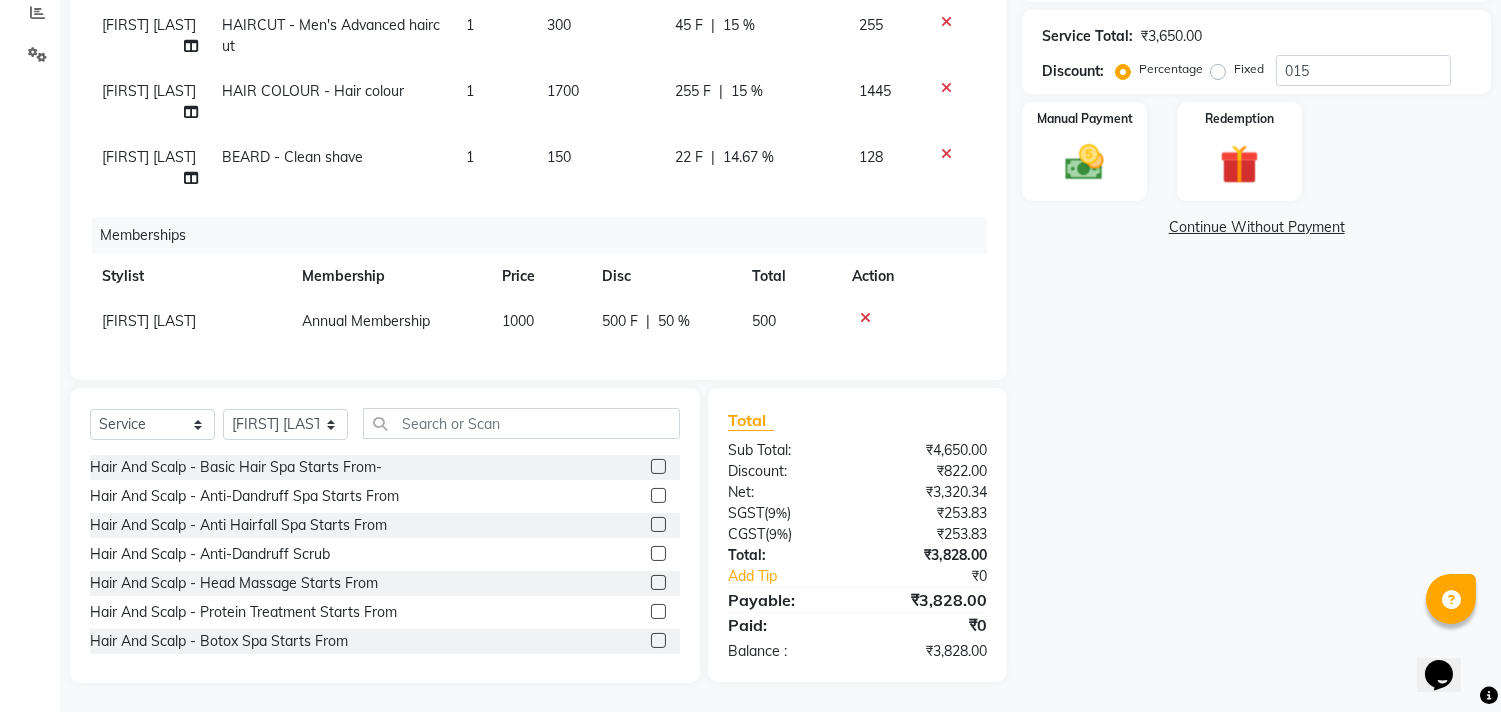 scroll, scrollTop: 0, scrollLeft: 0, axis: both 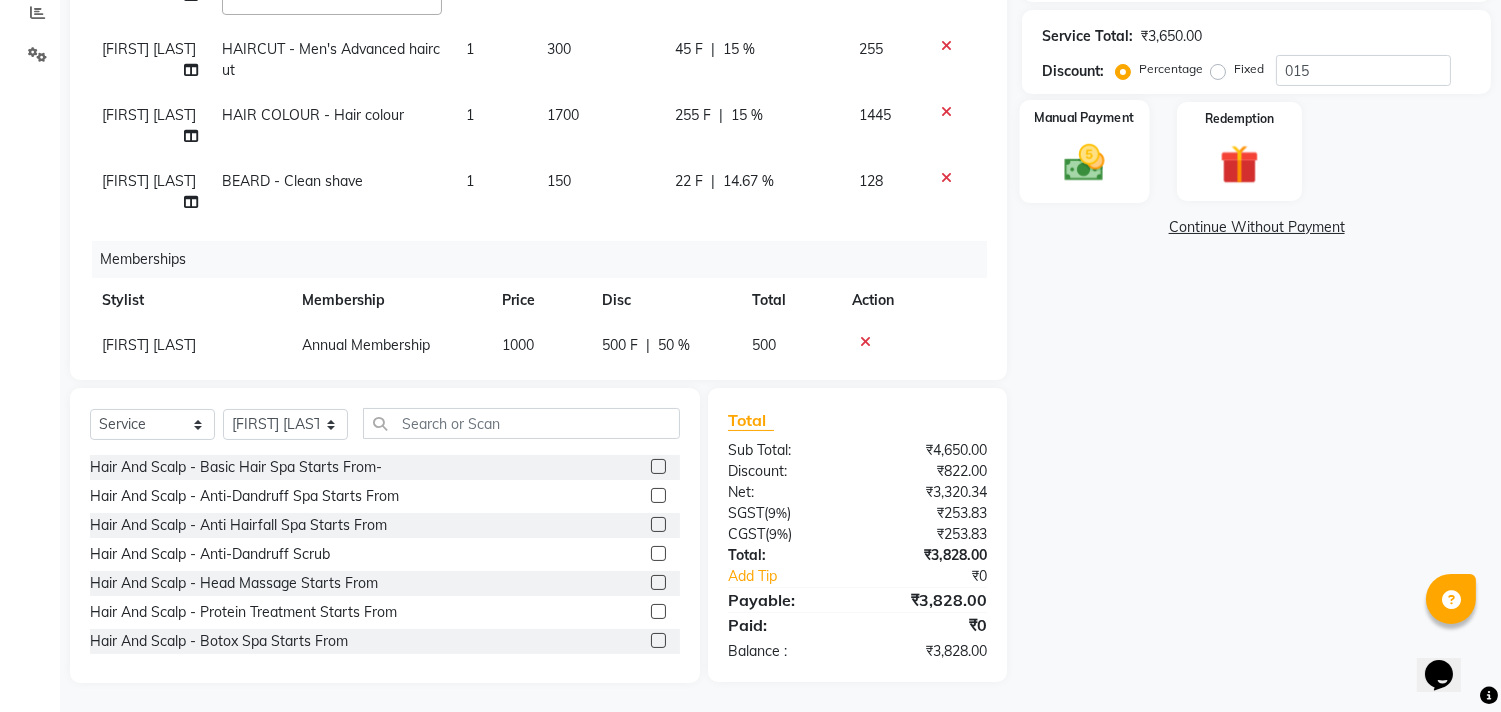 click 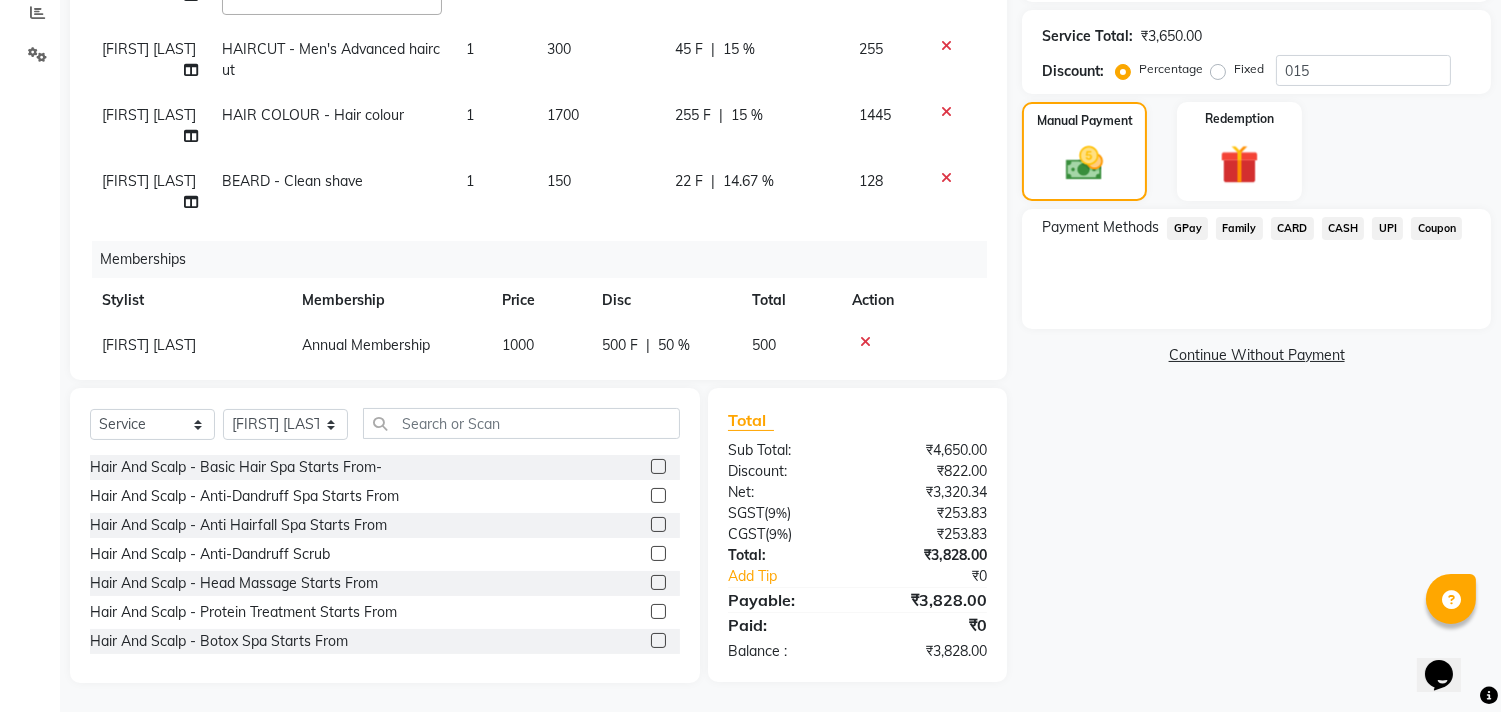 click on "UPI" 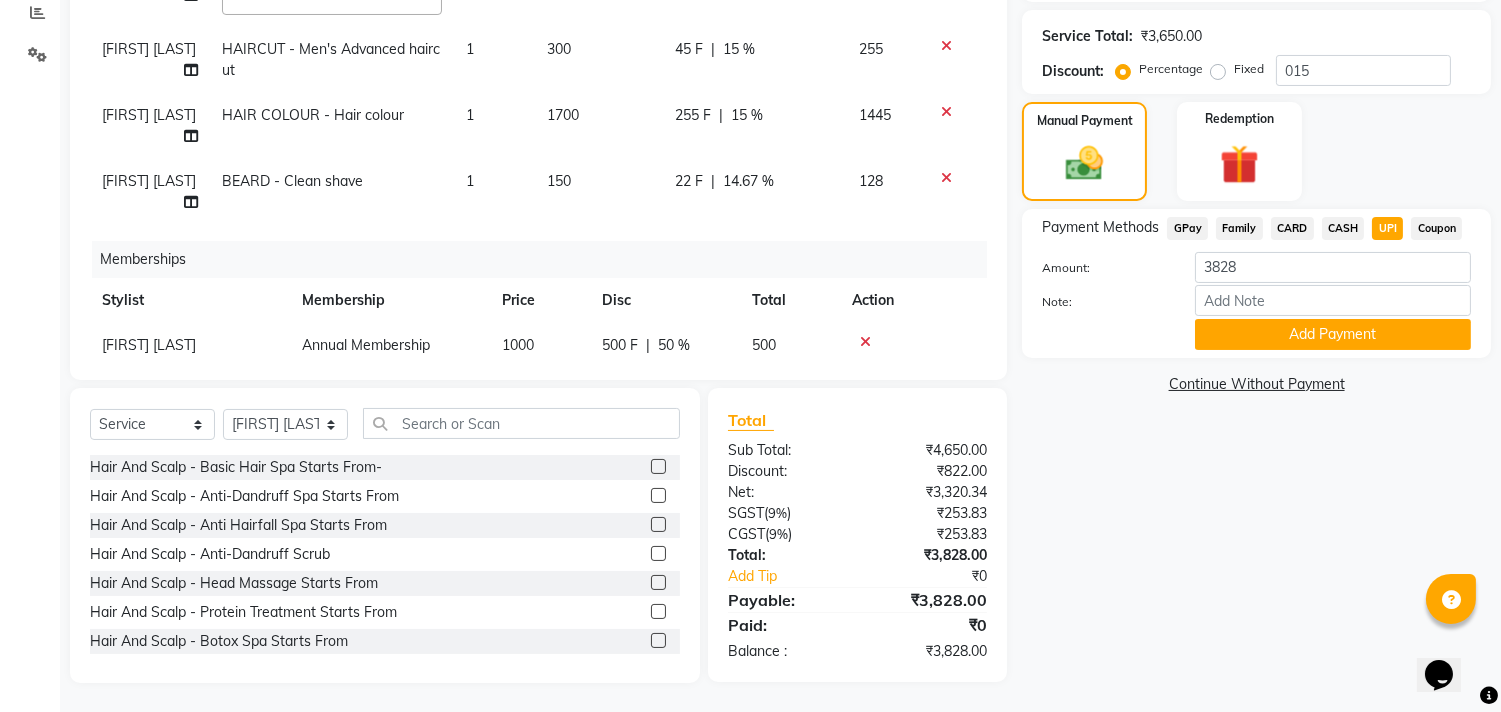 click on "Add Payment" 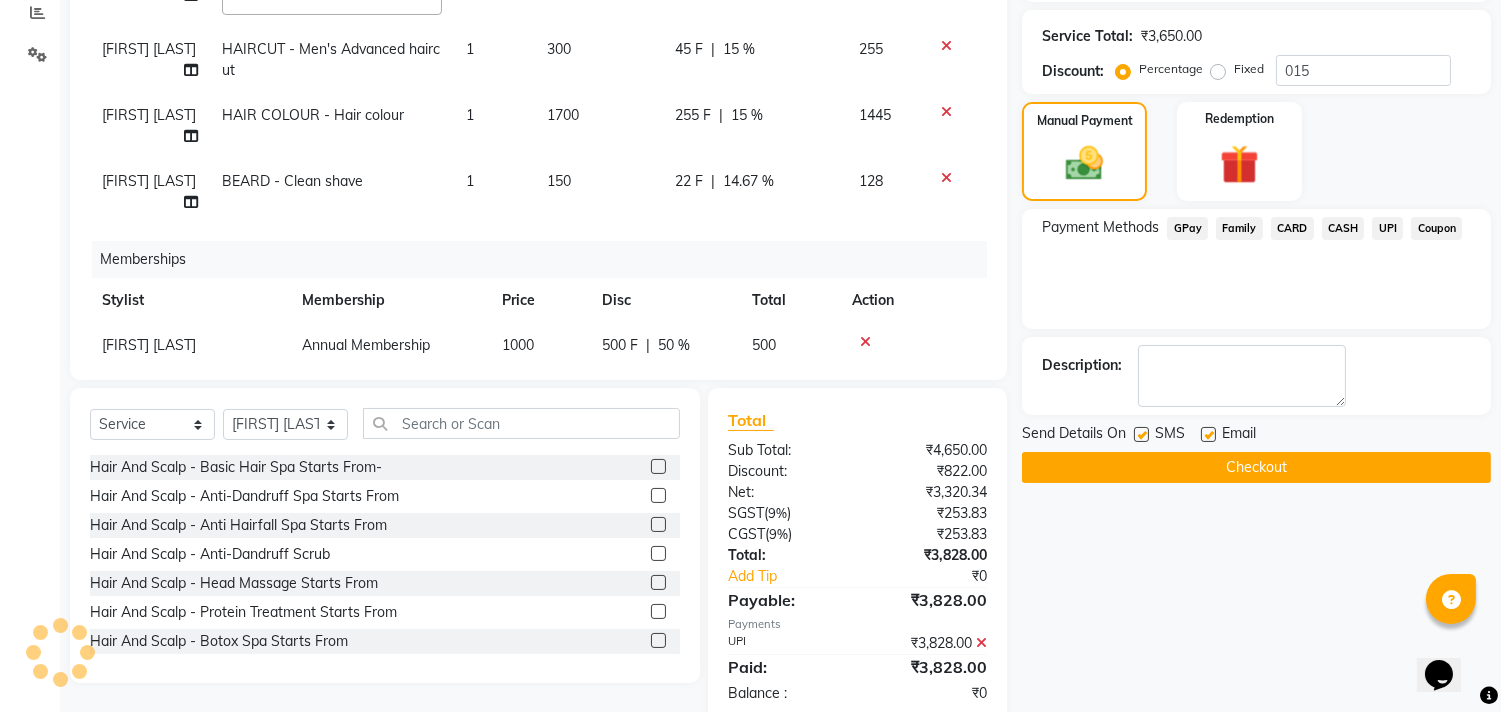 scroll, scrollTop: 430, scrollLeft: 0, axis: vertical 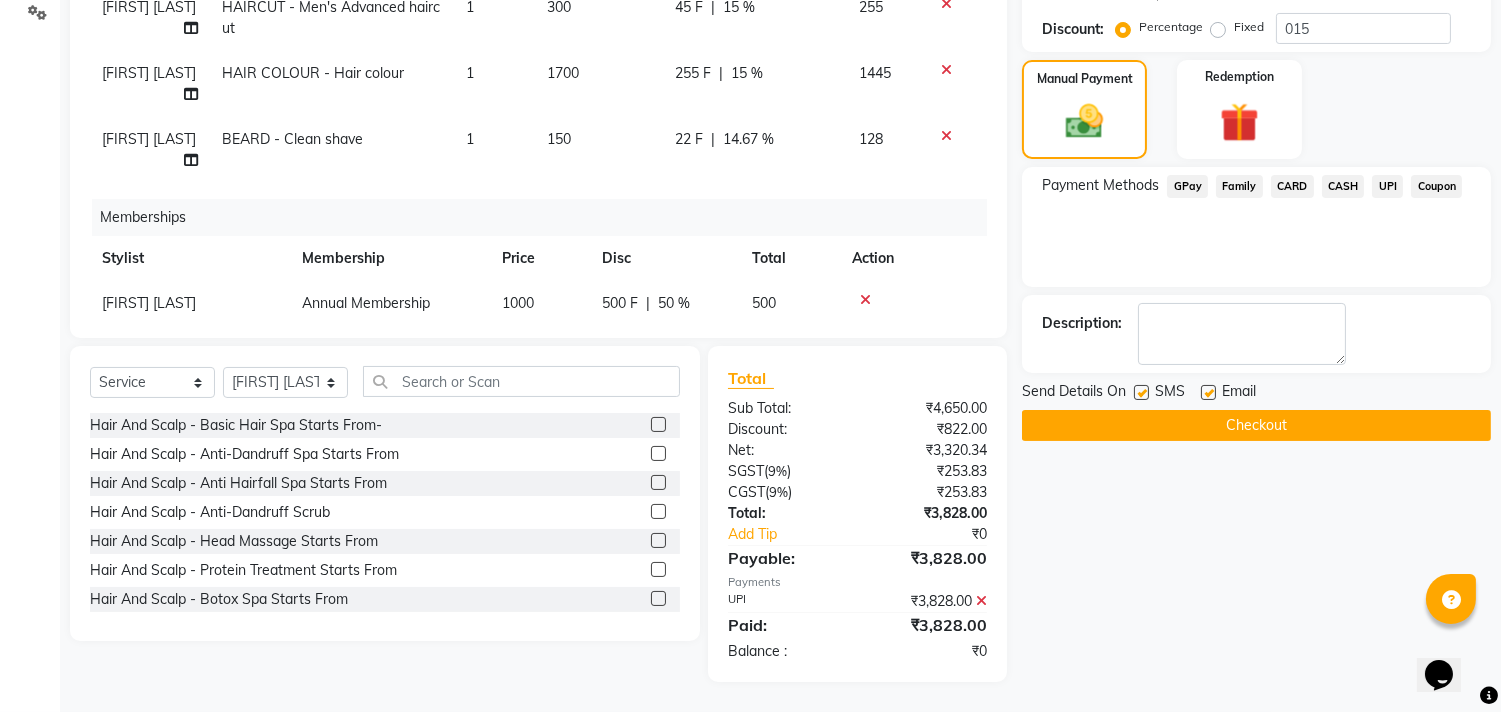 click on "Checkout" 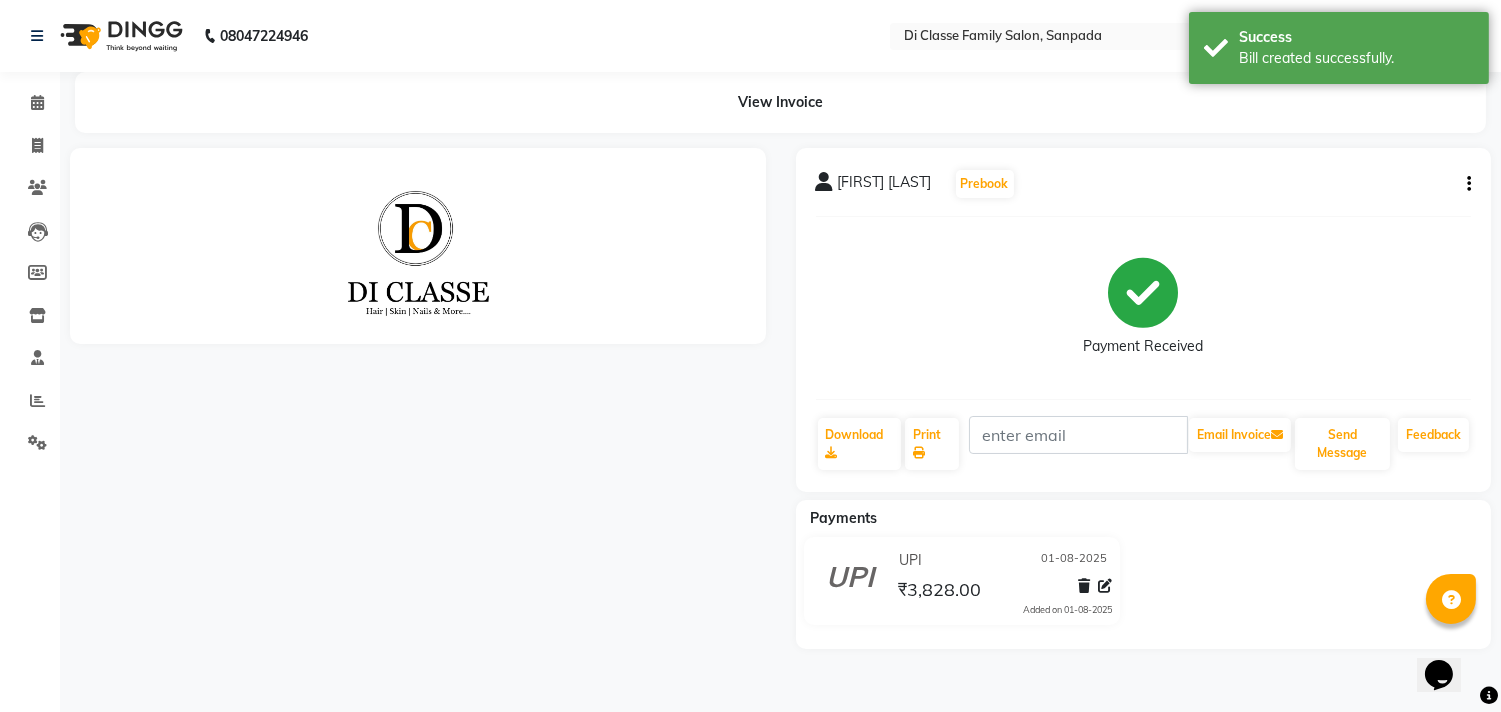 scroll, scrollTop: 0, scrollLeft: 0, axis: both 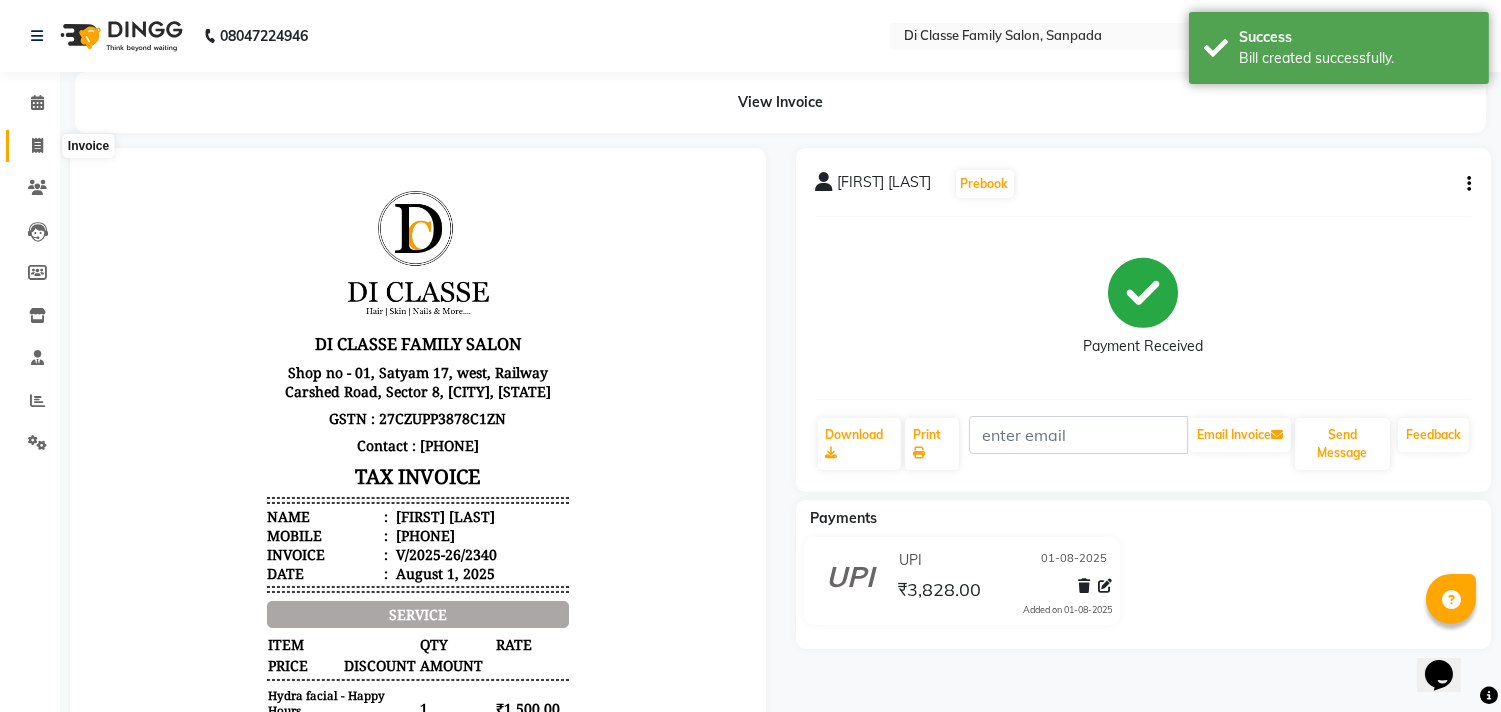 click 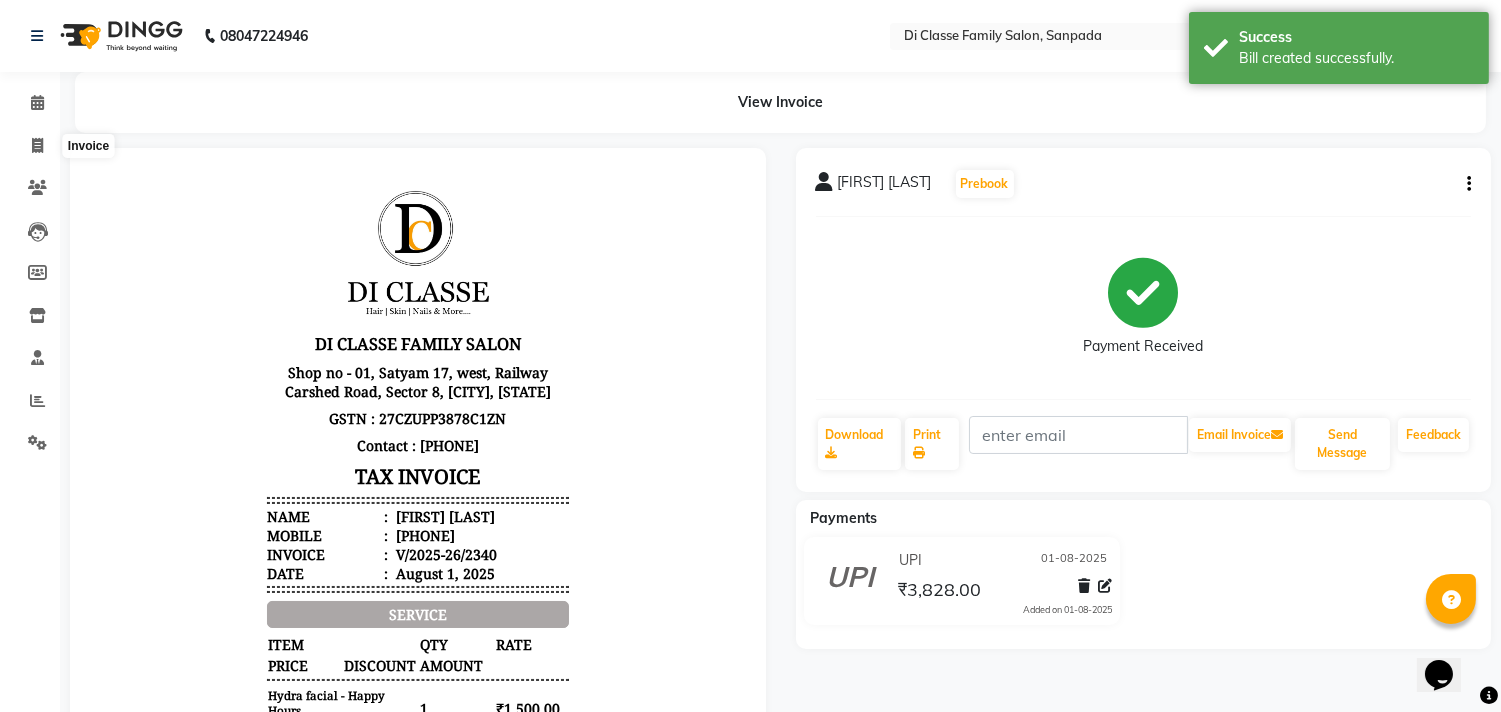 select on "service" 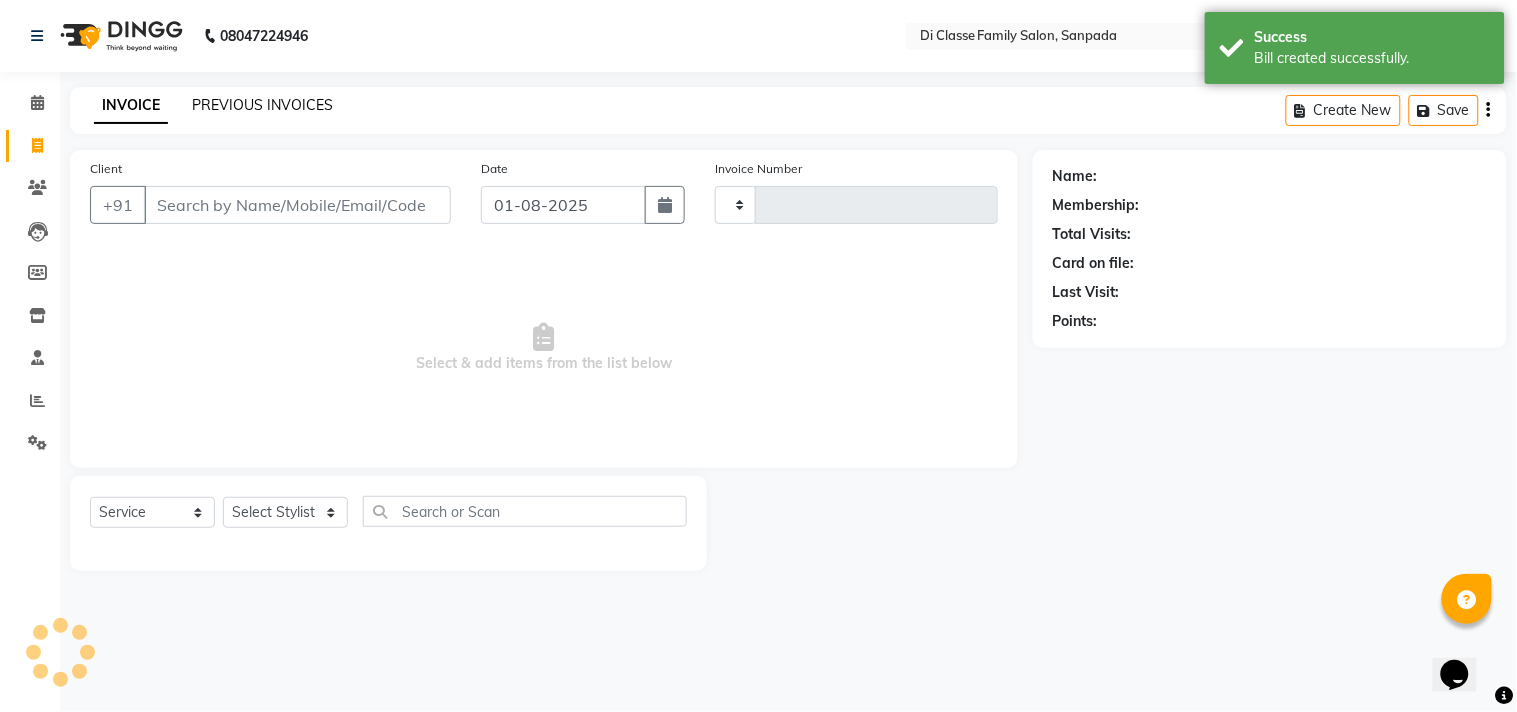 click on "PREVIOUS INVOICES" 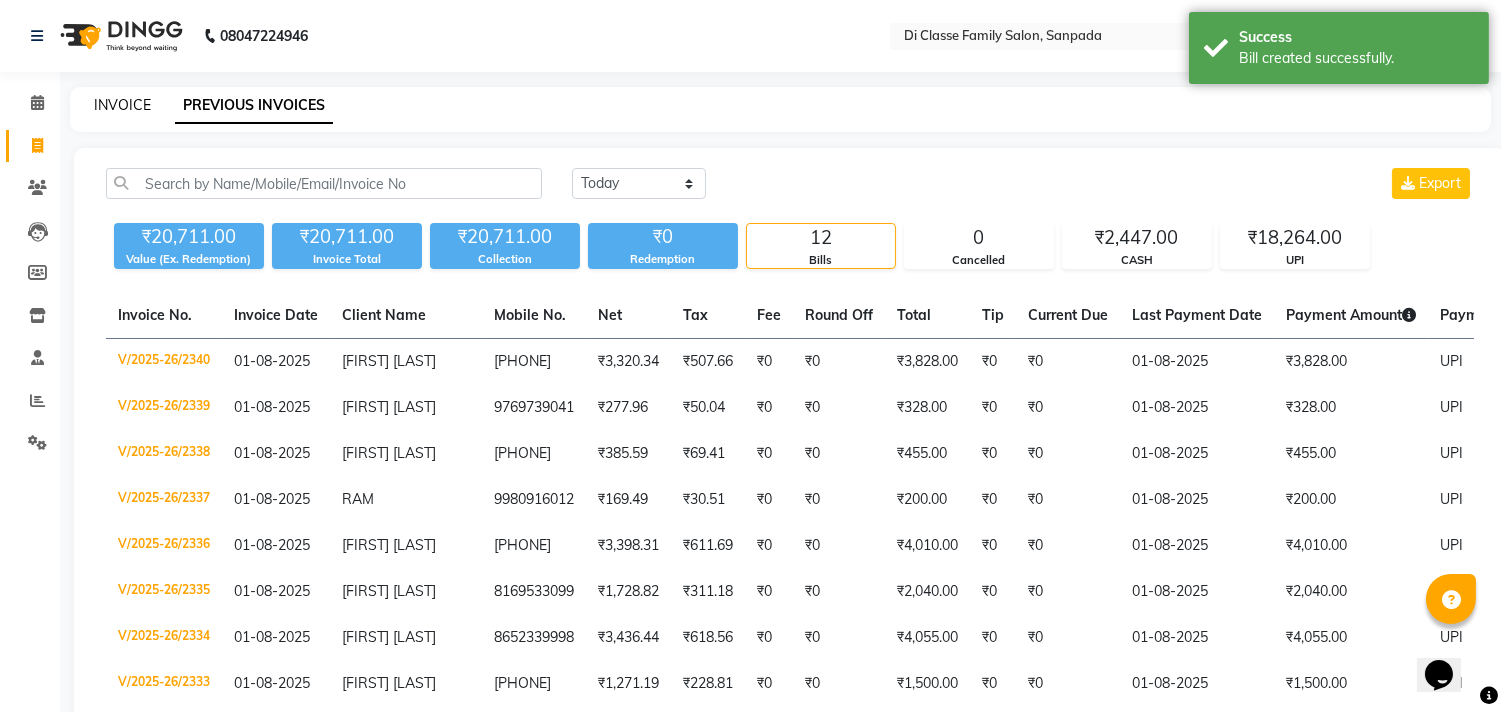 click on "INVOICE" 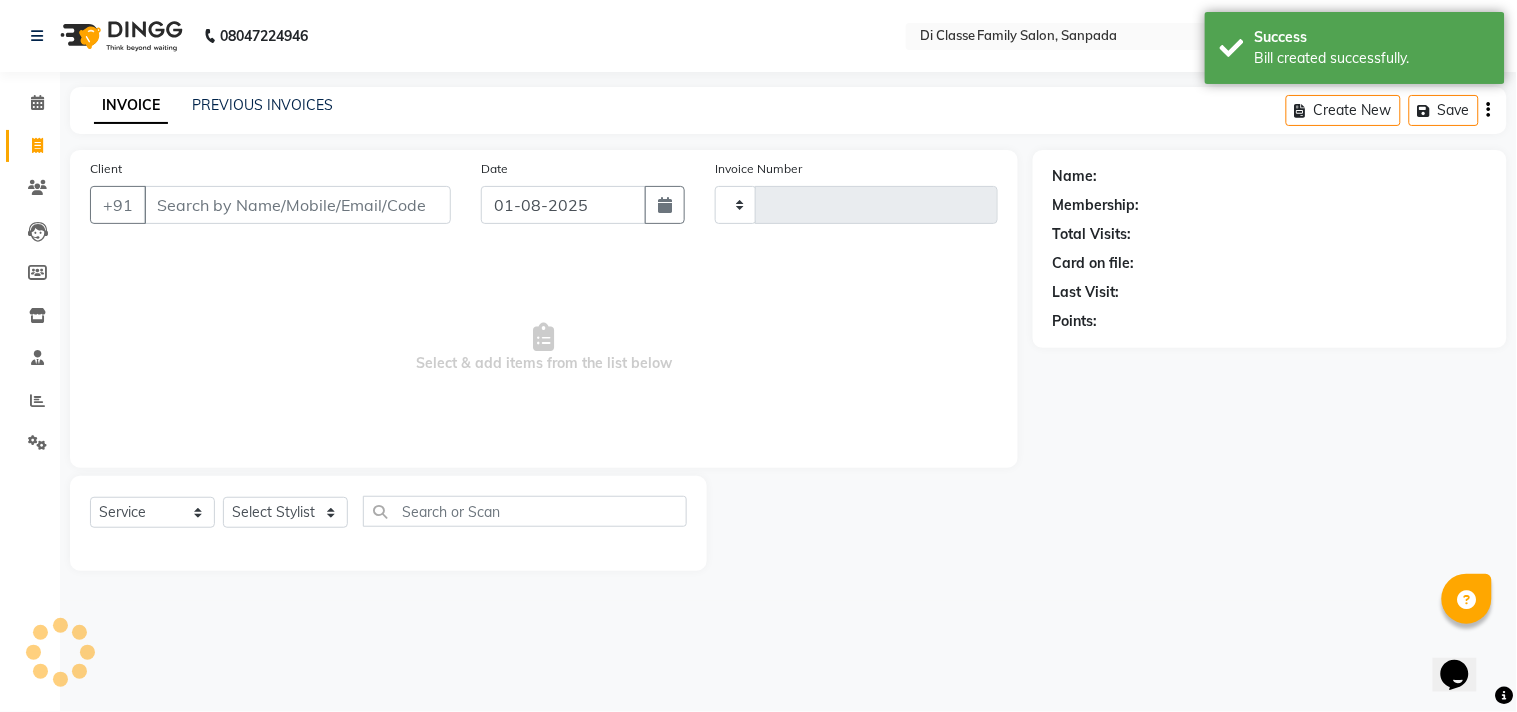 type on "2341" 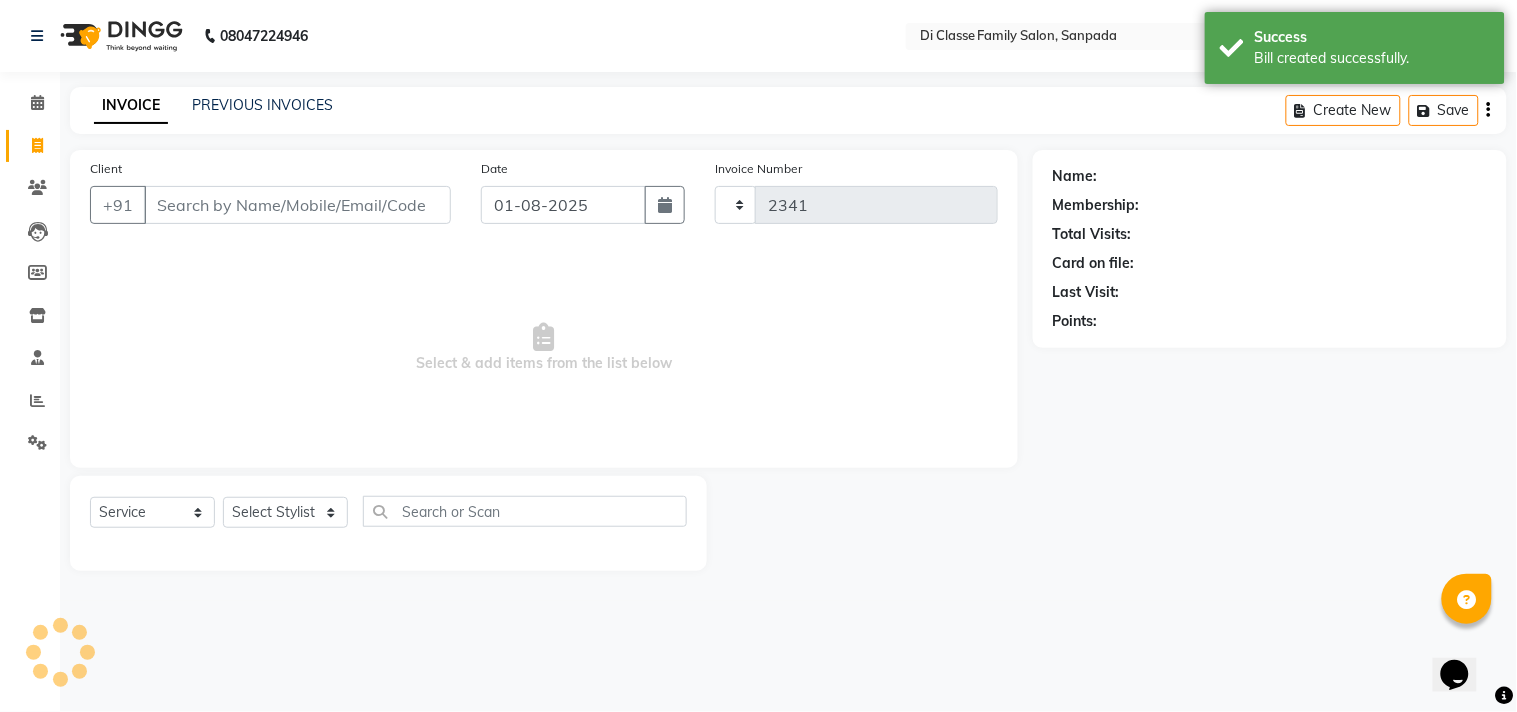select on "4704" 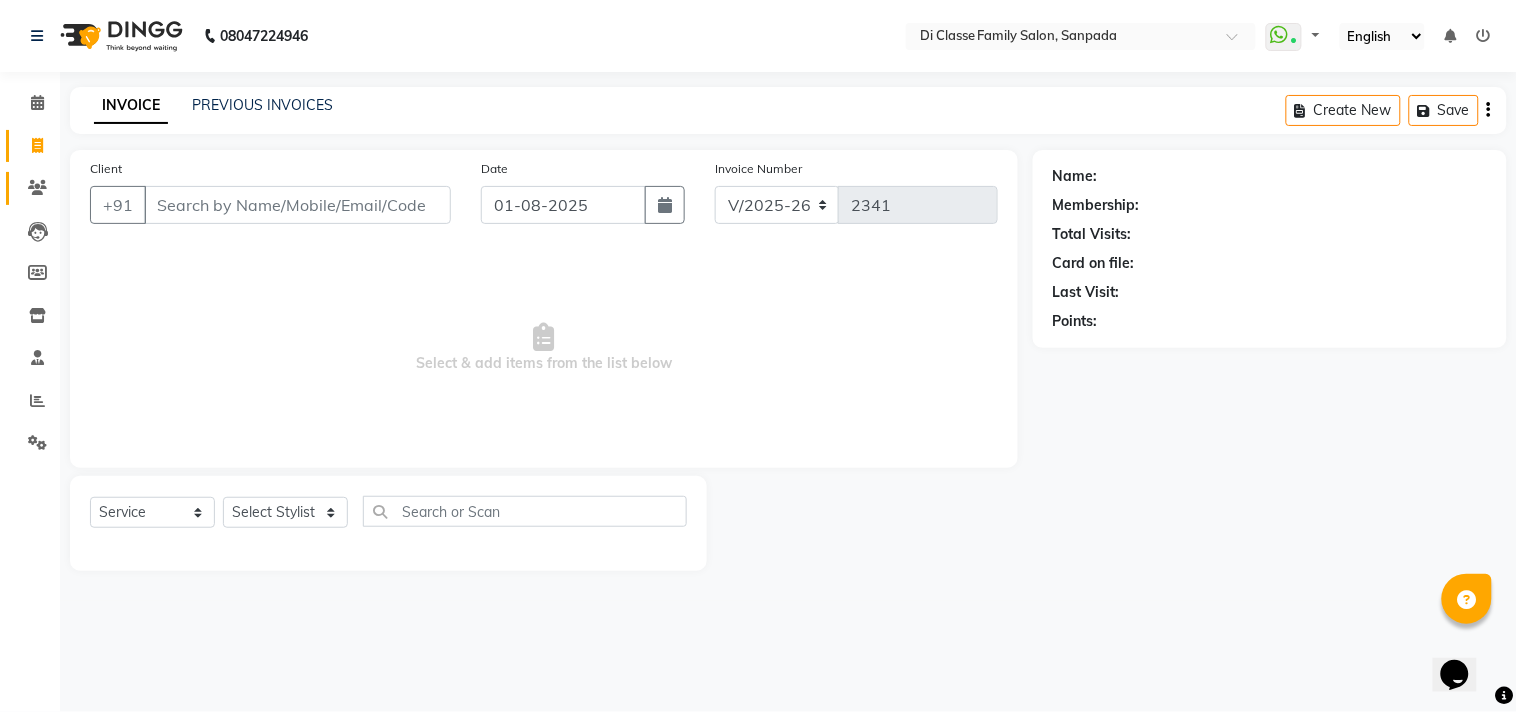 click on "Clients" 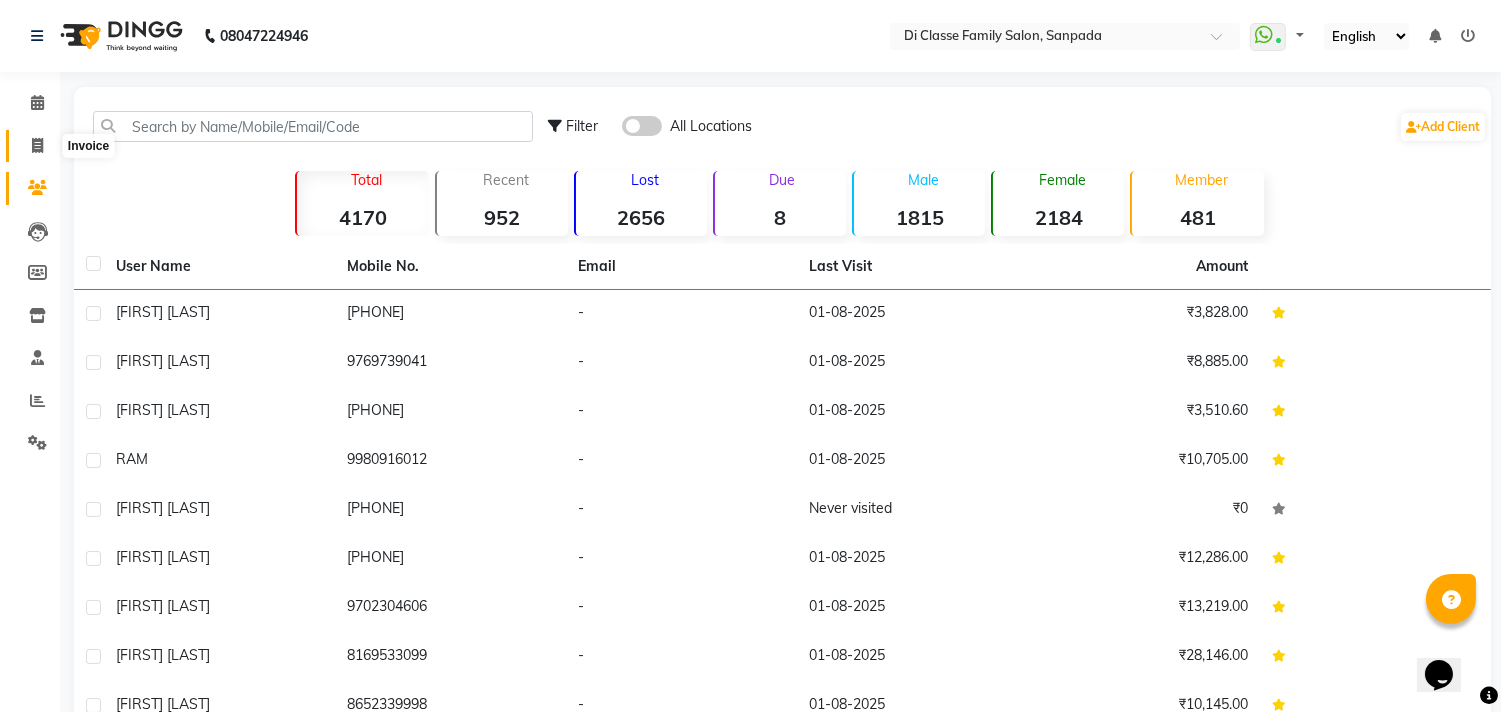 click 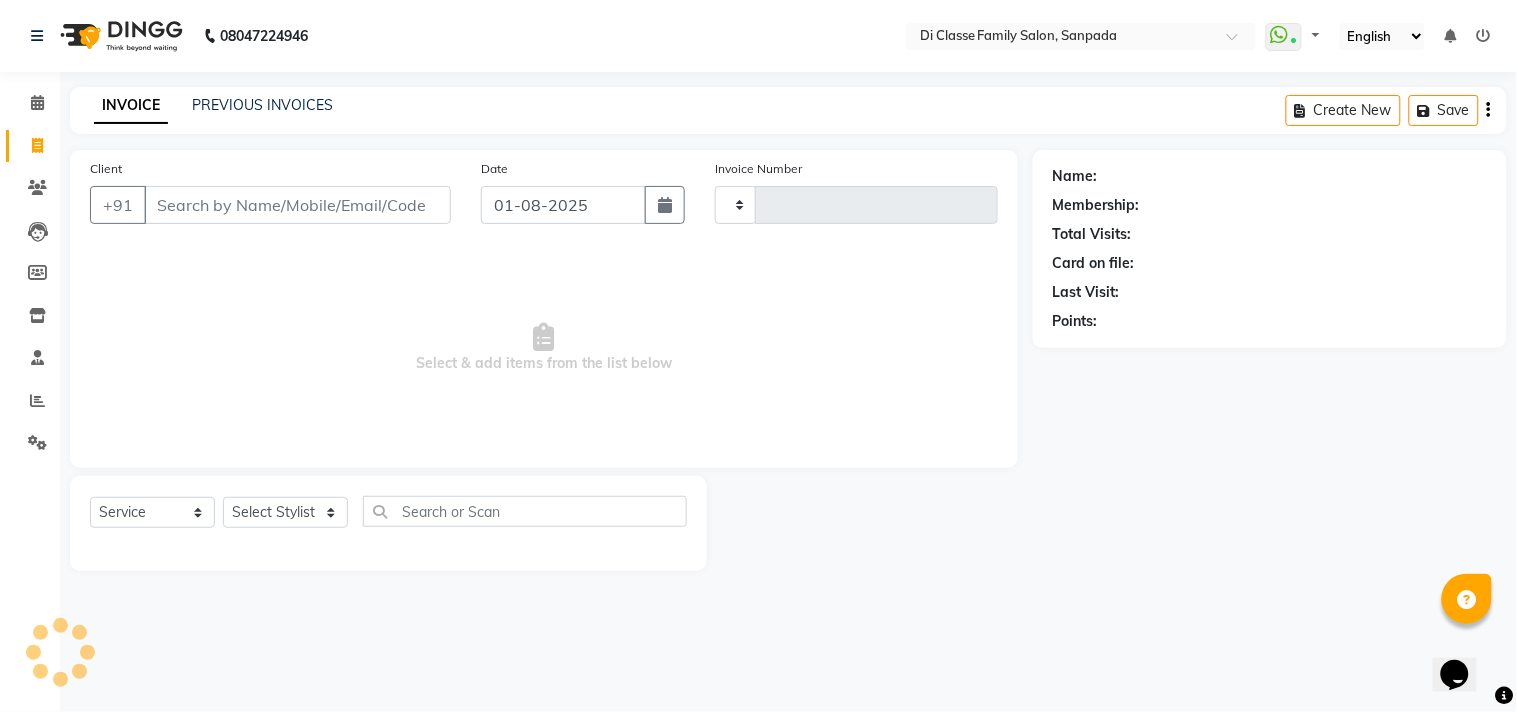 type on "2341" 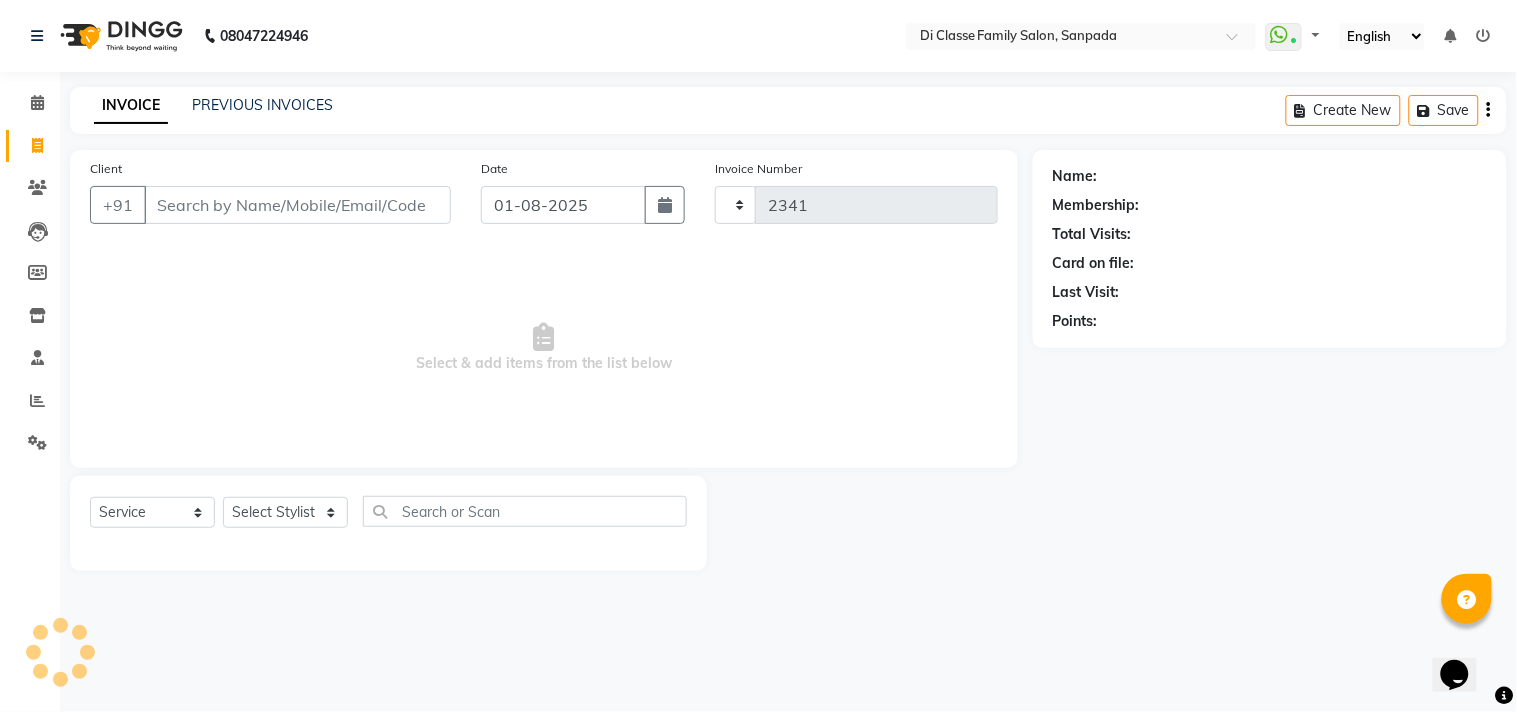 select on "4704" 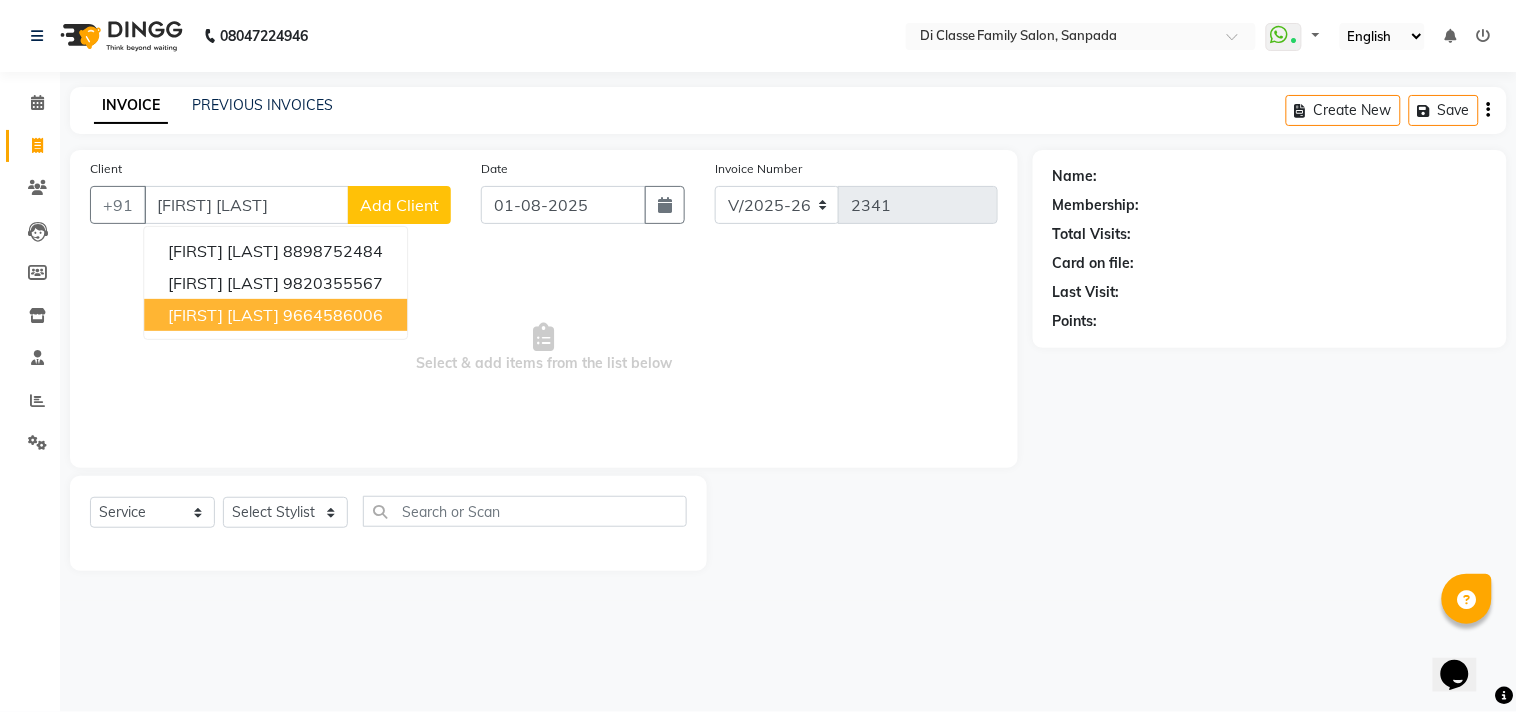 click on "9664586006" at bounding box center [333, 315] 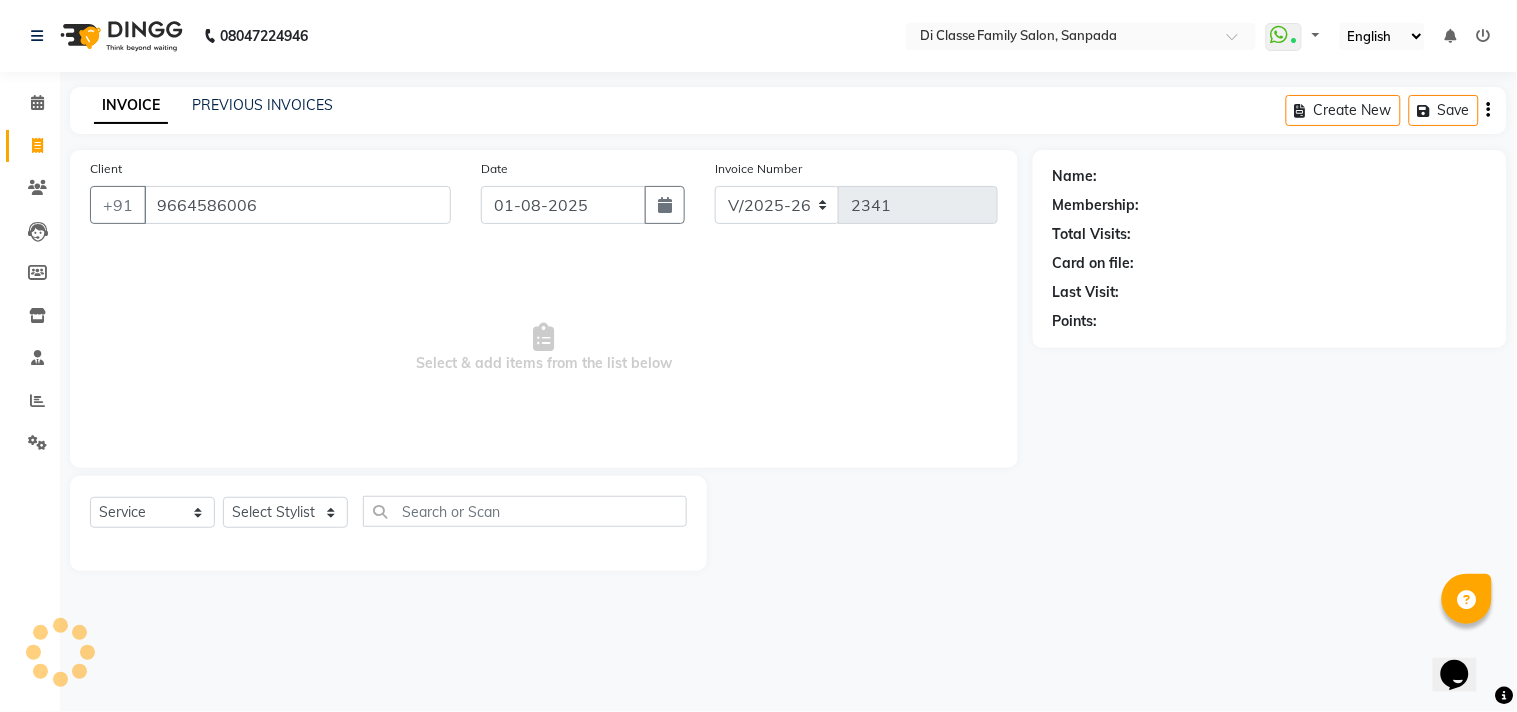 type on "9664586006" 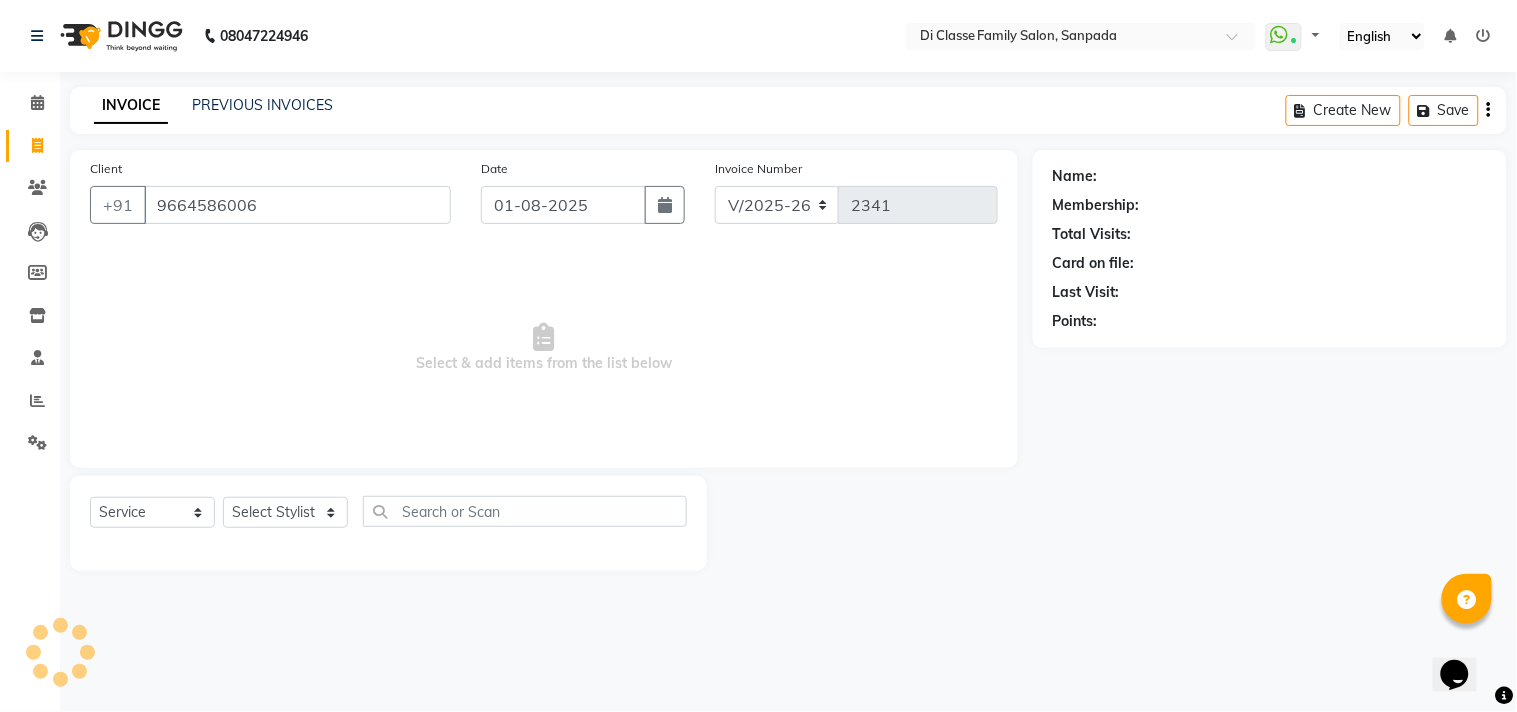 select on "1: Object" 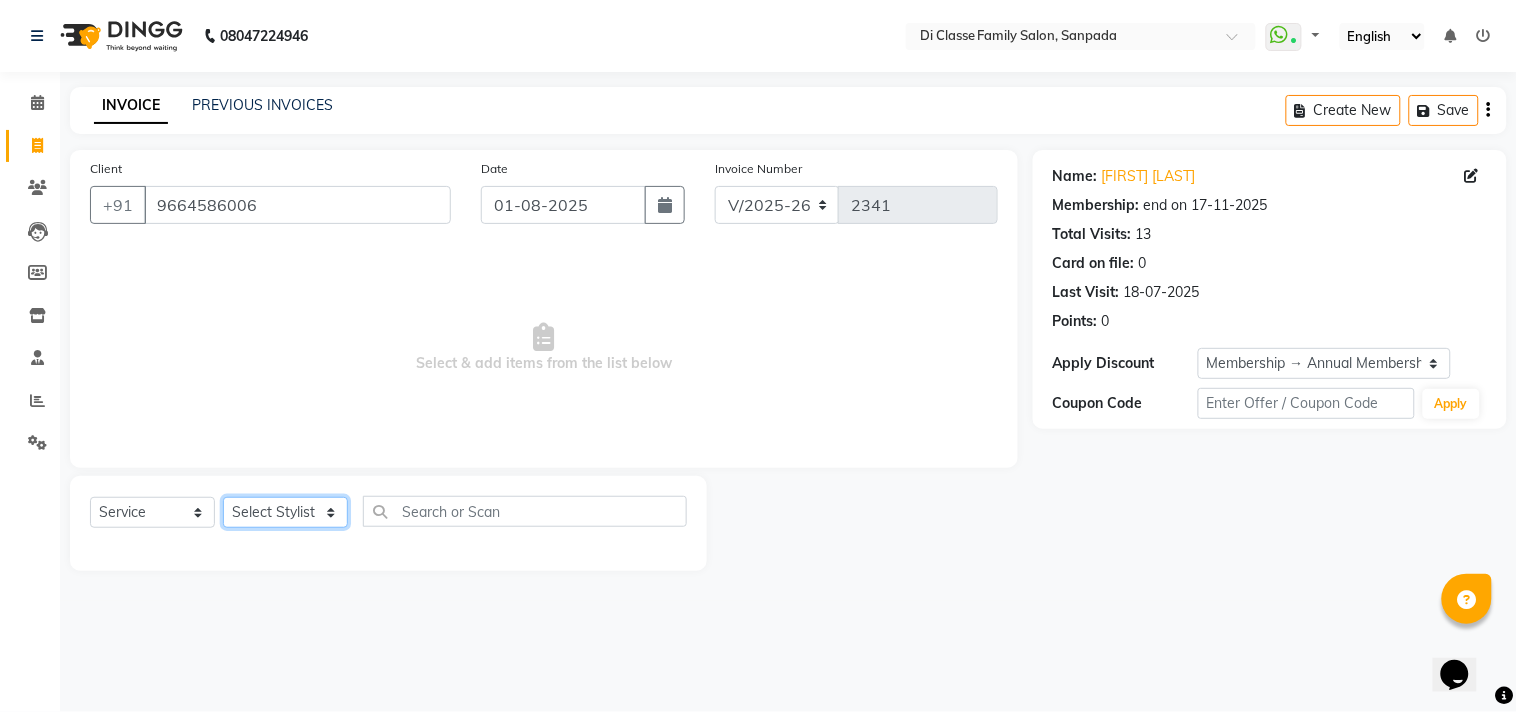 click on "Select Stylist aniket  Anu  AYAZ KADRI  Front Desk Javed kapil KOMAL  Payal  Pooja Jadhav Rahul Datkhile RESHMA SHAIKH rutik shinde SACHIN SAKPAL SADDAM SAHAJAN SAKSHI CHAVAN Sameer  sampada Sanjana  SANU SHUBHAM PEDNEKAR Sikandar Ansari Vijay kharat" 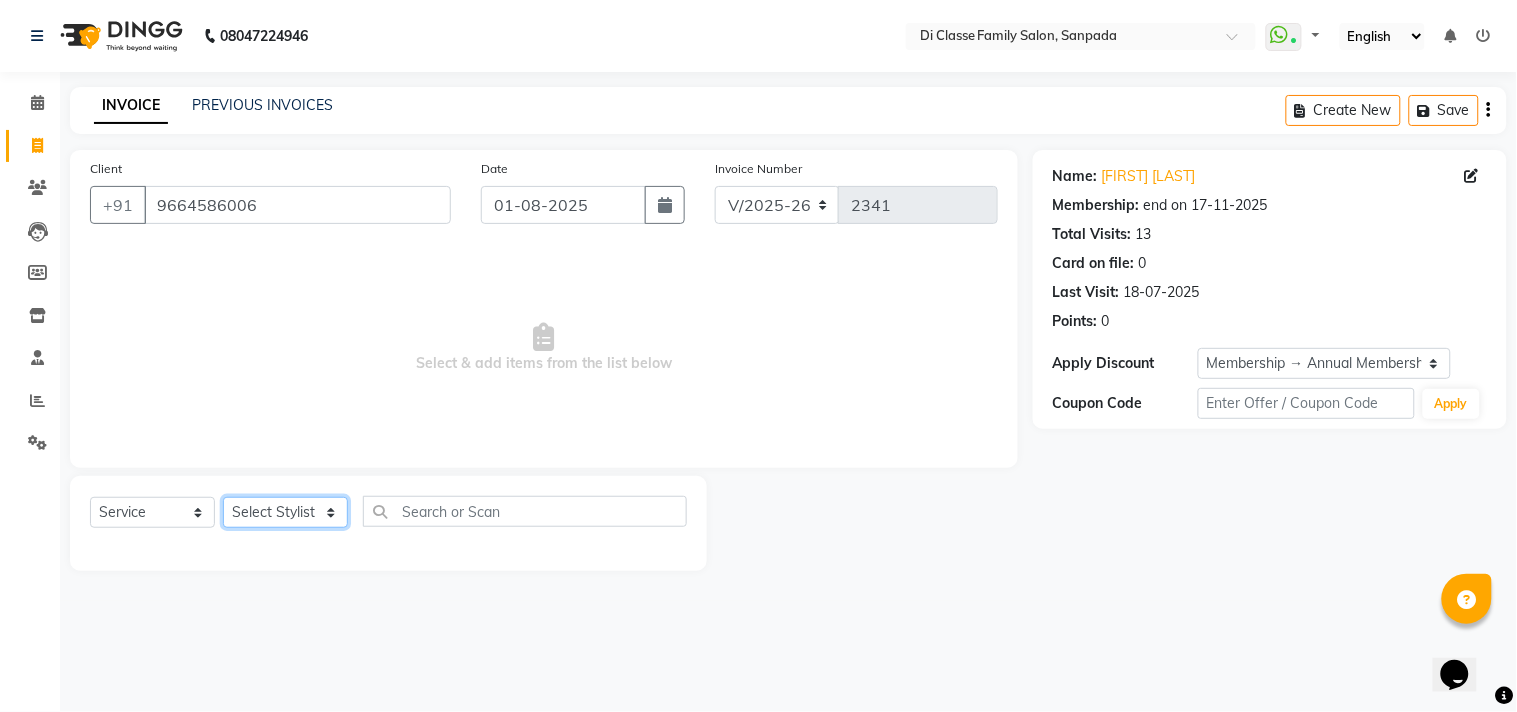 select on "28411" 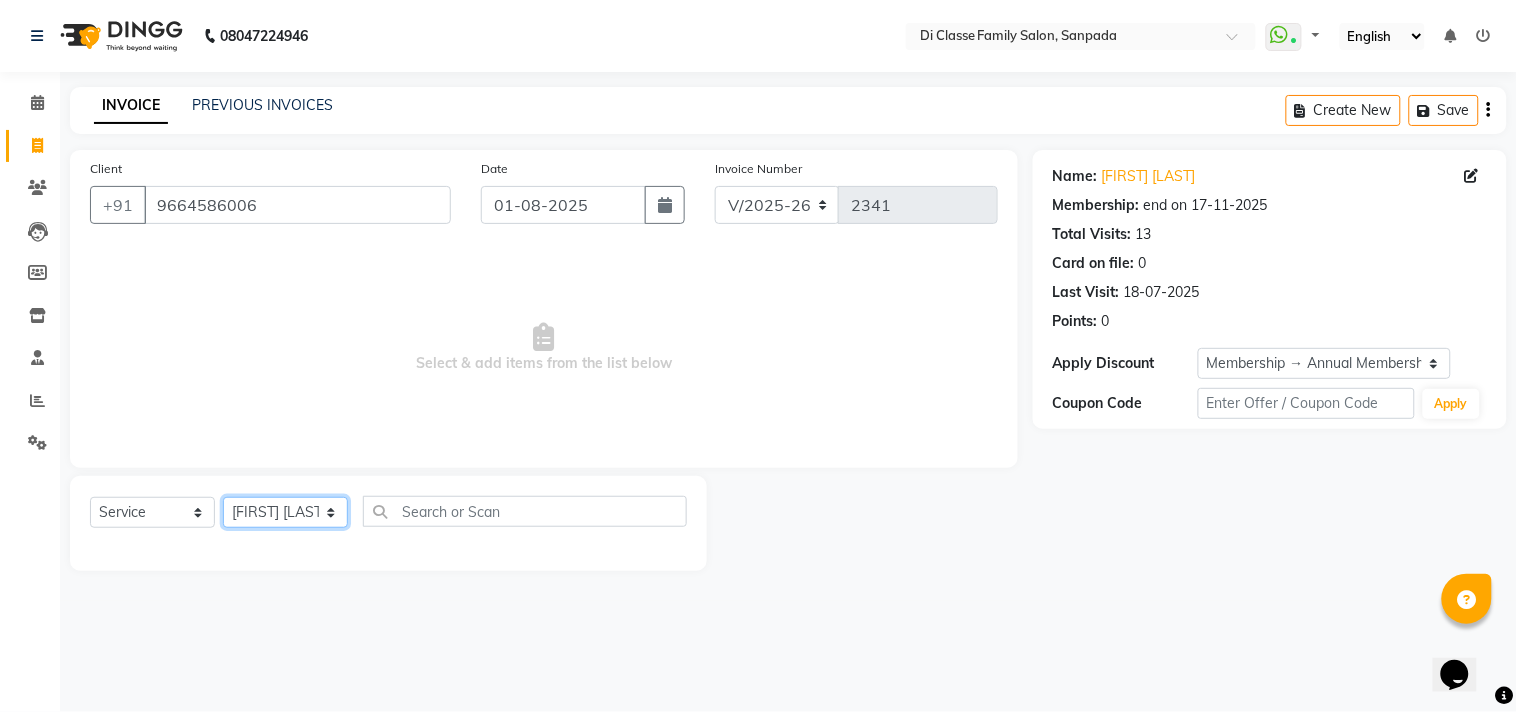 click on "Select Stylist aniket  Anu  AYAZ KADRI  Front Desk Javed kapil KOMAL  Payal  Pooja Jadhav Rahul Datkhile RESHMA SHAIKH rutik shinde SACHIN SAKPAL SADDAM SAHAJAN SAKSHI CHAVAN Sameer  sampada Sanjana  SANU SHUBHAM PEDNEKAR Sikandar Ansari Vijay kharat" 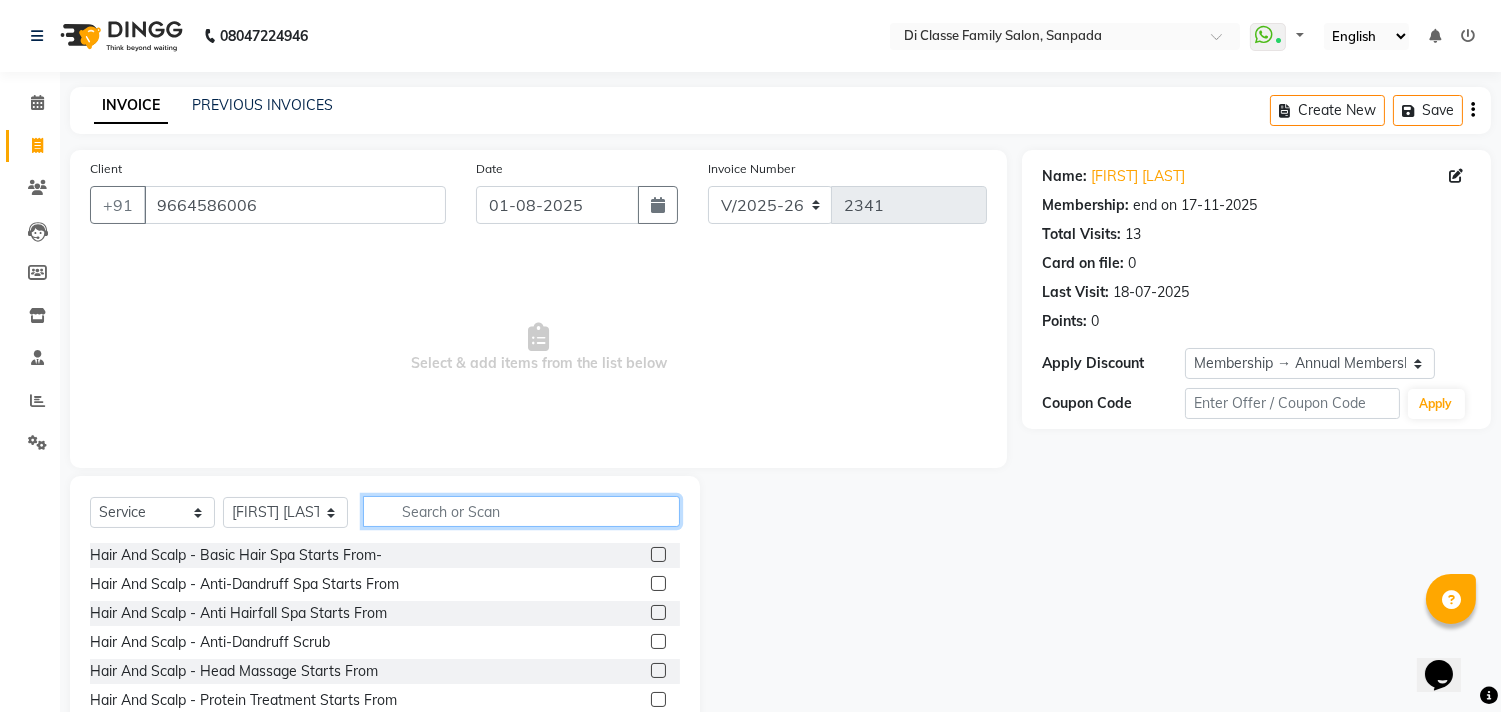 click 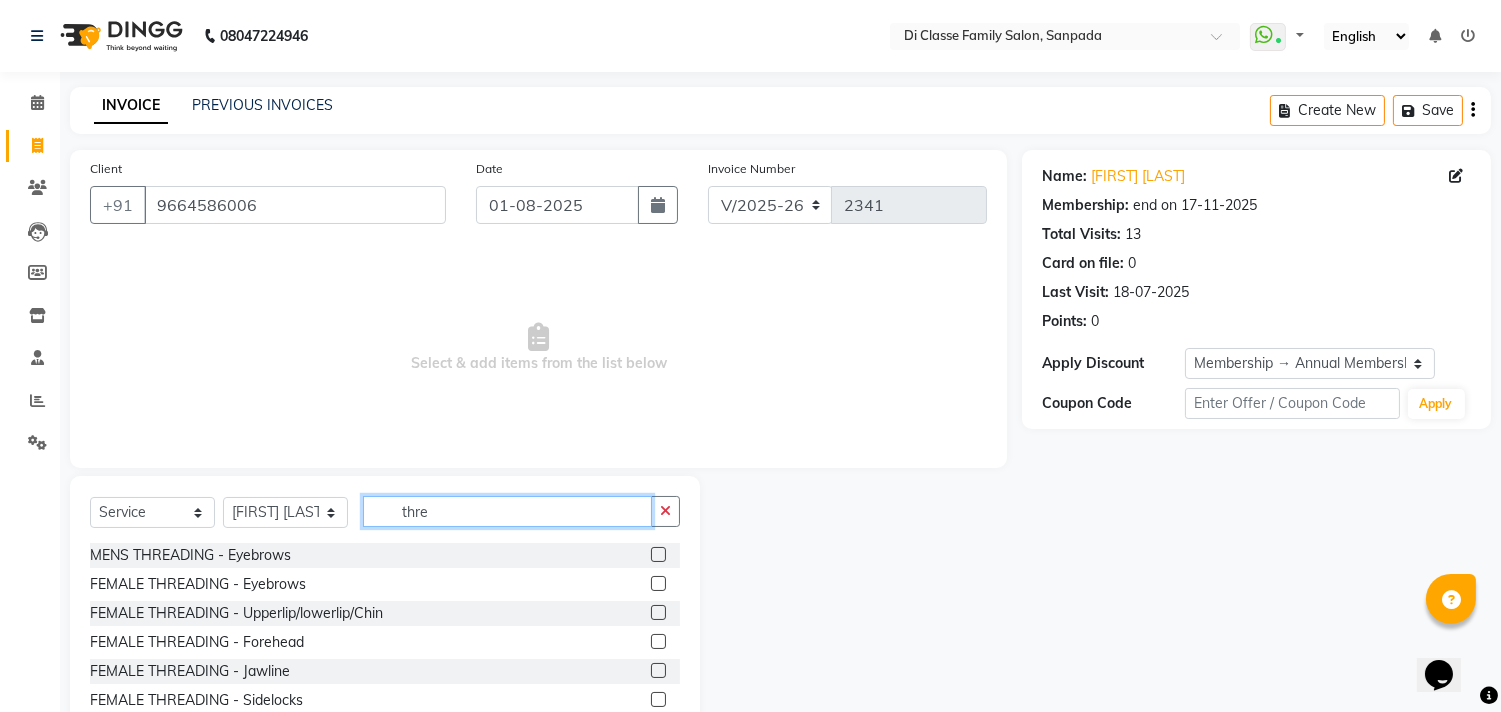 type on "thre" 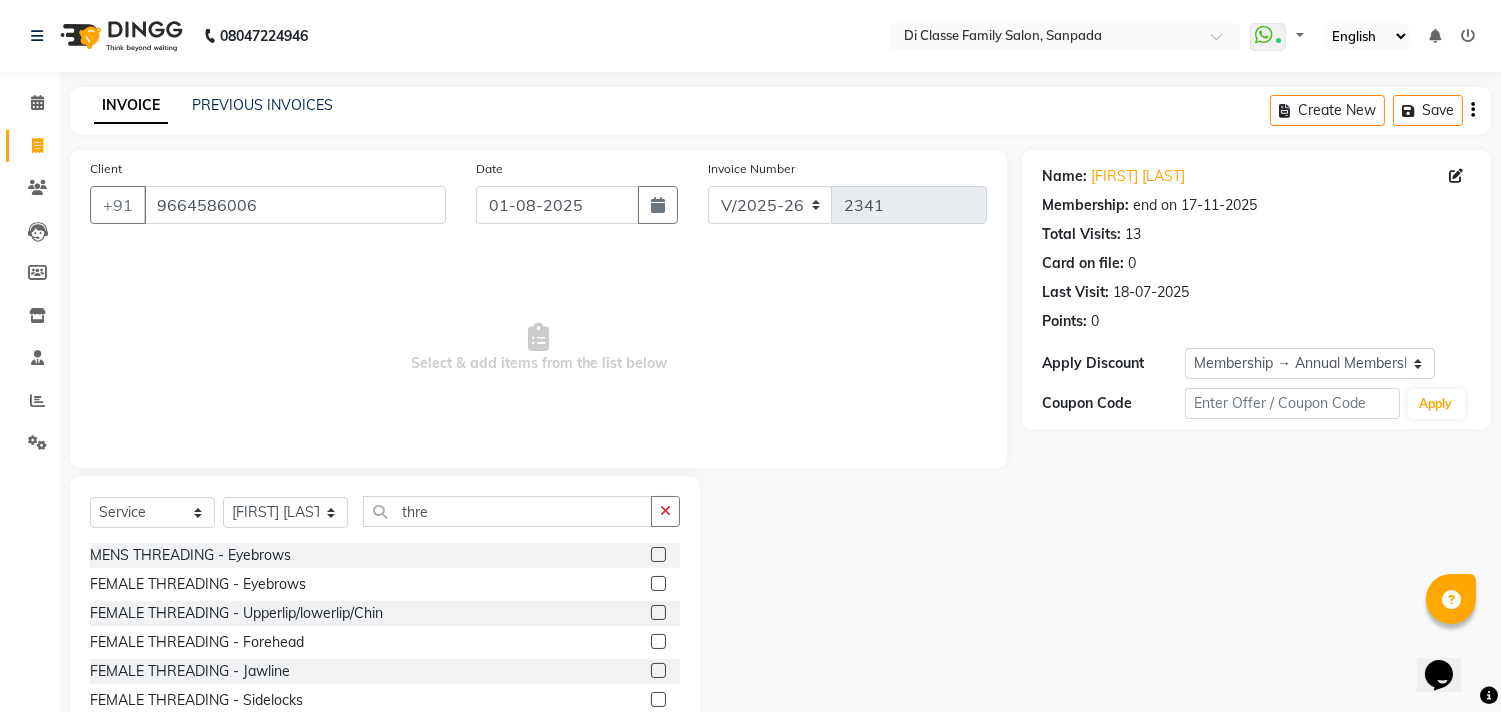 click 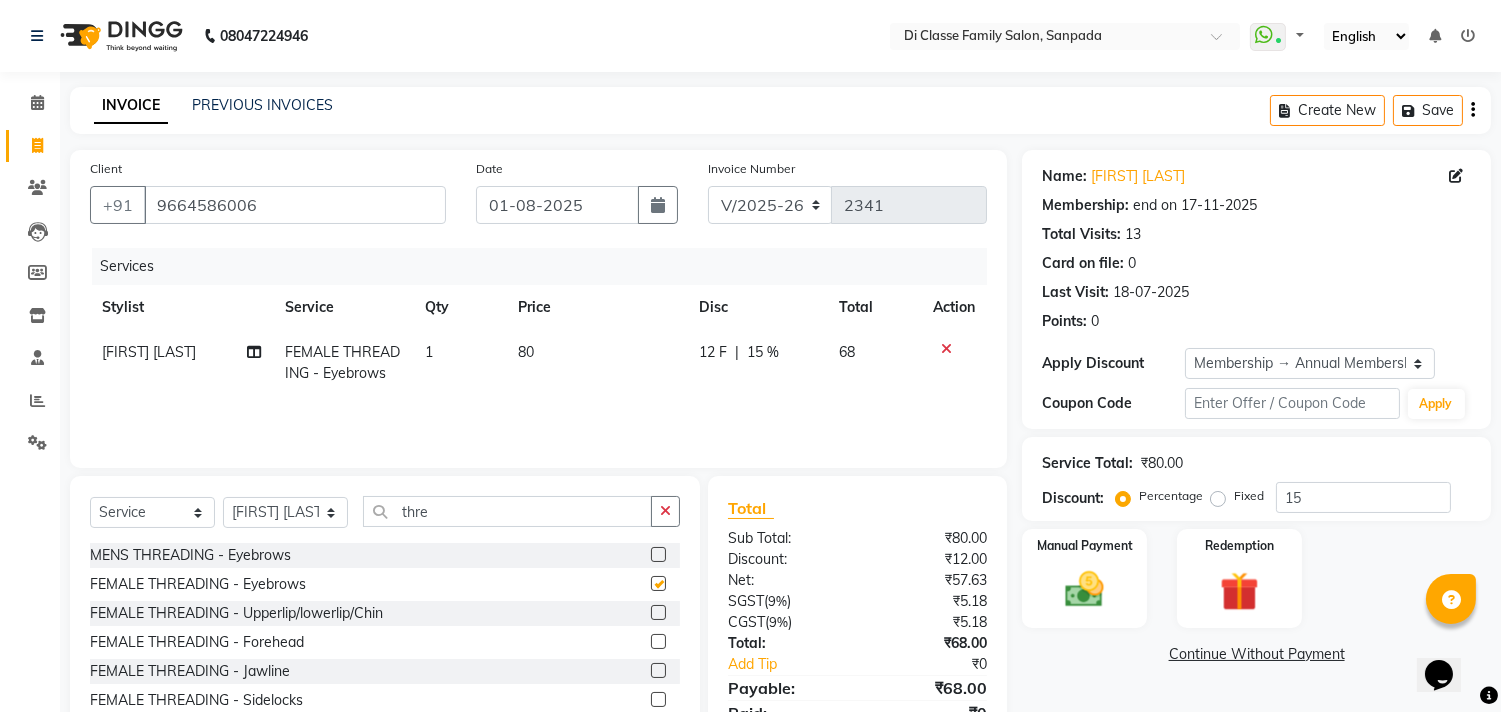 checkbox on "false" 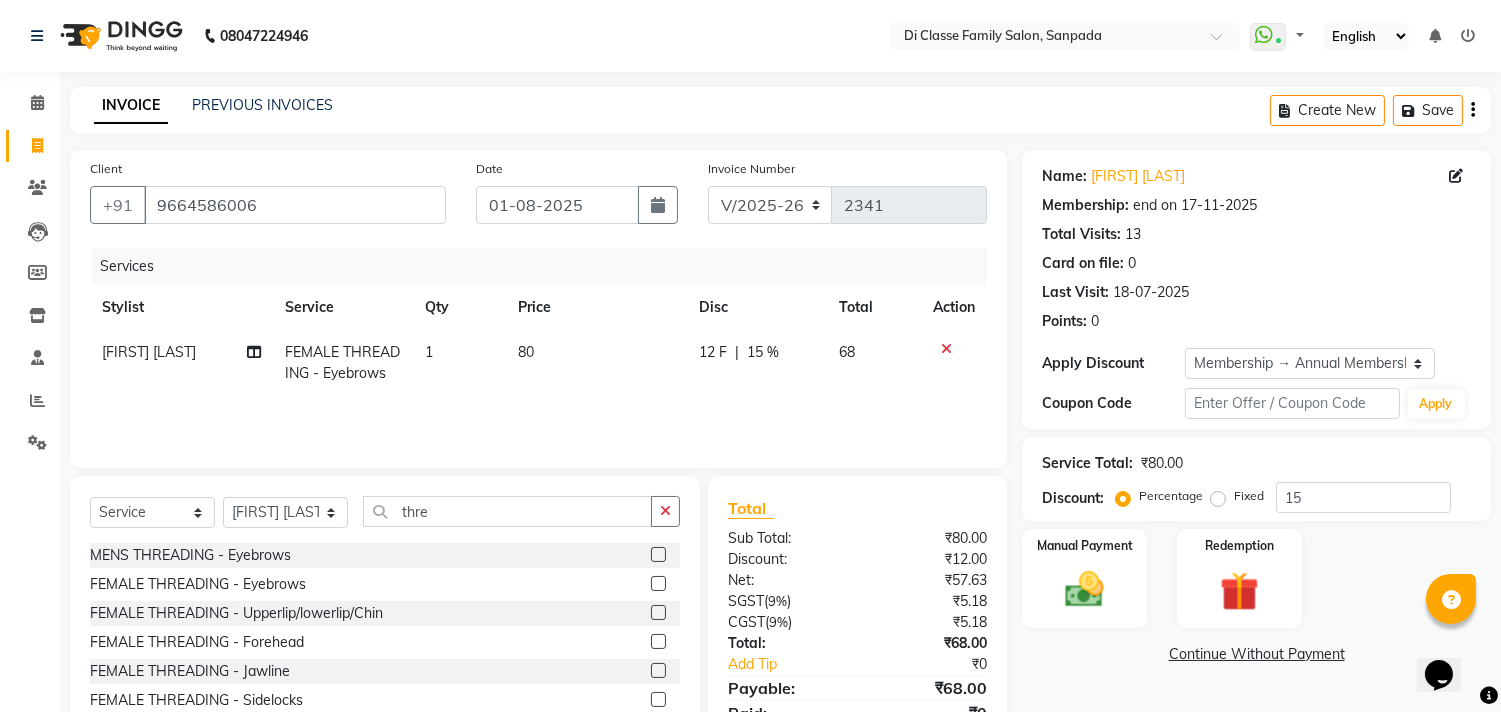 click 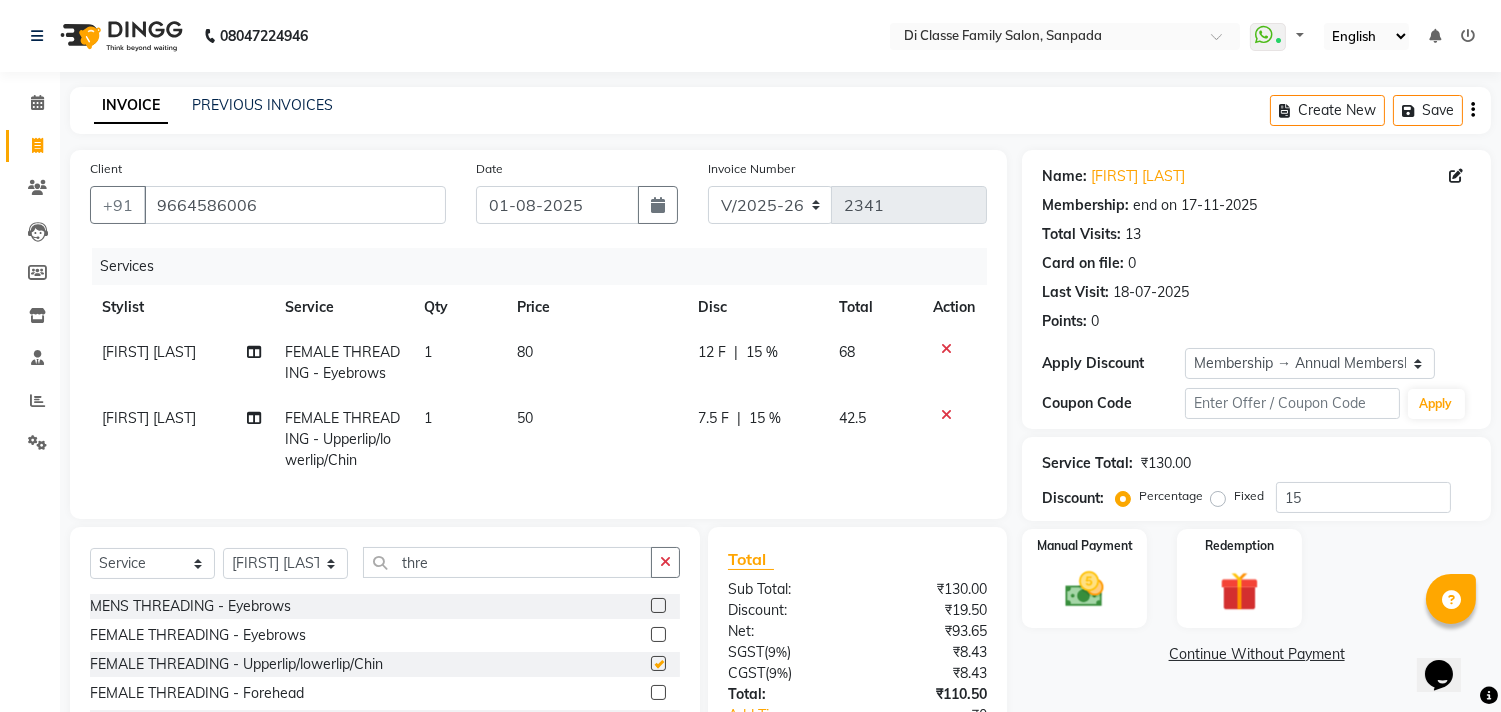 checkbox on "false" 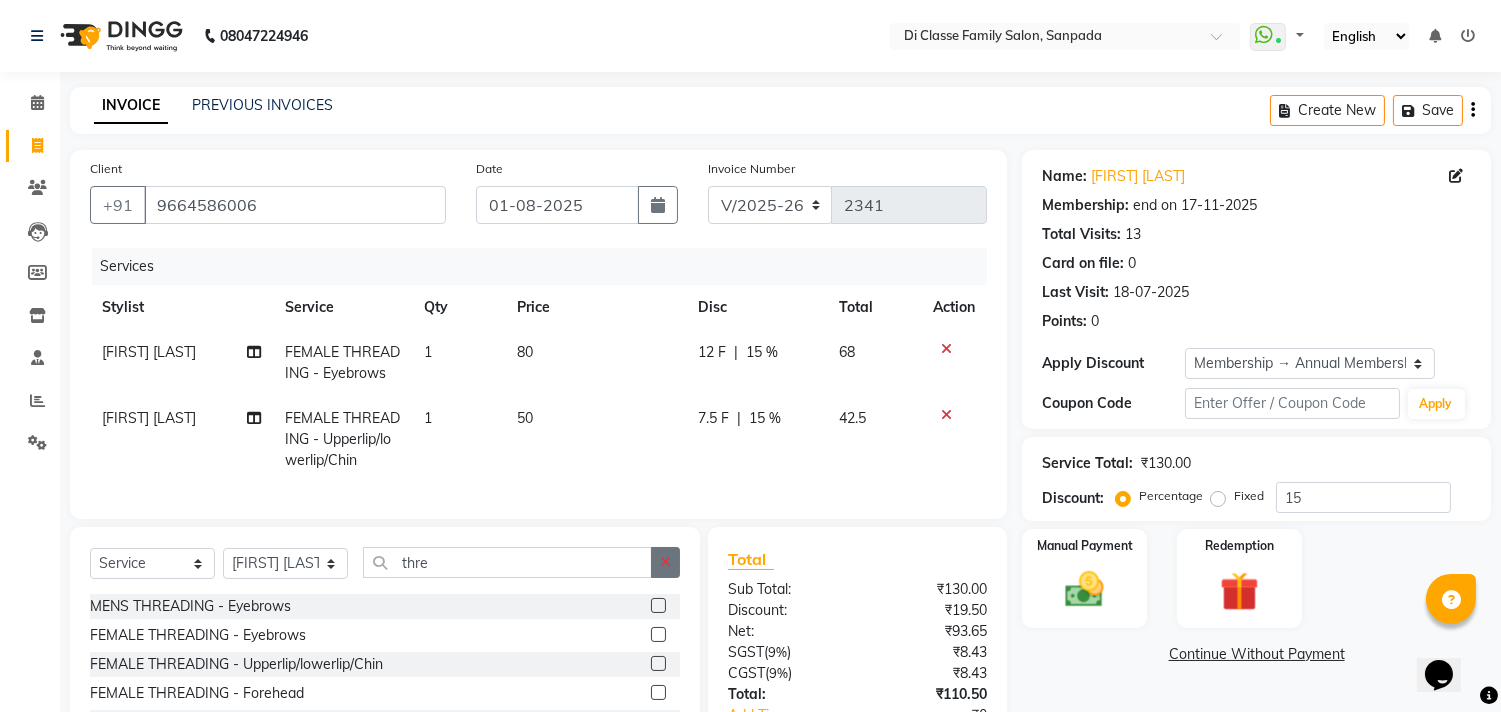 click 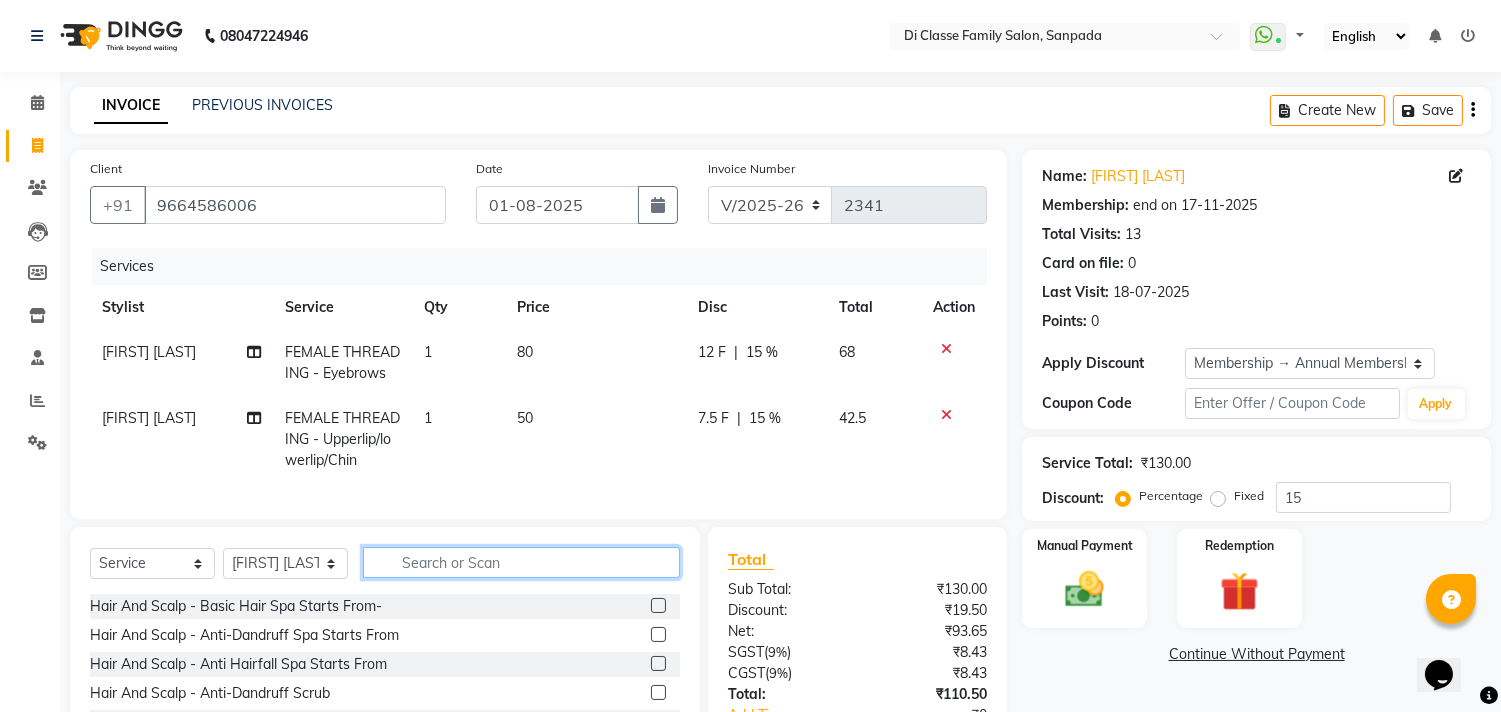 click 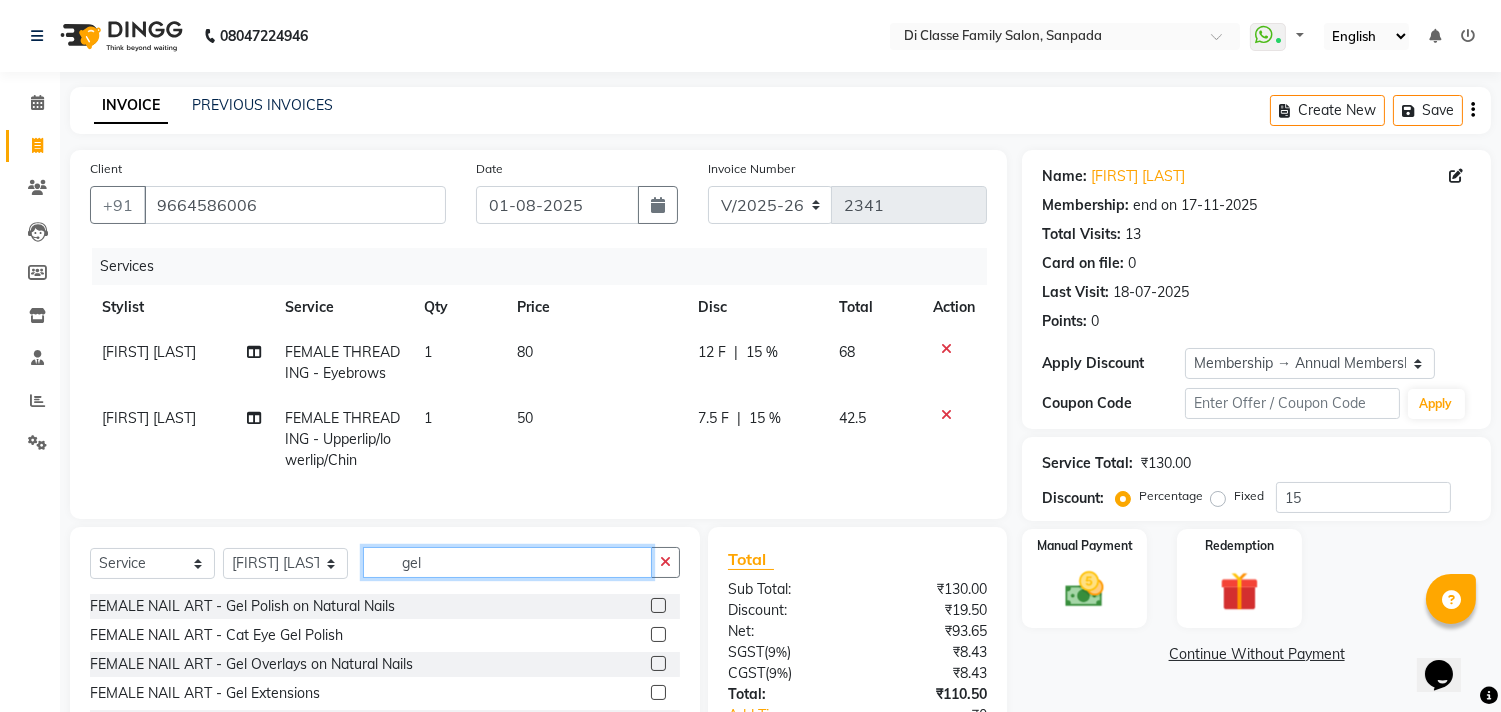 type on "gel" 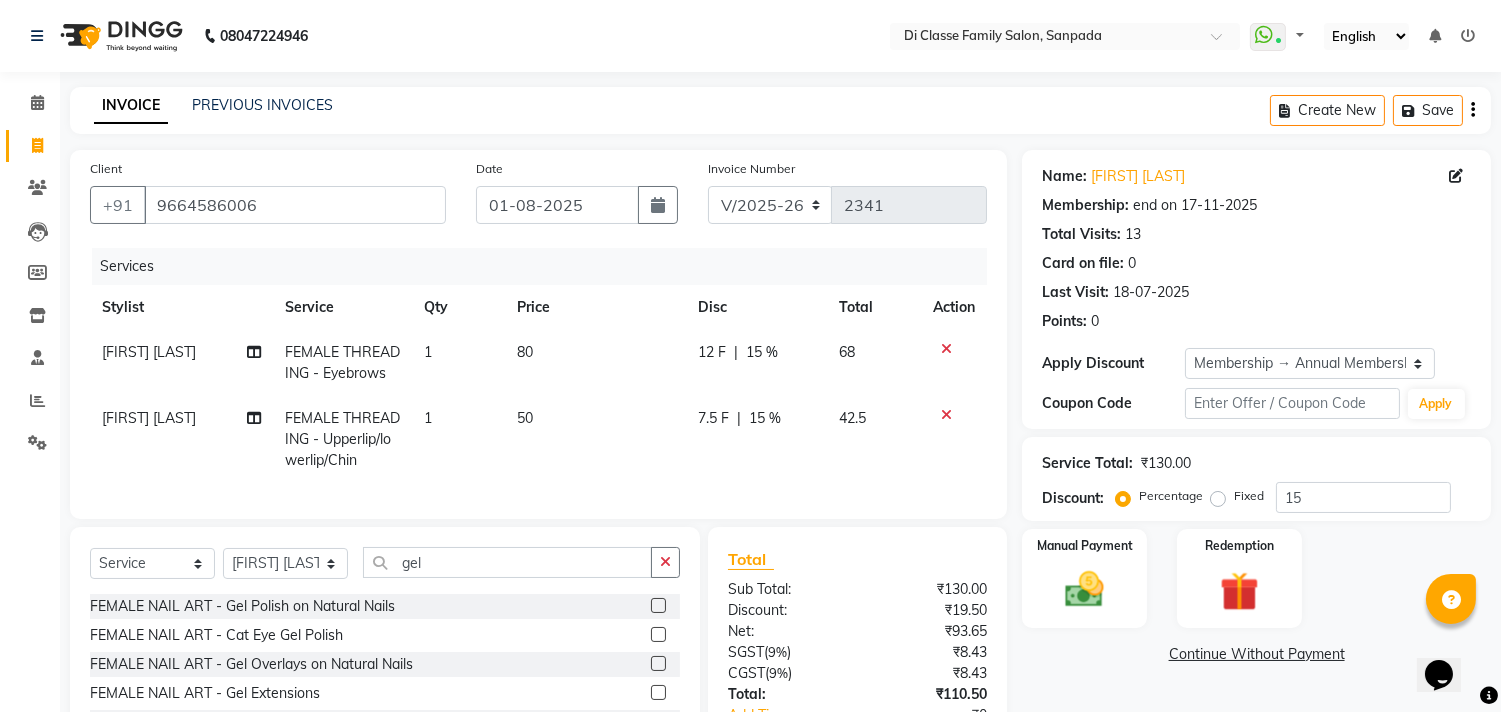 click 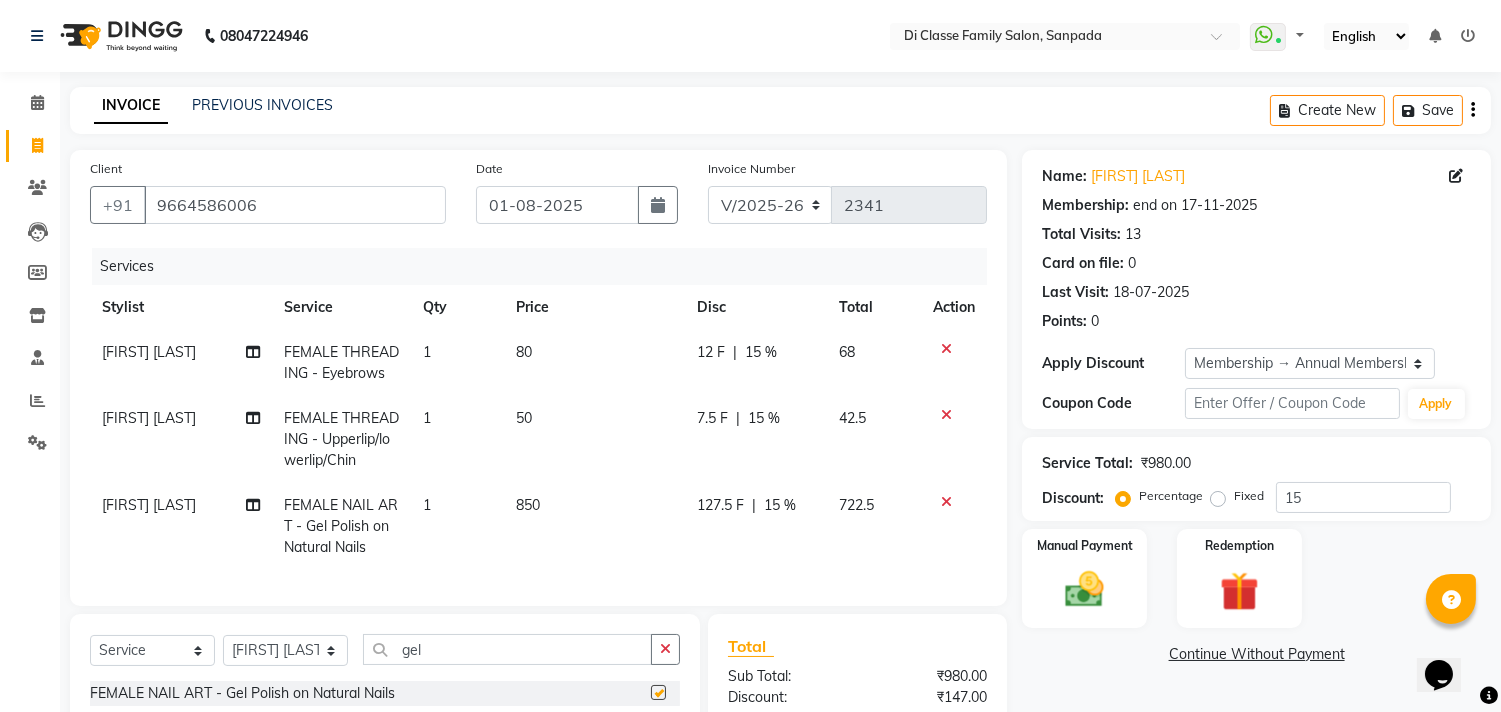 checkbox on "false" 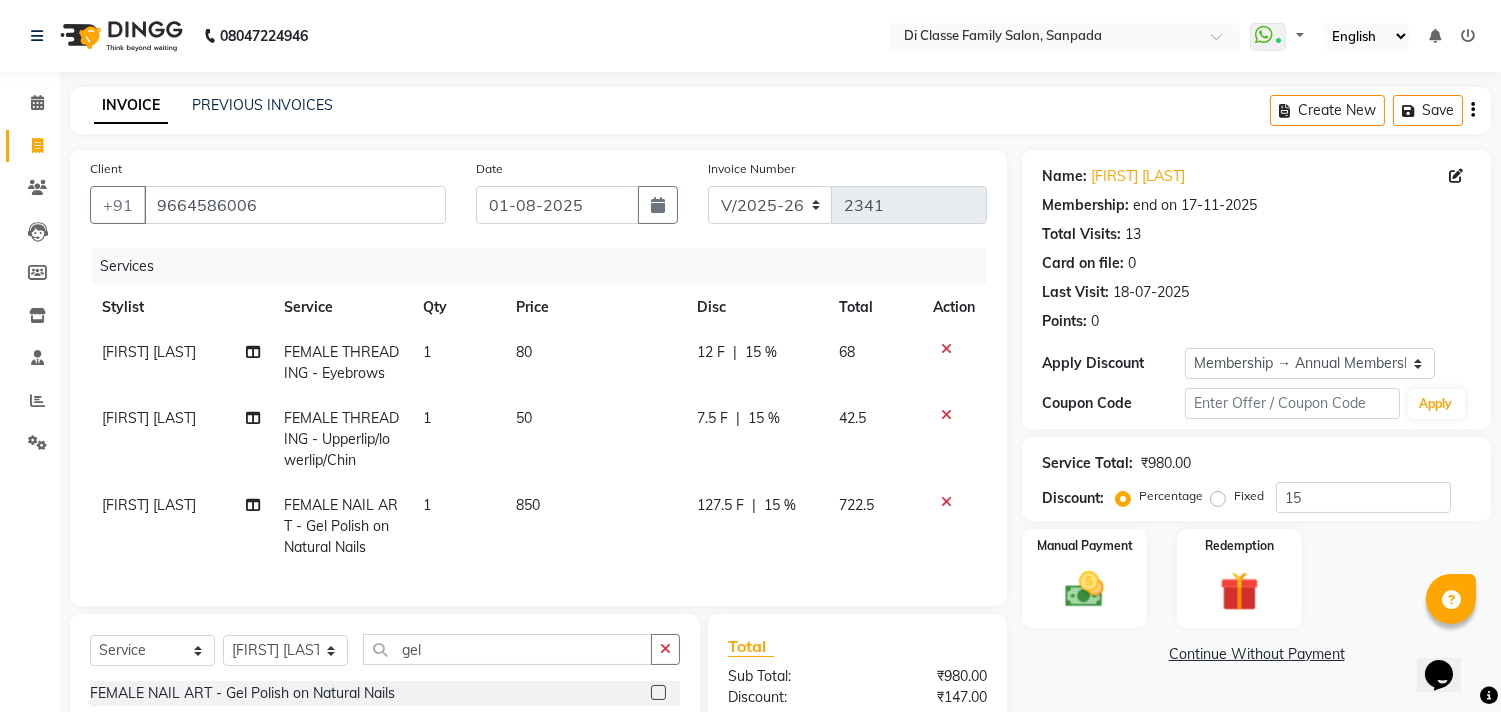 click on "127.5 F" 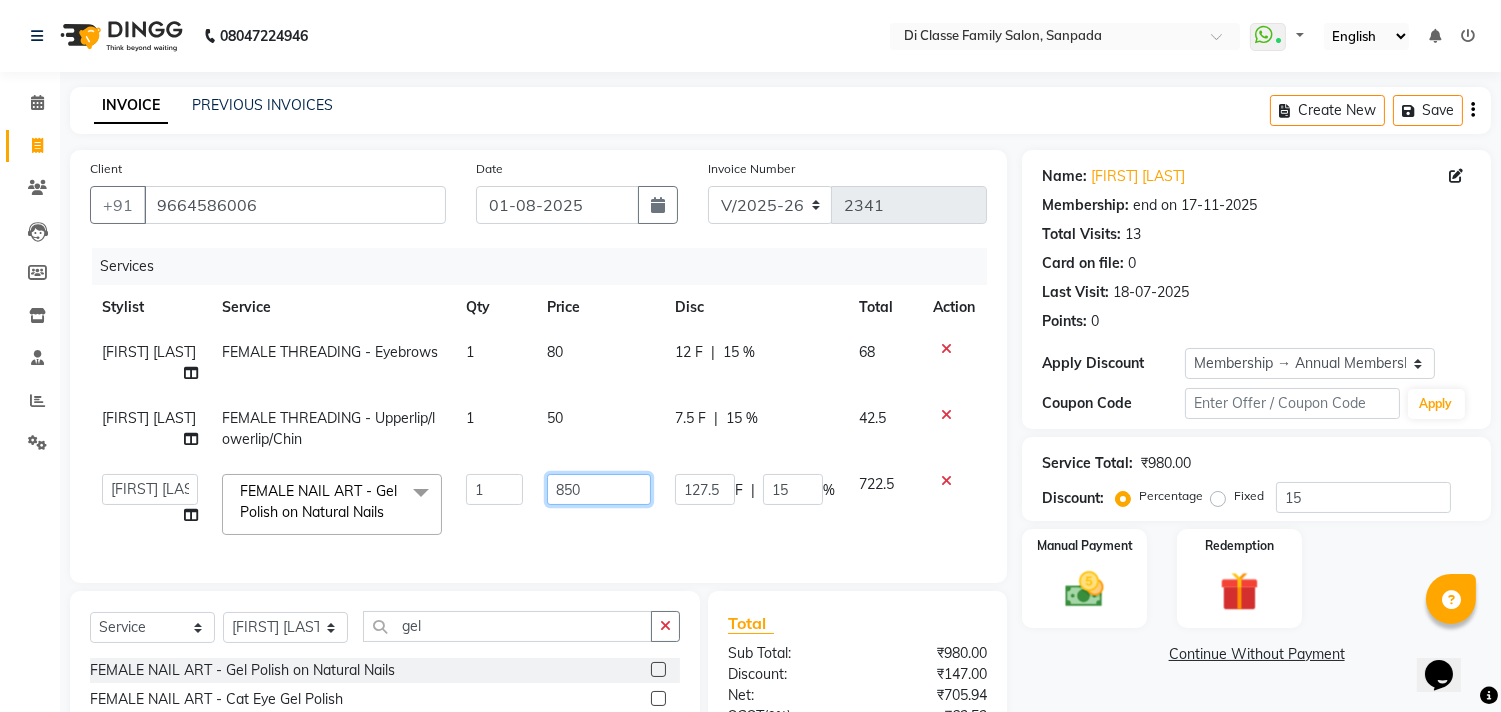 click on "850" 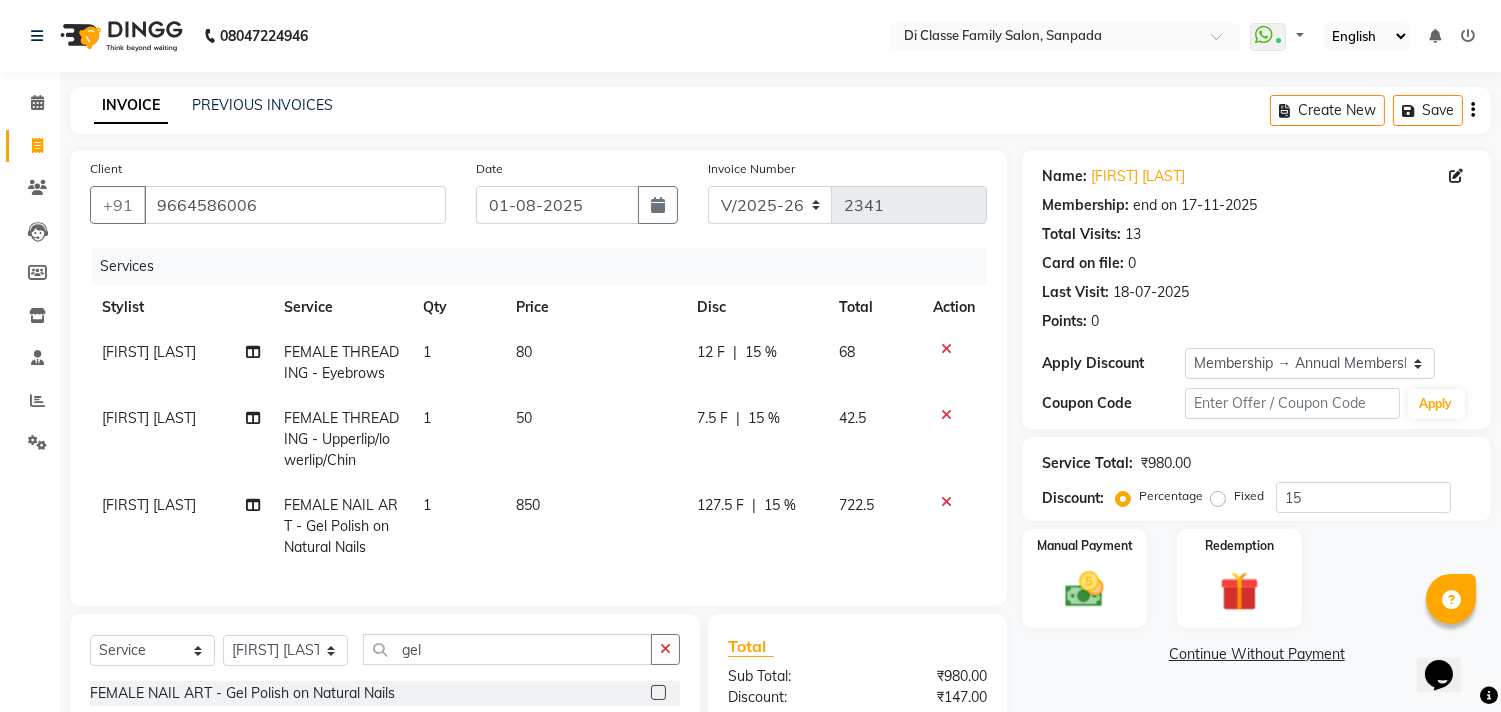 click on "127.5 F | 15 %" 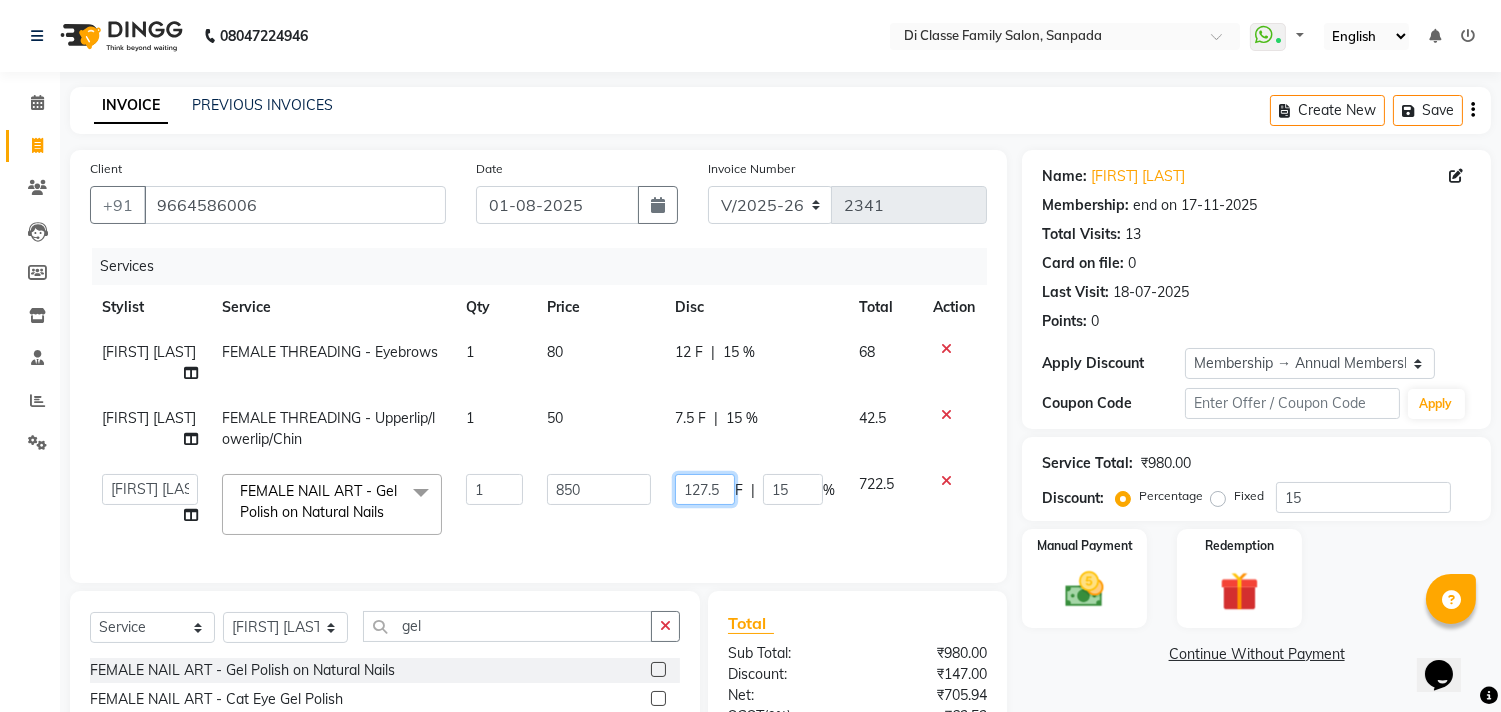 click on "127.5" 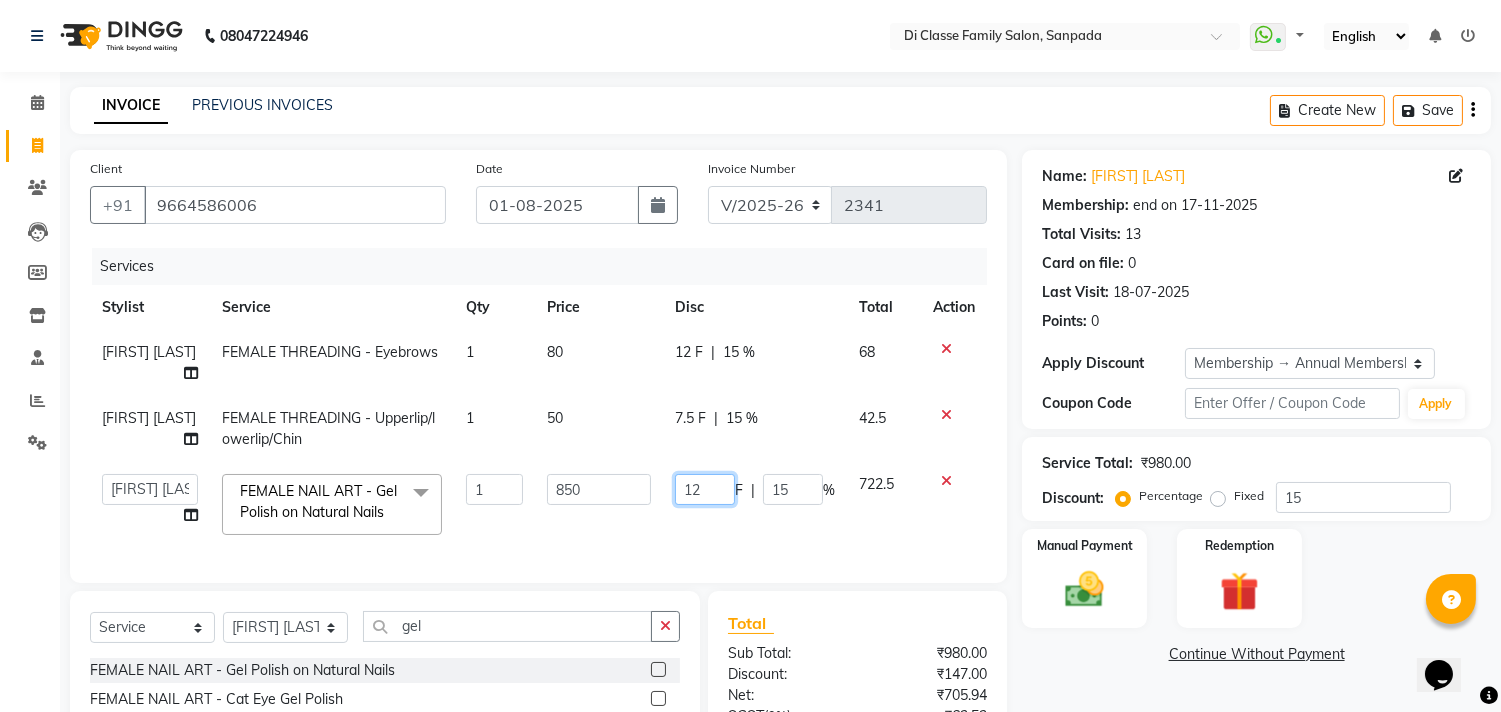 type on "1" 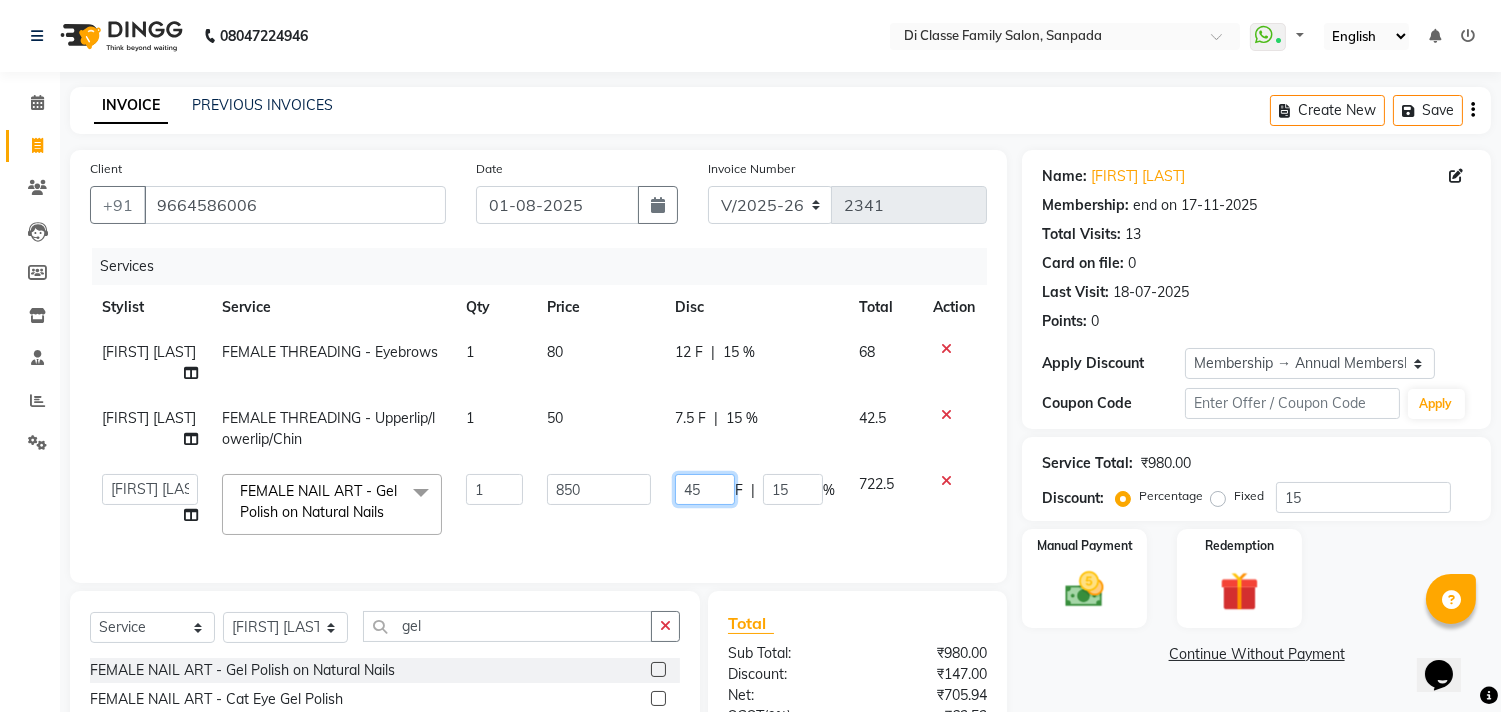 type on "450" 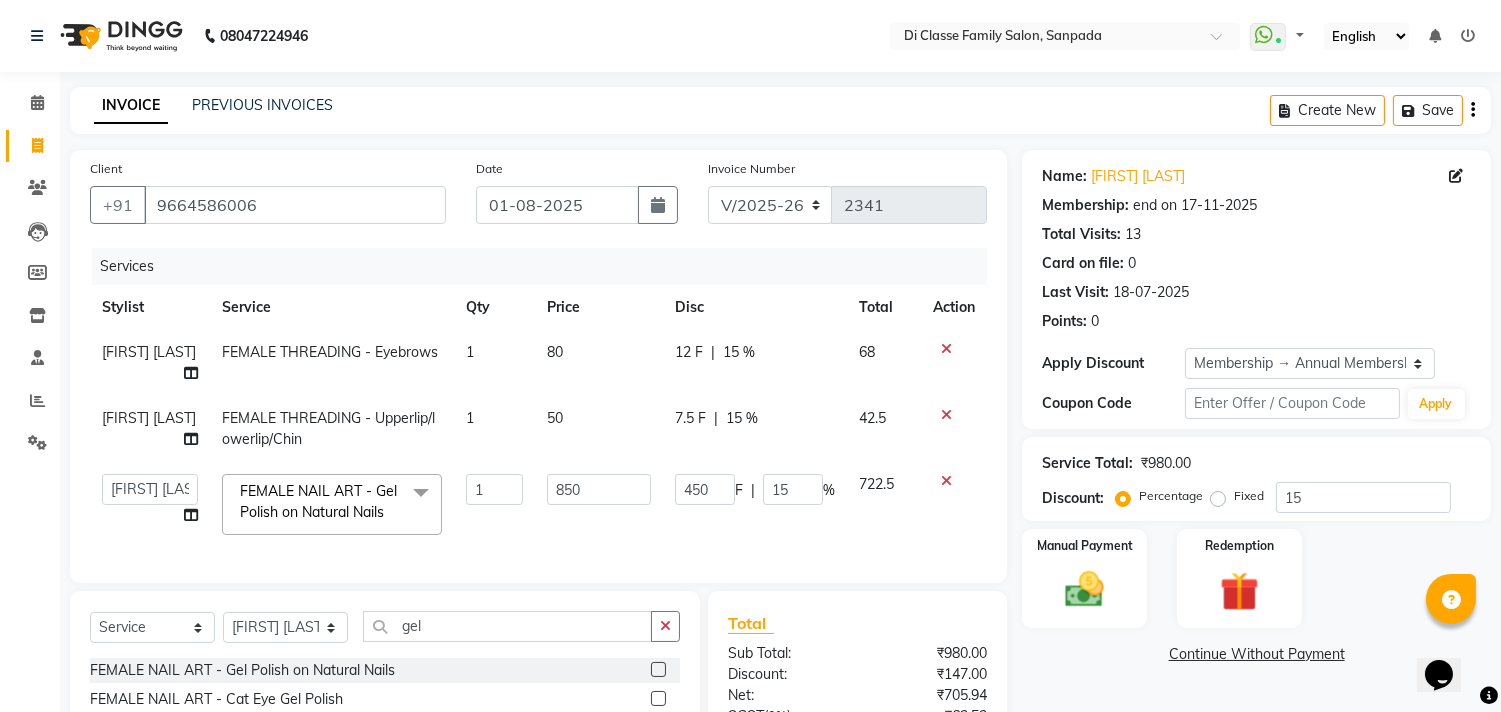 click on "450 F | 15 %" 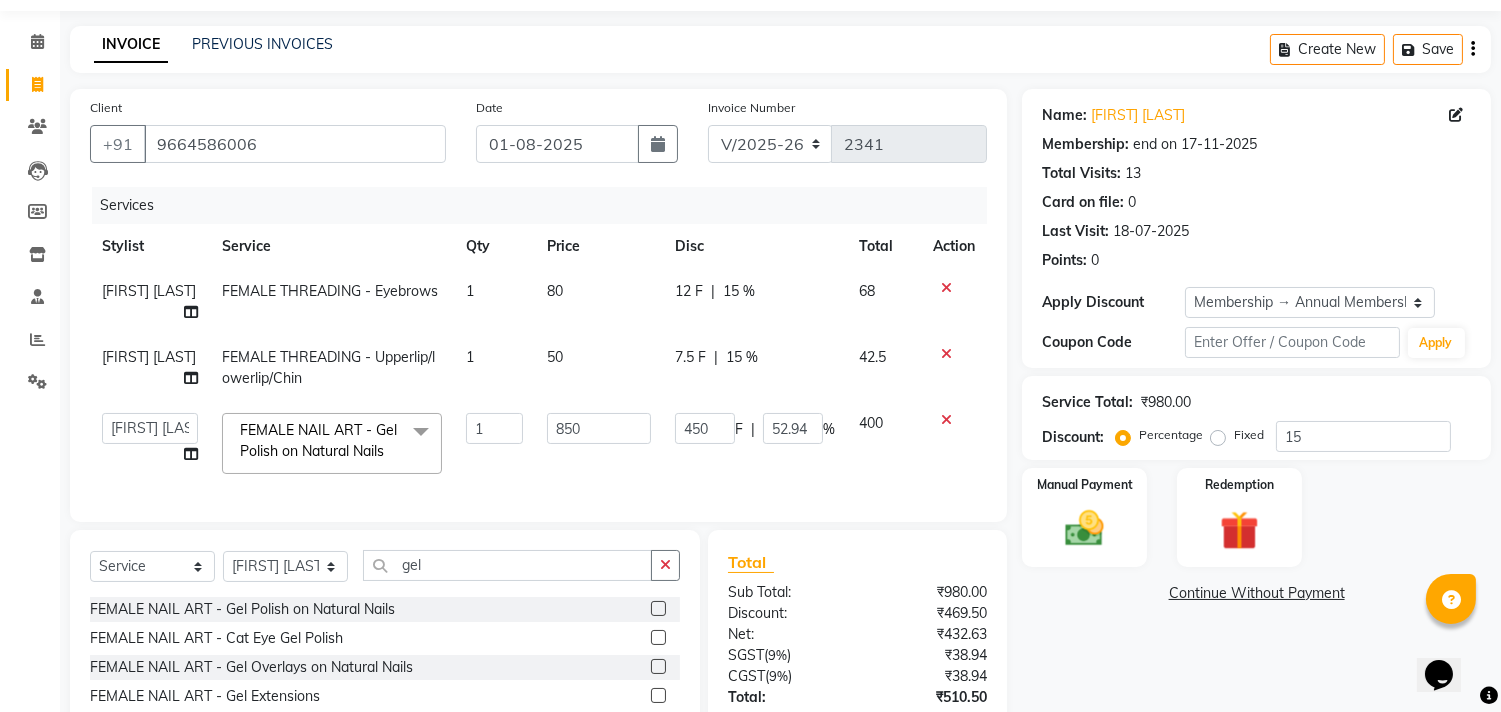 scroll, scrollTop: 220, scrollLeft: 0, axis: vertical 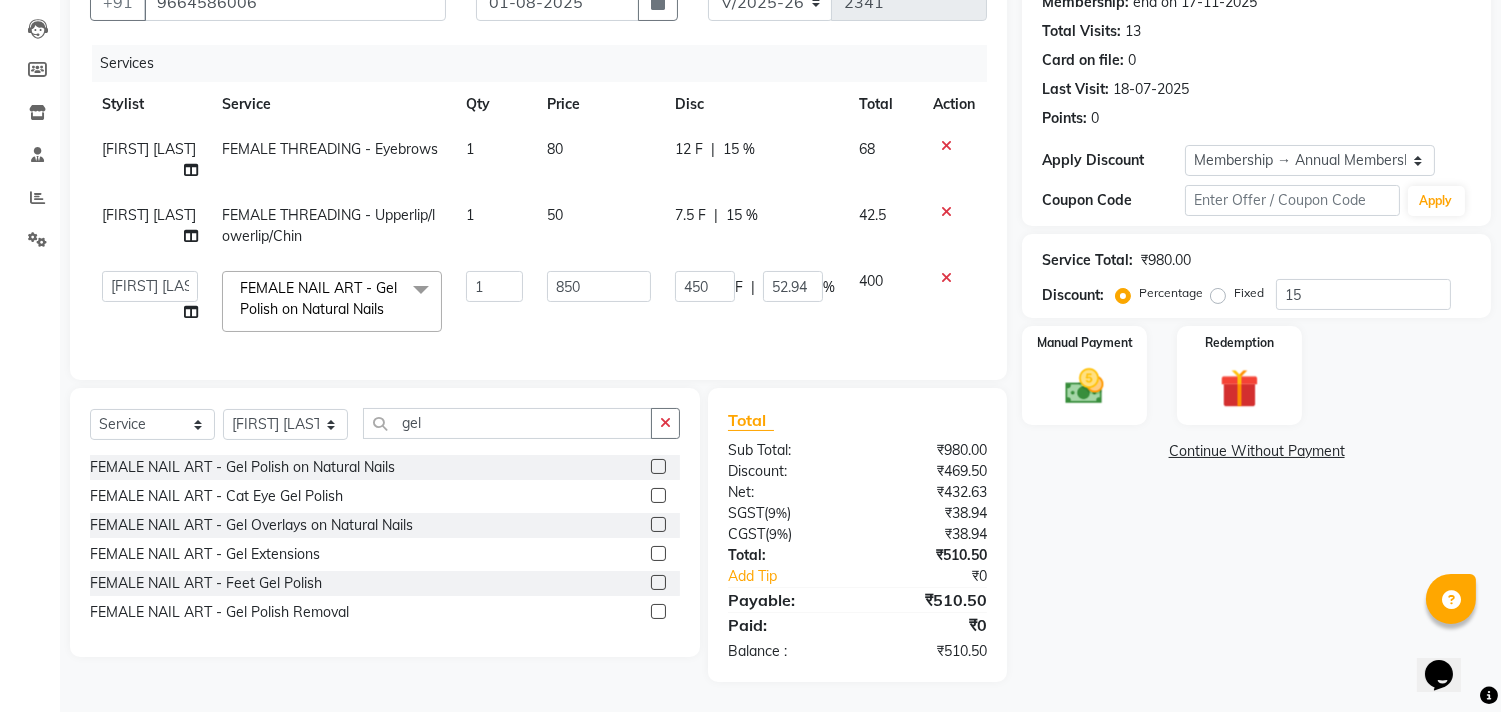 click on "7.5 F | 15 %" 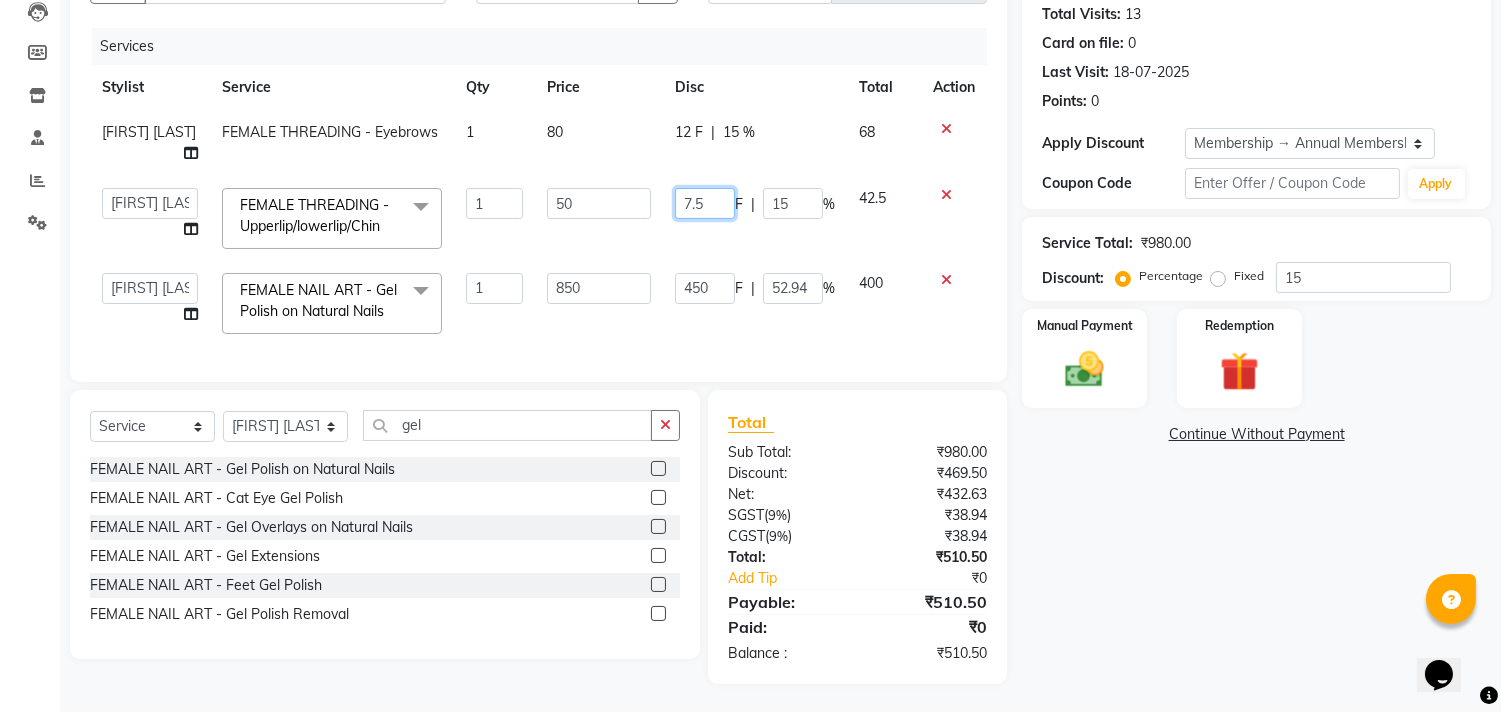 click on "7.5" 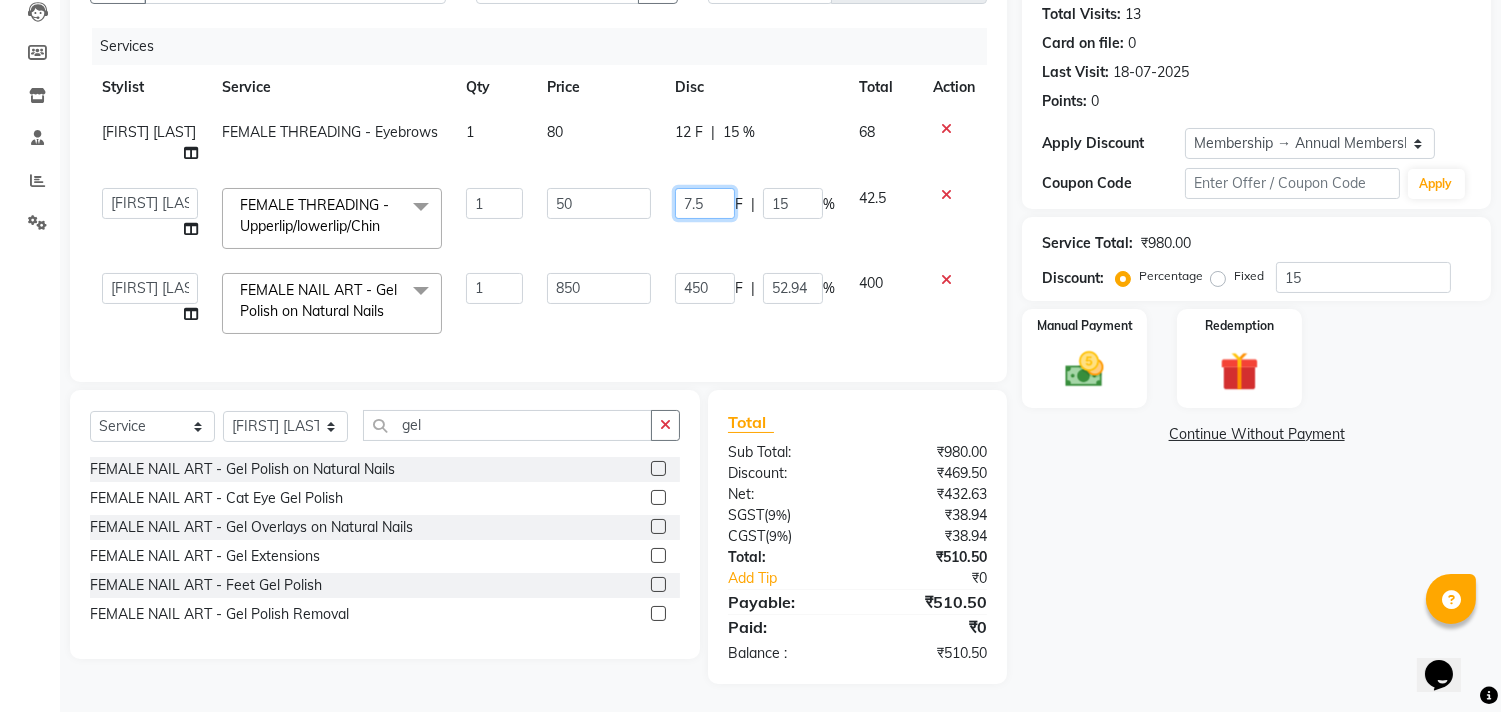 type on "7" 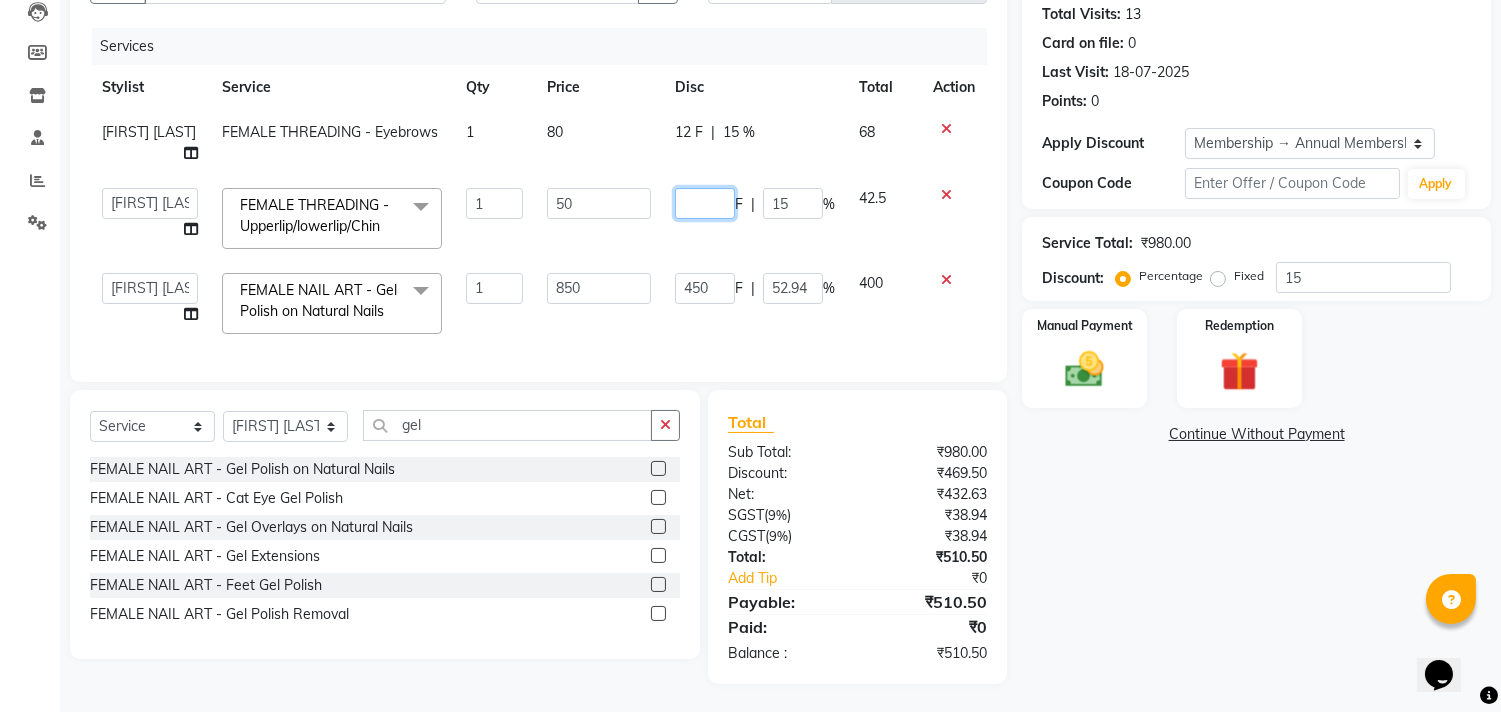 type on "8" 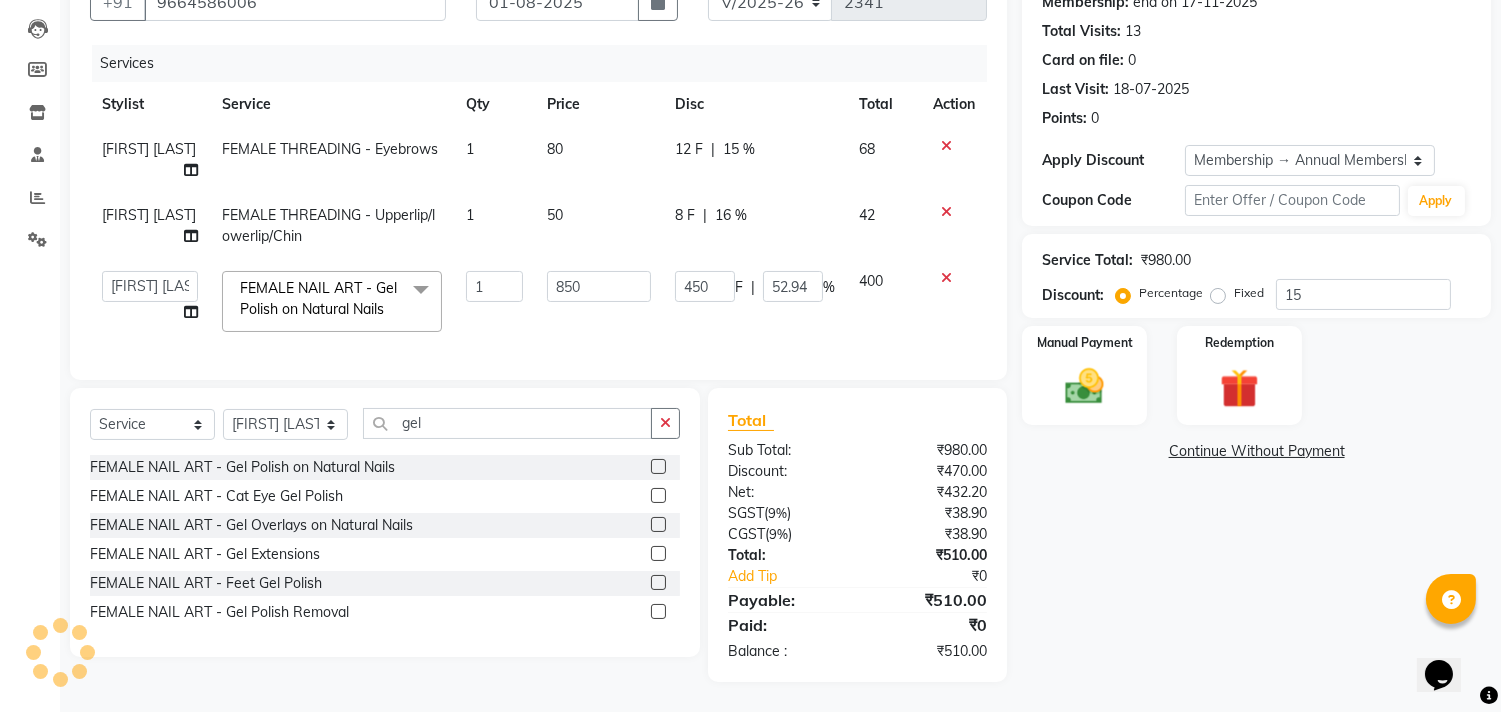 click on "Services Stylist Service Qty Price Disc Total Action SAKSHI CHAVAN FEMALE THREADING - Eyebrows 1 80 12 F | 15 % 68 SAKSHI CHAVAN FEMALE THREADING - Upperlip/lowerlip/Chin 1 50 8 F | 16 % 42  aniket    Anu    AYAZ KADRI    Front Desk   Javed   kapil   KOMAL    Payal    Pooja Jadhav   Rahul Datkhile   RESHMA SHAIKH   rutik shinde   SACHIN SAKPAL   SADDAM   SAHAJAN   SAKSHI CHAVAN   Sameer    sampada   Sanjana    SANU   SHUBHAM PEDNEKAR   Sikandar Ansari   Vijay kharat  FEMALE NAIL ART - Gel Polish on Natural Nails  x Hair And Scalp - Basic Hair Spa Starts From- Hair And Scalp - Anti-Dandruff Spa Starts From Hair And Scalp - Anti Hairfall Spa Starts From Hair And Scalp - Anti-Dandruff Scrub Hair And Scalp - Head Massage Starts From Hair And Scalp - Protein Treatment Starts From Hair And Scalp - Botox Spa Starts From Hair and Scalp - Golden spa starts from  Hair and scalp - Ultime repair  Hair and scalp - Ampoule HAIRCUT - Men's Advanced haircut HAIRCUT - Senior Stylist HAIRCUT - Hair-wash HAIRCUT - Hair-styling" 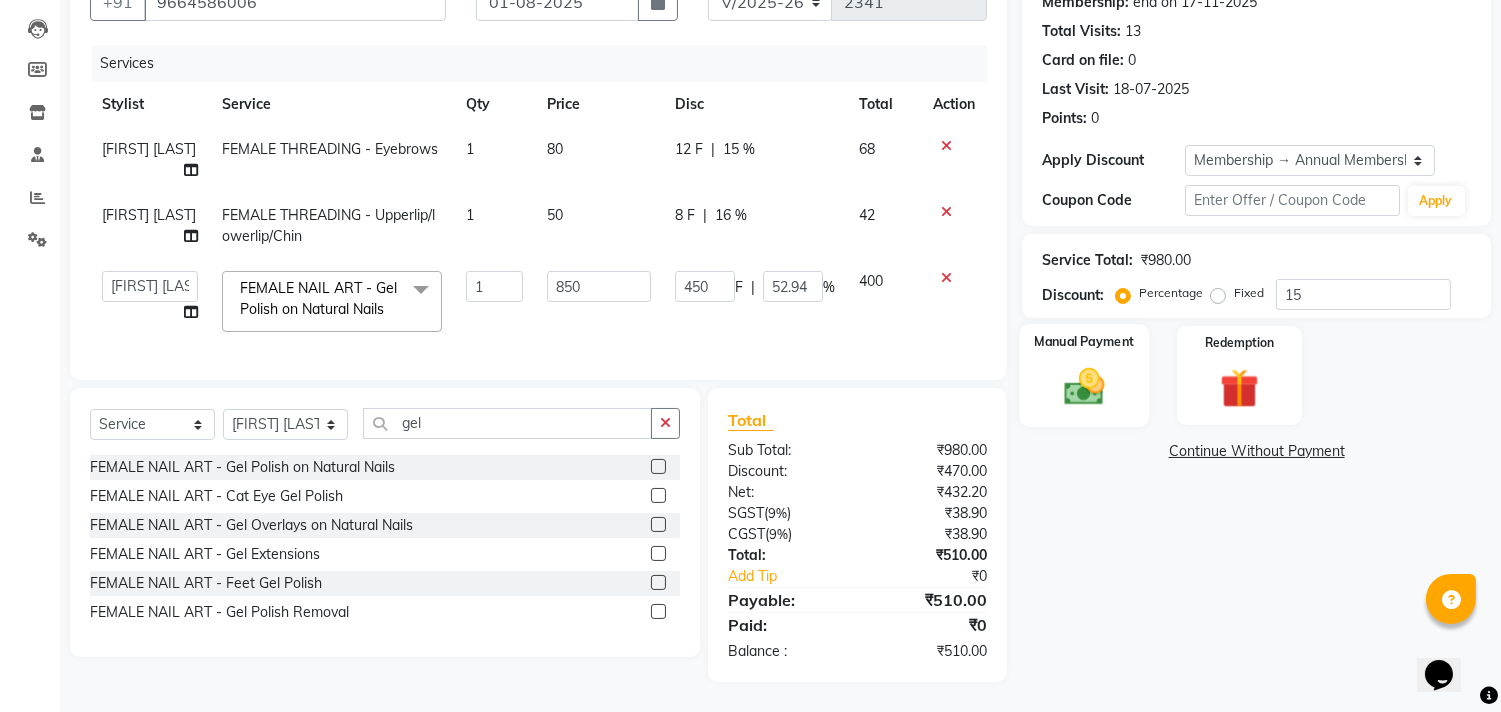click 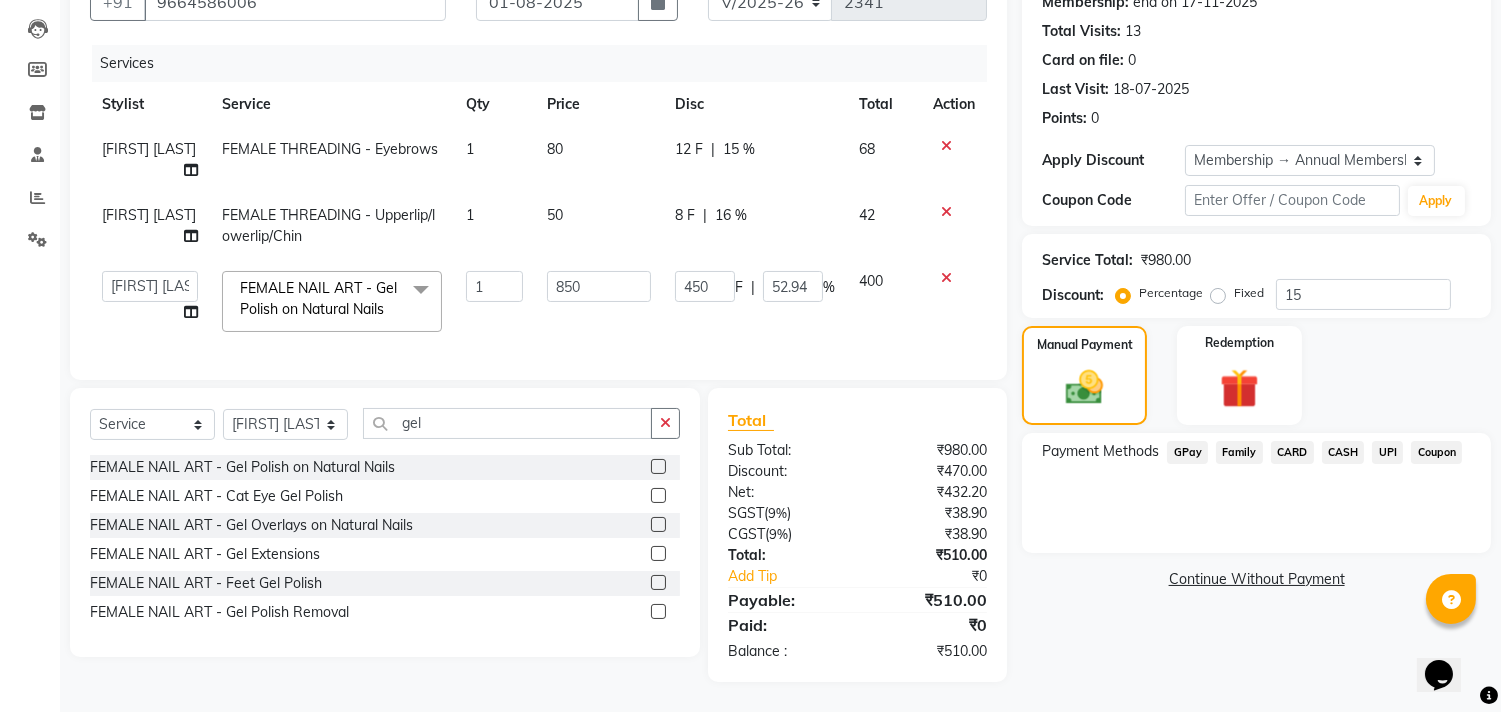 click on "UPI" 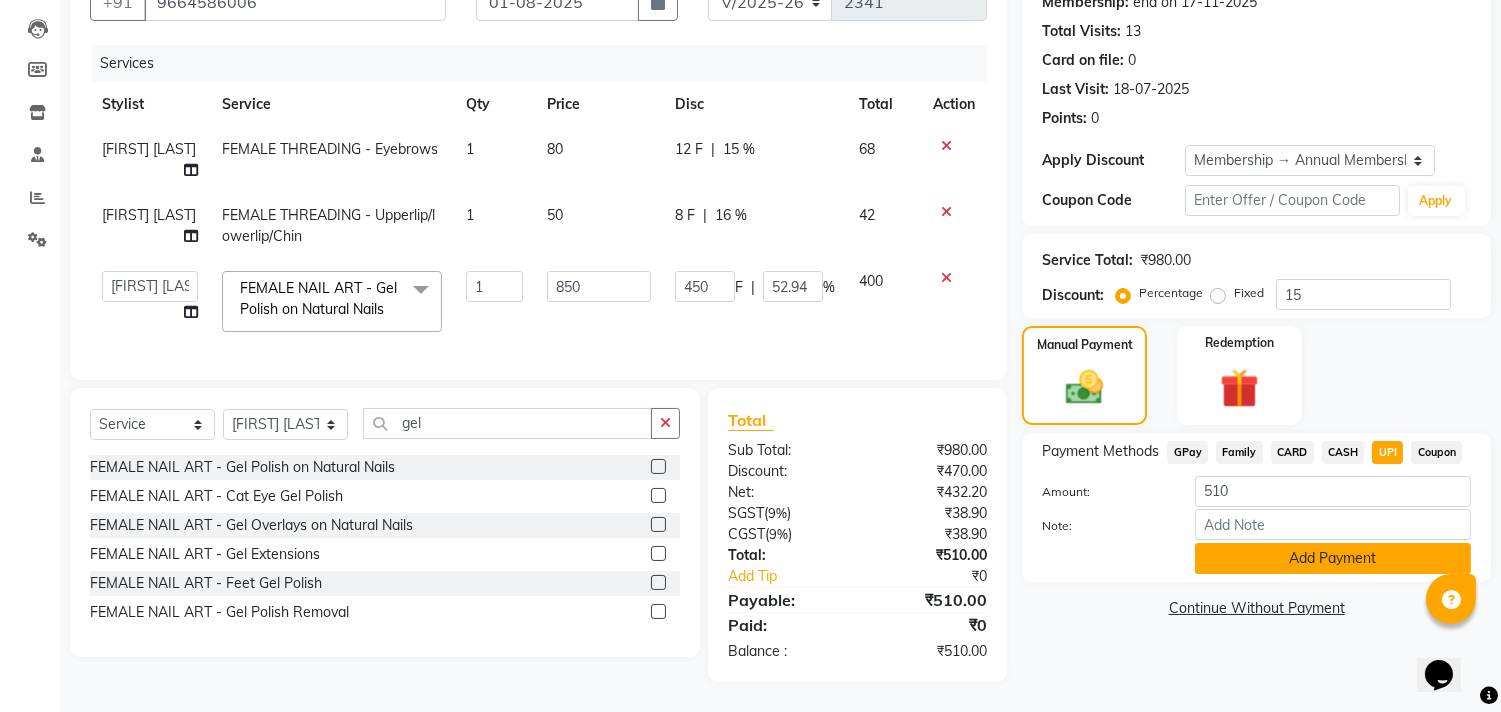 click on "Add Payment" 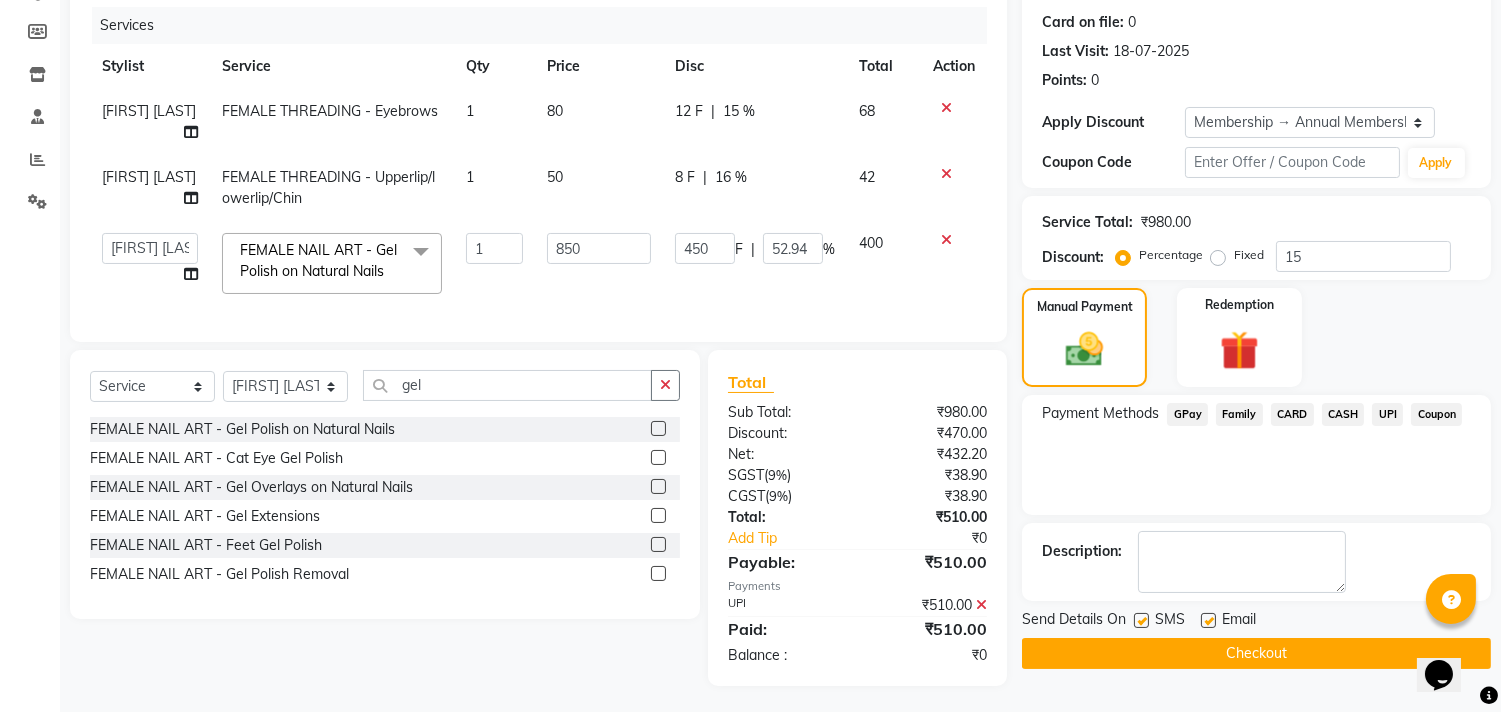 scroll, scrollTop: 261, scrollLeft: 0, axis: vertical 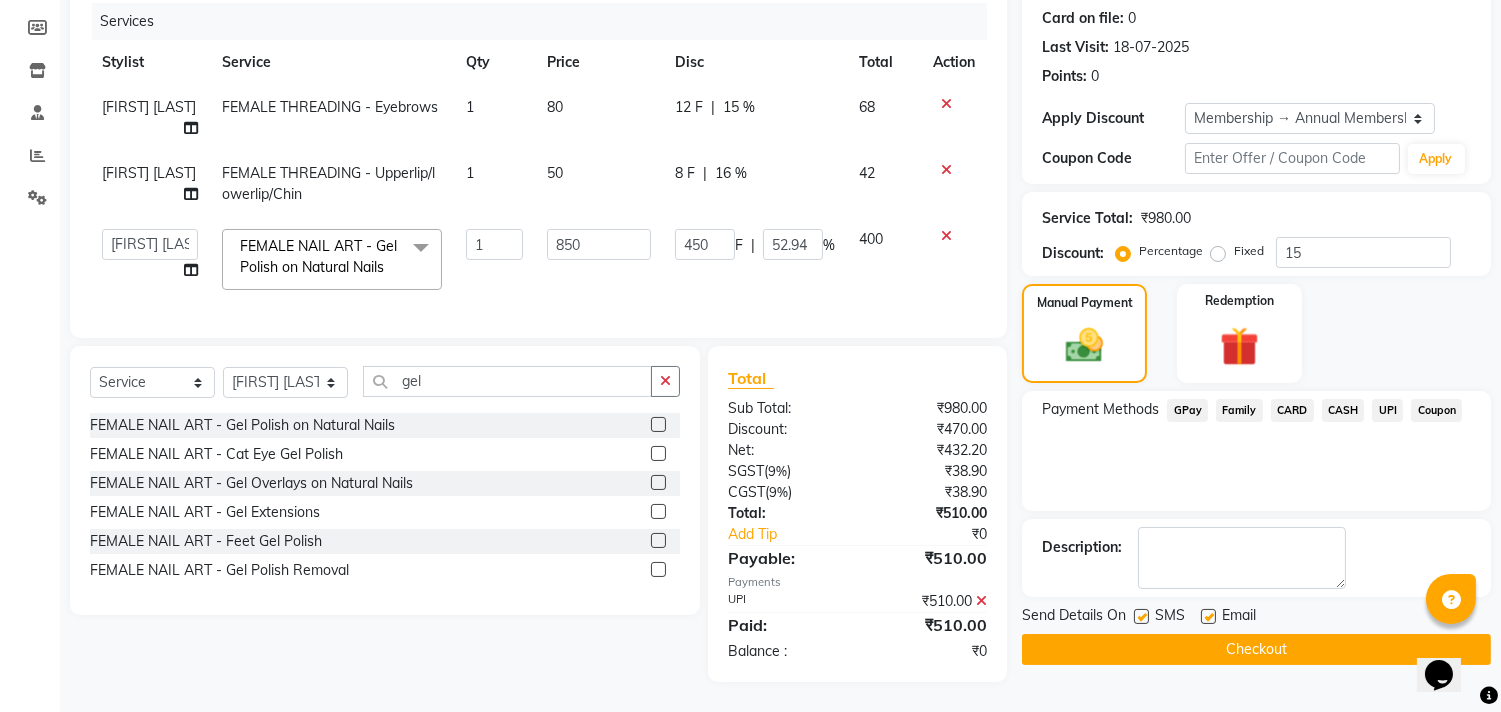 click on "Checkout" 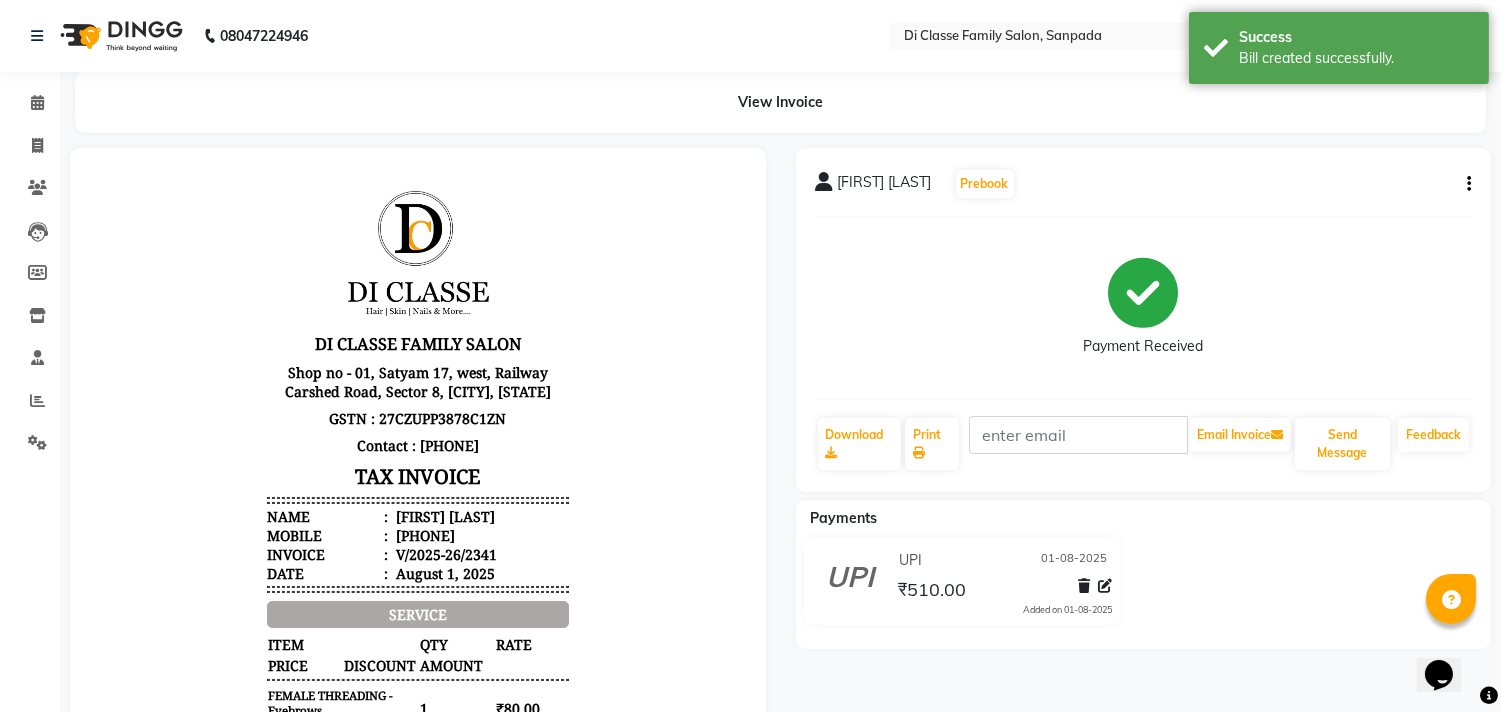 scroll, scrollTop: 15, scrollLeft: 0, axis: vertical 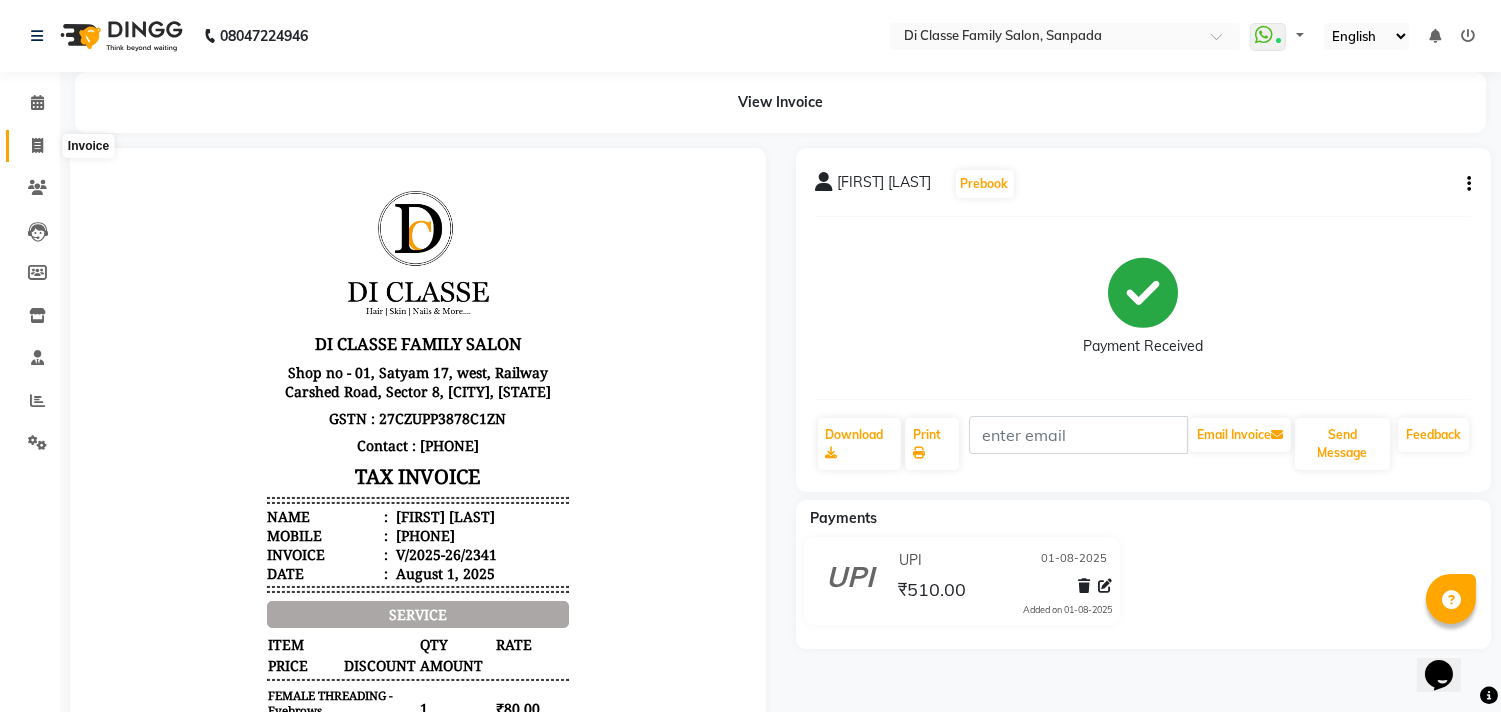 click 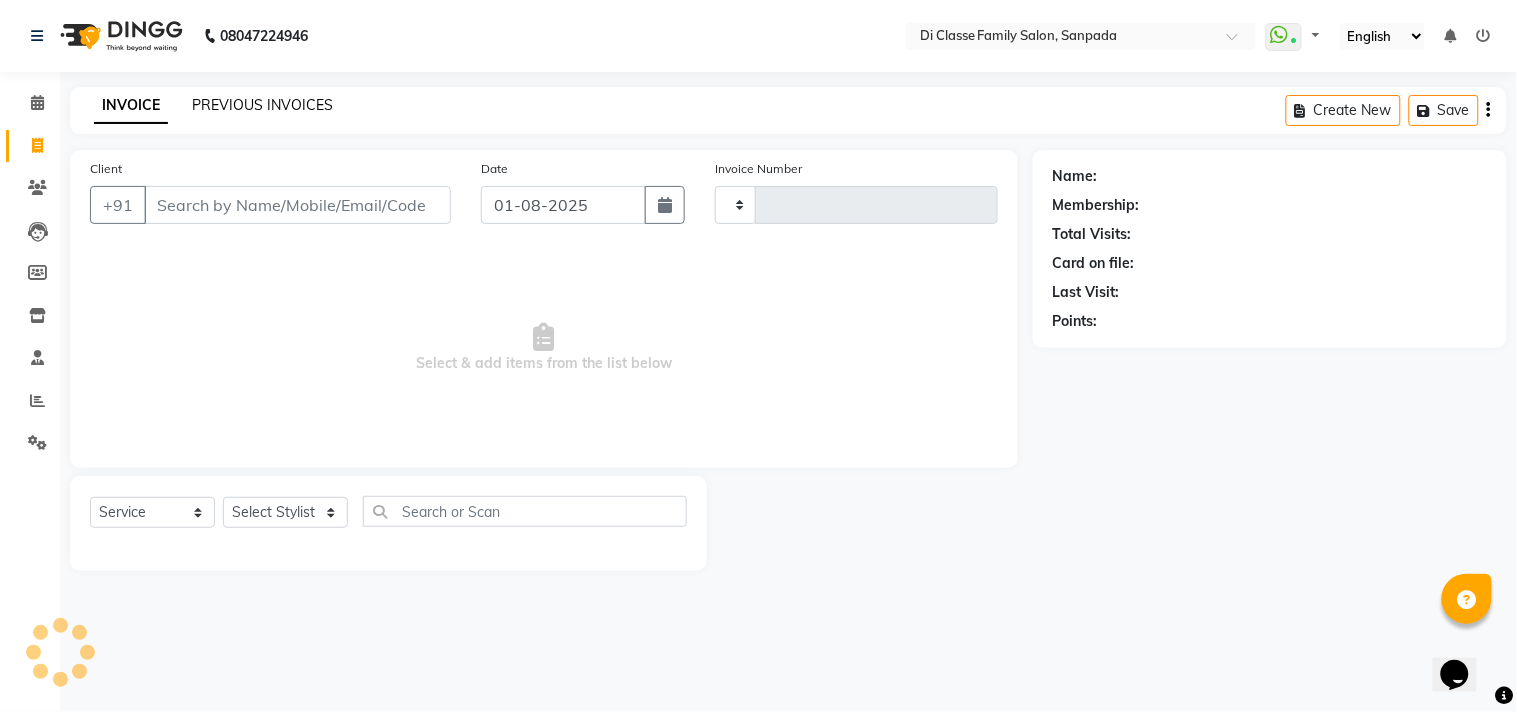 type on "2342" 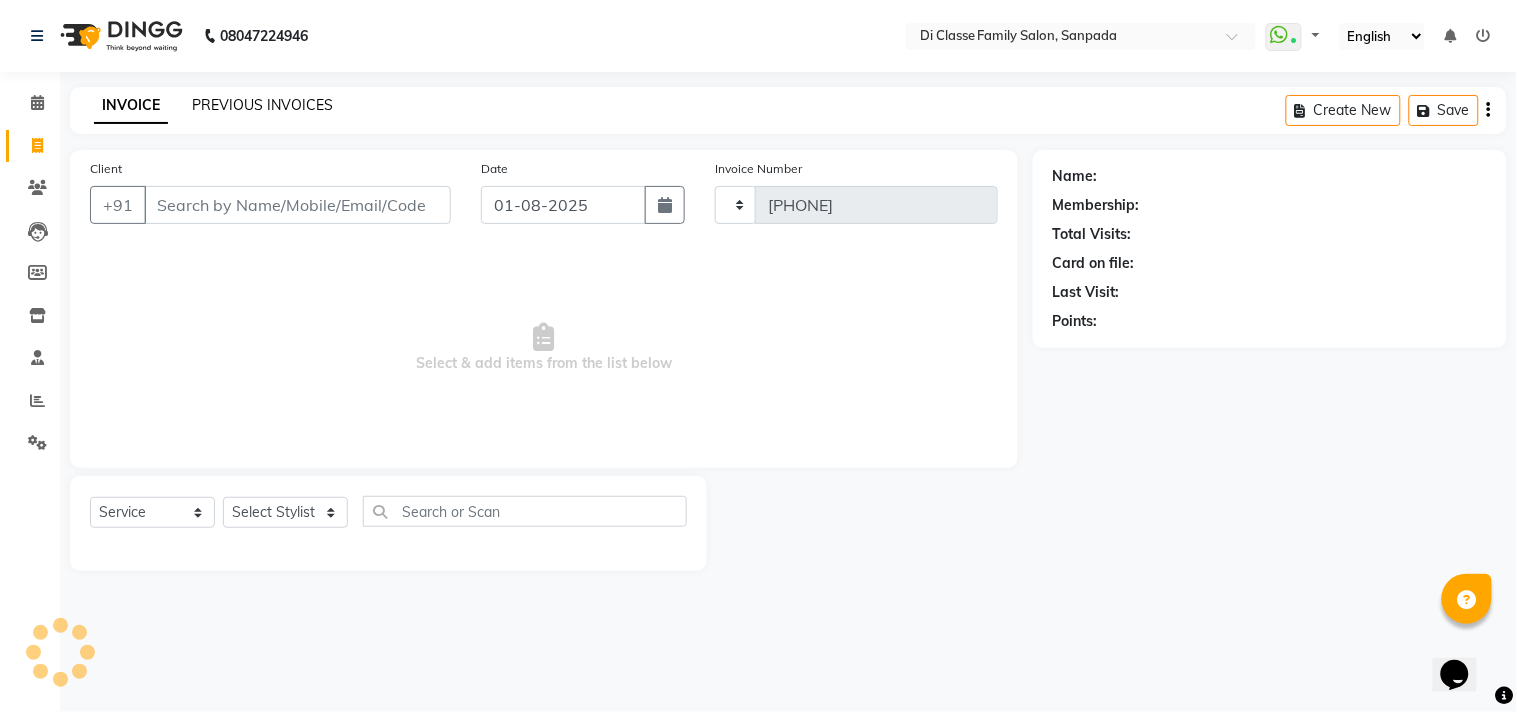 select on "4704" 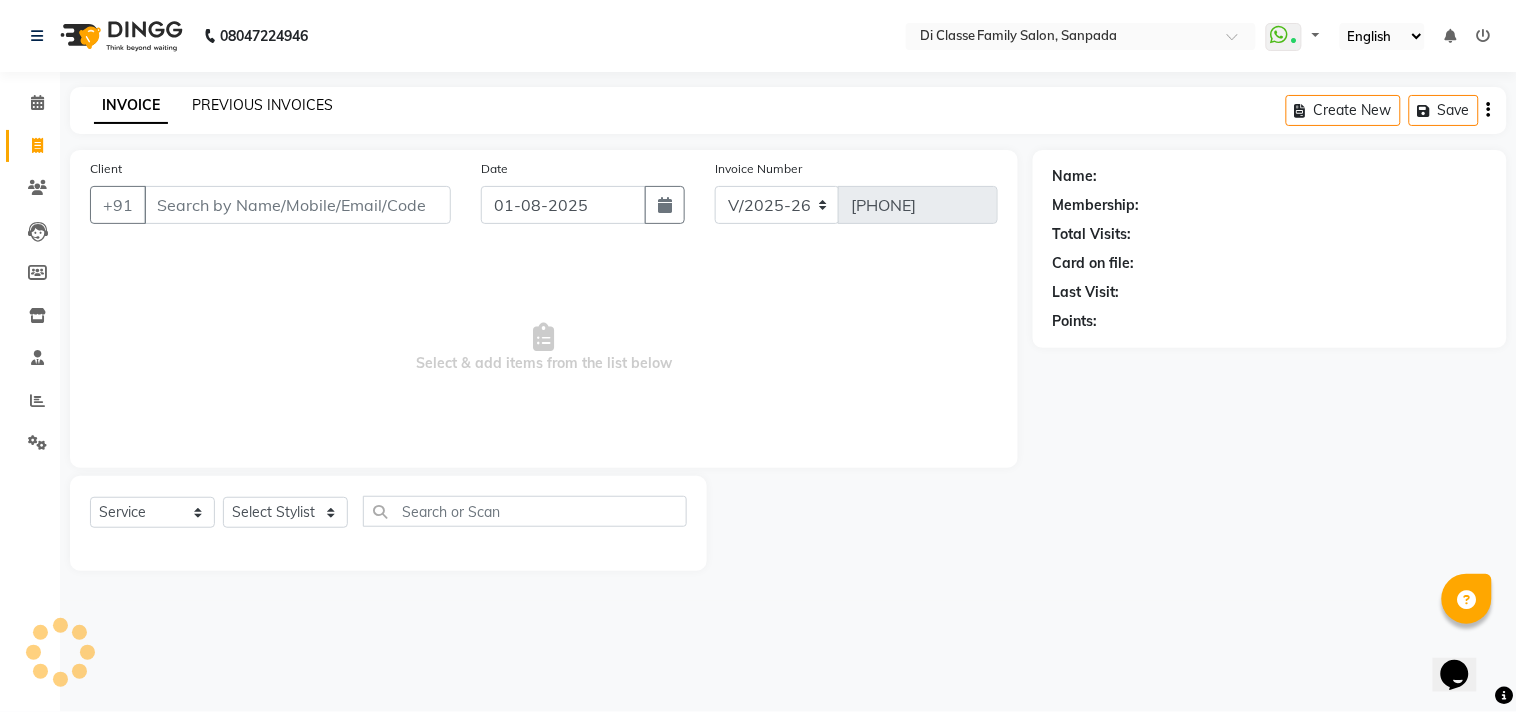 click on "PREVIOUS INVOICES" 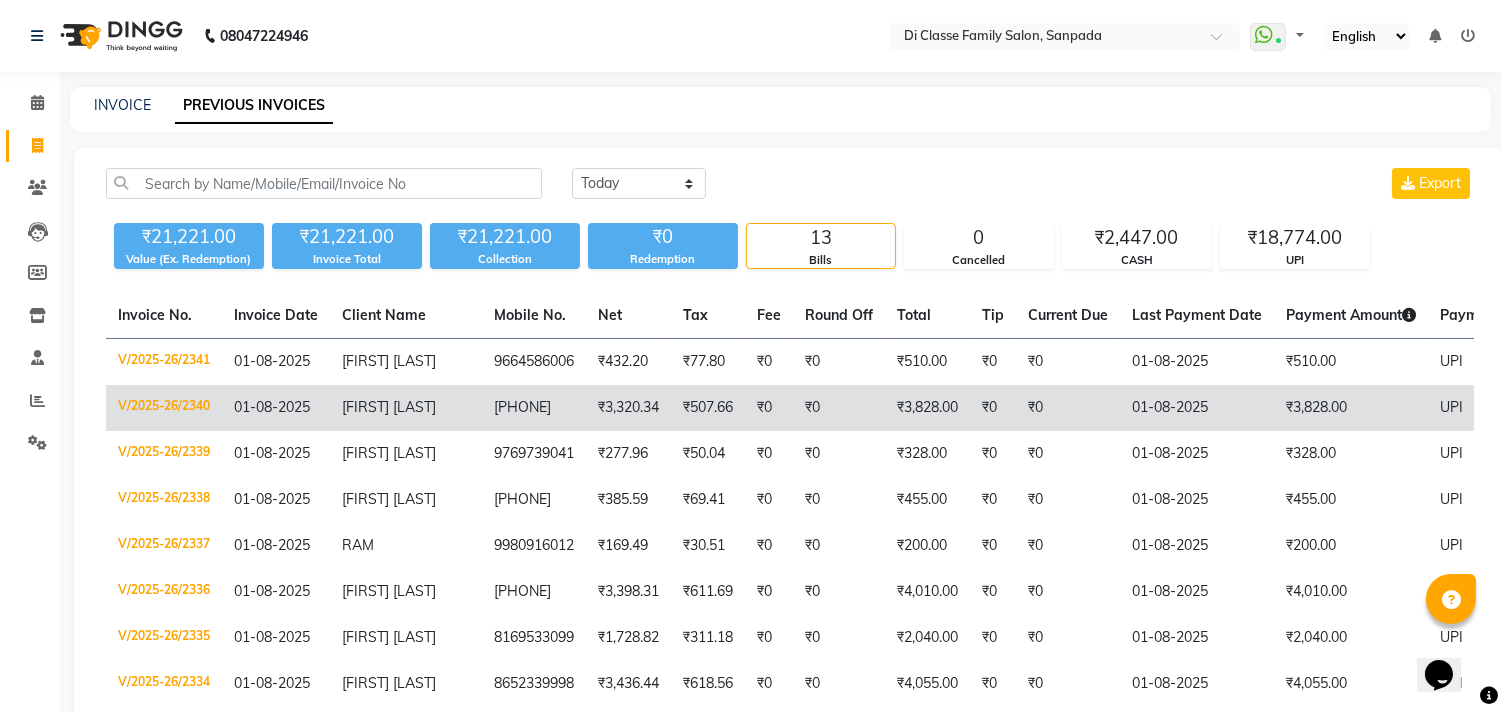 drag, startPoint x: 1181, startPoint y: 431, endPoint x: 1211, endPoint y: 427, distance: 30.265491 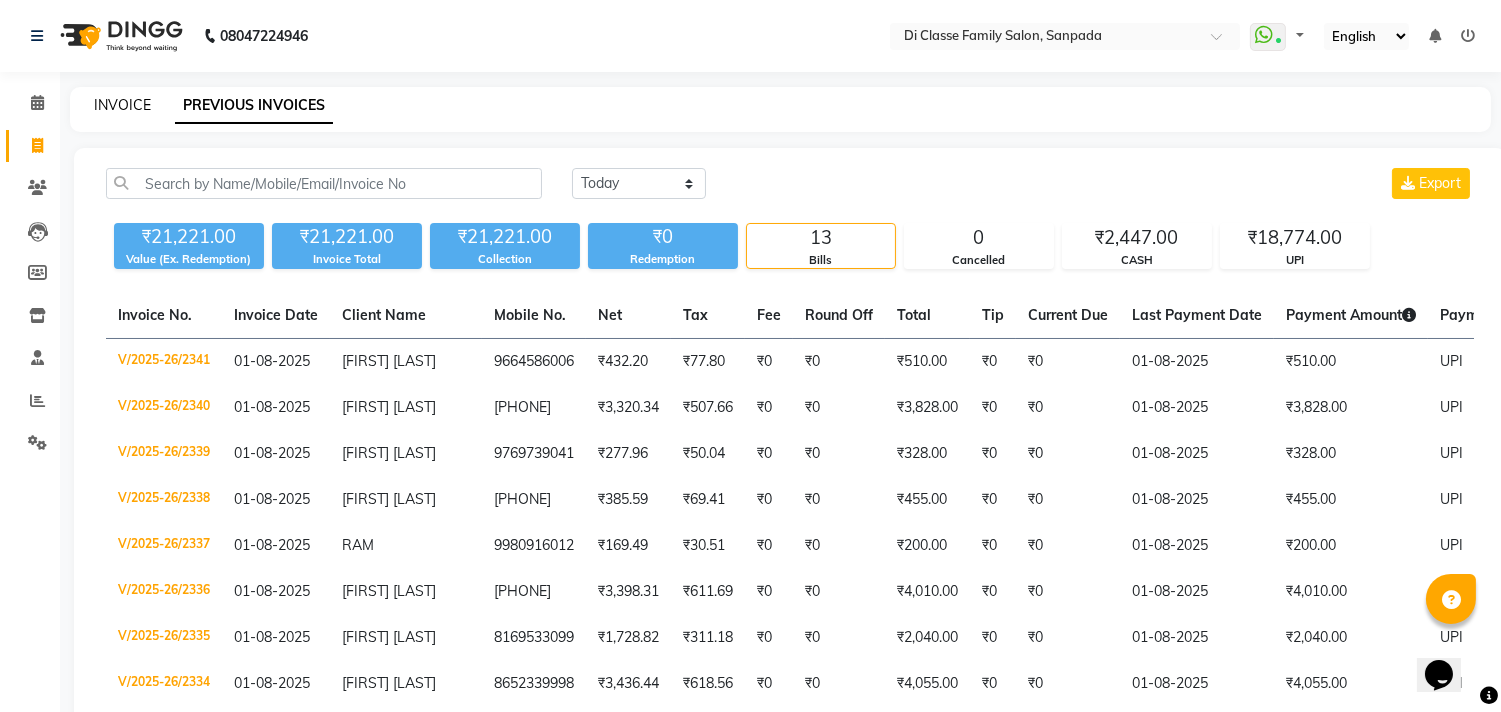 click on "INVOICE" 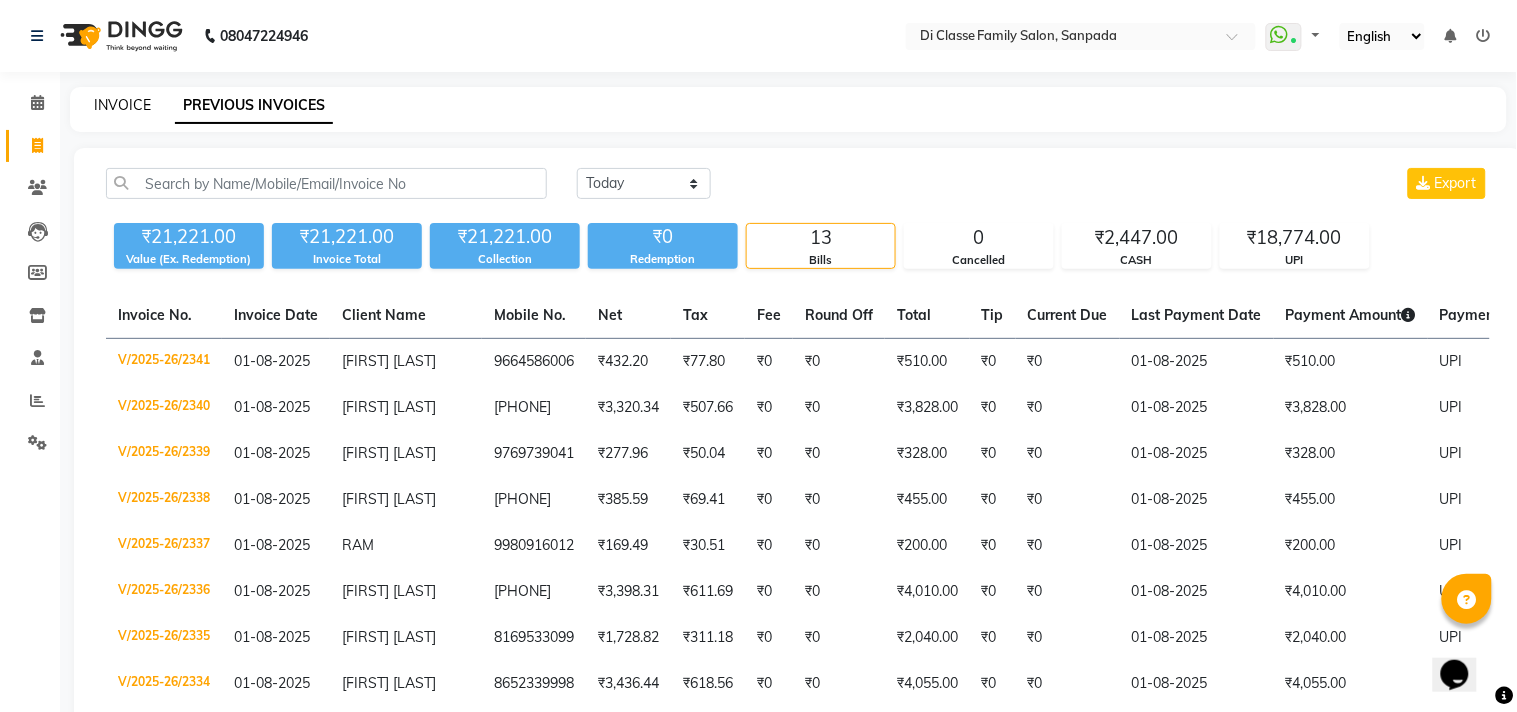 select on "4704" 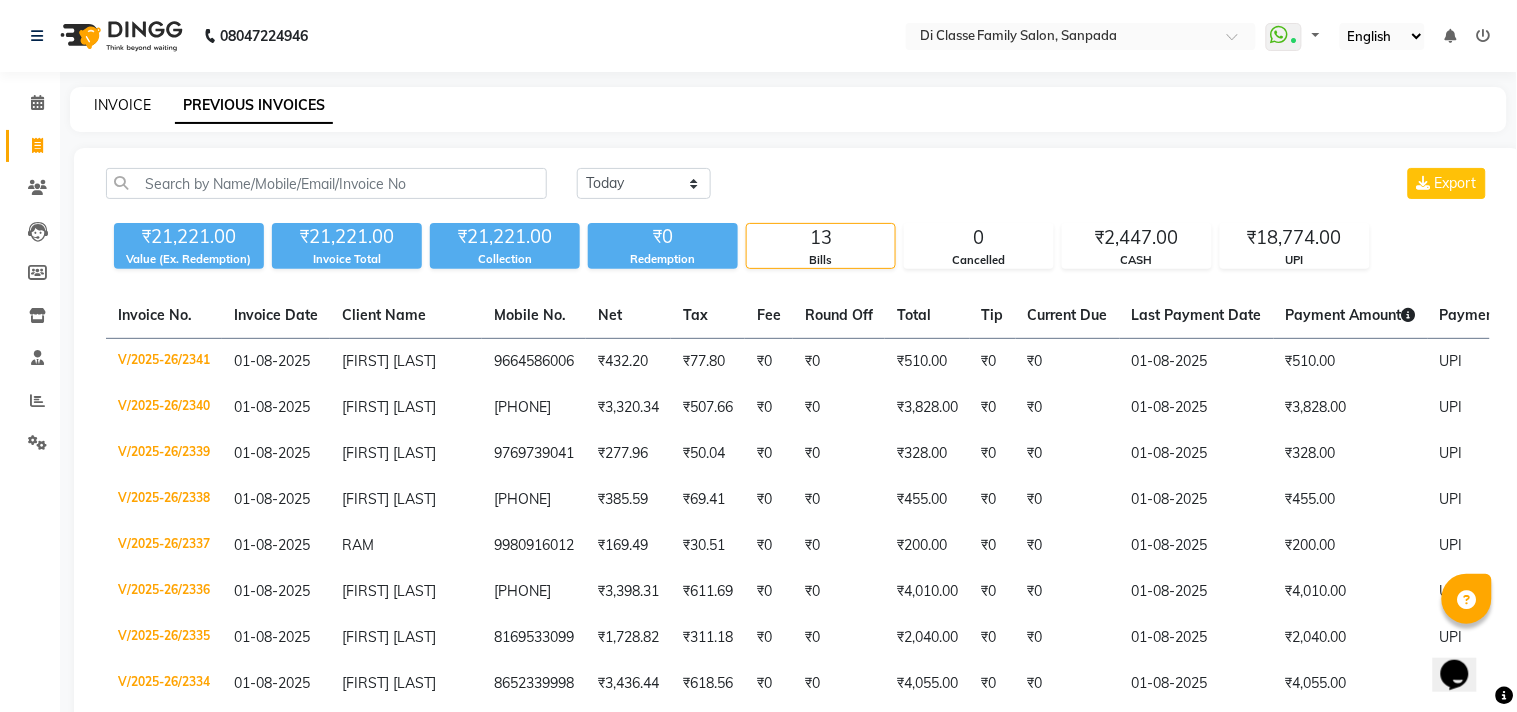 select on "service" 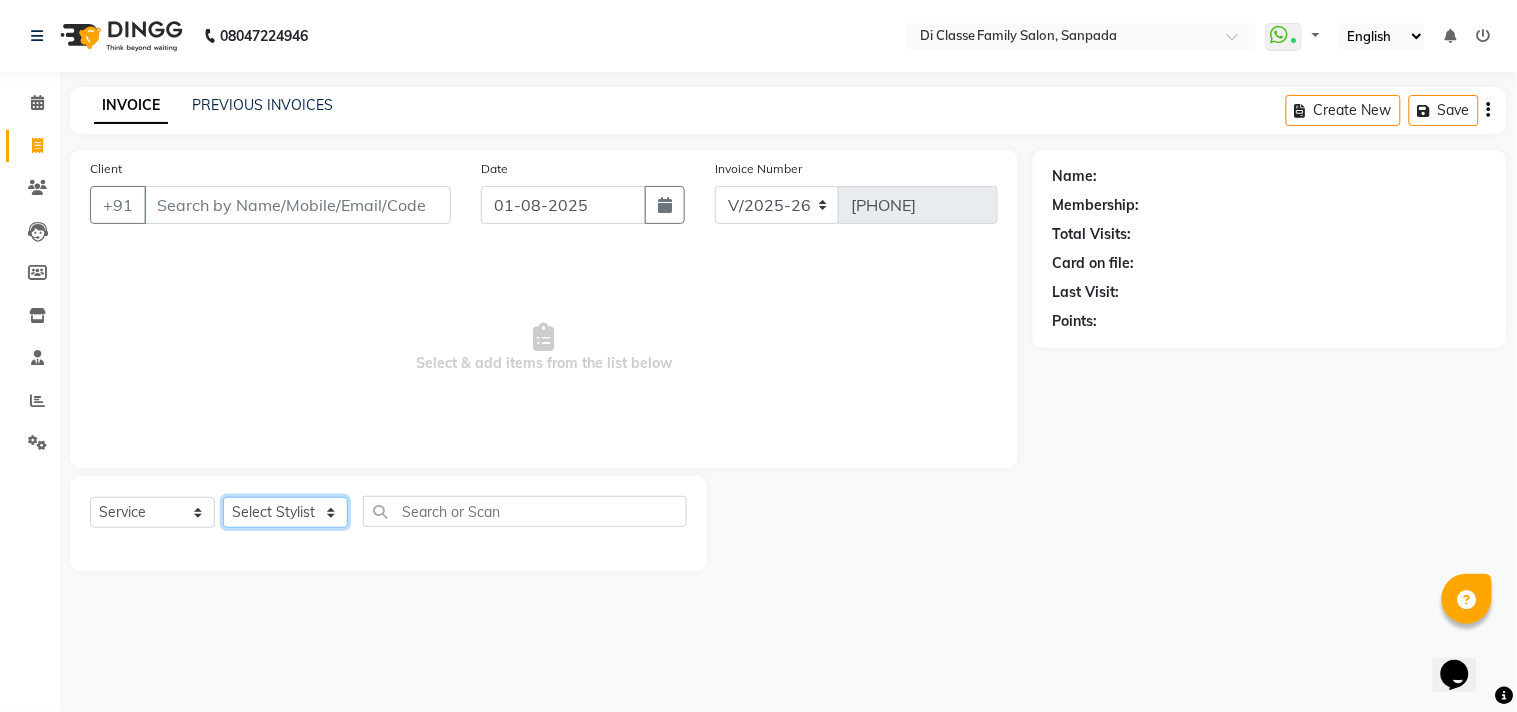 click on "Select Stylist aniket  Anu  AYAZ KADRI  Front Desk Javed kapil KOMAL  Payal  Pooja Jadhav Rahul Datkhile RESHMA SHAIKH rutik shinde SACHIN SAKPAL SADDAM SAHAJAN SAKSHI CHAVAN Sameer  sampada Sanjana  SANU SHUBHAM PEDNEKAR Sikandar Ansari Vijay kharat" 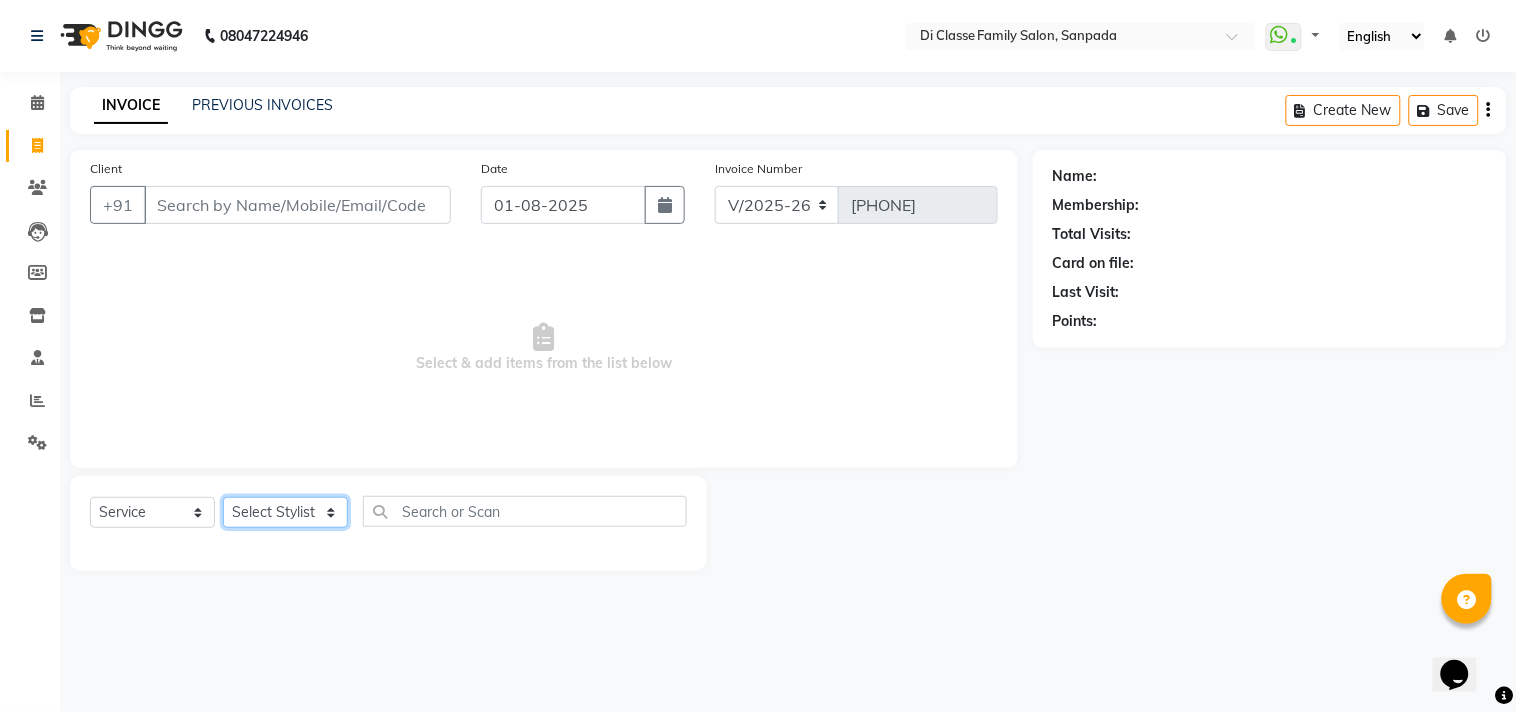 select on "28411" 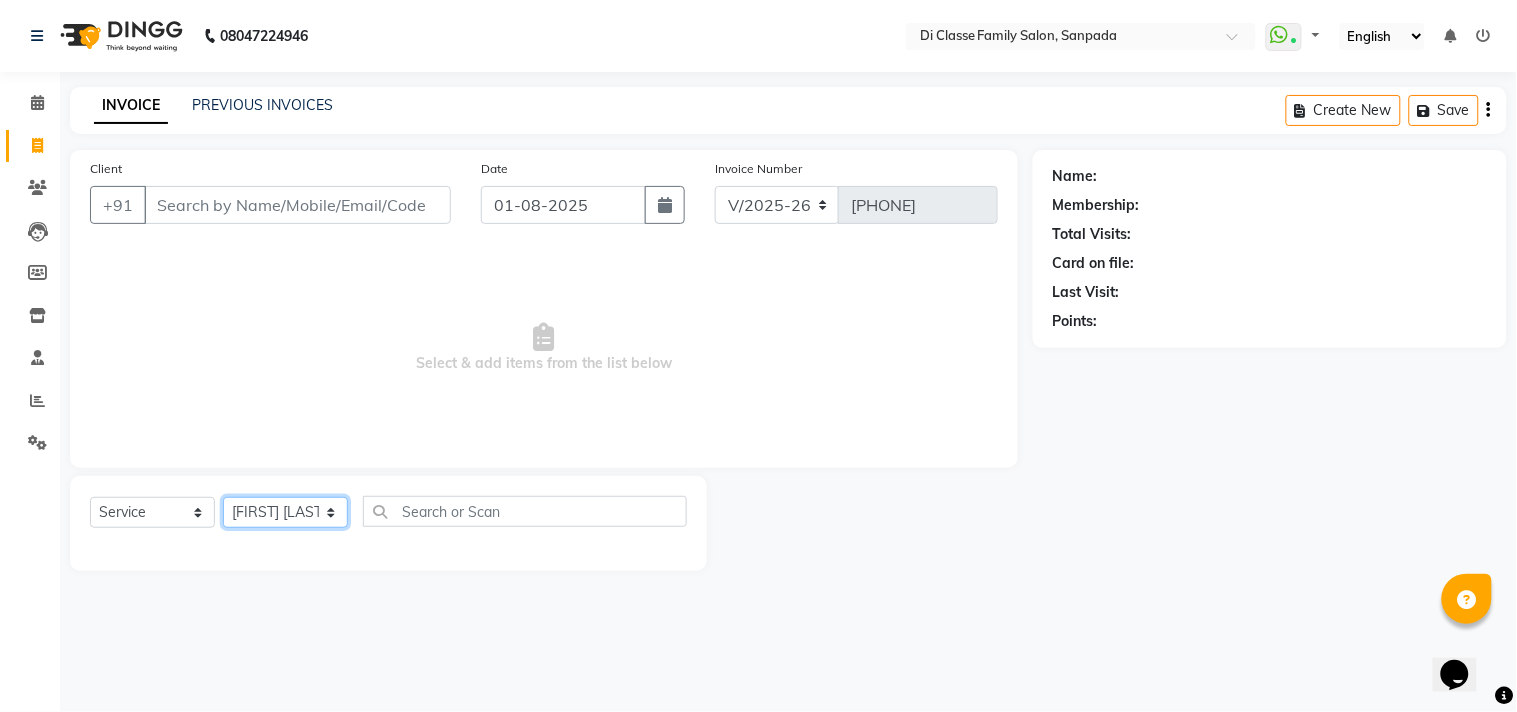 click on "Select Stylist aniket  Anu  AYAZ KADRI  Front Desk Javed kapil KOMAL  Payal  Pooja Jadhav Rahul Datkhile RESHMA SHAIKH rutik shinde SACHIN SAKPAL SADDAM SAHAJAN SAKSHI CHAVAN Sameer  sampada Sanjana  SANU SHUBHAM PEDNEKAR Sikandar Ansari Vijay kharat" 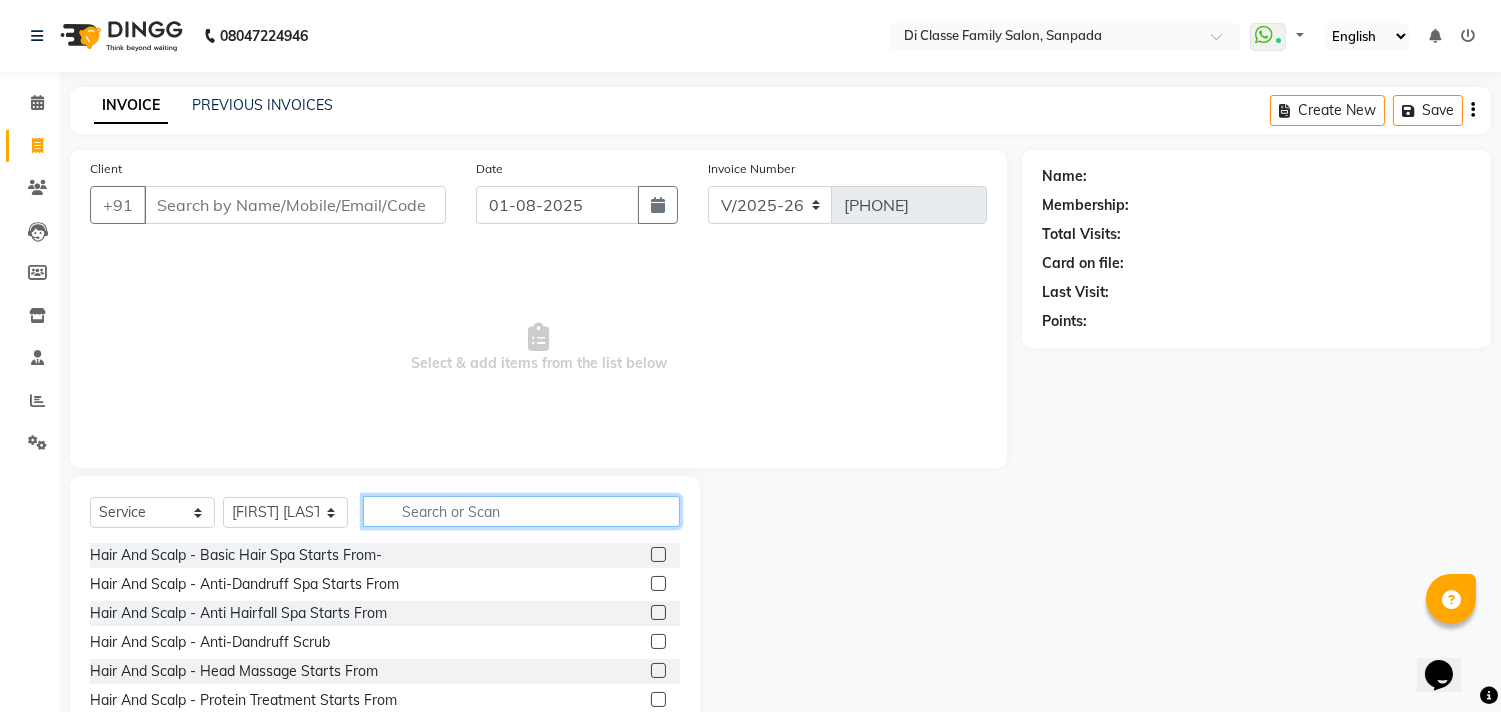 click 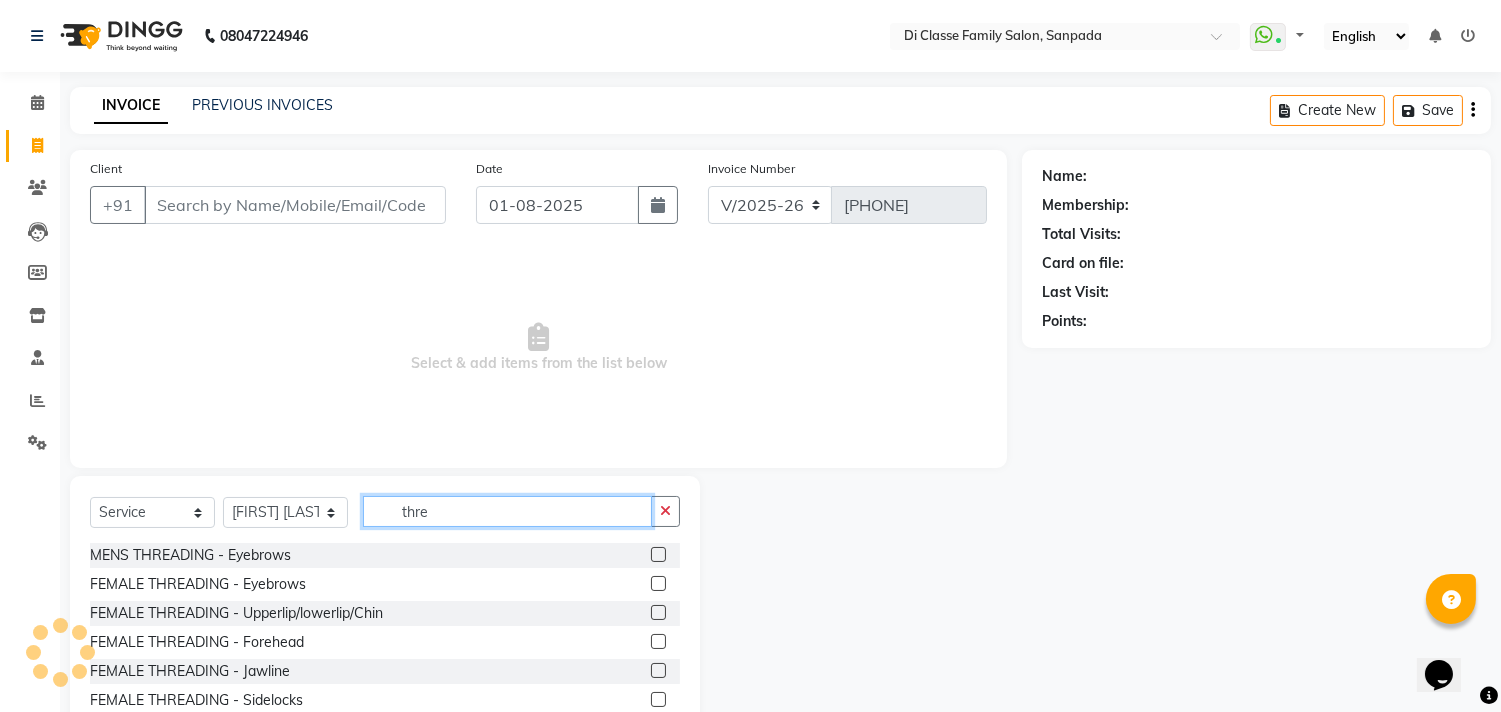 type on "thre" 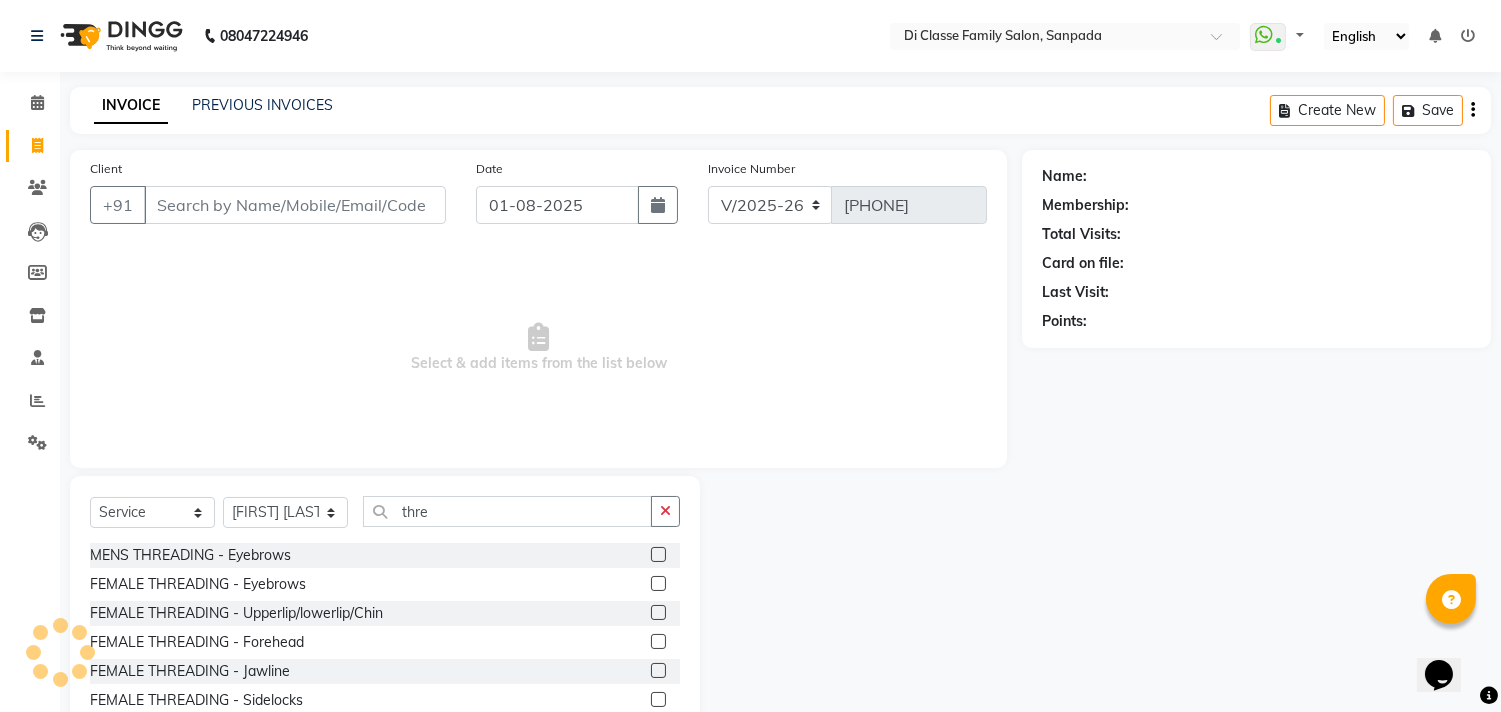 click 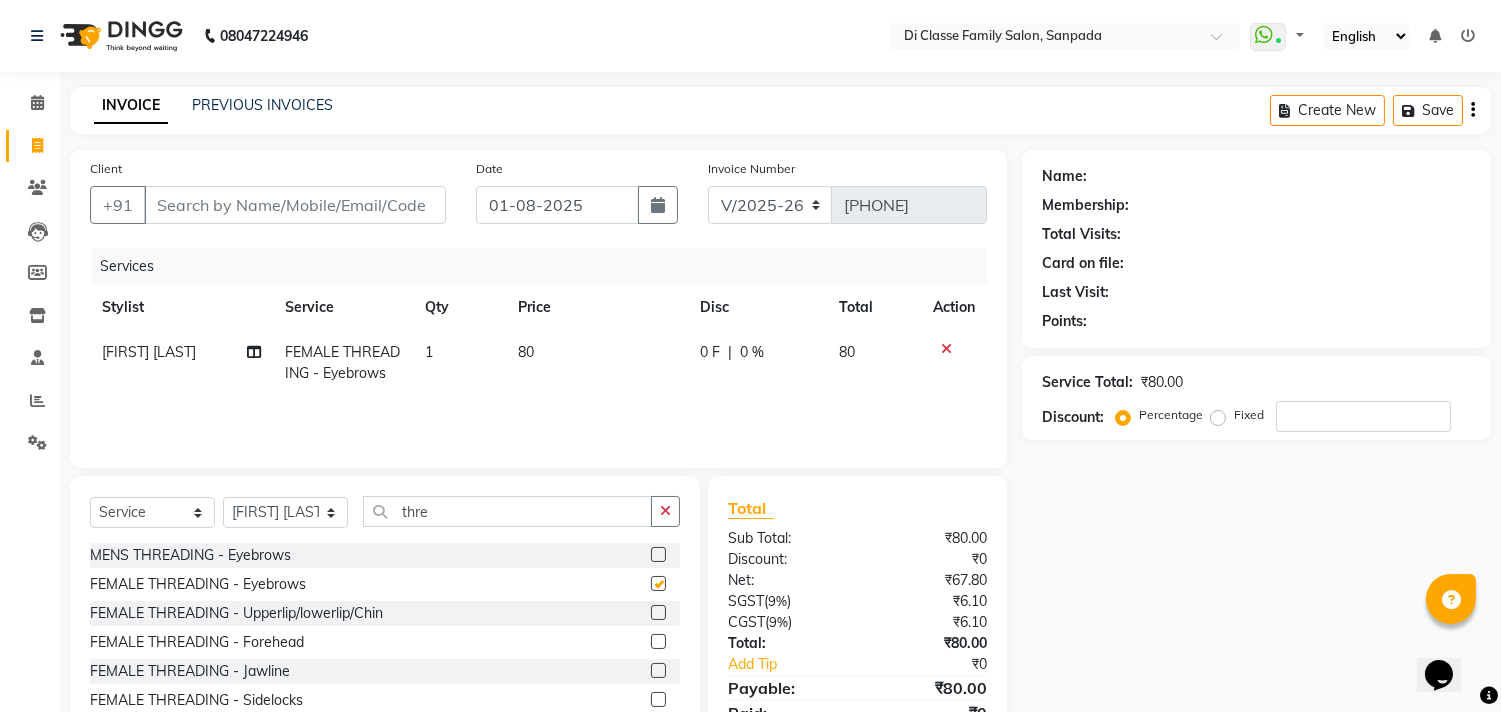 checkbox on "false" 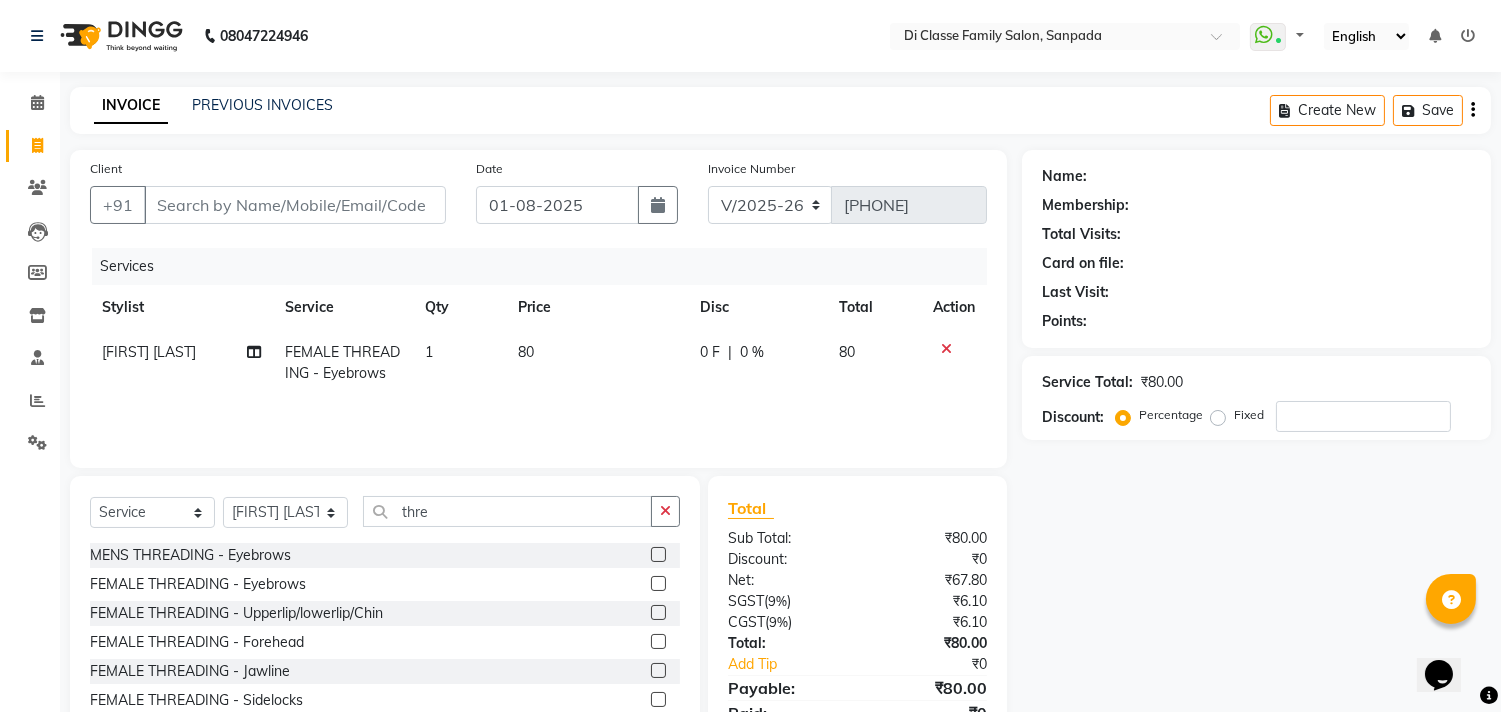 click 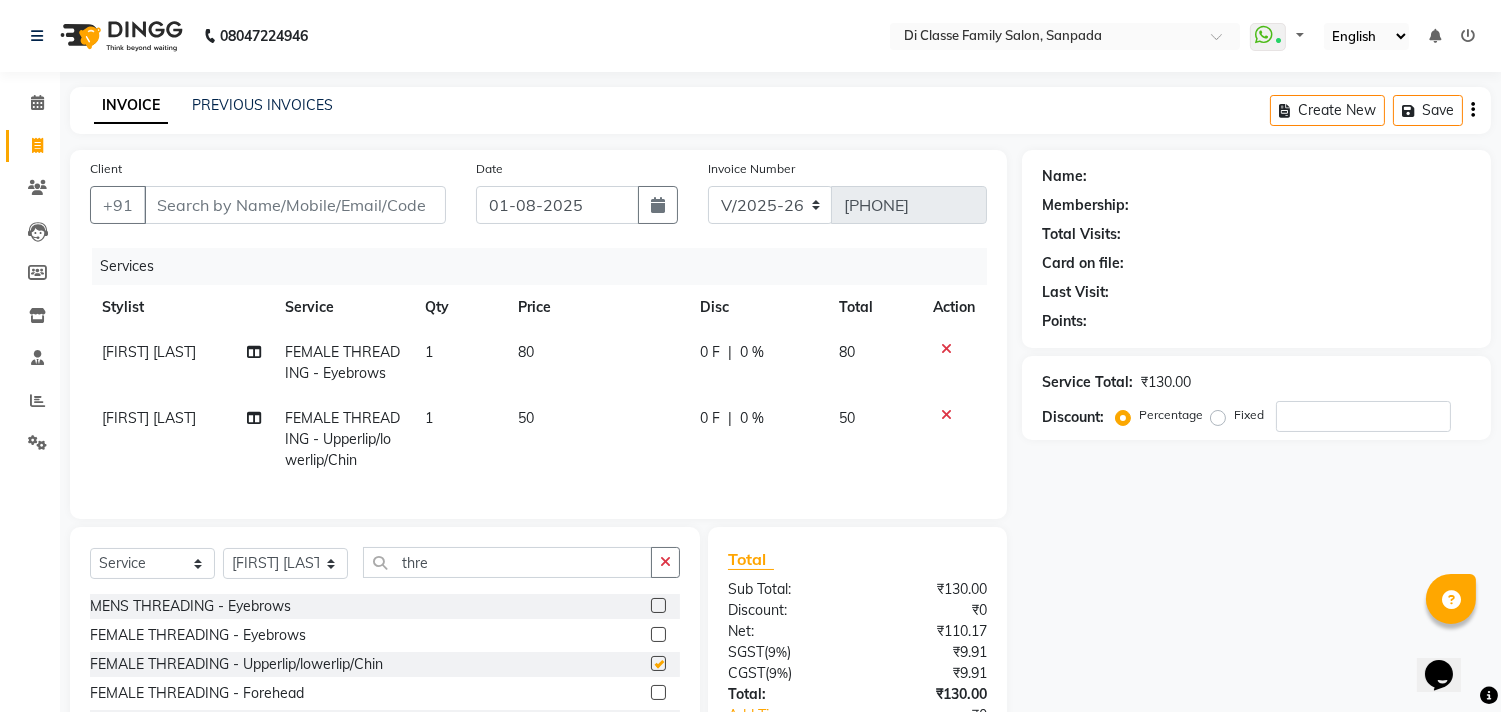 checkbox on "false" 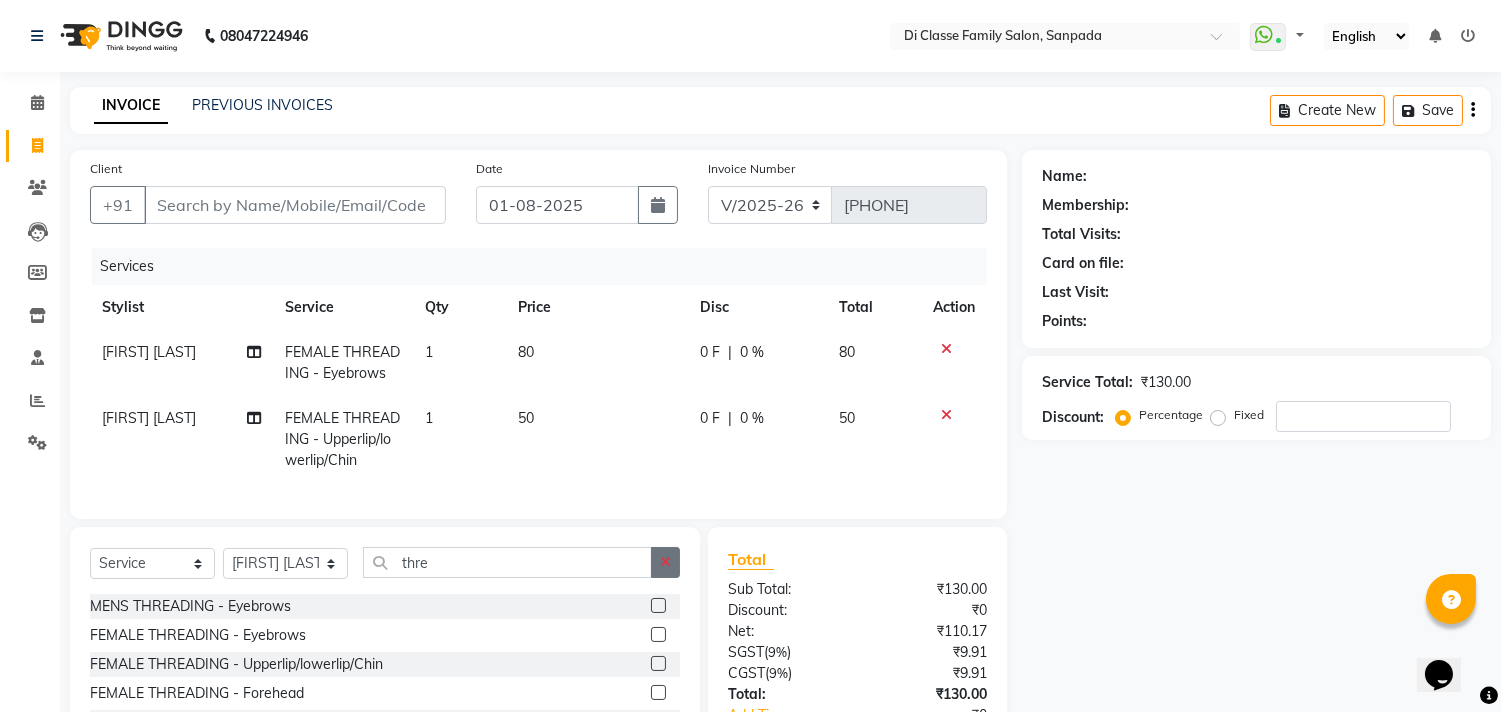 click 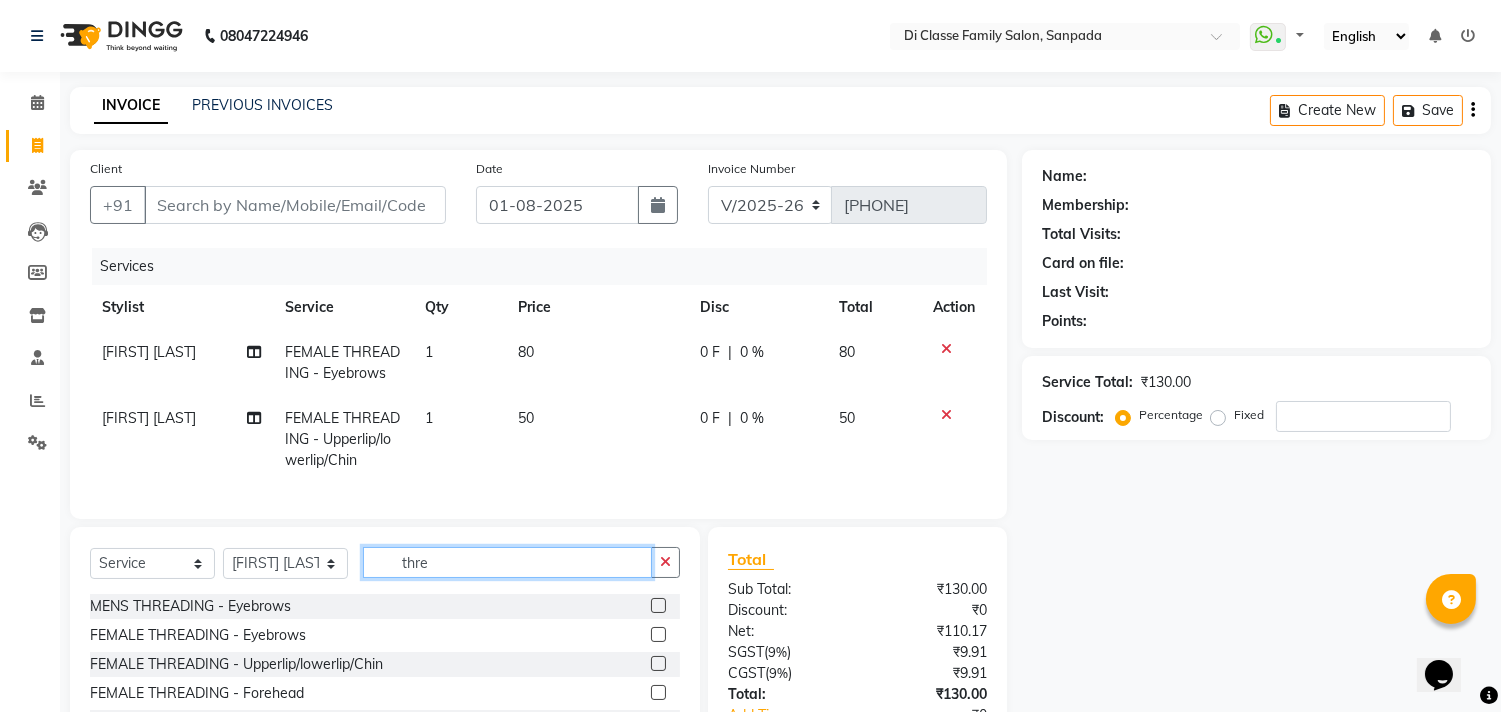 type 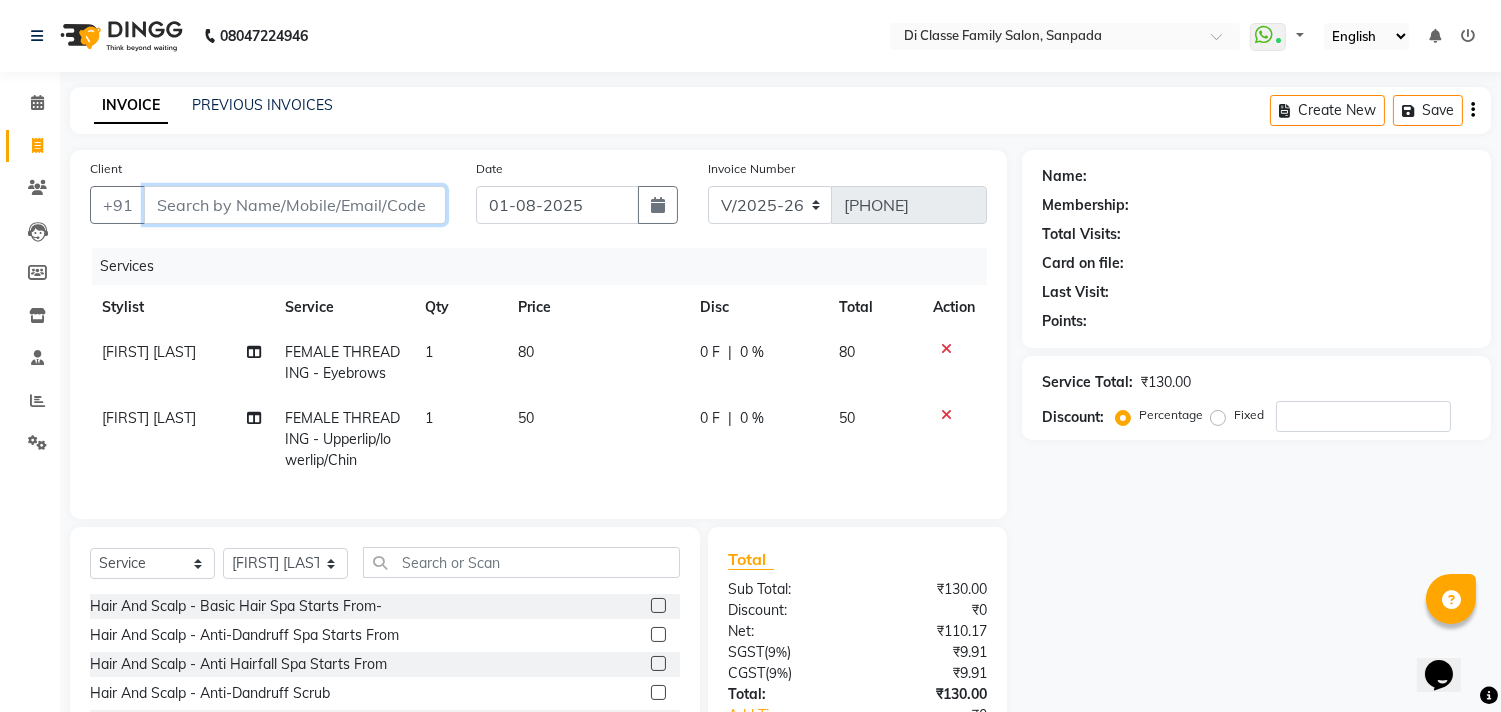 click on "Client" at bounding box center [295, 205] 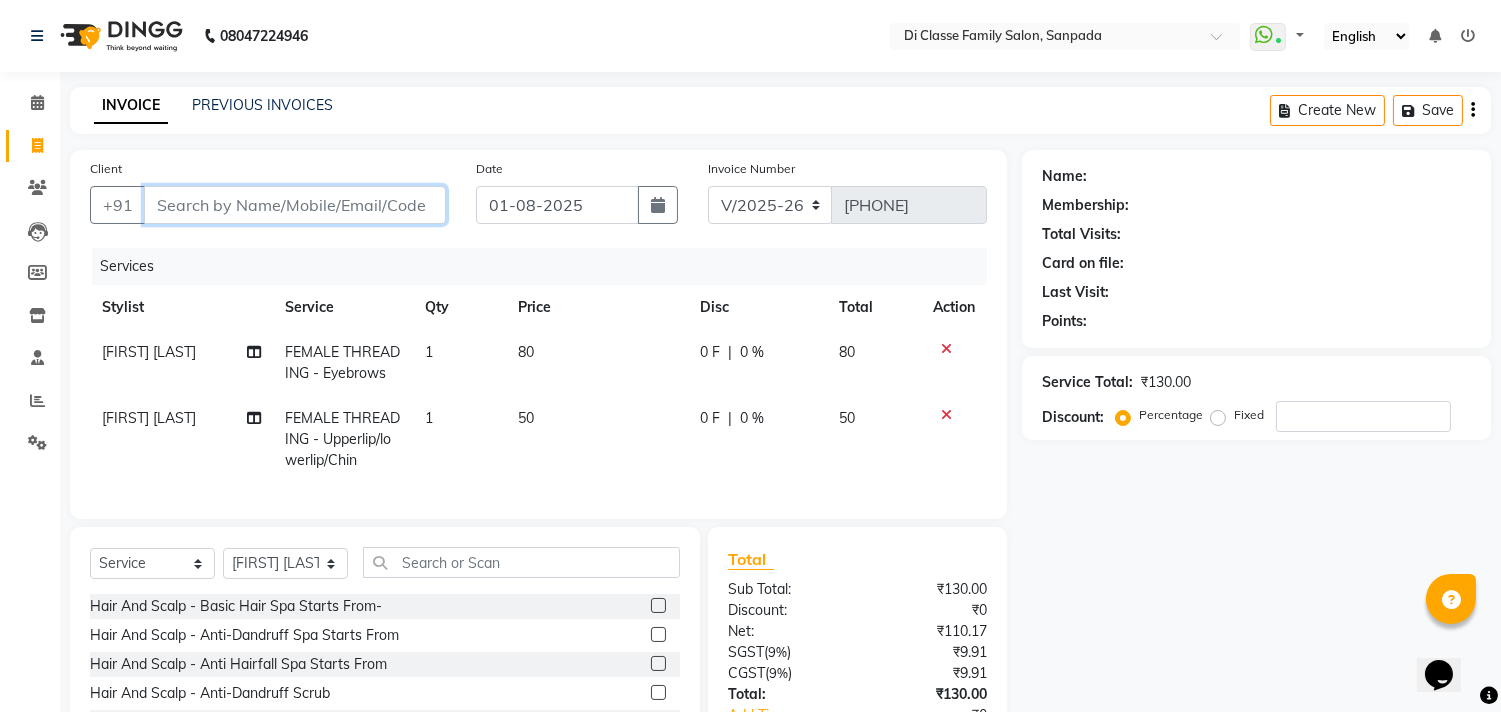 click on "Client" at bounding box center [295, 205] 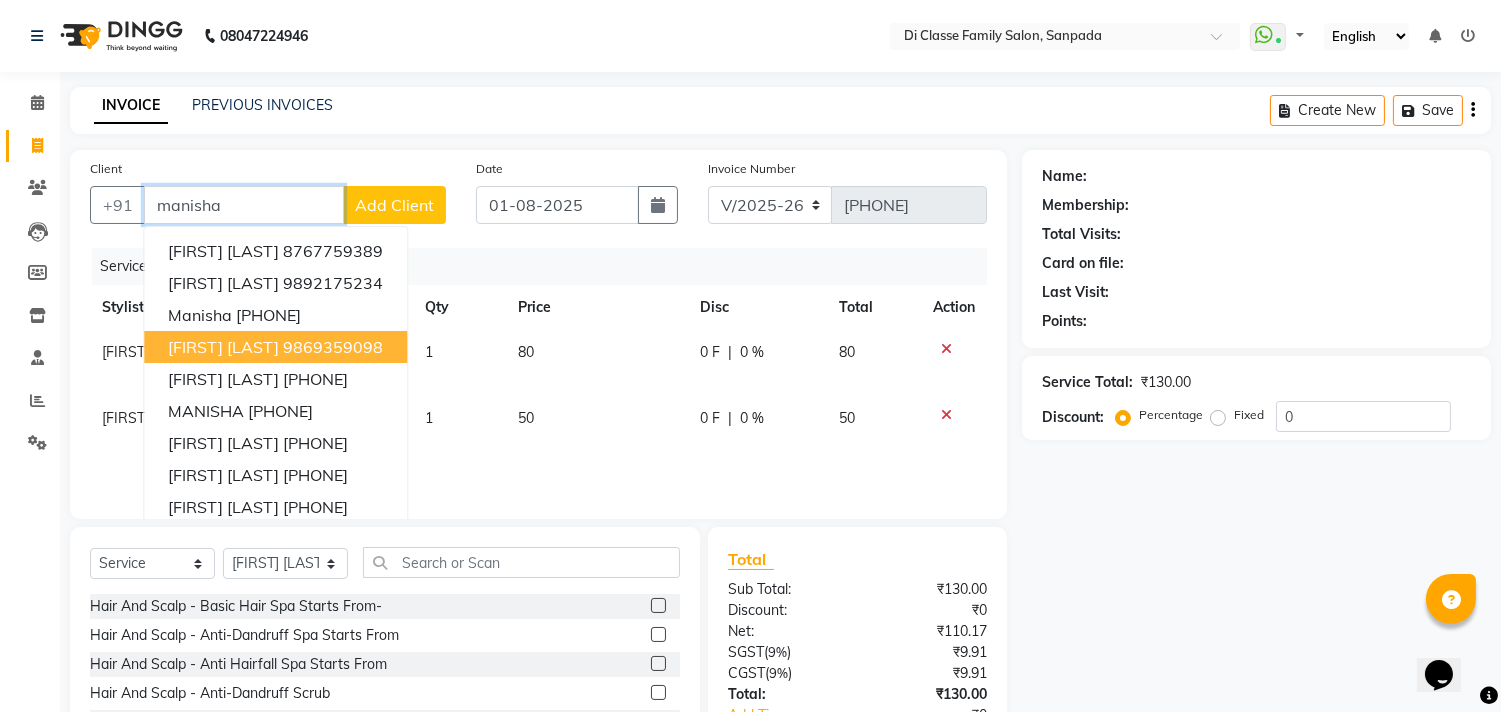 click on "MANISHA AVATADE" at bounding box center [223, 347] 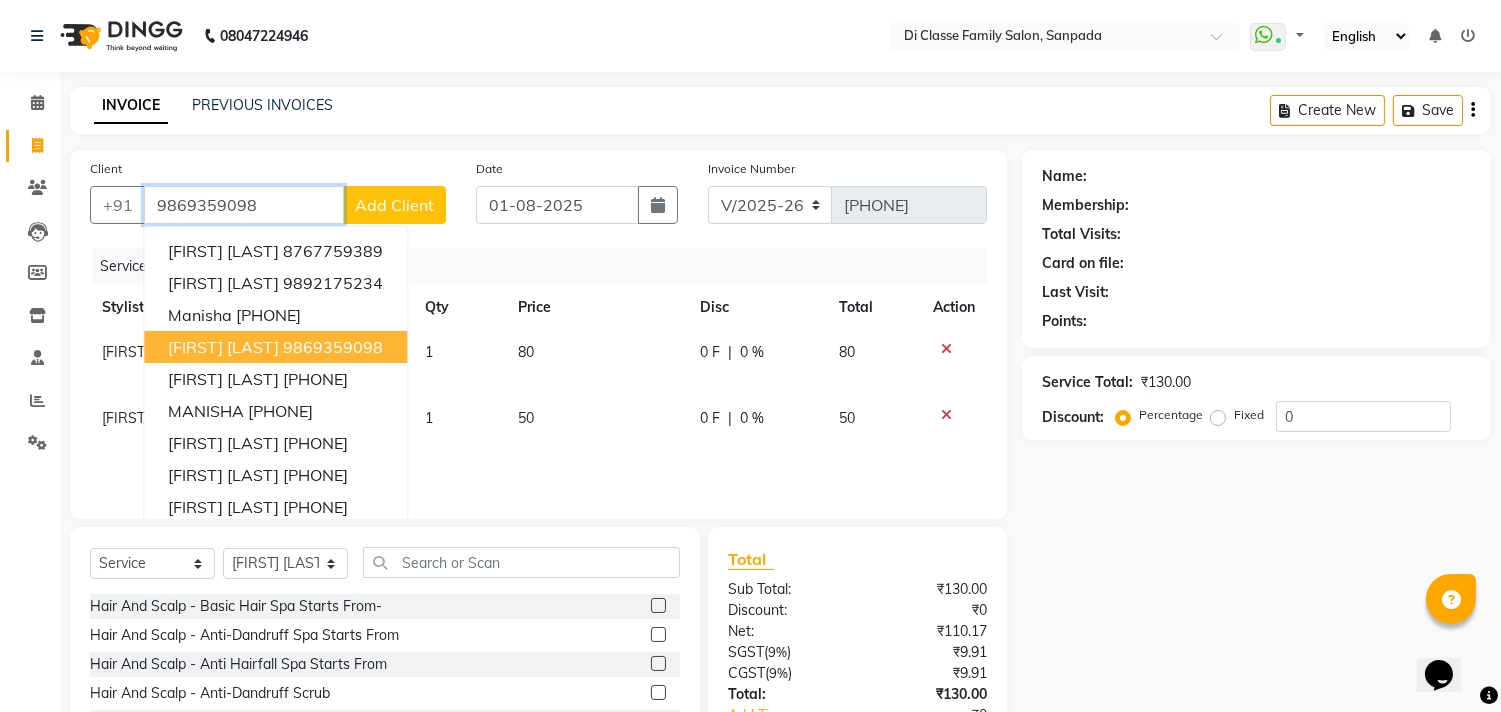 type on "9869359098" 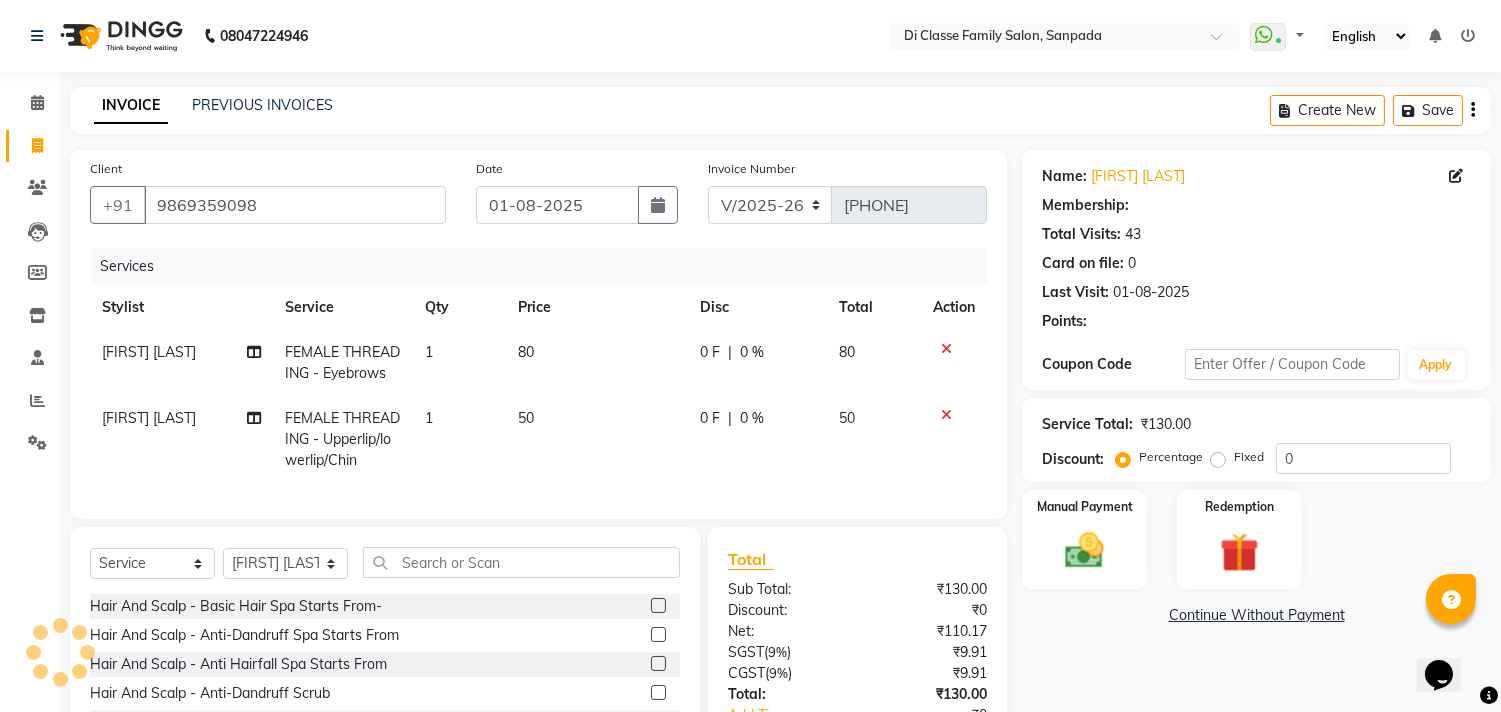 select on "1: Object" 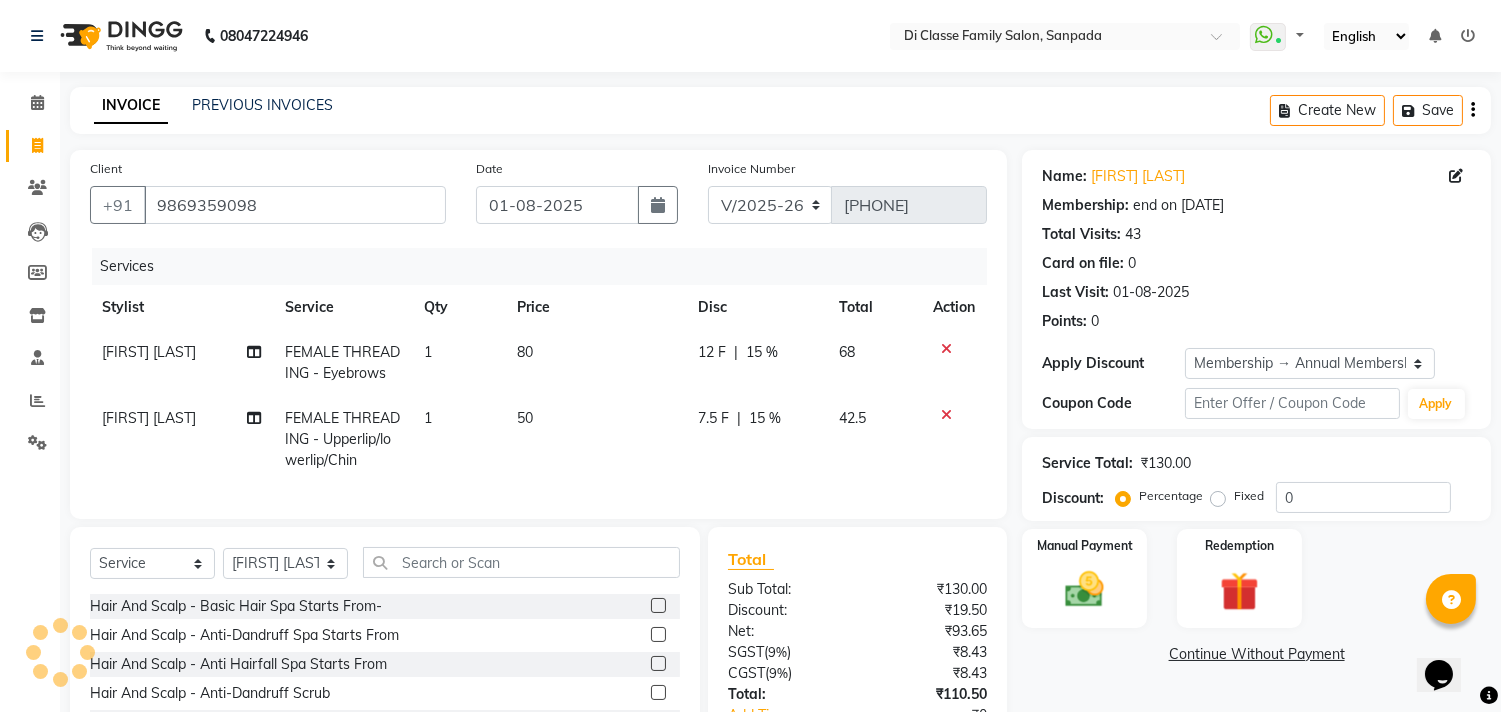 type on "15" 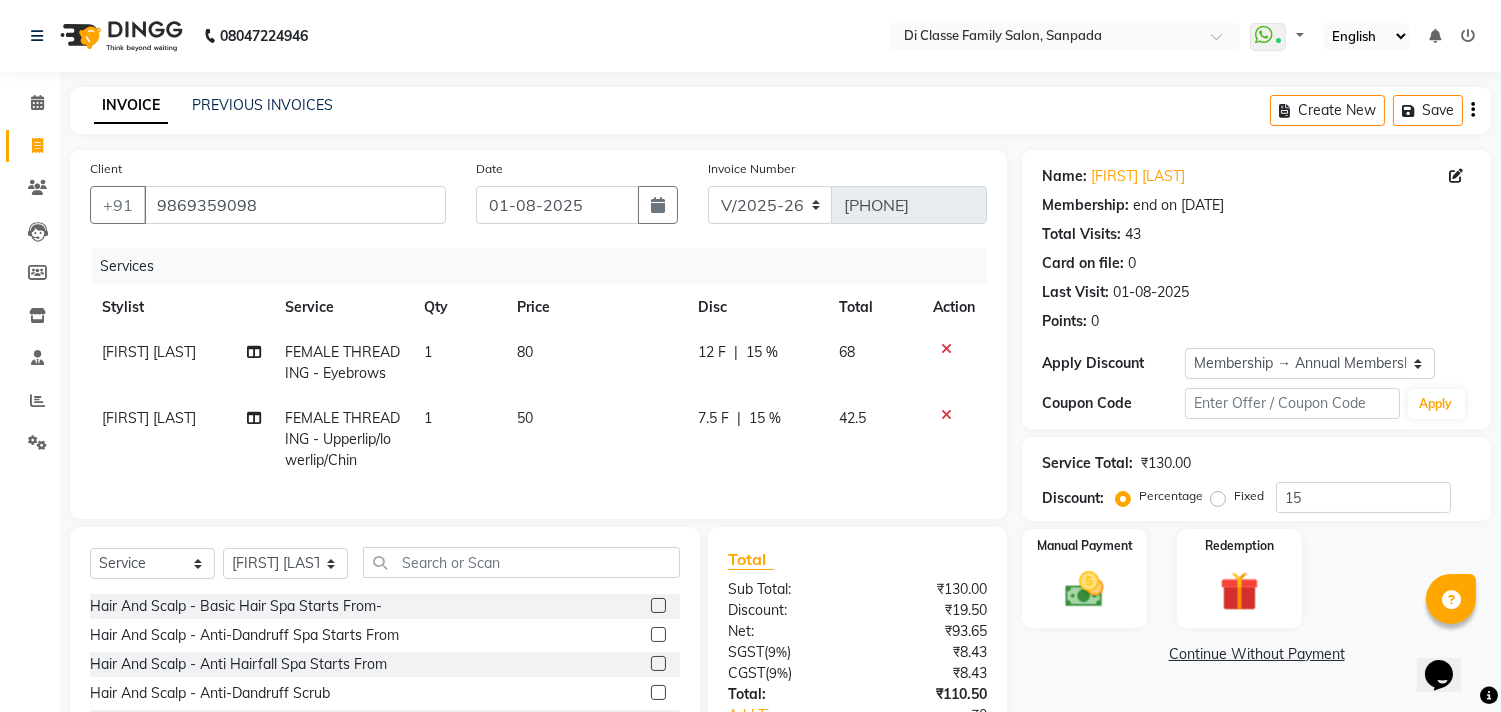 click on "7.5 F | 15 %" 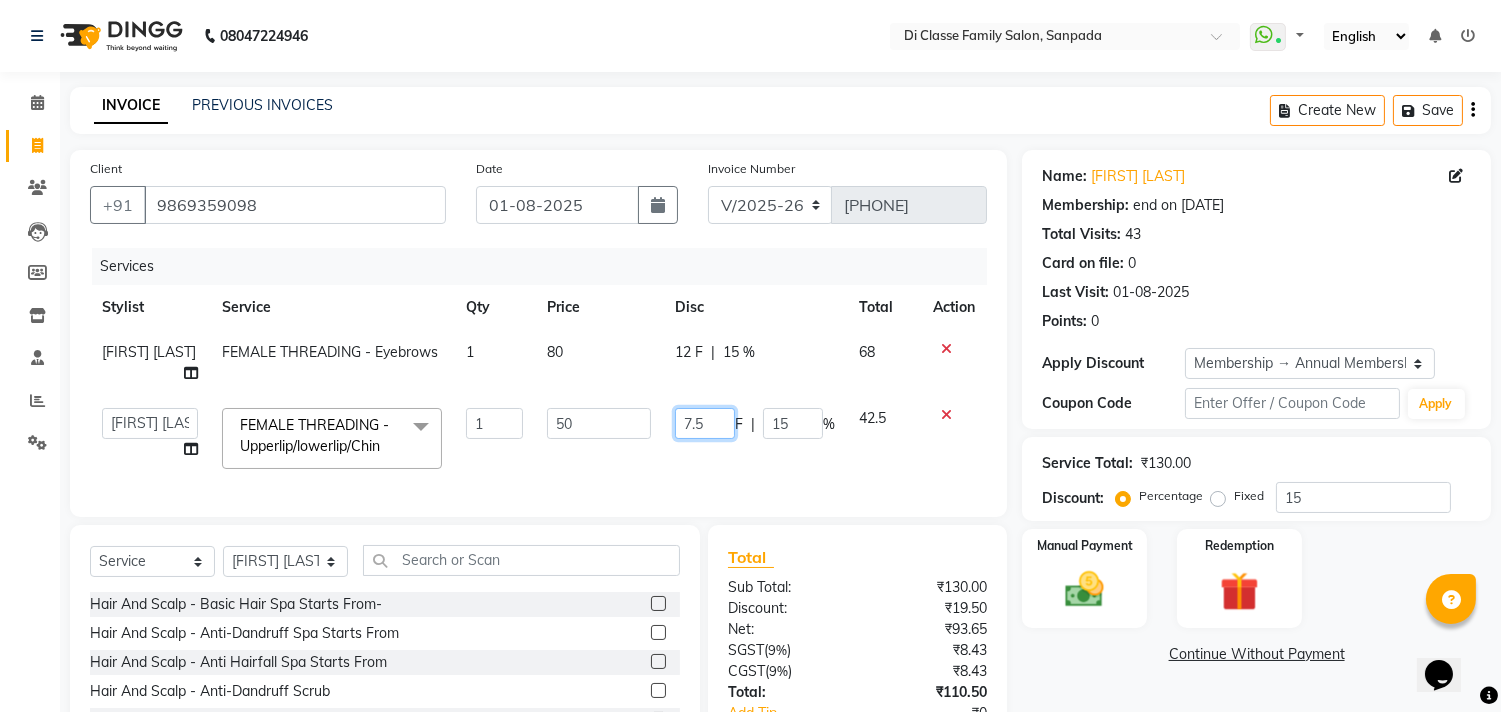 click on "7.5" 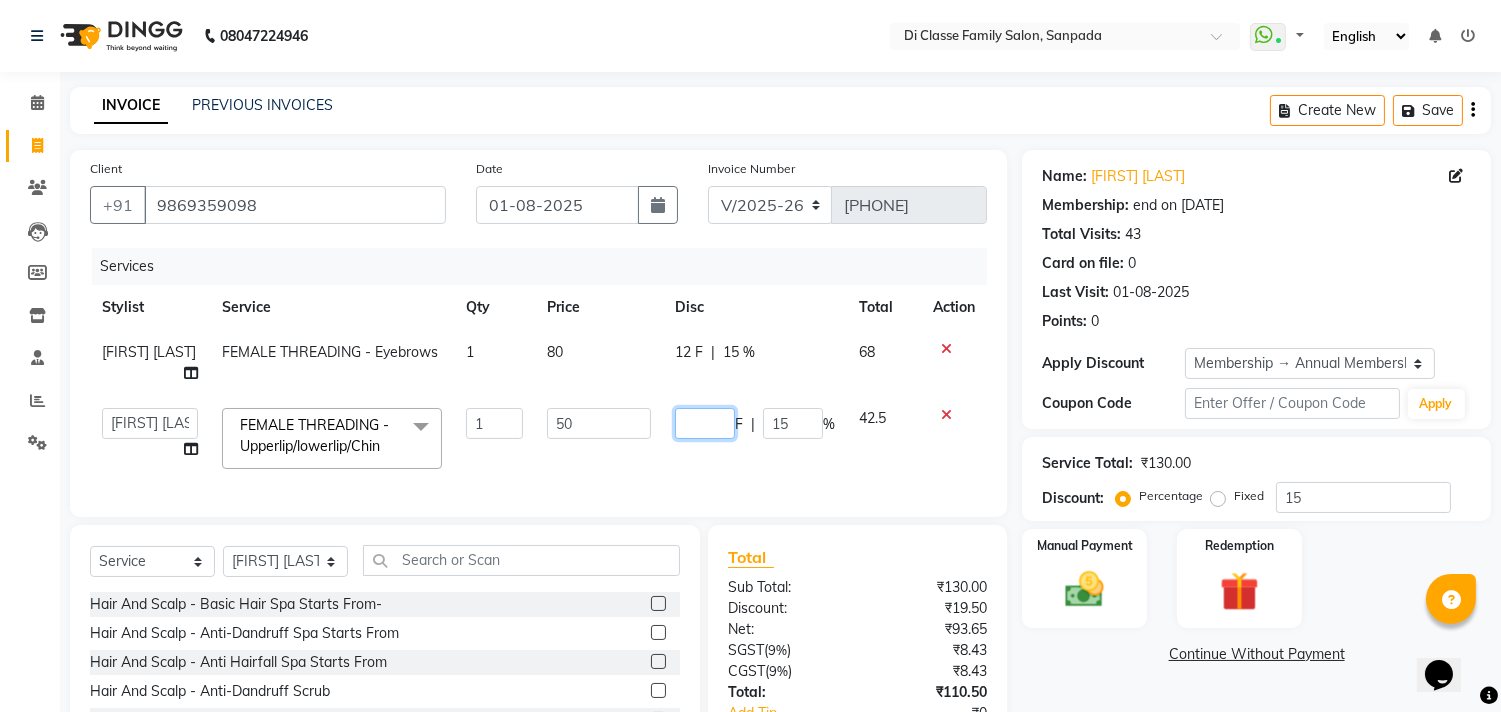 type on "8" 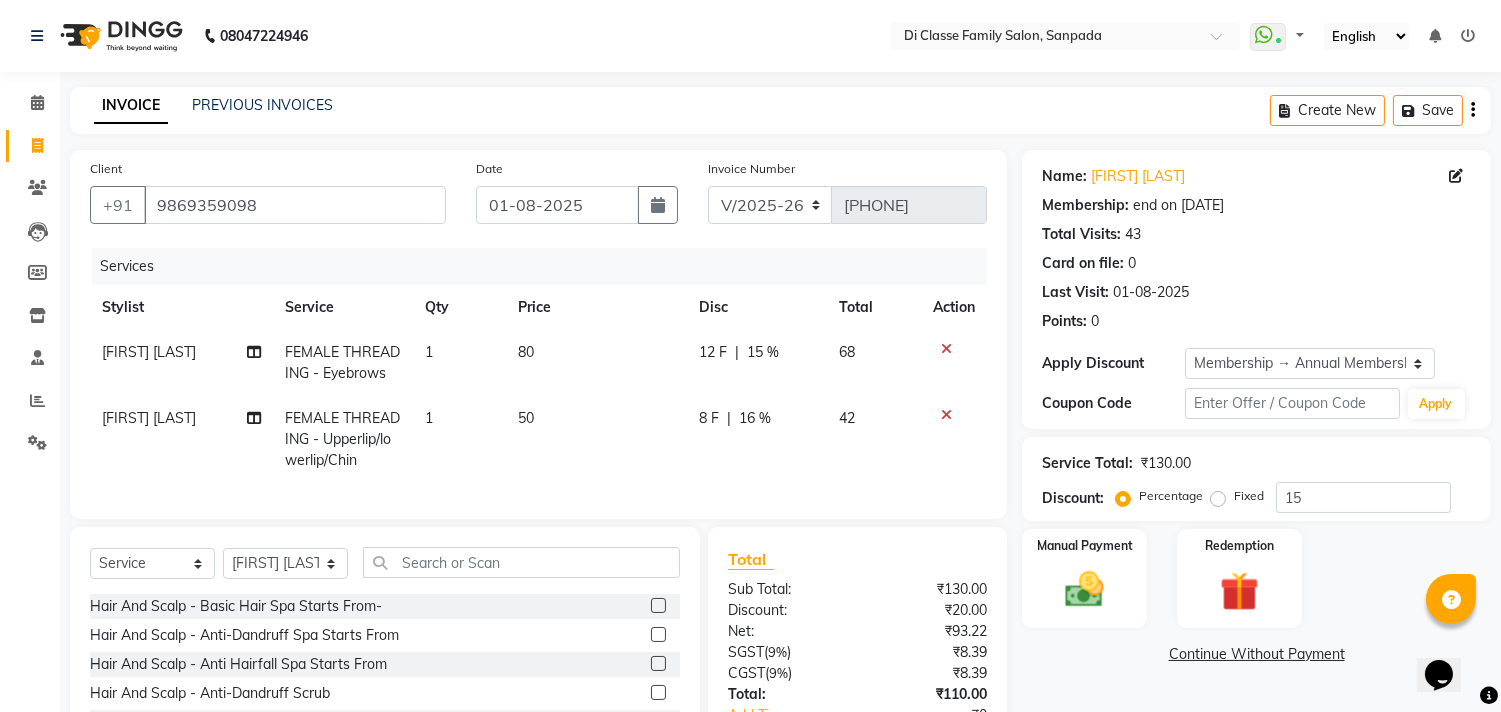 click on "8 F | 16 %" 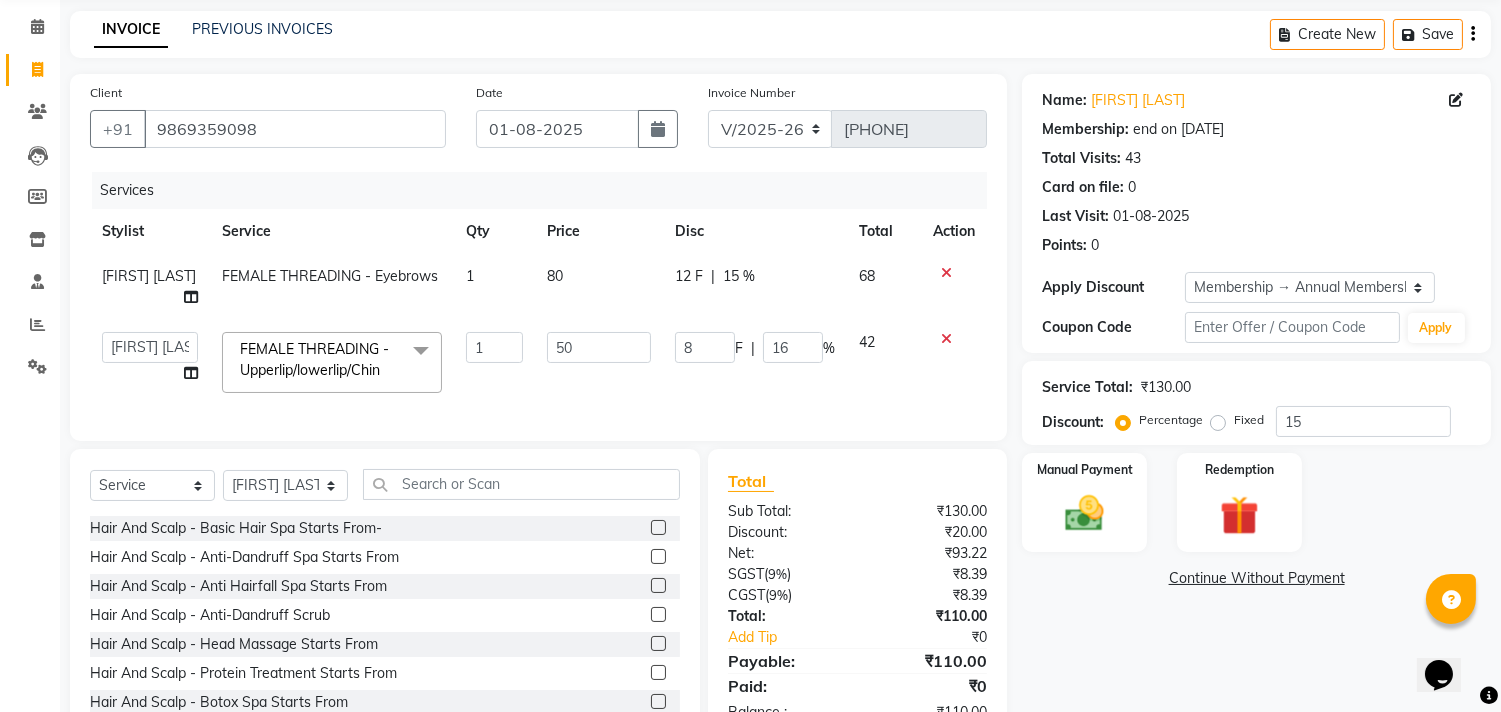 scroll, scrollTop: 154, scrollLeft: 0, axis: vertical 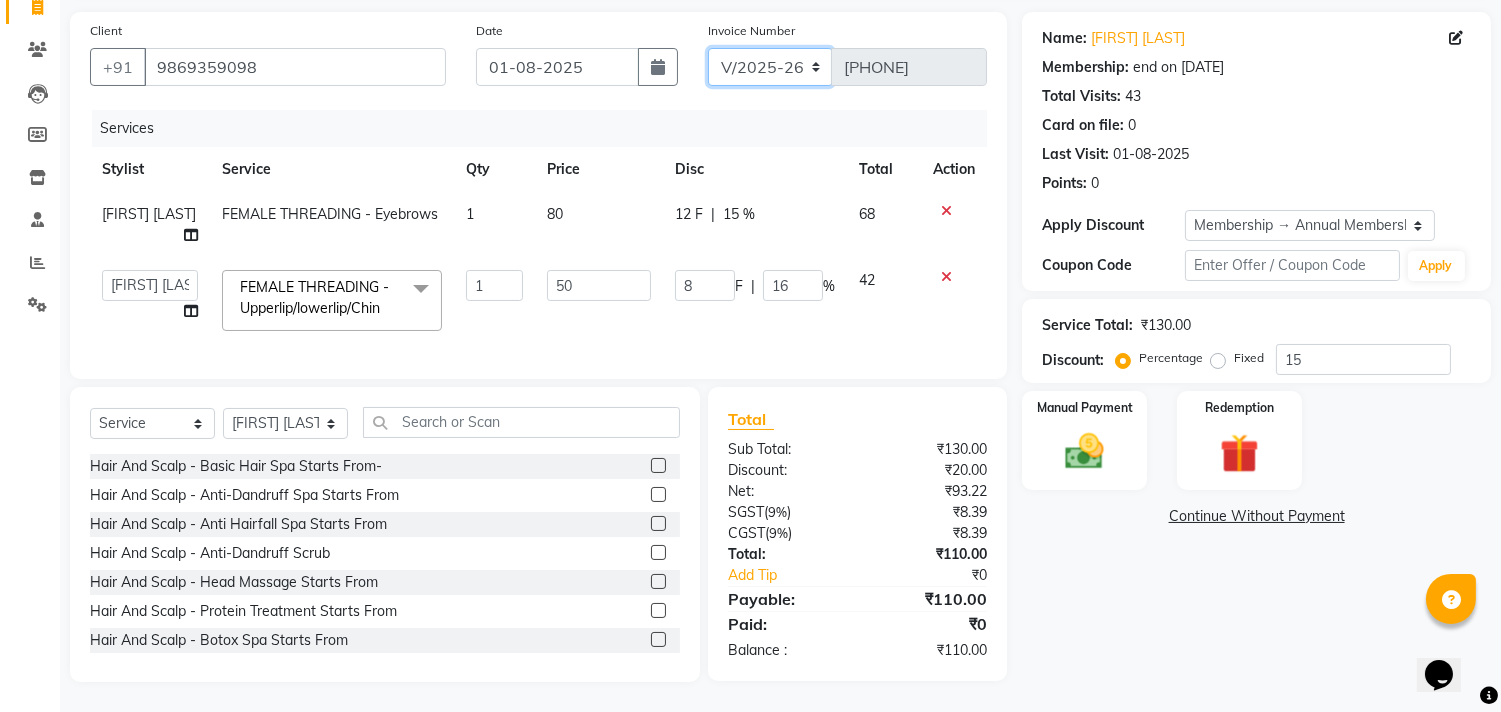 click on "INV/2025 V/2025-26" 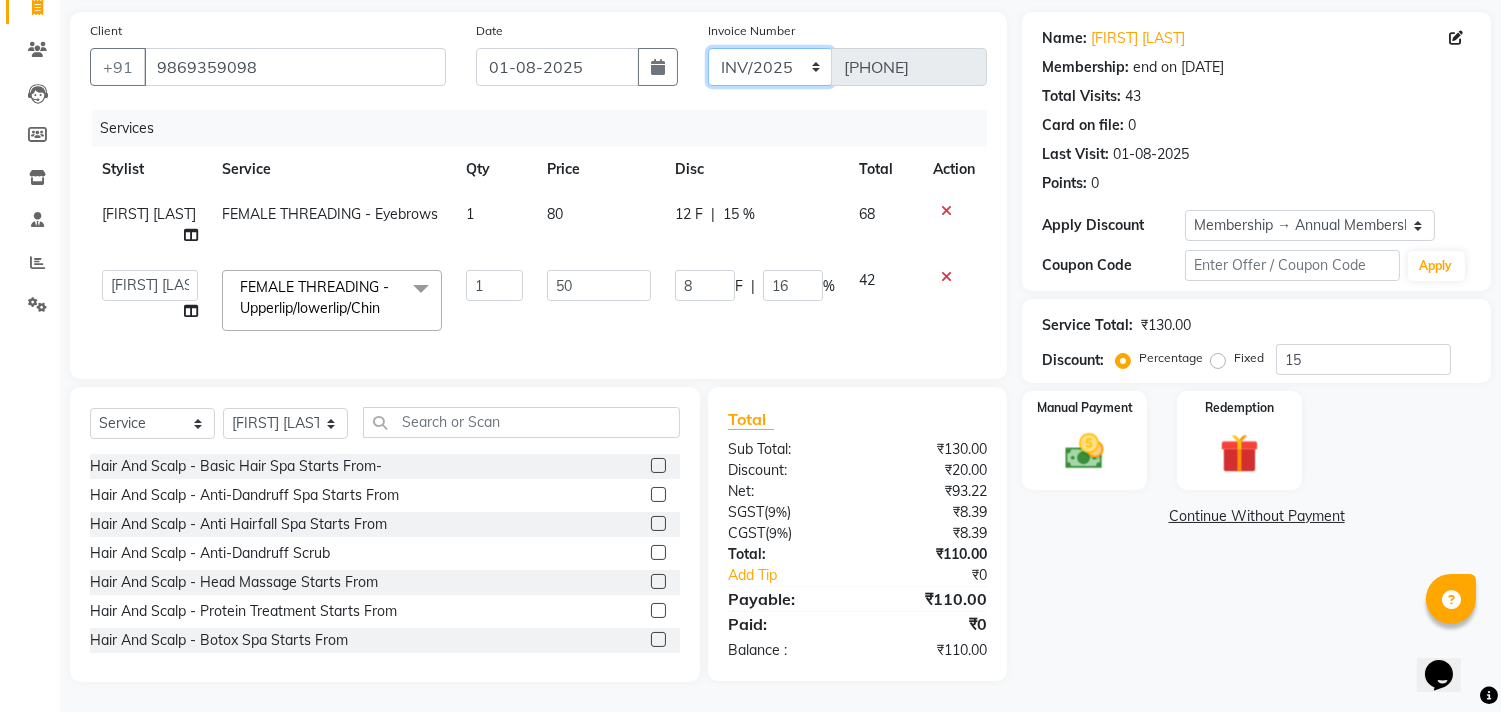 click on "INV/2025 V/2025-26" 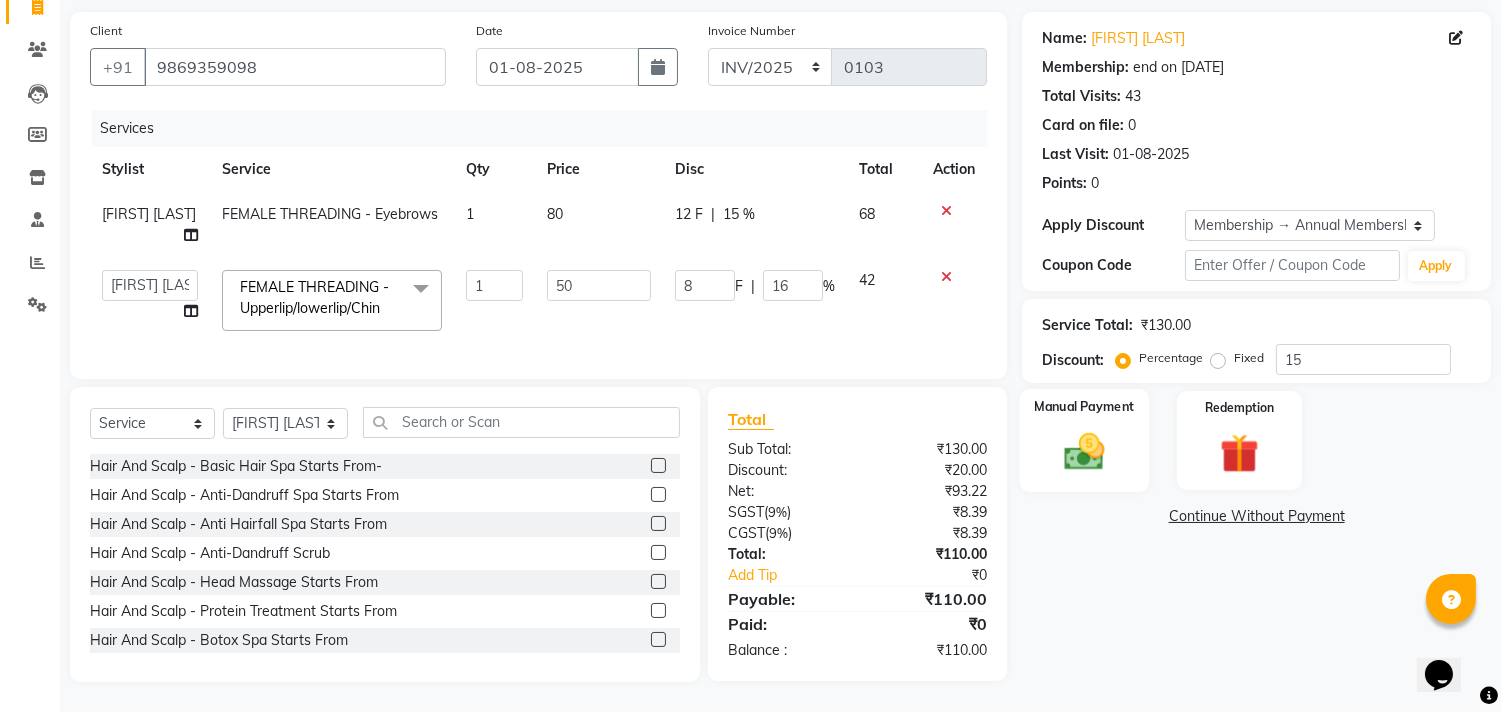 click 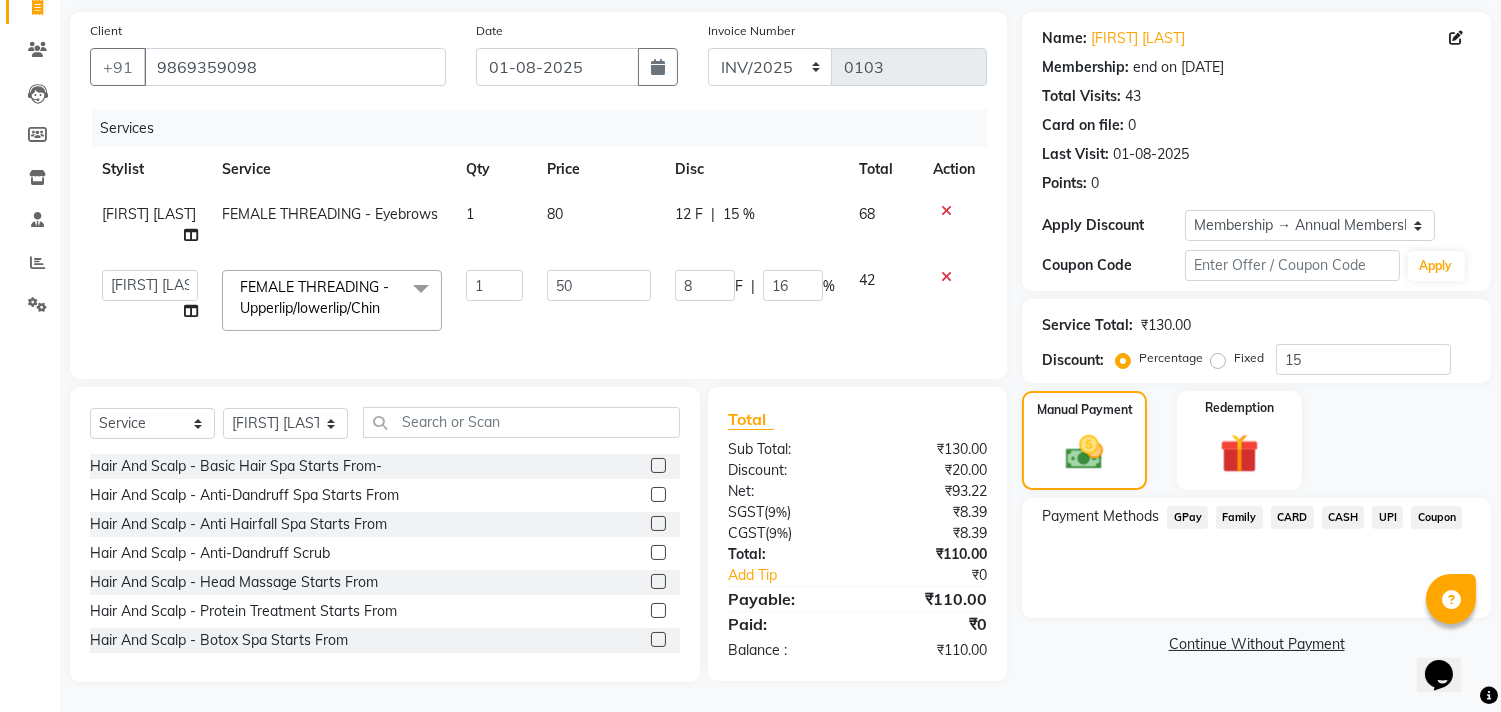 click on "CASH" 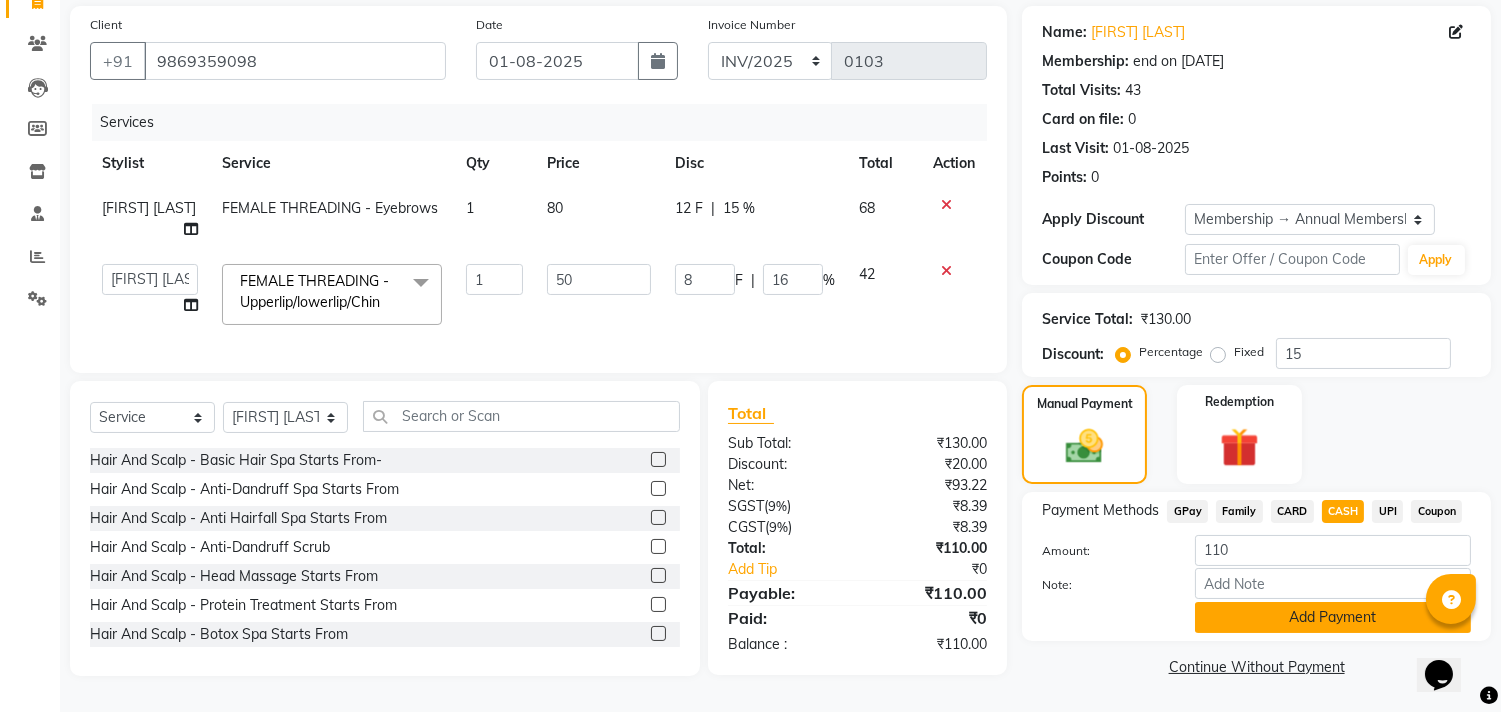 click on "Add Payment" 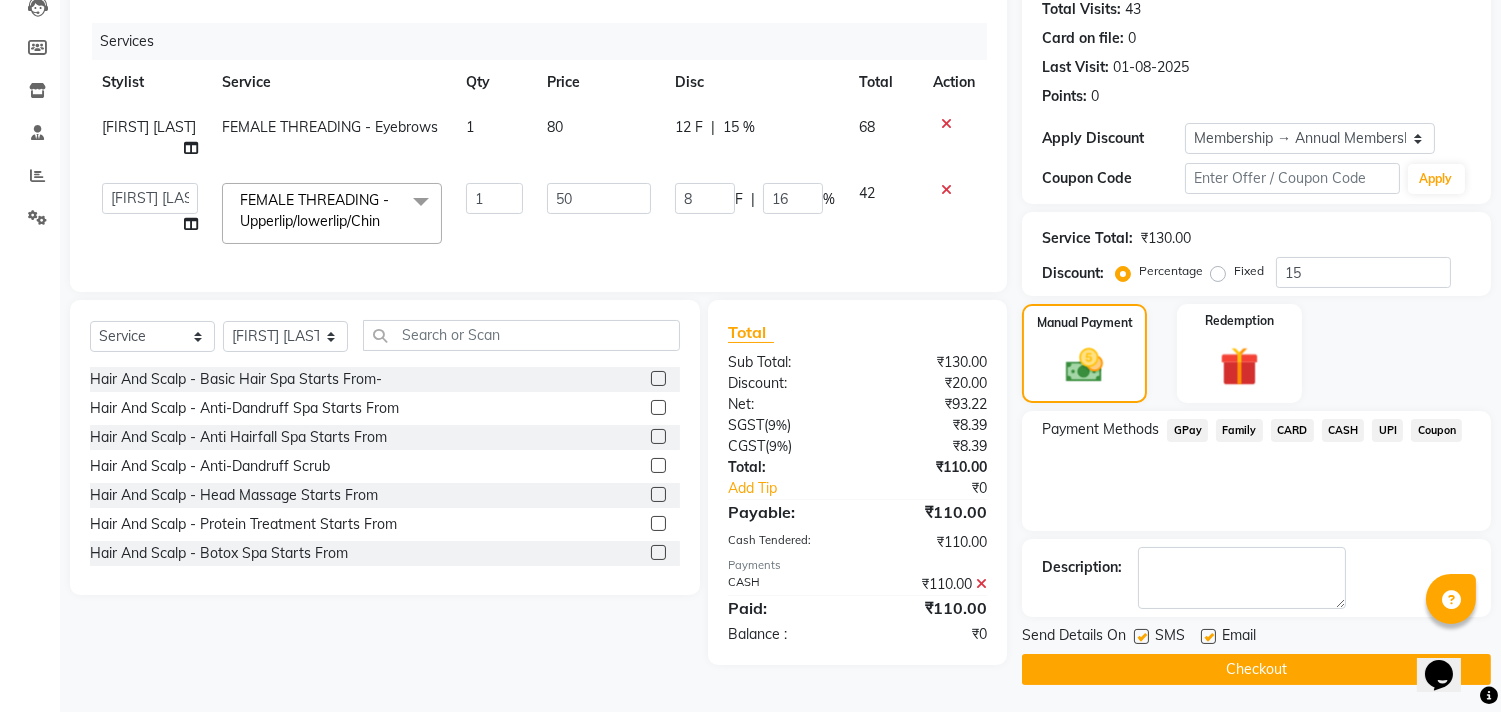scroll, scrollTop: 227, scrollLeft: 0, axis: vertical 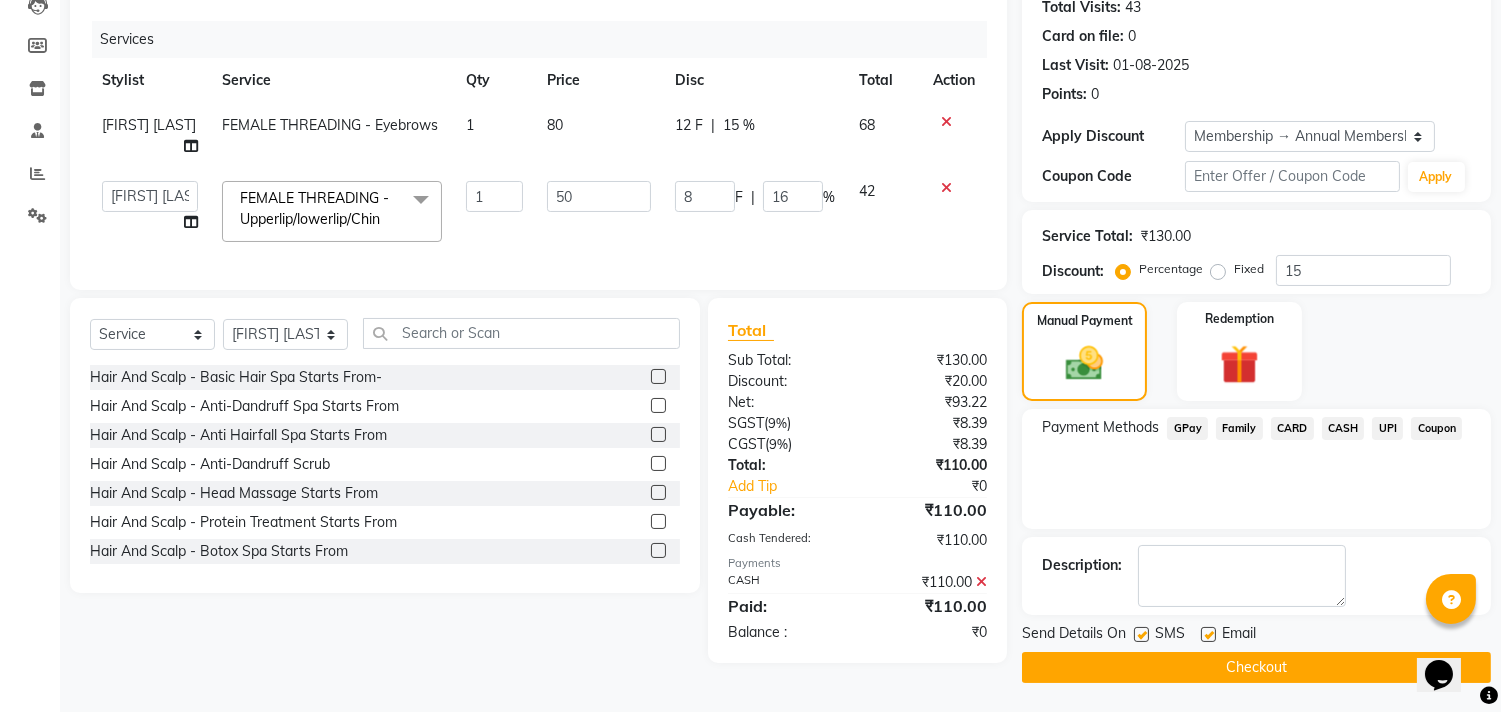 click on "Checkout" 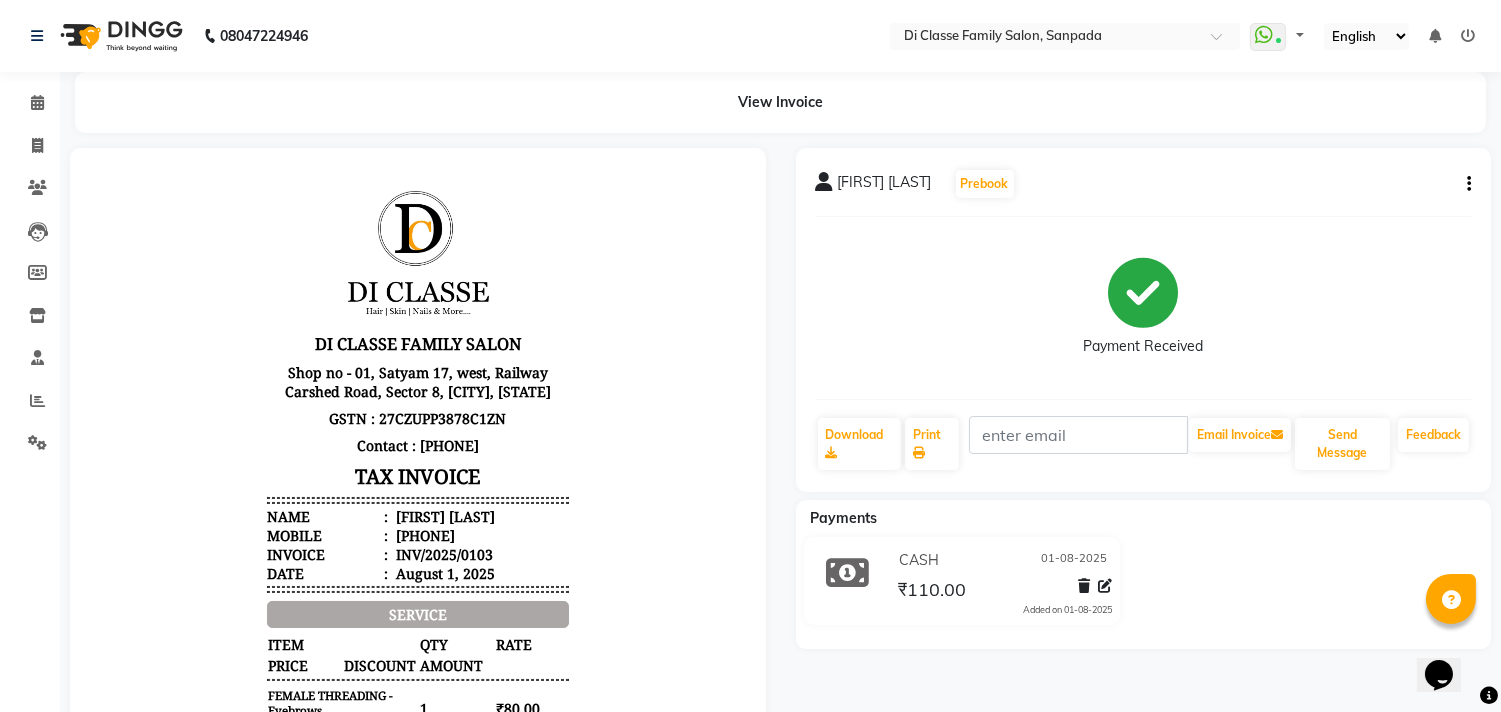 scroll, scrollTop: 0, scrollLeft: 0, axis: both 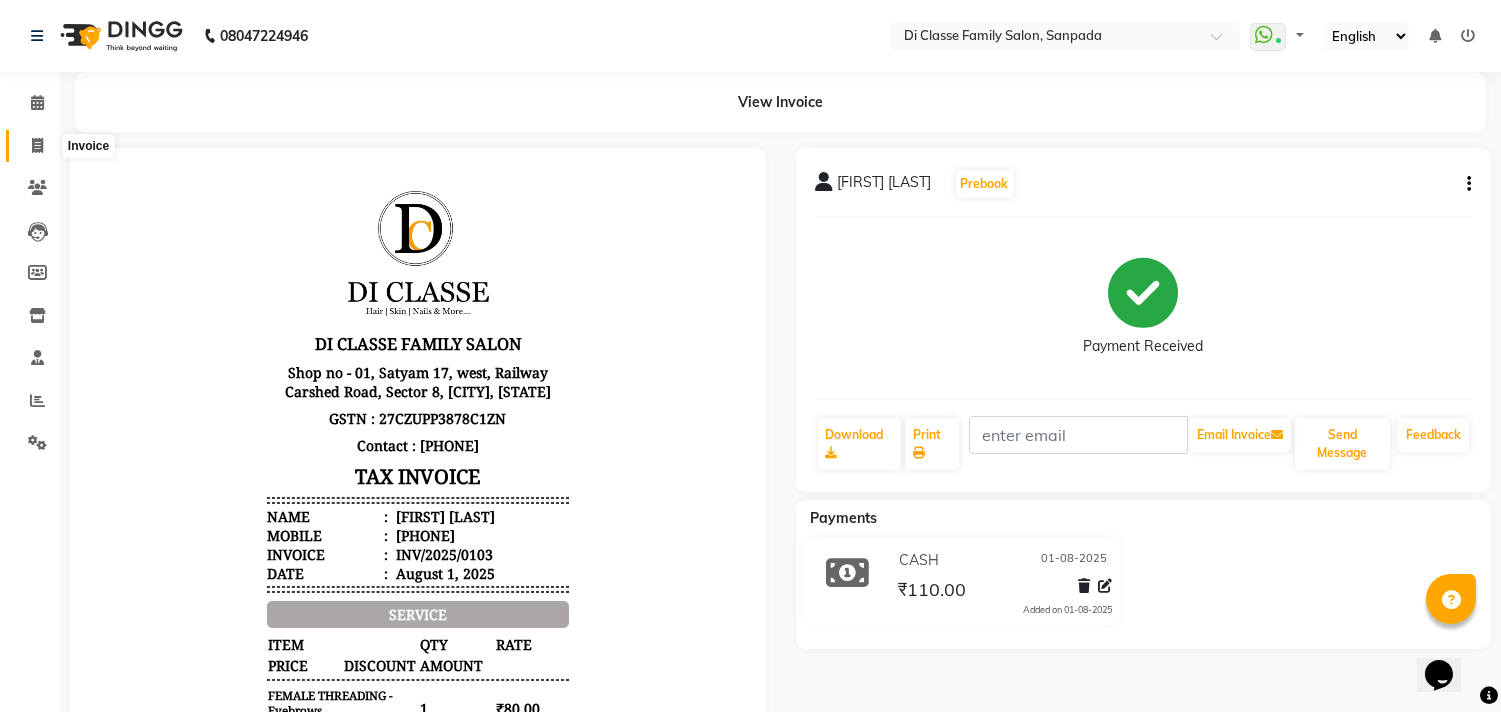 click 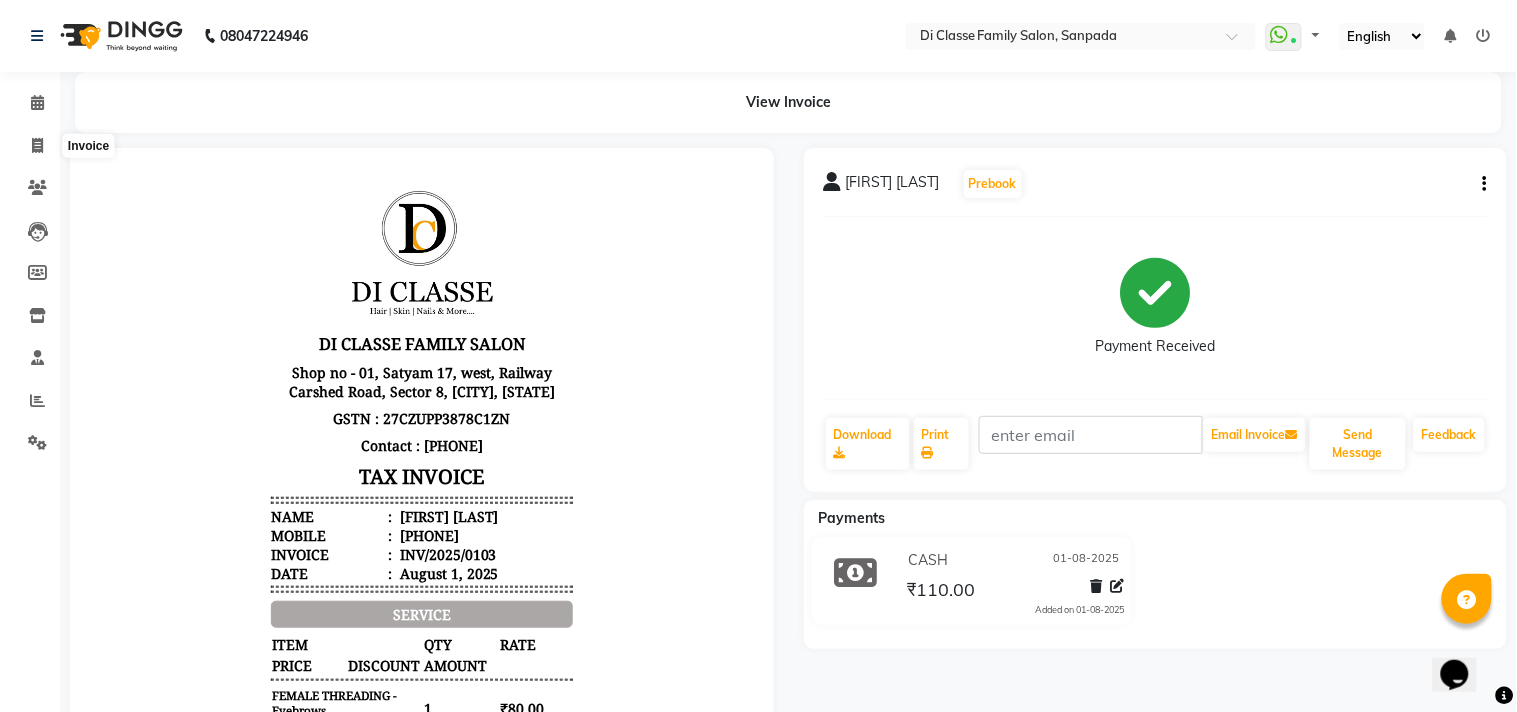 select on "service" 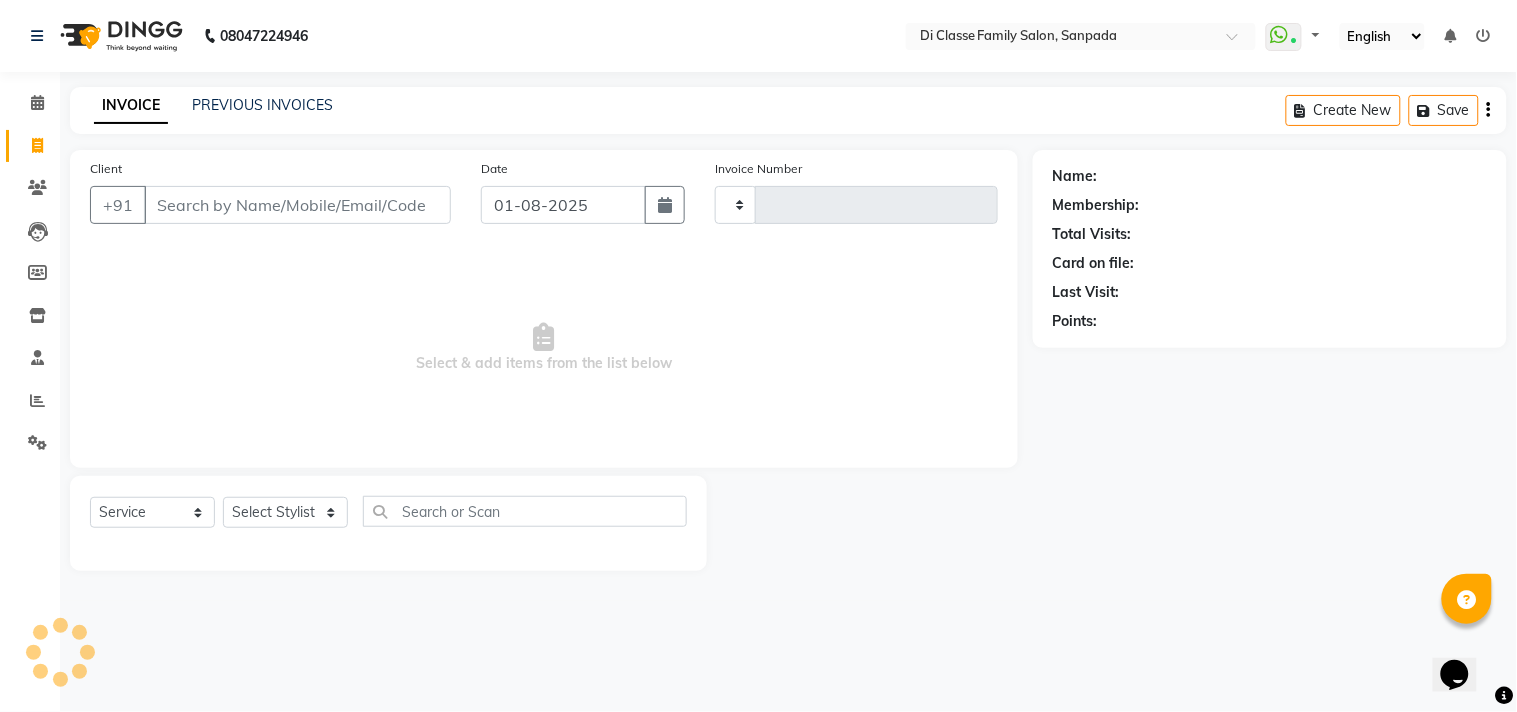 type on "2342" 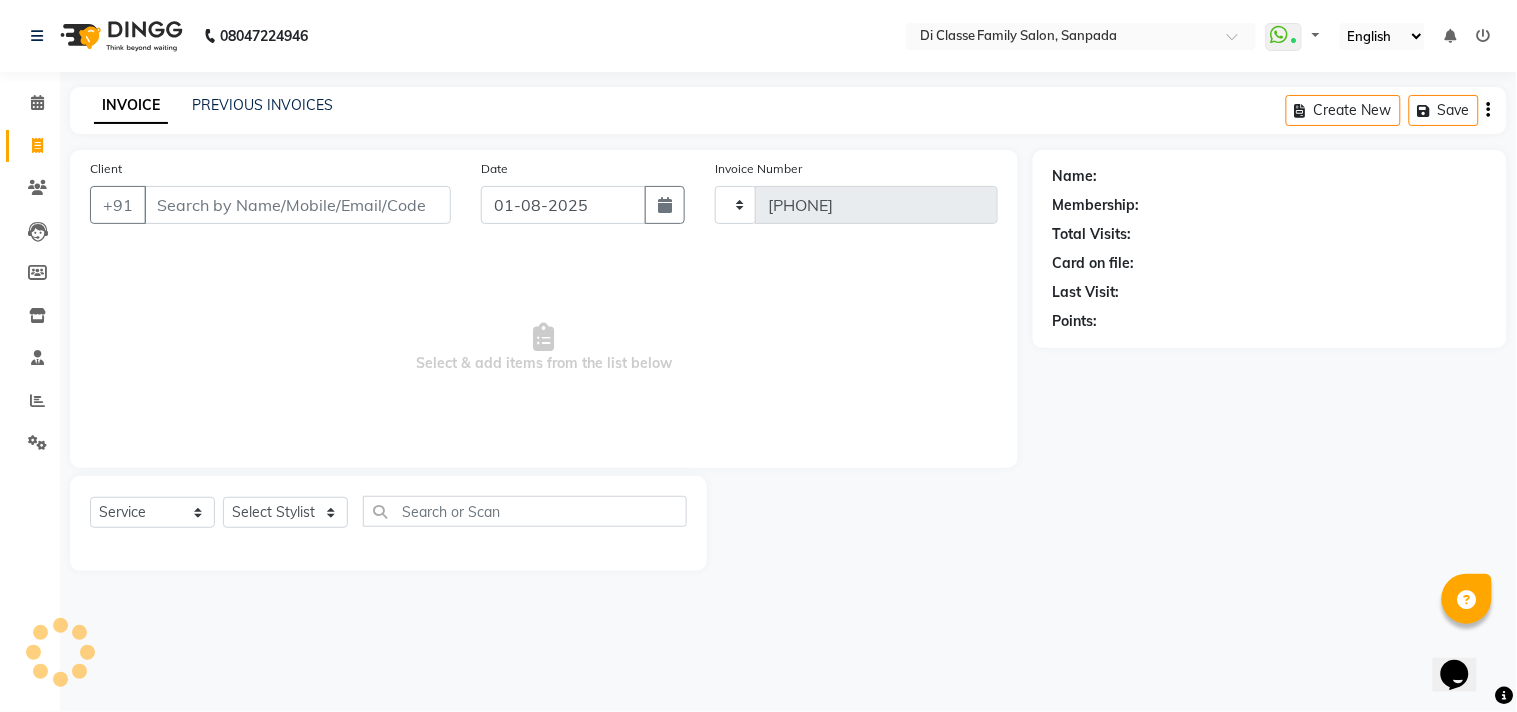 select on "4704" 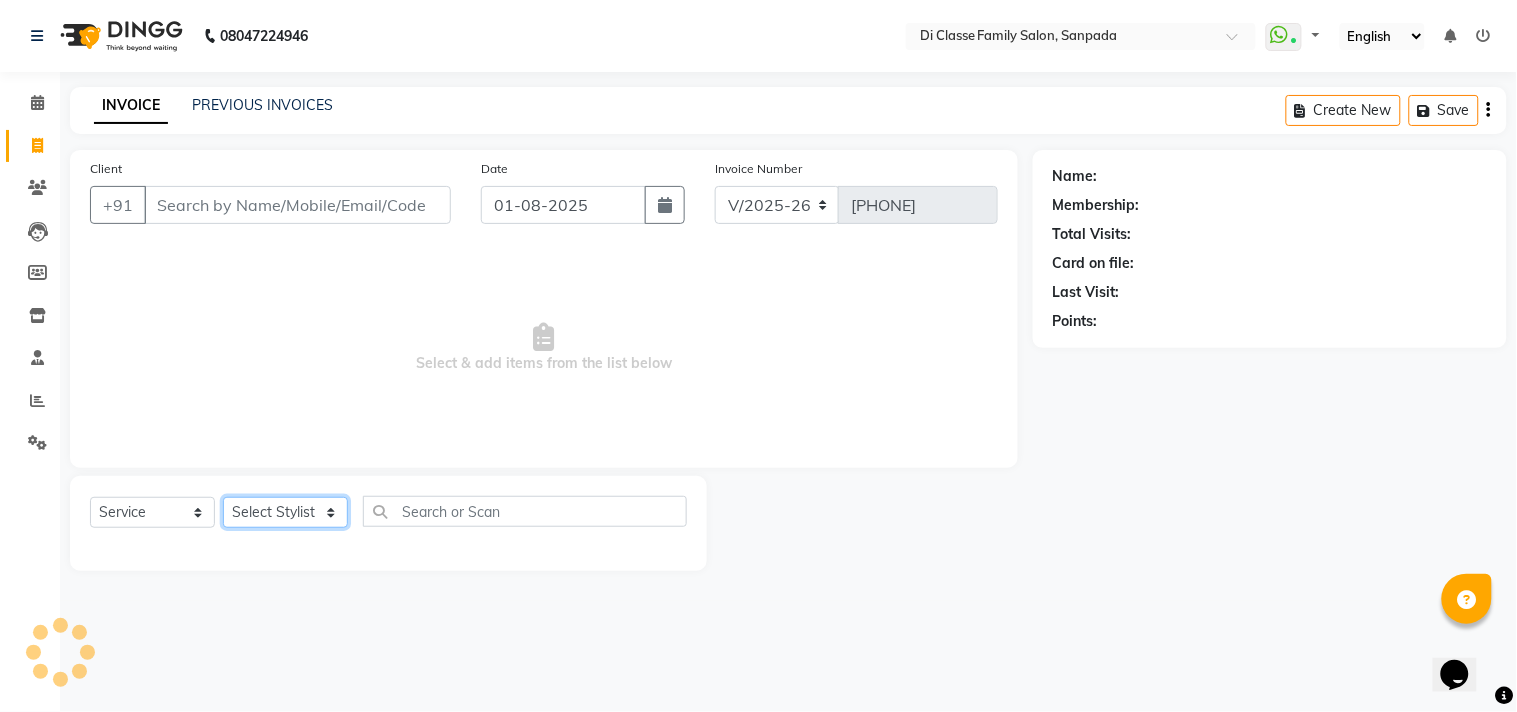 click on "Select Stylist" 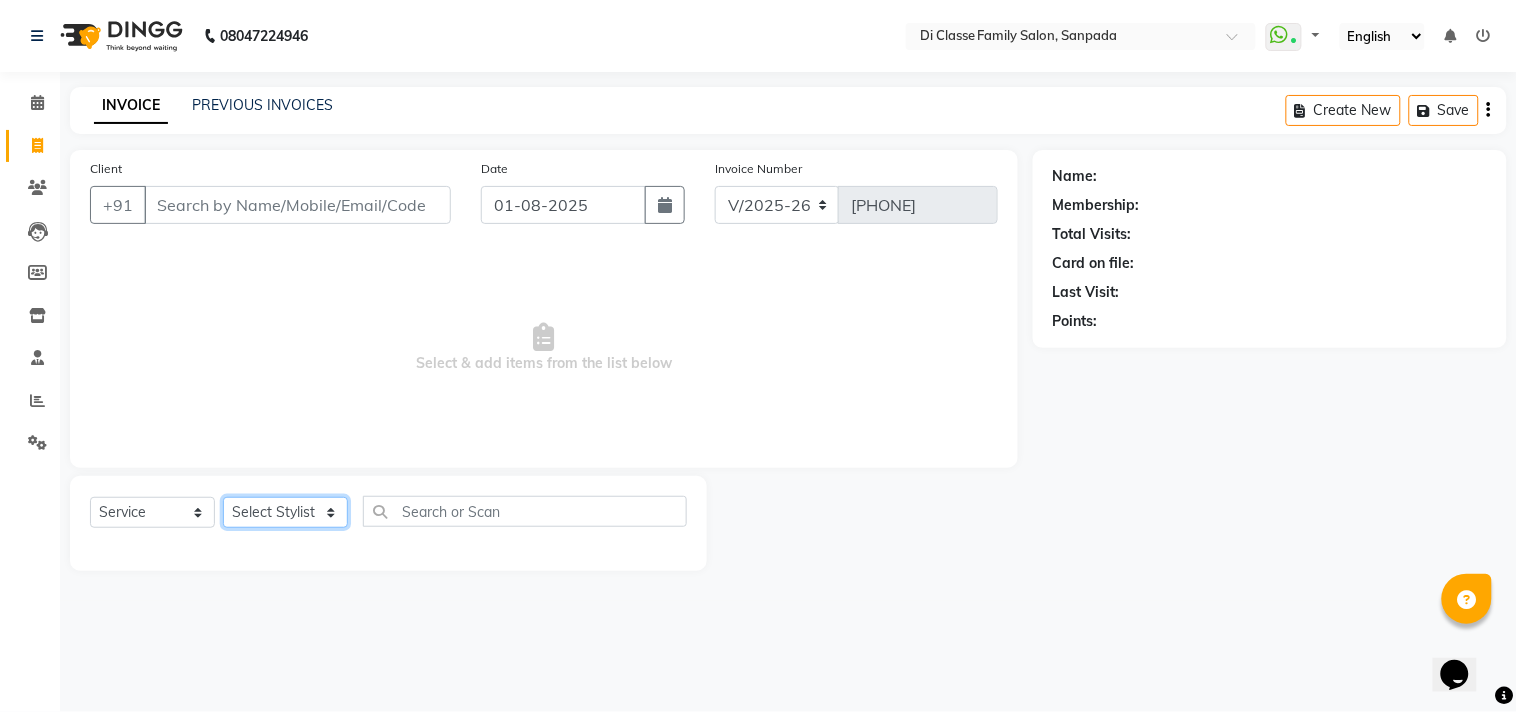 select on "75587" 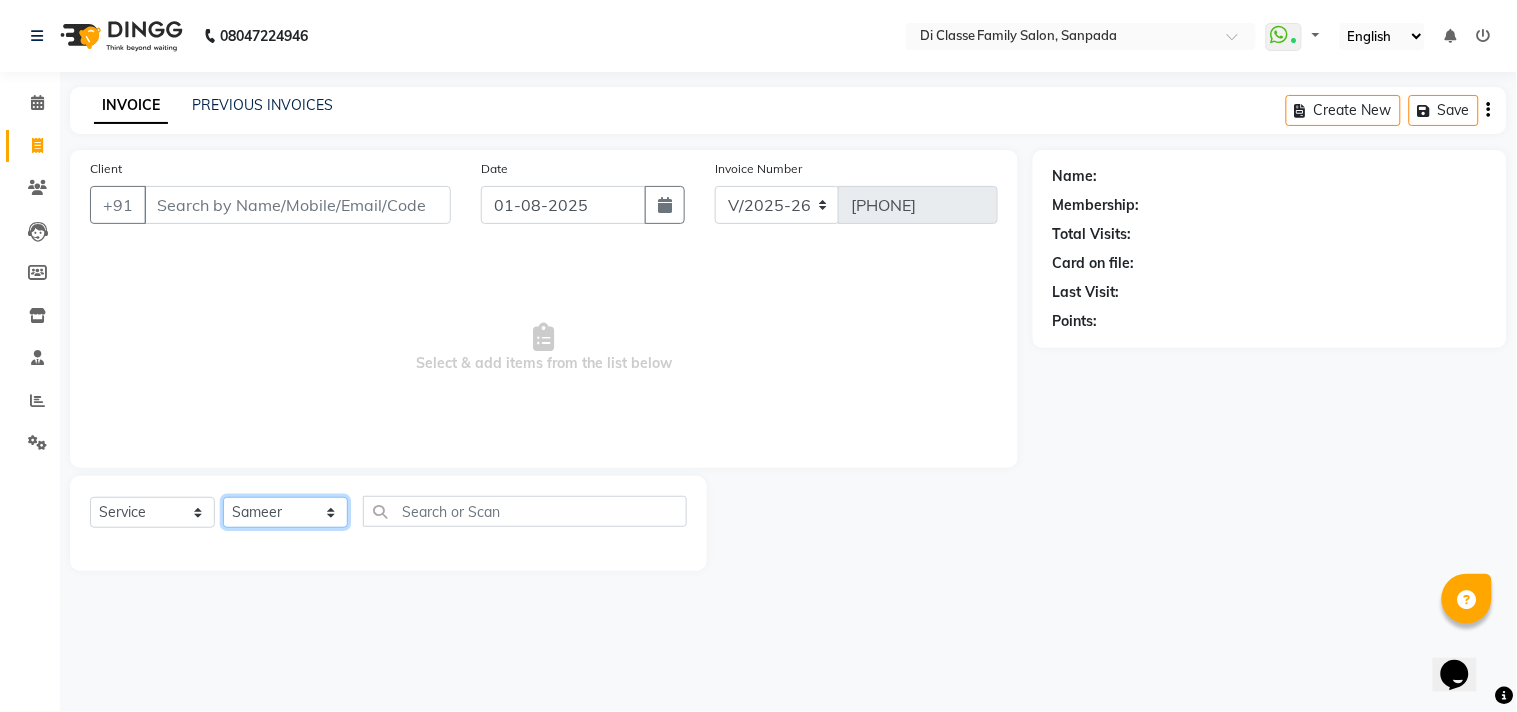 click on "Select Stylist aniket  Anu  AYAZ KADRI  Front Desk Javed kapil KOMAL  Payal  Pooja Jadhav Rahul Datkhile RESHMA SHAIKH rutik shinde SACHIN SAKPAL SADDAM SAHAJAN SAKSHI CHAVAN Sameer  sampada Sanjana  SANU SHUBHAM PEDNEKAR Sikandar Ansari Vijay kharat" 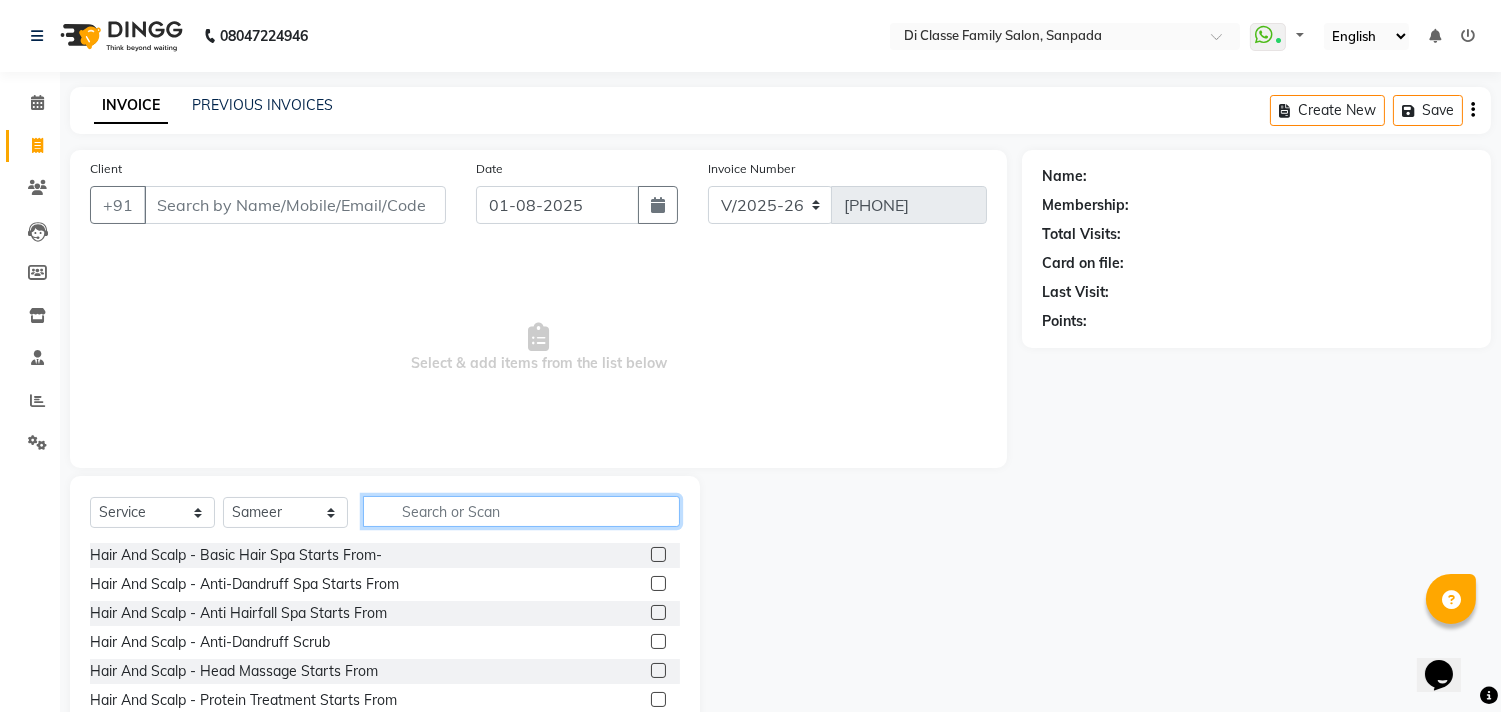 click 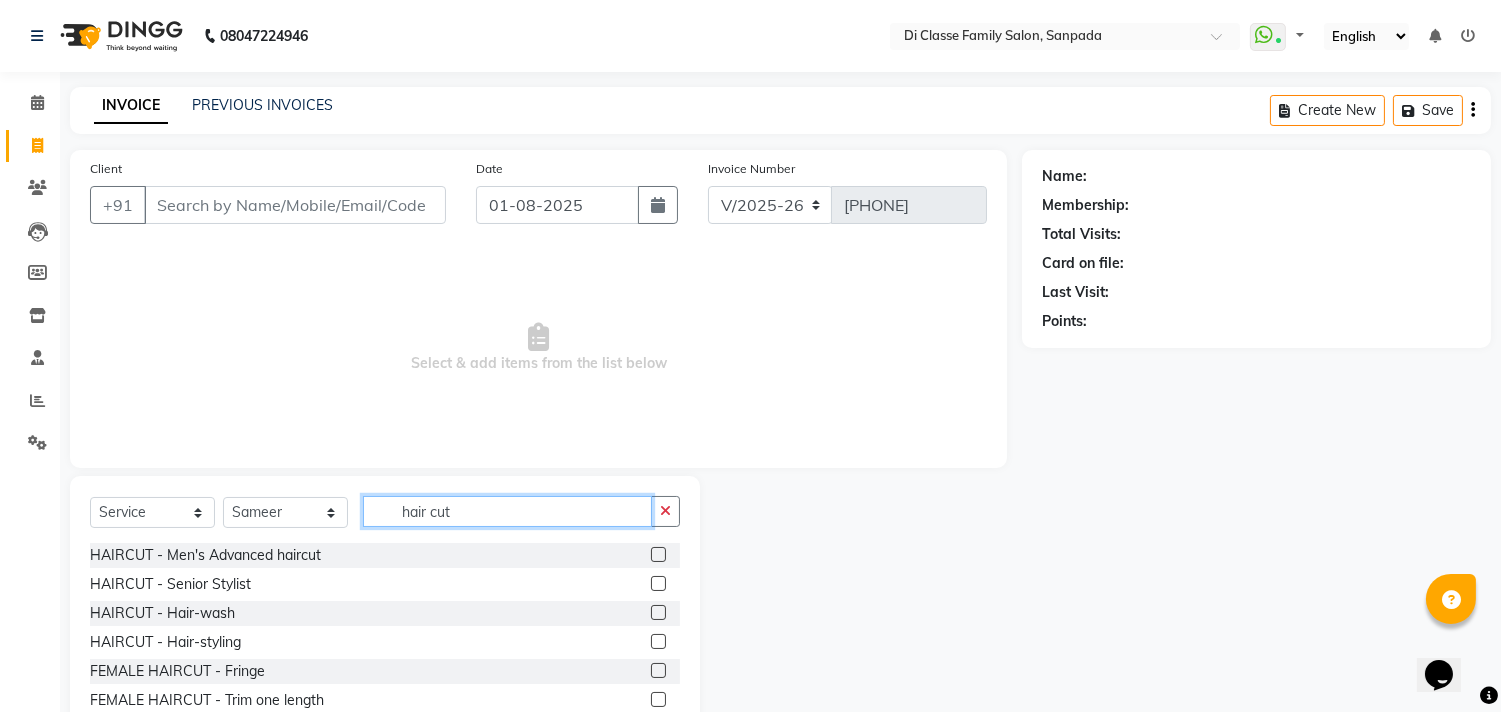 type on "hair cut" 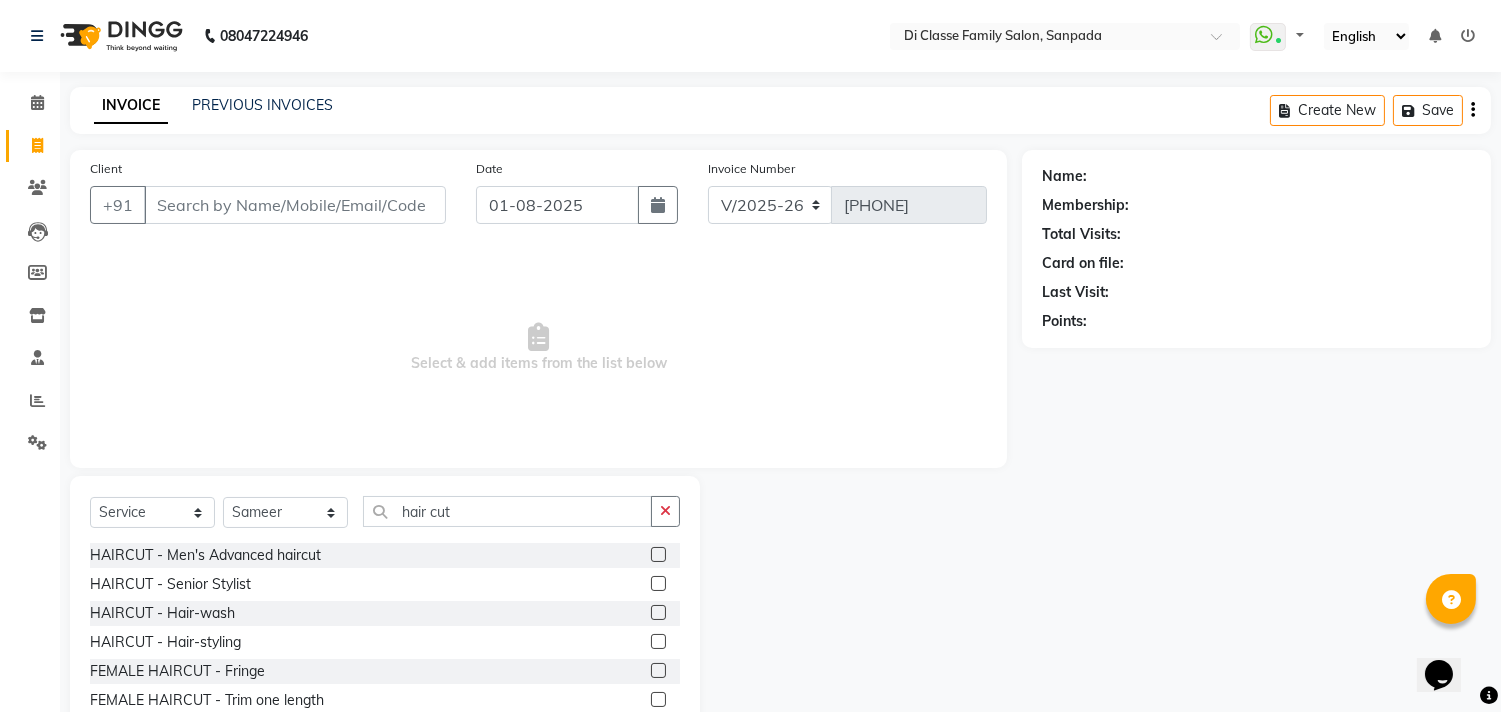click 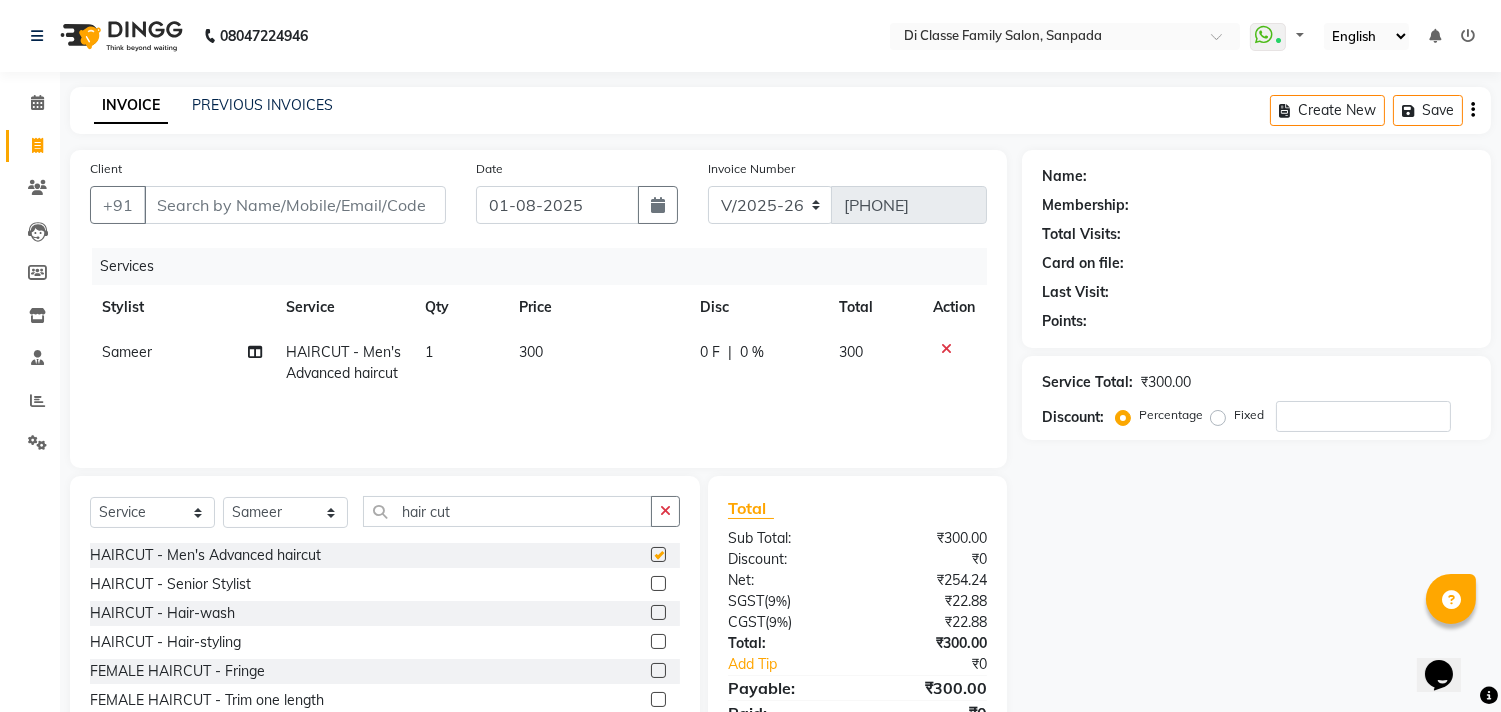 checkbox on "false" 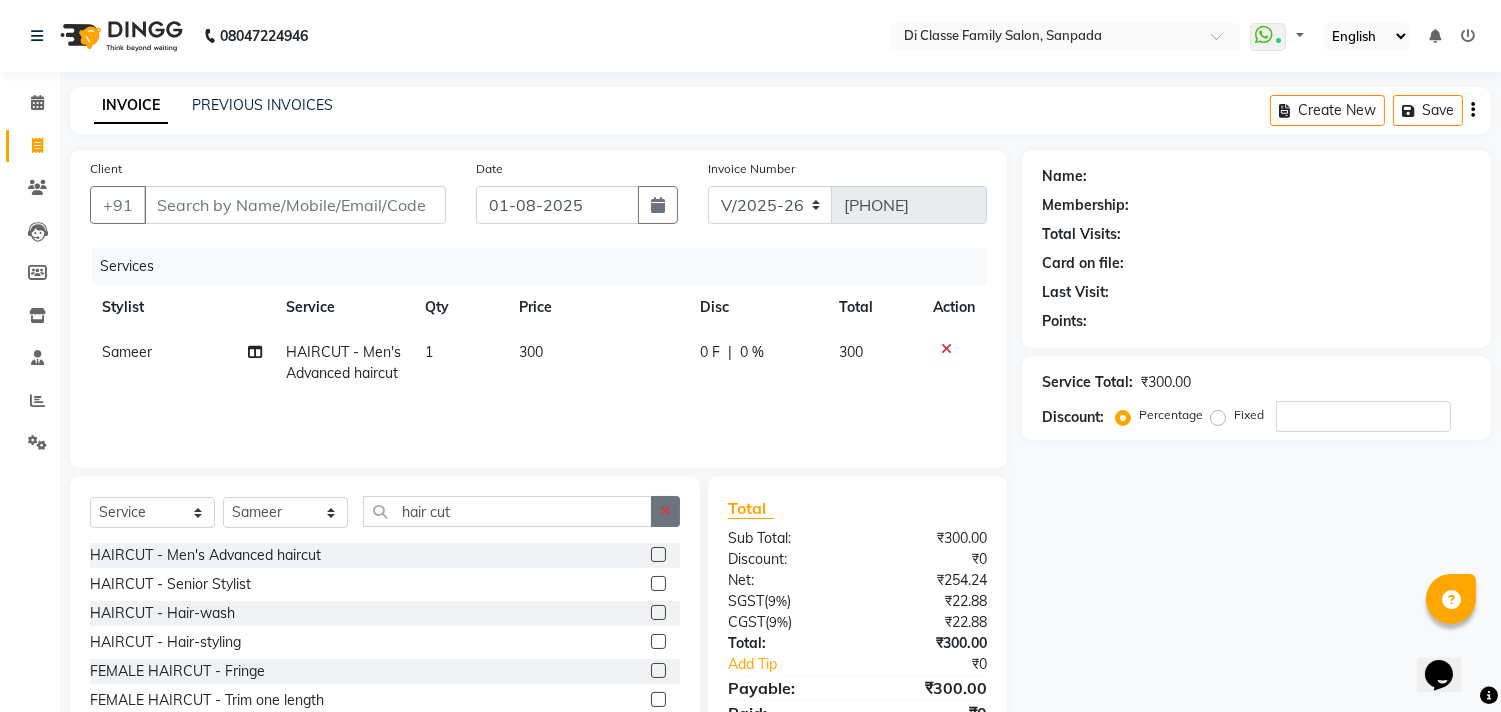 drag, startPoint x: 661, startPoint y: 525, endPoint x: 648, endPoint y: 526, distance: 13.038404 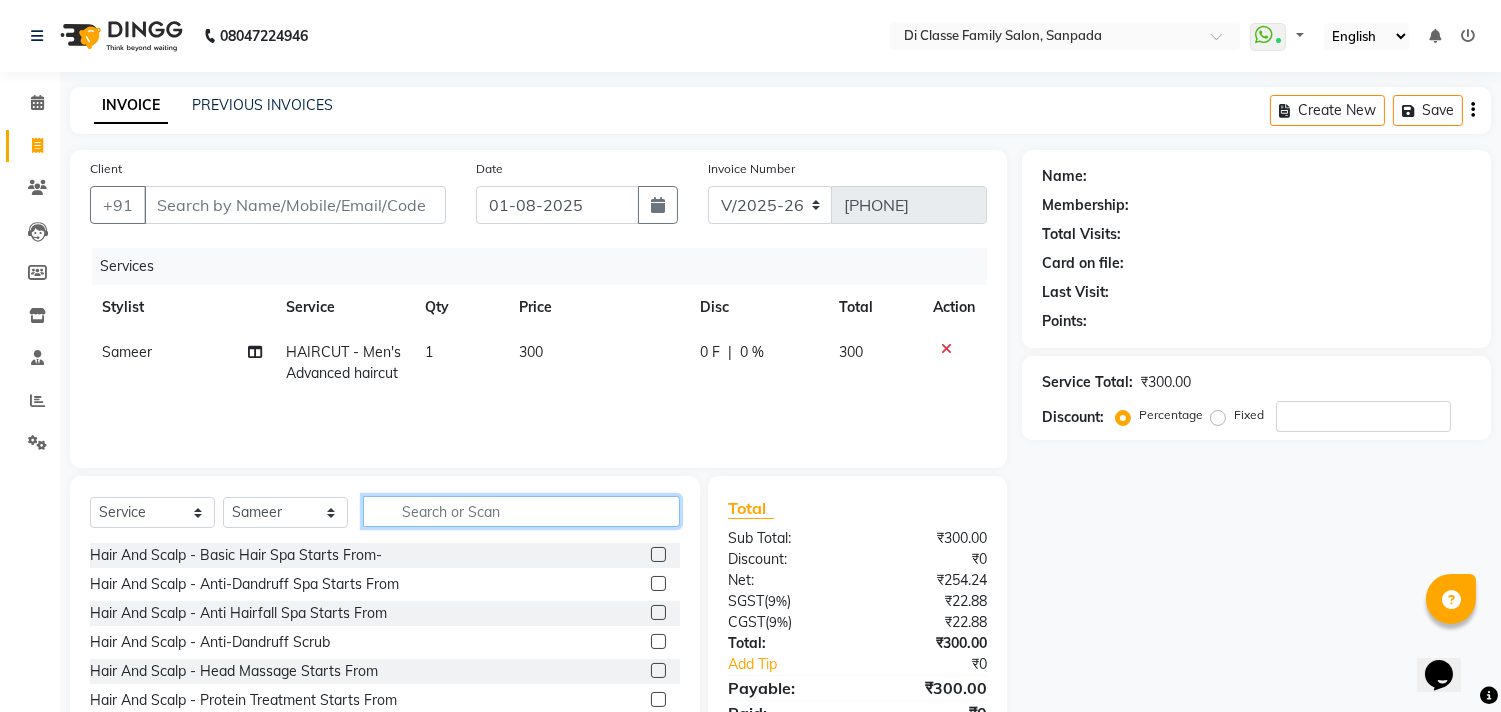click 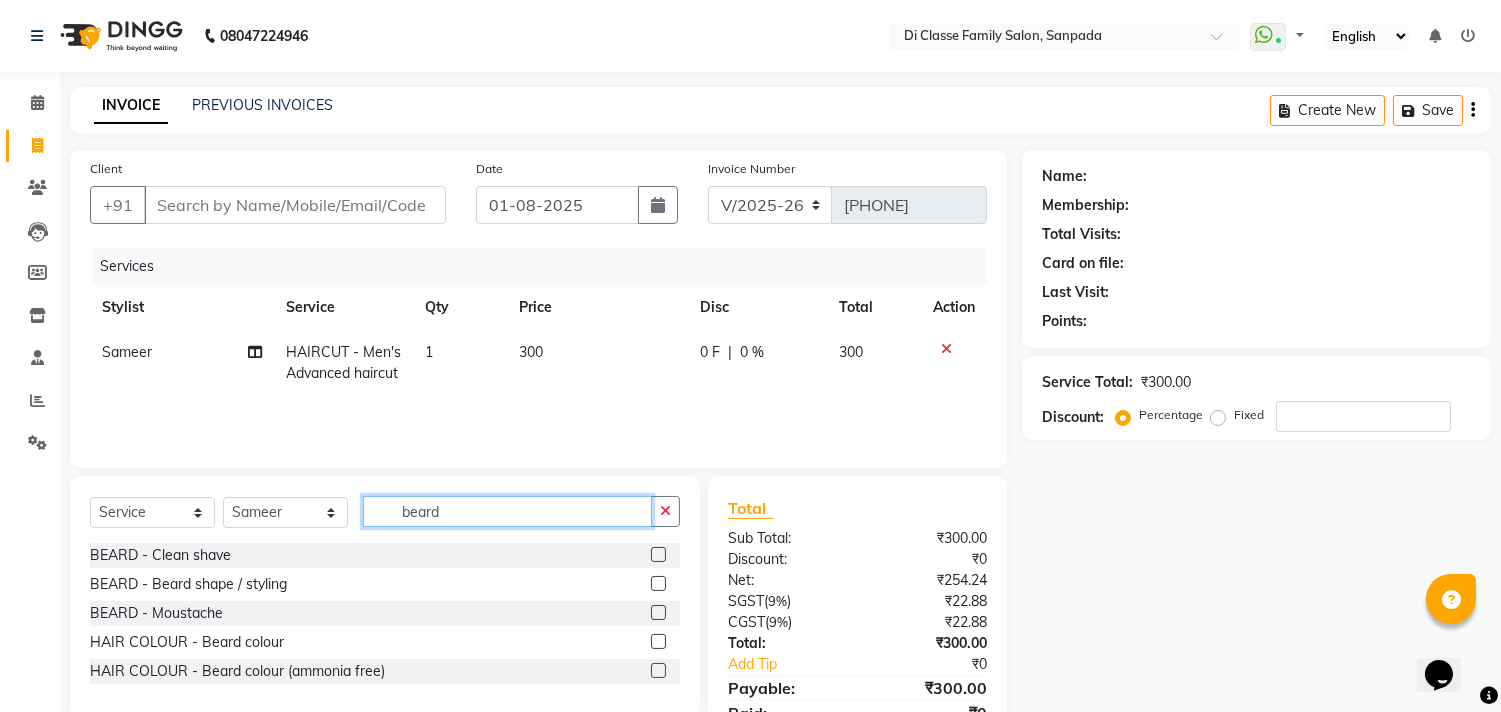 type on "beard" 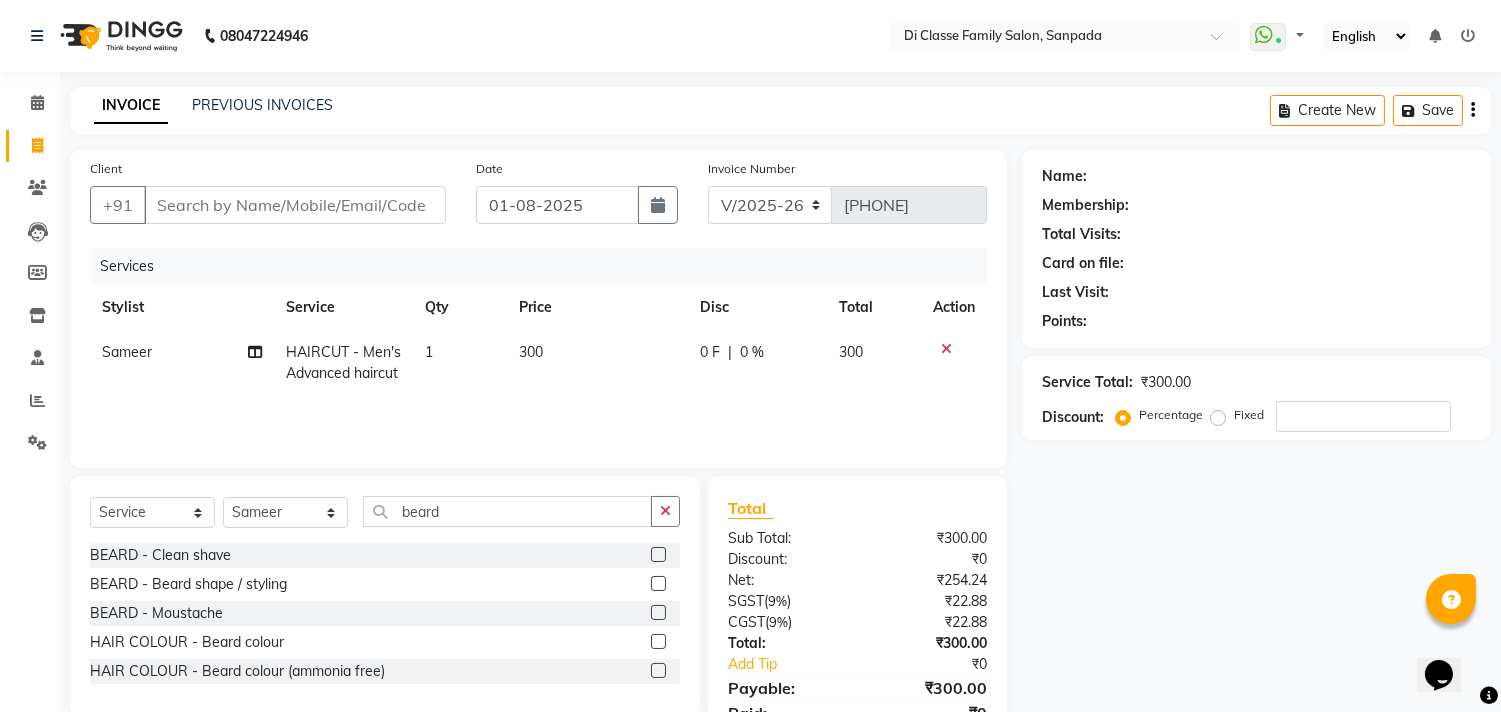 click 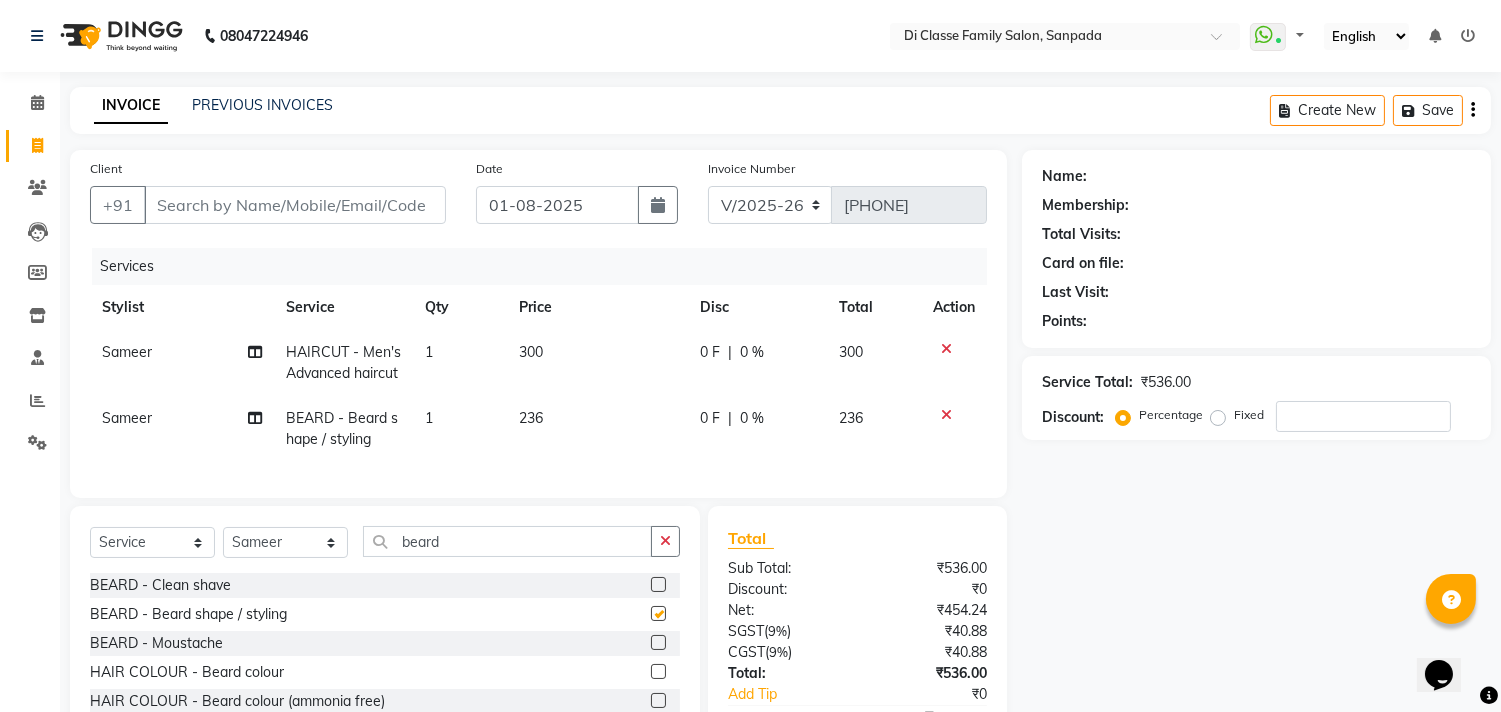 checkbox on "false" 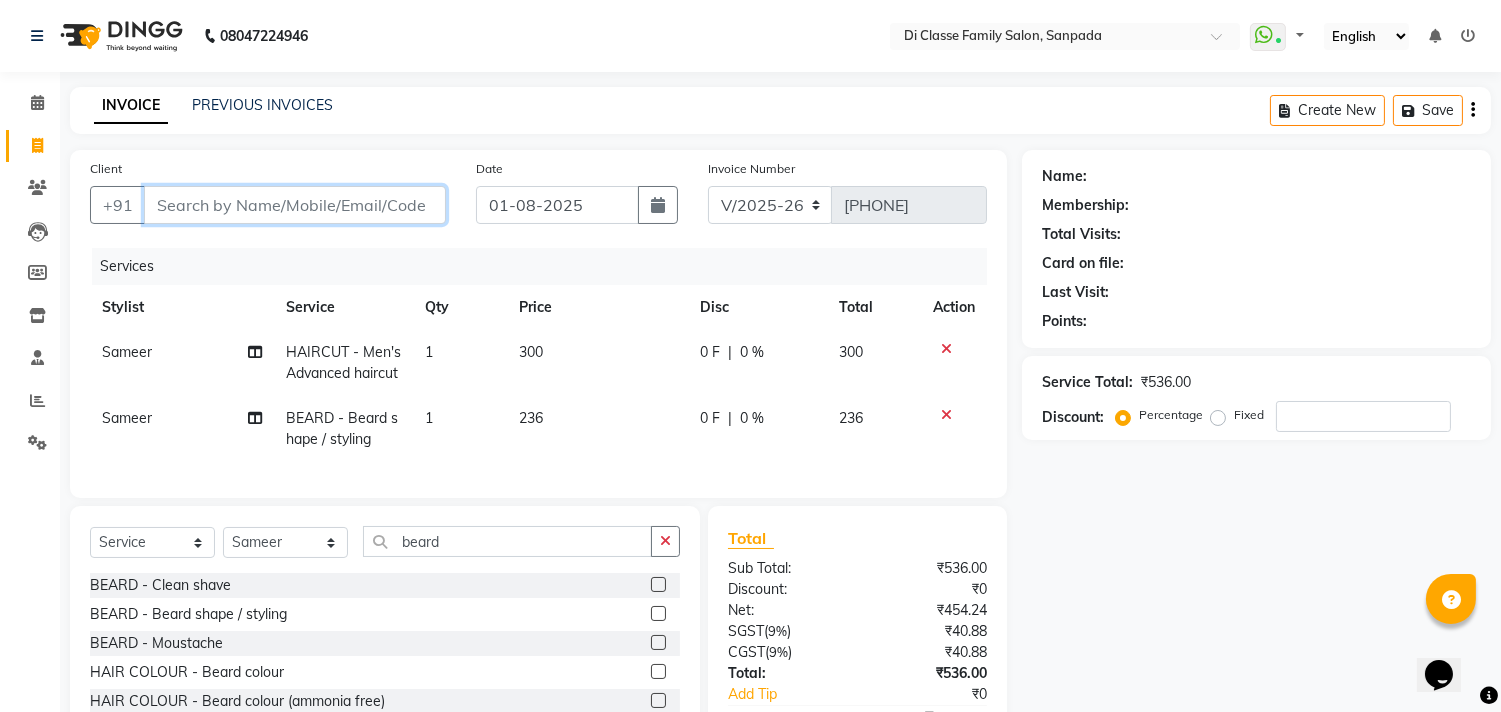 click on "Client" at bounding box center [295, 205] 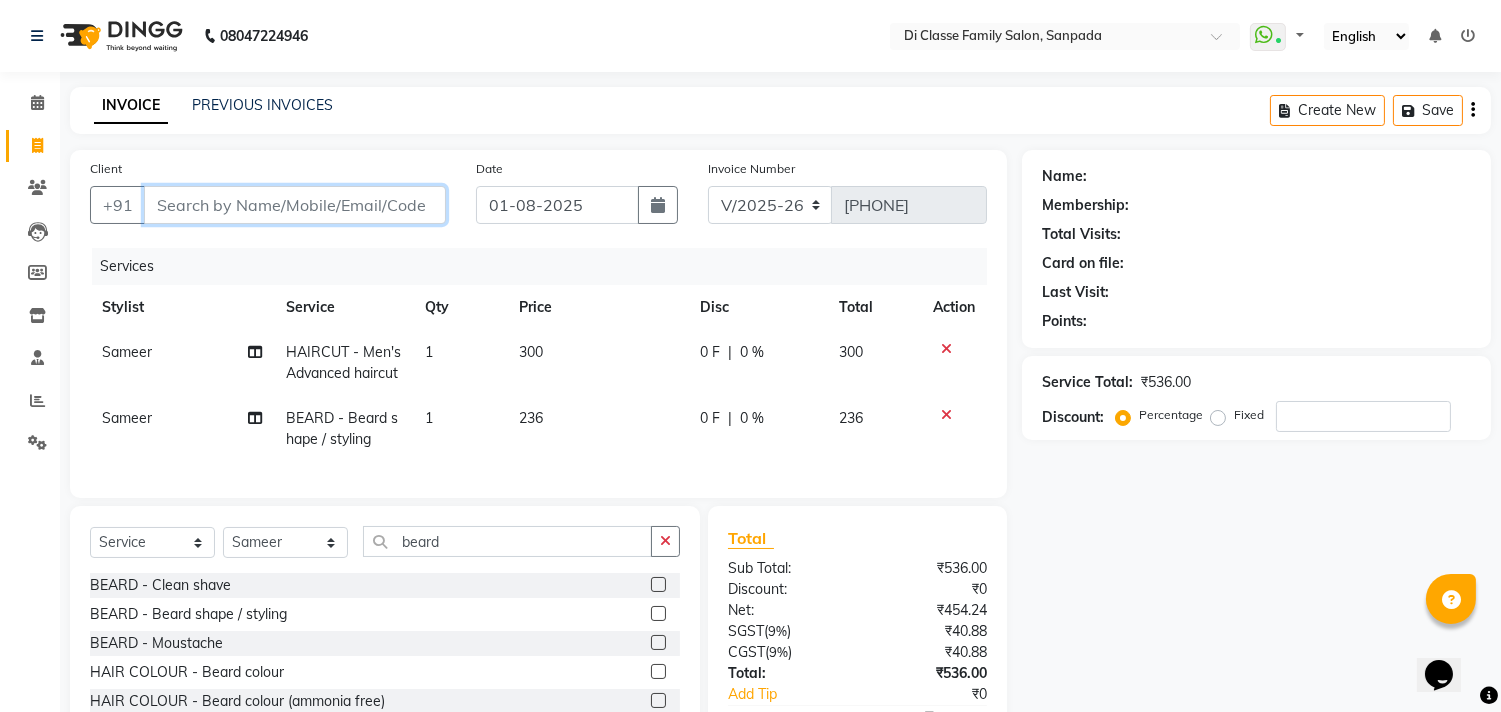 type on "7" 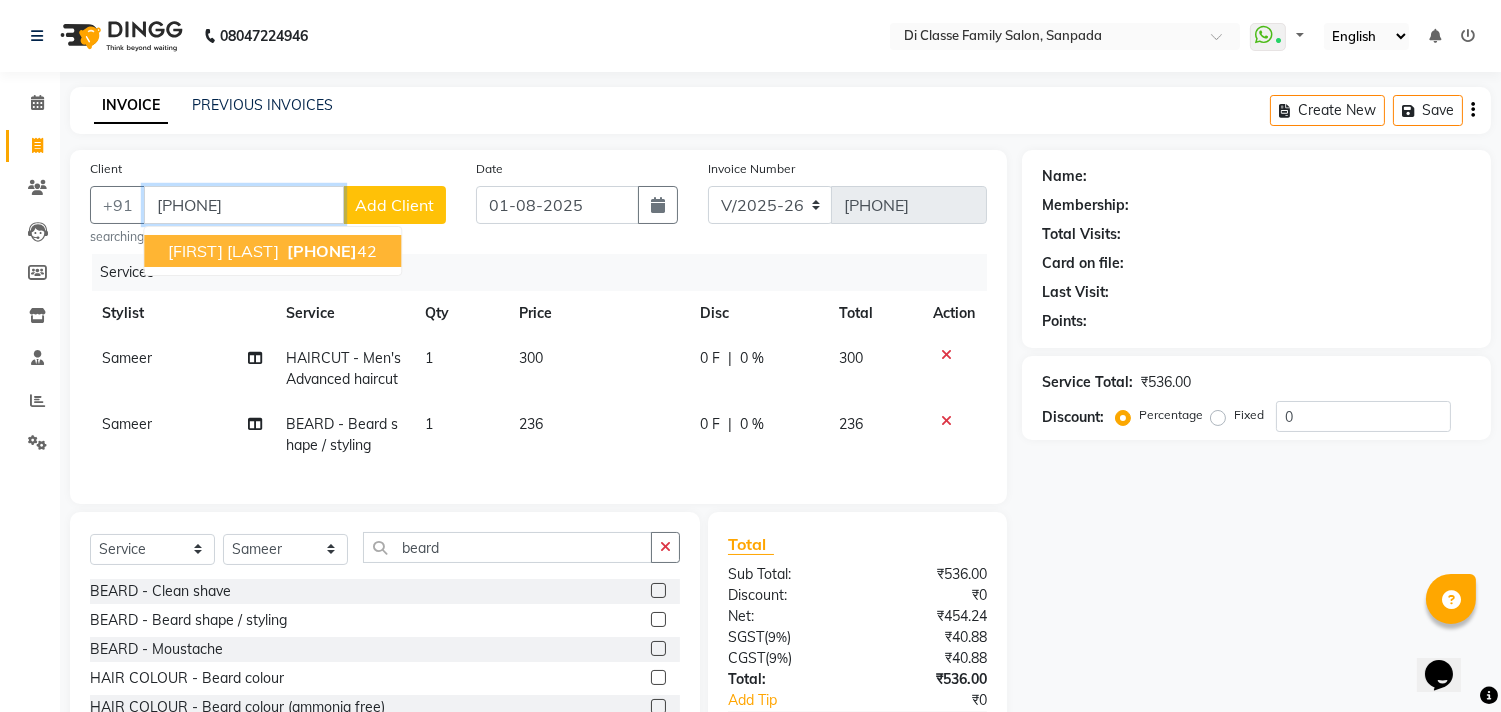 type on "[PHONE]" 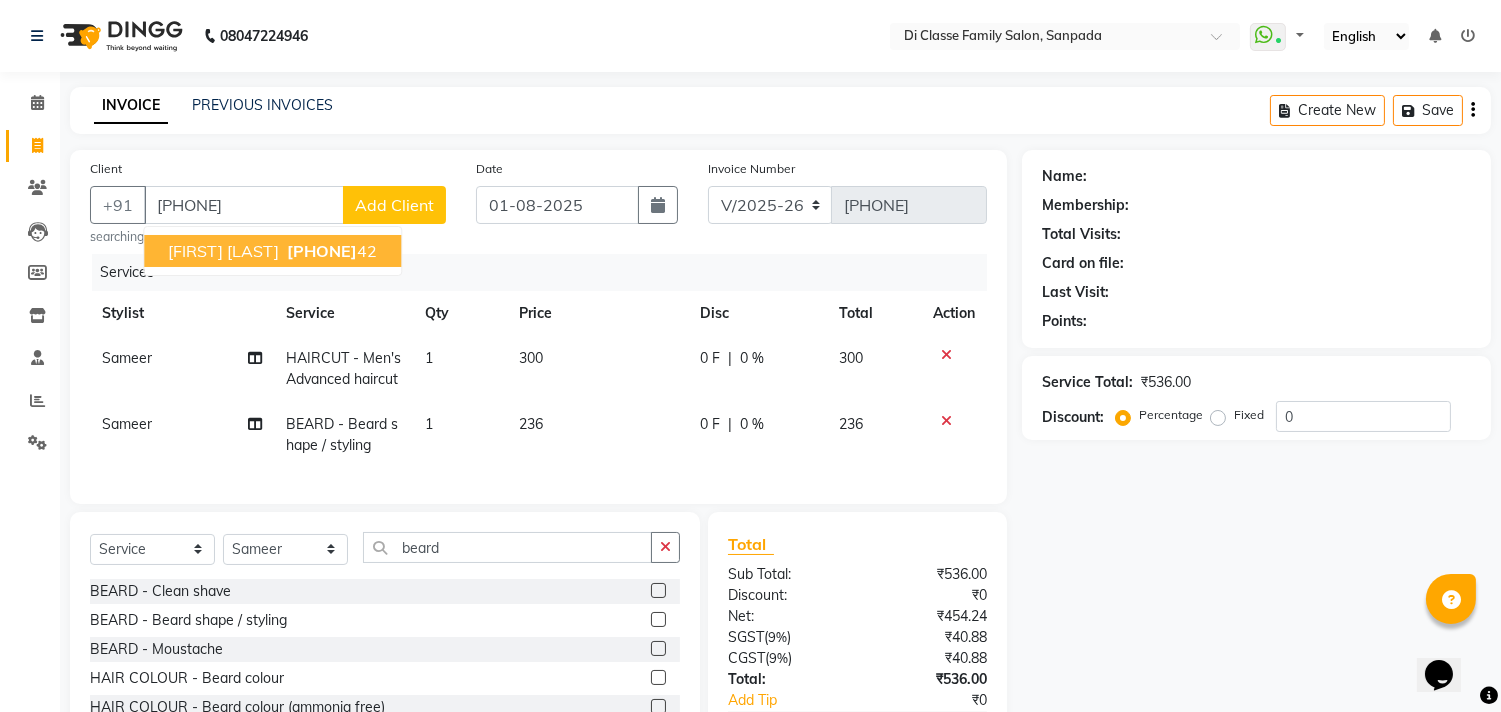 select on "1: Object" 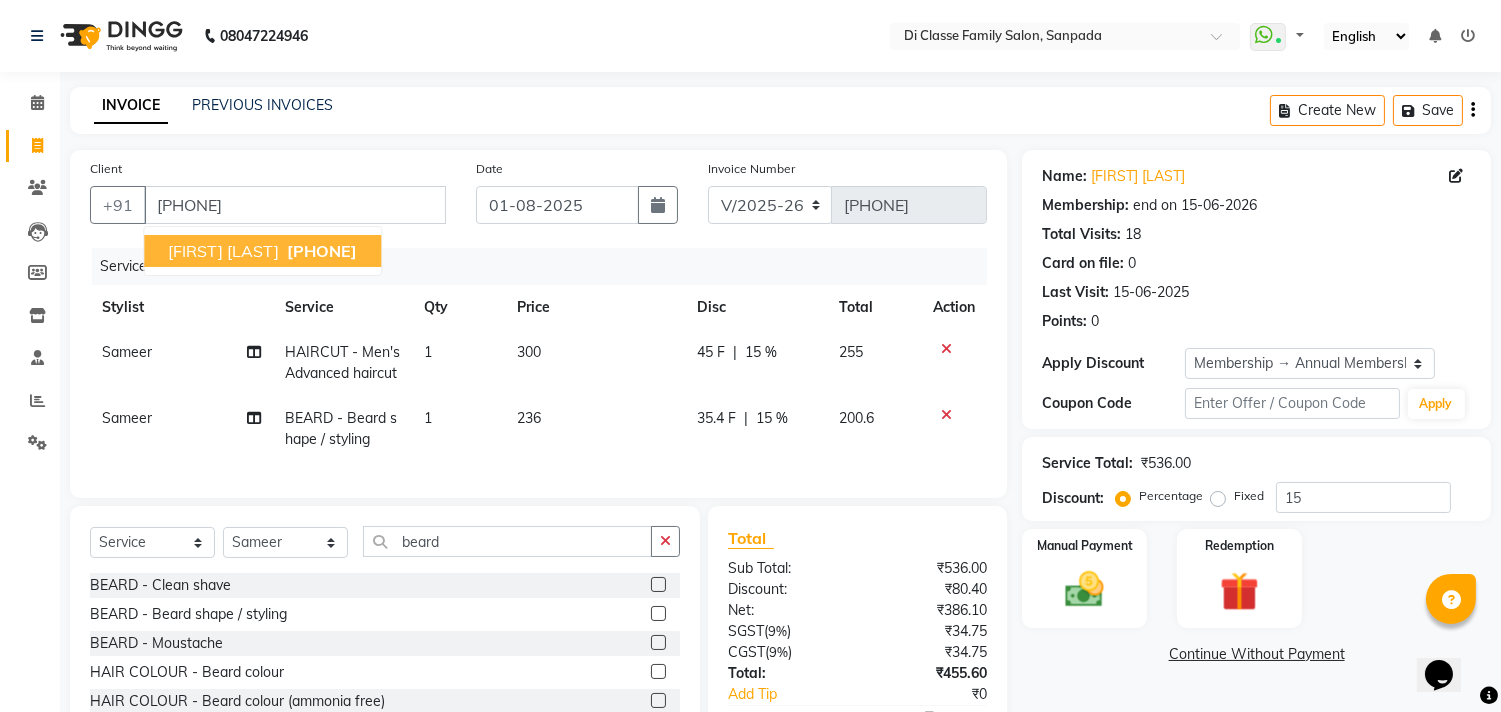 click on "[PHONE]" at bounding box center [322, 251] 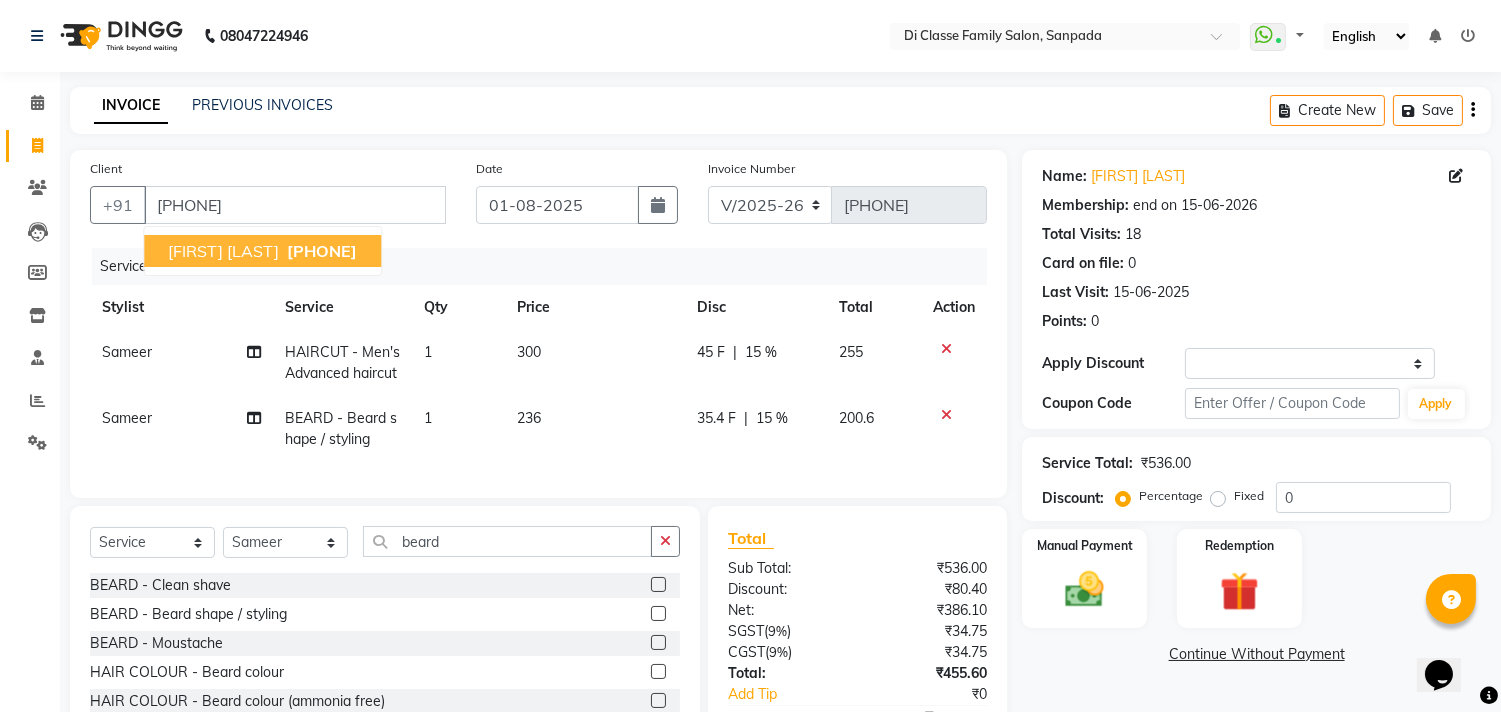 select on "1: Object" 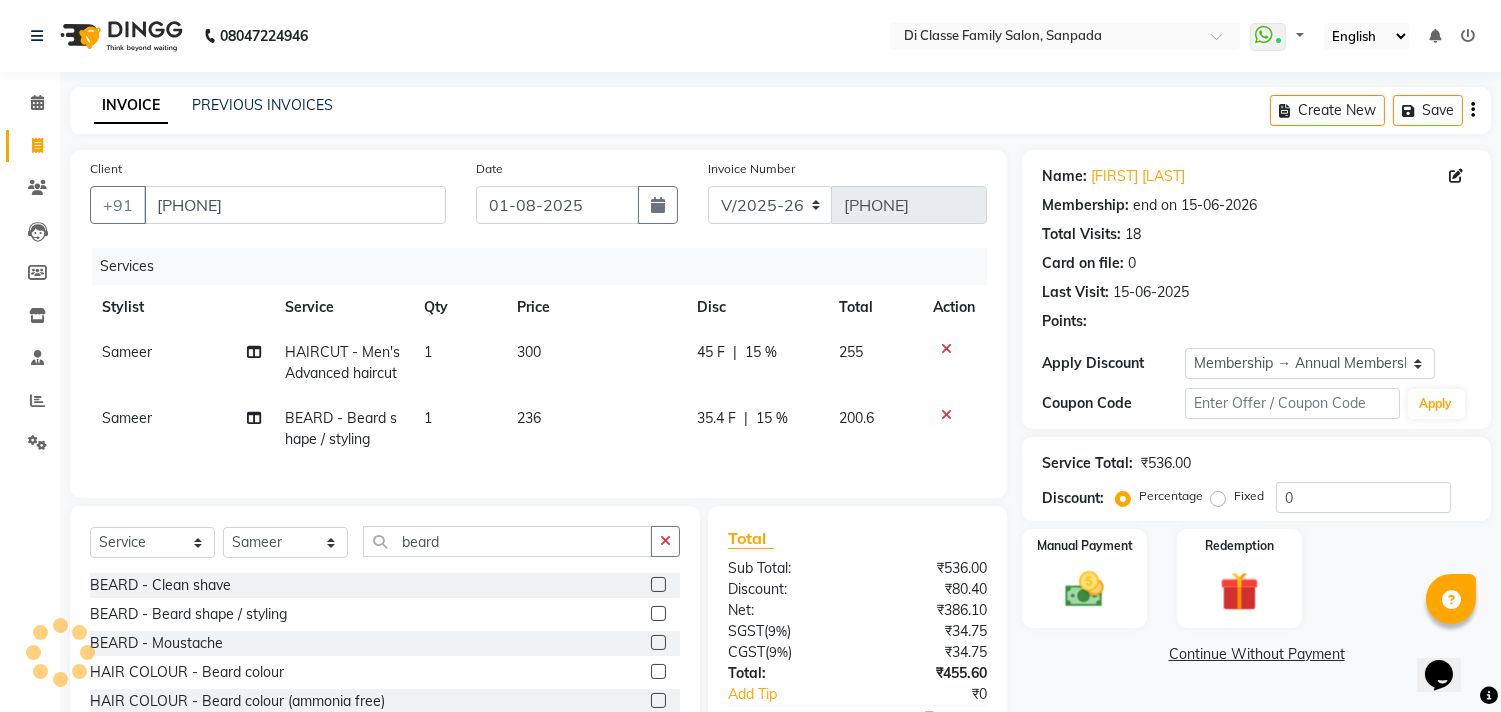 type on "15" 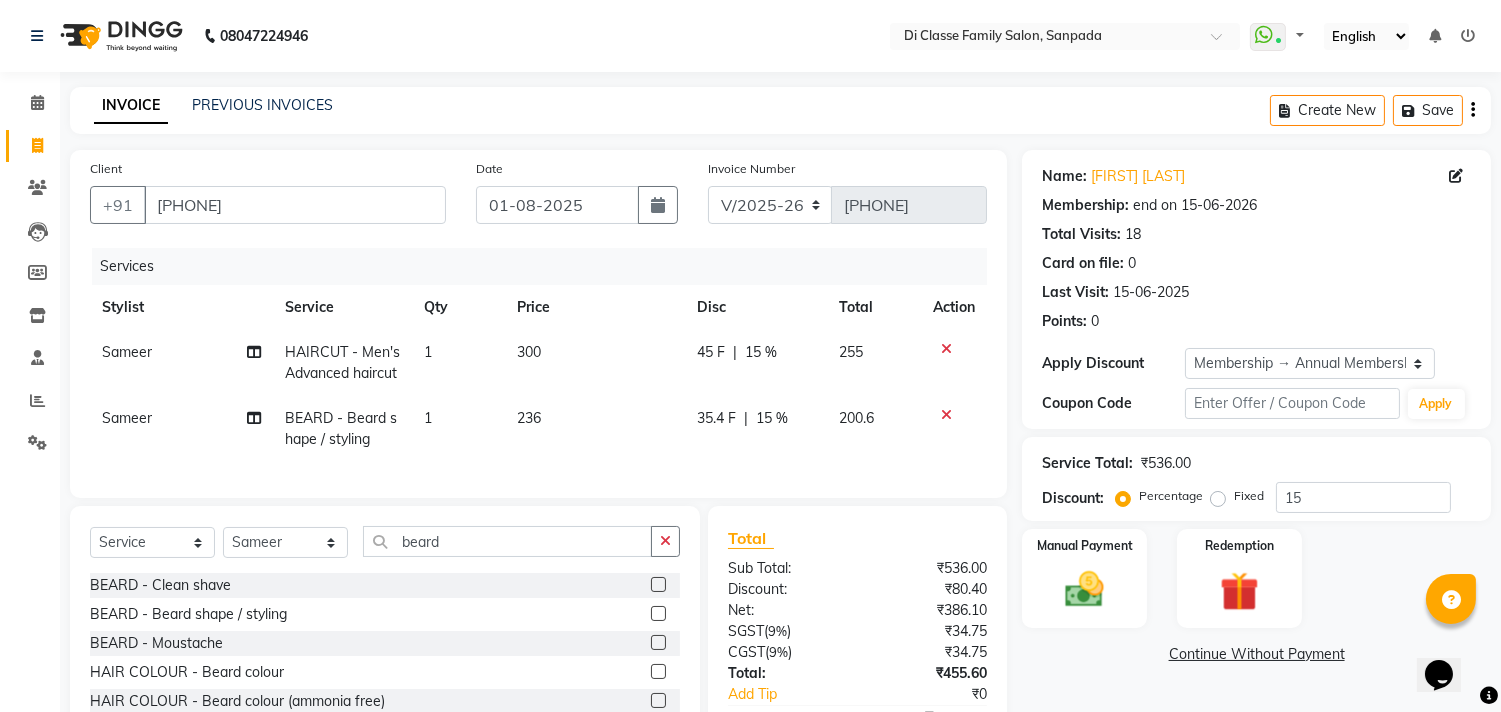 click on "35.4 F" 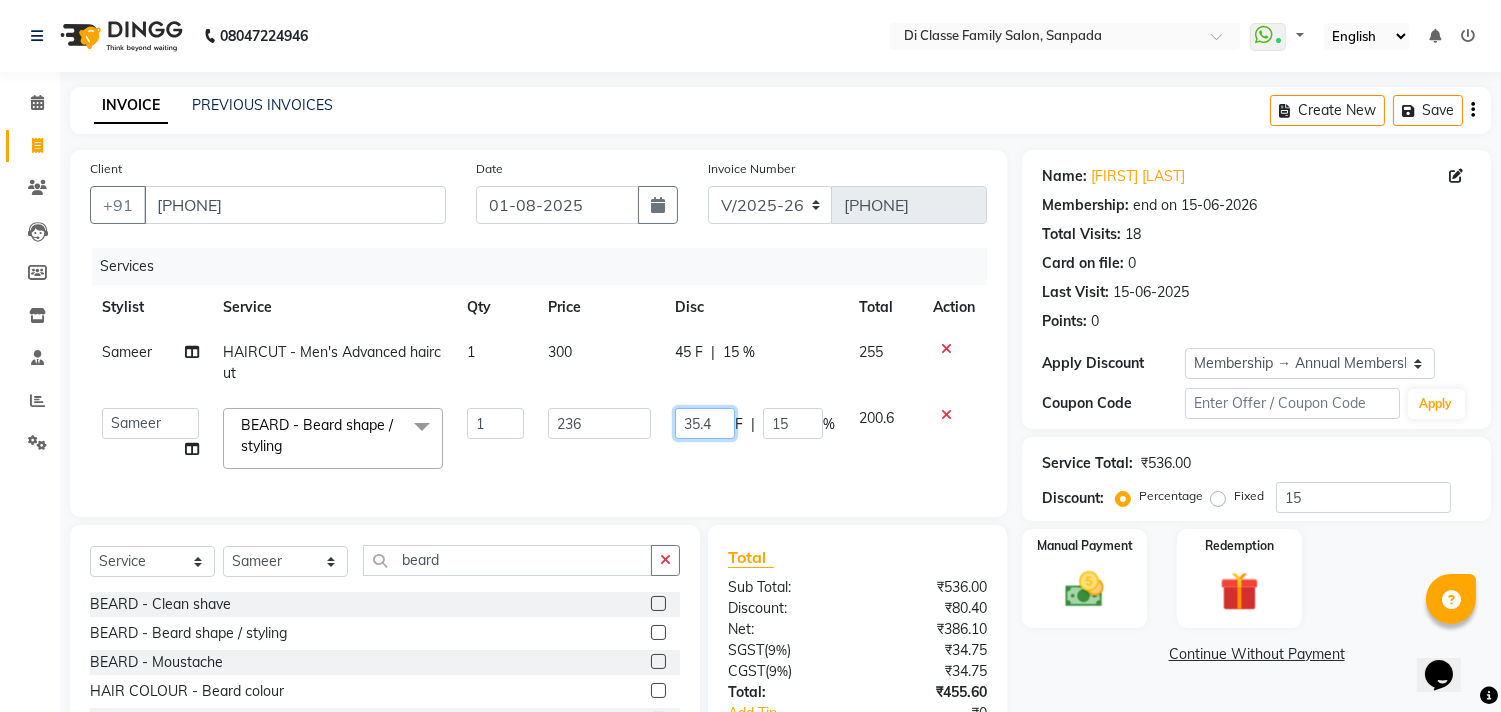 click on "35.4" 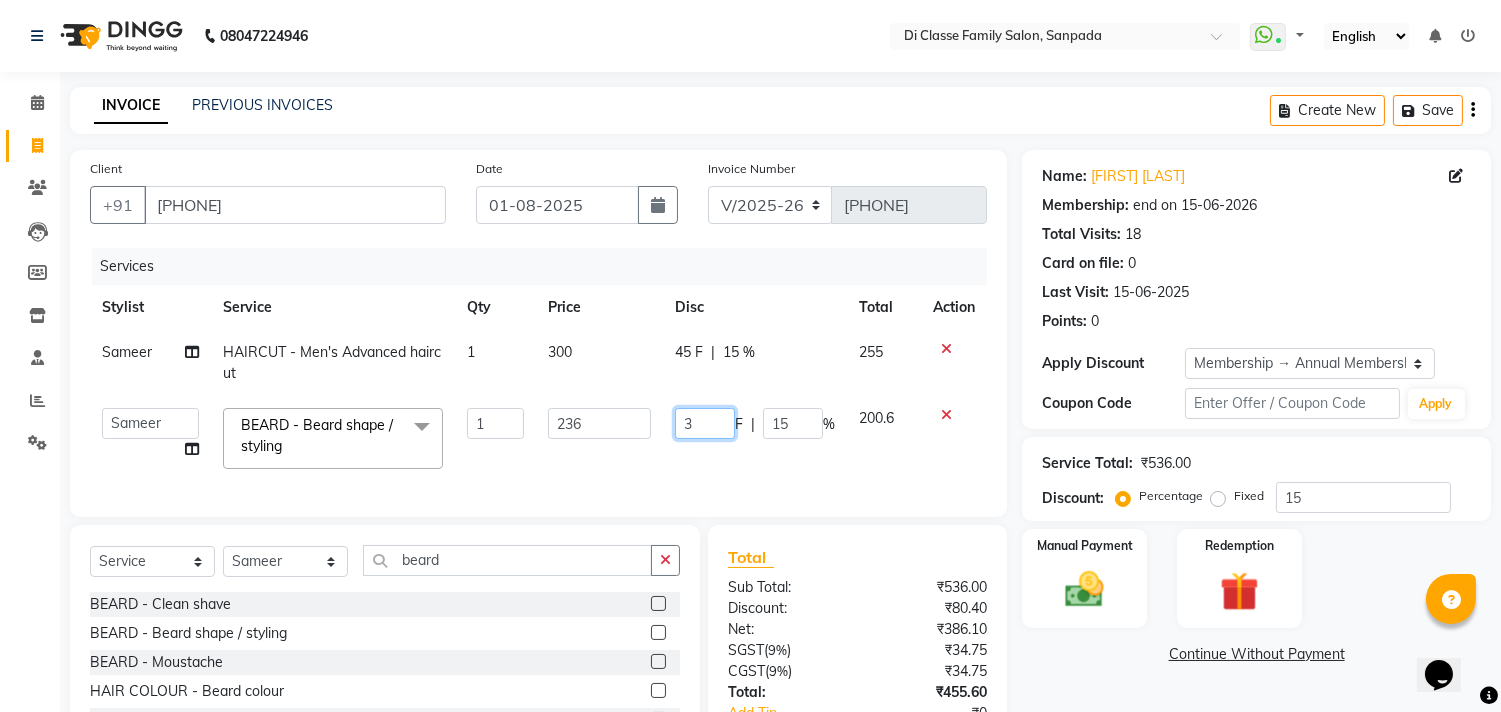 type on "36" 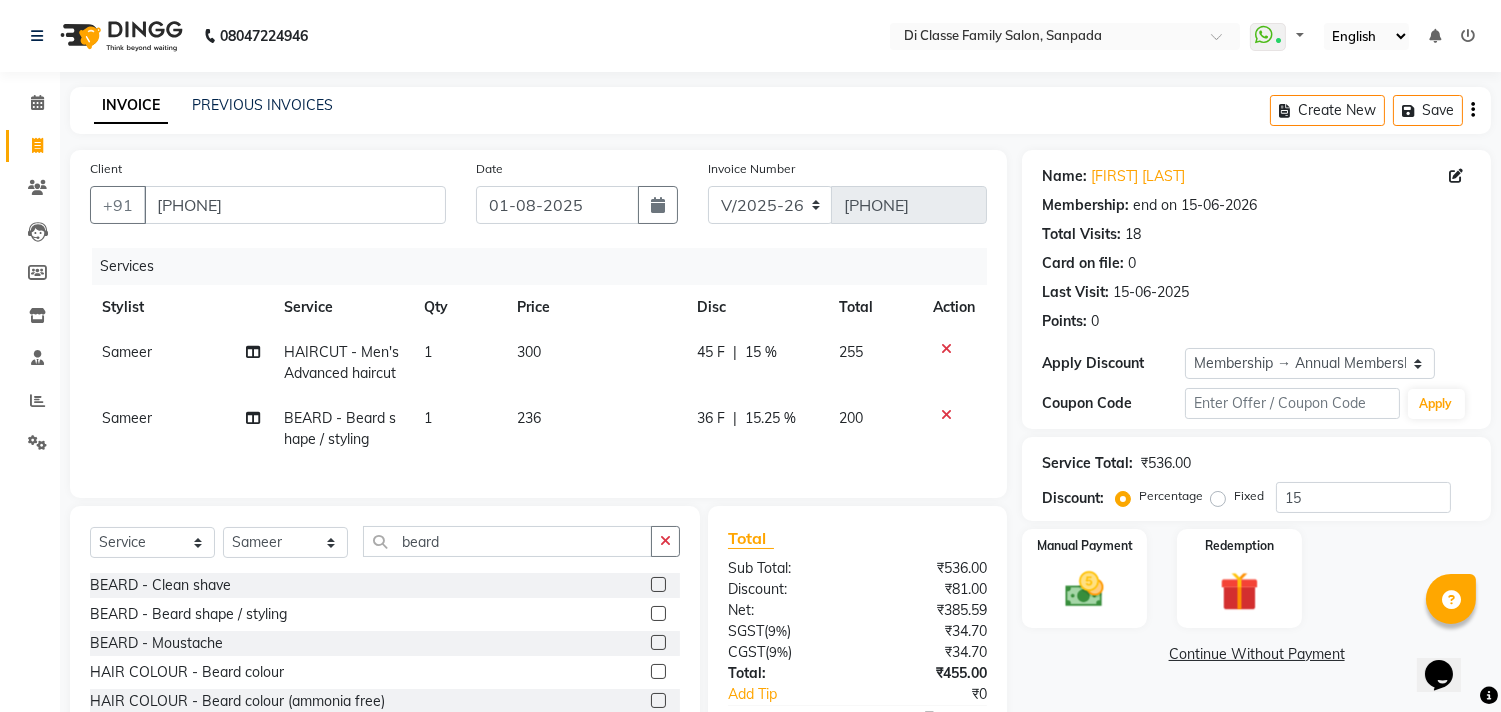 click on "Name: Gopu Pillai  Membership: end on 15-06-2026 Total Visits:  18 Card on file:  0 Last Visit:   15-06-2025 Points:   0  Apply Discount Select Membership → Annual Membership Coupon Code Apply Service Total:  ₹536.00  Discount:  Percentage   Fixed  15 Manual Payment Redemption  Continue Without Payment" 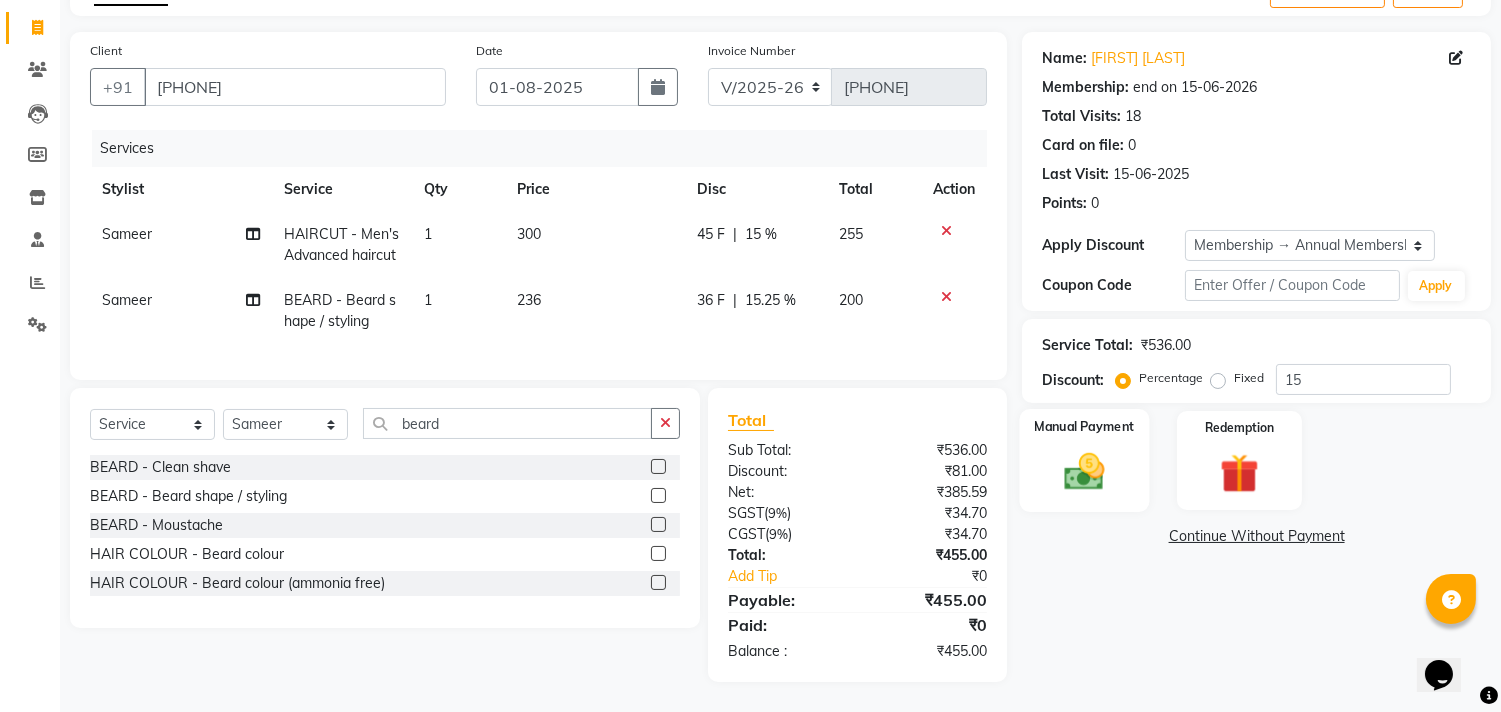 scroll, scrollTop: 134, scrollLeft: 0, axis: vertical 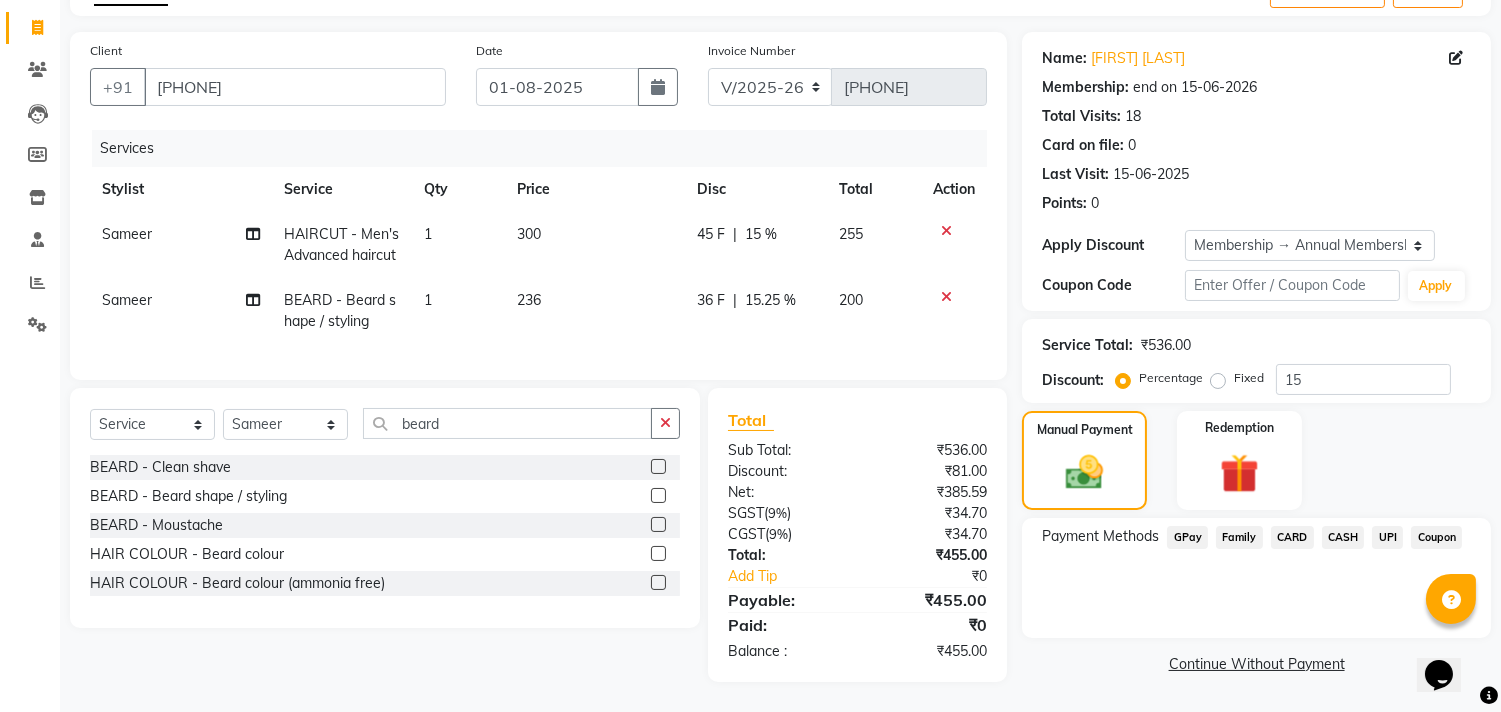 click on "UPI" 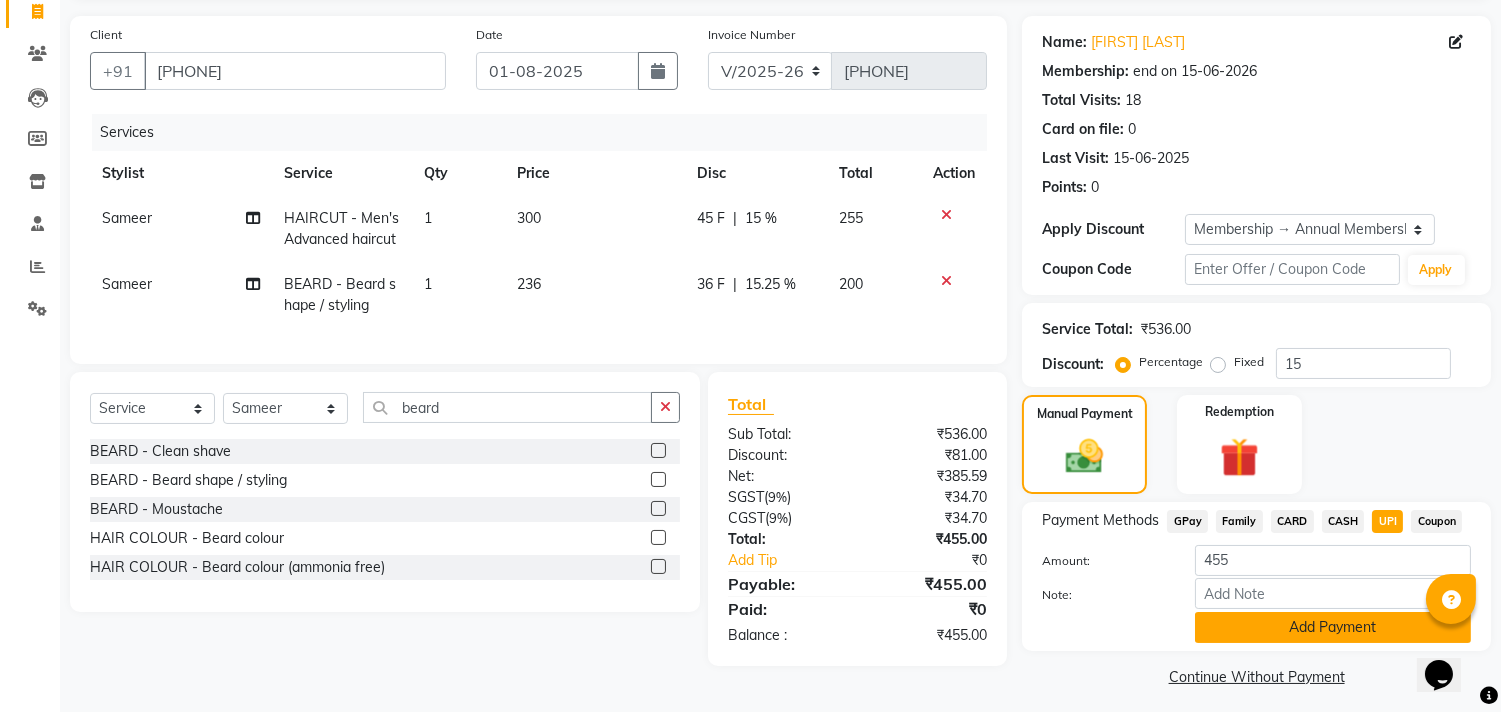 click on "Add Payment" 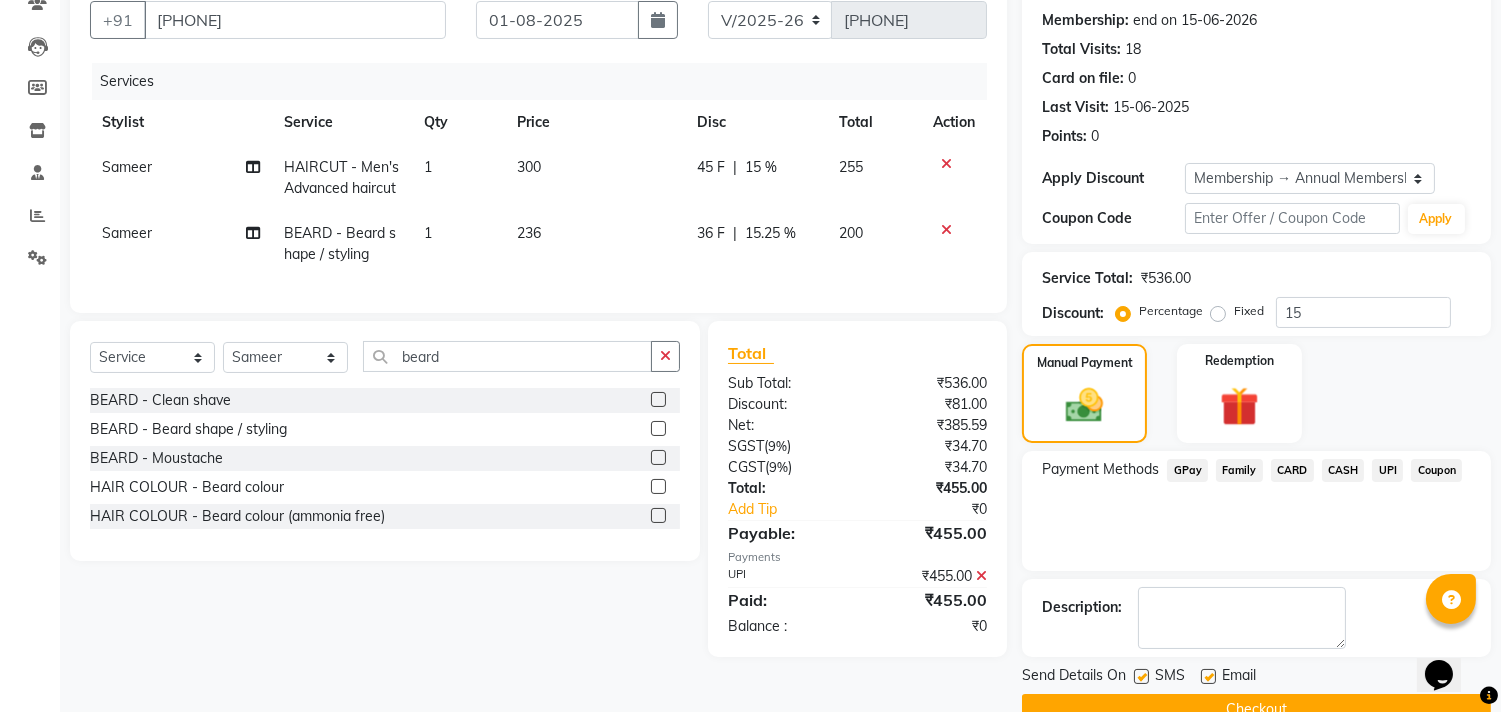scroll, scrollTop: 227, scrollLeft: 0, axis: vertical 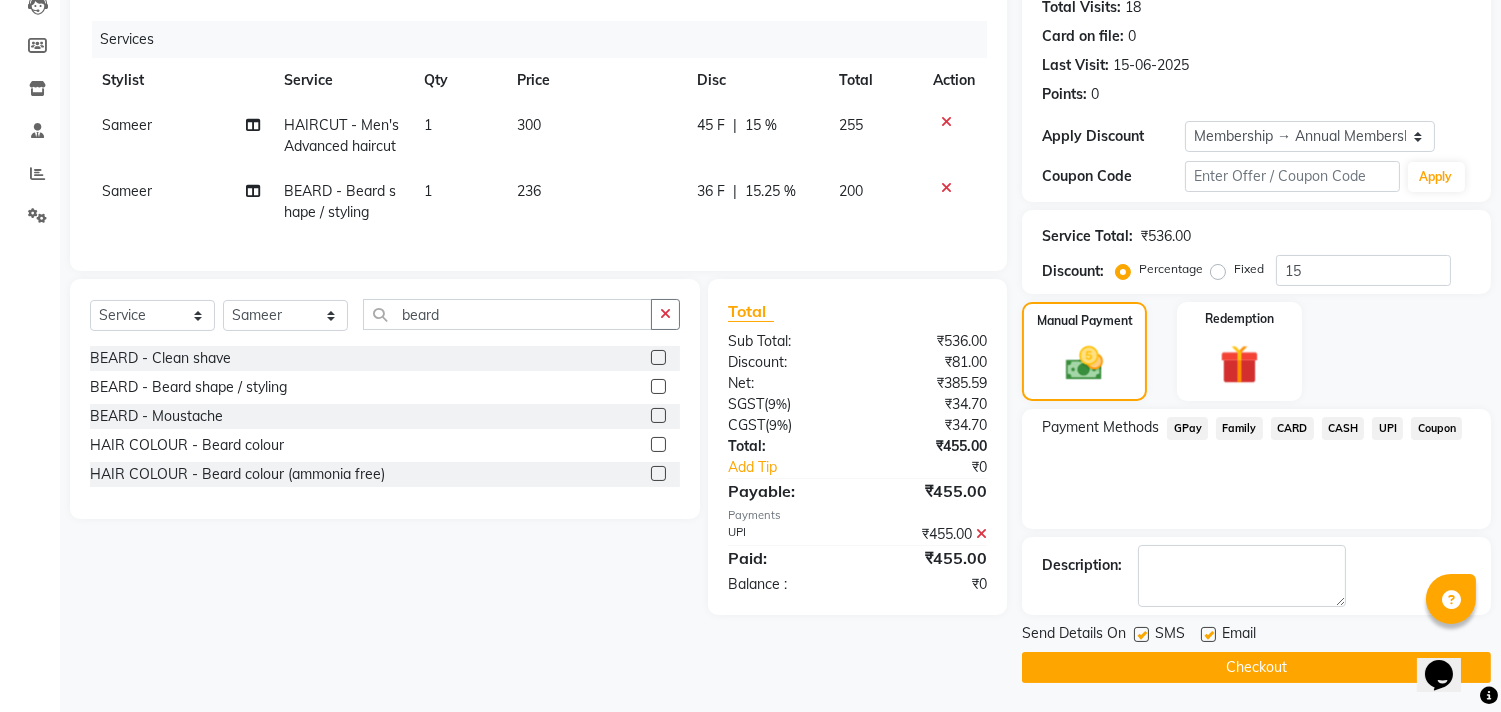 click on "Checkout" 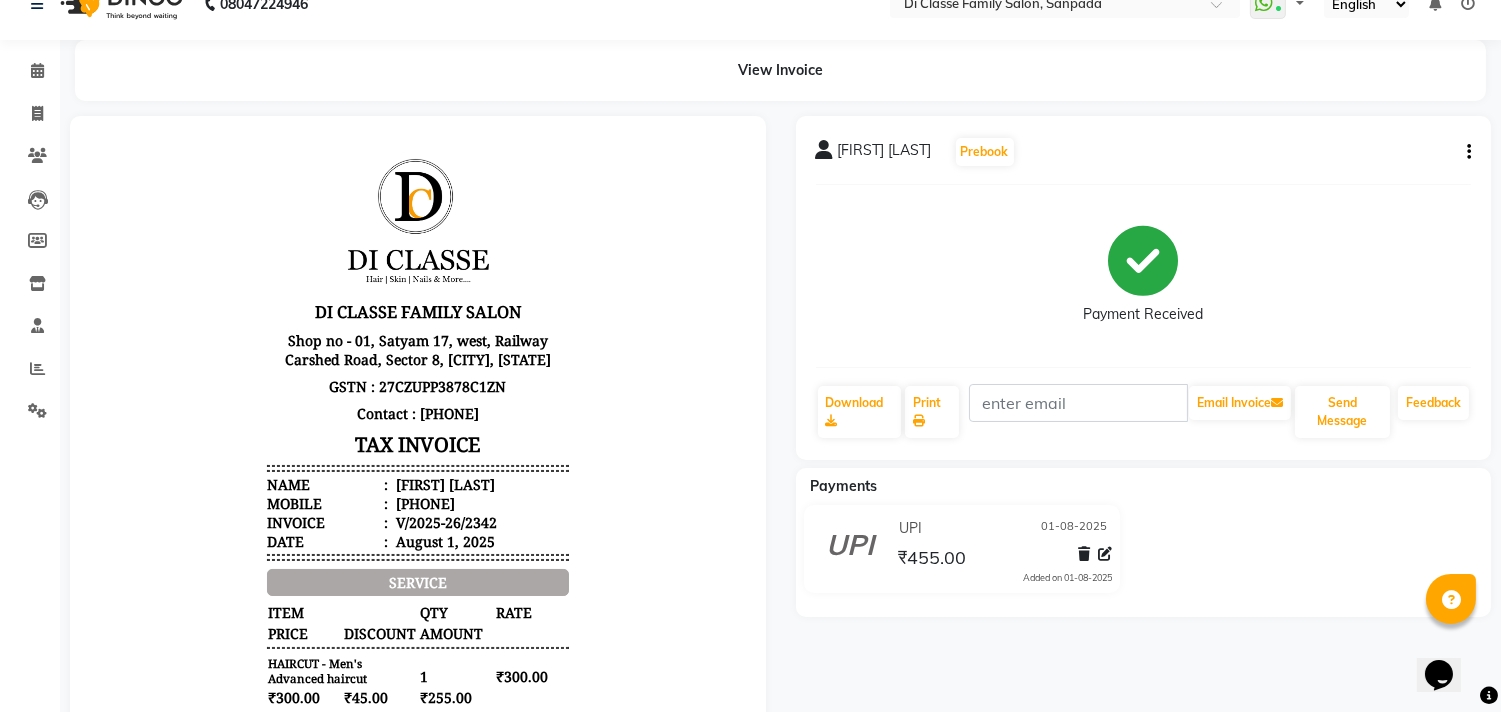 scroll, scrollTop: 0, scrollLeft: 0, axis: both 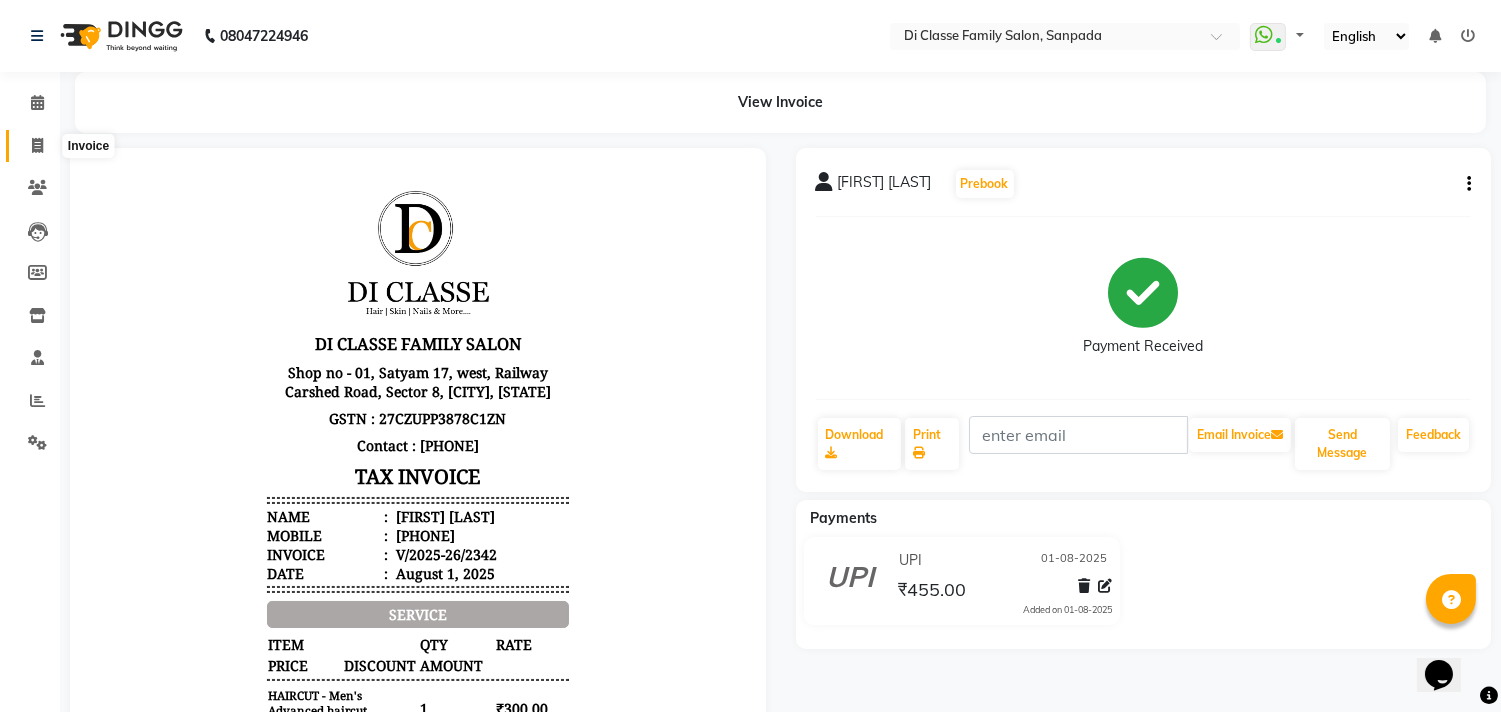 click 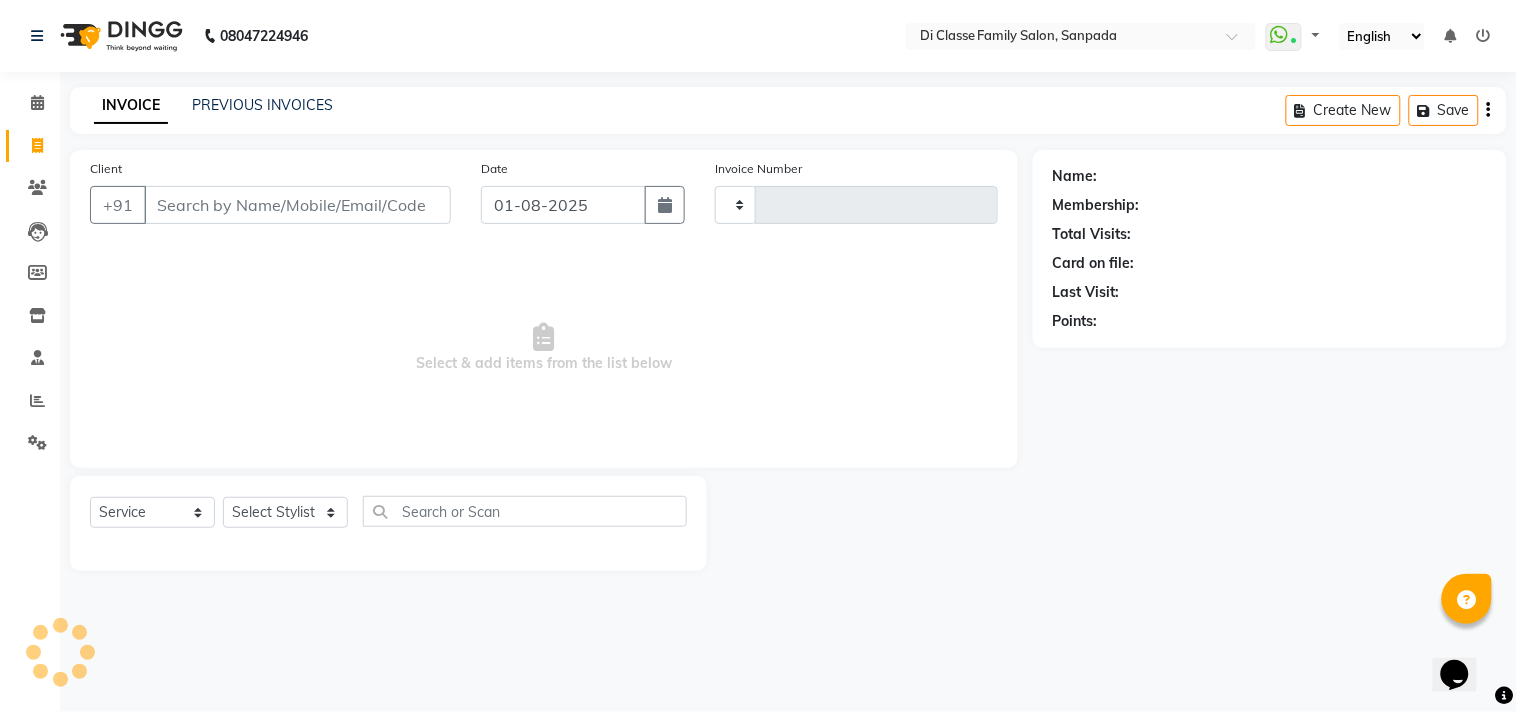 type on "2343" 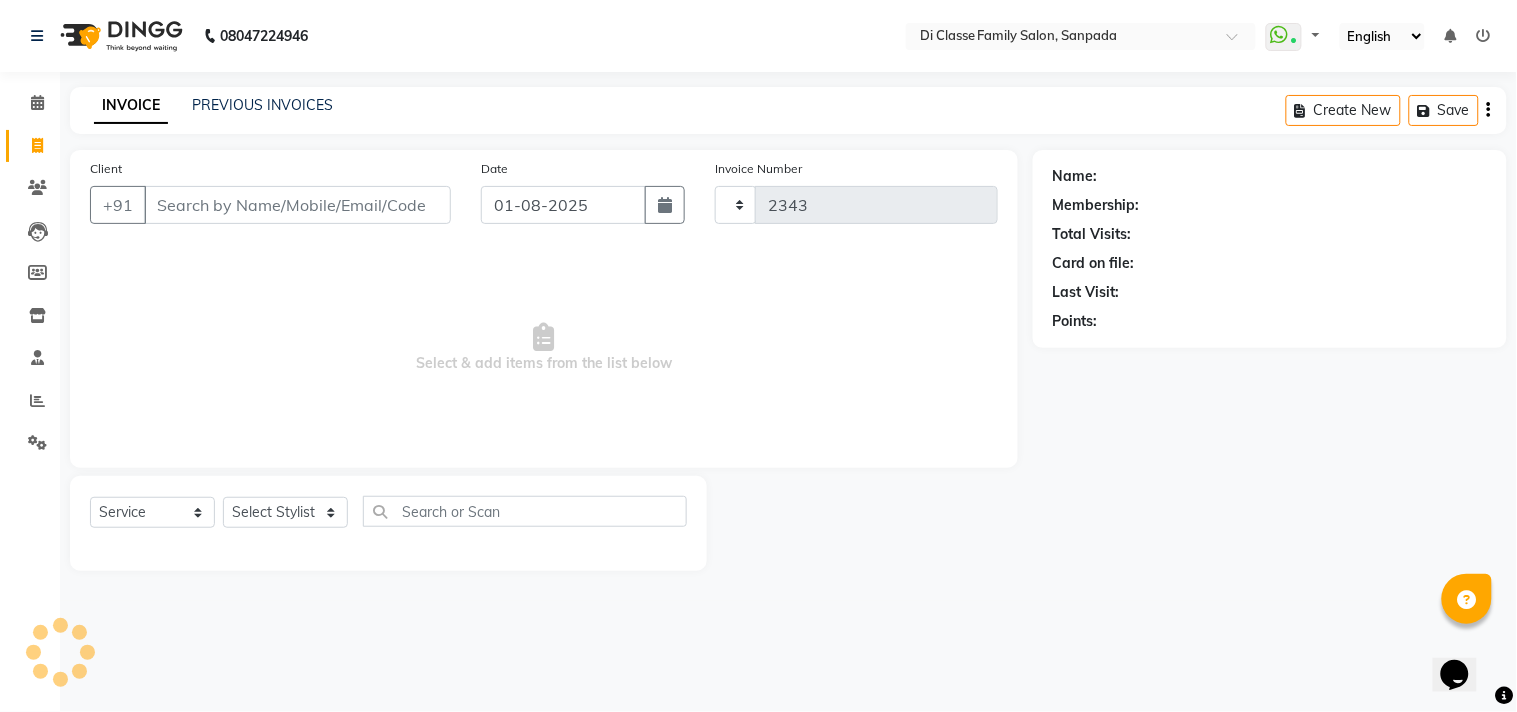 select on "4704" 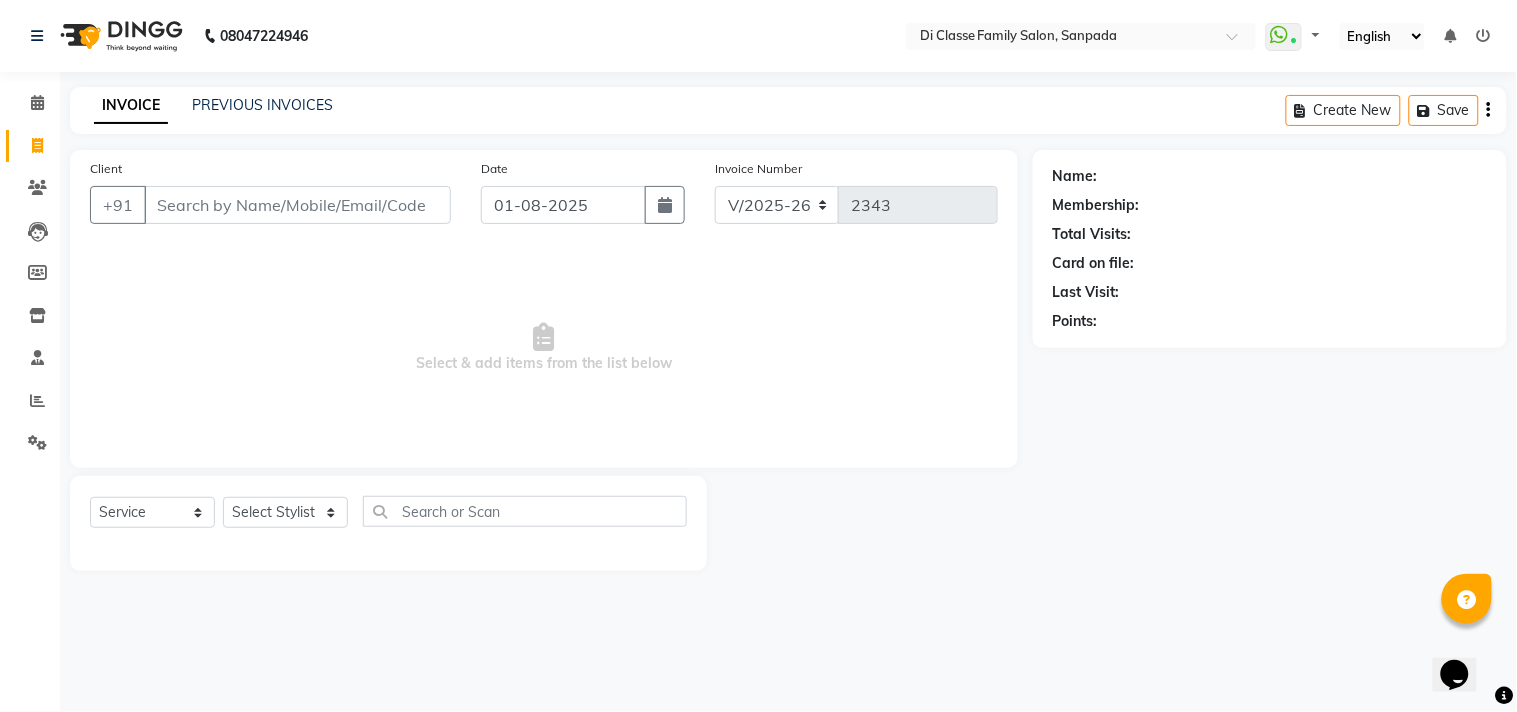 click on "INVOICE PREVIOUS INVOICES Create New   Save" 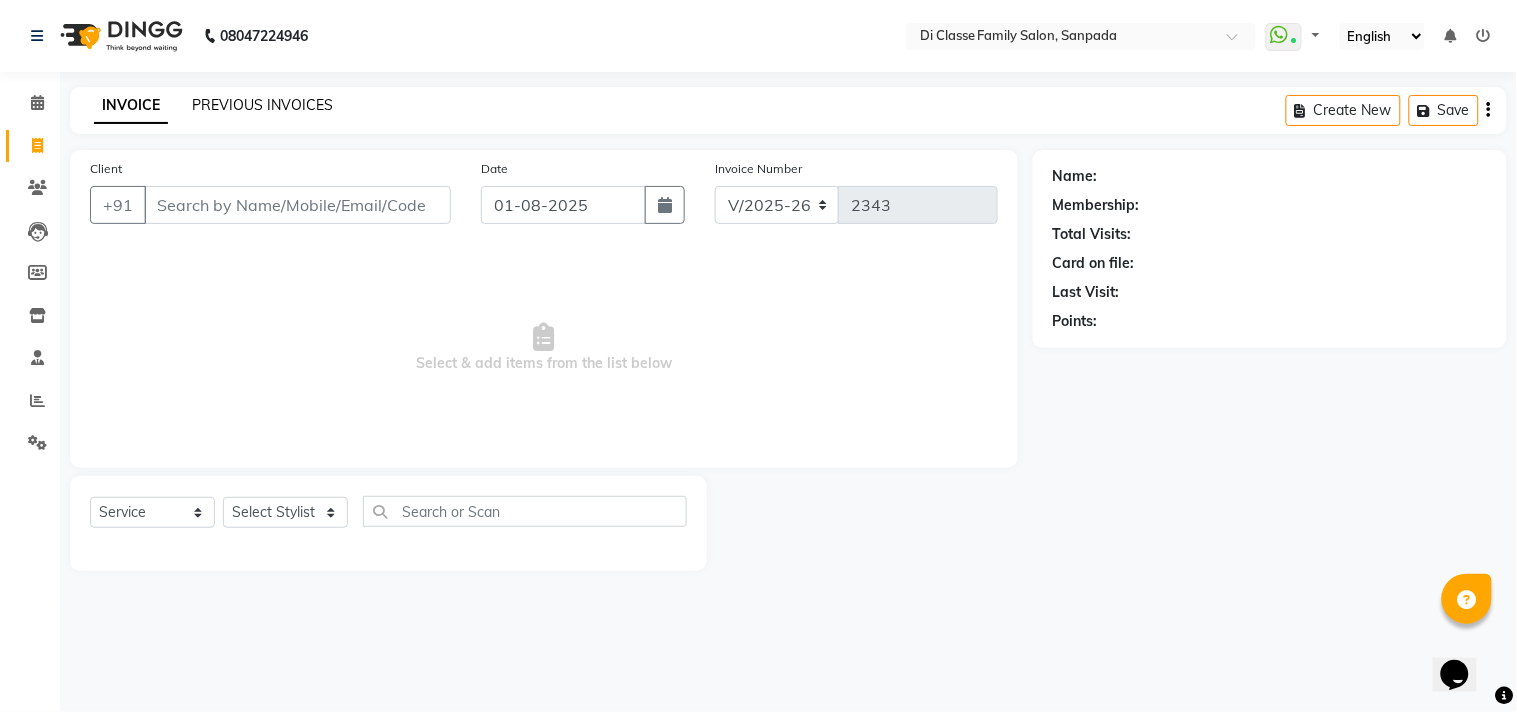 click on "PREVIOUS INVOICES" 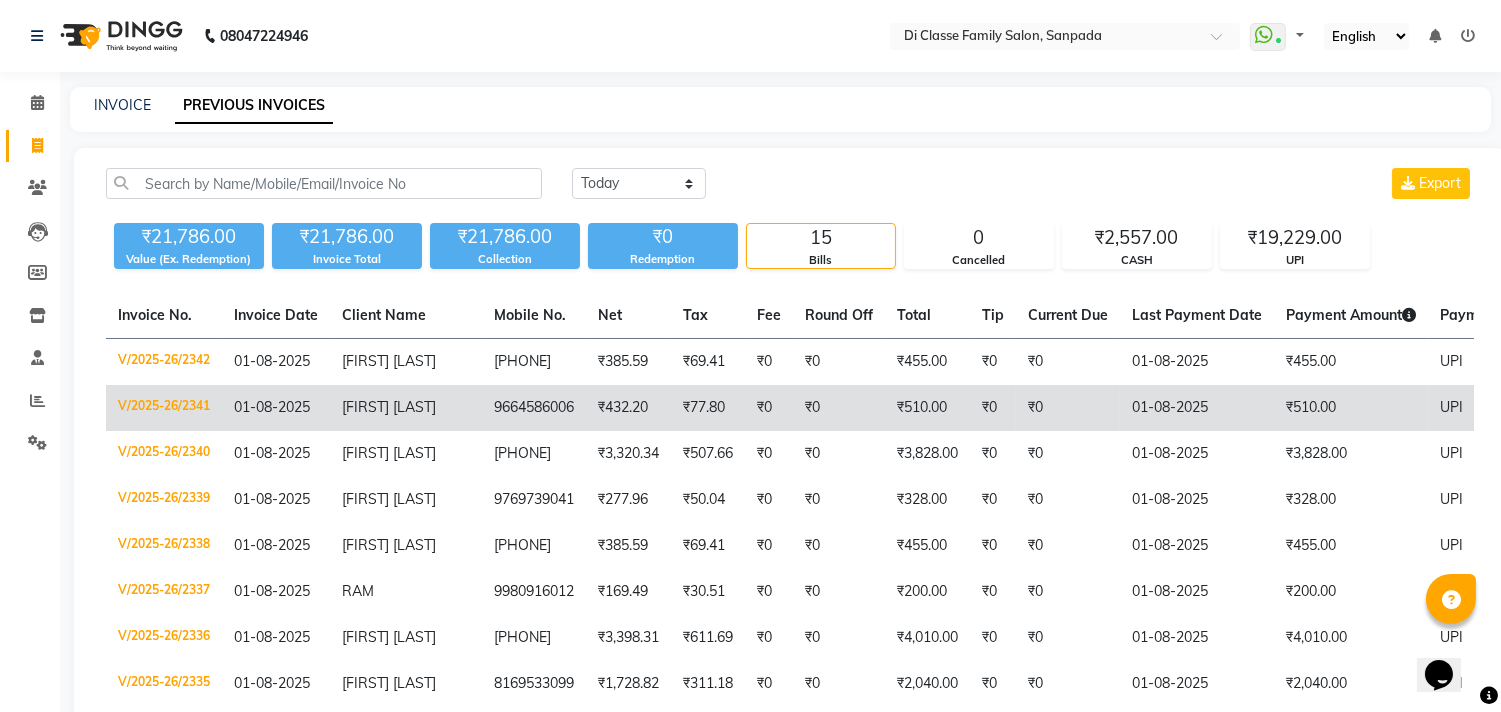 click on "01-08-2025" 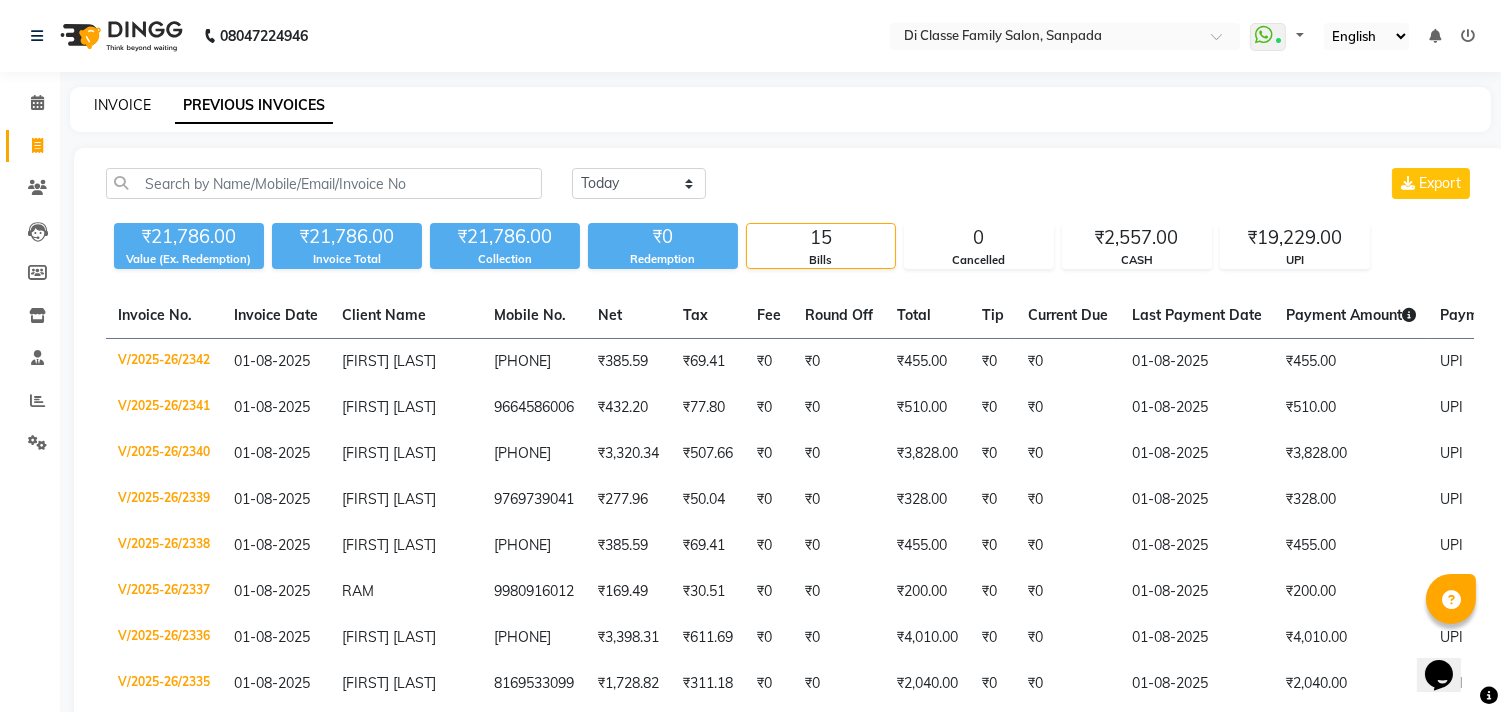 click on "INVOICE" 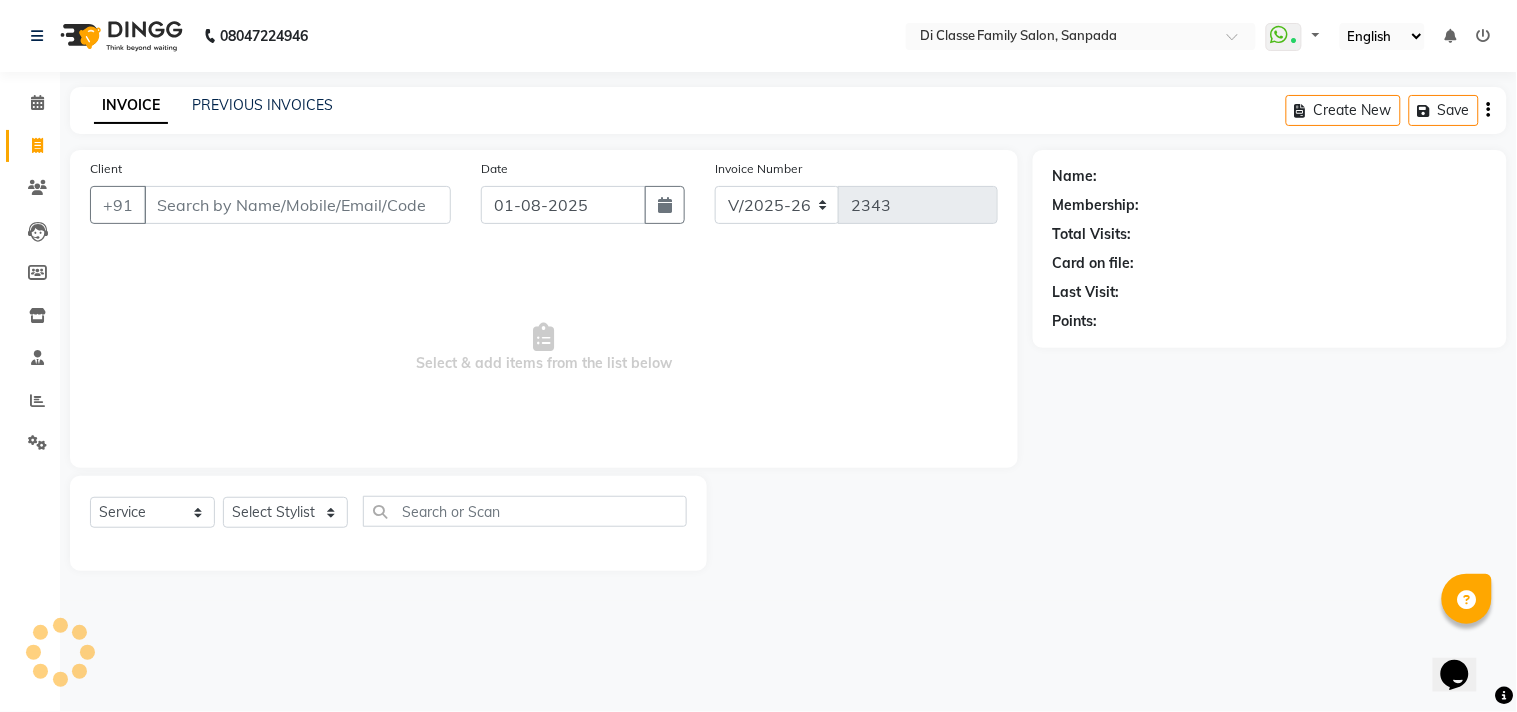 click on "Client" at bounding box center (297, 205) 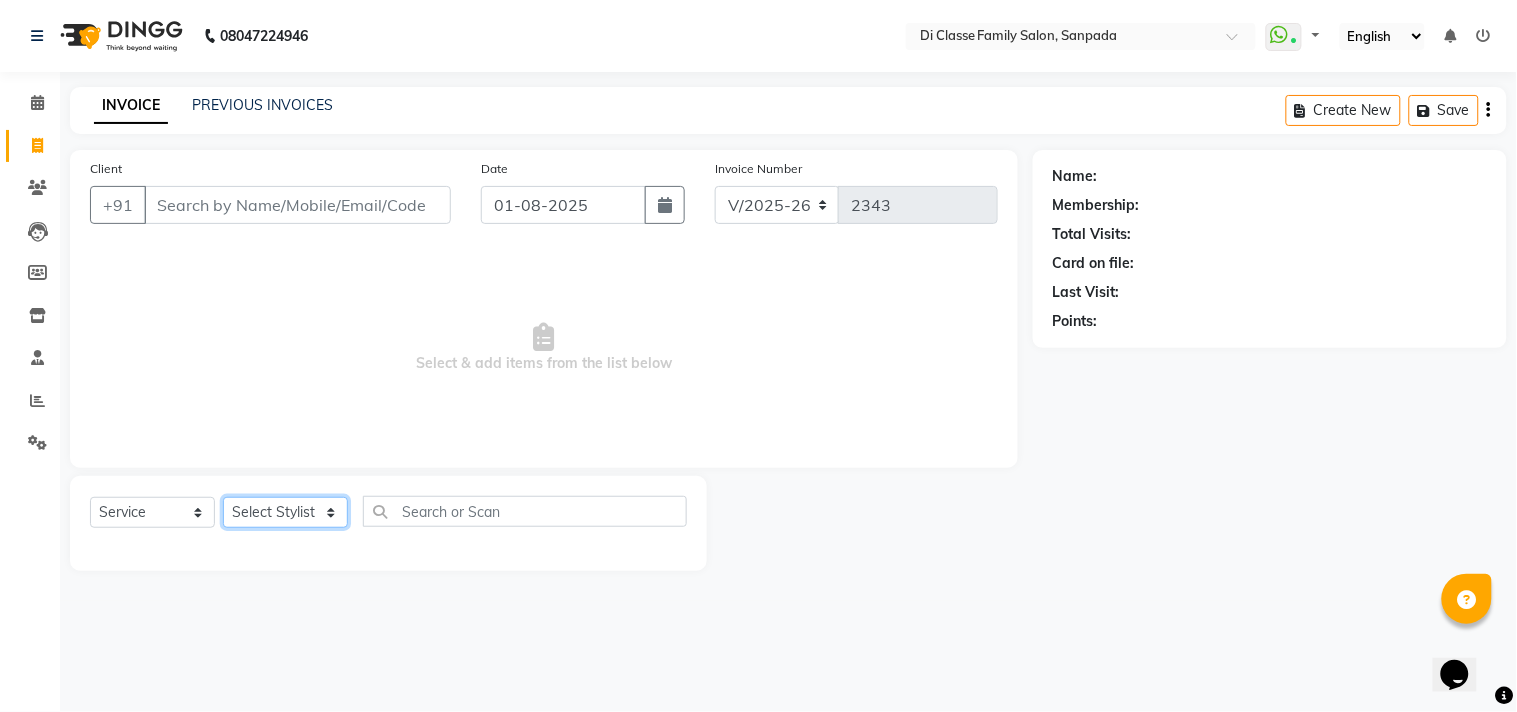 click on "Select Stylist aniket  Anu  AYAZ KADRI  Front Desk Javed kapil KOMAL  Payal  Pooja Jadhav Rahul Datkhile RESHMA SHAIKH rutik shinde SACHIN SAKPAL SADDAM SAHAJAN SAKSHI CHAVAN Sameer  sampada Sanjana  SANU SHUBHAM PEDNEKAR Sikandar Ansari Vijay kharat" 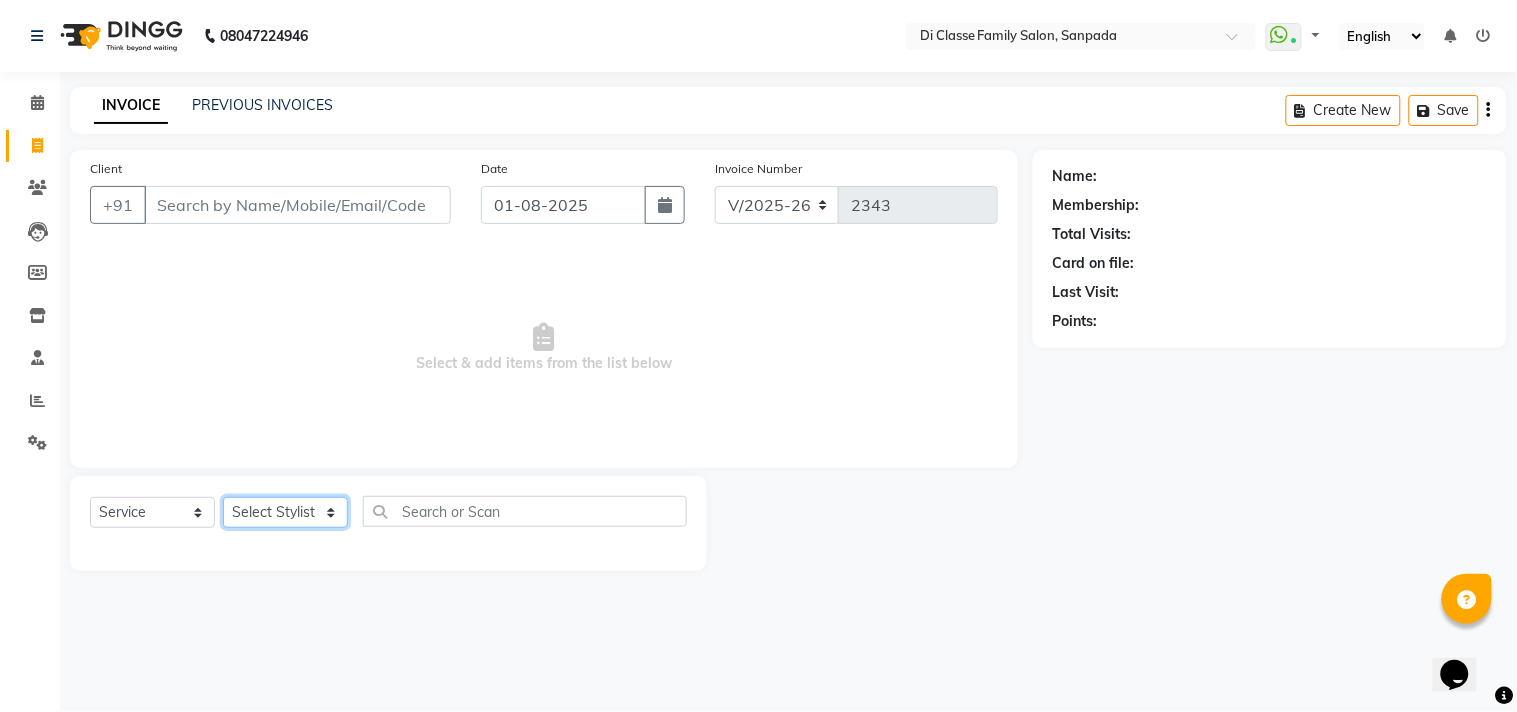 select on "59601" 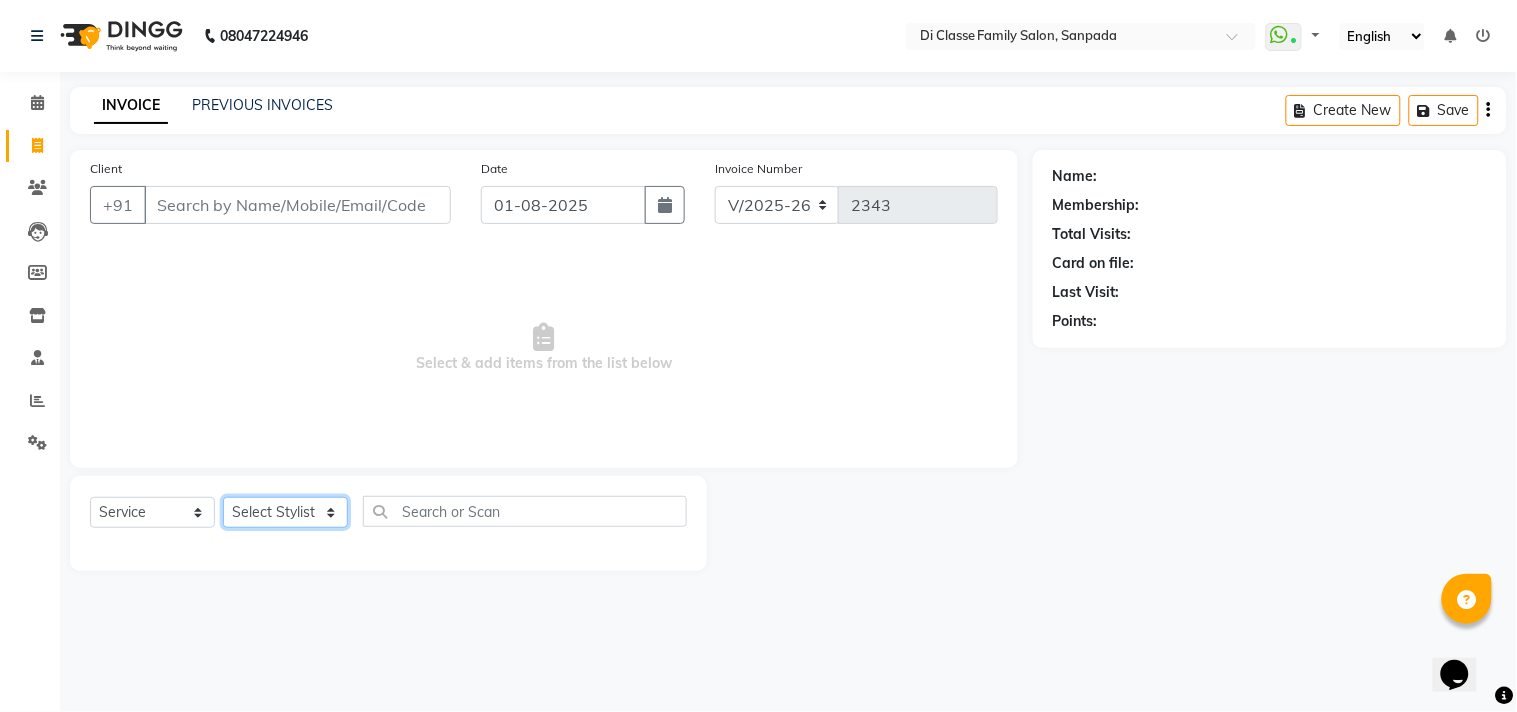 click on "Select Stylist aniket  Anu  AYAZ KADRI  Front Desk Javed kapil KOMAL  Payal  Pooja Jadhav Rahul Datkhile RESHMA SHAIKH rutik shinde SACHIN SAKPAL SADDAM SAHAJAN SAKSHI CHAVAN Sameer  sampada Sanjana  SANU SHUBHAM PEDNEKAR Sikandar Ansari Vijay kharat" 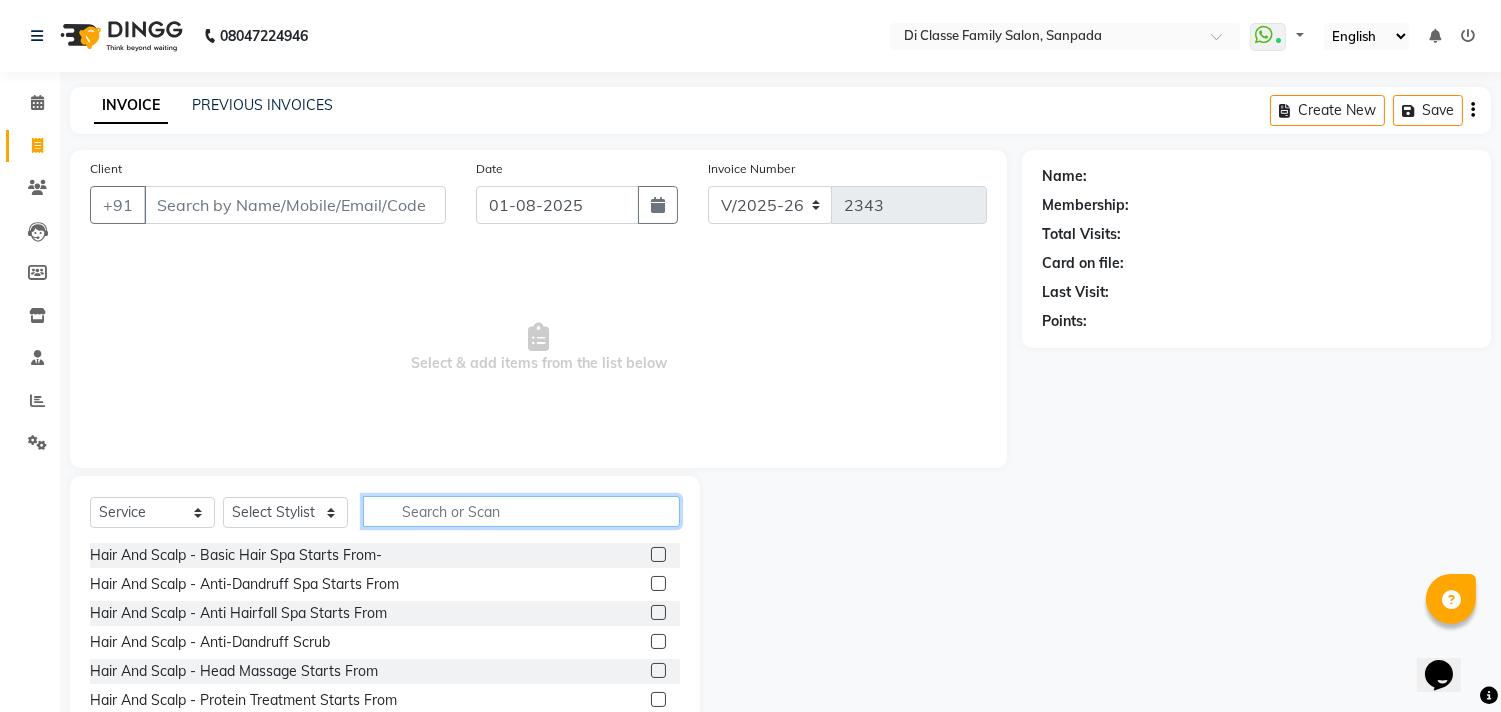 click 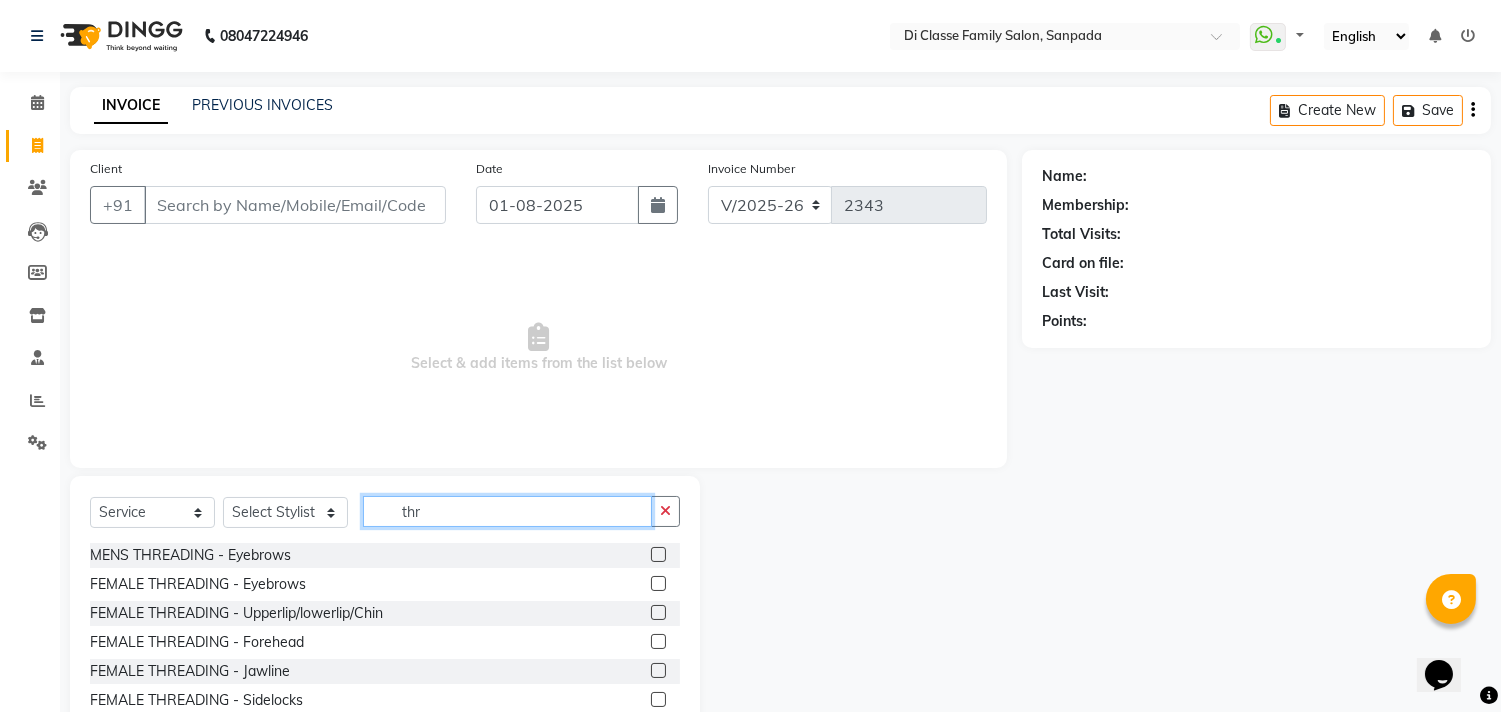 type on "thr" 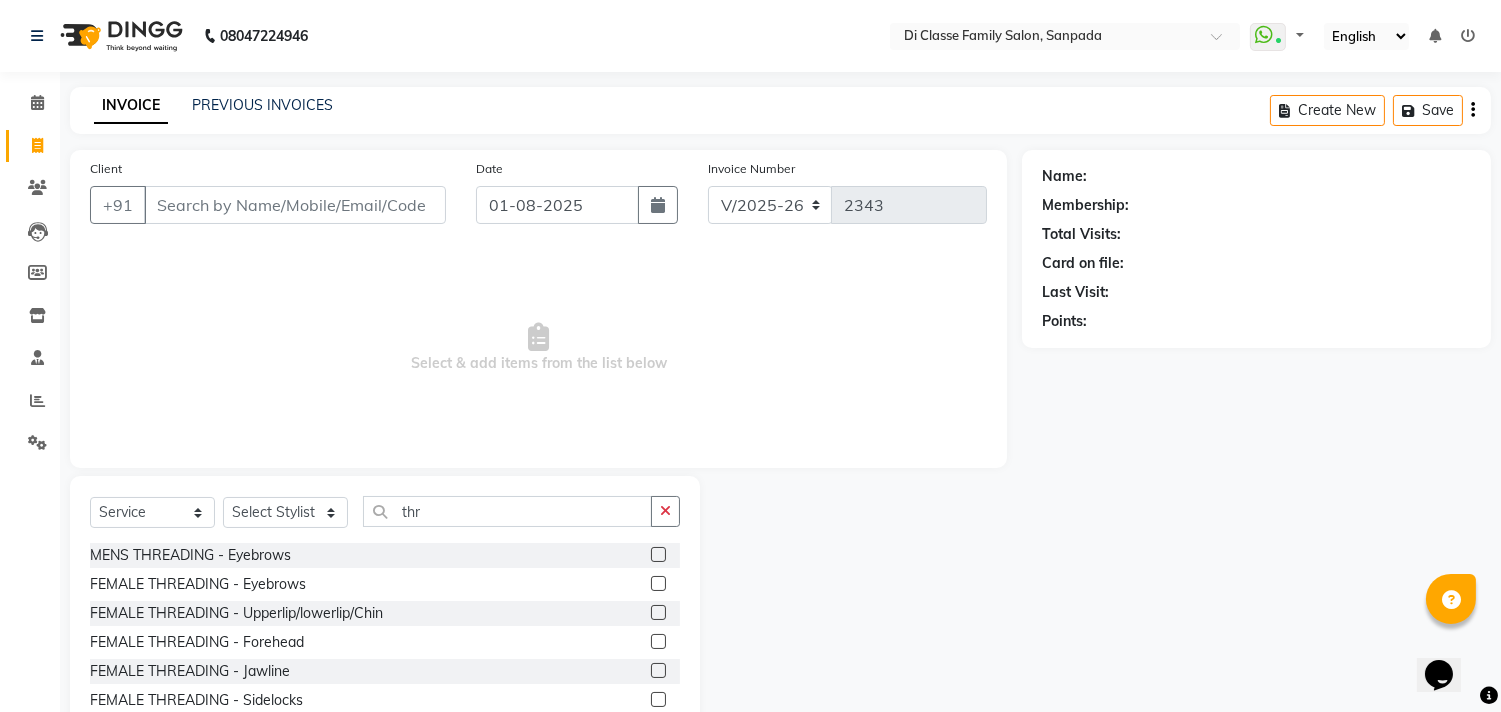 click 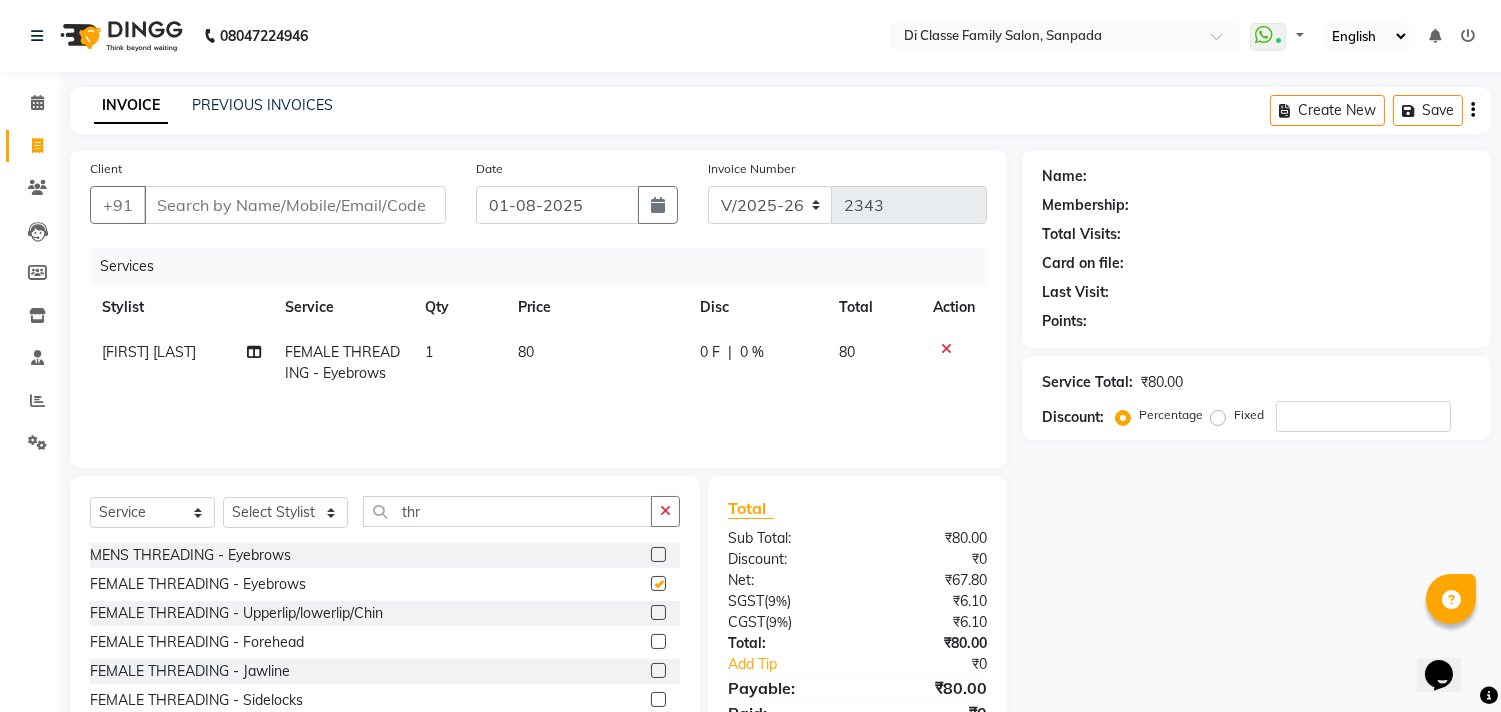 checkbox on "false" 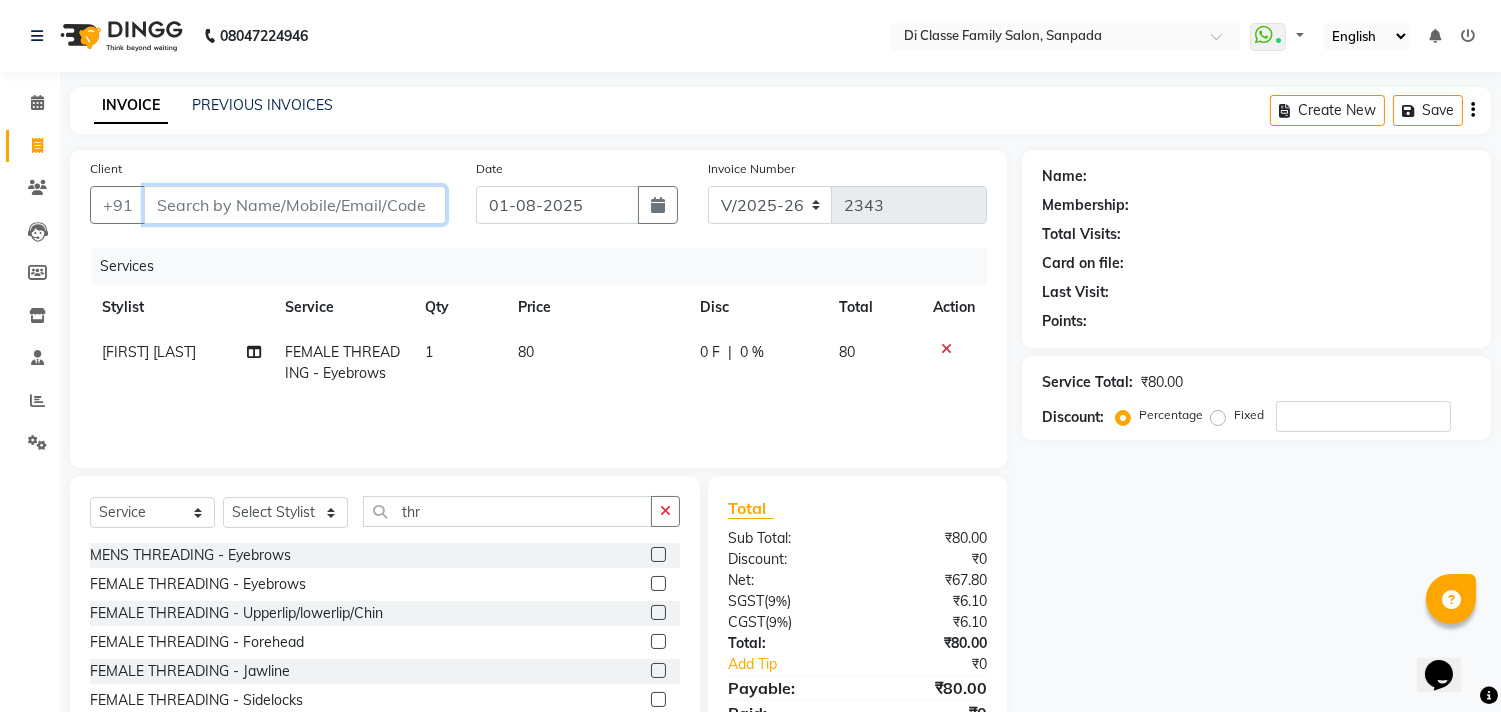 click on "Client" at bounding box center (295, 205) 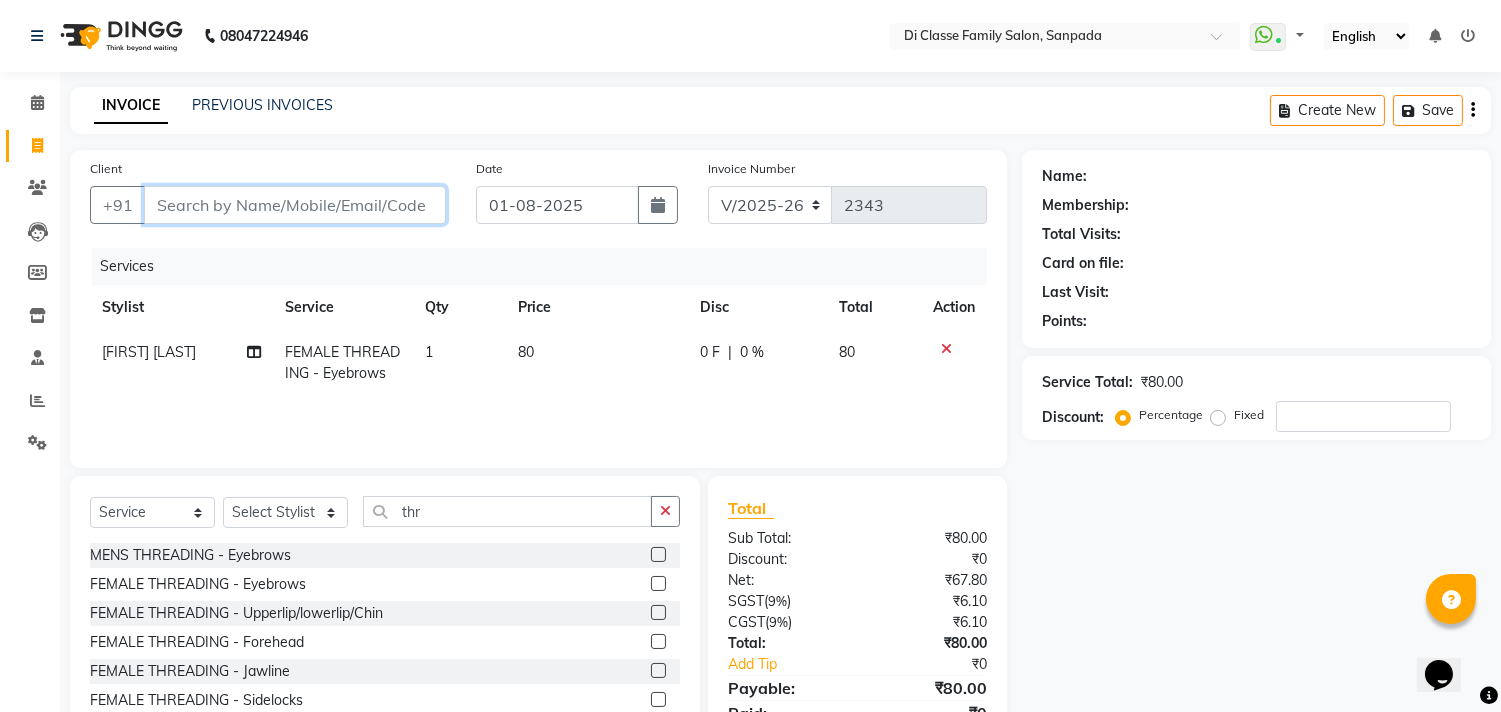 click on "Client" at bounding box center [295, 205] 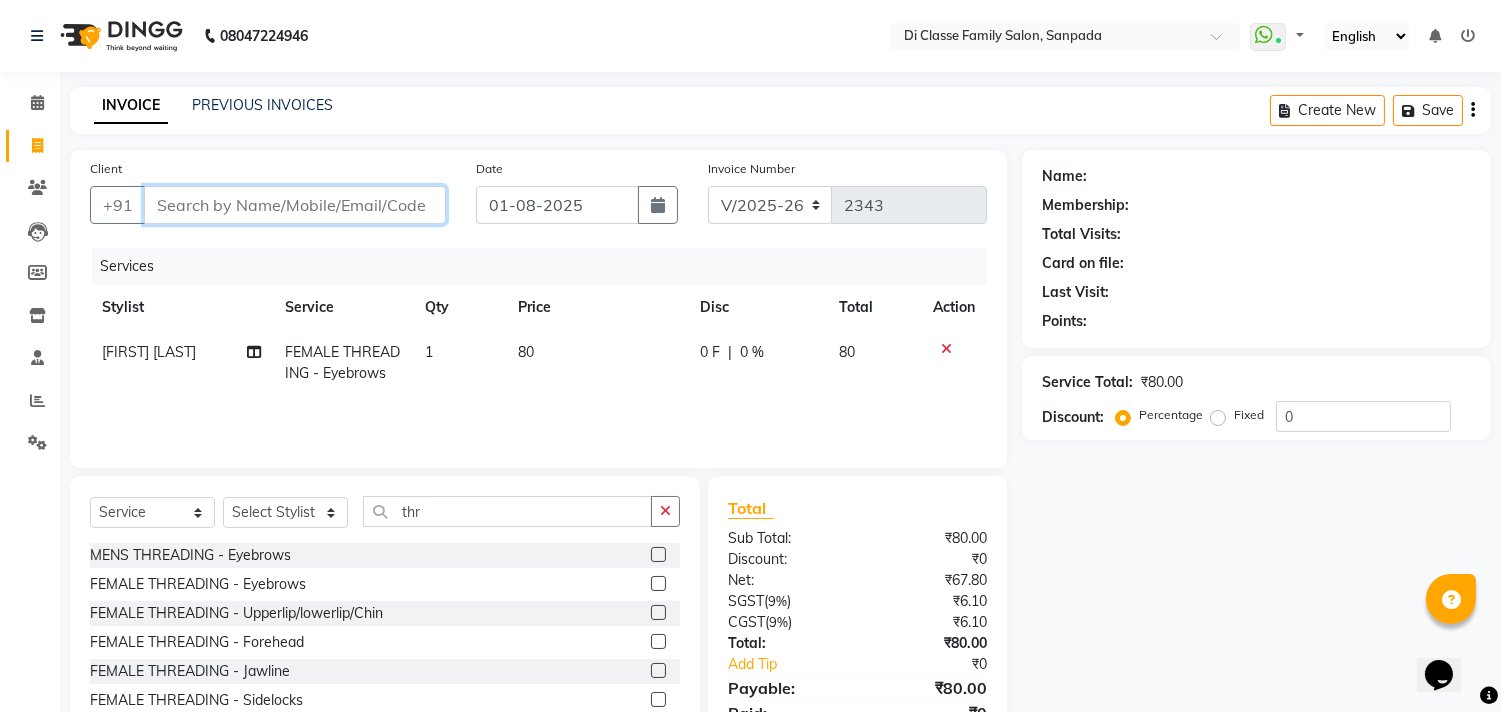 type on "k" 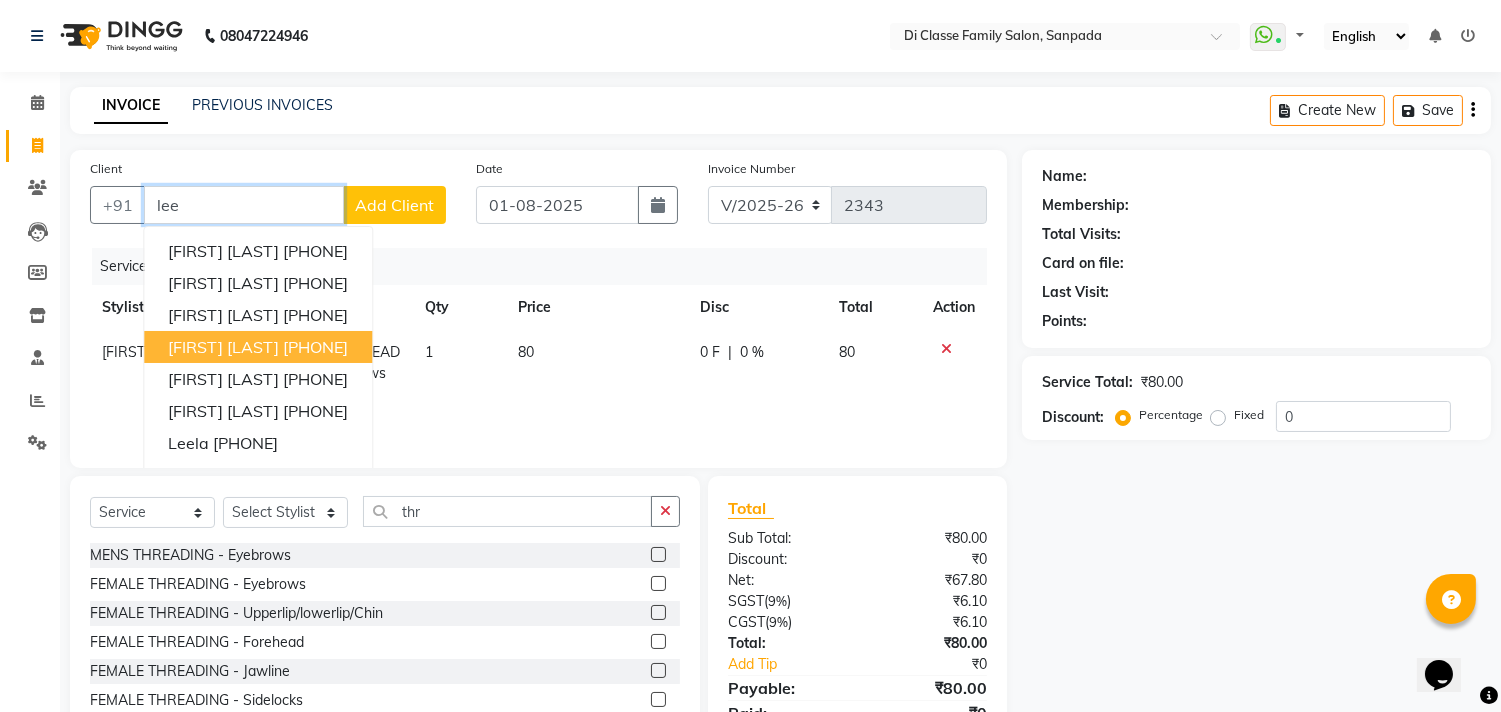 click on "[PHONE]" at bounding box center [315, 347] 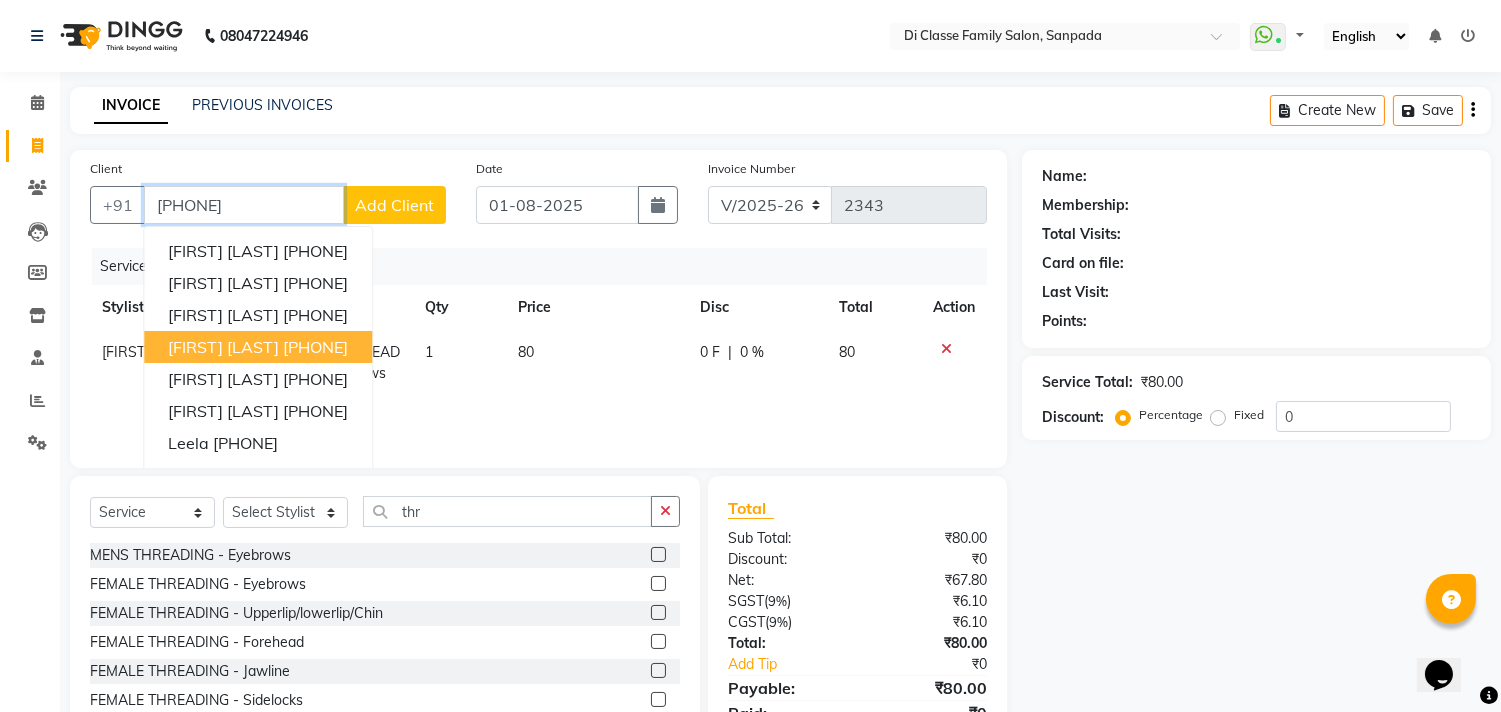 type on "[PHONE]" 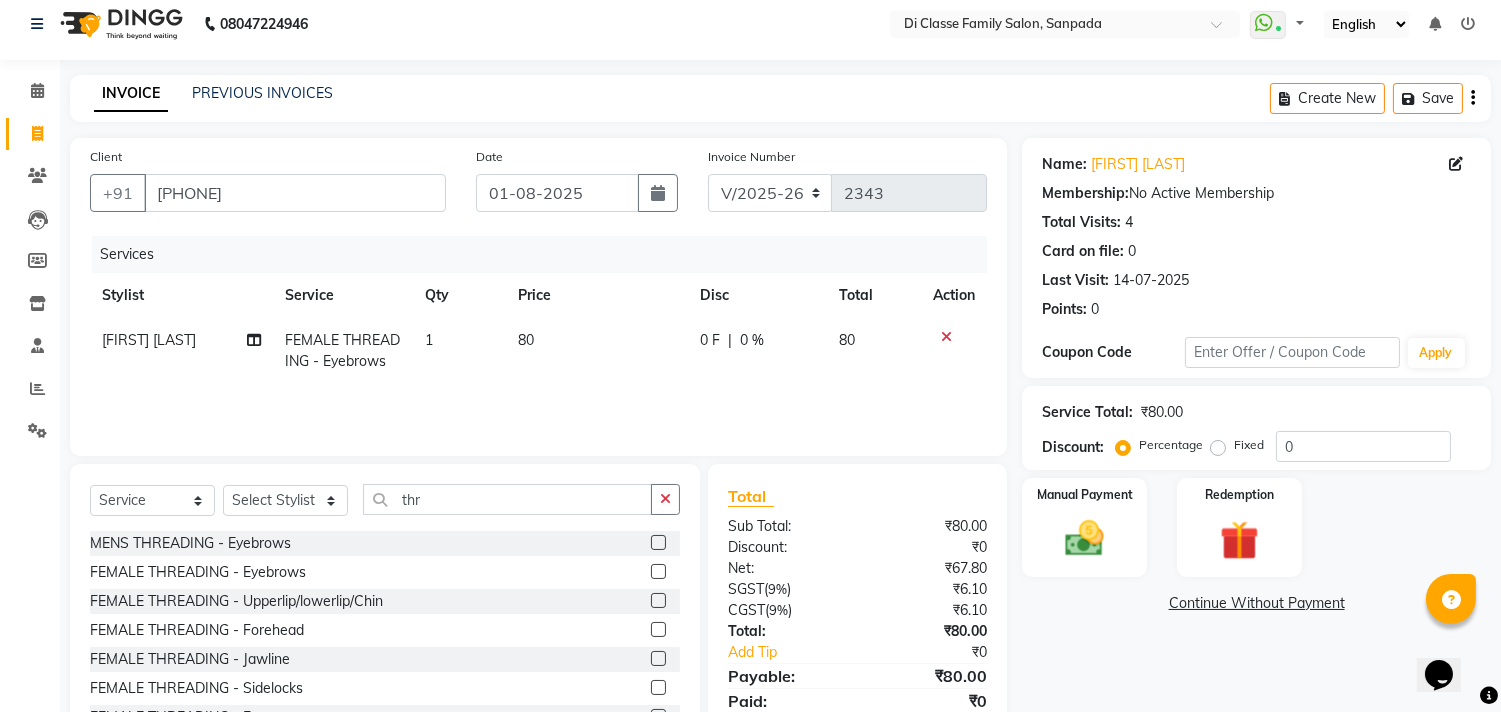 scroll, scrollTop: 88, scrollLeft: 0, axis: vertical 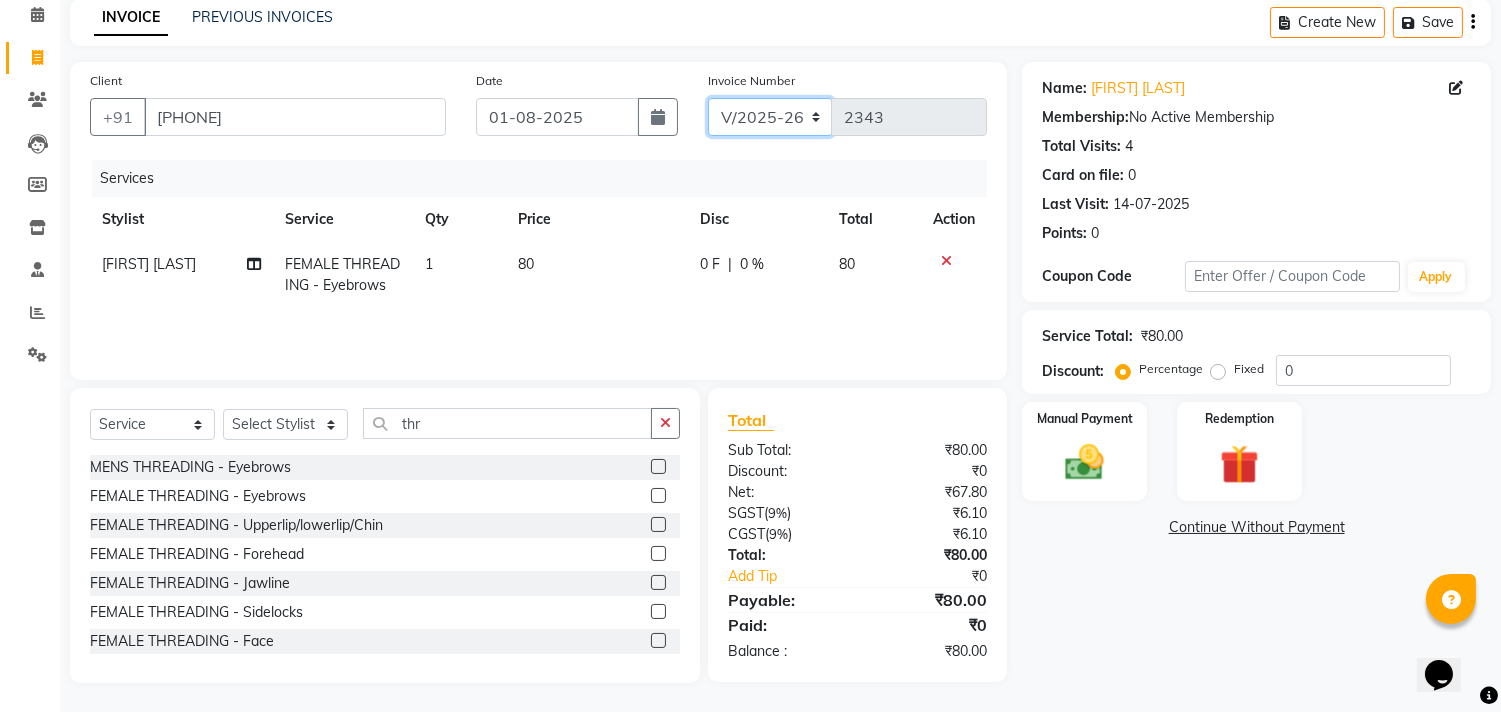 click on "INV/2025 V/2025-26" 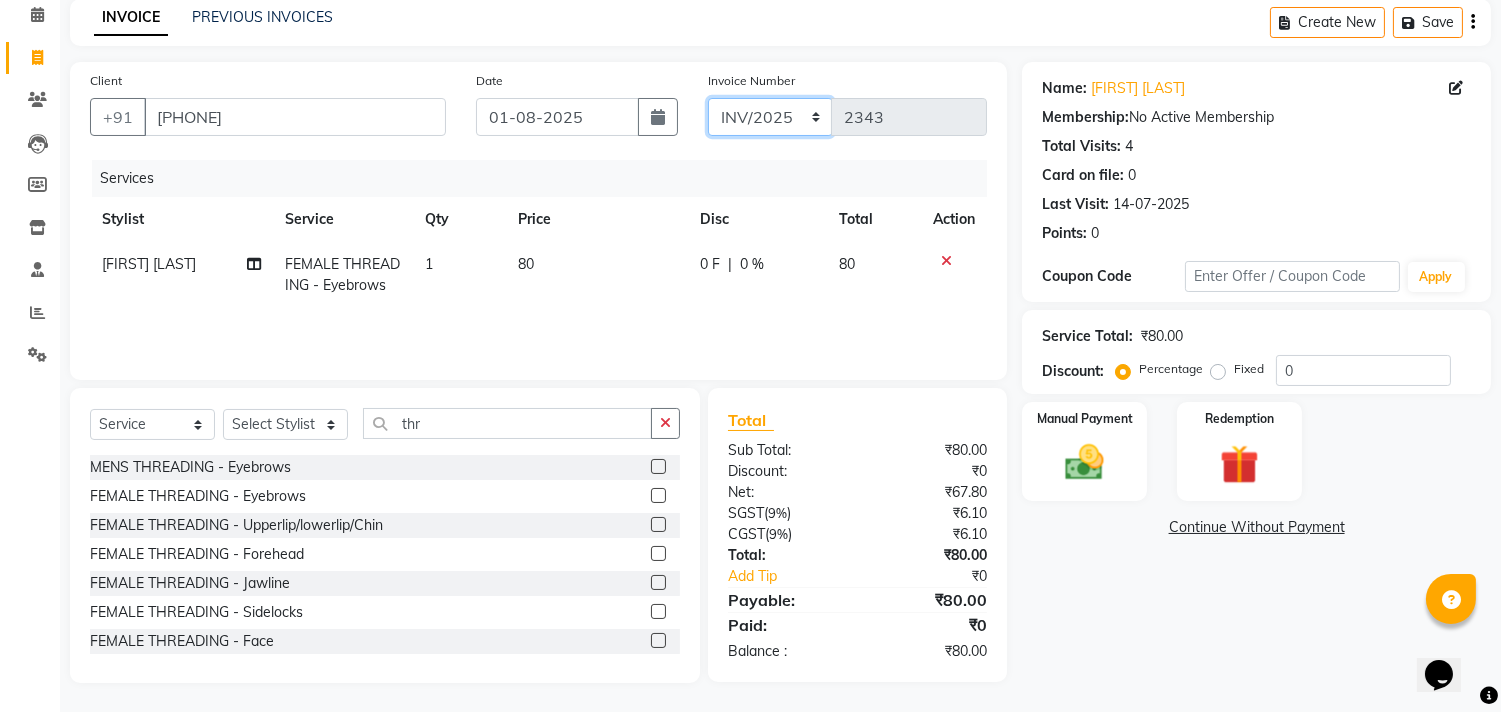 click on "INV/2025 V/2025-26" 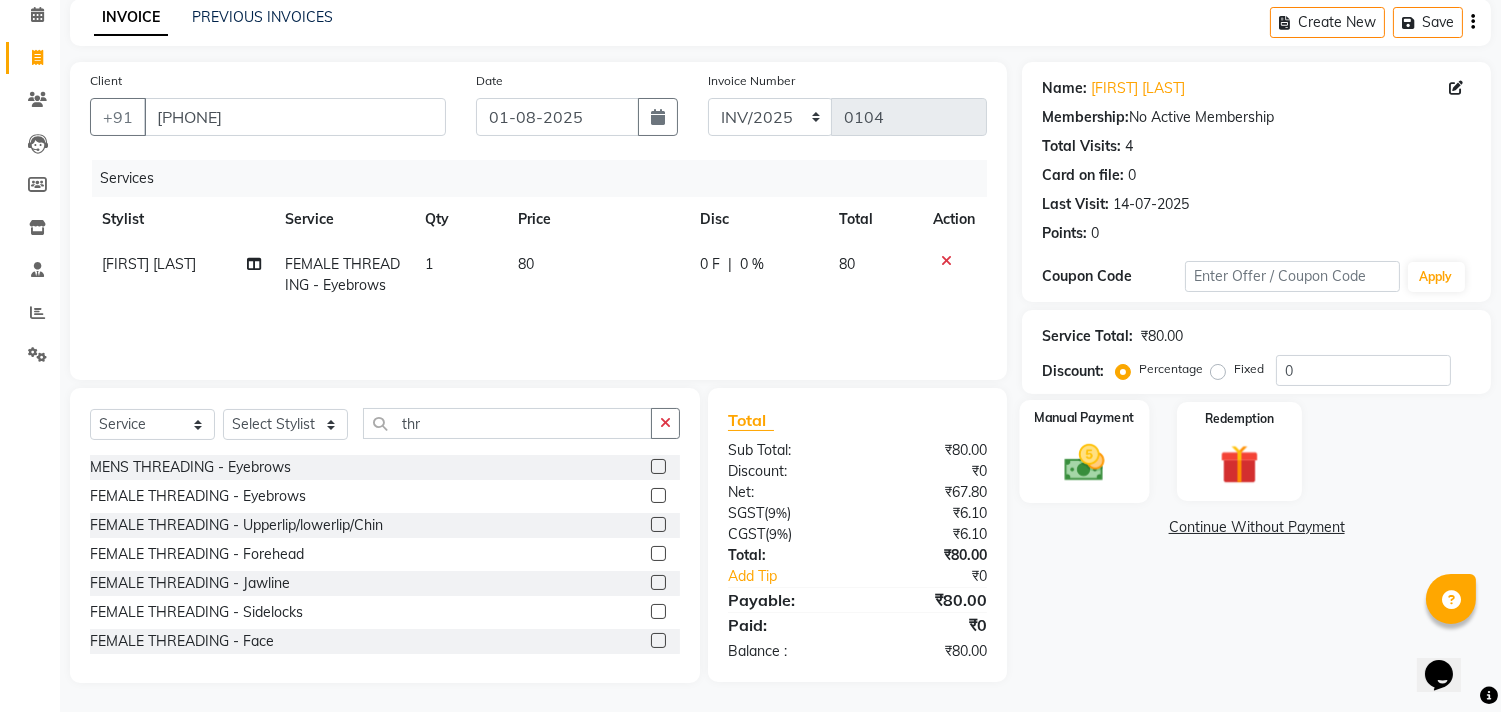 click 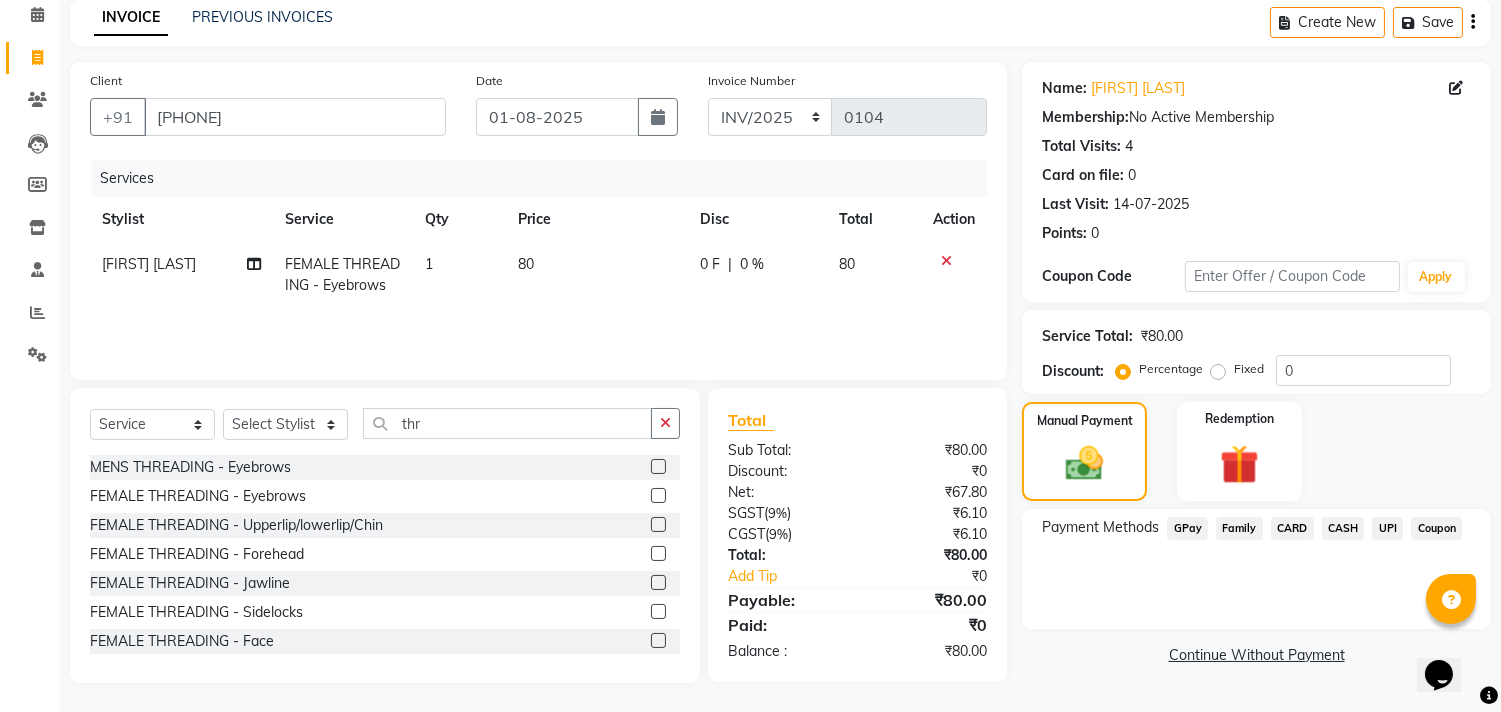 click on "CASH" 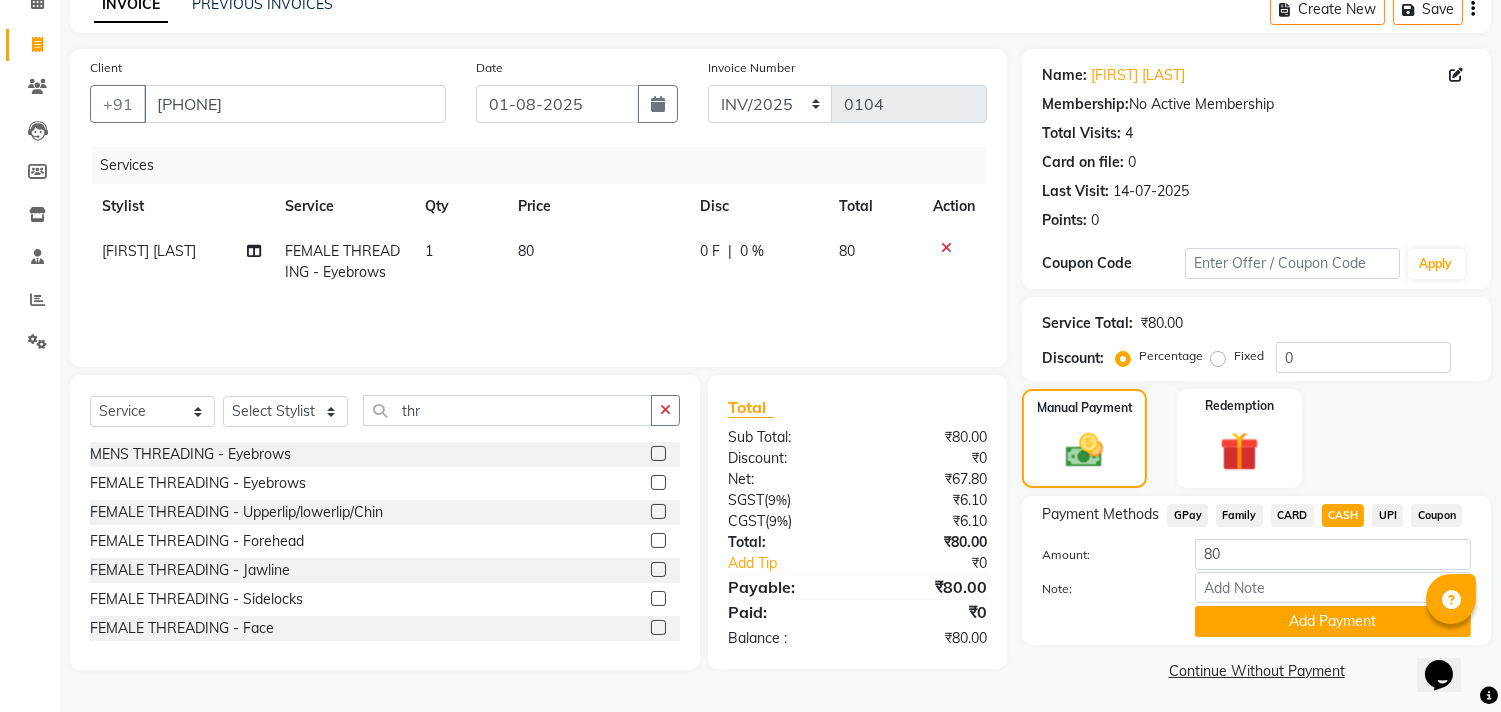 scroll, scrollTop: 104, scrollLeft: 0, axis: vertical 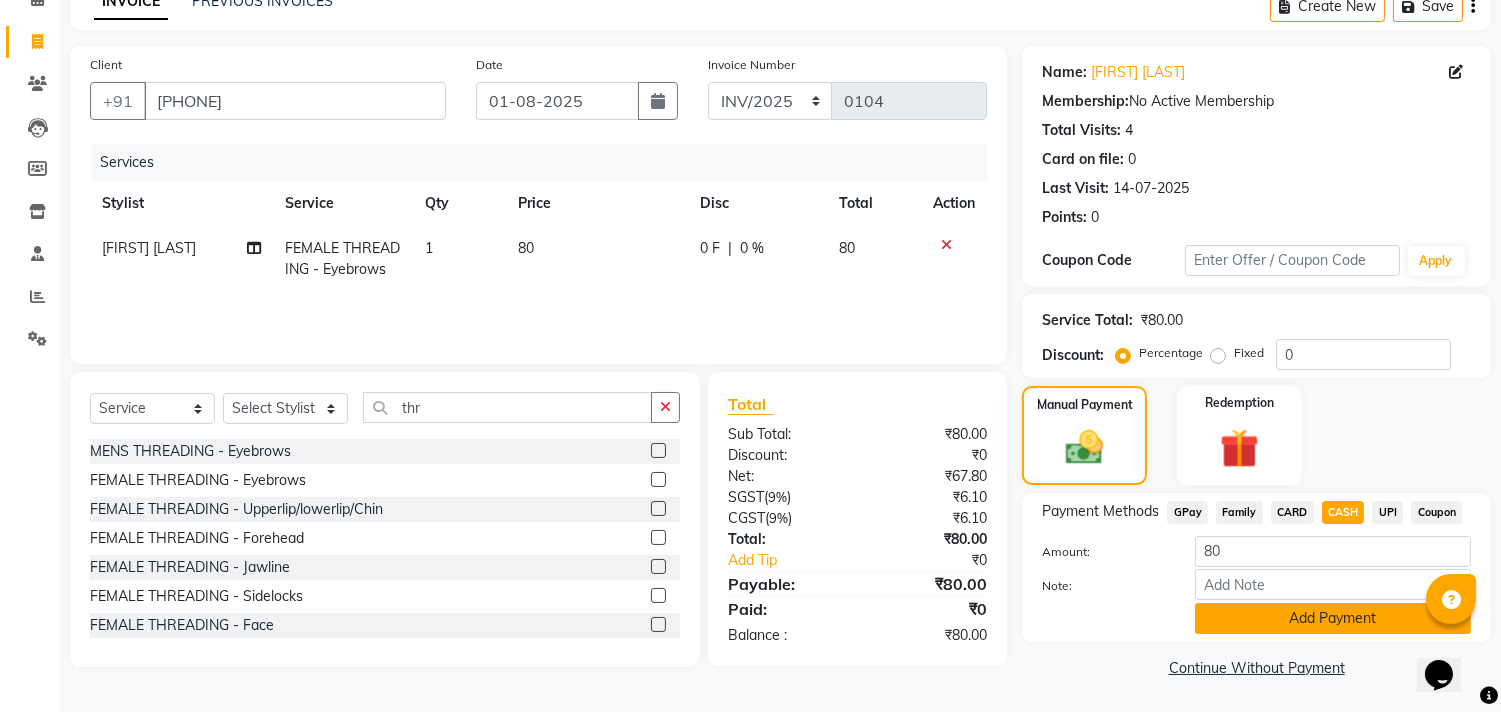 click on "Add Payment" 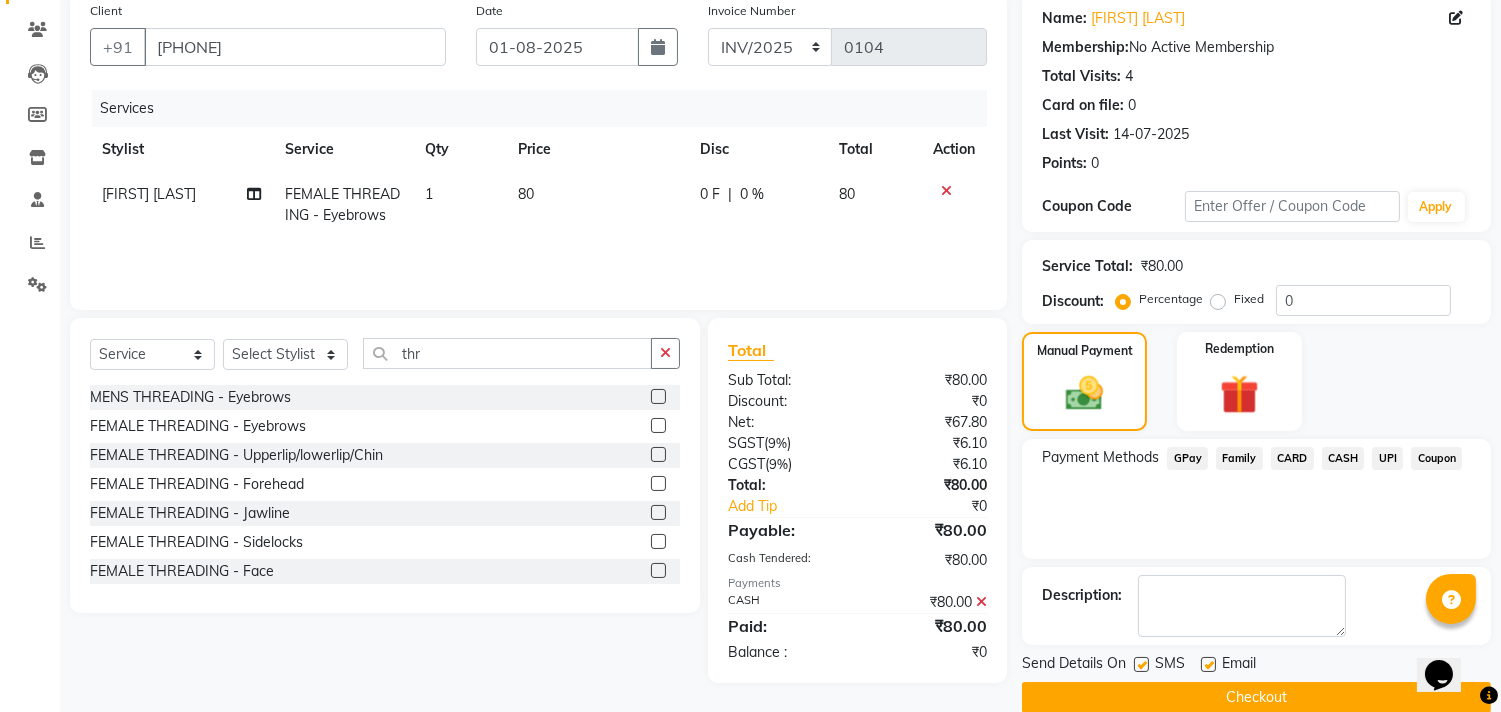 scroll, scrollTop: 187, scrollLeft: 0, axis: vertical 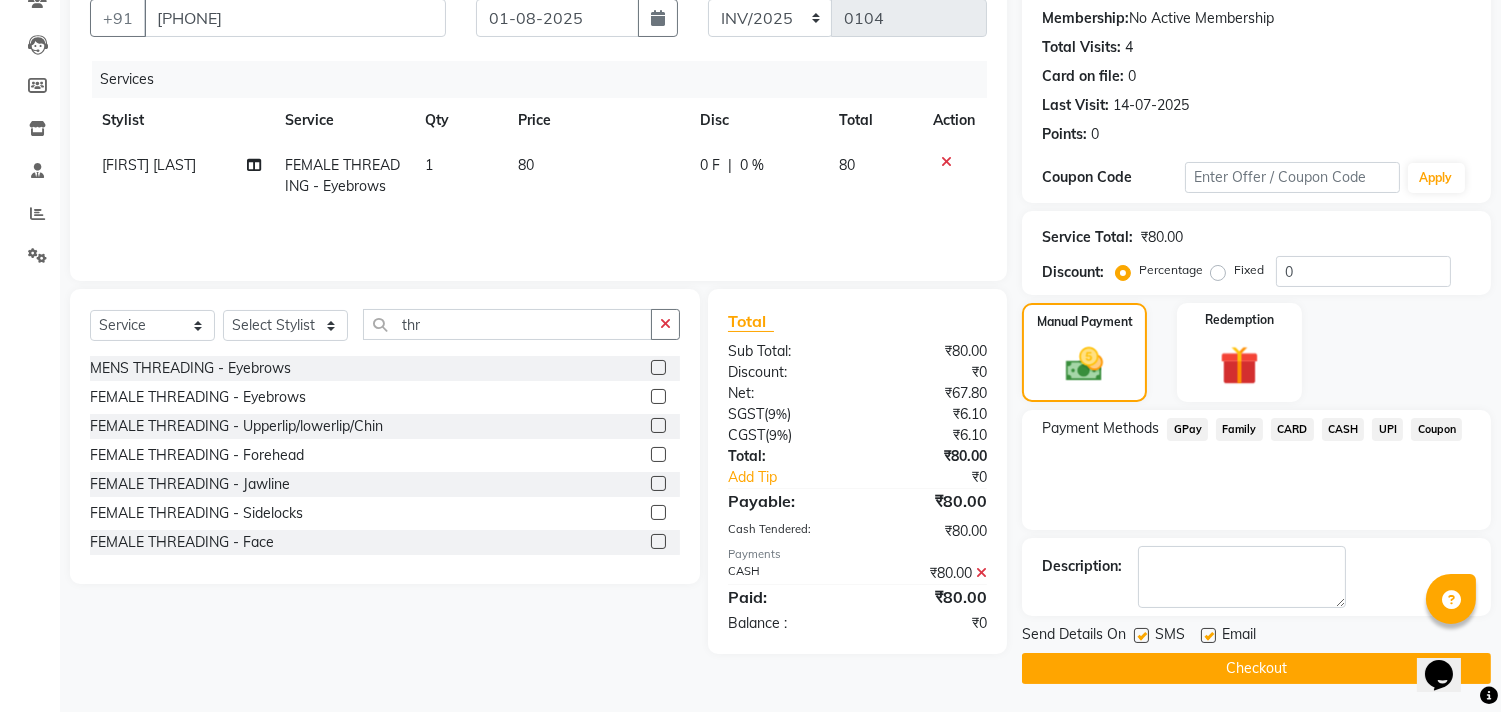 click on "Checkout" 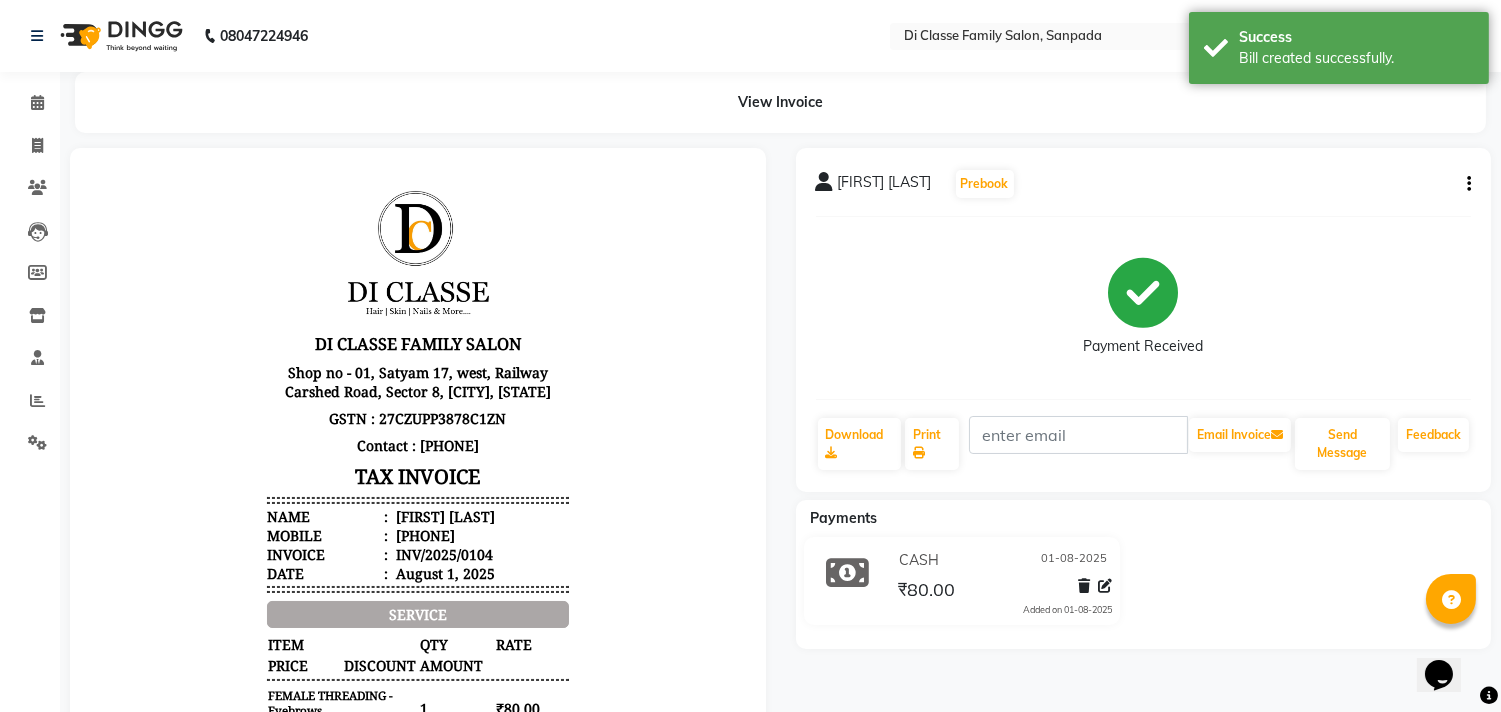 scroll, scrollTop: 0, scrollLeft: 0, axis: both 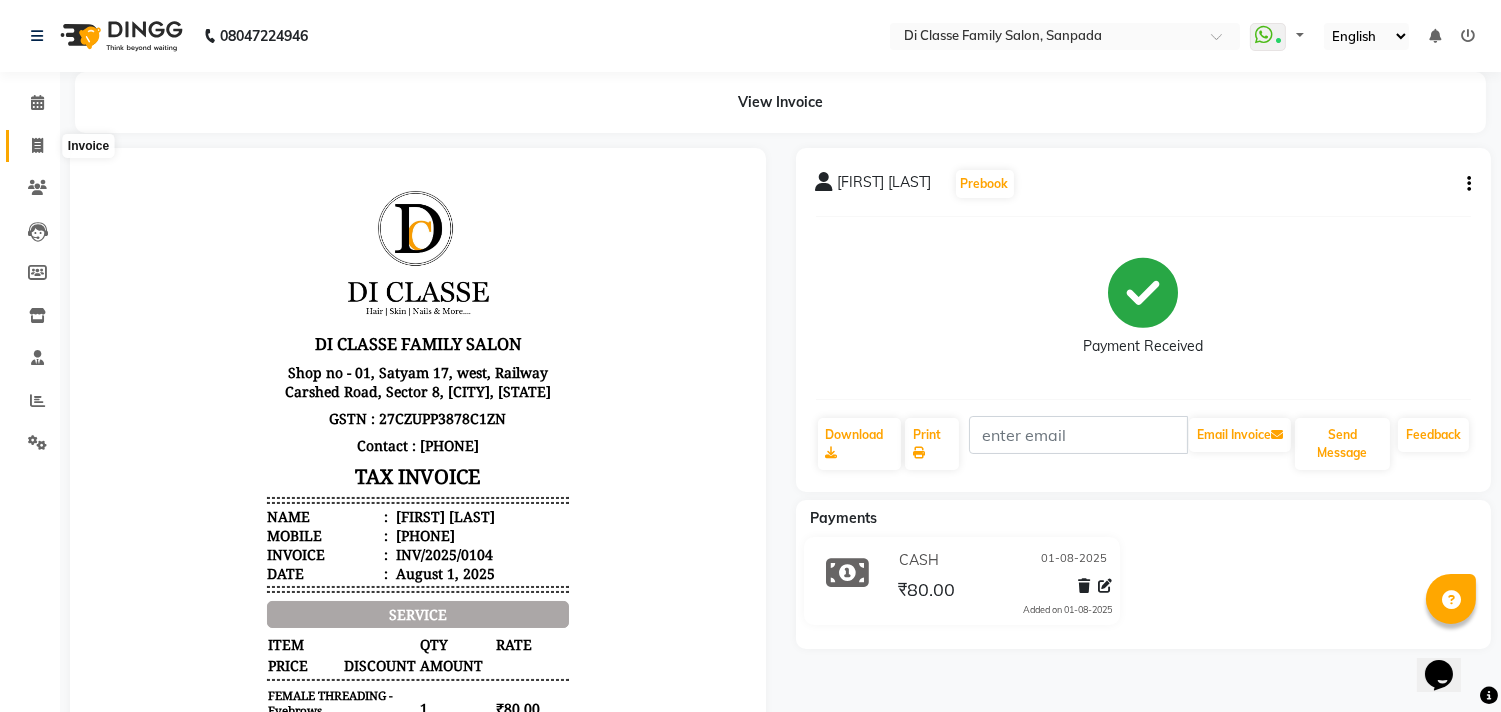 click 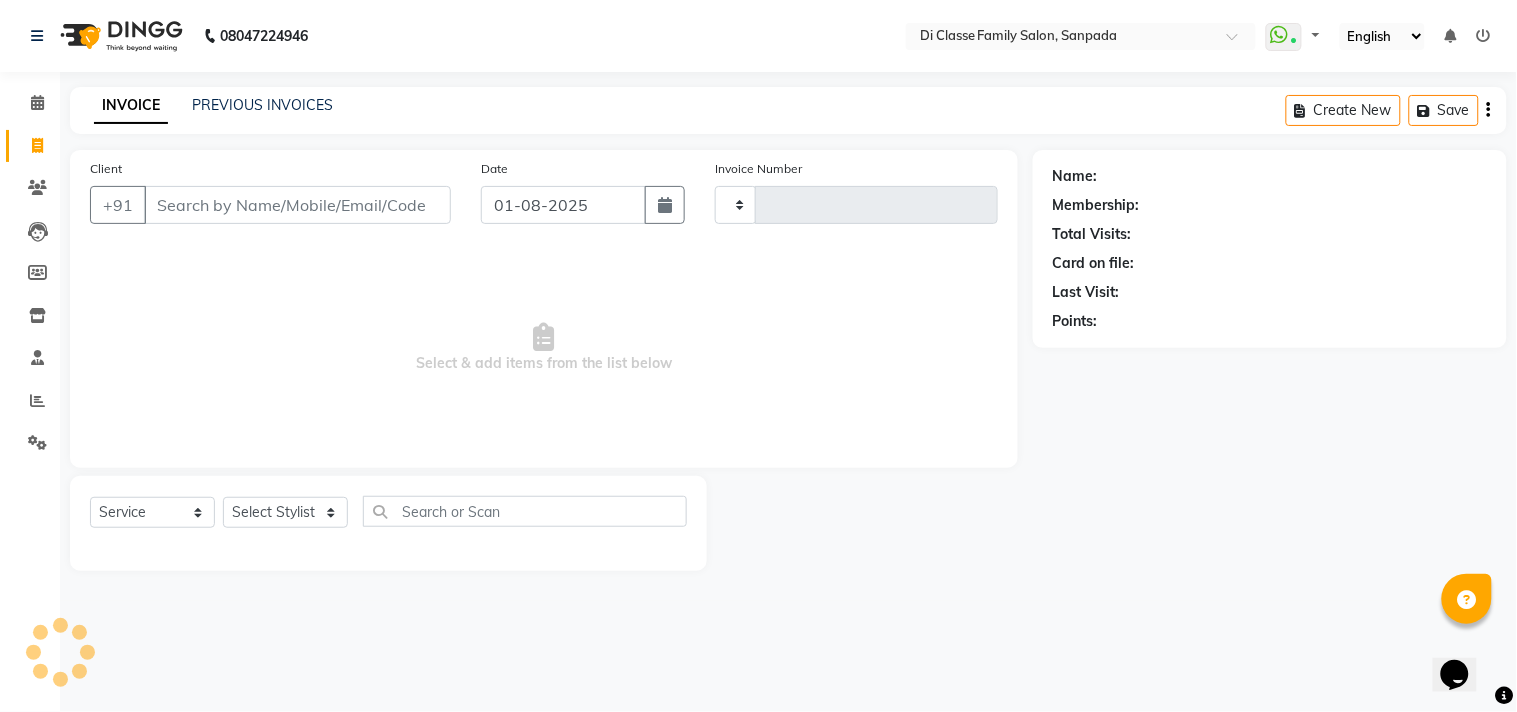 type on "2343" 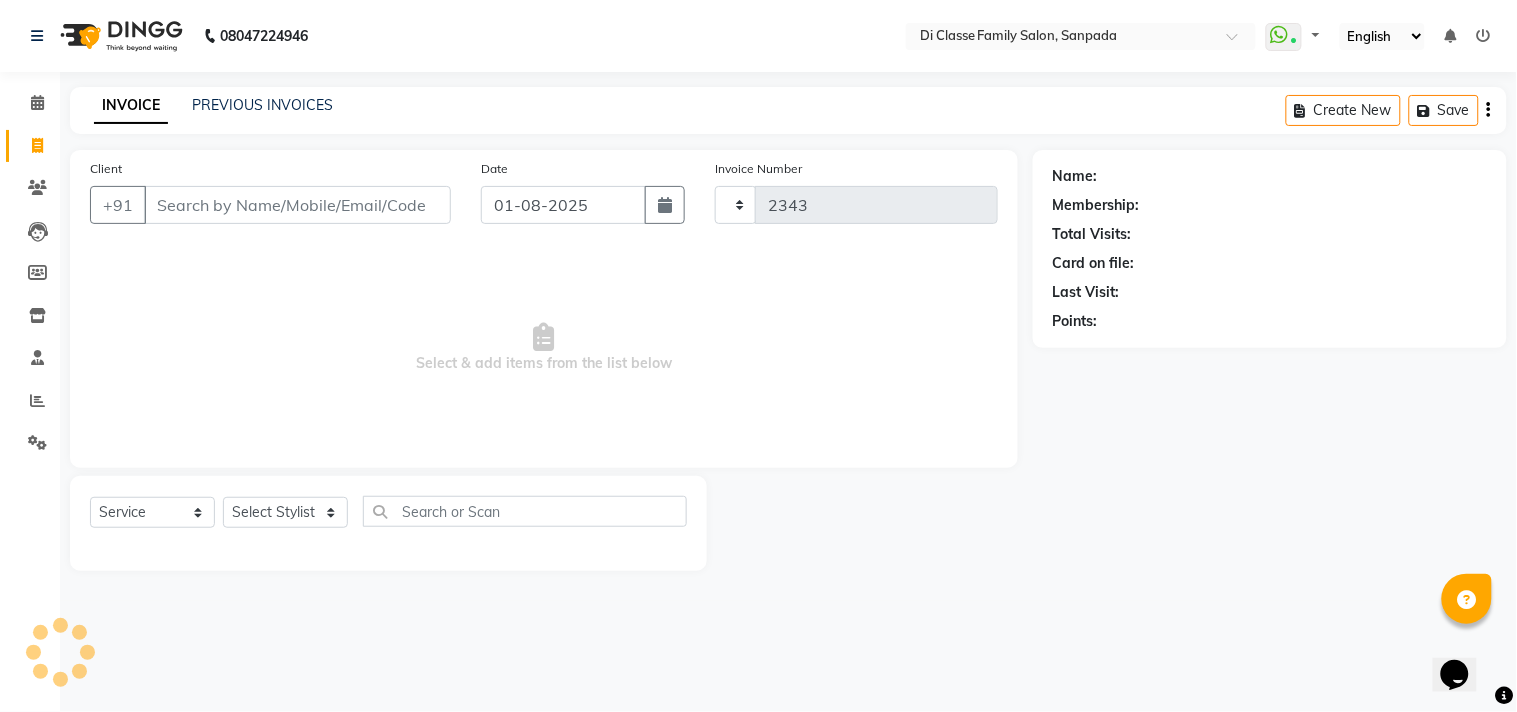 select on "4704" 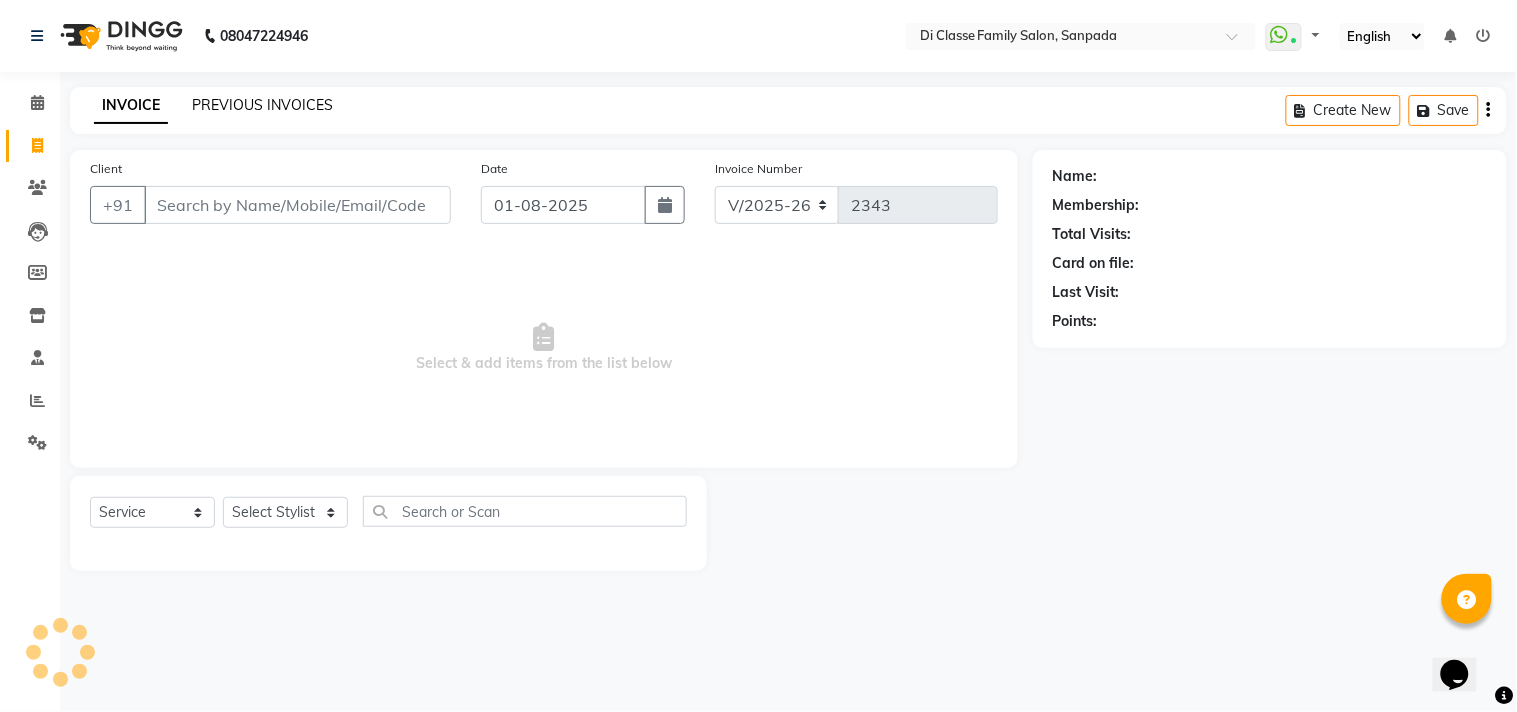 click on "PREVIOUS INVOICES" 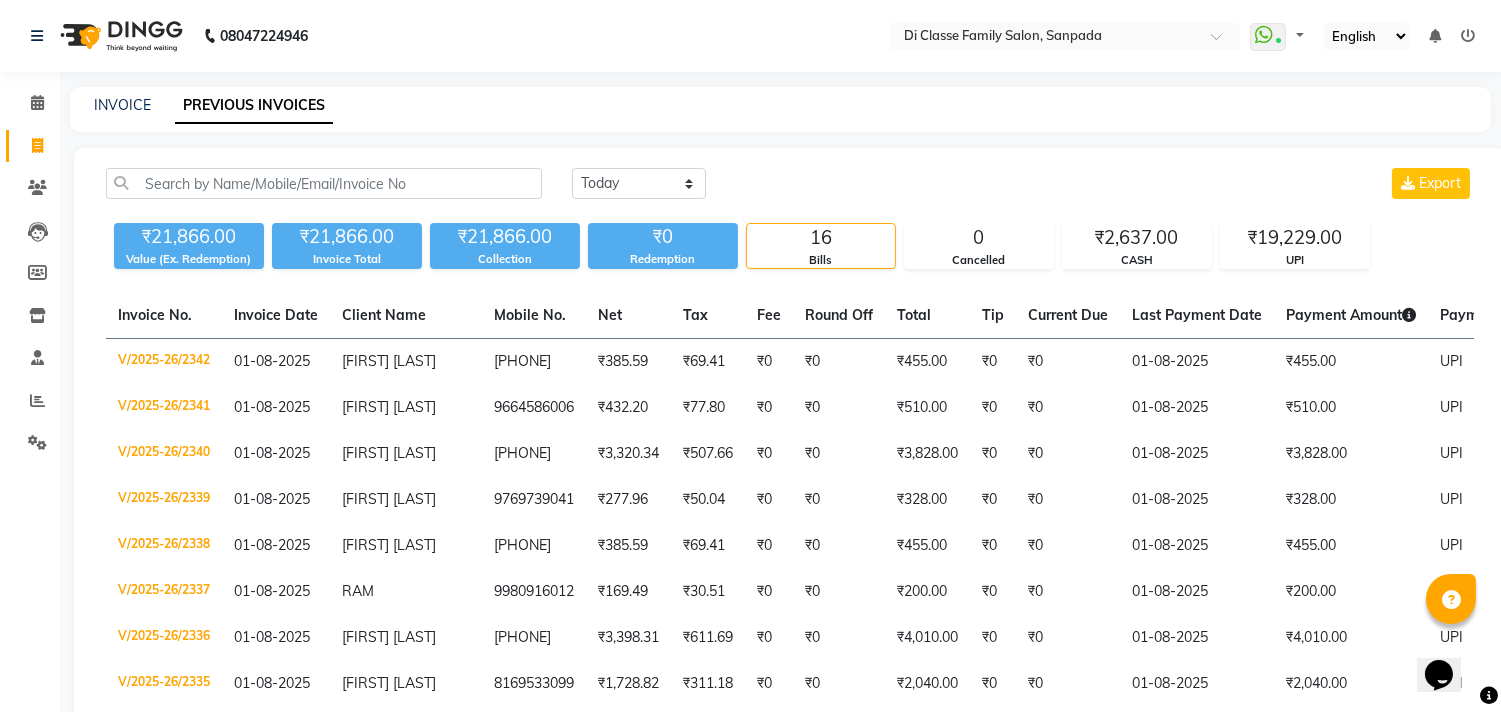 click on "INVOICE PREVIOUS INVOICES" 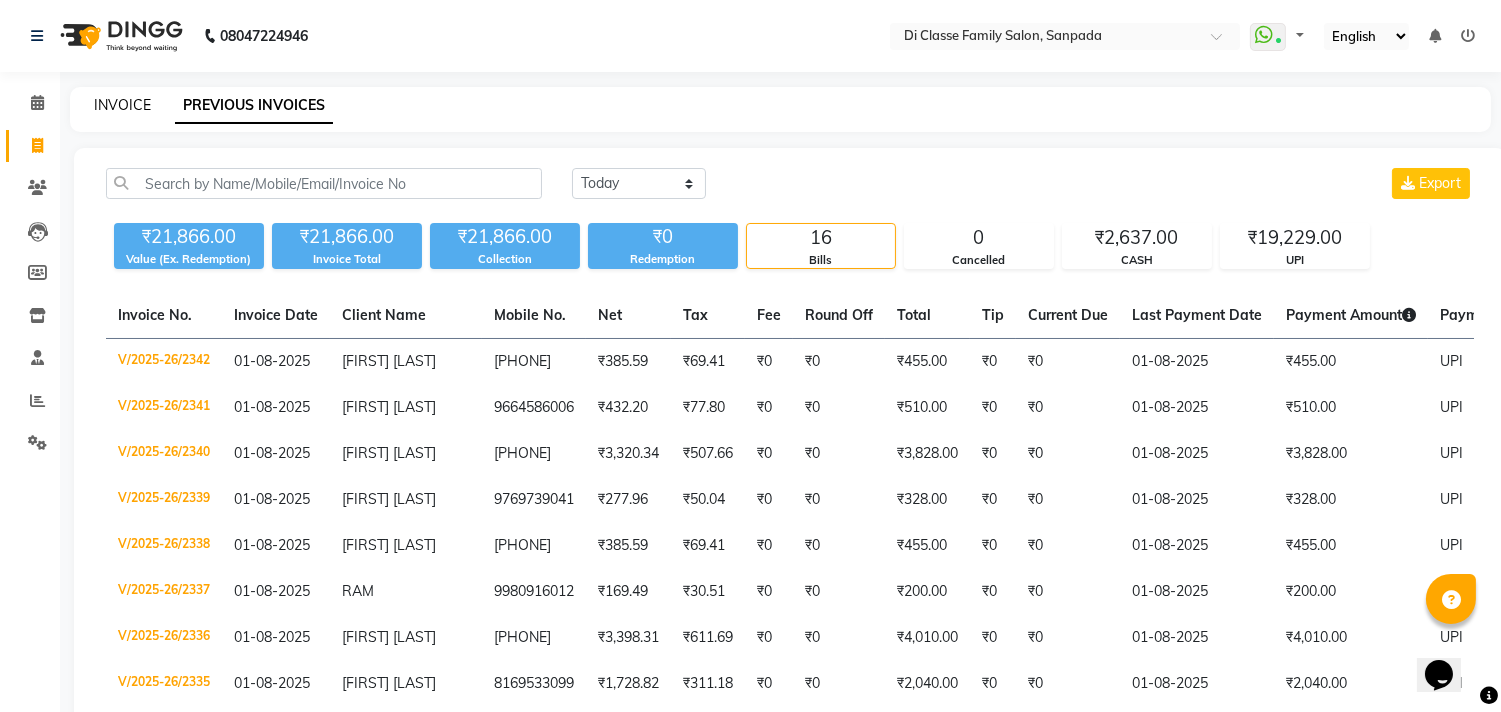 click on "INVOICE" 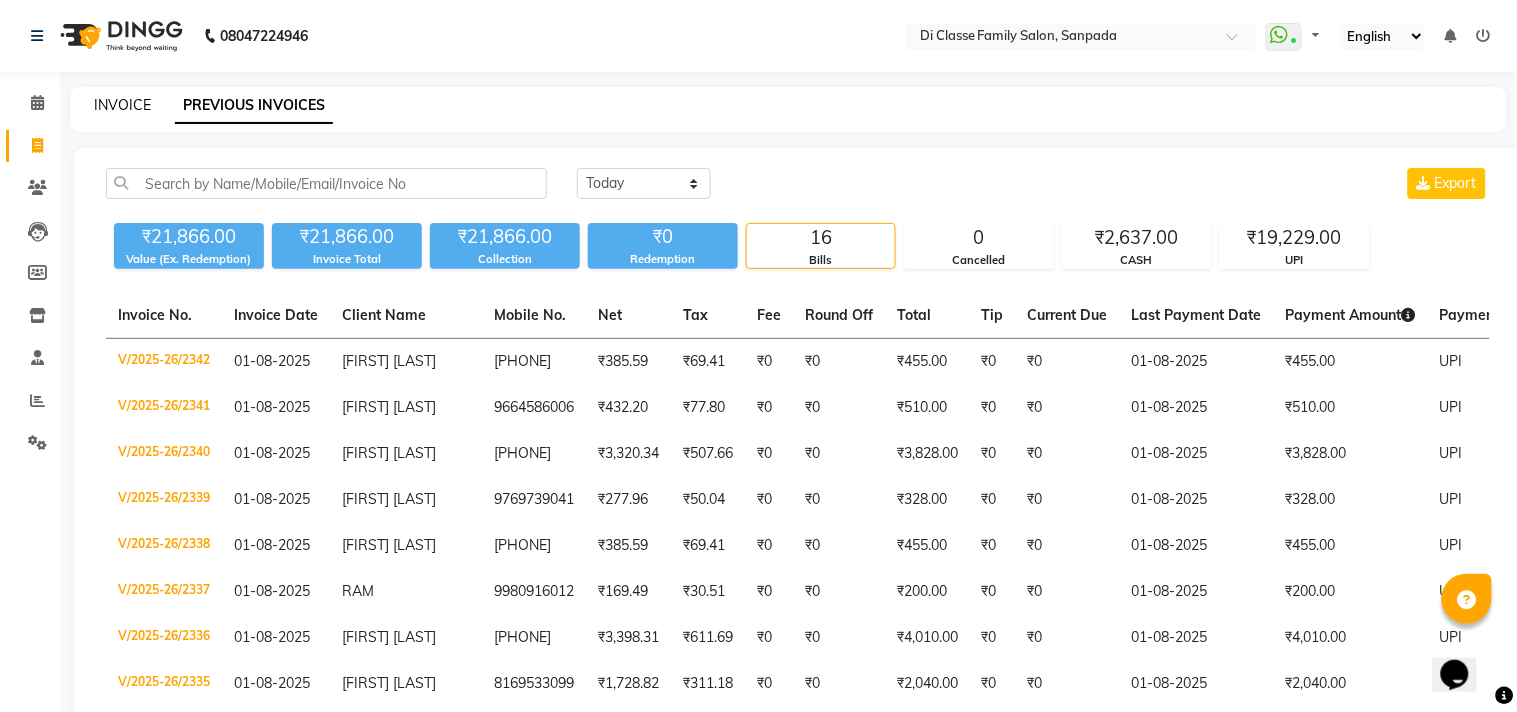 select on "4704" 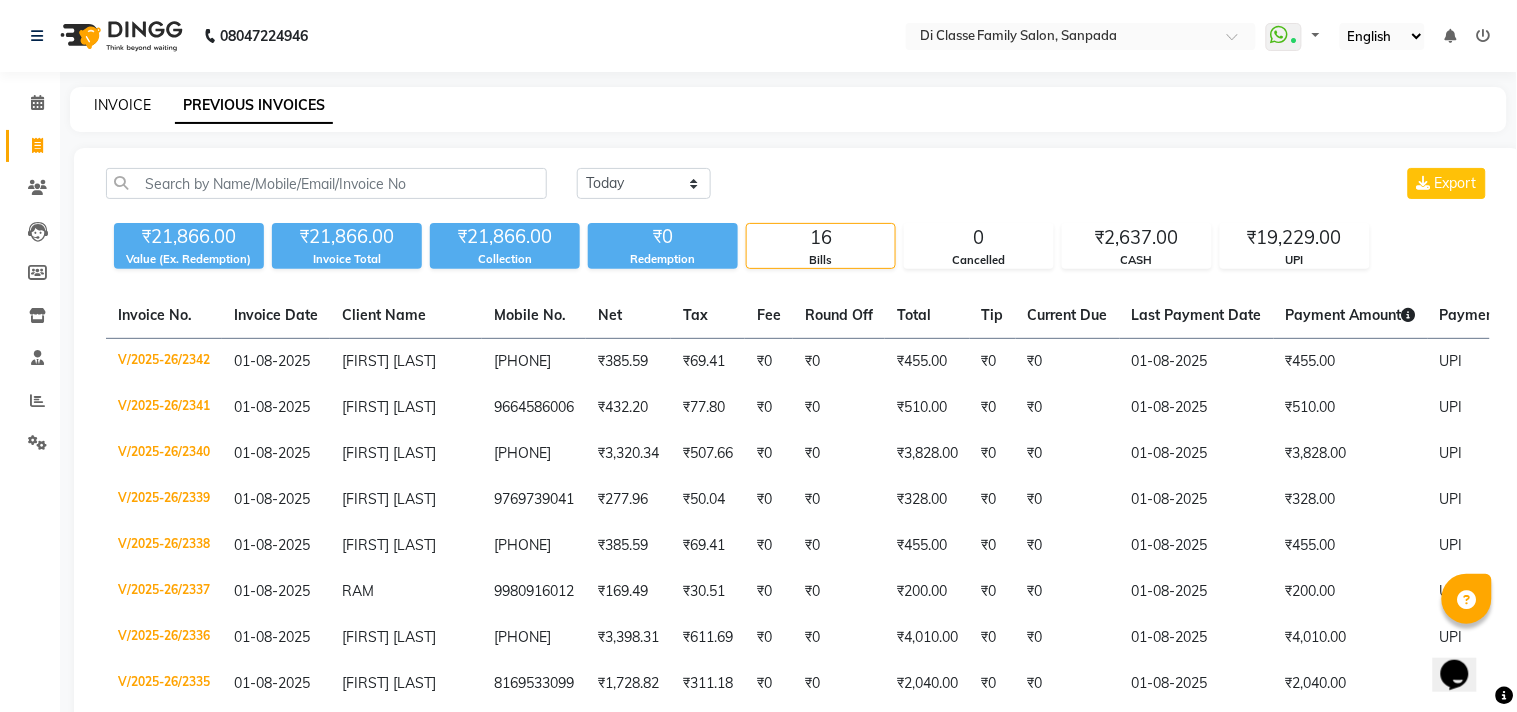 select on "service" 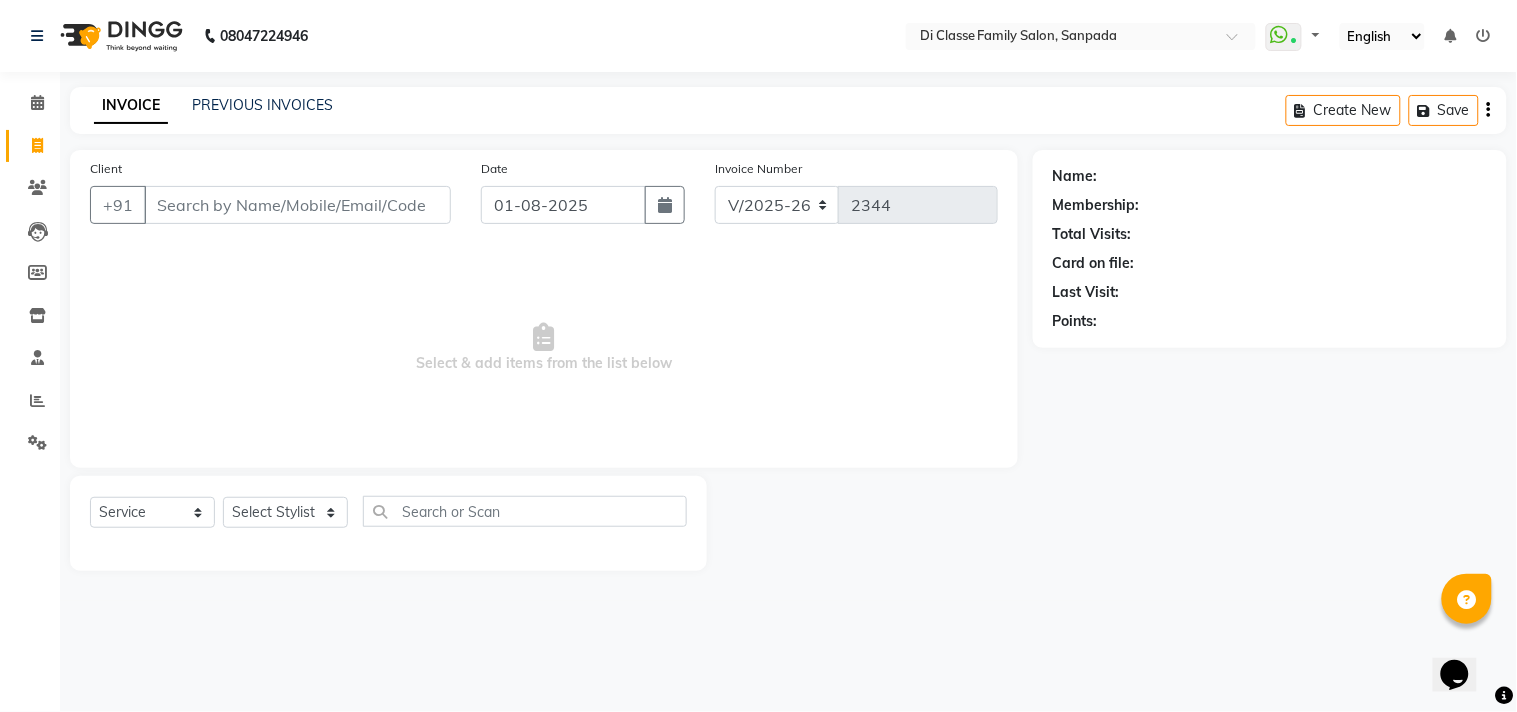 click on "Client +91" 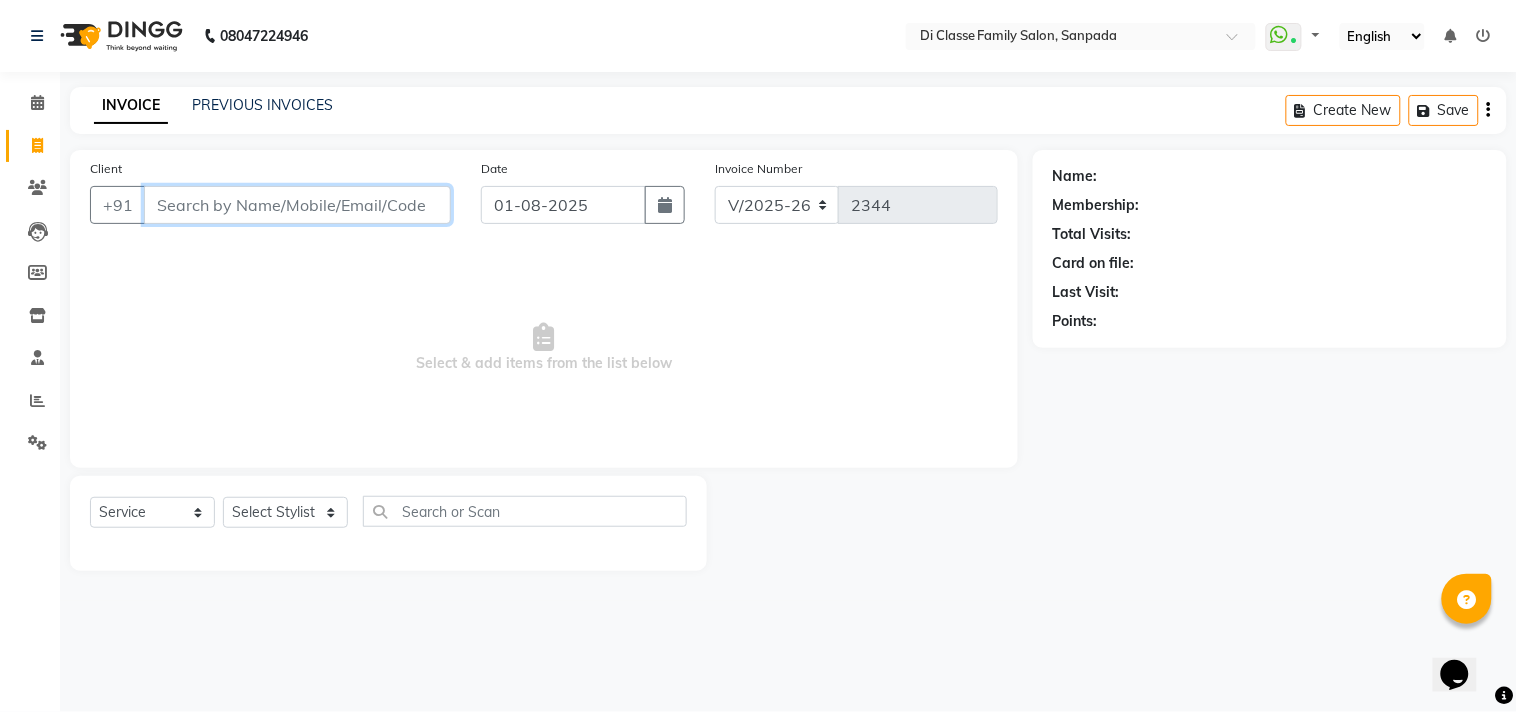 click on "Client" at bounding box center (297, 205) 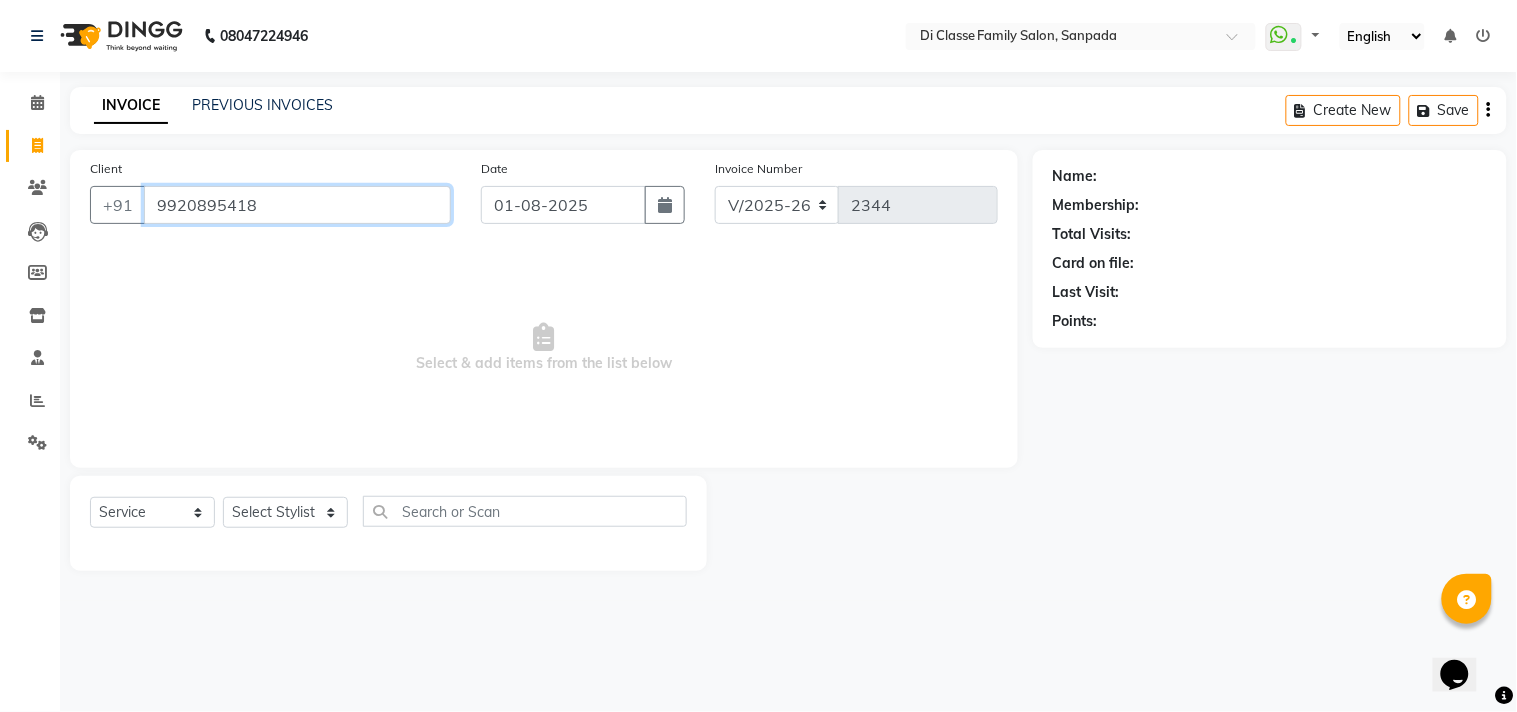 type on "9920895418" 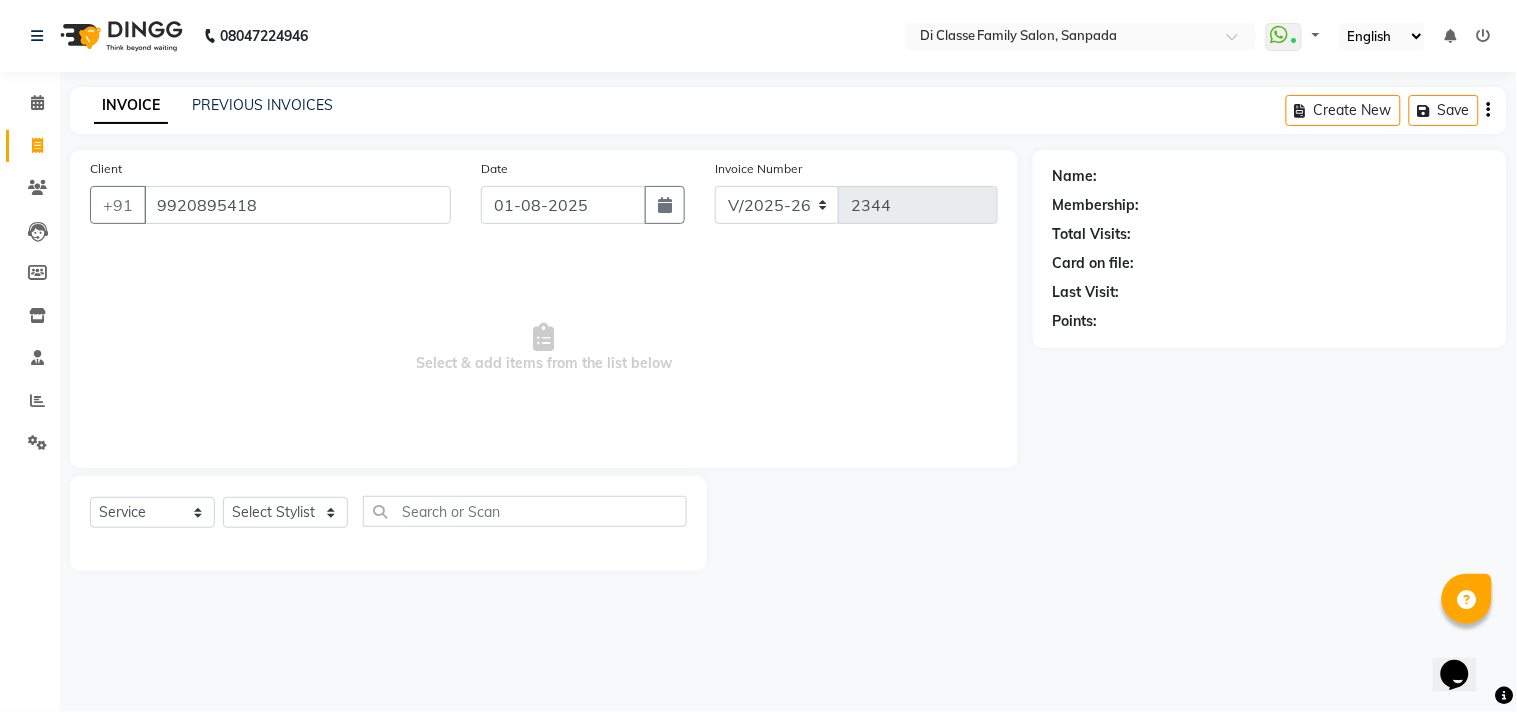 select on "1: Object" 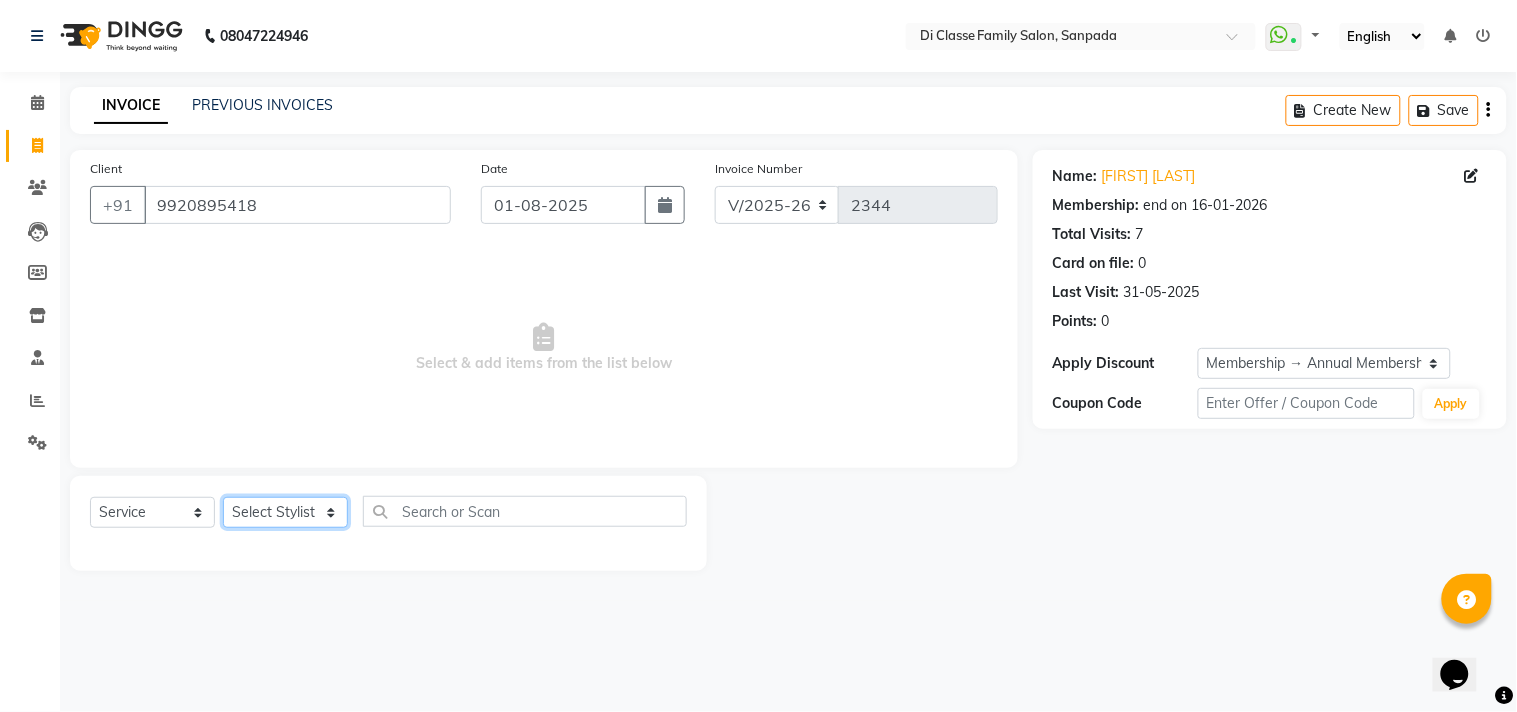 click on "Select Stylist aniket  Anu  AYAZ KADRI  Front Desk Javed kapil KOMAL  Payal  Pooja Jadhav Rahul Datkhile RESHMA SHAIKH rutik shinde SACHIN SAKPAL SADDAM SAHAJAN SAKSHI CHAVAN Sameer  sampada Sanjana  SANU SHUBHAM PEDNEKAR Sikandar Ansari Vijay kharat" 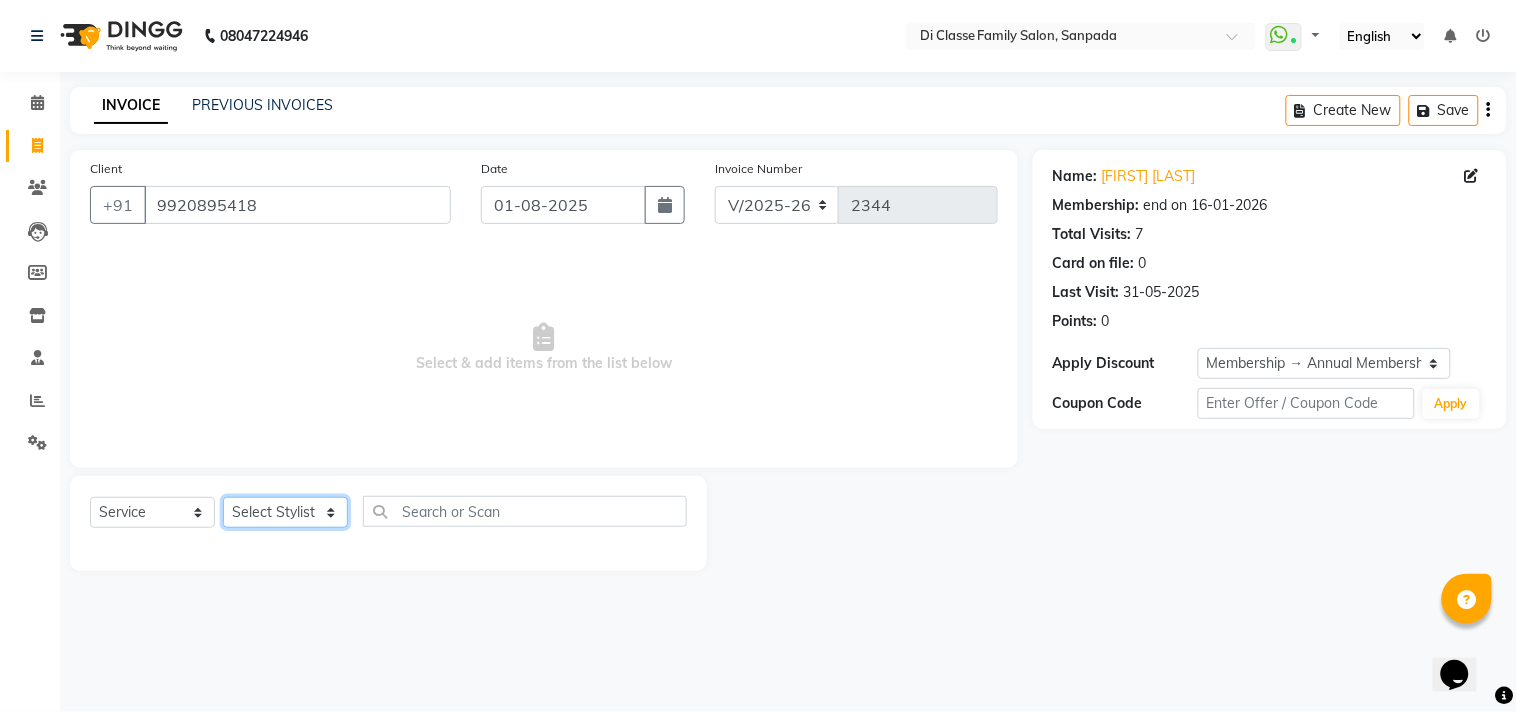 select on "51560" 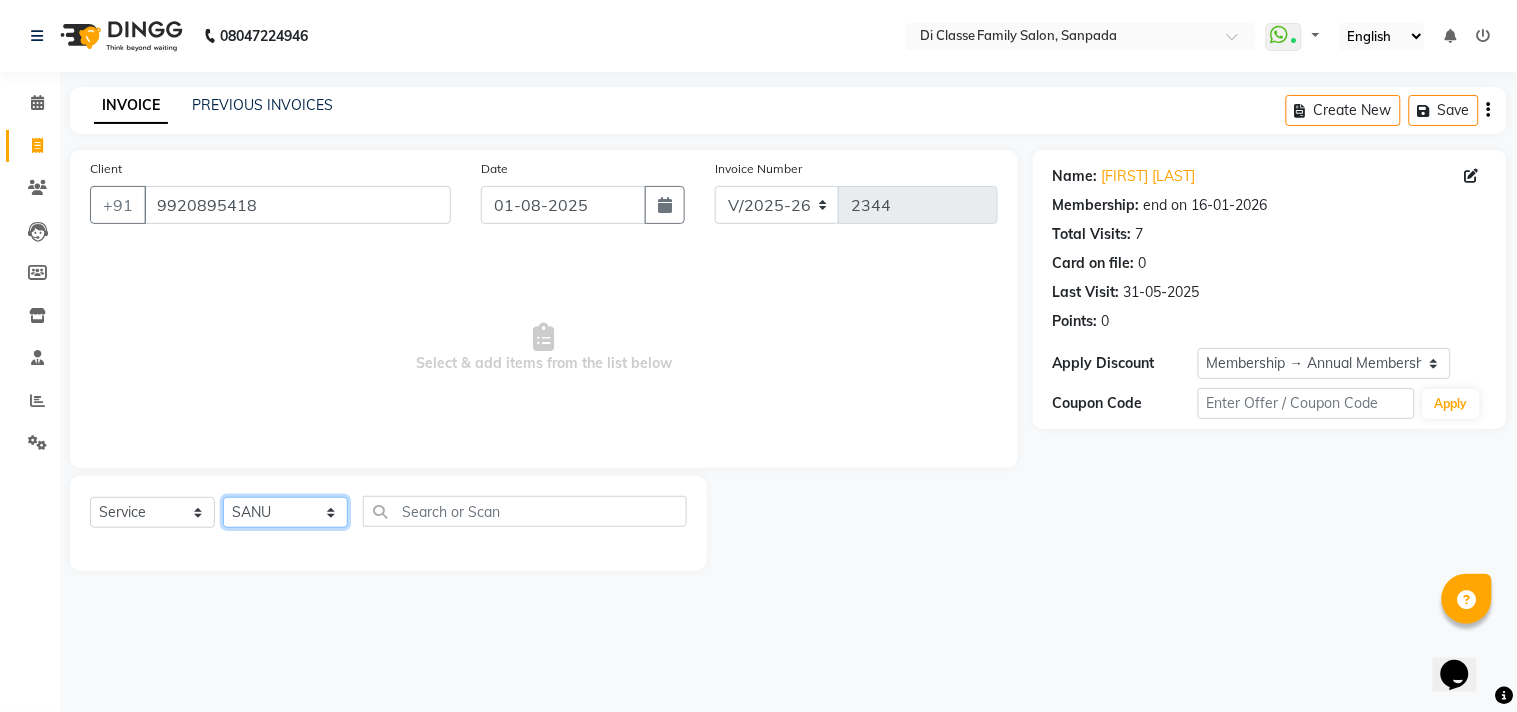 click on "Select Stylist aniket  Anu  AYAZ KADRI  Front Desk Javed kapil KOMAL  Payal  Pooja Jadhav Rahul Datkhile RESHMA SHAIKH rutik shinde SACHIN SAKPAL SADDAM SAHAJAN SAKSHI CHAVAN Sameer  sampada Sanjana  SANU SHUBHAM PEDNEKAR Sikandar Ansari Vijay kharat" 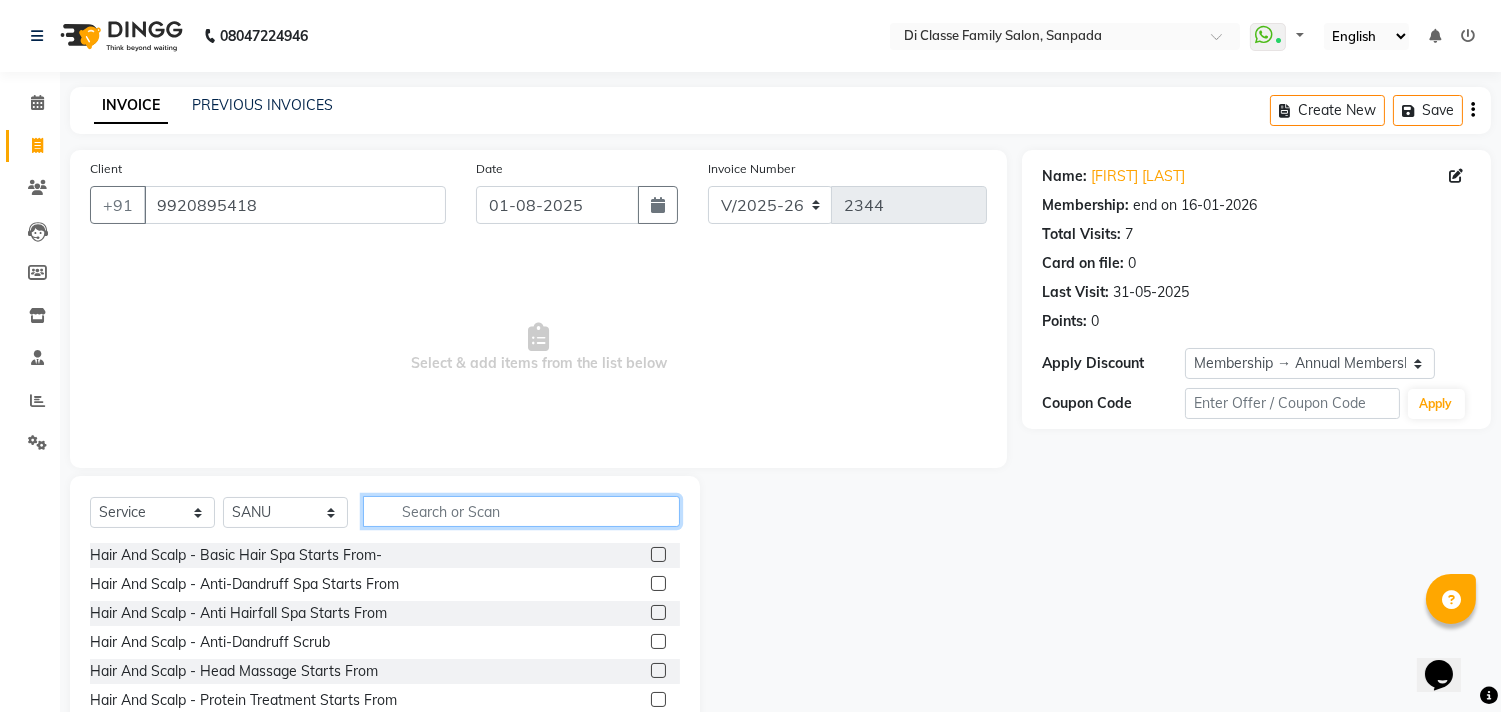 click 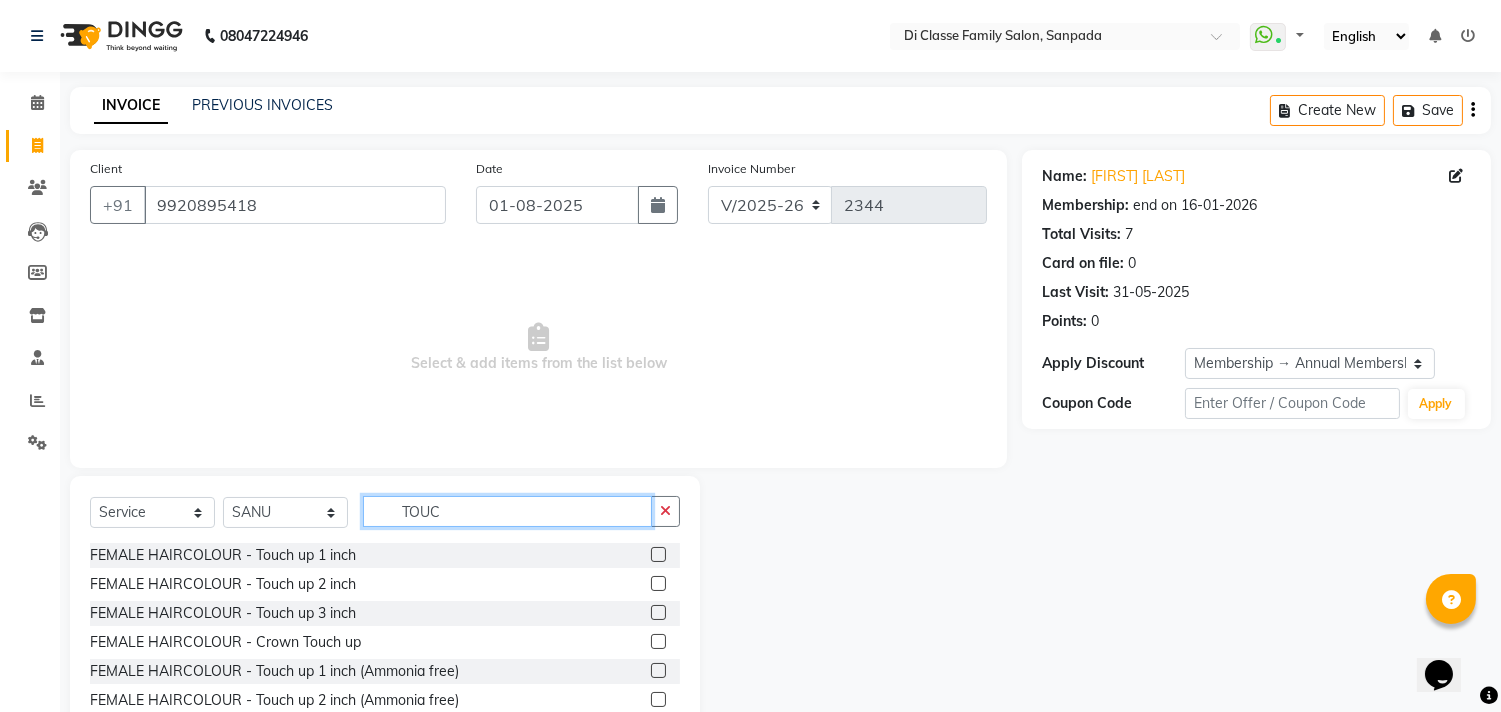 type on "TOUC" 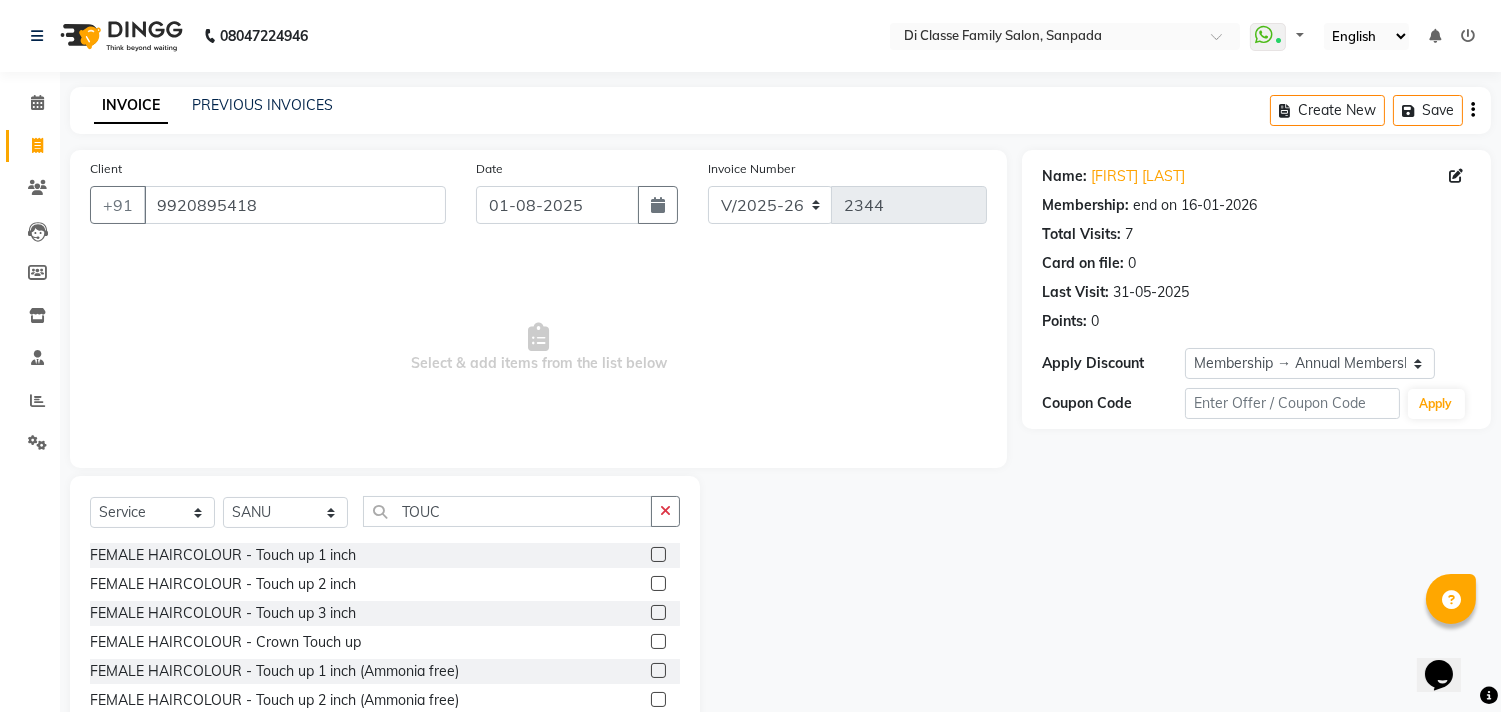 click 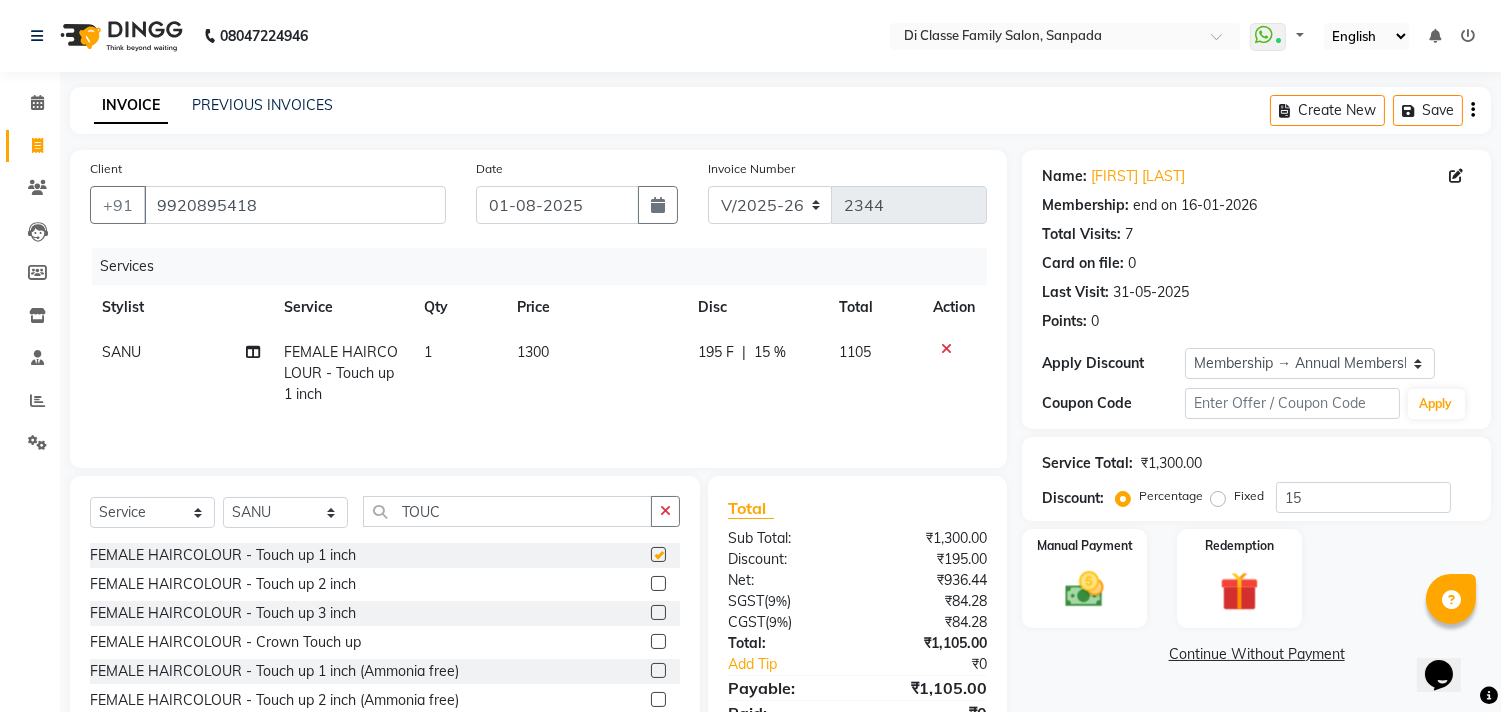 checkbox on "false" 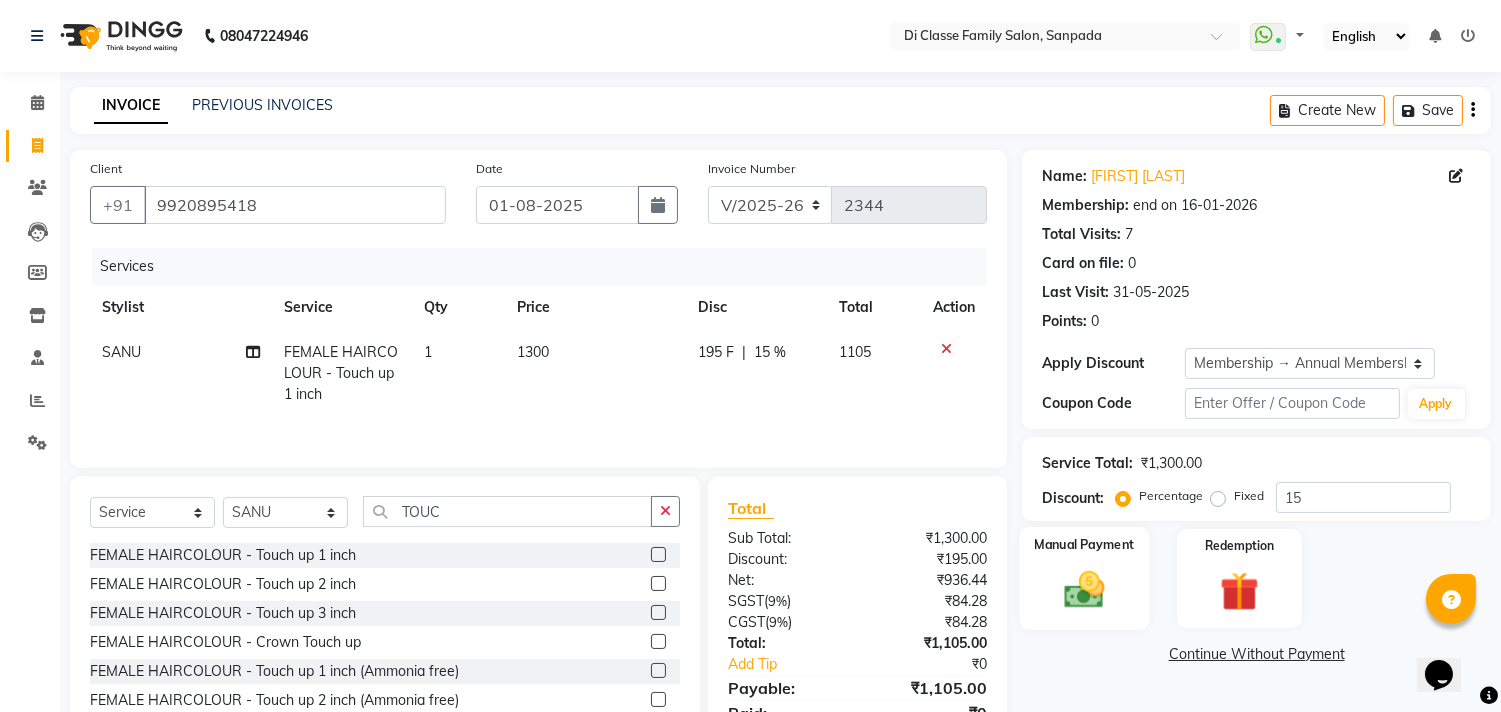 click on "Manual Payment" 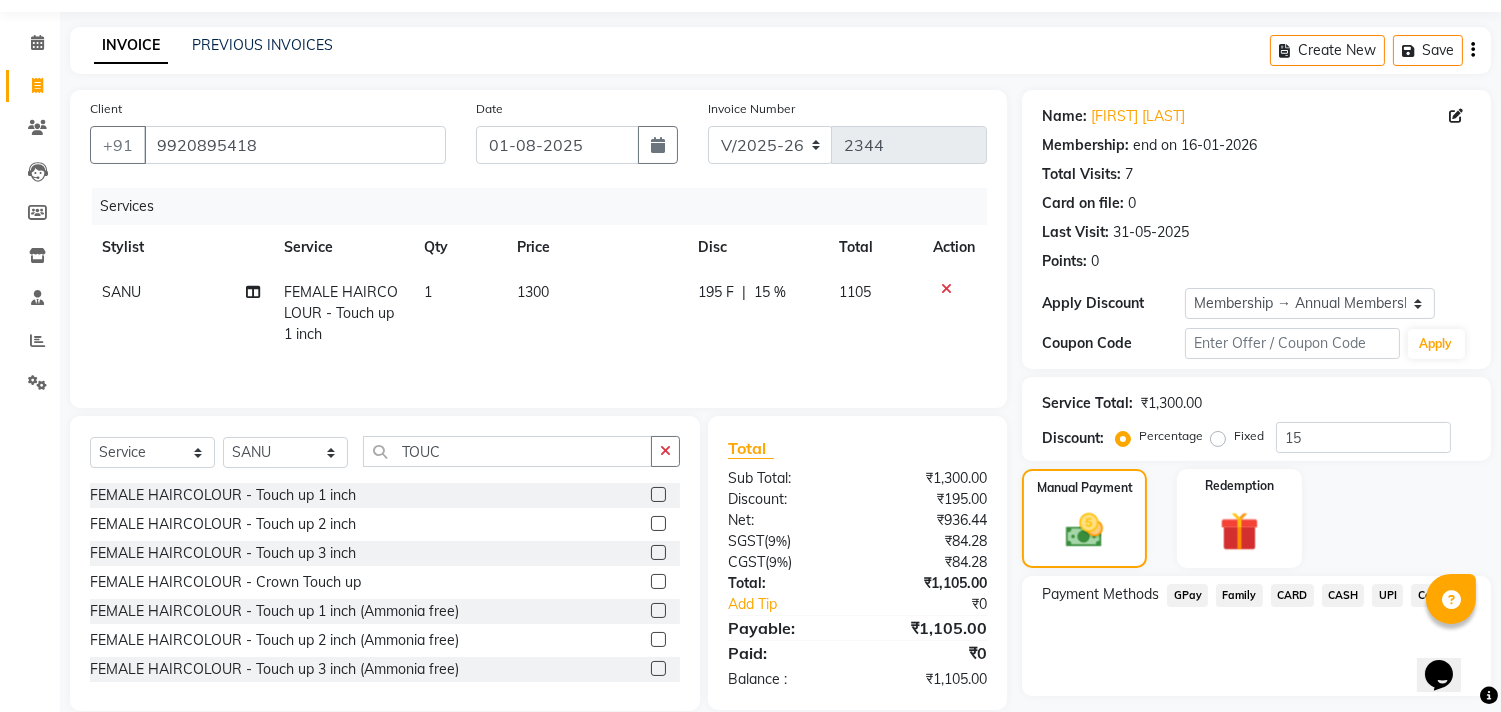 scroll, scrollTop: 114, scrollLeft: 0, axis: vertical 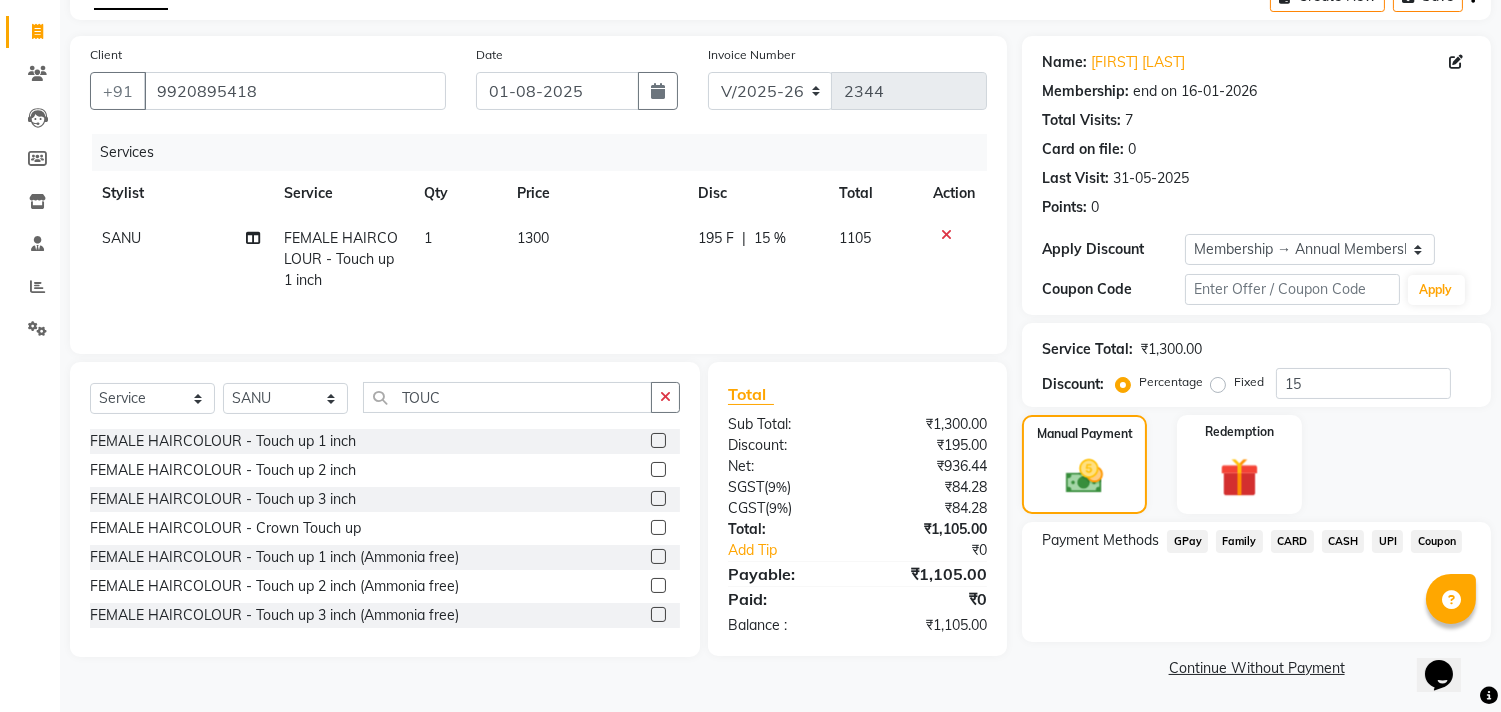 click on "UPI" 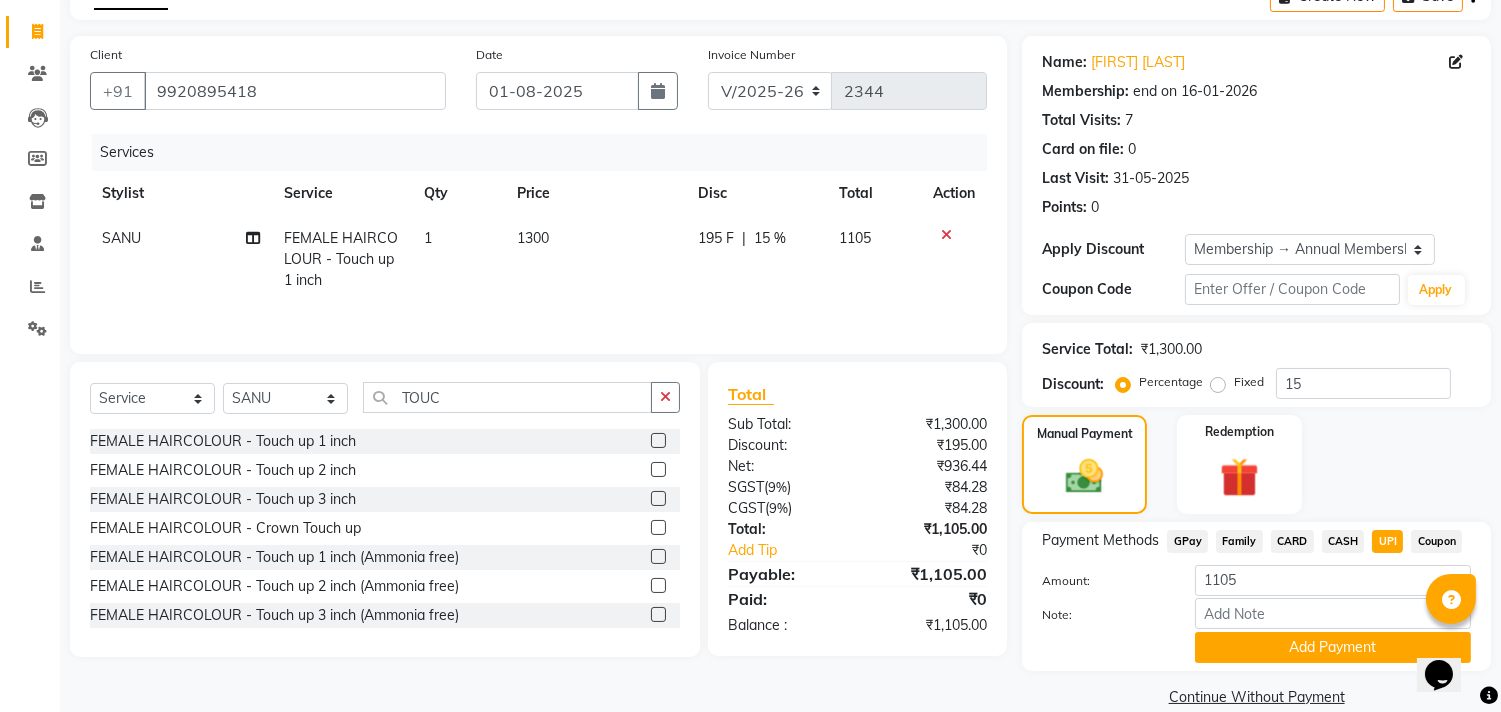 click on "Add Payment" 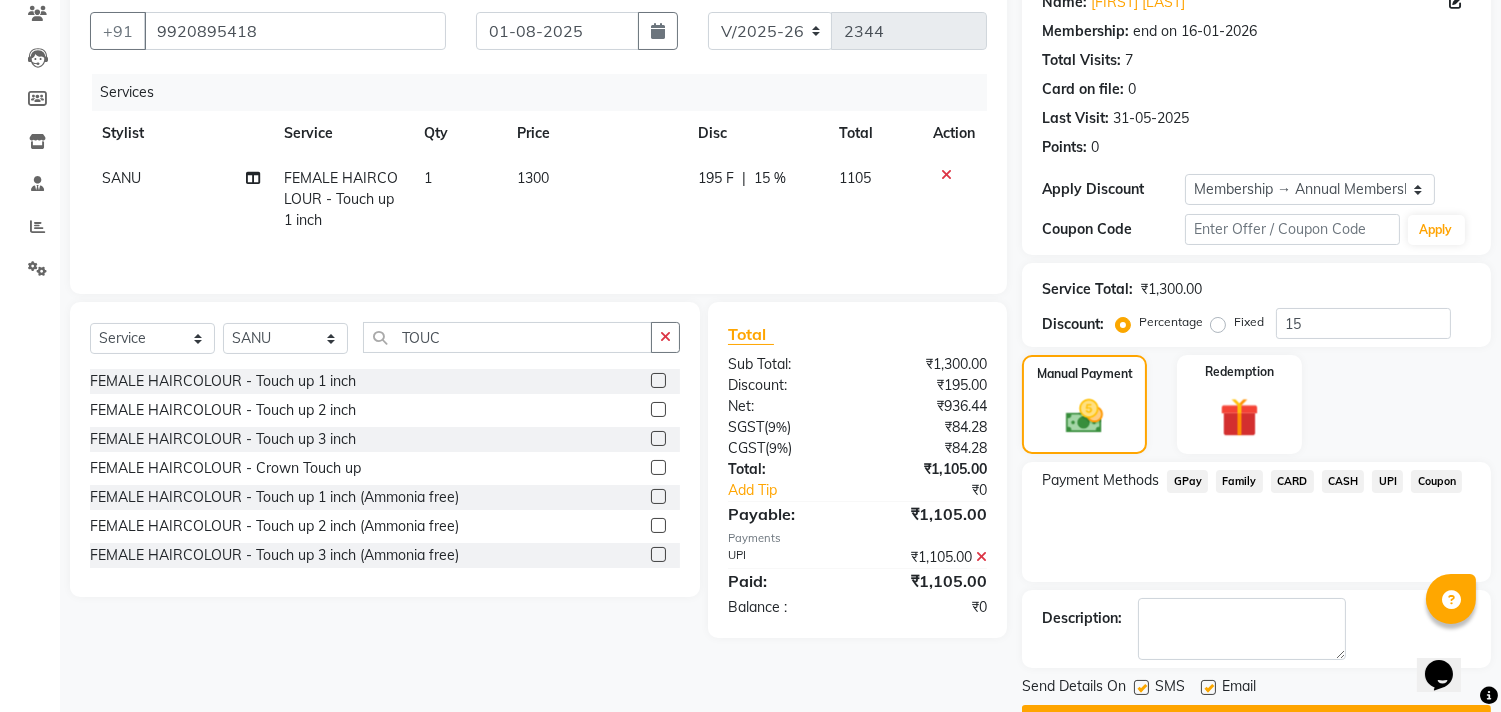 scroll, scrollTop: 227, scrollLeft: 0, axis: vertical 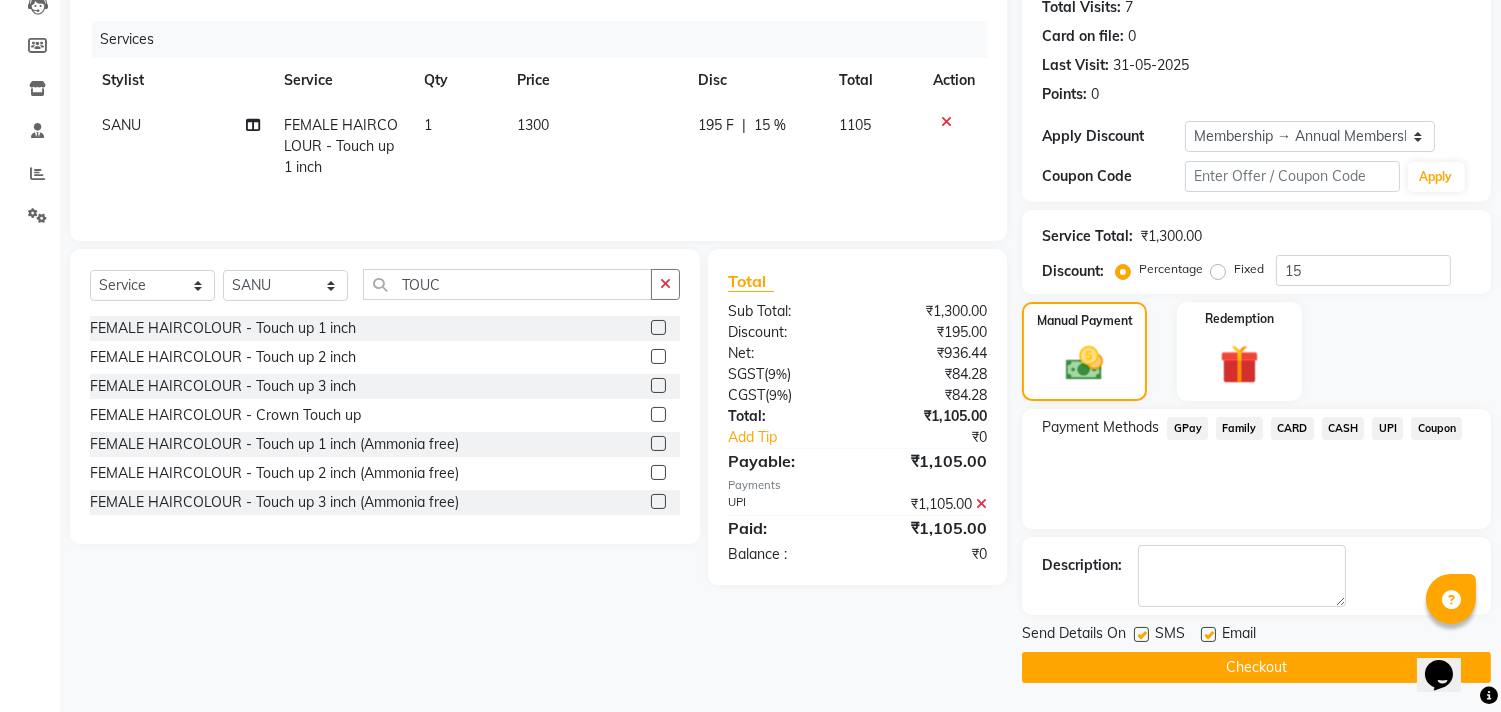 click on "Checkout" 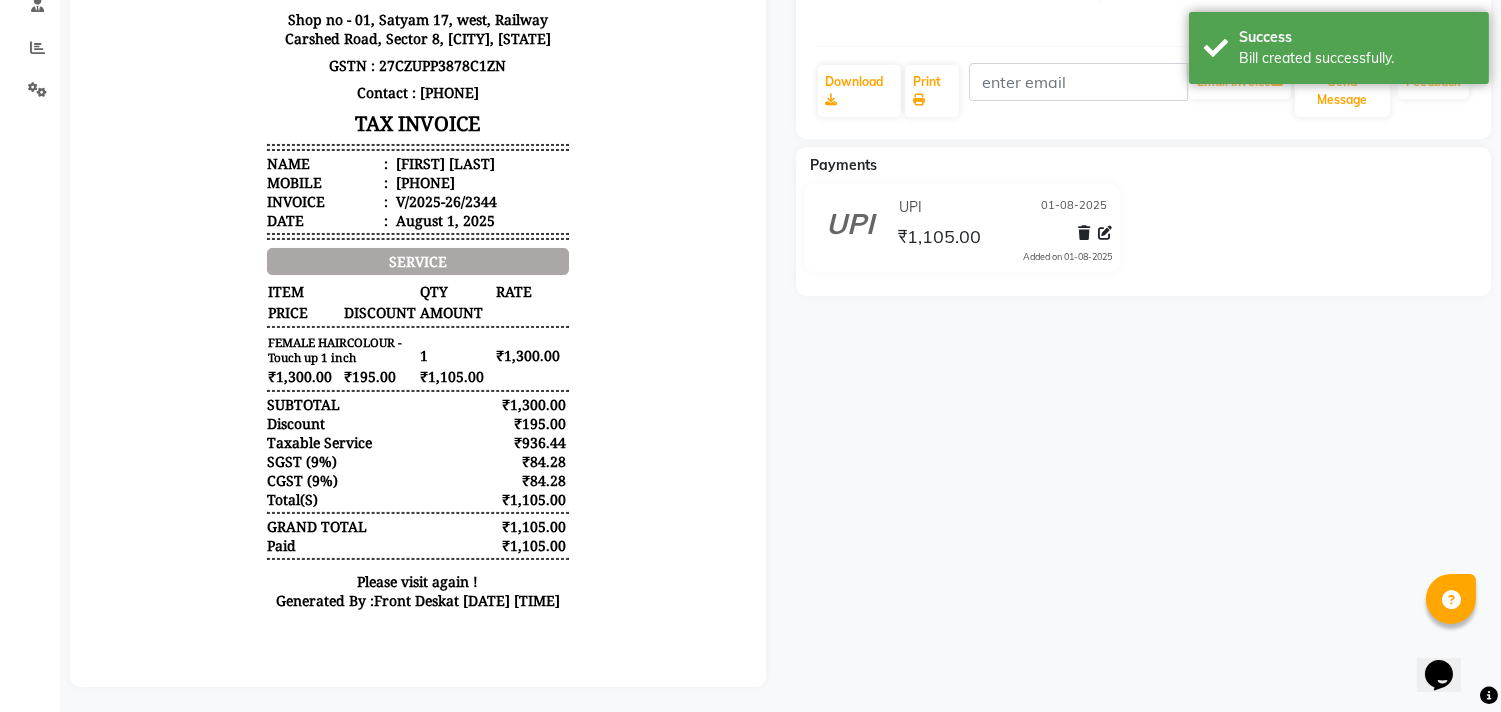 scroll, scrollTop: 0, scrollLeft: 0, axis: both 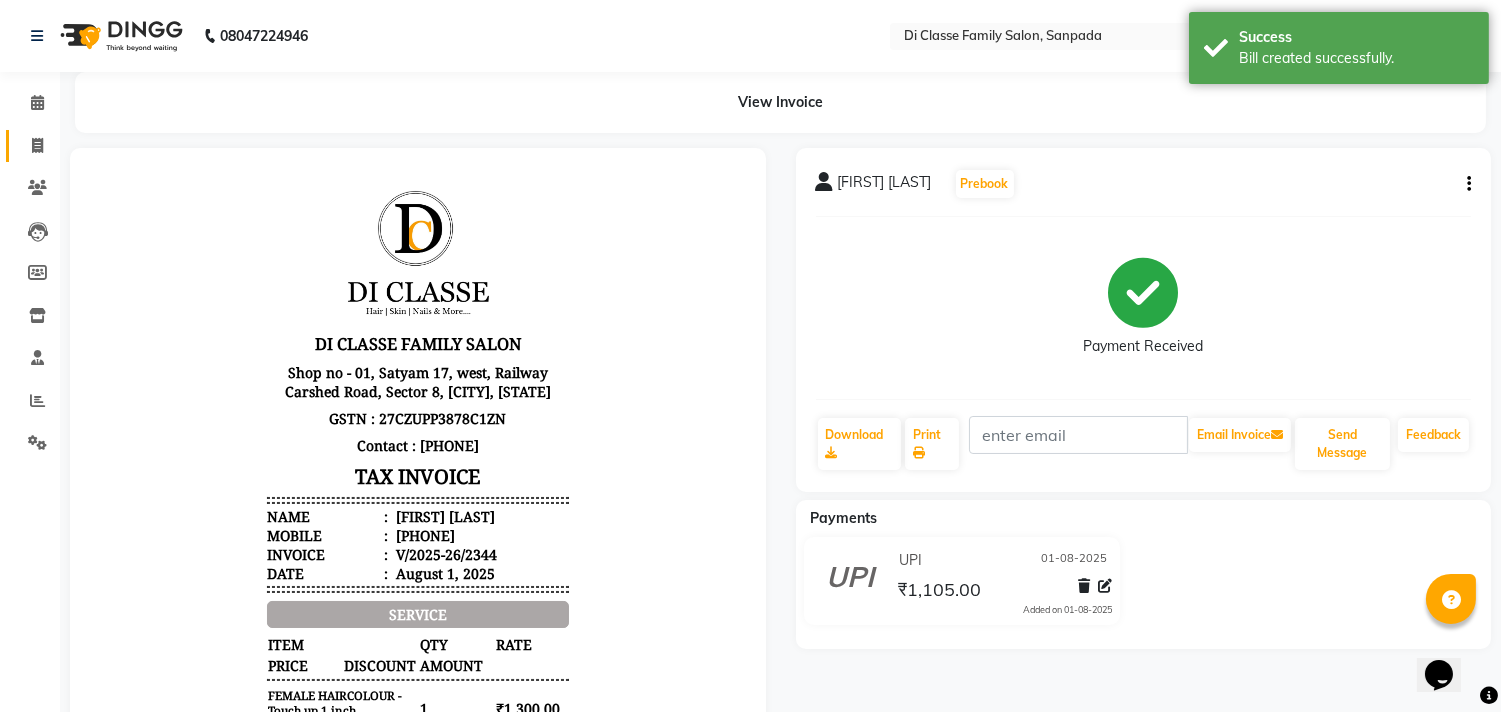 click on "Invoice" 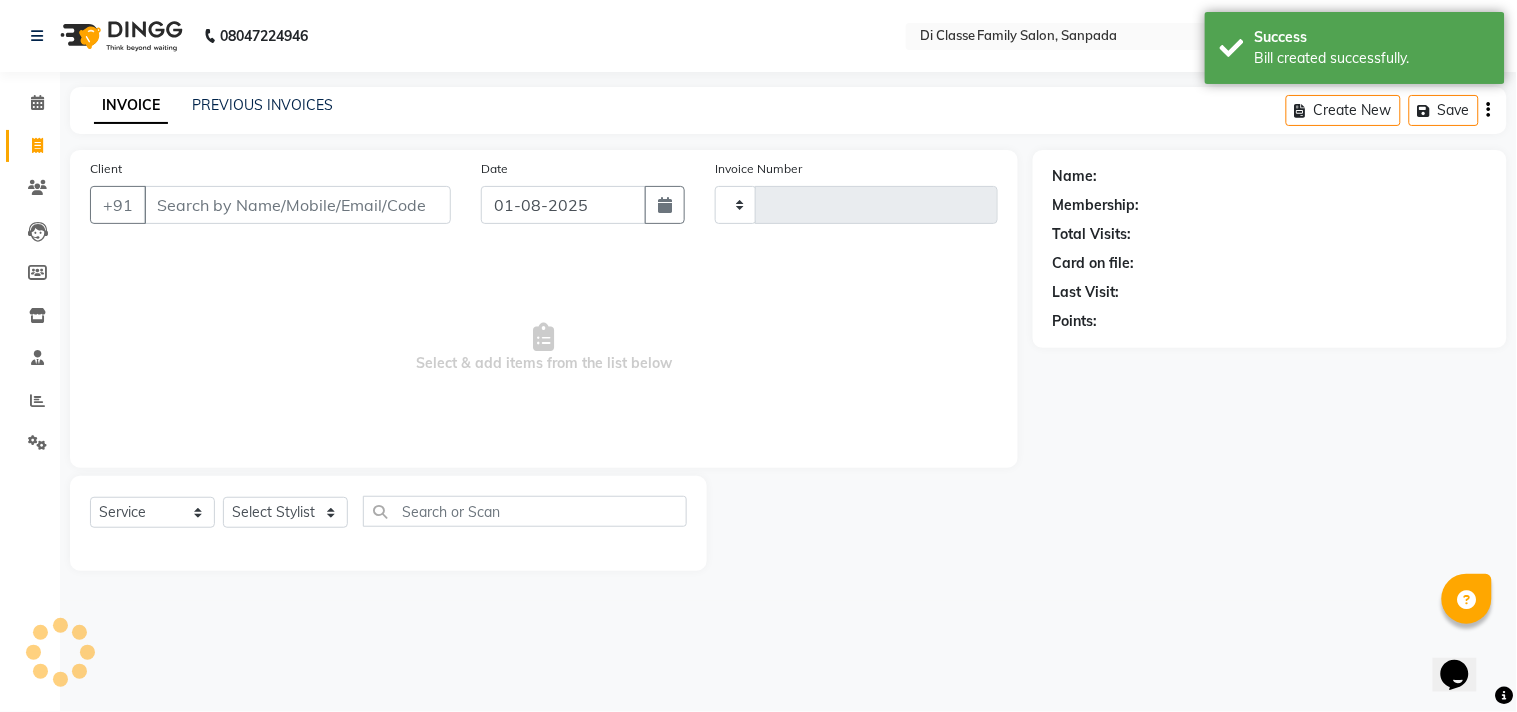 click on "INVOICE PREVIOUS INVOICES Create New   Save" 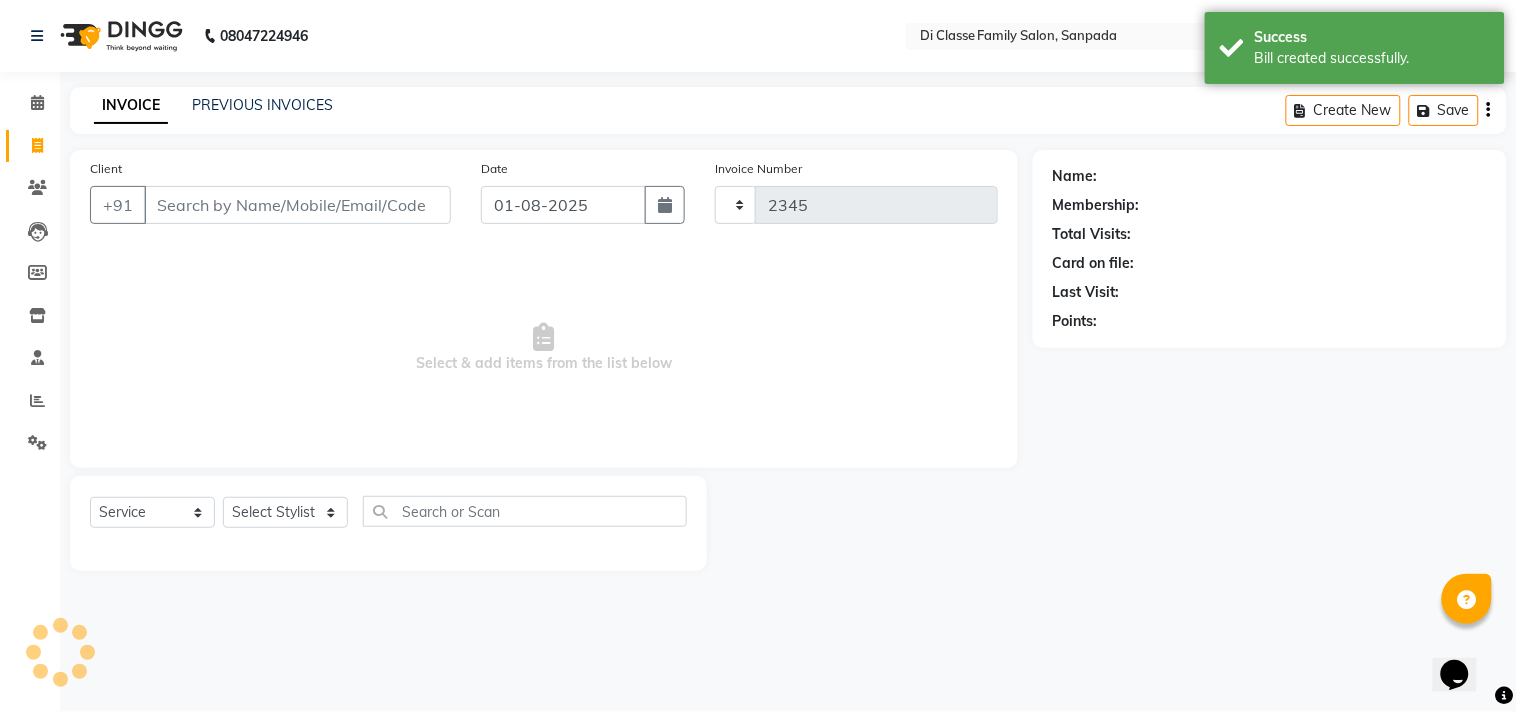 select on "4704" 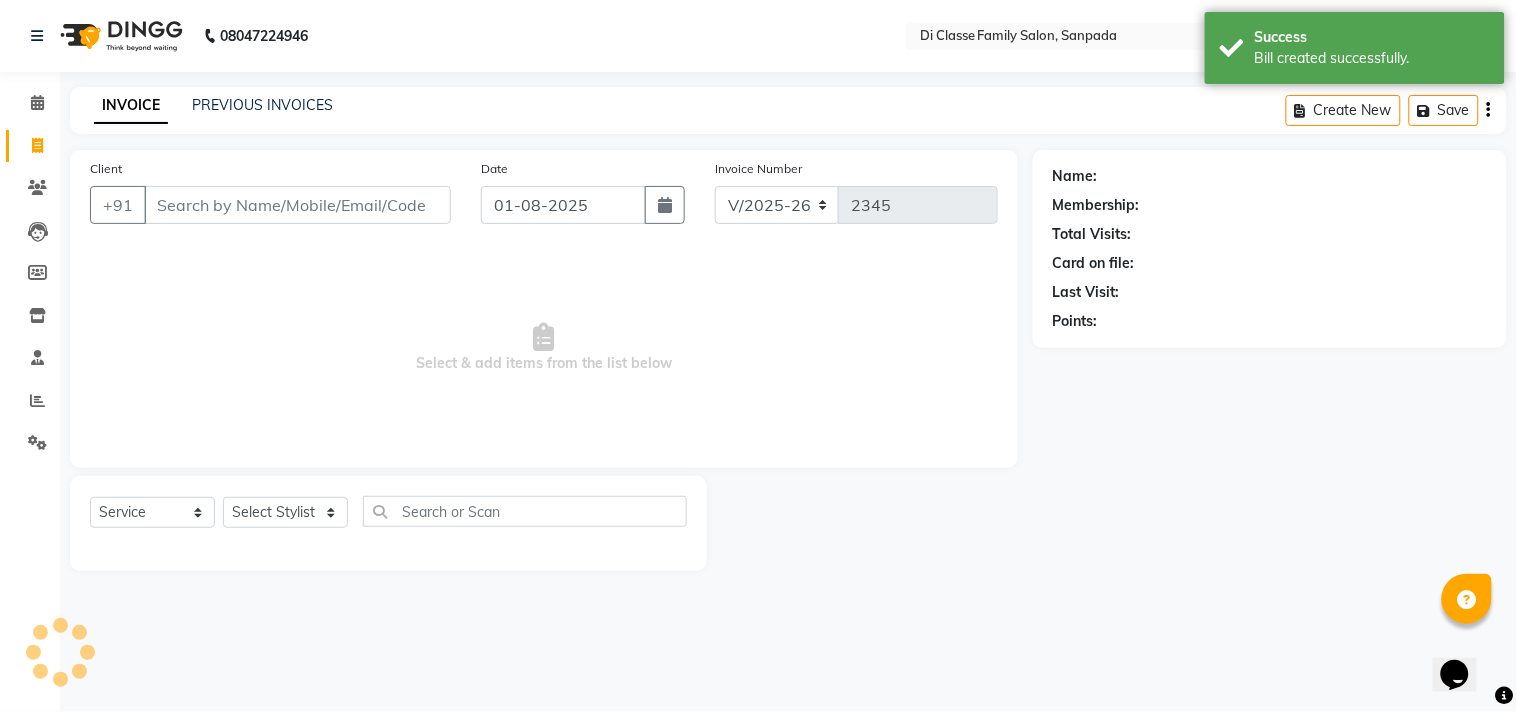 click on "INVOICE PREVIOUS INVOICES" 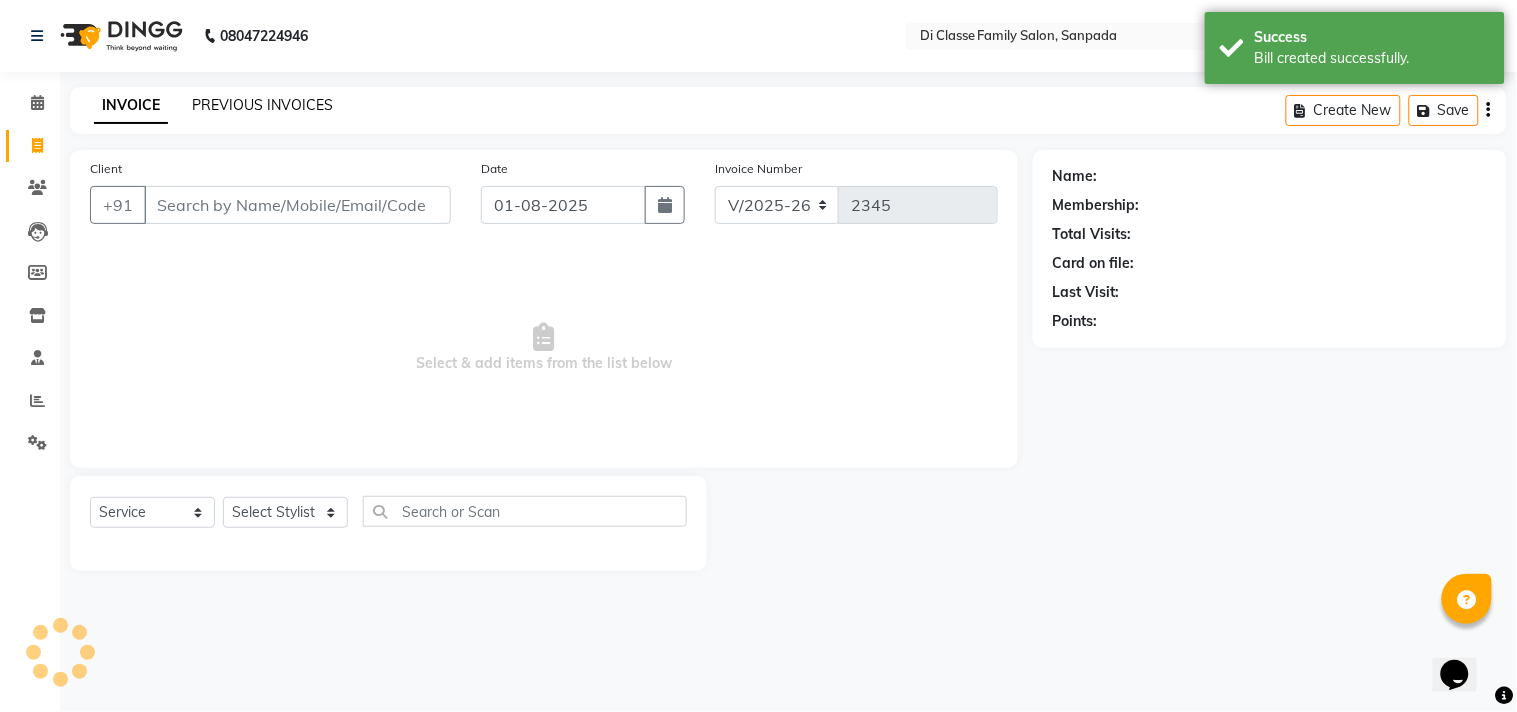 click on "PREVIOUS INVOICES" 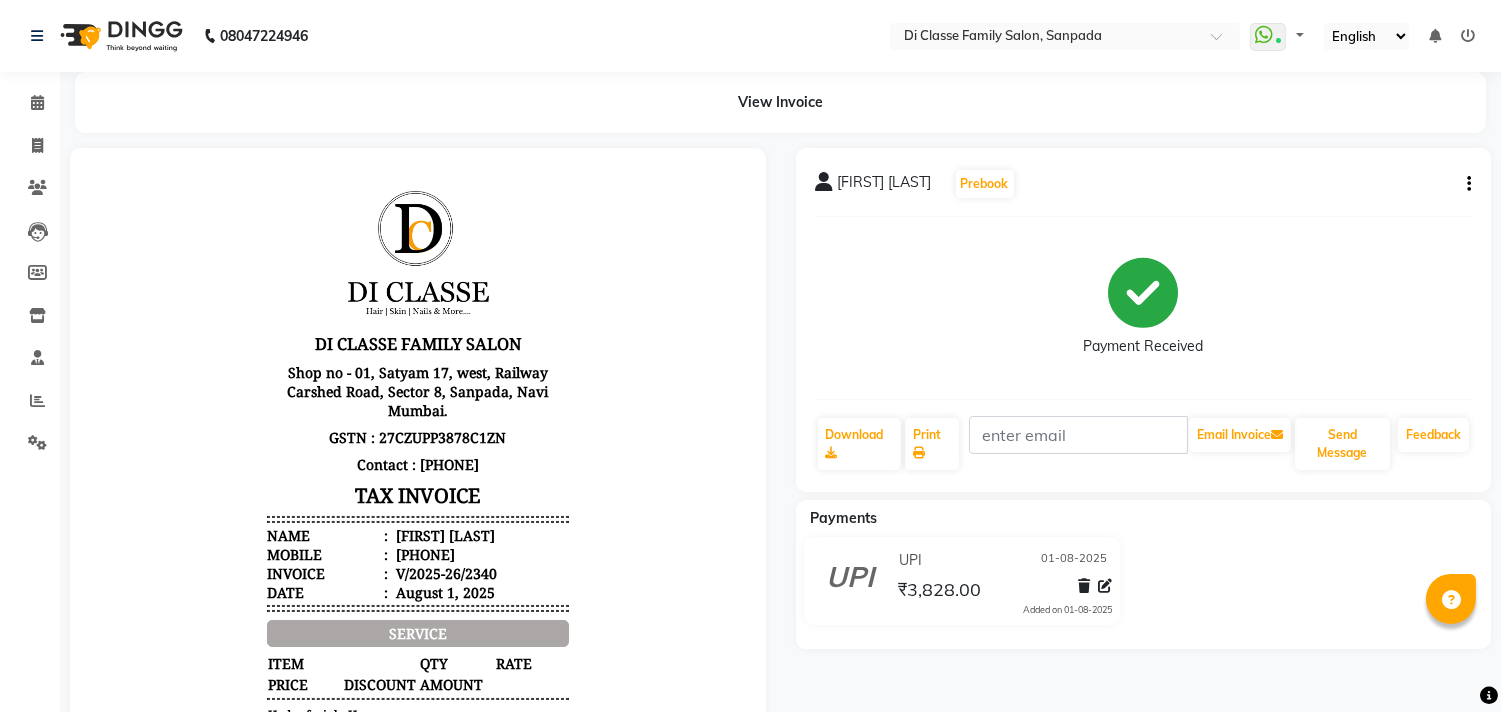 scroll, scrollTop: 0, scrollLeft: 0, axis: both 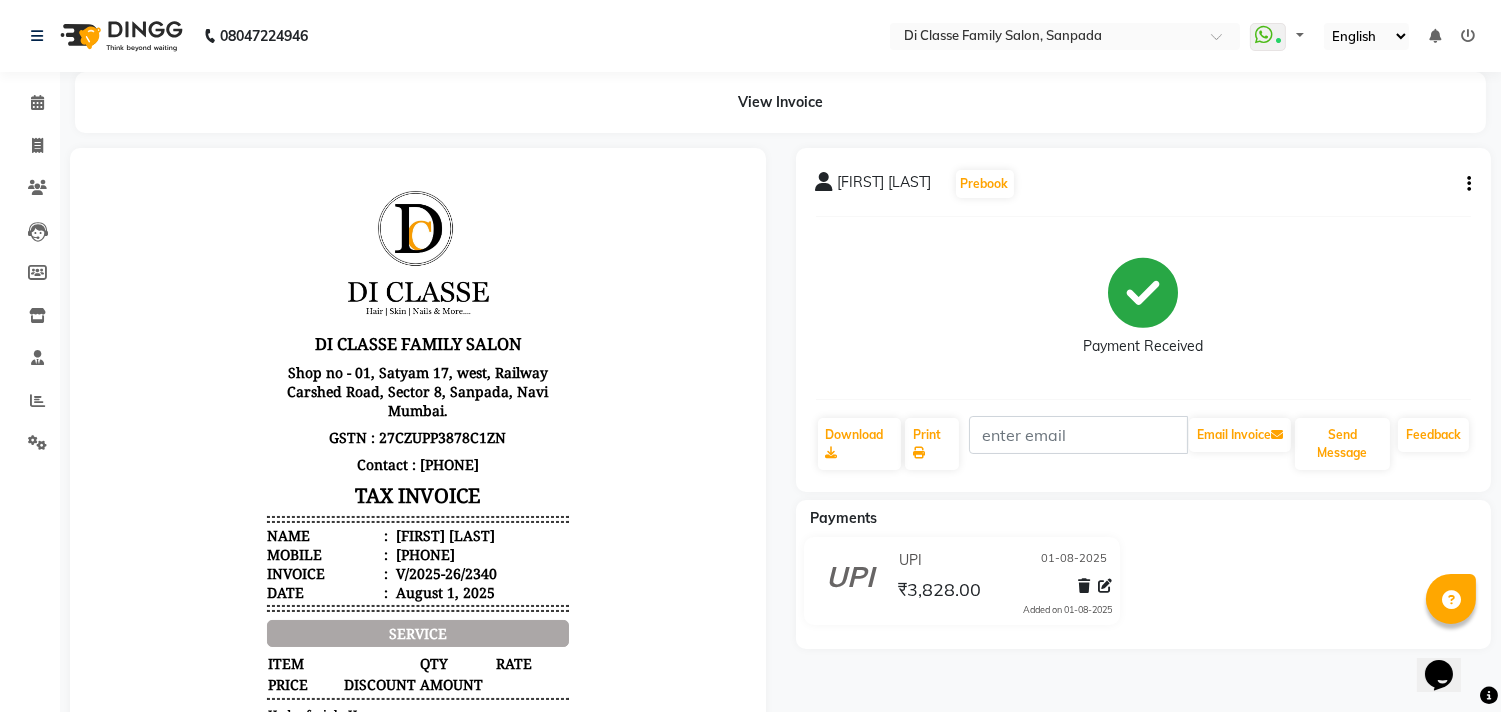 click 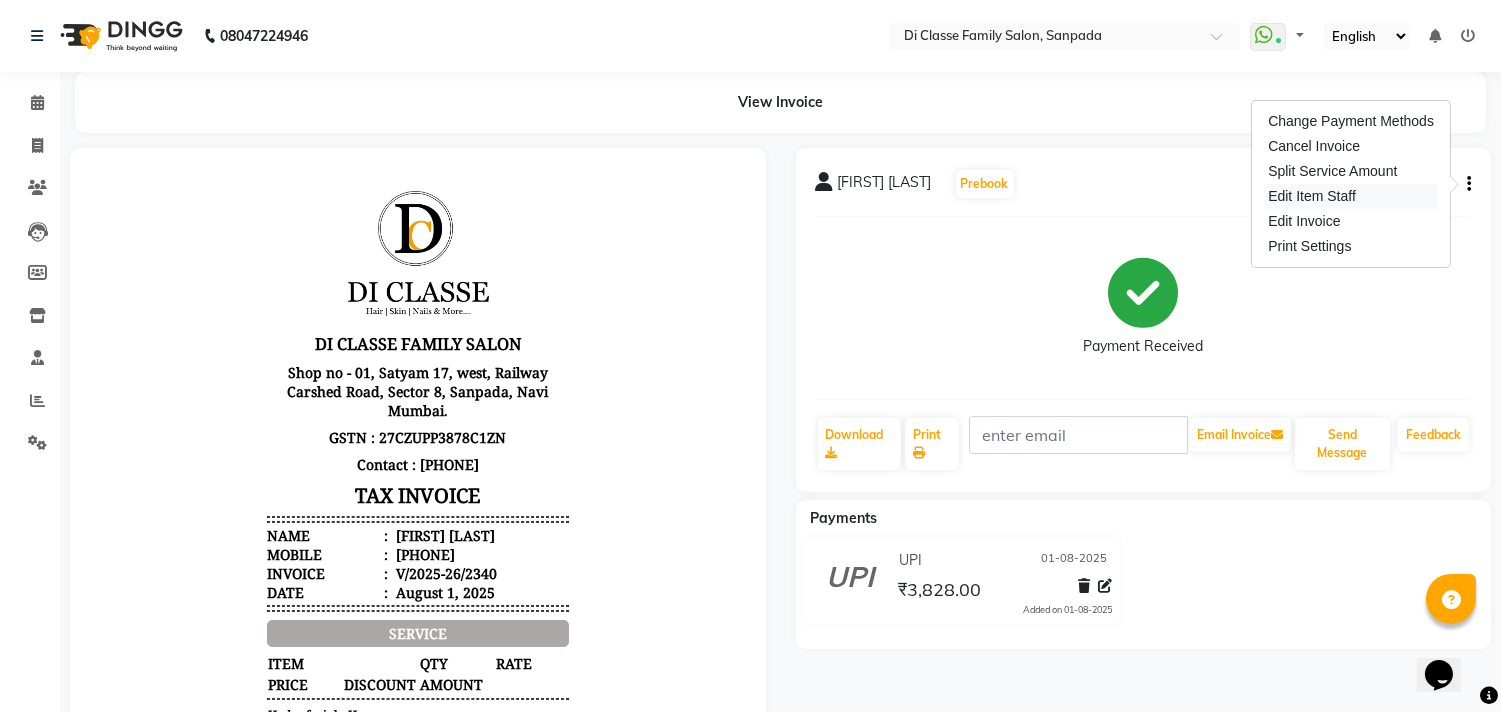 click on "Edit Item Staff" at bounding box center (1351, 196) 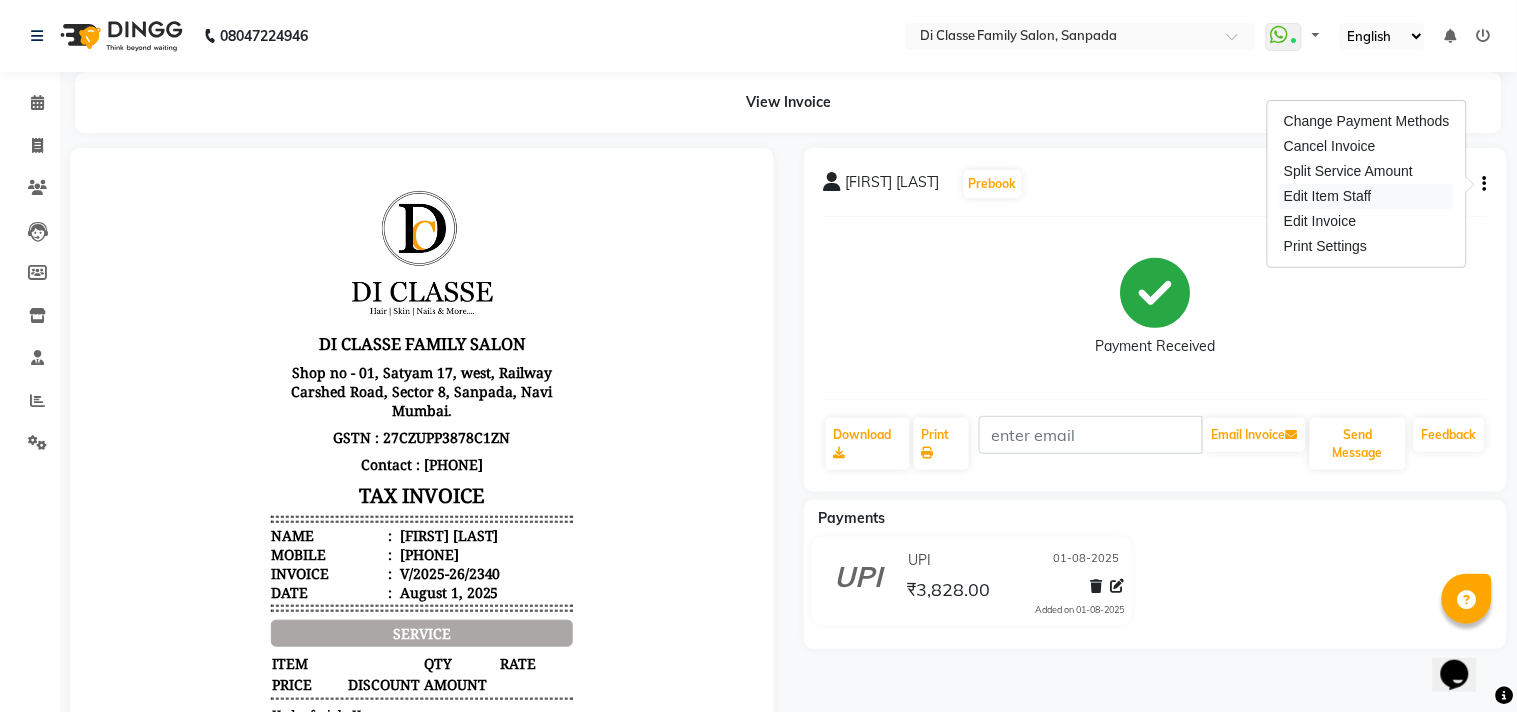 select 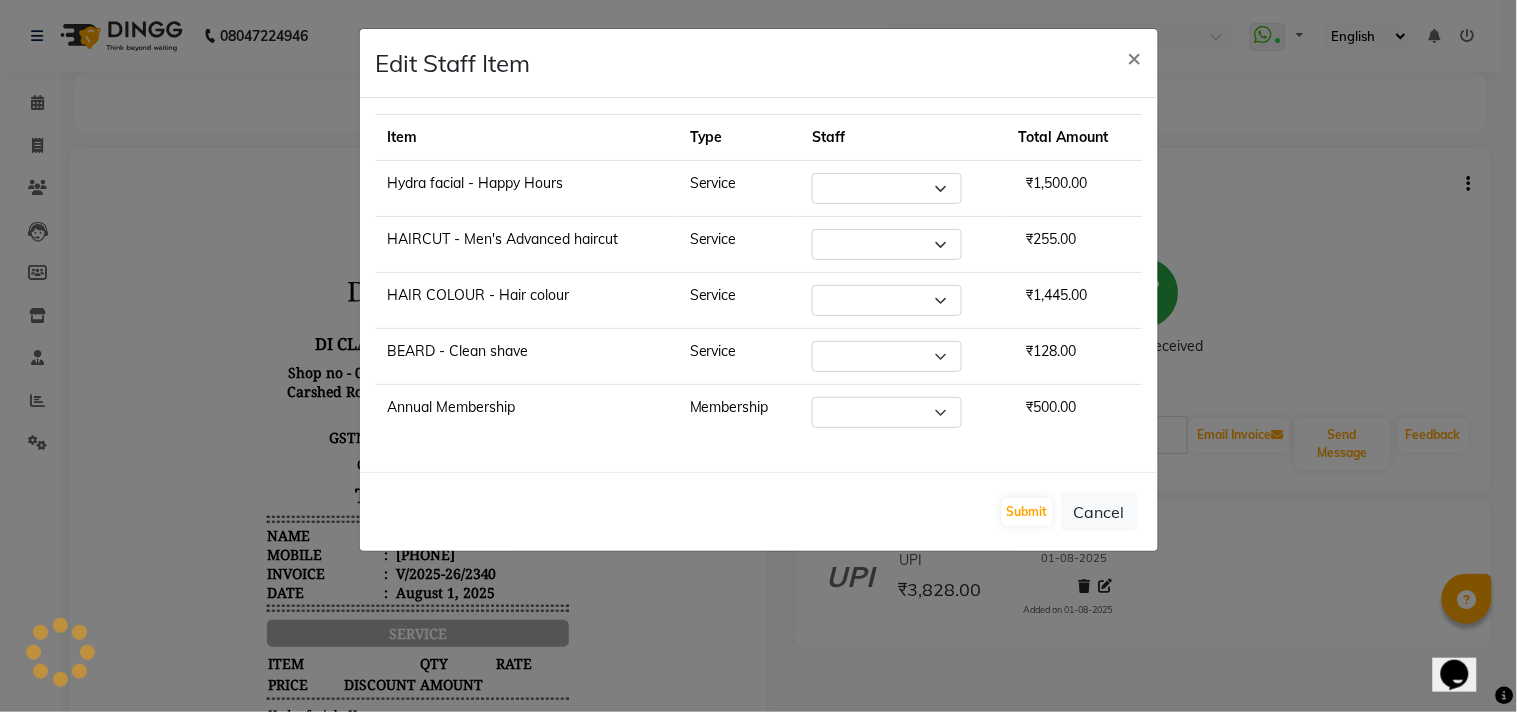 select on "59601" 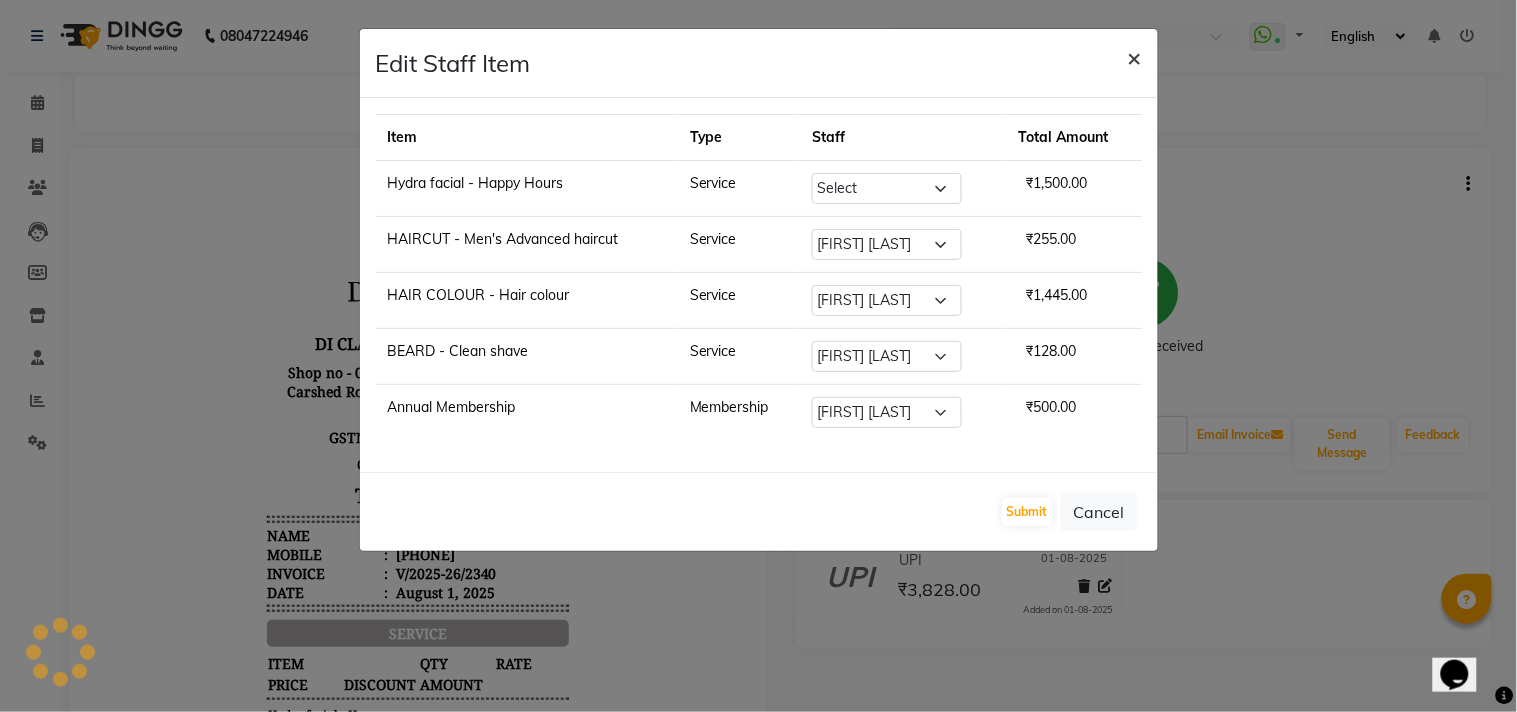 click on "×" 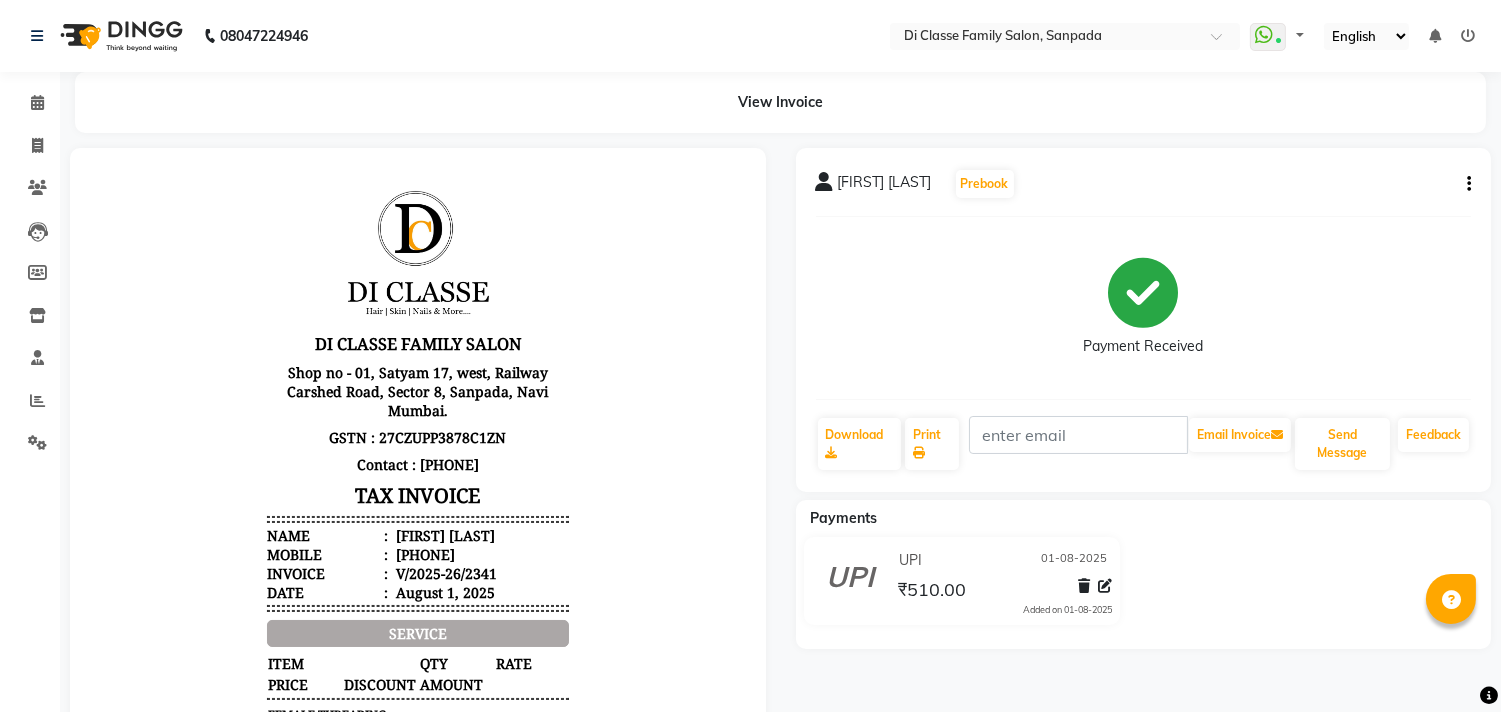 scroll, scrollTop: 0, scrollLeft: 0, axis: both 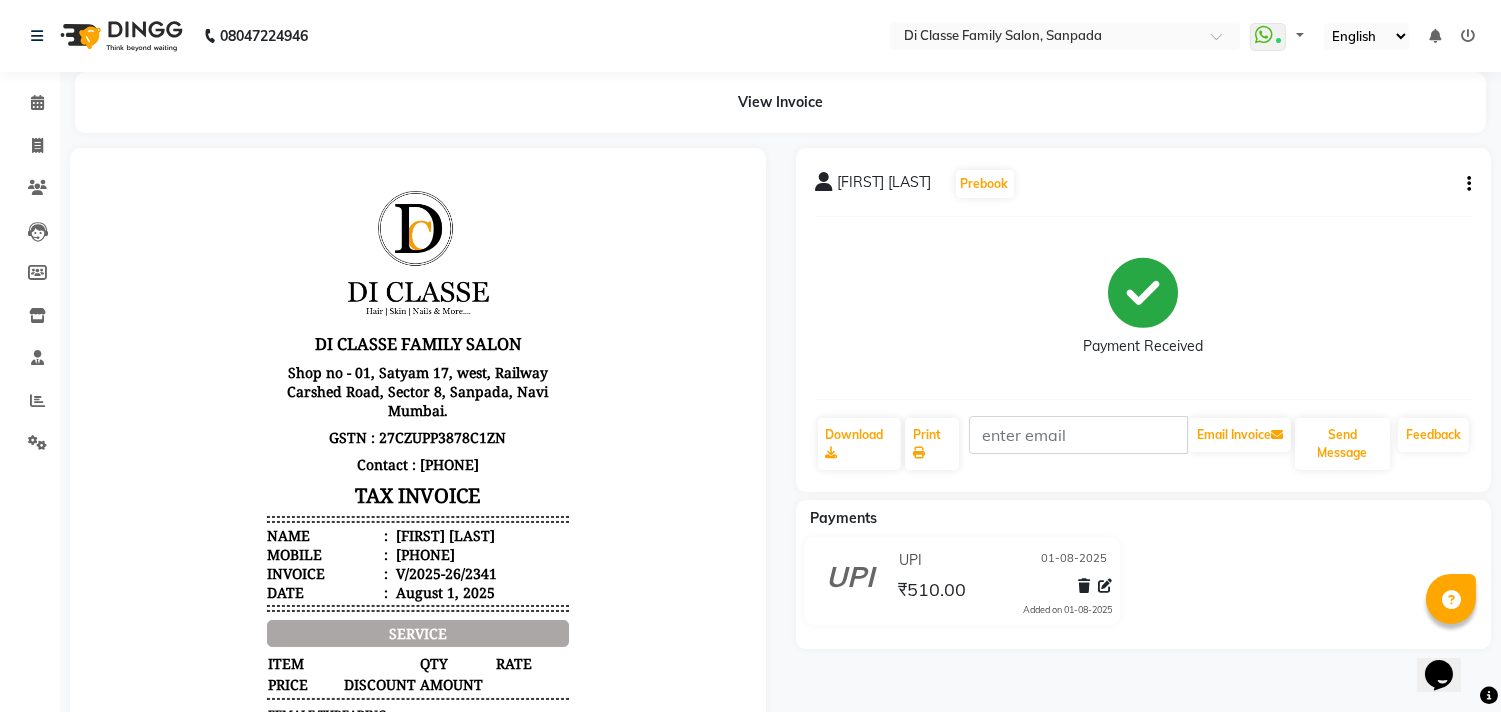 click on "[FIRST] [LAST]   Prebook   Payment Received  Download  Print   Email Invoice   Send Message Feedback" 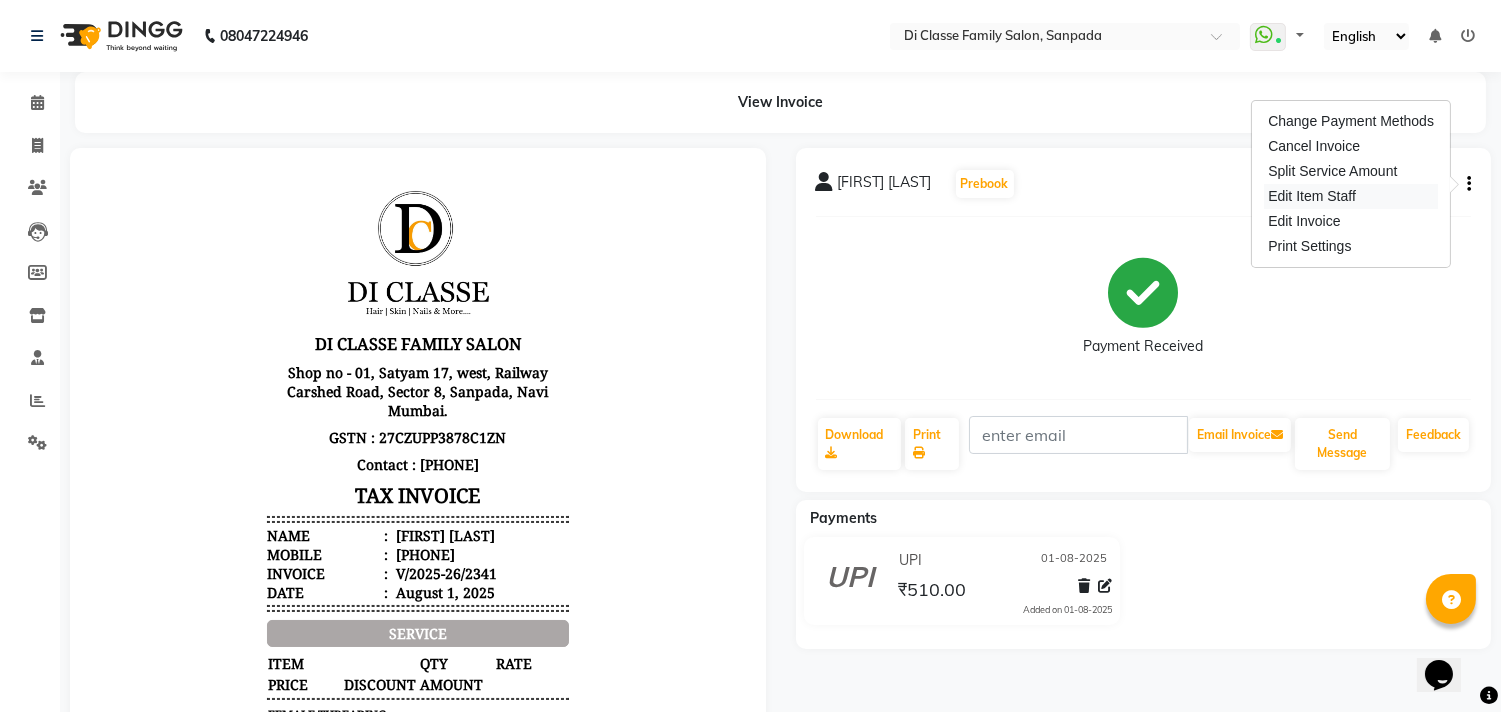click on "Edit Item Staff" at bounding box center [1351, 196] 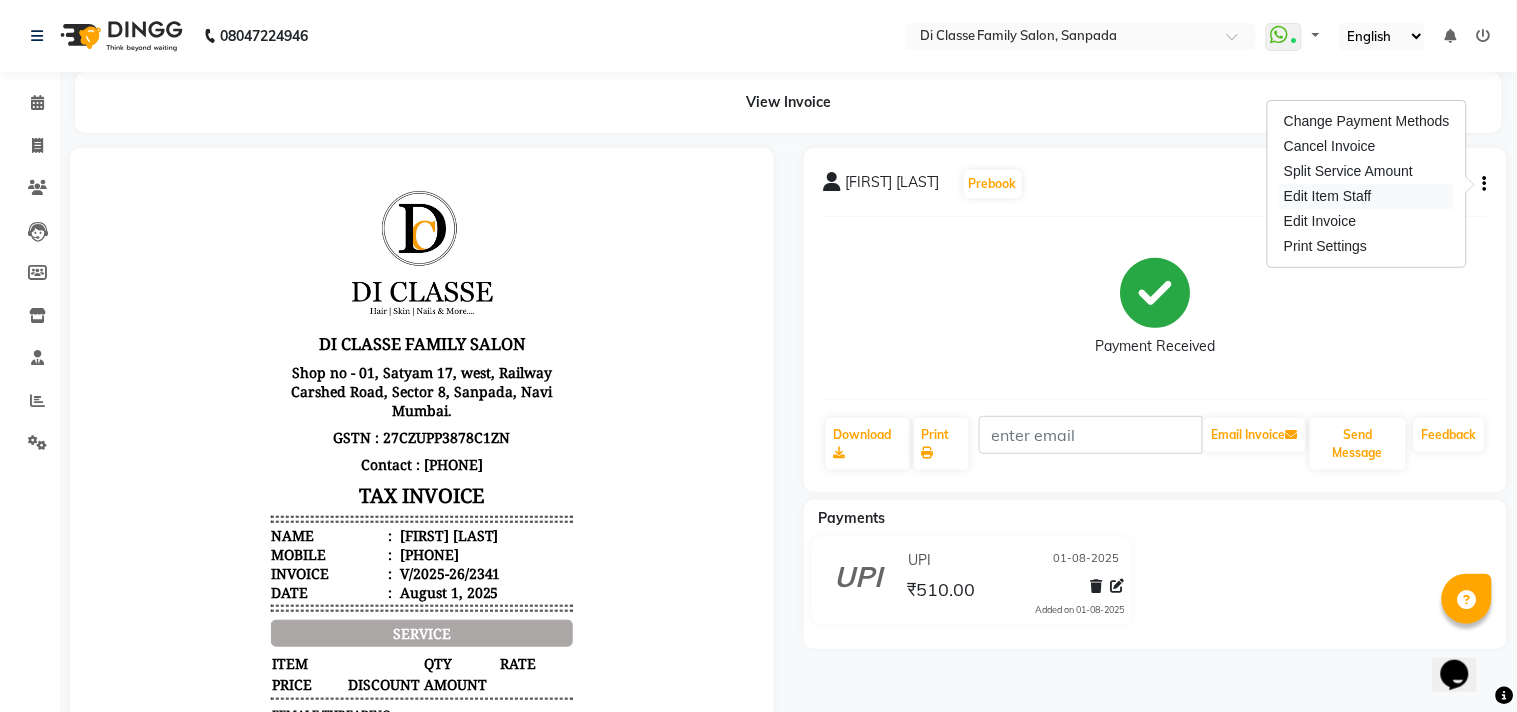 select on "[NUMBER]" 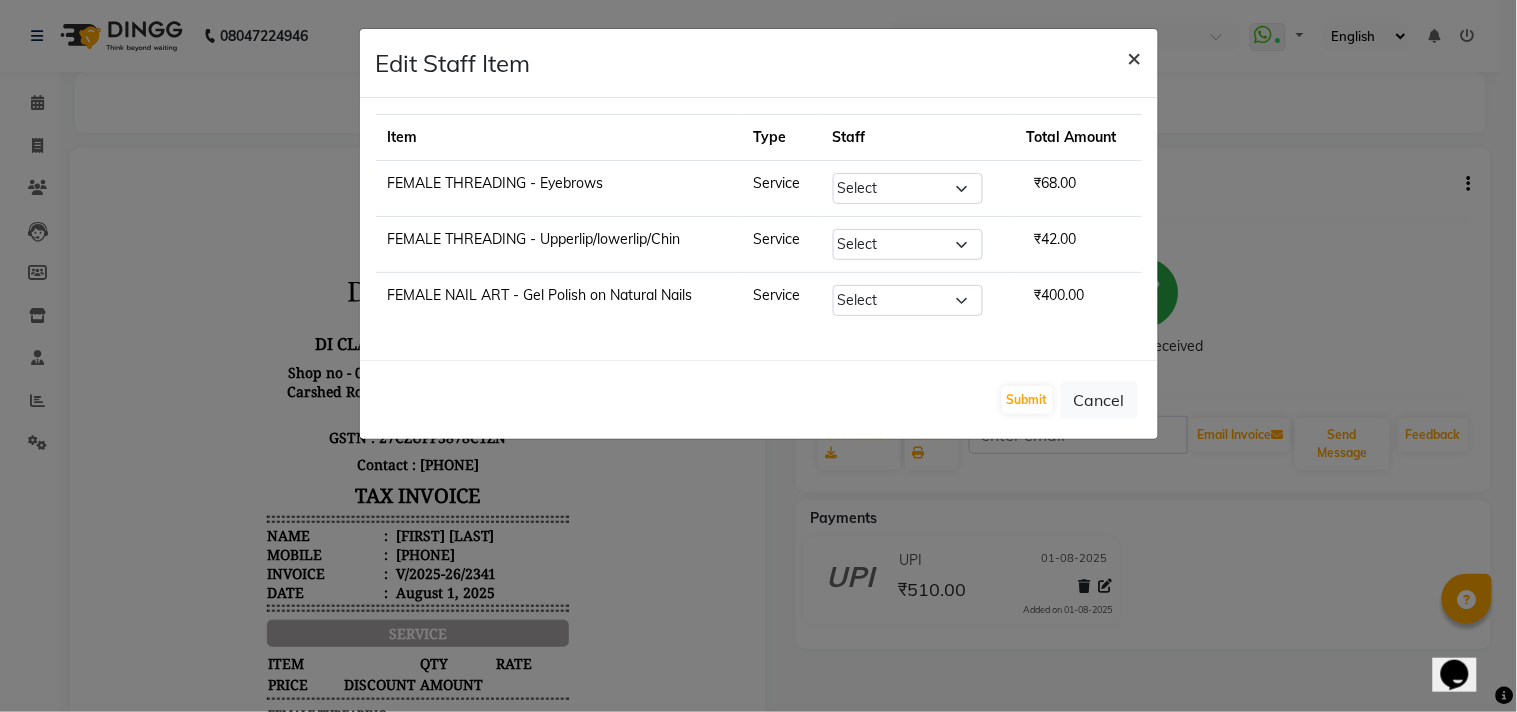 click on "×" 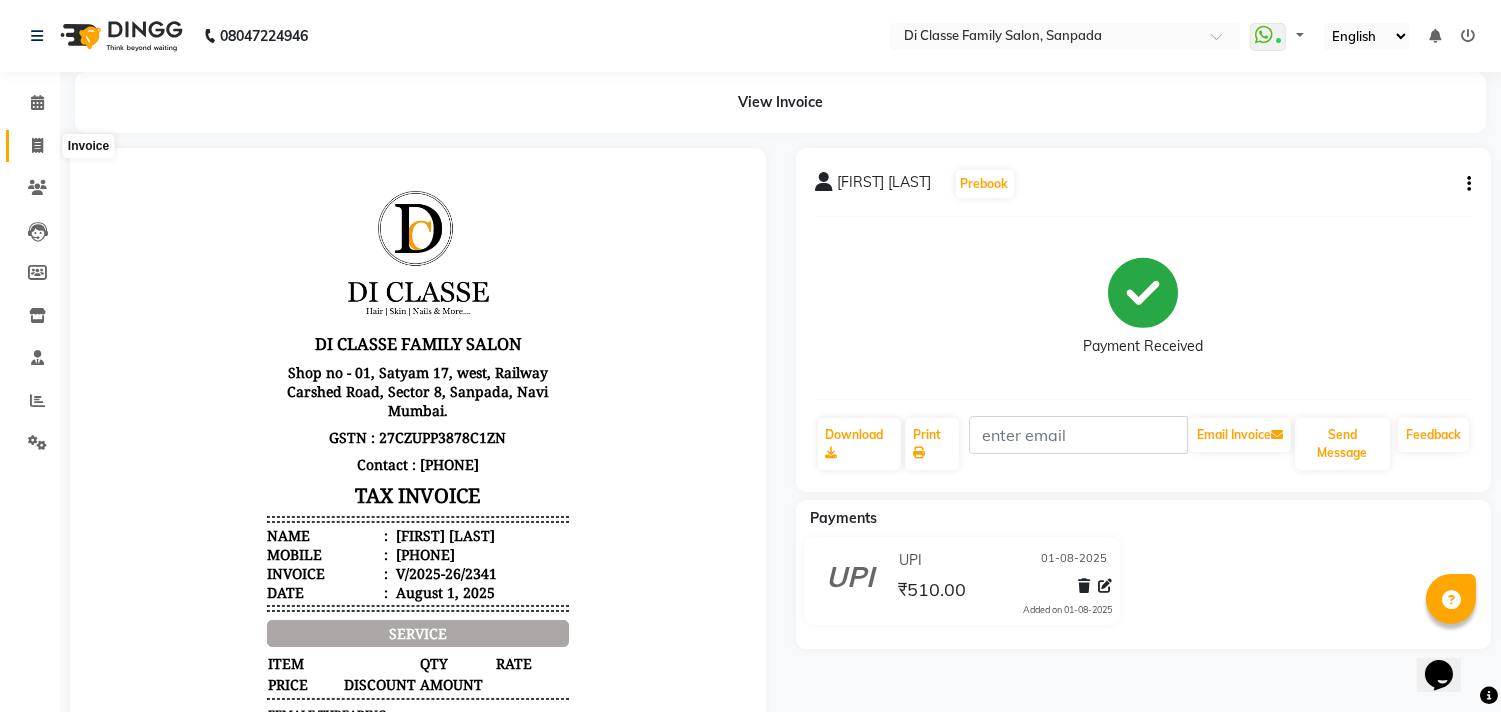 click 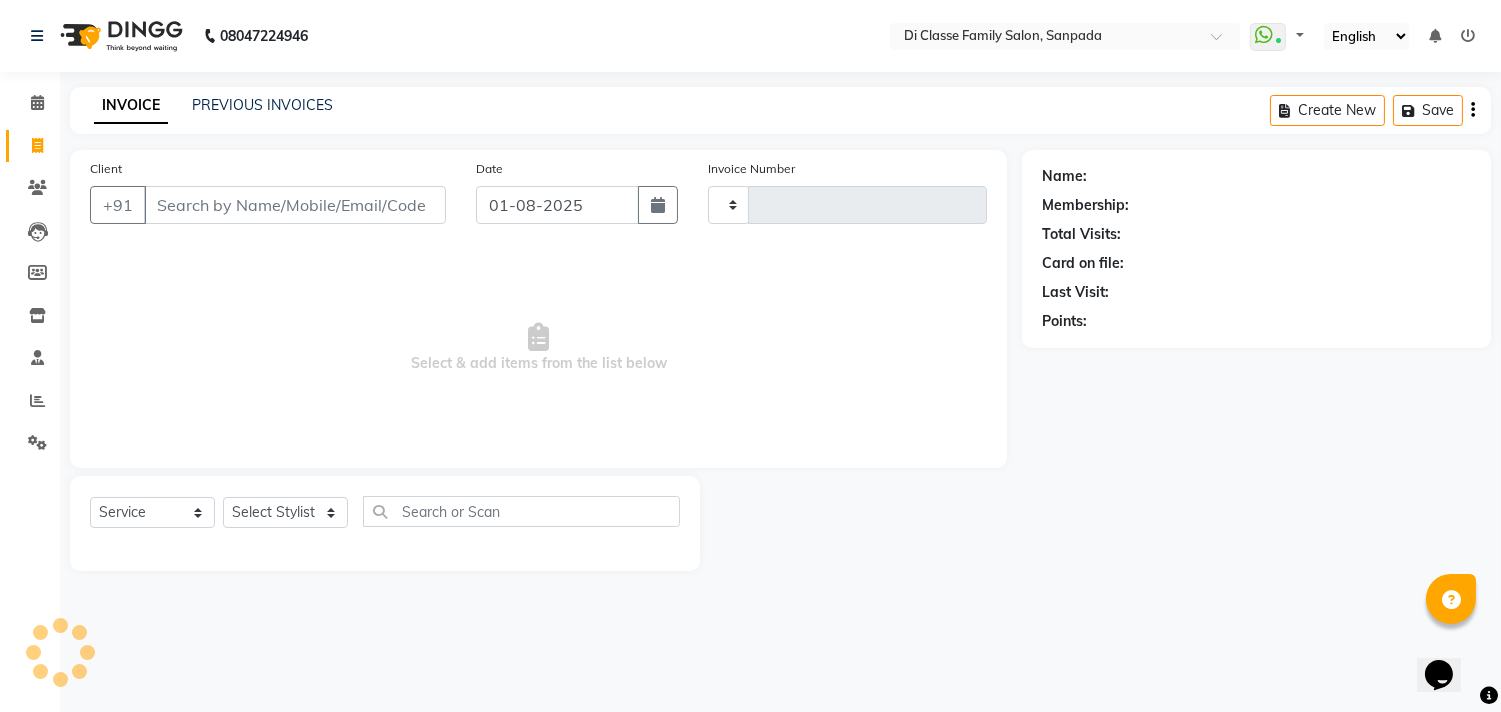 type on "2343" 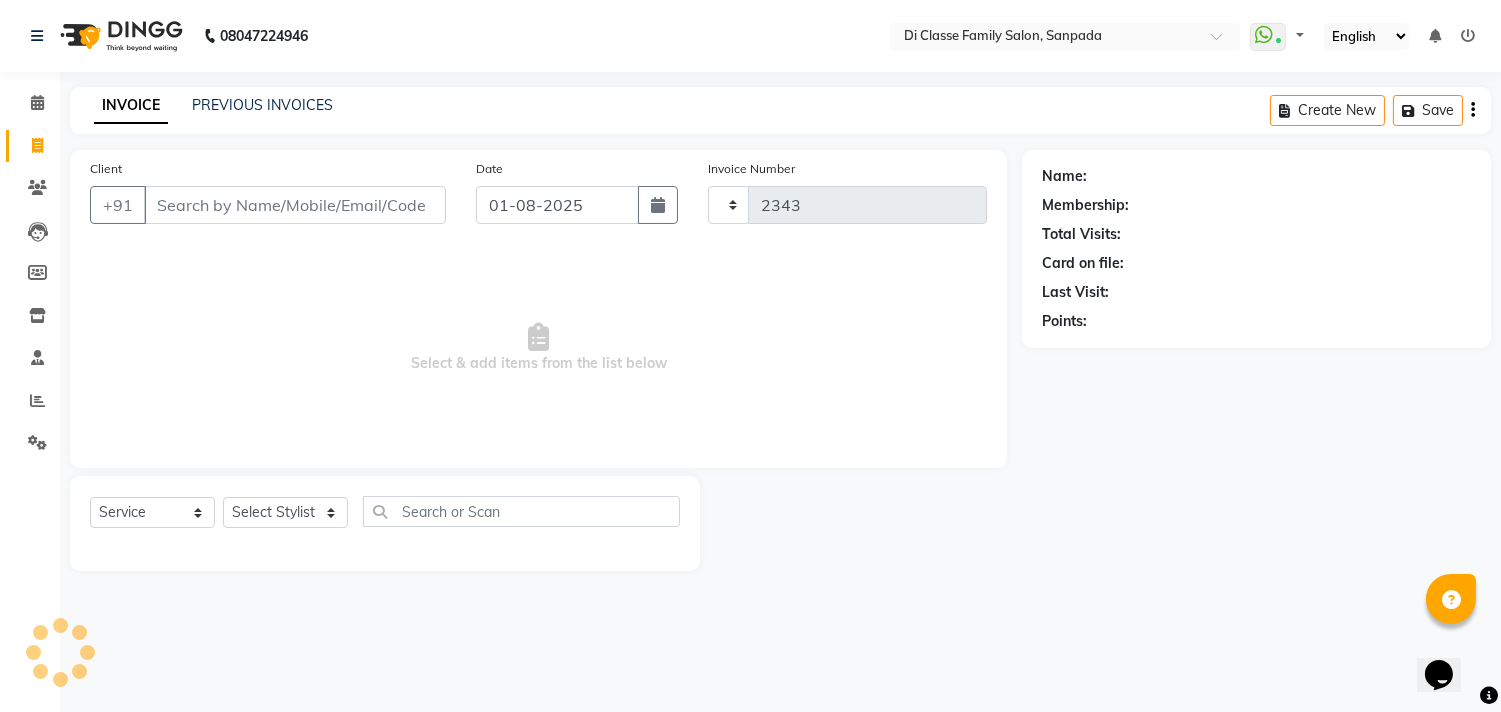 select on "4704" 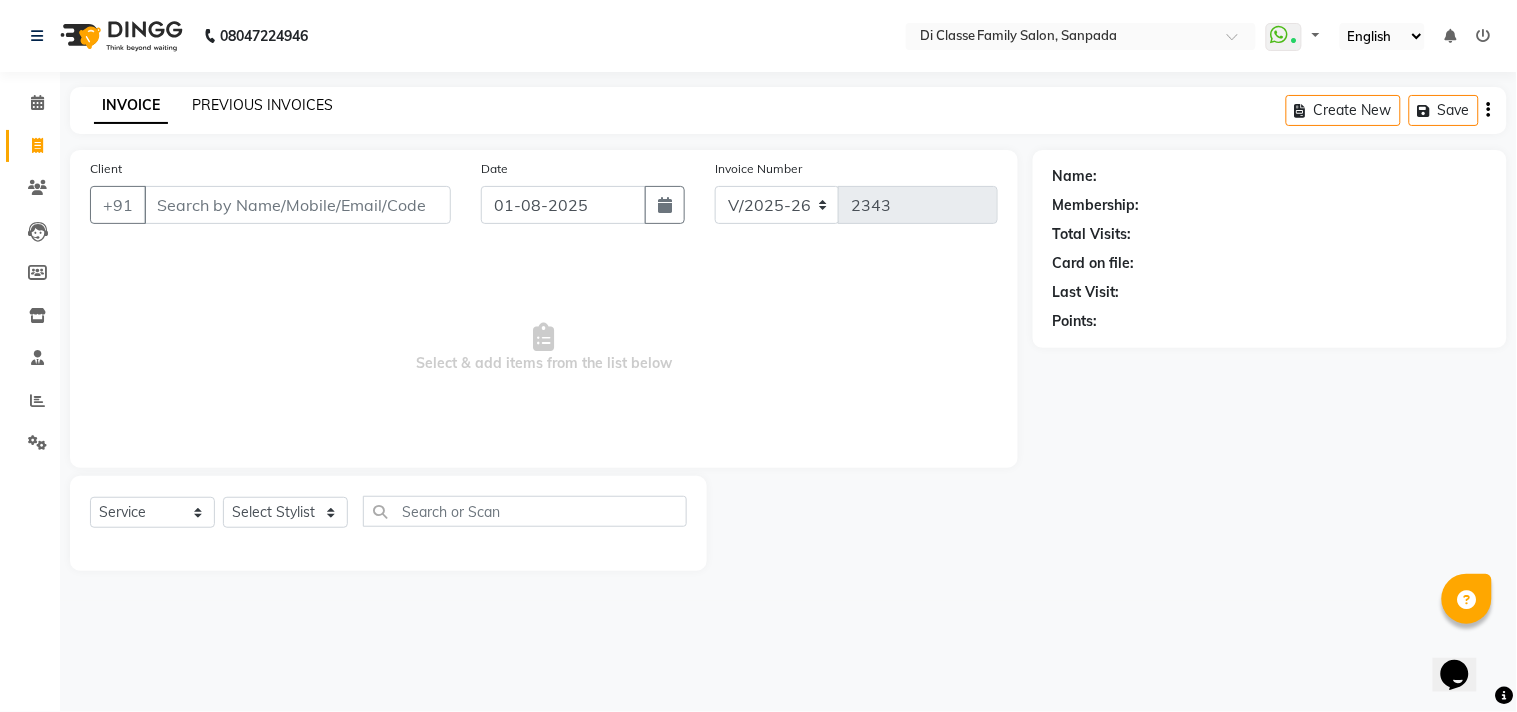 click on "PREVIOUS INVOICES" 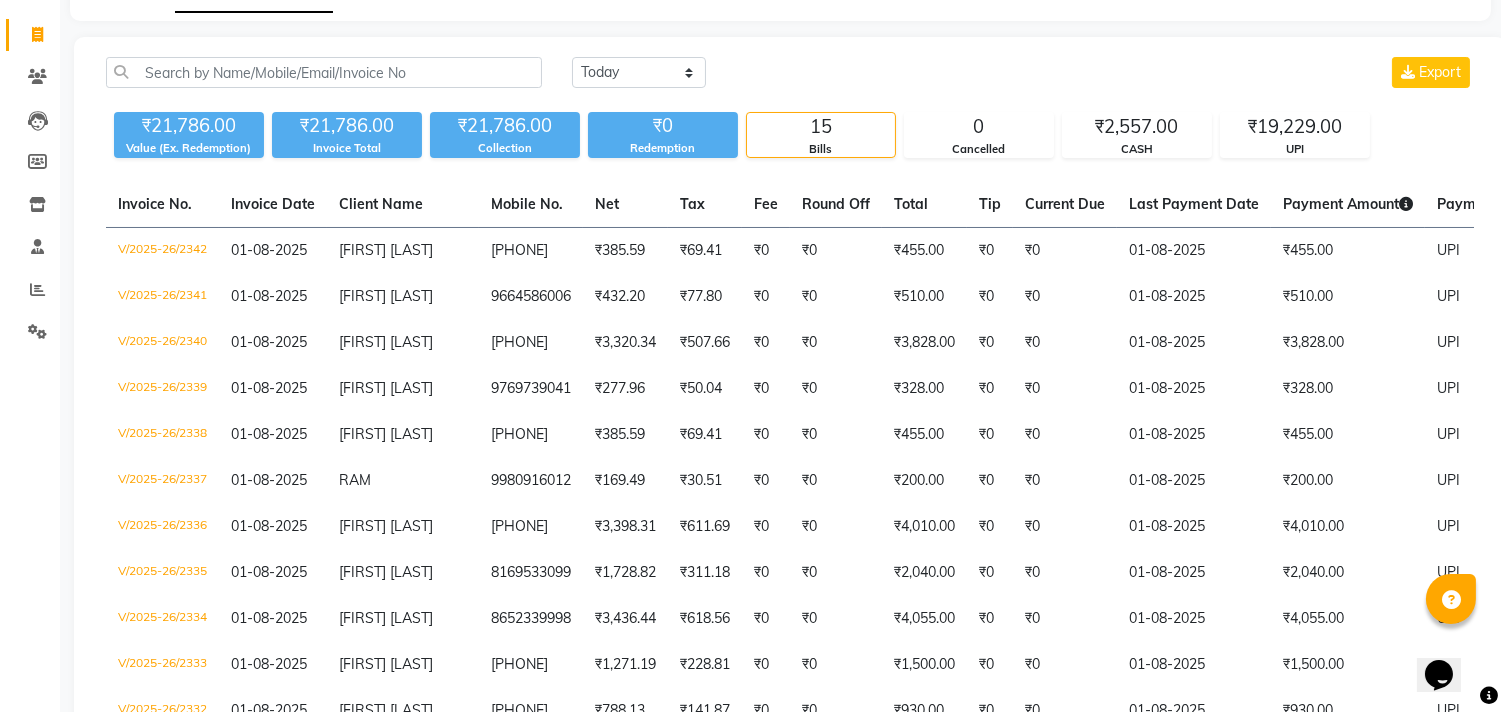 scroll, scrollTop: 0, scrollLeft: 0, axis: both 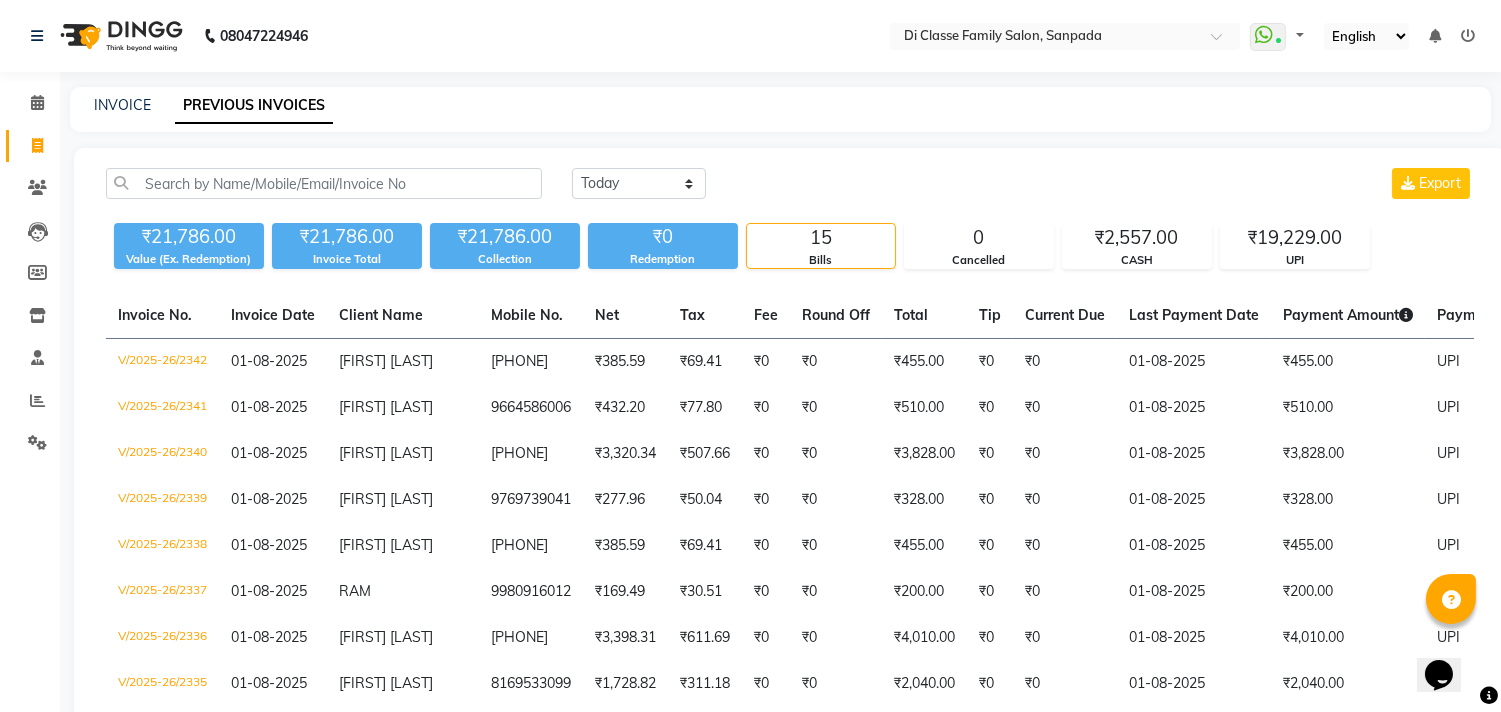 click on "INVOICE PREVIOUS INVOICES" 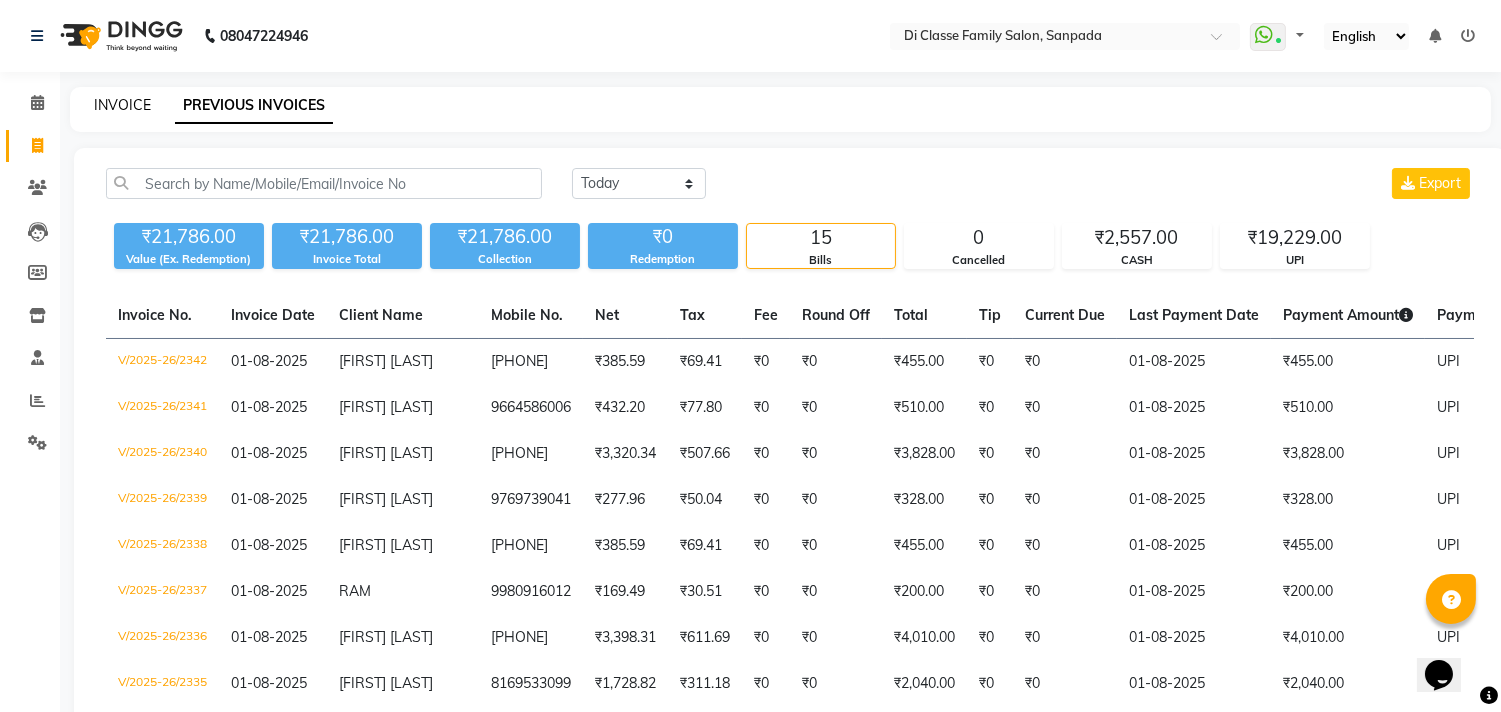 click on "INVOICE" 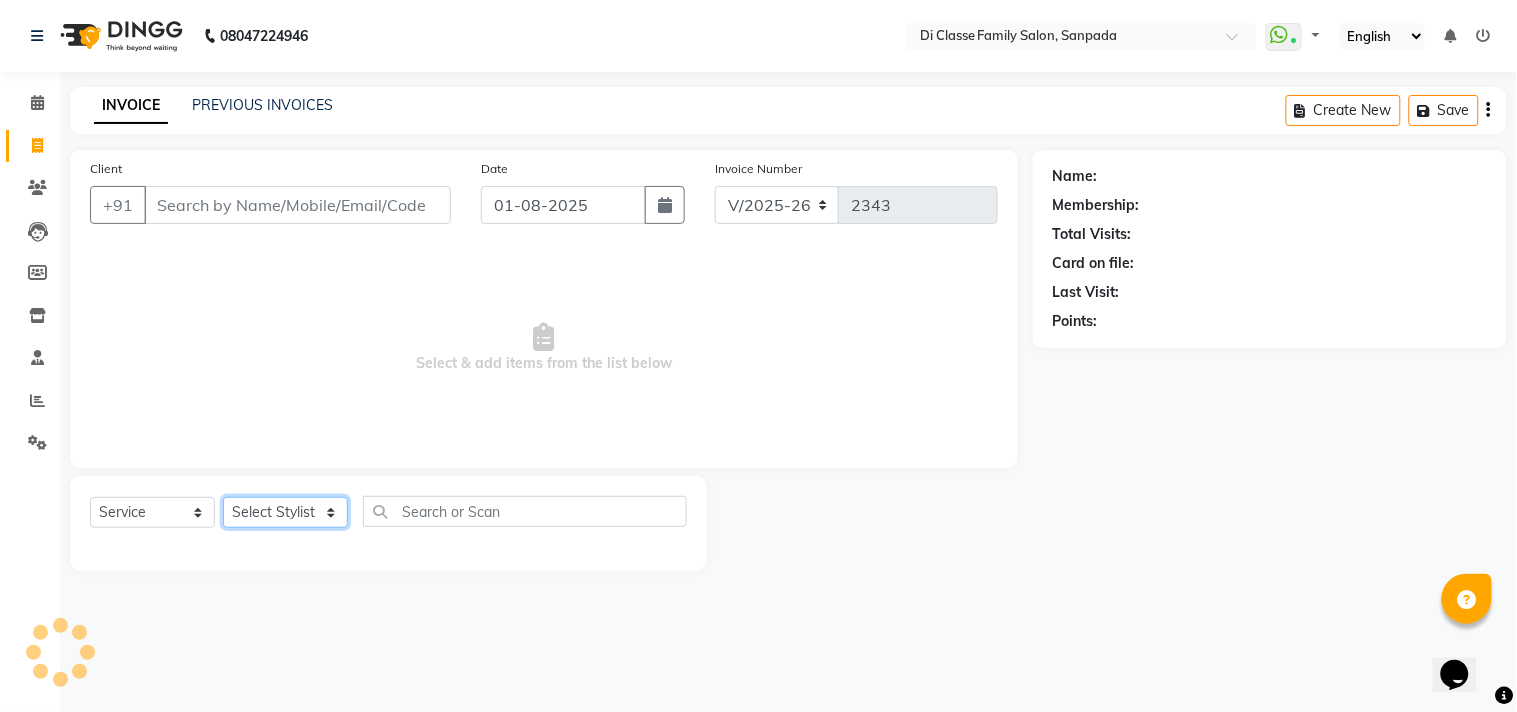 click on "Select Stylist aniket  Anu  AYAZ KADRI  Front Desk Javed kapil KOMAL  Payal  Pooja Jadhav Rahul Datkhile RESHMA SHAIKH rutik shinde SACHIN SAKPAL SADDAM SAHAJAN SAKSHI CHAVAN Sameer  sampada Sanjana  SANU SHUBHAM PEDNEKAR Sikandar Ansari Vijay kharat" 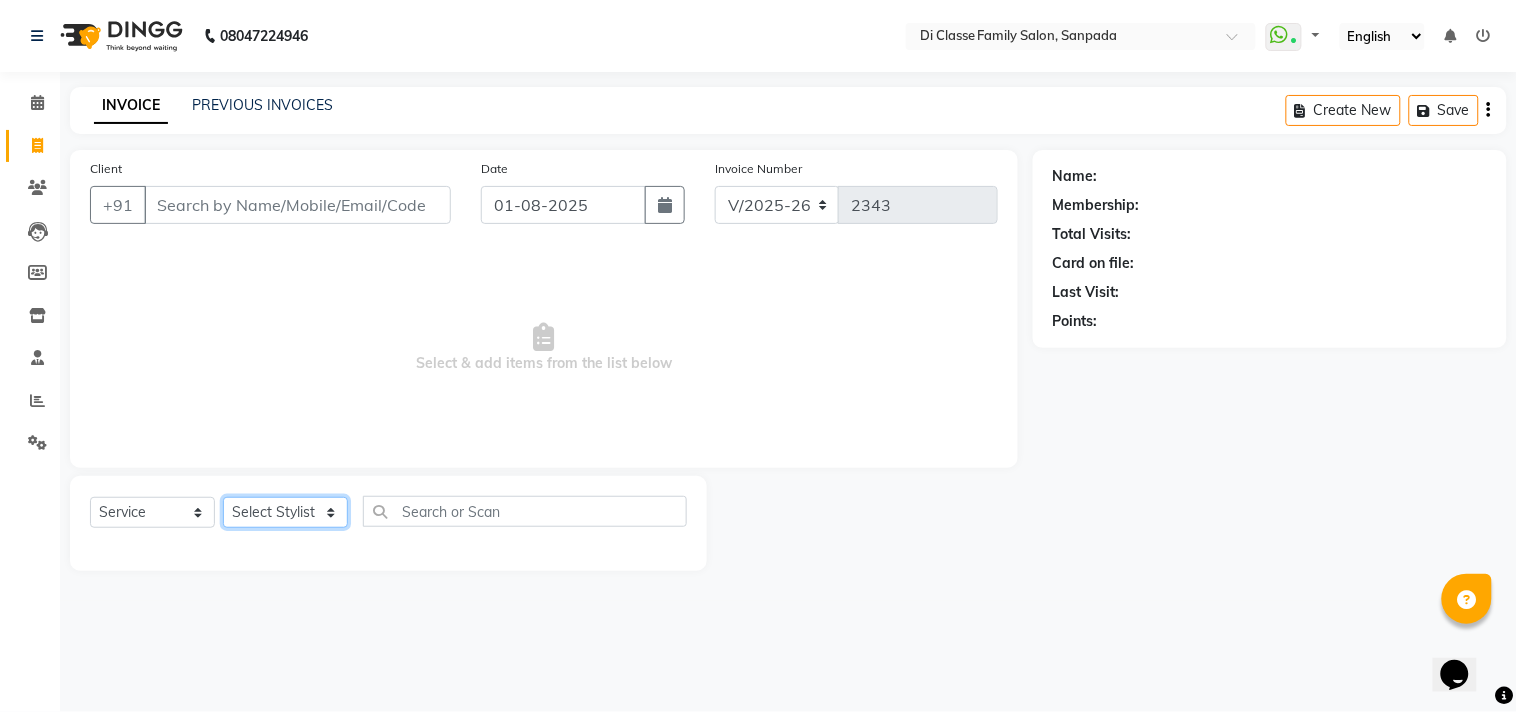 select on "60020" 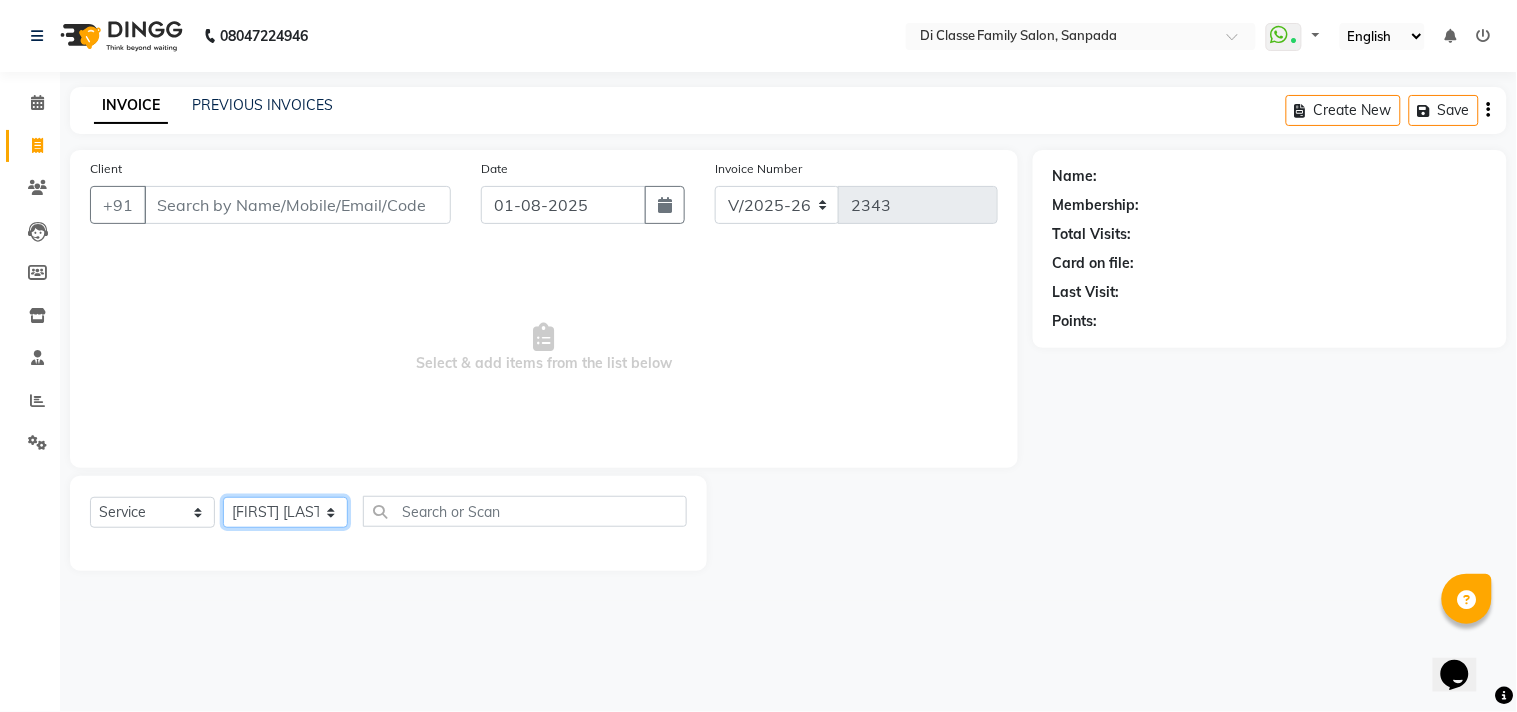 click on "Select Stylist aniket  Anu  AYAZ KADRI  Front Desk Javed kapil KOMAL  Payal  Pooja Jadhav Rahul Datkhile RESHMA SHAIKH rutik shinde SACHIN SAKPAL SADDAM SAHAJAN SAKSHI CHAVAN Sameer  sampada Sanjana  SANU SHUBHAM PEDNEKAR Sikandar Ansari Vijay kharat" 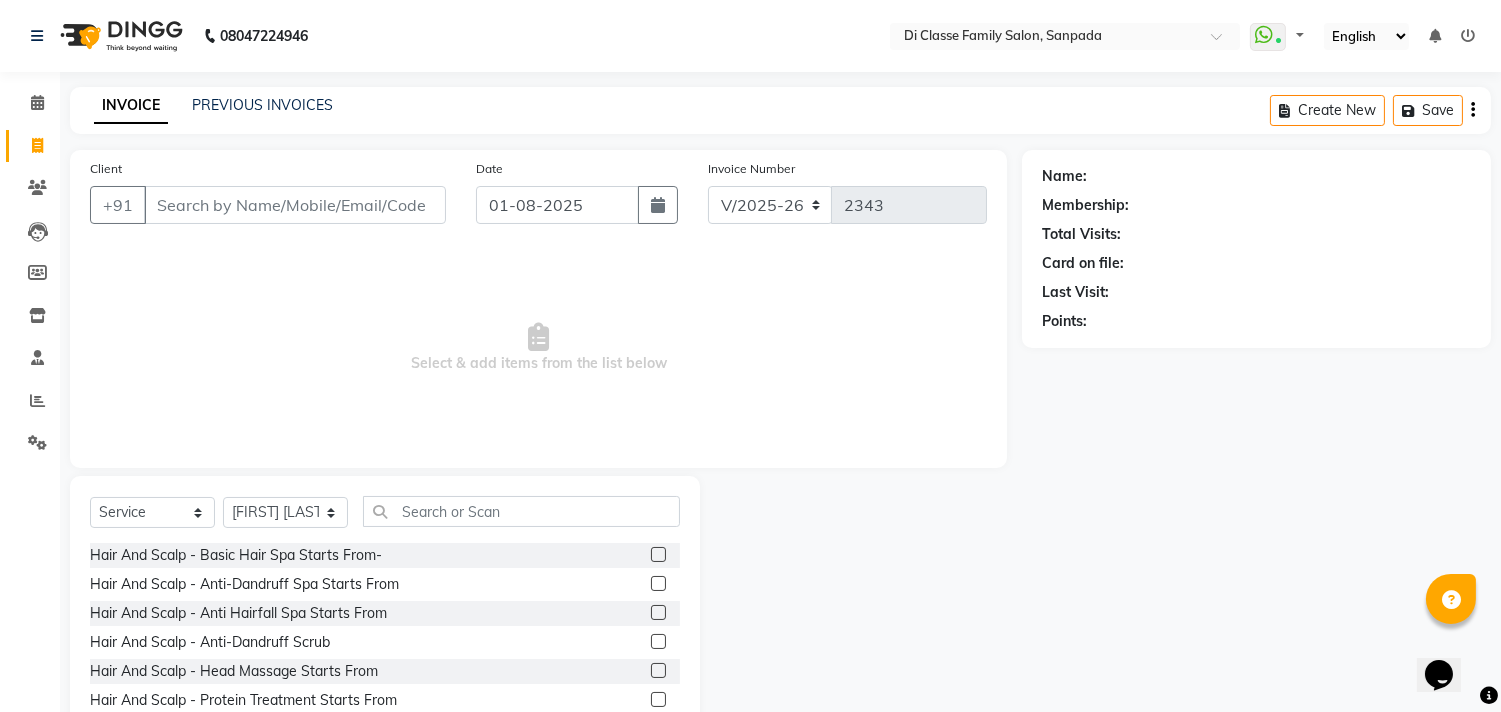 drag, startPoint x: 505, startPoint y: 540, endPoint x: 497, endPoint y: 516, distance: 25.298222 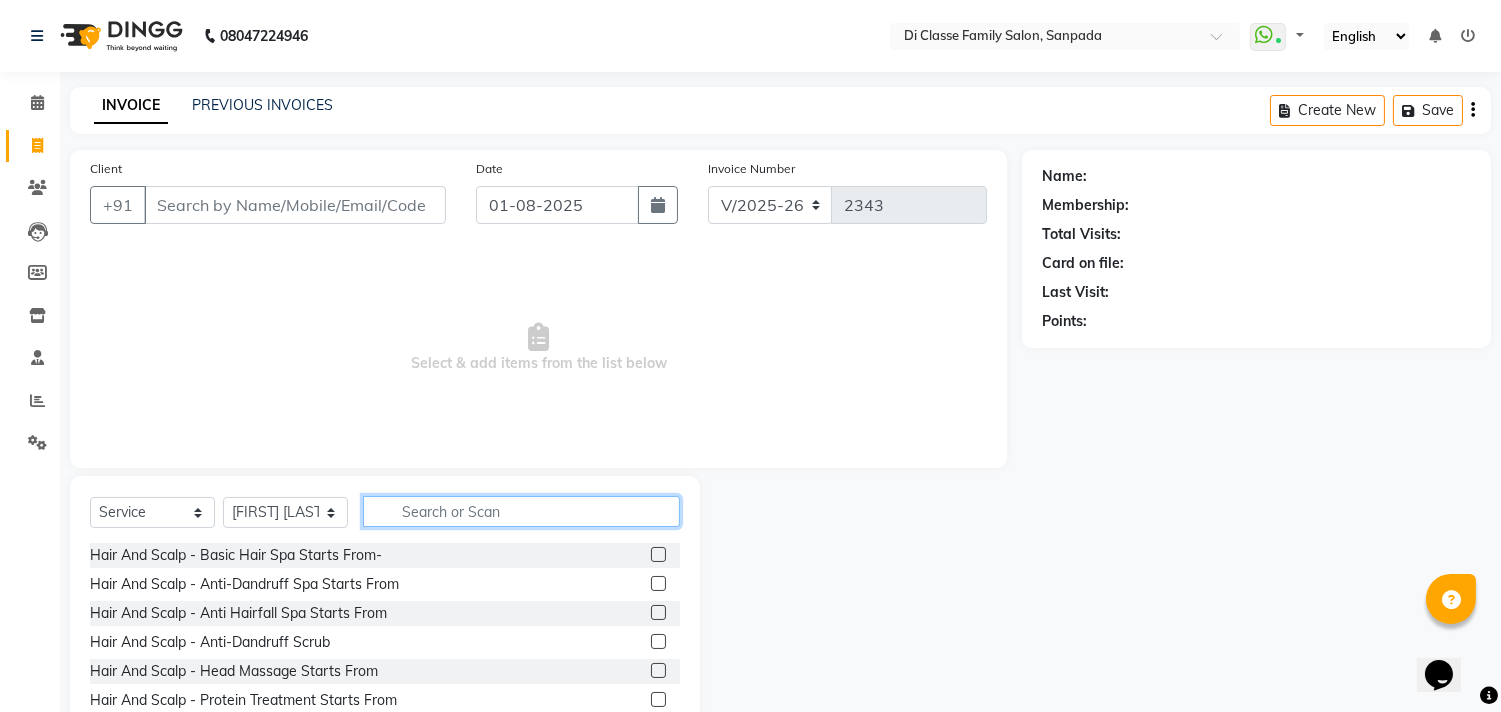 click 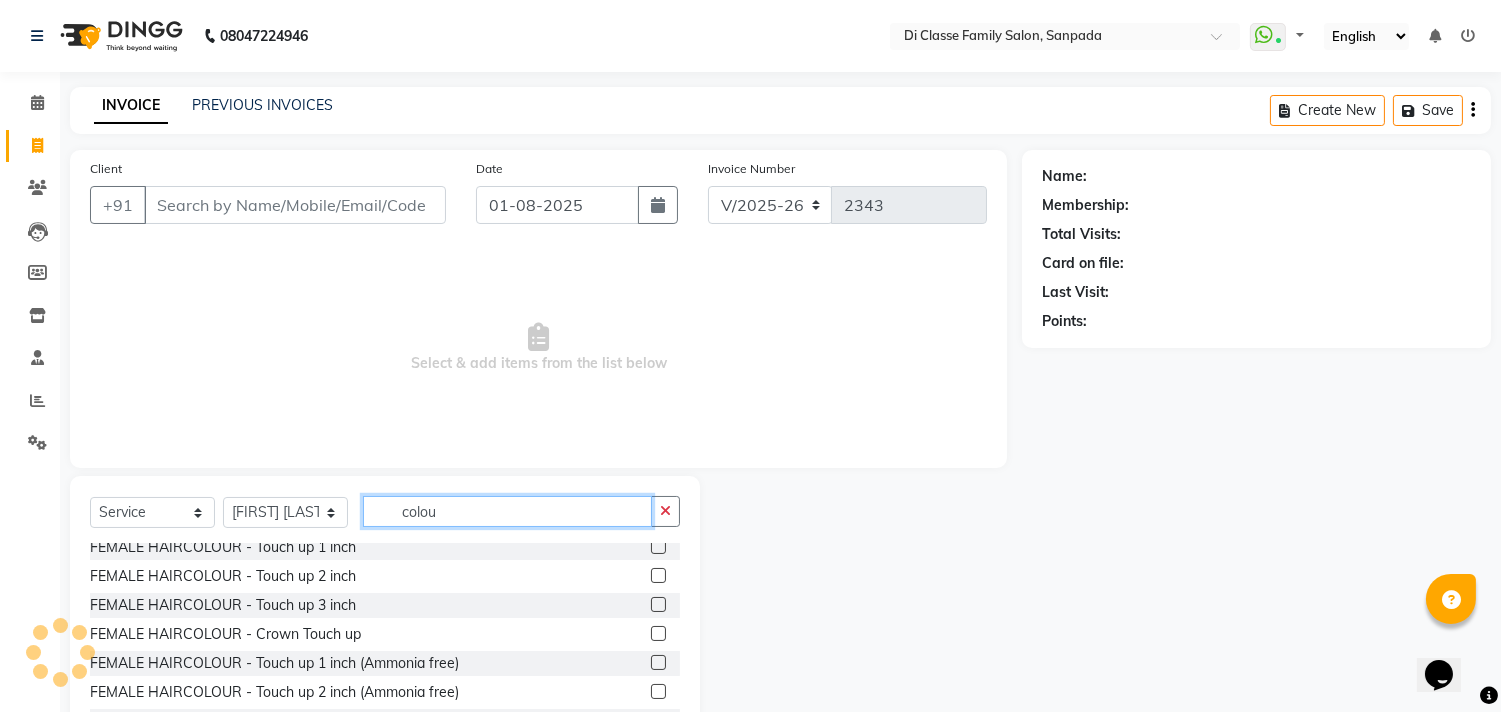 scroll, scrollTop: 222, scrollLeft: 0, axis: vertical 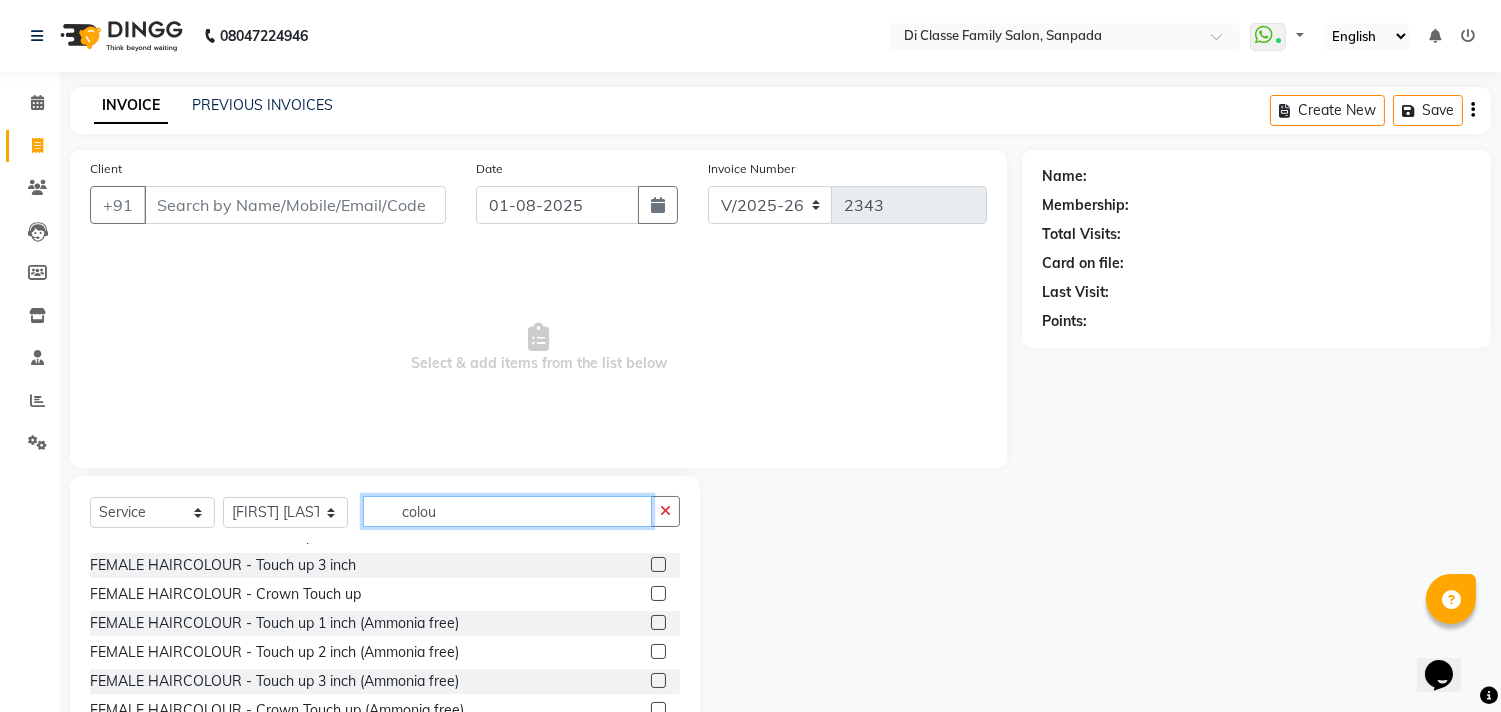 type on "colou" 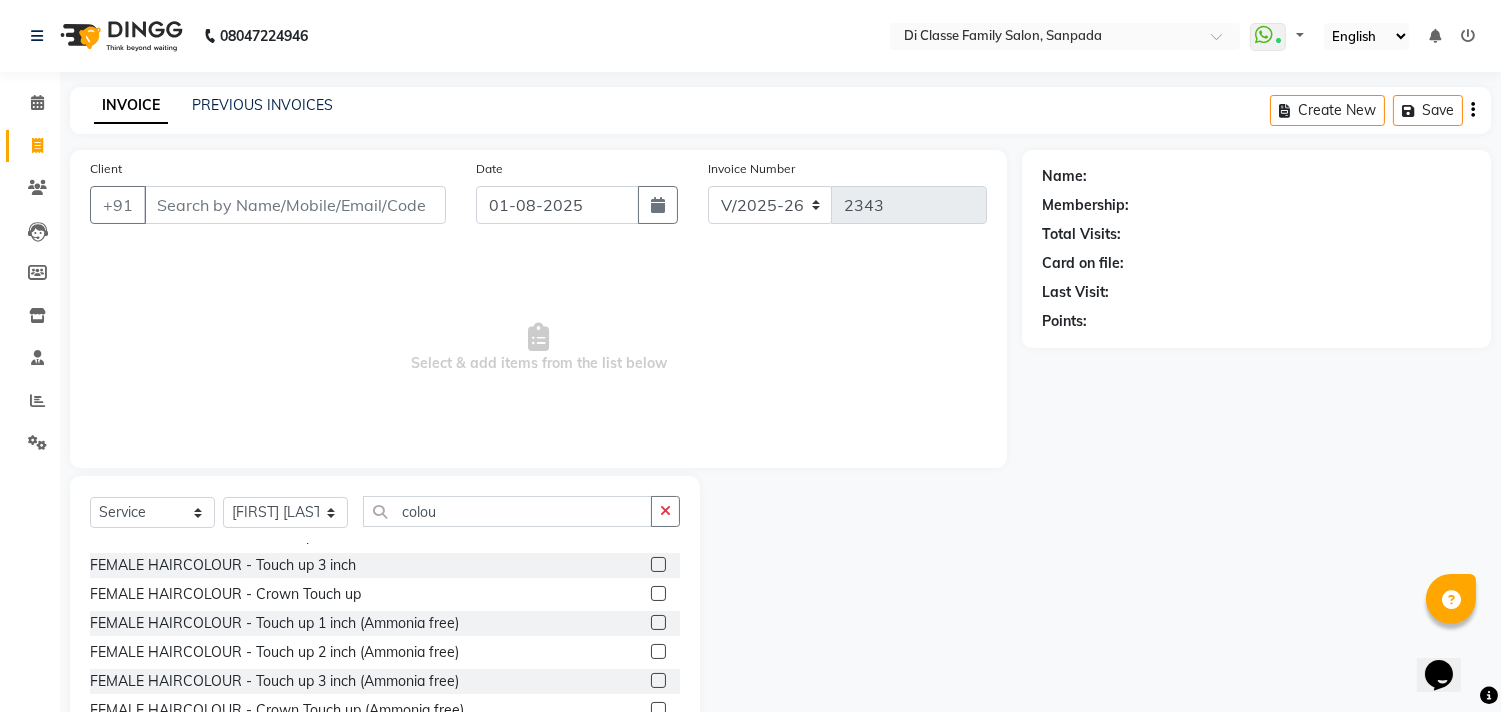 click 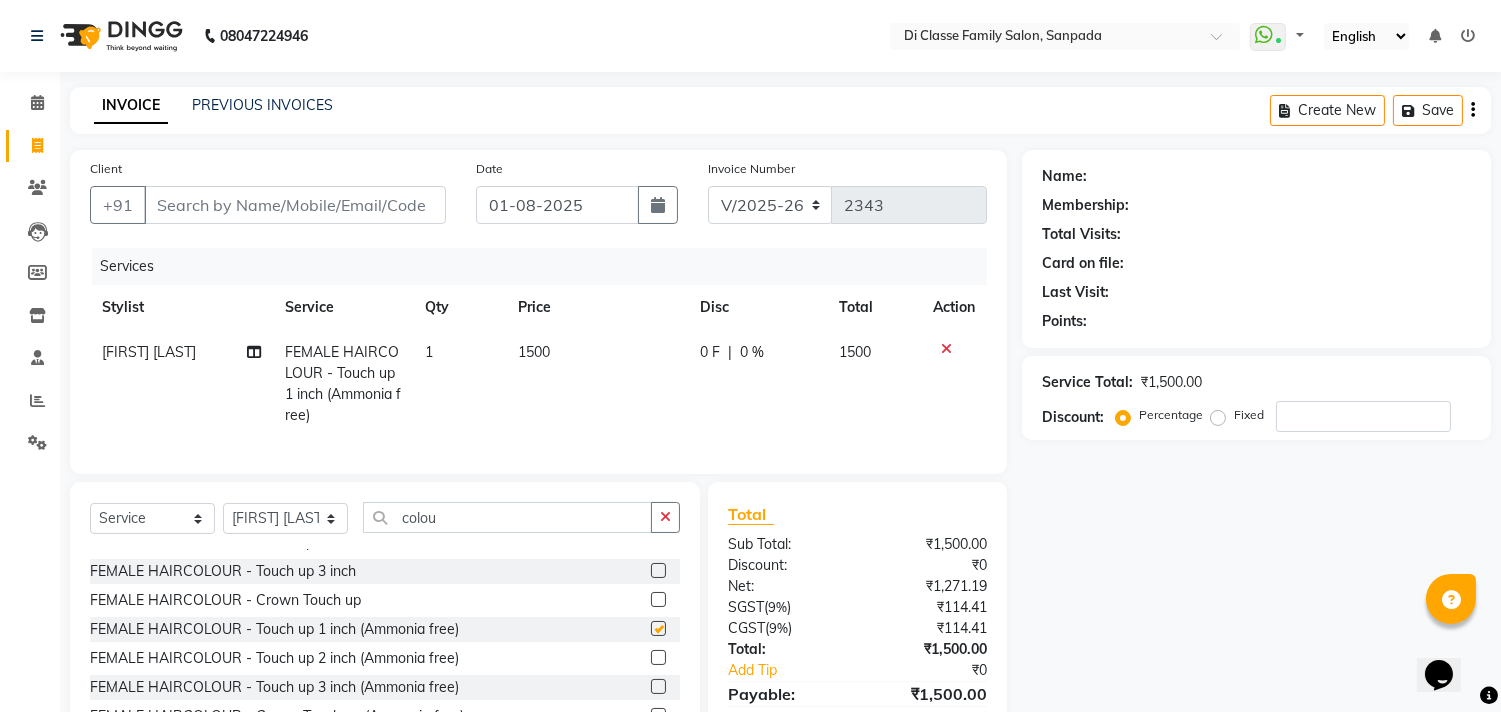 checkbox on "false" 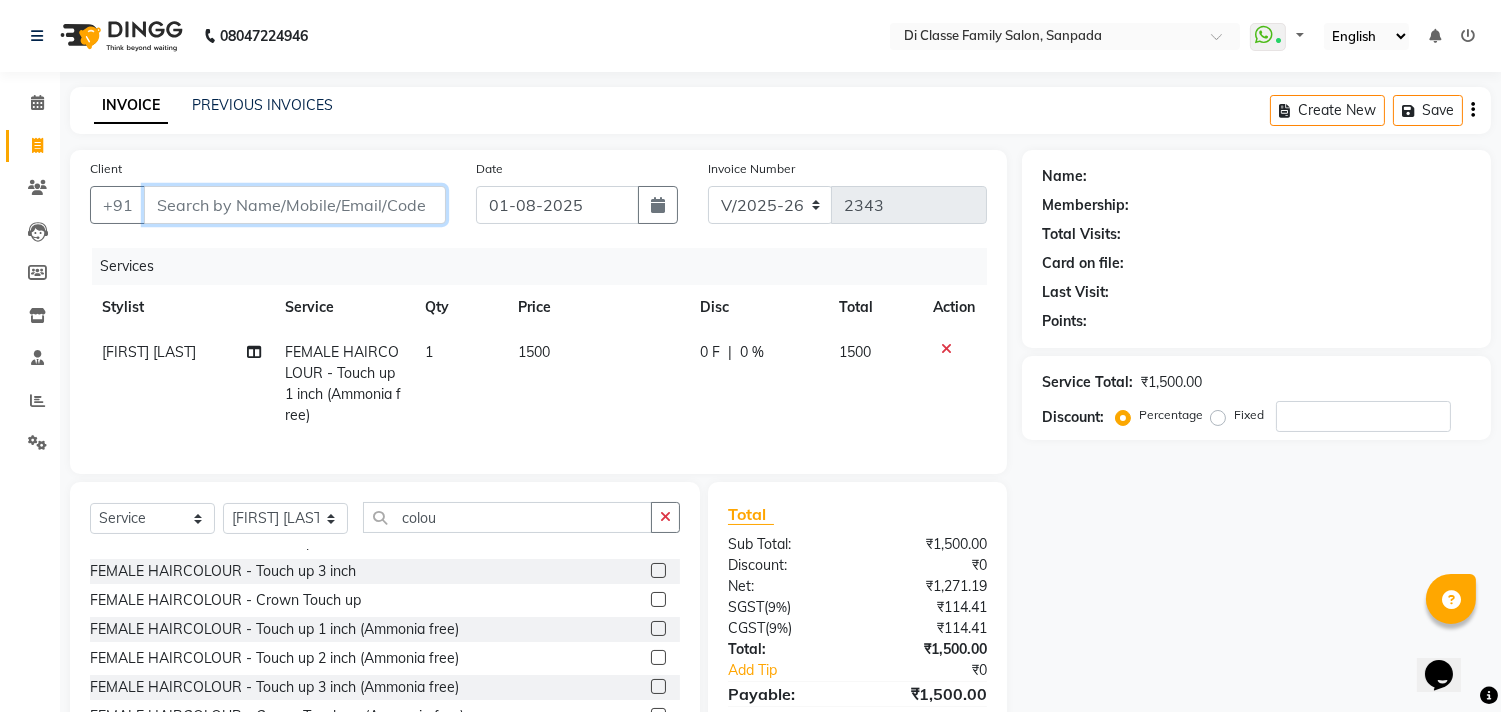 click on "Client" at bounding box center (295, 205) 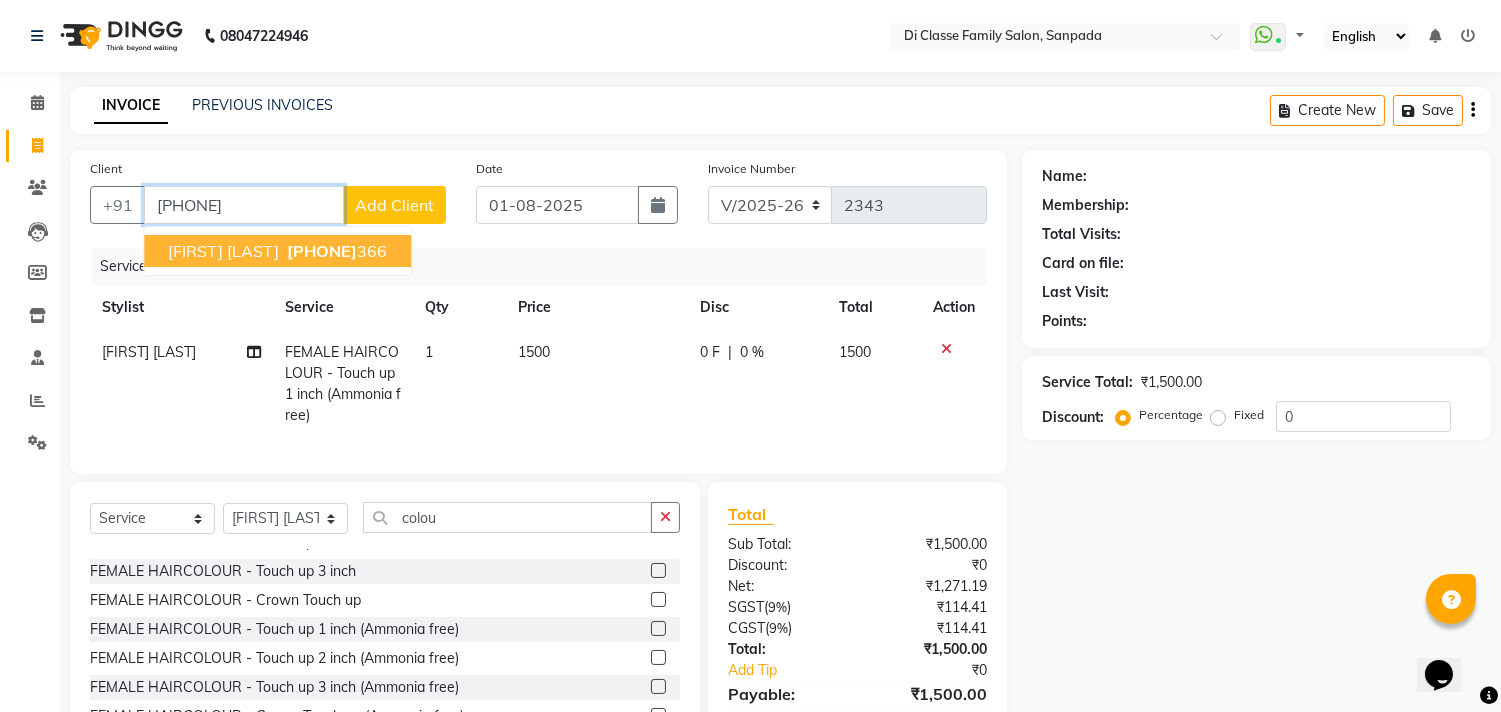 click on "9833249" at bounding box center [322, 251] 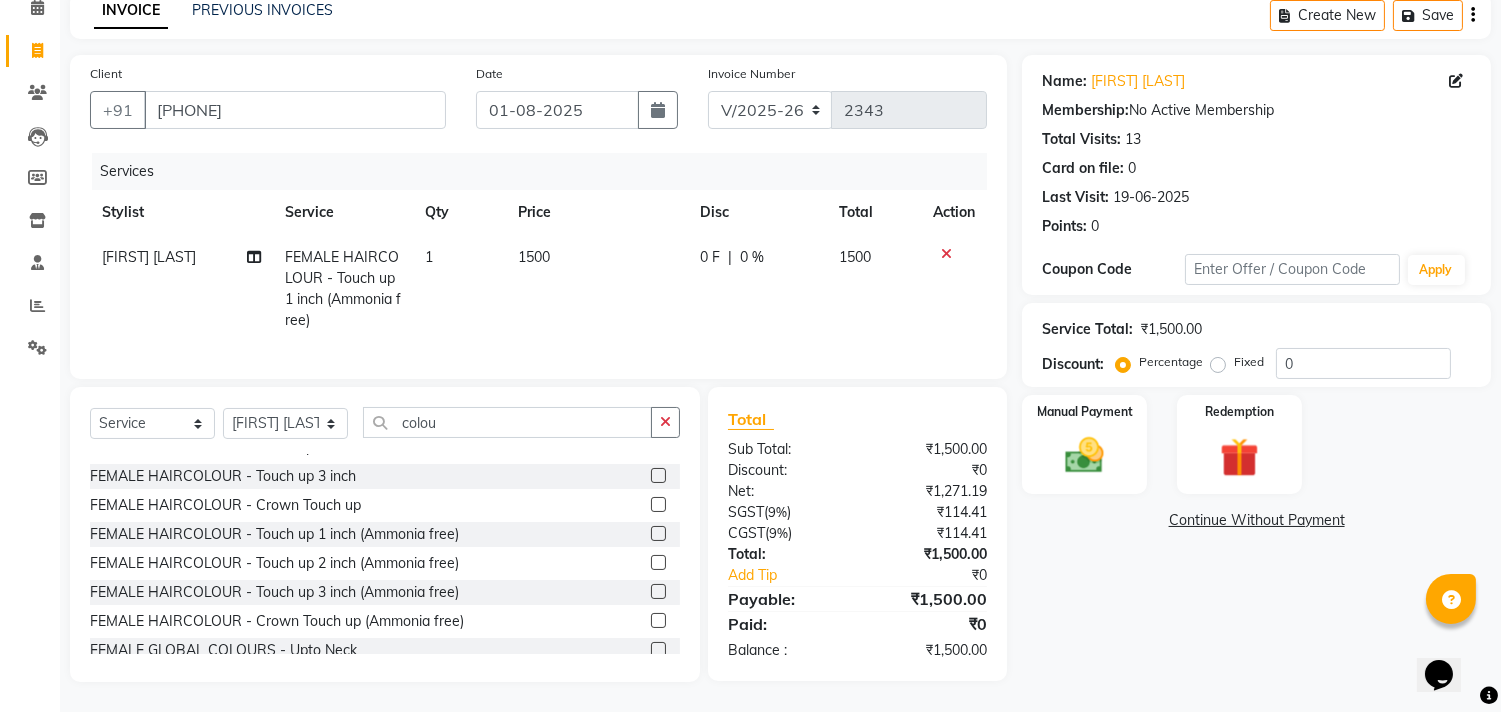 scroll, scrollTop: 112, scrollLeft: 0, axis: vertical 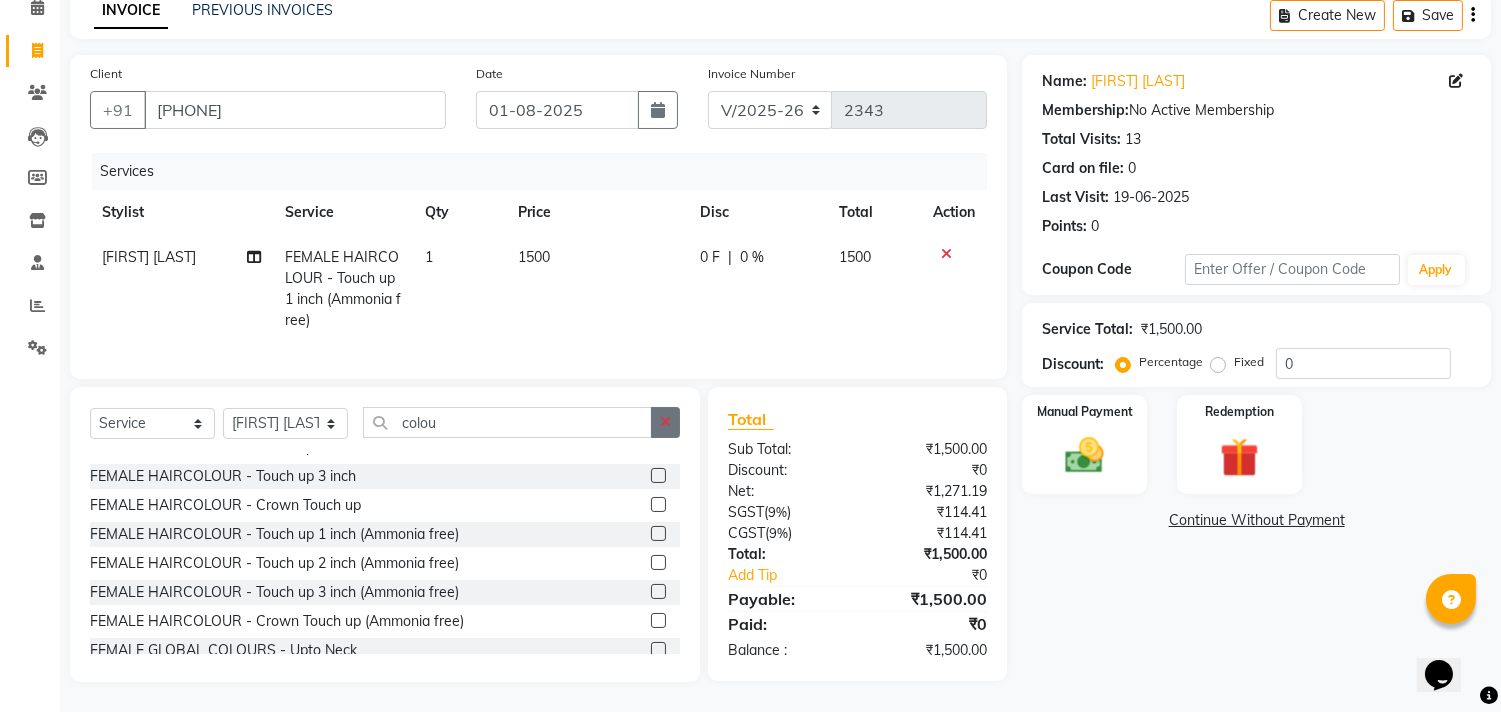 click 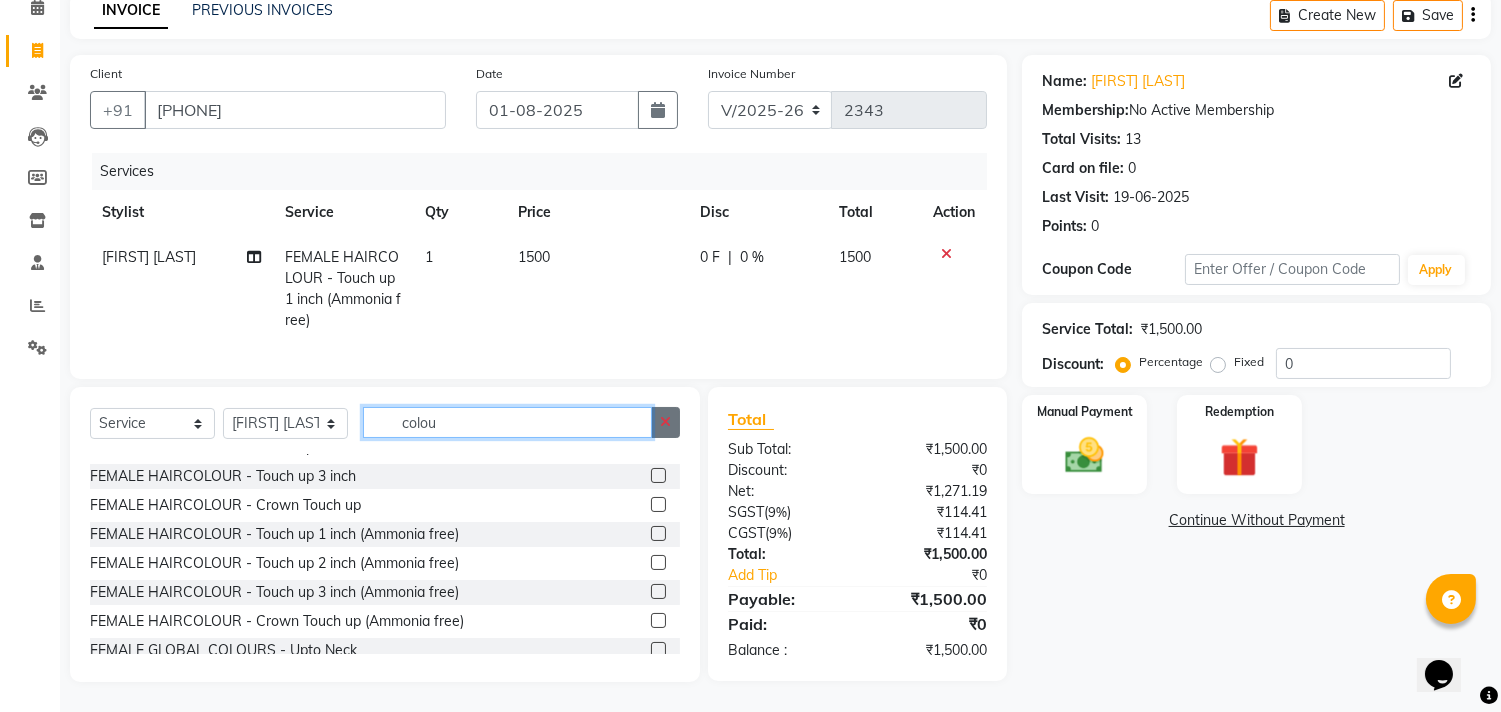 type 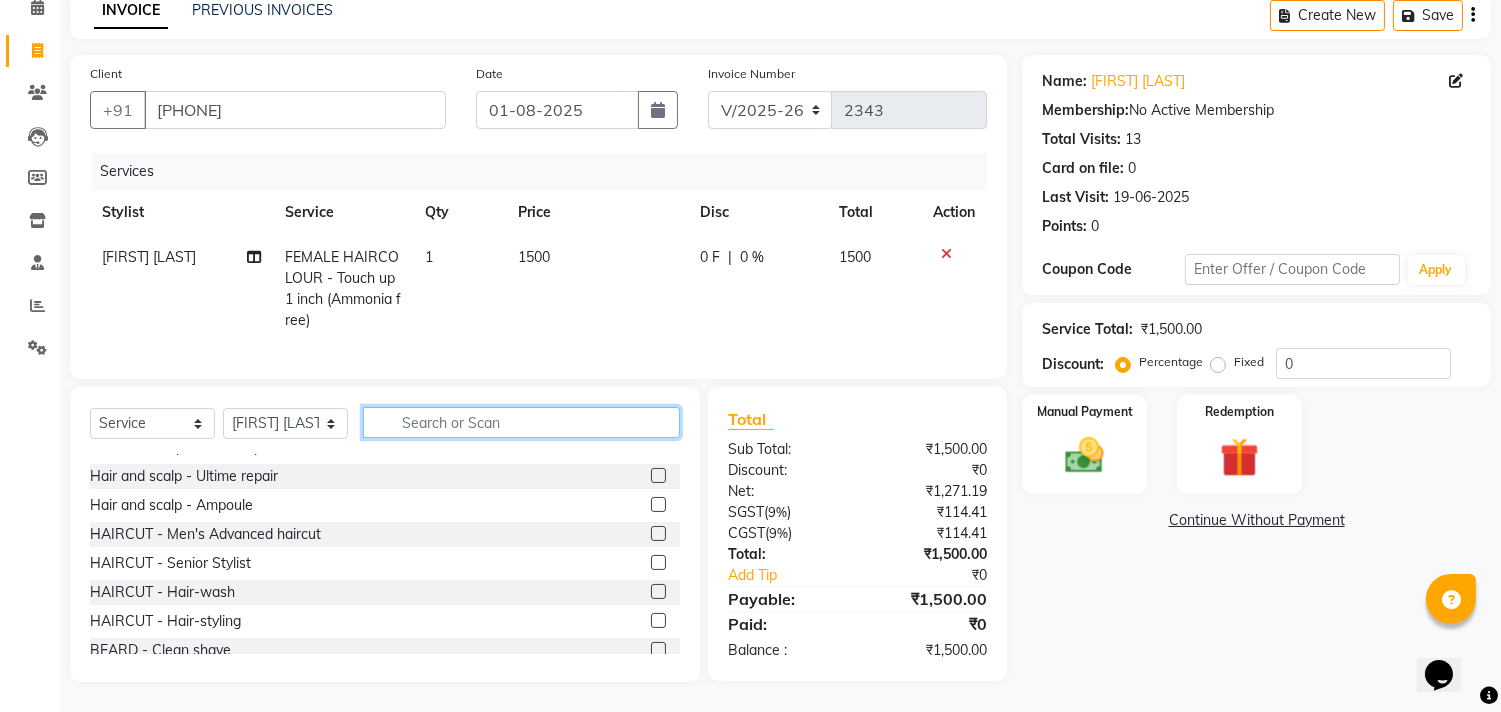 scroll, scrollTop: 111, scrollLeft: 0, axis: vertical 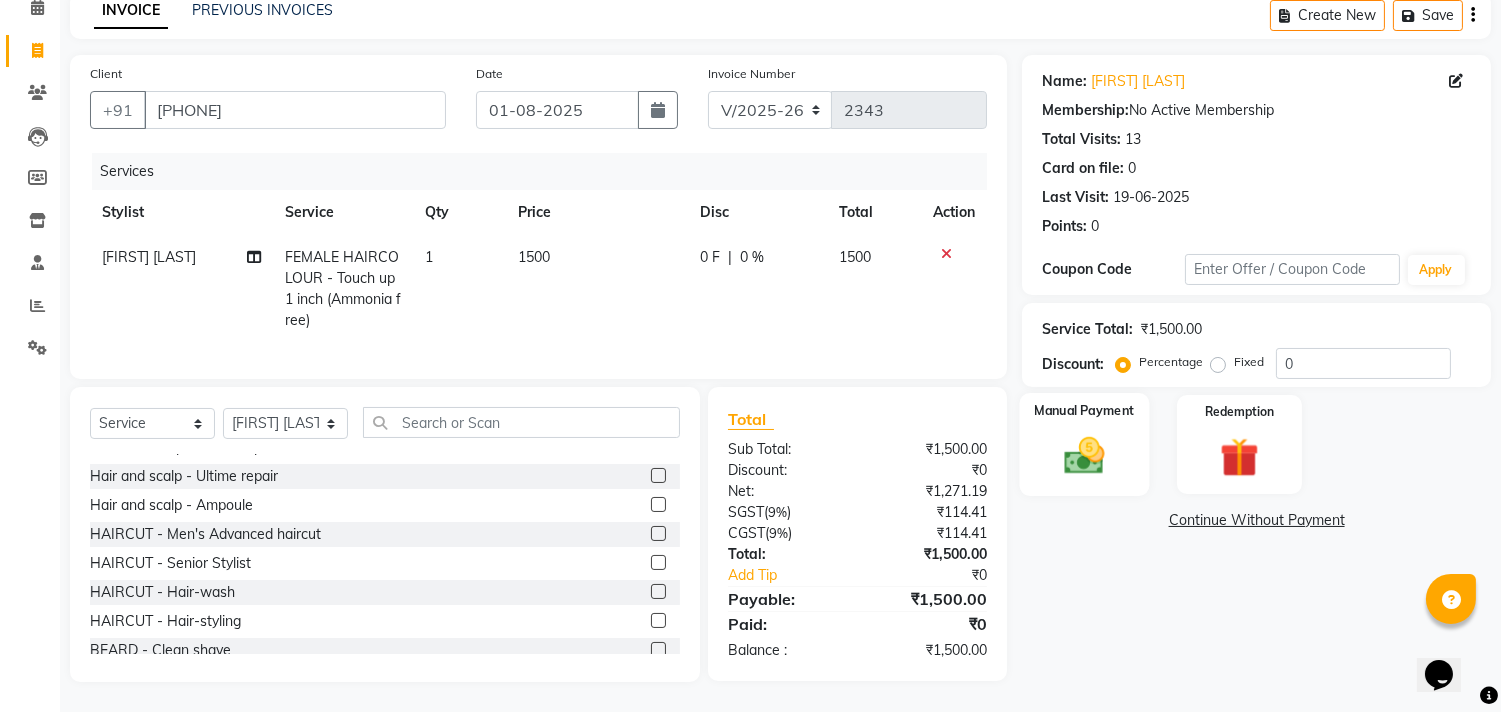 click 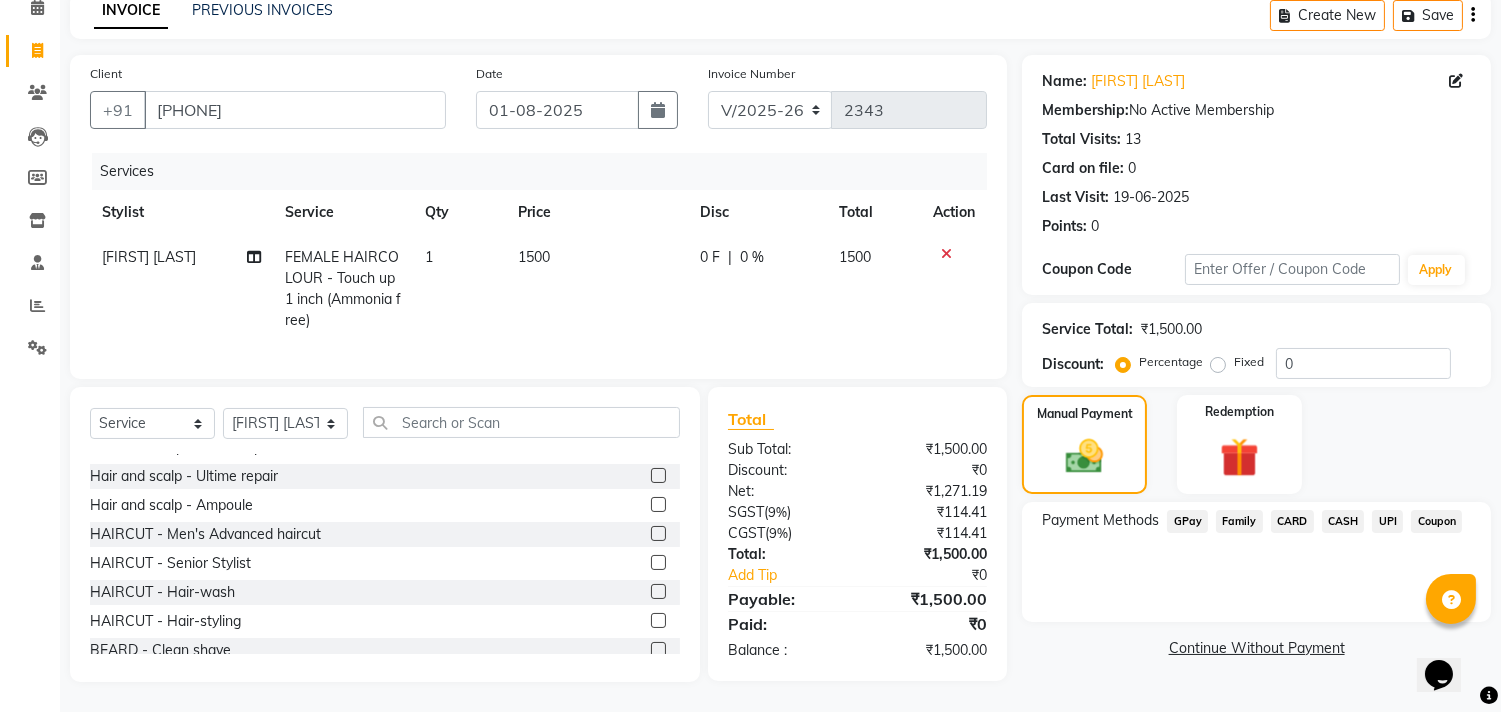 click on "UPI" 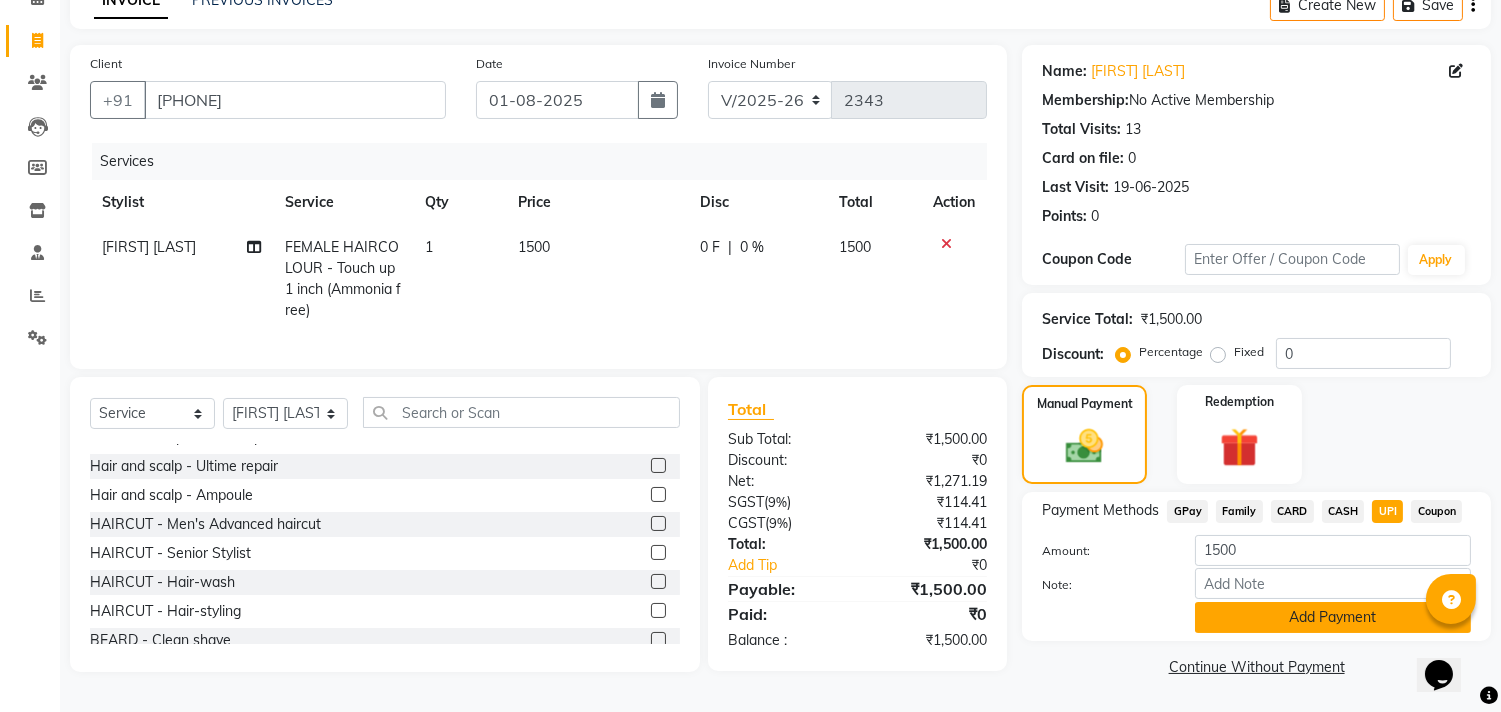 click on "Add Payment" 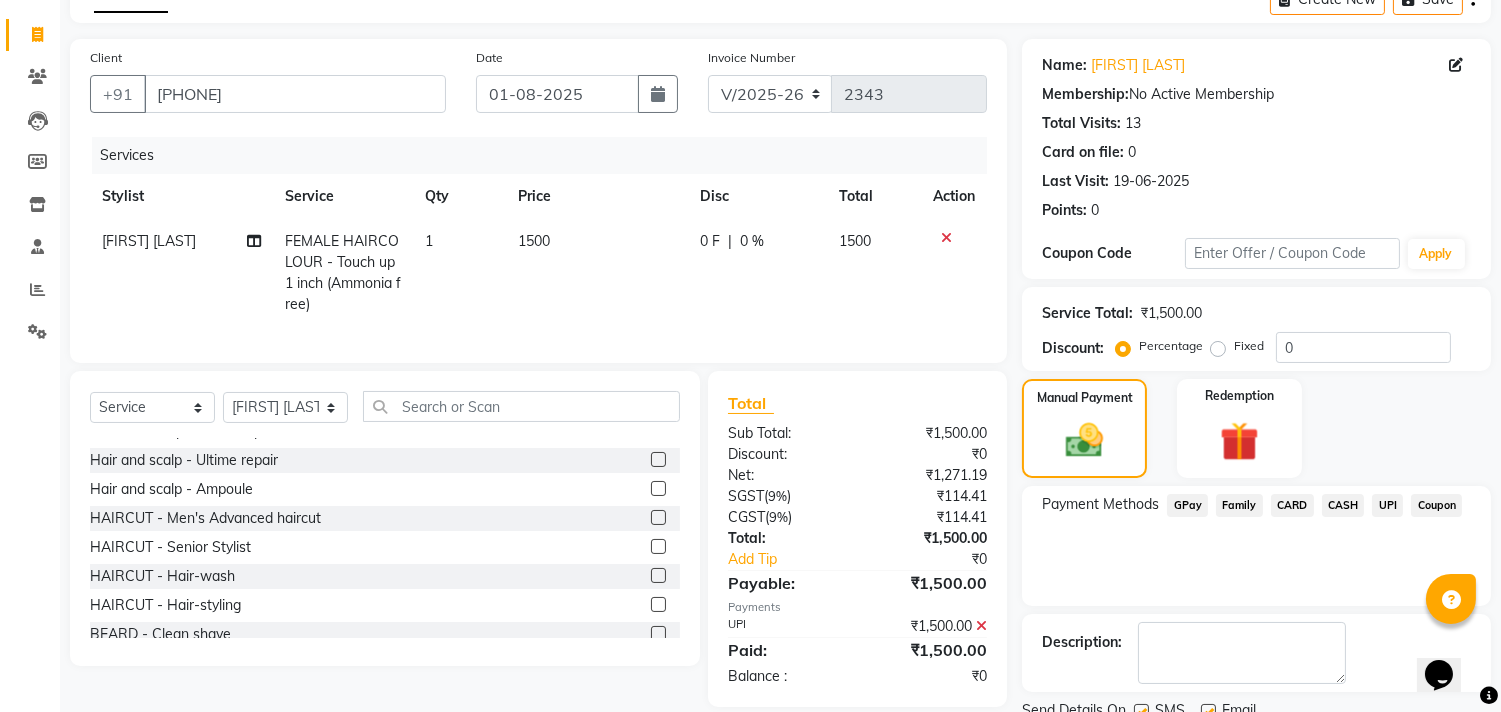scroll, scrollTop: 187, scrollLeft: 0, axis: vertical 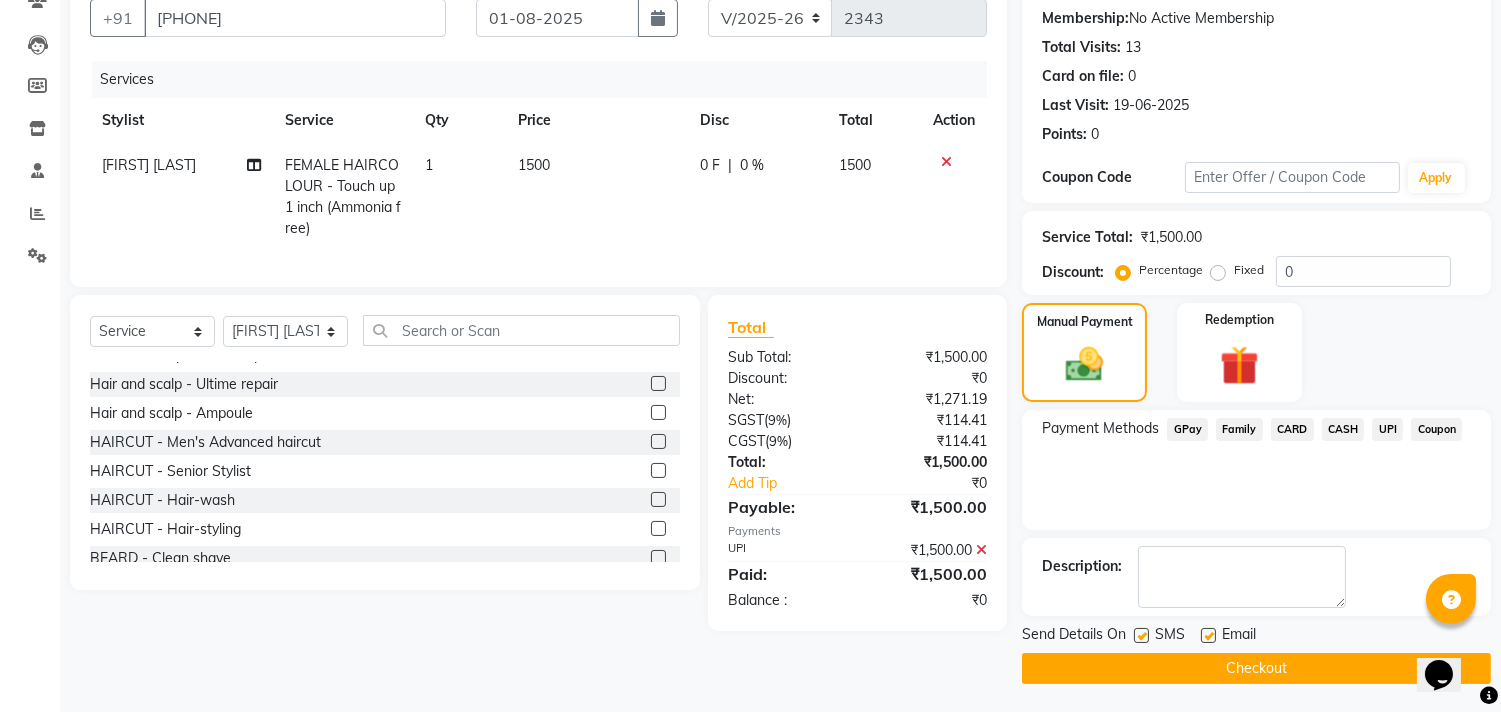 click on "Checkout" 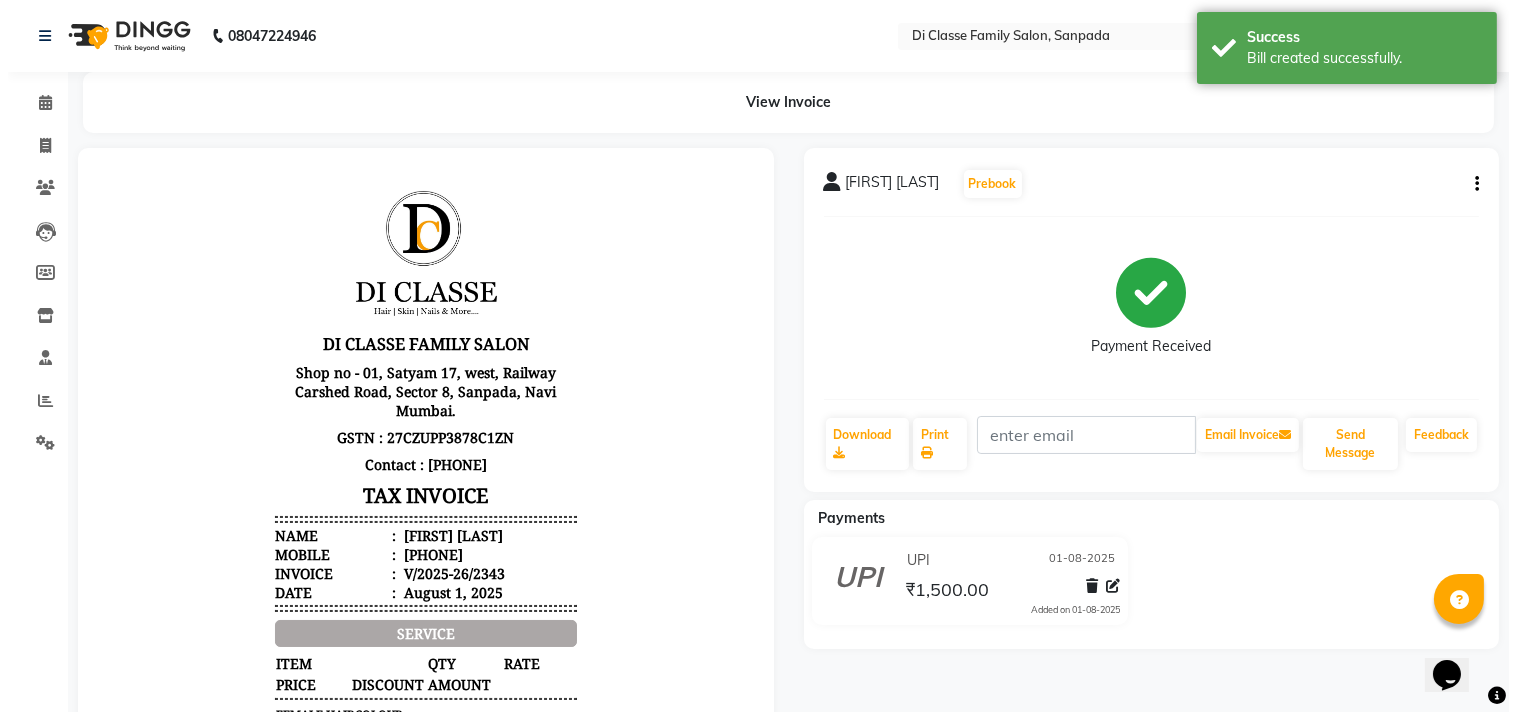 scroll, scrollTop: 0, scrollLeft: 0, axis: both 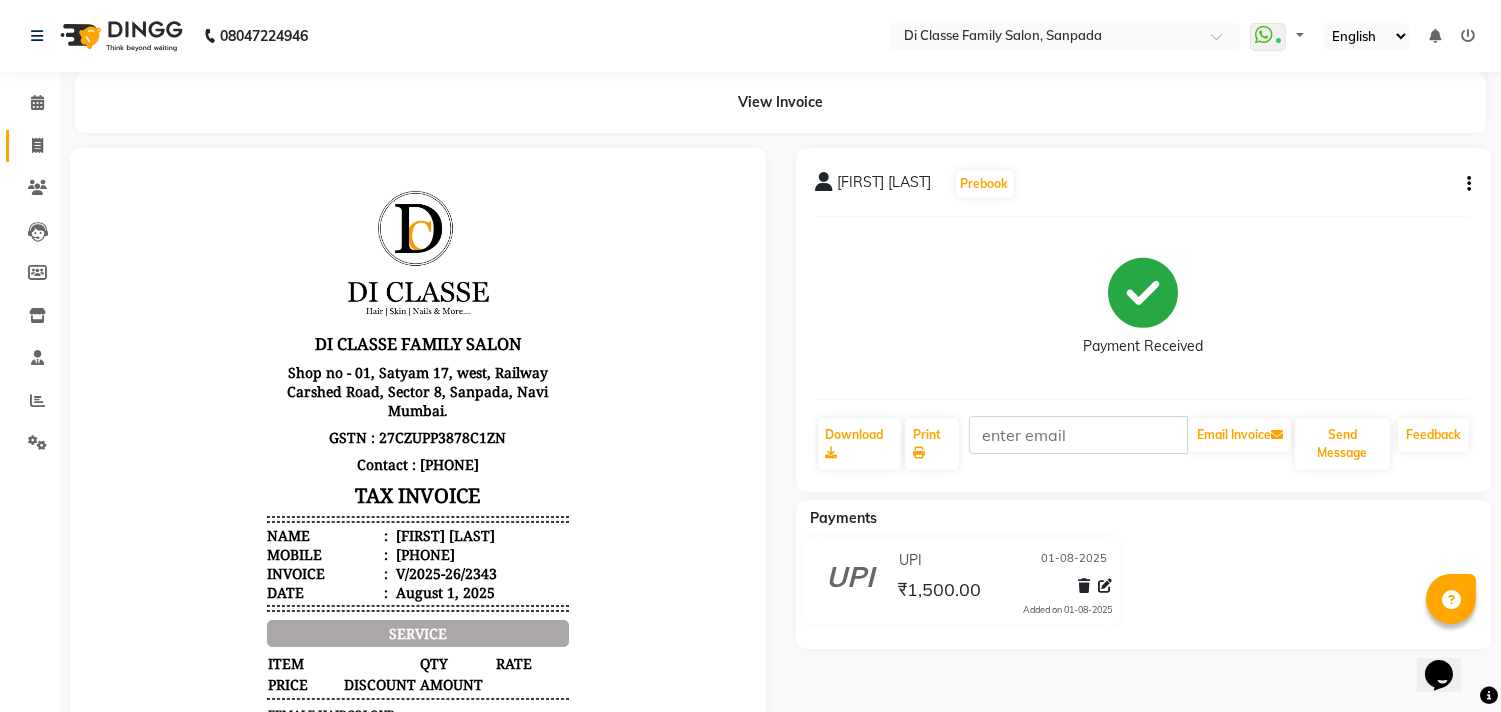 click on "Invoice" 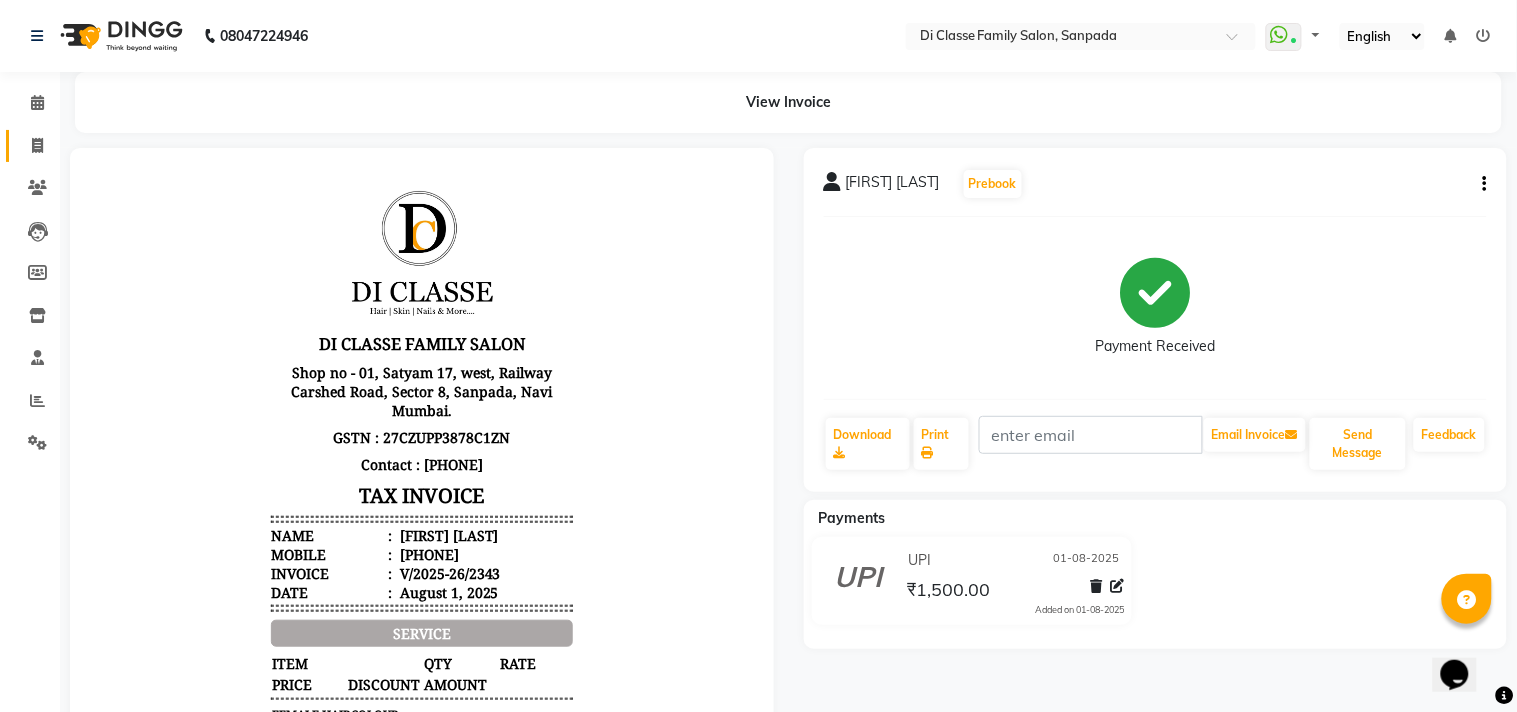 select on "4704" 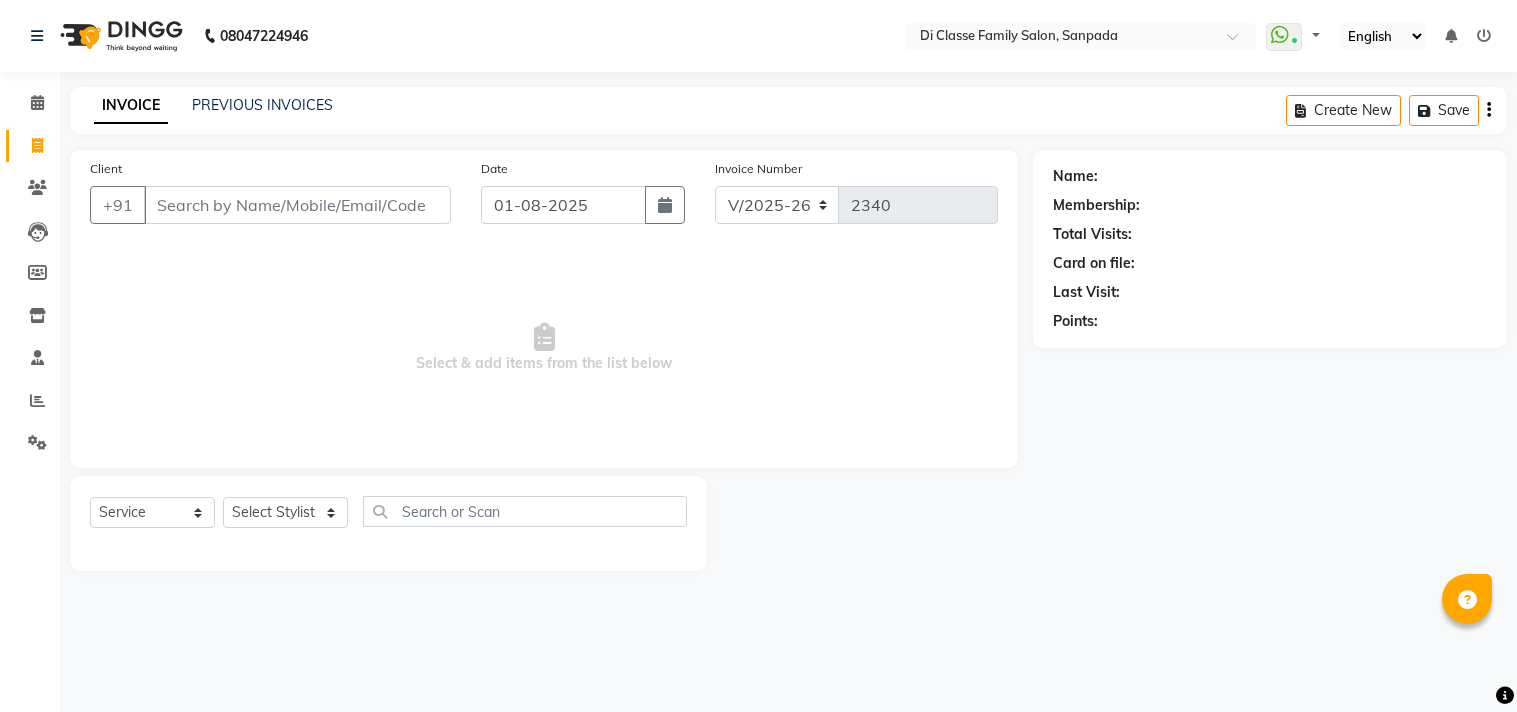 select on "4704" 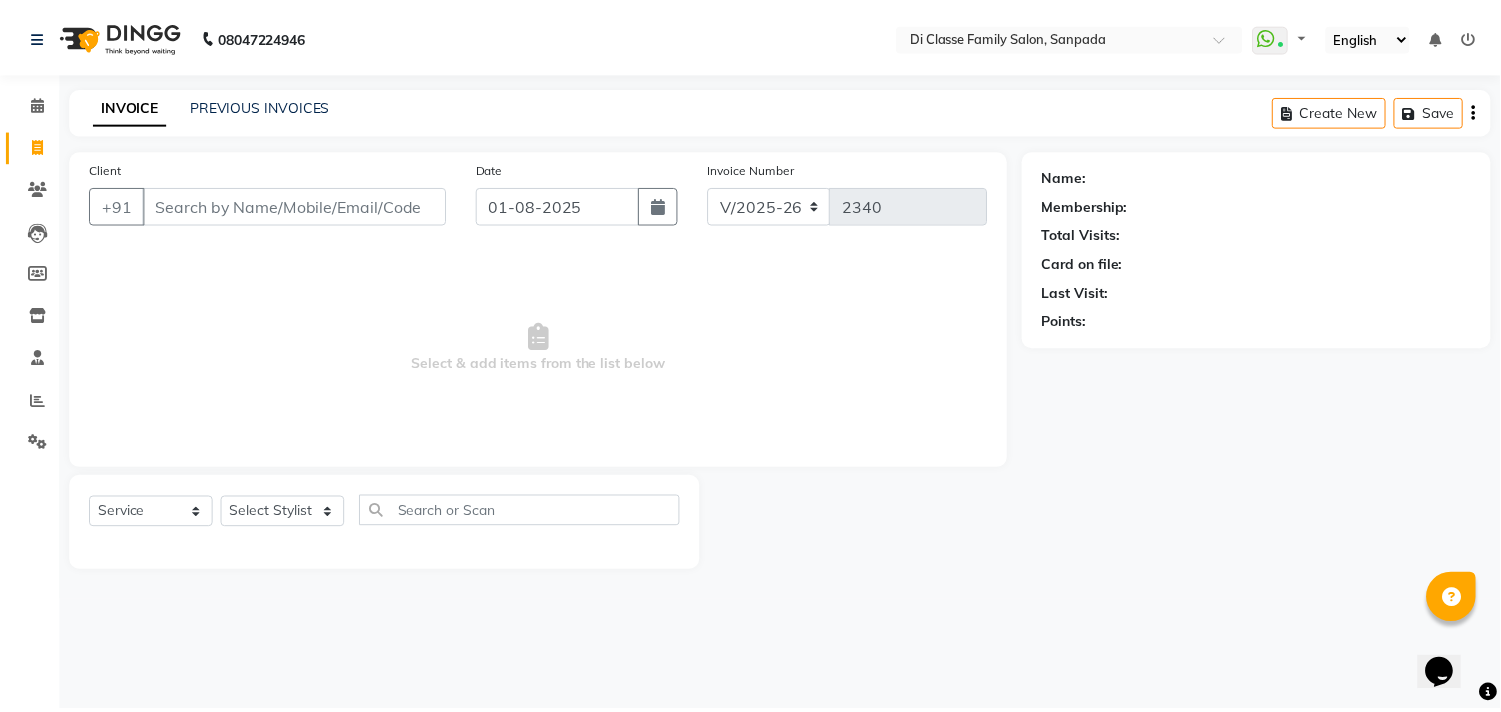 scroll, scrollTop: 0, scrollLeft: 0, axis: both 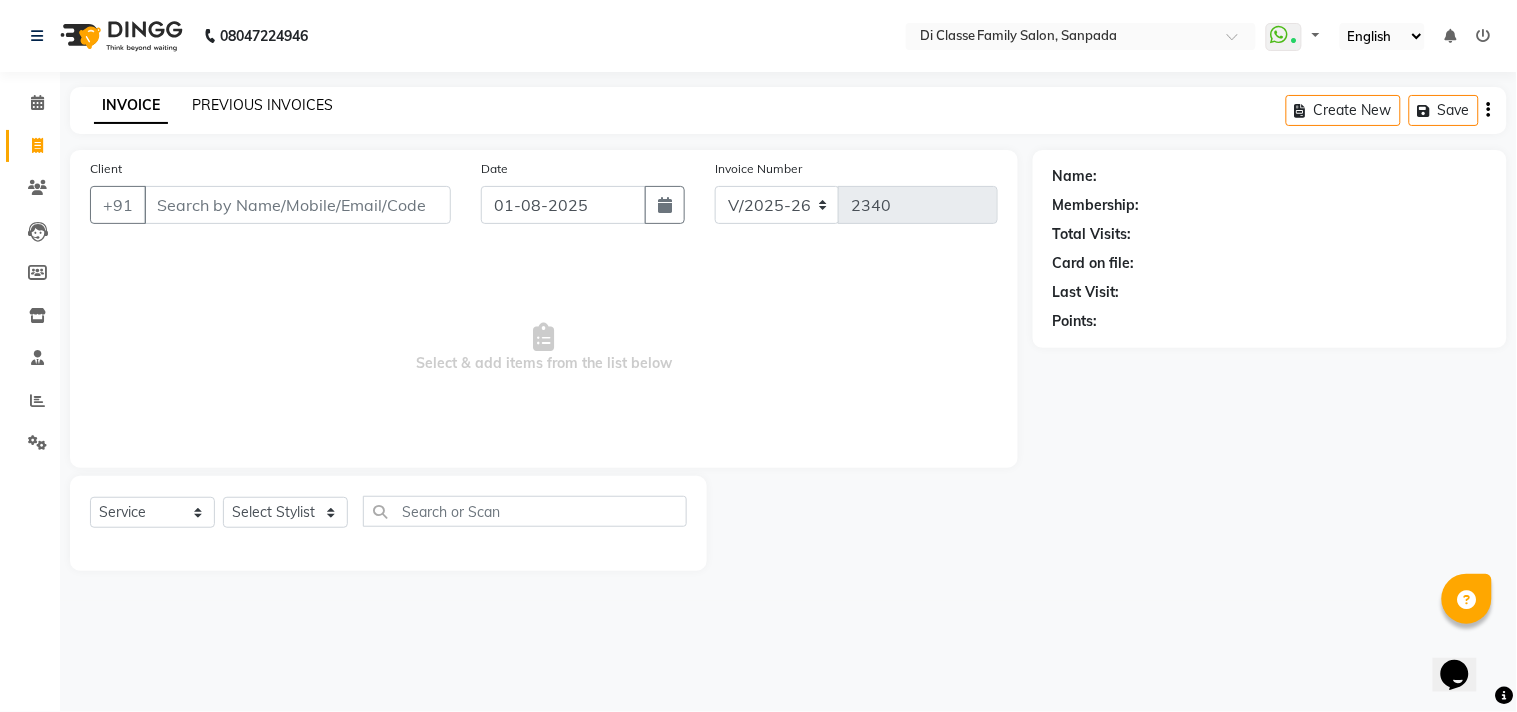 click on "PREVIOUS INVOICES" 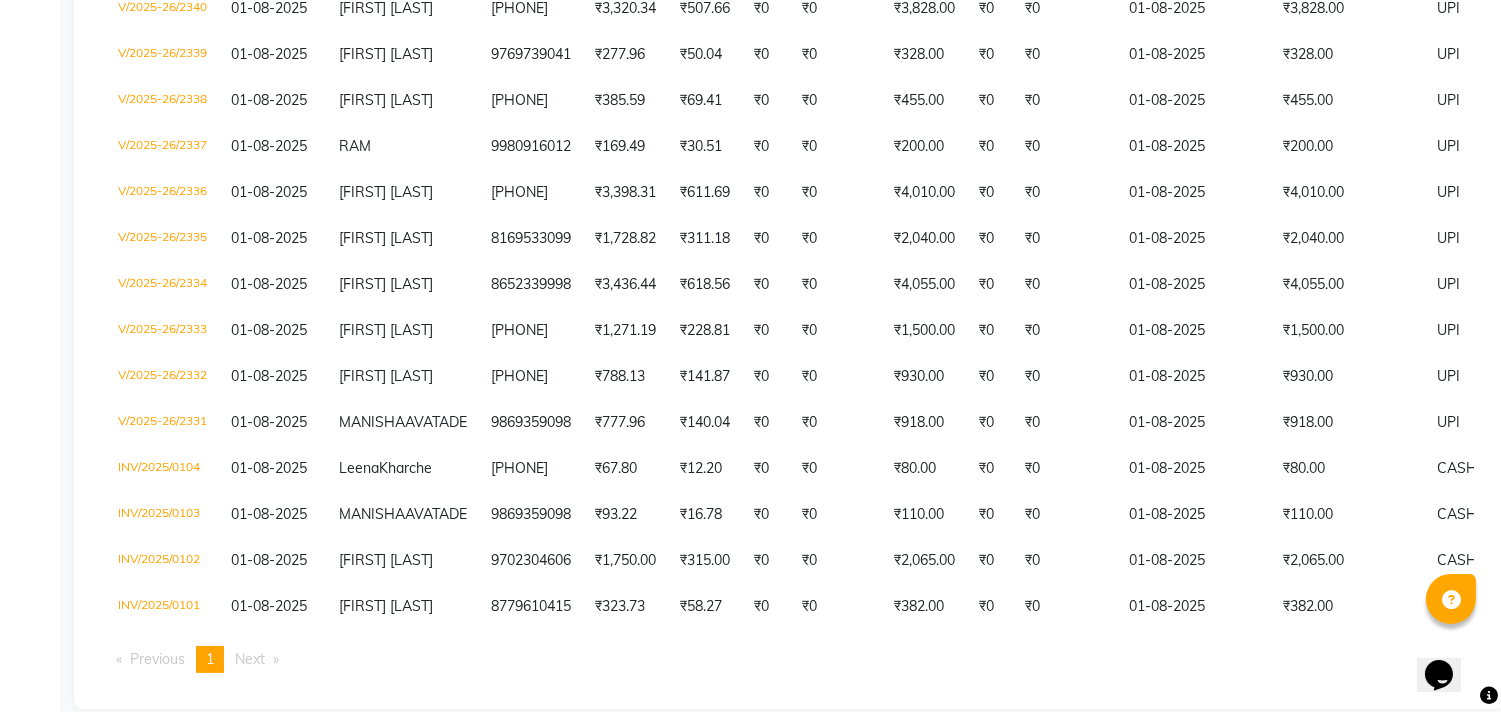 scroll, scrollTop: 555, scrollLeft: 0, axis: vertical 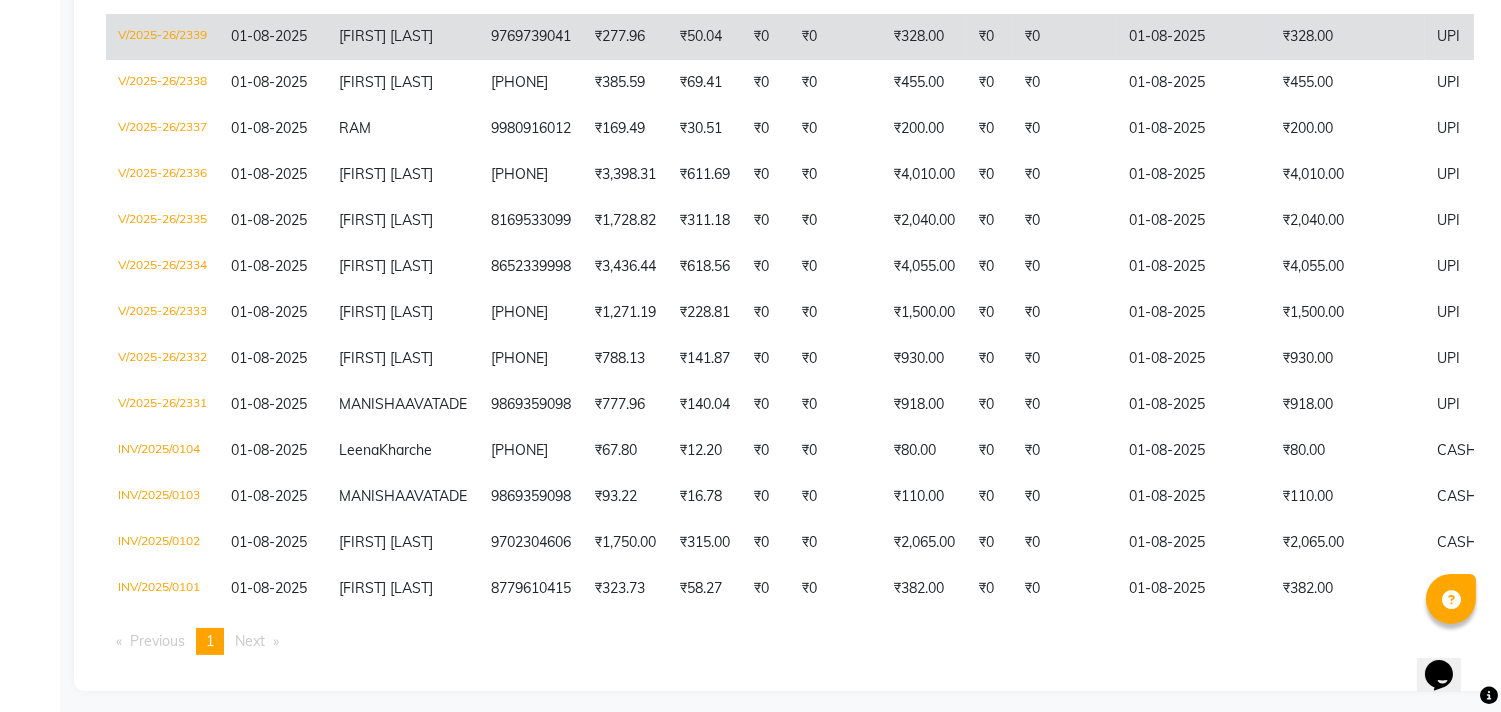 click on "₹328.00" 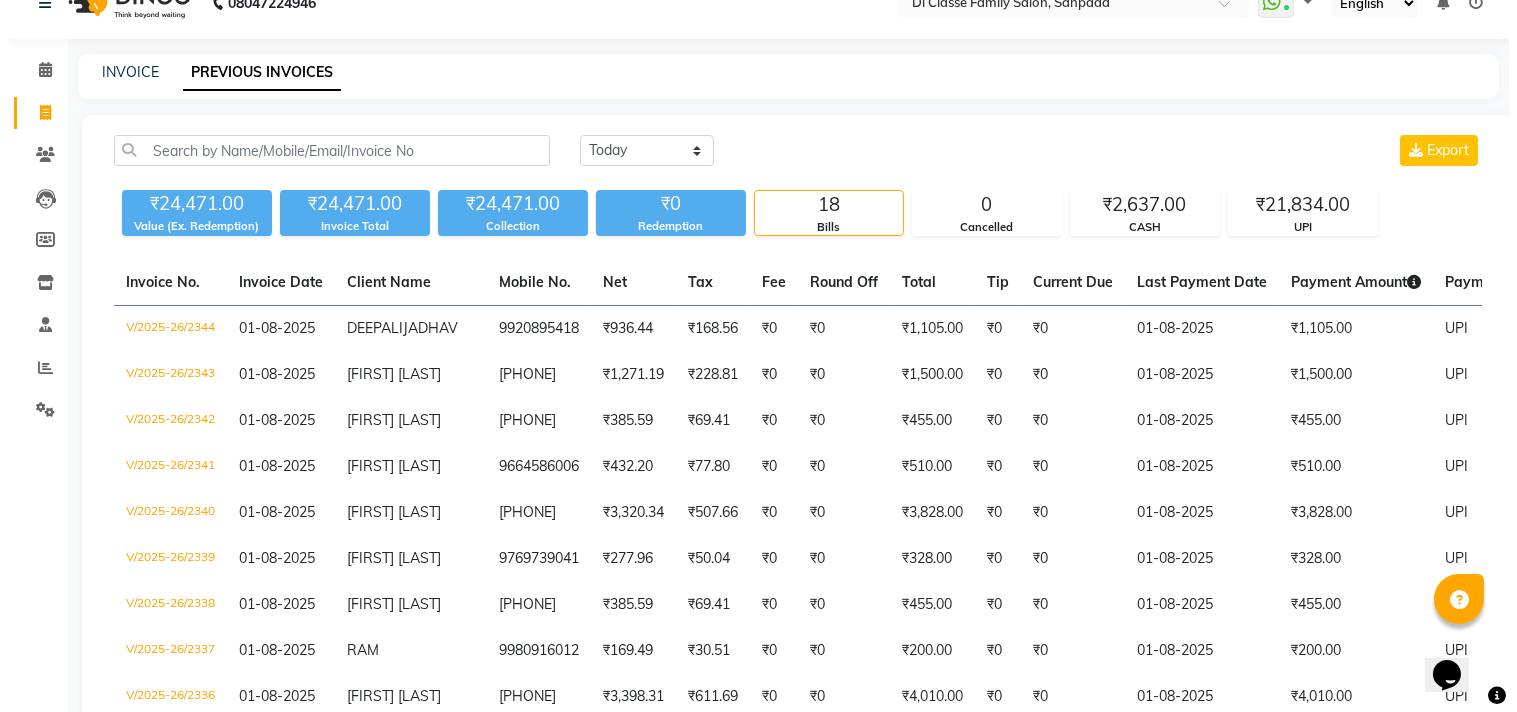 scroll, scrollTop: 0, scrollLeft: 0, axis: both 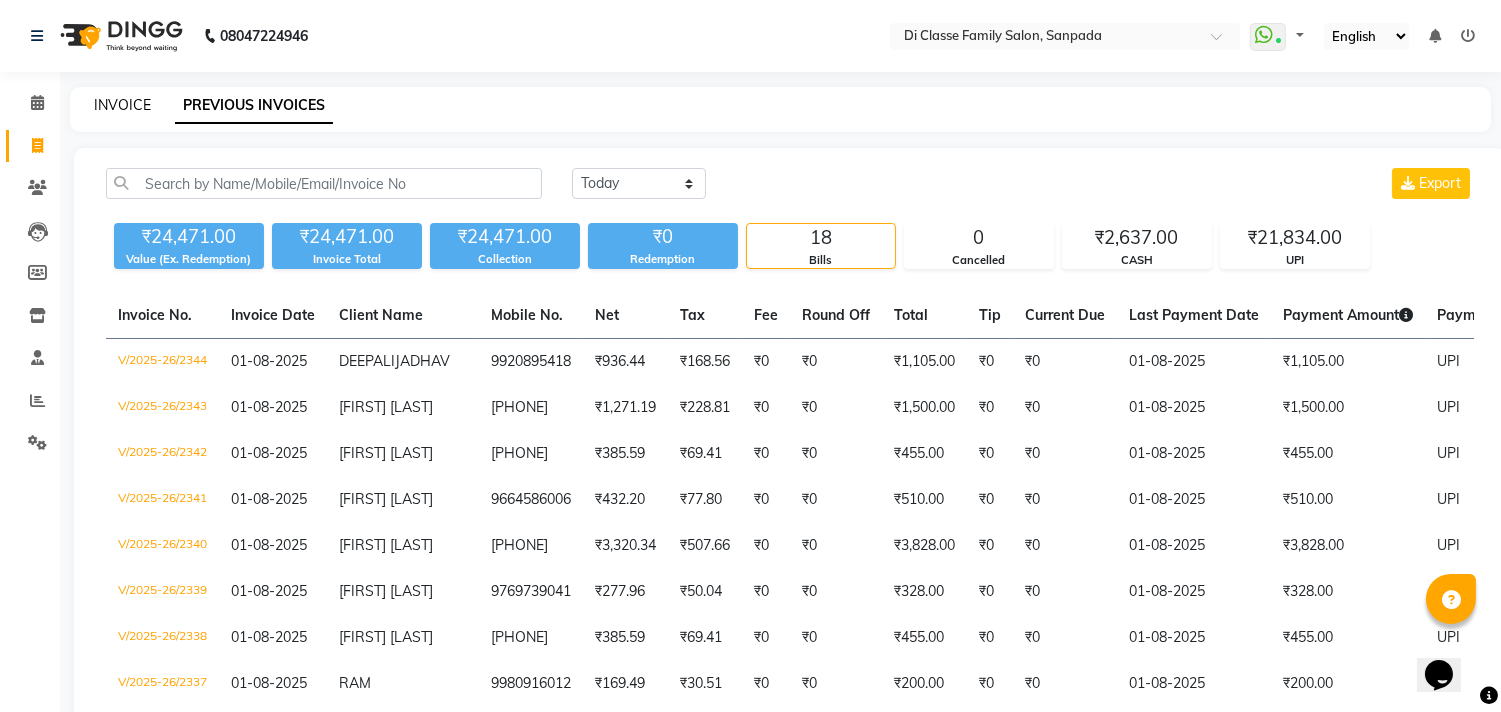 click on "INVOICE" 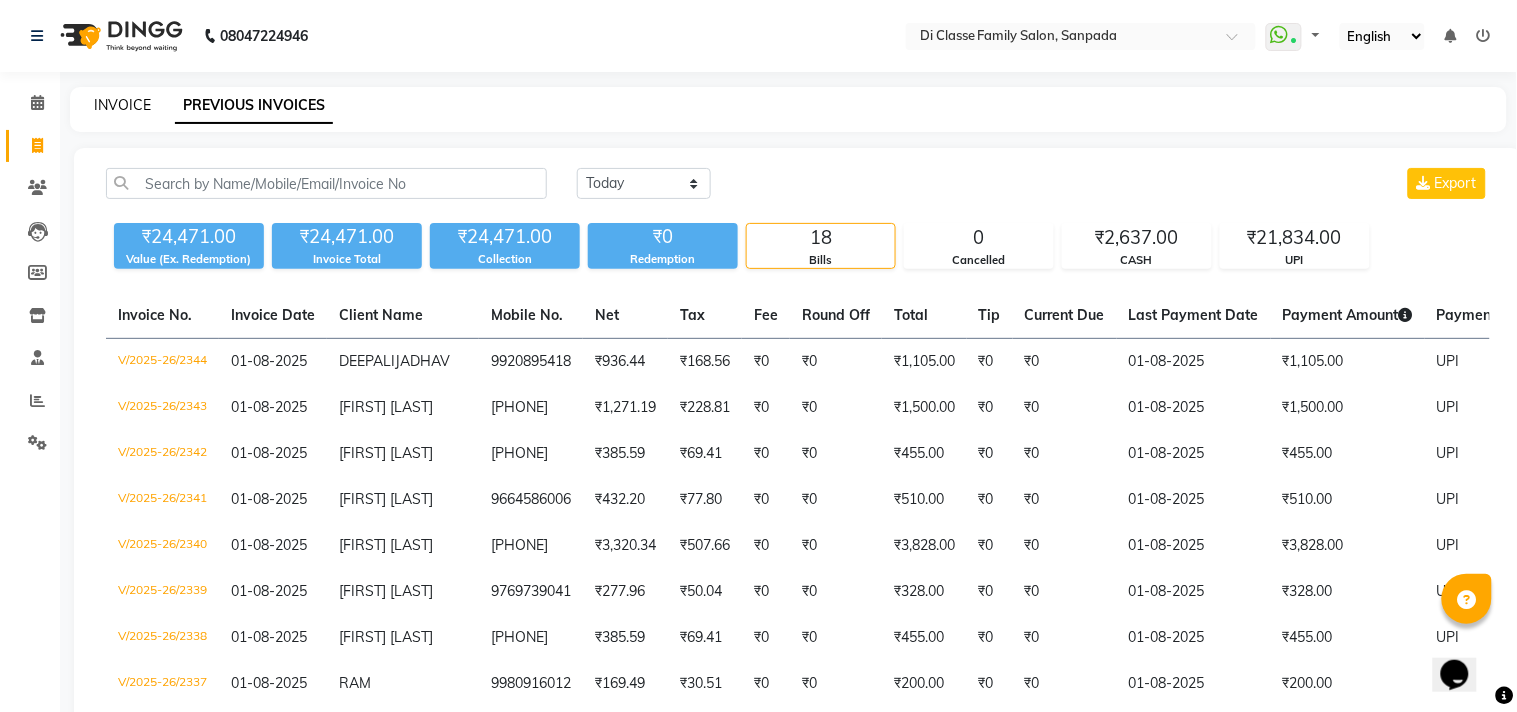 select on "4704" 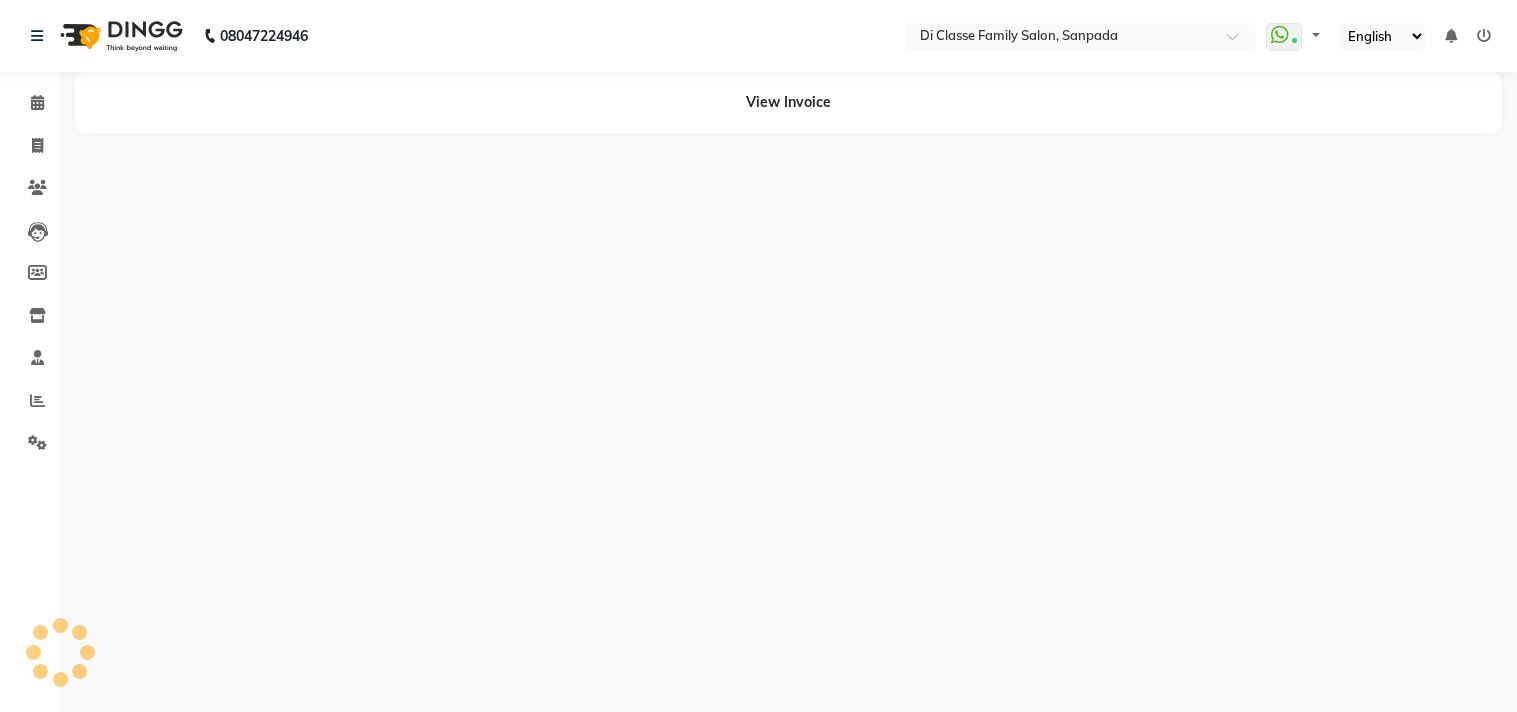 scroll, scrollTop: 0, scrollLeft: 0, axis: both 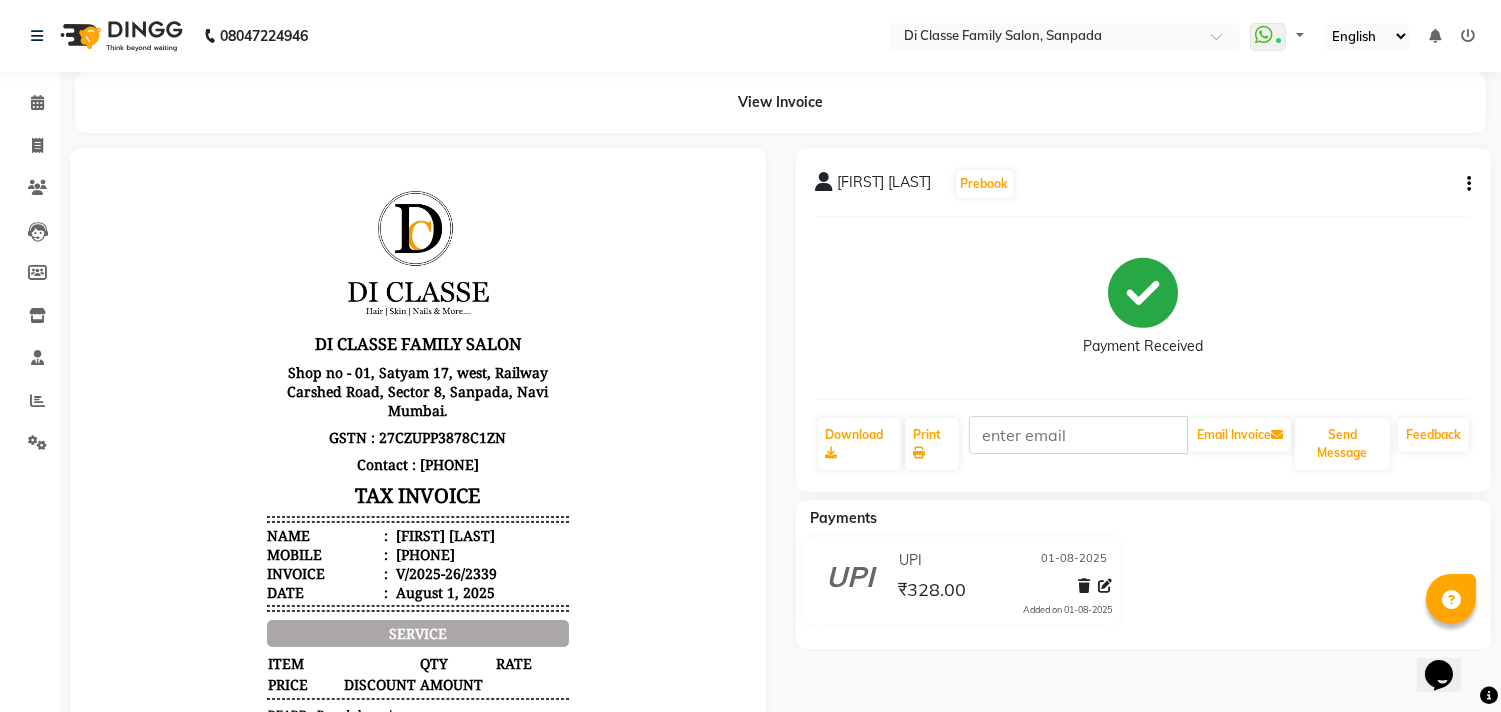 click on "[FIRST] [LAST]   Prebook   Payment Received  Download  Print   Email Invoice   Send Message Feedback" 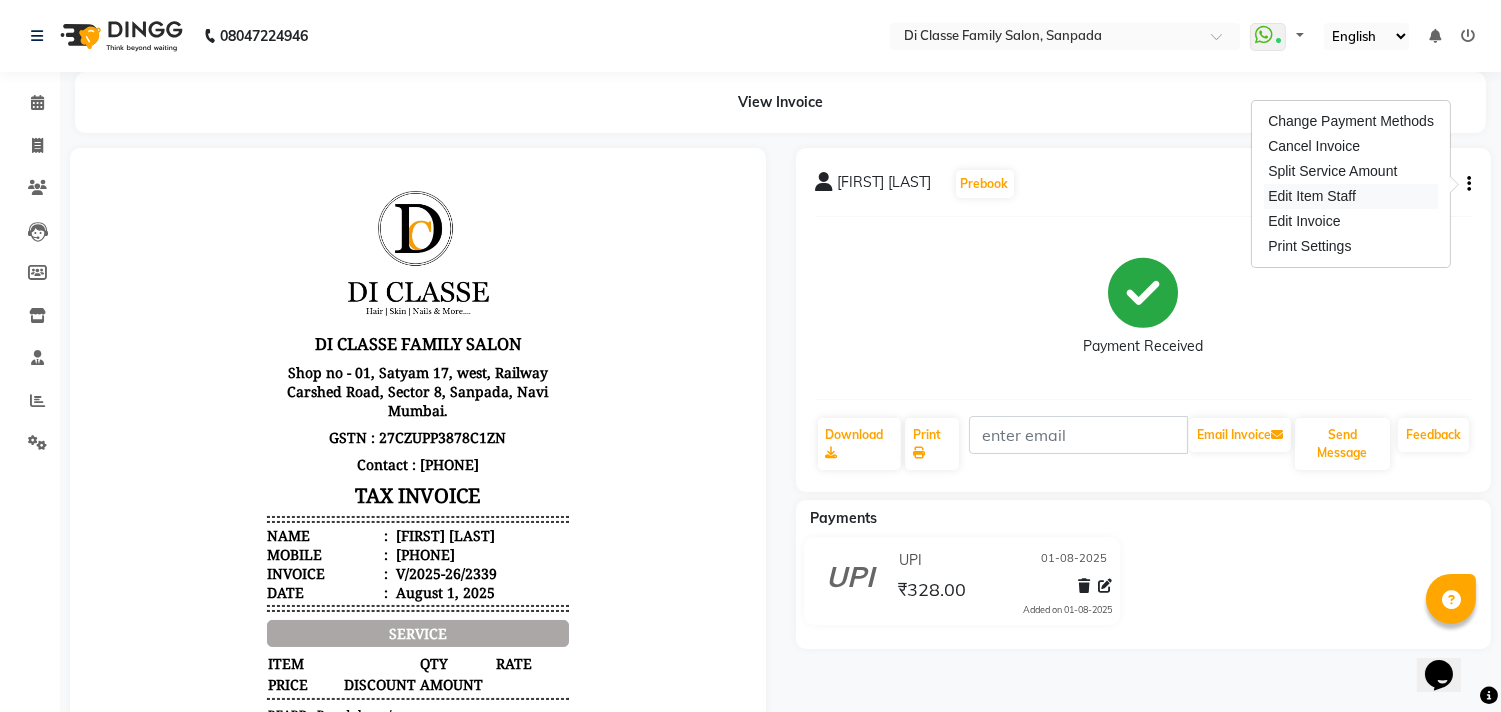 click on "Edit Item Staff" at bounding box center (1351, 196) 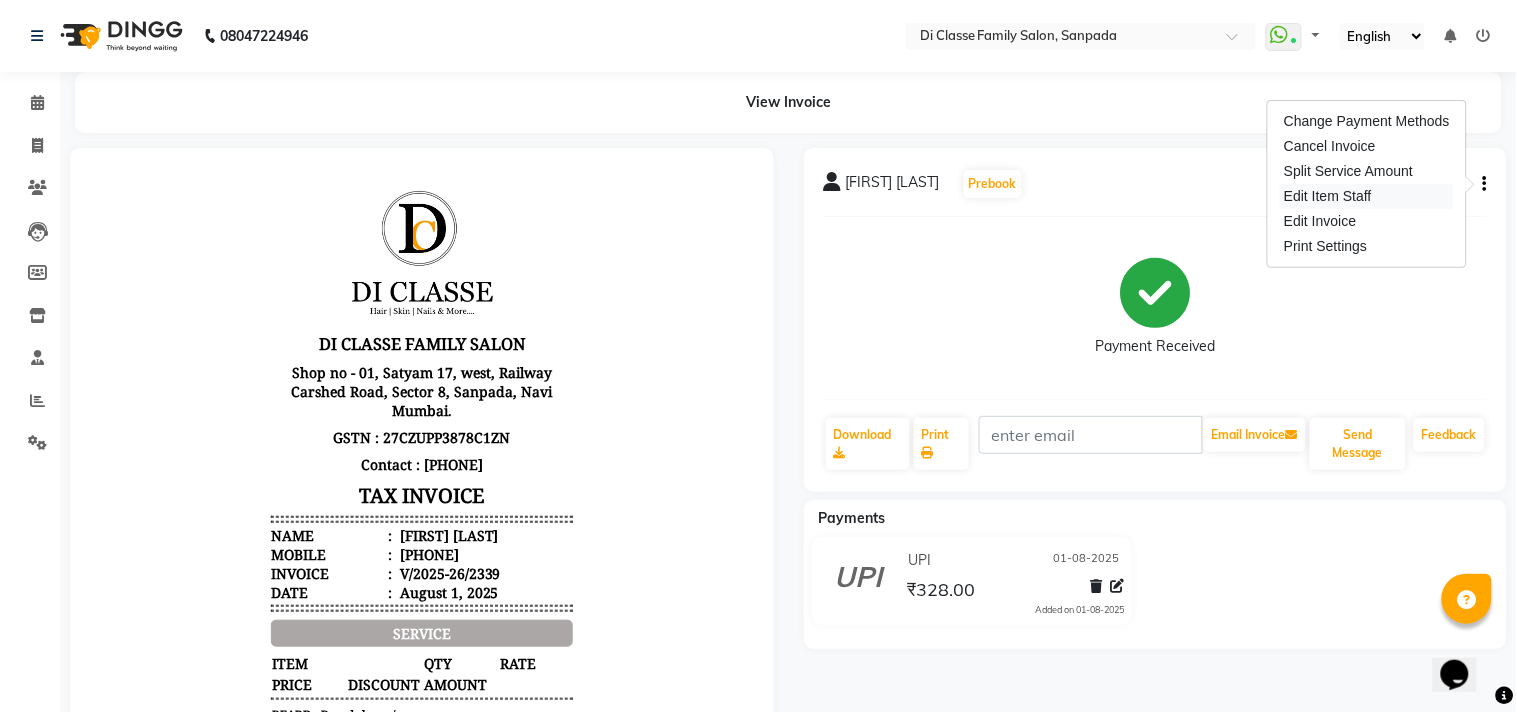 select 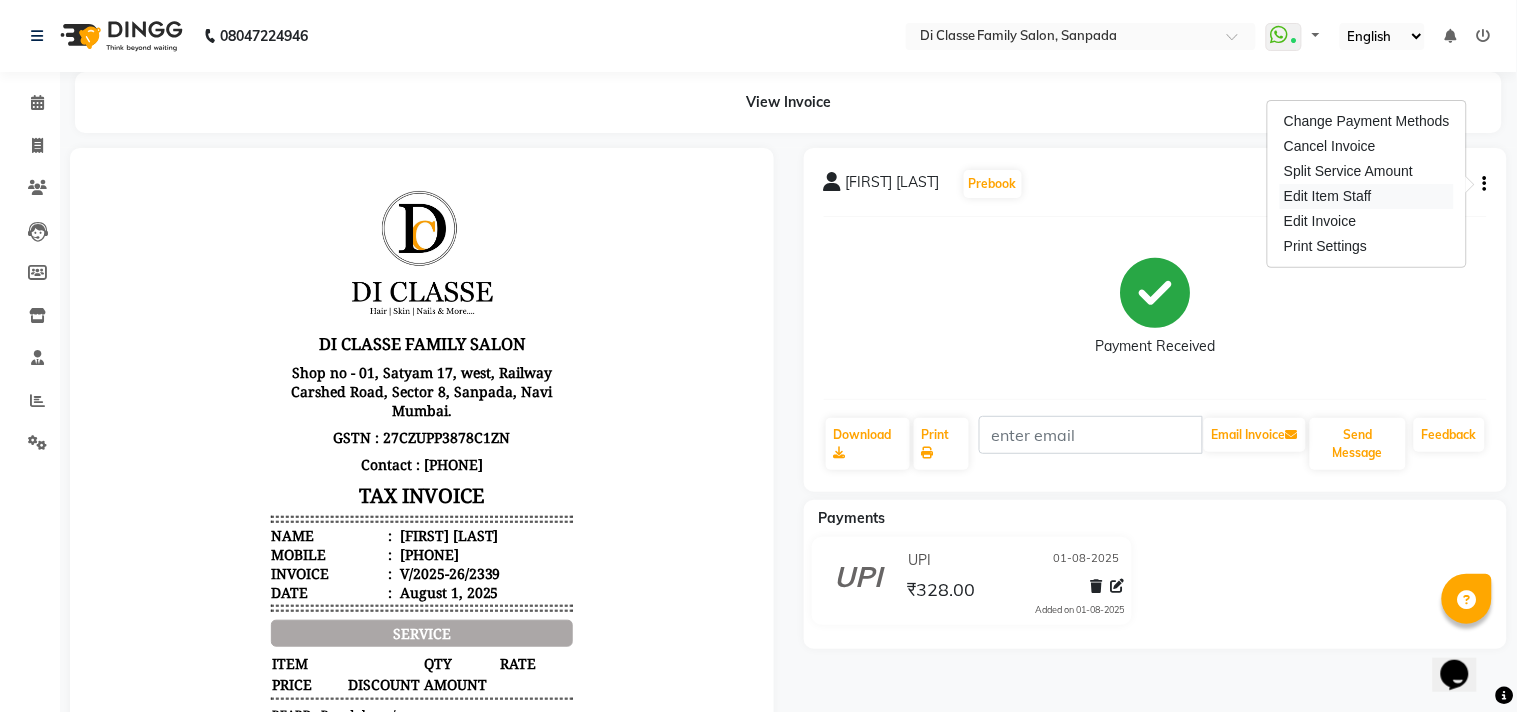 select 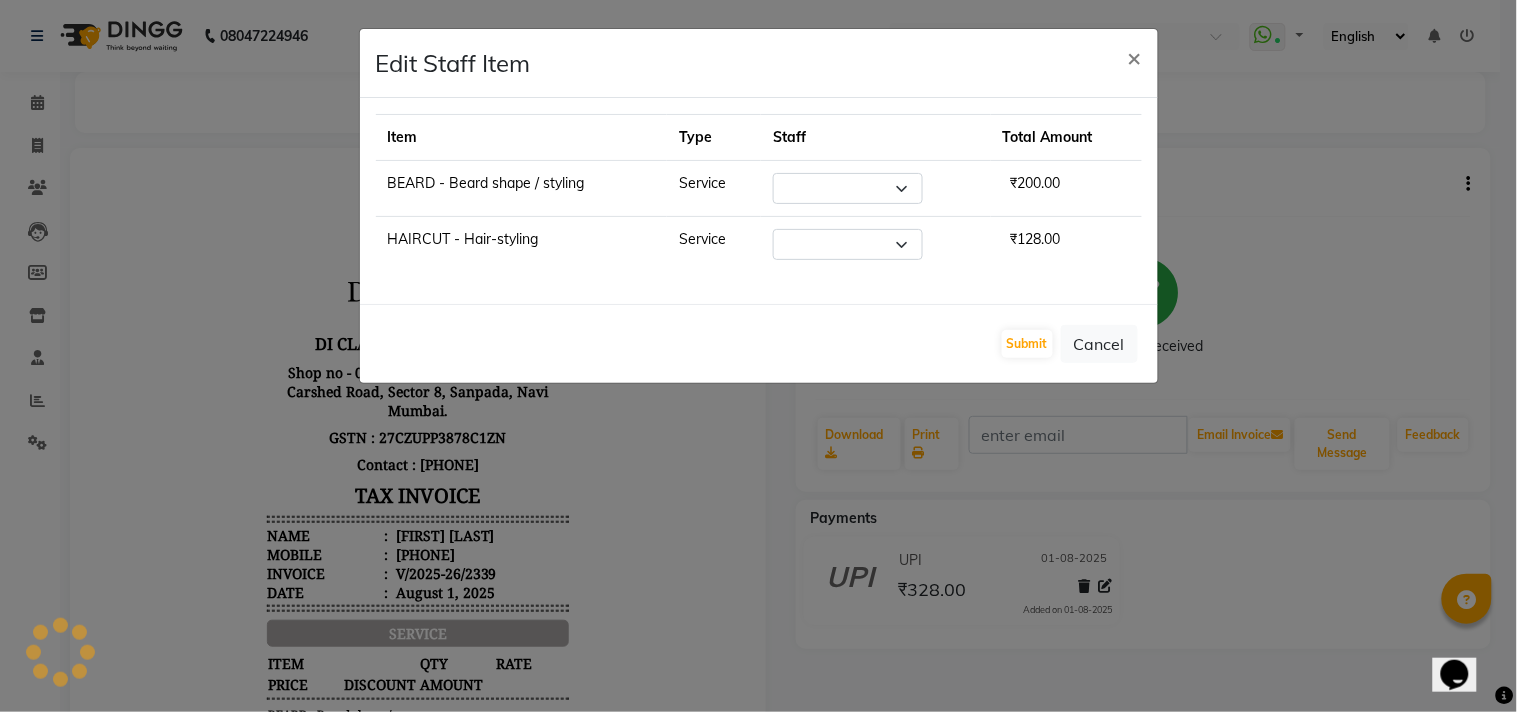 select on "79582" 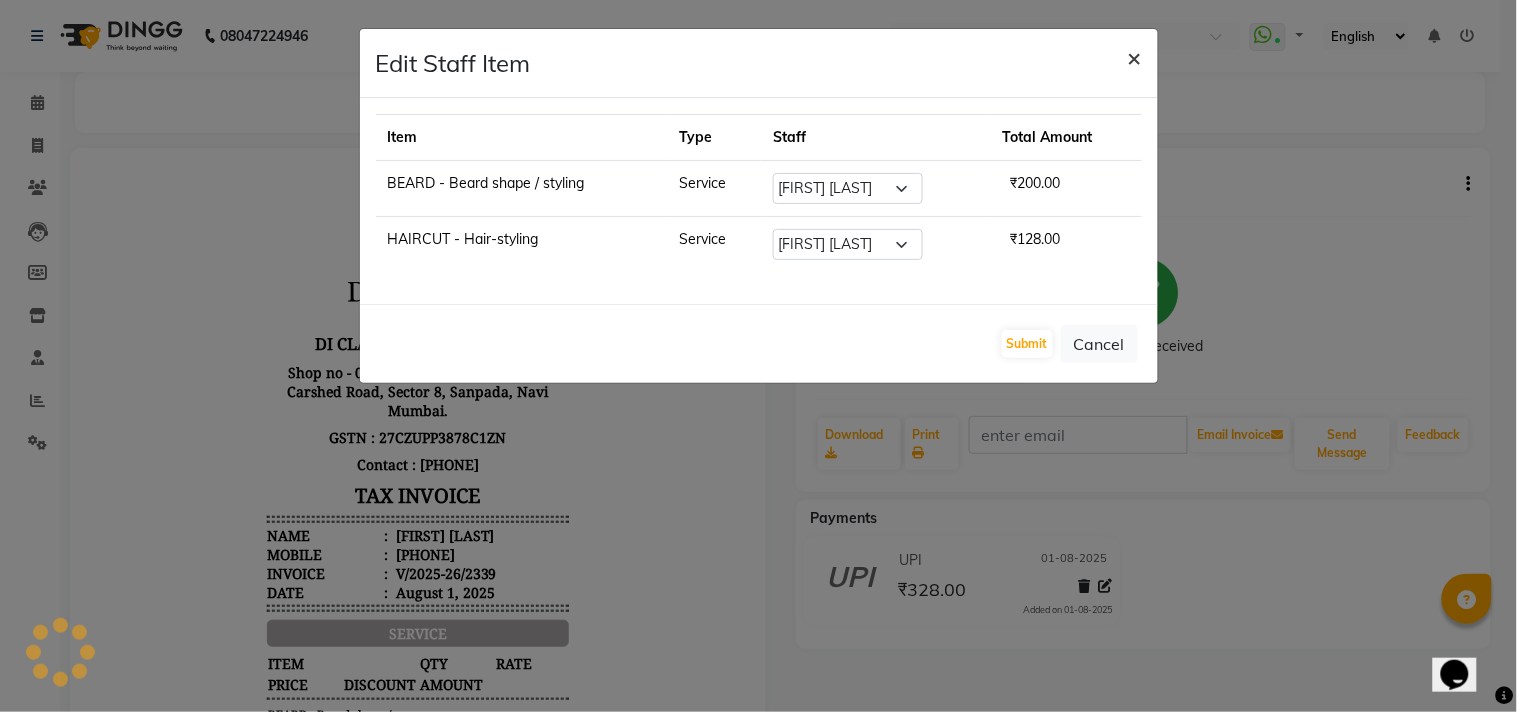 click on "×" 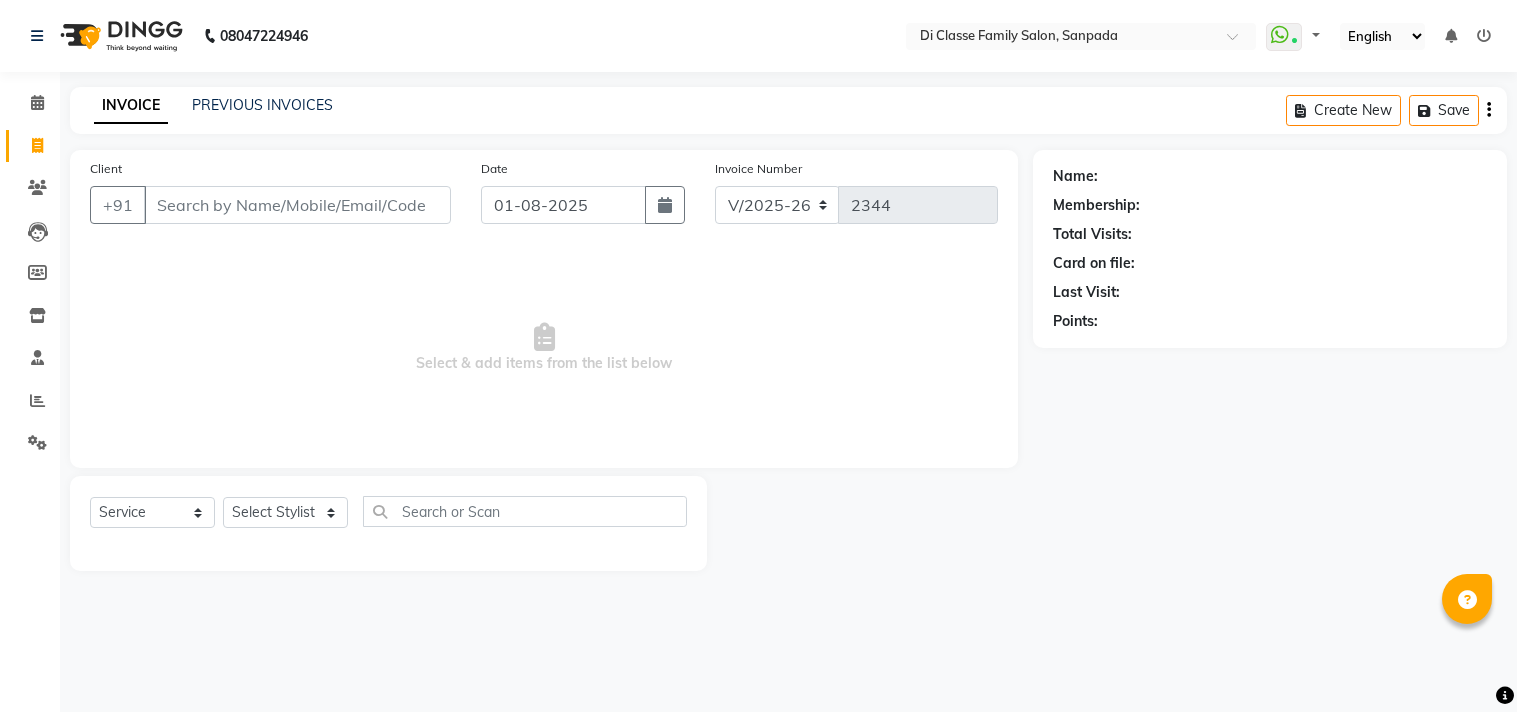 select on "4704" 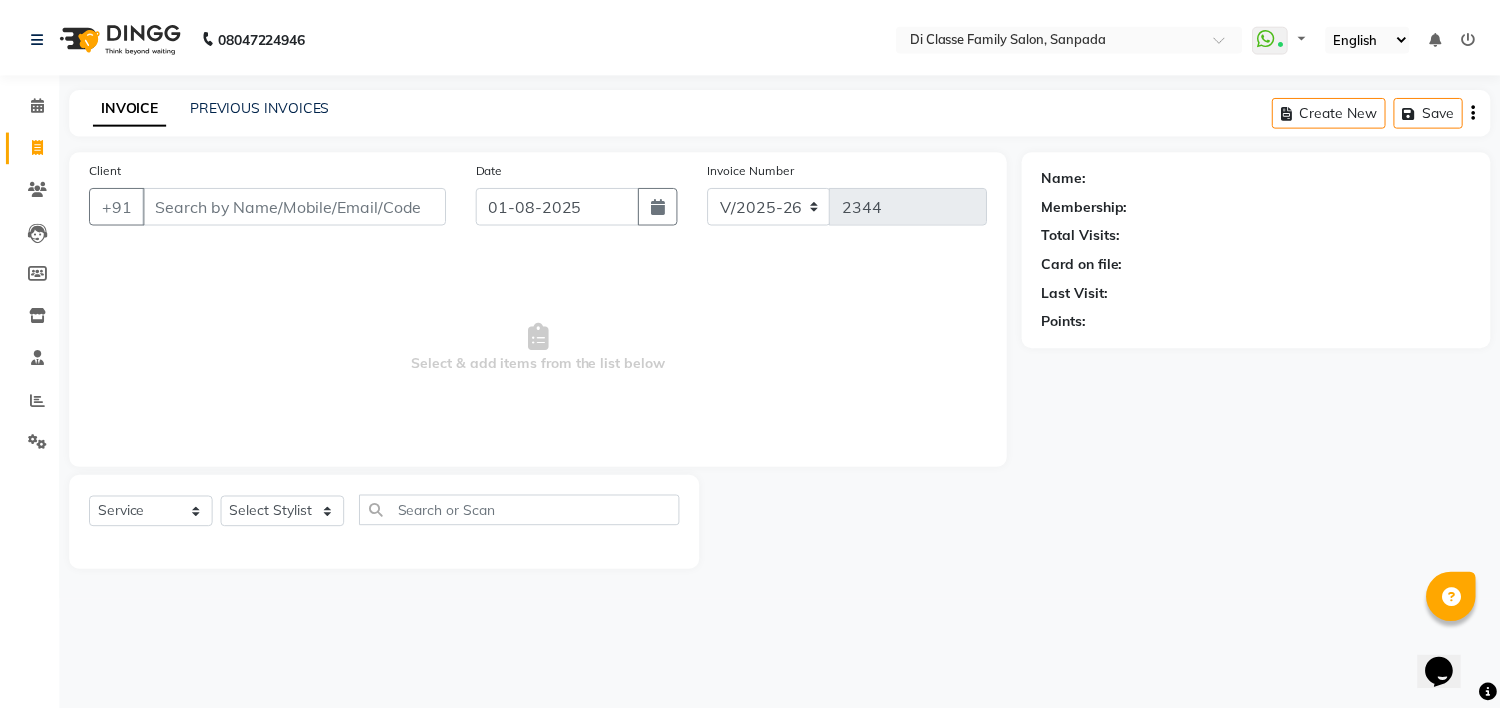 scroll, scrollTop: 0, scrollLeft: 0, axis: both 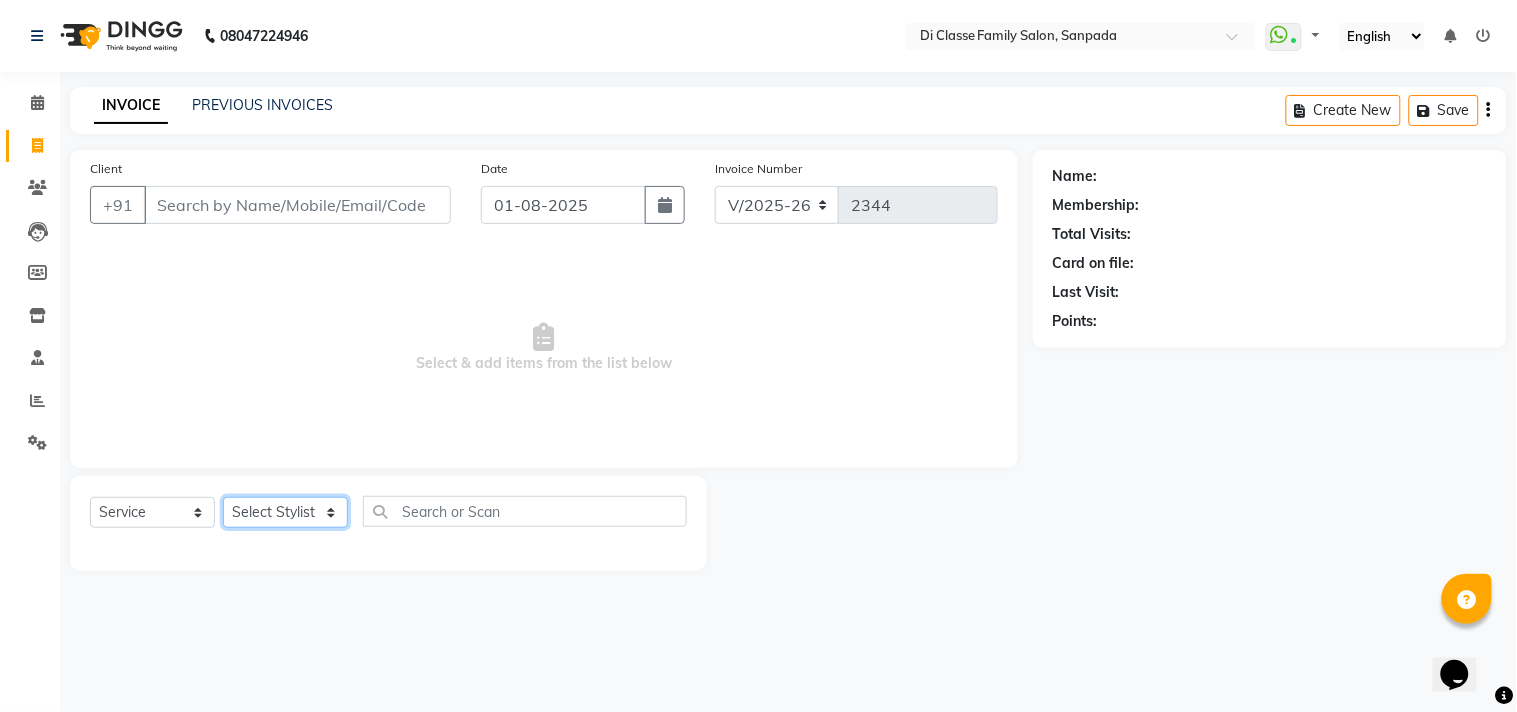 click on "Select Stylist aniket  Anu  AYAZ KADRI  Front Desk Javed kapil KOMAL  Payal  Pooja Jadhav Rahul Datkhile RESHMA SHAIKH rutik shinde SACHIN SAKPAL SADDAM SAHAJAN SAKSHI CHAVAN Sameer  sampada Sanjana  SANU SHUBHAM PEDNEKAR Sikandar Ansari Vijay kharat" 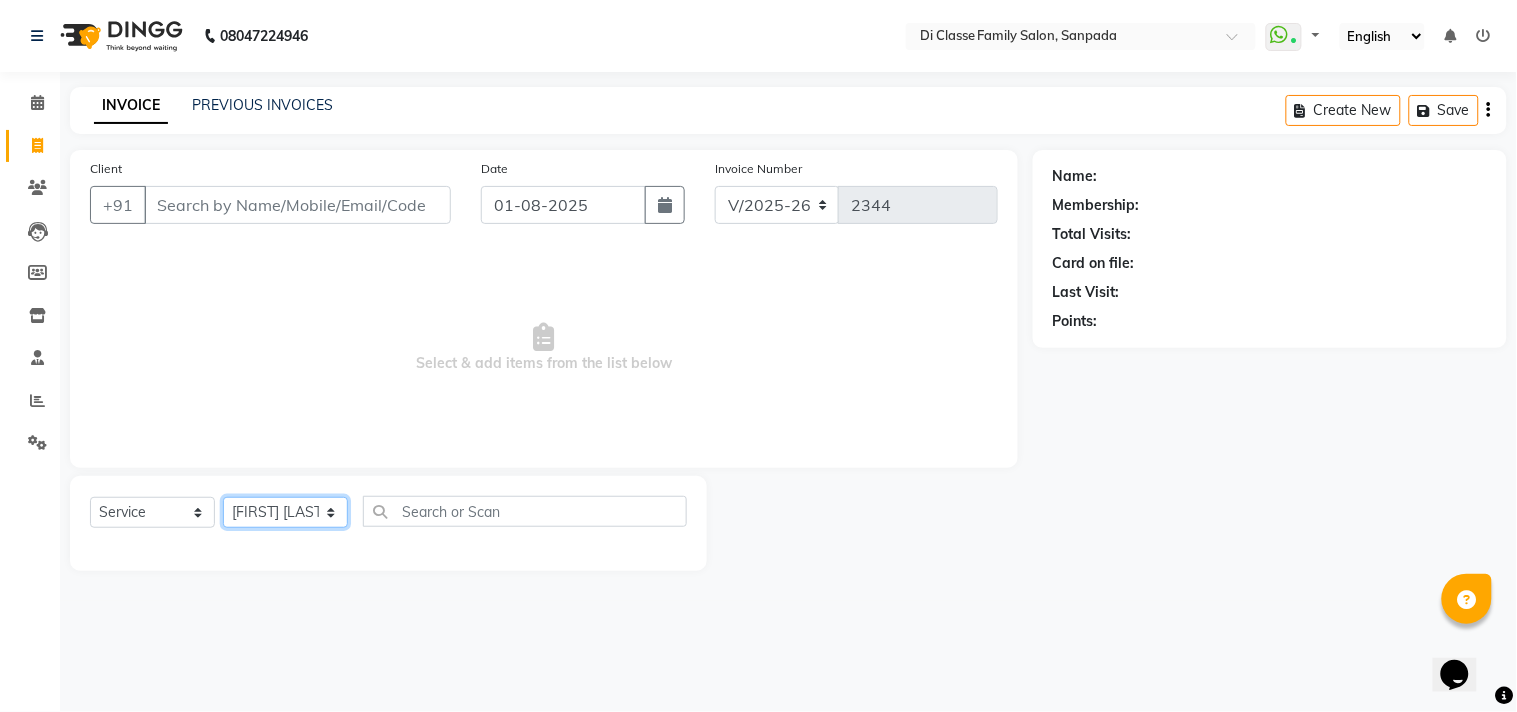 click on "Select Stylist aniket  Anu  AYAZ KADRI  Front Desk Javed kapil KOMAL  Payal  Pooja Jadhav Rahul Datkhile RESHMA SHAIKH rutik shinde SACHIN SAKPAL SADDAM SAHAJAN SAKSHI CHAVAN Sameer  sampada Sanjana  SANU SHUBHAM PEDNEKAR Sikandar Ansari Vijay kharat" 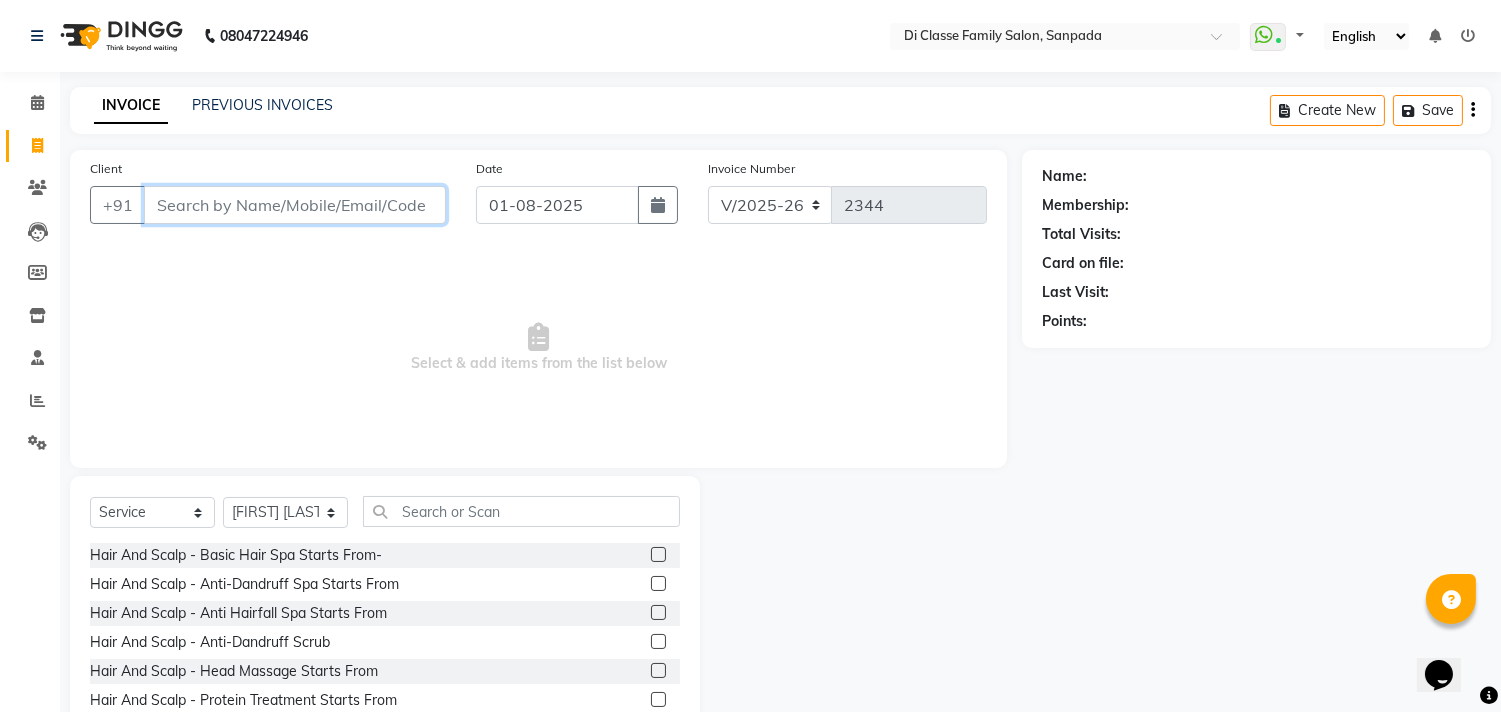 click on "Client" at bounding box center [295, 205] 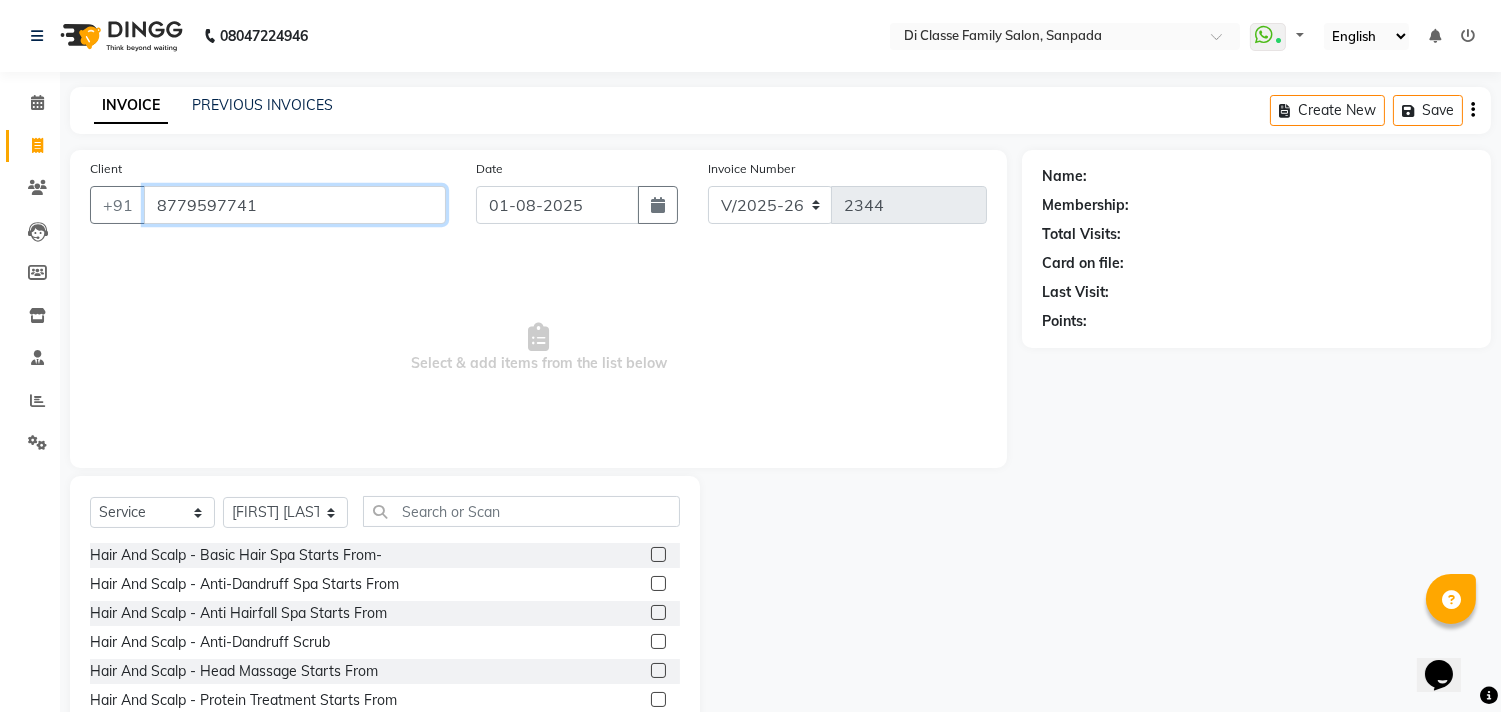 type on "8779597741" 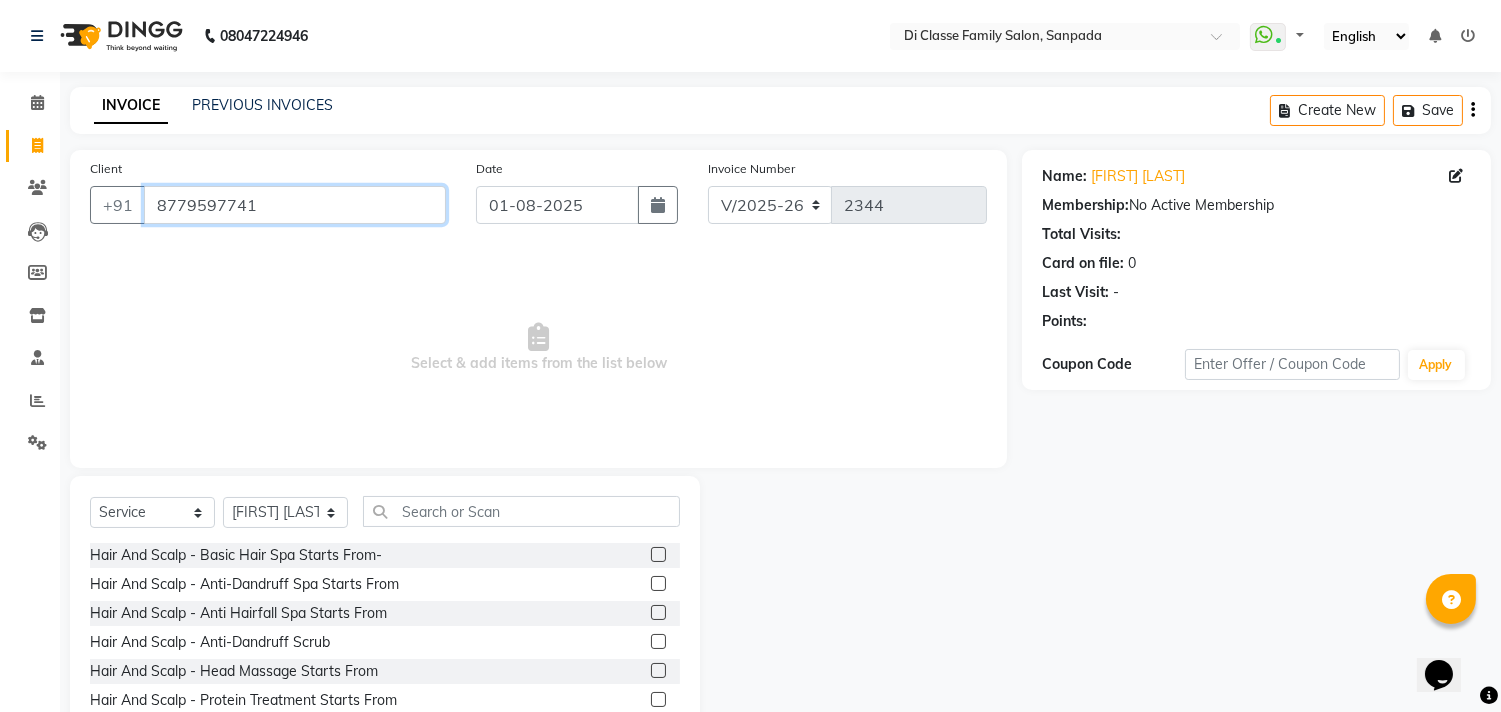 click on "8779597741" at bounding box center (295, 205) 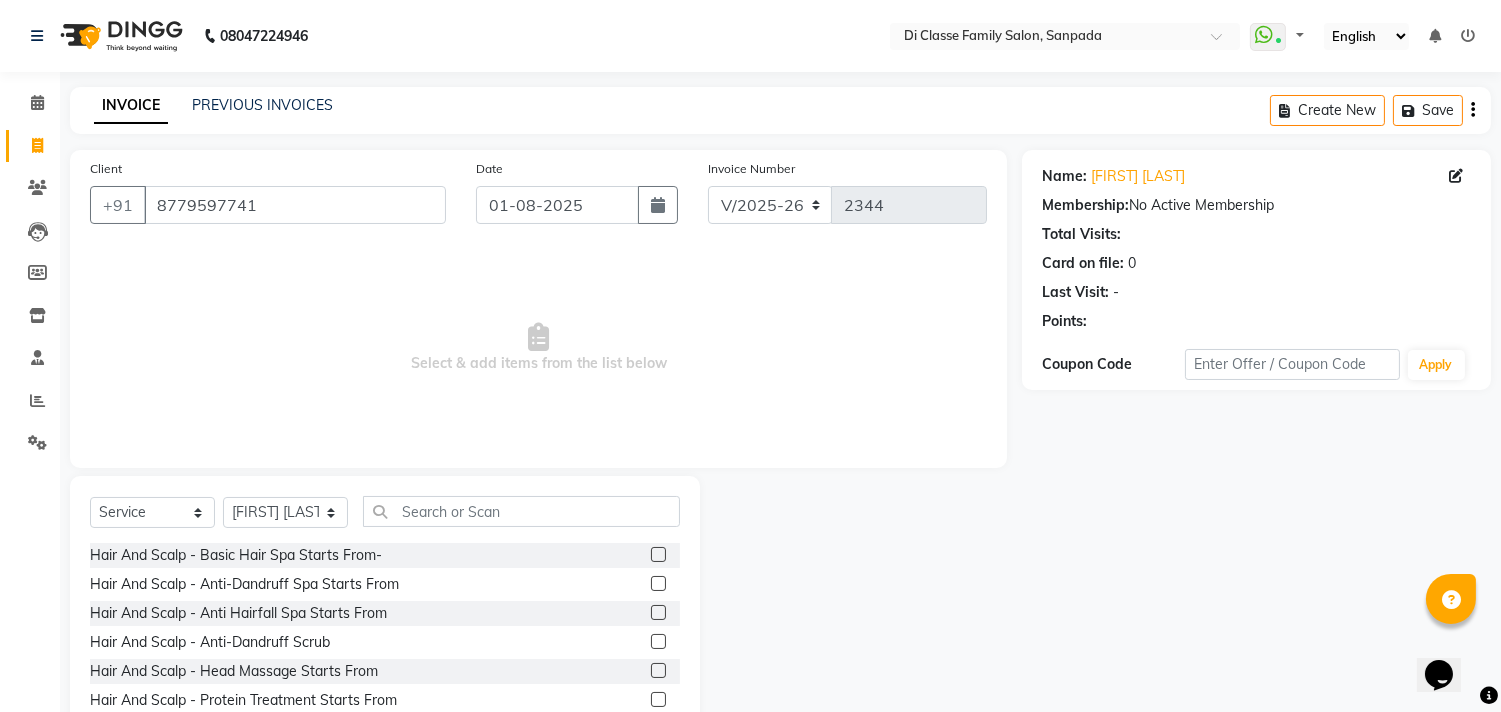click on "Select & add items from the list below" at bounding box center (538, 348) 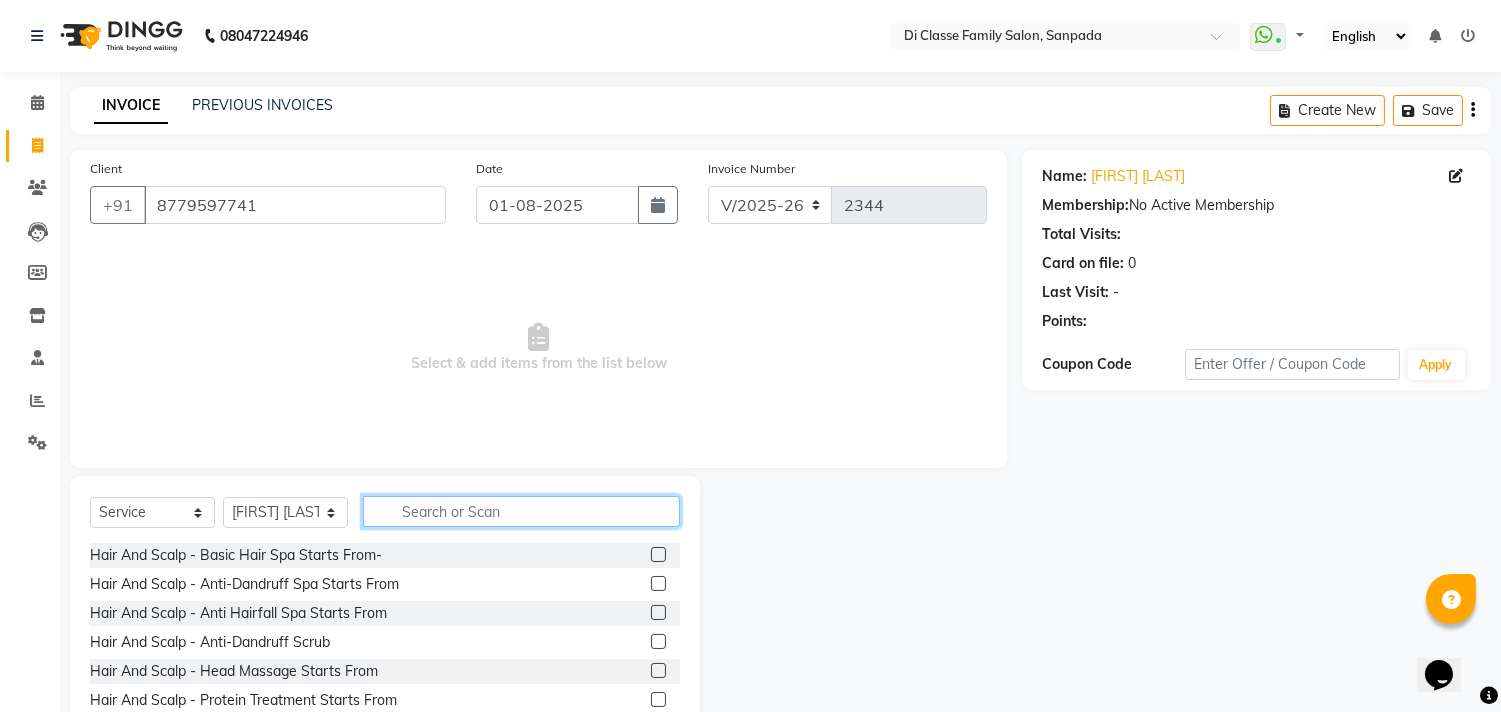 click 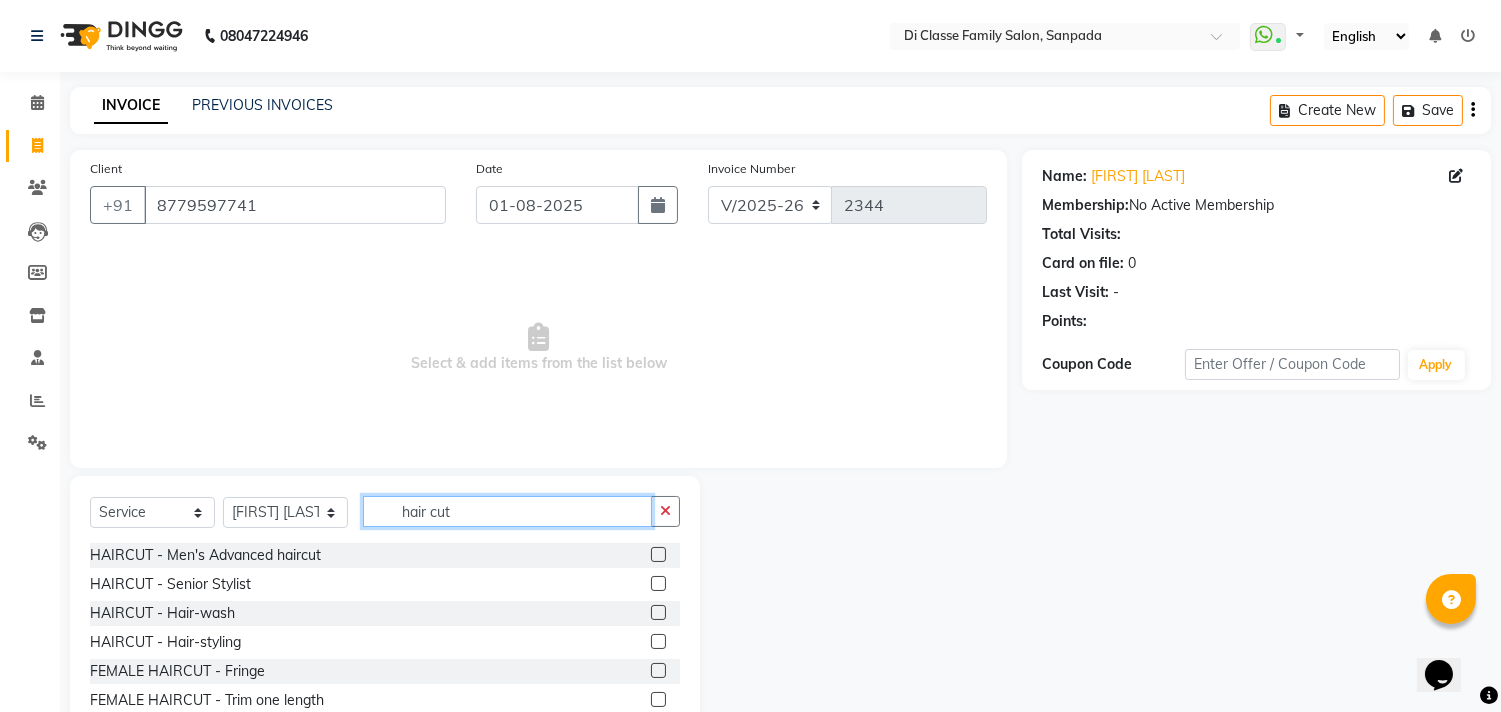 type on "hair cut" 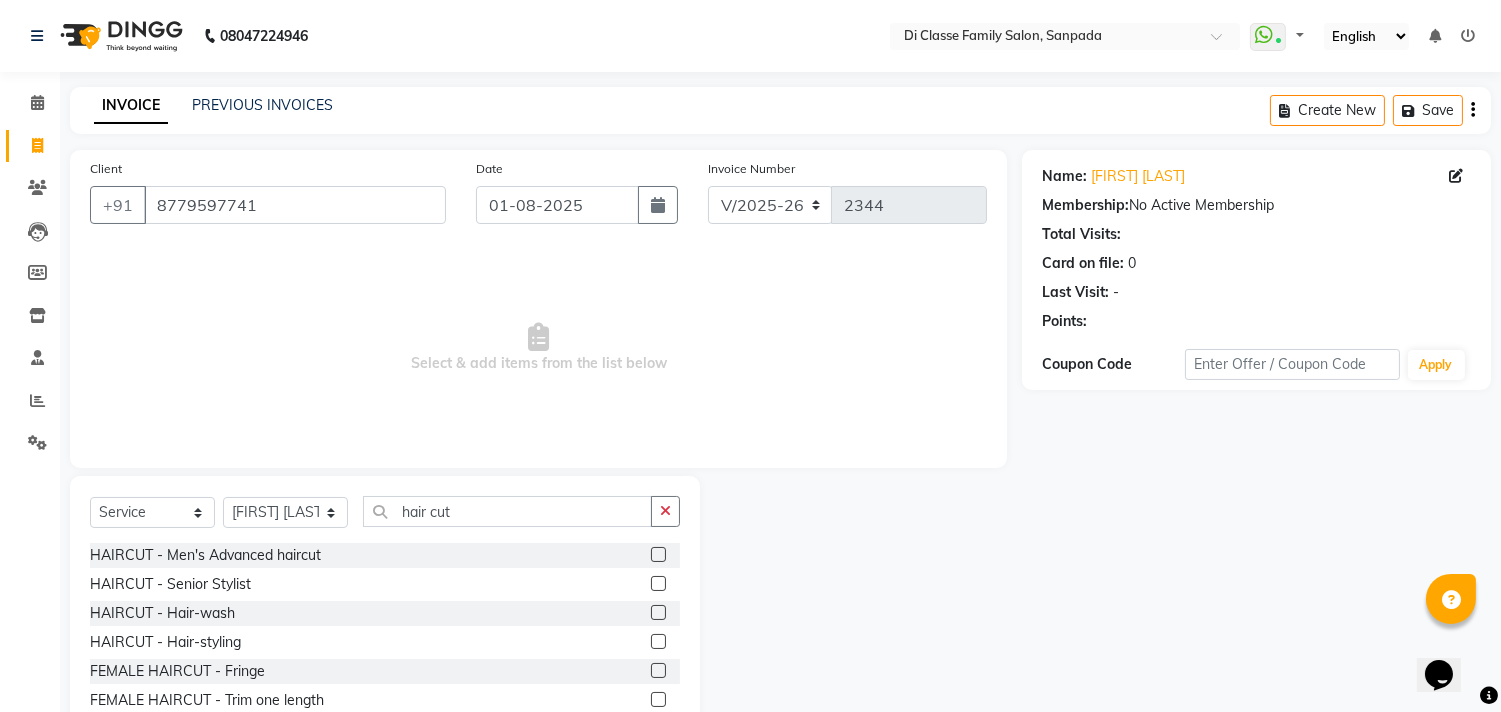 click 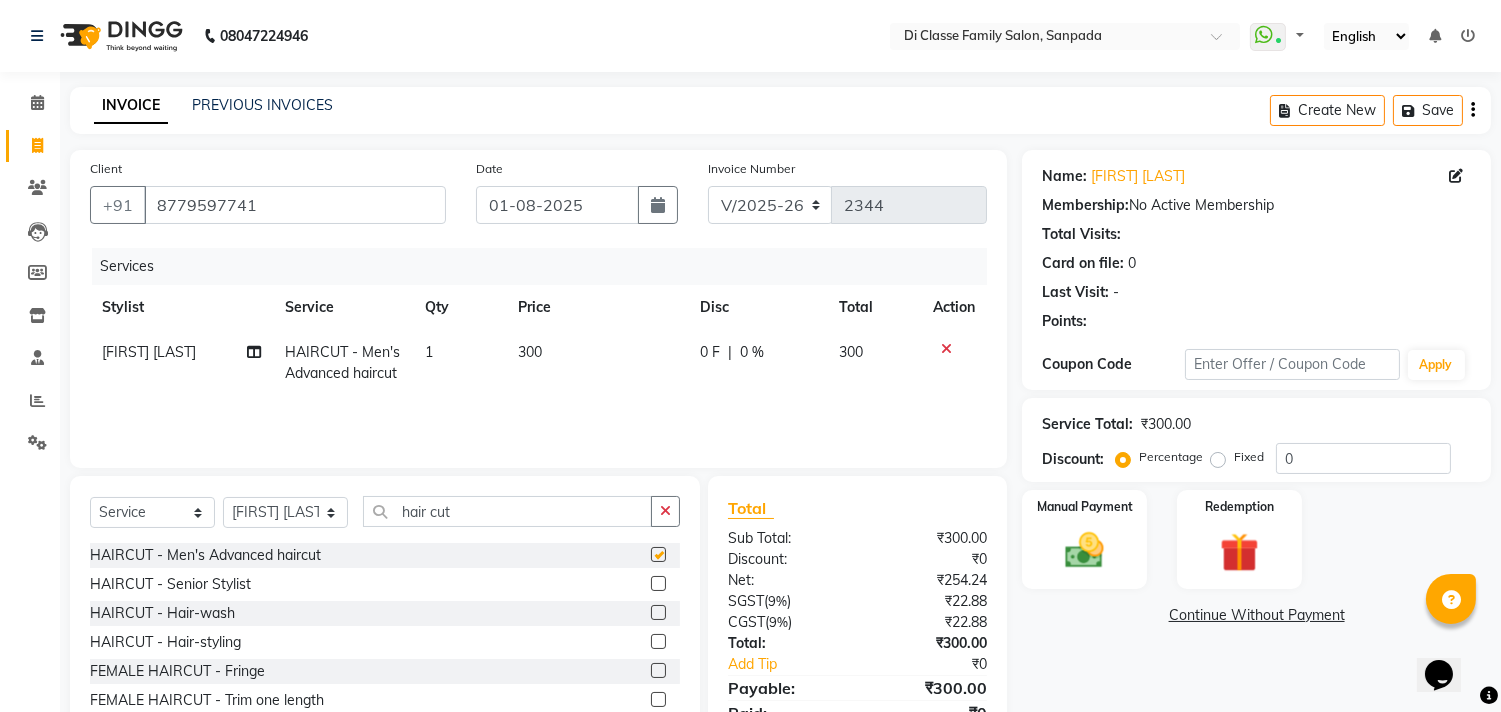 checkbox on "false" 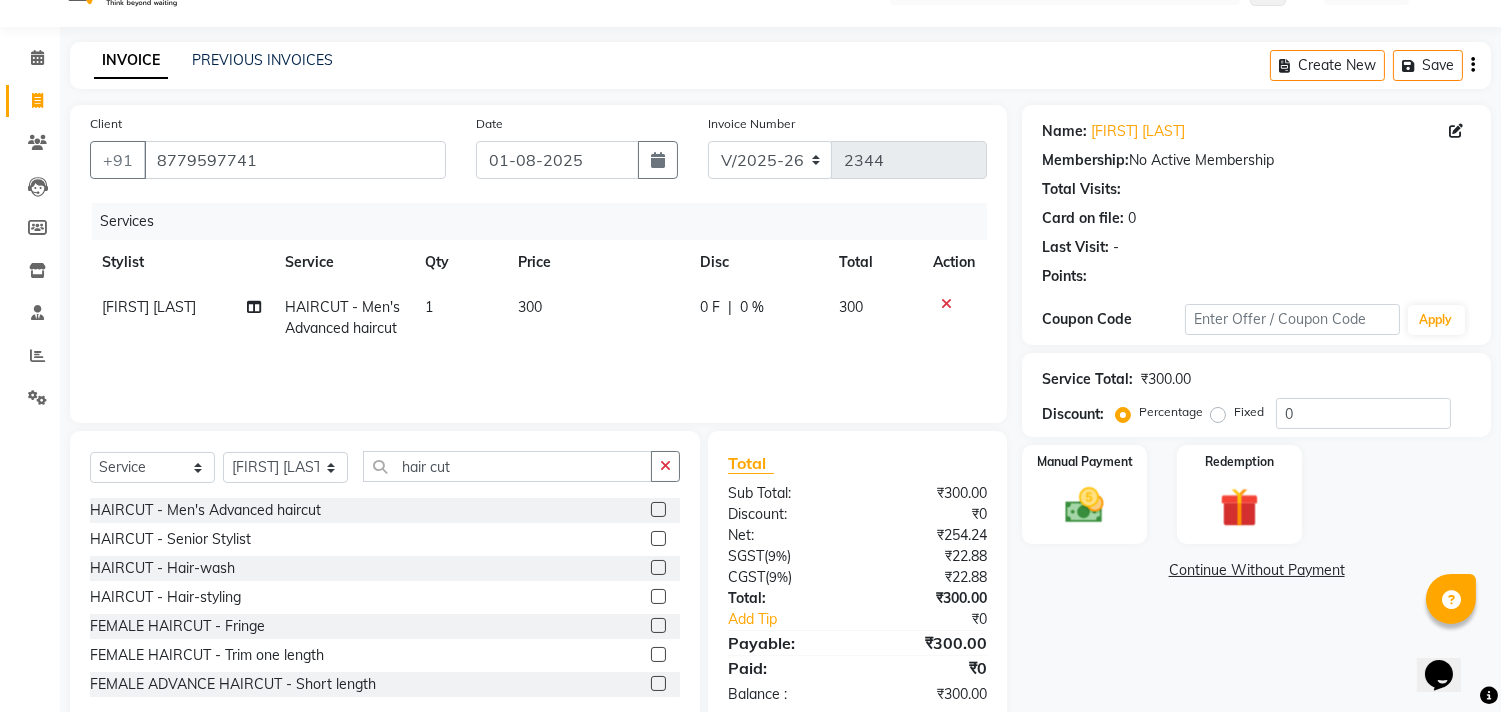 scroll, scrollTop: 88, scrollLeft: 0, axis: vertical 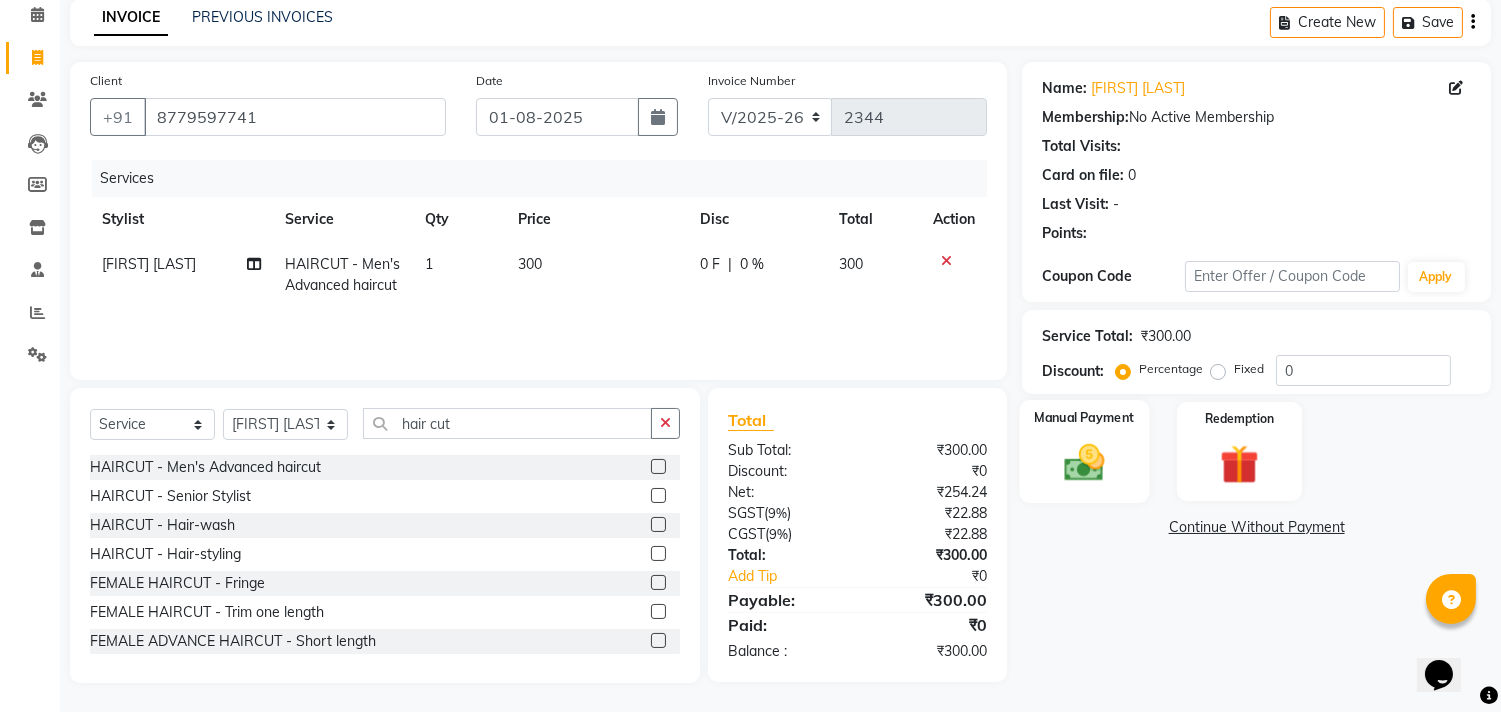 click 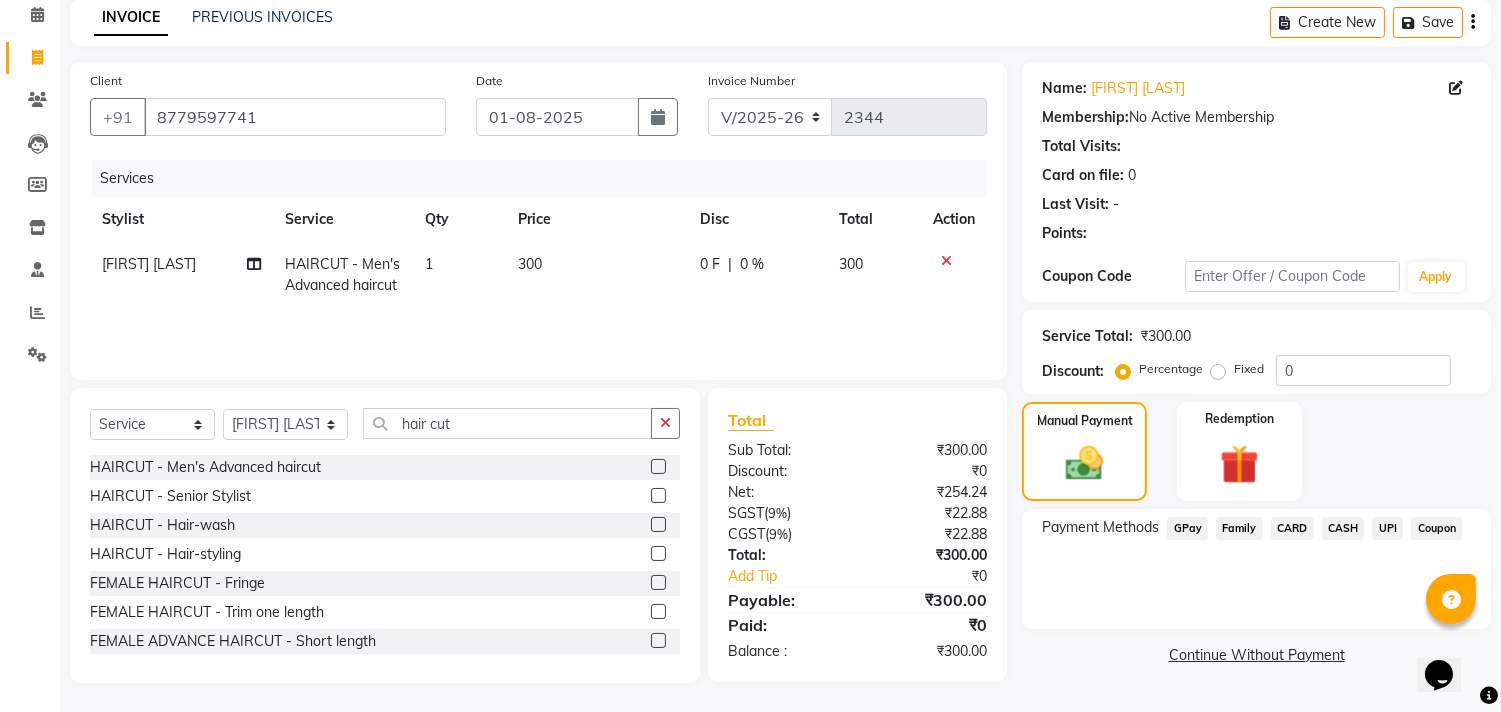 click on "UPI" 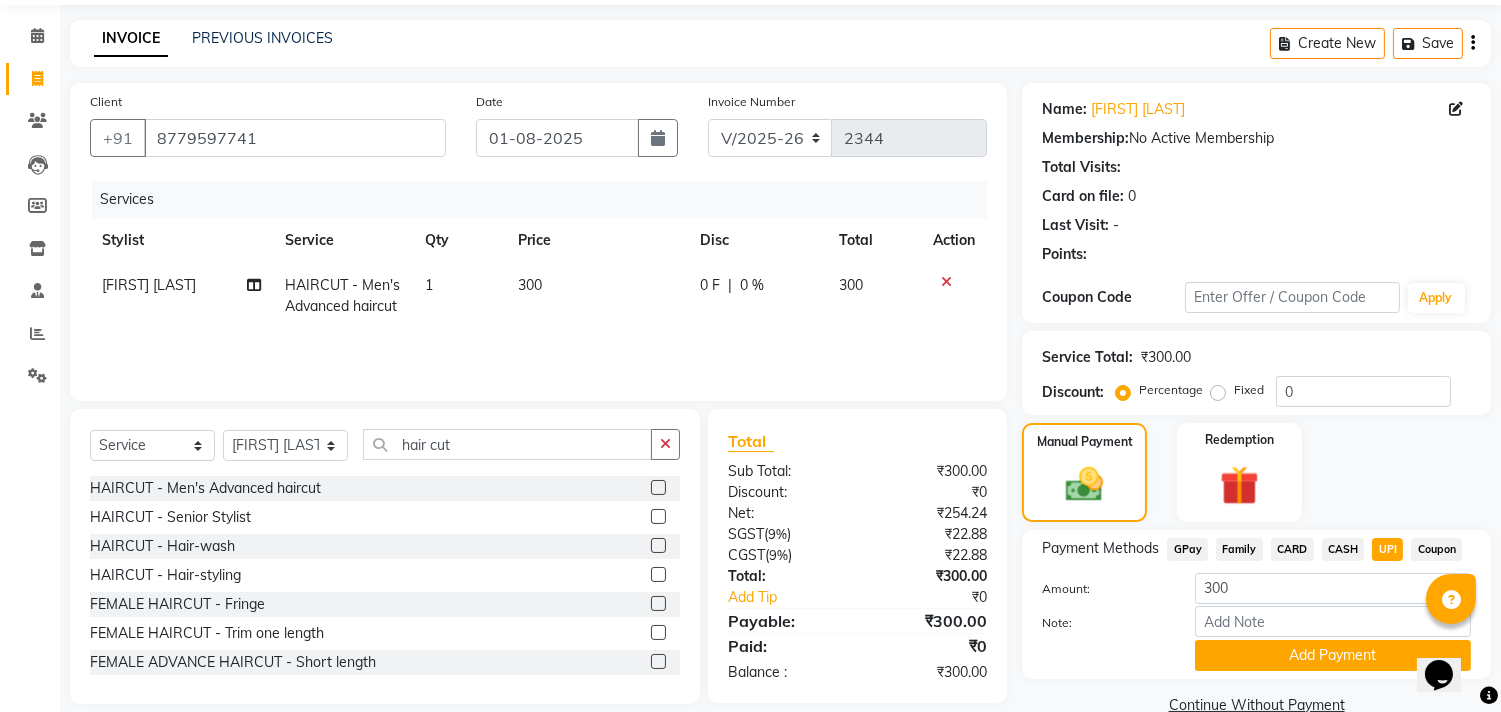 scroll, scrollTop: 104, scrollLeft: 0, axis: vertical 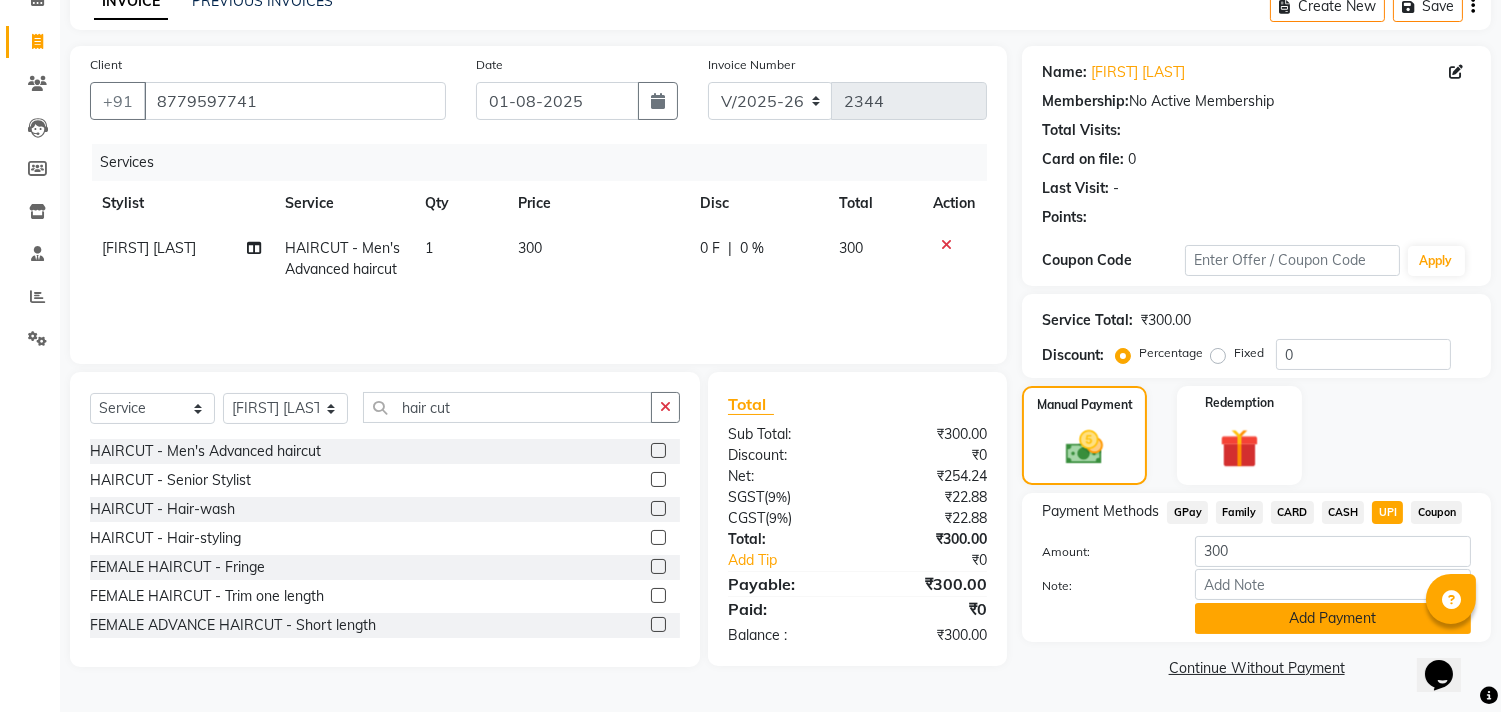 click on "Add Payment" 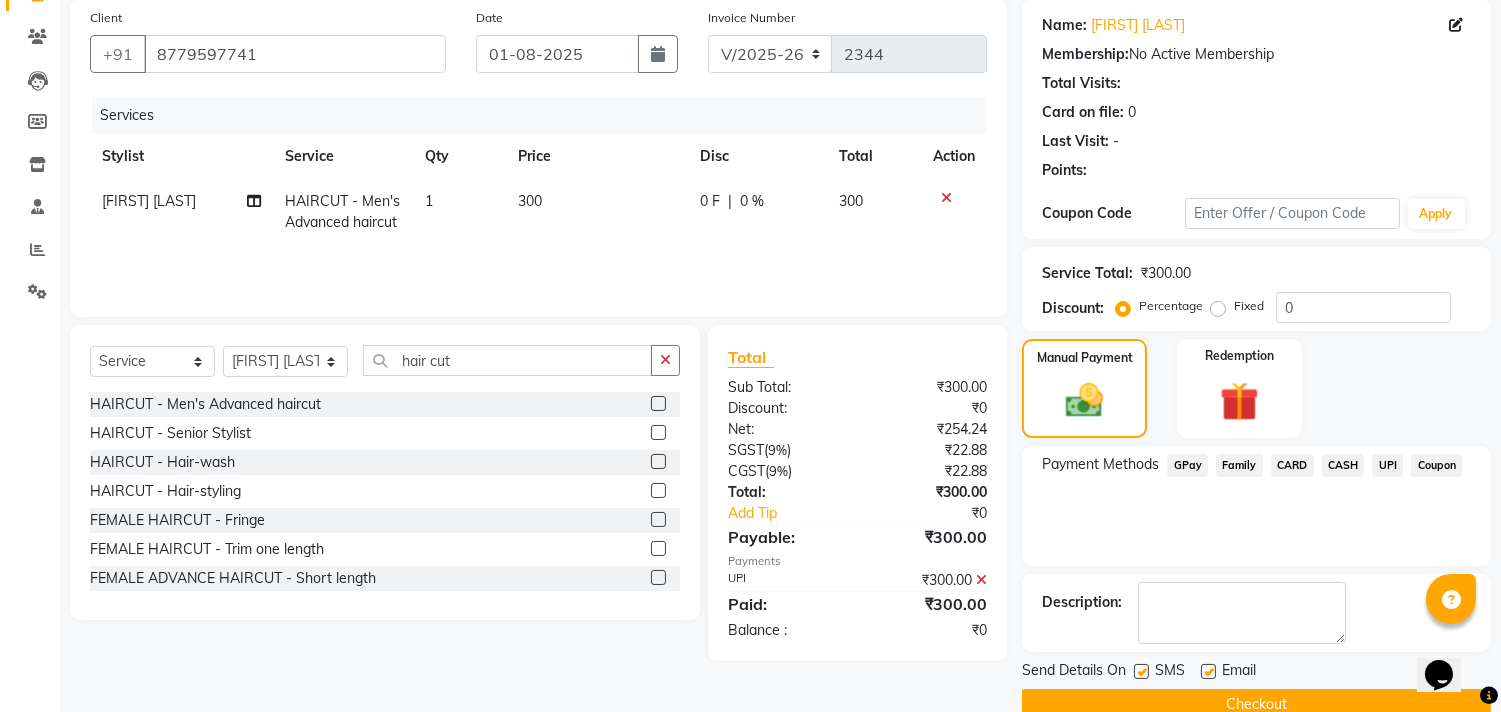 scroll, scrollTop: 187, scrollLeft: 0, axis: vertical 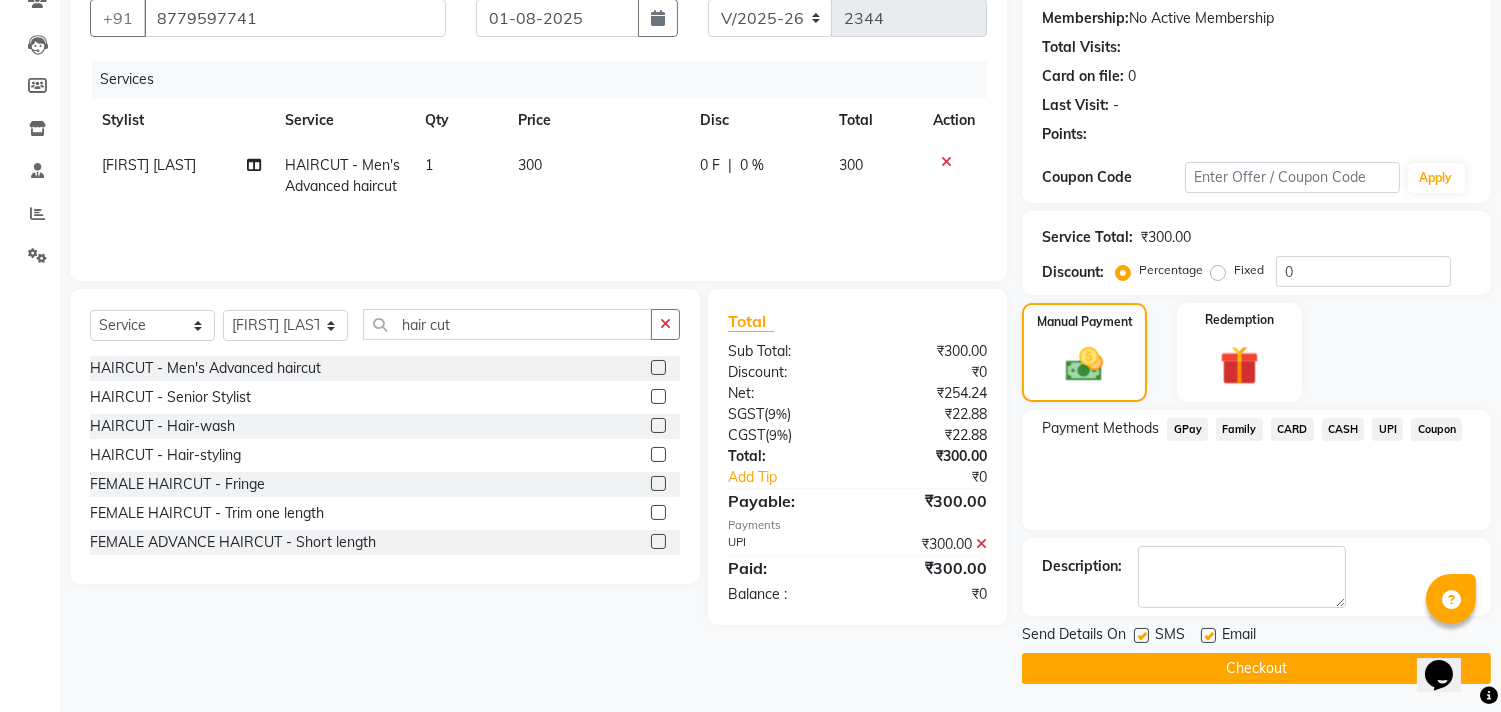 click on "Checkout" 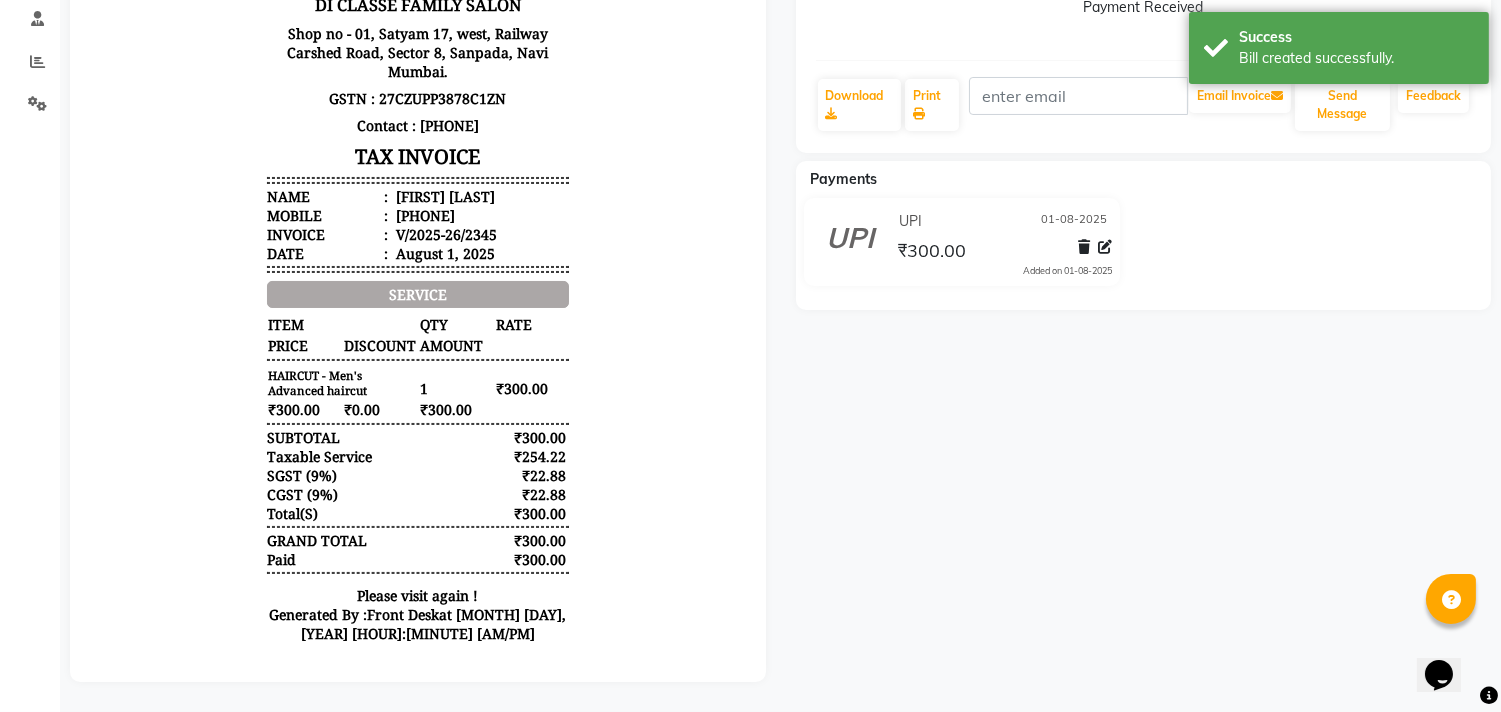 scroll, scrollTop: 354, scrollLeft: 0, axis: vertical 